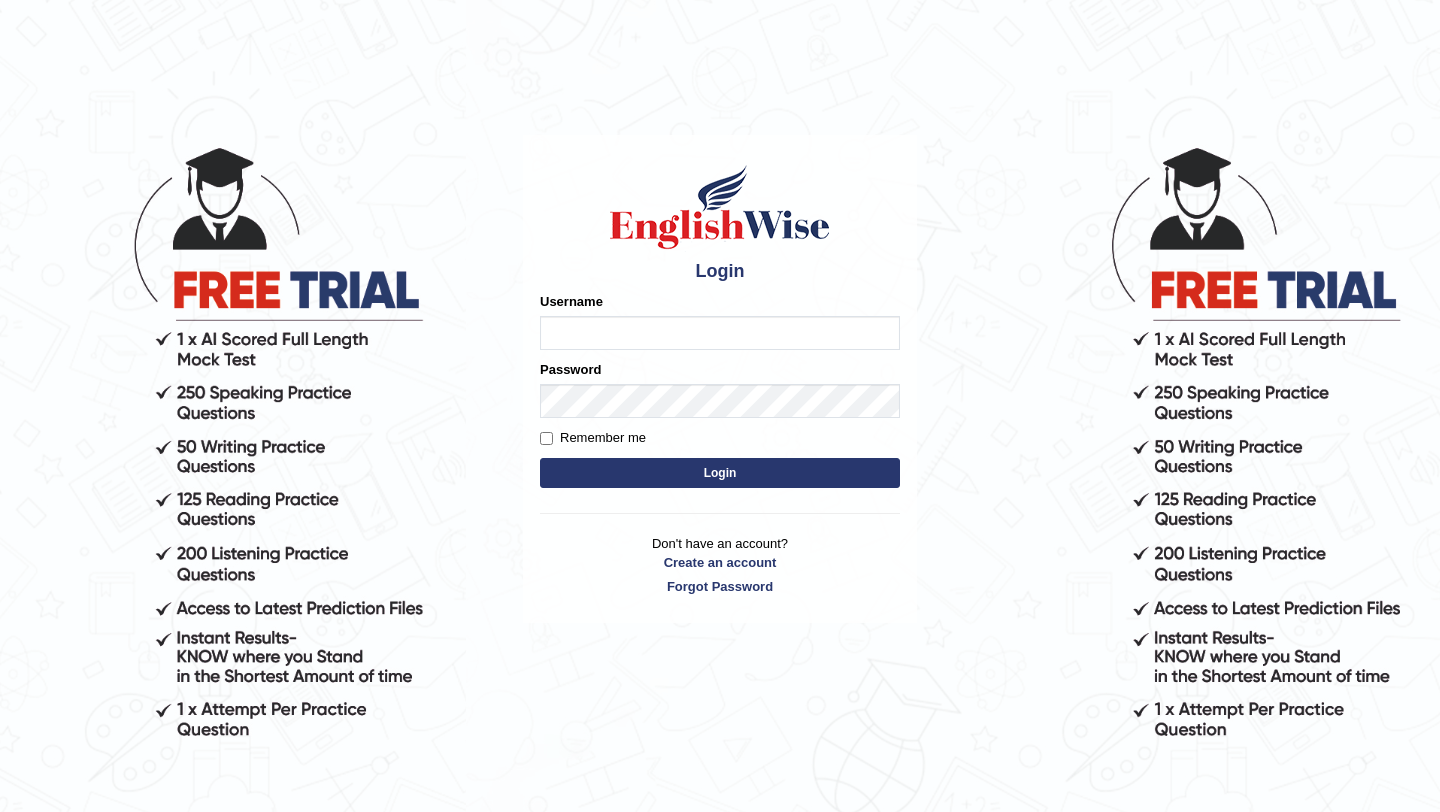 scroll, scrollTop: 0, scrollLeft: 0, axis: both 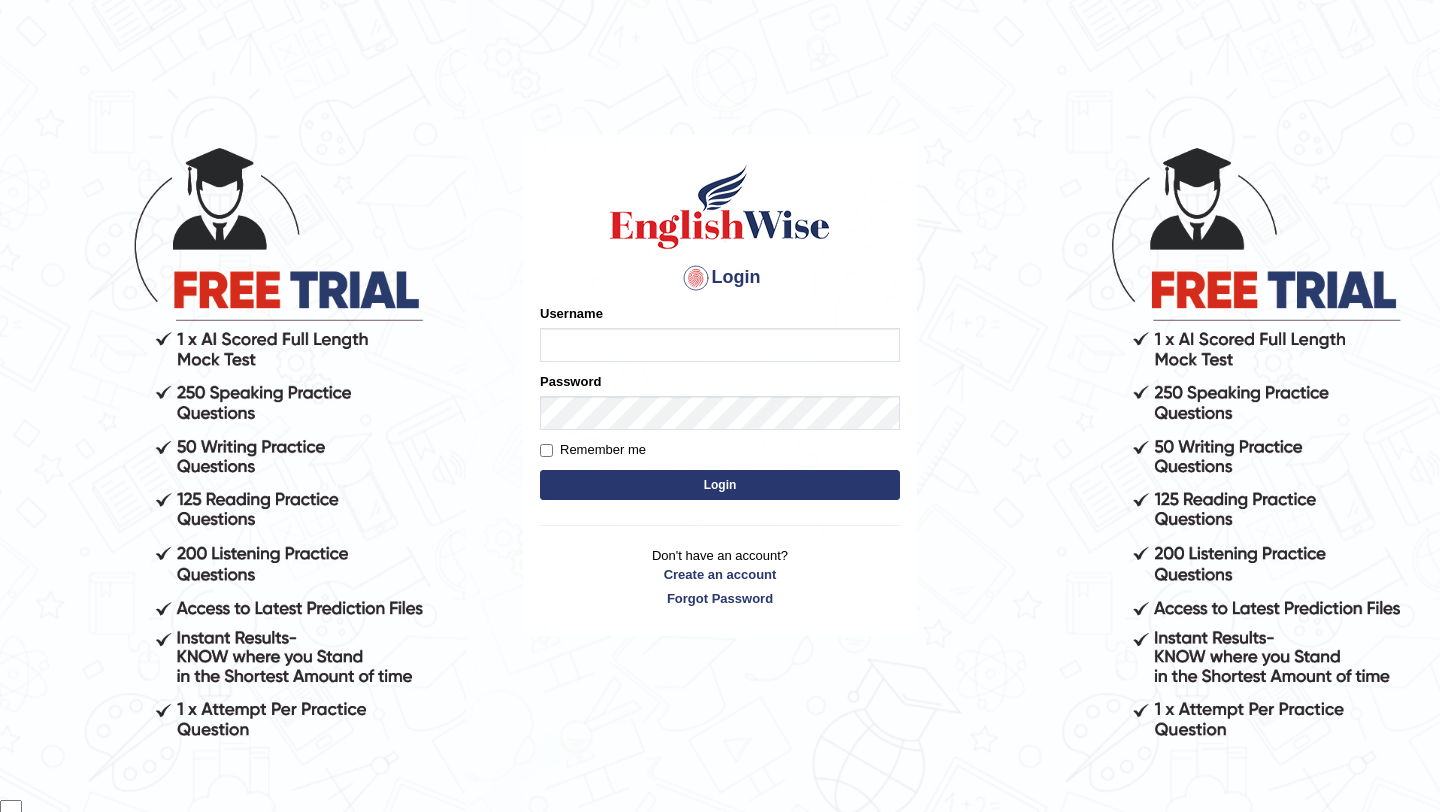 click on "Username" at bounding box center [720, 345] 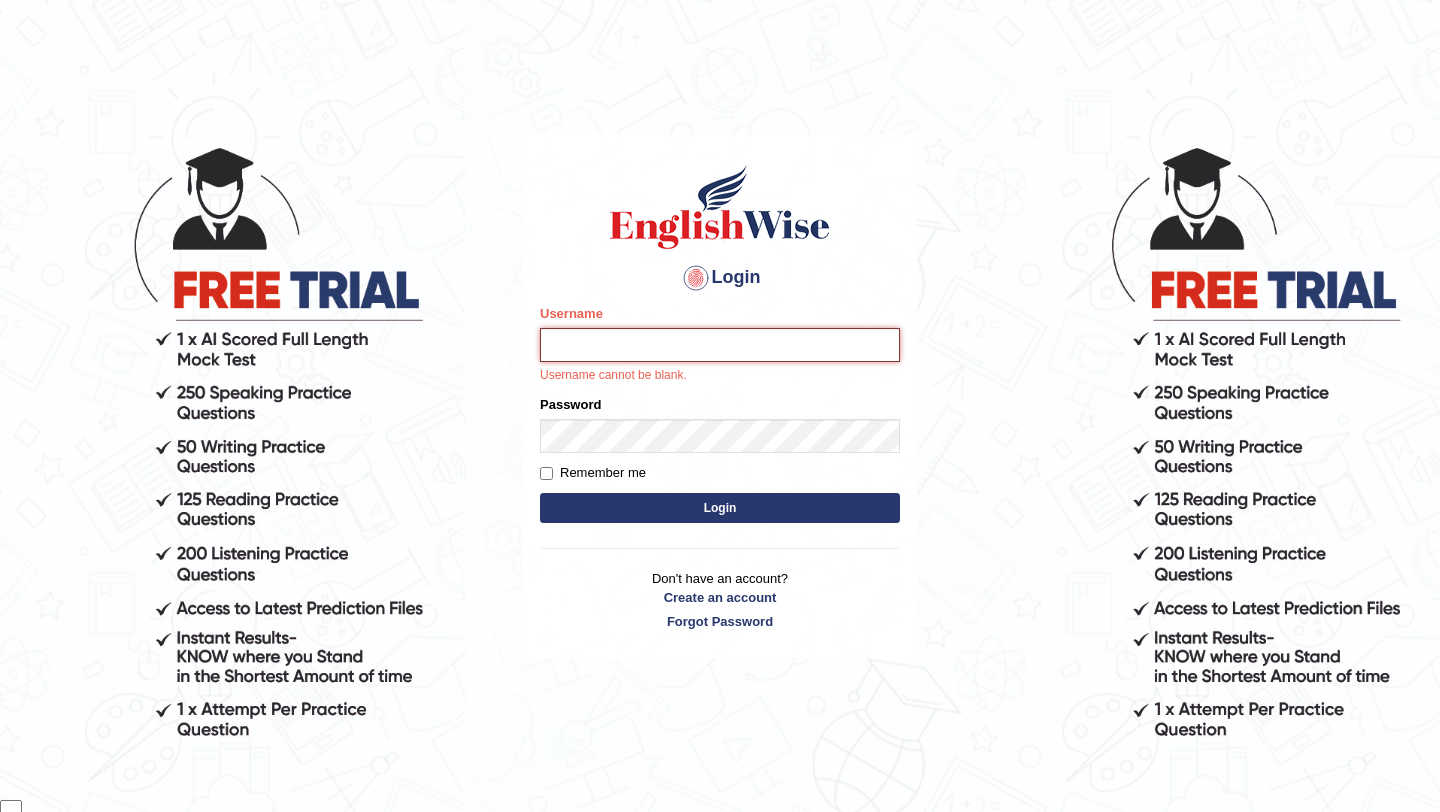 type on "[LAST]" 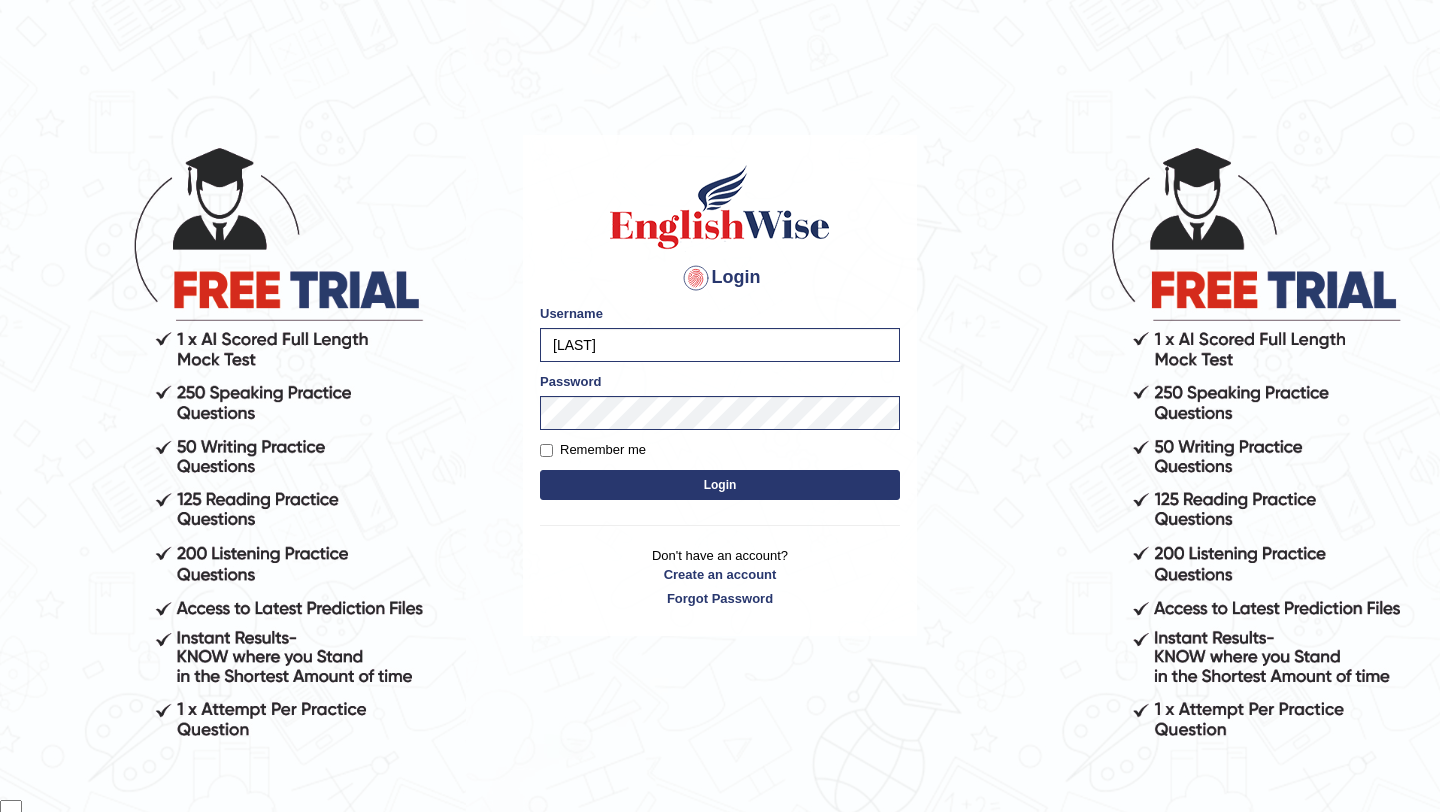 click on "Login" at bounding box center (720, 485) 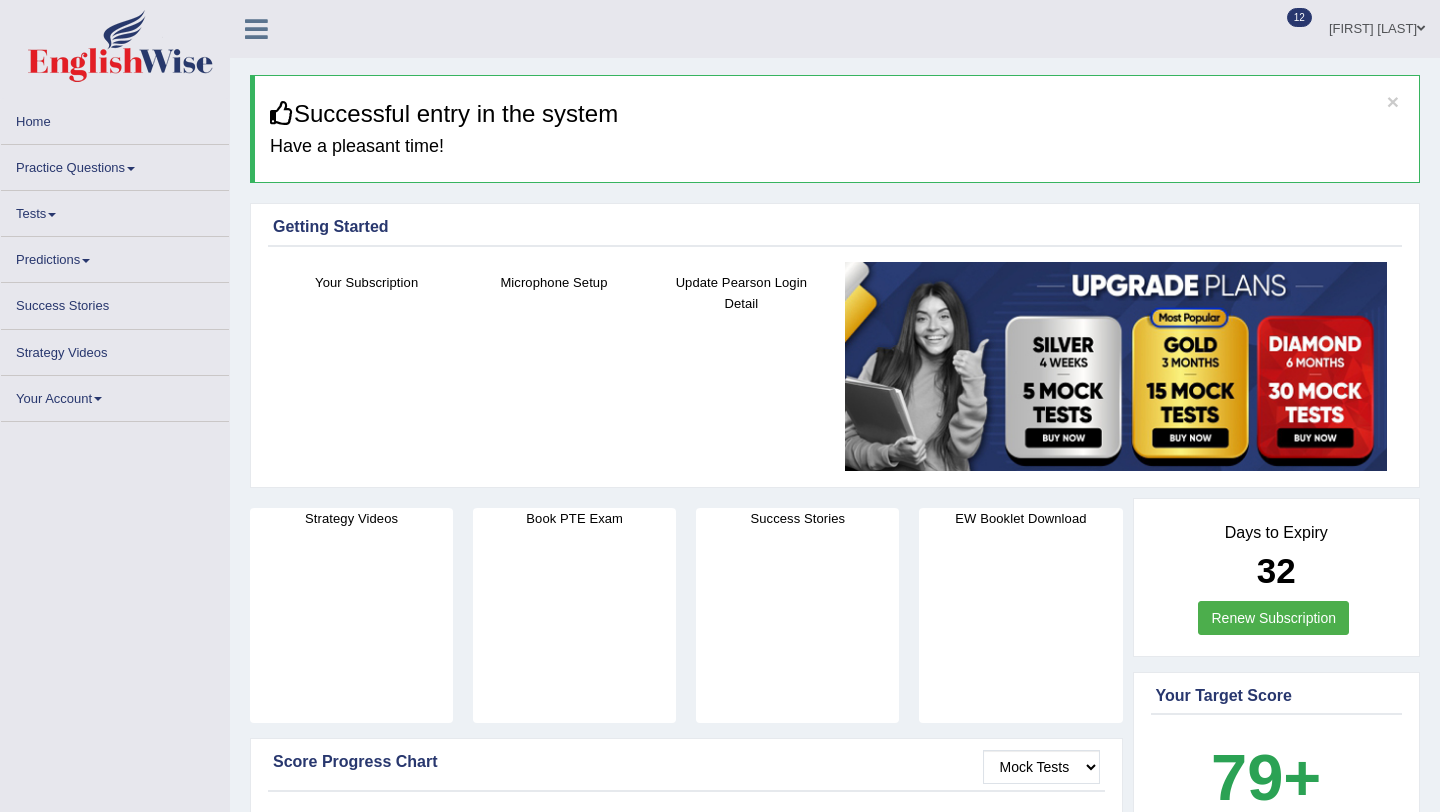 scroll, scrollTop: 0, scrollLeft: 0, axis: both 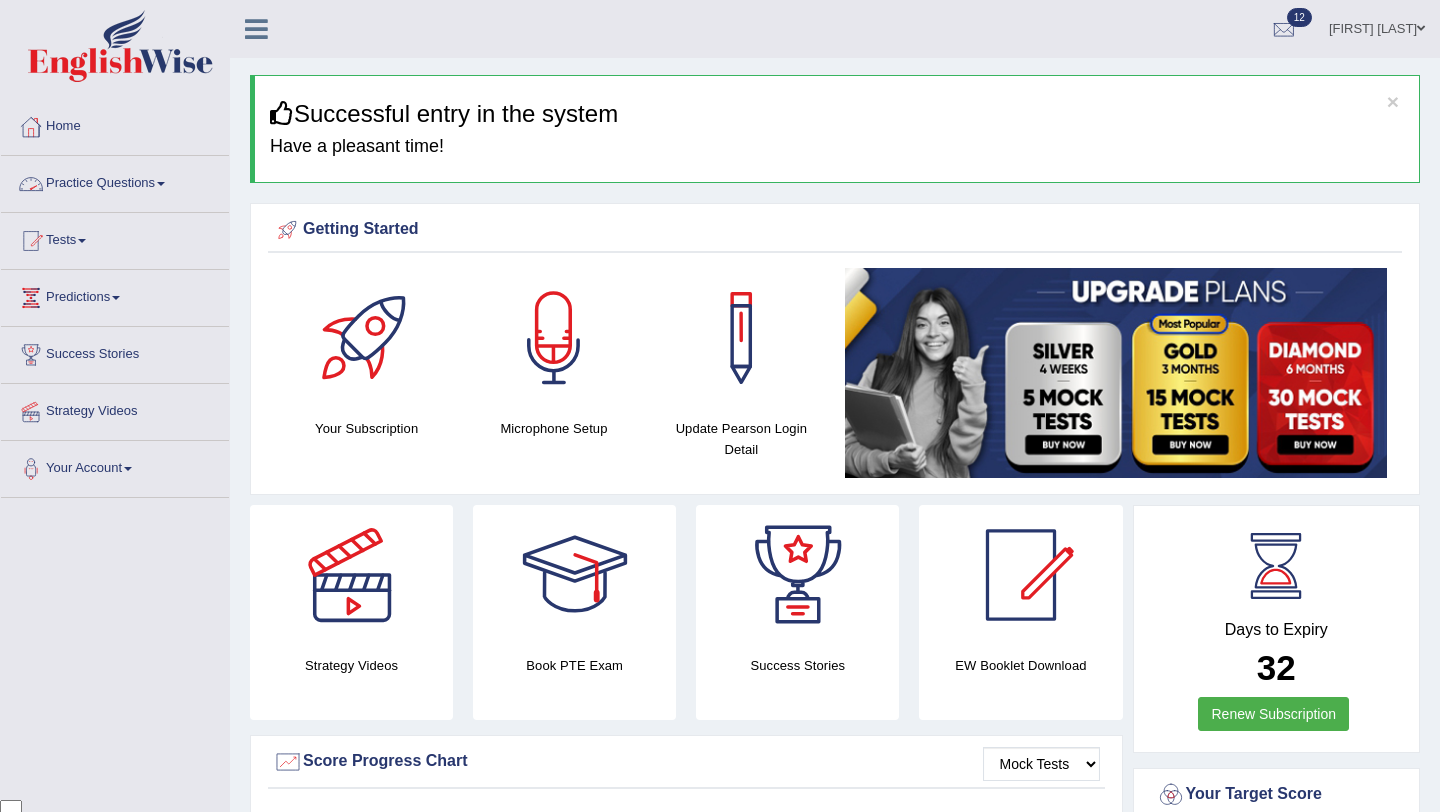click on "Practice Questions" at bounding box center [115, 181] 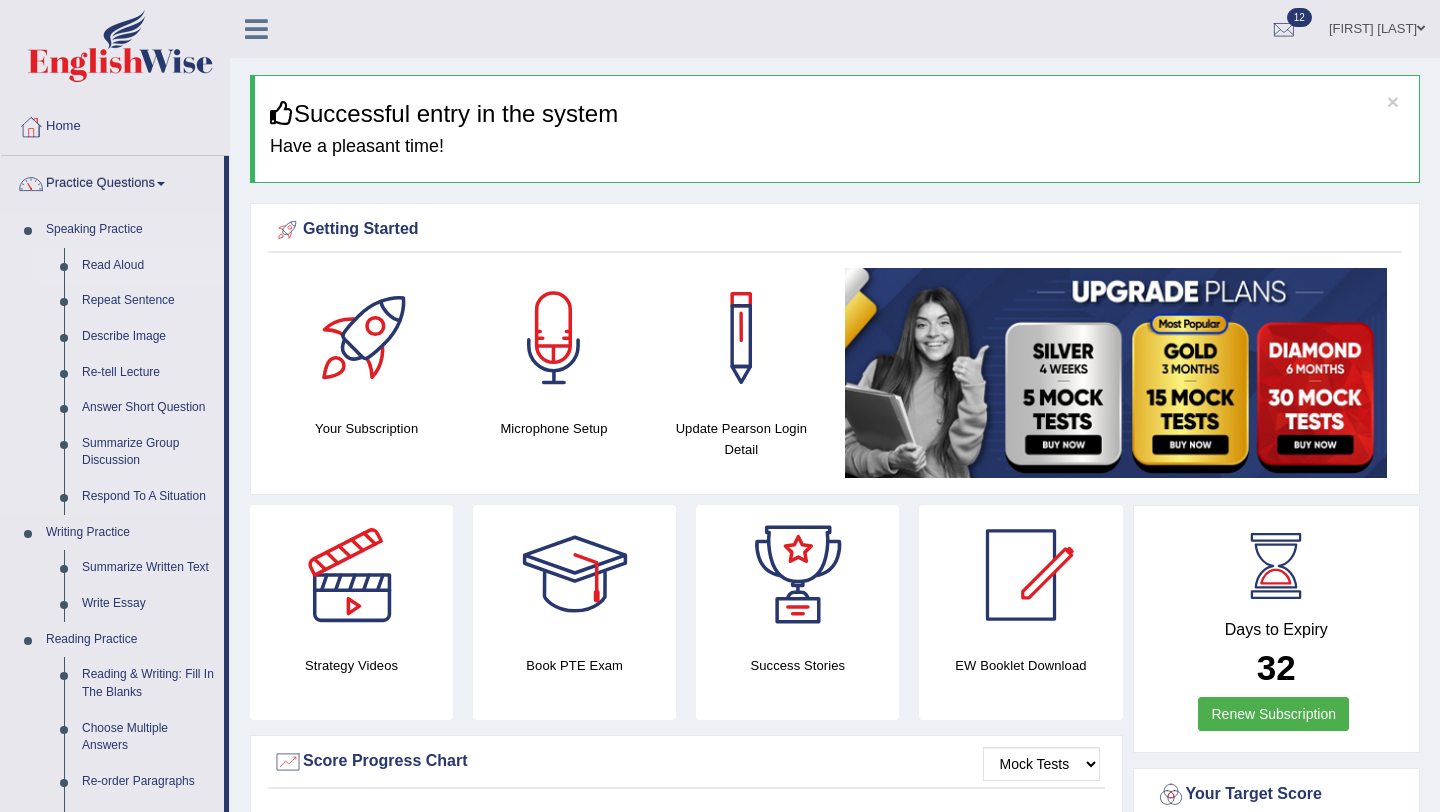 click on "Read Aloud" at bounding box center (148, 266) 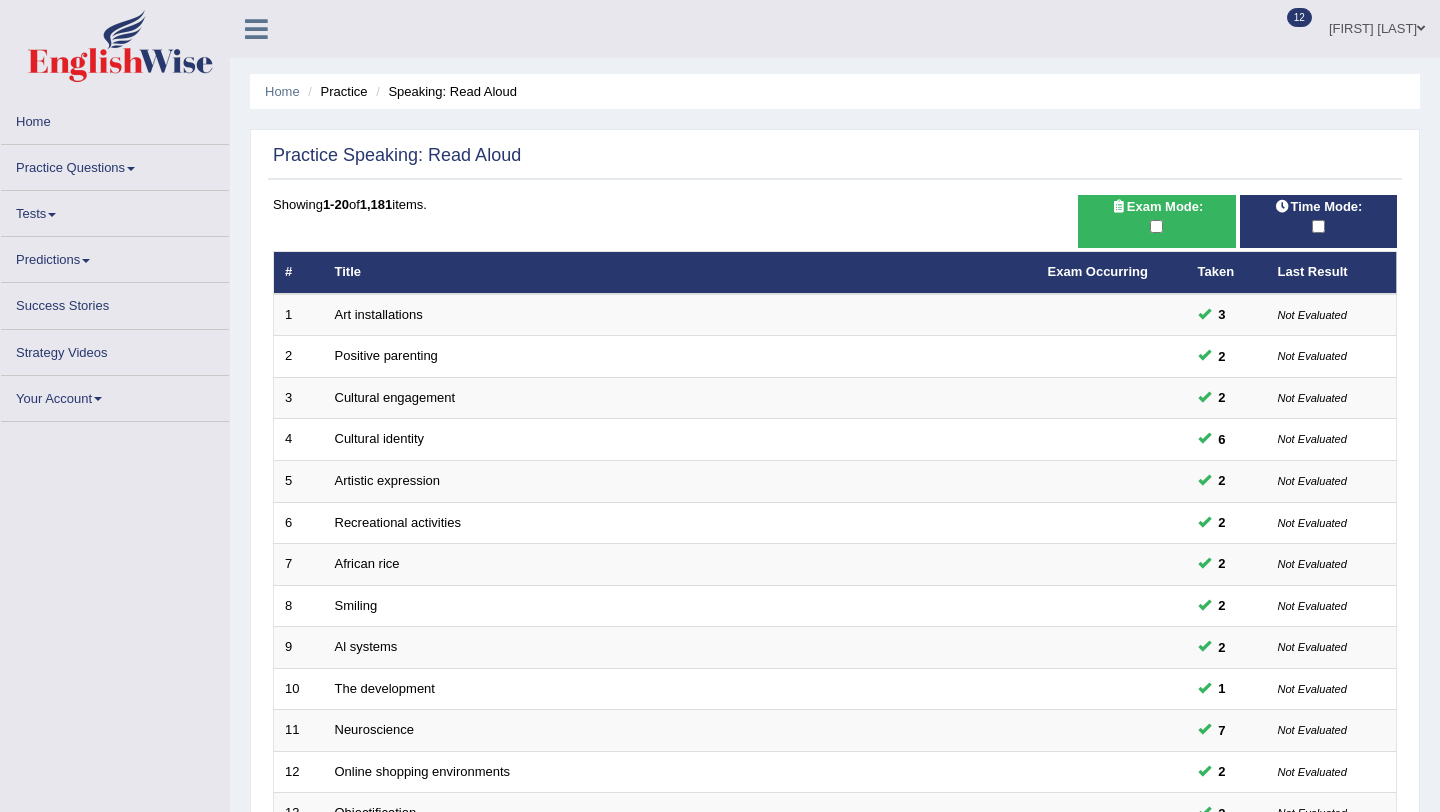 scroll, scrollTop: 0, scrollLeft: 0, axis: both 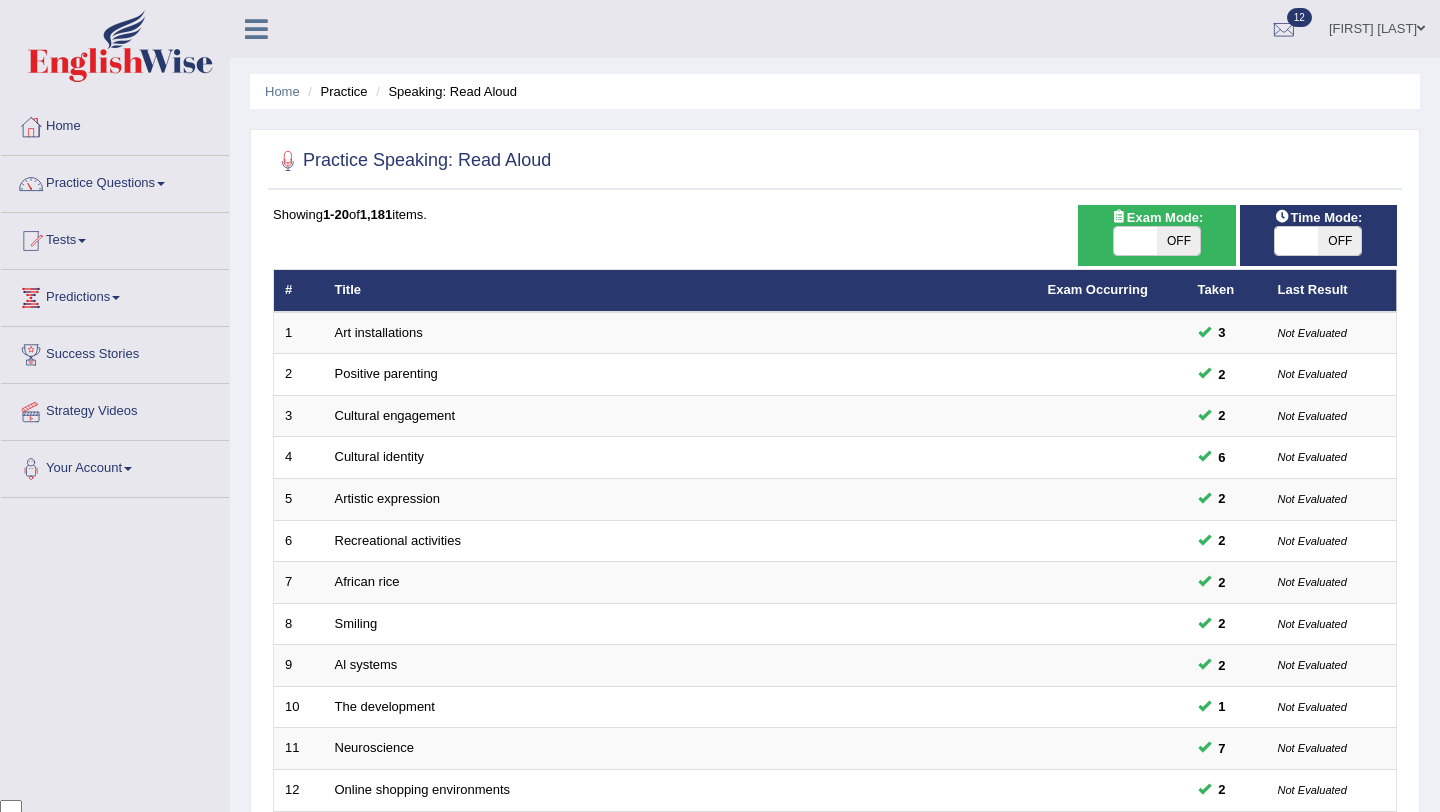 click on "OFF" at bounding box center [1178, 241] 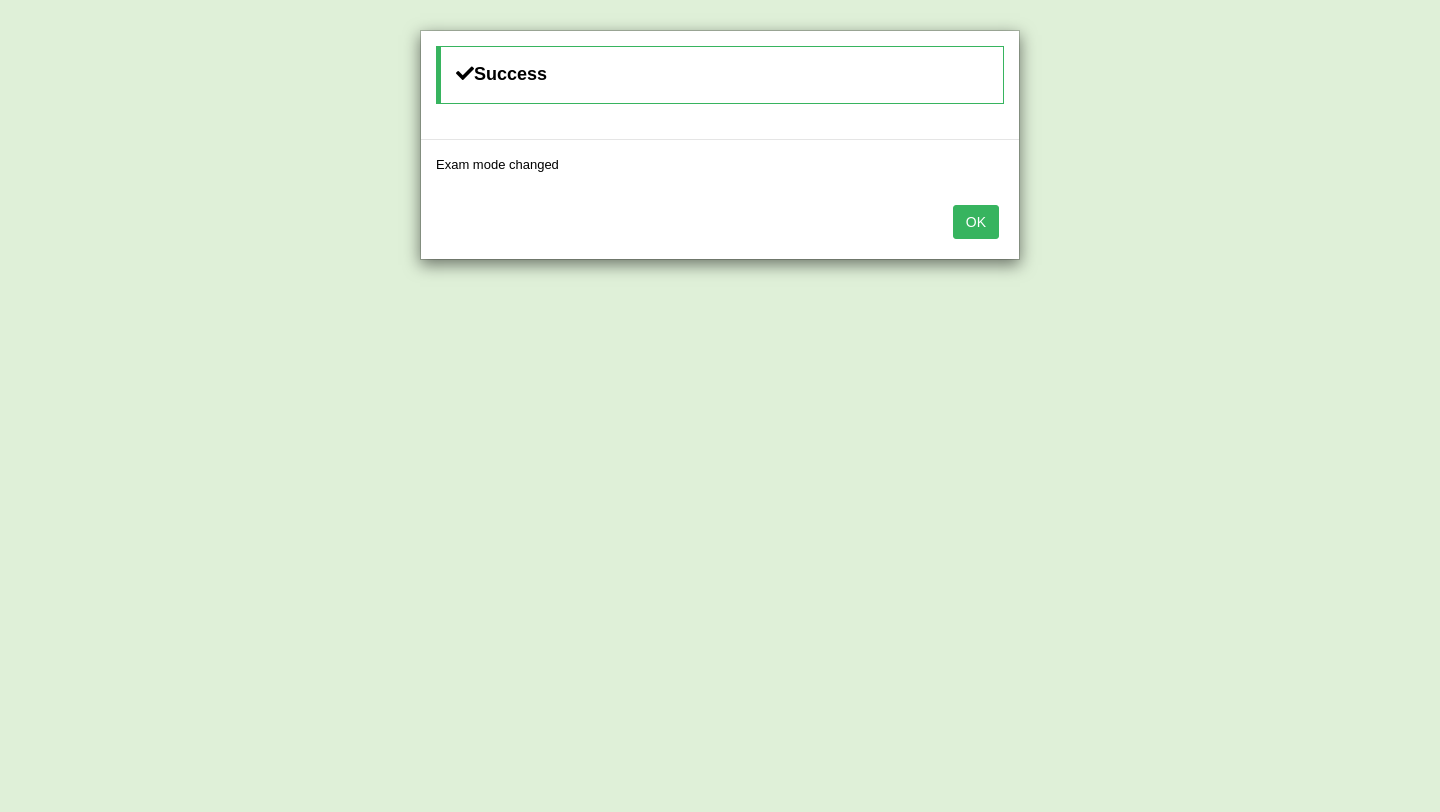 click on "OK" at bounding box center (976, 222) 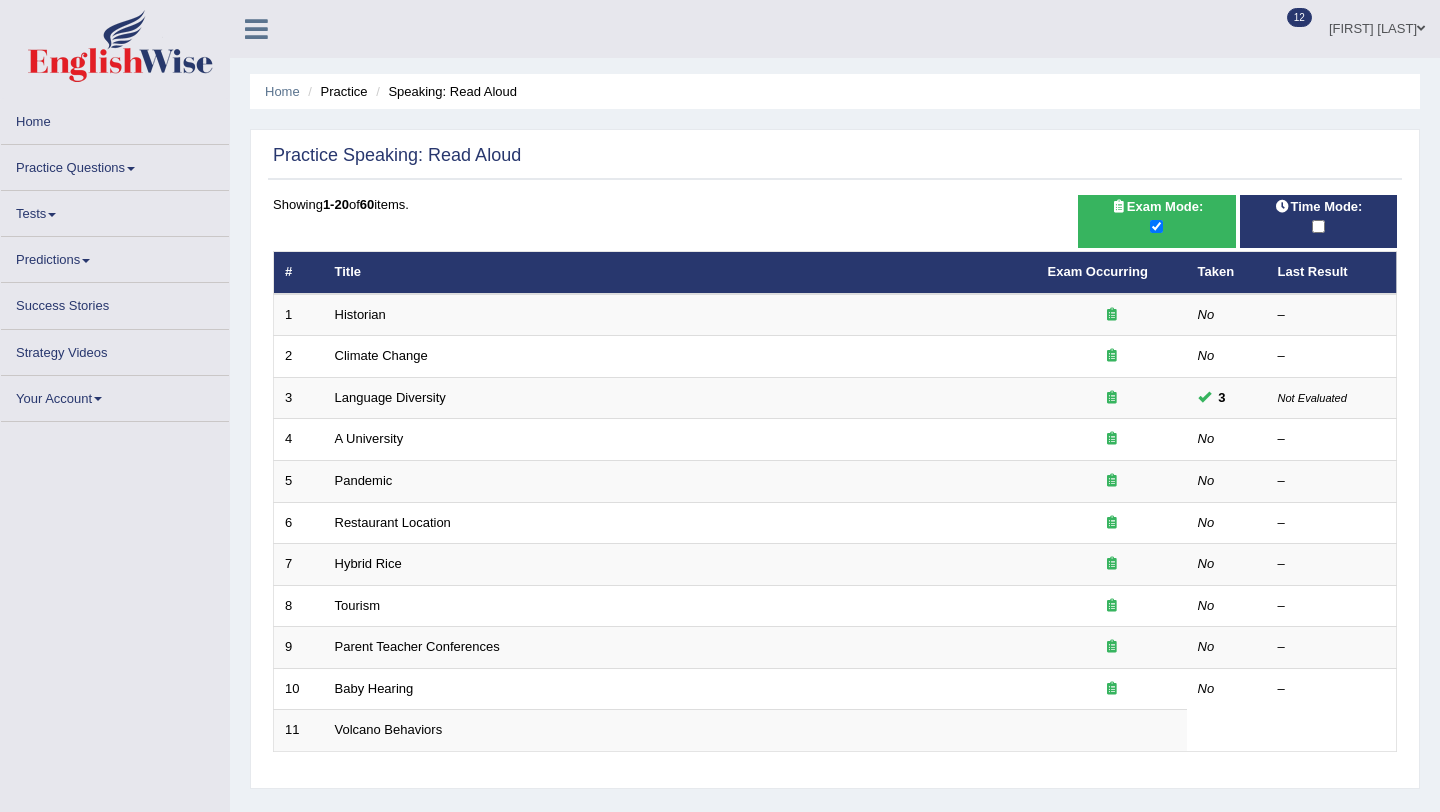 scroll, scrollTop: 0, scrollLeft: 0, axis: both 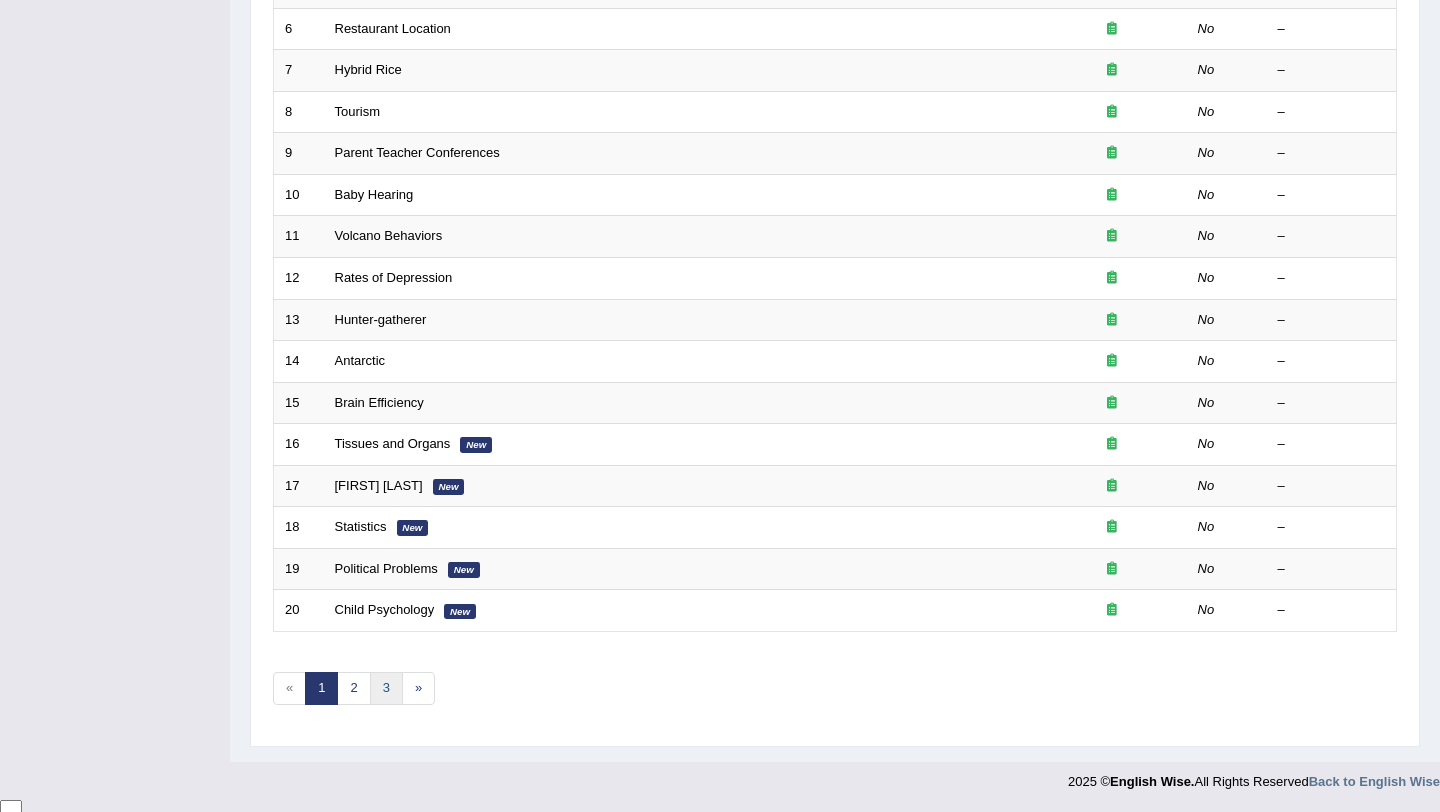 click on "3" at bounding box center [386, 688] 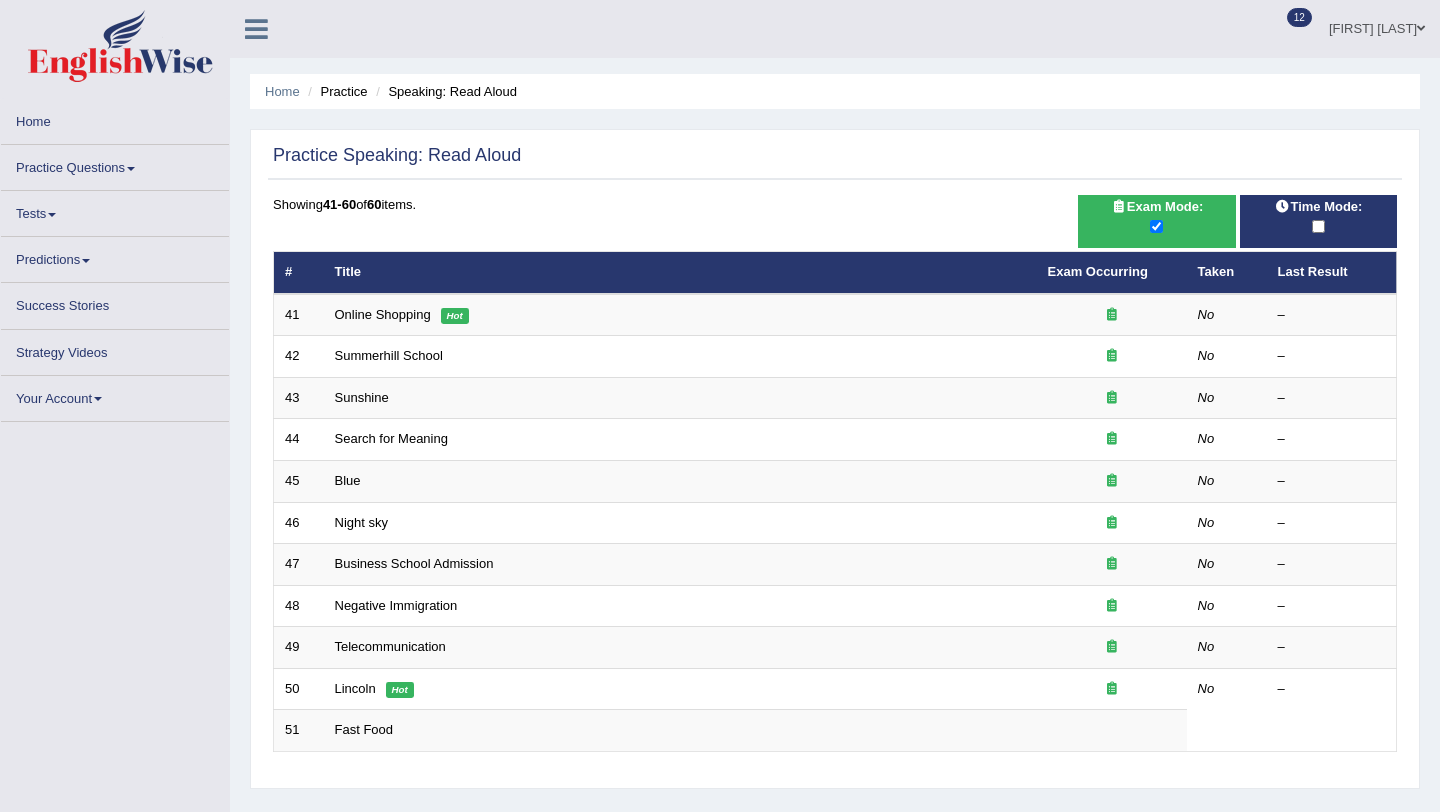 scroll, scrollTop: 0, scrollLeft: 0, axis: both 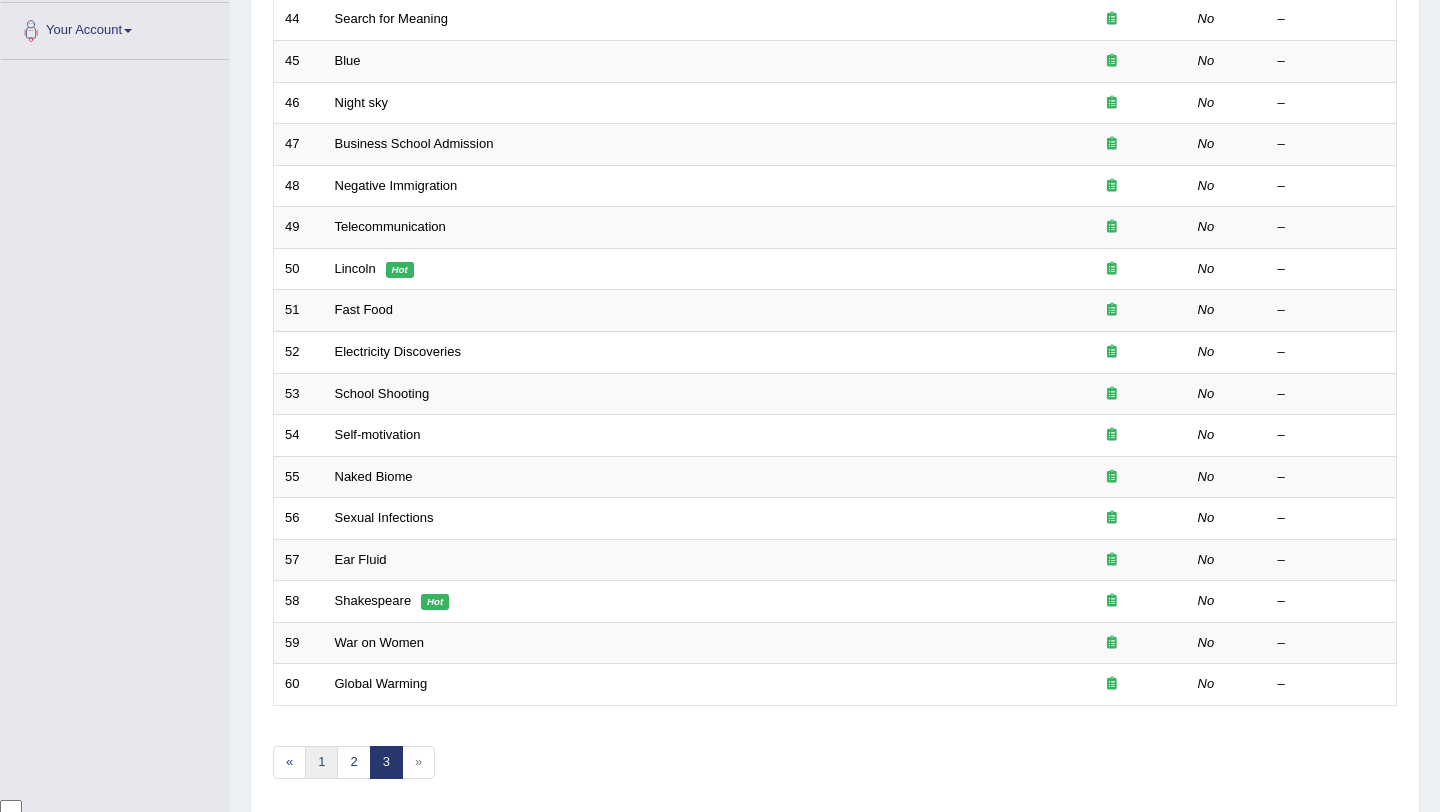 click on "1" at bounding box center [321, 762] 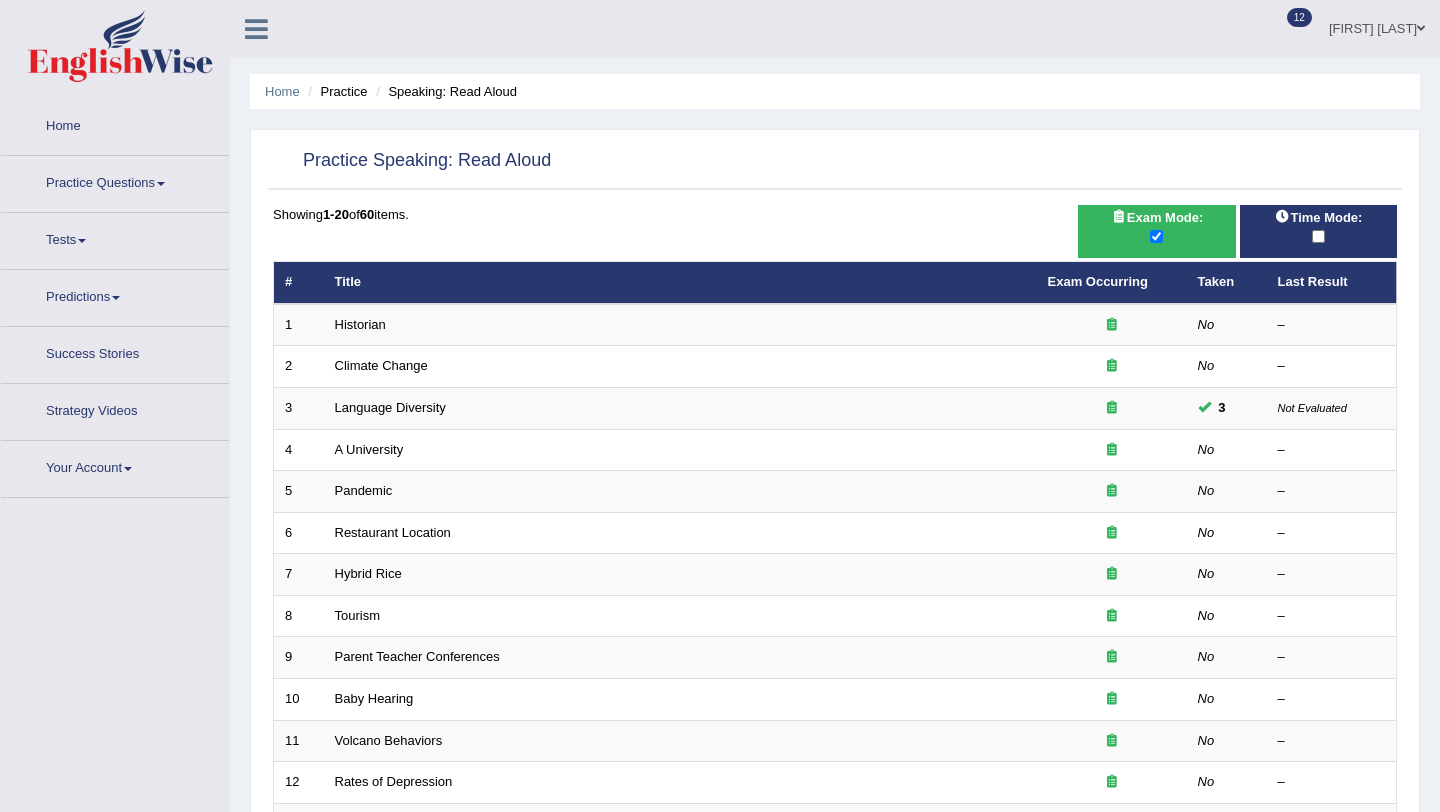 scroll, scrollTop: 0, scrollLeft: 0, axis: both 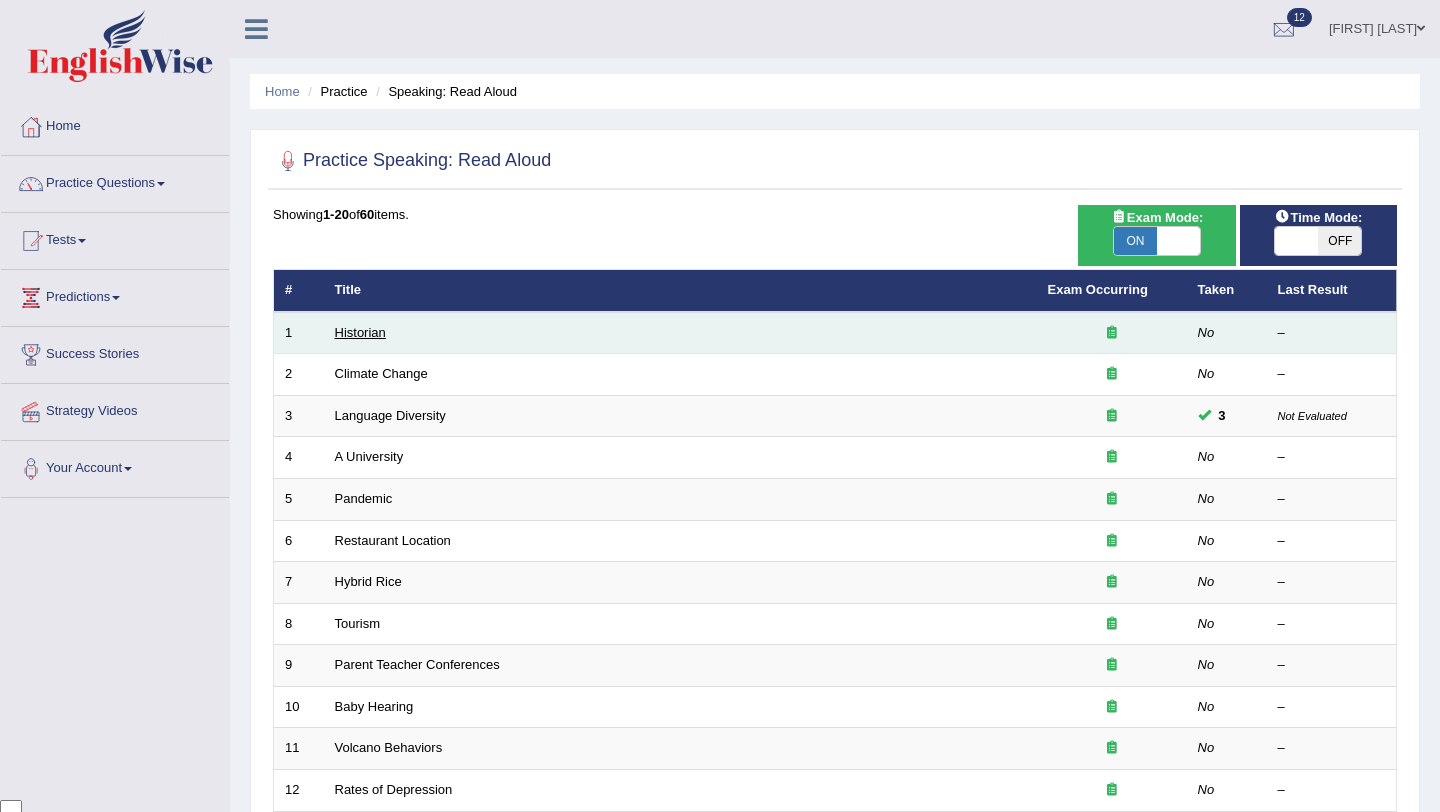 click on "Historian" at bounding box center (360, 332) 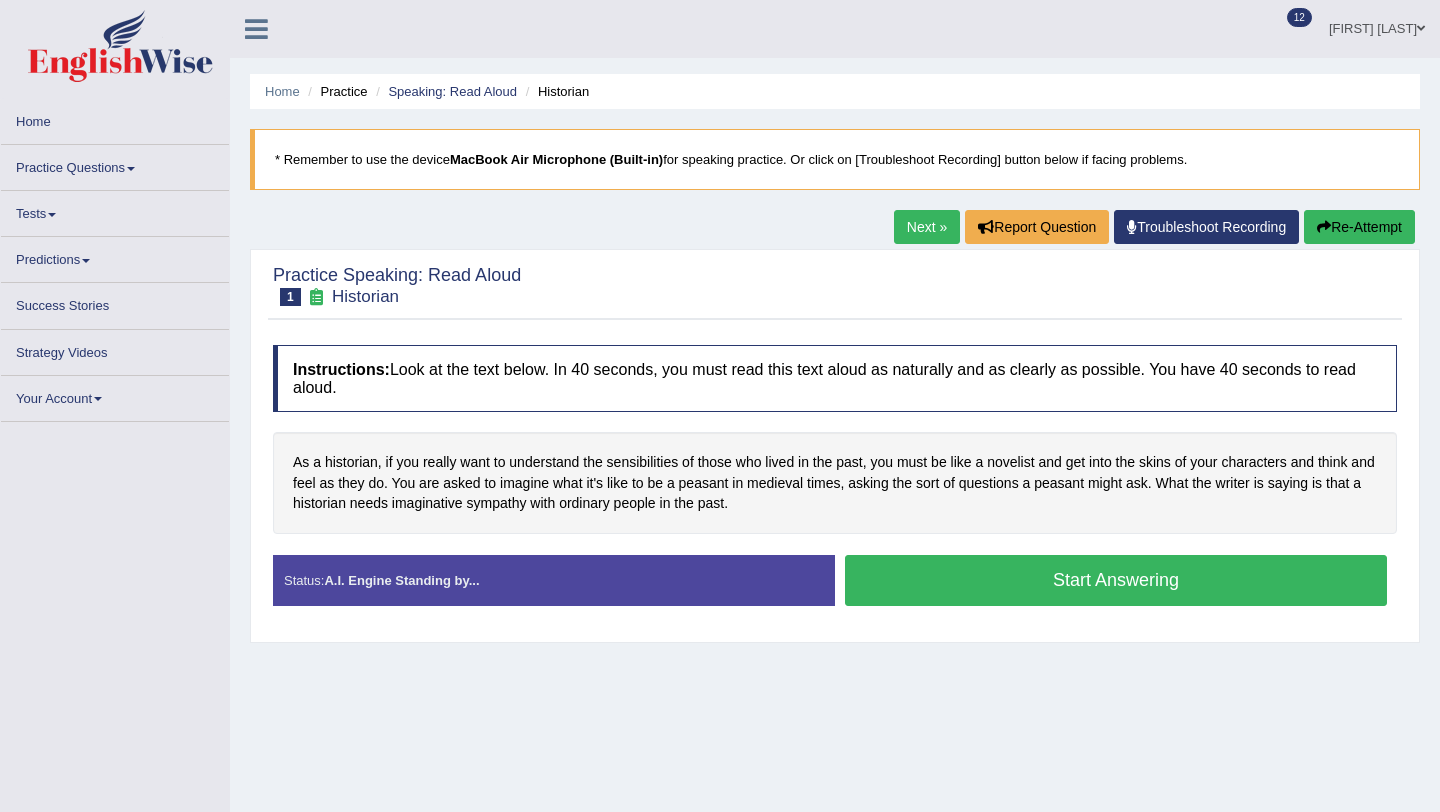 scroll, scrollTop: 0, scrollLeft: 0, axis: both 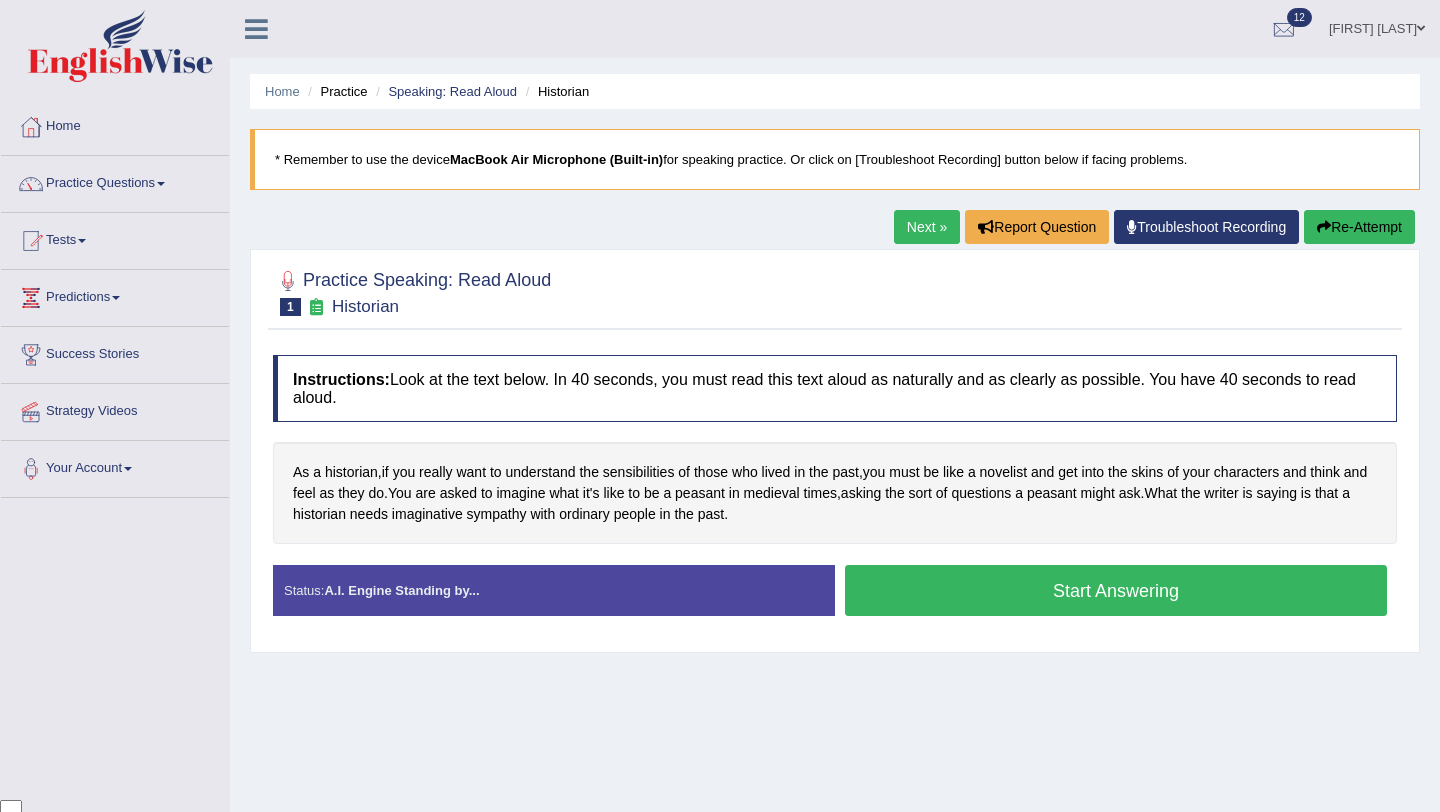 click on "Start Answering" at bounding box center [1116, 590] 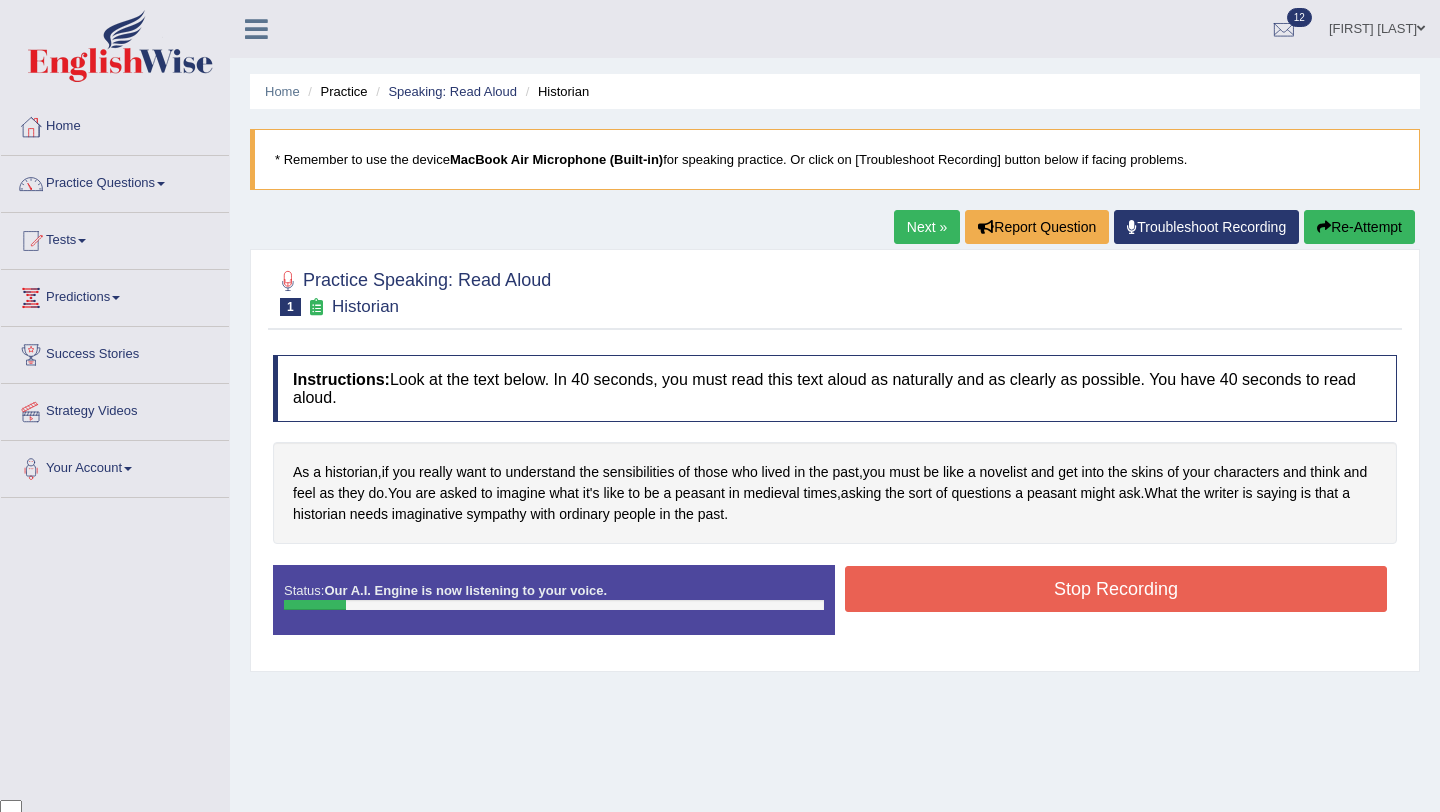 click on "Stop Recording" at bounding box center [1116, 589] 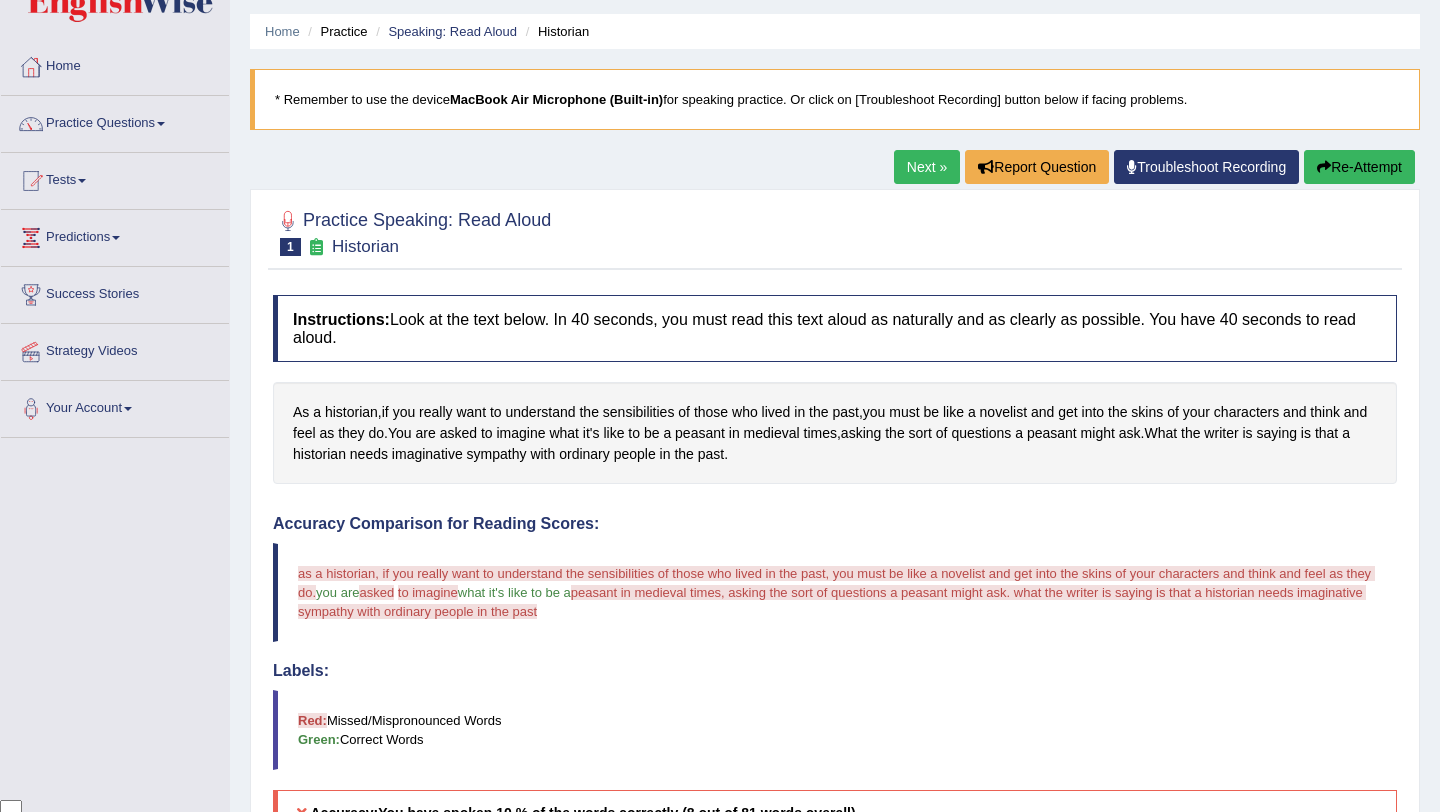 scroll, scrollTop: 0, scrollLeft: 0, axis: both 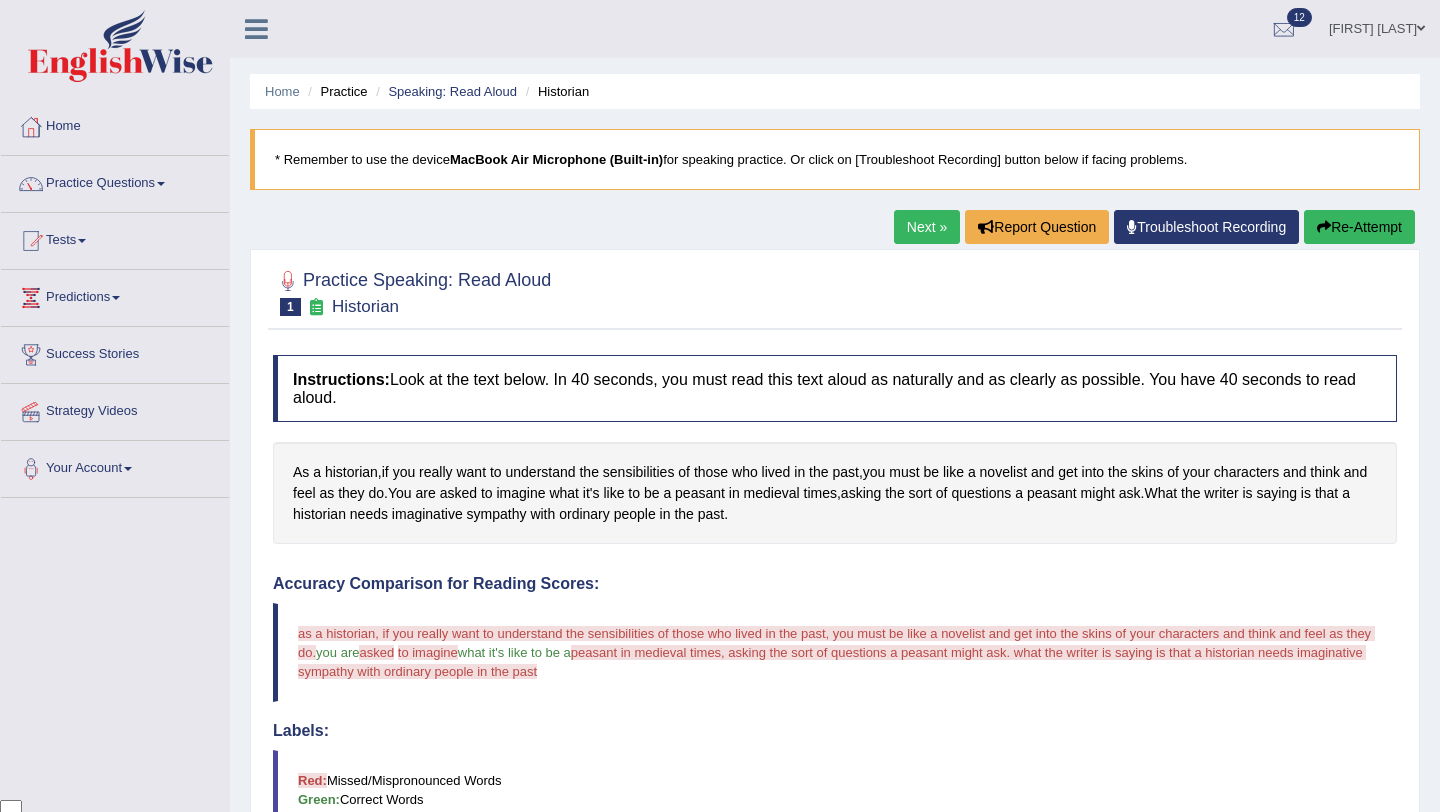 click on "Re-Attempt" at bounding box center (1359, 227) 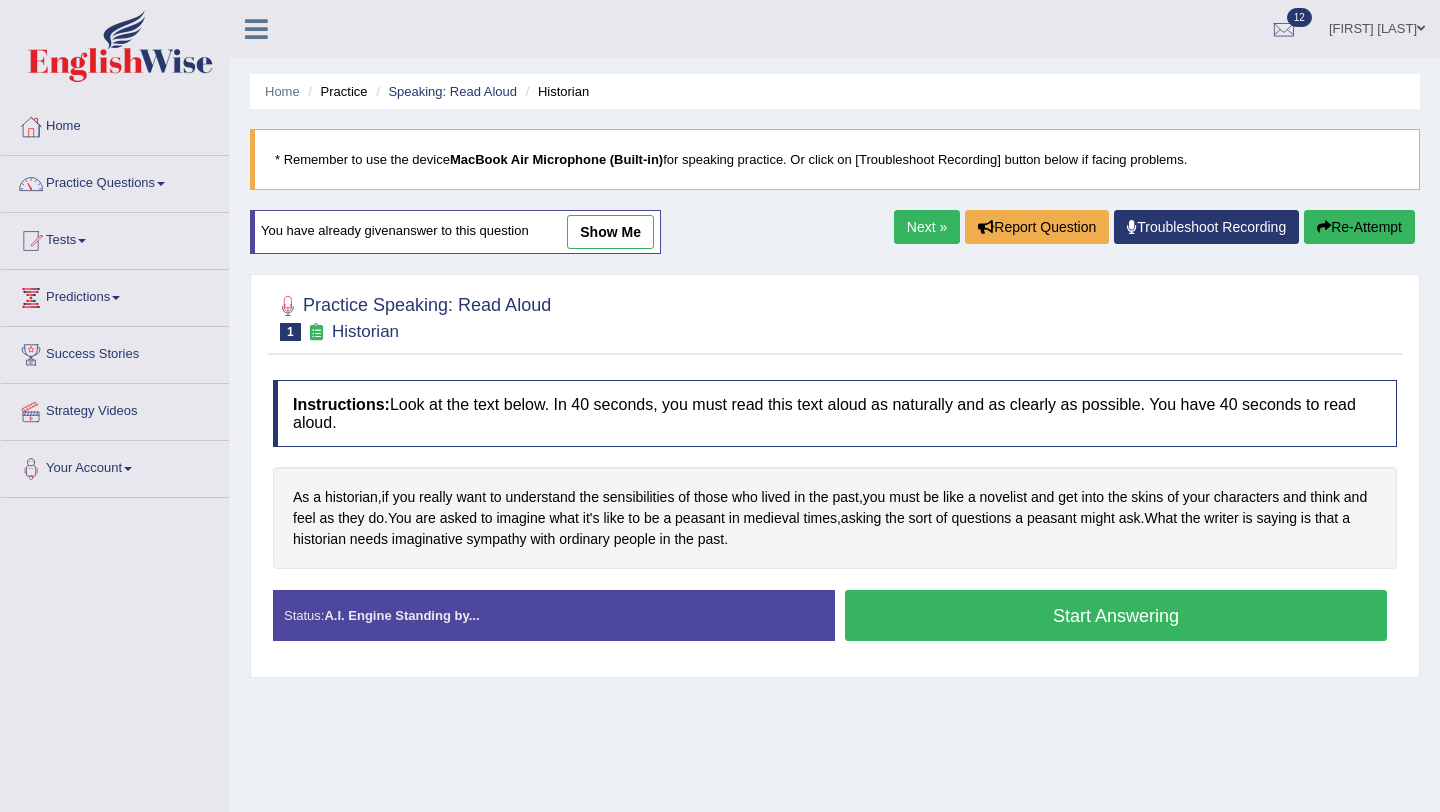 scroll, scrollTop: 0, scrollLeft: 0, axis: both 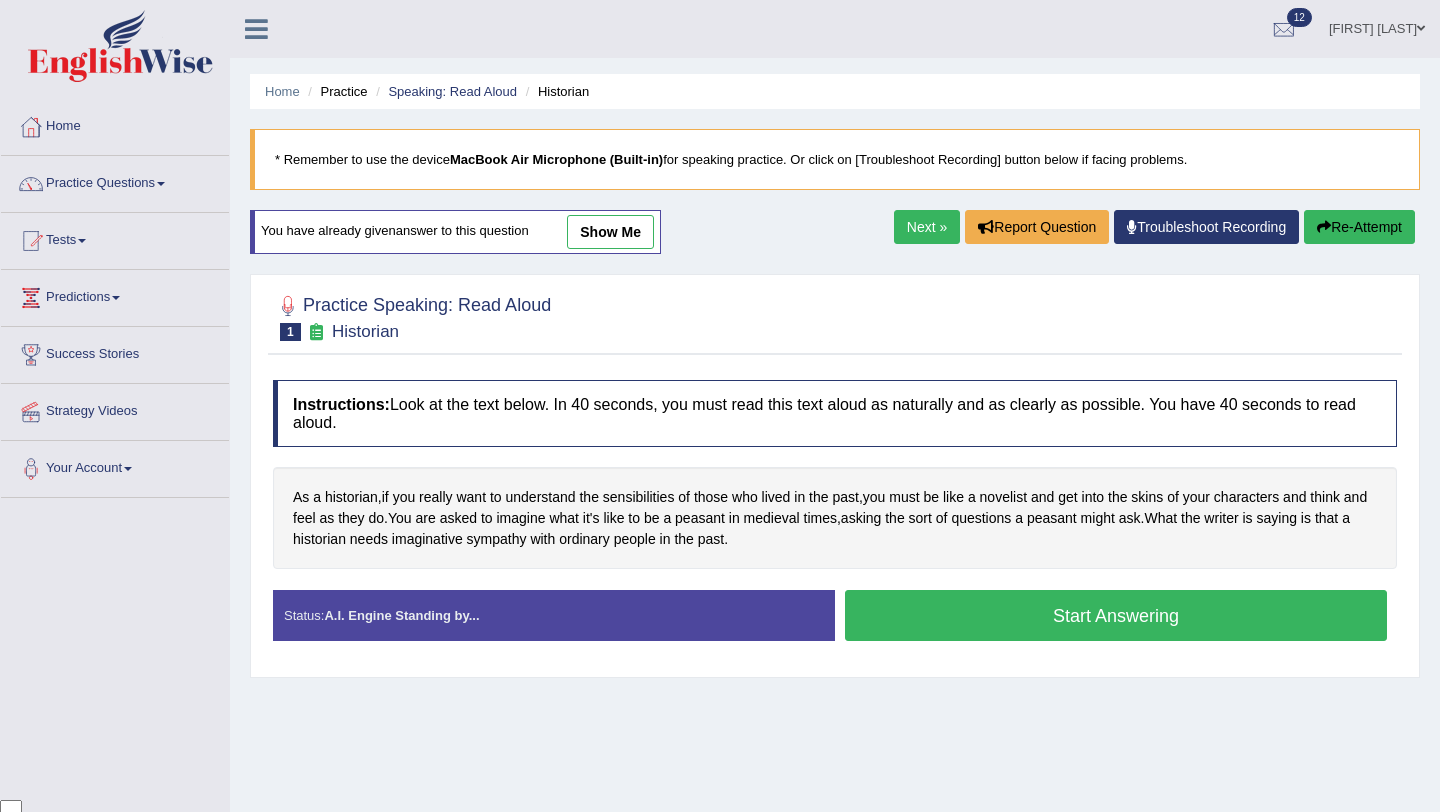 click on "Start Answering" at bounding box center (1116, 615) 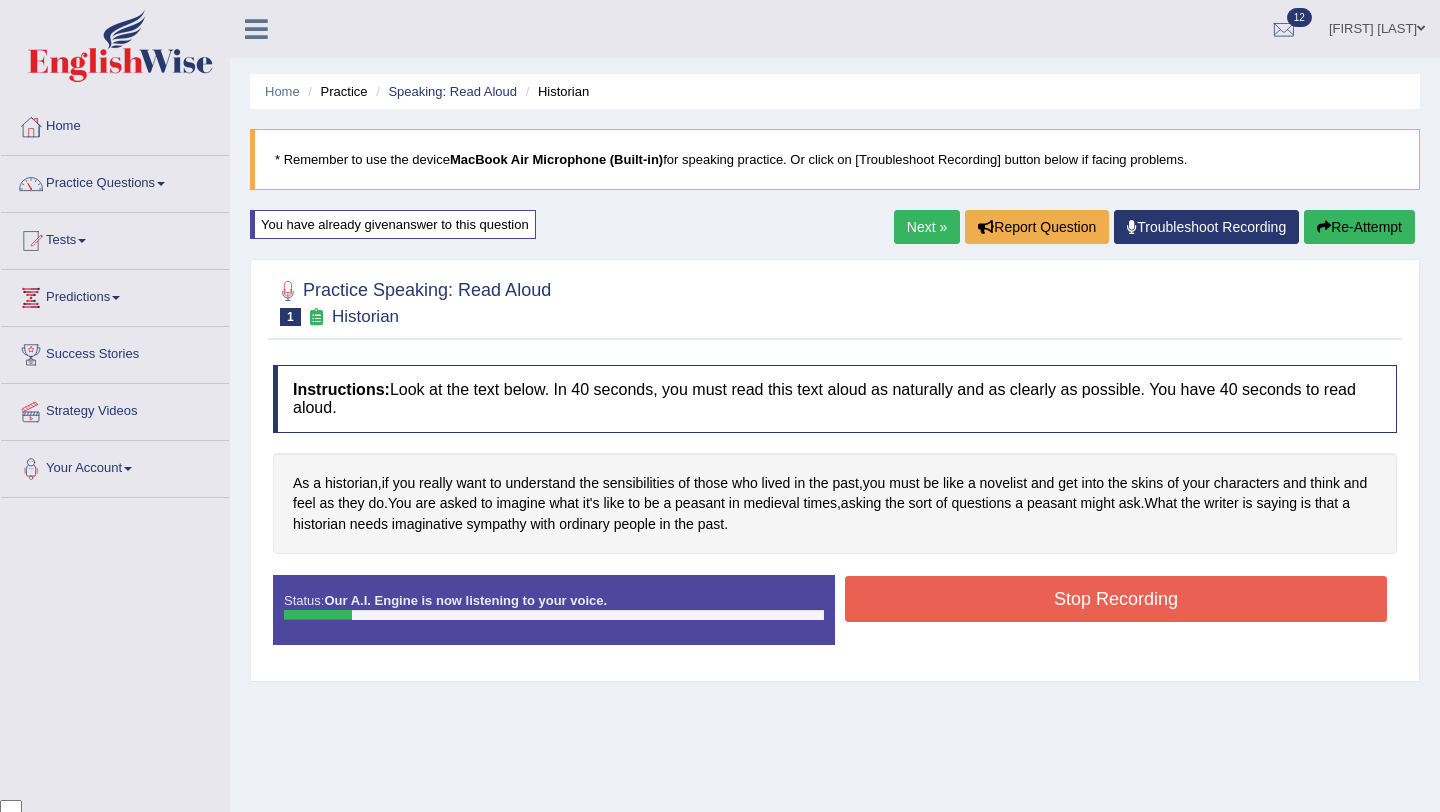 click on "Stop Recording" at bounding box center [1116, 599] 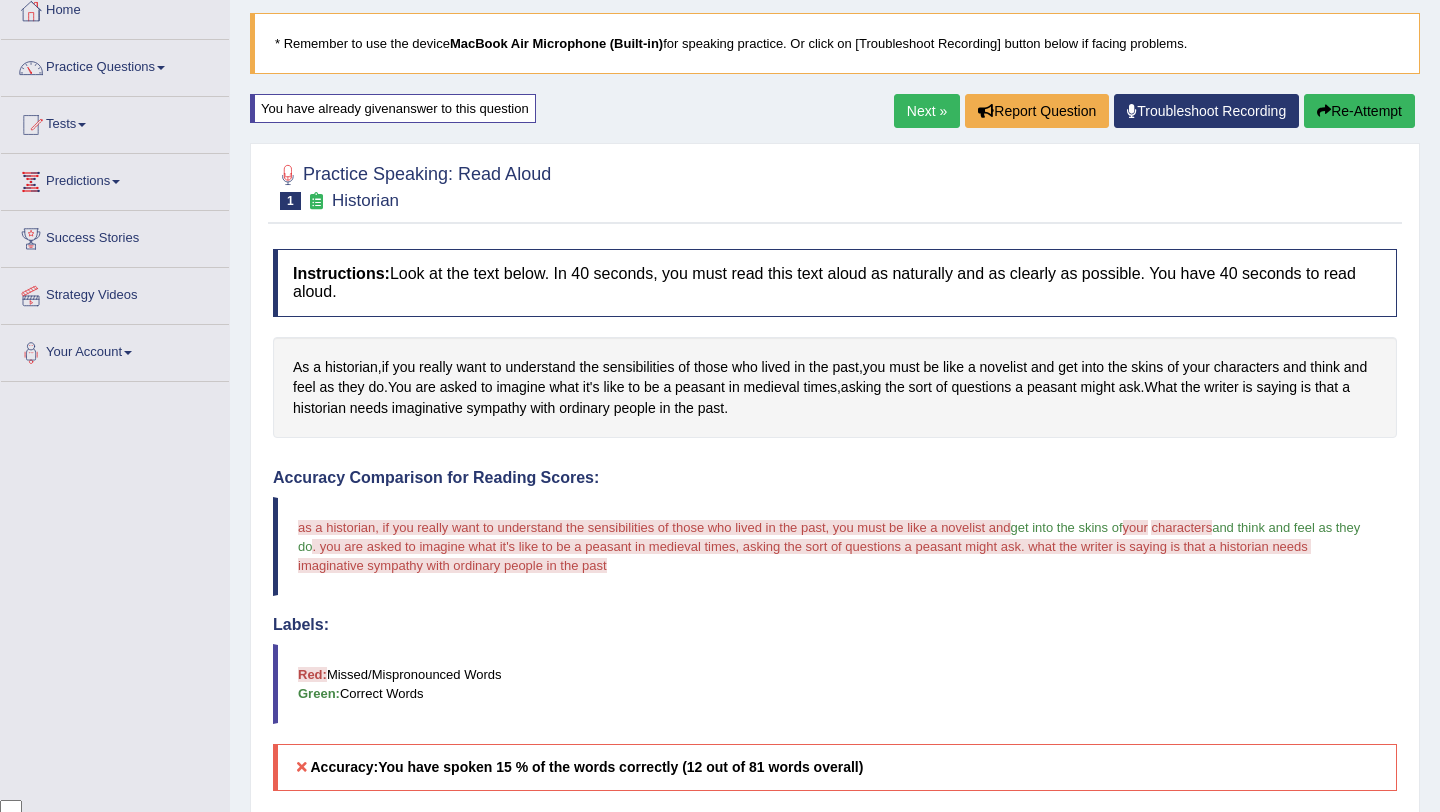 scroll, scrollTop: 0, scrollLeft: 0, axis: both 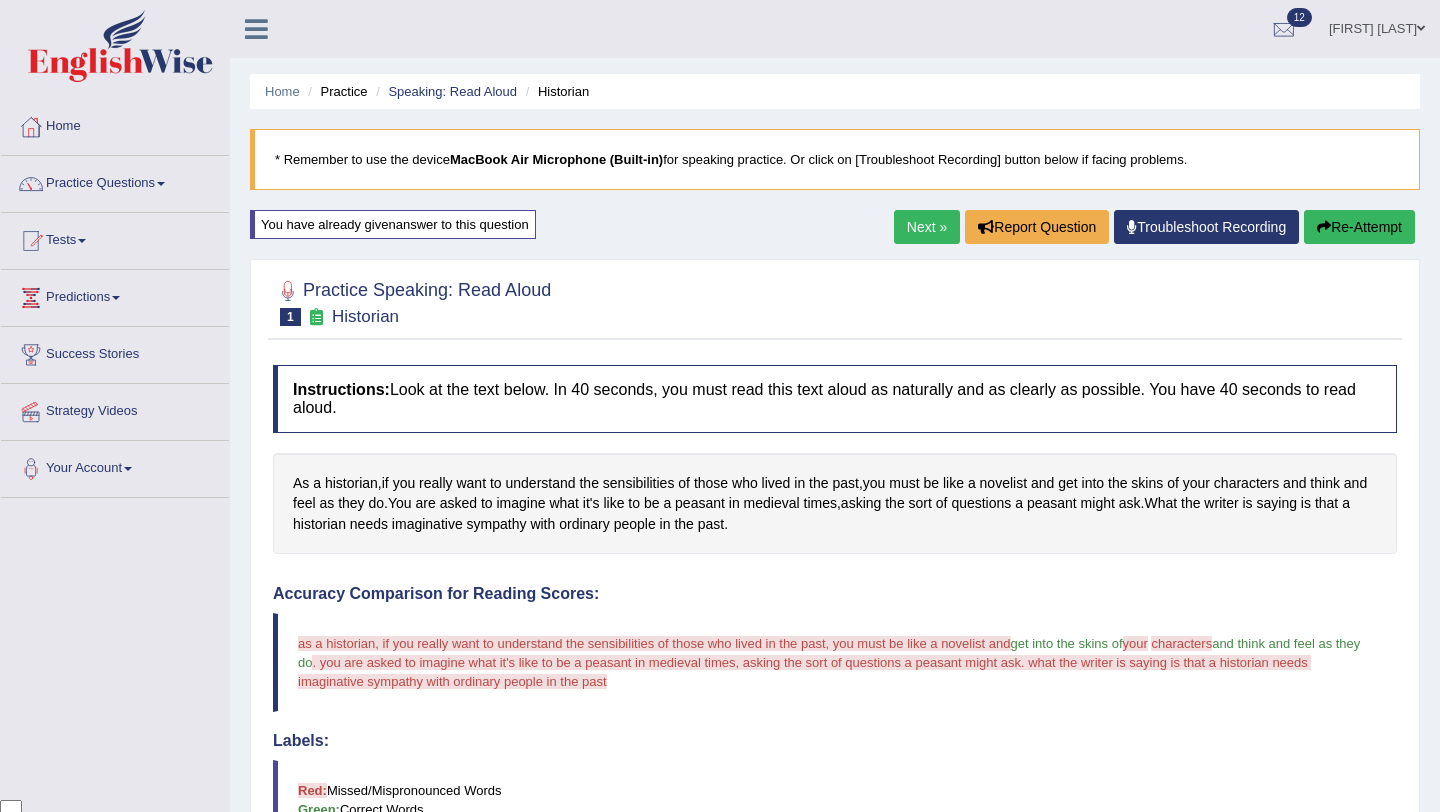 click on "Next »" at bounding box center [927, 227] 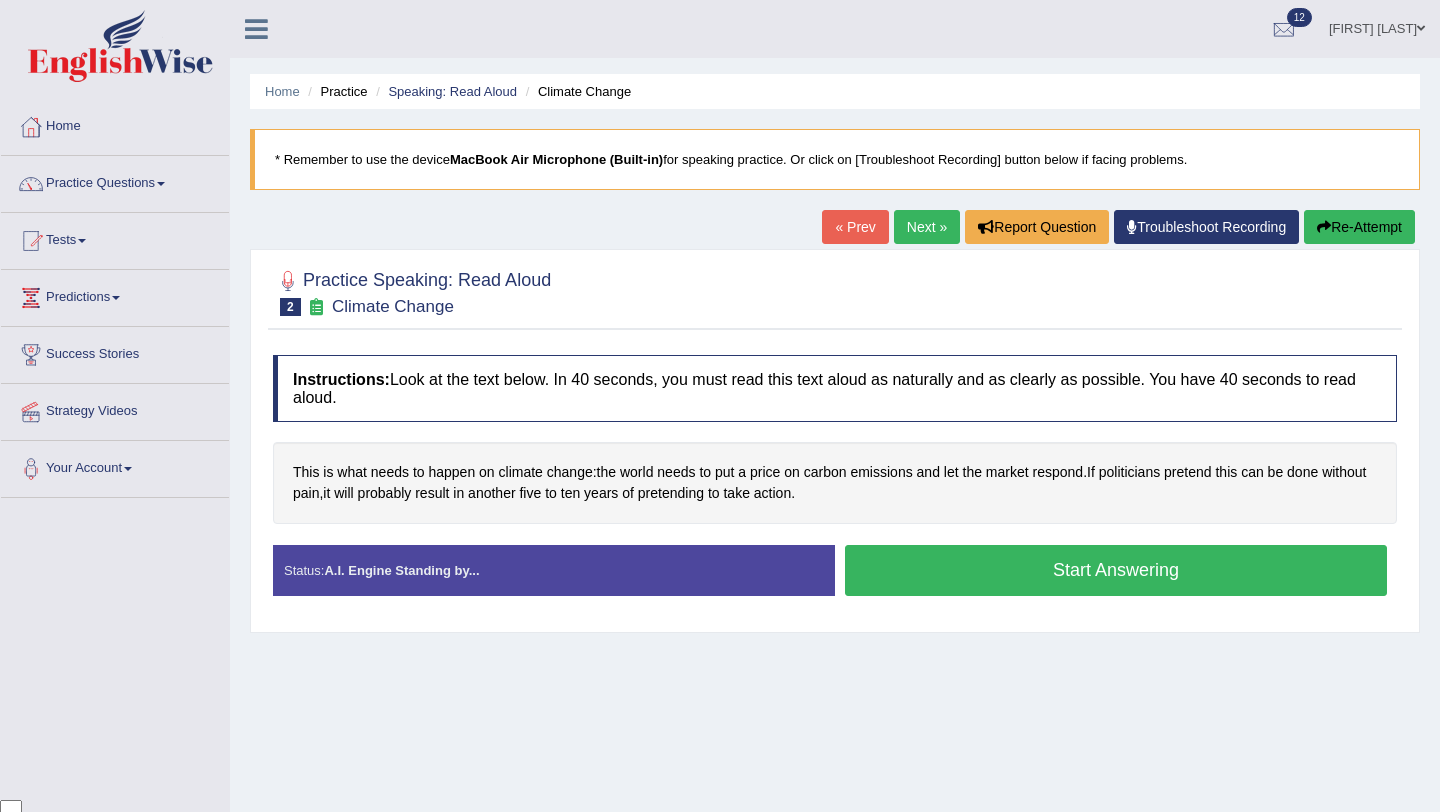 scroll, scrollTop: 0, scrollLeft: 0, axis: both 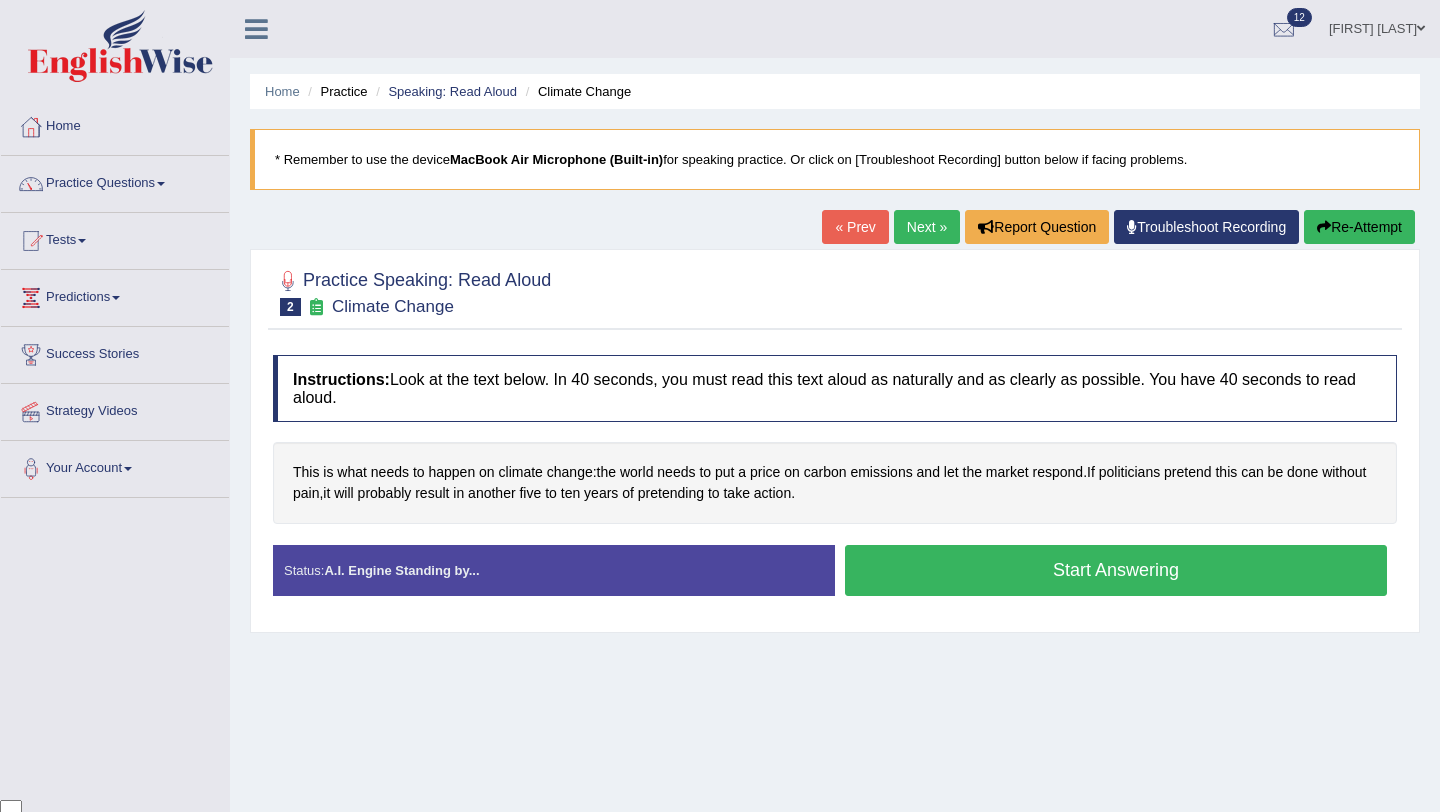 click on "Start Answering" at bounding box center [1116, 570] 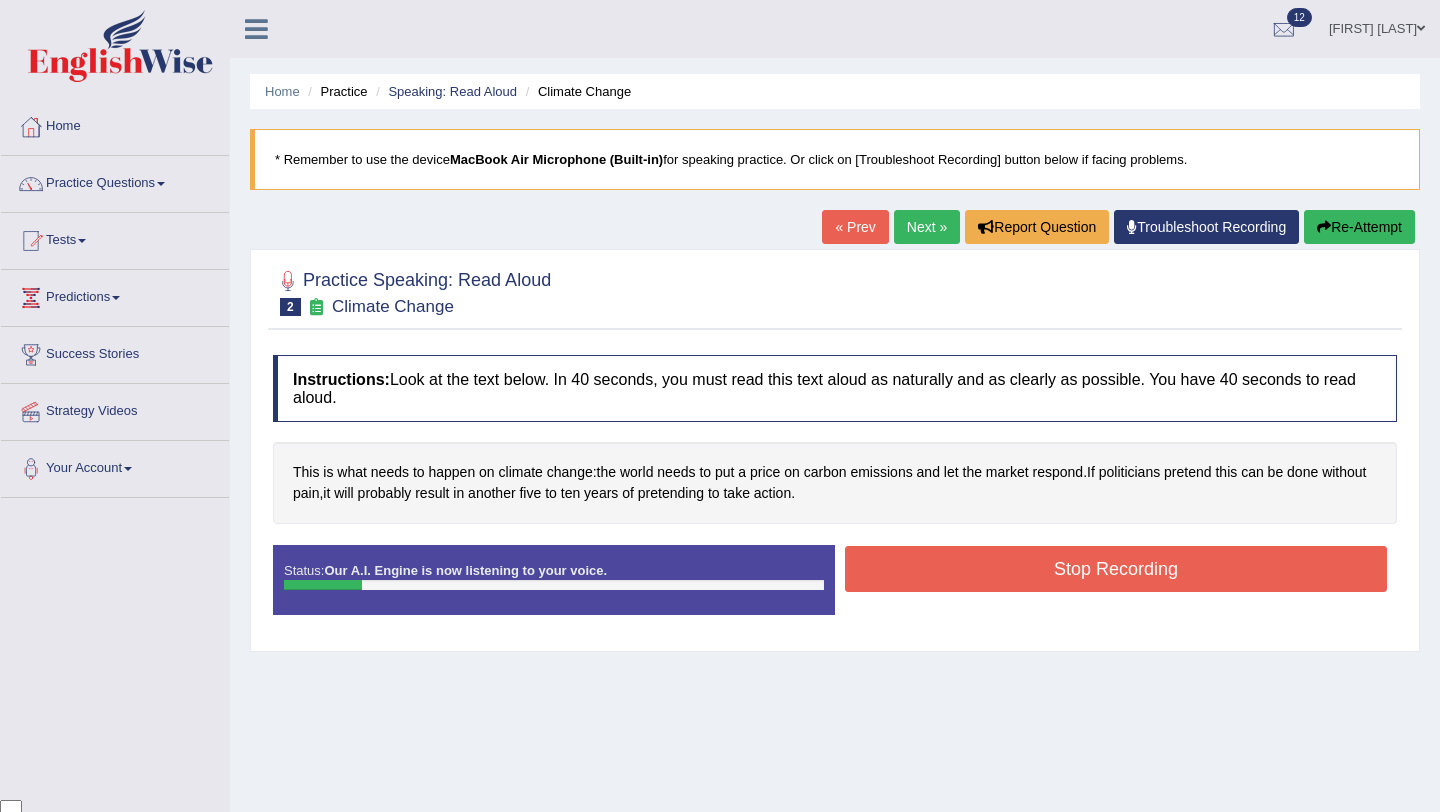 click on "Stop Recording" at bounding box center (1116, 569) 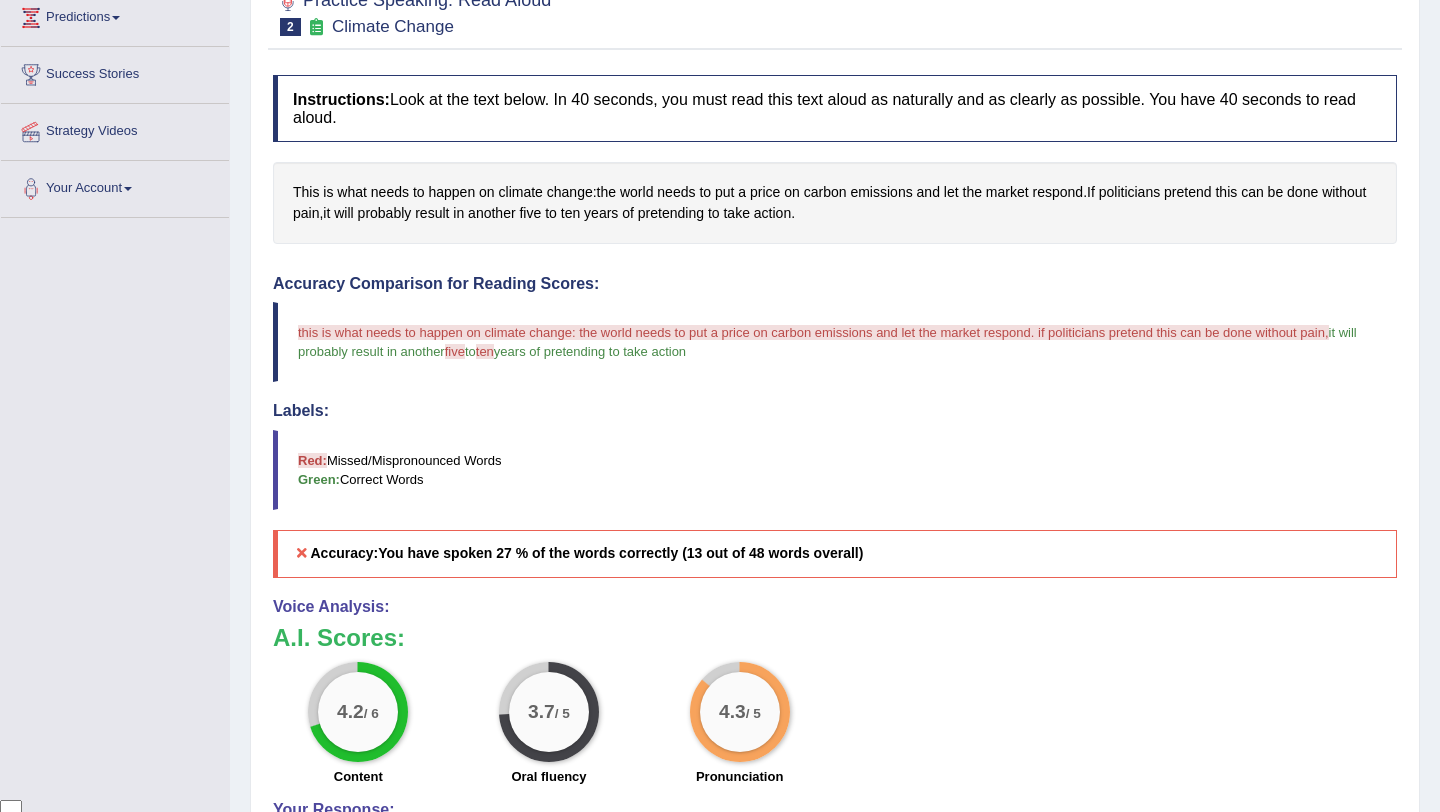 scroll, scrollTop: 0, scrollLeft: 0, axis: both 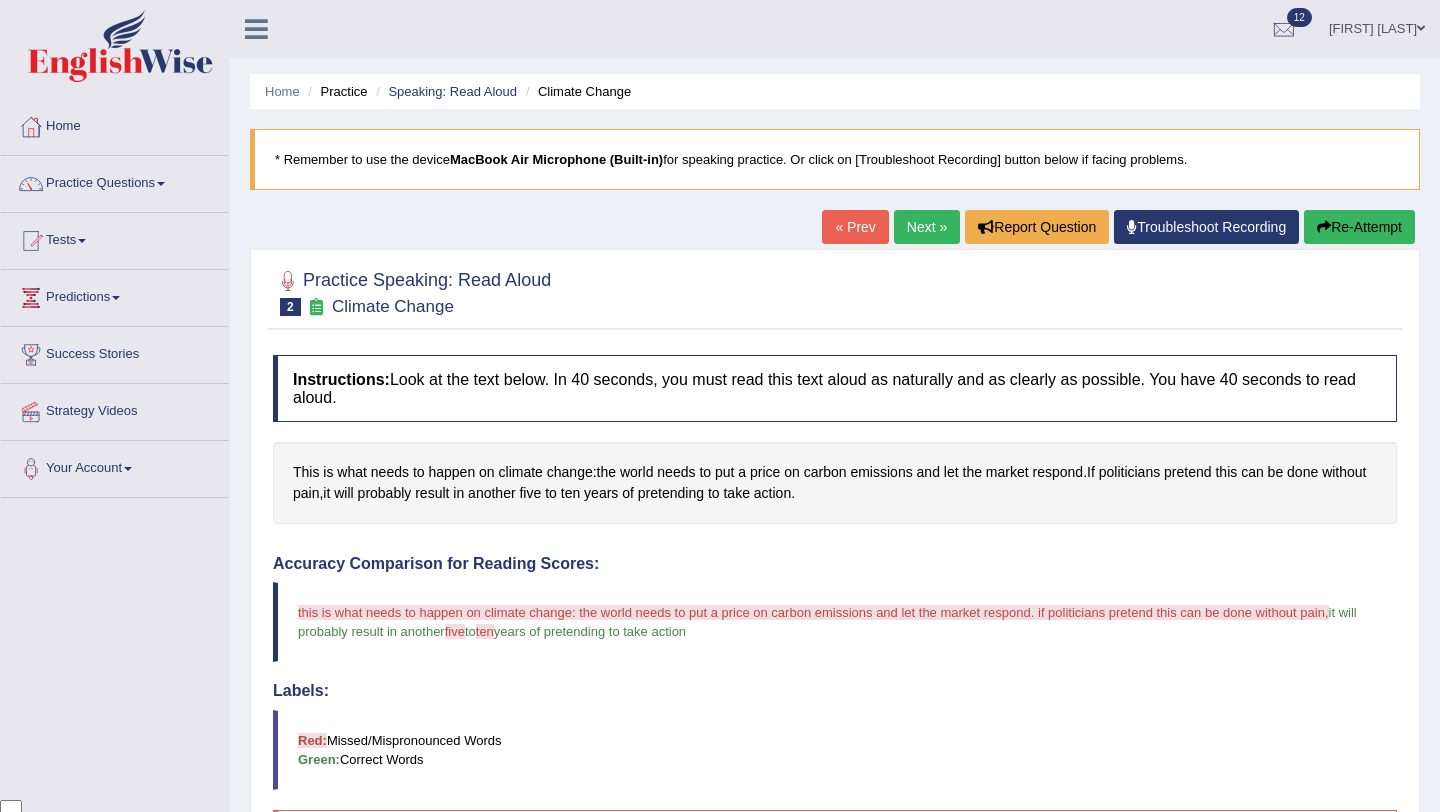 click on "Next »" at bounding box center [927, 227] 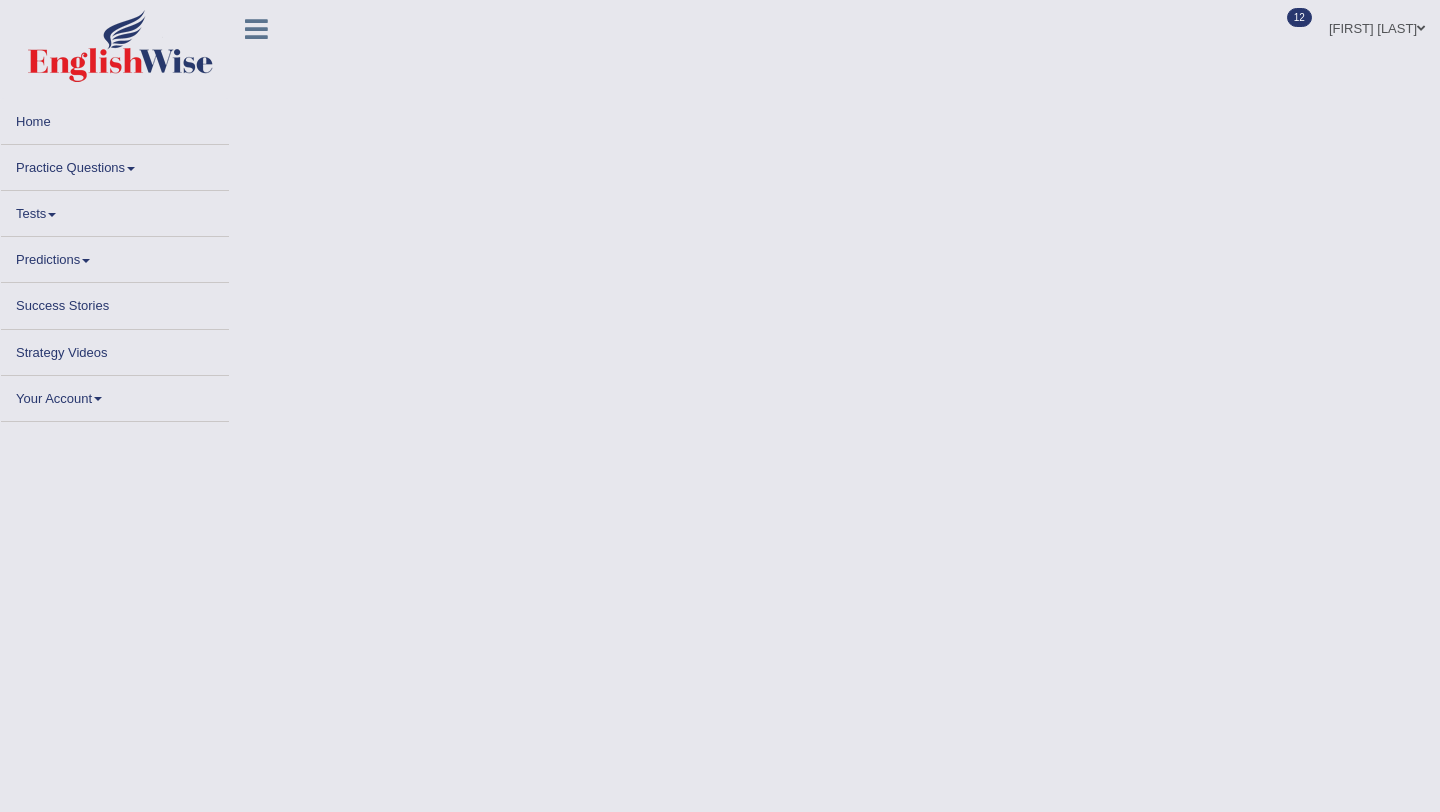 scroll, scrollTop: 0, scrollLeft: 0, axis: both 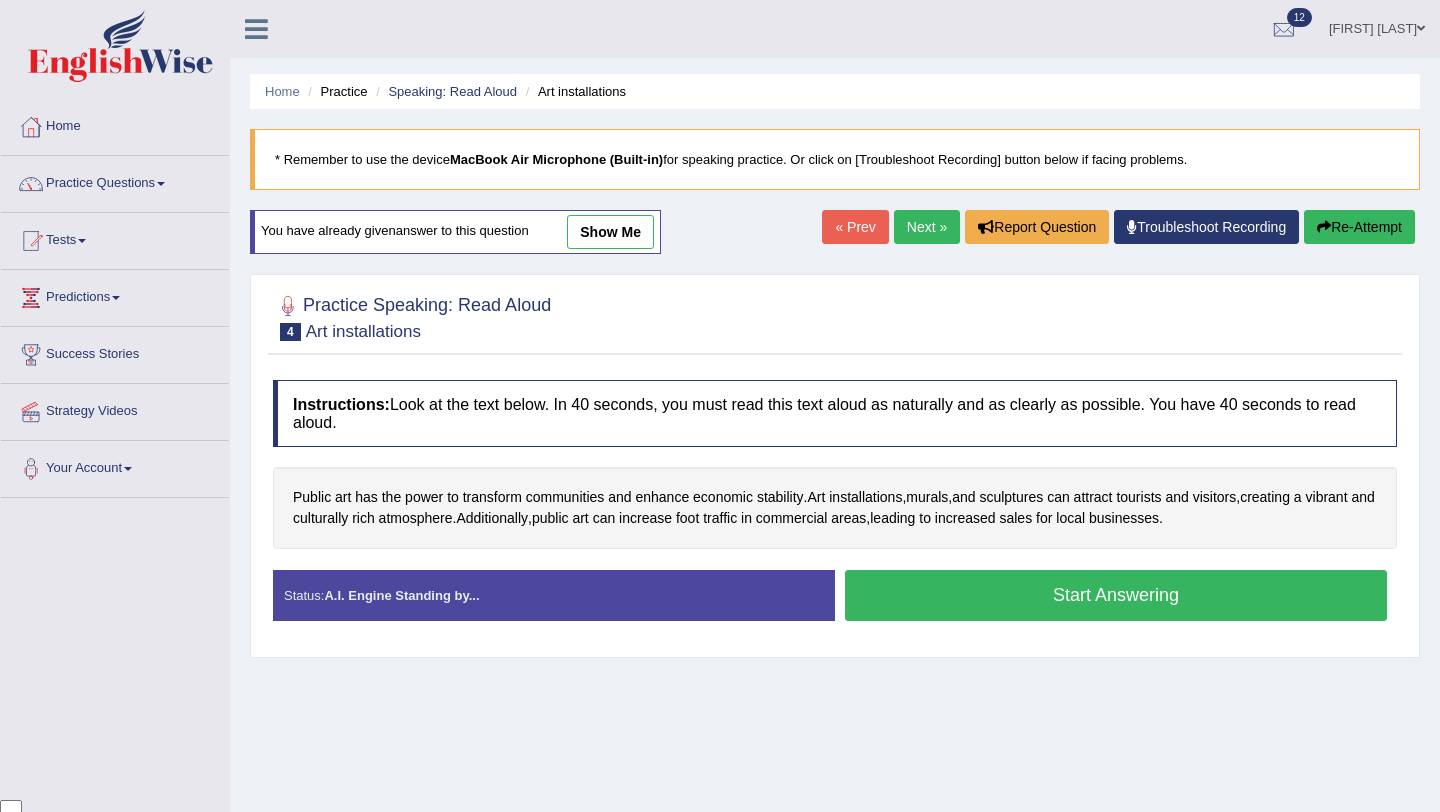 click on "Next »" at bounding box center [927, 227] 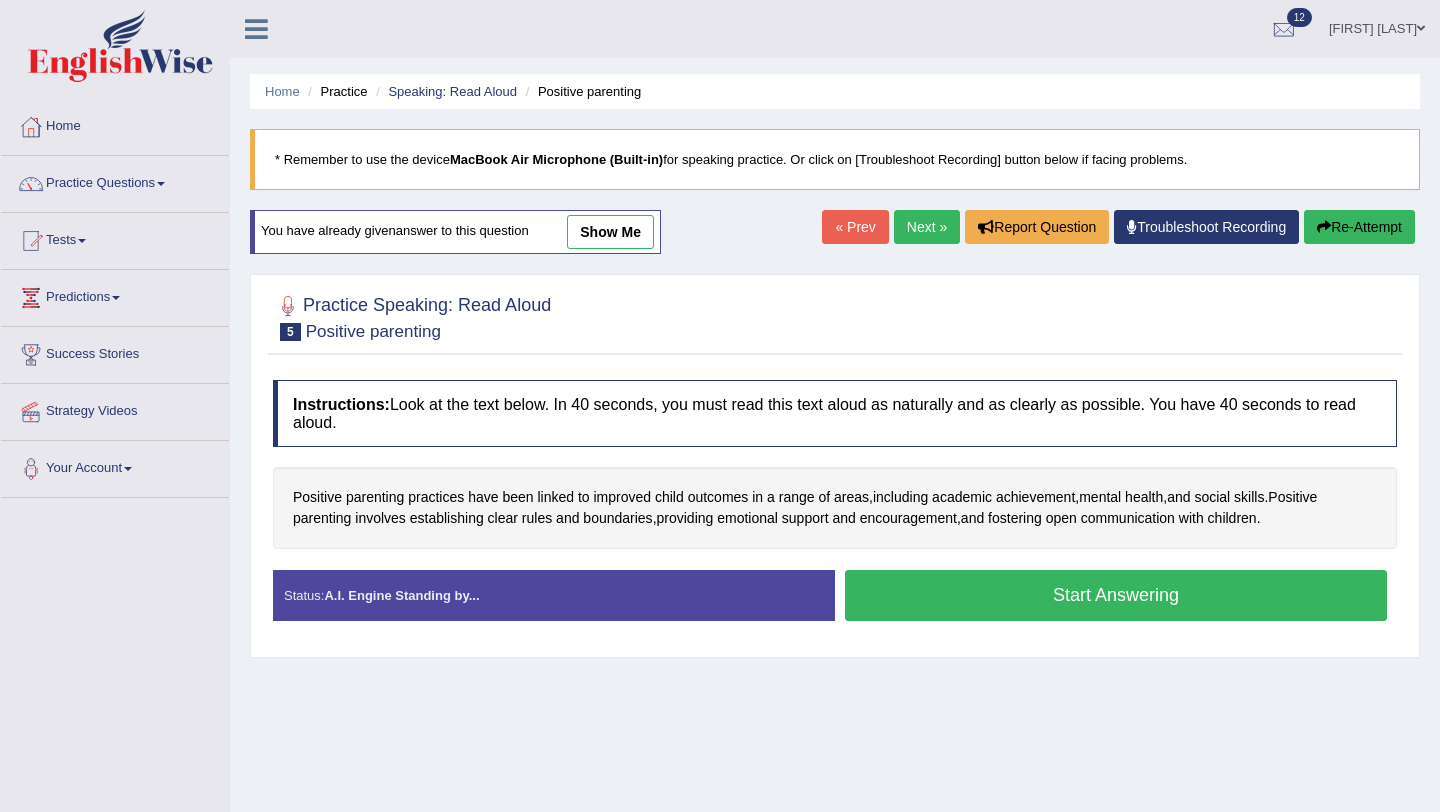scroll, scrollTop: 0, scrollLeft: 0, axis: both 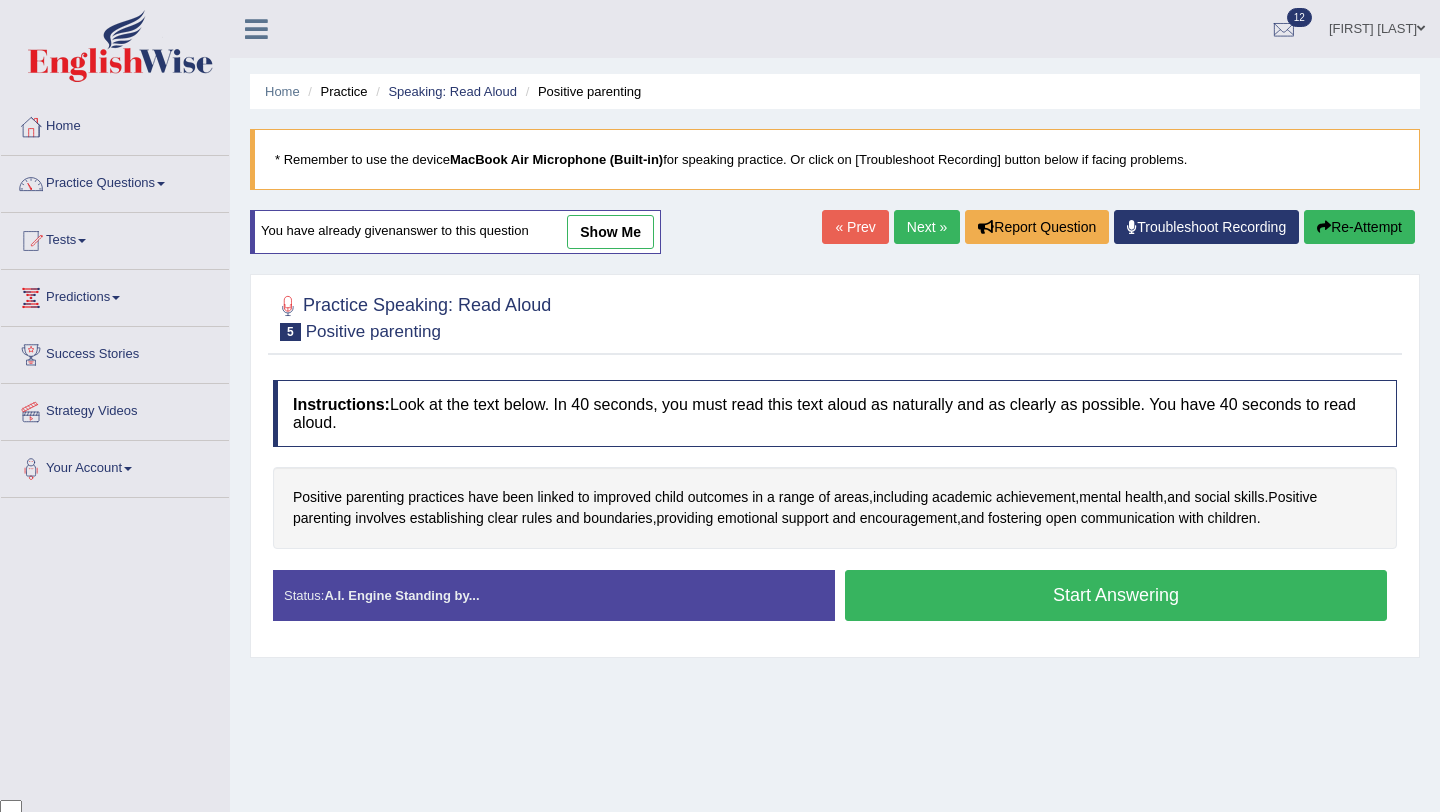 click on "Next »" at bounding box center [927, 227] 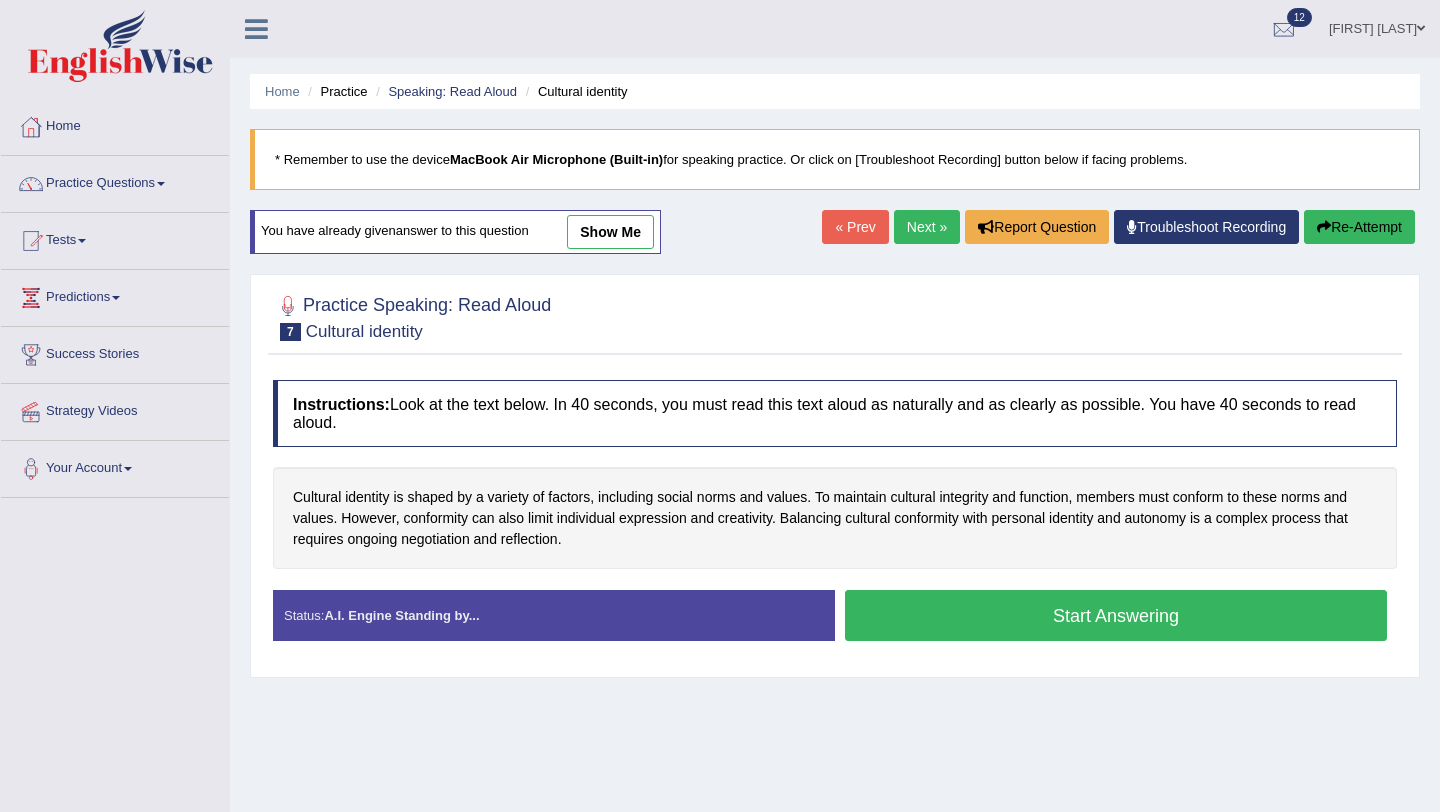 scroll, scrollTop: 0, scrollLeft: 0, axis: both 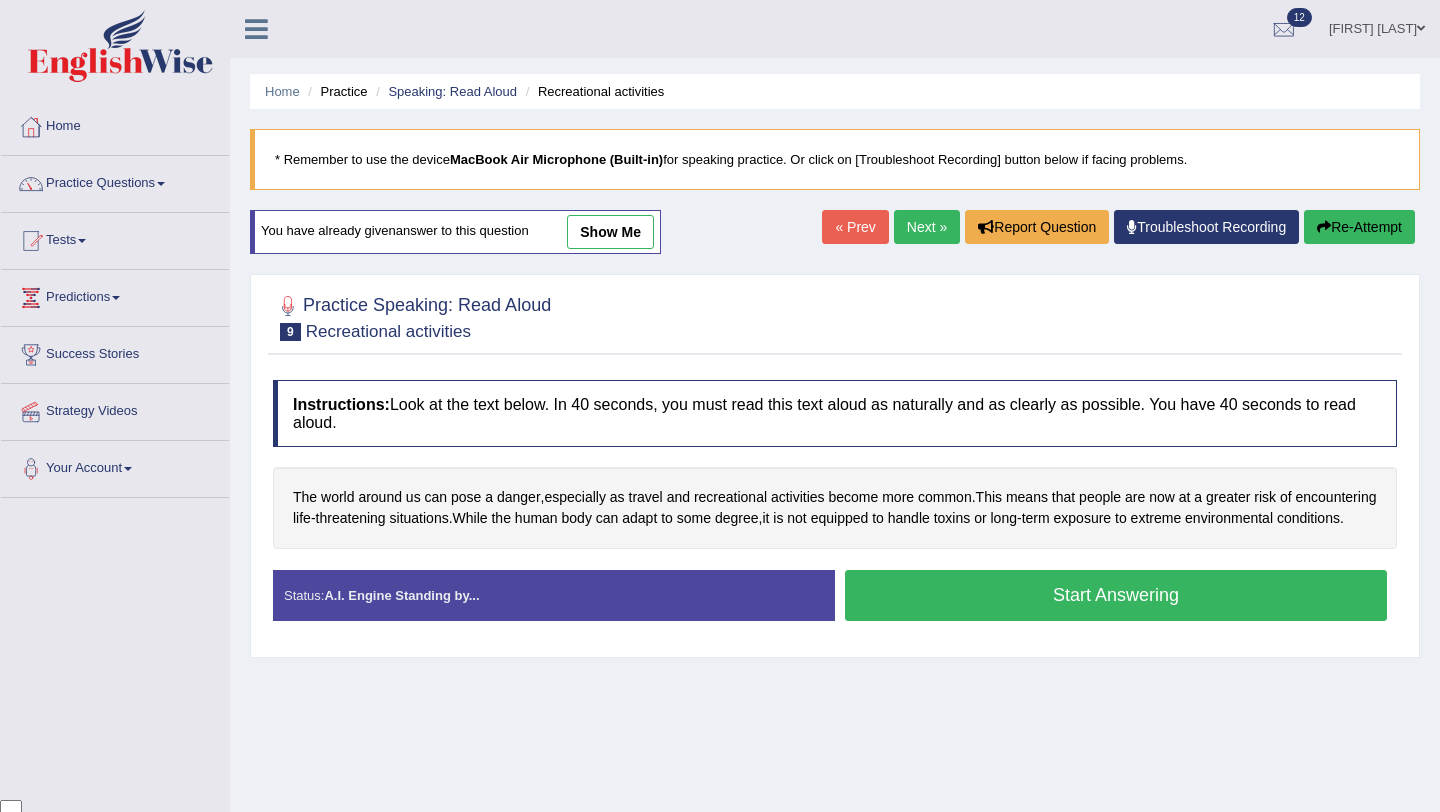 click on "Next »" at bounding box center (927, 227) 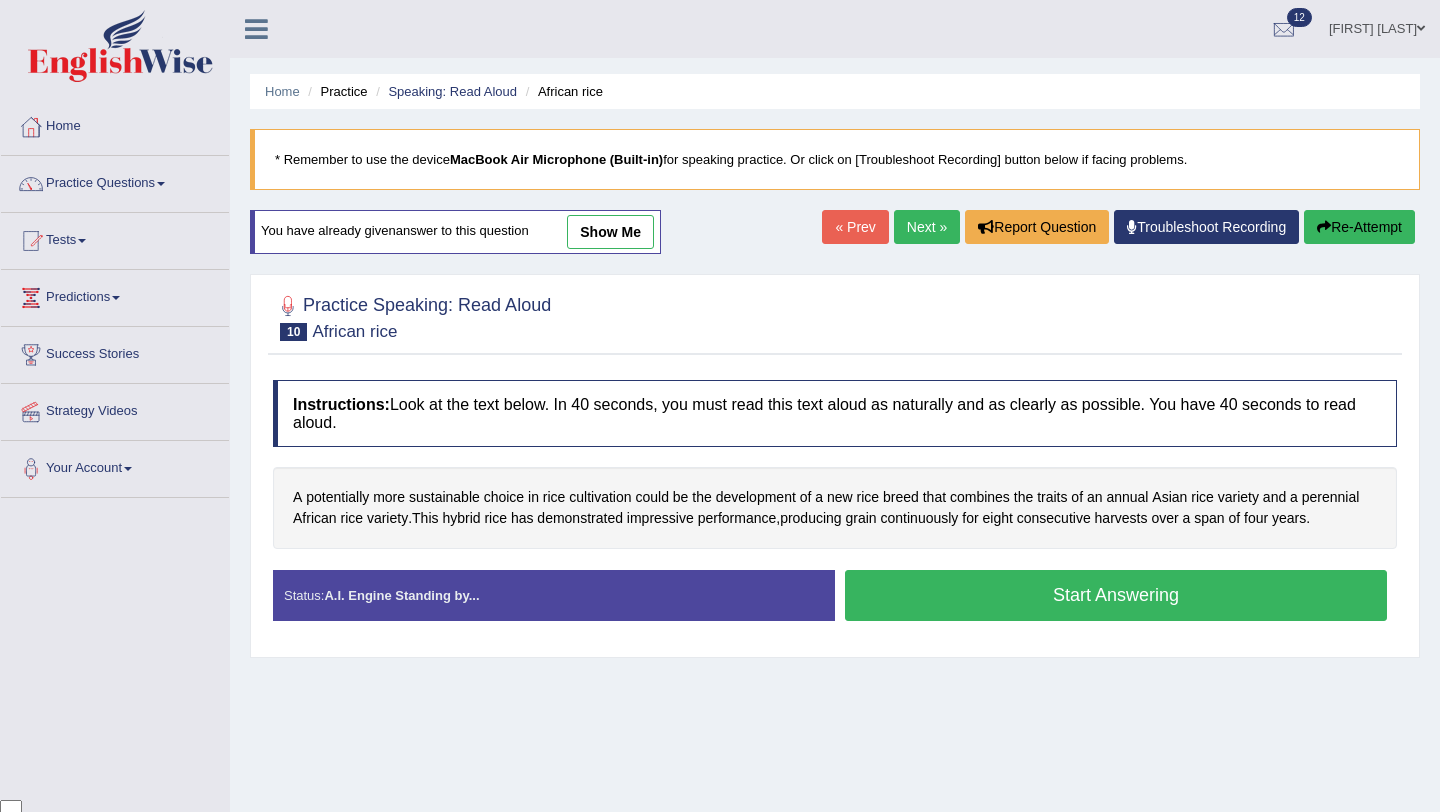 scroll, scrollTop: 0, scrollLeft: 0, axis: both 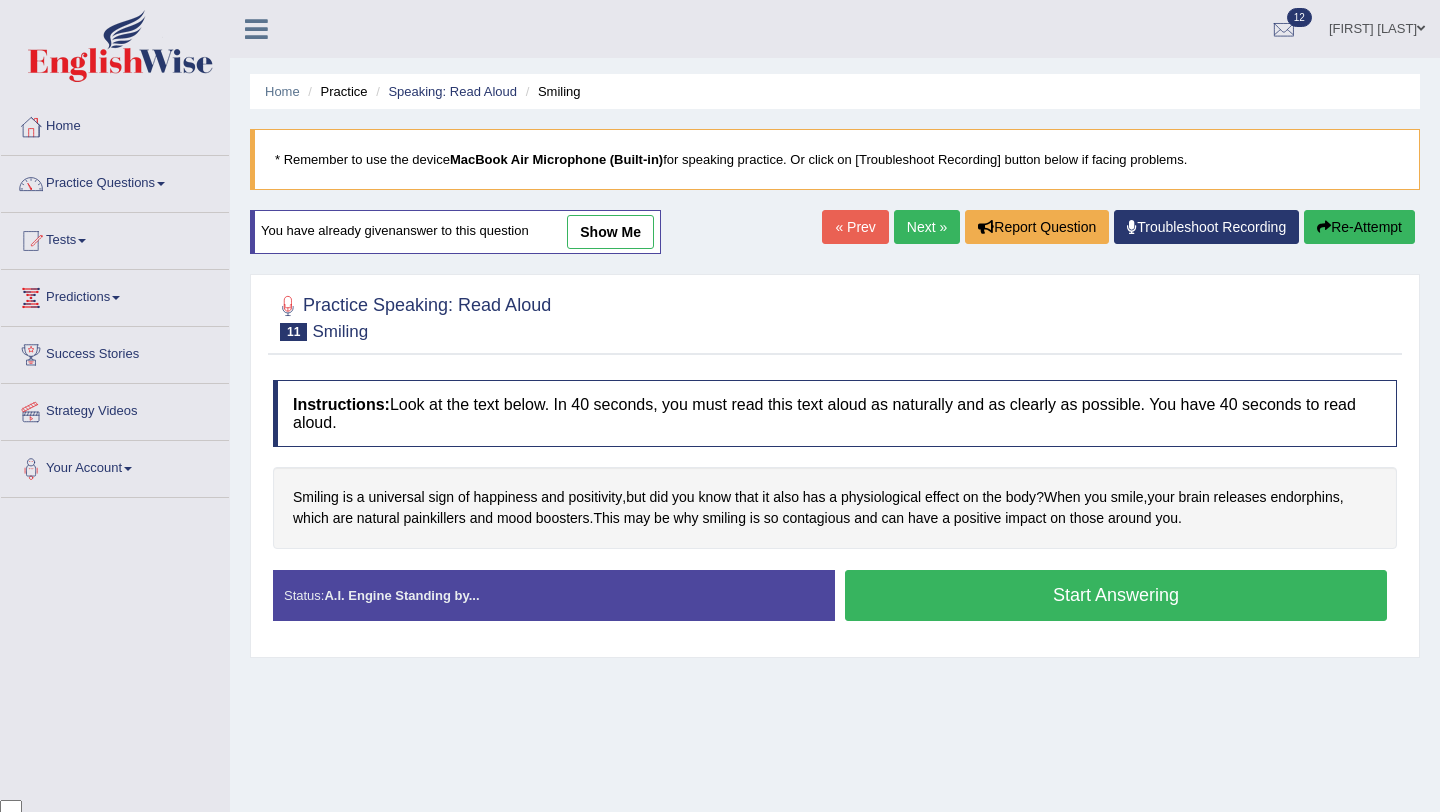 click on "Next »" at bounding box center [927, 227] 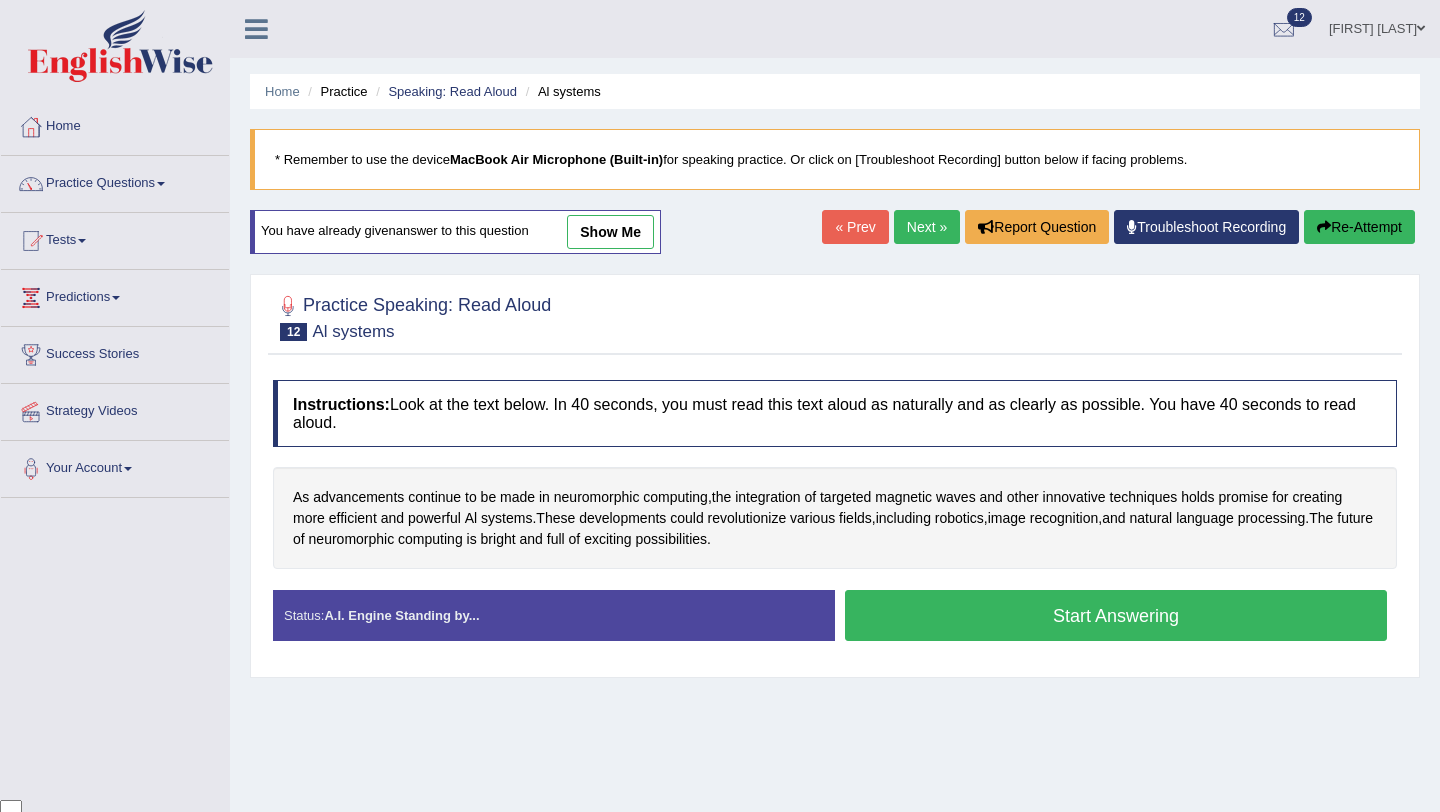 scroll, scrollTop: 0, scrollLeft: 0, axis: both 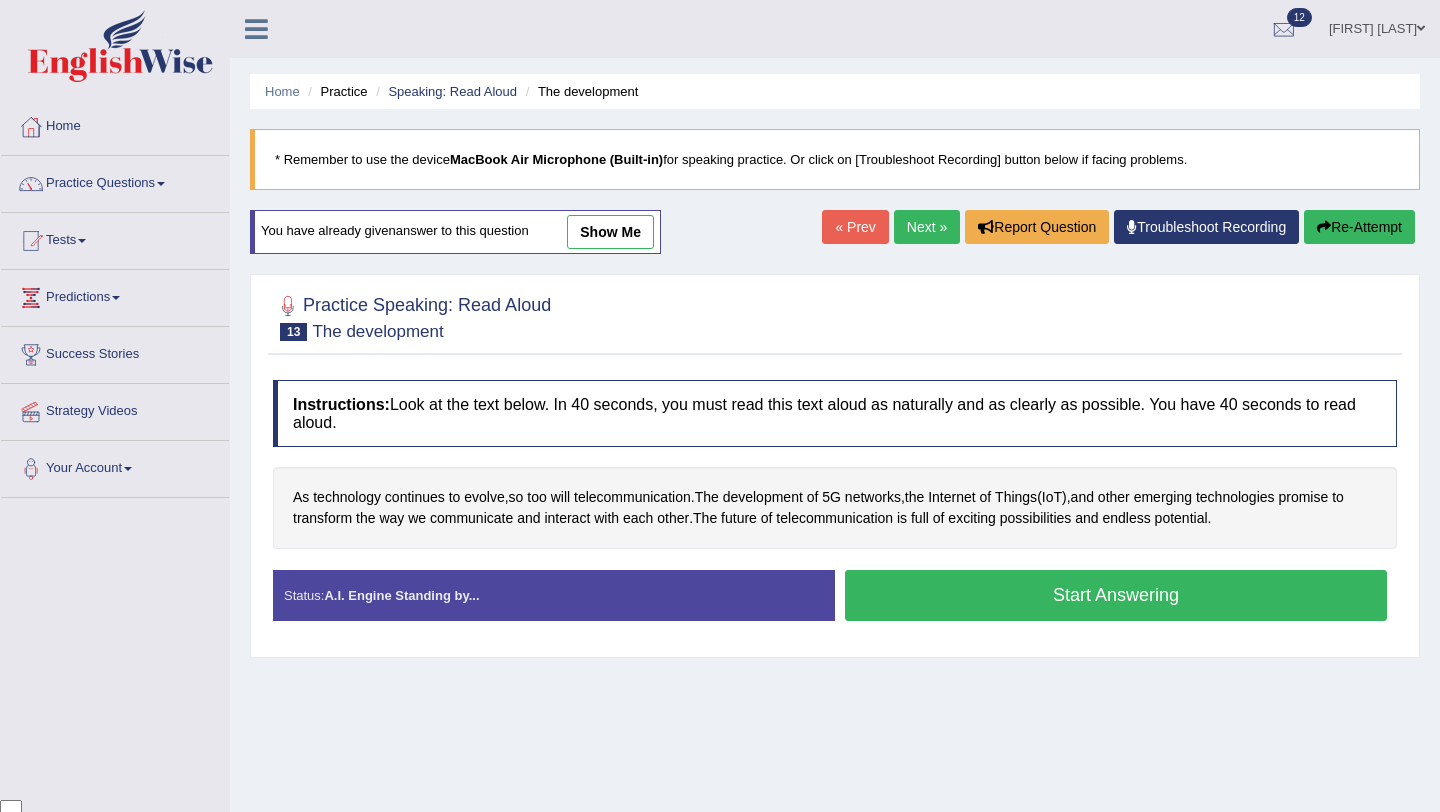 click on "Next »" at bounding box center [927, 227] 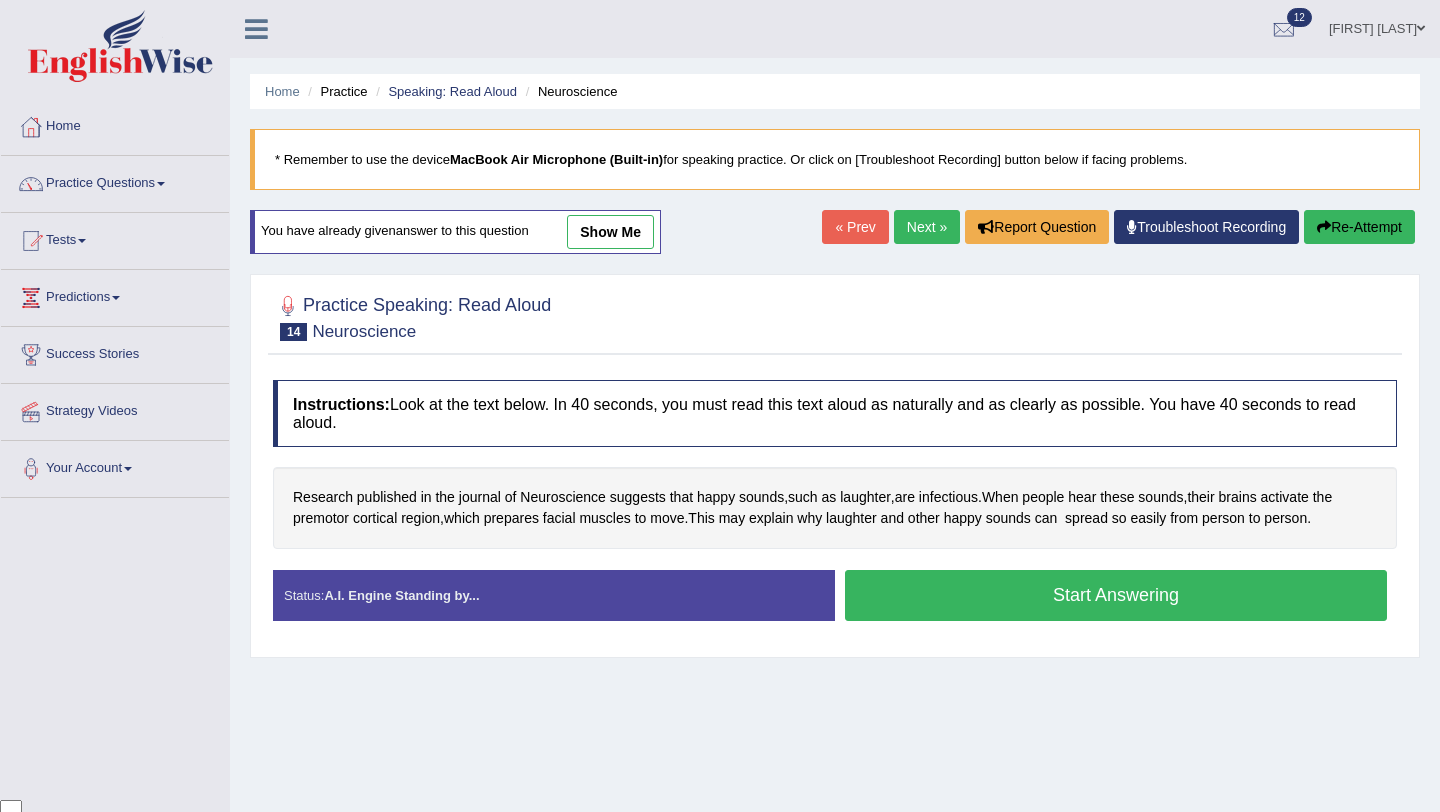 scroll, scrollTop: 0, scrollLeft: 0, axis: both 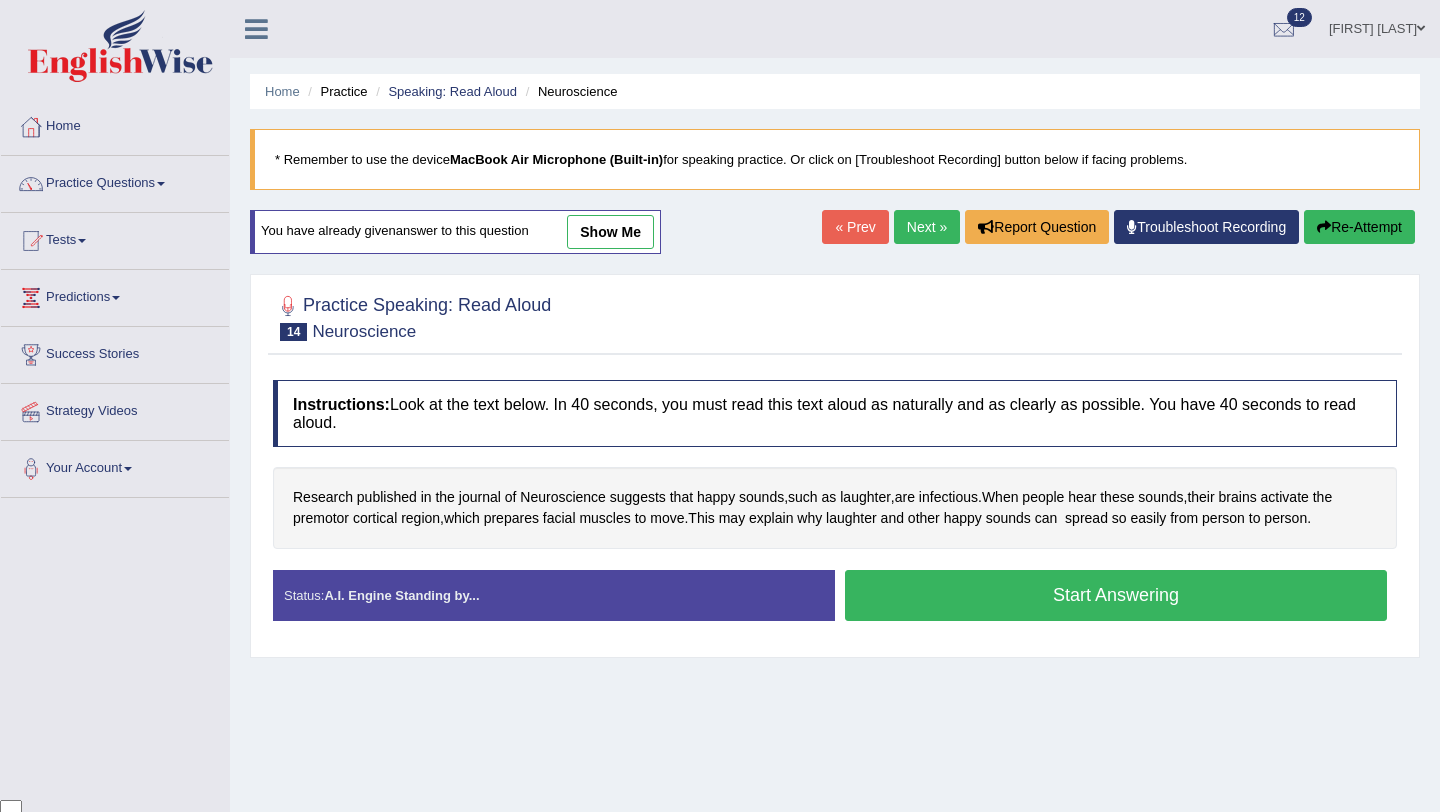 click on "Next »" at bounding box center [927, 227] 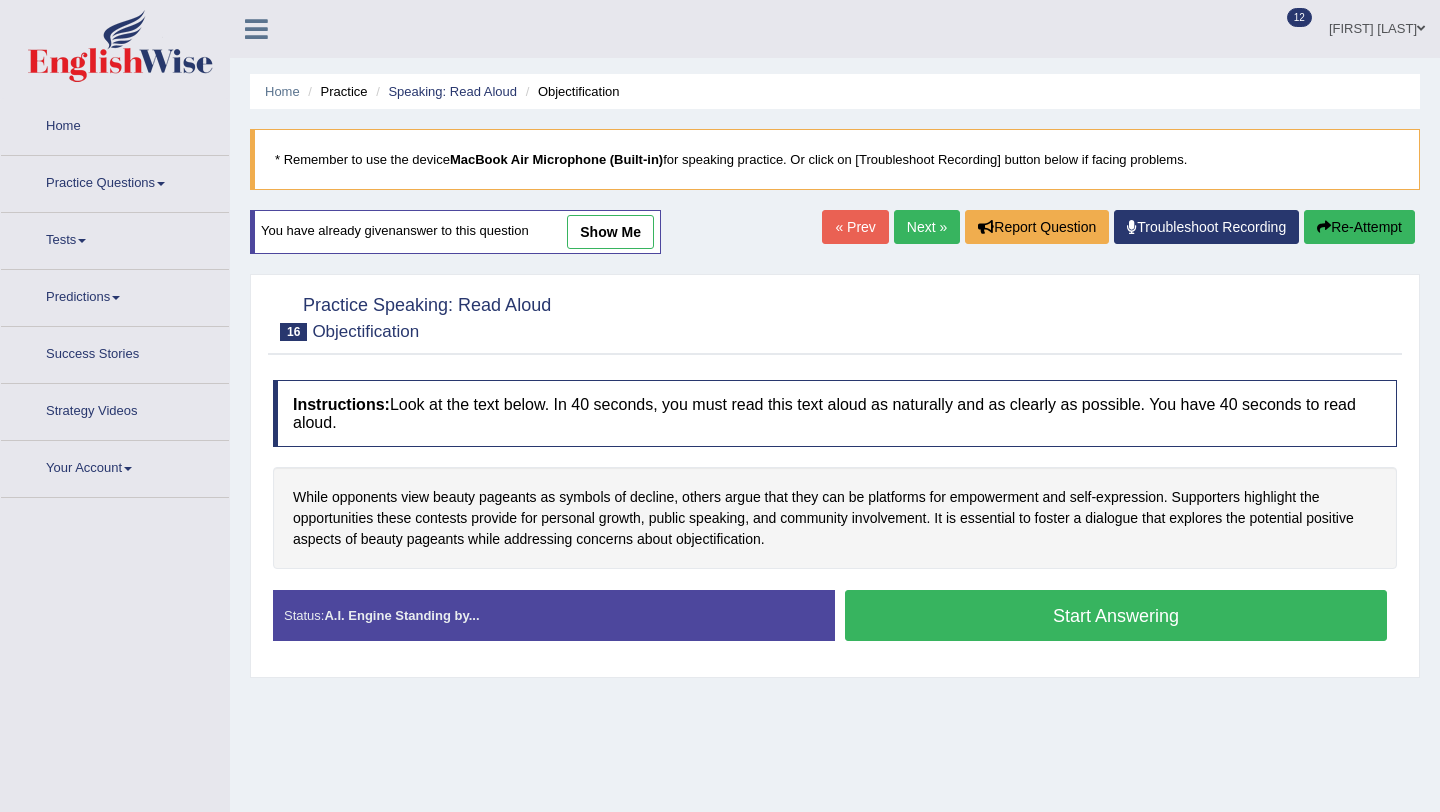 scroll, scrollTop: 0, scrollLeft: 0, axis: both 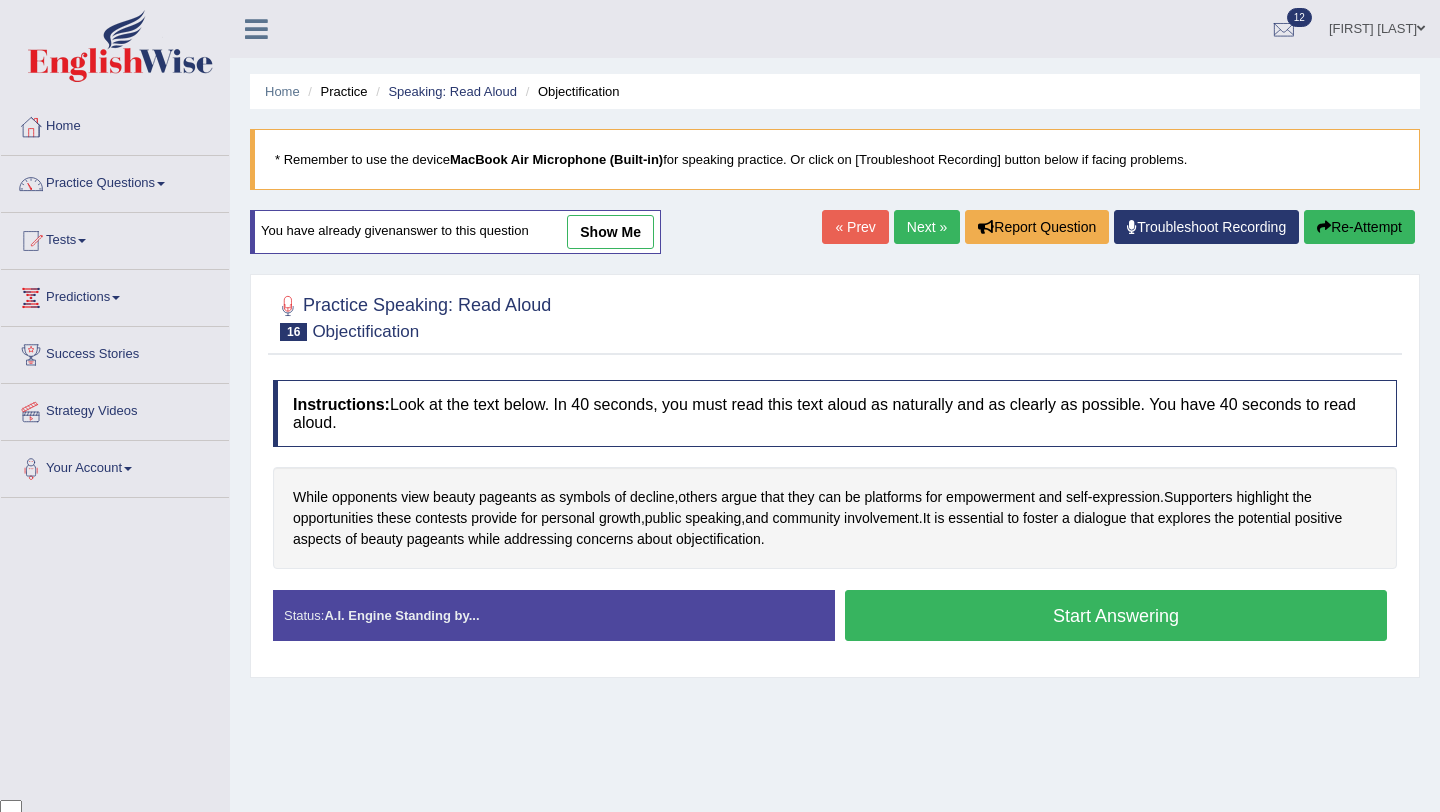 click on "Next »" at bounding box center [927, 227] 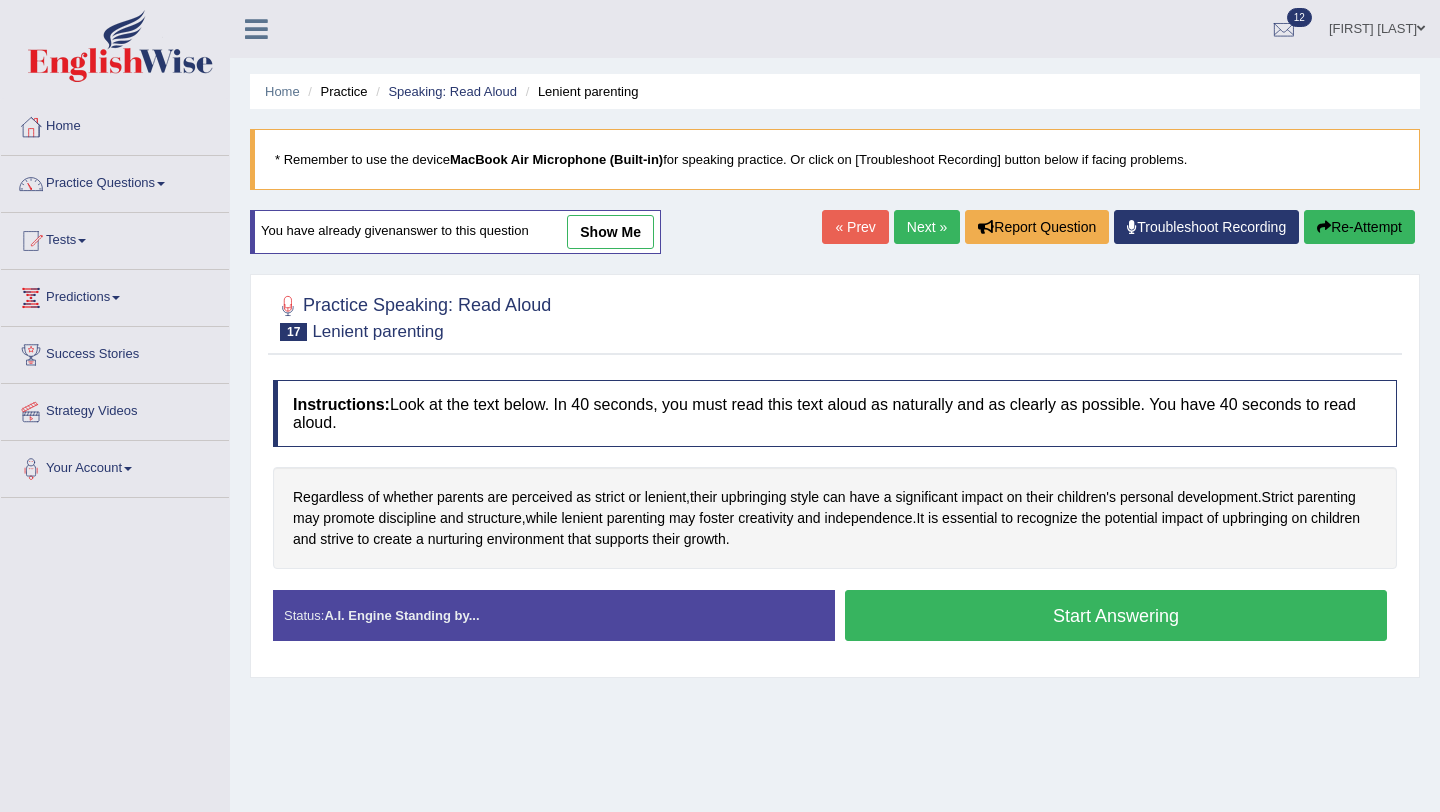 scroll, scrollTop: 0, scrollLeft: 0, axis: both 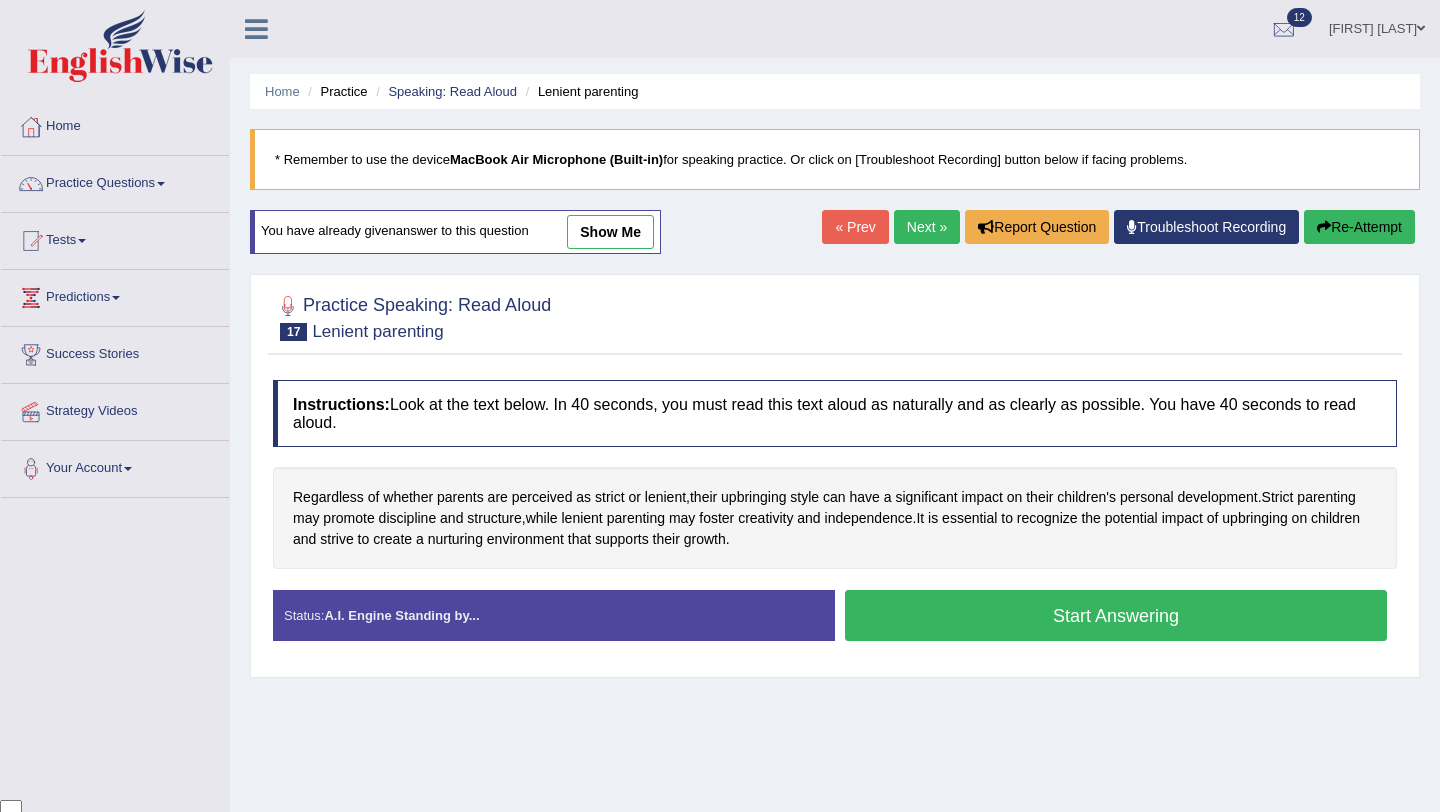 click on "Next »" at bounding box center (927, 227) 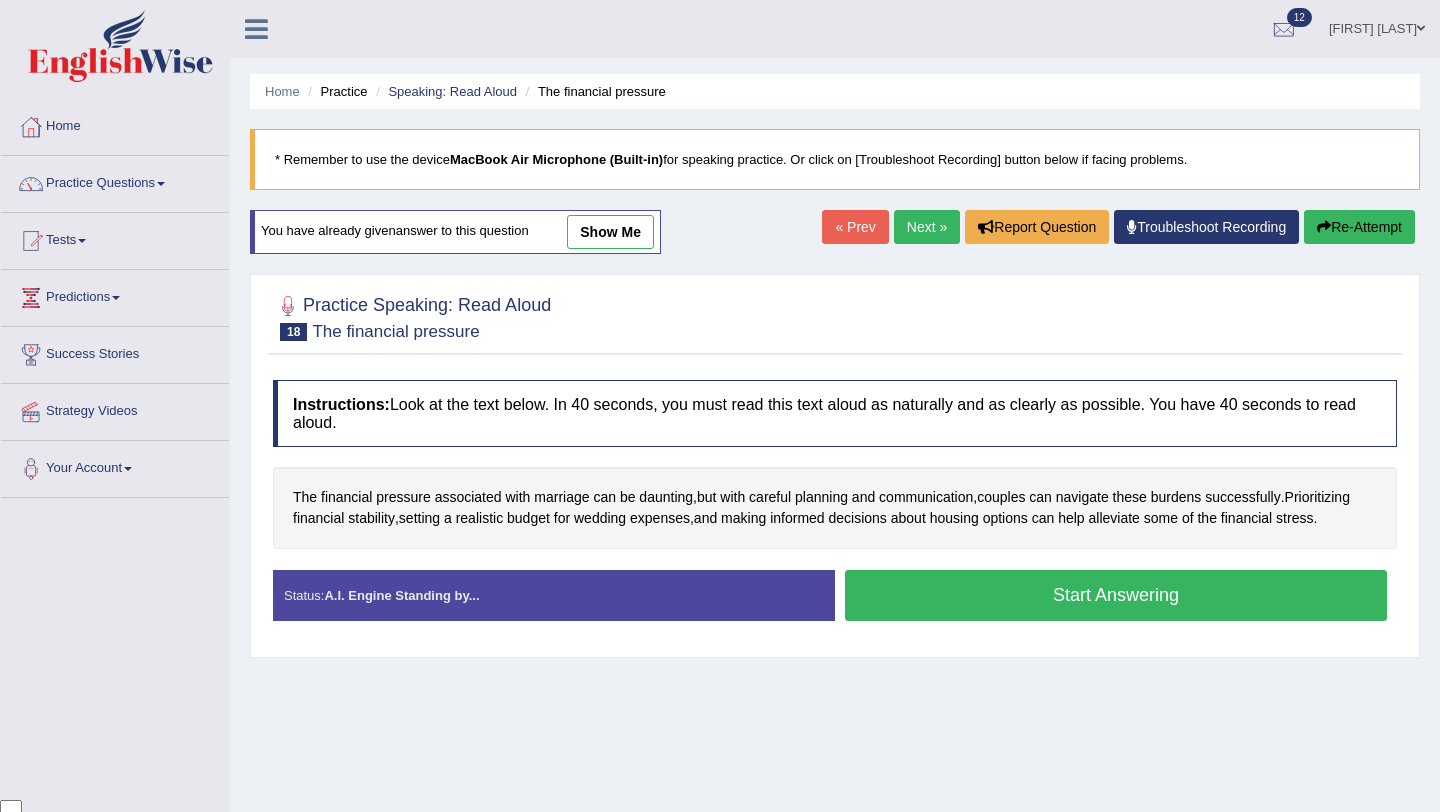 scroll, scrollTop: 0, scrollLeft: 0, axis: both 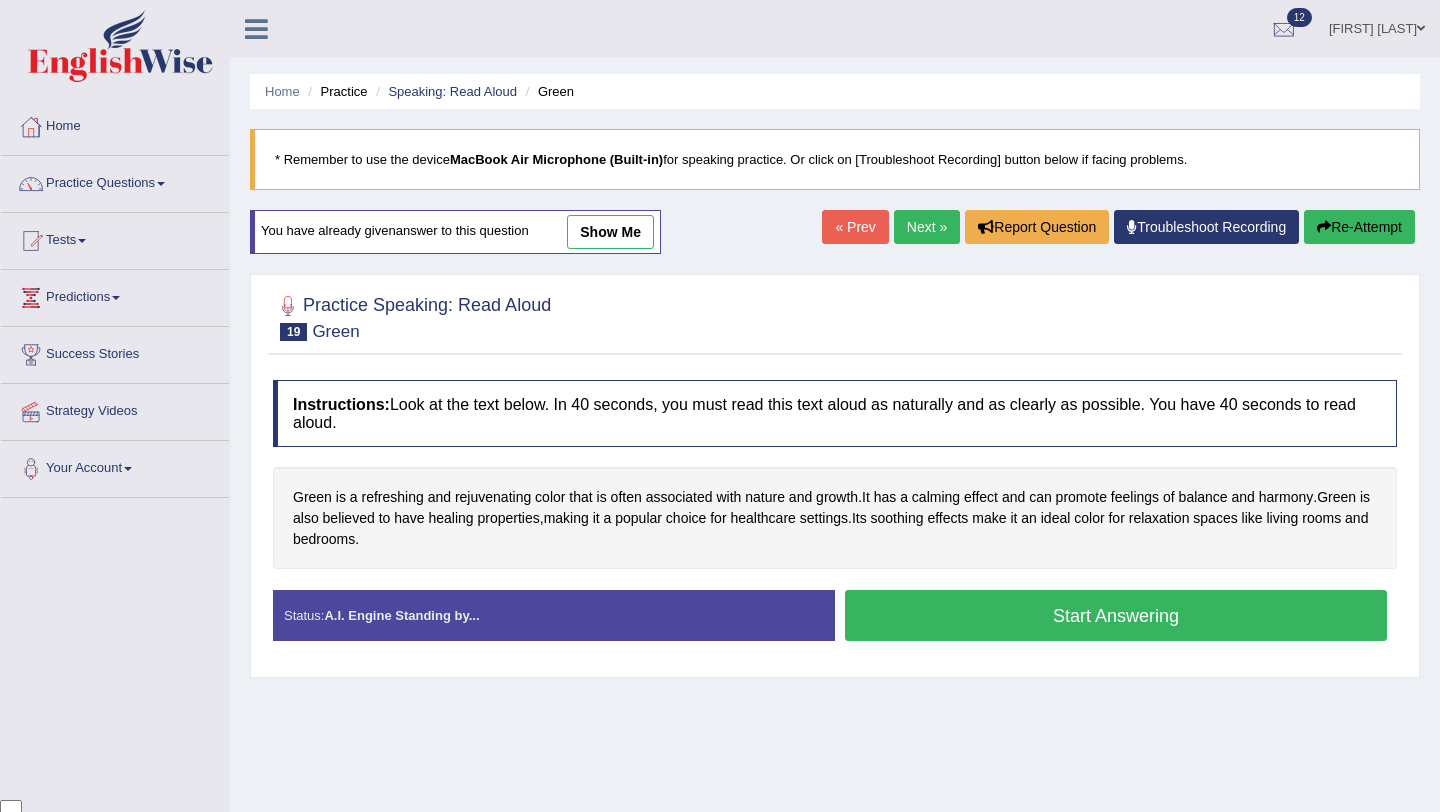 click on "Next »" at bounding box center (927, 227) 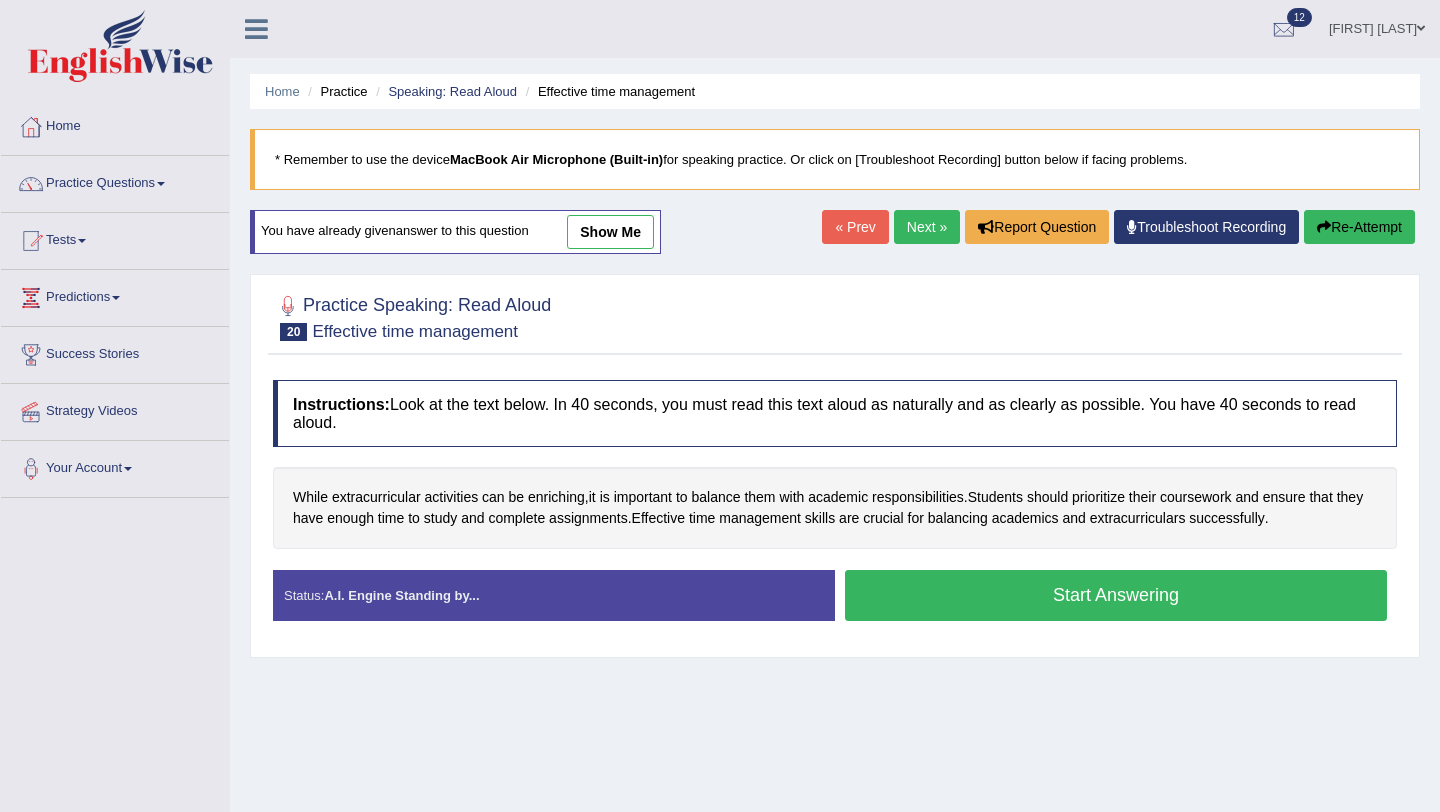 scroll, scrollTop: 0, scrollLeft: 0, axis: both 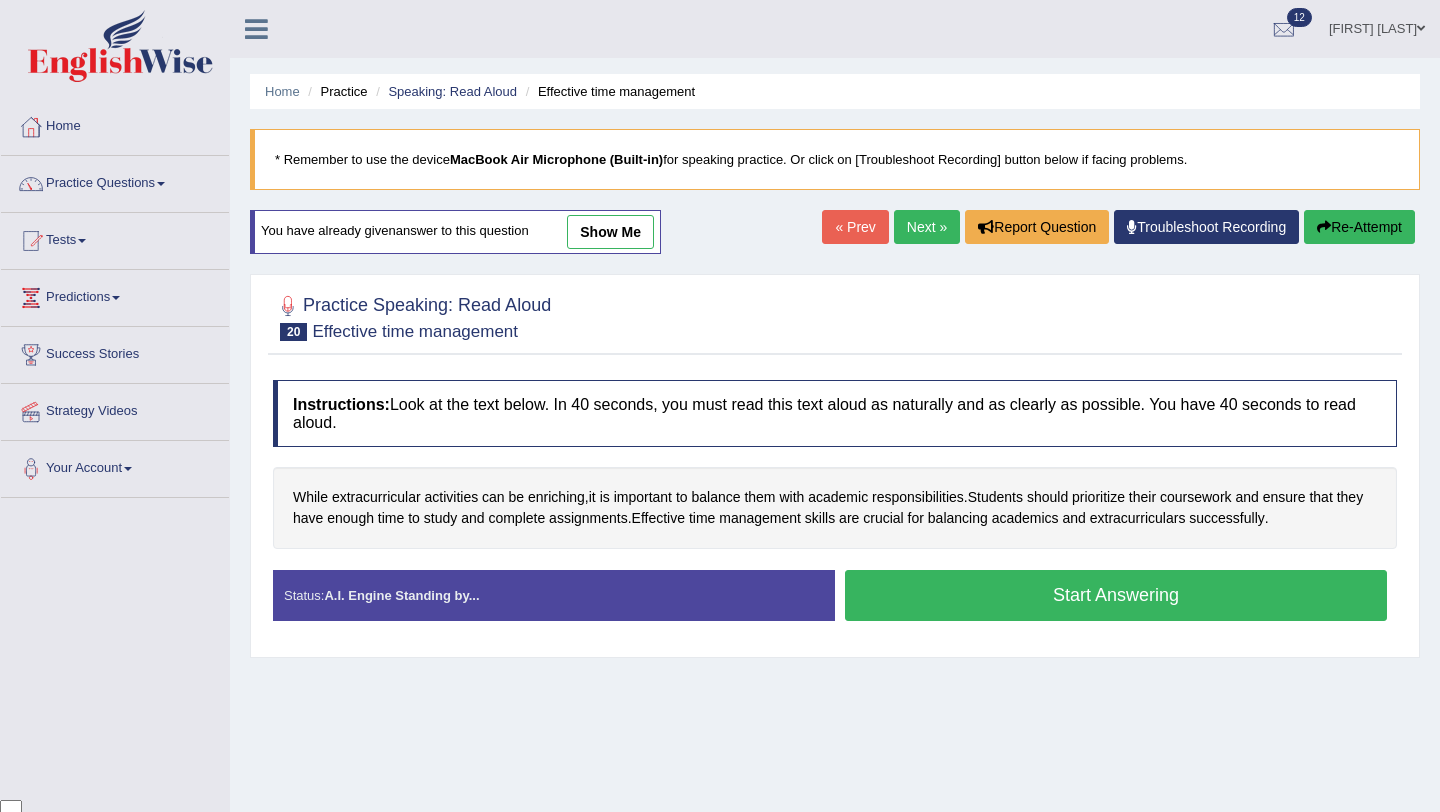 click on "Next »" at bounding box center (927, 227) 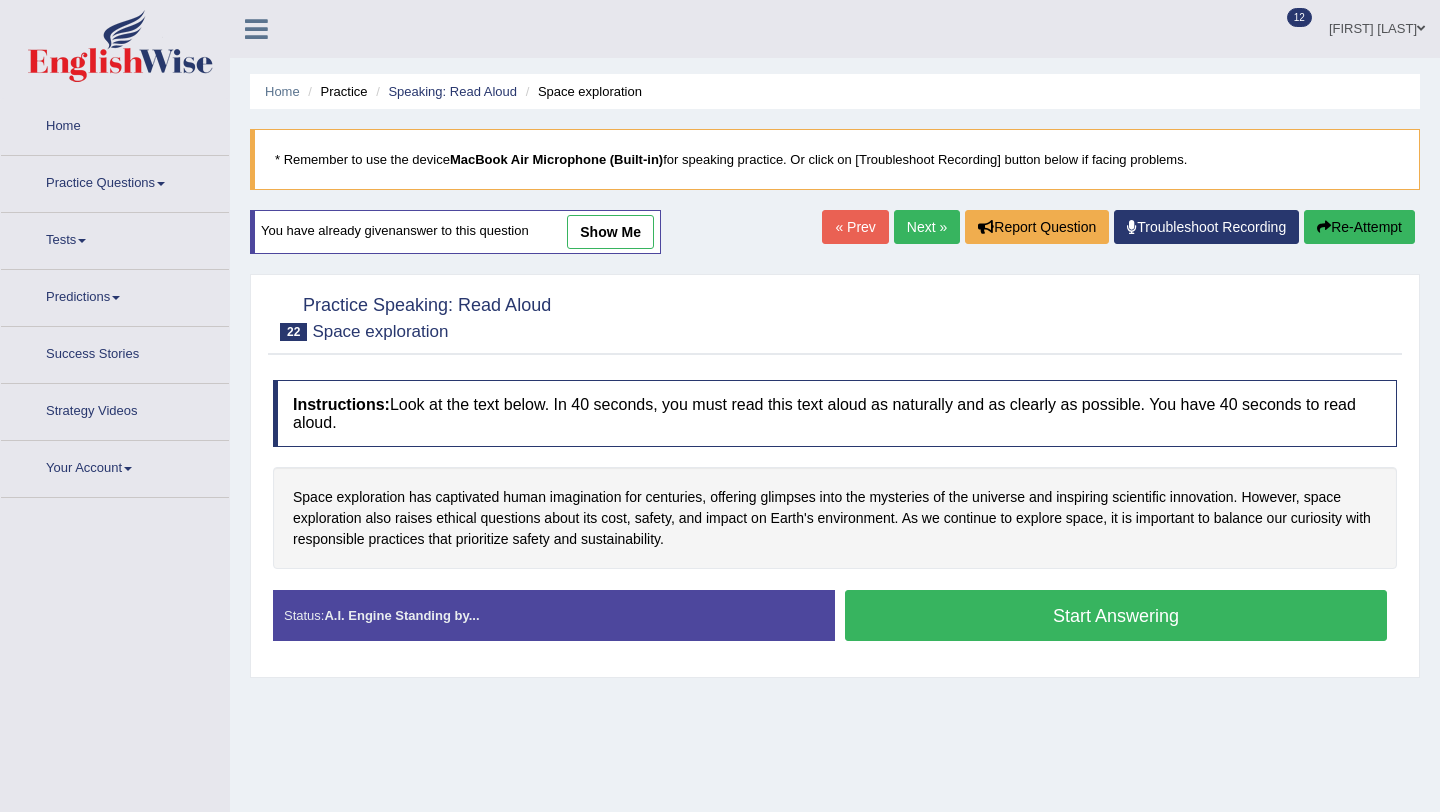 scroll, scrollTop: 0, scrollLeft: 0, axis: both 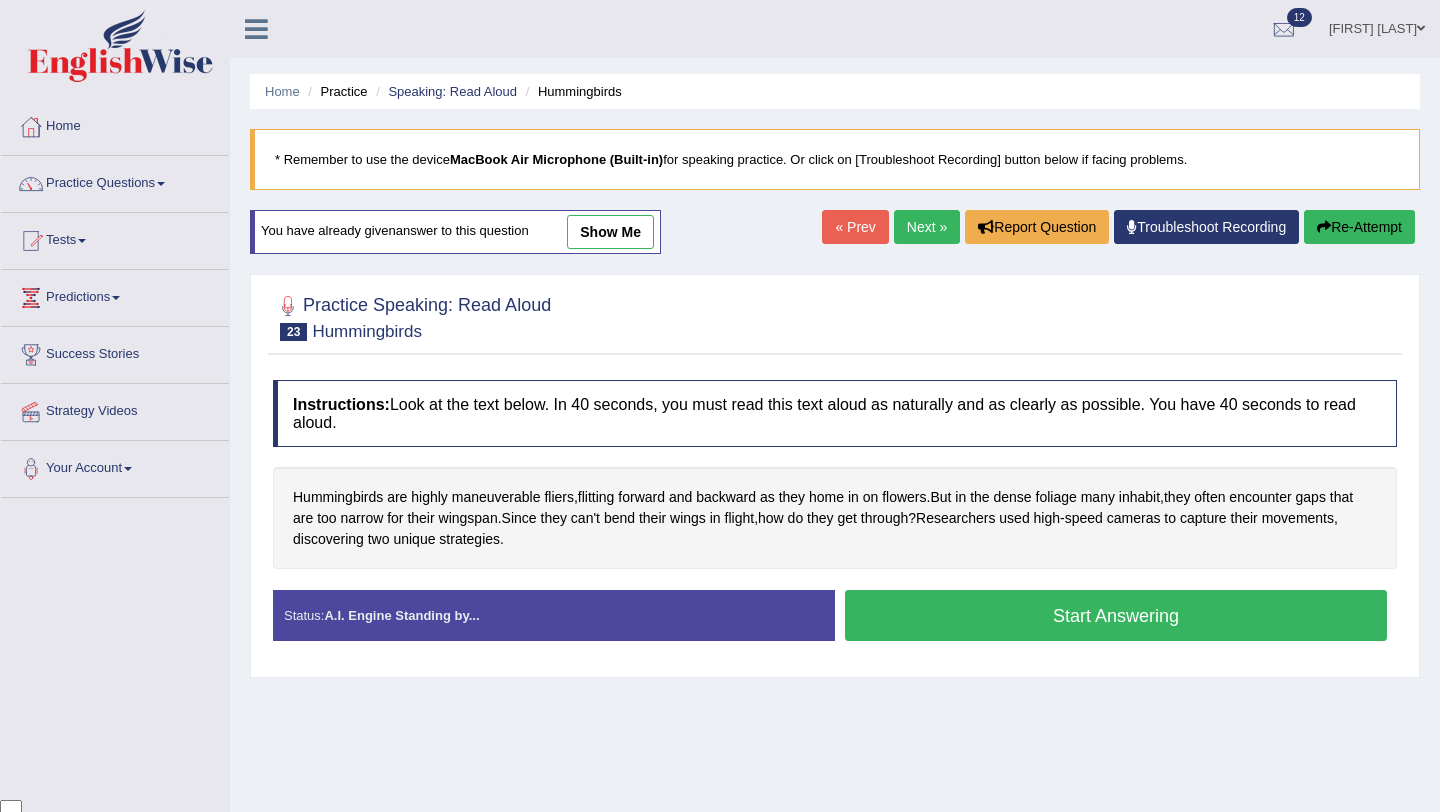 click on "Next »" at bounding box center (927, 227) 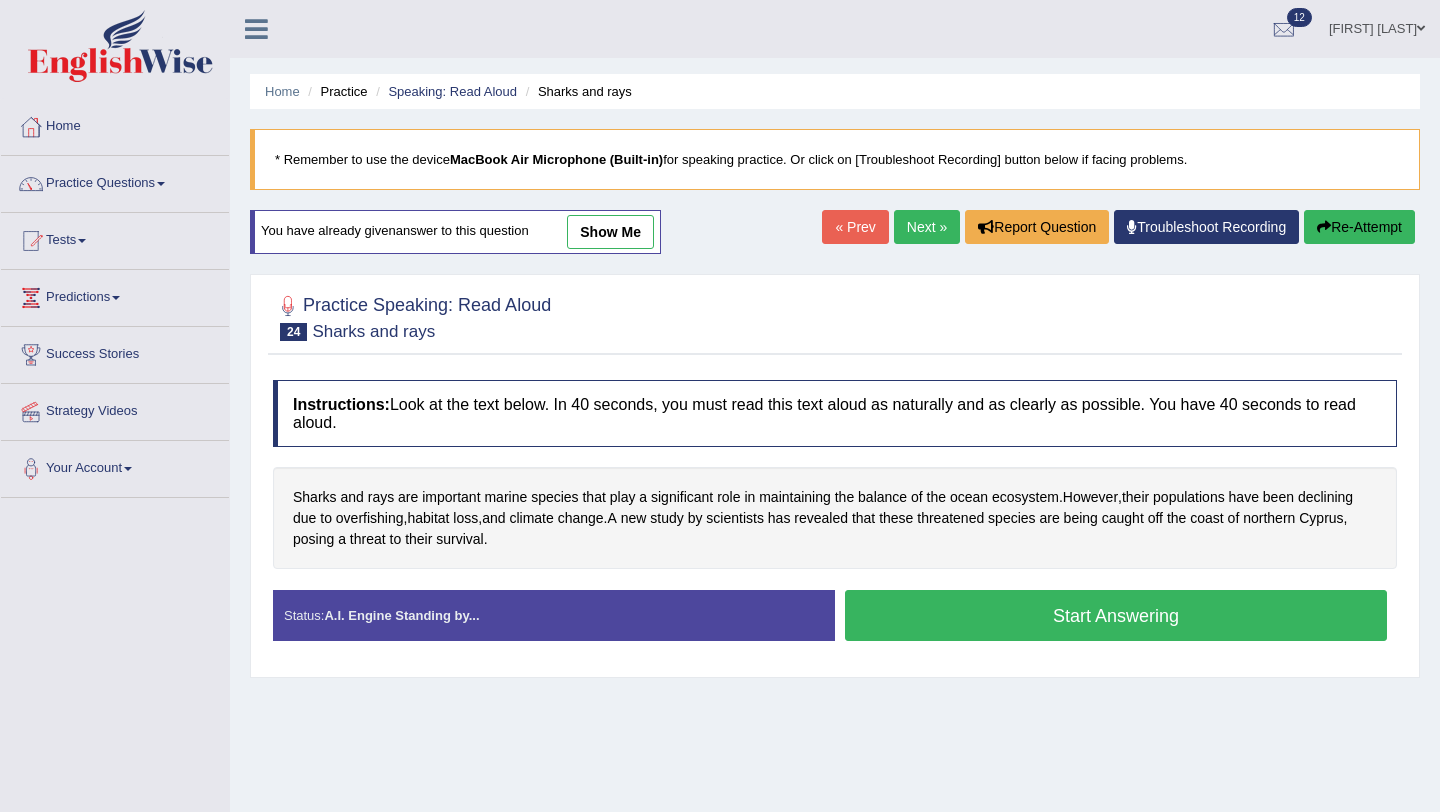 scroll, scrollTop: 0, scrollLeft: 0, axis: both 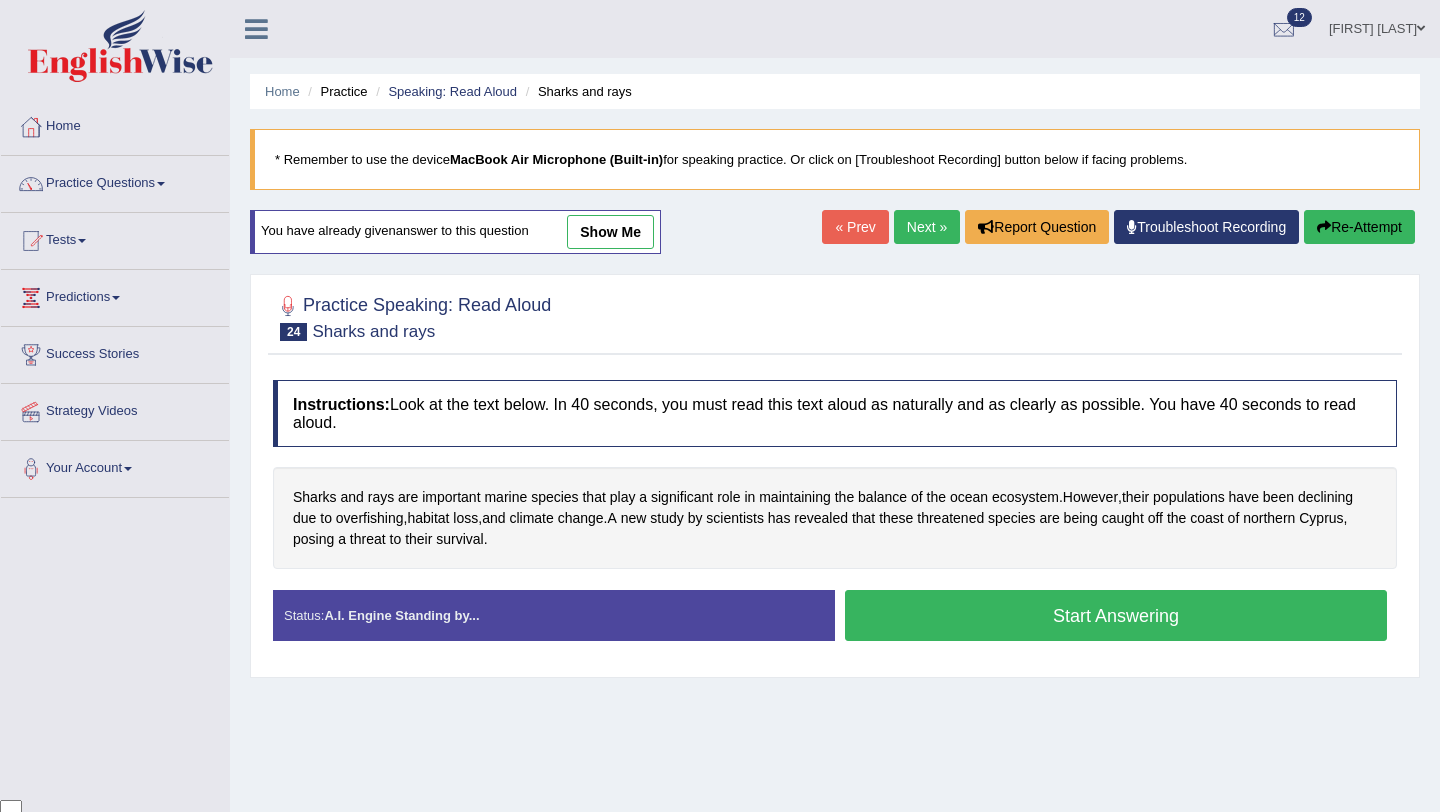 click on "Next »" at bounding box center (927, 227) 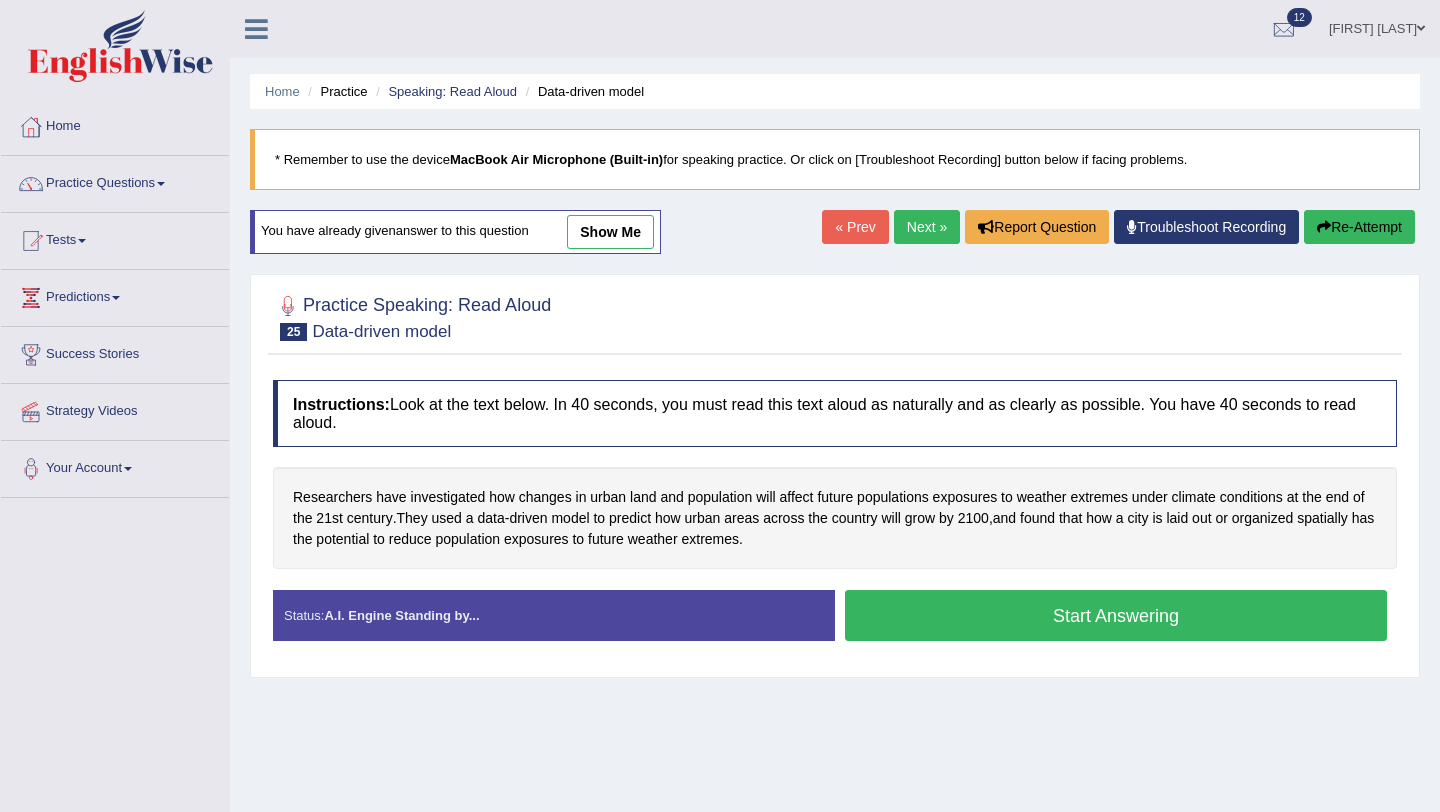 scroll, scrollTop: 0, scrollLeft: 0, axis: both 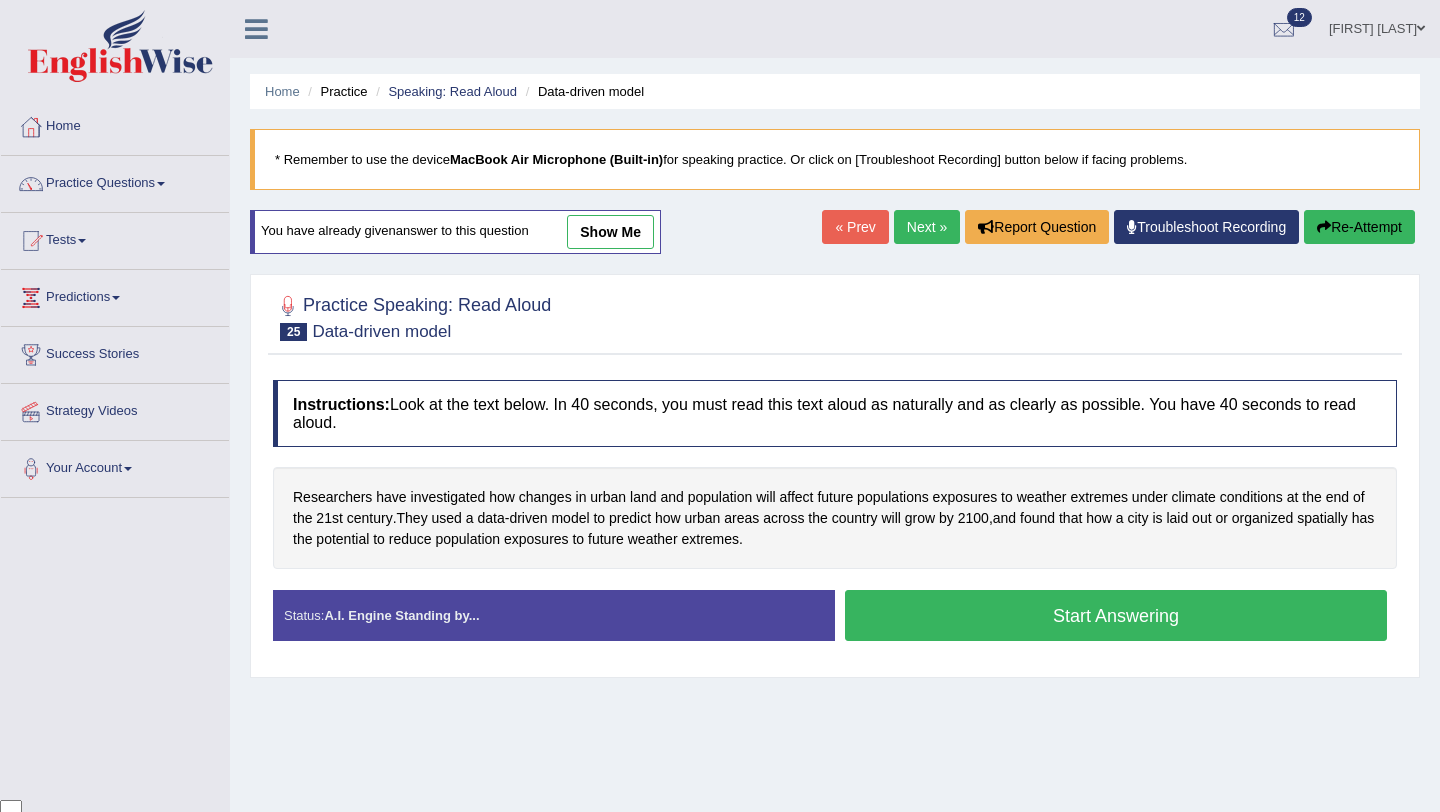 click on "Next »" at bounding box center (927, 227) 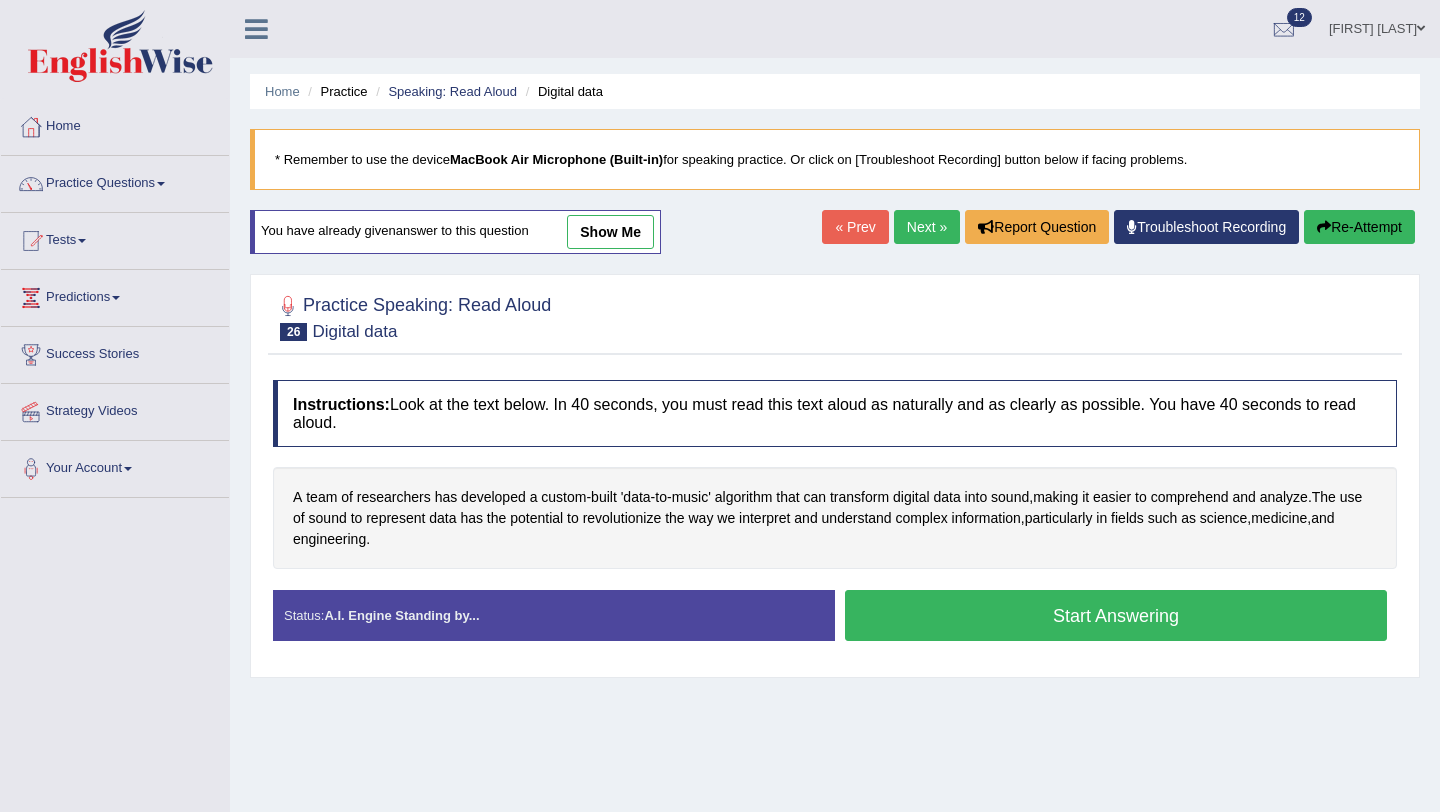 scroll, scrollTop: 0, scrollLeft: 0, axis: both 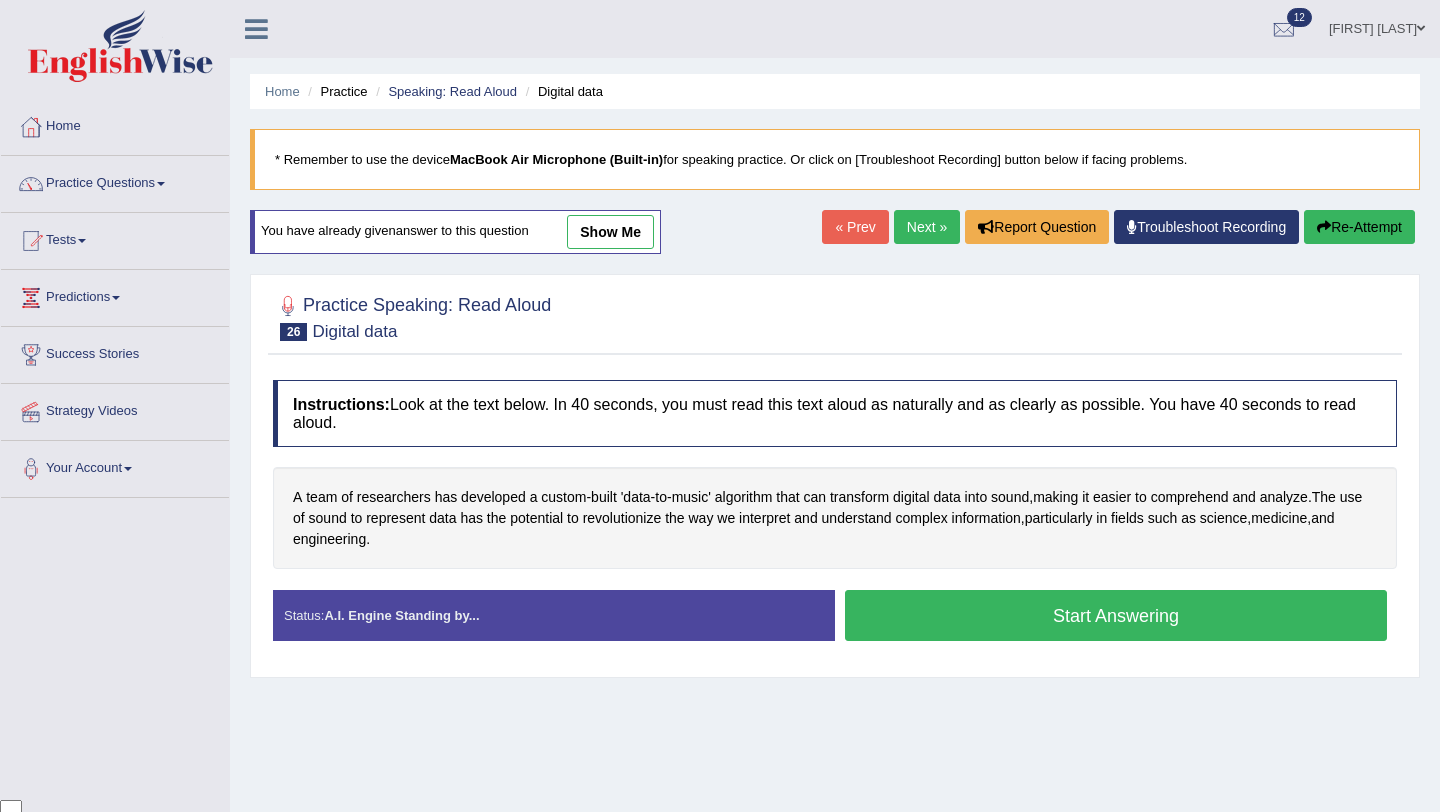 click on "Next »" at bounding box center (927, 227) 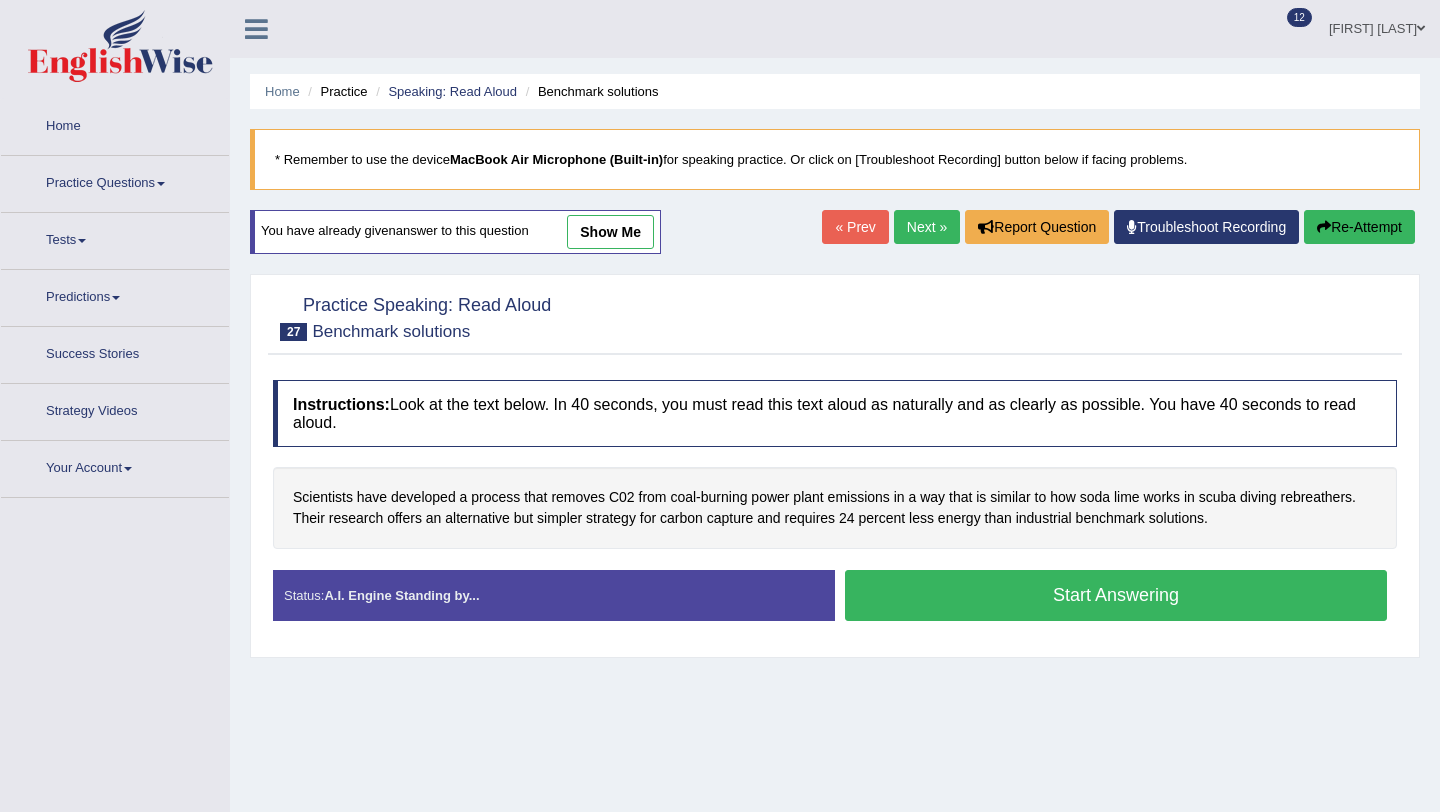 scroll, scrollTop: 0, scrollLeft: 0, axis: both 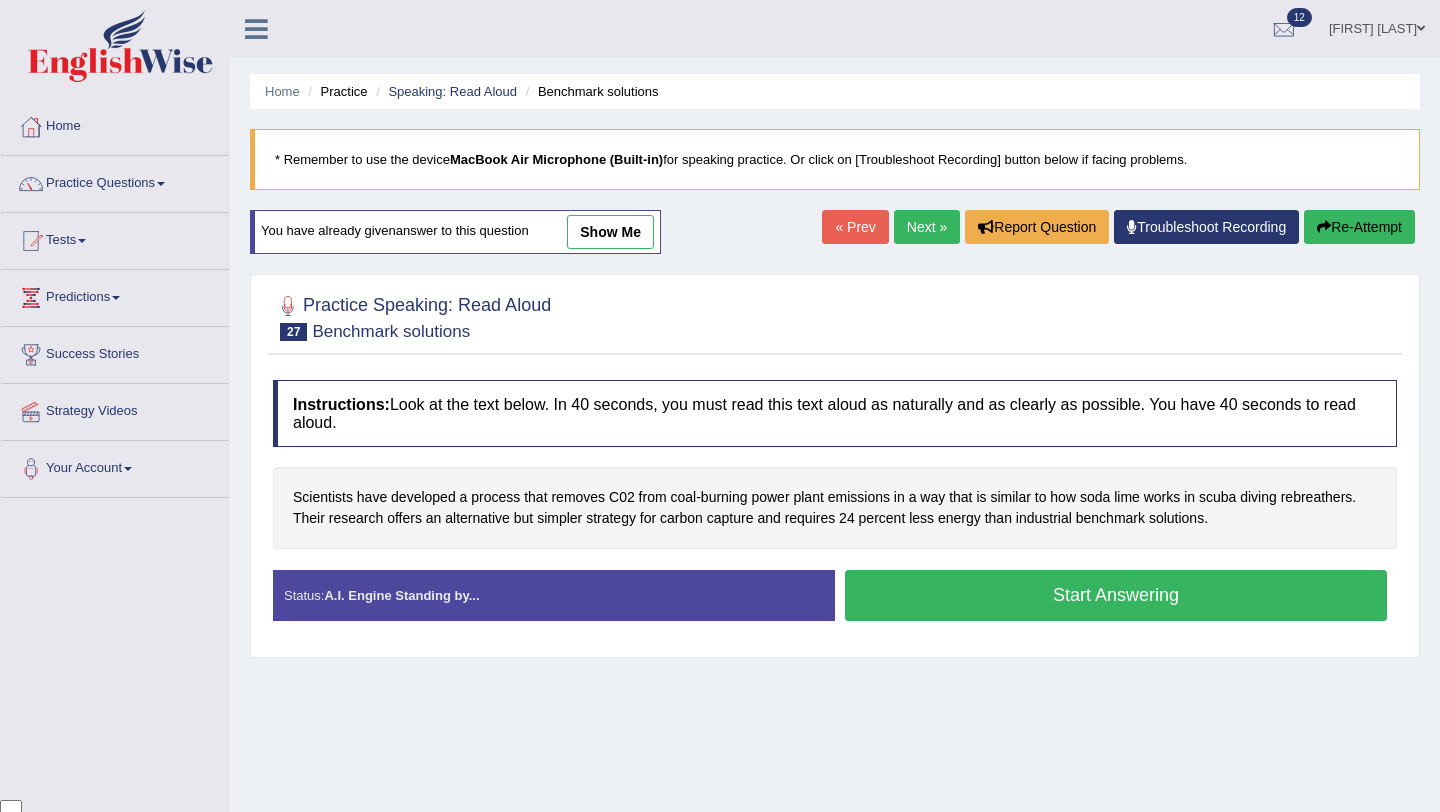 click on "Next »" at bounding box center [927, 227] 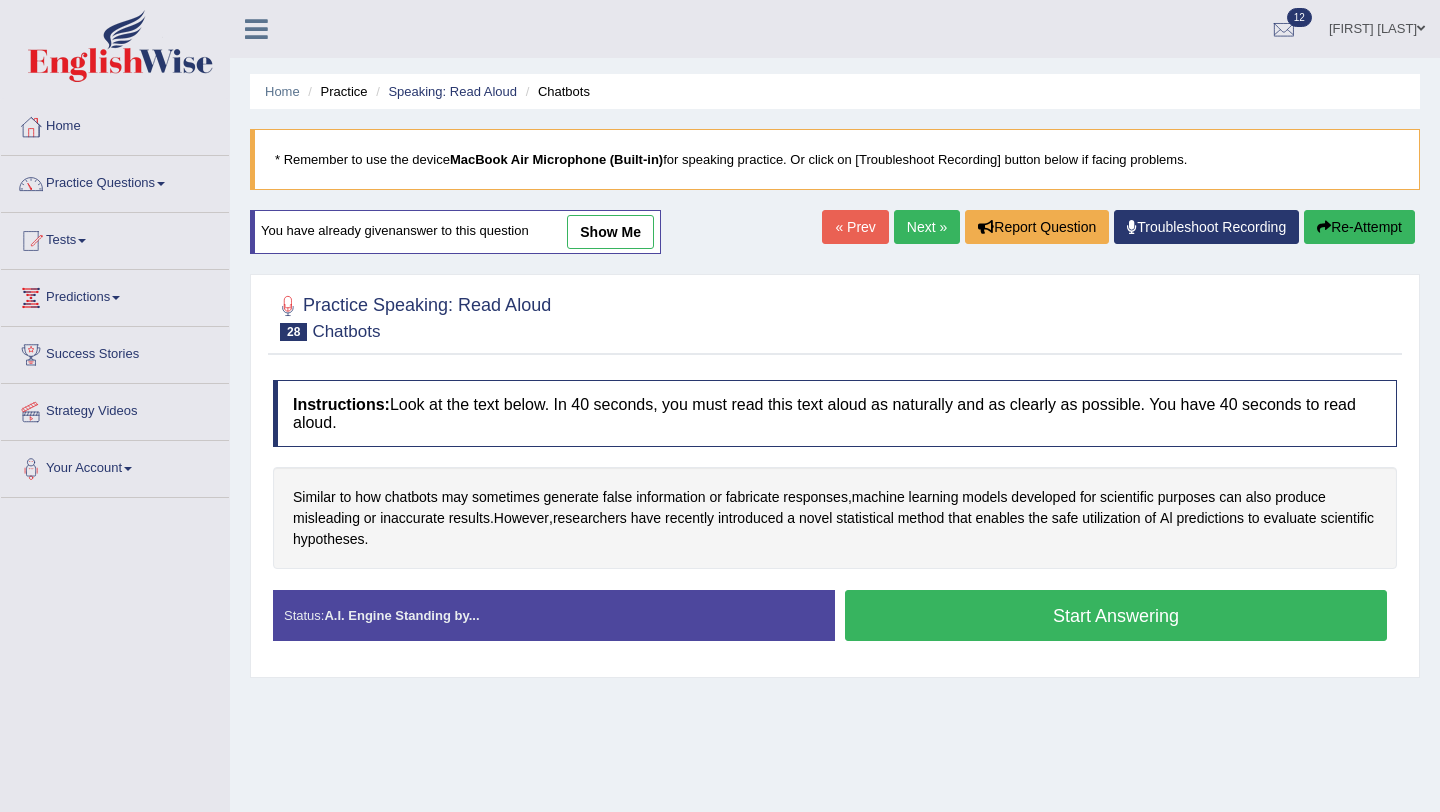 scroll, scrollTop: 0, scrollLeft: 0, axis: both 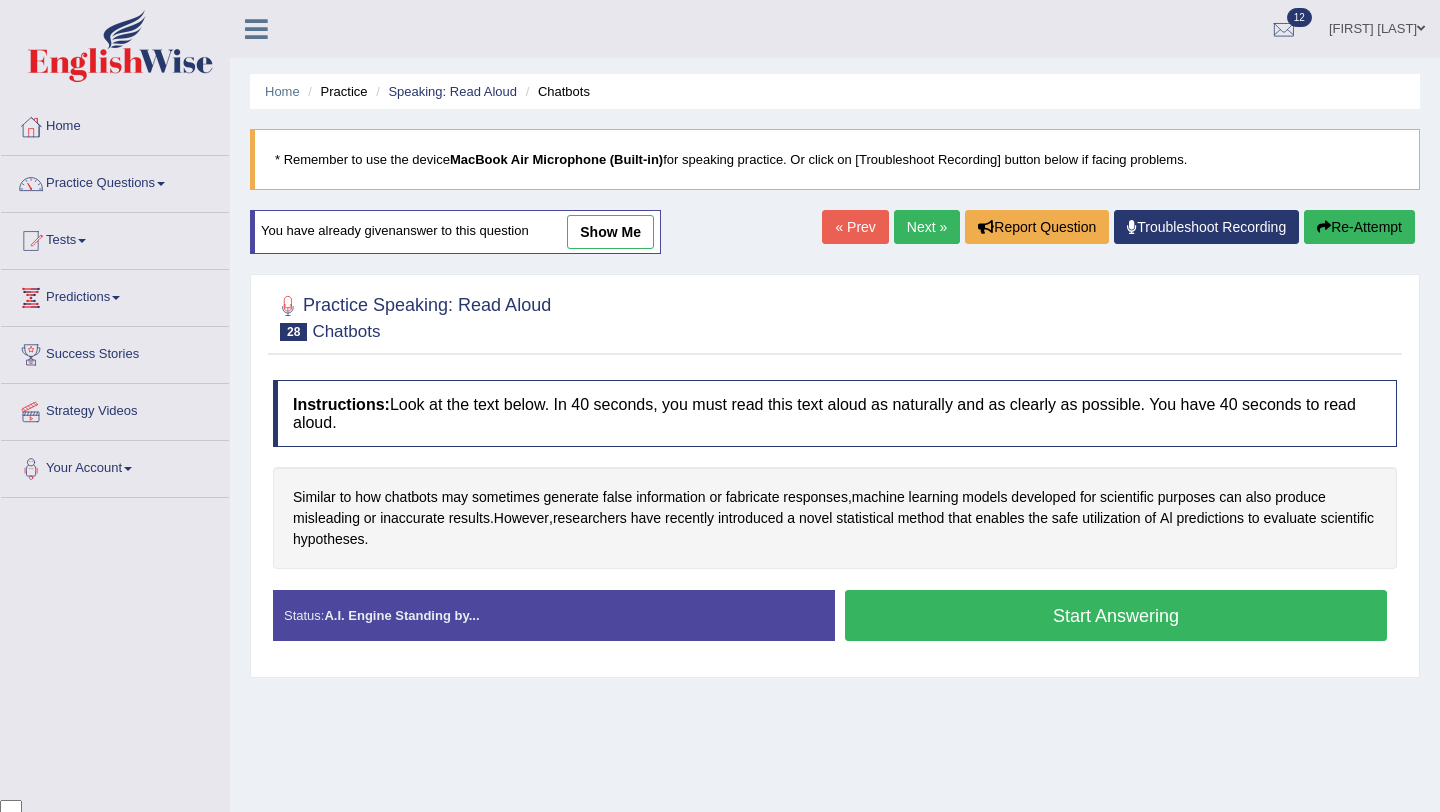 click on "Next »" at bounding box center [927, 227] 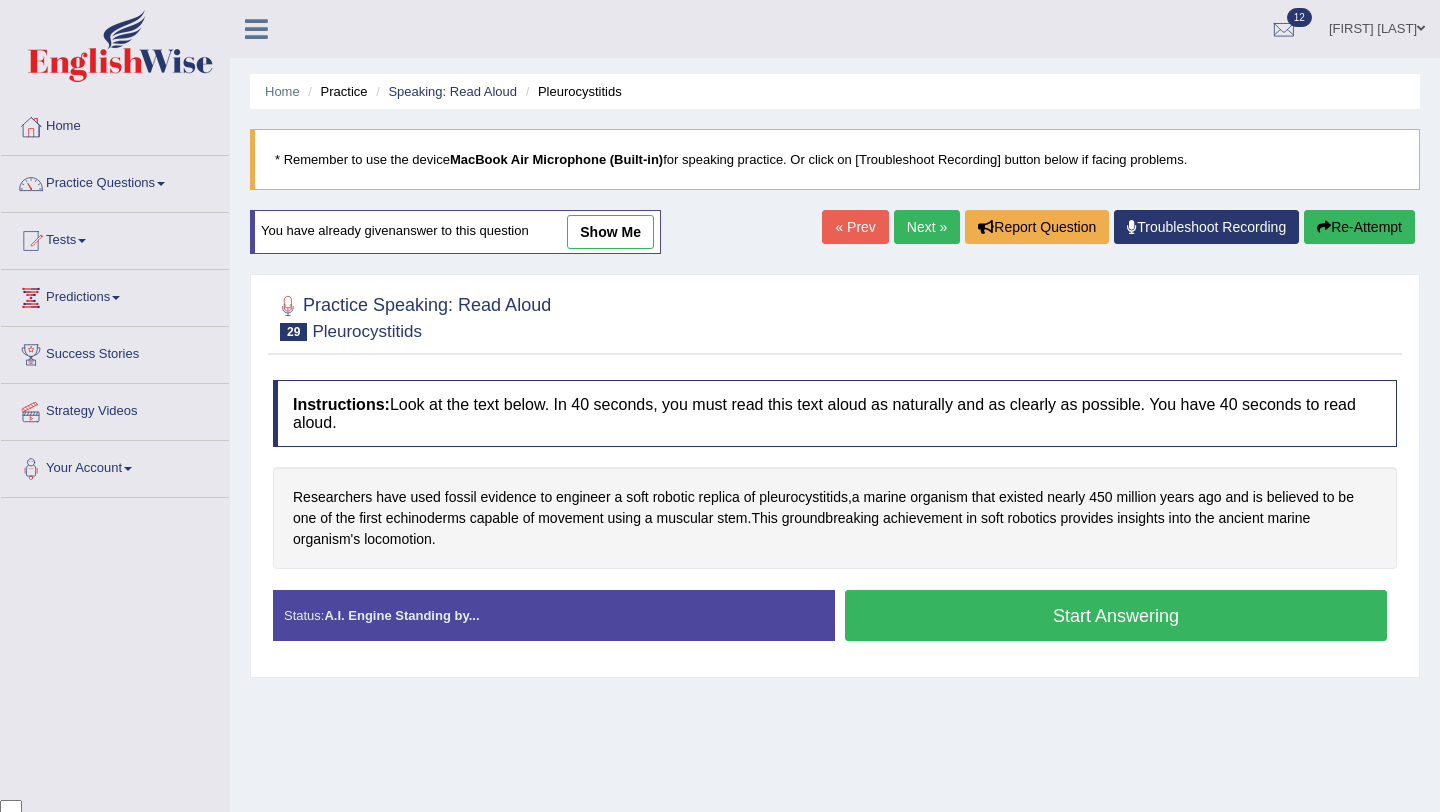 scroll, scrollTop: 0, scrollLeft: 0, axis: both 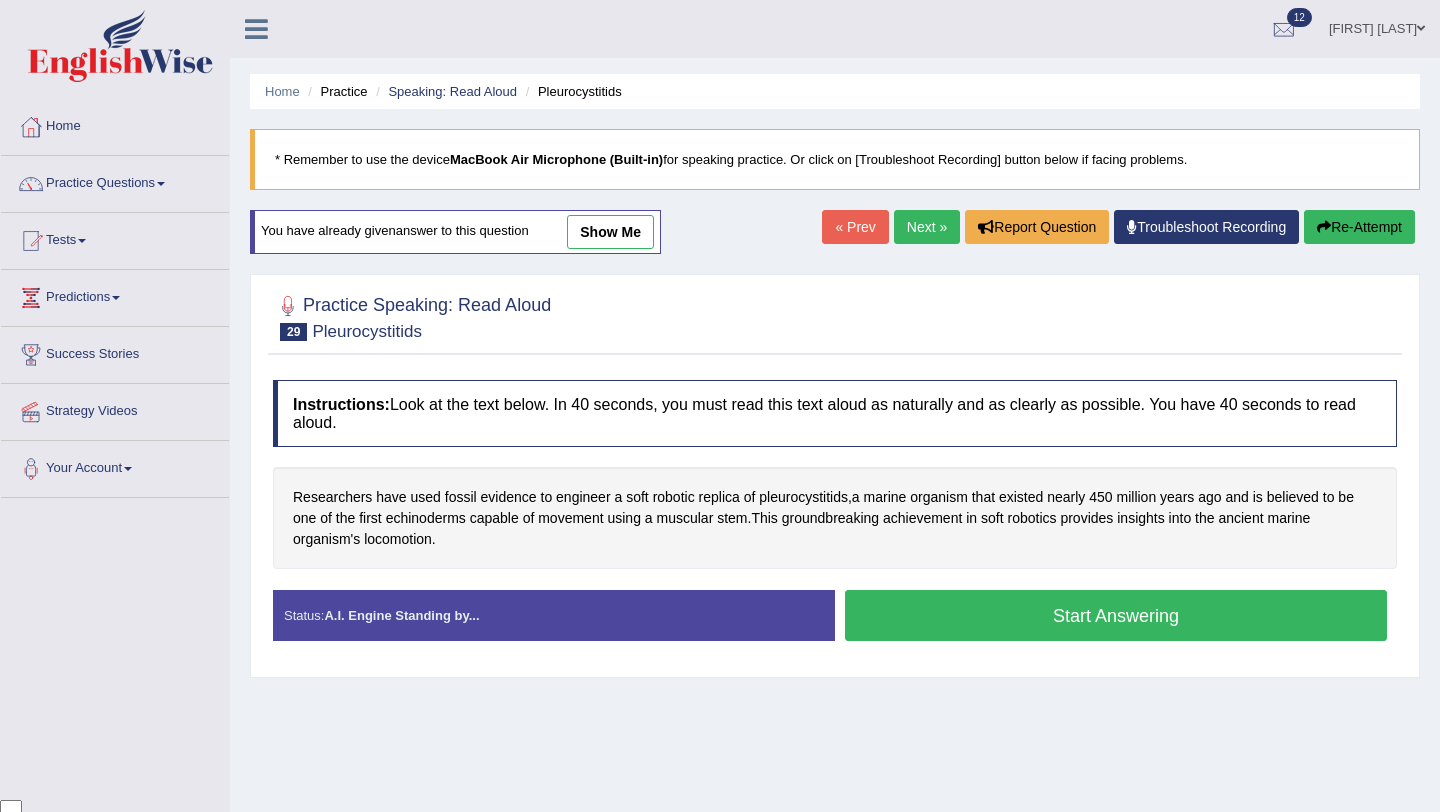 click on "Next »" at bounding box center (927, 227) 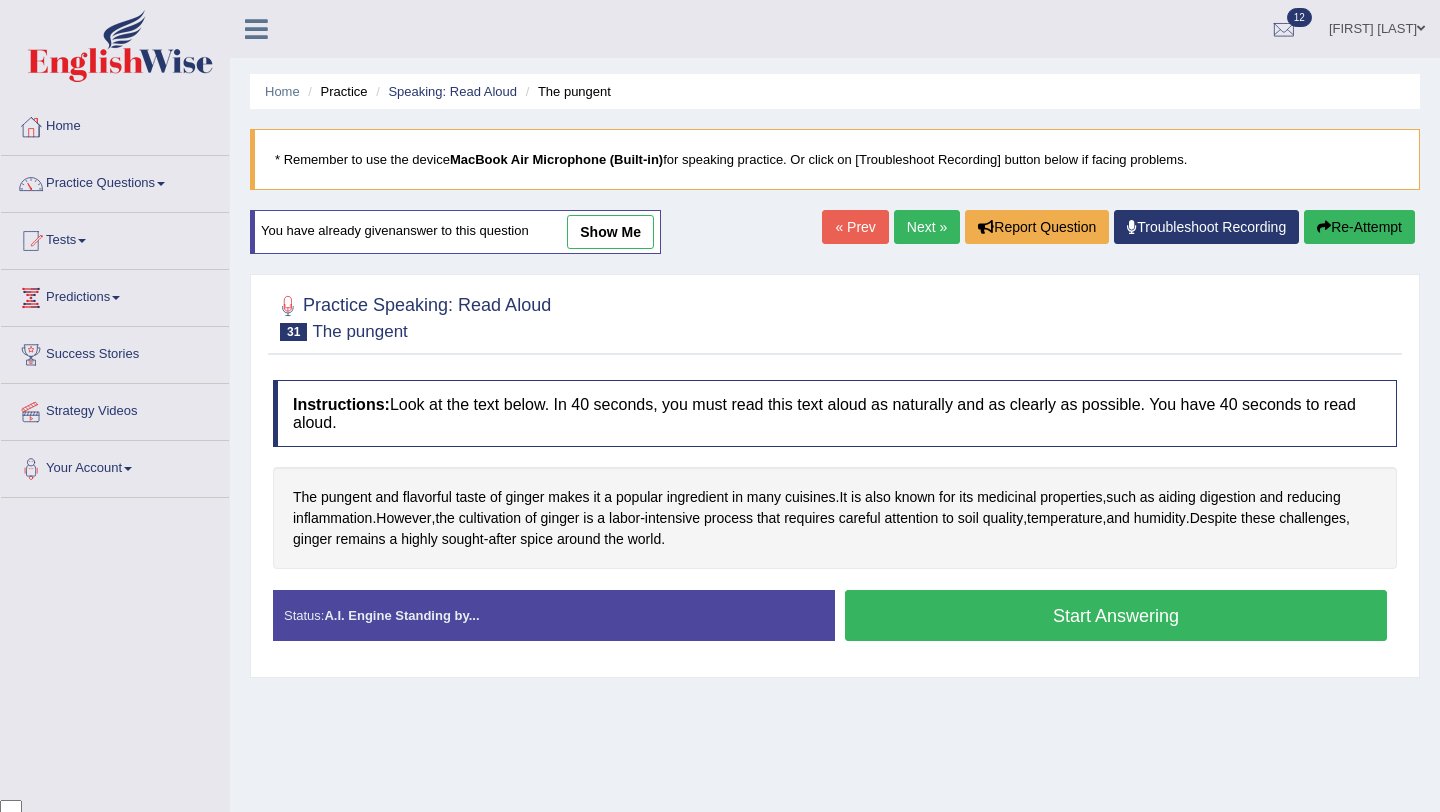 scroll, scrollTop: 0, scrollLeft: 0, axis: both 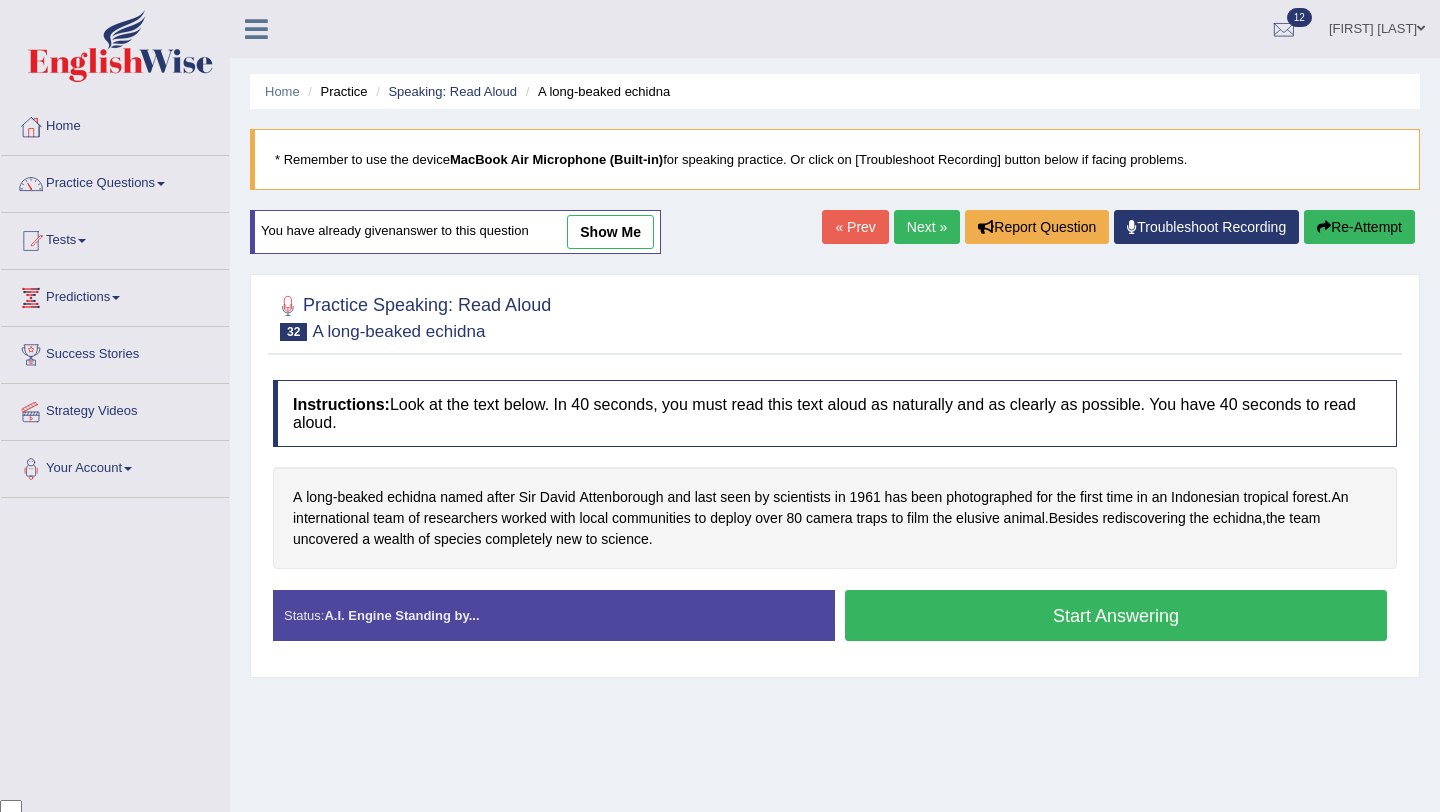 click on "Next »" at bounding box center [927, 227] 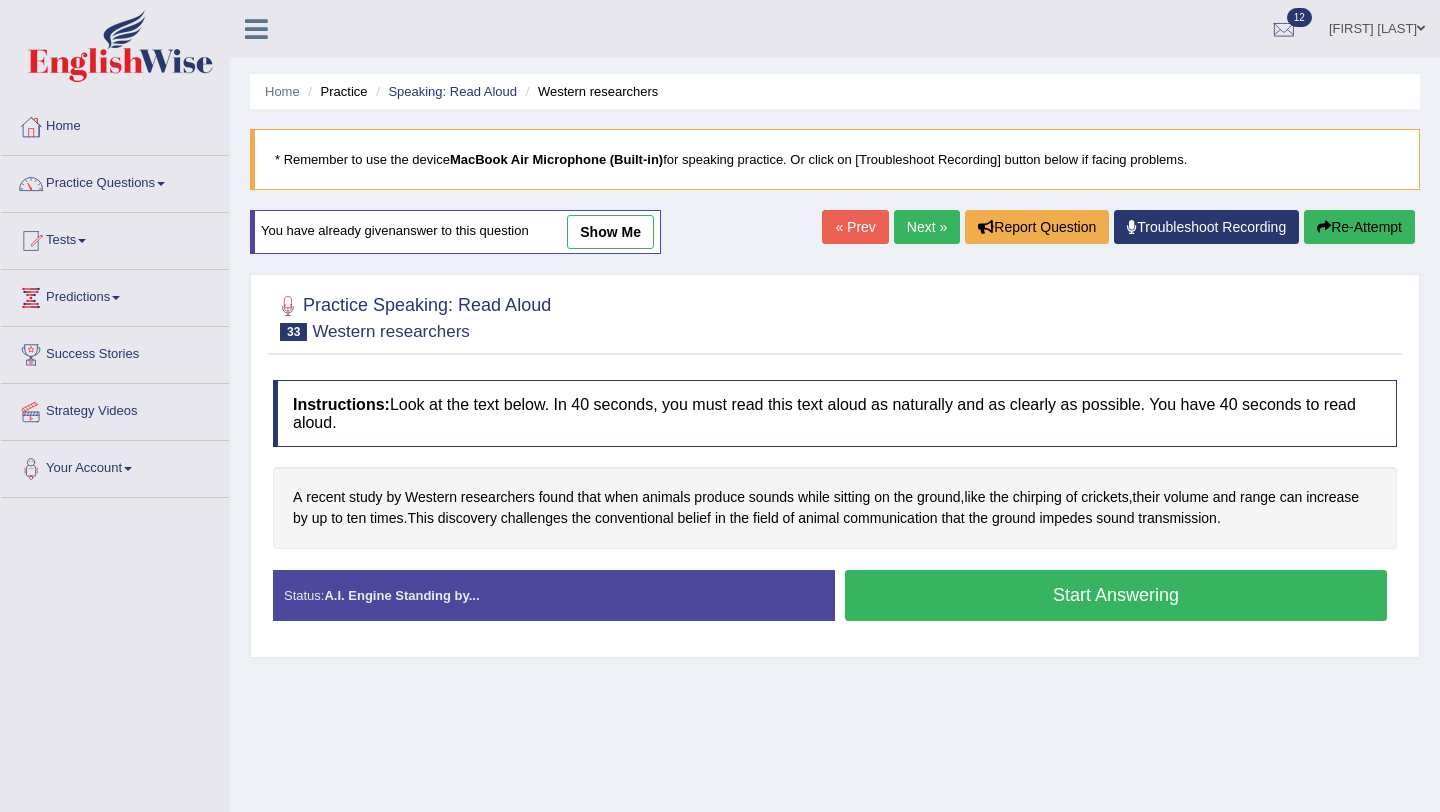 scroll, scrollTop: 0, scrollLeft: 0, axis: both 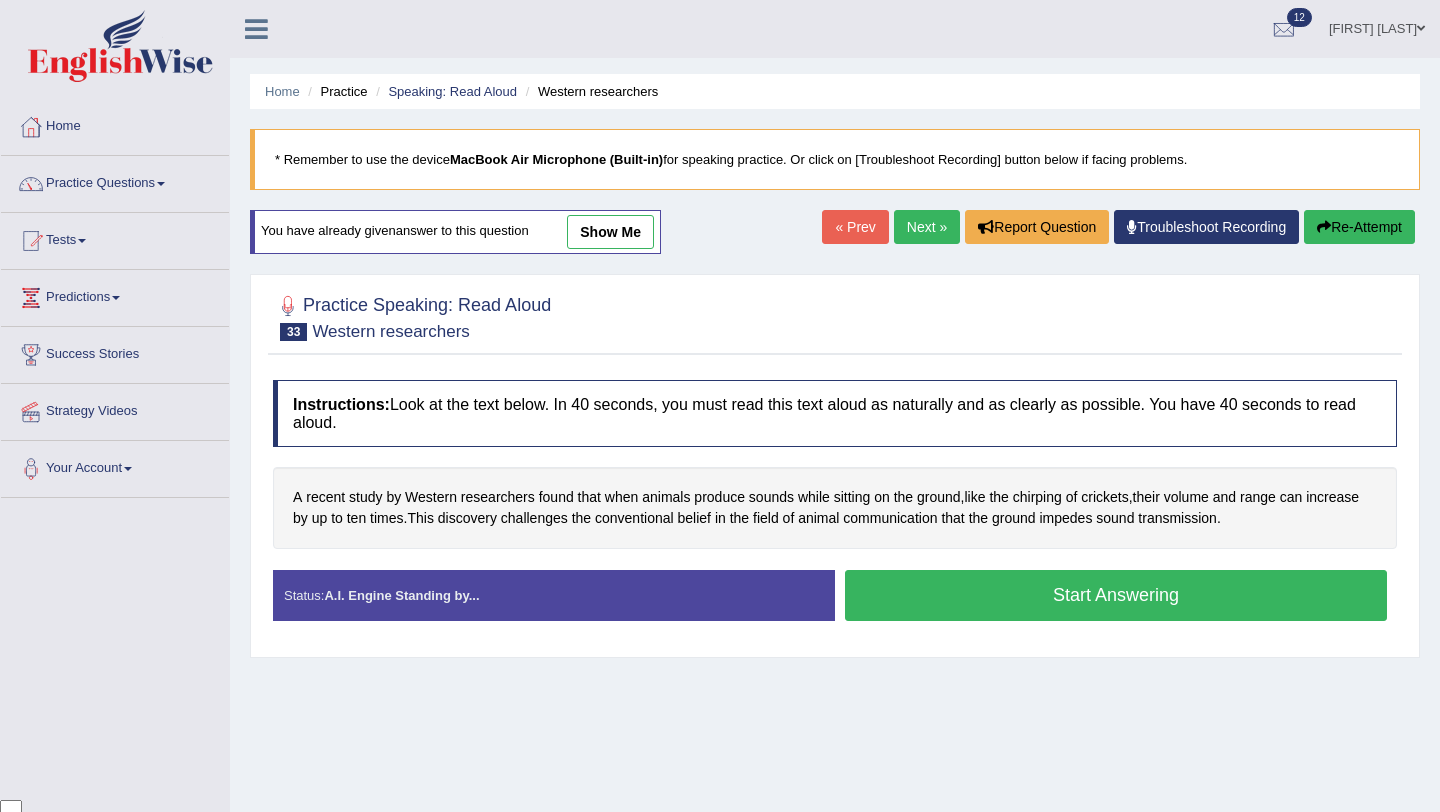 click on "Next »" at bounding box center [927, 227] 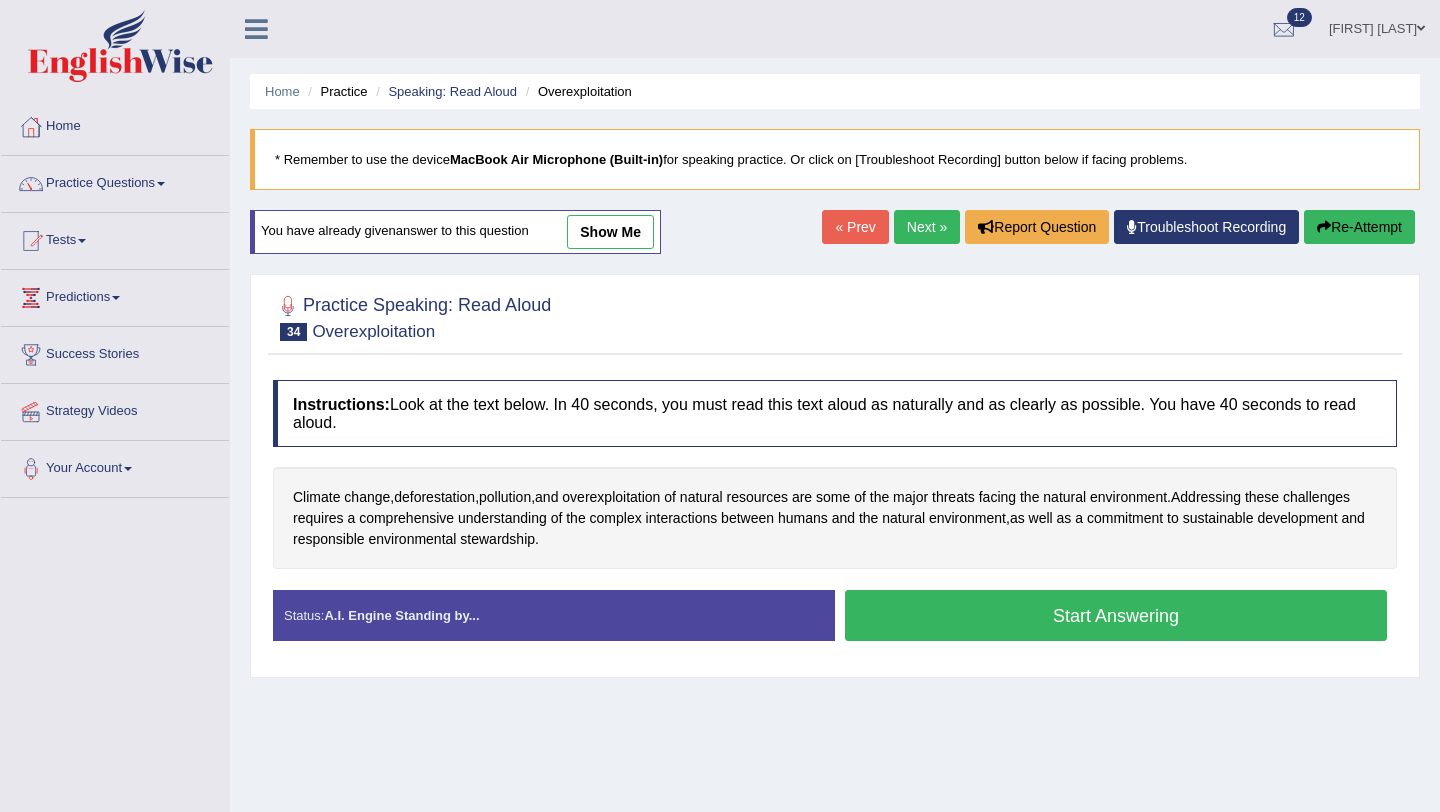 scroll, scrollTop: 0, scrollLeft: 0, axis: both 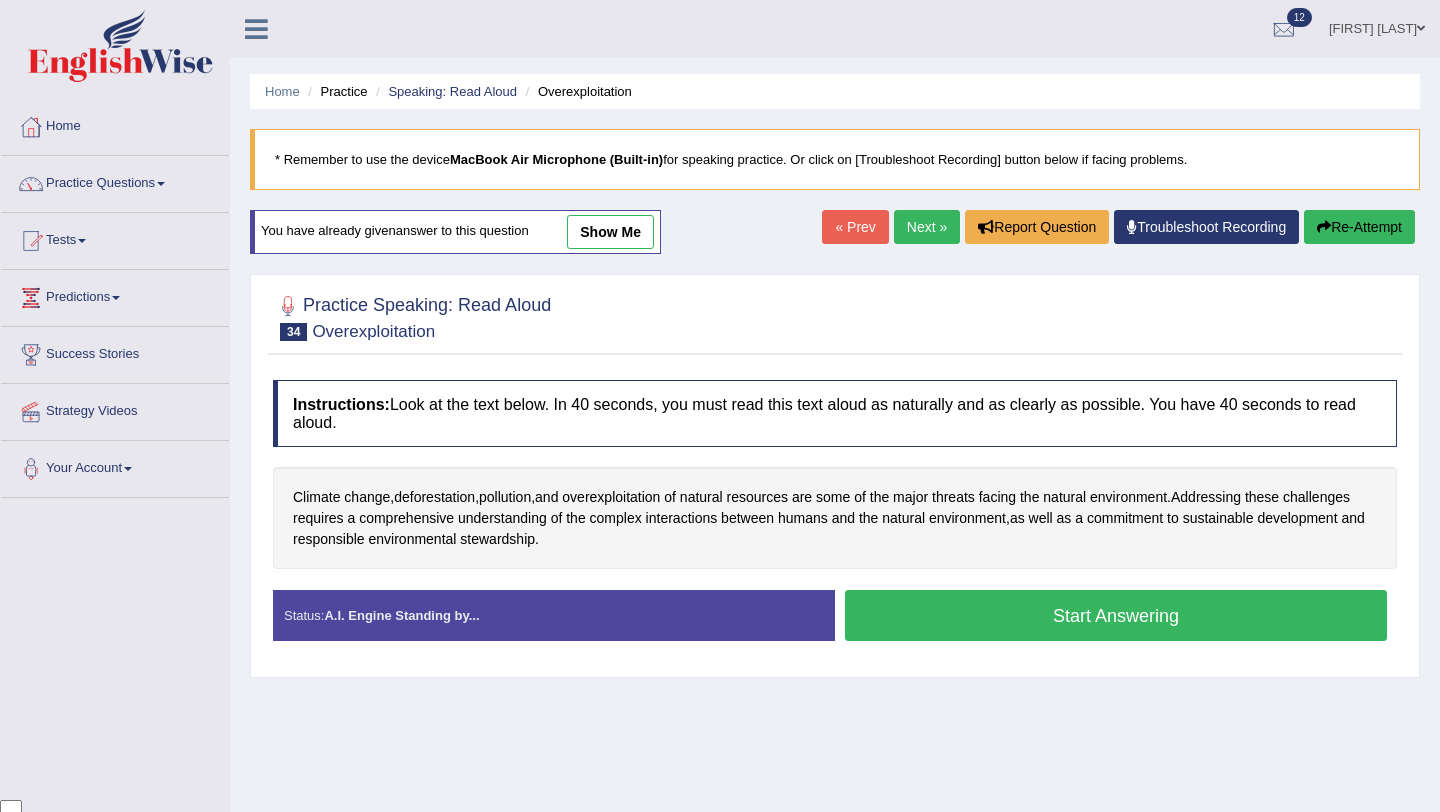 click on "Next »" at bounding box center (927, 227) 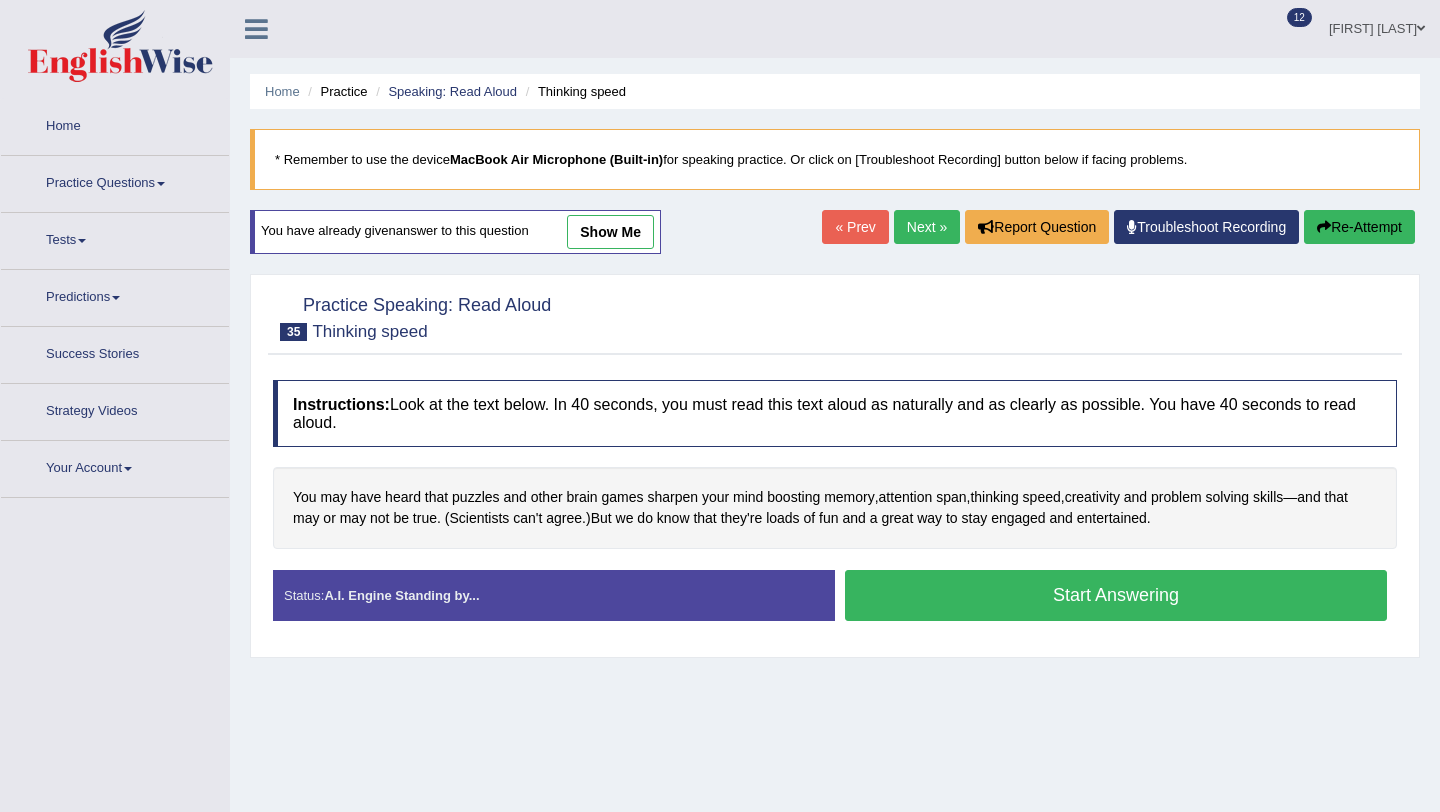 scroll, scrollTop: 0, scrollLeft: 0, axis: both 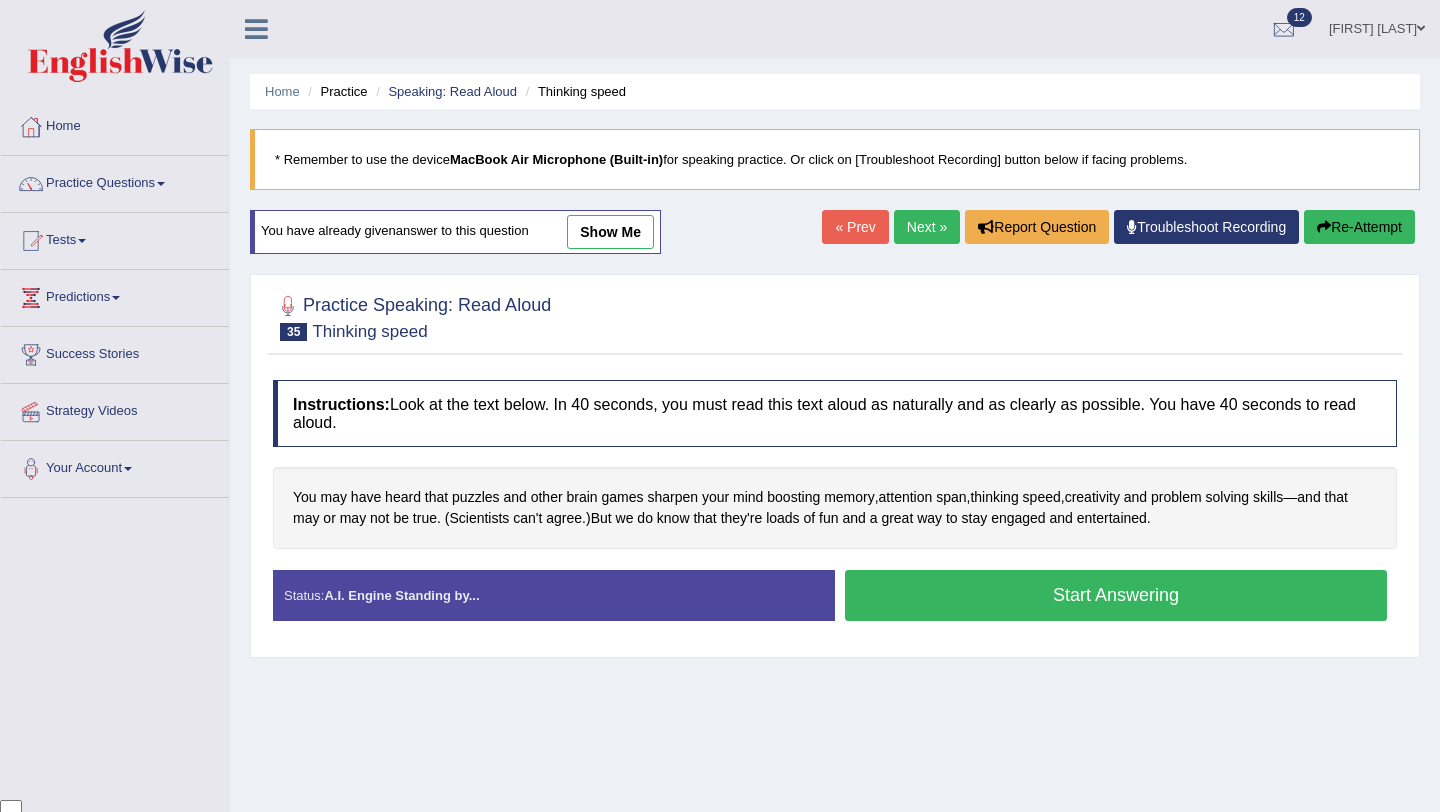 click on "Next »" at bounding box center (927, 227) 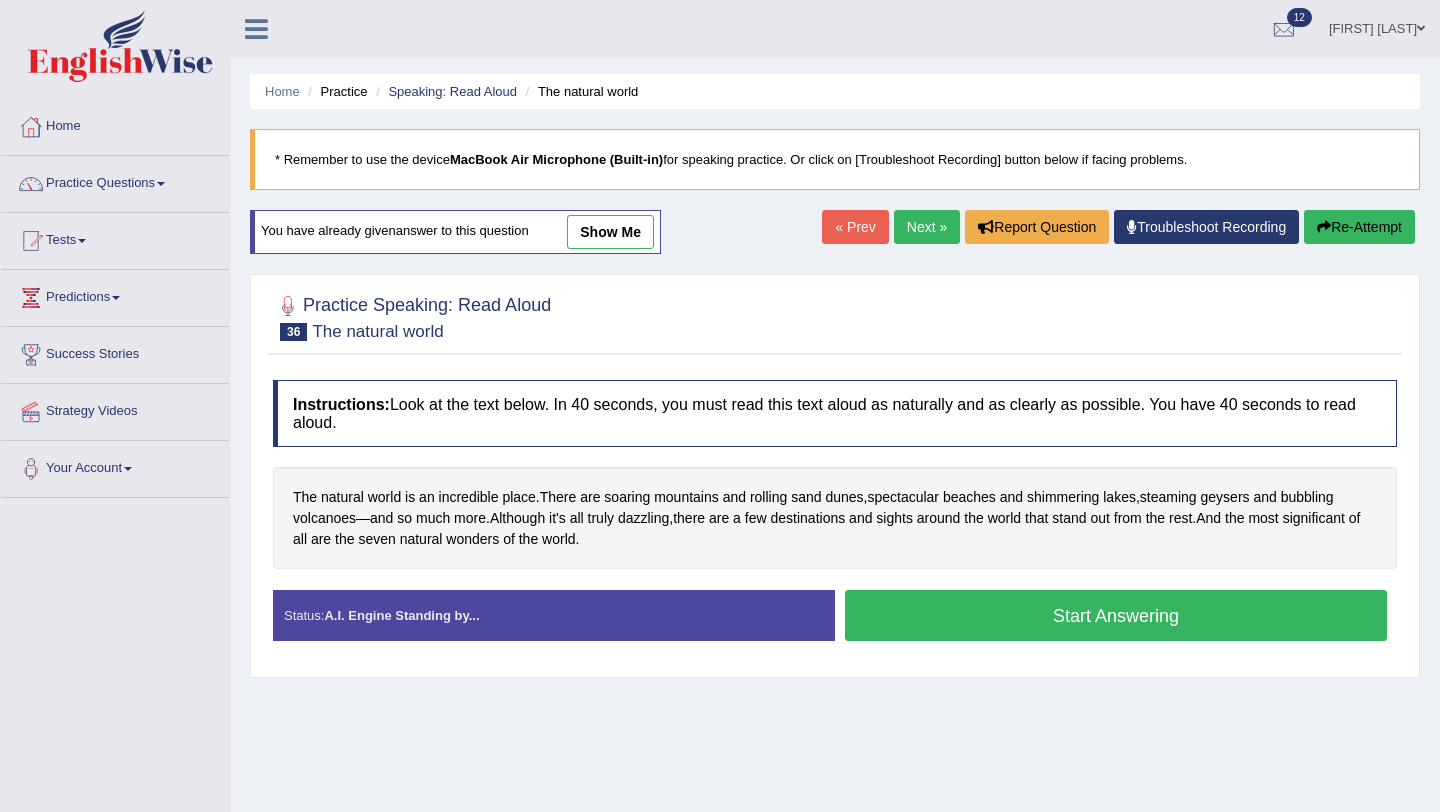 scroll, scrollTop: 0, scrollLeft: 0, axis: both 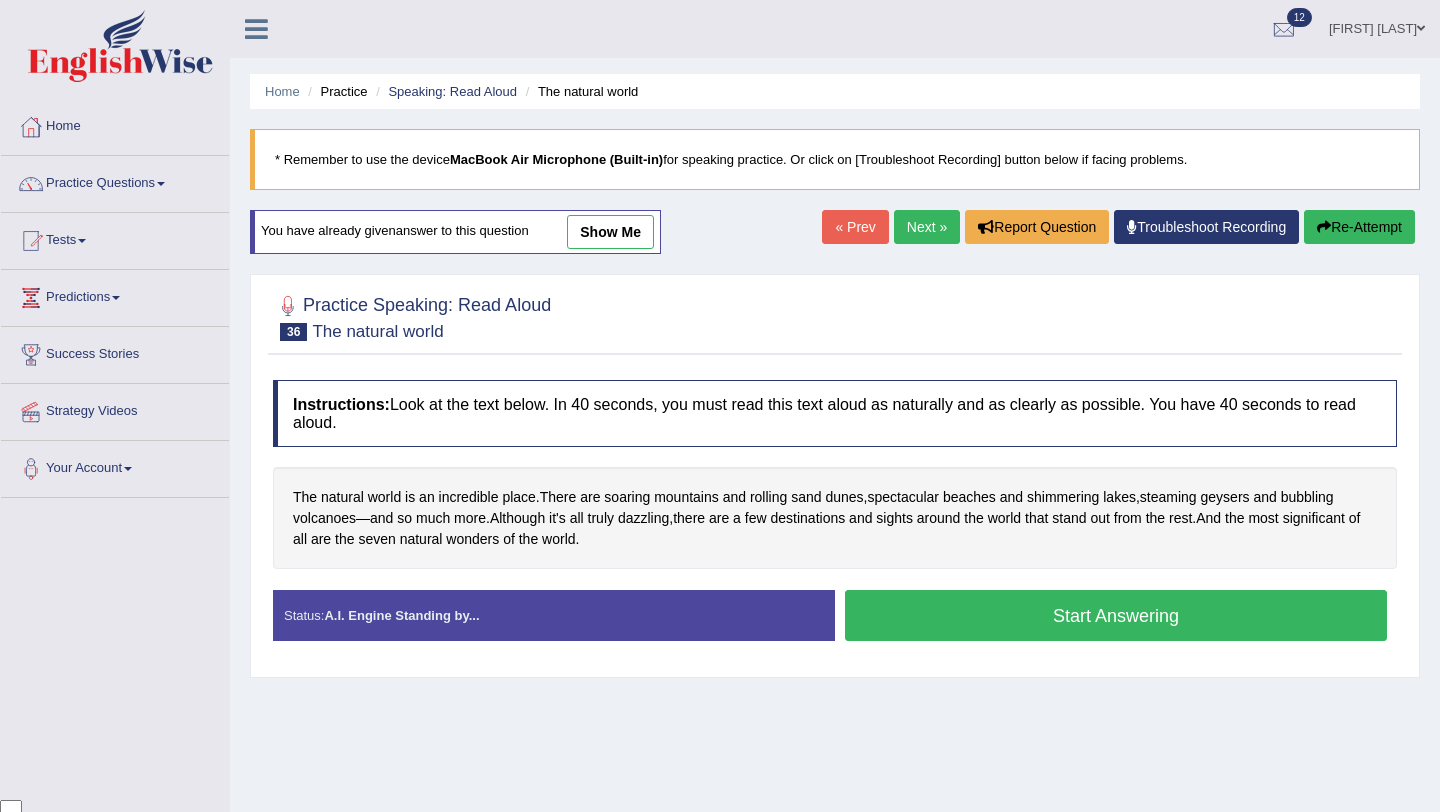 click on "Next »" at bounding box center [927, 227] 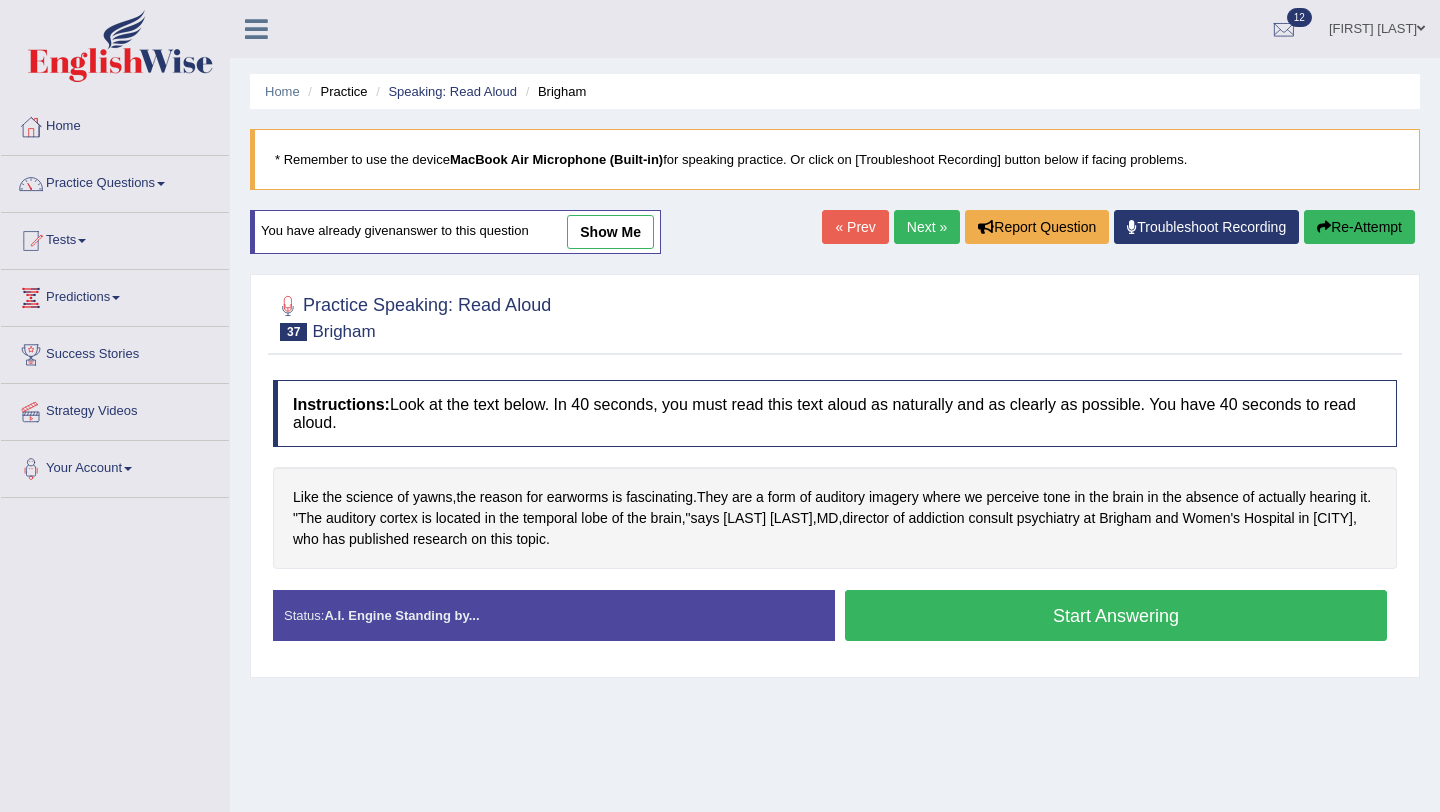 scroll, scrollTop: 0, scrollLeft: 0, axis: both 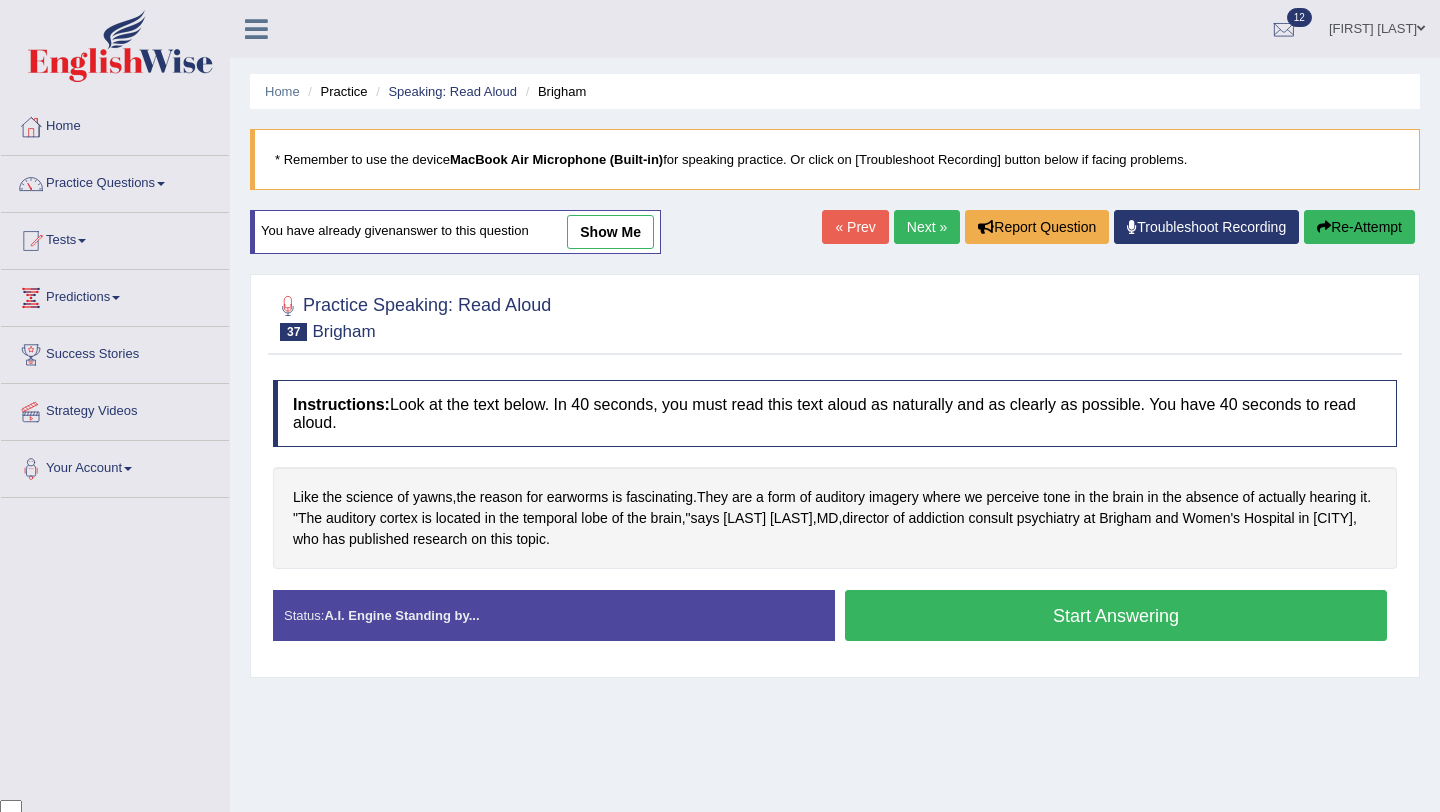 click on "Next »" at bounding box center [927, 227] 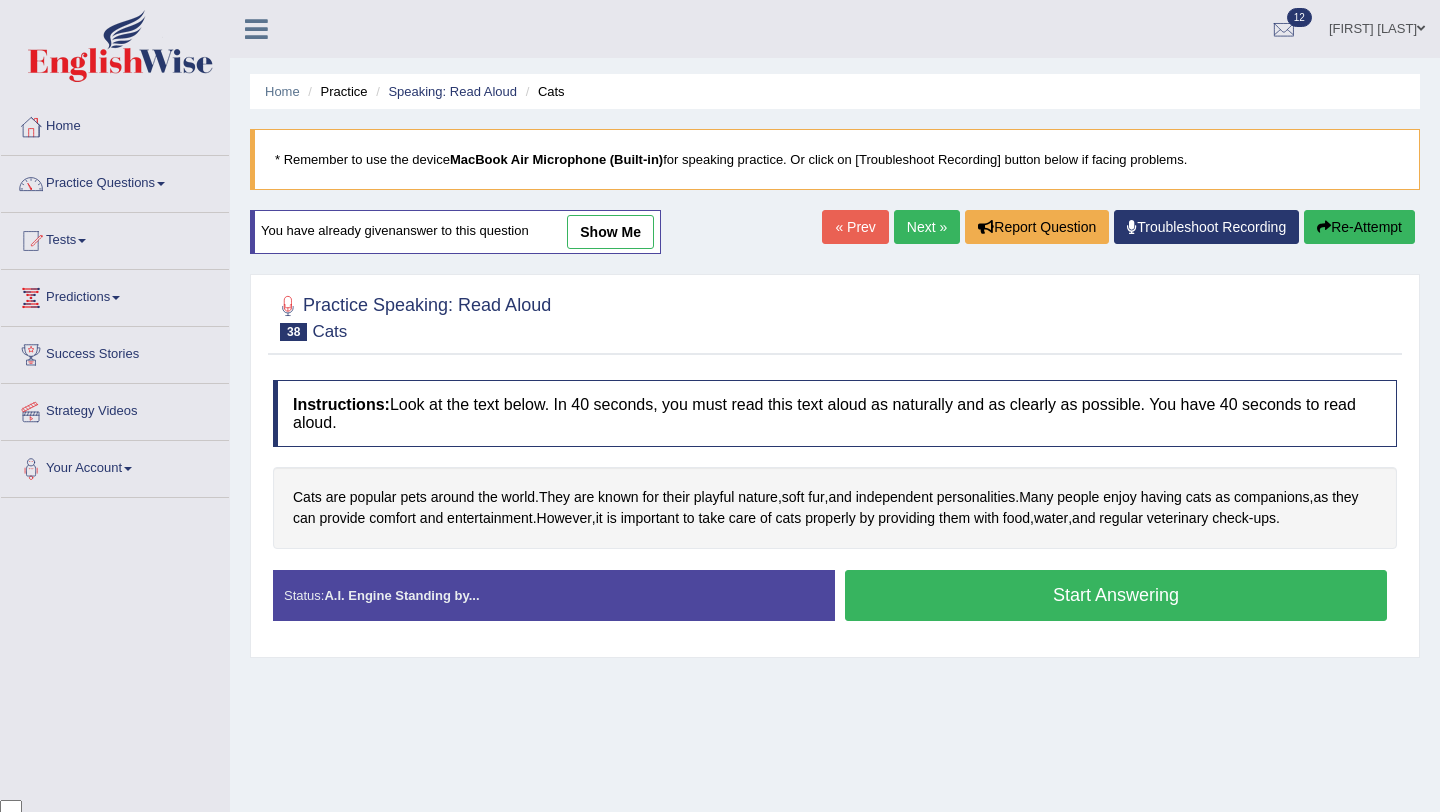 scroll, scrollTop: 0, scrollLeft: 0, axis: both 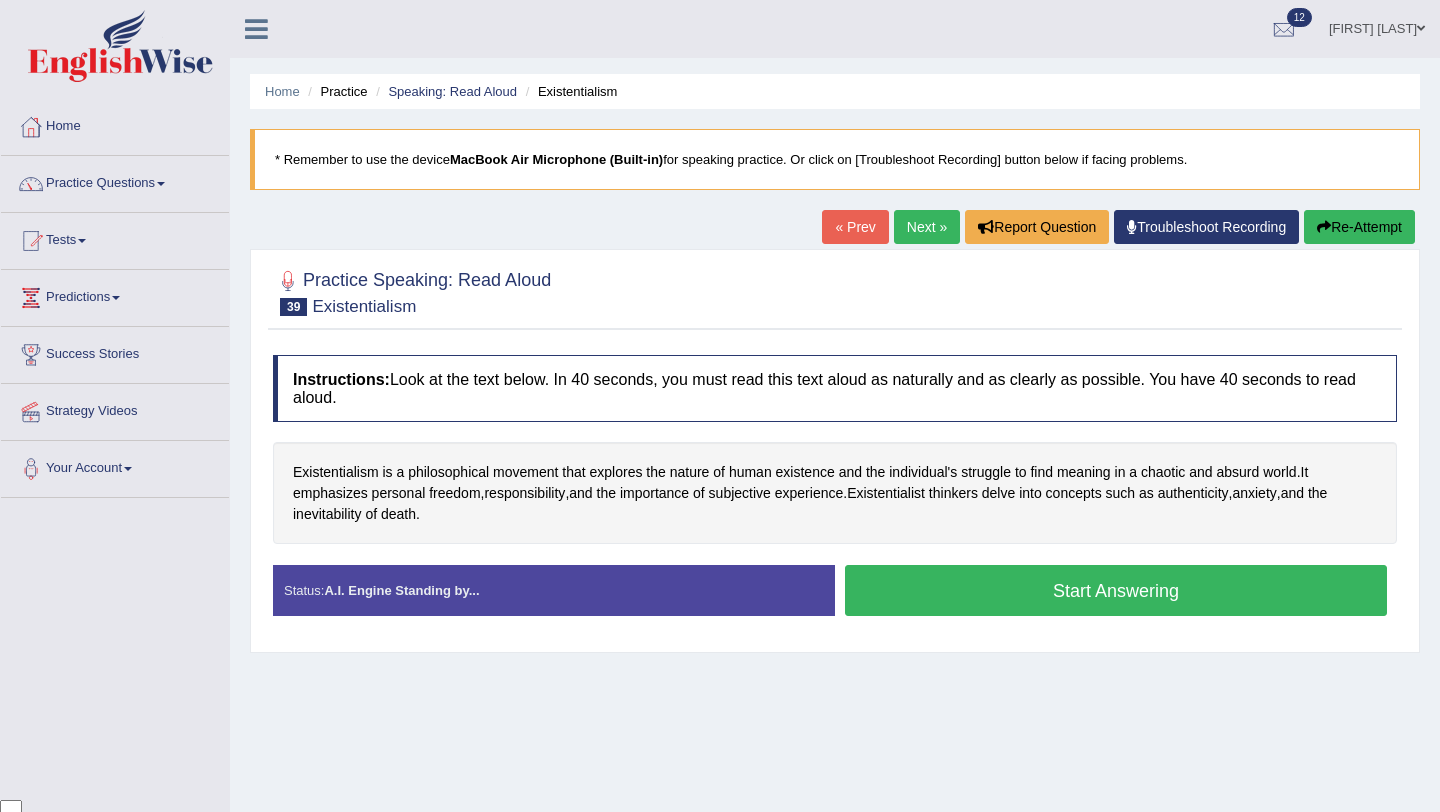 click on "Next »" at bounding box center [927, 227] 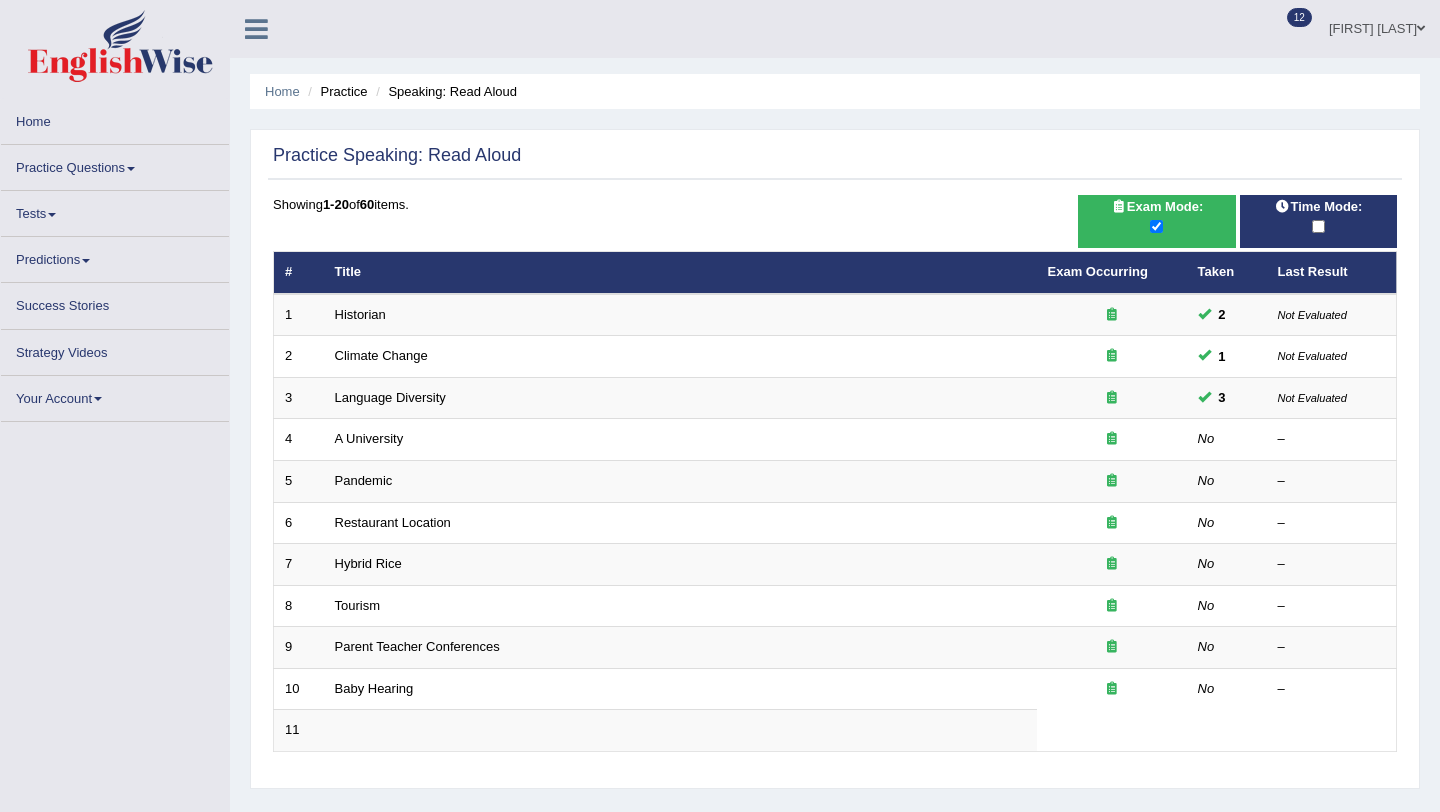 scroll, scrollTop: 0, scrollLeft: 0, axis: both 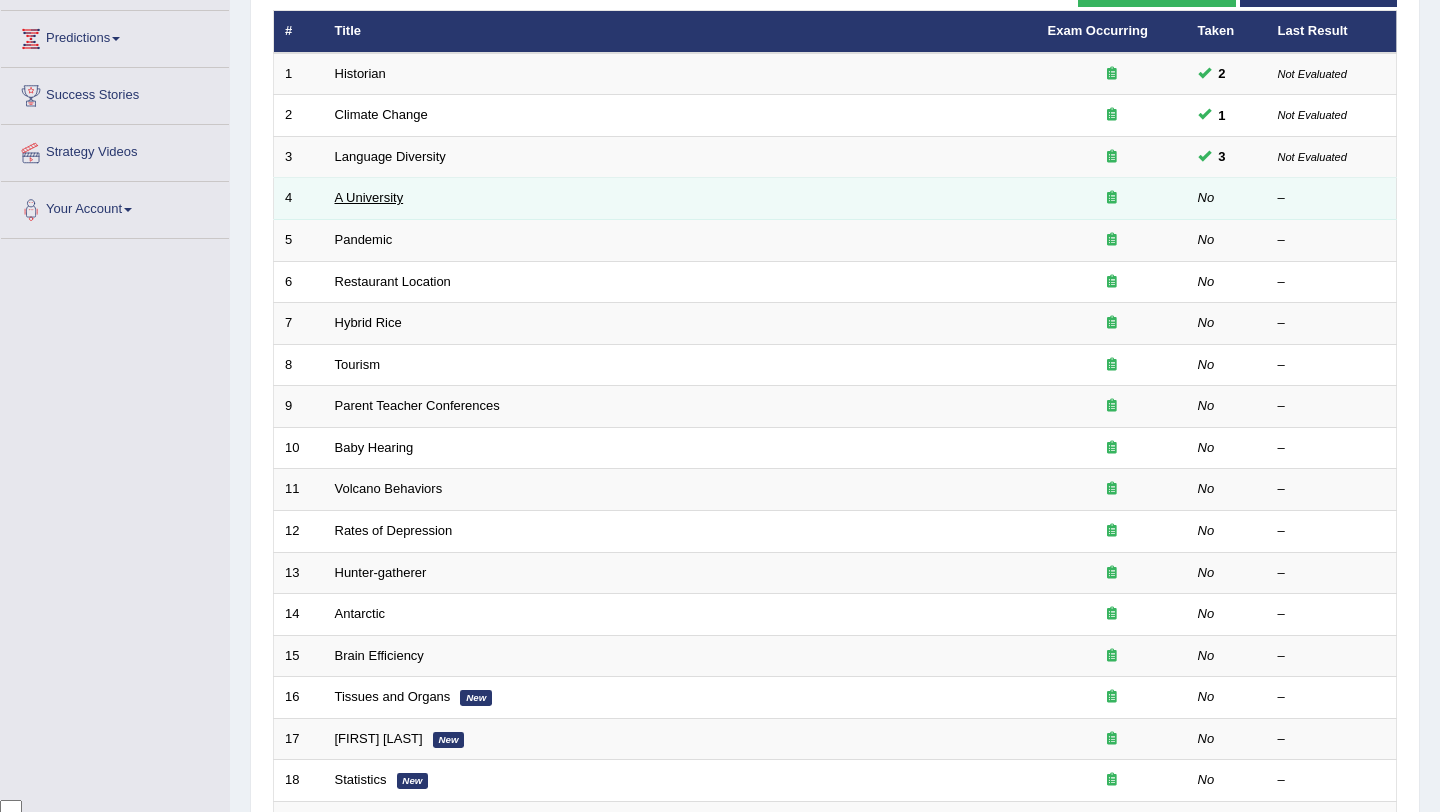 click on "A University" at bounding box center (369, 197) 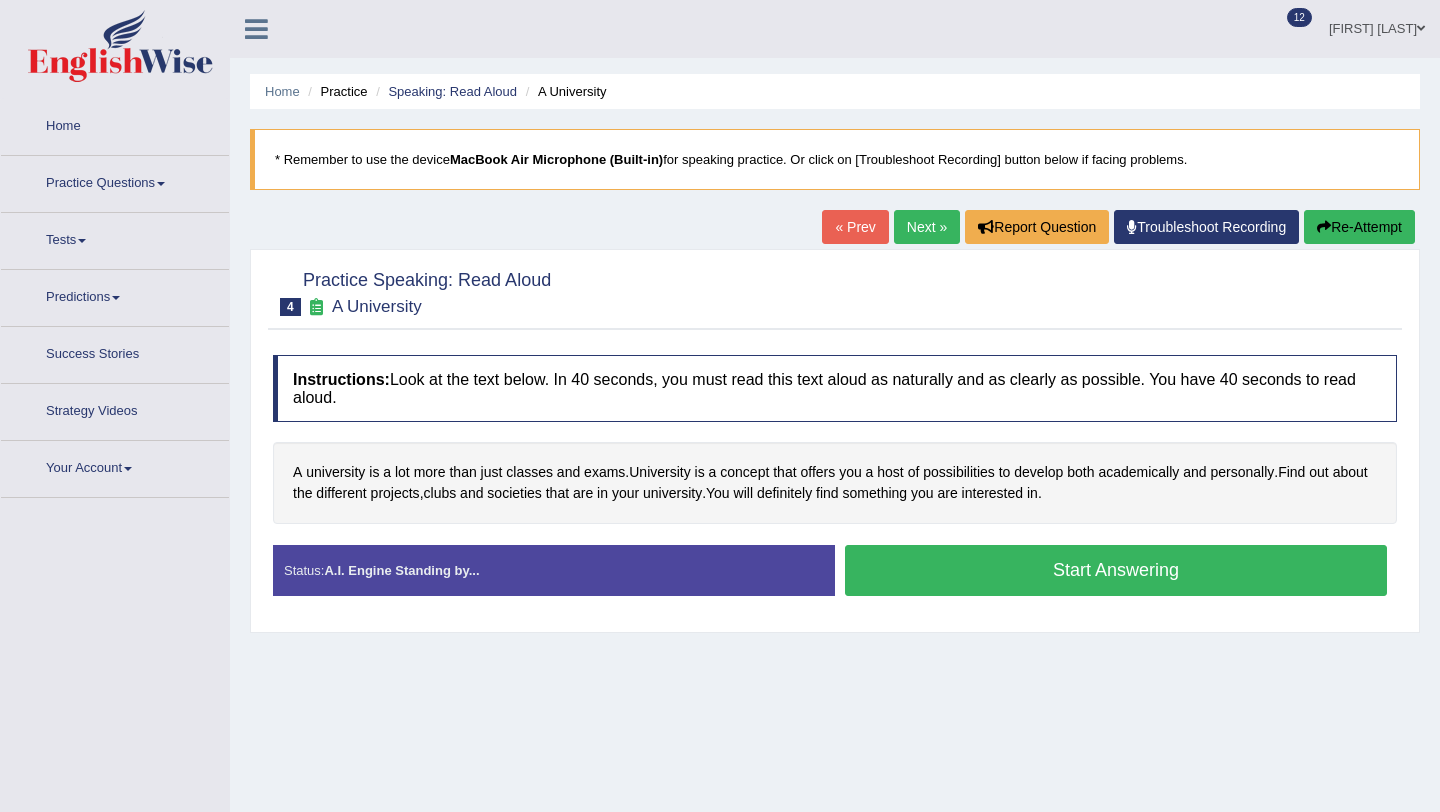 scroll, scrollTop: 0, scrollLeft: 0, axis: both 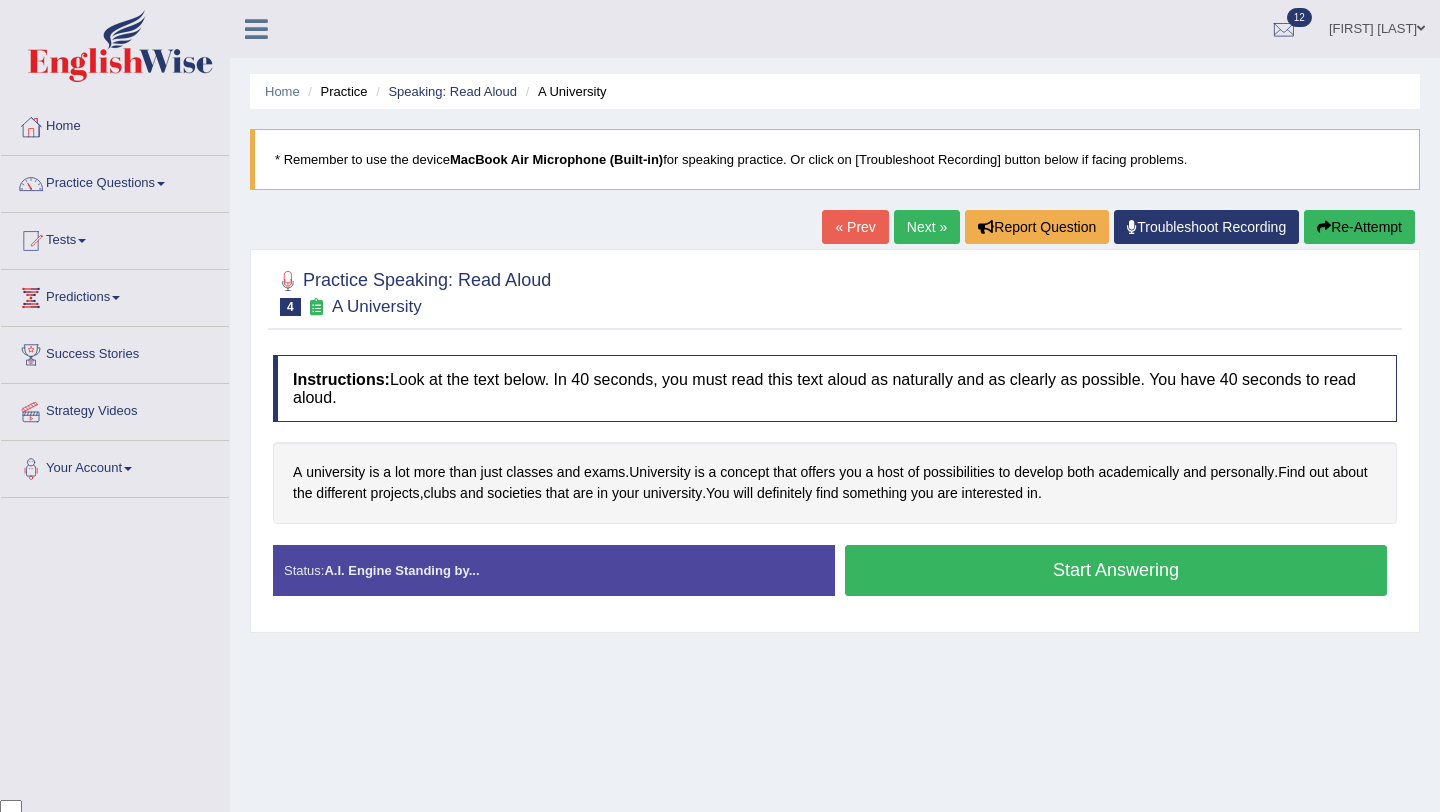 click on "Start Answering" at bounding box center [1116, 570] 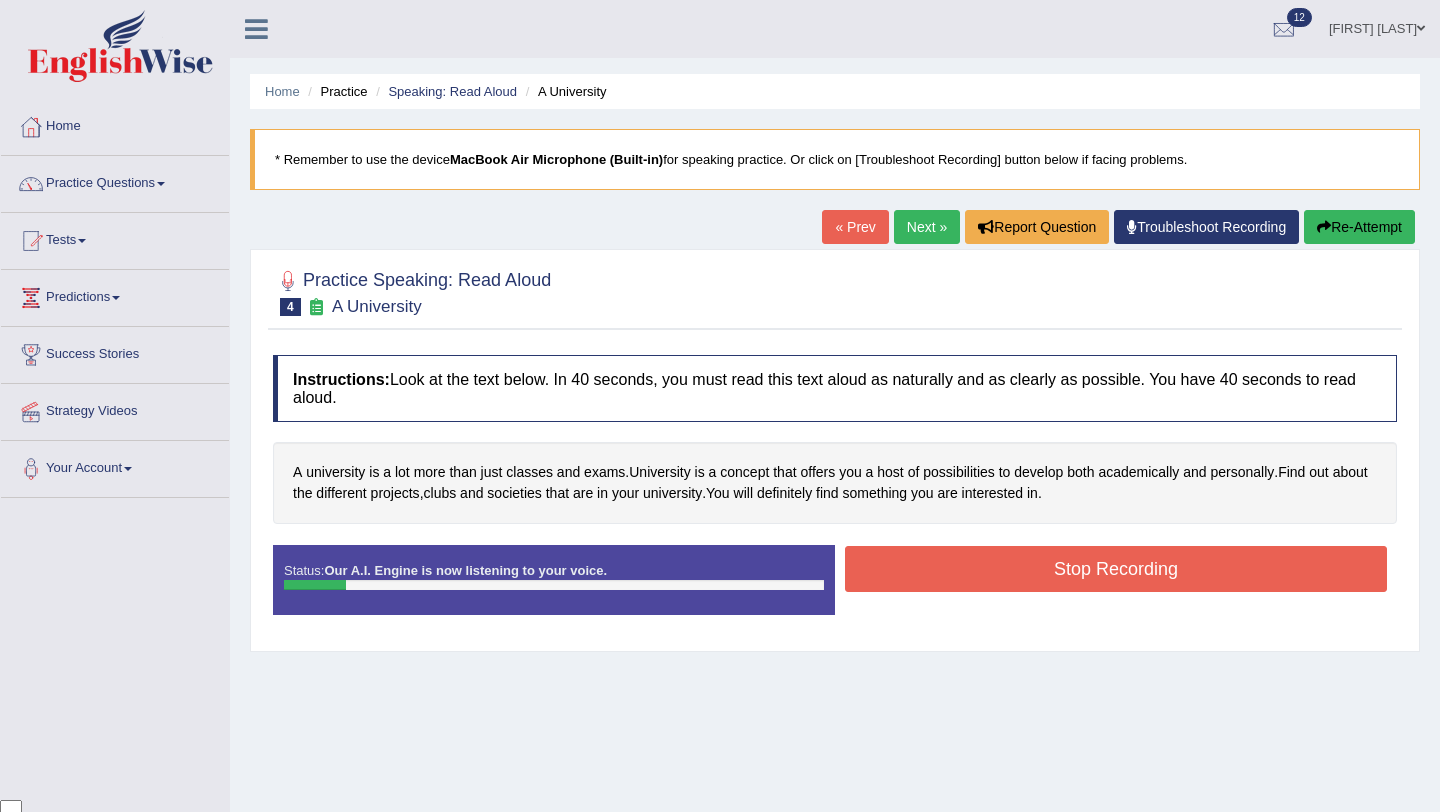 click on "Stop Recording" at bounding box center [1116, 569] 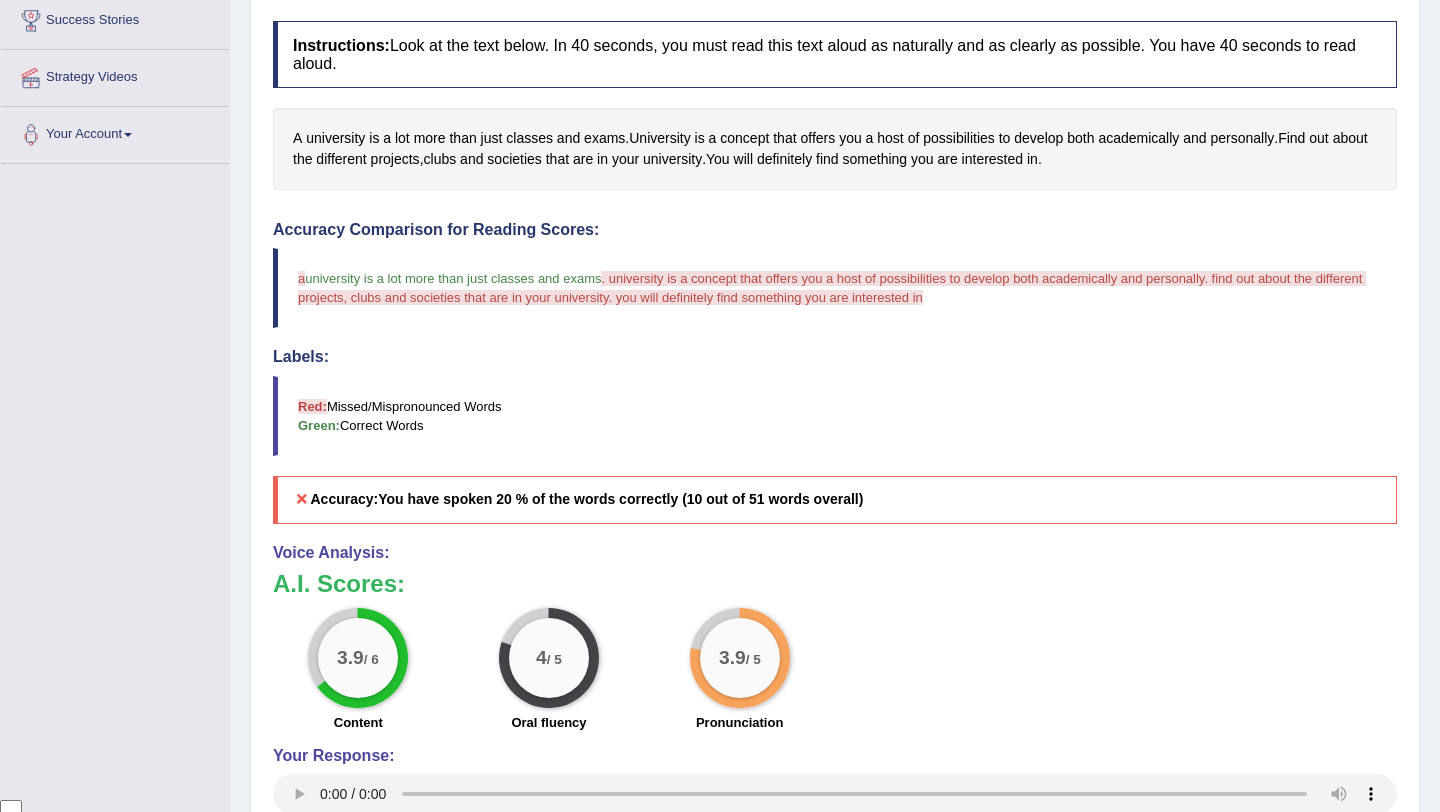scroll, scrollTop: 242, scrollLeft: 0, axis: vertical 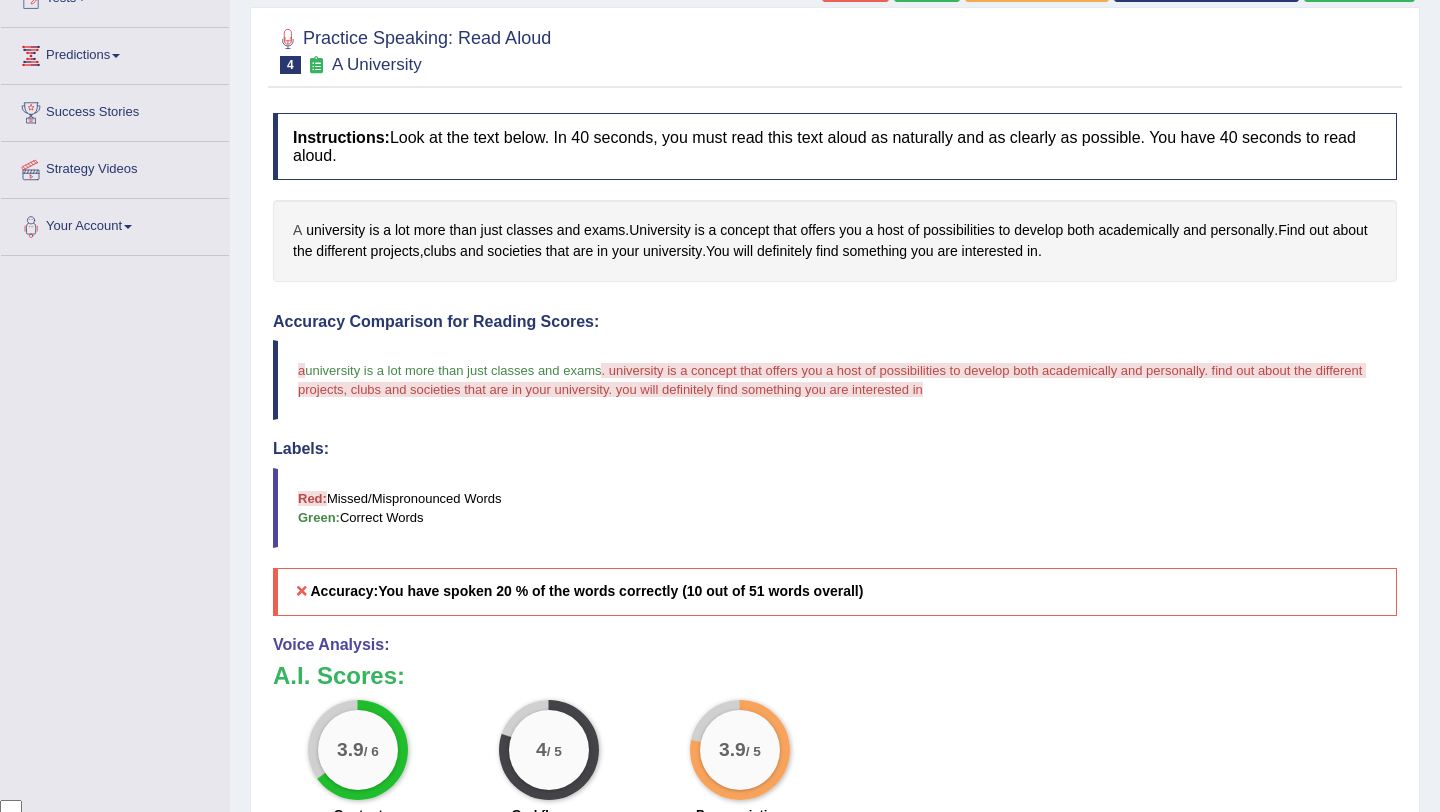 click on "A" at bounding box center [297, 230] 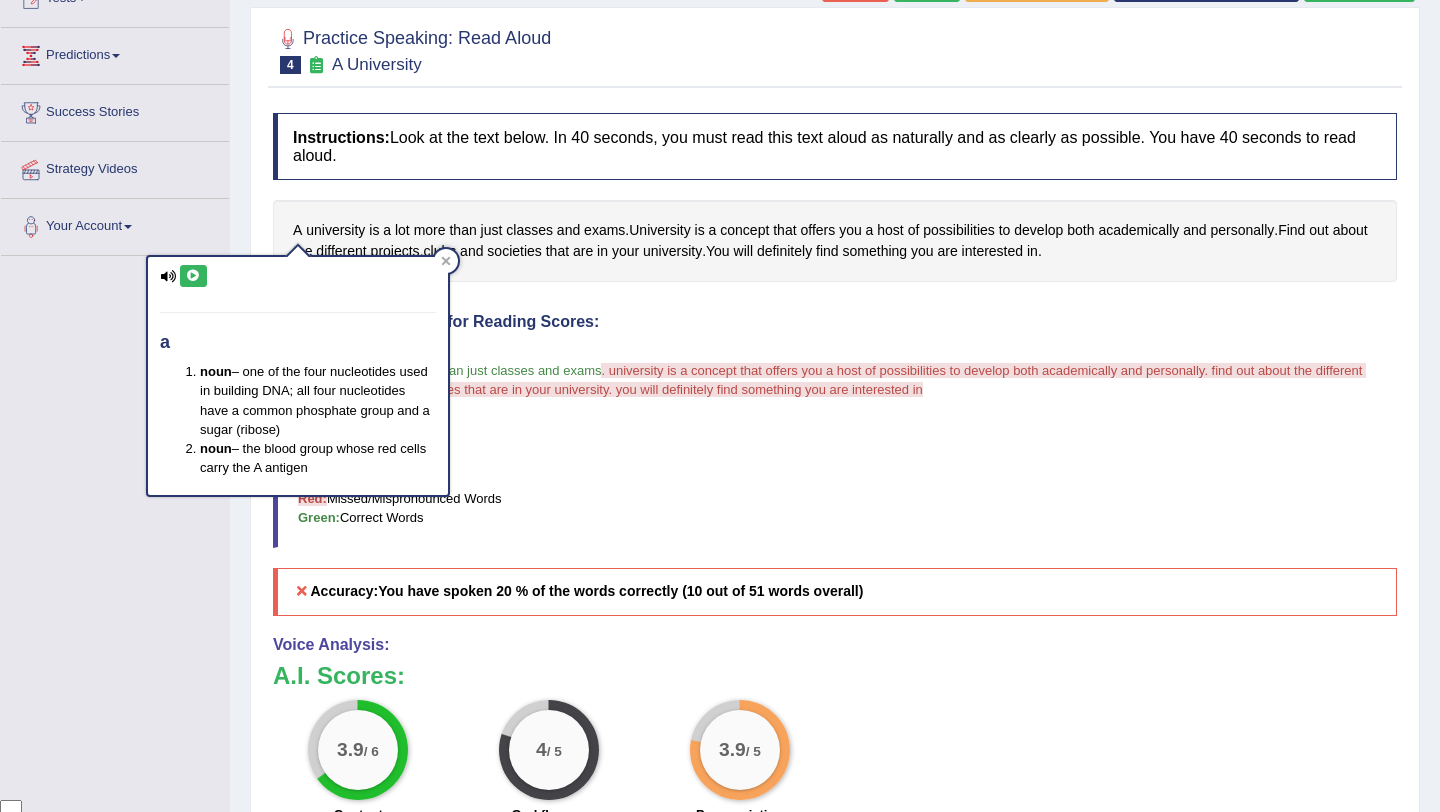 click at bounding box center (193, 276) 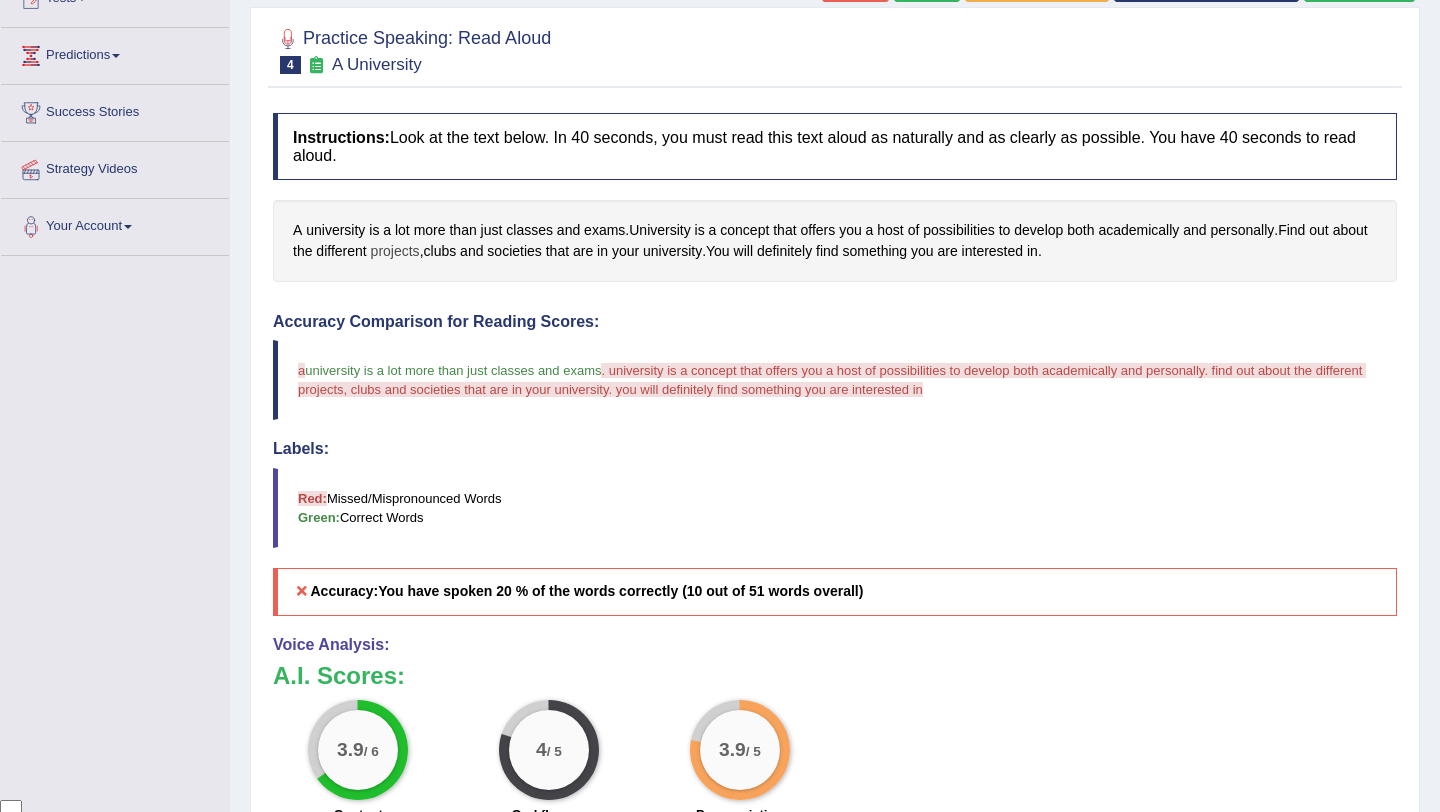 click on "projects" at bounding box center [395, 251] 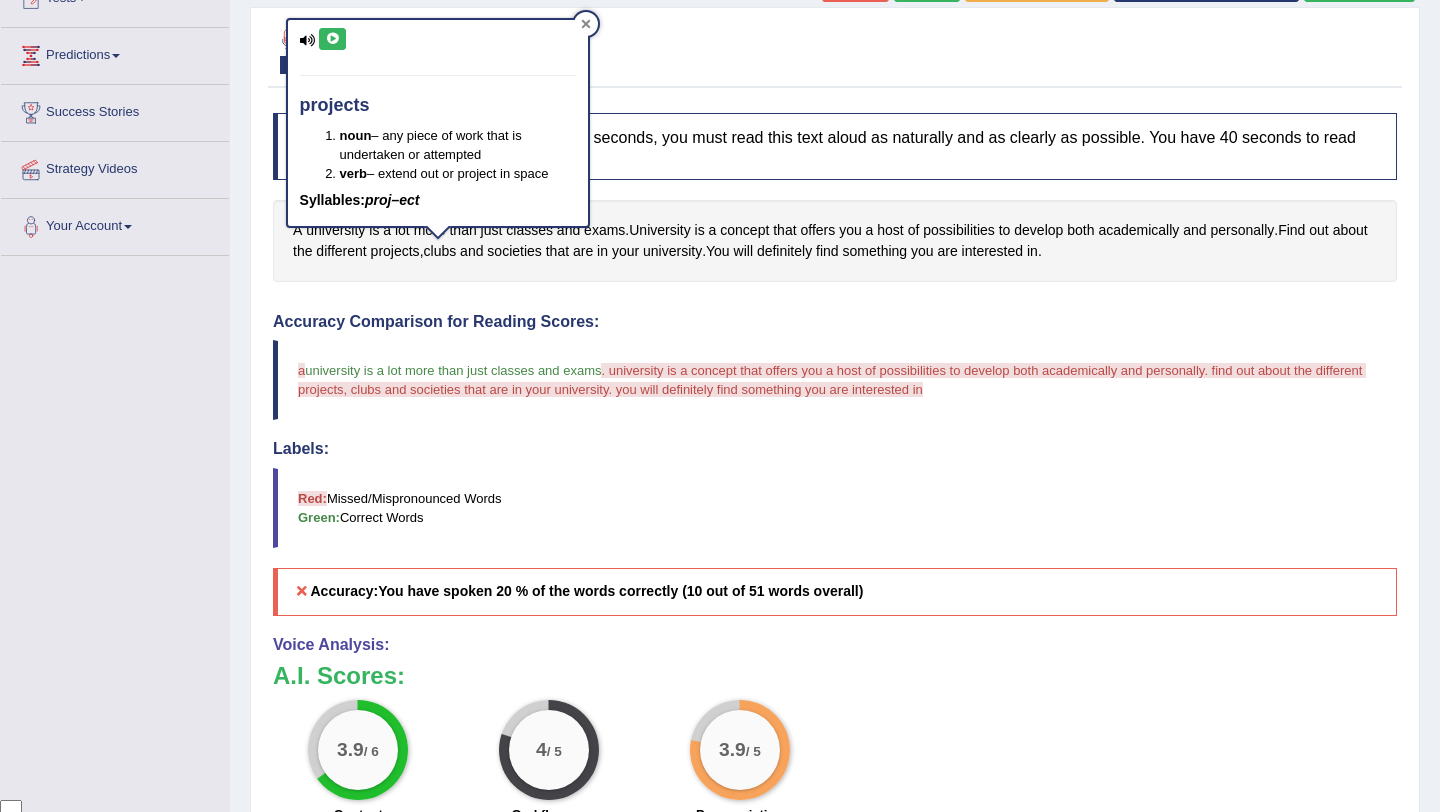 click 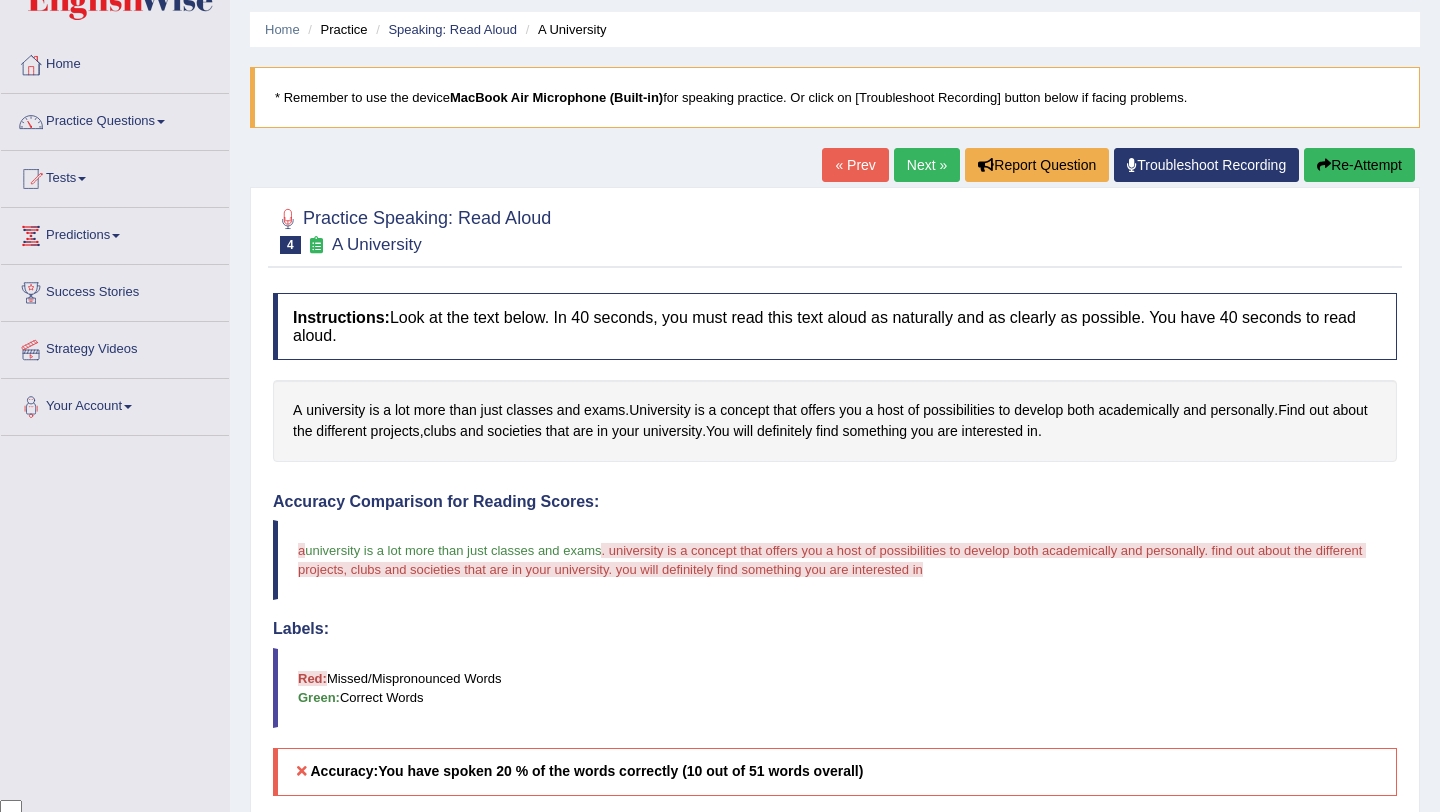 scroll, scrollTop: 58, scrollLeft: 0, axis: vertical 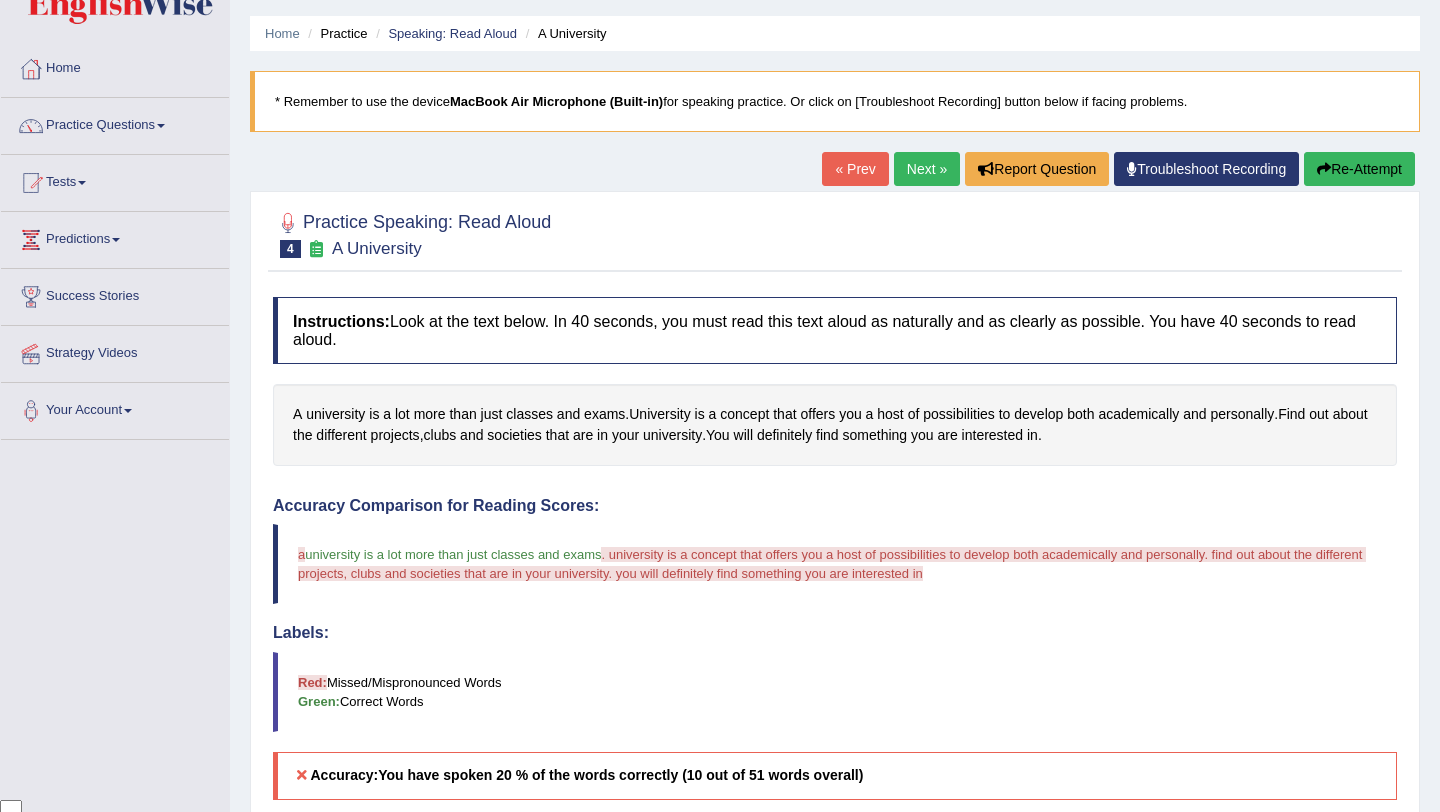 click on "Re-Attempt" at bounding box center (1359, 169) 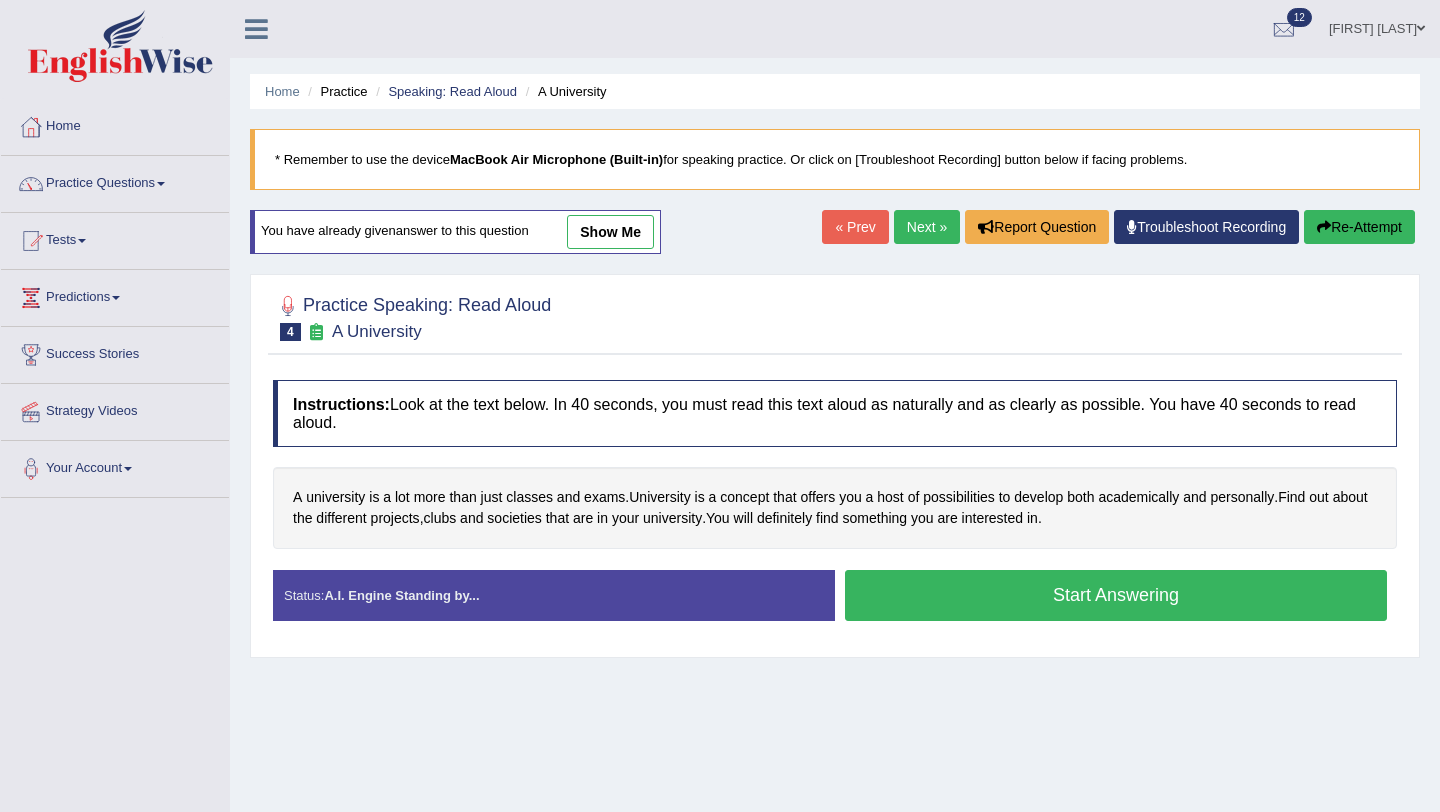 scroll, scrollTop: 58, scrollLeft: 0, axis: vertical 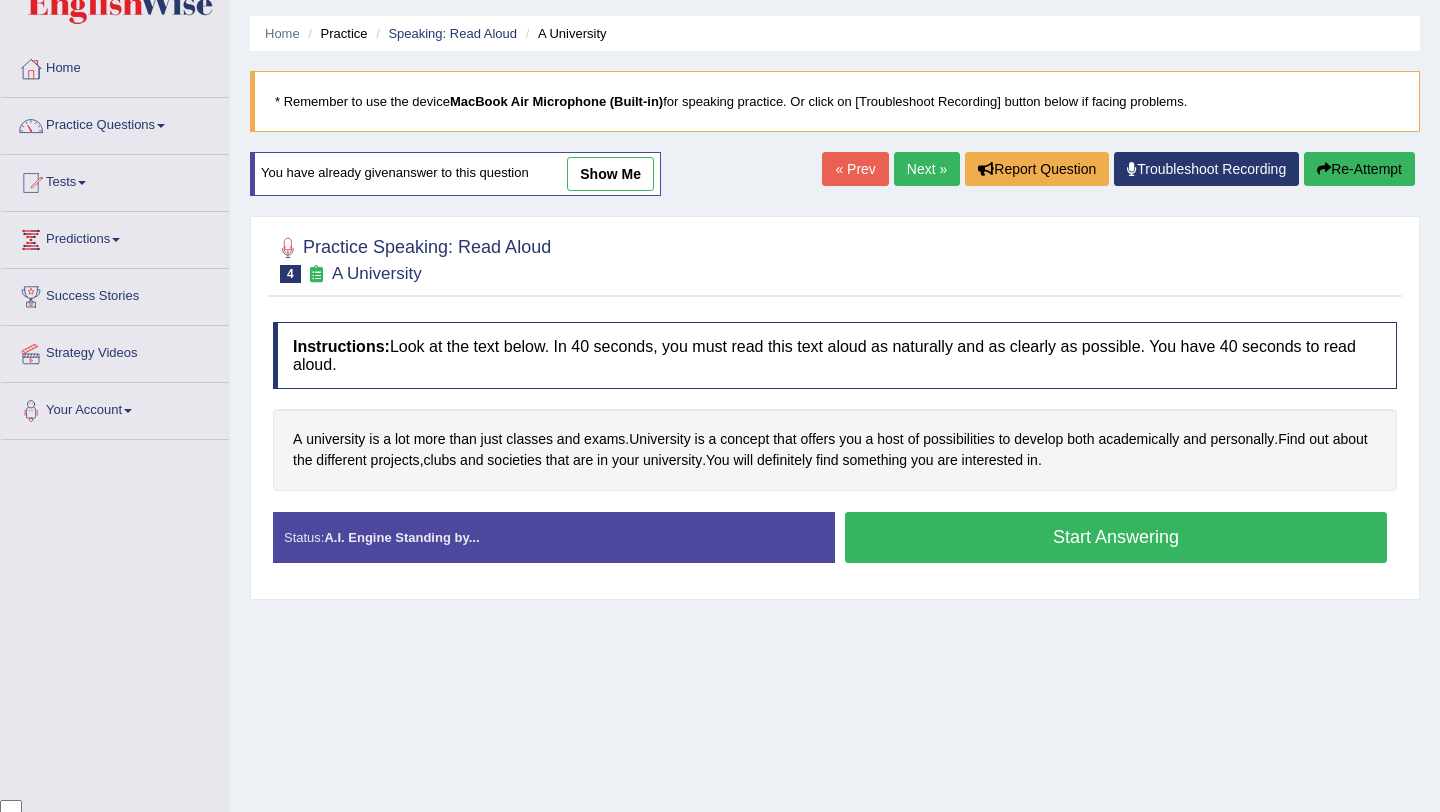 click on "Start Answering" at bounding box center [1116, 537] 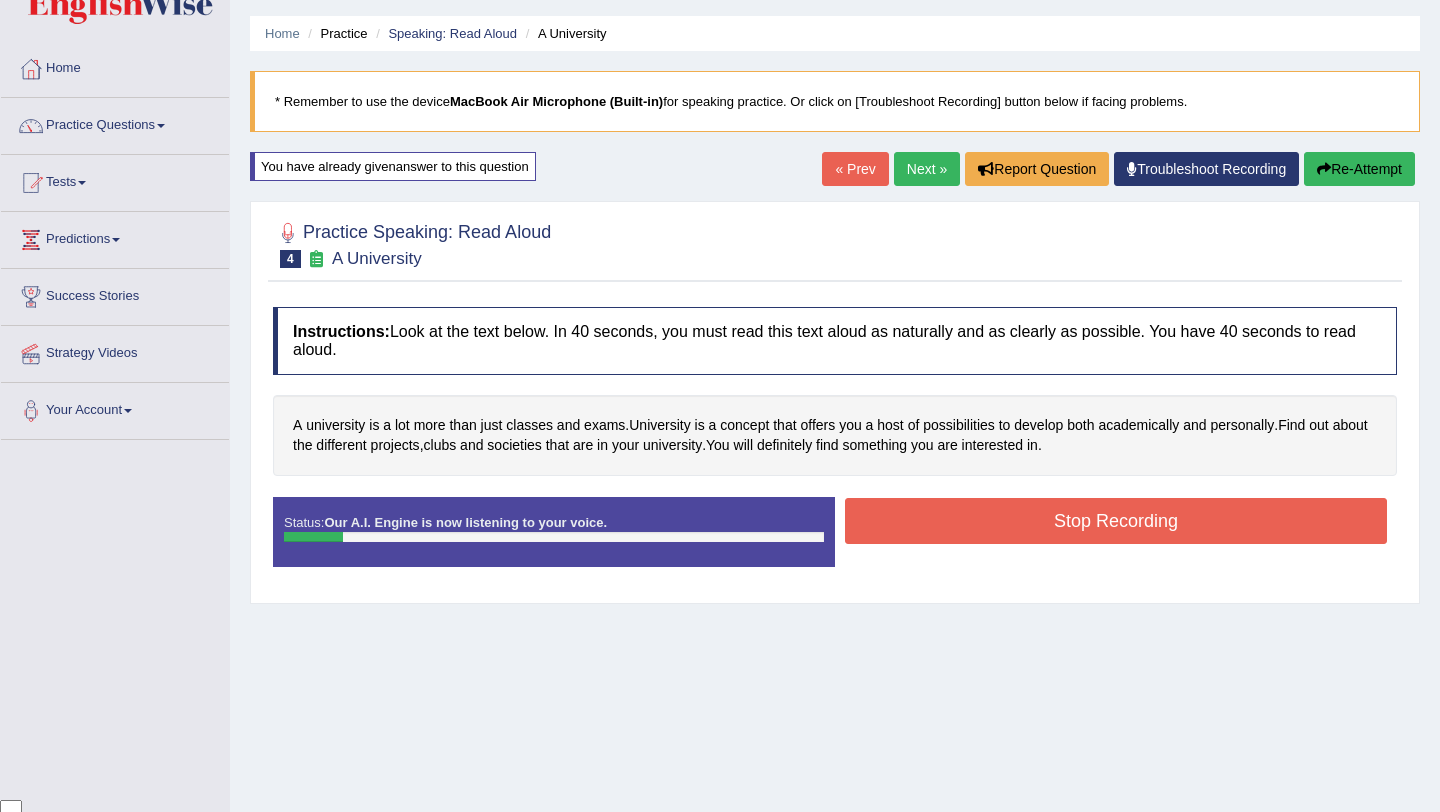 click on "Stop Recording" at bounding box center (1116, 521) 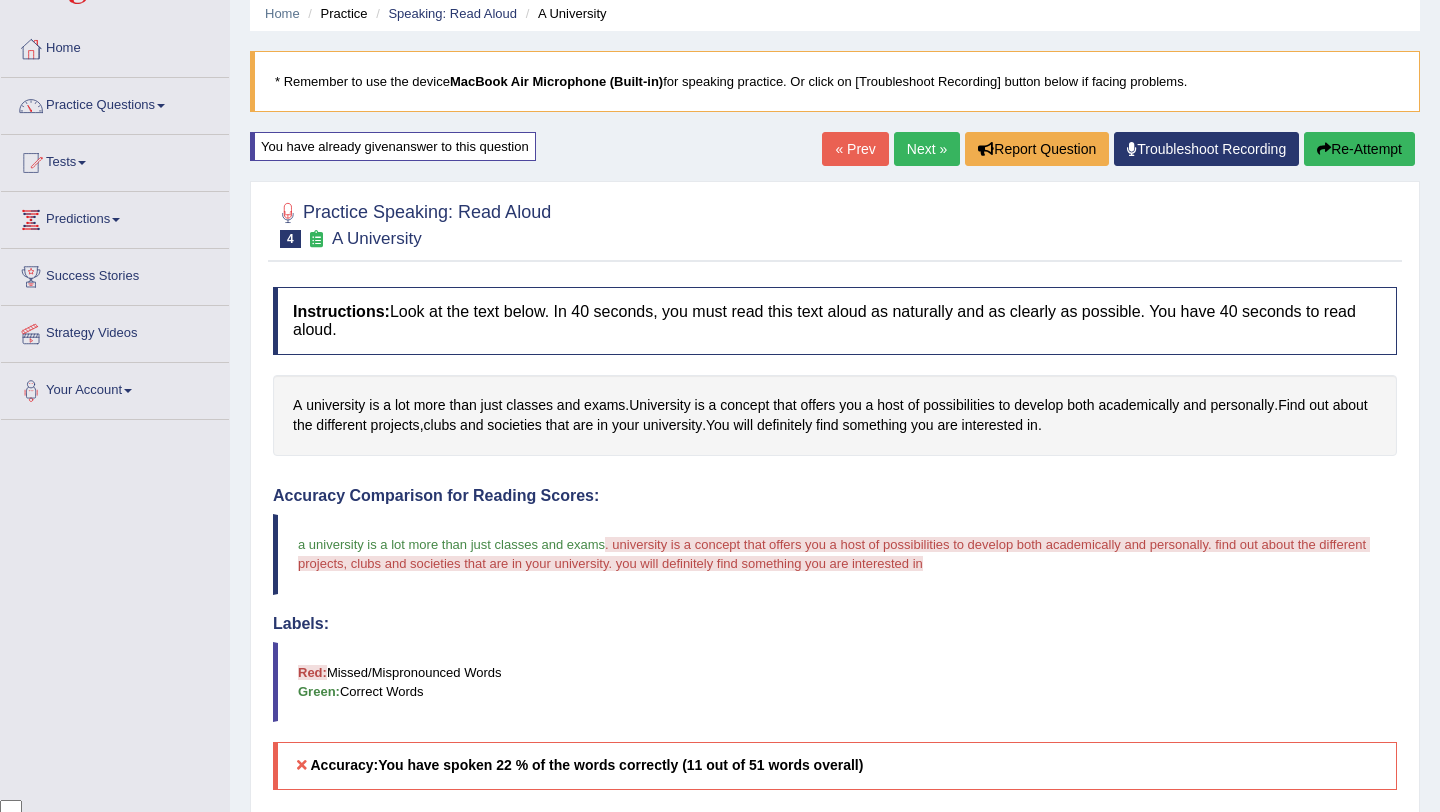scroll, scrollTop: 33, scrollLeft: 0, axis: vertical 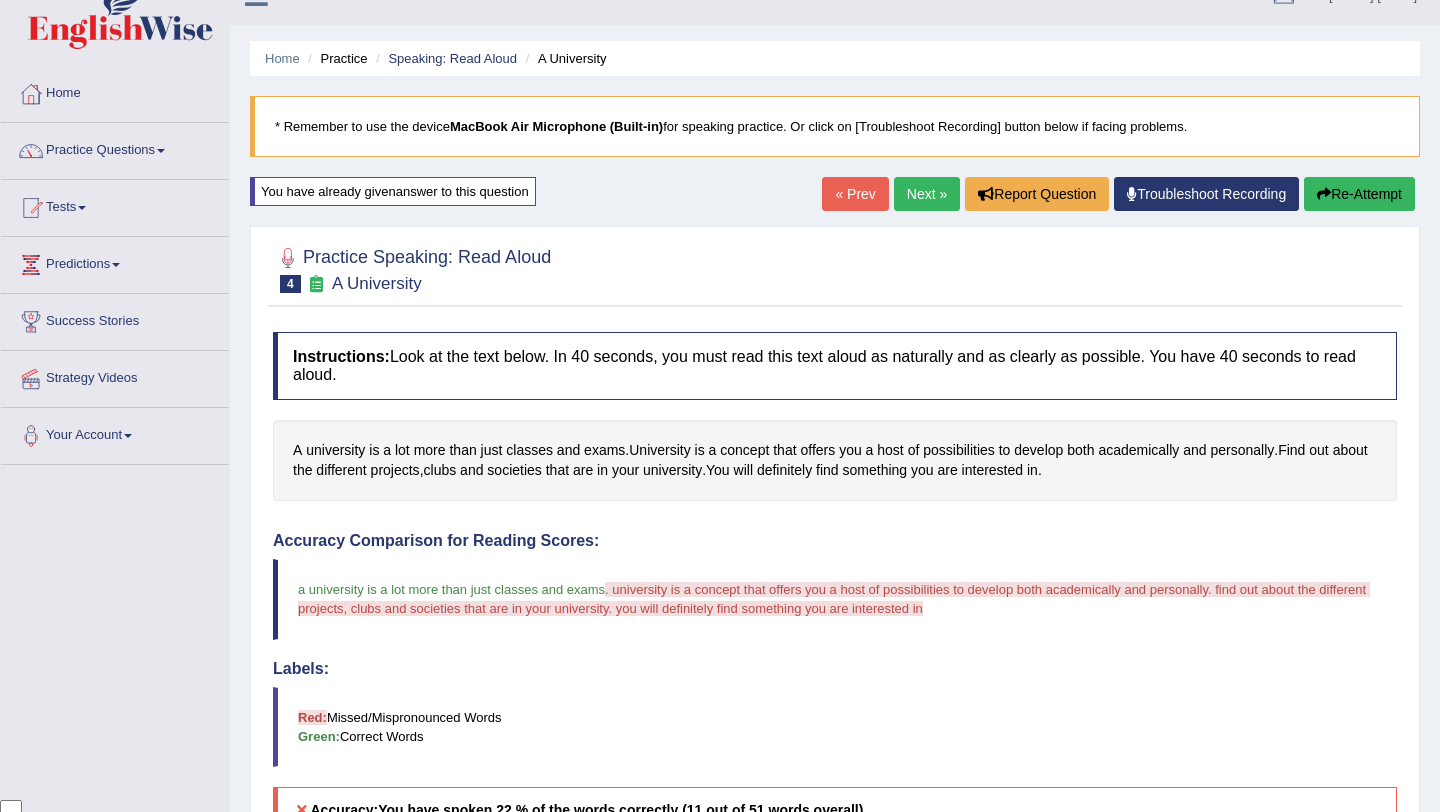 click on "Next »" at bounding box center [927, 194] 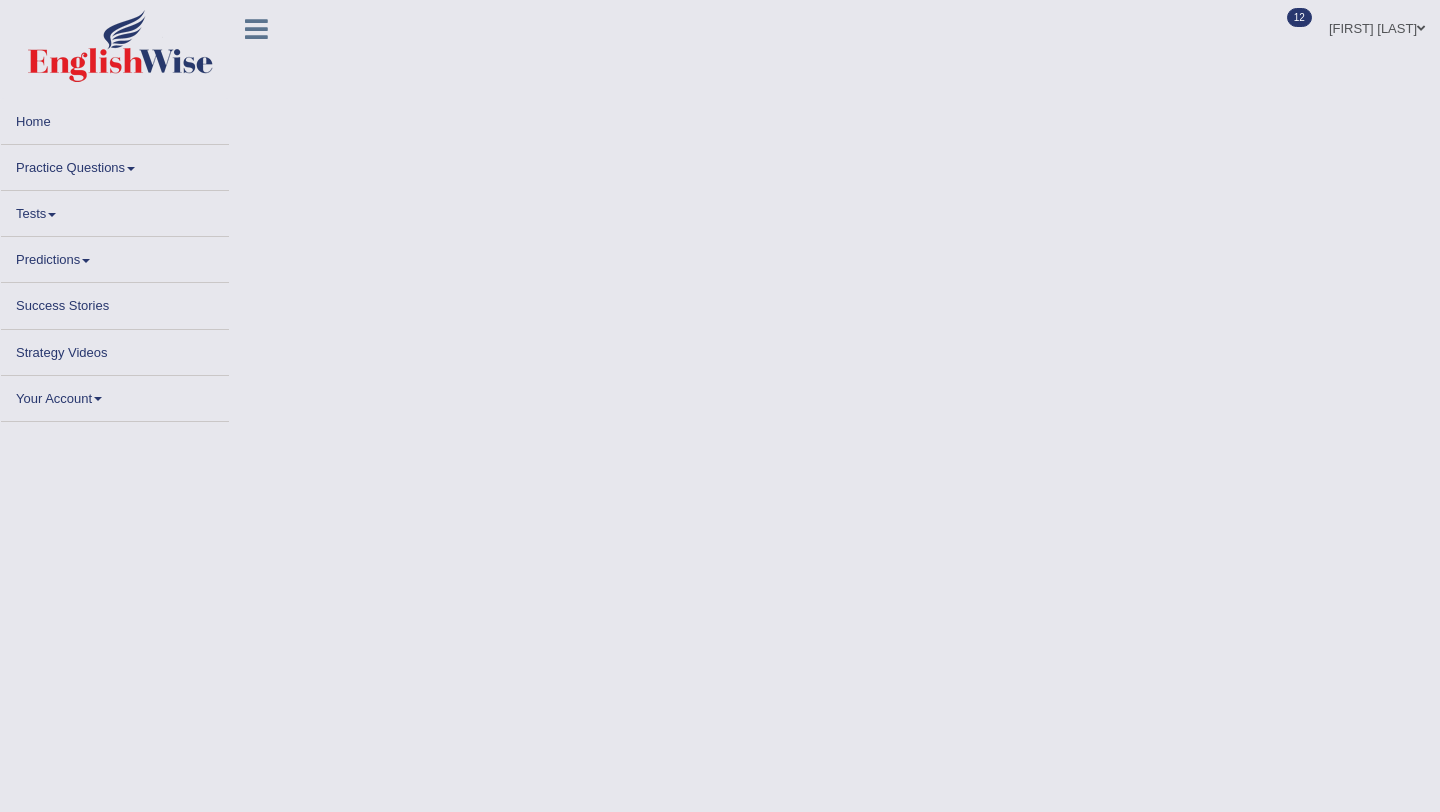 scroll, scrollTop: 0, scrollLeft: 0, axis: both 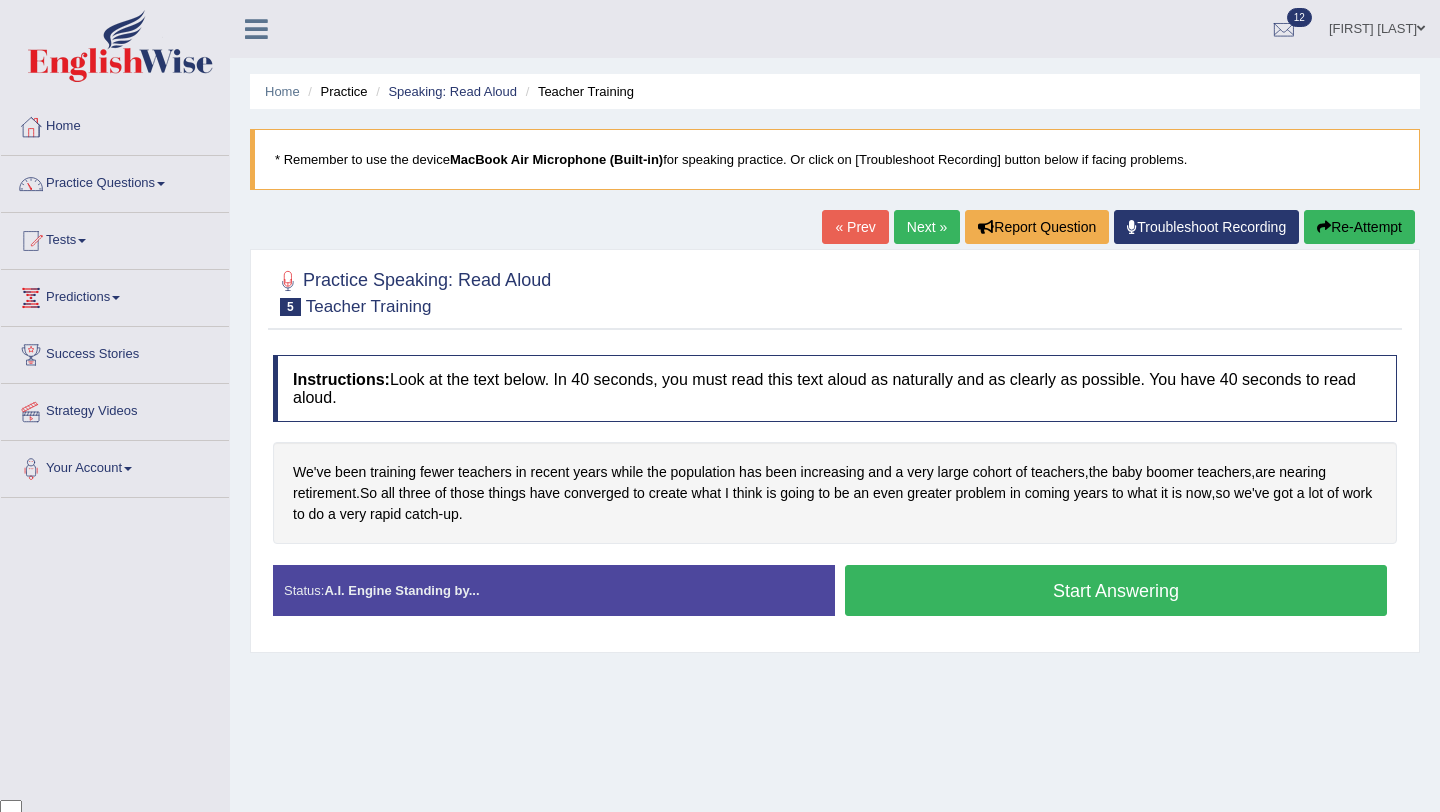 click on "Start Answering" at bounding box center (1116, 590) 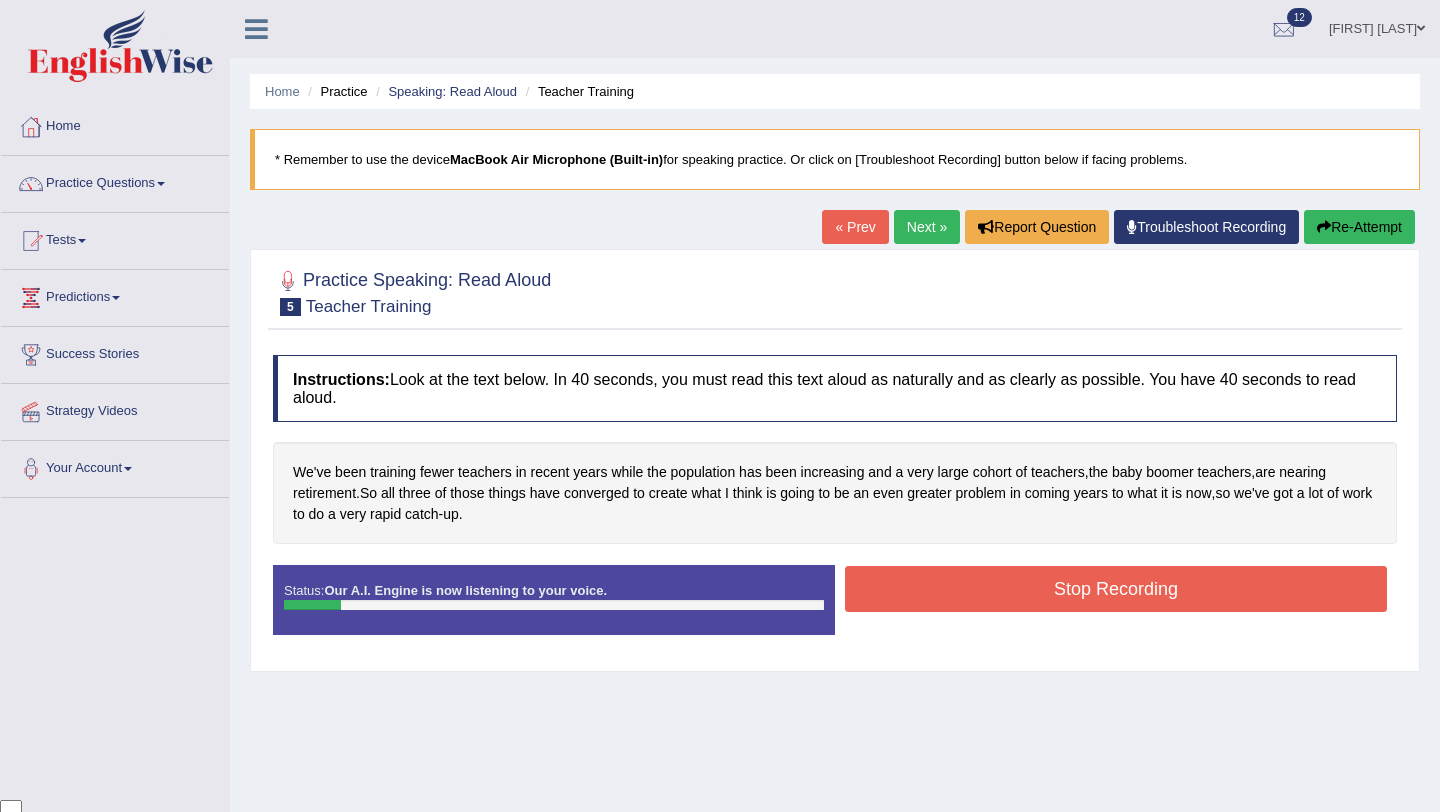 click on "Stop Recording" at bounding box center [1116, 589] 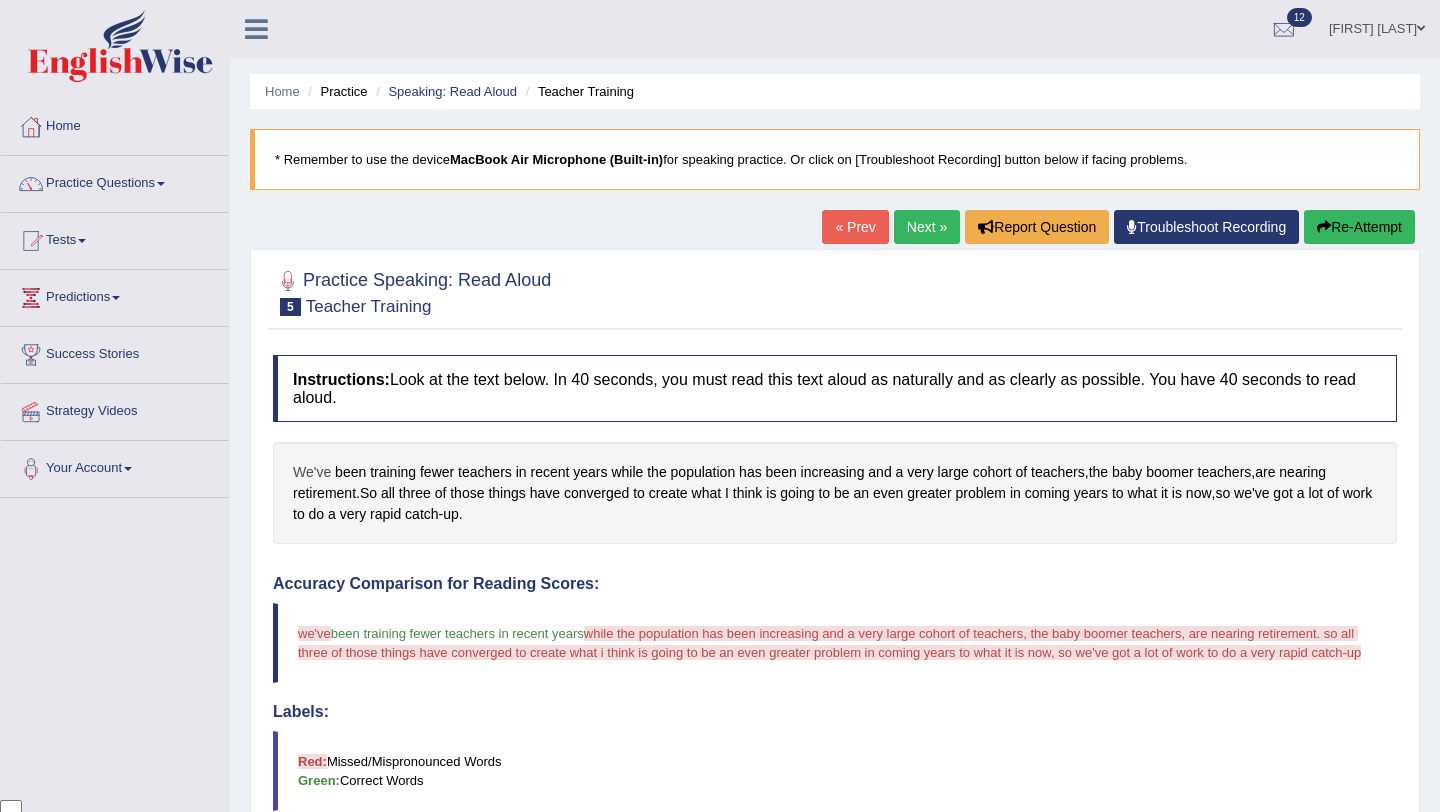 click on "We've" at bounding box center (312, 472) 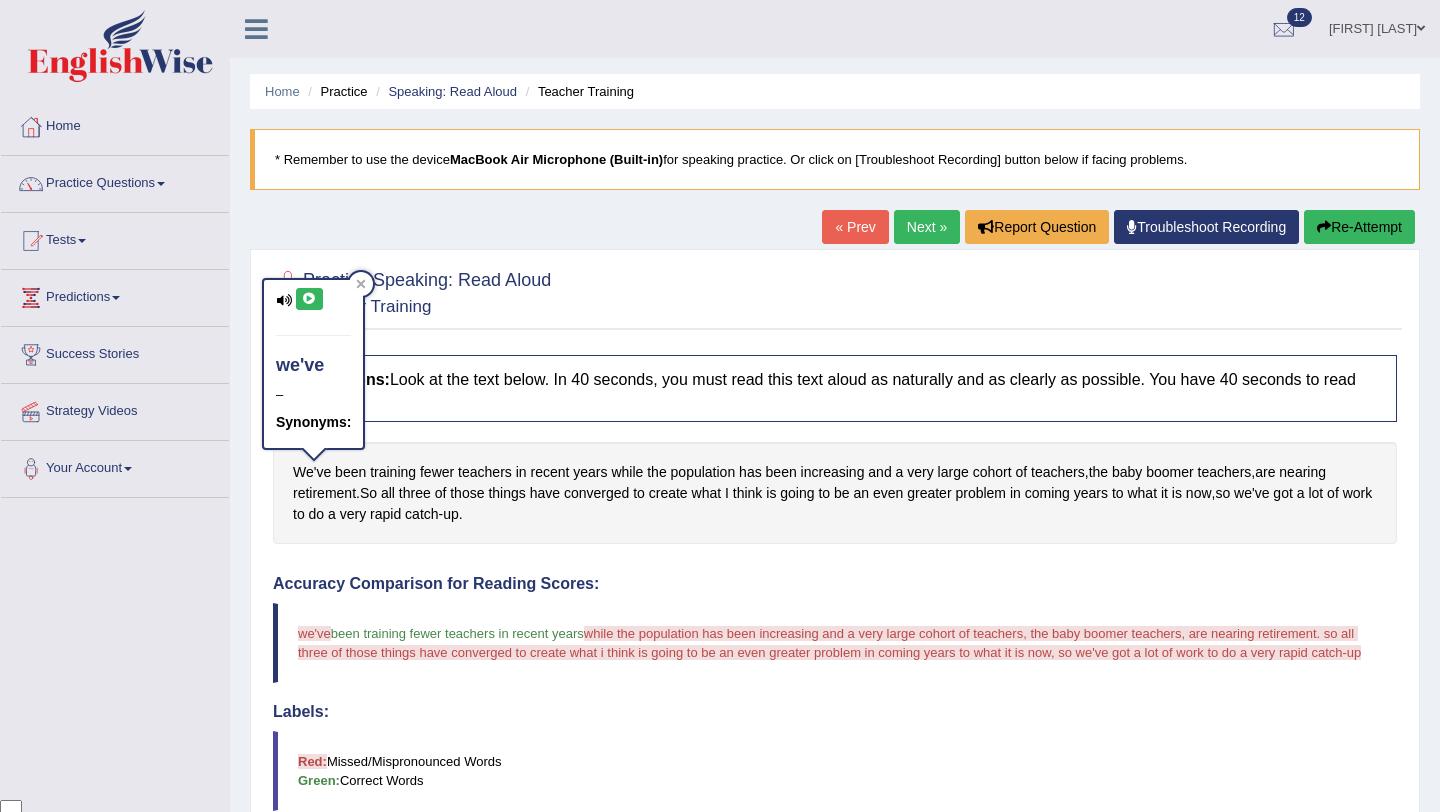 click at bounding box center [309, 299] 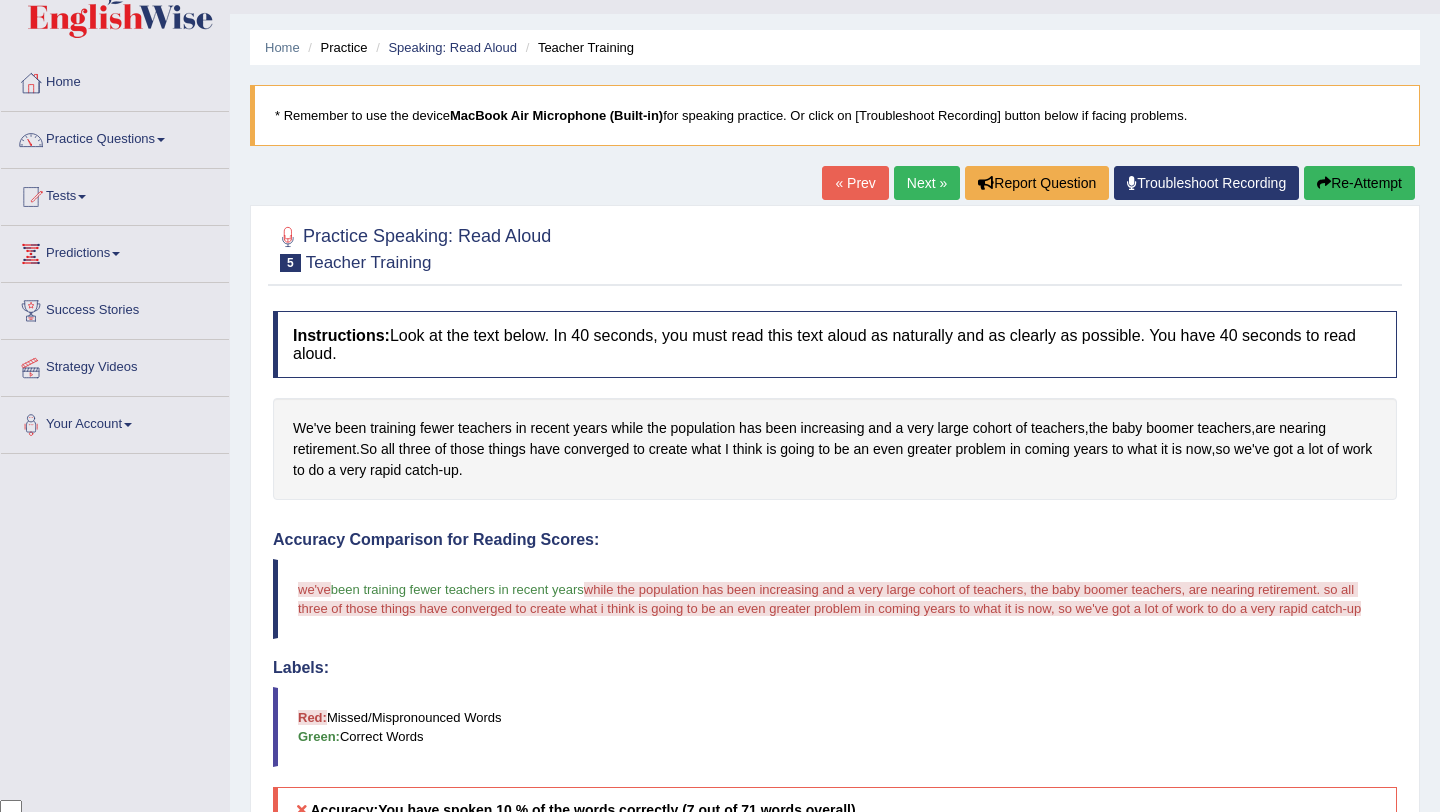 scroll, scrollTop: 0, scrollLeft: 0, axis: both 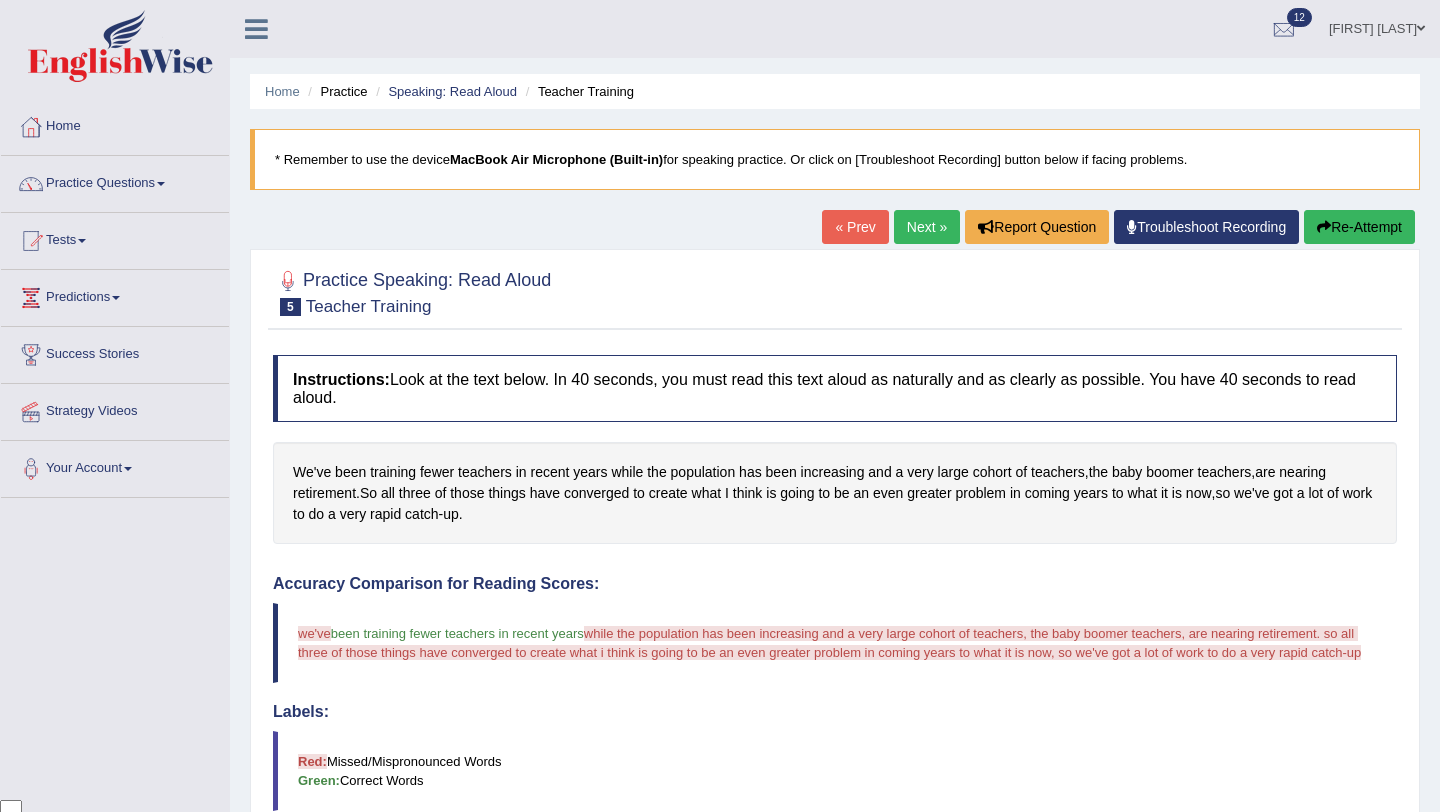 click on "Next »" at bounding box center [927, 227] 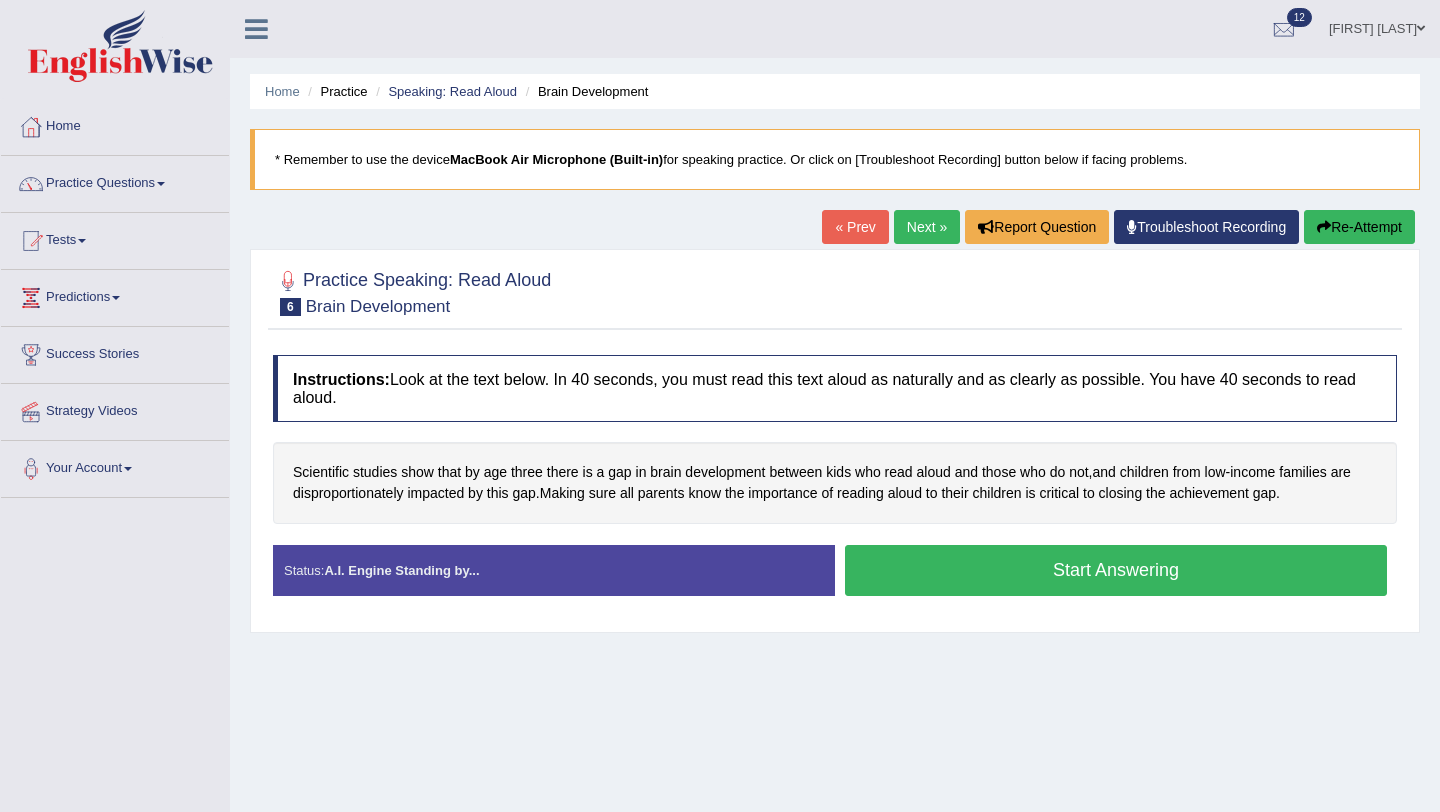 scroll, scrollTop: 0, scrollLeft: 0, axis: both 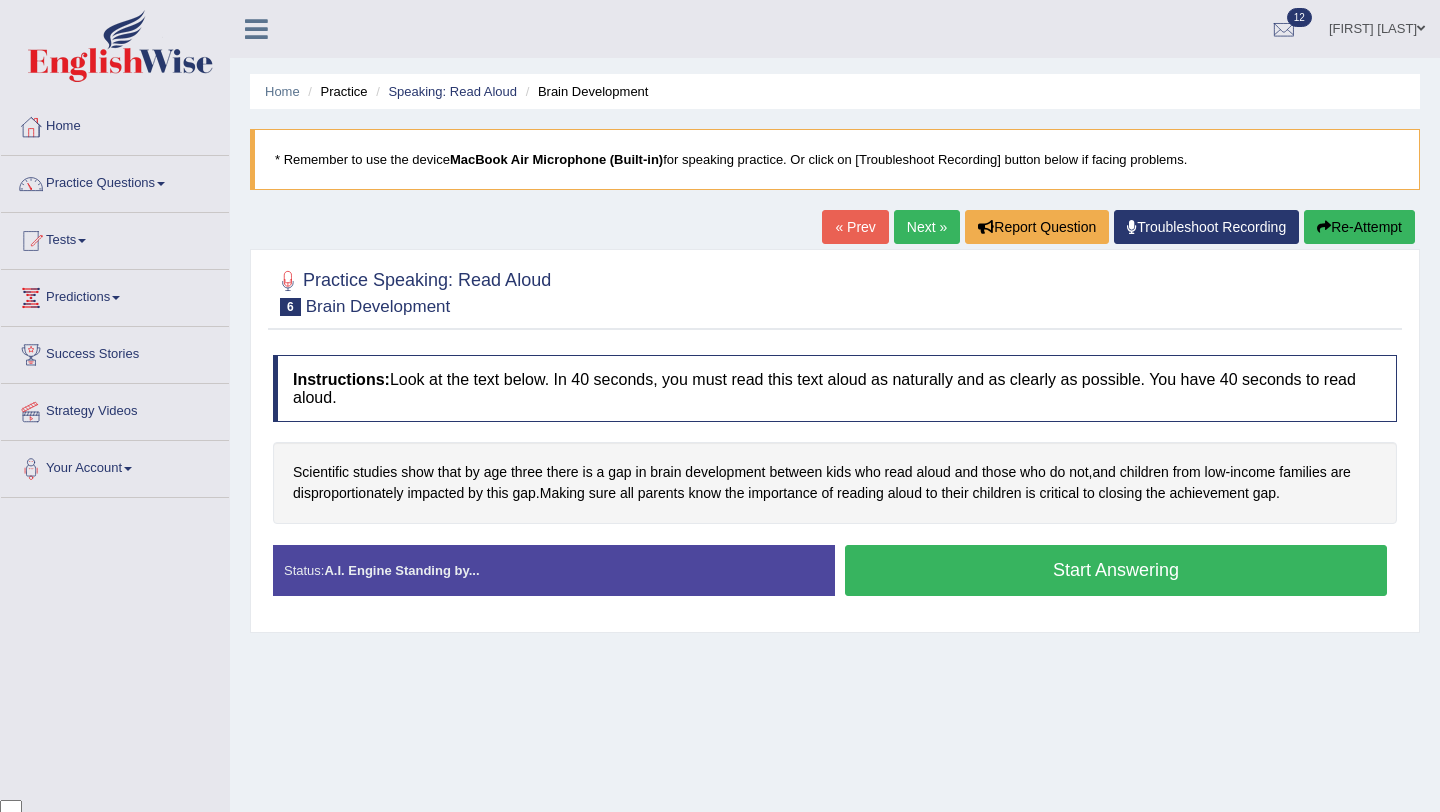 click on "Start Answering" at bounding box center (1116, 570) 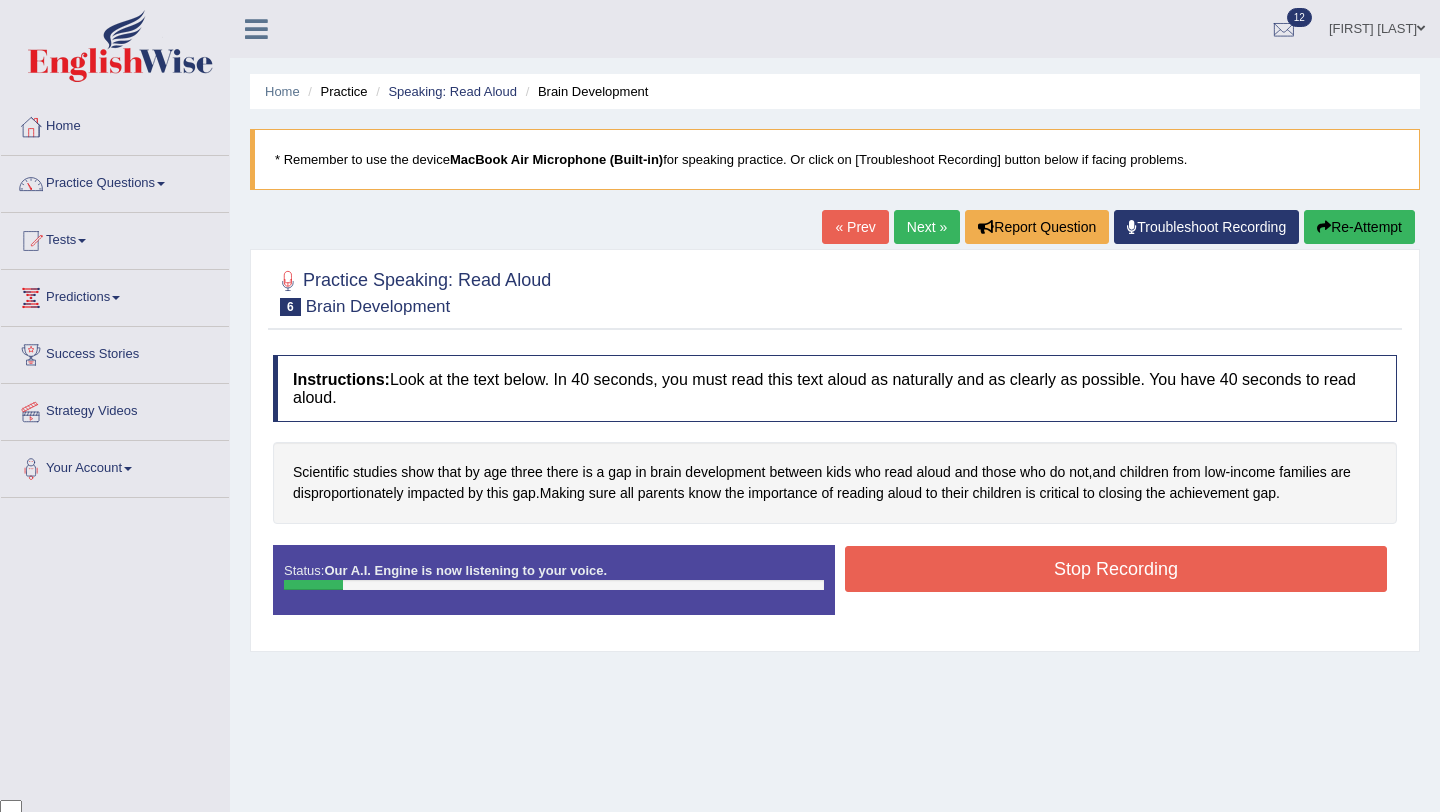 click on "Stop Recording" at bounding box center (1116, 569) 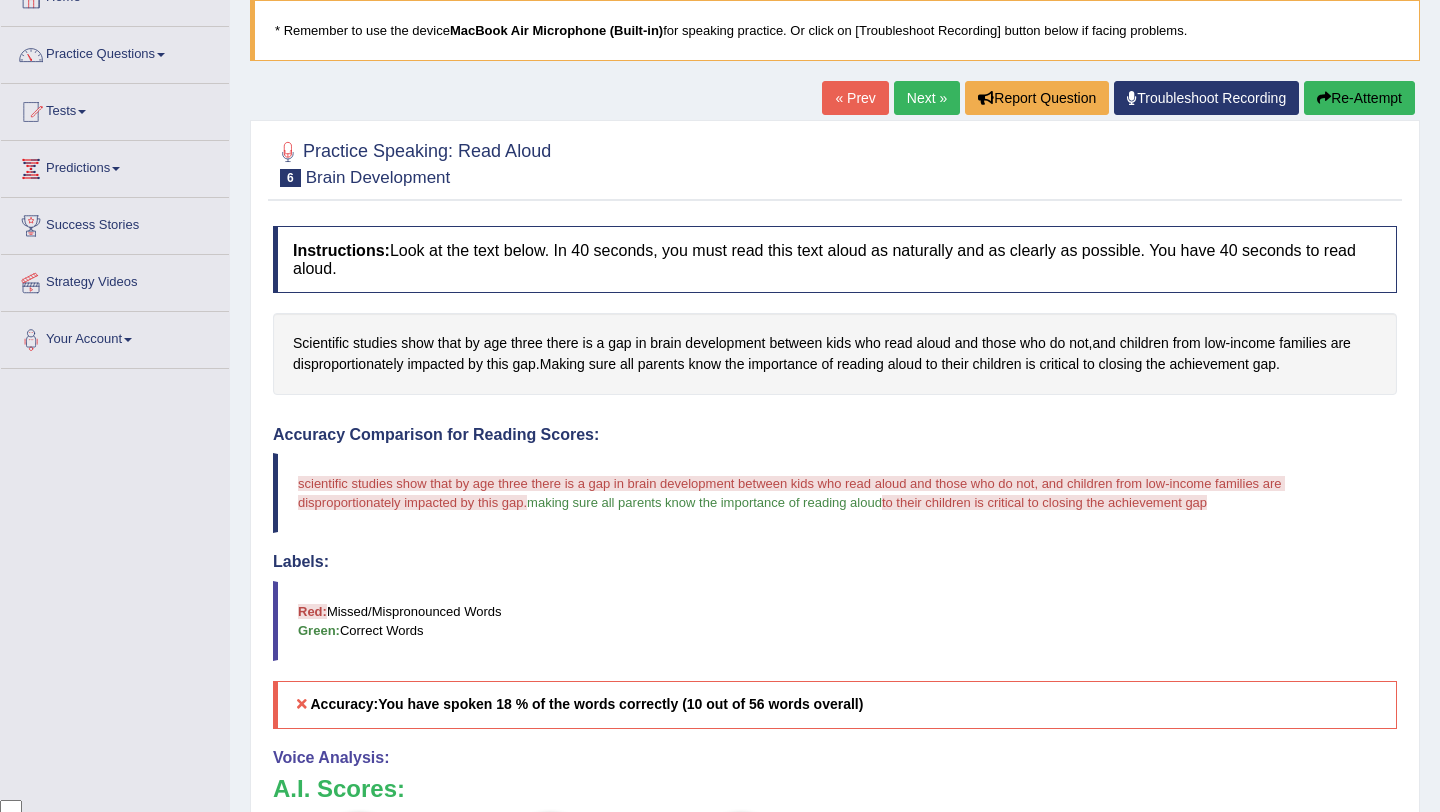 scroll, scrollTop: 0, scrollLeft: 0, axis: both 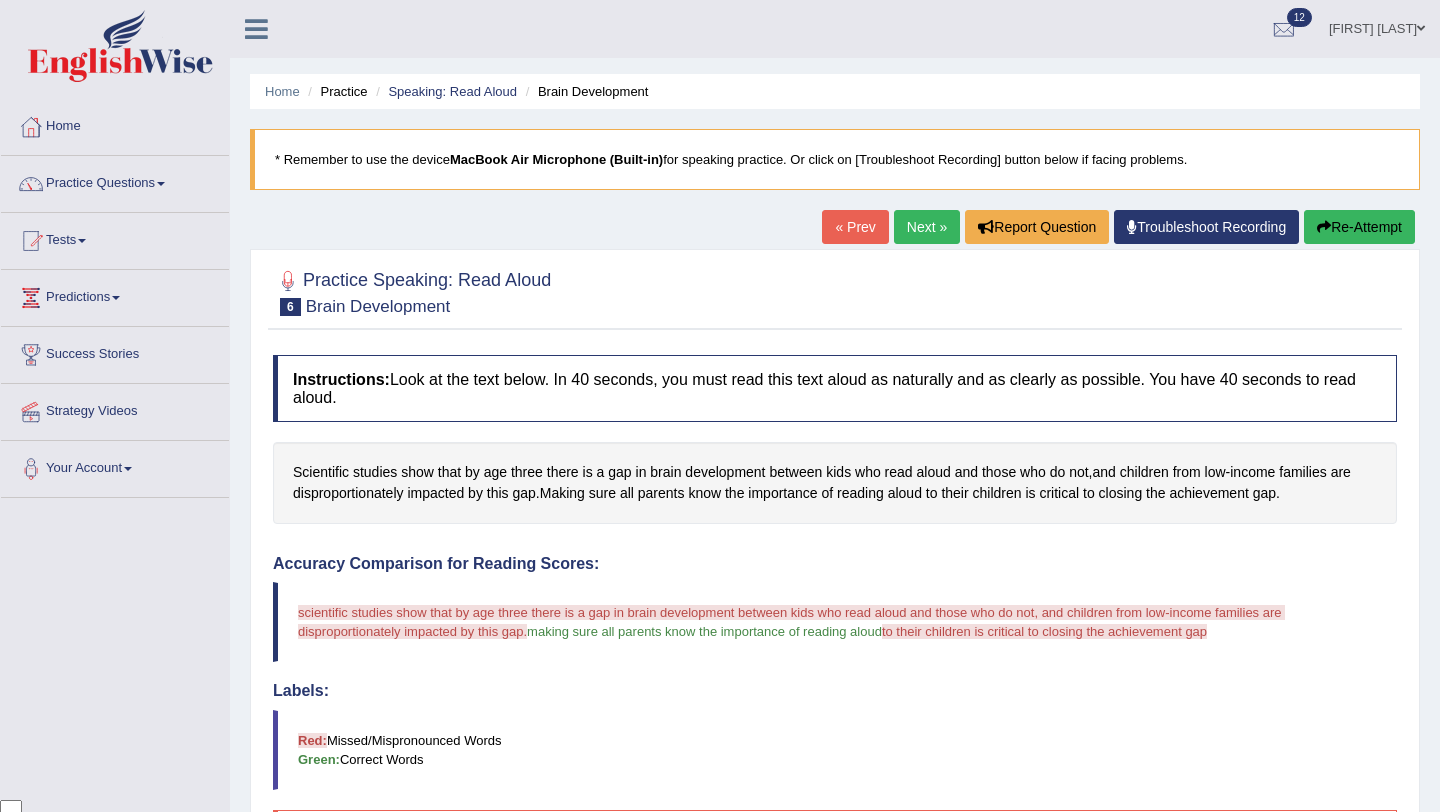 click on "Next »" at bounding box center [927, 227] 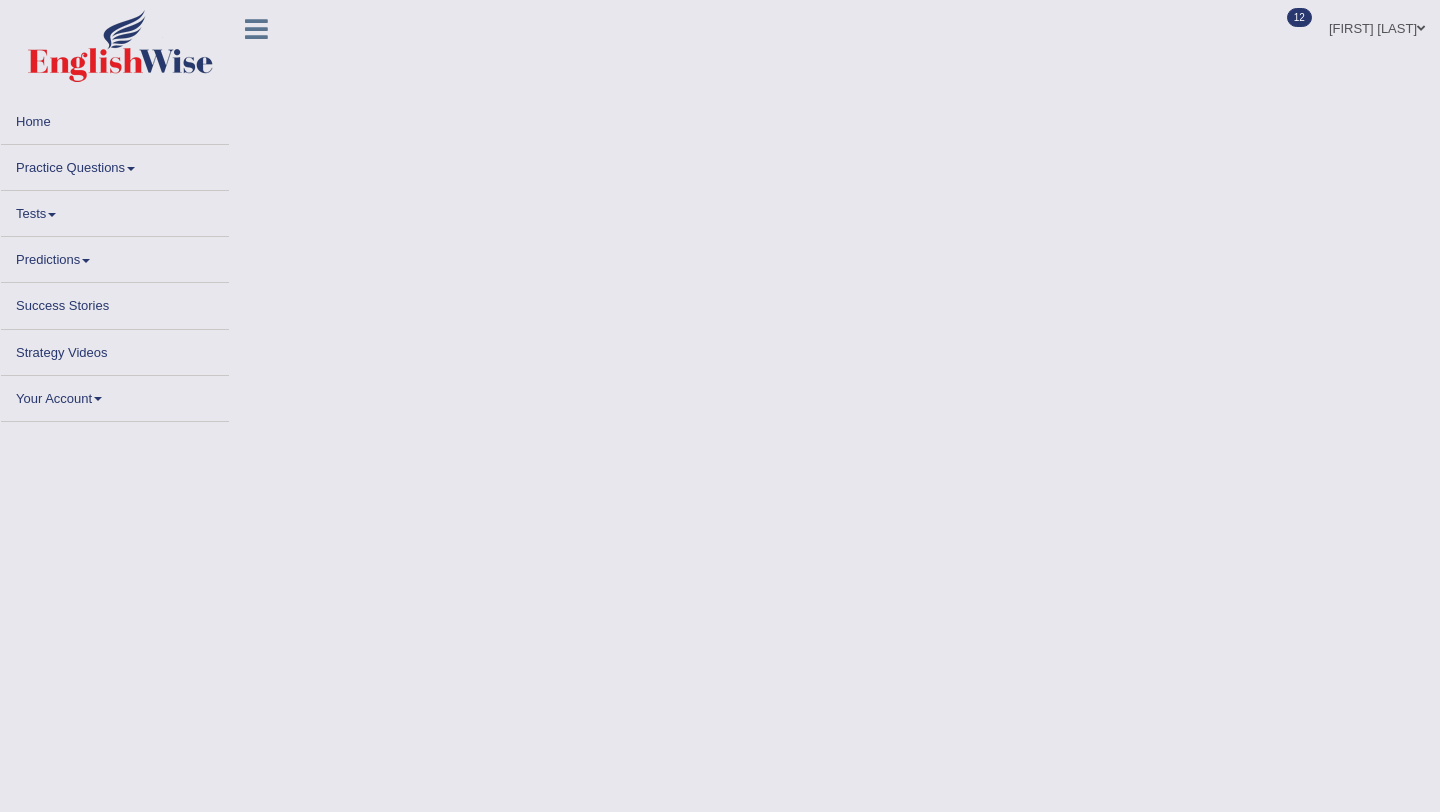 scroll, scrollTop: 0, scrollLeft: 0, axis: both 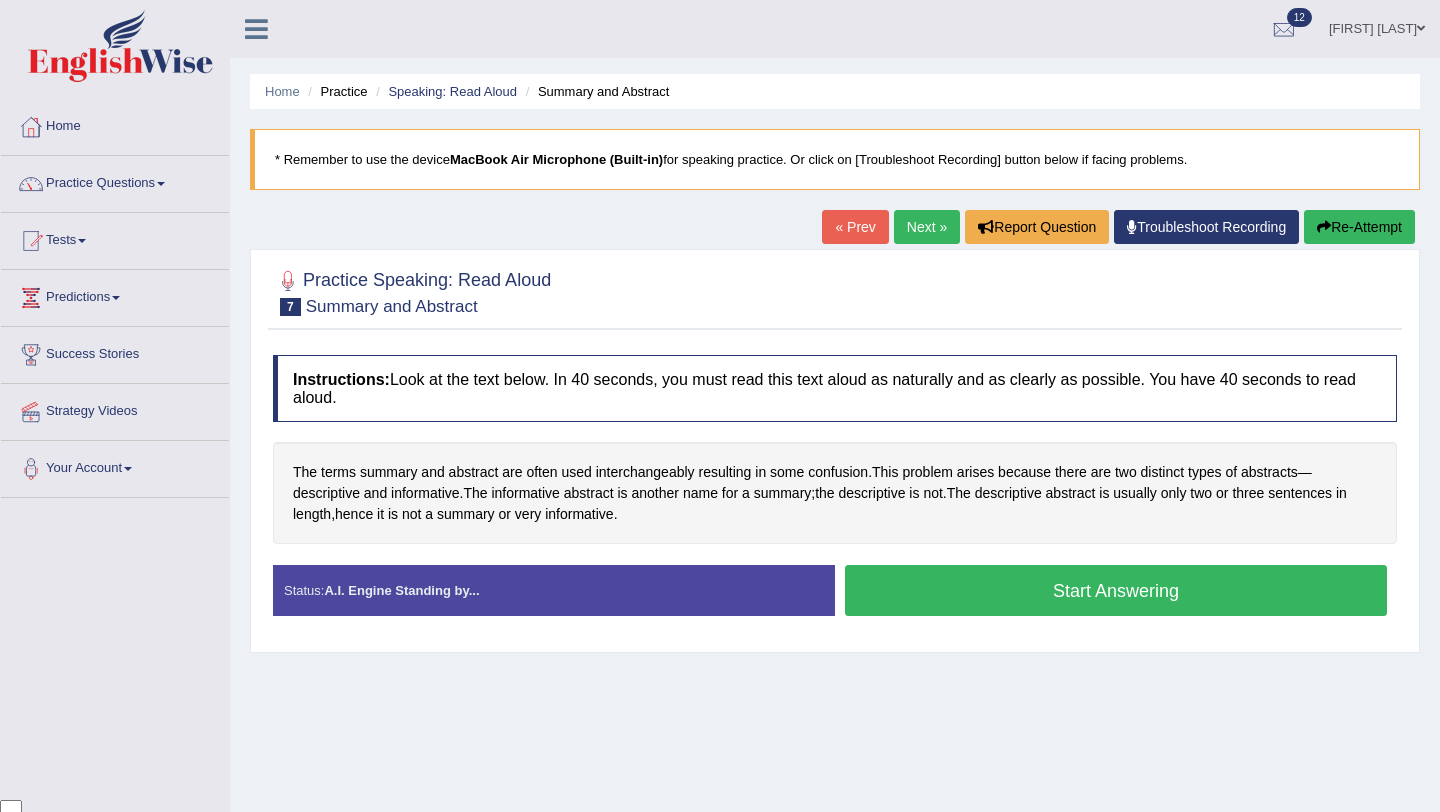 click on "Start Answering" at bounding box center (1116, 590) 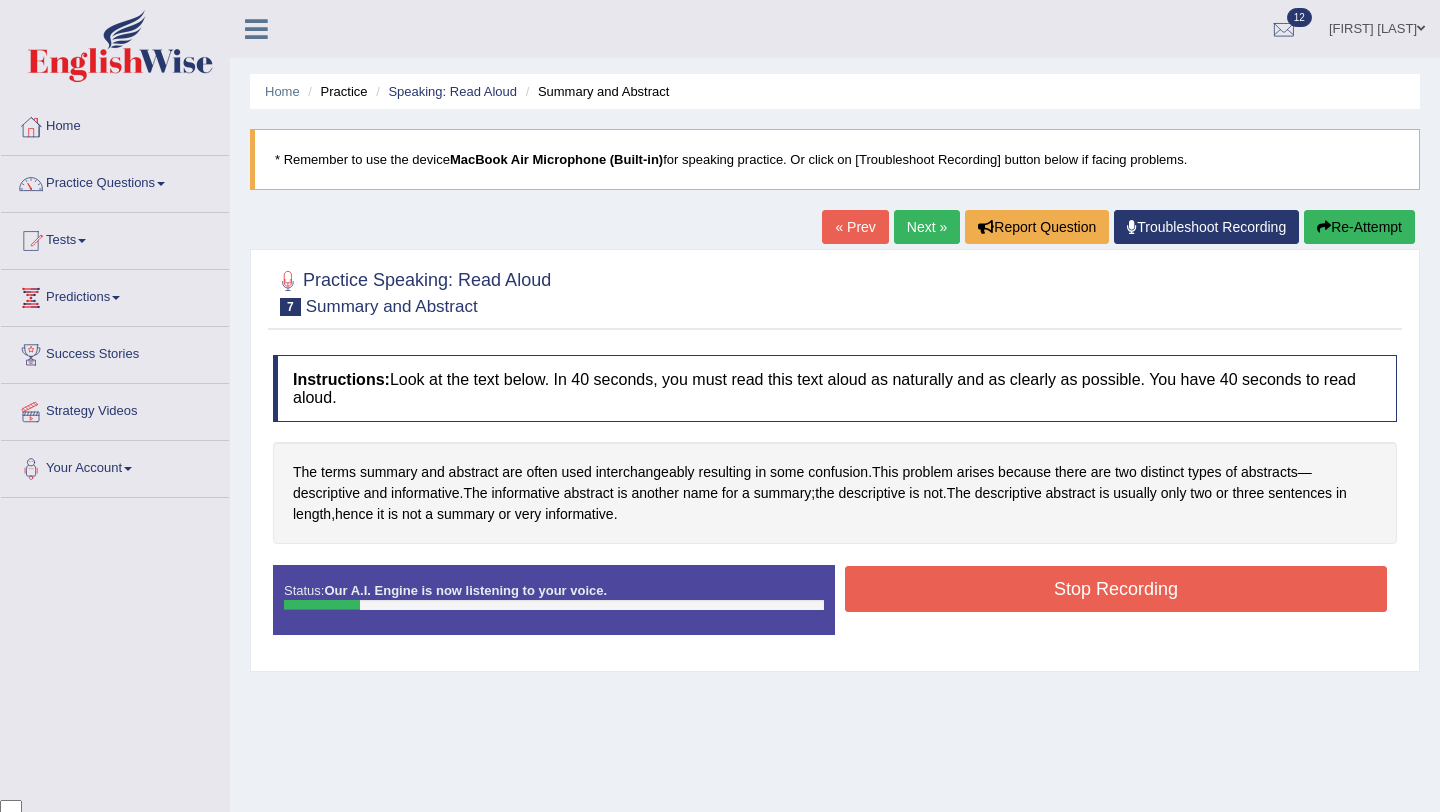 click on "Stop Recording" at bounding box center (1116, 589) 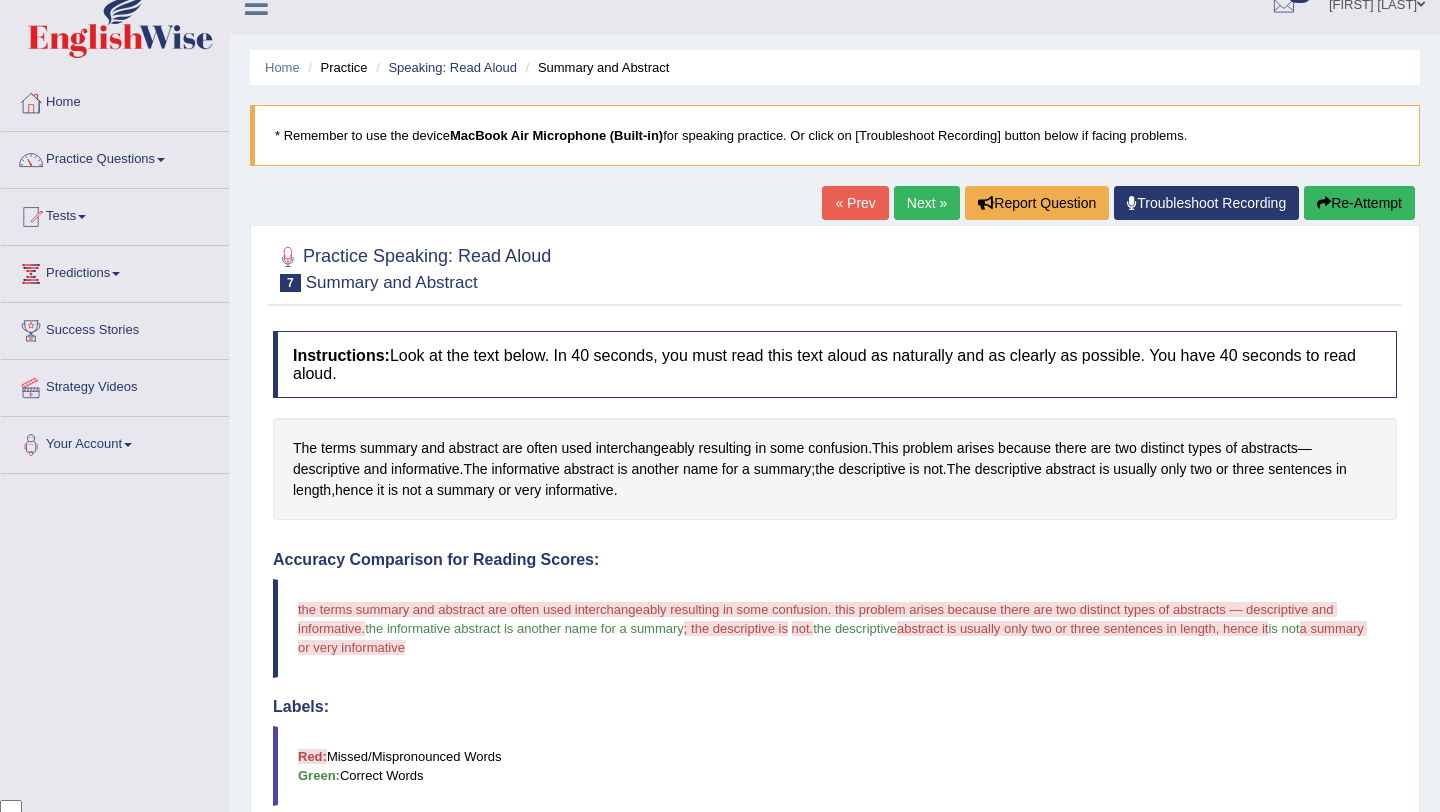 scroll, scrollTop: 17, scrollLeft: 0, axis: vertical 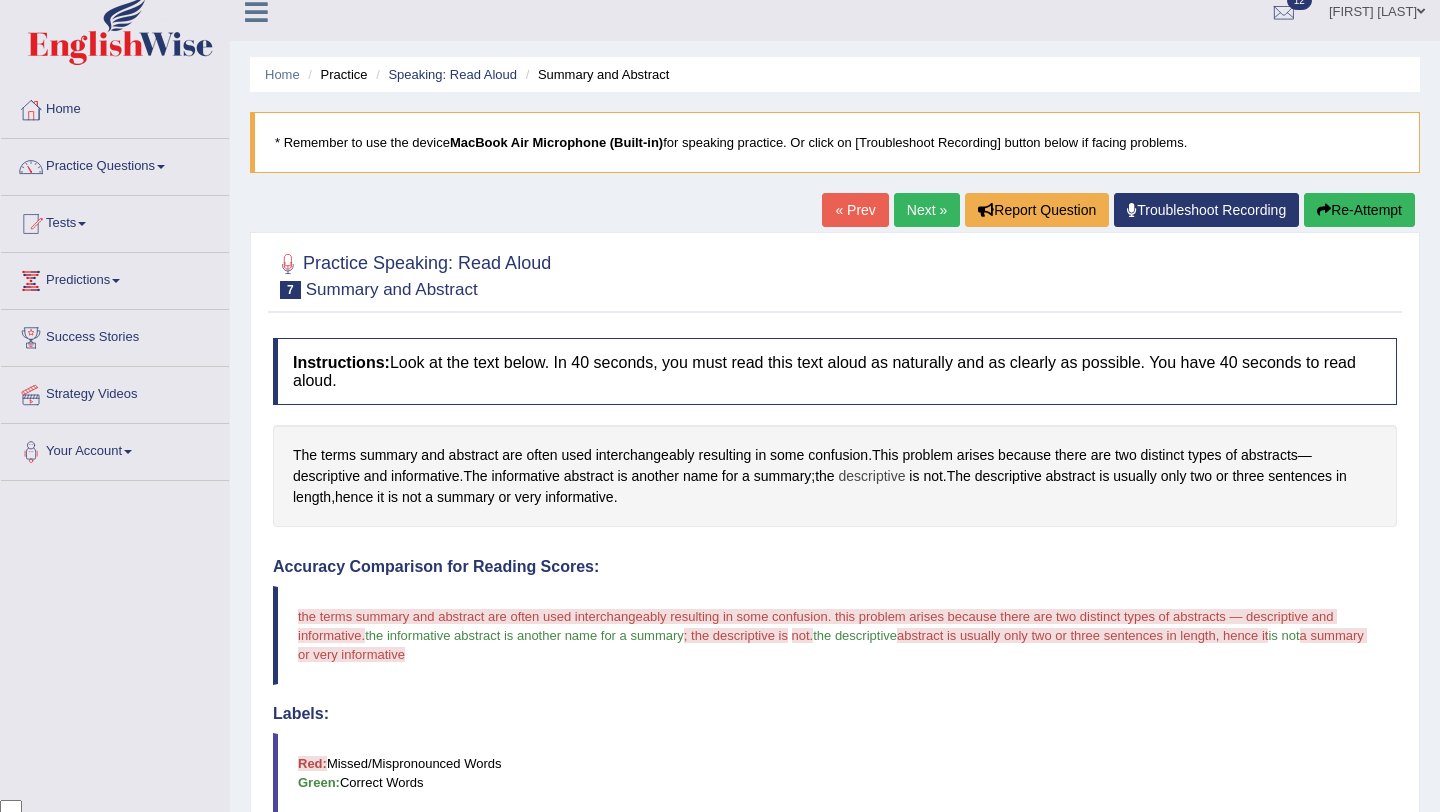 click on "descriptive" at bounding box center (872, 476) 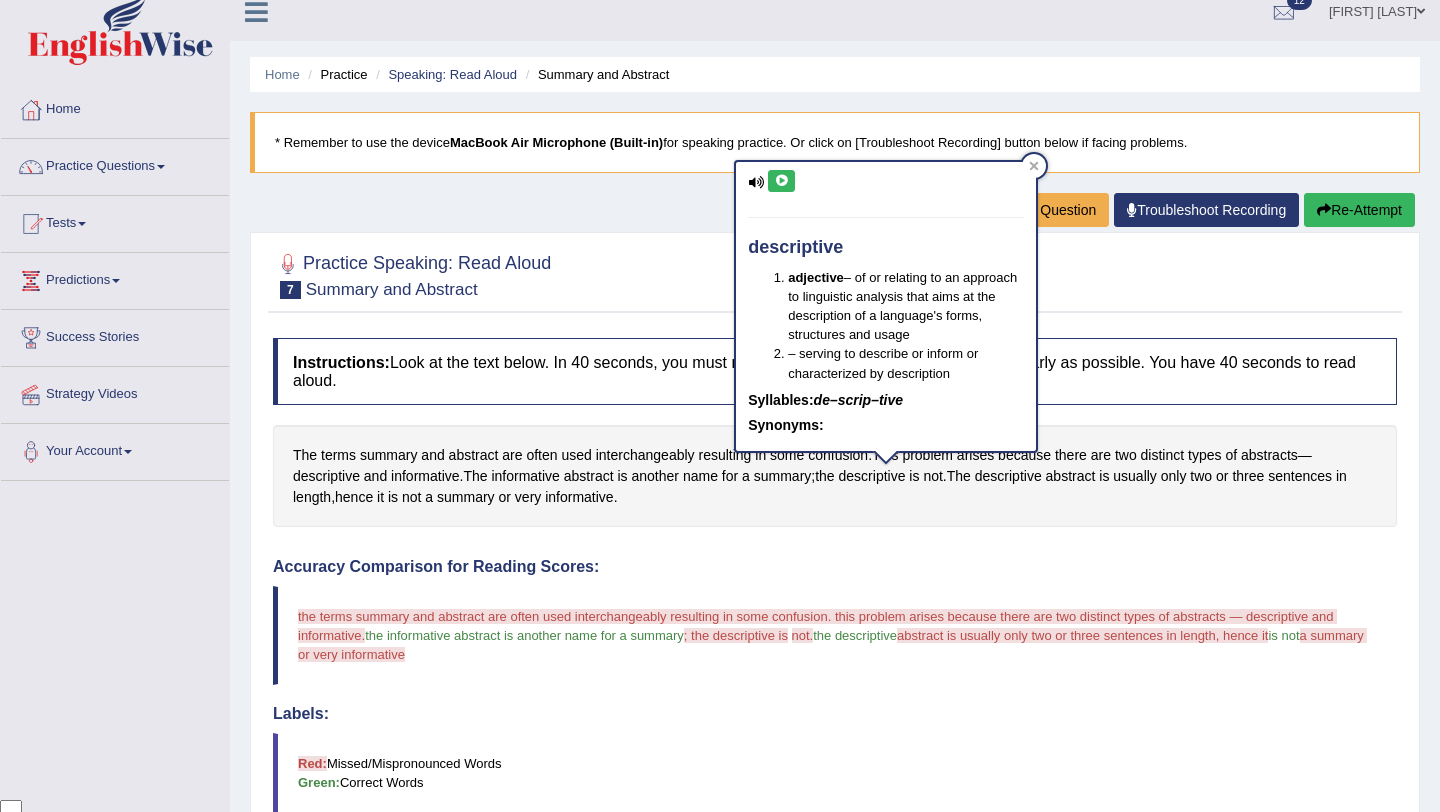 click at bounding box center [781, 181] 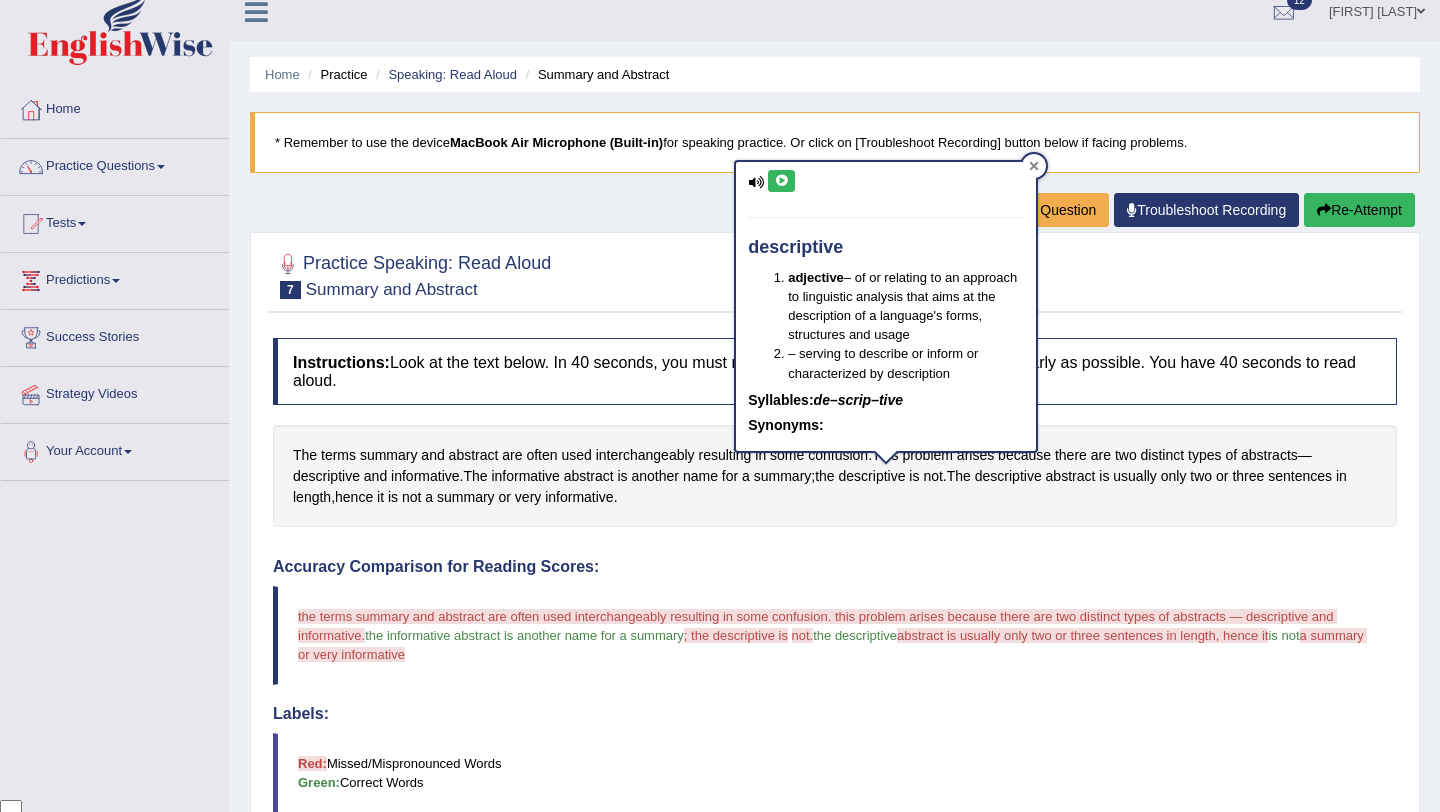 click at bounding box center [1034, 166] 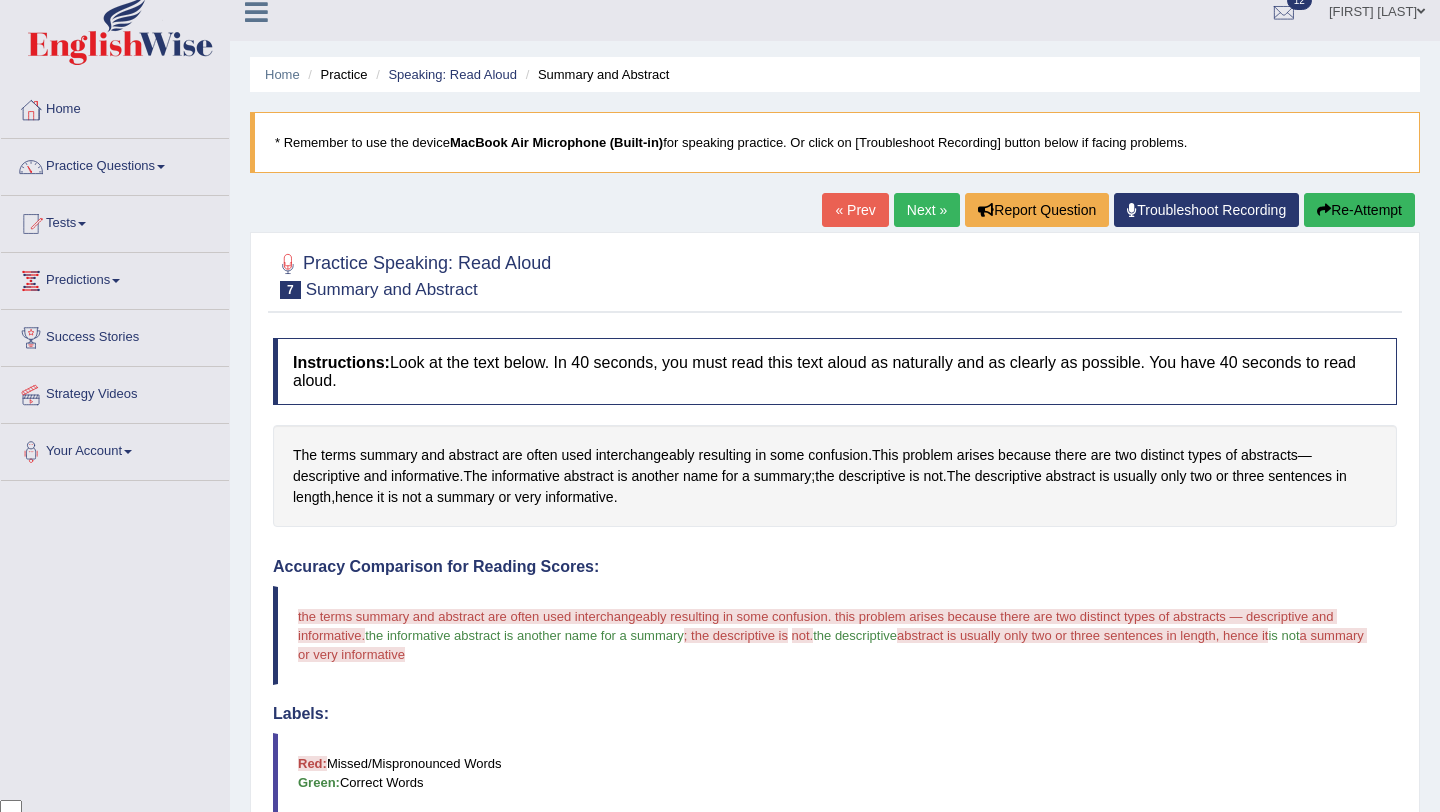 click on "Next »" at bounding box center (927, 210) 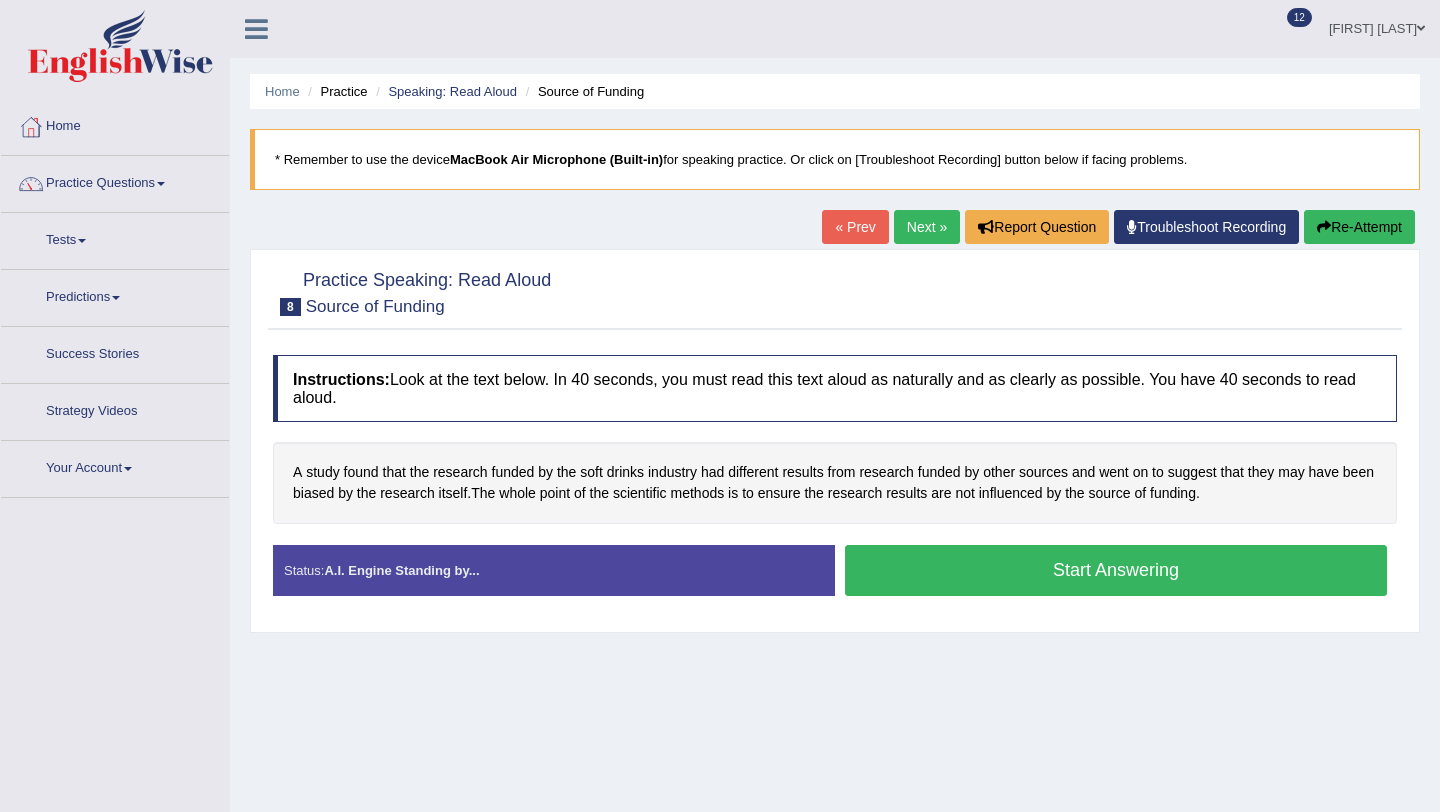 scroll, scrollTop: 0, scrollLeft: 0, axis: both 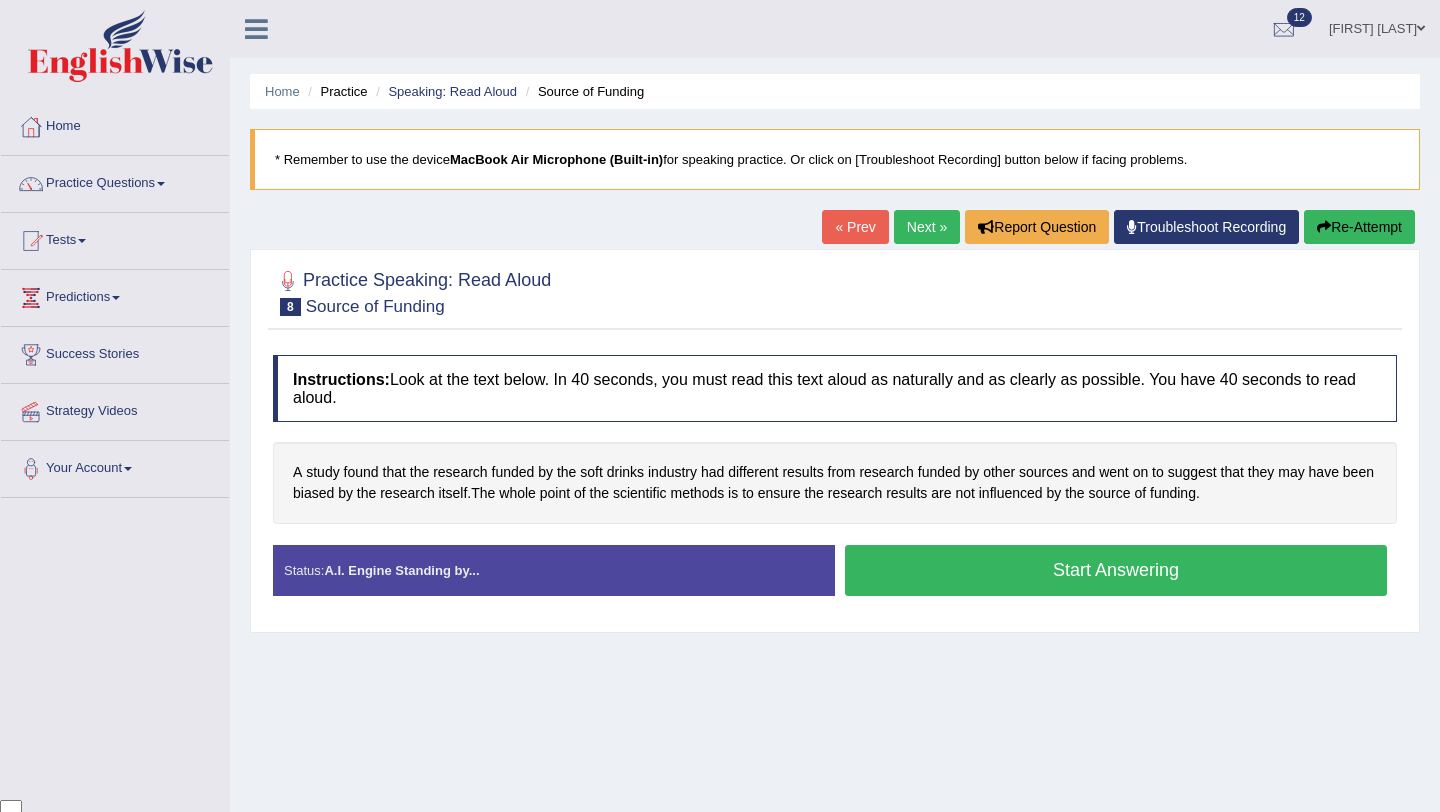click on "Start Answering" at bounding box center [1116, 570] 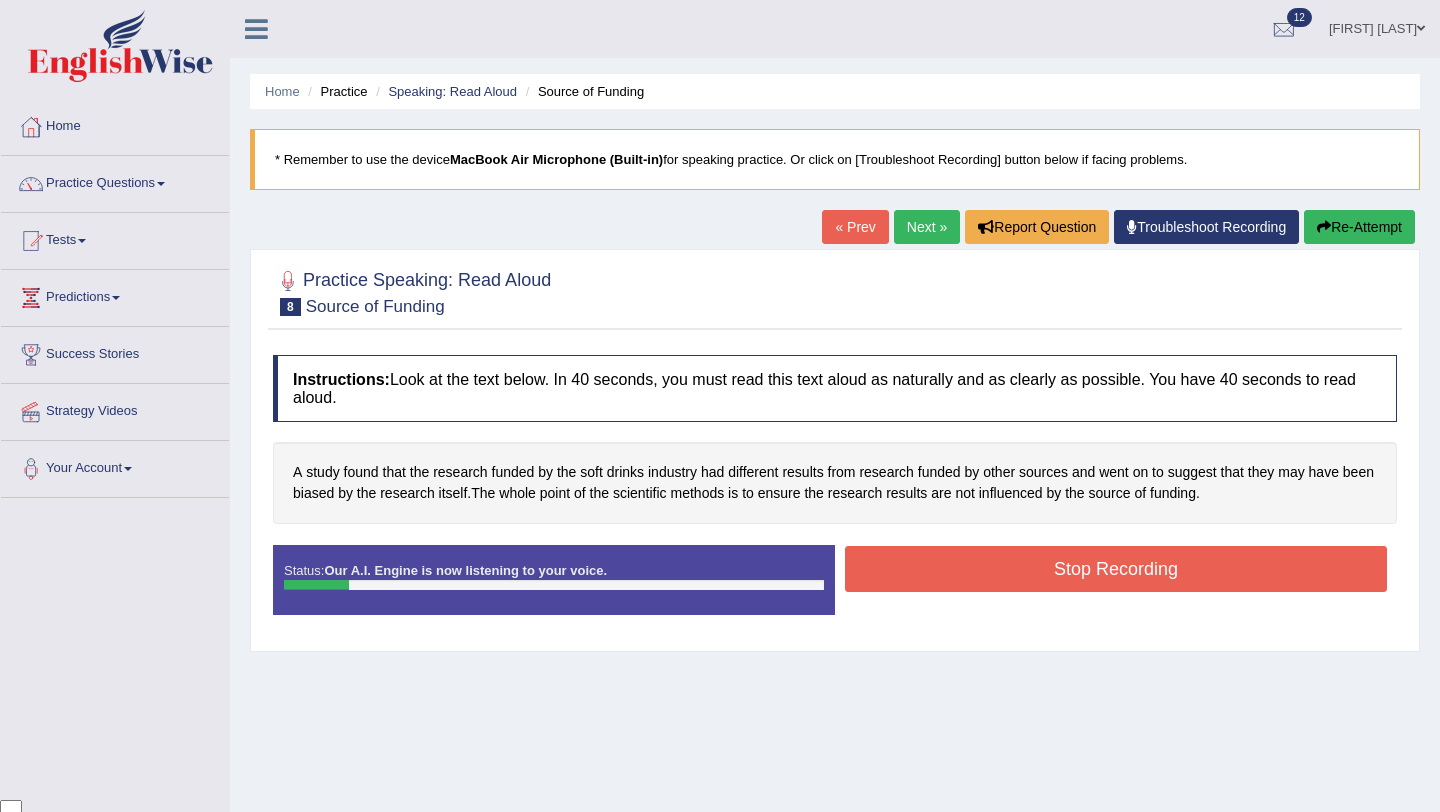 click on "Stop Recording" at bounding box center [1116, 569] 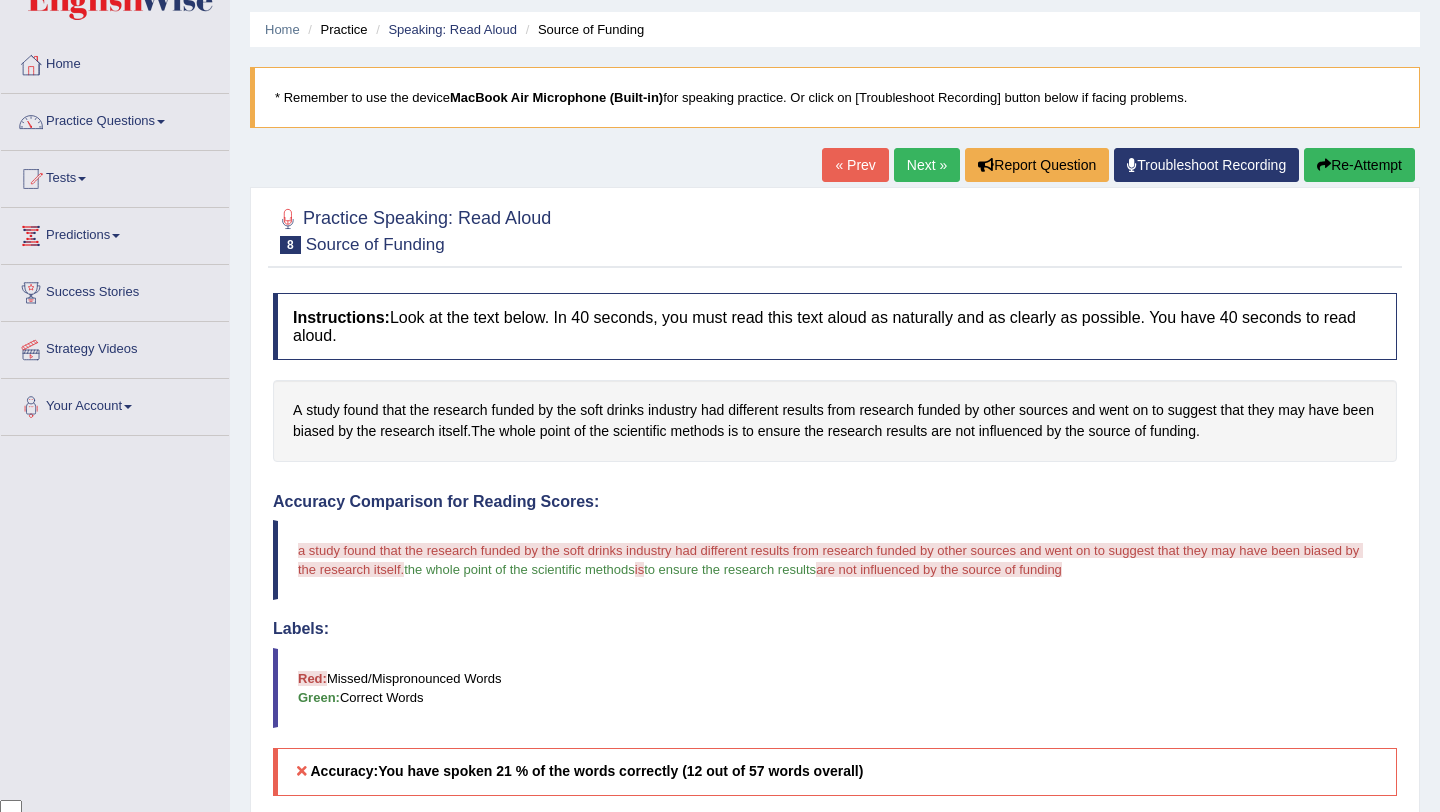 scroll, scrollTop: 0, scrollLeft: 0, axis: both 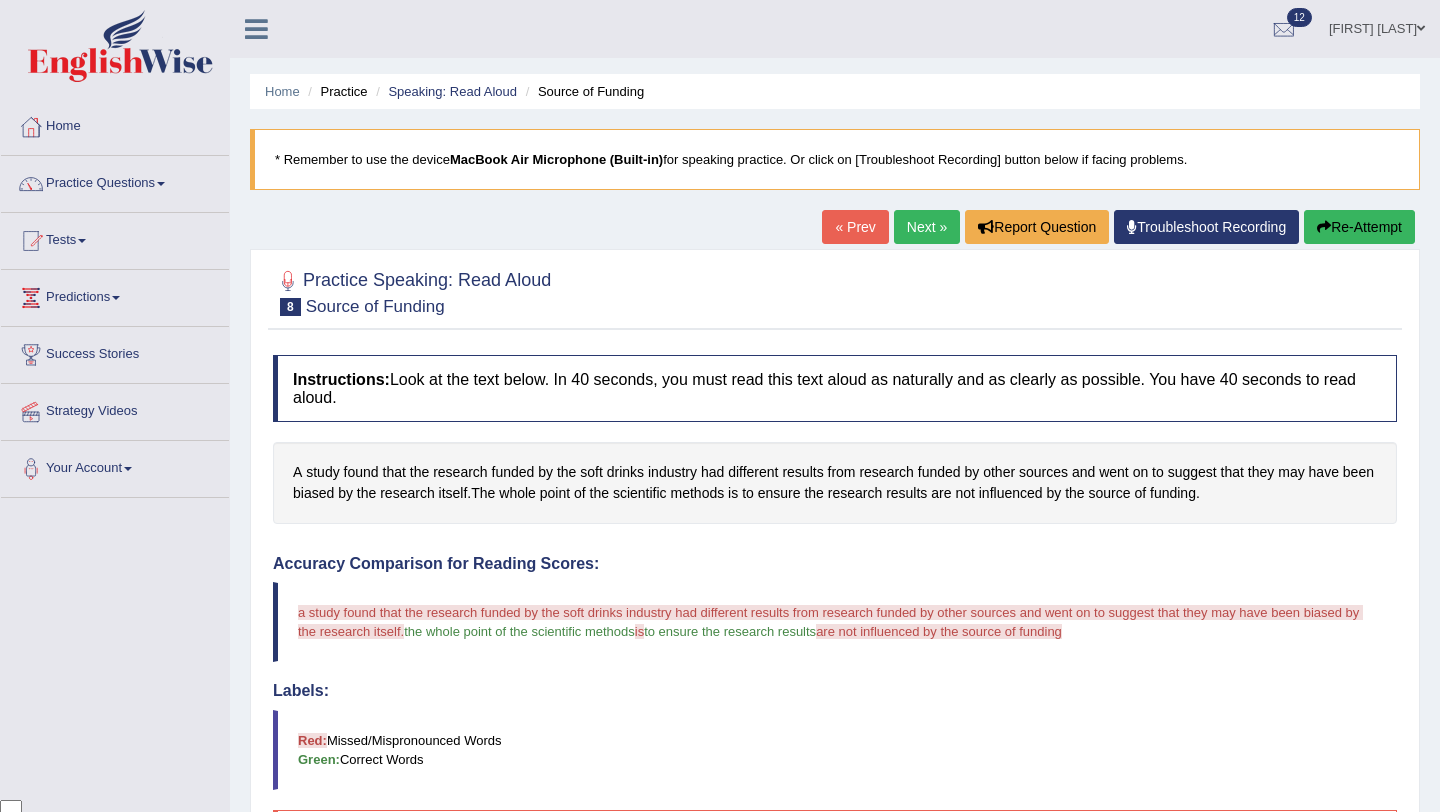click on "Next »" at bounding box center [927, 227] 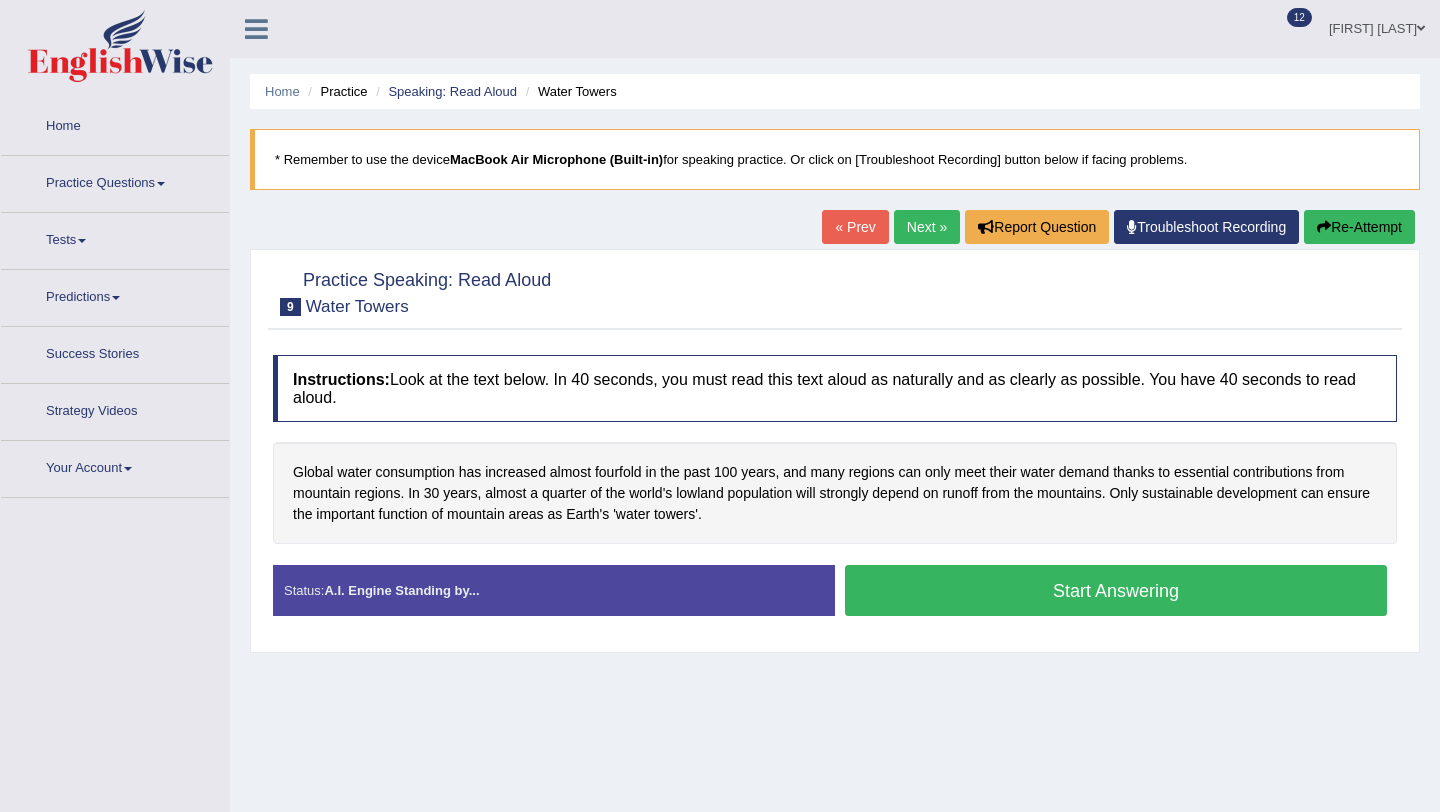 scroll, scrollTop: 0, scrollLeft: 0, axis: both 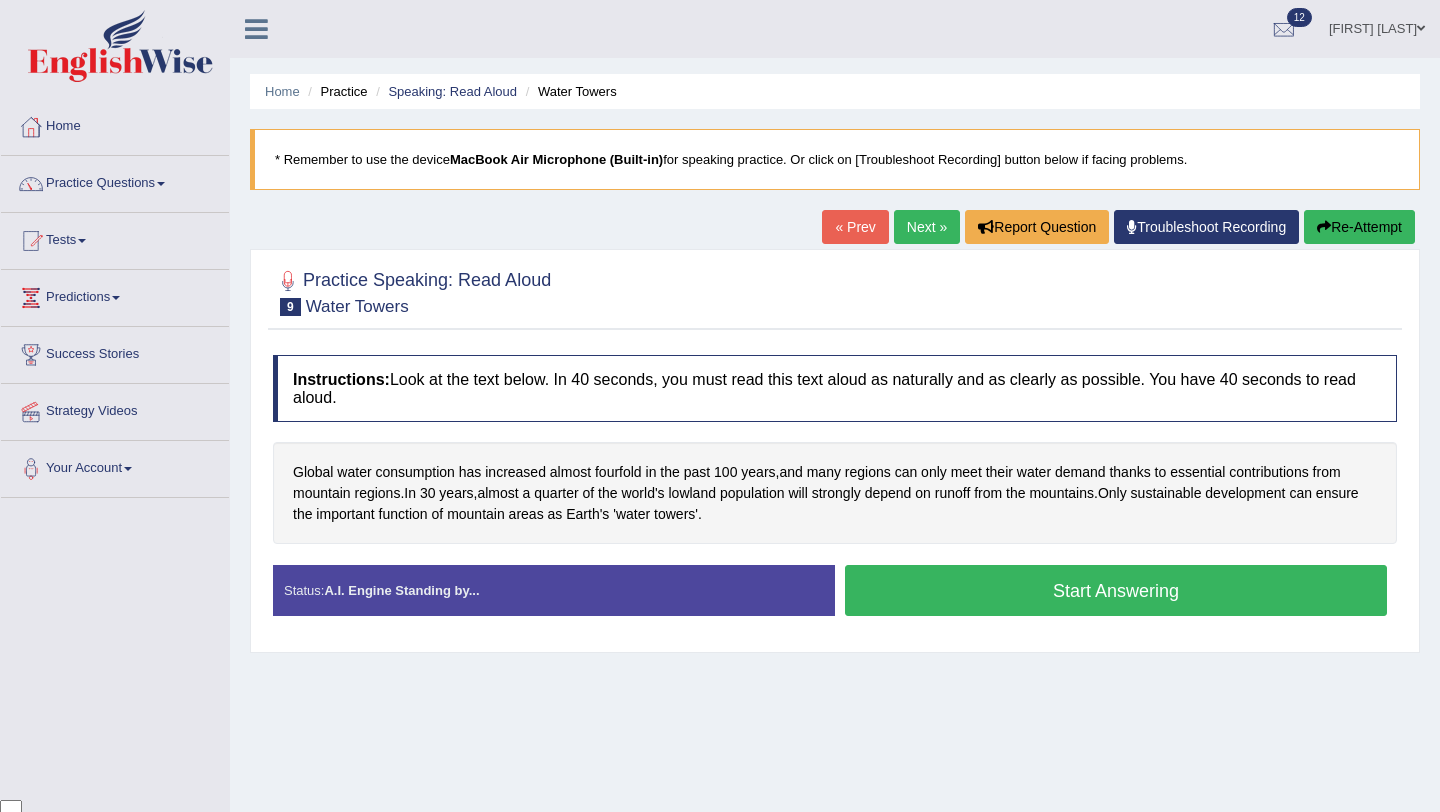 click on "Start Answering" at bounding box center (1116, 590) 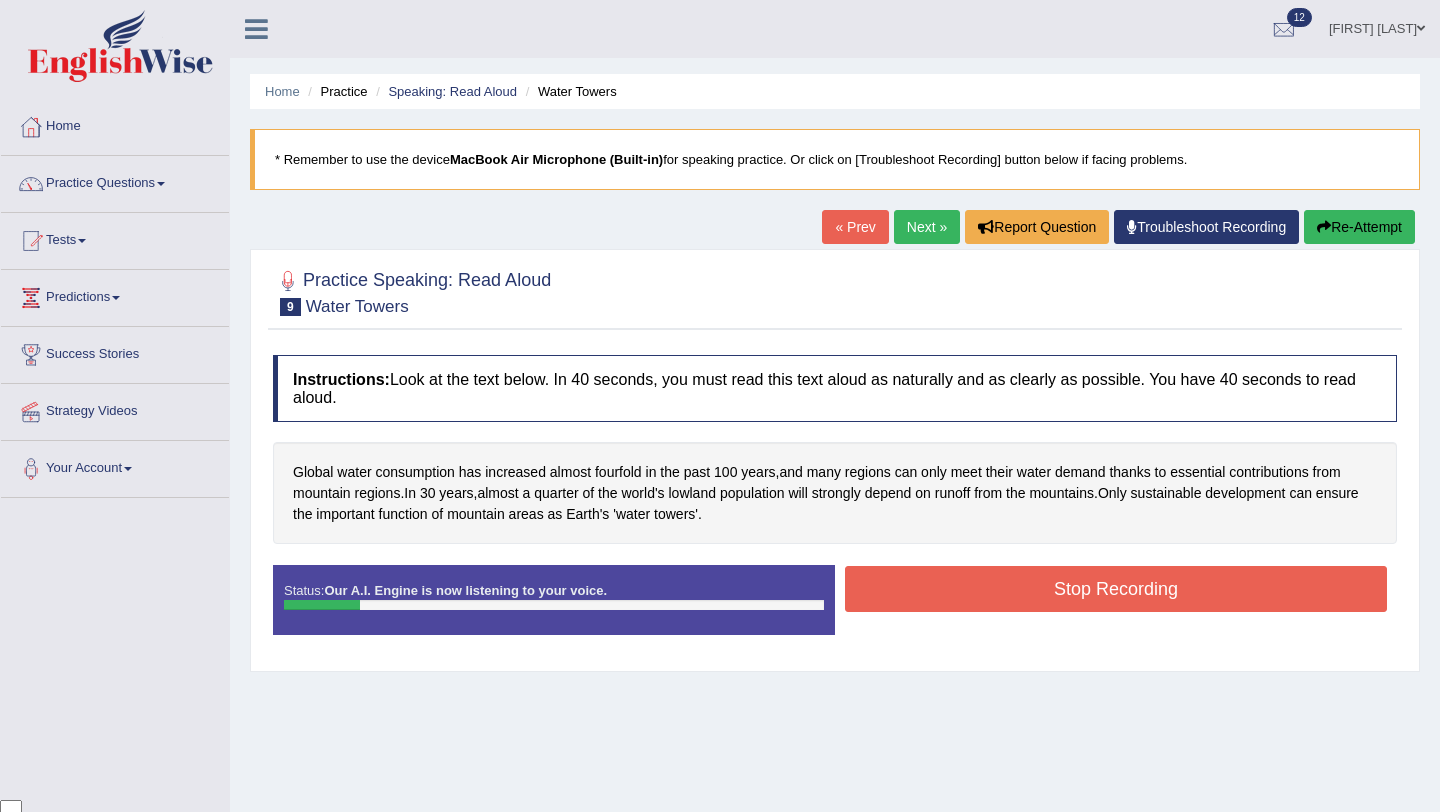 click on "Stop Recording" at bounding box center [1116, 589] 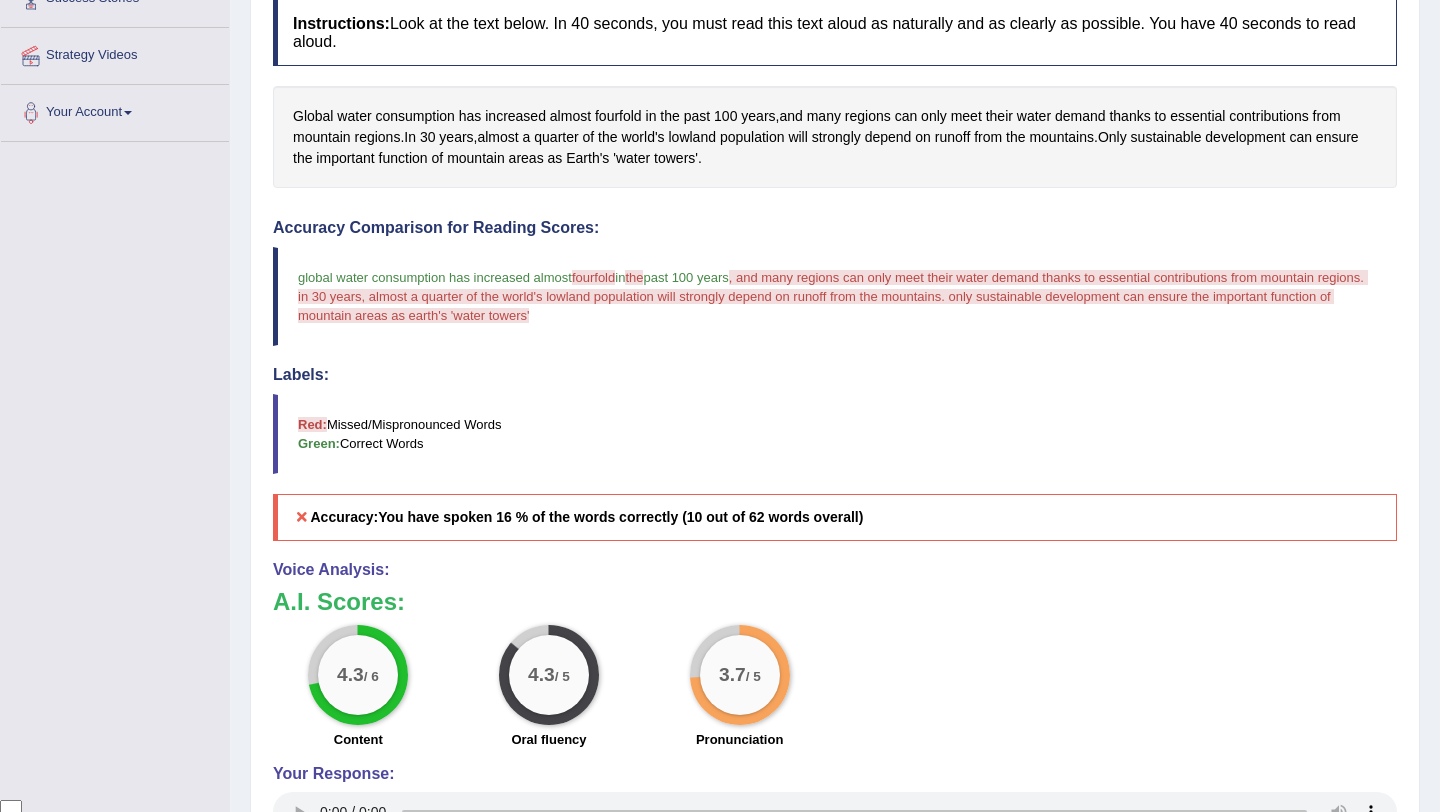 scroll, scrollTop: 0, scrollLeft: 0, axis: both 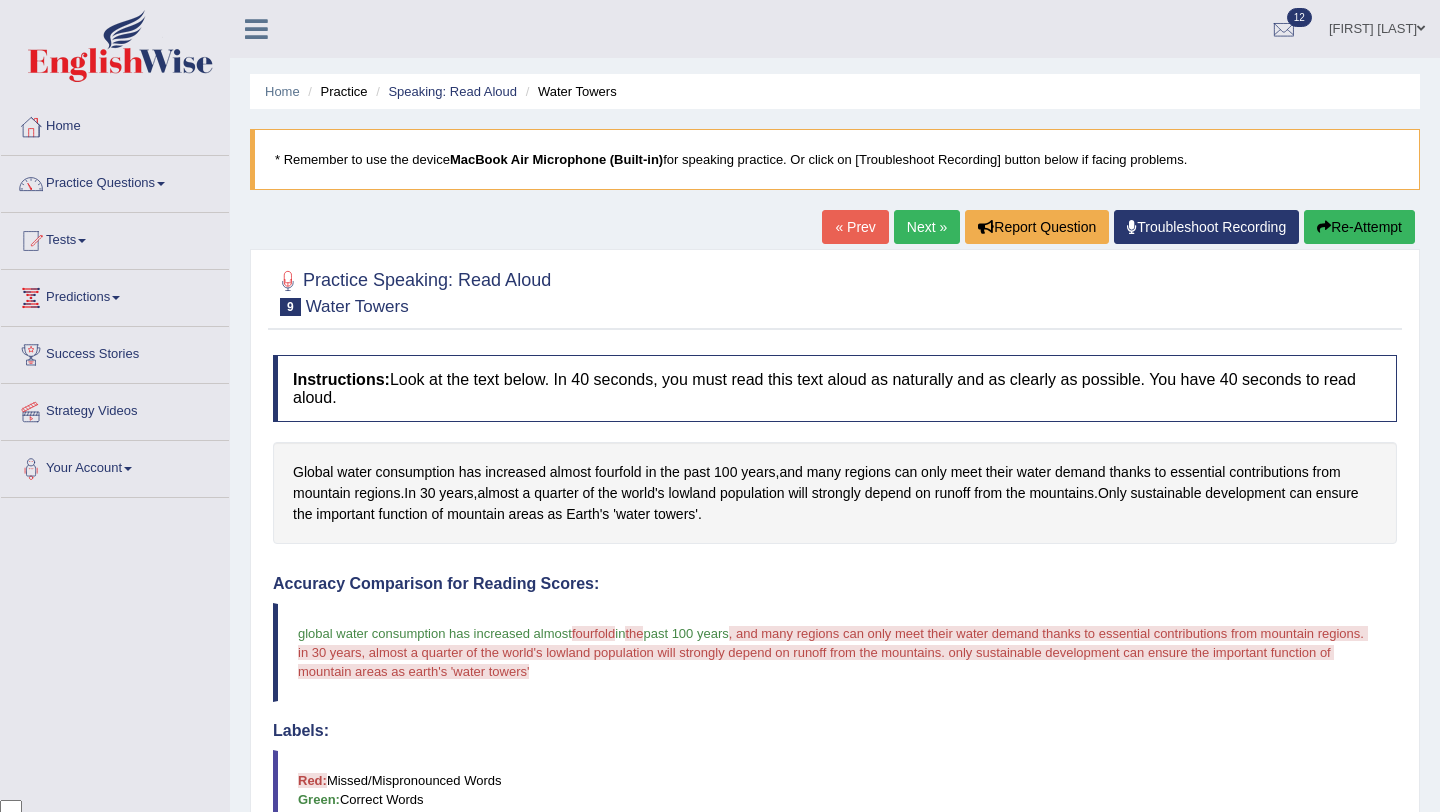 click on "Next »" at bounding box center (927, 227) 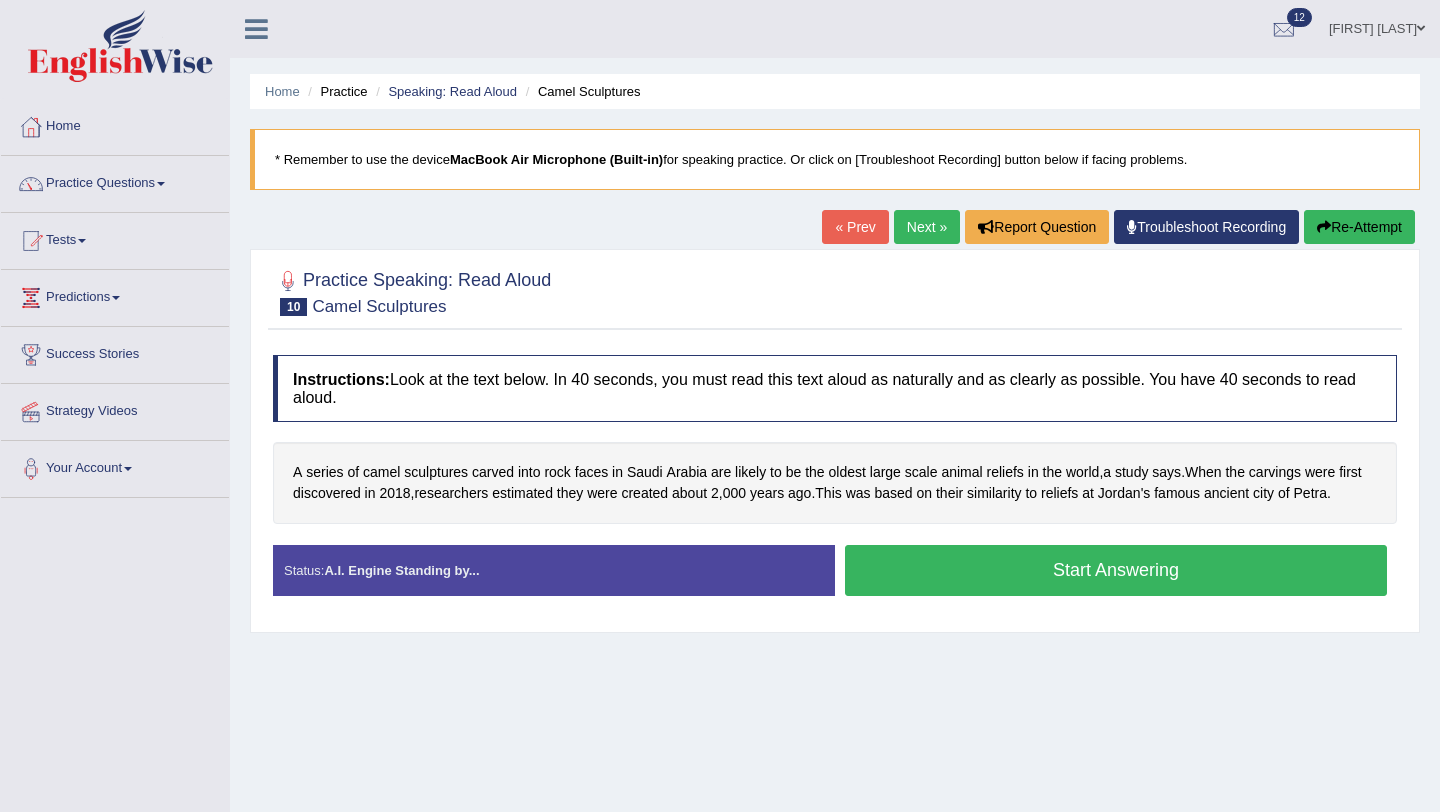 scroll, scrollTop: 0, scrollLeft: 0, axis: both 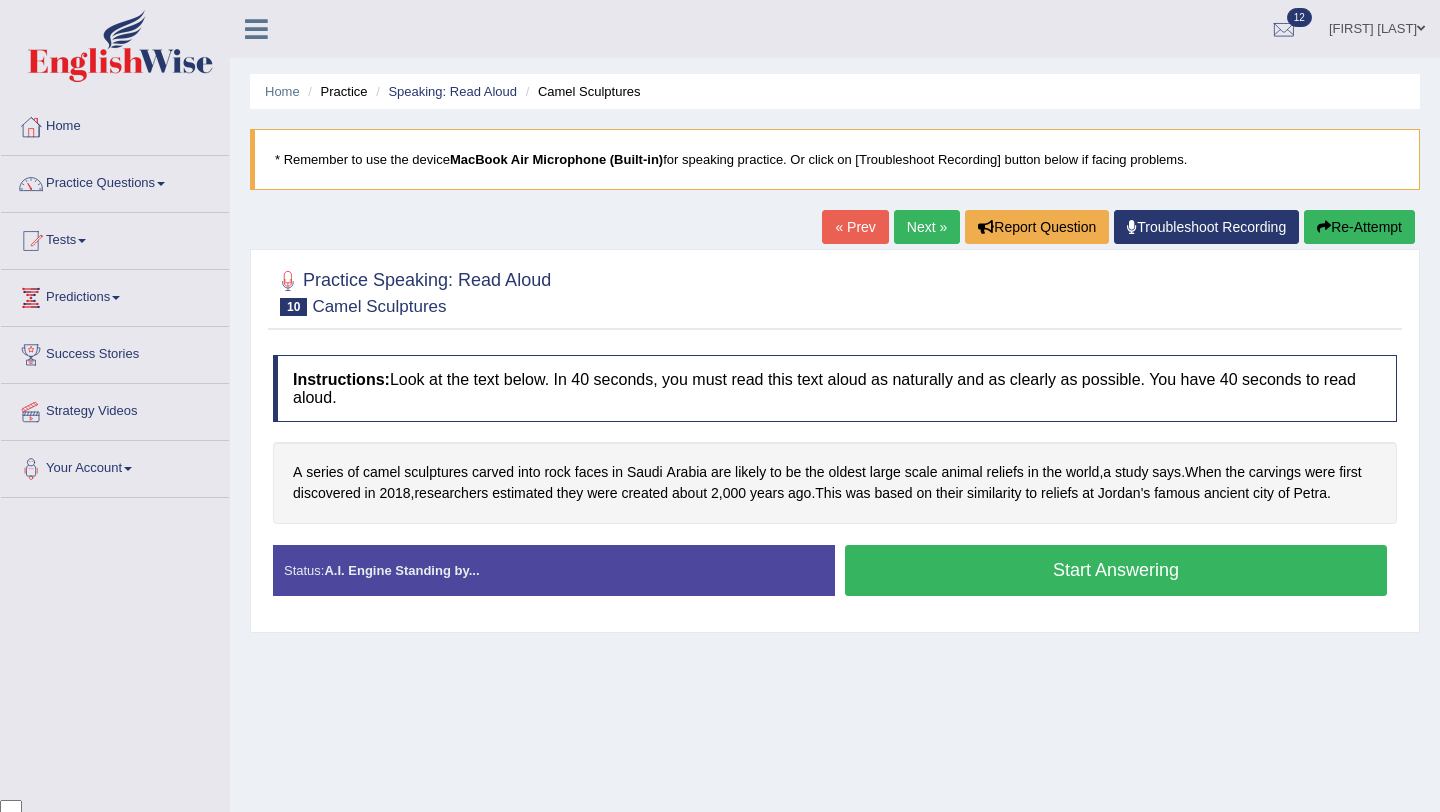 click on "Start Answering" at bounding box center [1116, 570] 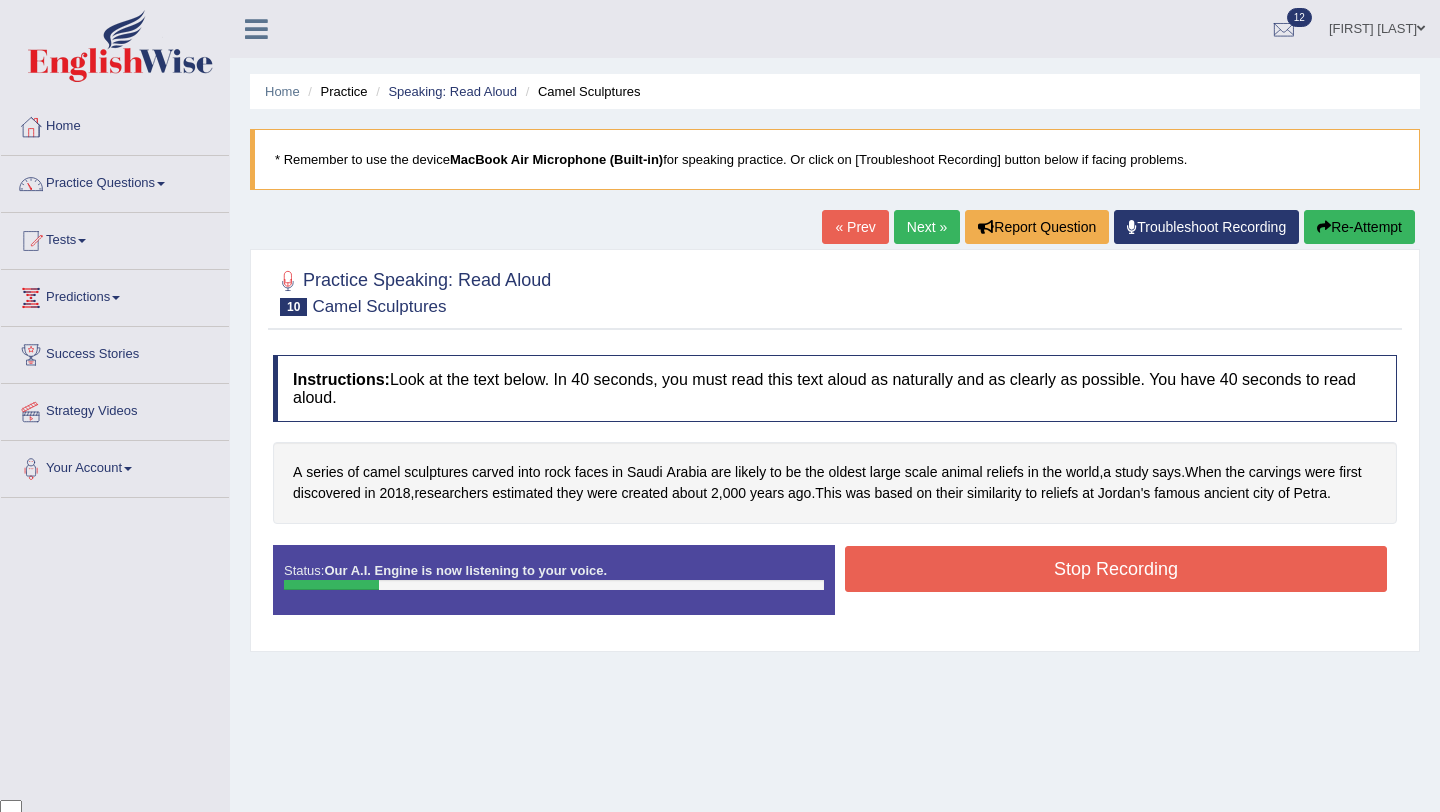 click on "Stop Recording" at bounding box center (1116, 569) 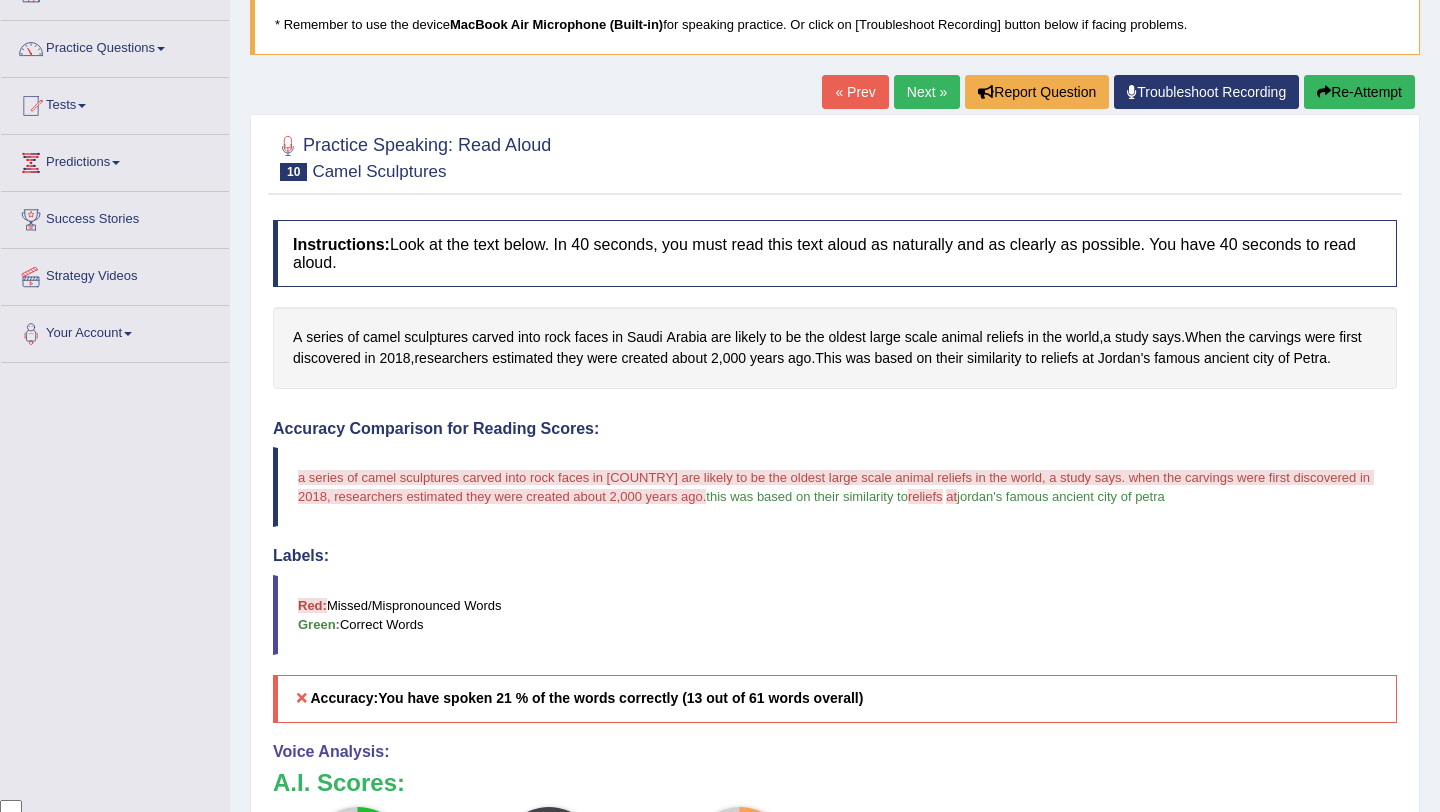 scroll, scrollTop: 129, scrollLeft: 0, axis: vertical 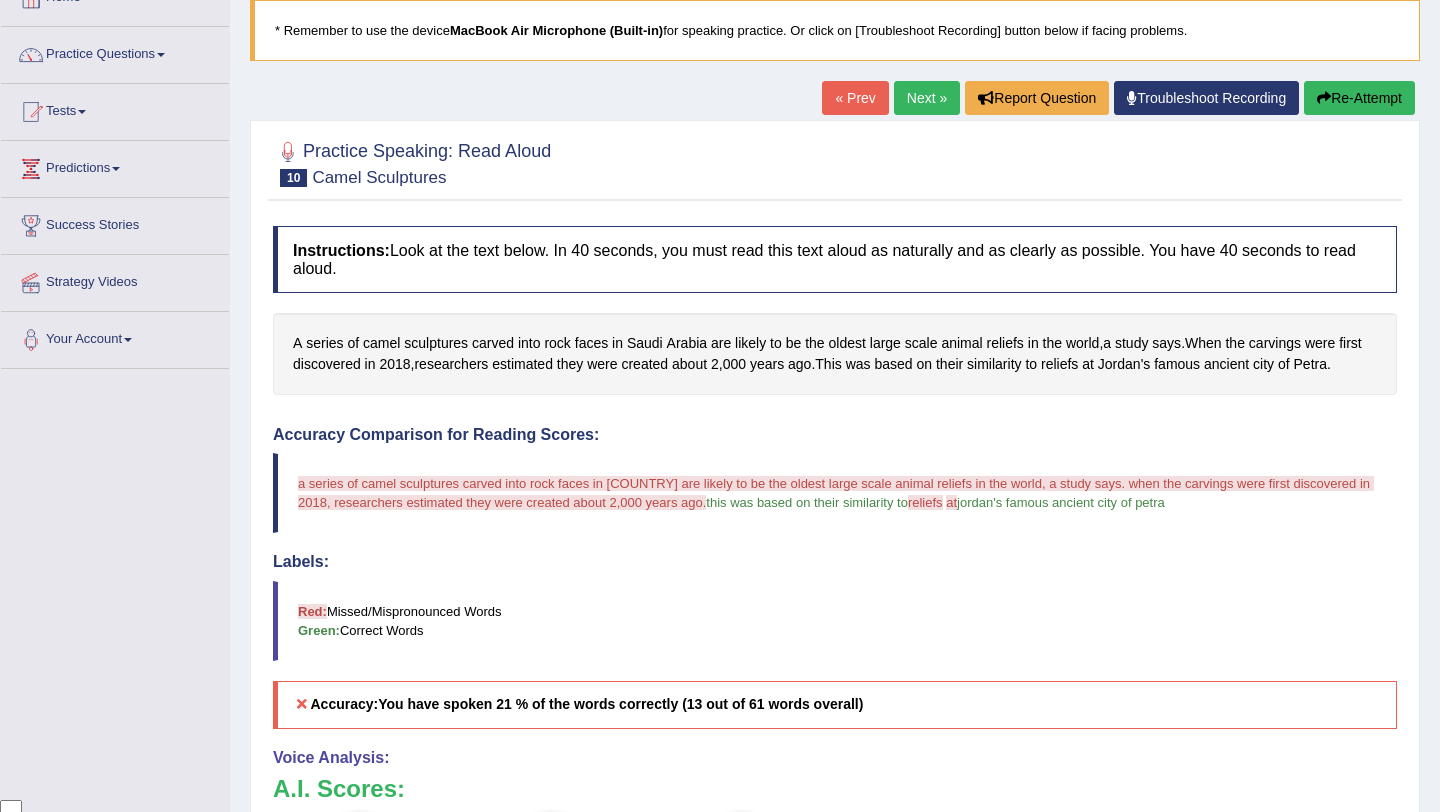 click on "Re-Attempt" at bounding box center [1359, 98] 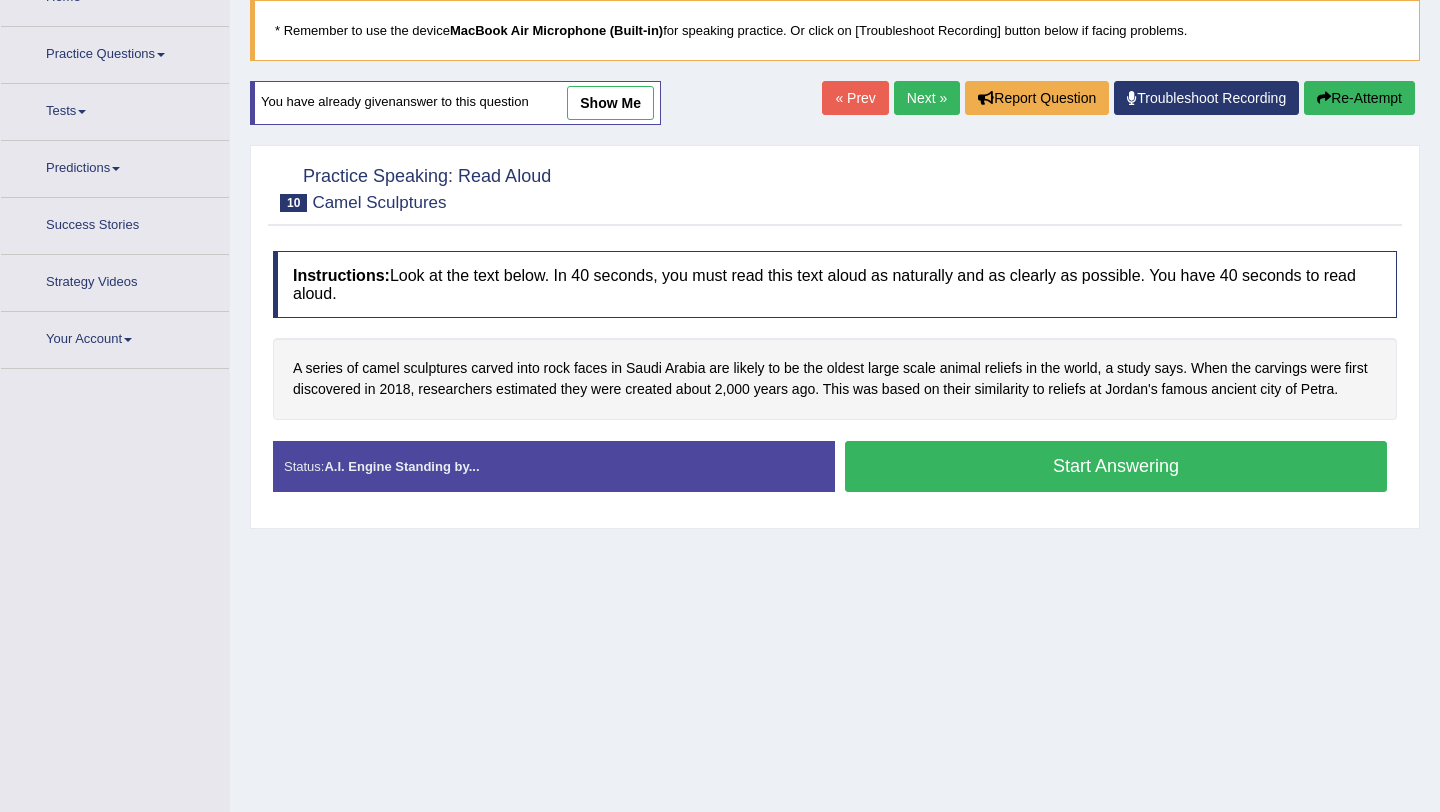 scroll, scrollTop: 129, scrollLeft: 0, axis: vertical 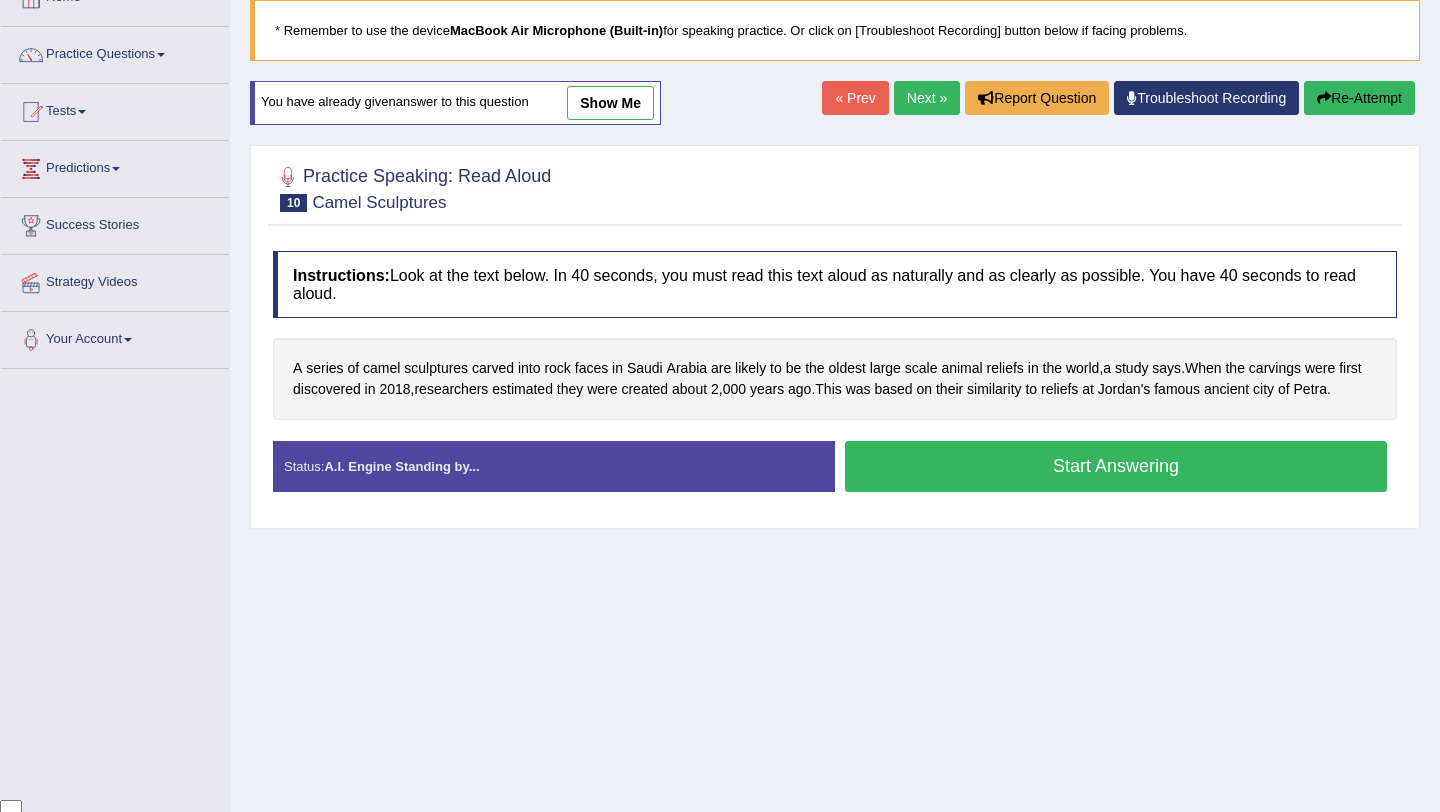 click on "Start Answering" at bounding box center (1116, 466) 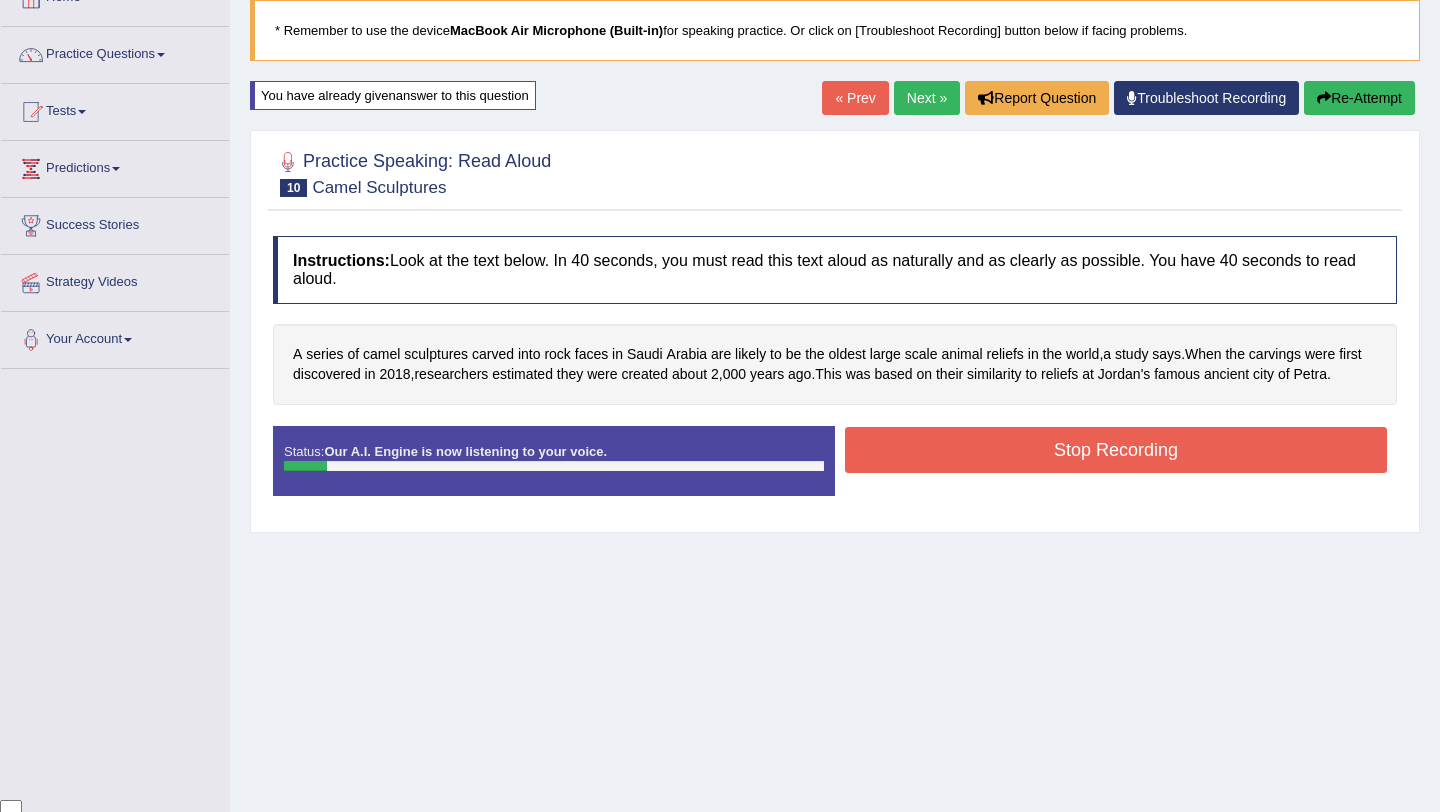 click on "Home
Practice
Speaking: Read Aloud
Camel Sculptures
* Remember to use the device  MacBook Air Microphone (Built-in)  for speaking practice. Or click on [Troubleshoot Recording] button below if facing problems.
You have already given   answer to this question
« Prev Next »  Report Question  Troubleshoot Recording  Re-Attempt
Practice Speaking: Read Aloud
10
Camel Sculptures
Instructions:  Look at the text below. In 40 seconds, you must read this text aloud as naturally and as clearly as possible. You have 40 seconds to read aloud.
A   series   of   camel   sculptures   carved   into   rock   faces   in   Saudi   Arabia   are   likely   to   be   the   oldest   large   scale   animal   reliefs   in   the   world ,  a   study   says .  When   the   carvings   were   first     in" at bounding box center [835, 371] 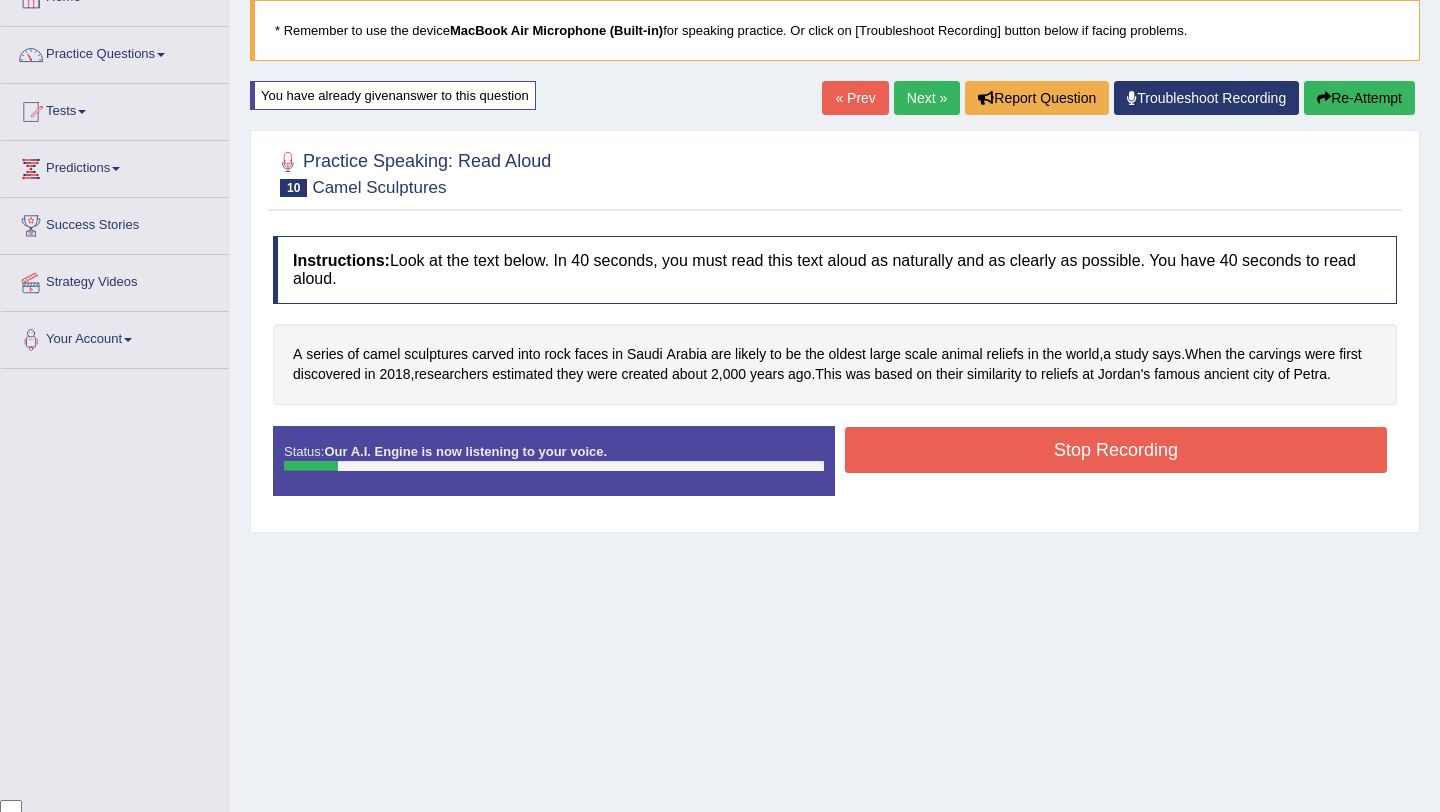click on "Re-Attempt" at bounding box center [1359, 98] 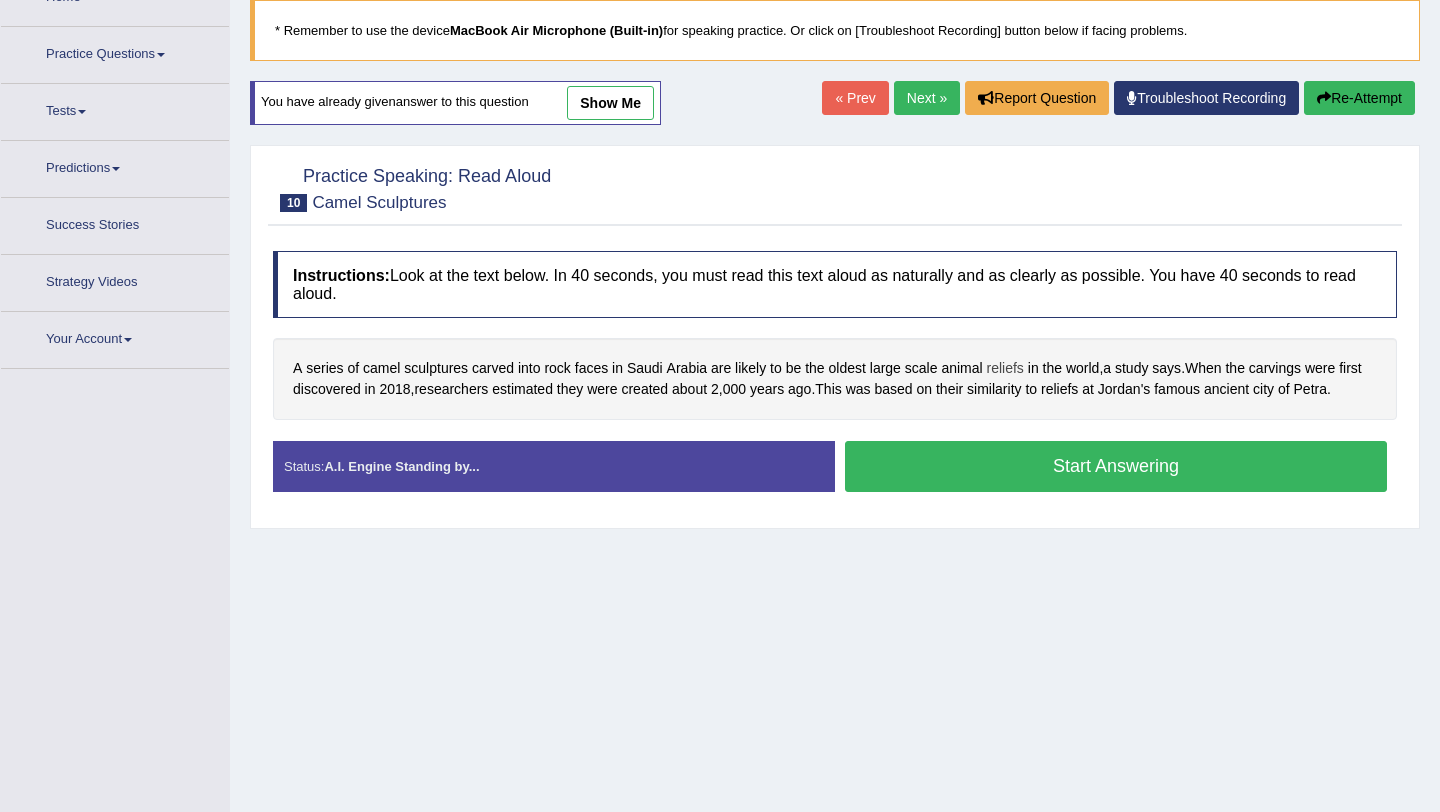 scroll, scrollTop: 129, scrollLeft: 0, axis: vertical 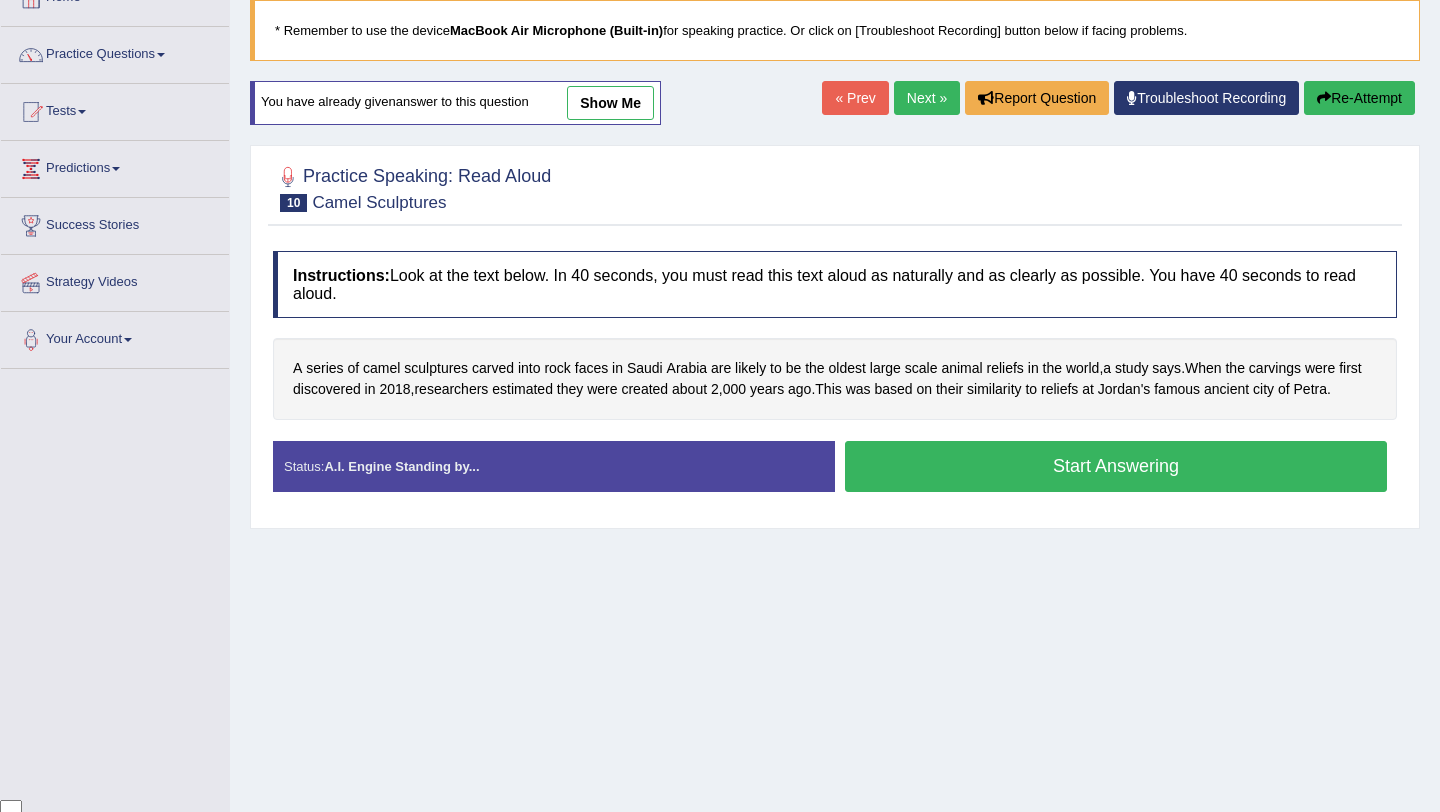 click on "Start Answering" at bounding box center [1116, 466] 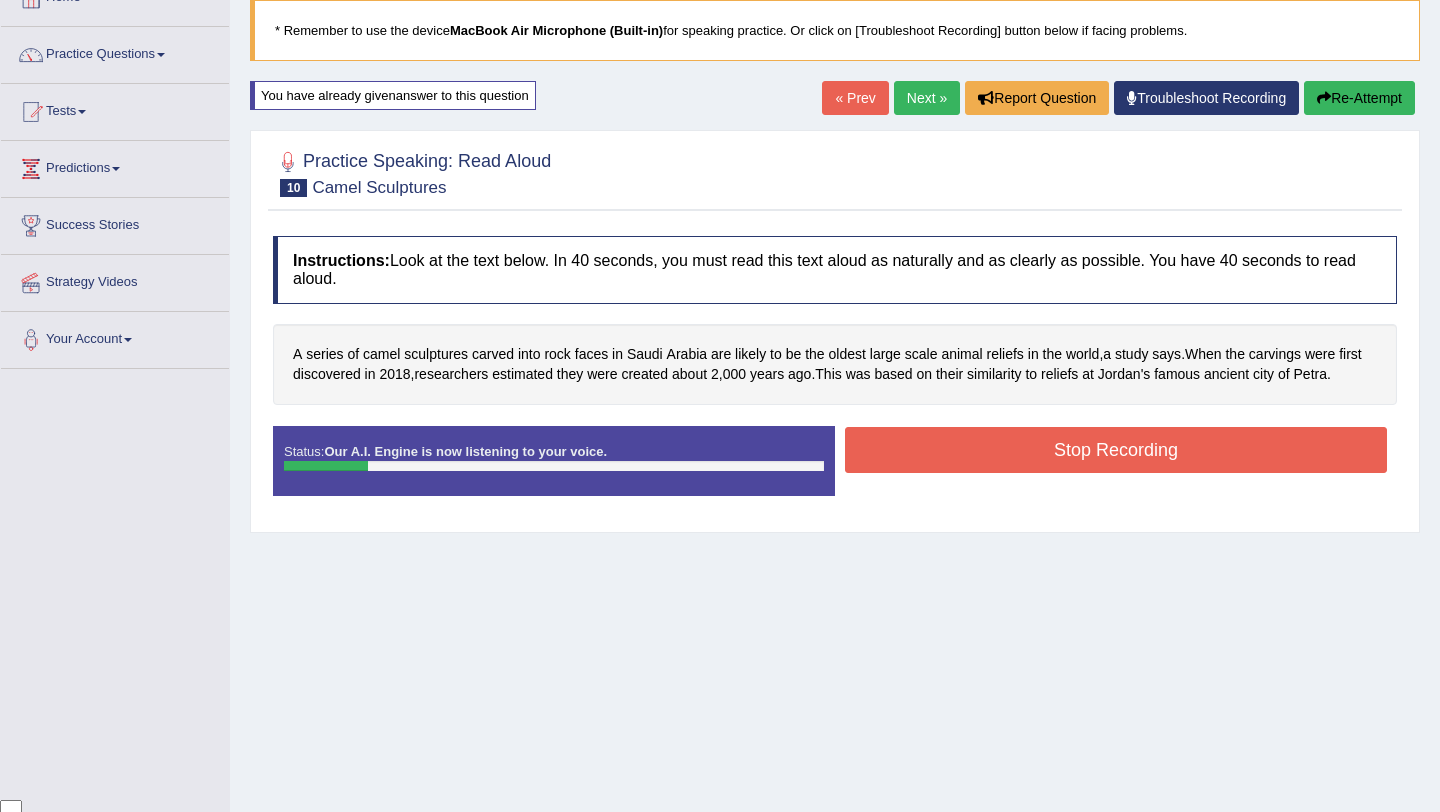 click on "Stop Recording" at bounding box center (1116, 450) 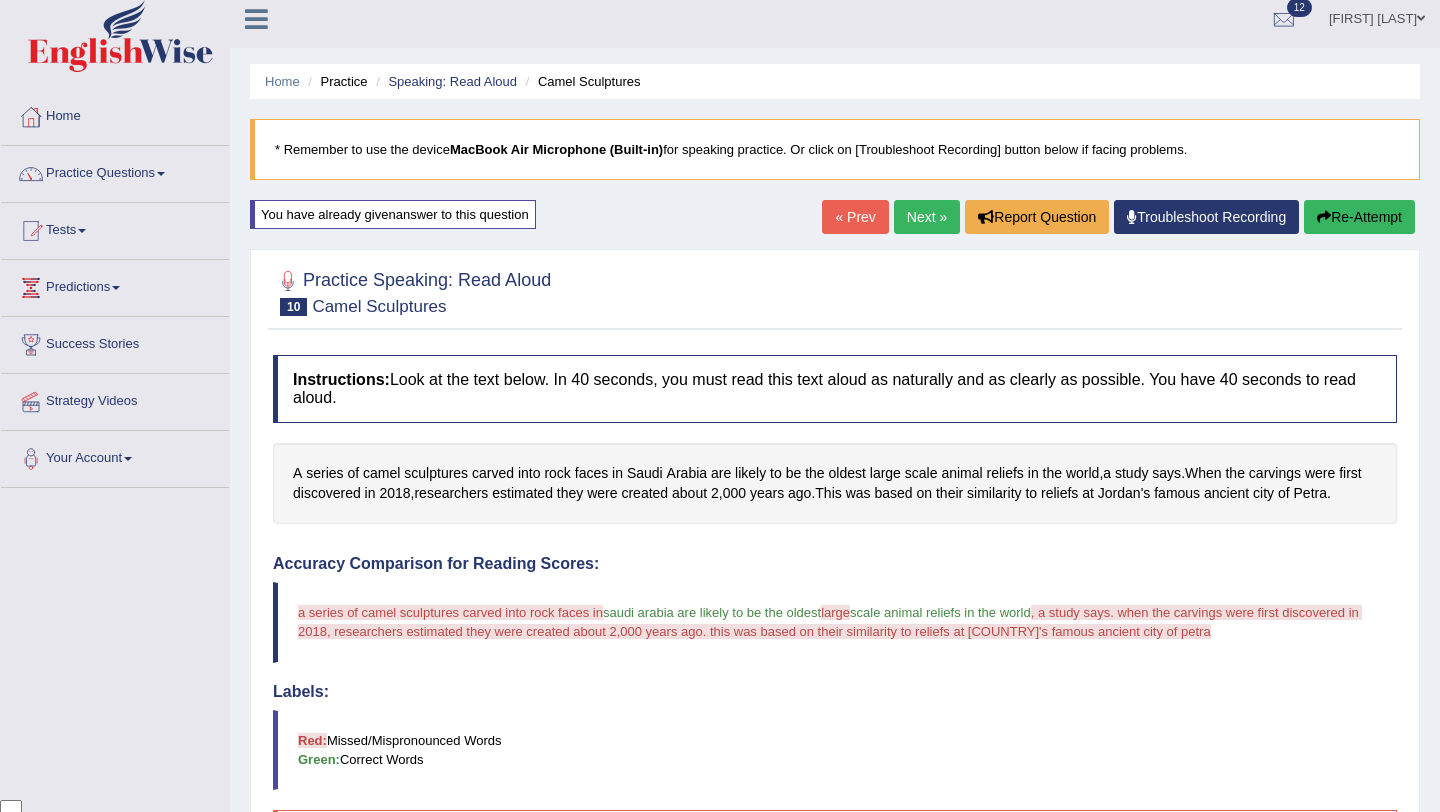 scroll, scrollTop: 0, scrollLeft: 0, axis: both 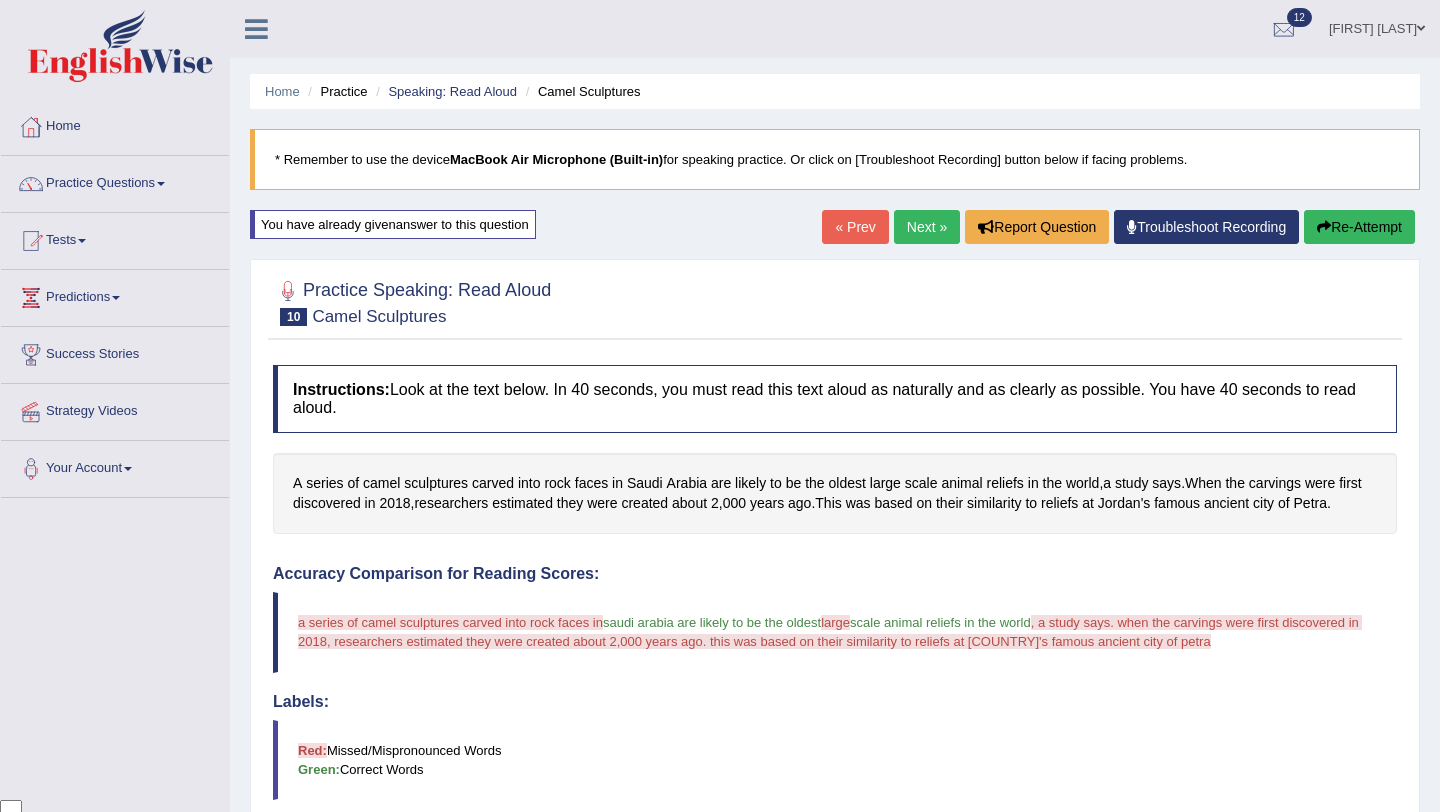 click on "Next »" at bounding box center (927, 227) 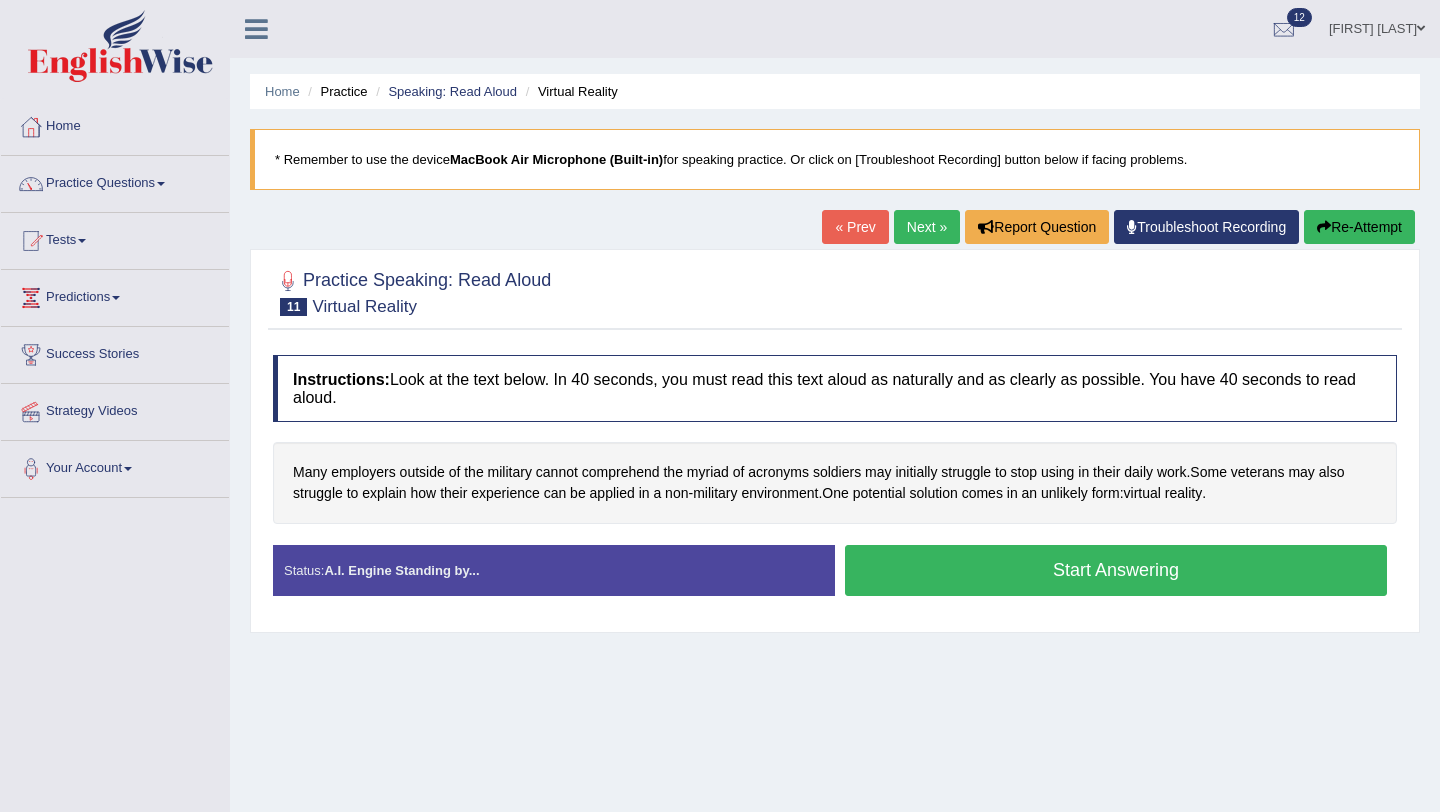 scroll, scrollTop: 0, scrollLeft: 0, axis: both 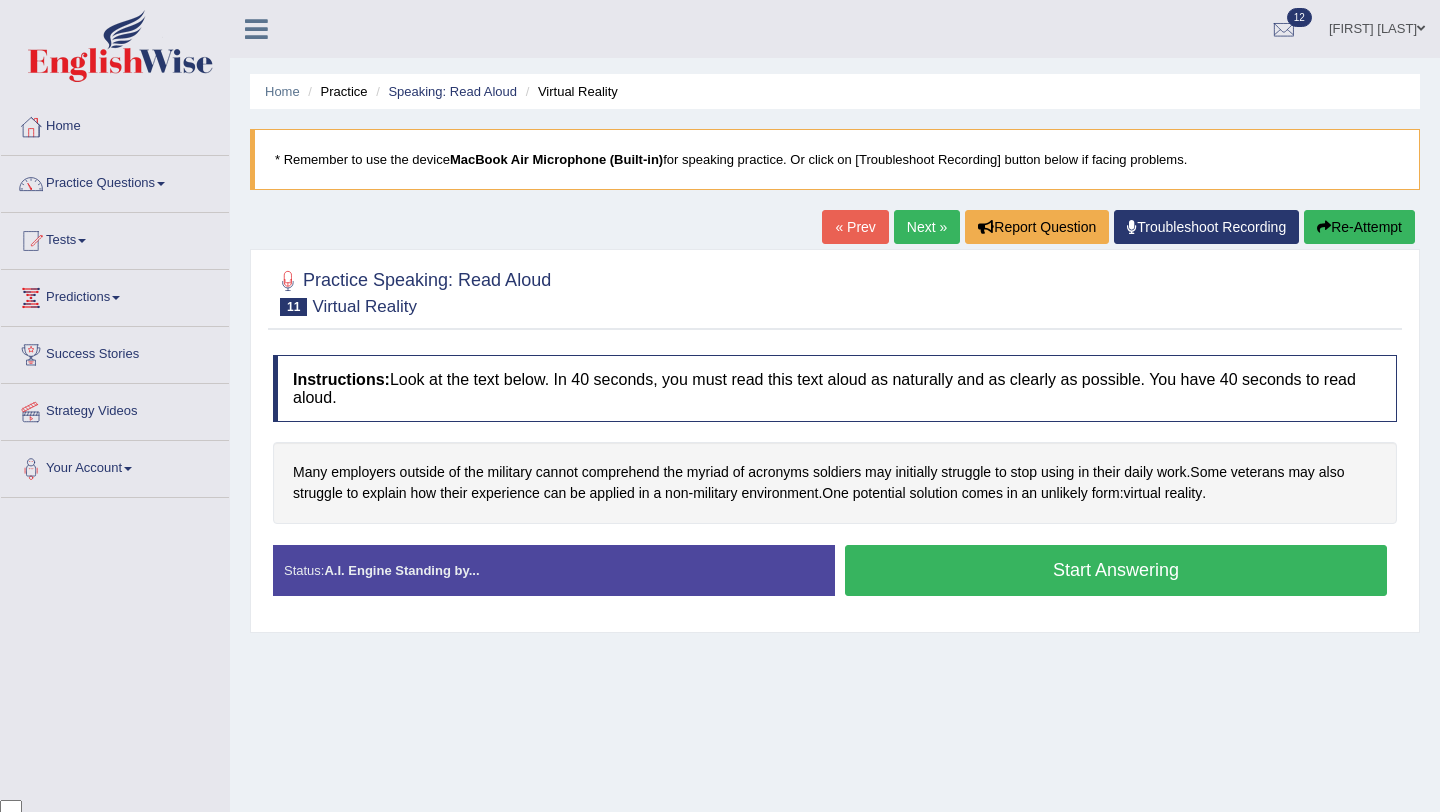 click on "Start Answering" at bounding box center [1116, 570] 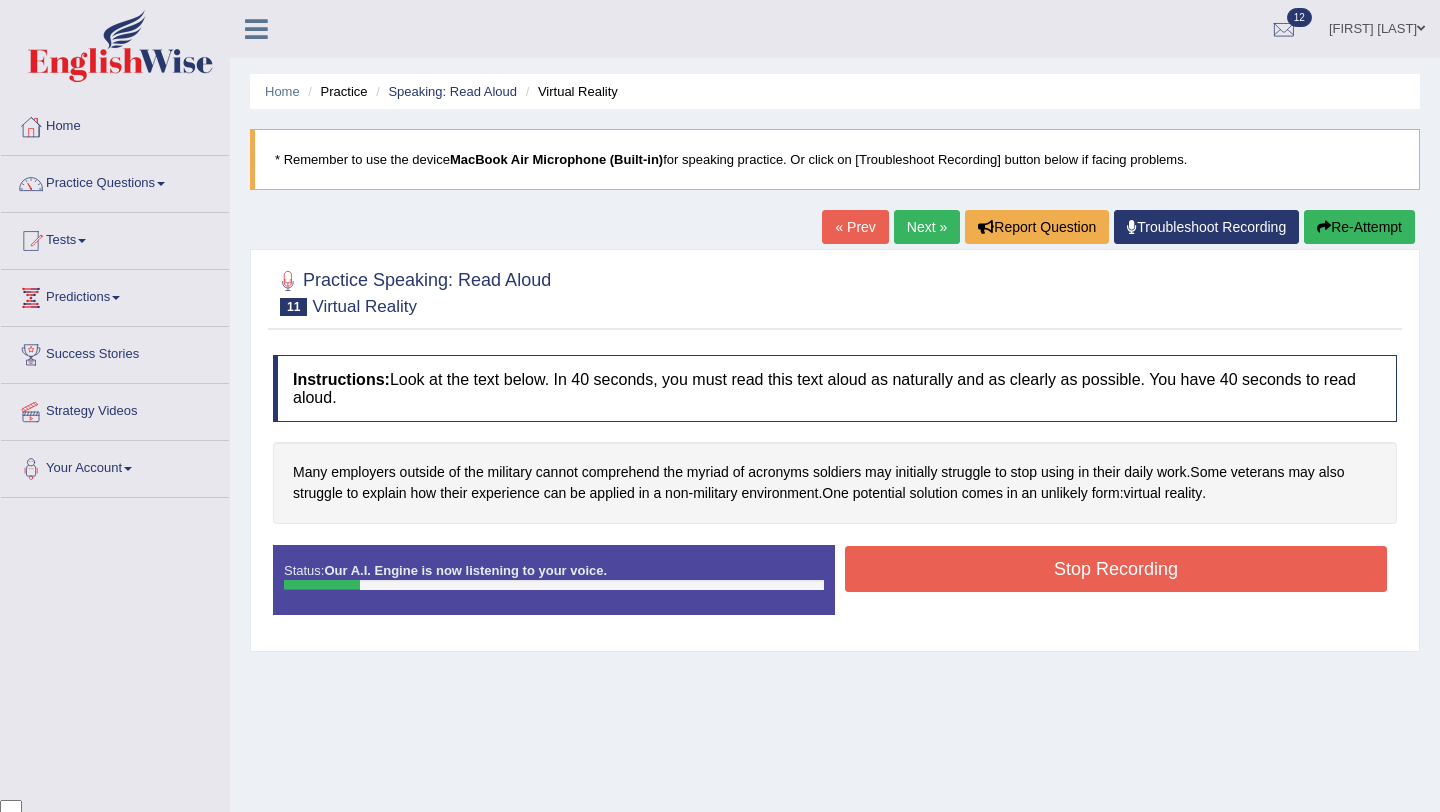 click on "Stop Recording" at bounding box center [1116, 569] 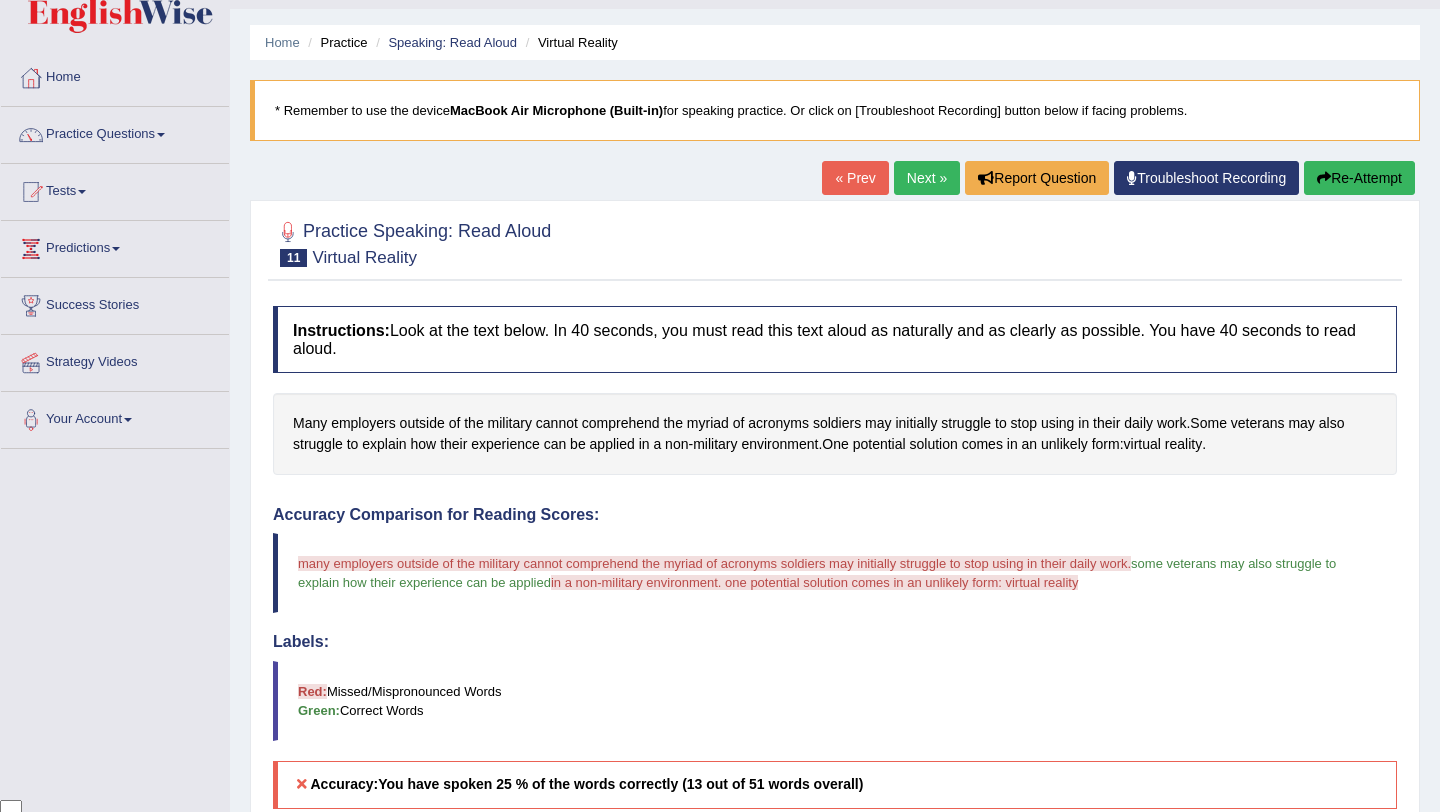 scroll, scrollTop: 0, scrollLeft: 0, axis: both 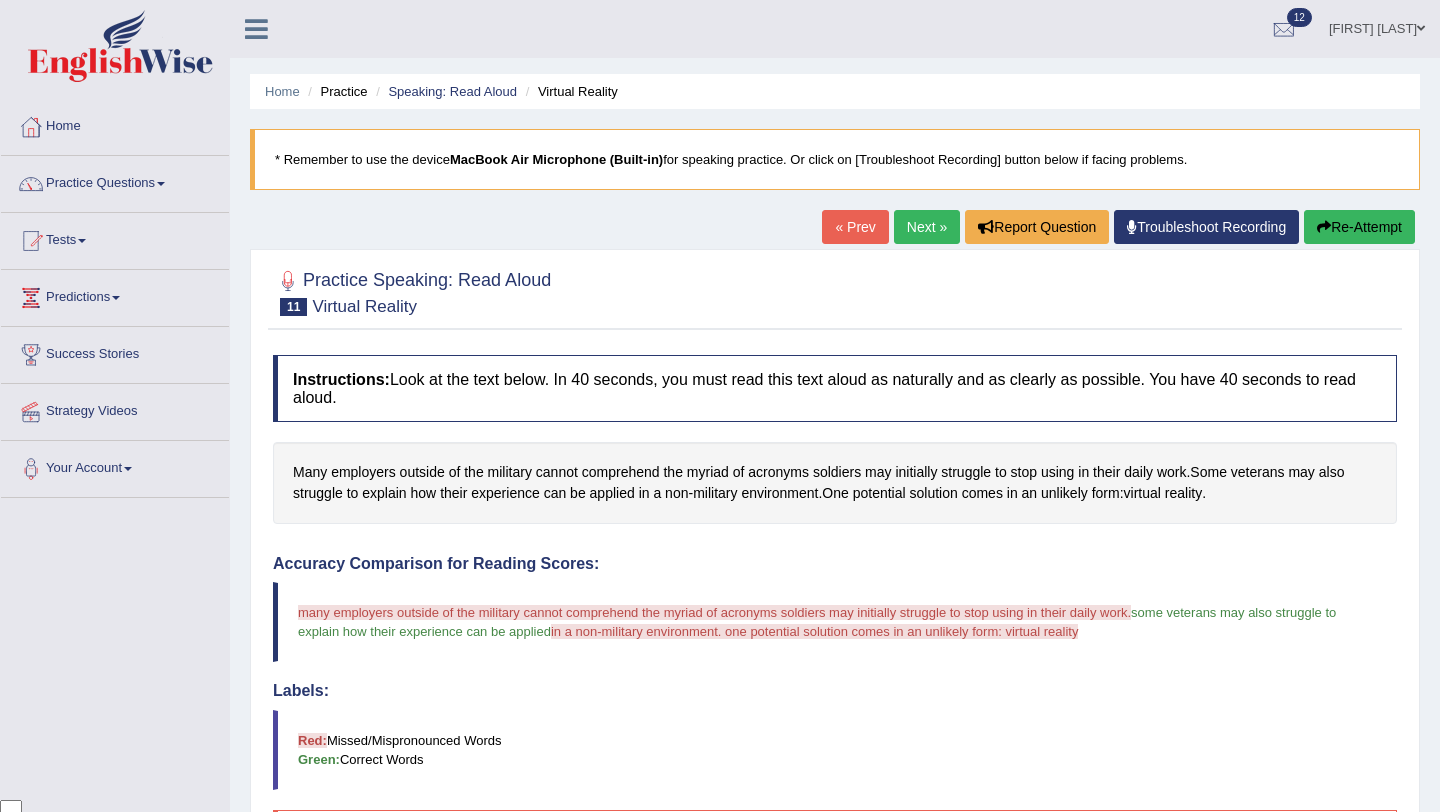 click on "Next »" at bounding box center [927, 227] 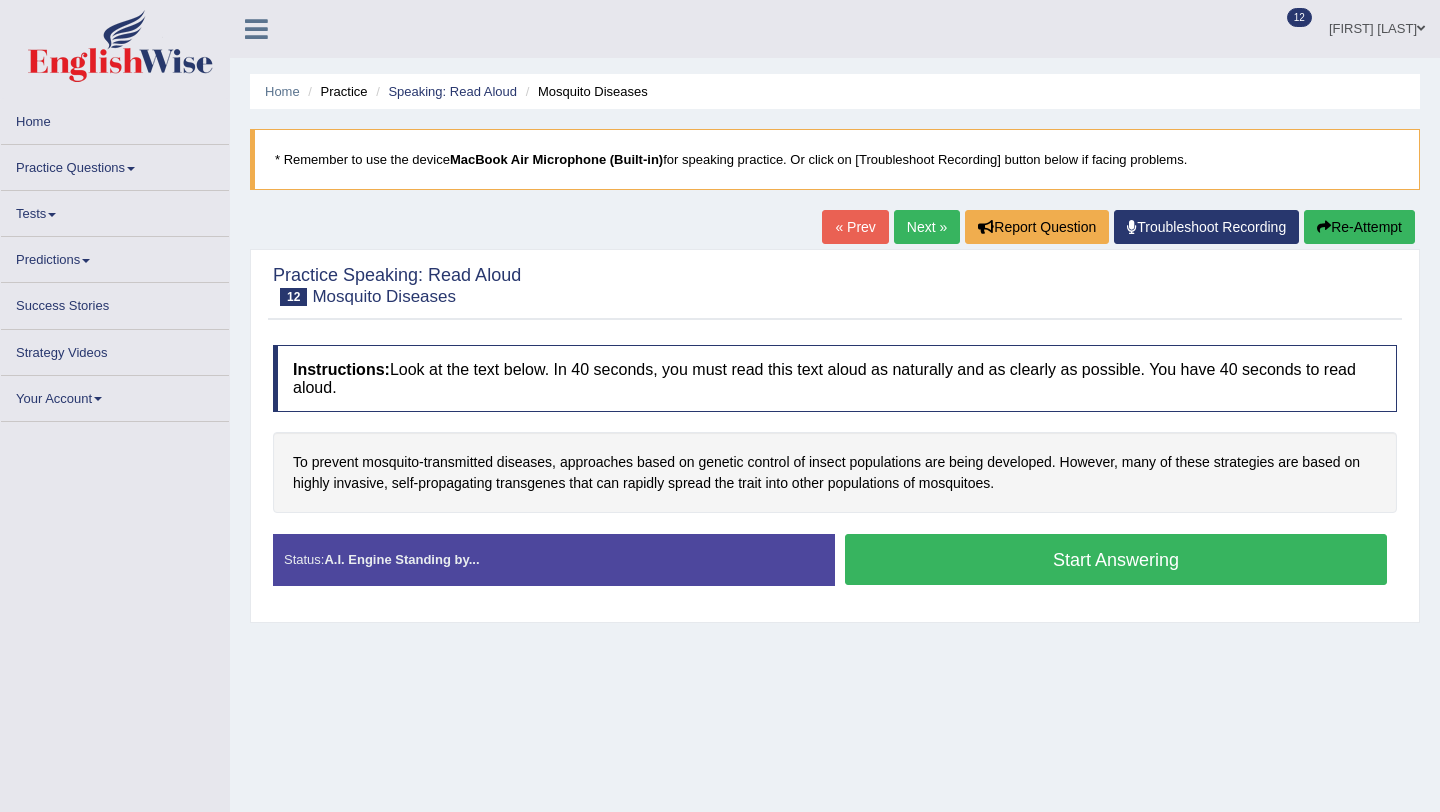 scroll, scrollTop: 0, scrollLeft: 0, axis: both 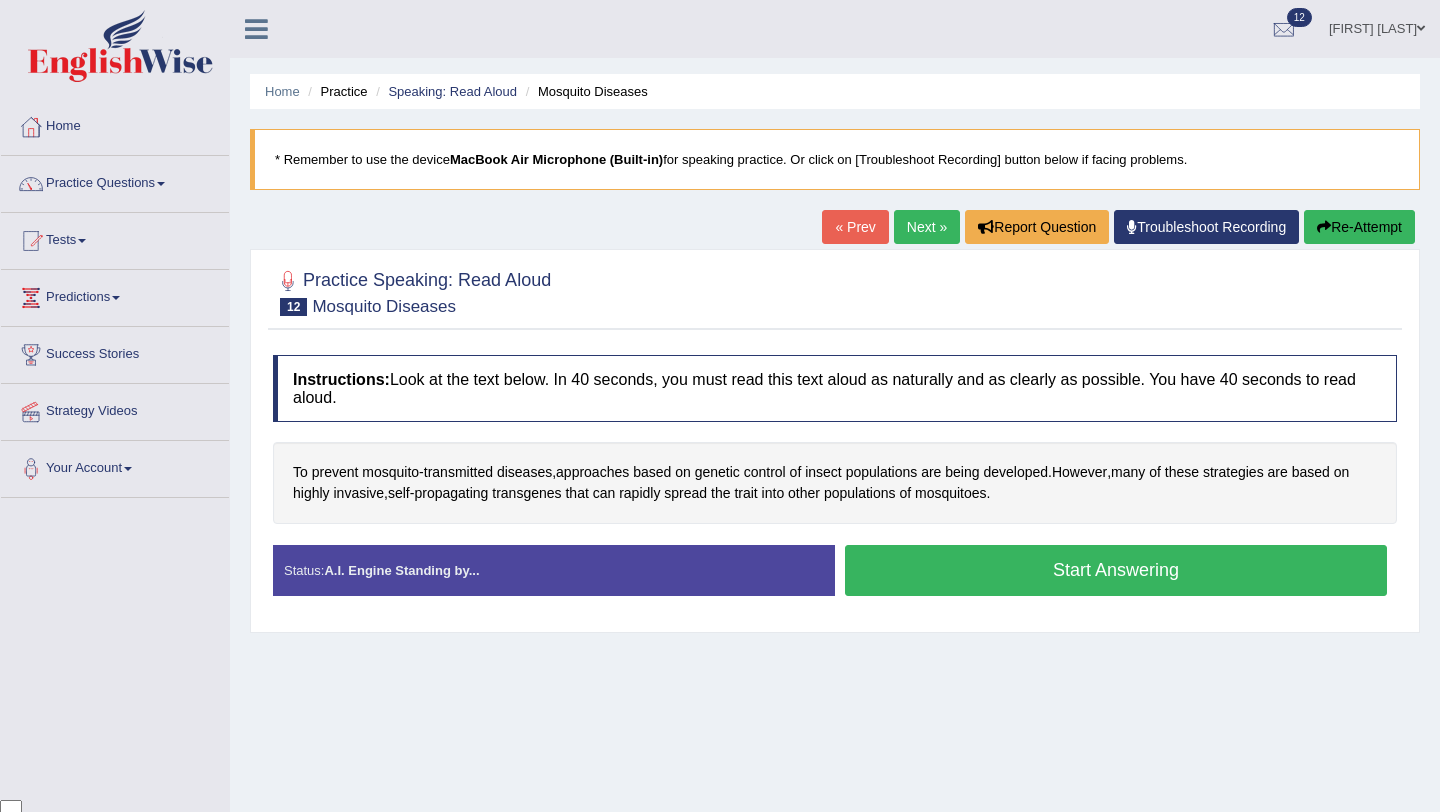 click on "Start Answering" at bounding box center (1116, 570) 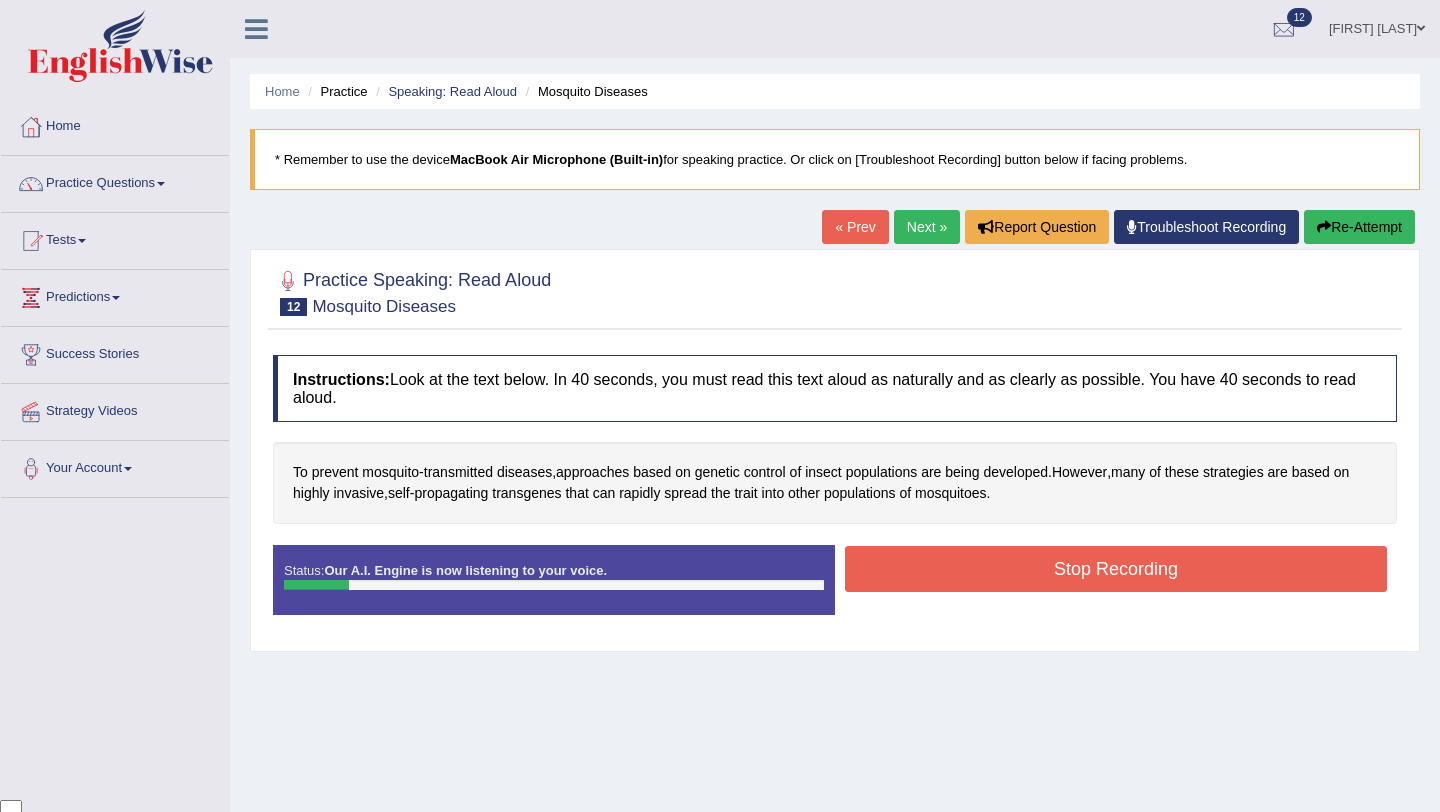 click on "Stop Recording" at bounding box center [1116, 569] 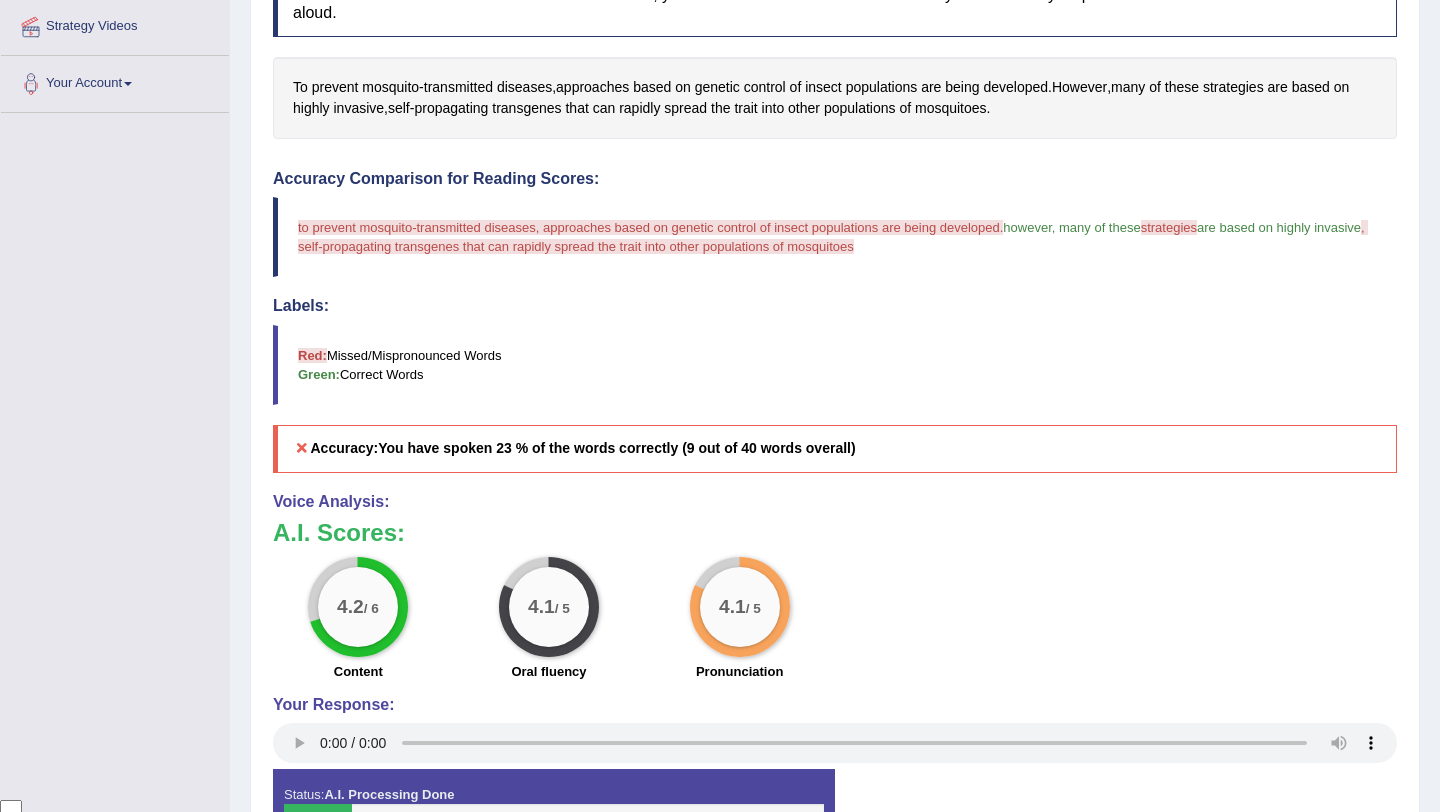 scroll, scrollTop: 0, scrollLeft: 0, axis: both 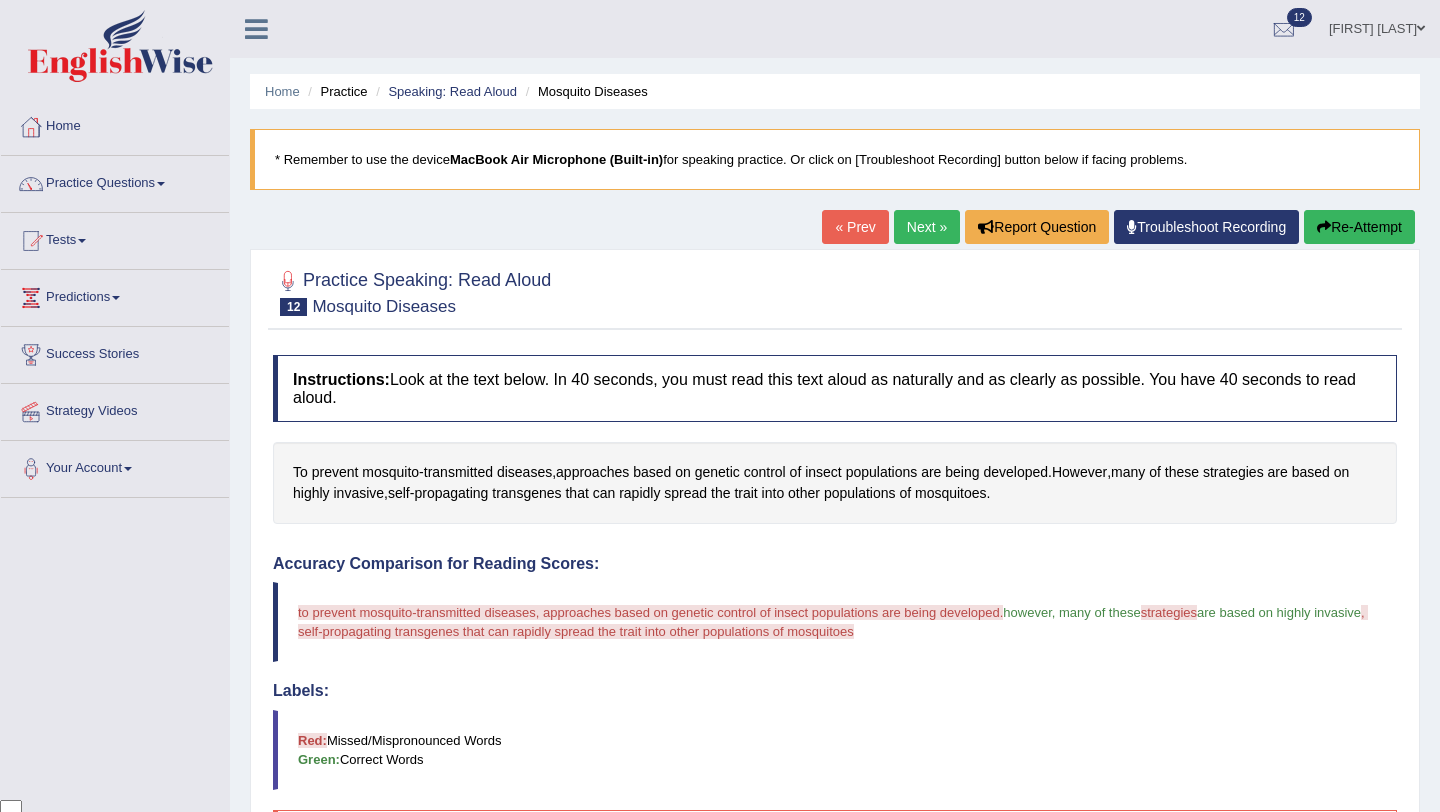 click on "Next »" at bounding box center [927, 227] 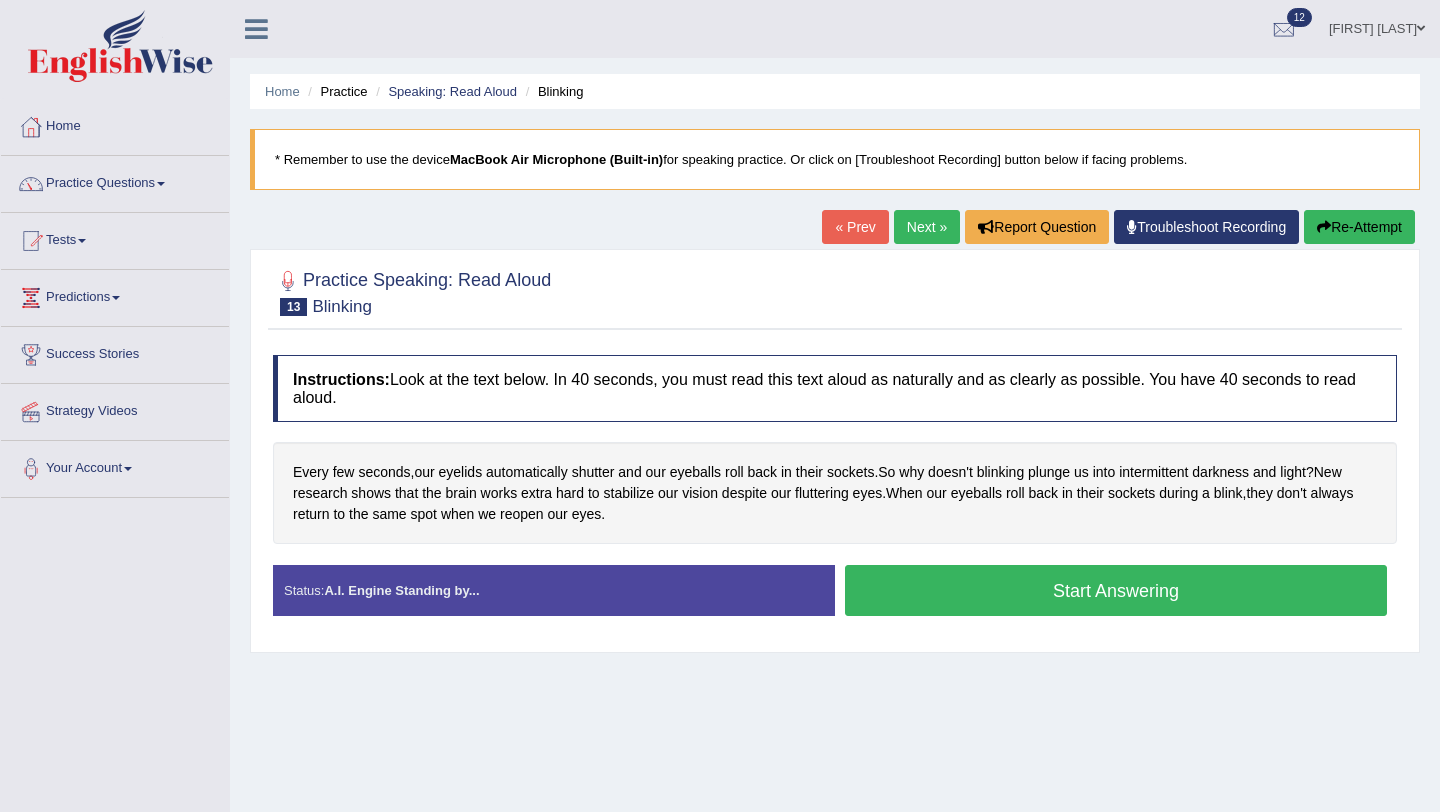 scroll, scrollTop: 0, scrollLeft: 0, axis: both 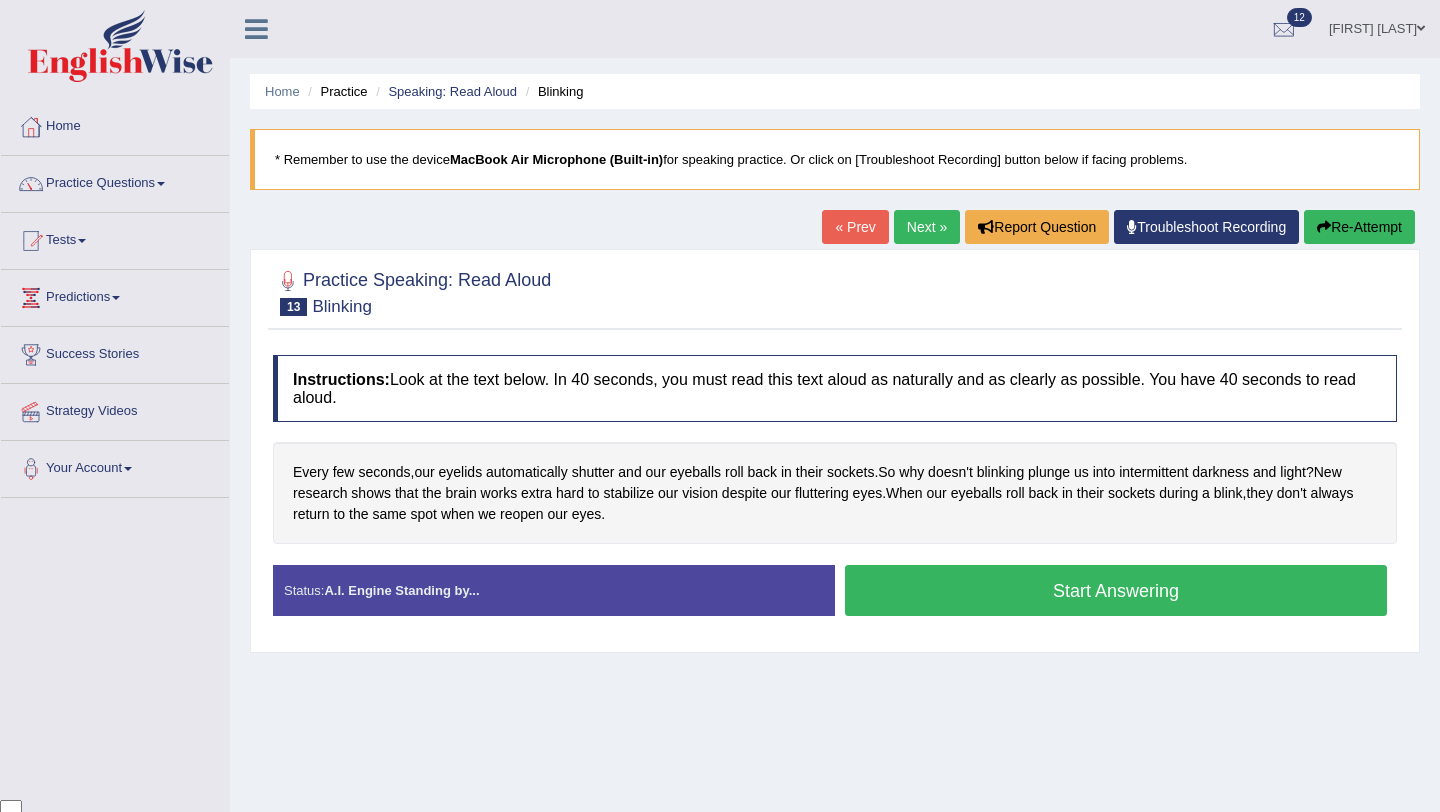 click on "Start Answering" at bounding box center [1116, 590] 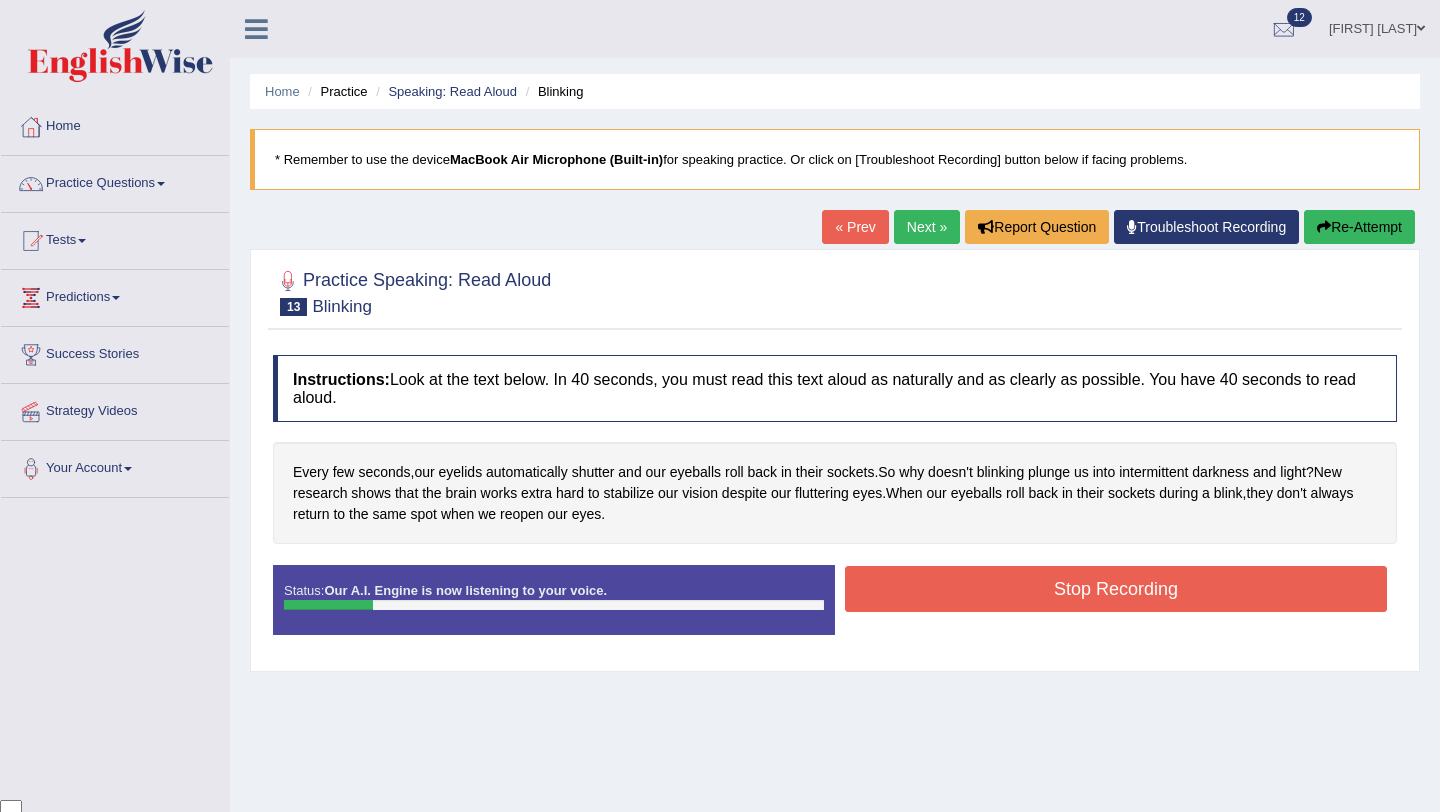 click on "Stop Recording" at bounding box center (1116, 589) 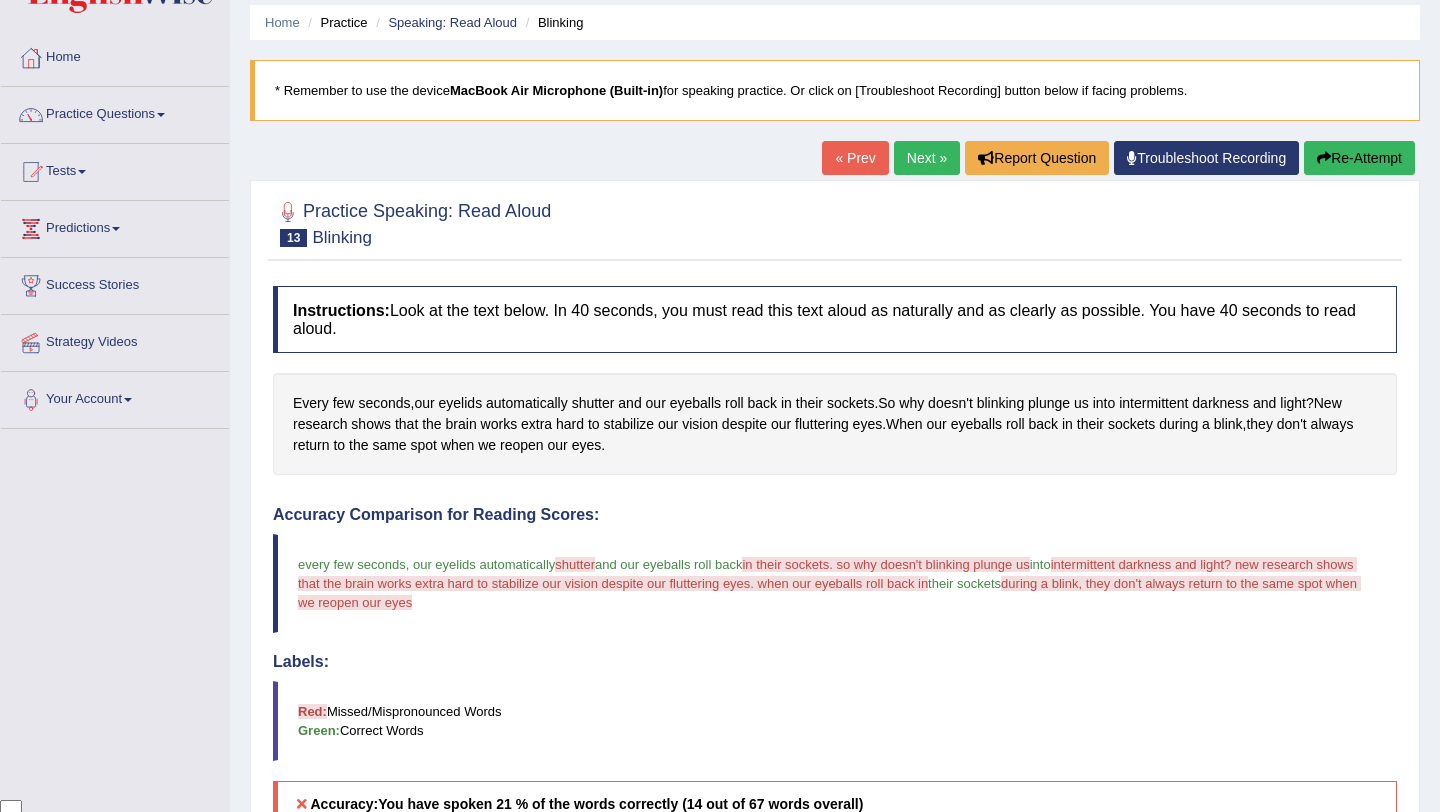 scroll, scrollTop: 65, scrollLeft: 0, axis: vertical 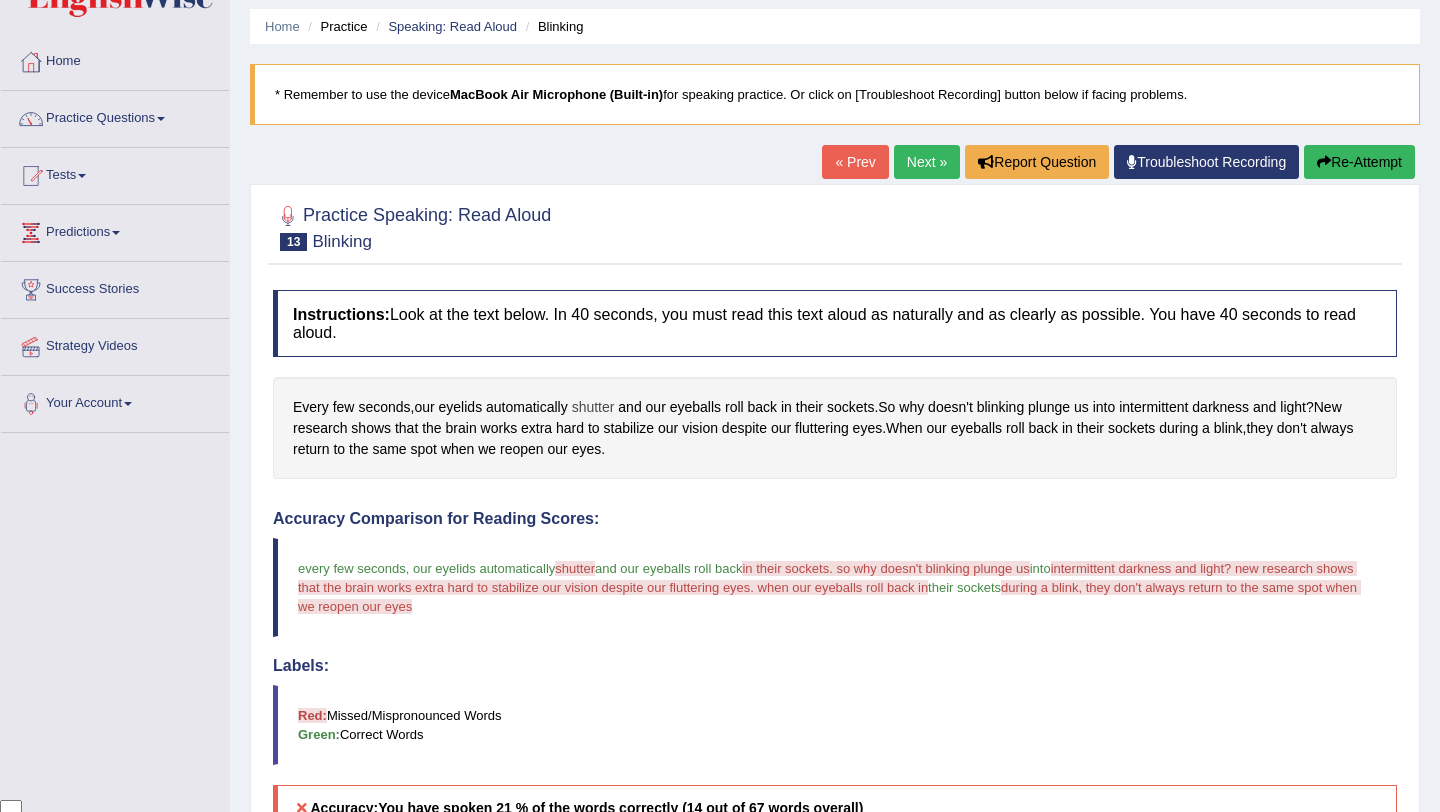 click on "shutter" at bounding box center [593, 407] 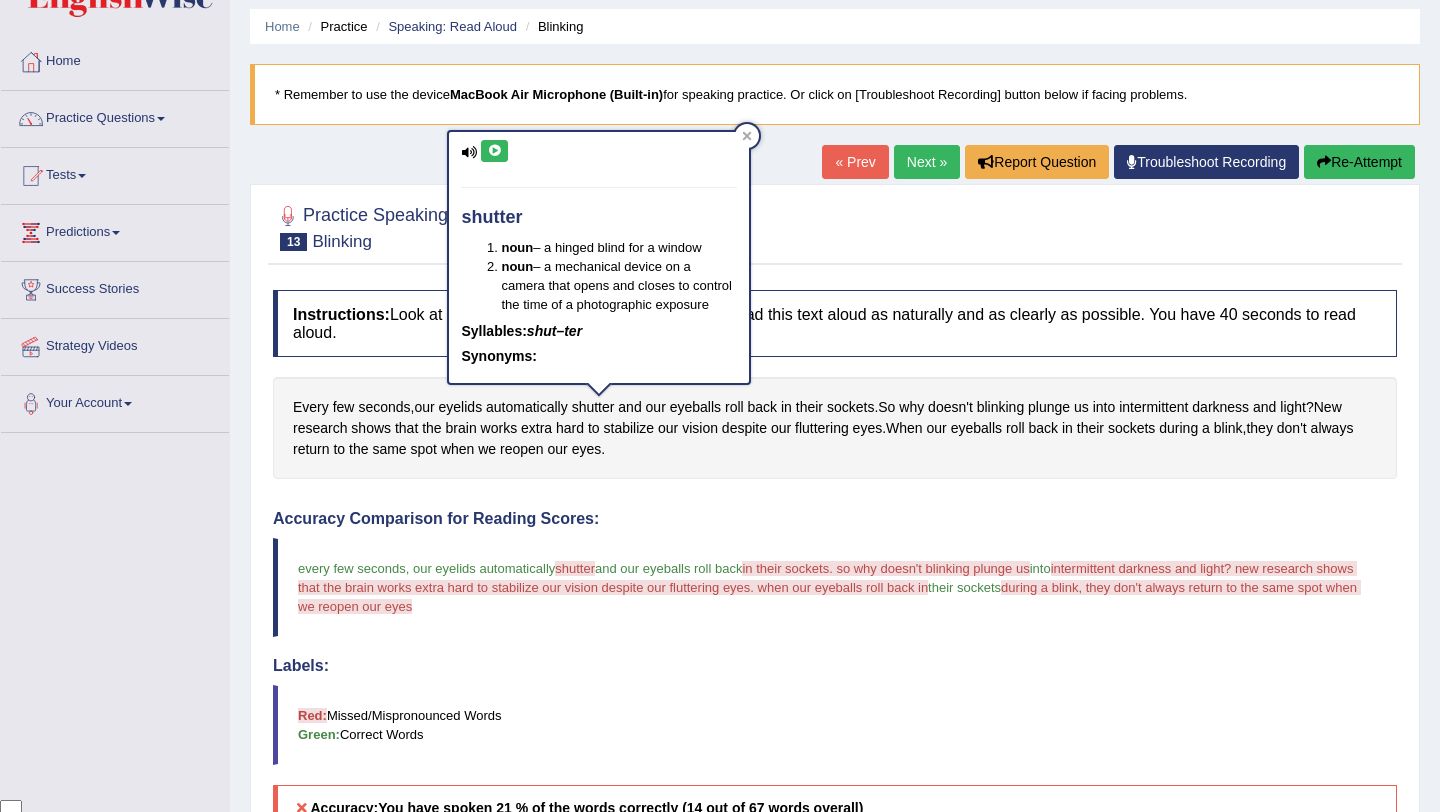 click at bounding box center (494, 151) 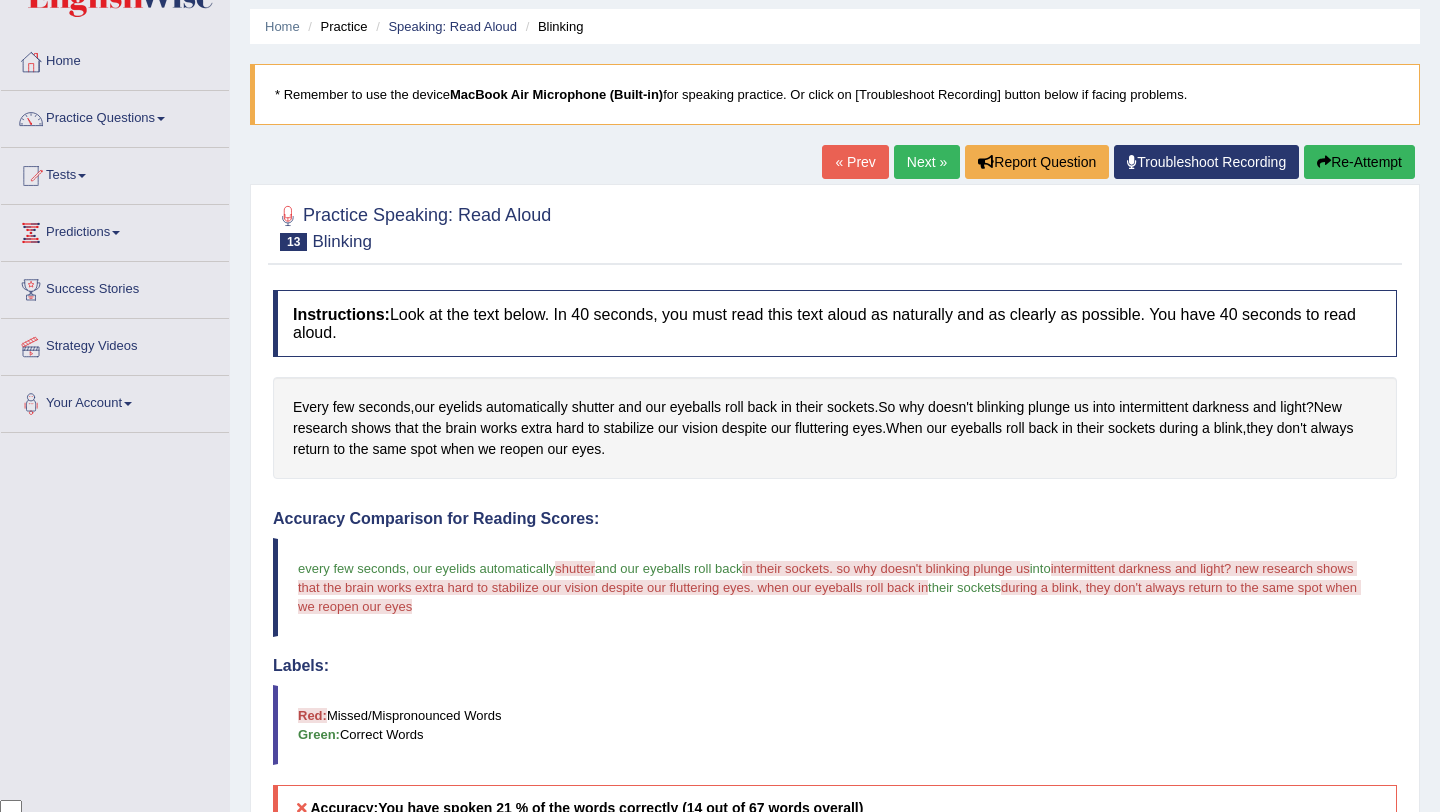 click on "Next »" at bounding box center [927, 162] 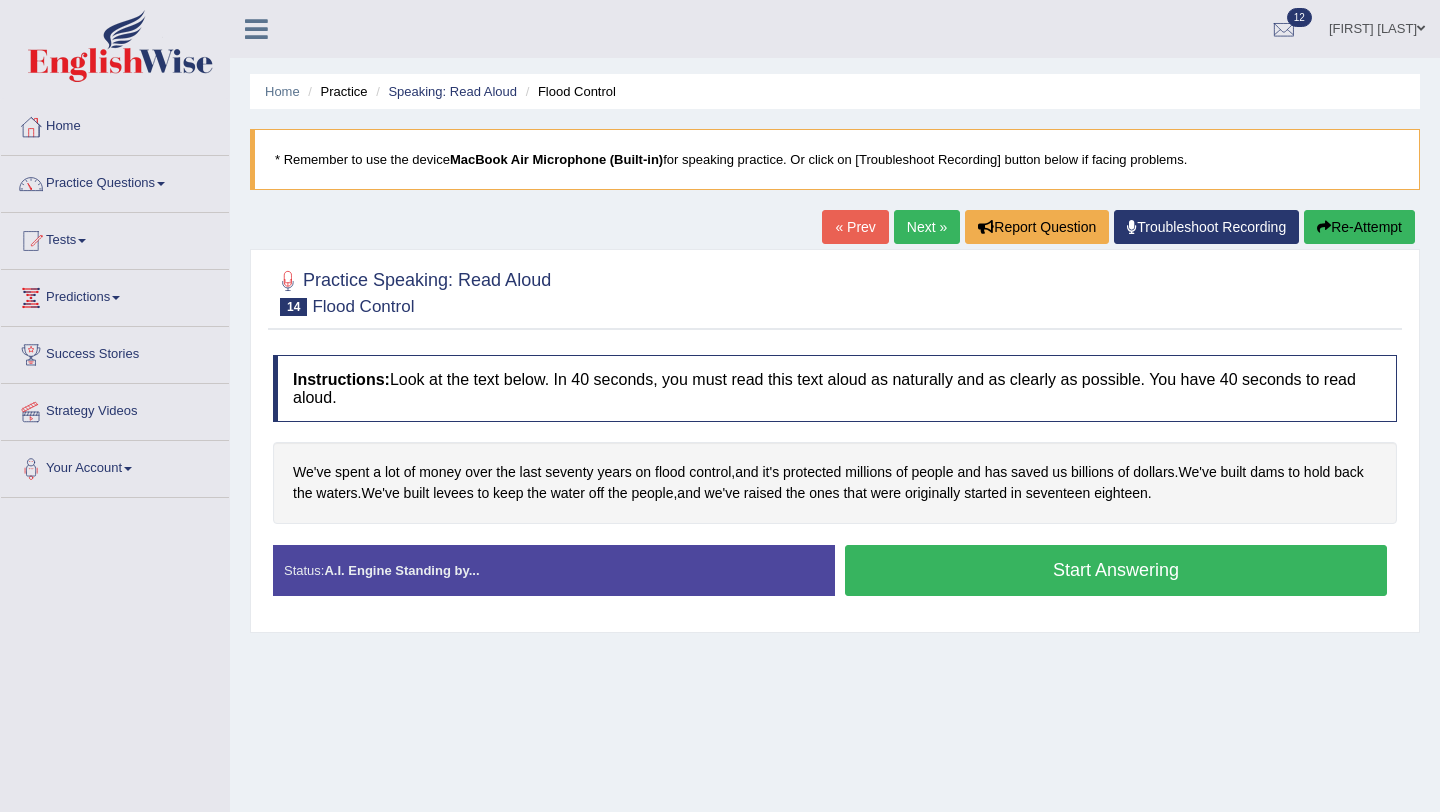 scroll, scrollTop: 0, scrollLeft: 0, axis: both 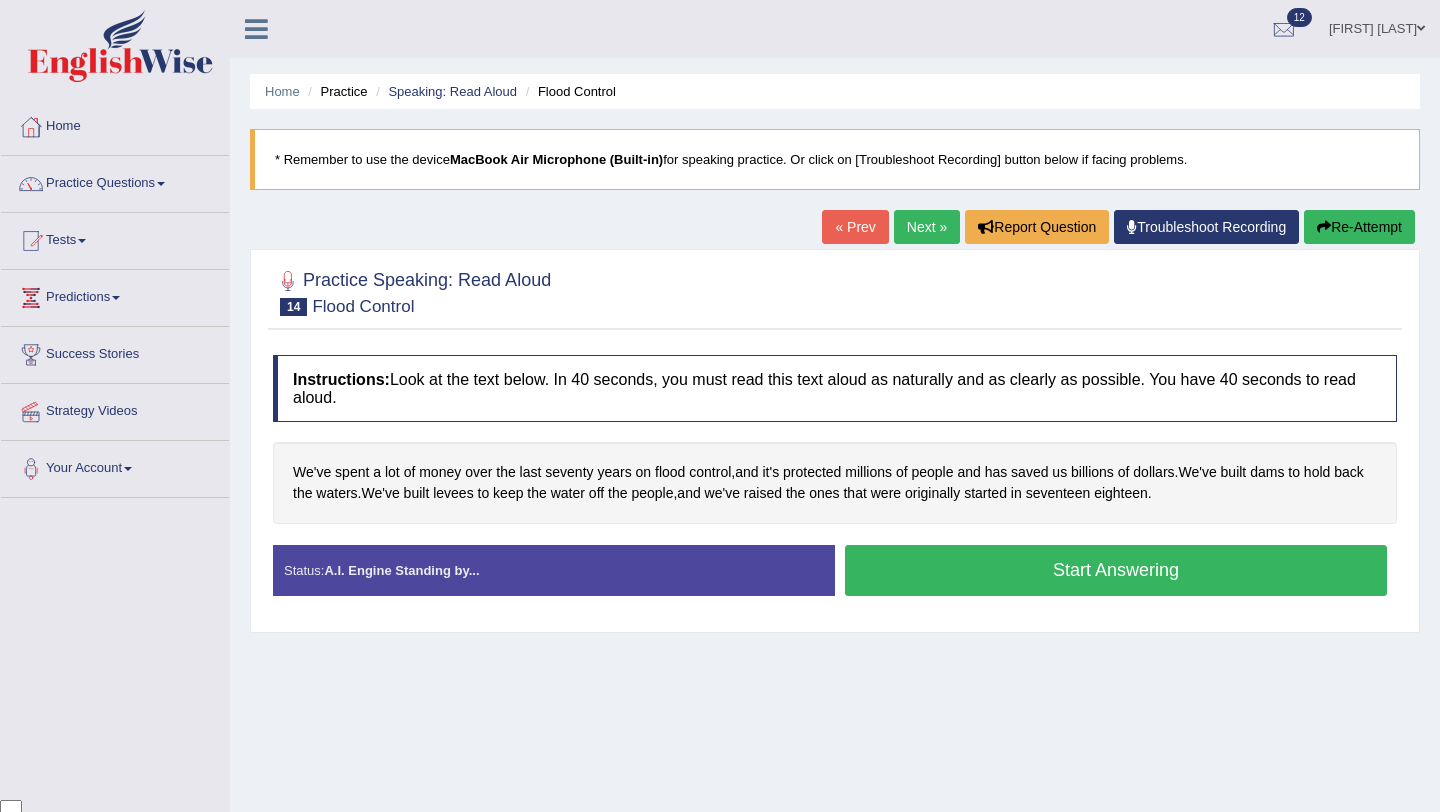 click on "Start Answering" at bounding box center (1116, 570) 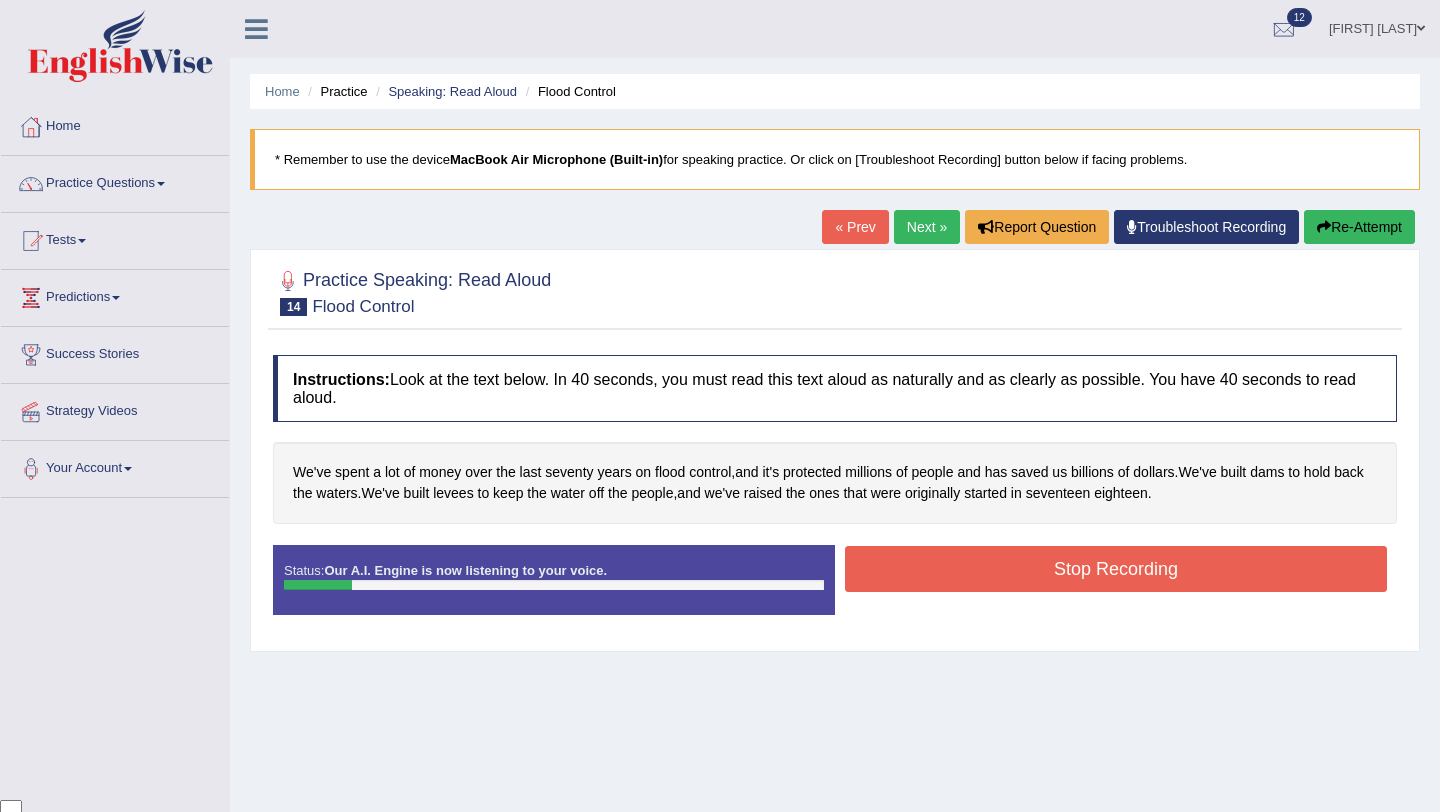 click on "Stop Recording" at bounding box center [1116, 569] 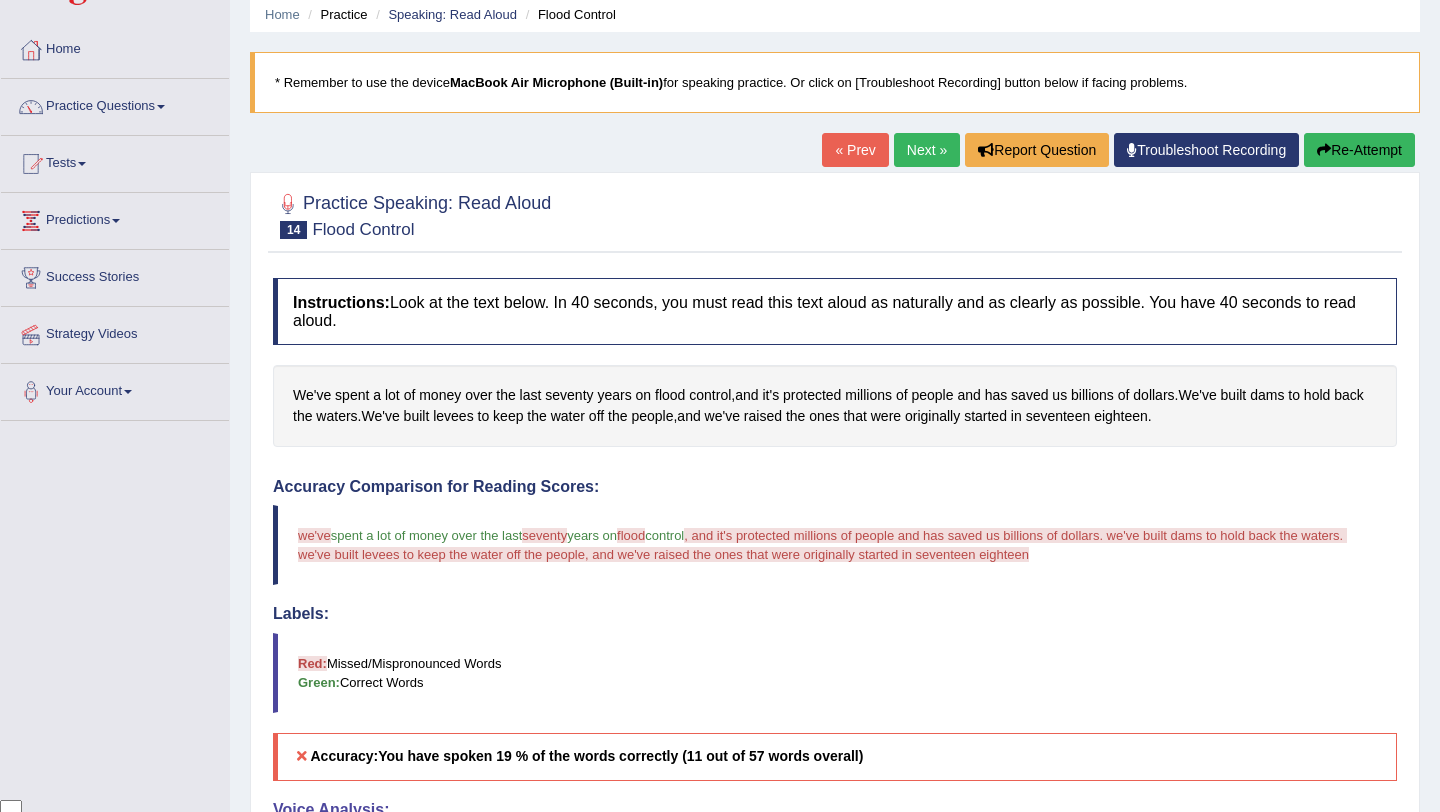 scroll, scrollTop: 78, scrollLeft: 0, axis: vertical 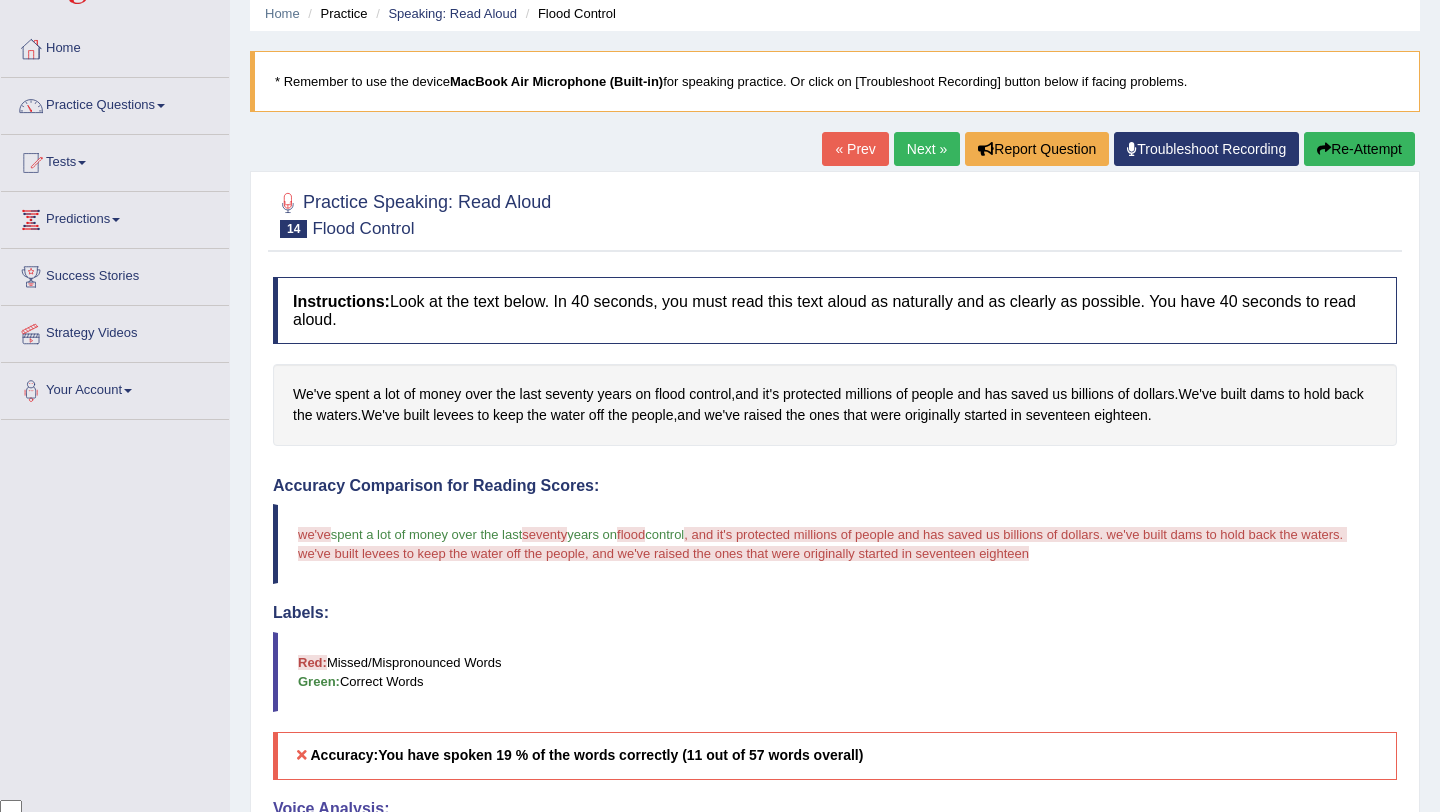 click on "Re-Attempt" at bounding box center (1359, 149) 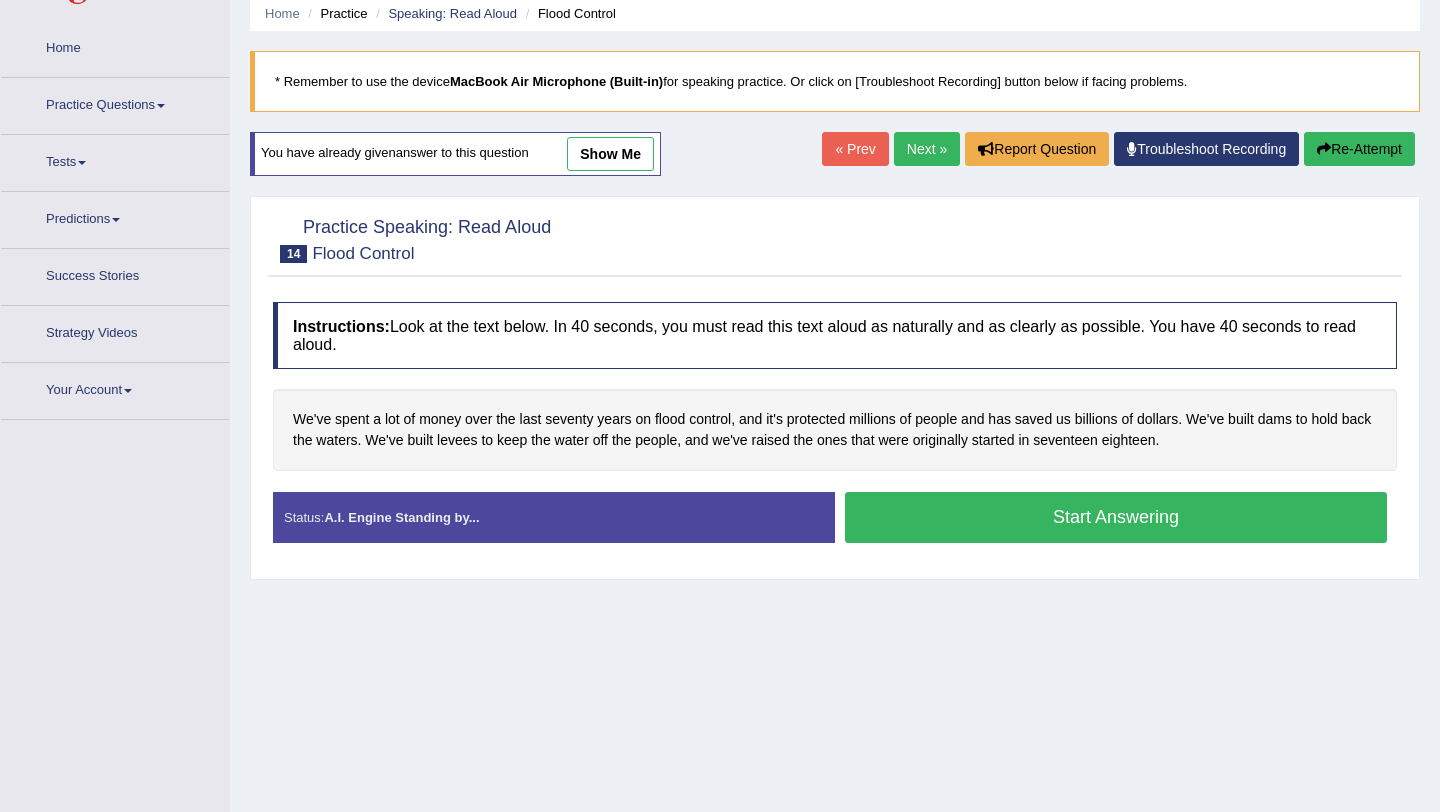 scroll, scrollTop: 78, scrollLeft: 0, axis: vertical 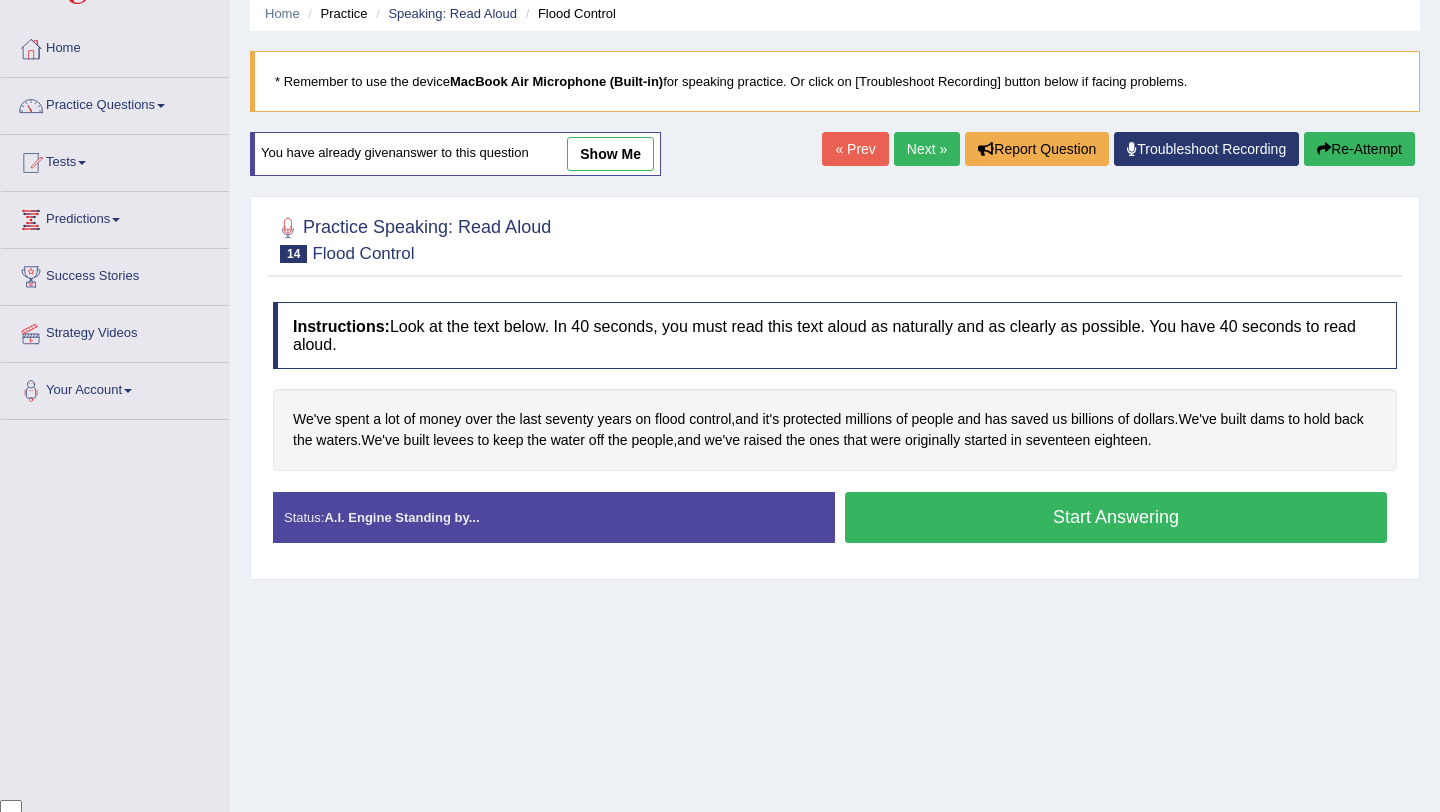 click on "Start Answering" at bounding box center [1116, 517] 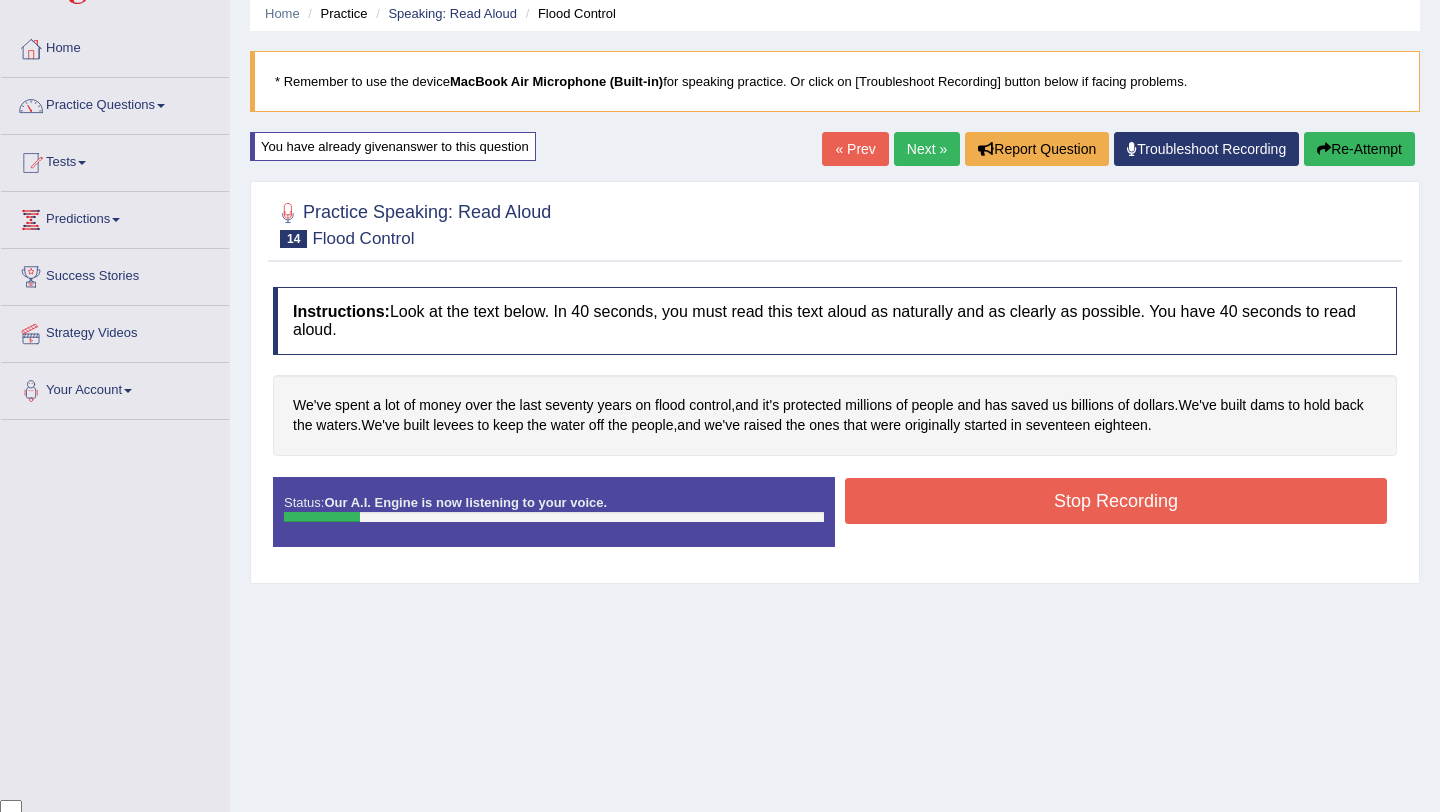 click on "Stop Recording" at bounding box center (1116, 501) 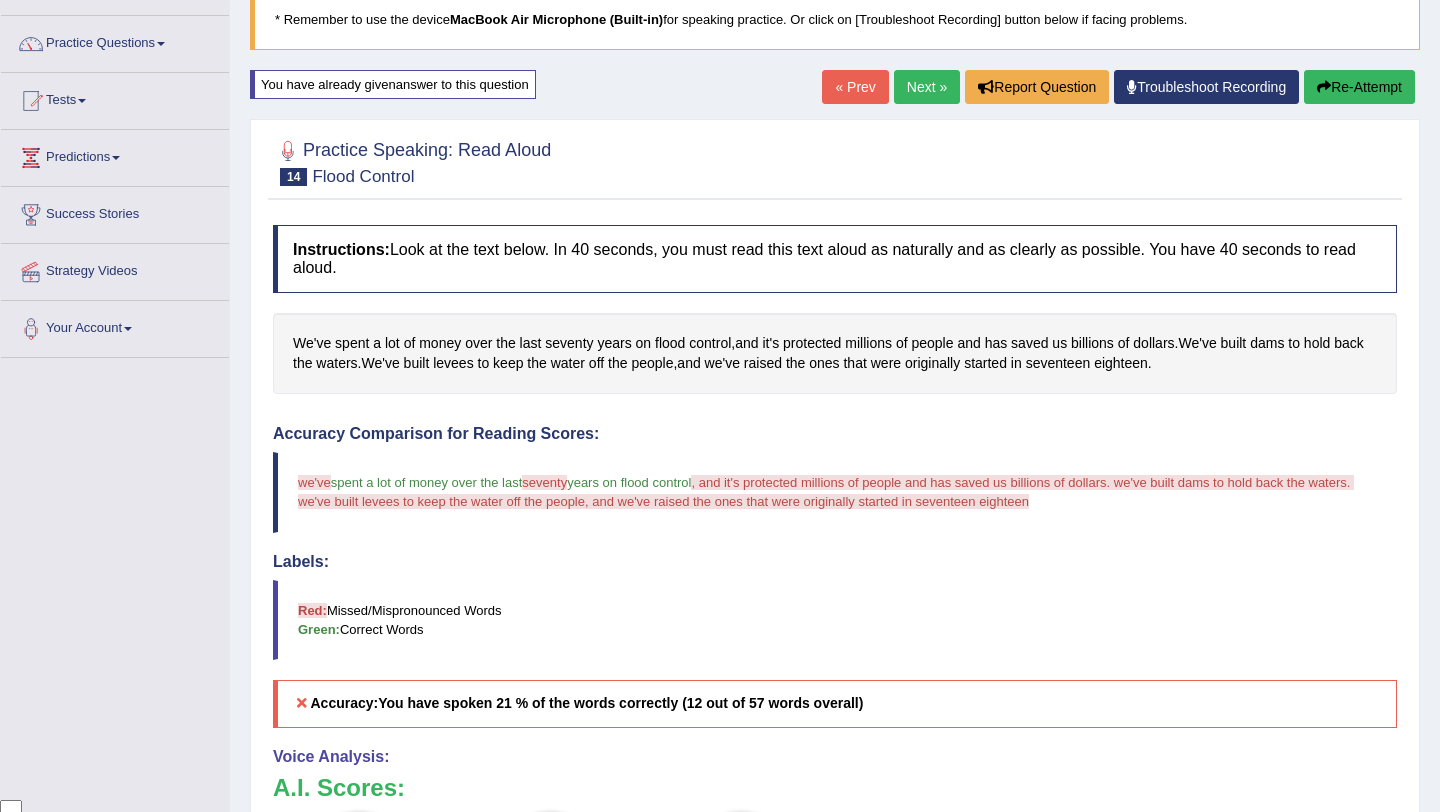scroll, scrollTop: 0, scrollLeft: 0, axis: both 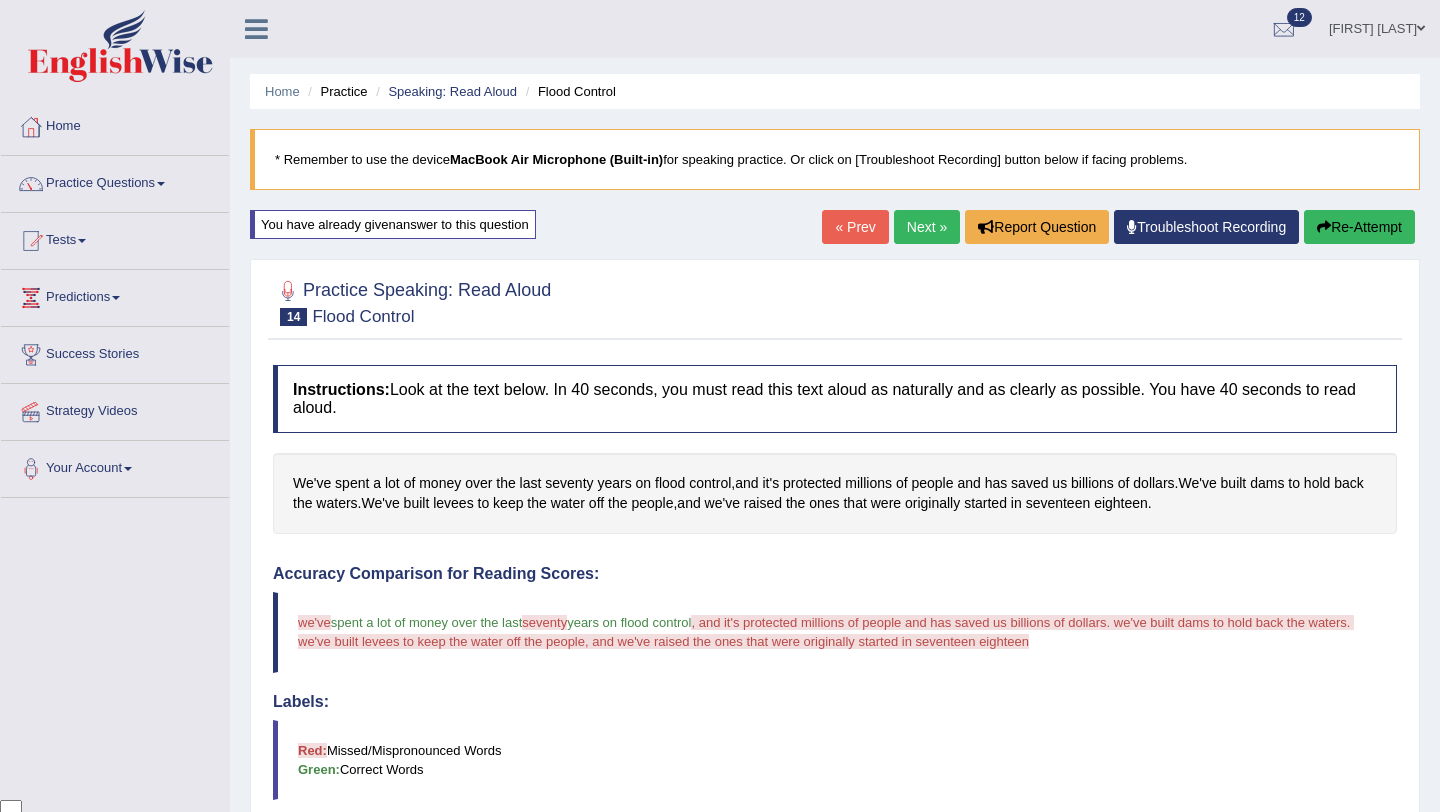 click on "Next »" at bounding box center (927, 227) 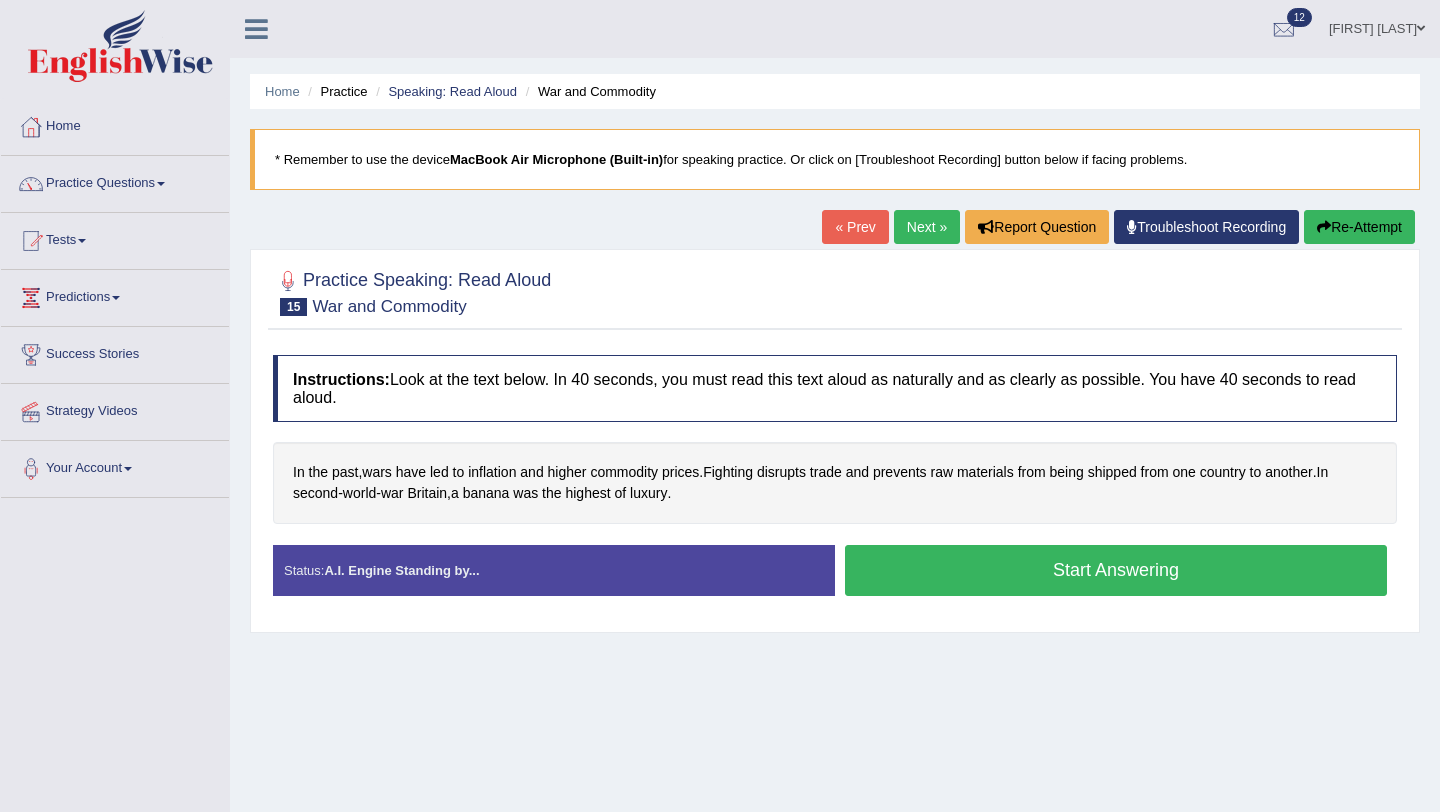 scroll, scrollTop: 0, scrollLeft: 0, axis: both 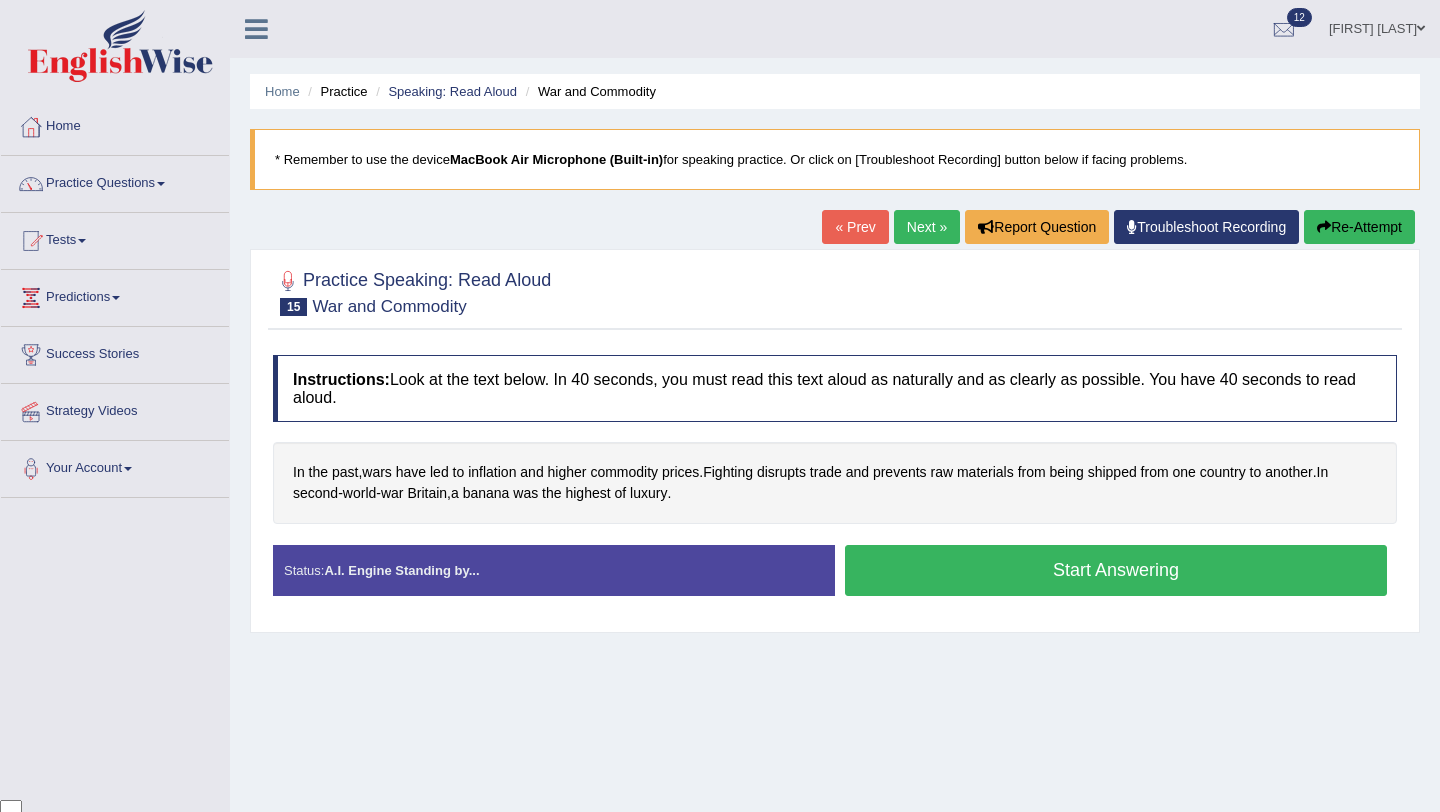 click on "Start Answering" at bounding box center [1116, 570] 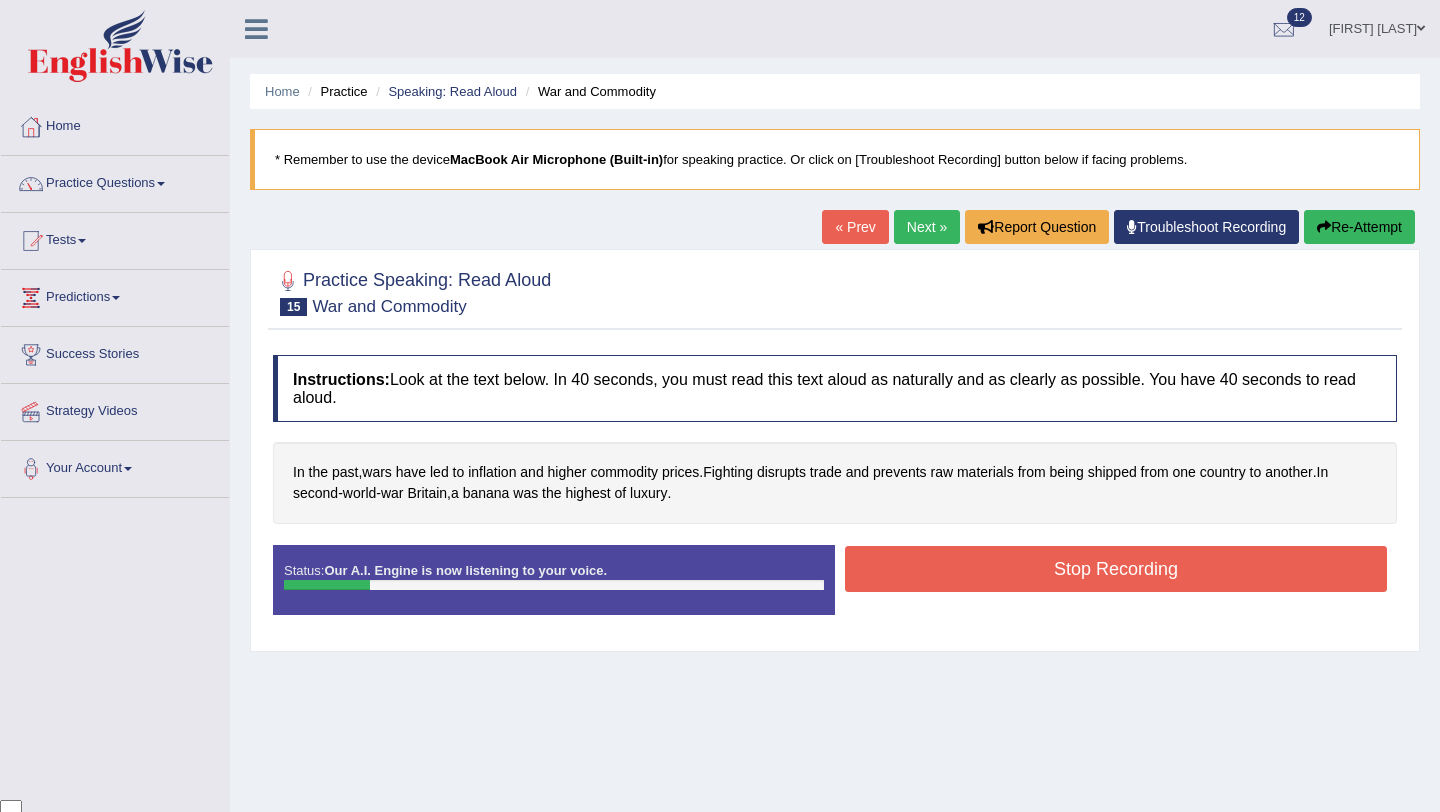 click on "Stop Recording" at bounding box center [1116, 569] 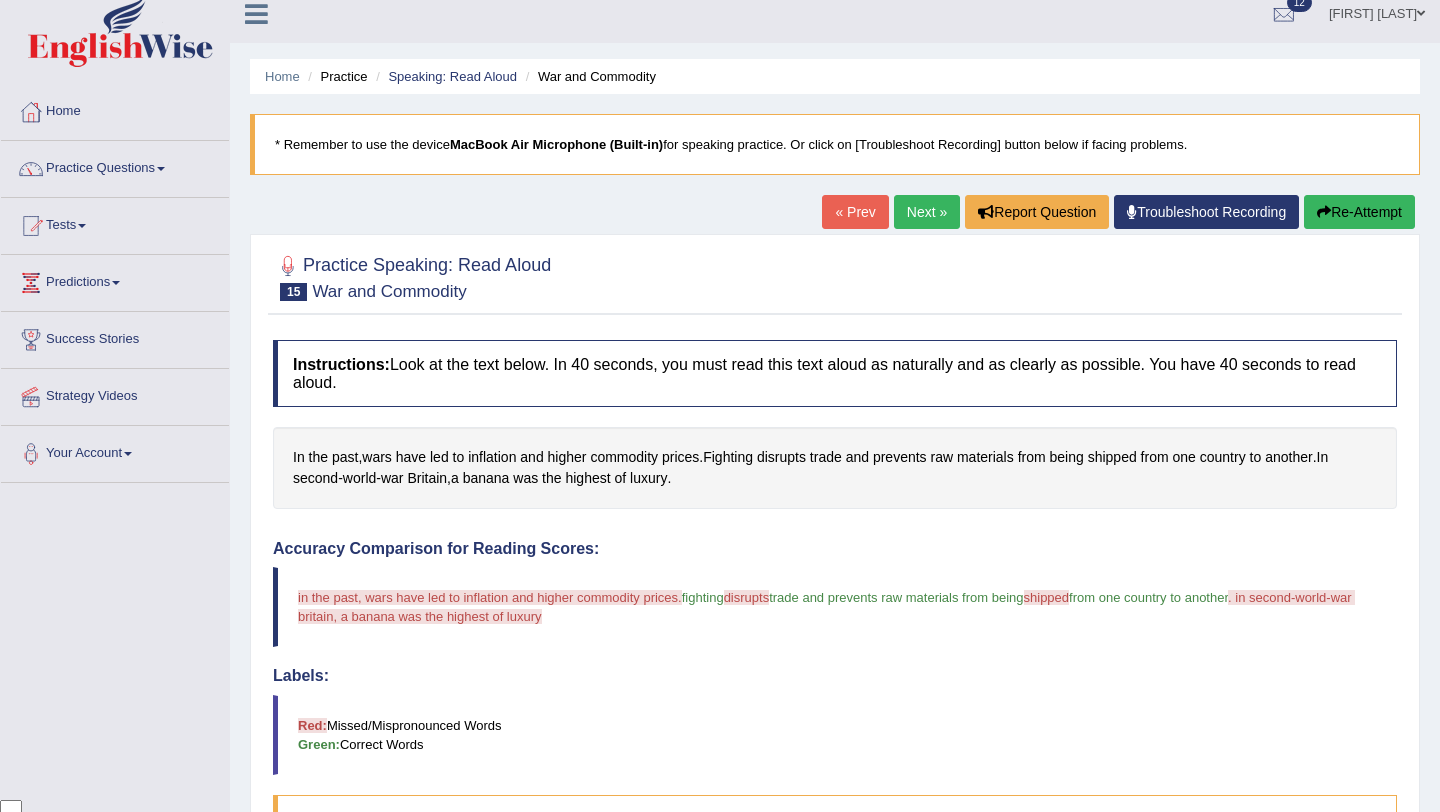 scroll, scrollTop: 0, scrollLeft: 0, axis: both 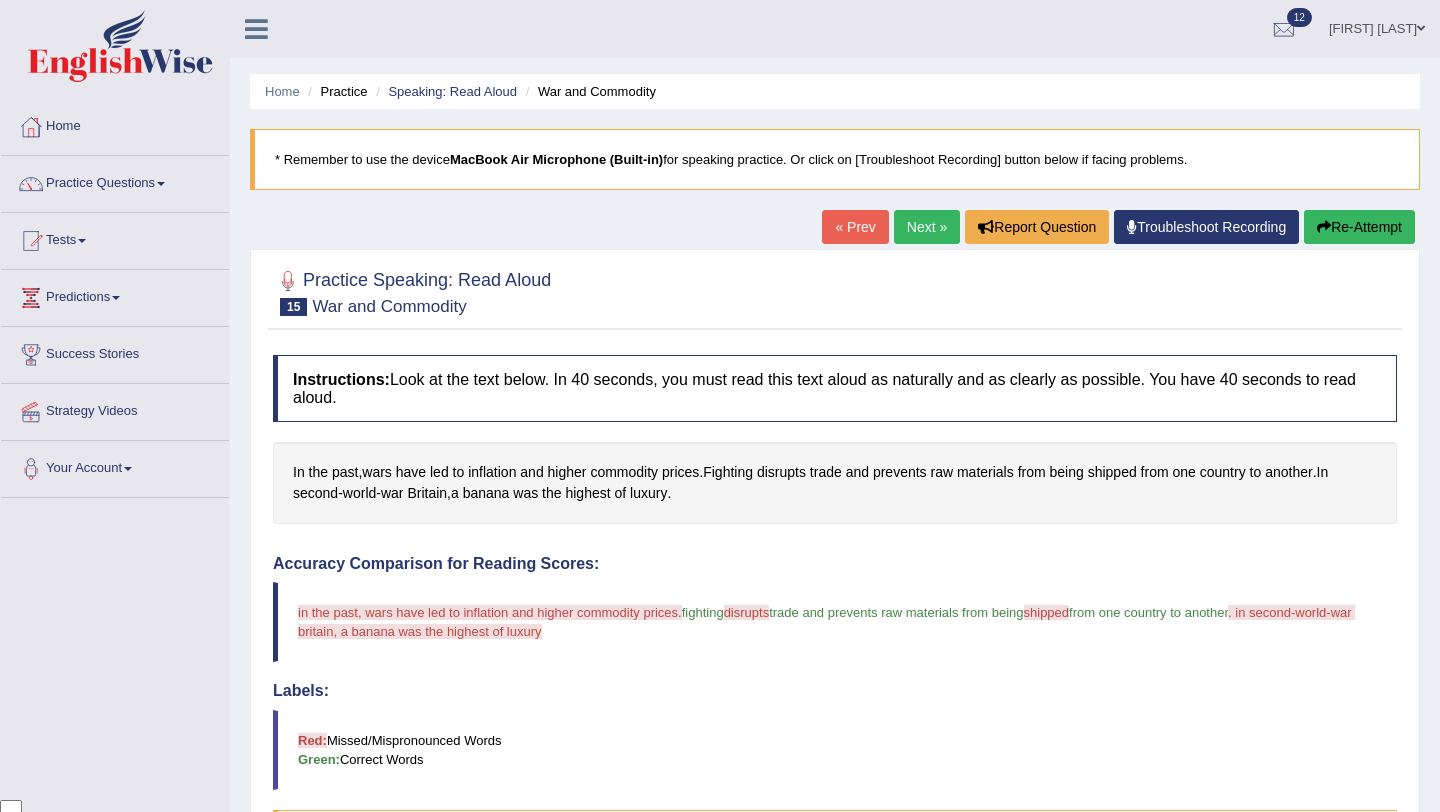 click on "Next »" at bounding box center (927, 227) 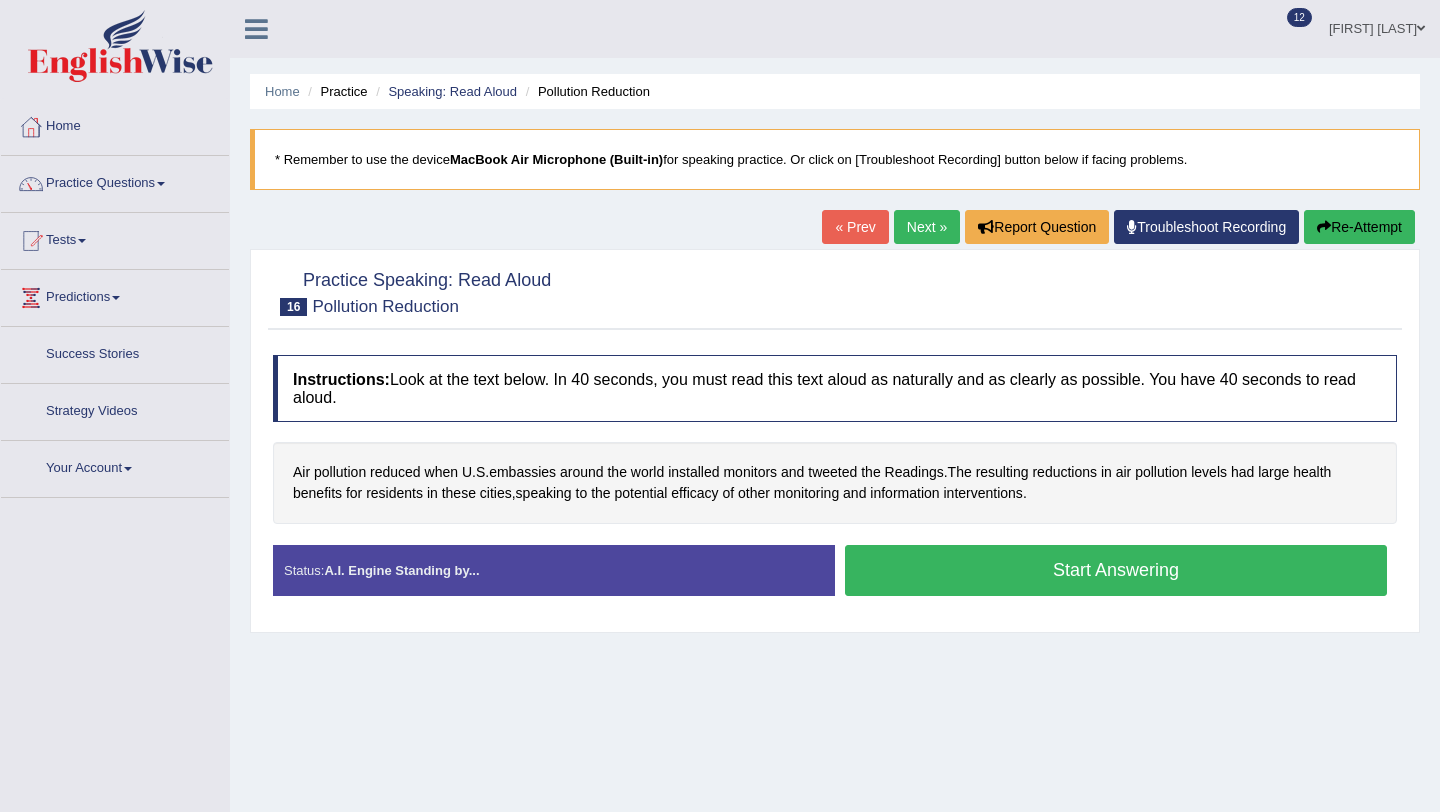 scroll, scrollTop: 0, scrollLeft: 0, axis: both 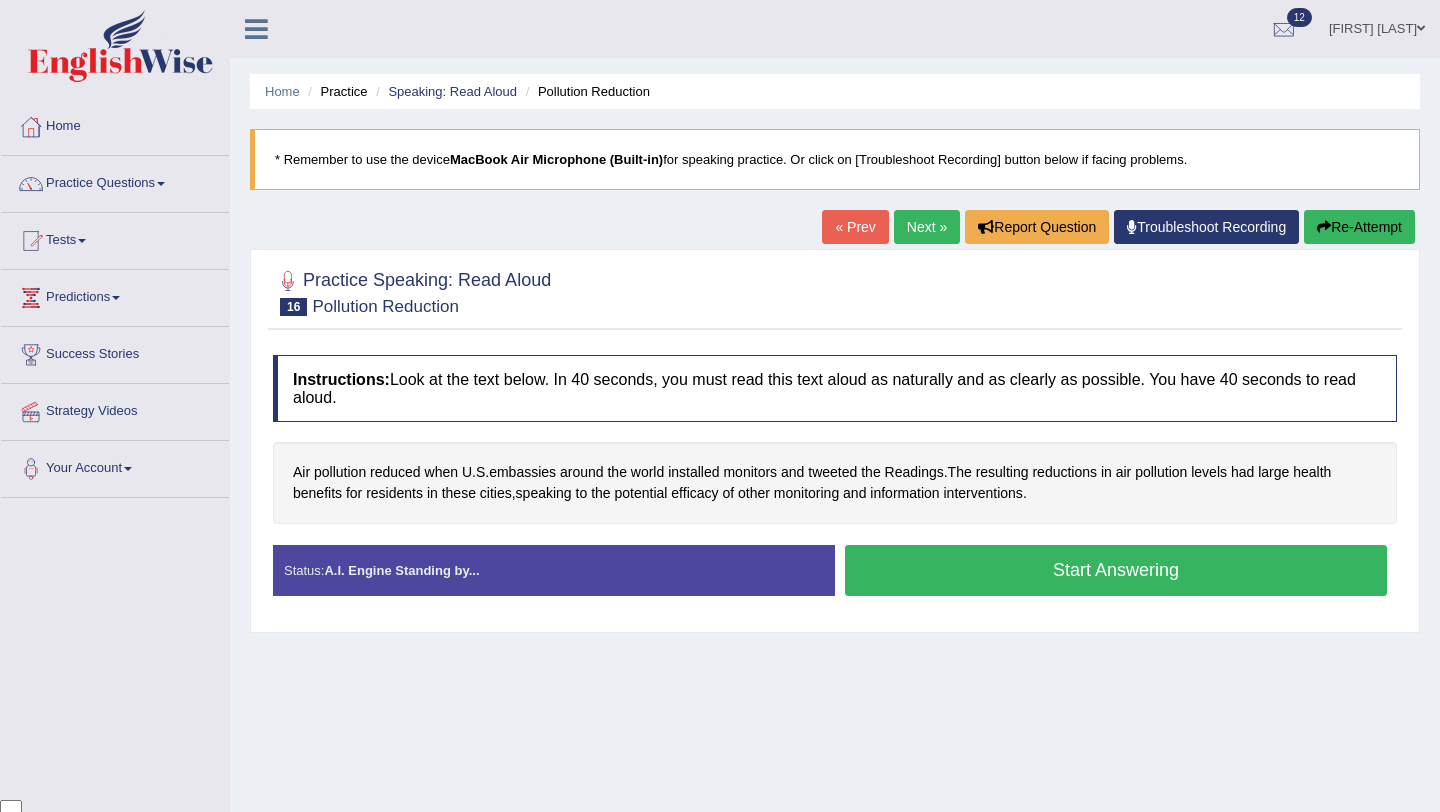 click on "Start Answering" at bounding box center [1116, 570] 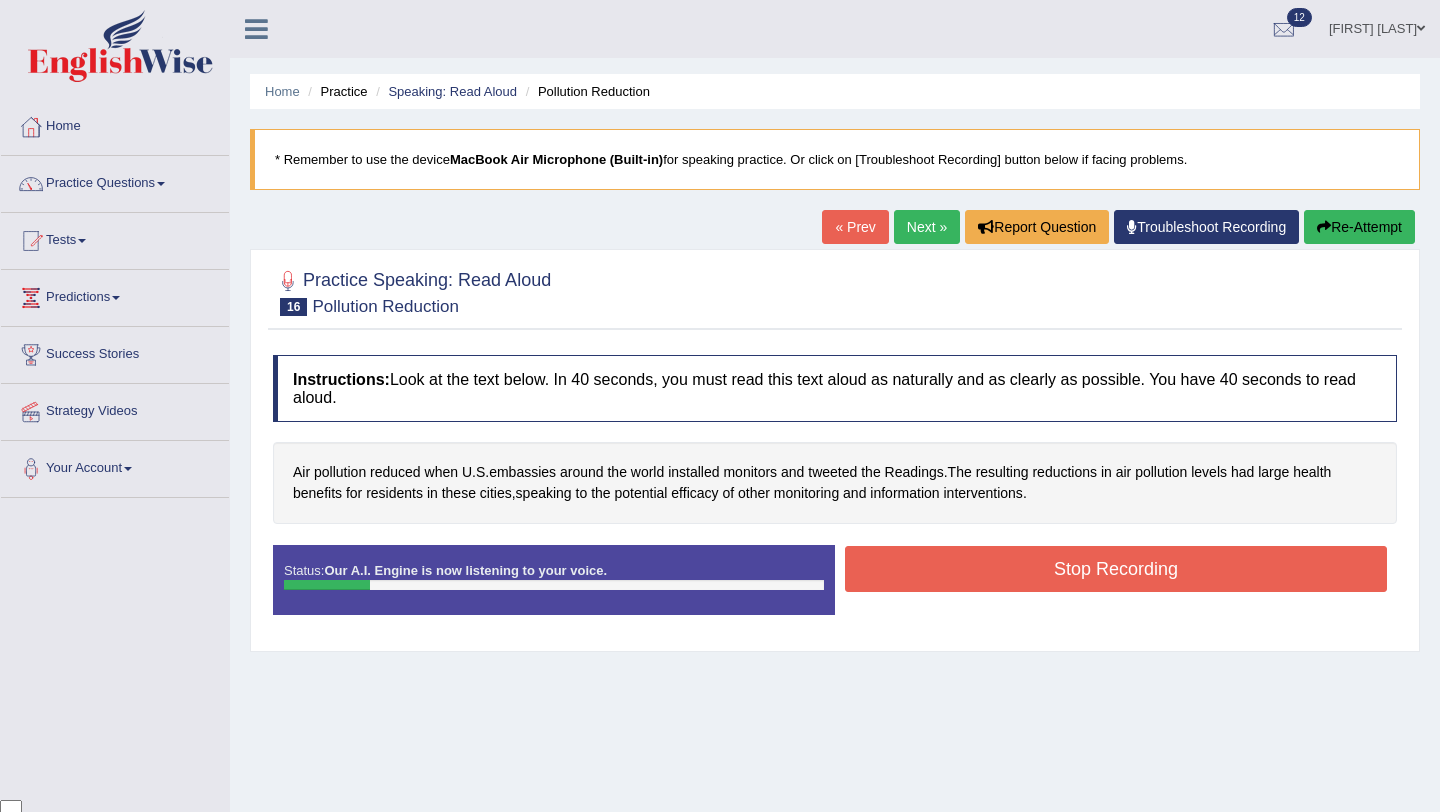 click on "Stop Recording" at bounding box center (1116, 569) 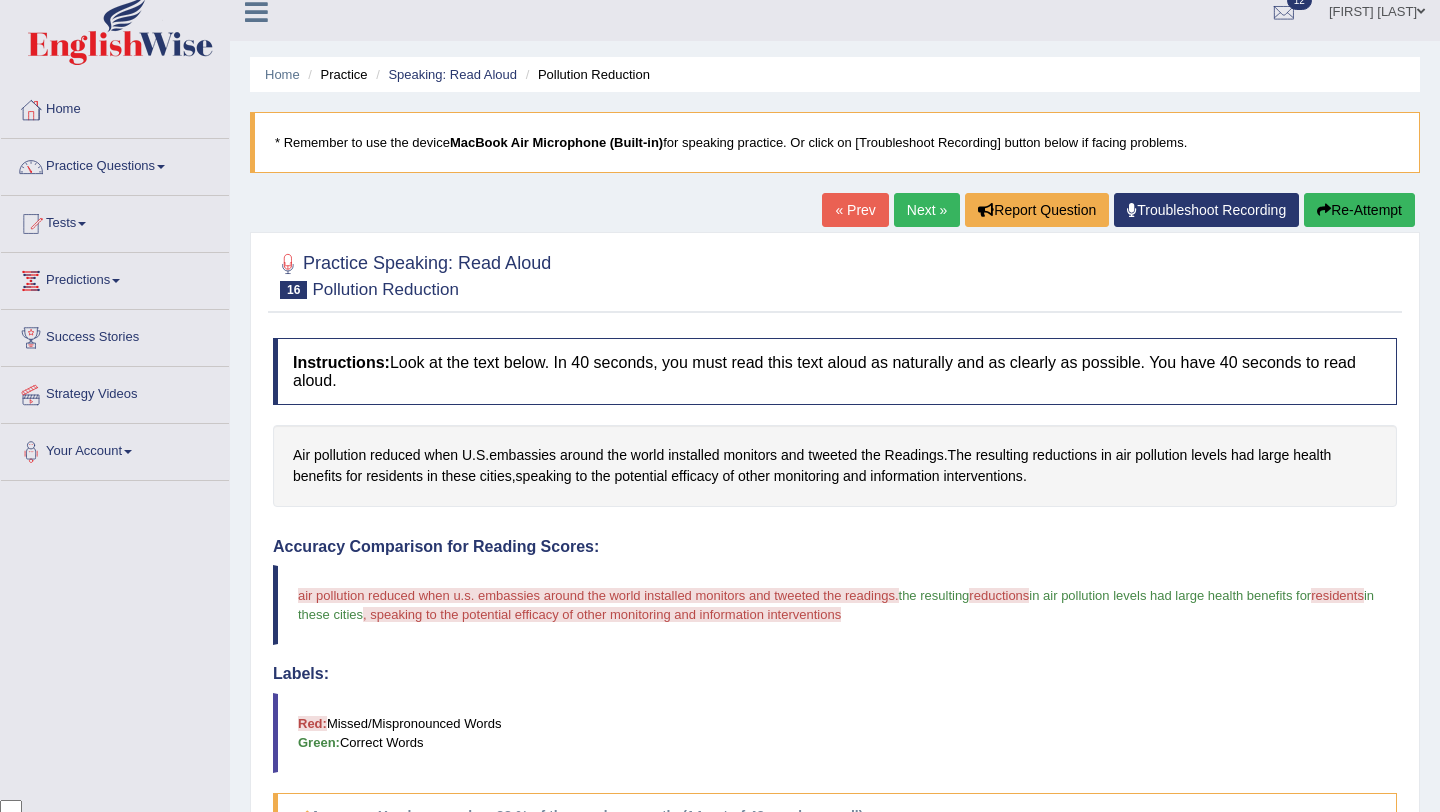 scroll, scrollTop: 0, scrollLeft: 0, axis: both 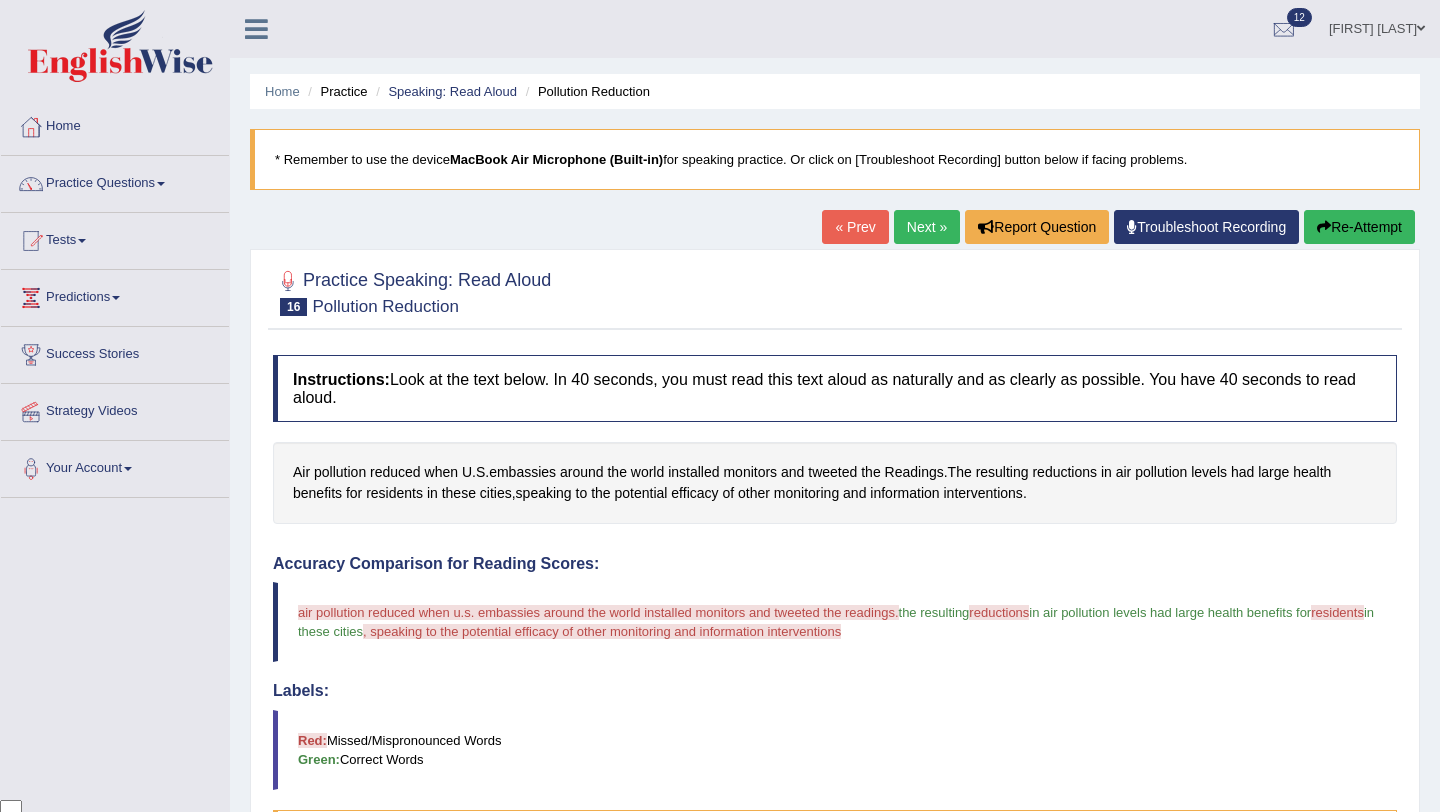 click on "Re-Attempt" at bounding box center (1359, 227) 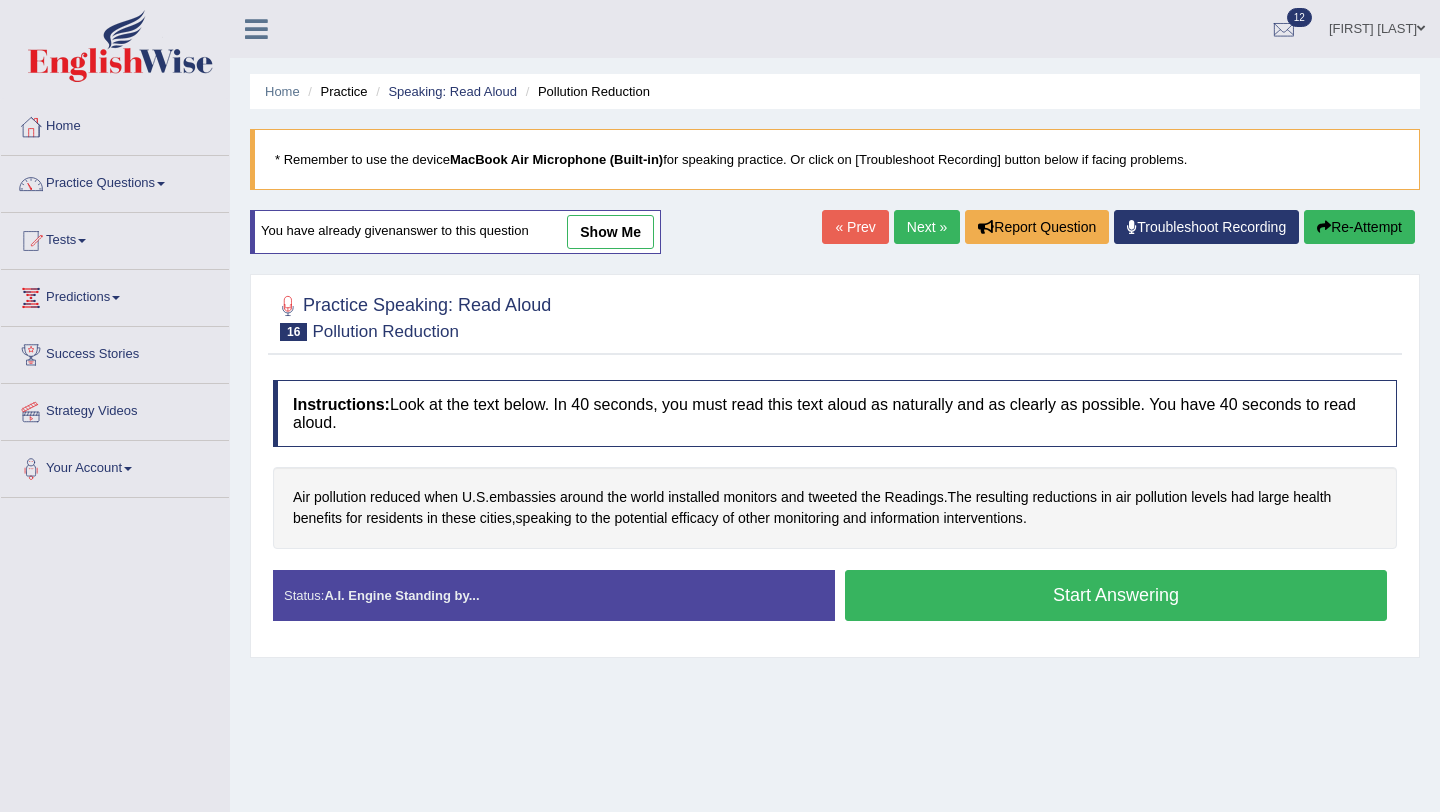 scroll, scrollTop: 0, scrollLeft: 0, axis: both 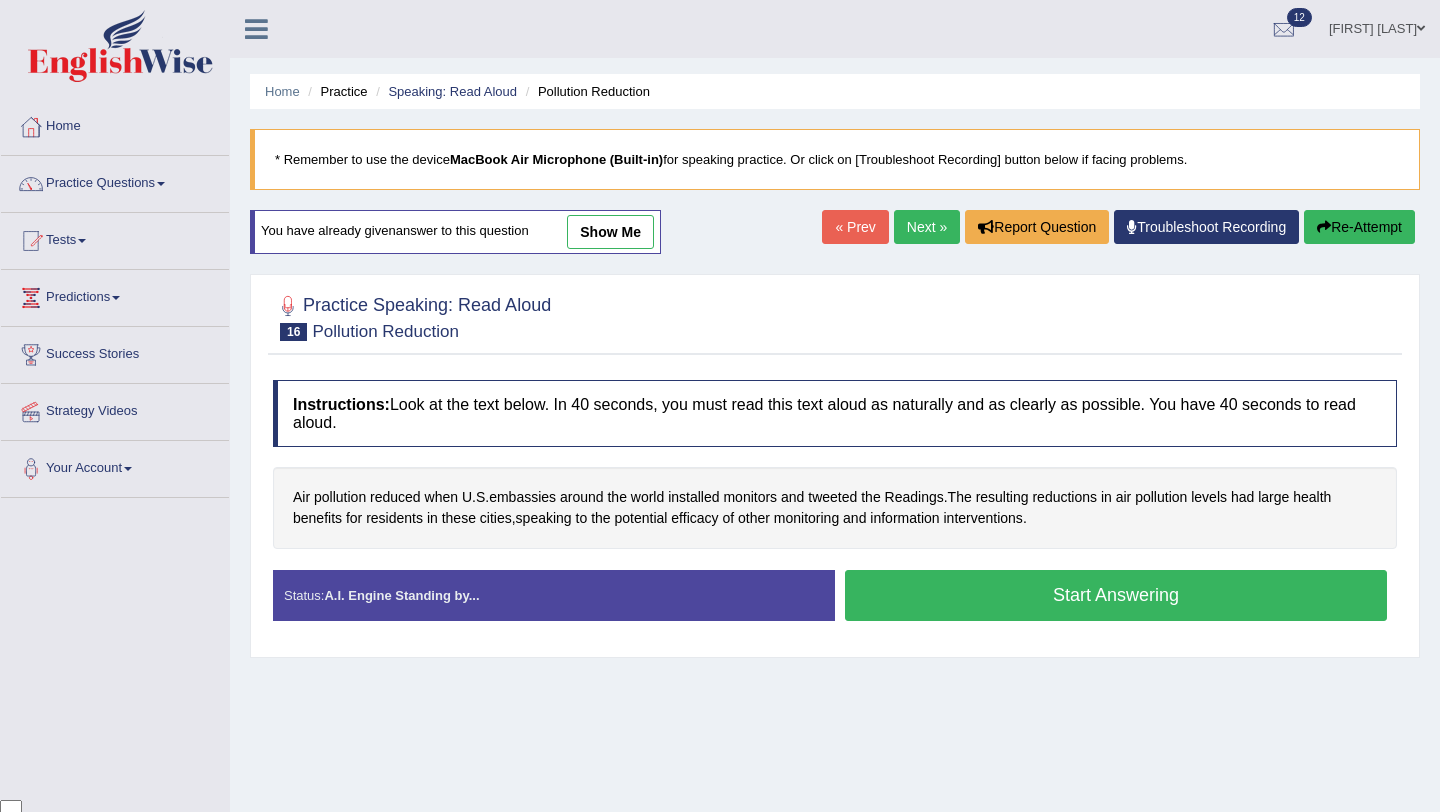 click on "Start Answering" at bounding box center [1116, 595] 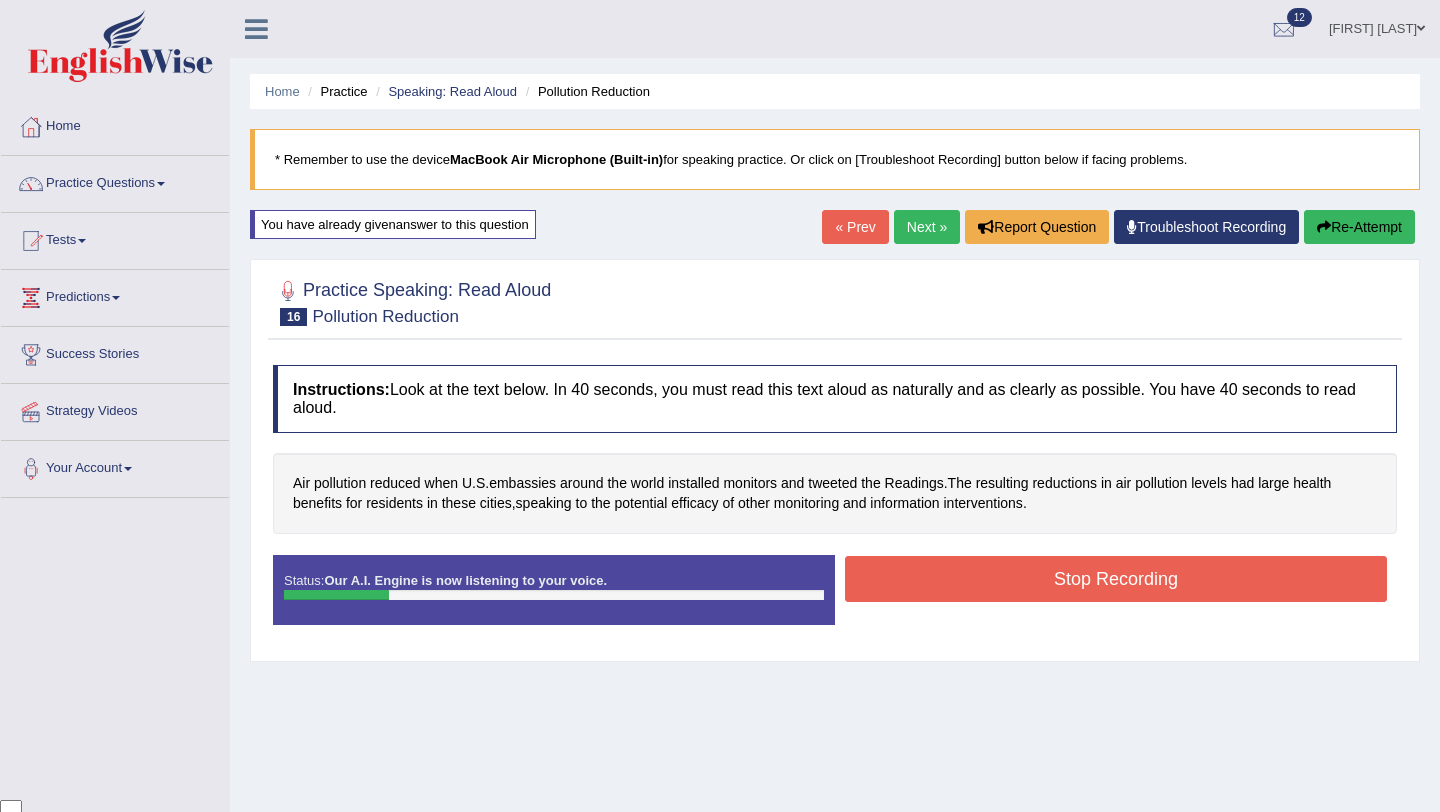 click on "Stop Recording" at bounding box center [1116, 579] 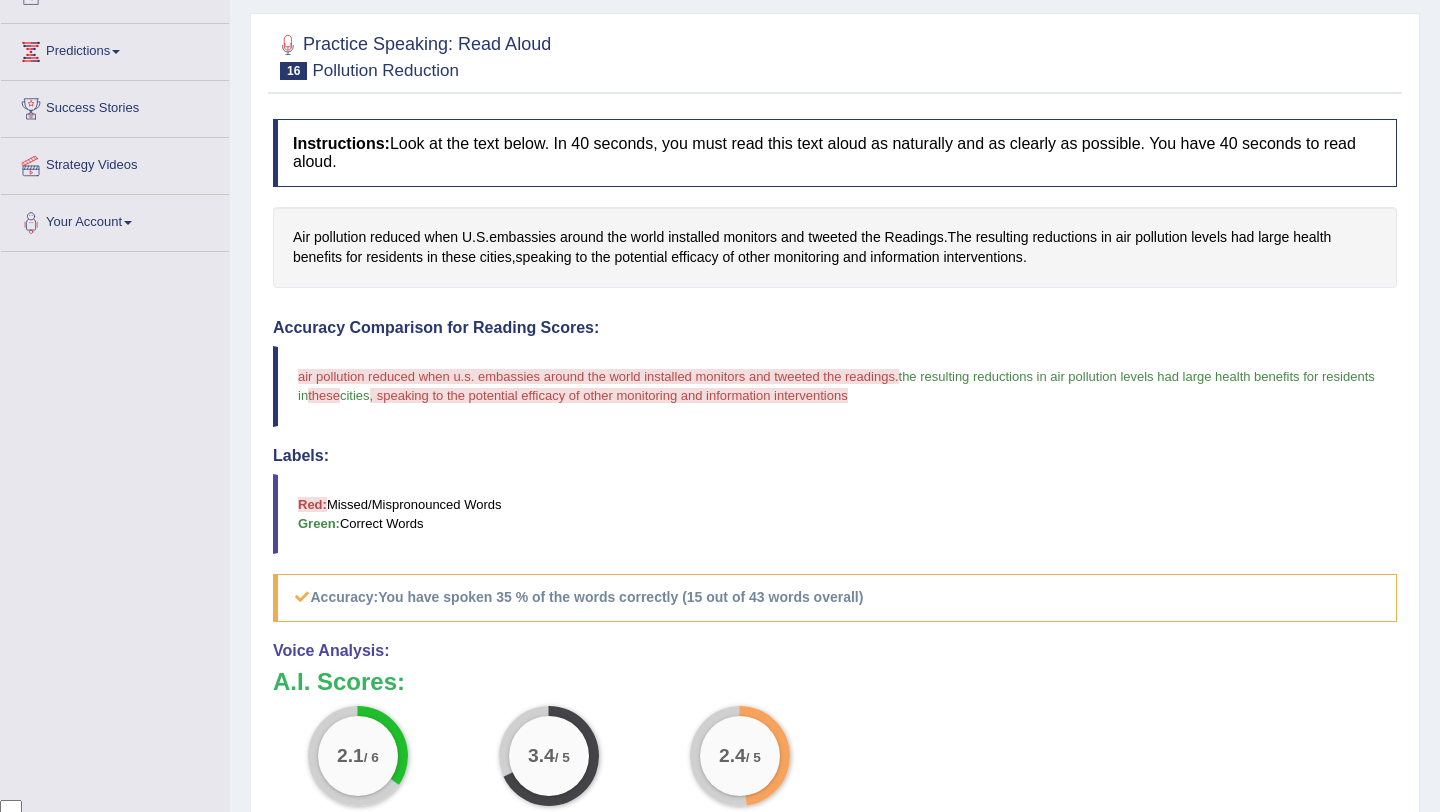 scroll, scrollTop: 156, scrollLeft: 0, axis: vertical 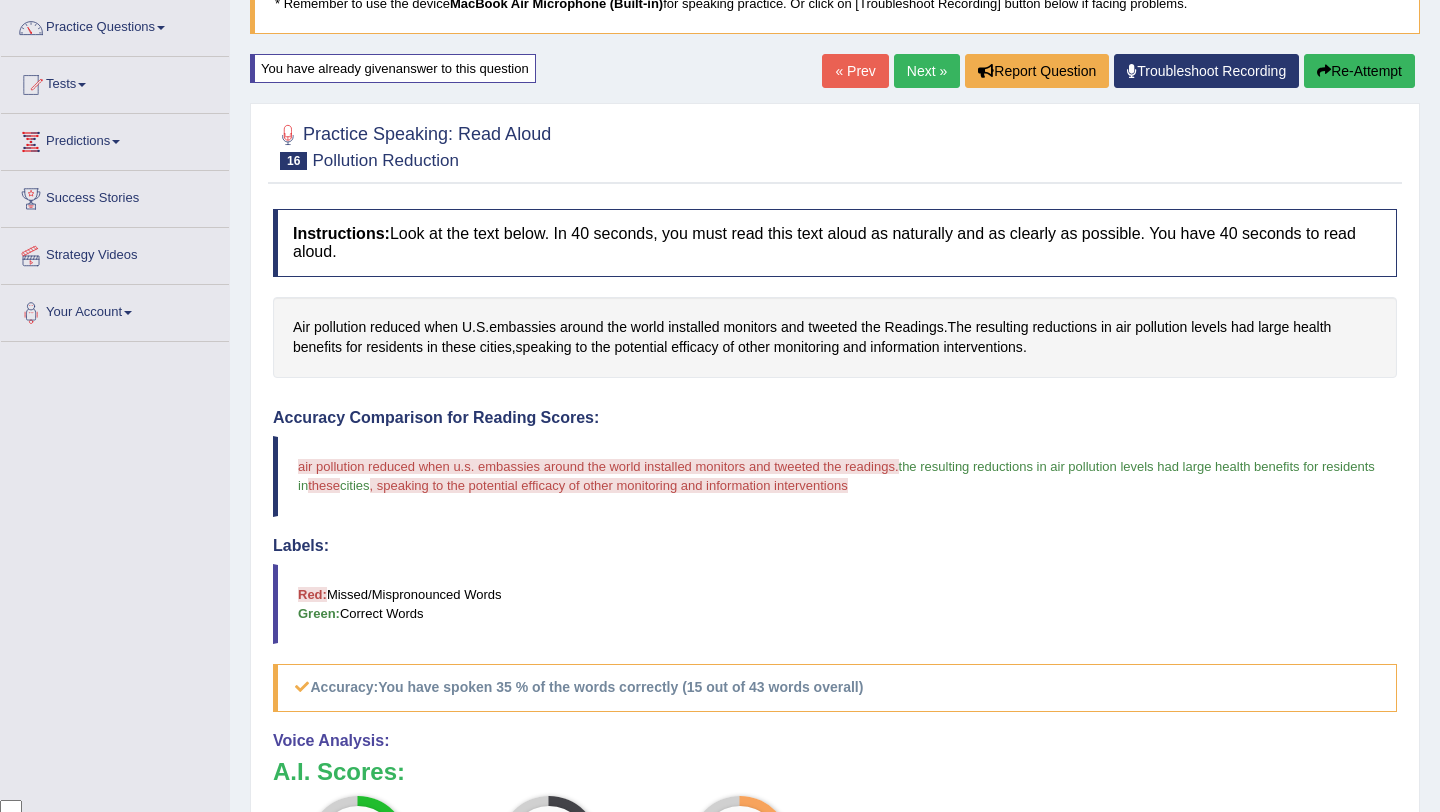 click on "Re-Attempt" at bounding box center (1359, 71) 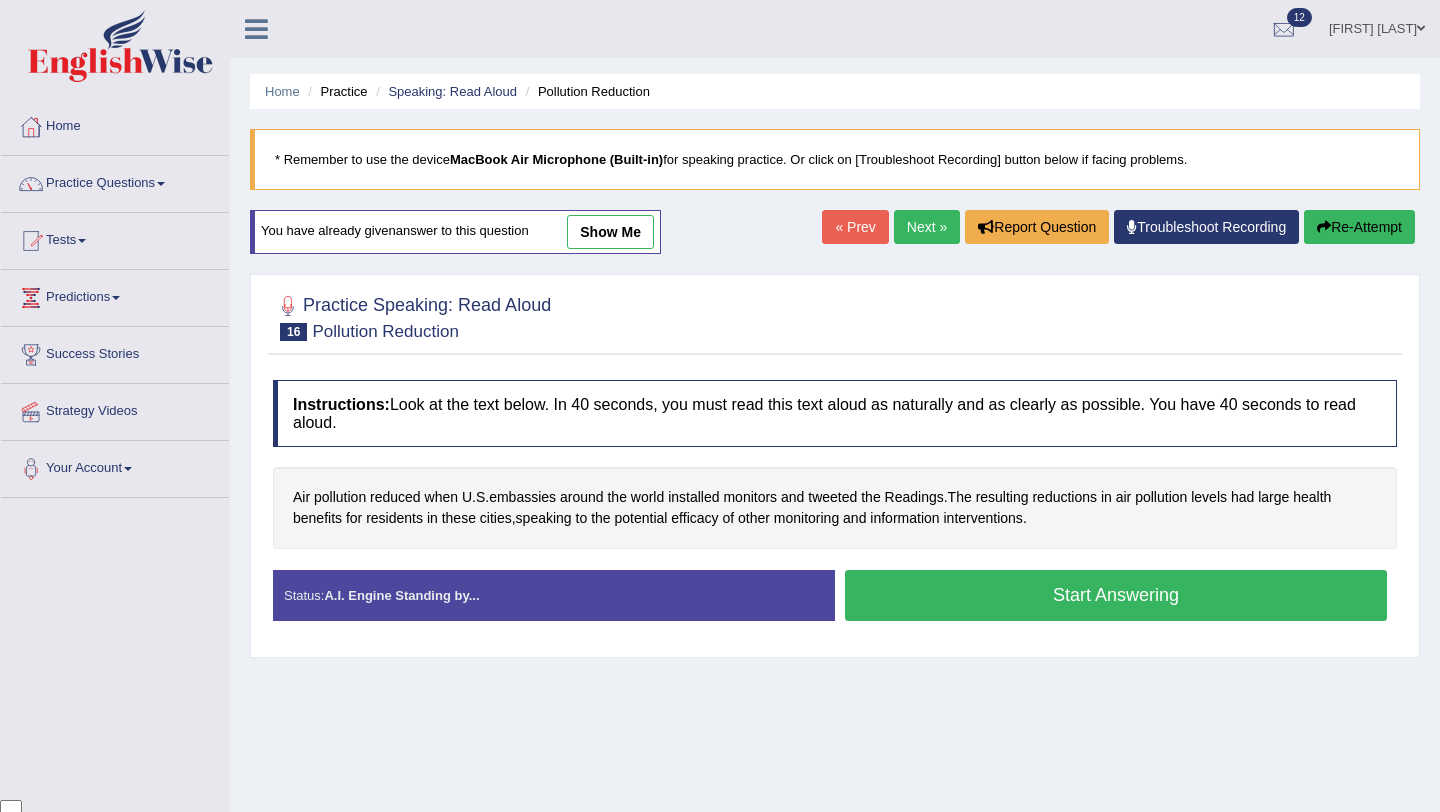 scroll, scrollTop: 162, scrollLeft: 0, axis: vertical 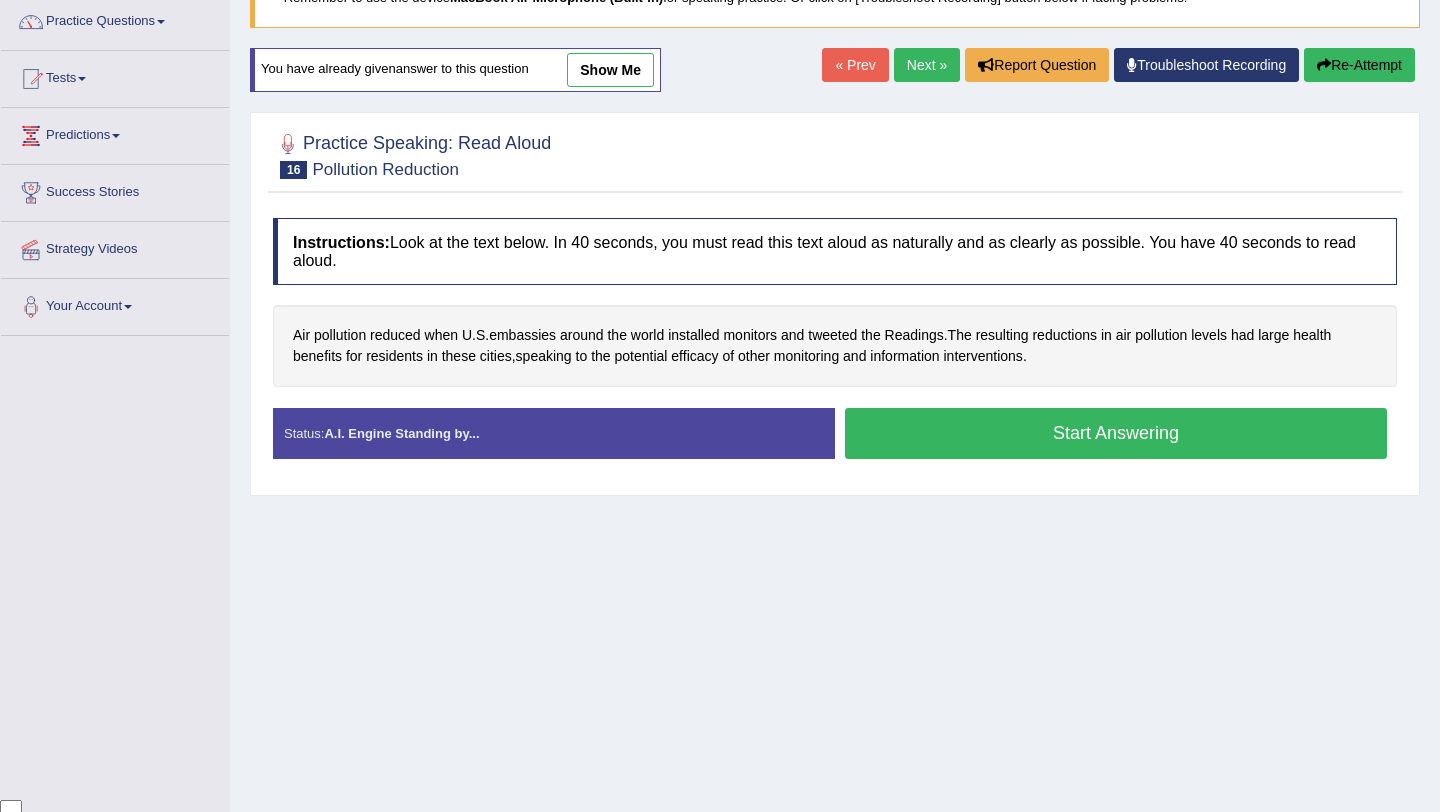click on "Start Answering" at bounding box center [1116, 433] 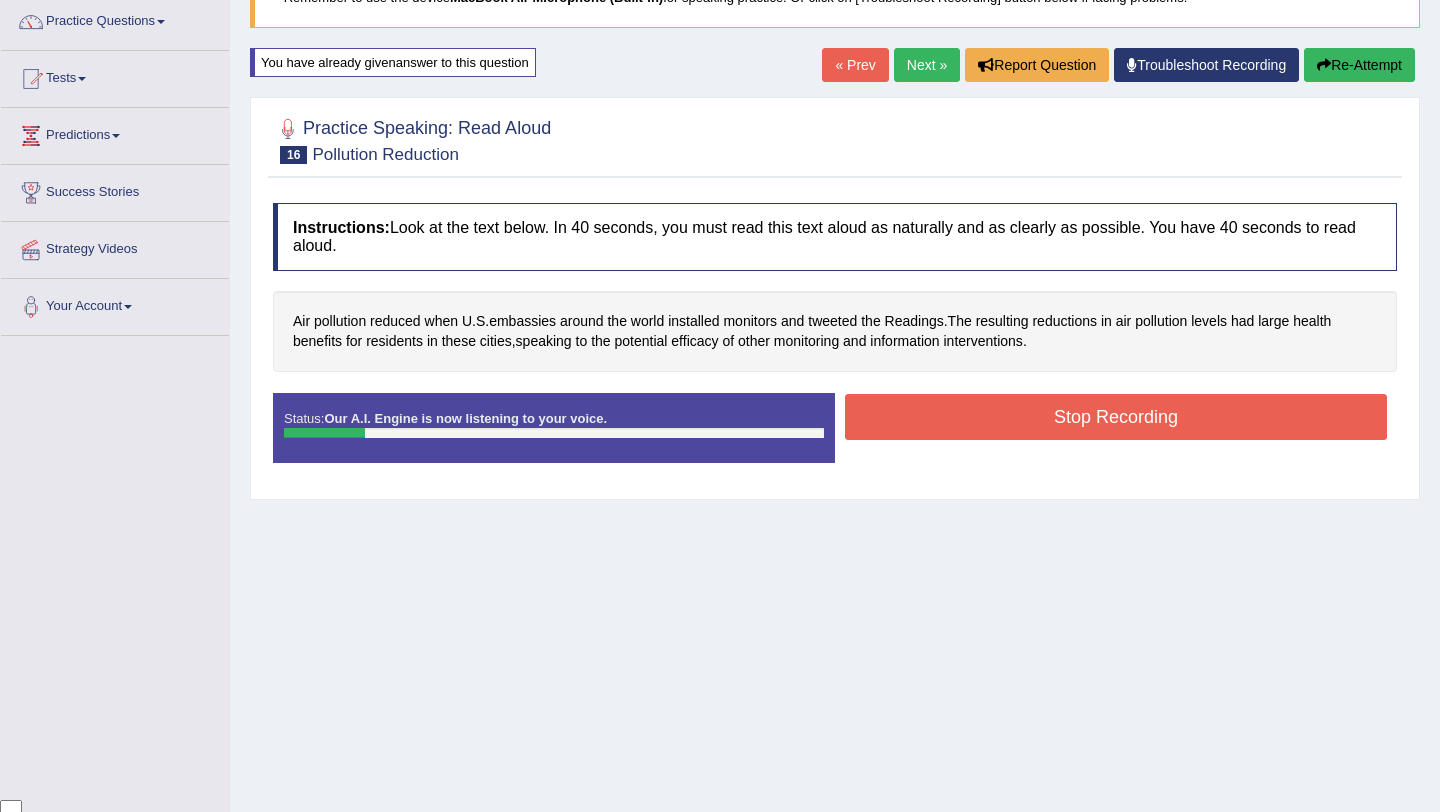 click on "Stop Recording" at bounding box center (1116, 417) 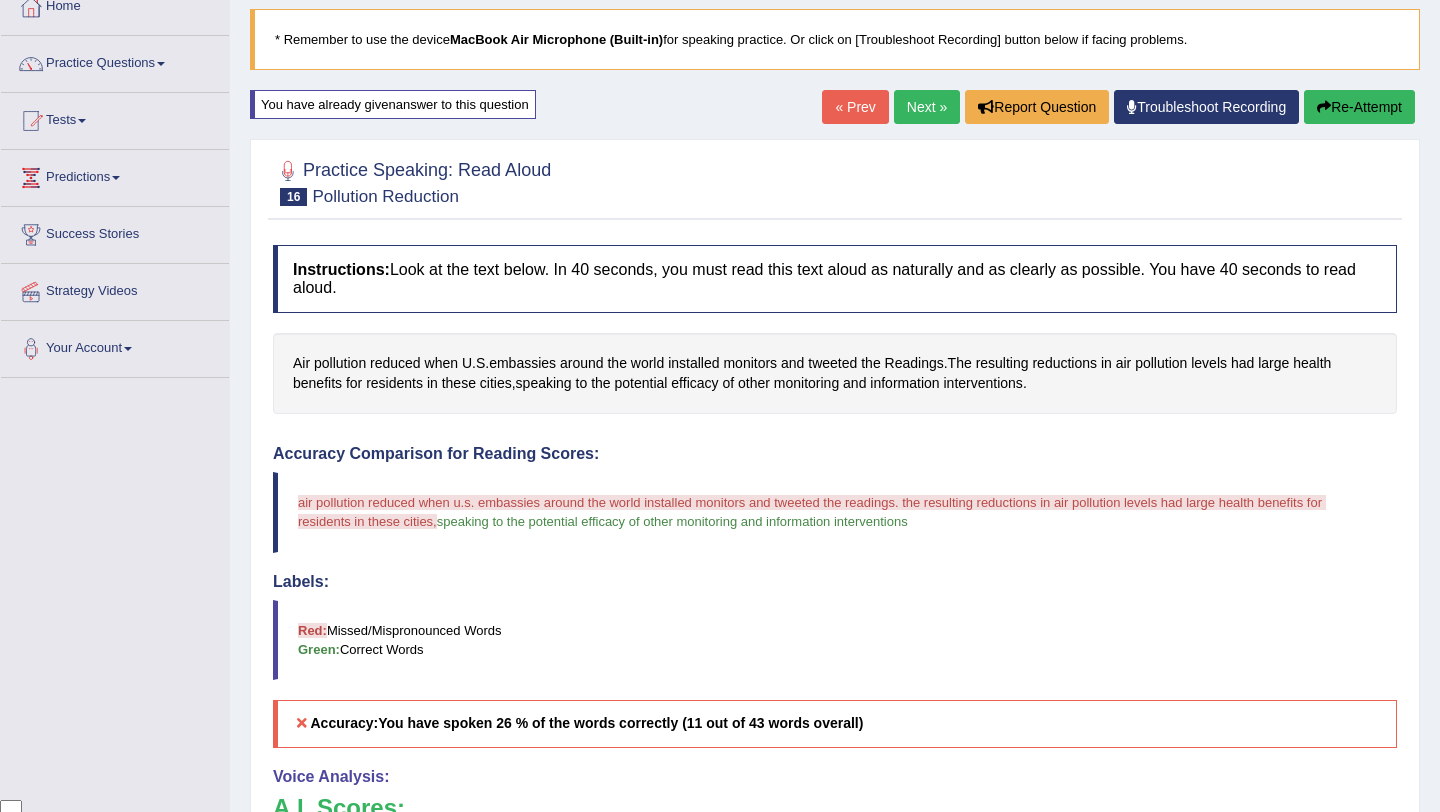 scroll, scrollTop: 0, scrollLeft: 0, axis: both 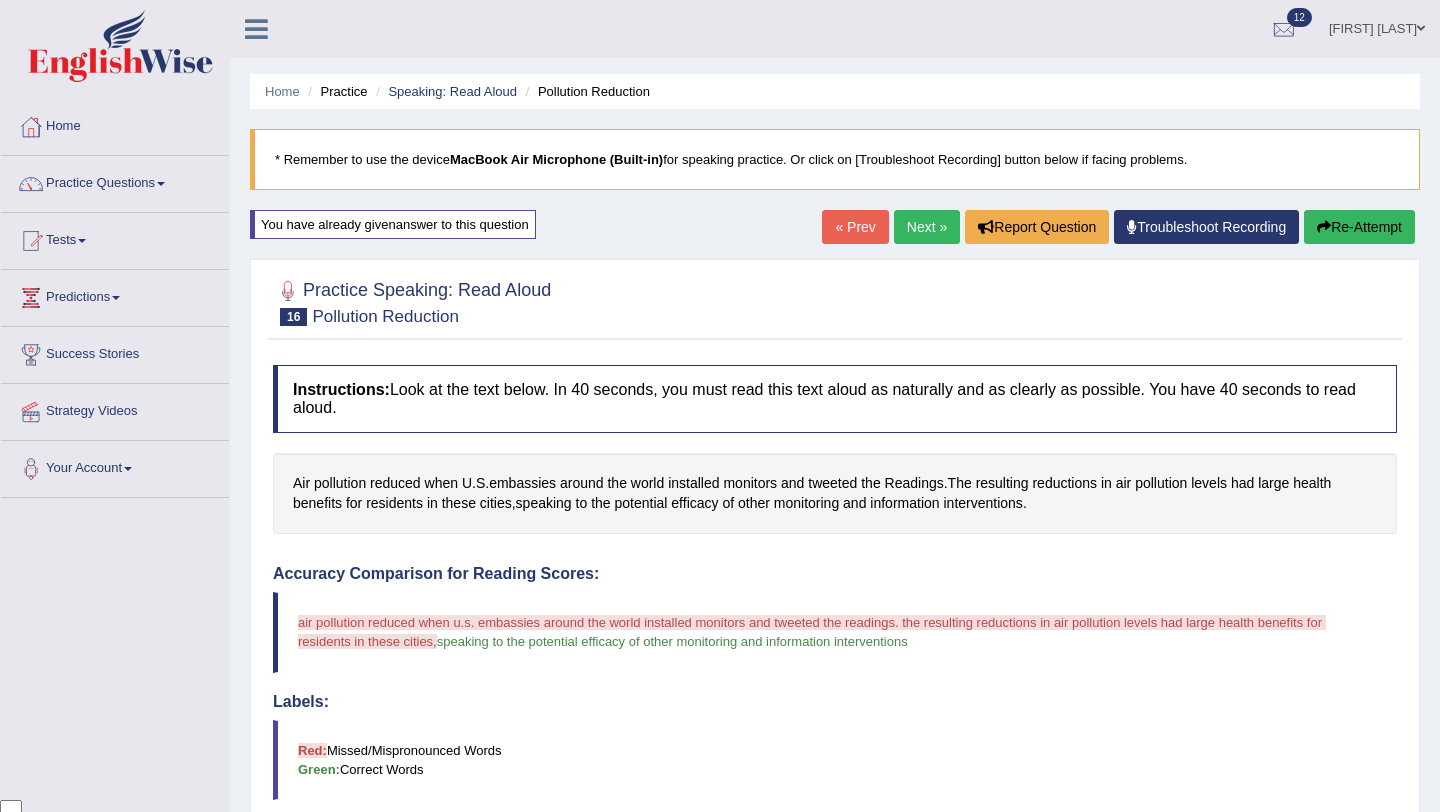 click on "Next »" at bounding box center [927, 227] 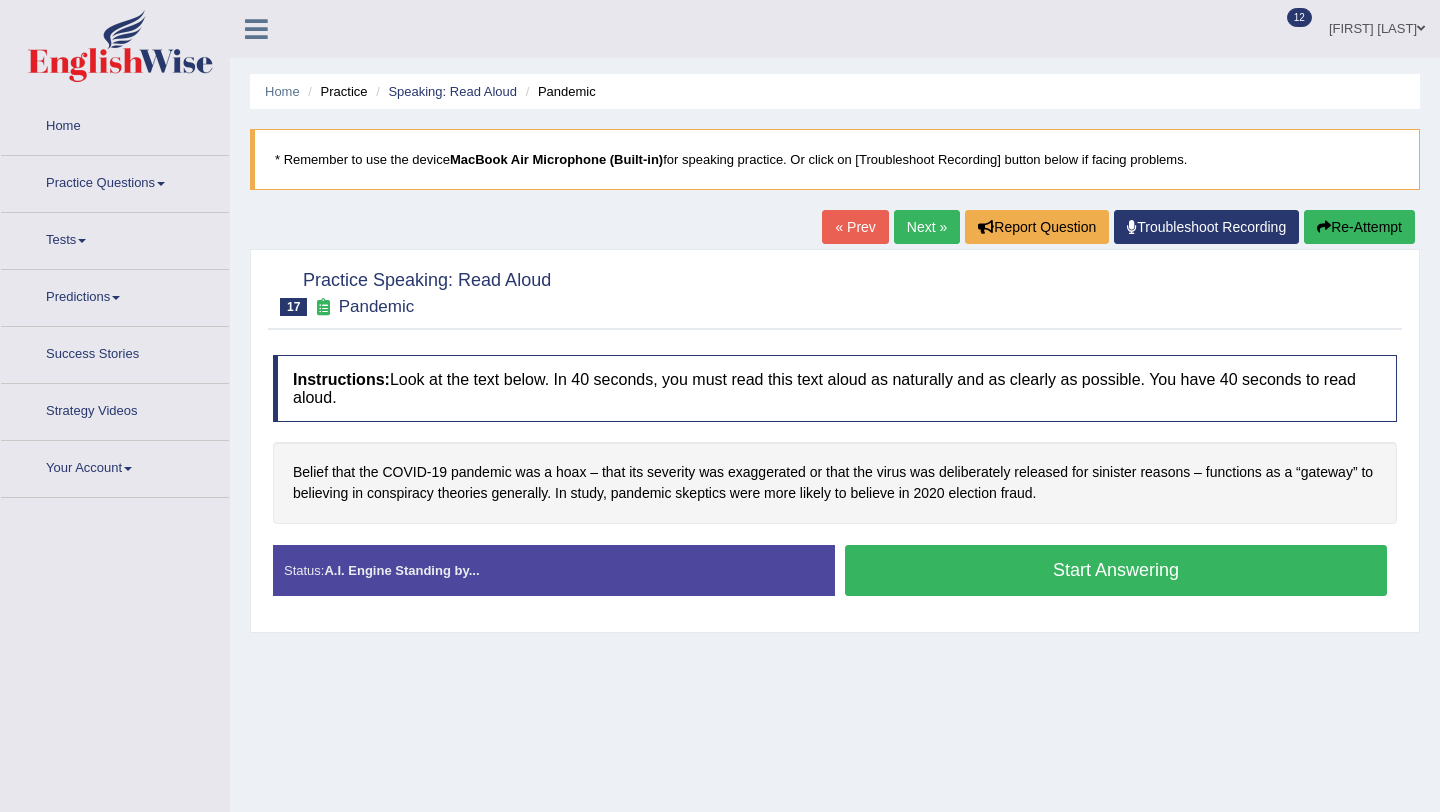 scroll, scrollTop: 0, scrollLeft: 0, axis: both 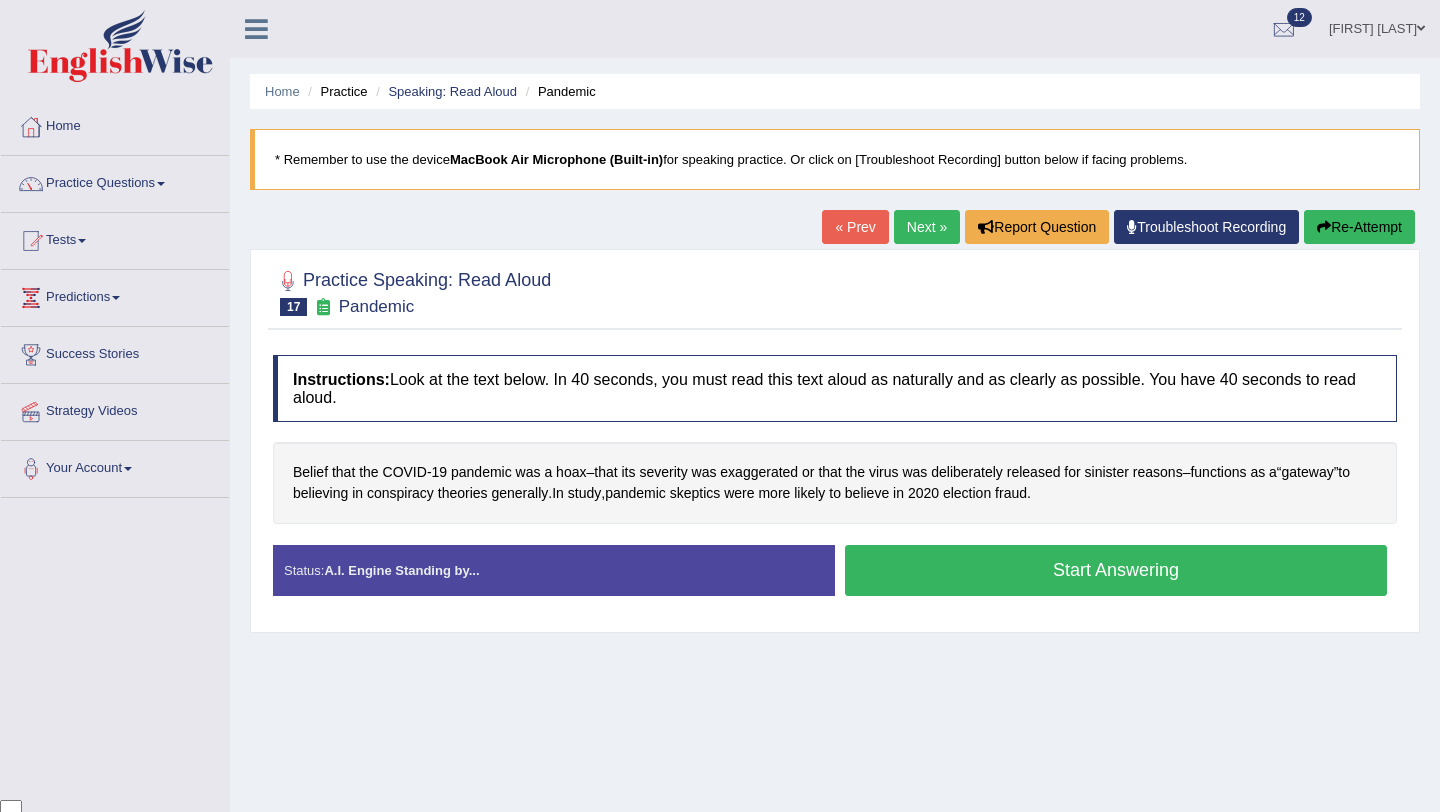 click on "Start Answering" at bounding box center [1116, 570] 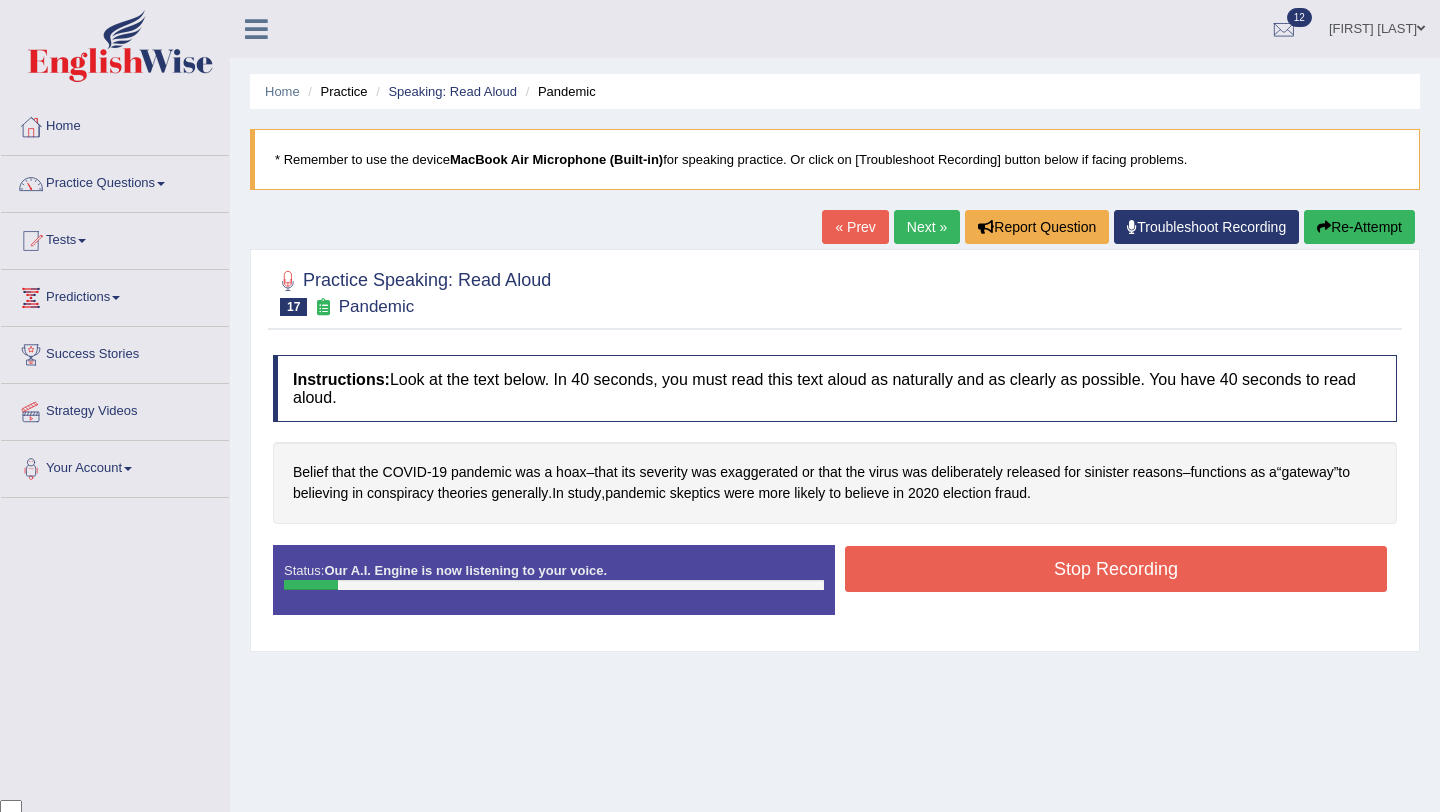 click on "Stop Recording" at bounding box center (1116, 569) 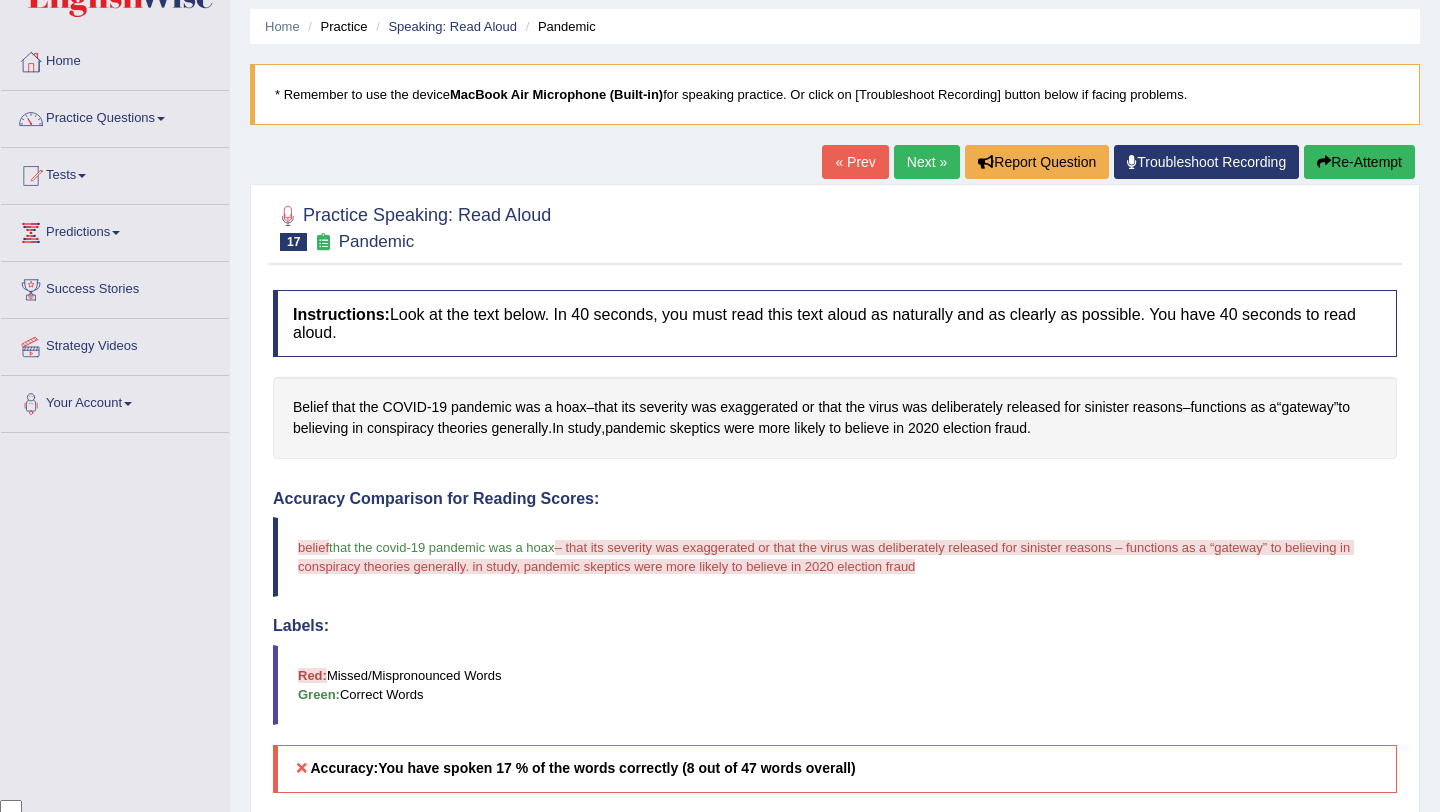 scroll, scrollTop: 64, scrollLeft: 0, axis: vertical 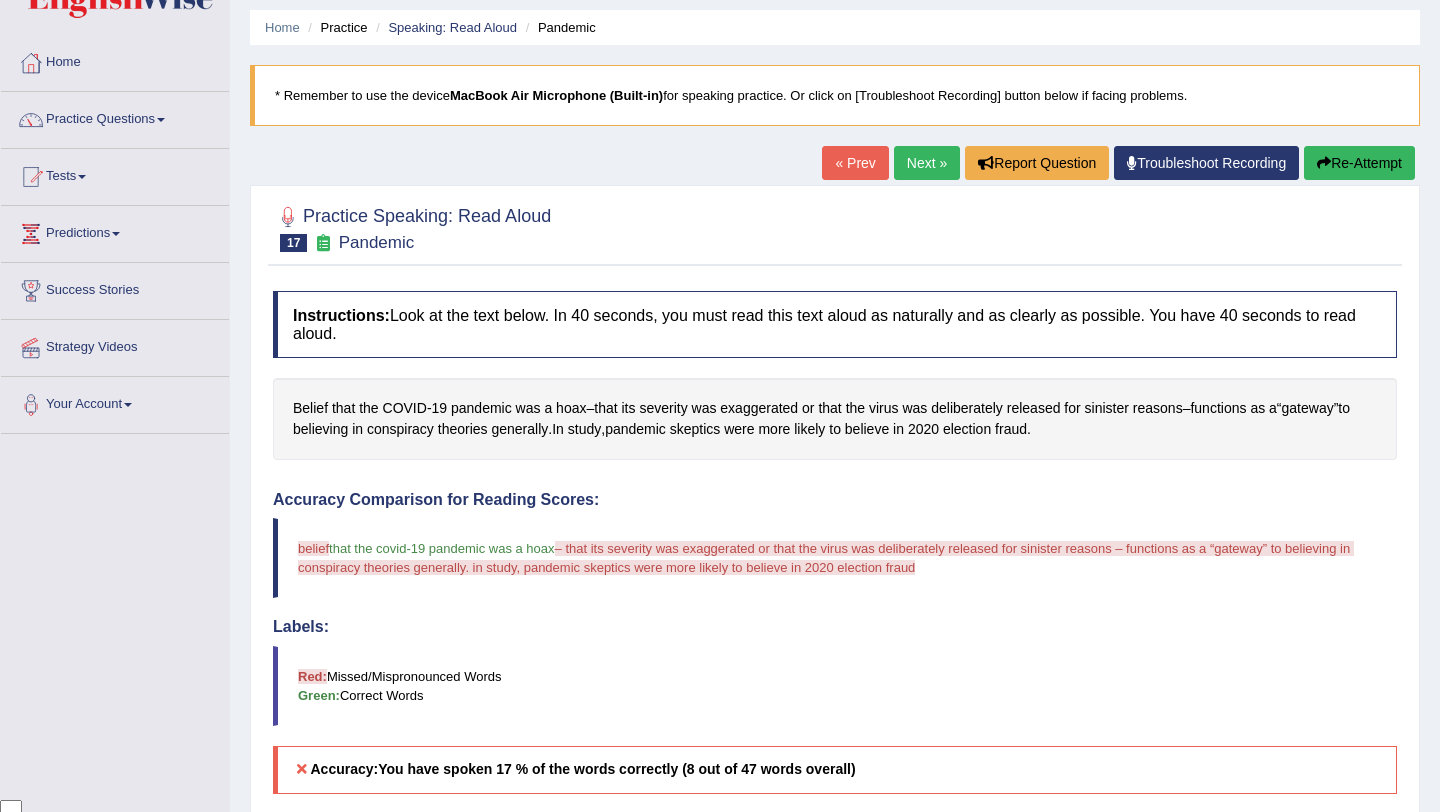 click on "Next »" at bounding box center [927, 163] 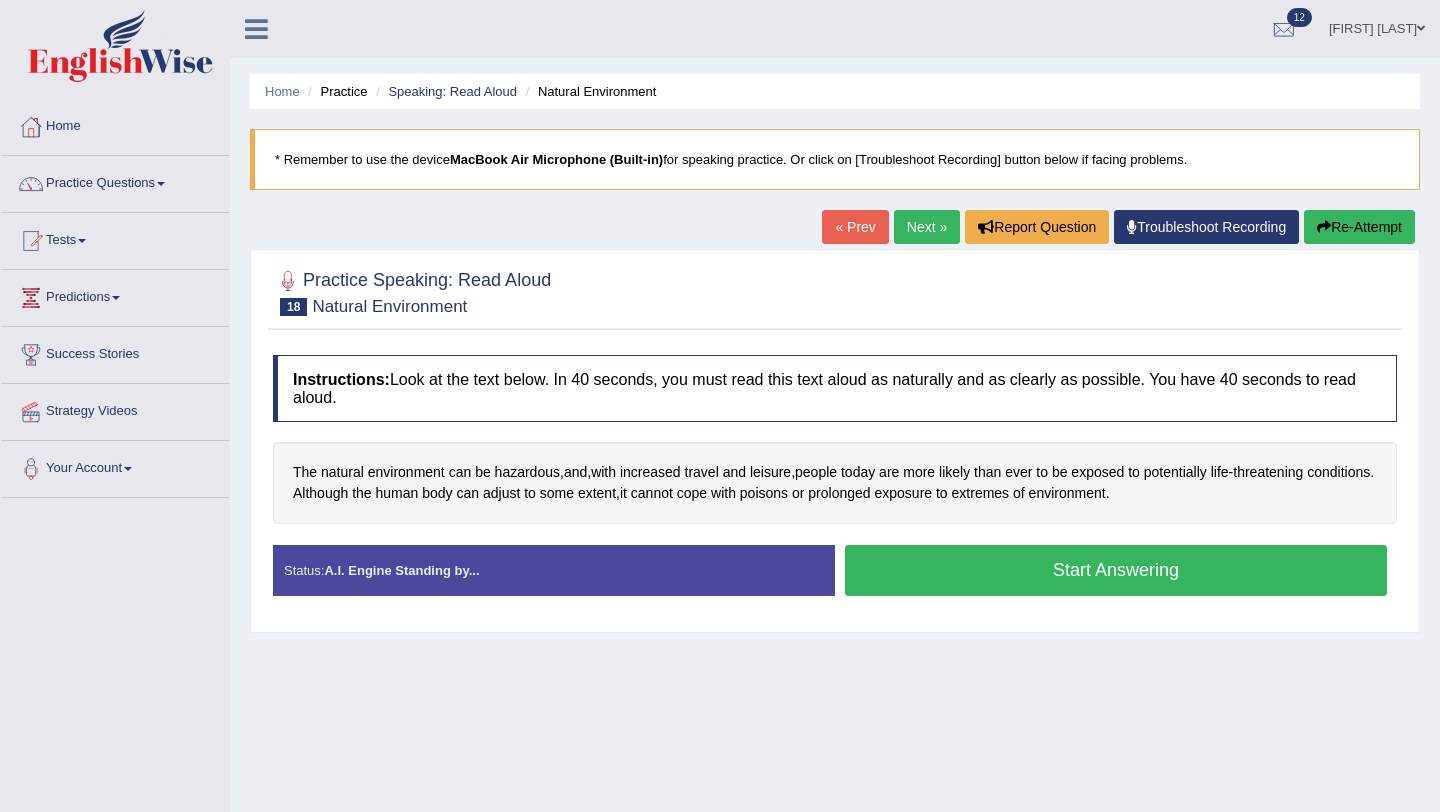 scroll, scrollTop: 0, scrollLeft: 0, axis: both 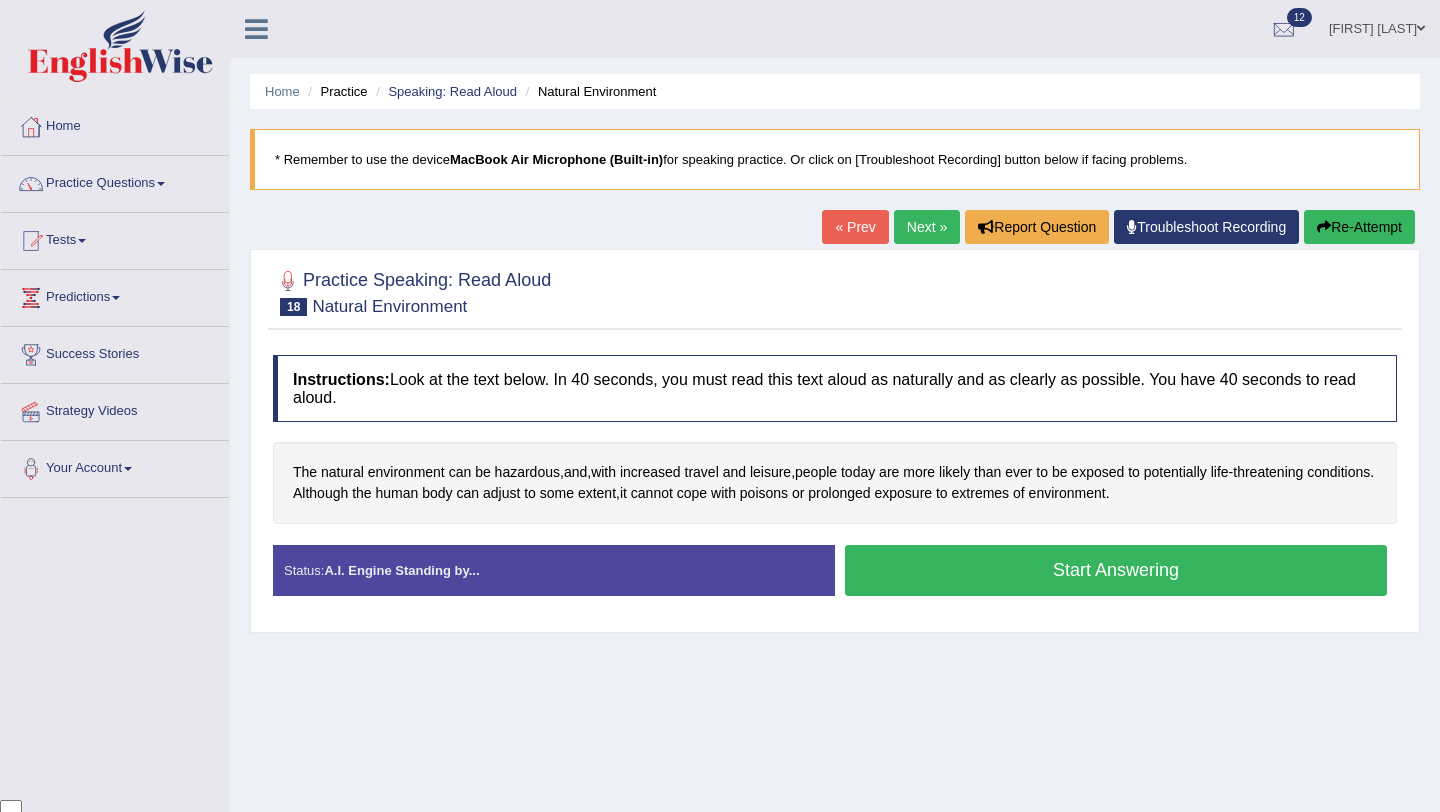 click on "Start Answering" at bounding box center (1116, 570) 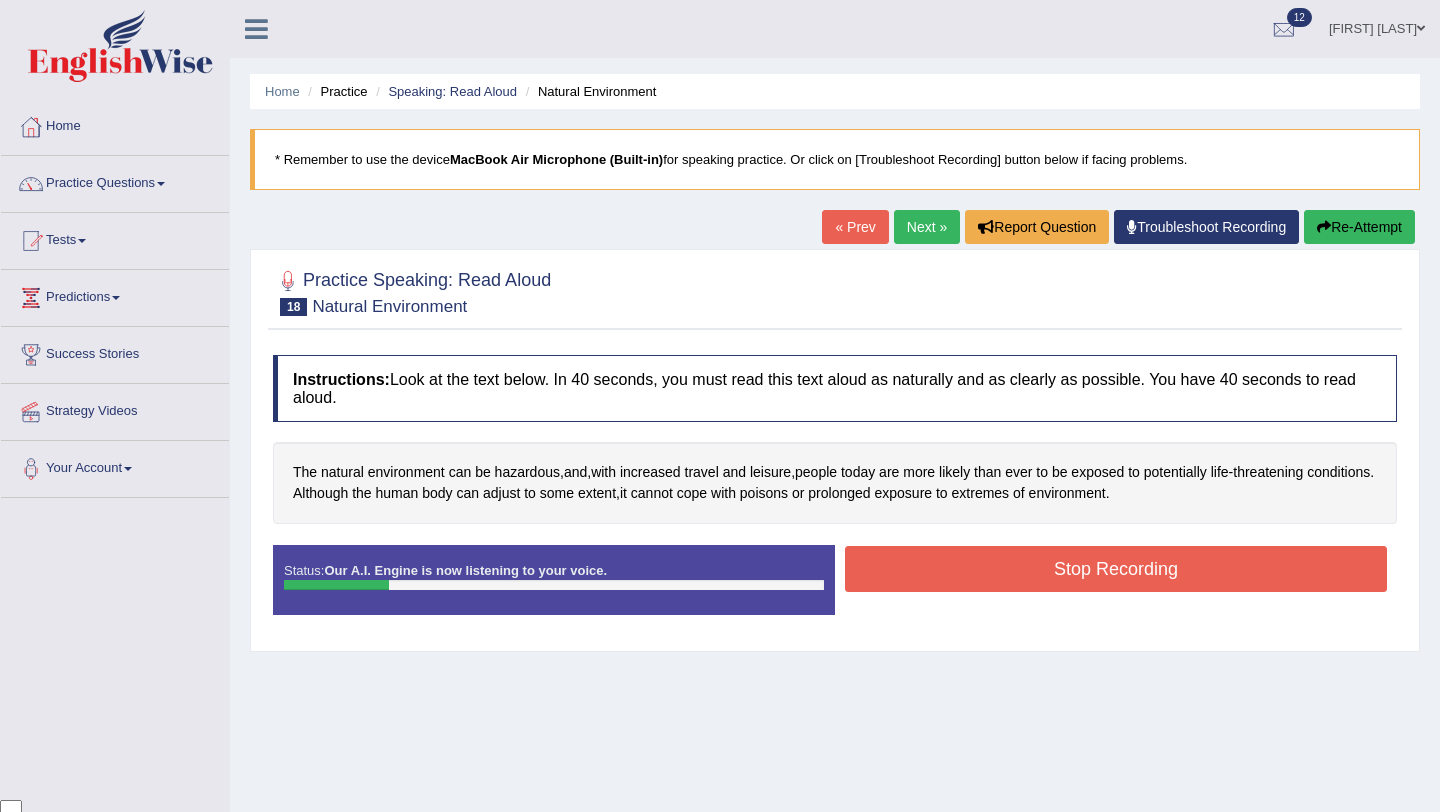 click on "Stop Recording" at bounding box center [1116, 569] 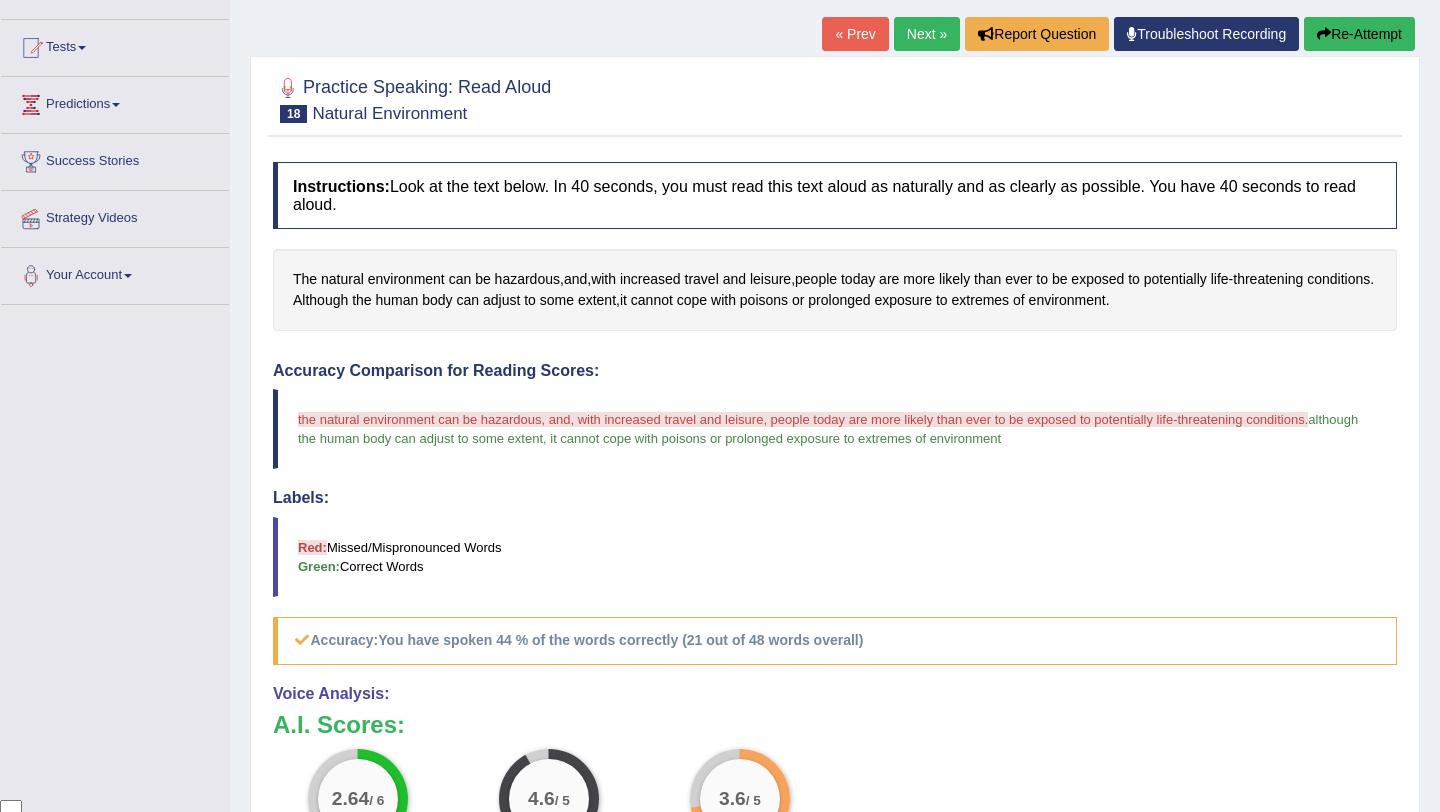 scroll, scrollTop: 0, scrollLeft: 0, axis: both 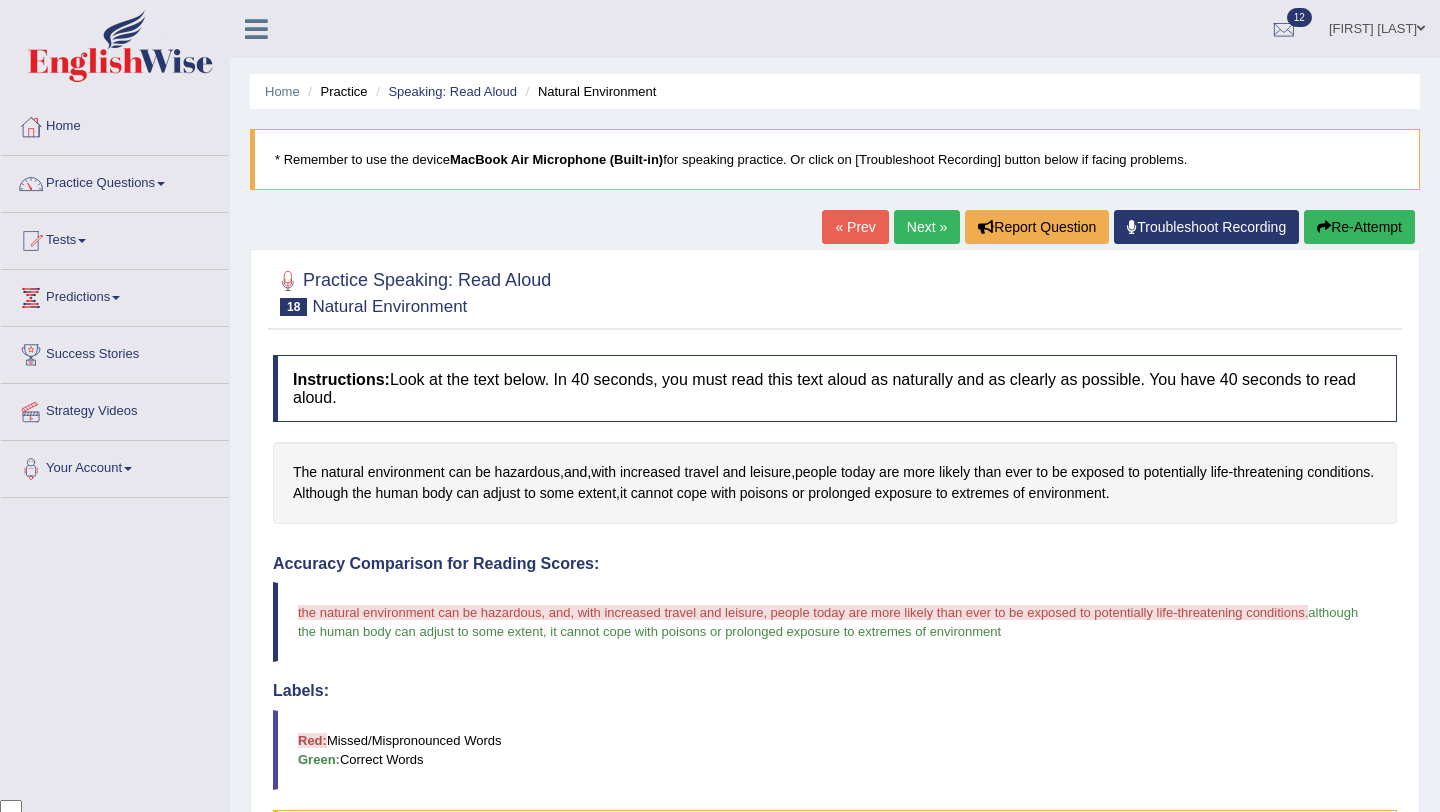 click on "Next »" at bounding box center (927, 227) 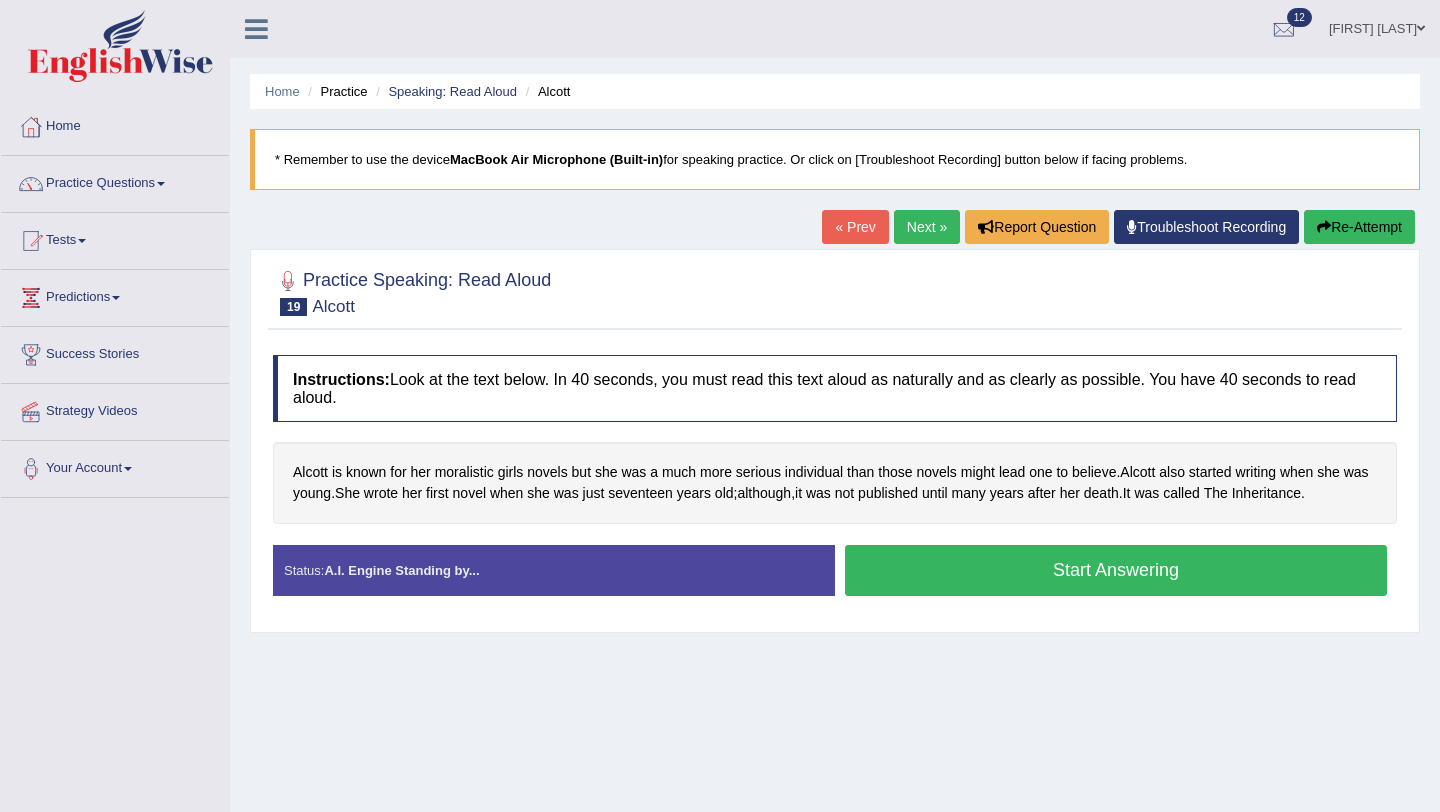 scroll, scrollTop: 0, scrollLeft: 0, axis: both 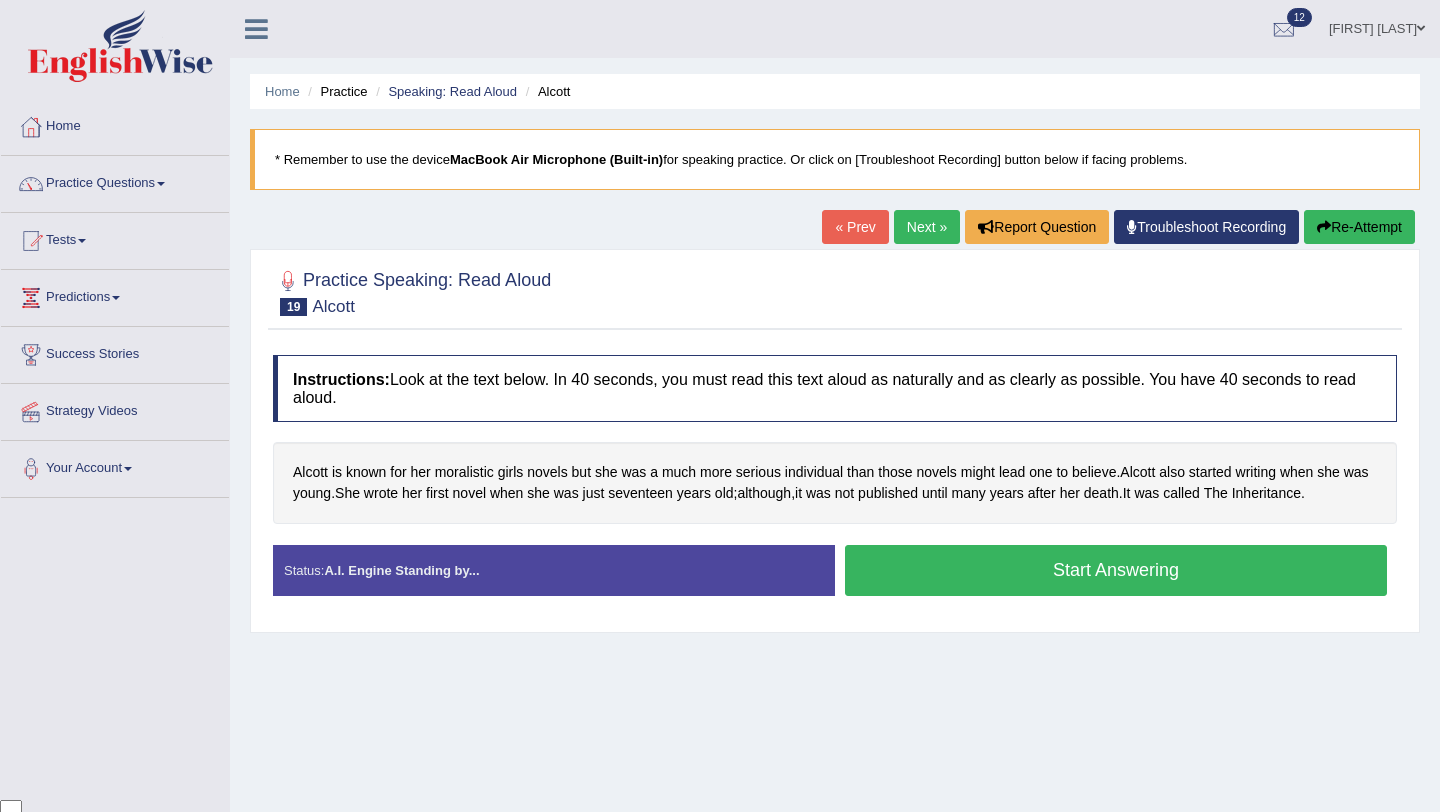 click on "Start Answering" at bounding box center [1116, 570] 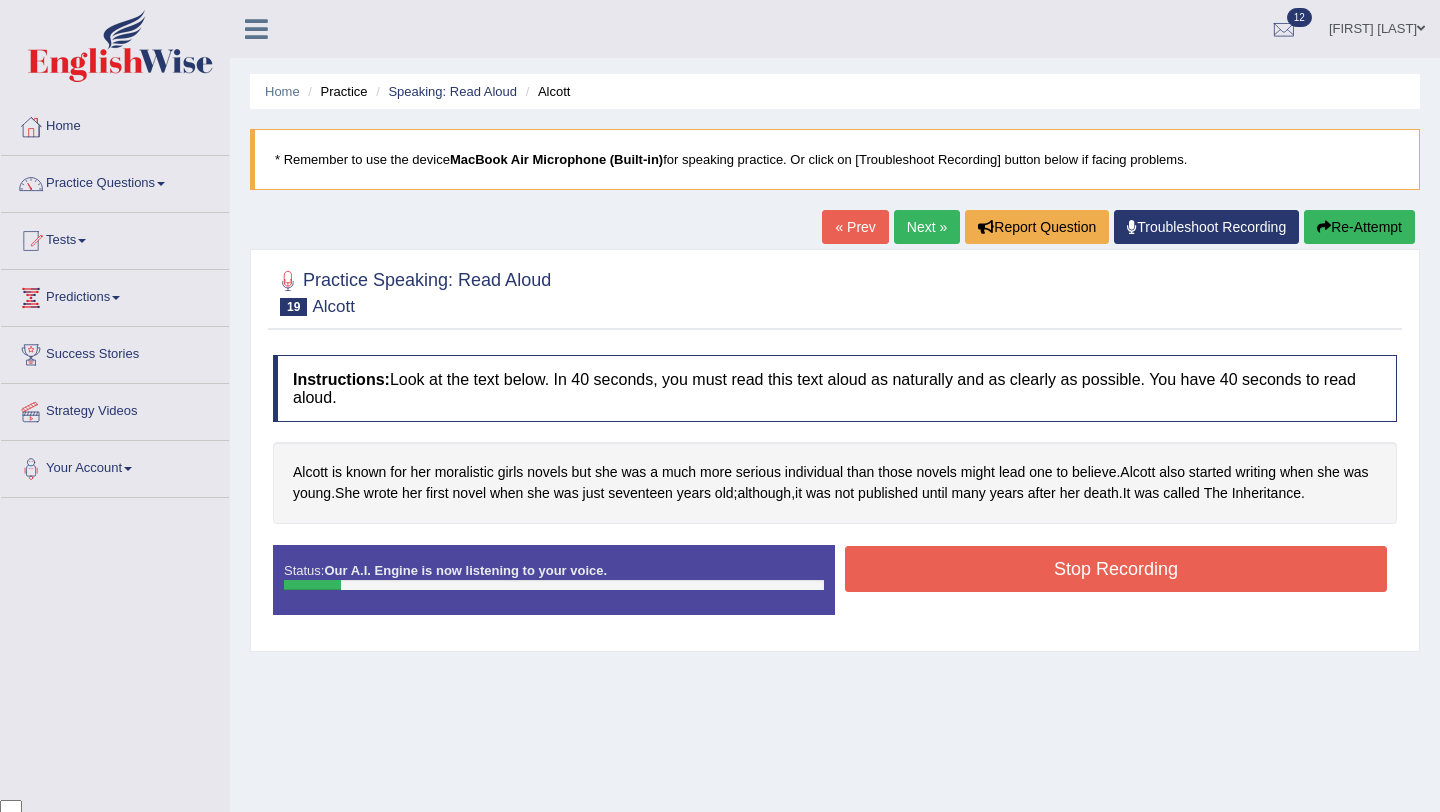 click on "Stop Recording" at bounding box center [1116, 569] 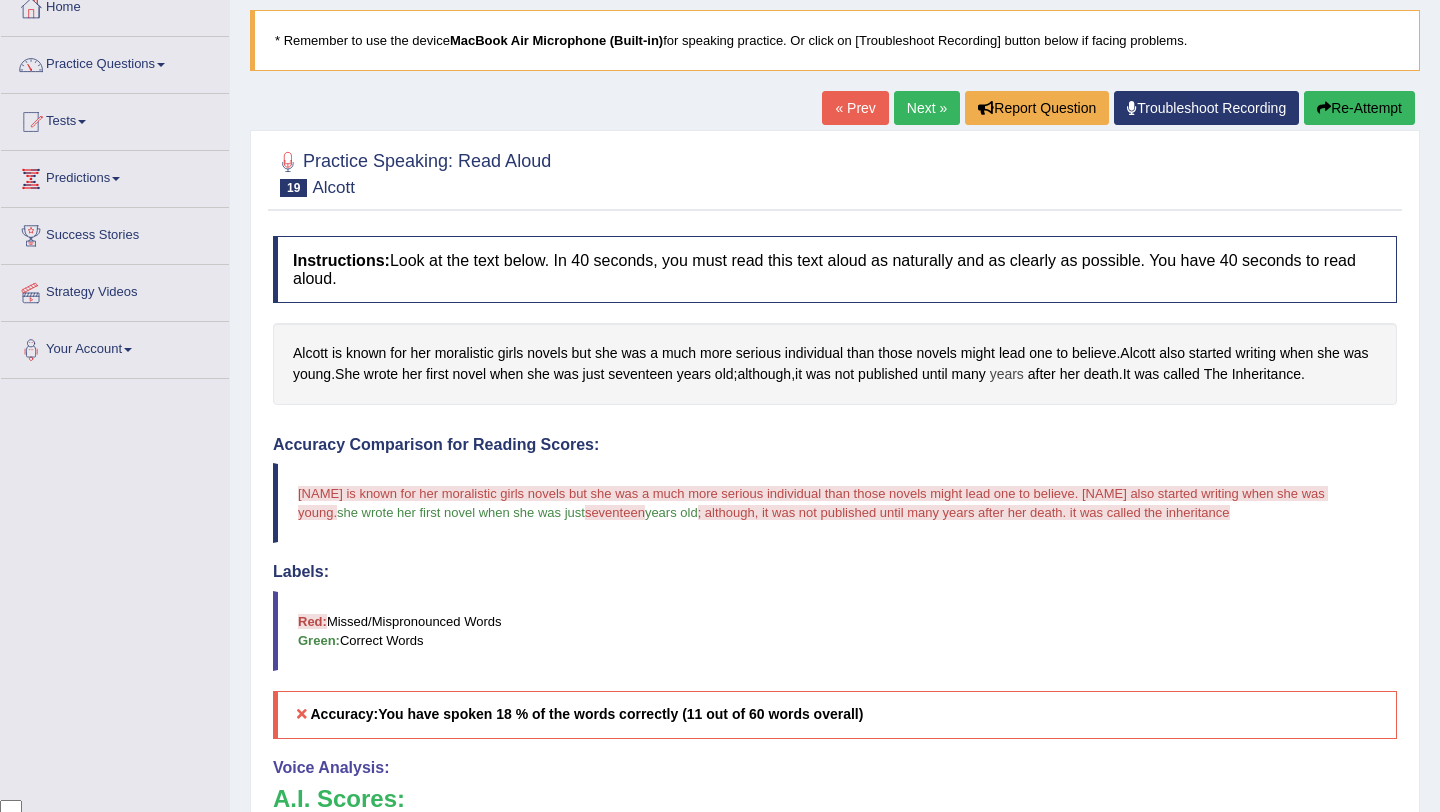 scroll, scrollTop: 0, scrollLeft: 0, axis: both 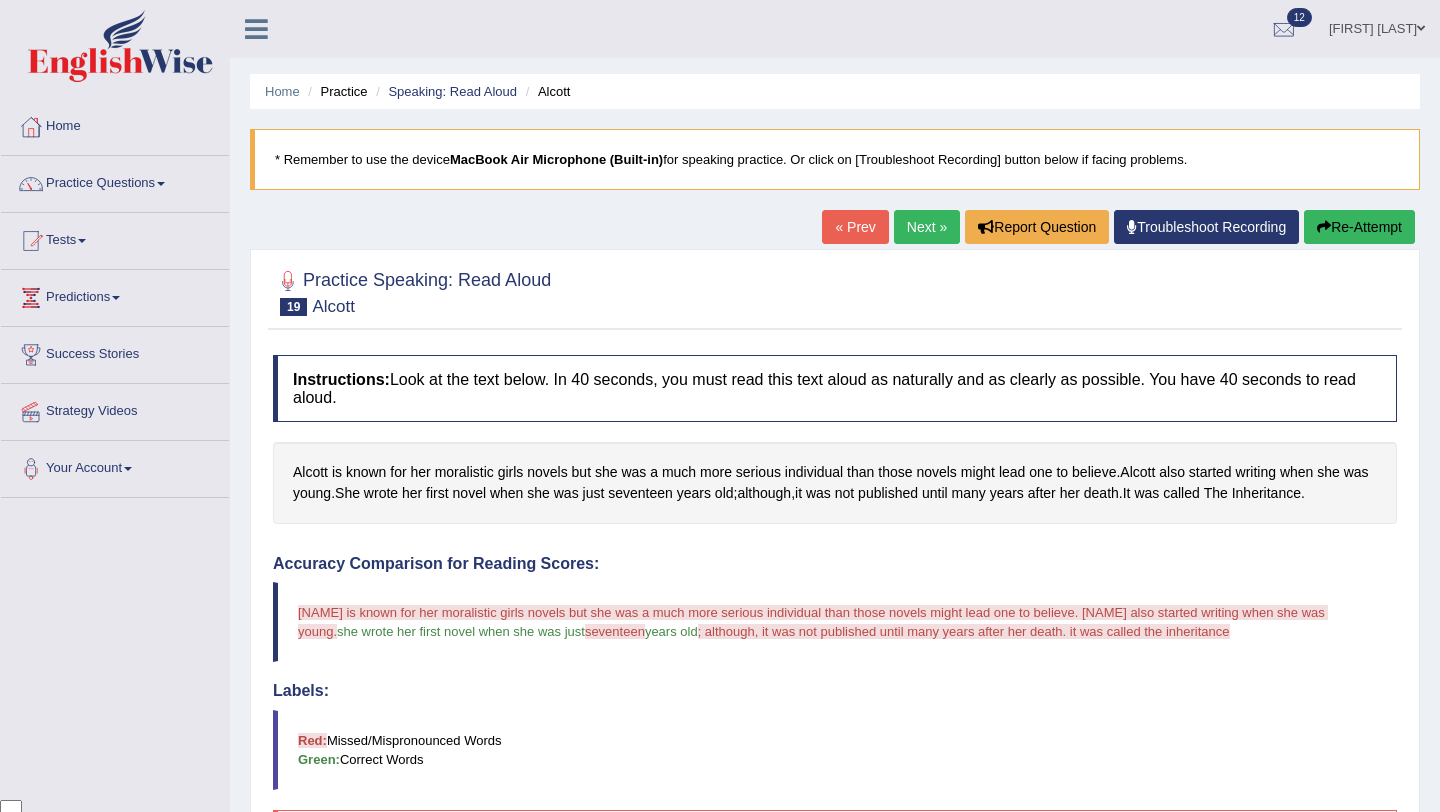click on "Next »" at bounding box center [927, 227] 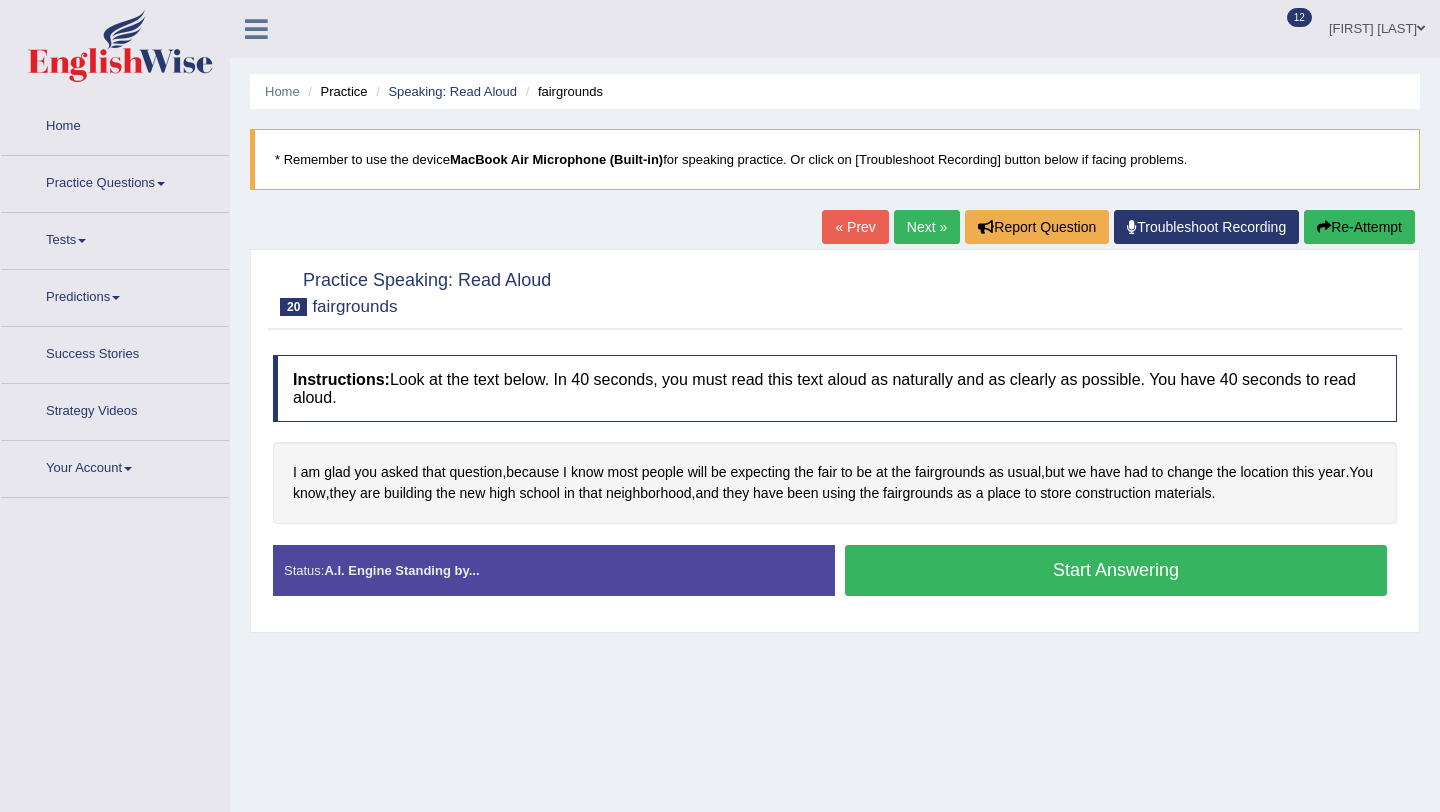 scroll, scrollTop: 0, scrollLeft: 0, axis: both 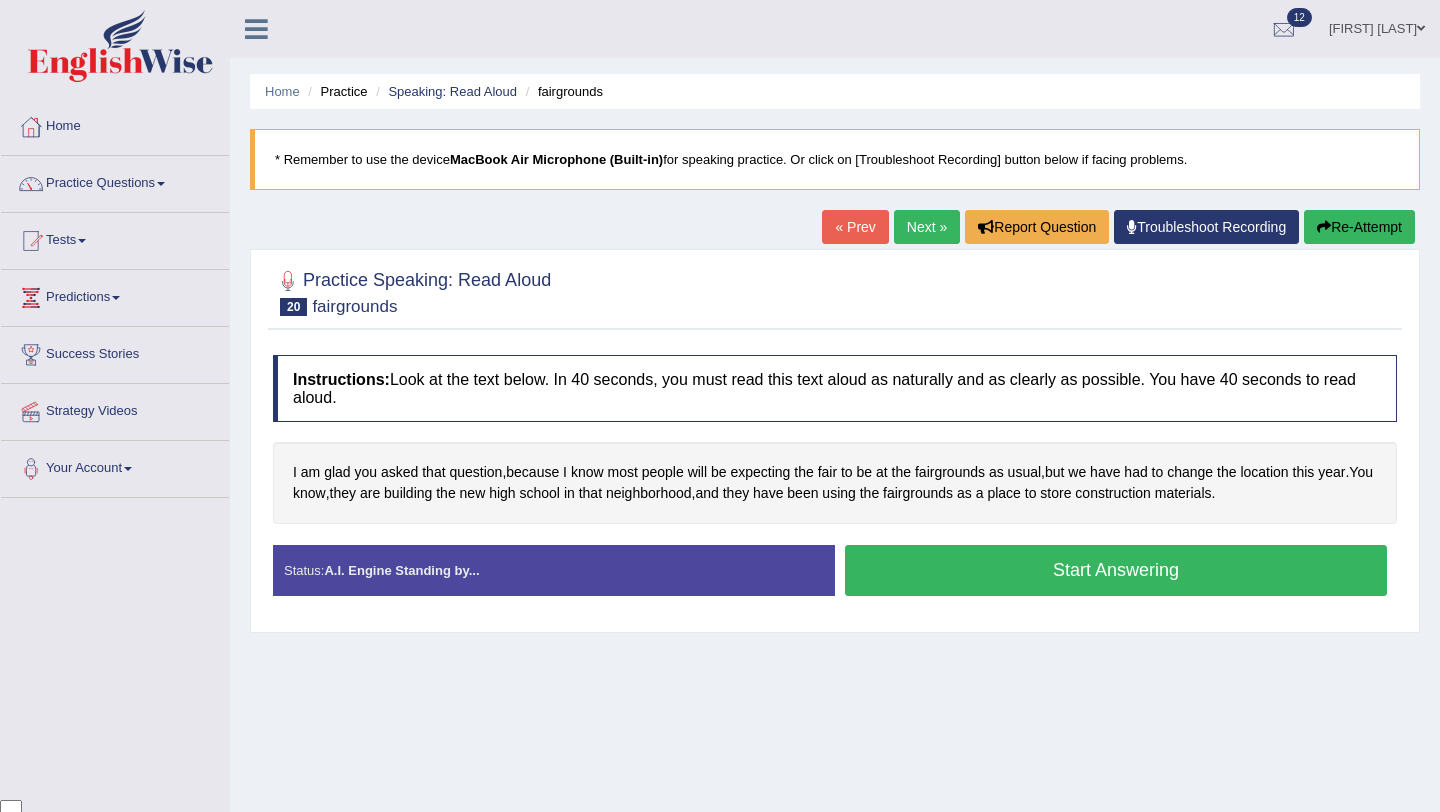 click on "Start Answering" at bounding box center (1116, 570) 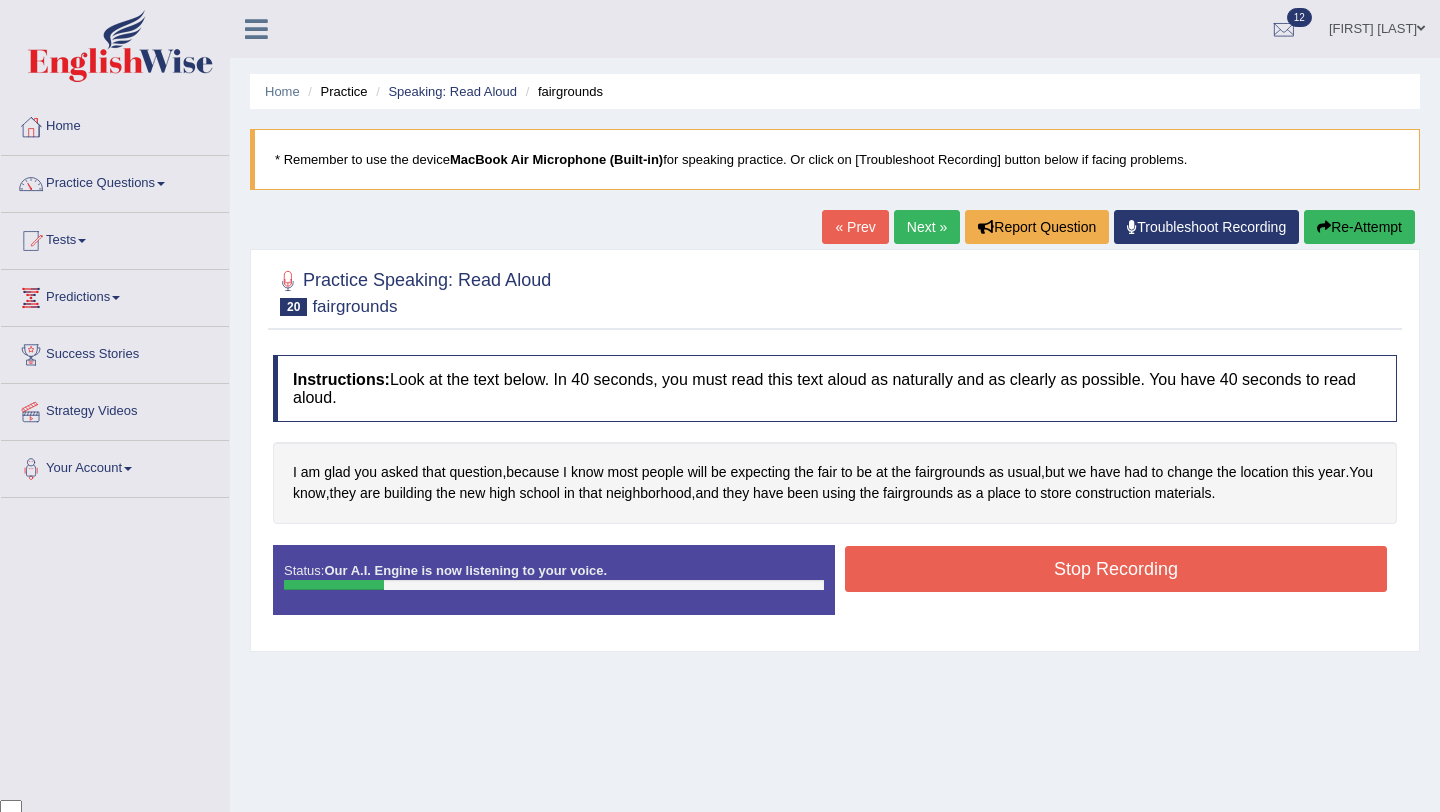 click on "Stop Recording" at bounding box center [1116, 569] 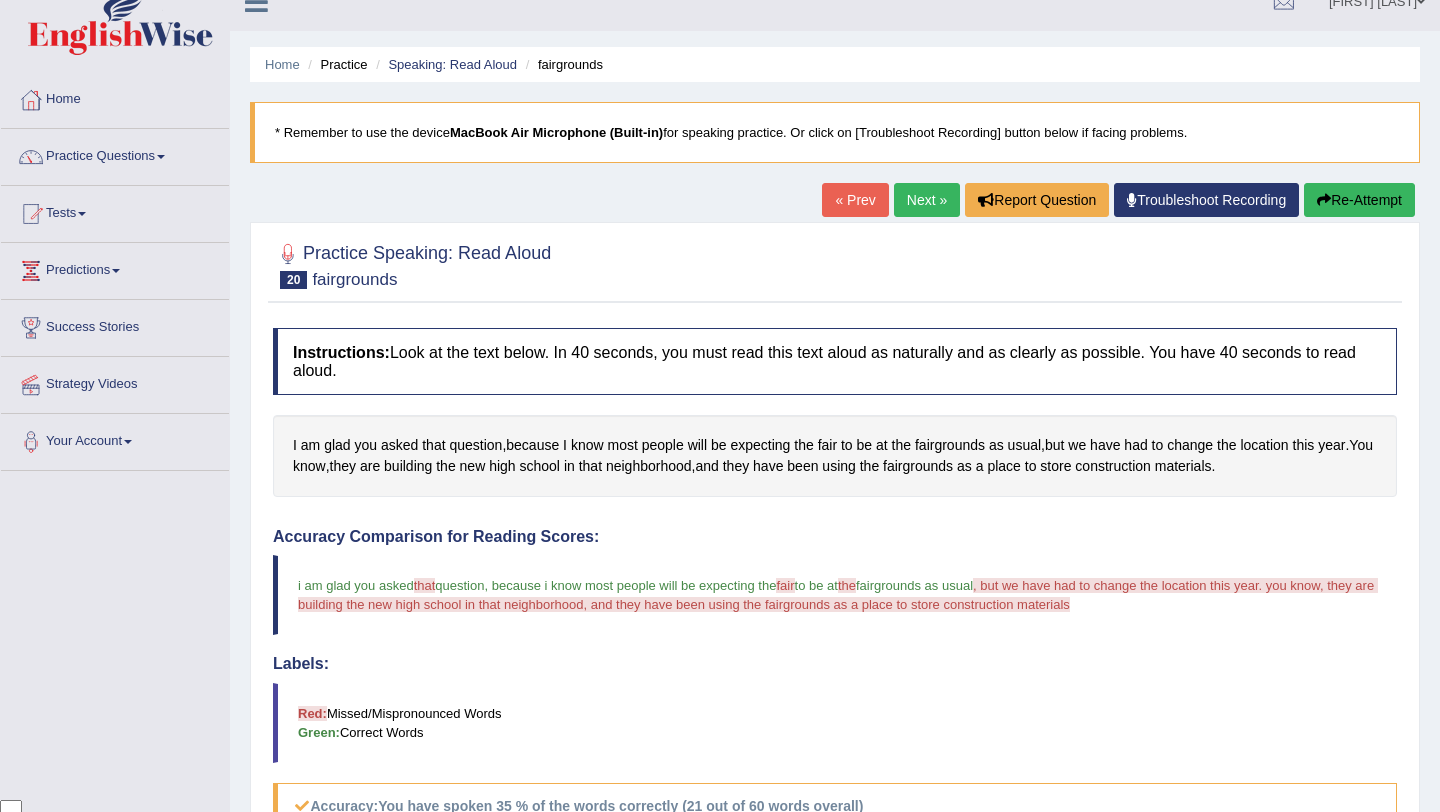 scroll, scrollTop: 0, scrollLeft: 0, axis: both 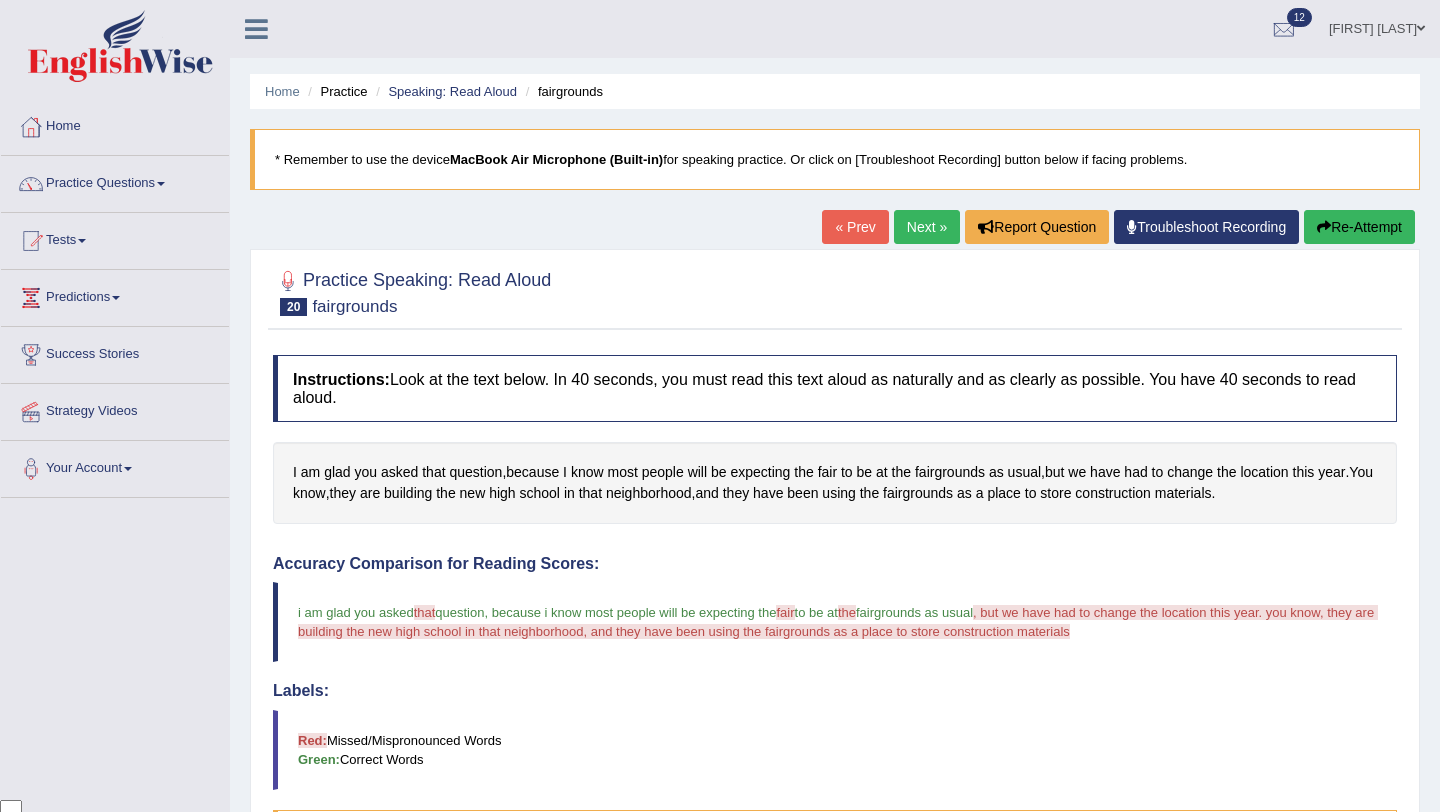 click on "Next »" at bounding box center (927, 227) 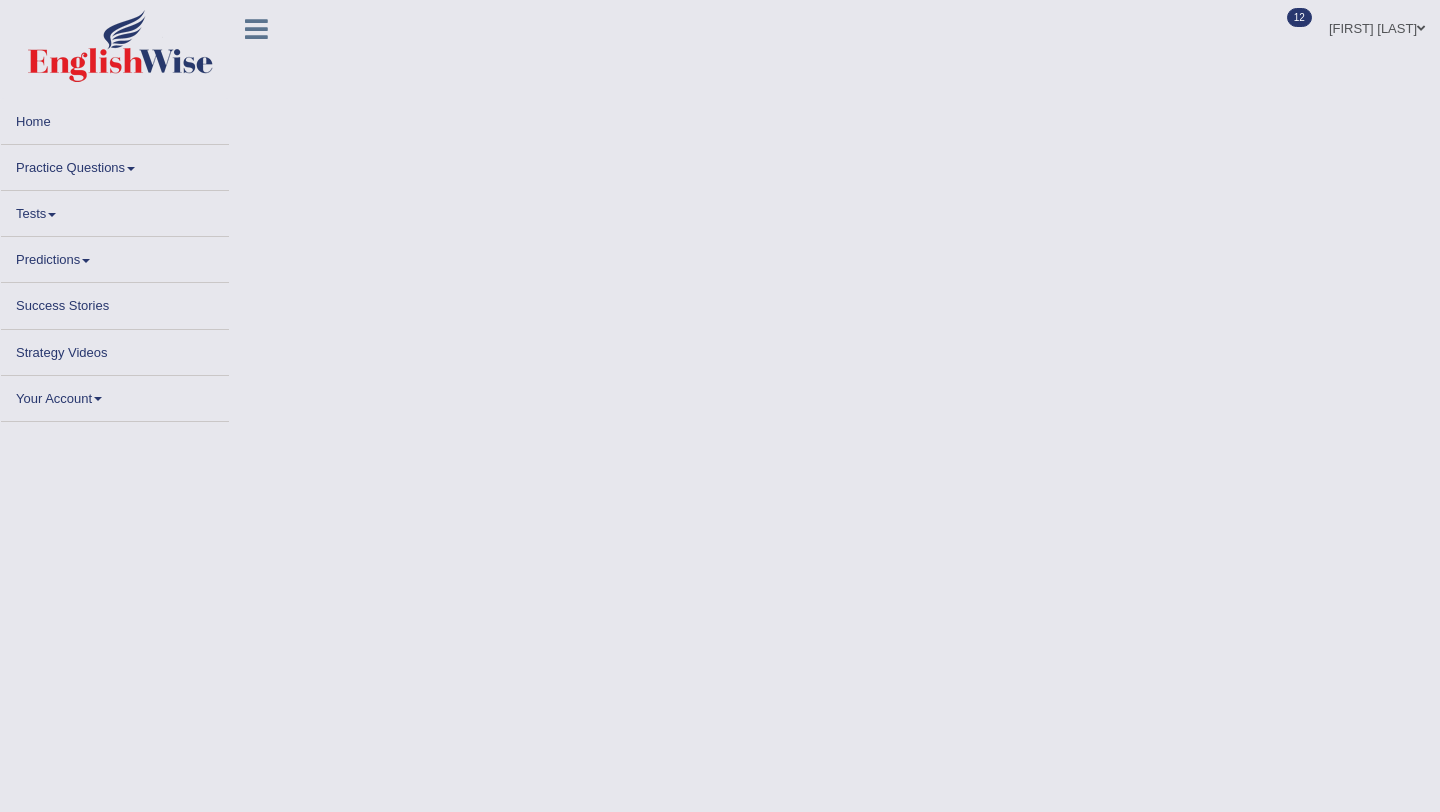 scroll, scrollTop: 0, scrollLeft: 0, axis: both 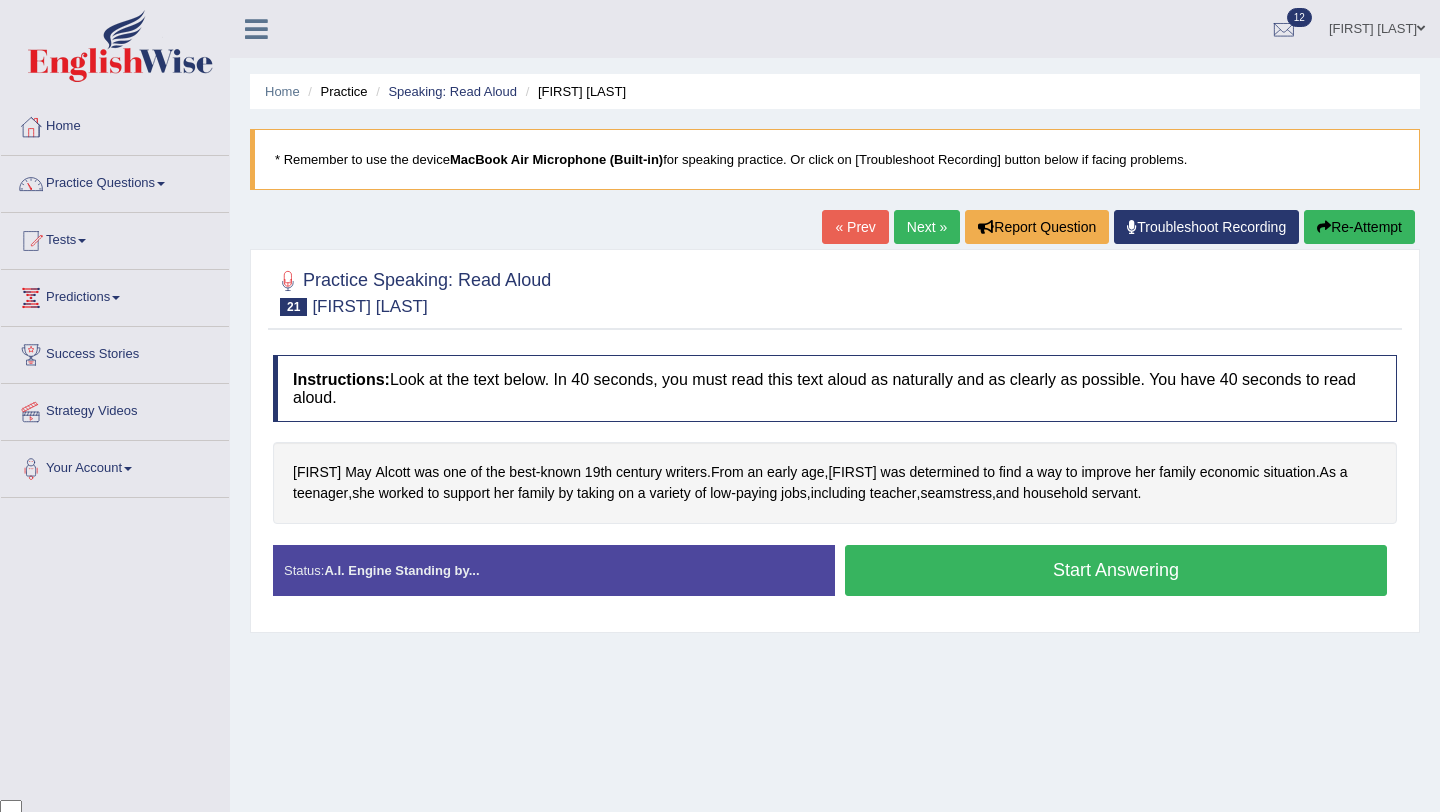 click on "Start Answering" at bounding box center [1116, 570] 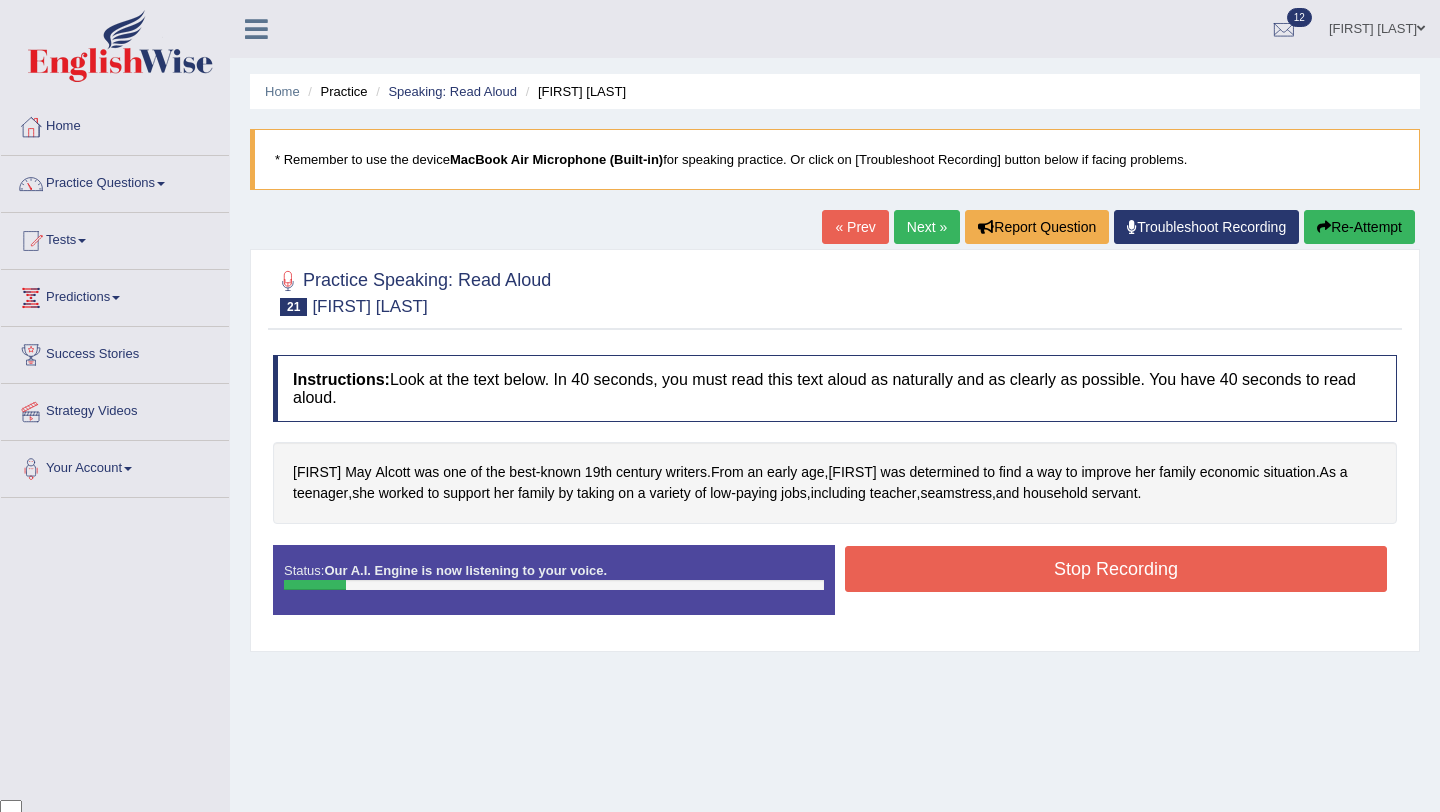 click on "Stop Recording" at bounding box center [1116, 569] 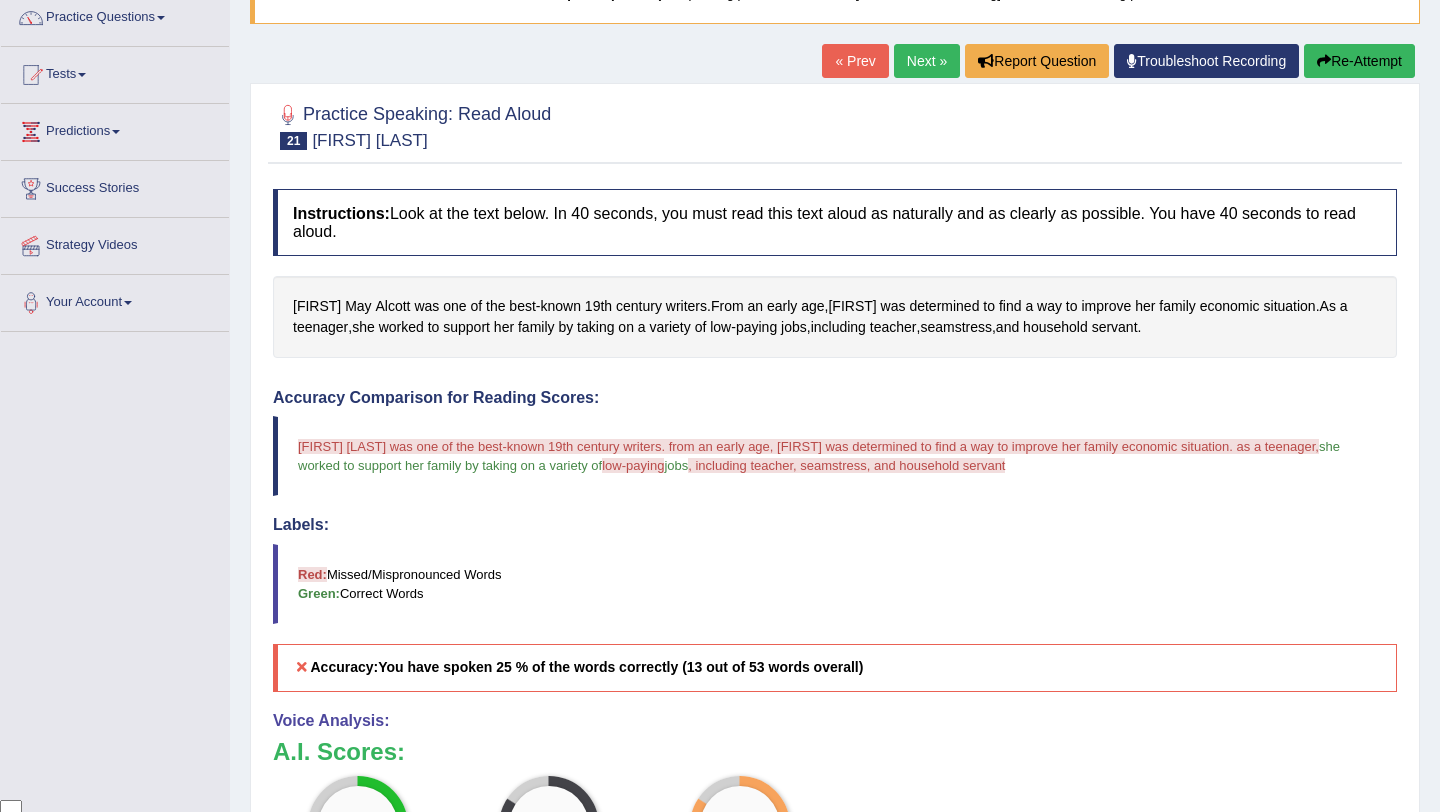 scroll, scrollTop: 0, scrollLeft: 0, axis: both 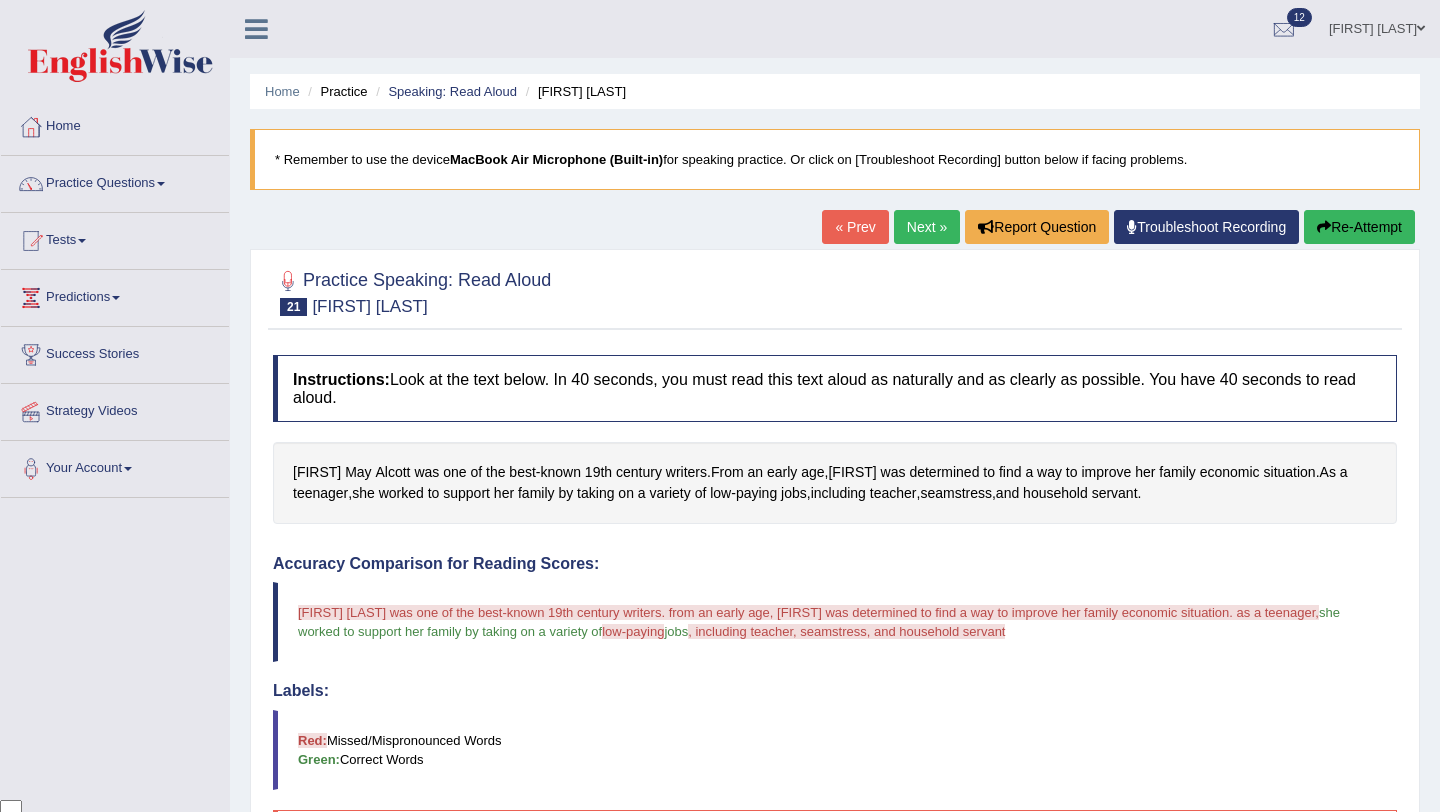 click on "Next »" at bounding box center [927, 227] 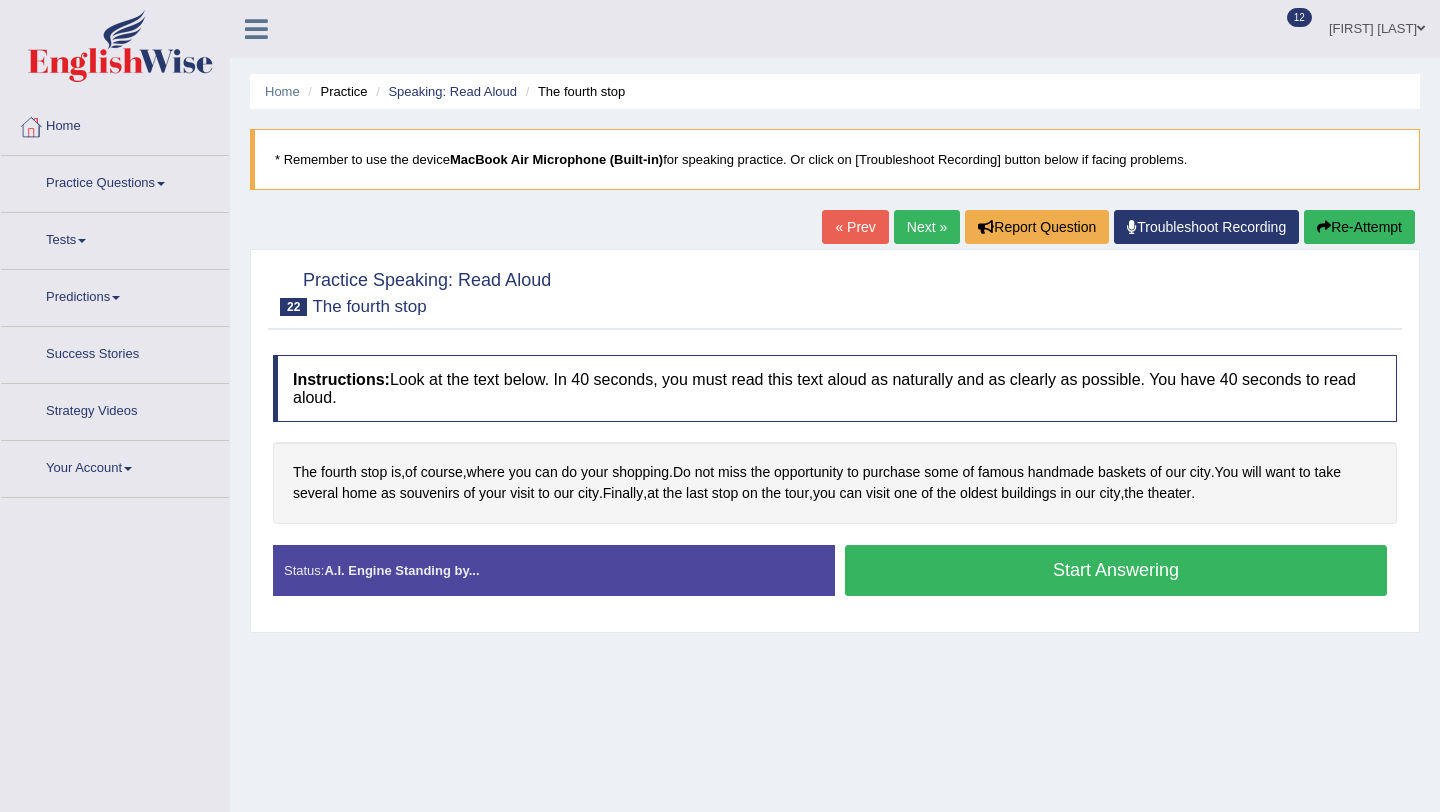 scroll, scrollTop: 0, scrollLeft: 0, axis: both 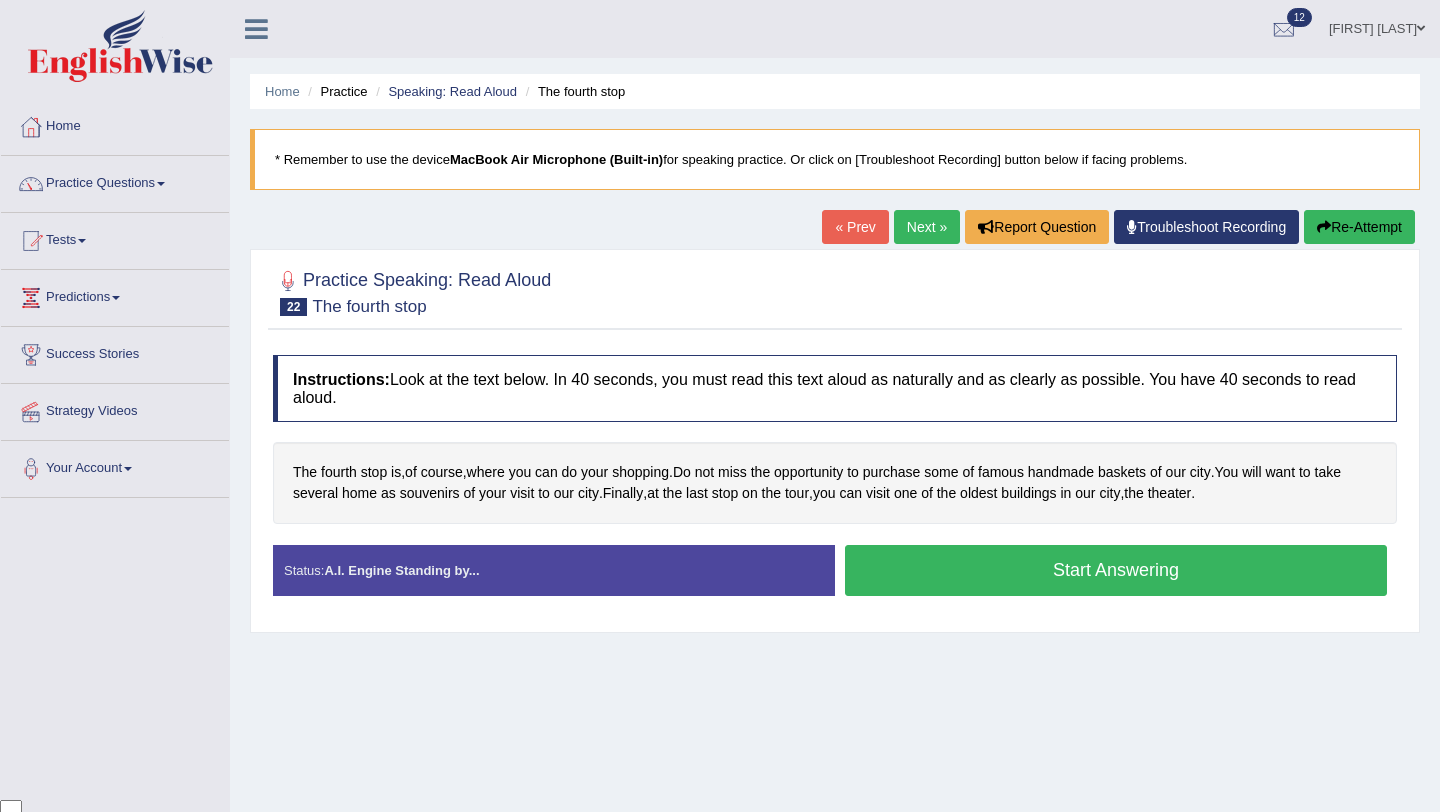 click on "Start Answering" at bounding box center [1116, 570] 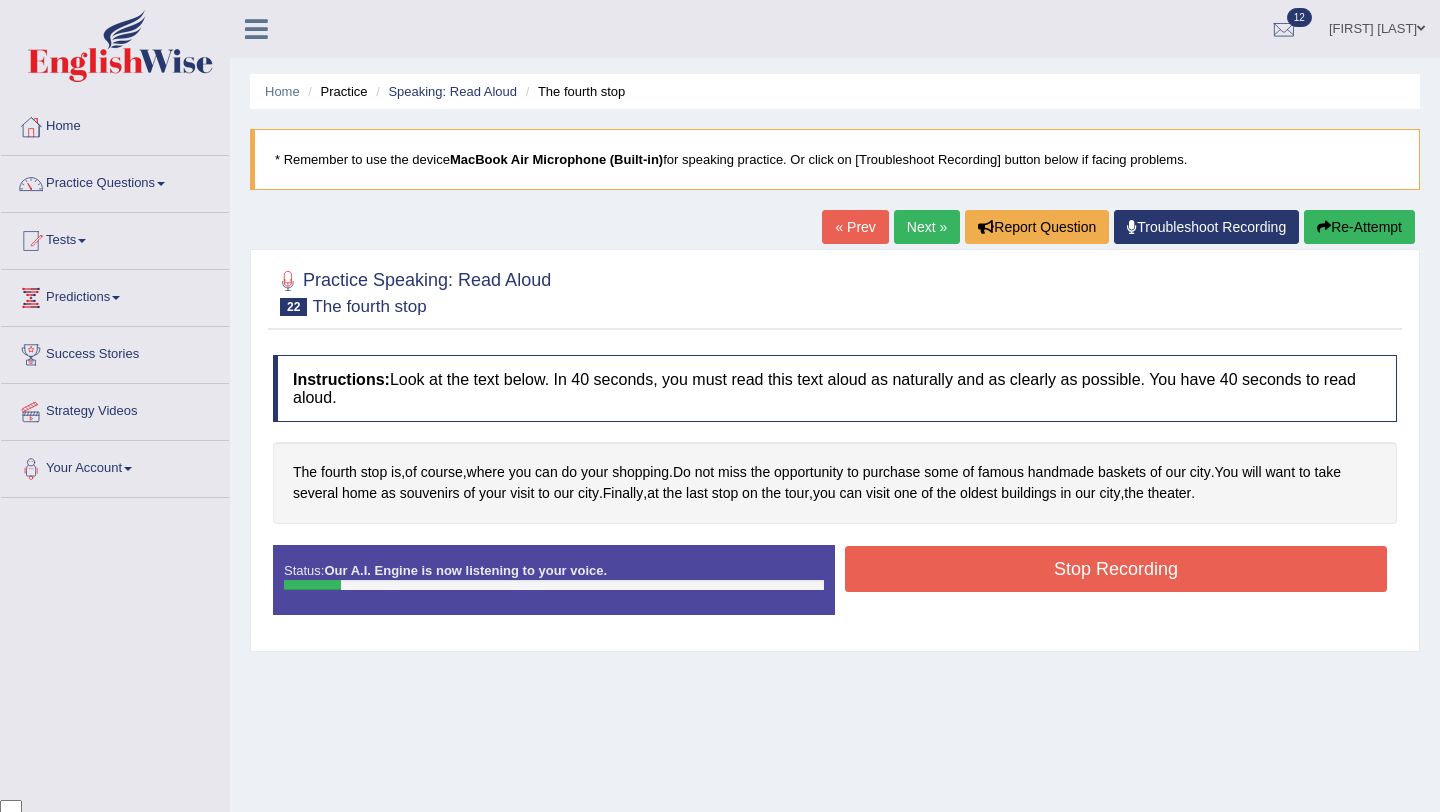 click on "Stop Recording" at bounding box center [1116, 569] 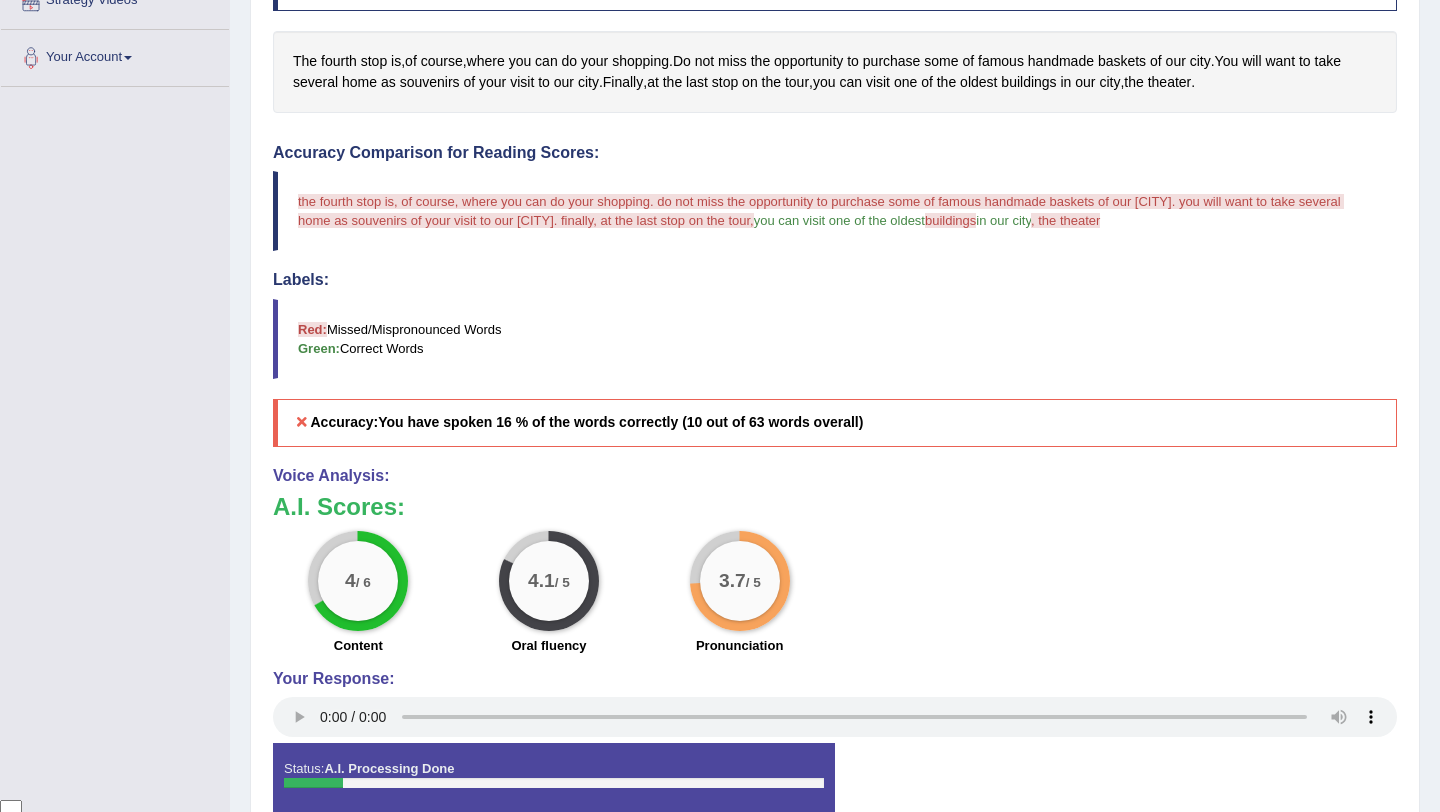 scroll, scrollTop: 0, scrollLeft: 0, axis: both 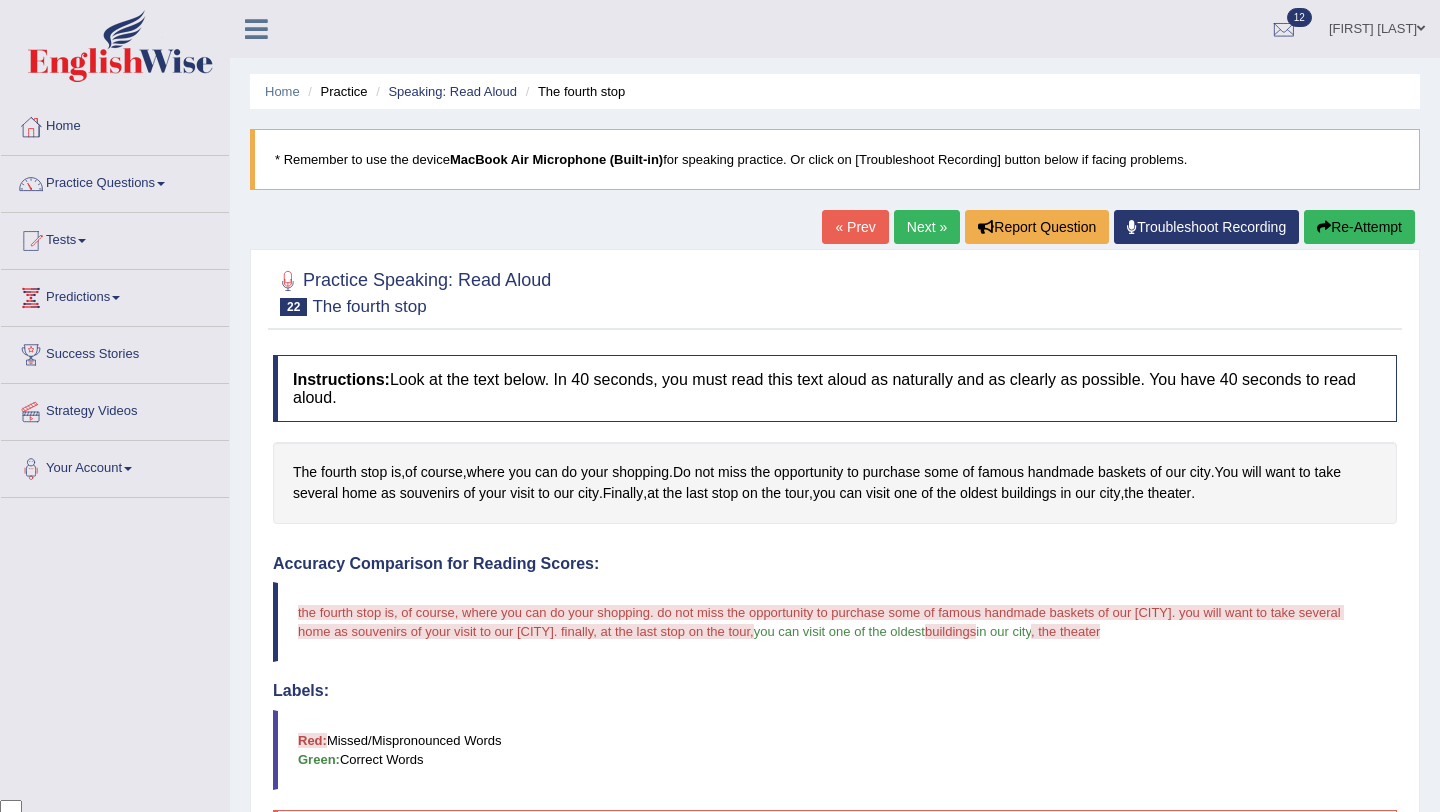 click on "Next »" at bounding box center [927, 227] 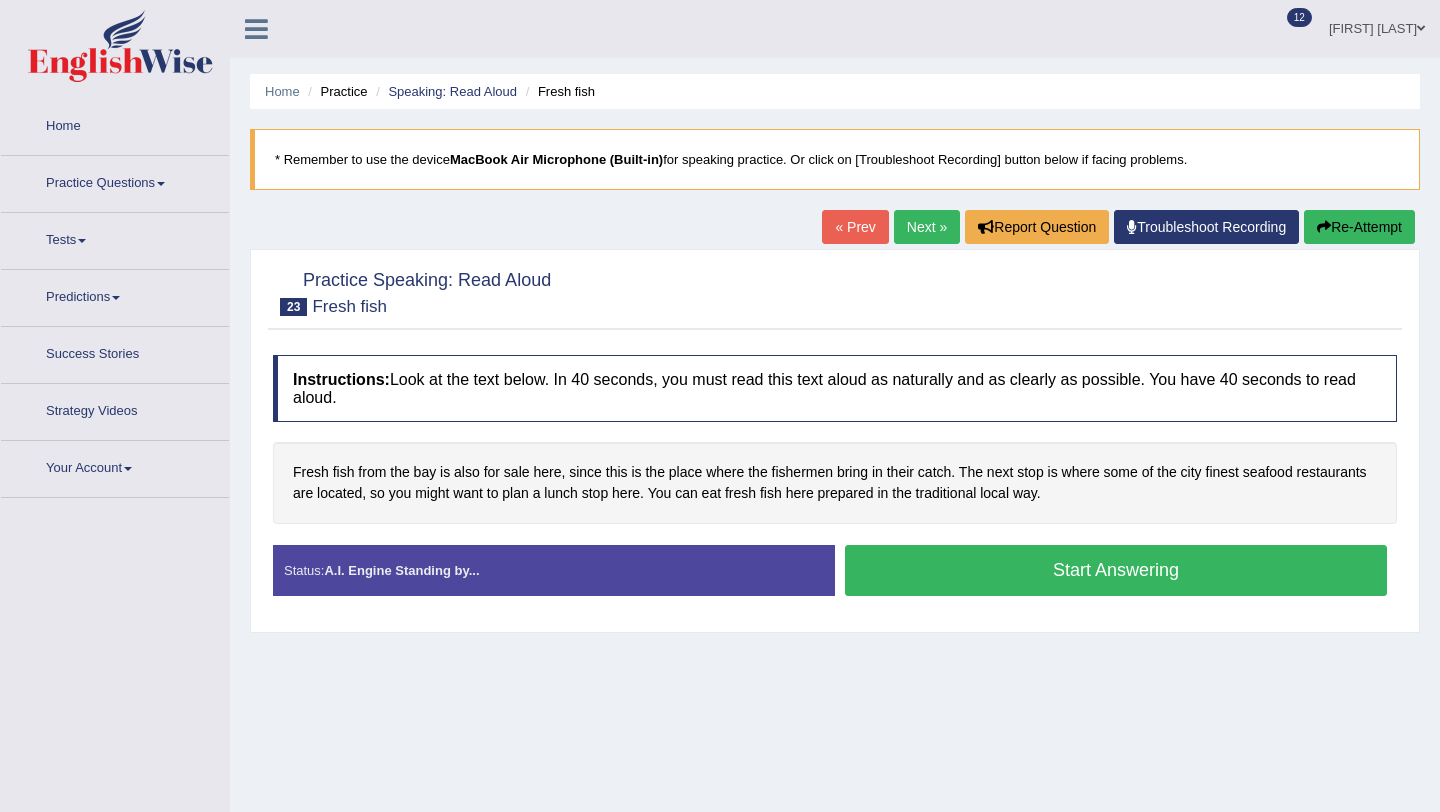 scroll, scrollTop: 0, scrollLeft: 0, axis: both 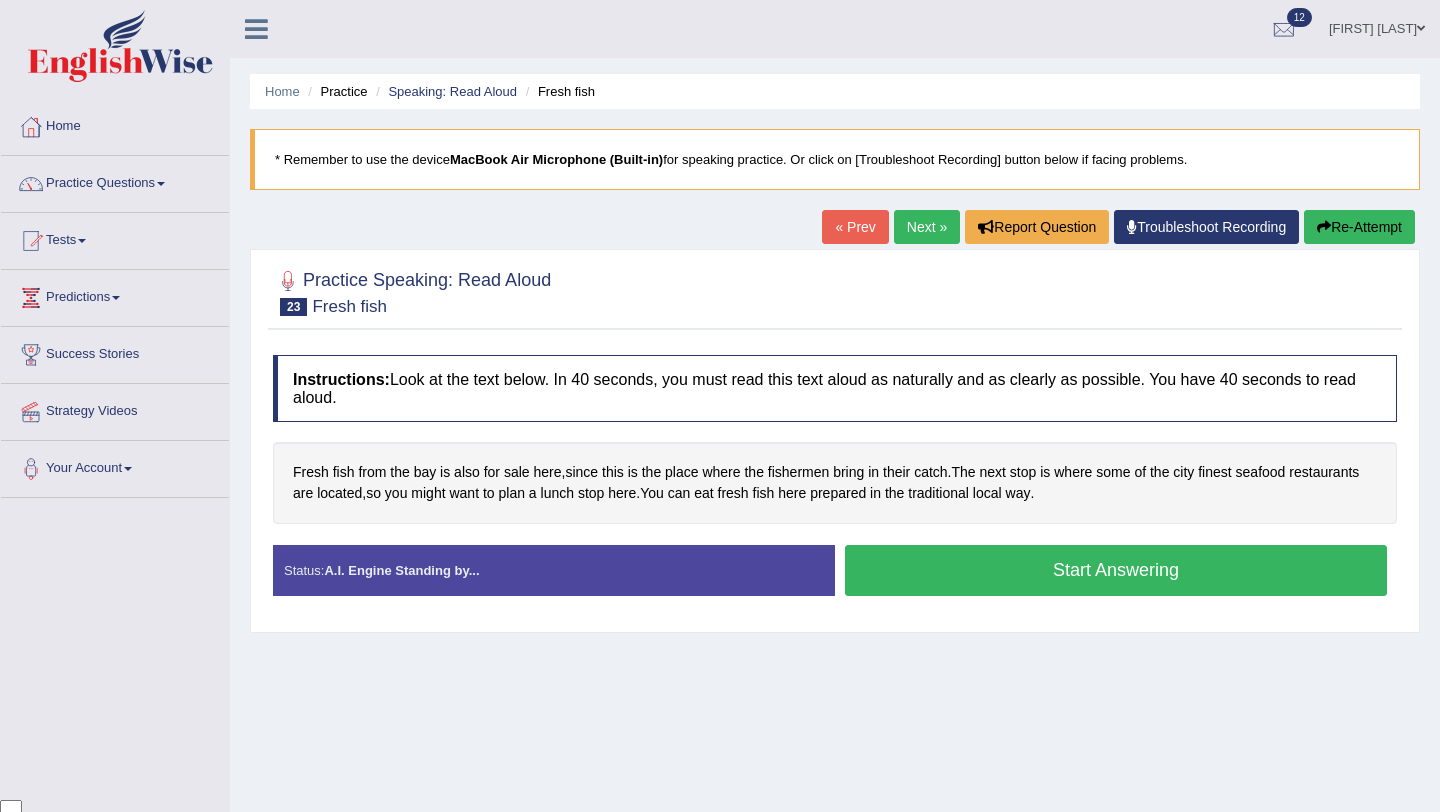 click on "Start Answering" at bounding box center [1116, 570] 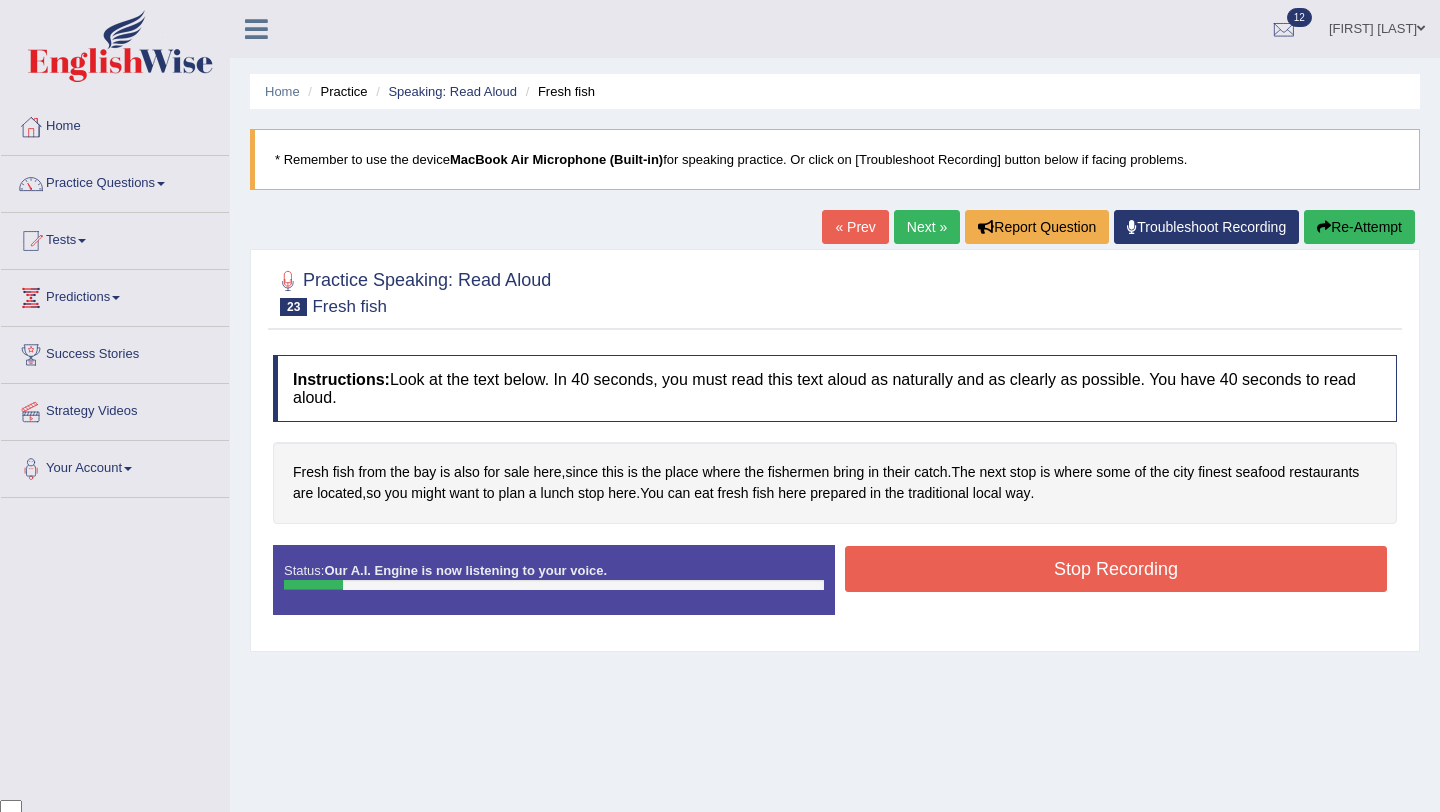 click on "Stop Recording" at bounding box center [1116, 569] 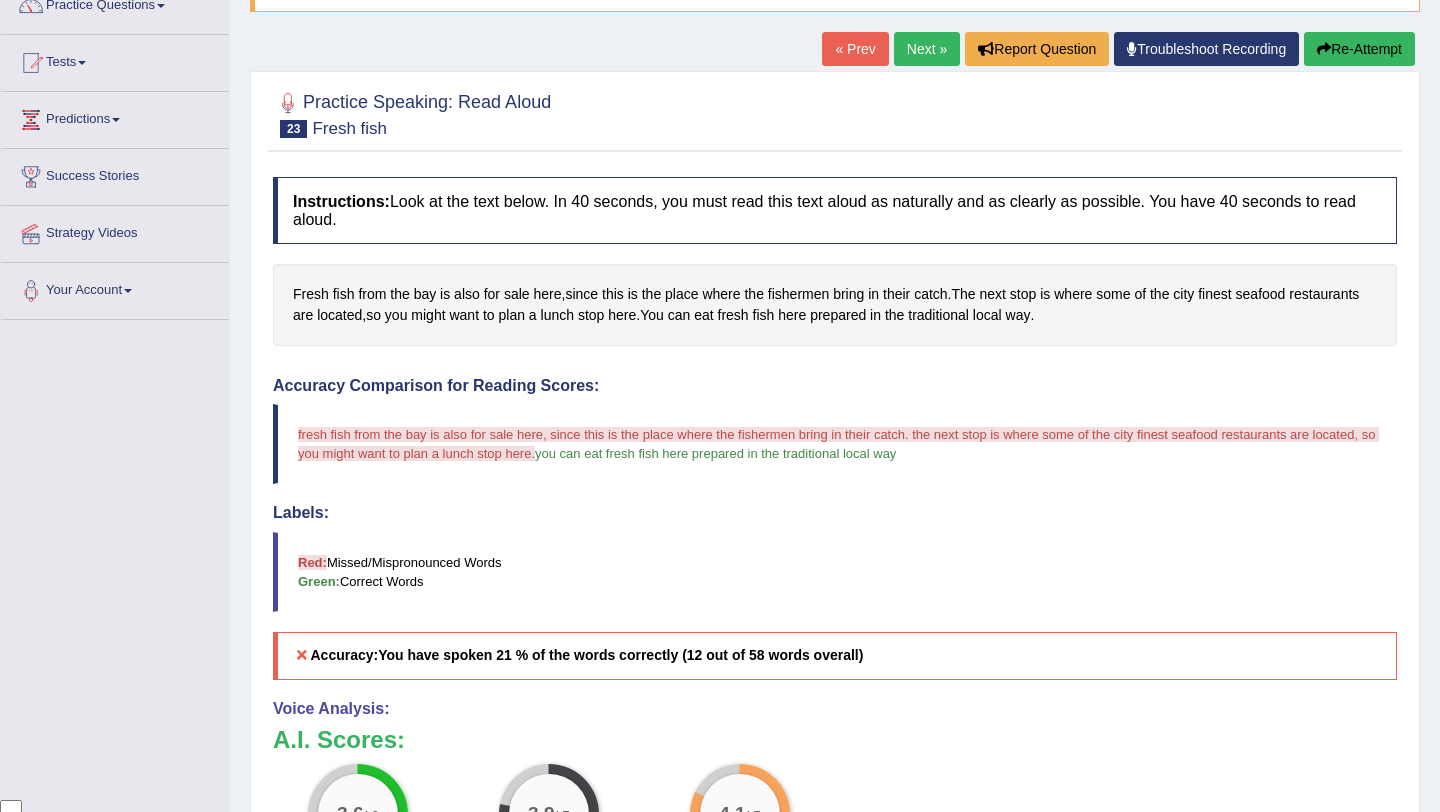 scroll, scrollTop: 0, scrollLeft: 0, axis: both 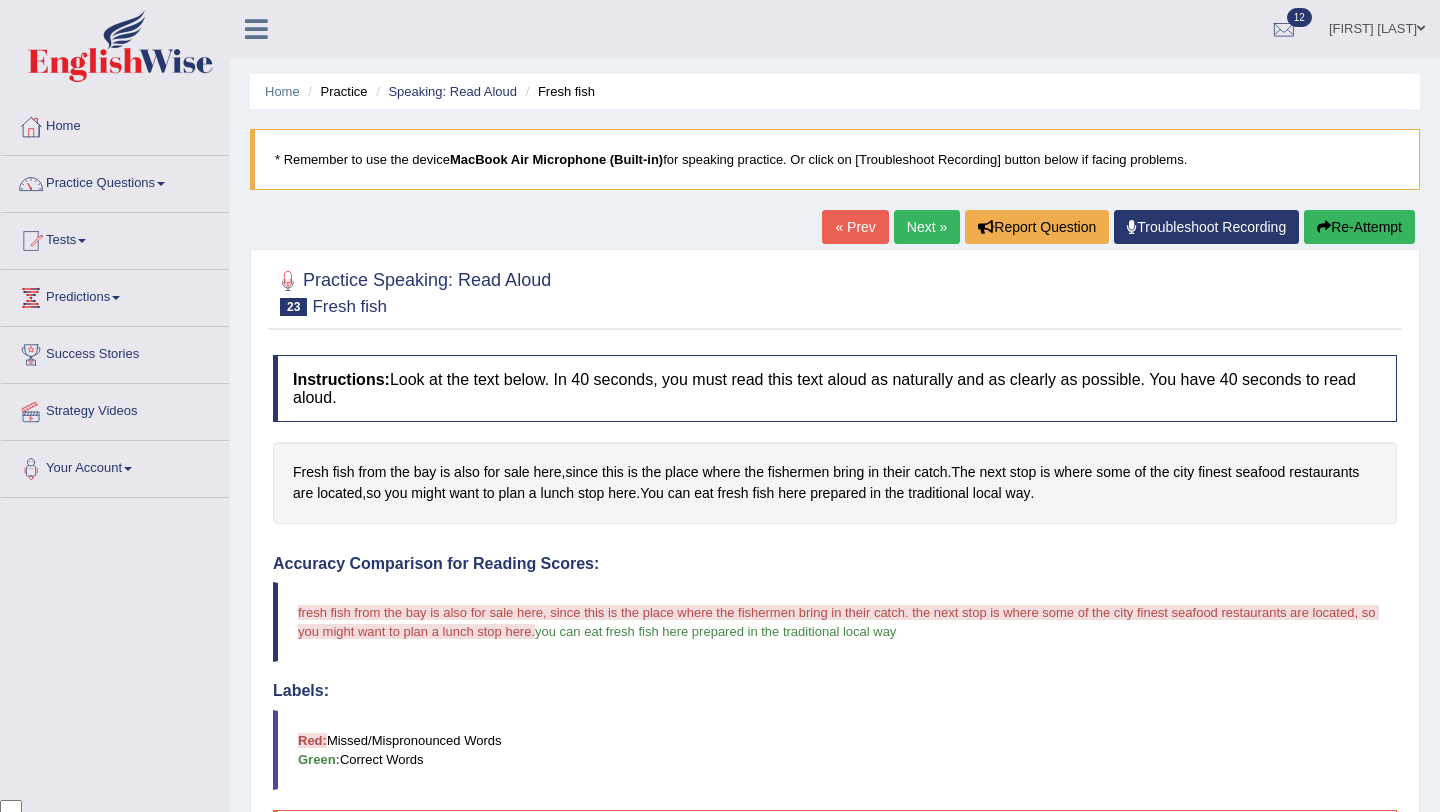 click on "Next »" at bounding box center [927, 227] 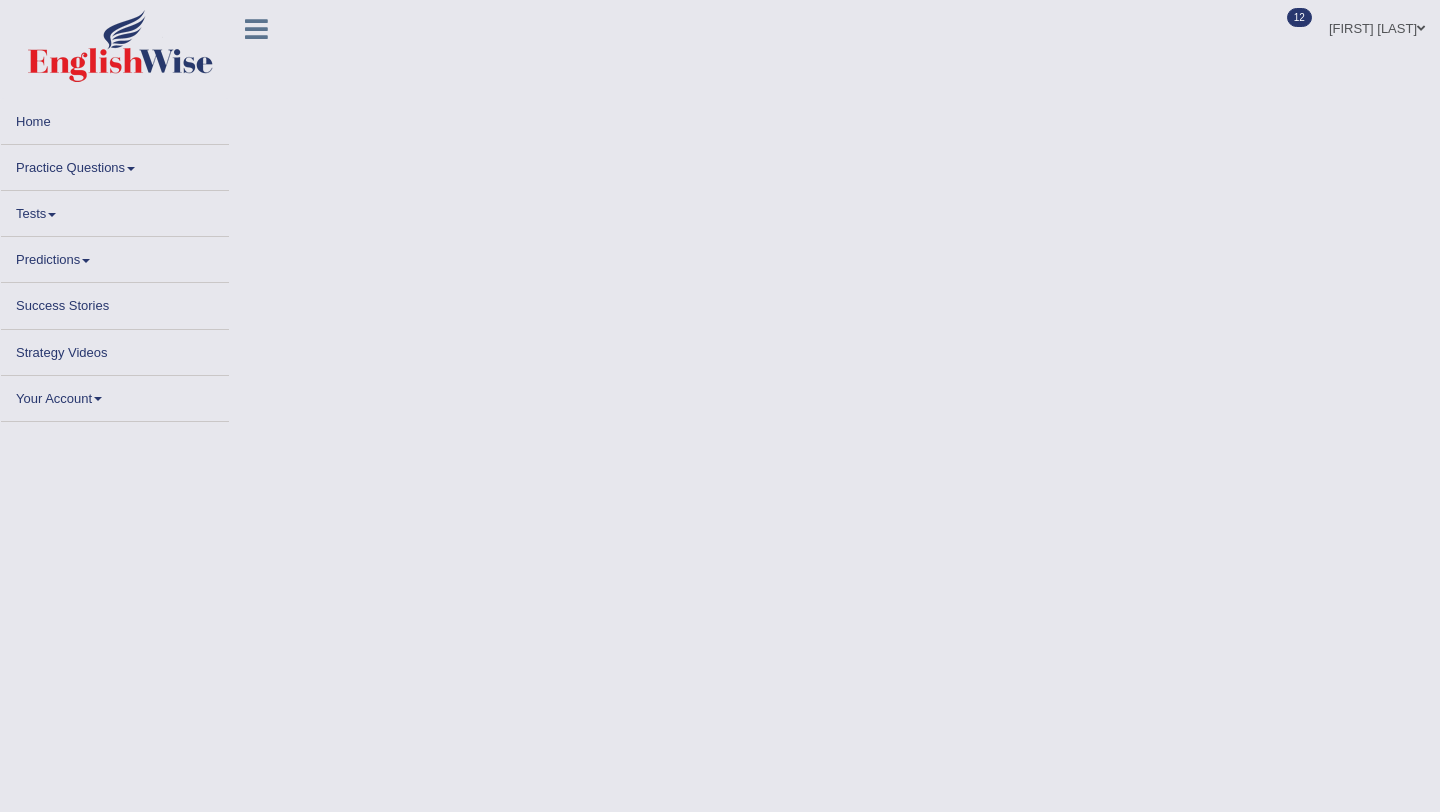 scroll, scrollTop: 0, scrollLeft: 0, axis: both 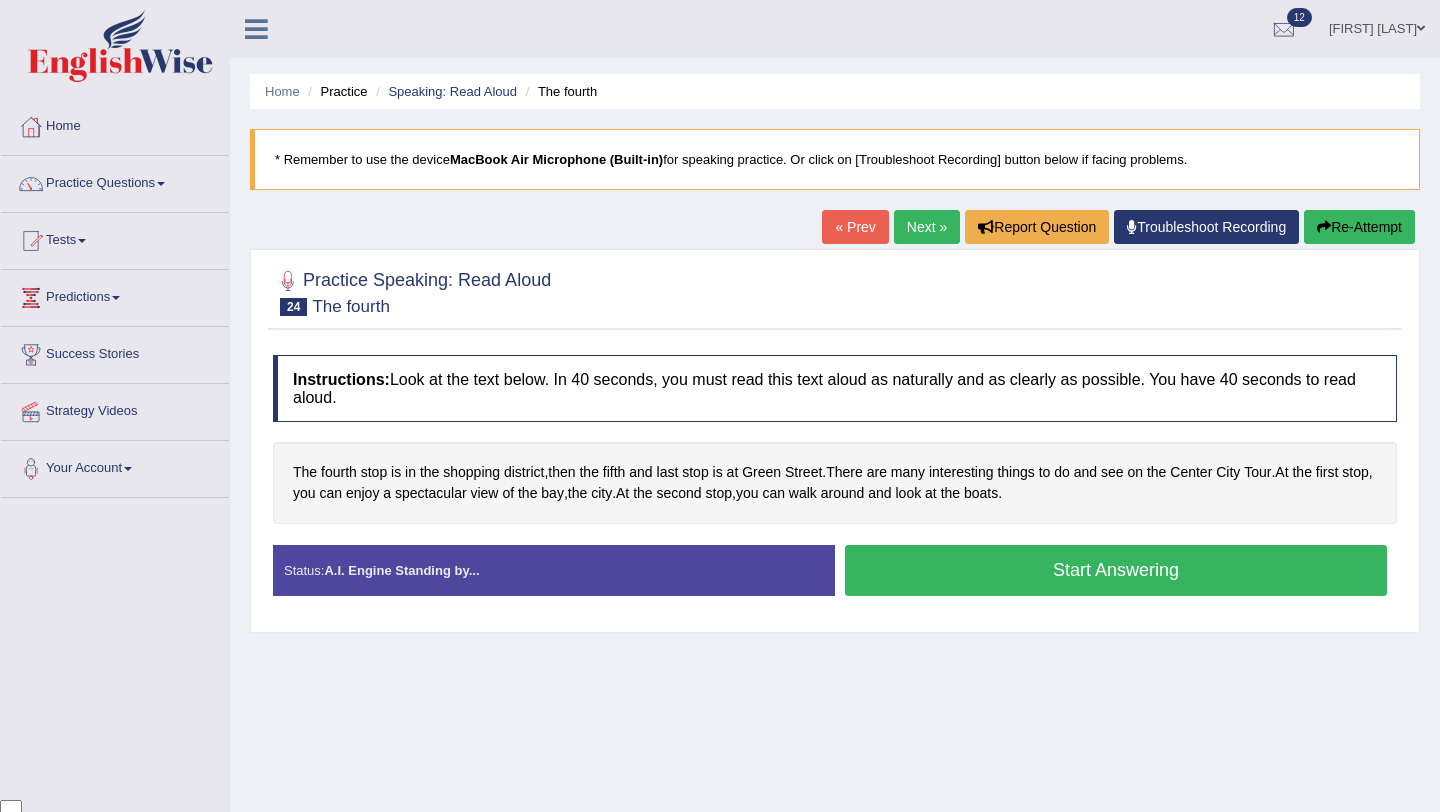 click on "Start Answering" at bounding box center [1116, 570] 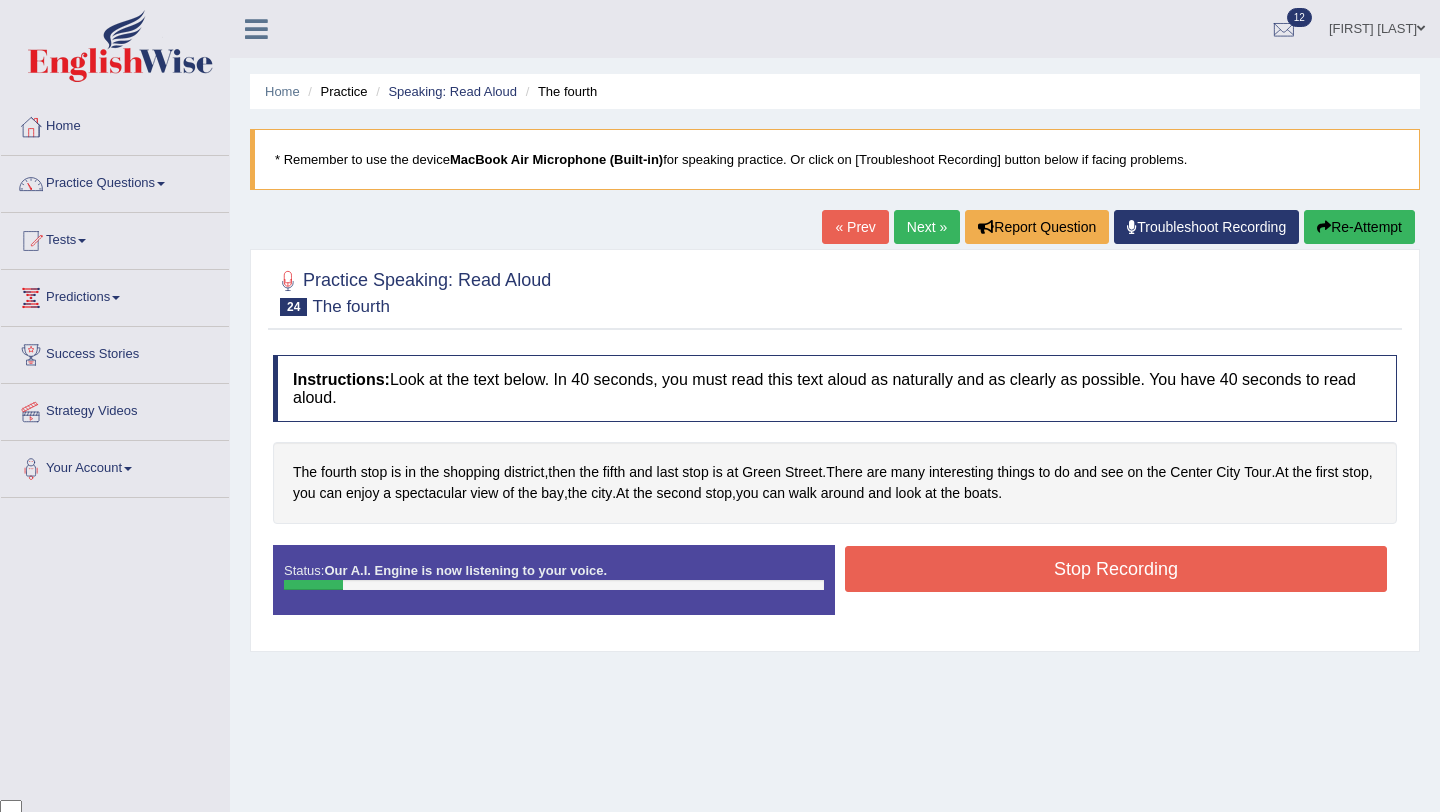click on "Stop Recording" at bounding box center [1116, 569] 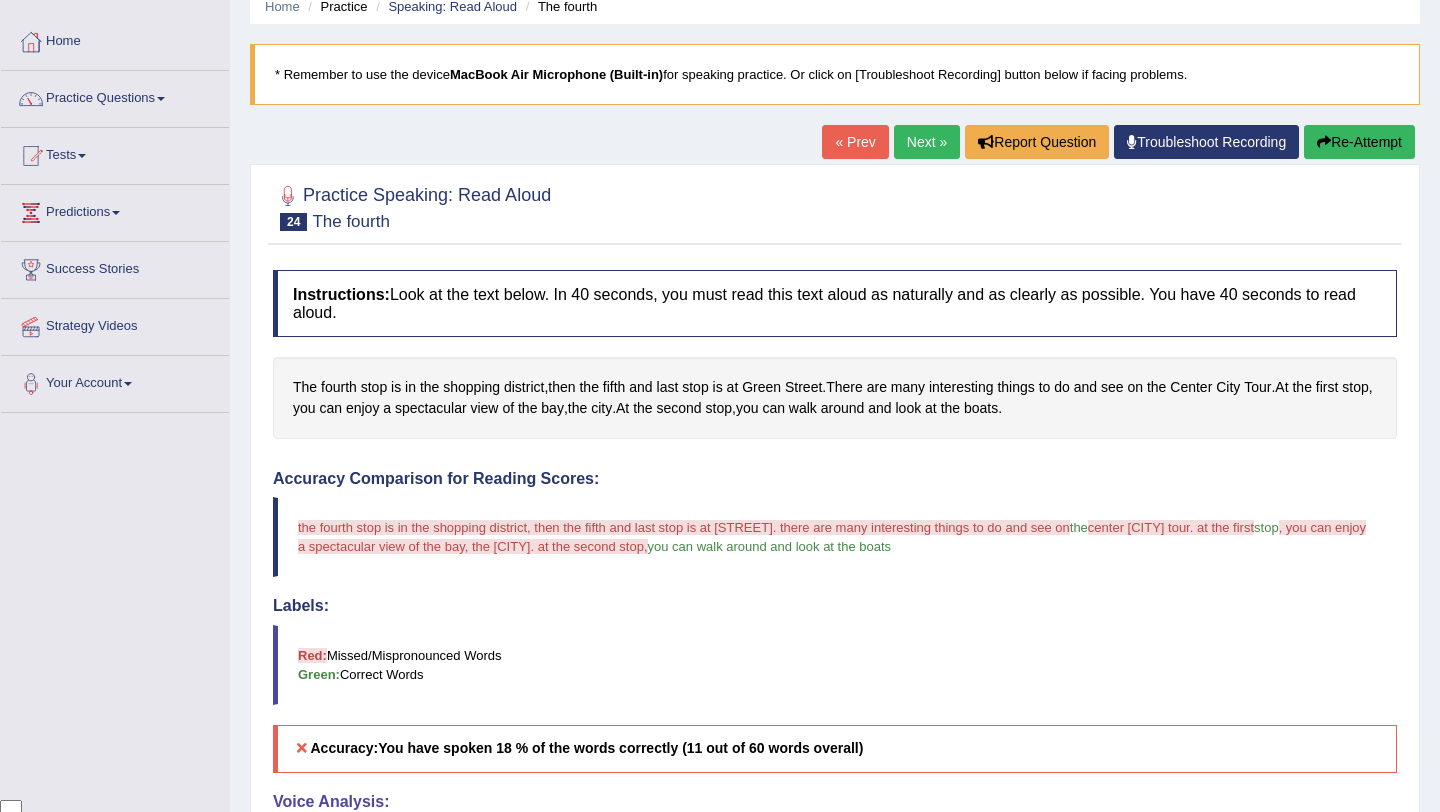 scroll, scrollTop: 0, scrollLeft: 0, axis: both 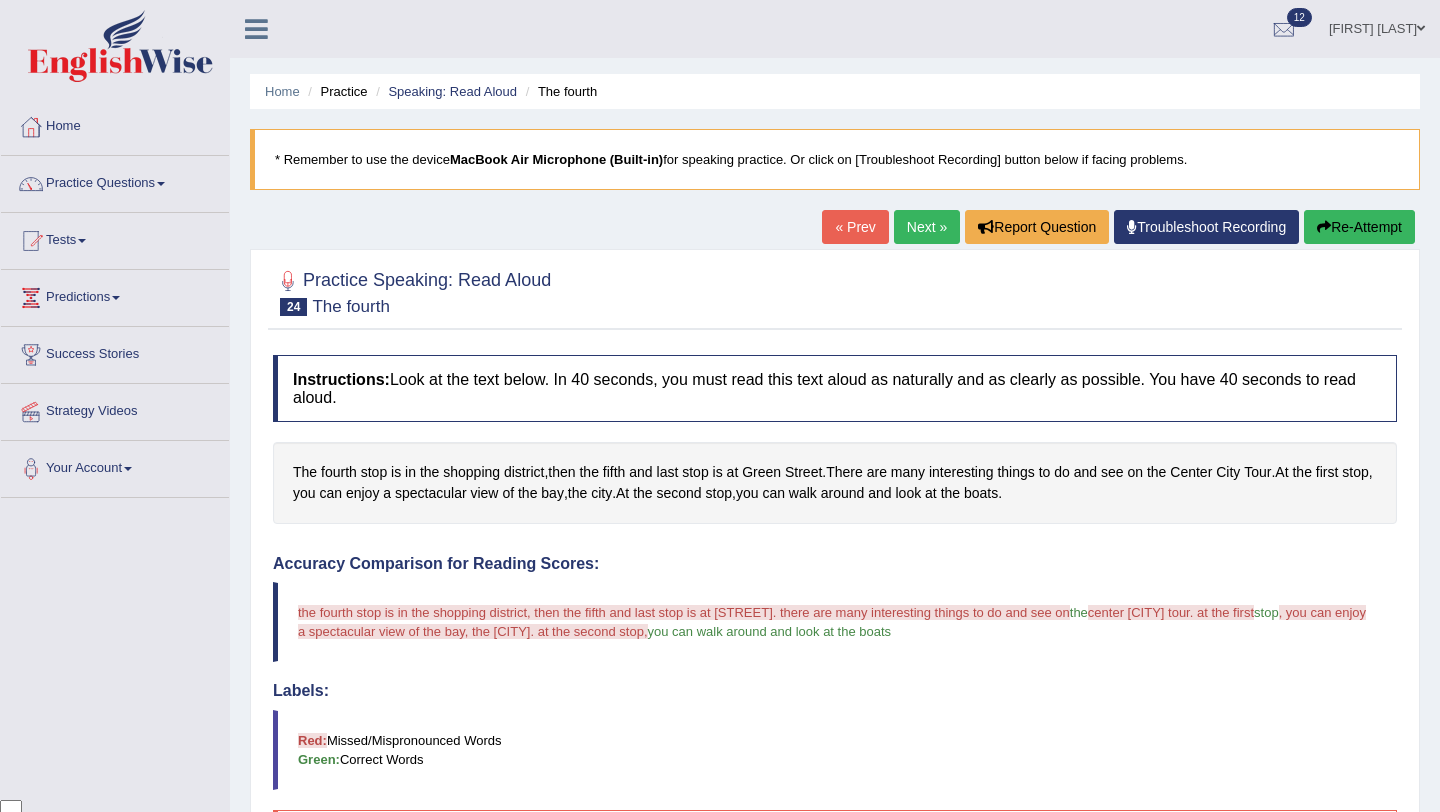 click on "Next »" at bounding box center [927, 227] 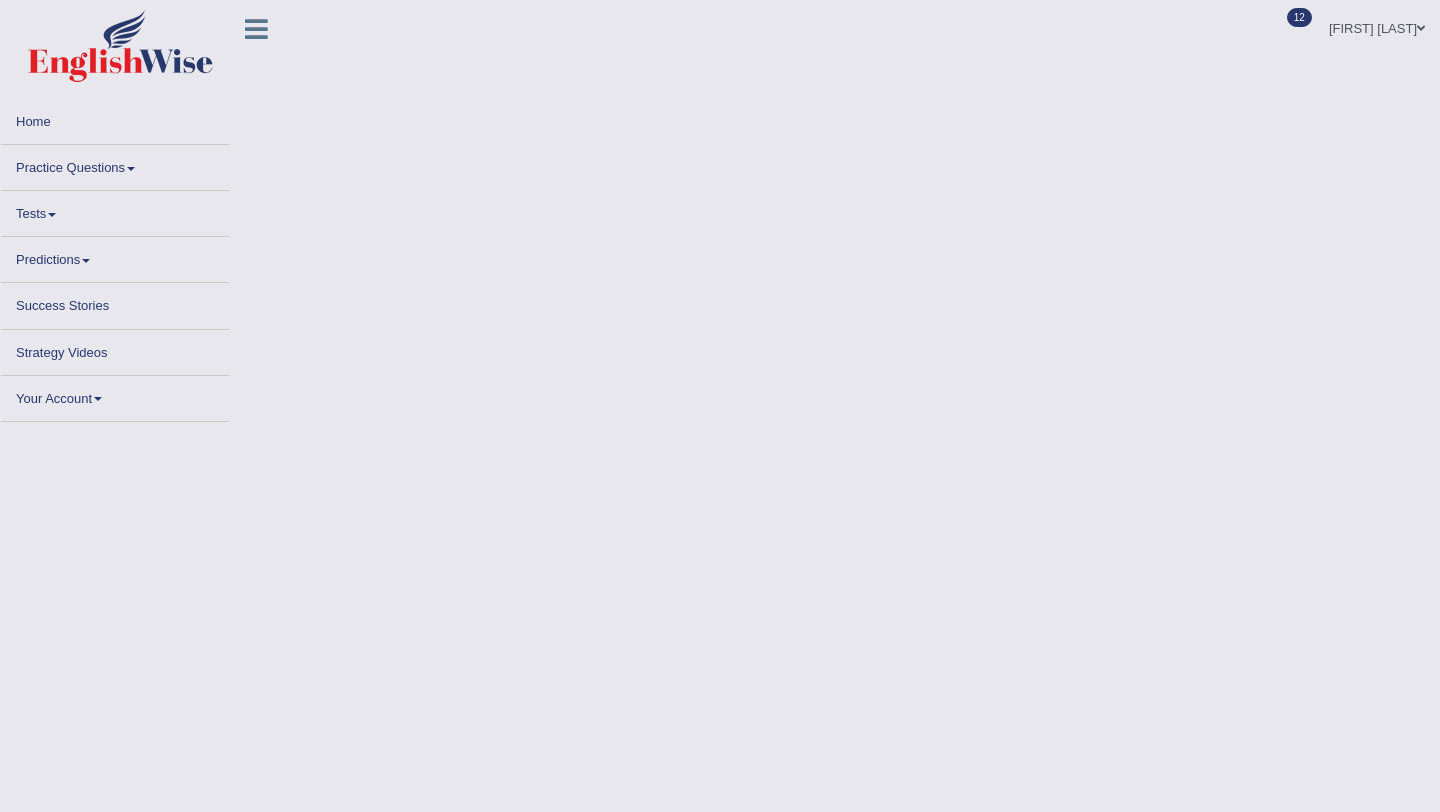 scroll, scrollTop: 0, scrollLeft: 0, axis: both 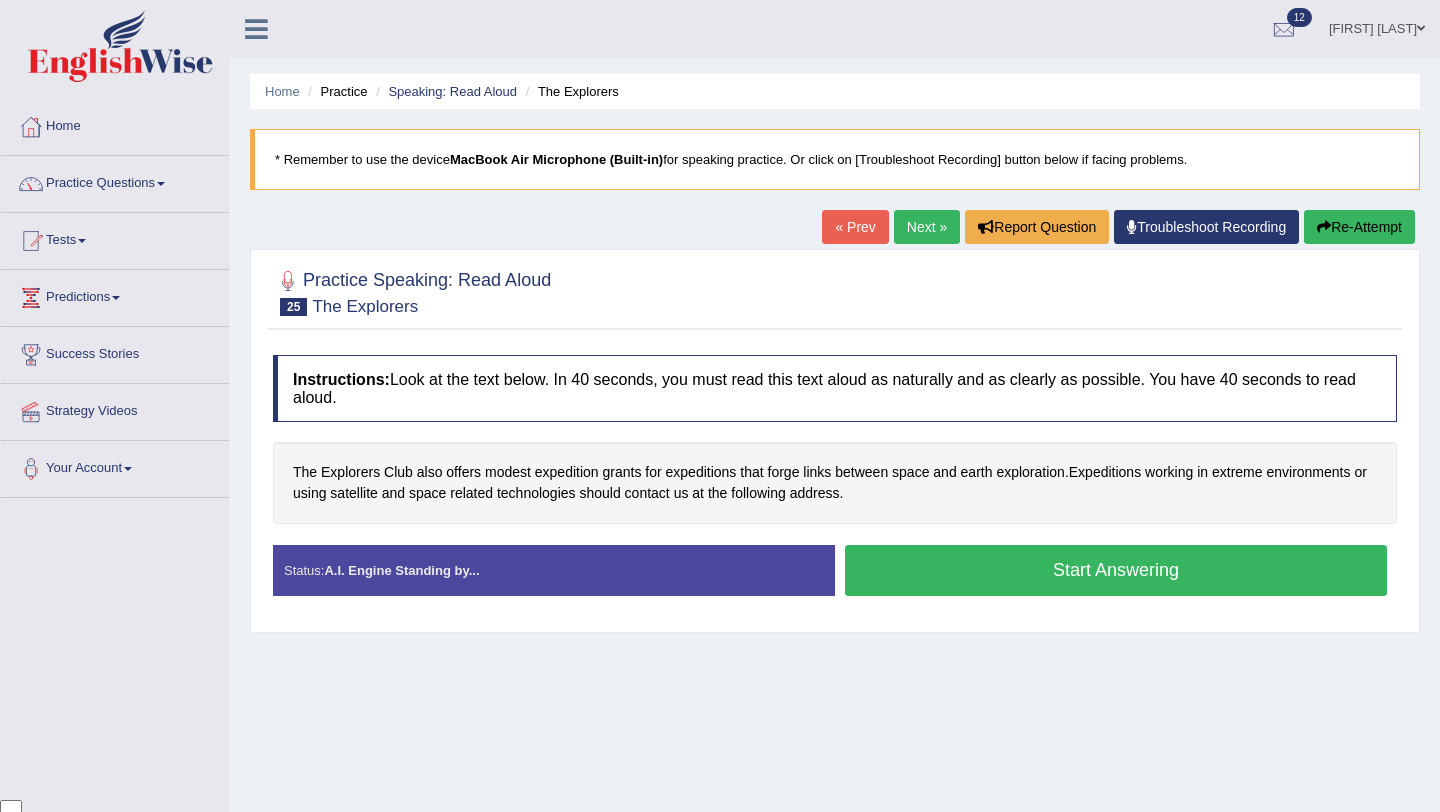 click on "Start Answering" at bounding box center [1116, 570] 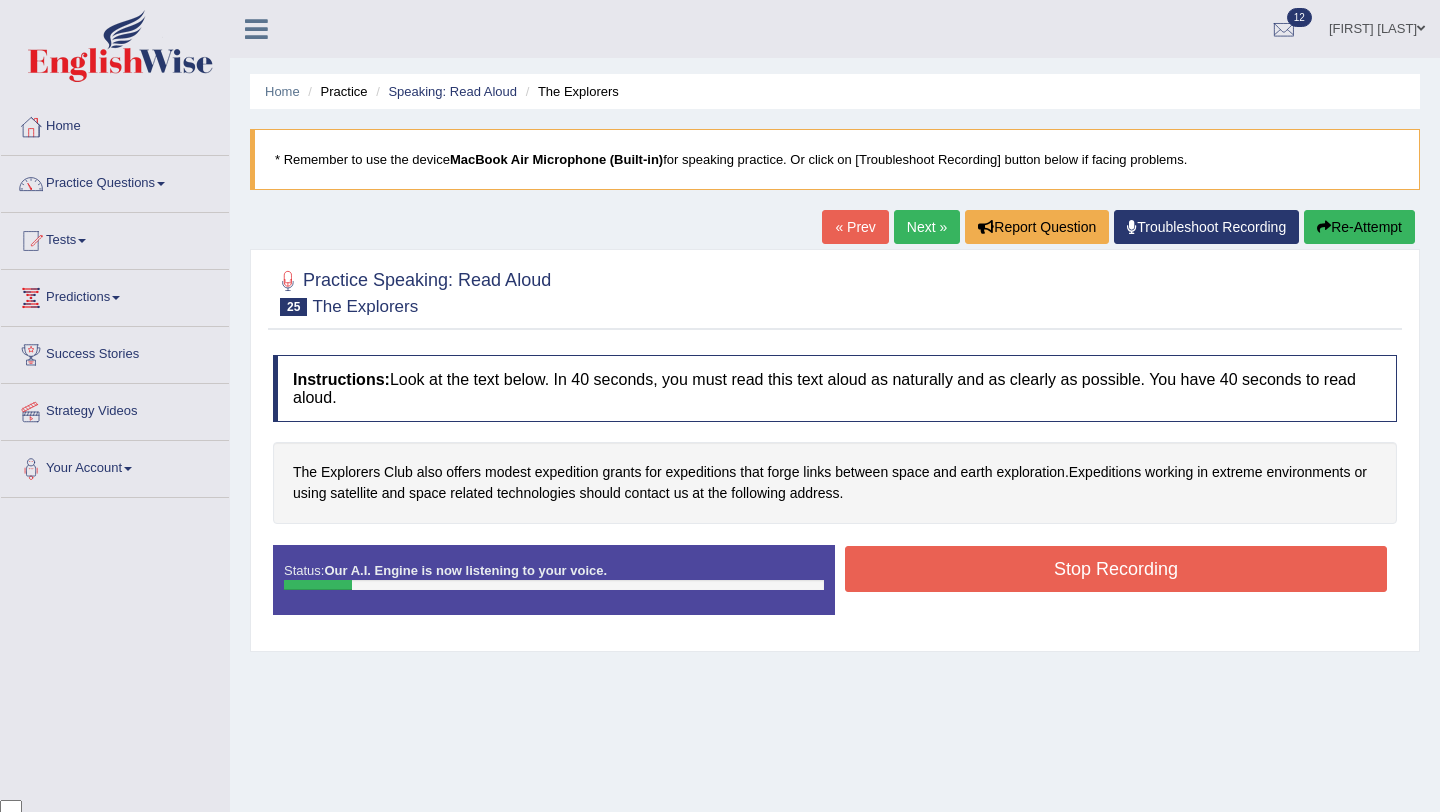 click on "Stop Recording" at bounding box center (1116, 569) 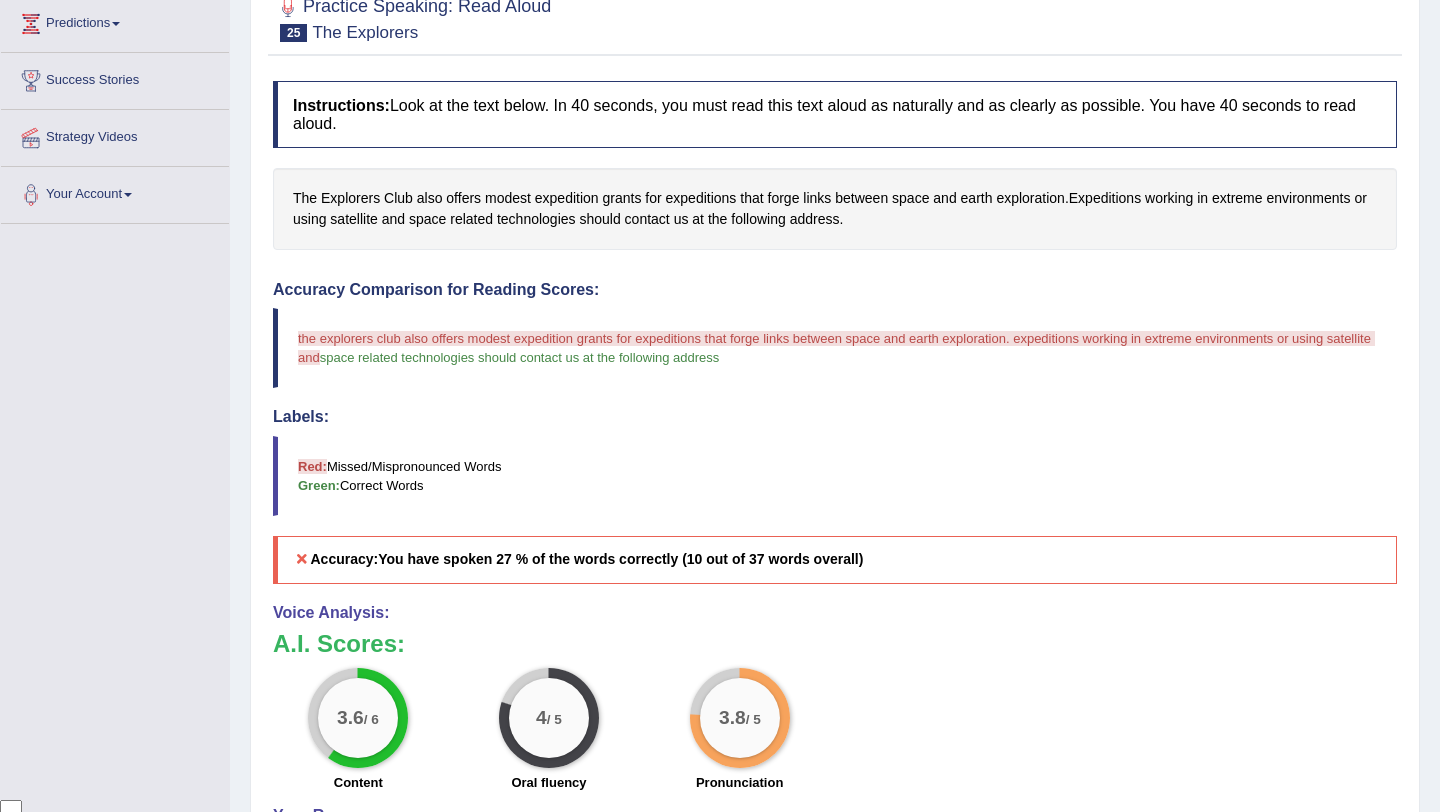 scroll, scrollTop: 0, scrollLeft: 0, axis: both 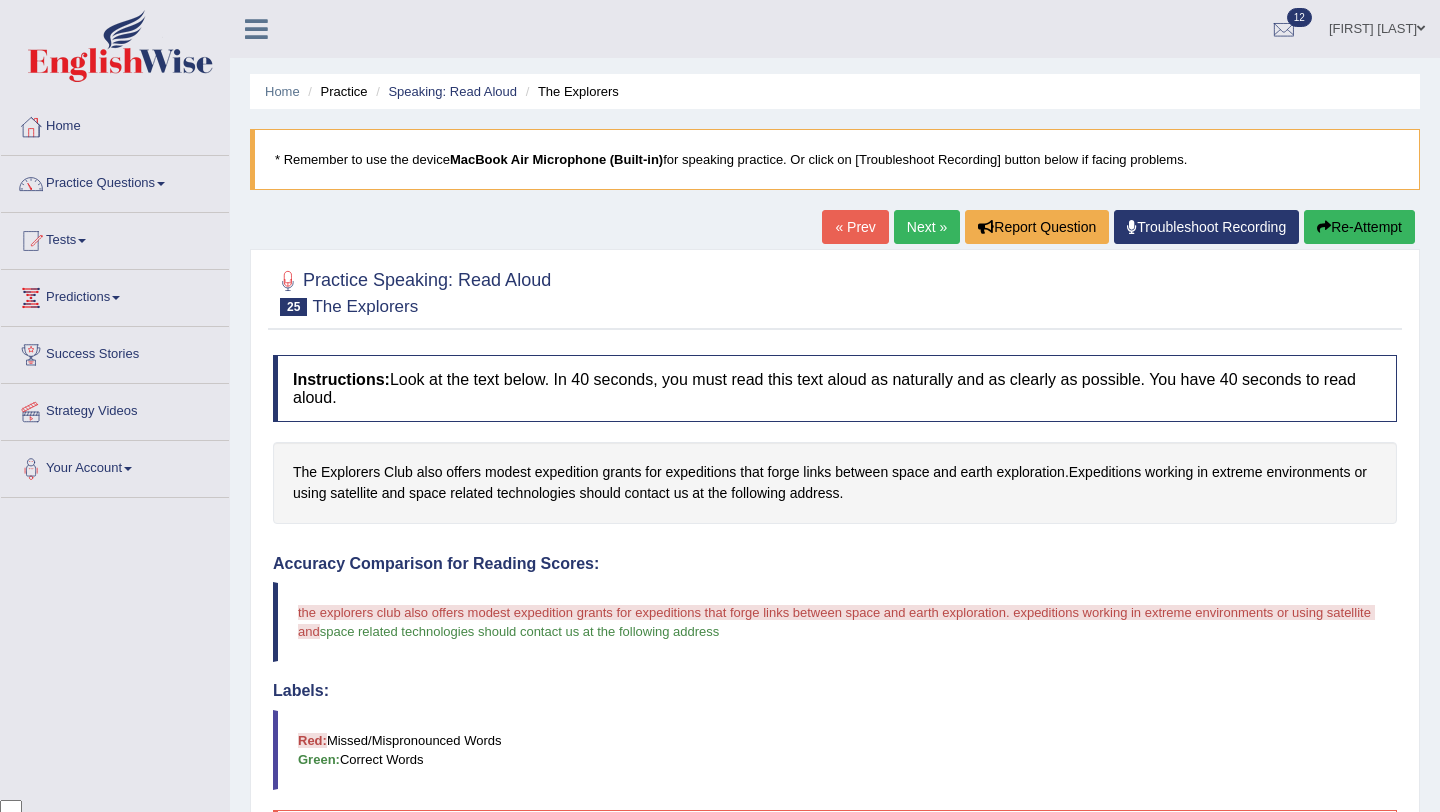 click on "Next »" at bounding box center [927, 227] 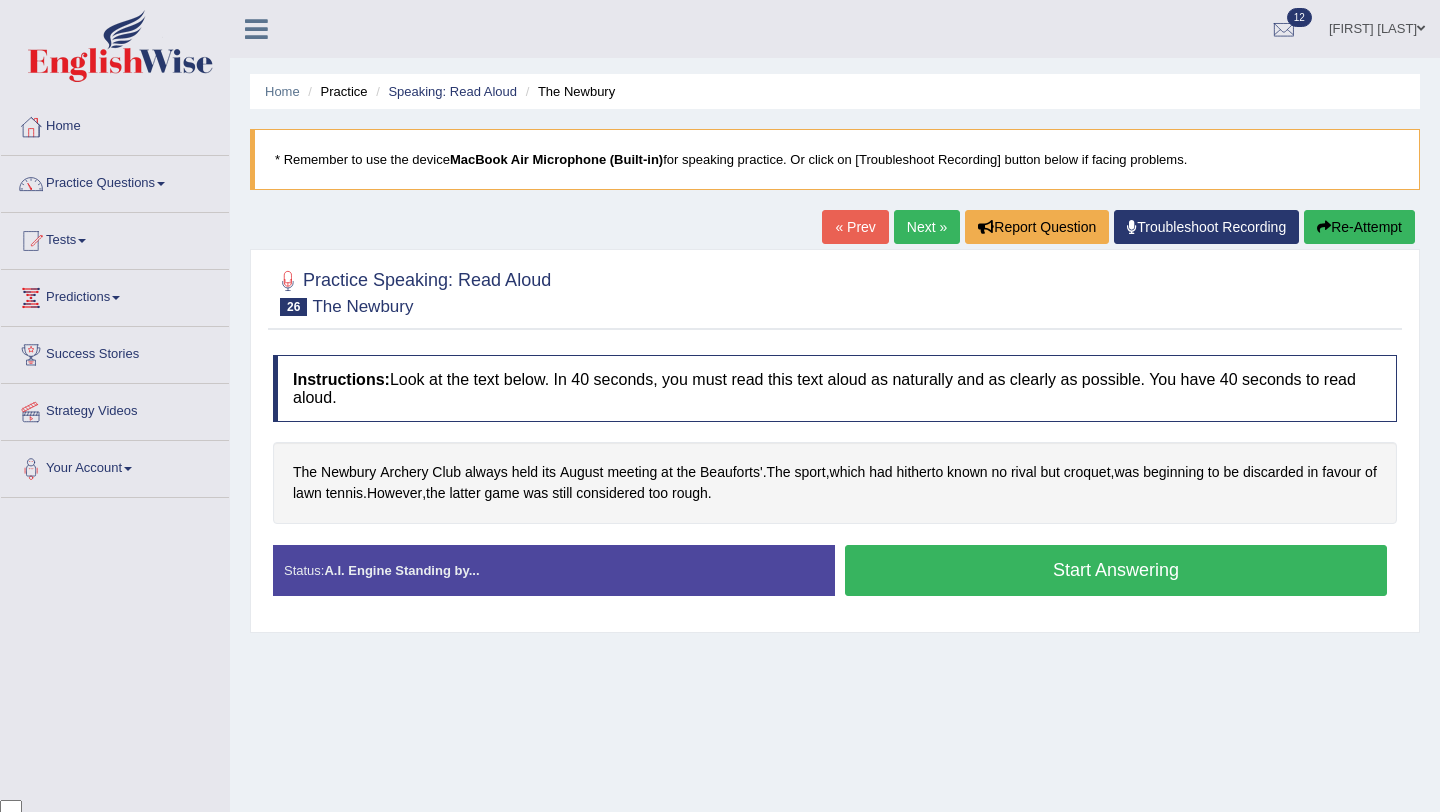 scroll, scrollTop: 0, scrollLeft: 0, axis: both 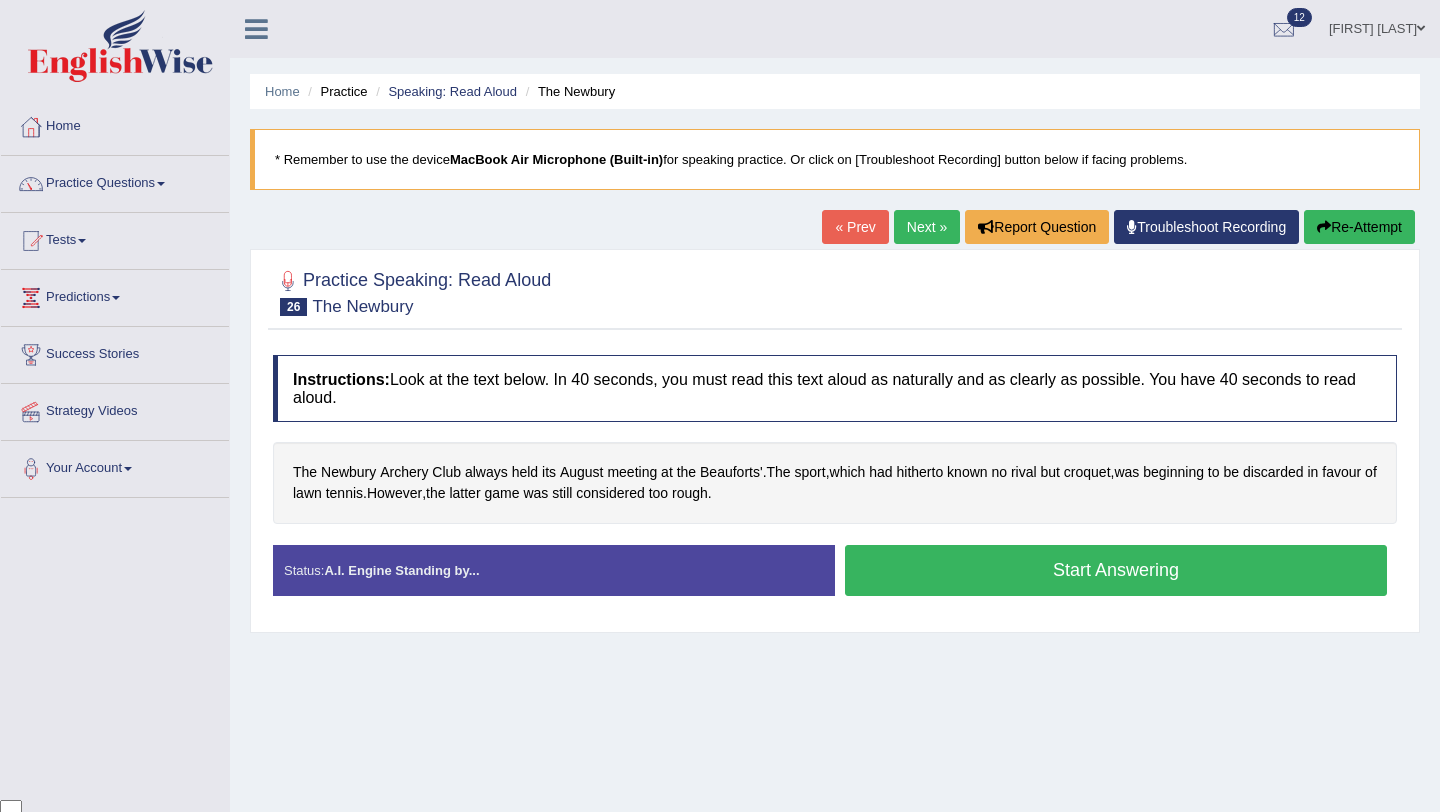 click on "Start Answering" at bounding box center [1116, 570] 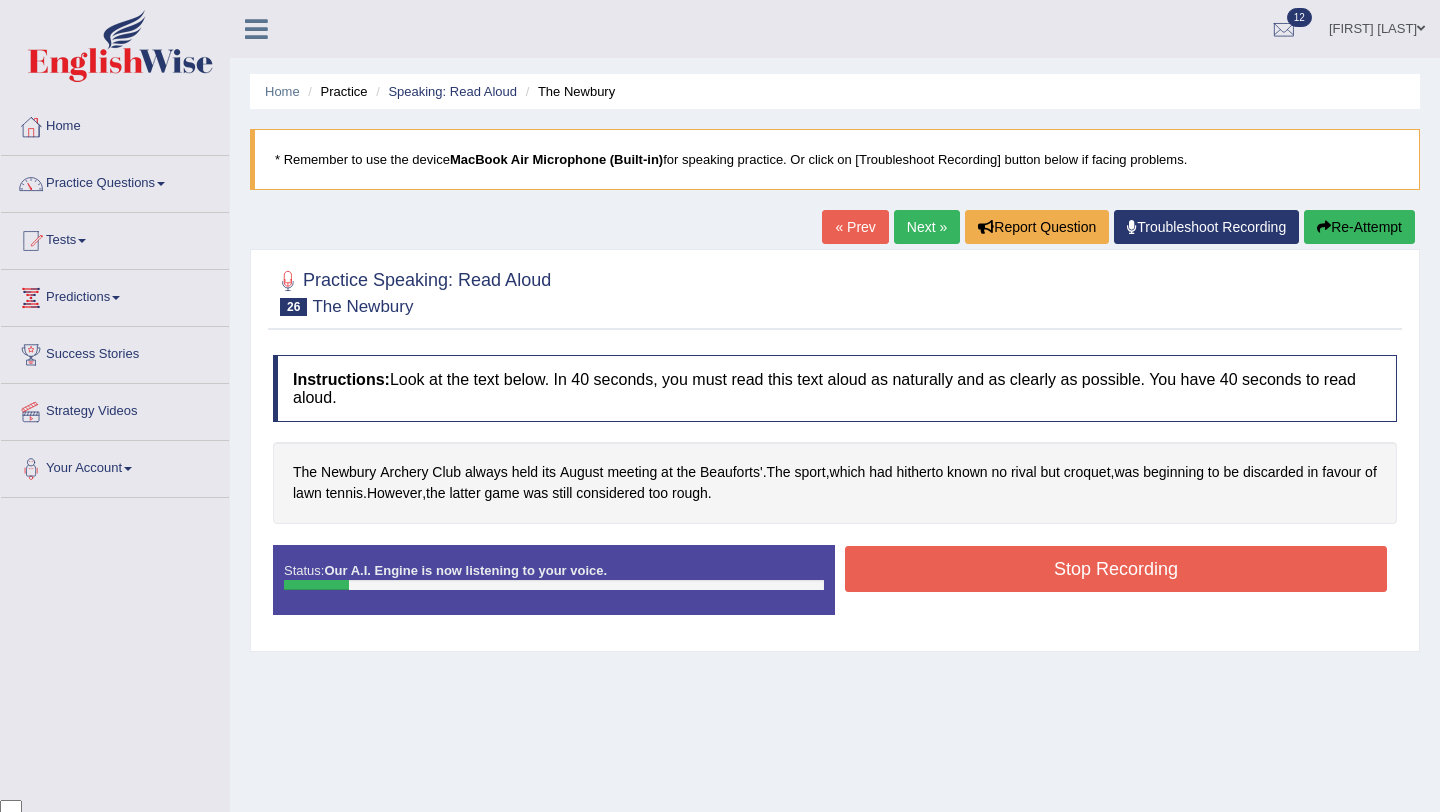 click on "Stop Recording" at bounding box center (1116, 569) 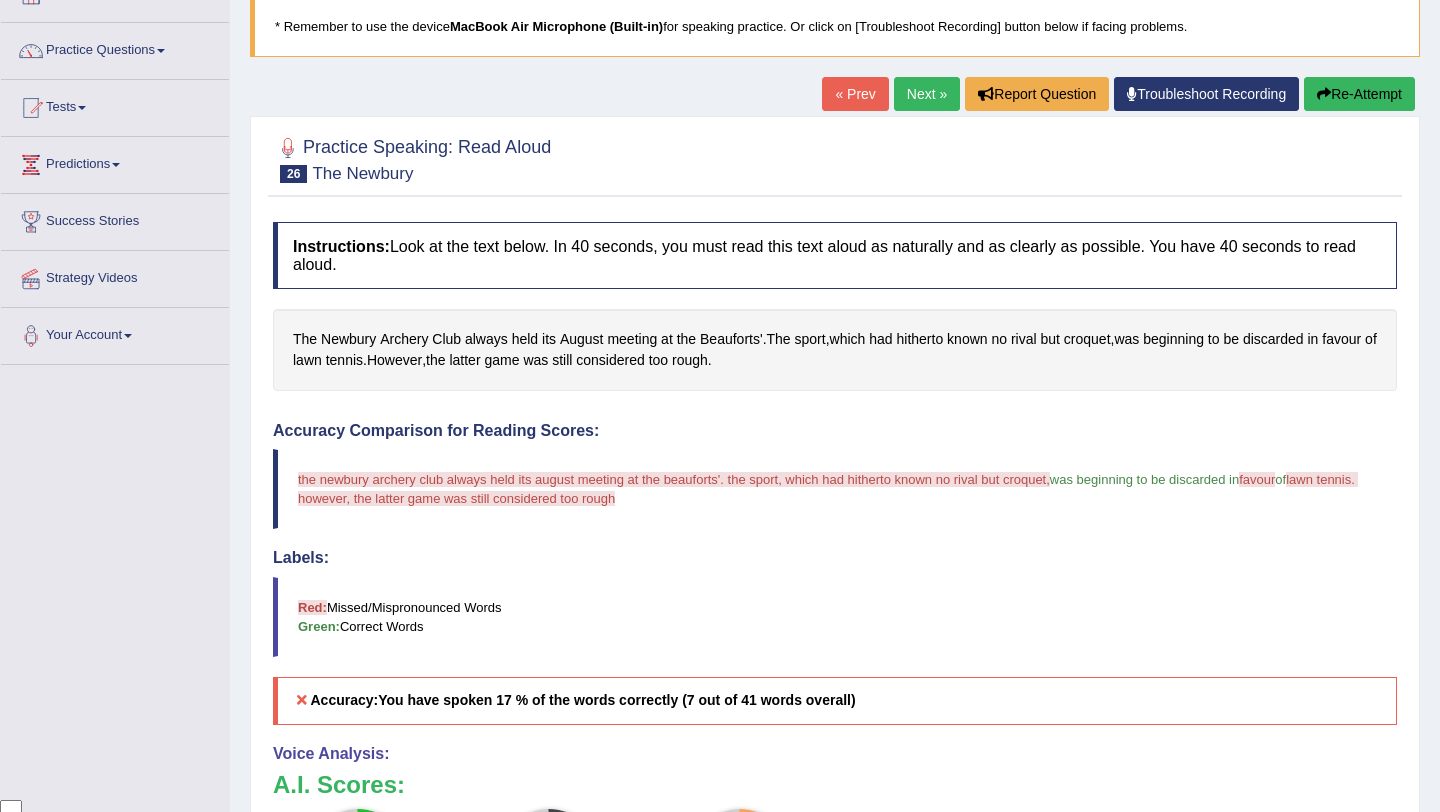 scroll, scrollTop: 111, scrollLeft: 0, axis: vertical 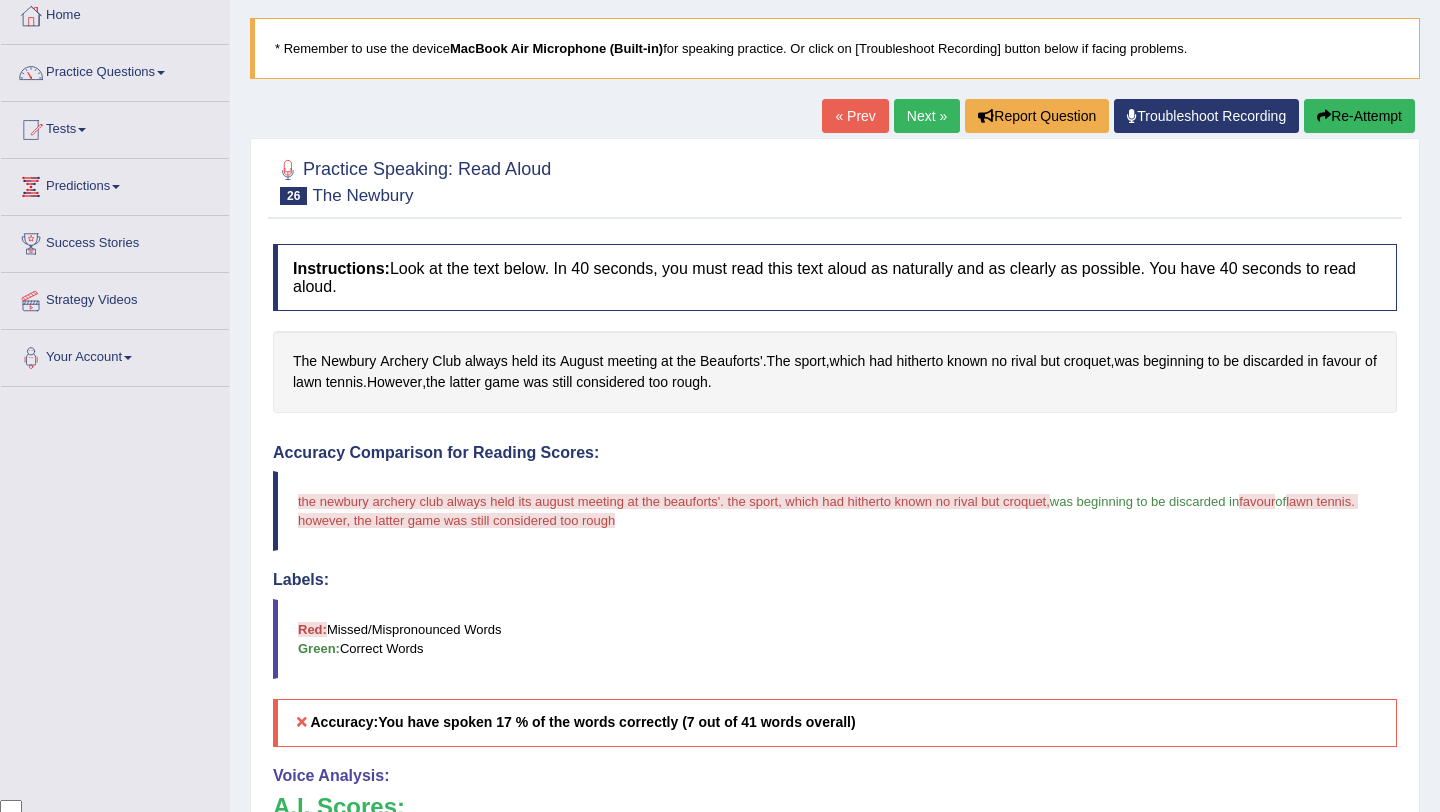 click on "Re-Attempt" at bounding box center [1359, 116] 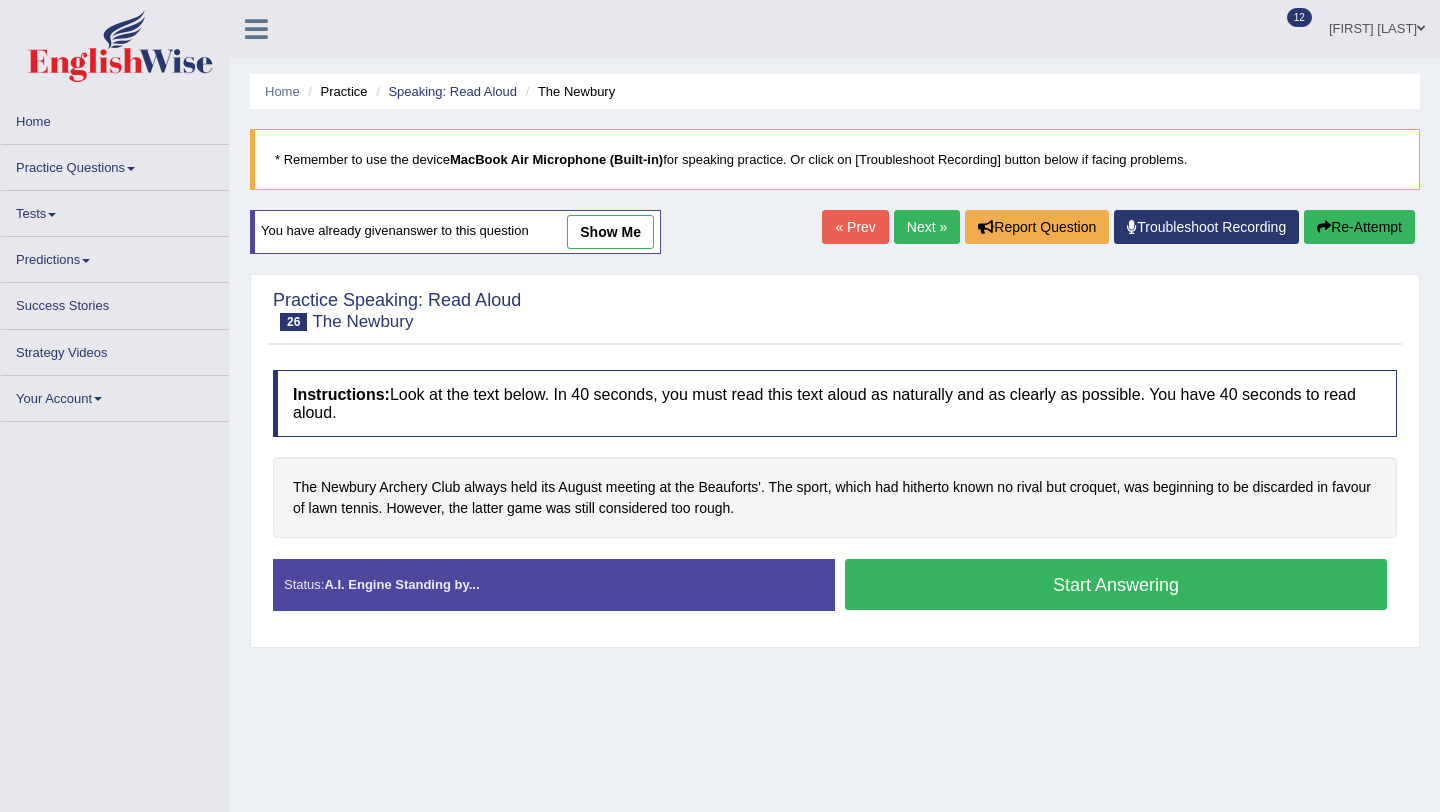 scroll, scrollTop: 111, scrollLeft: 0, axis: vertical 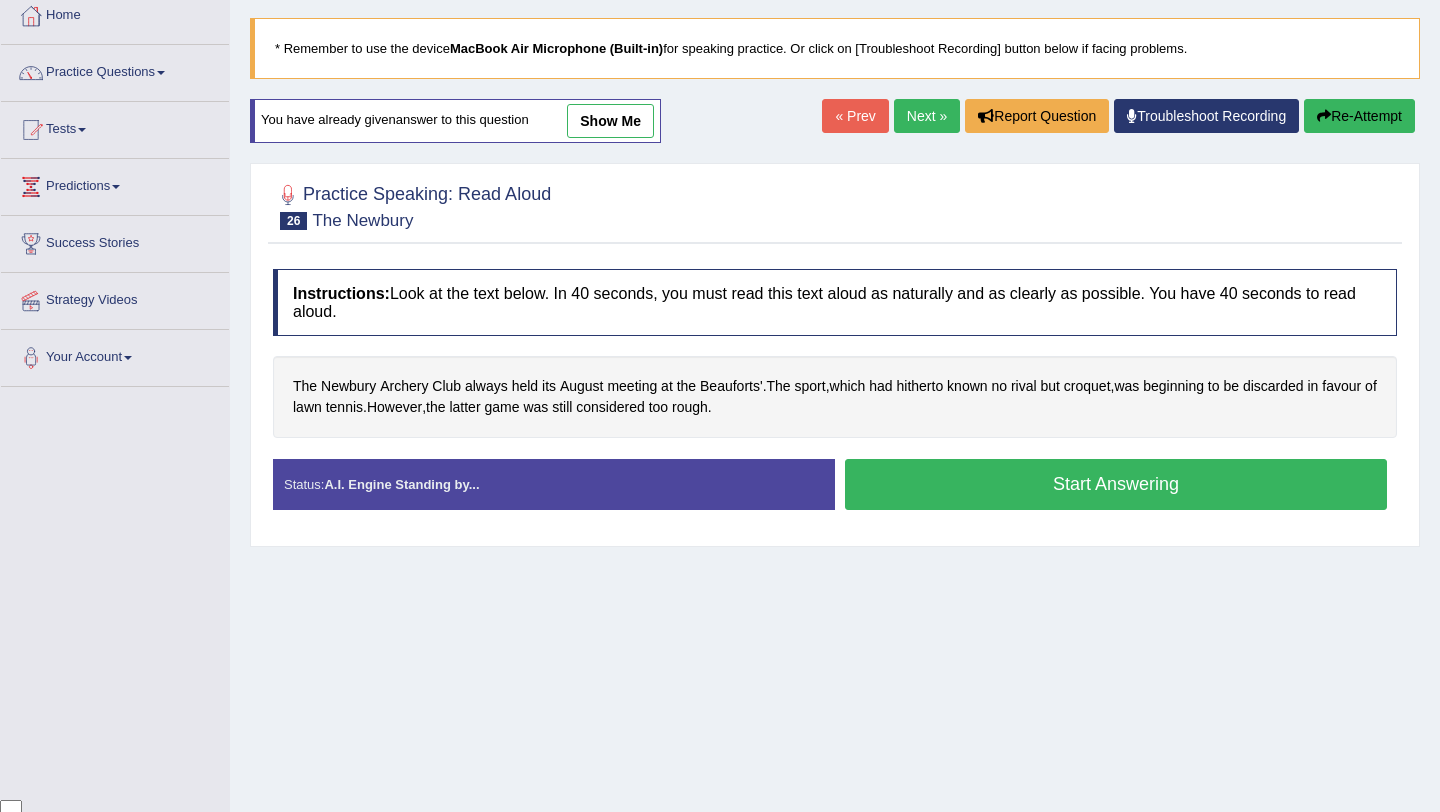 click on "Start Answering" at bounding box center (1116, 484) 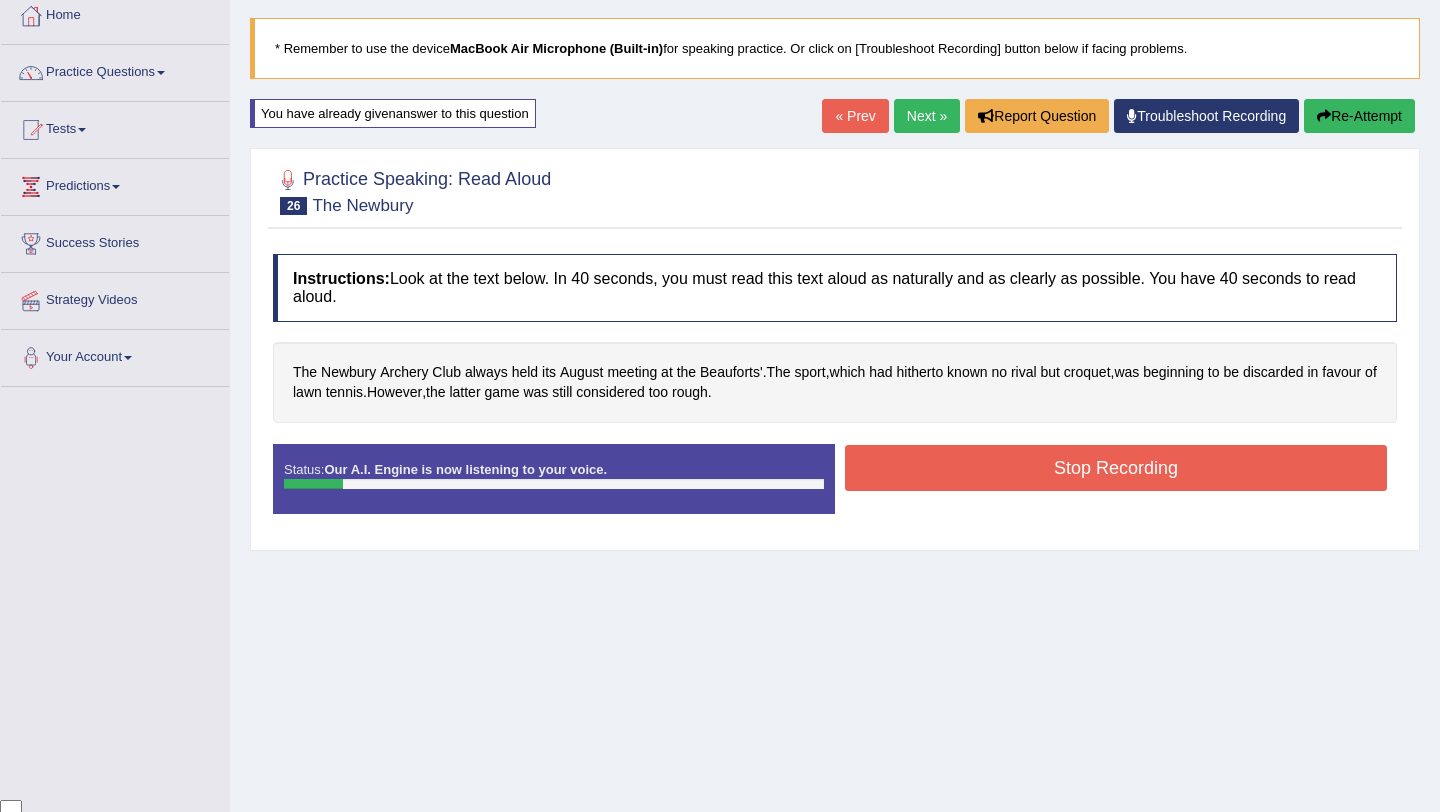 click on "Stop Recording" at bounding box center (1116, 468) 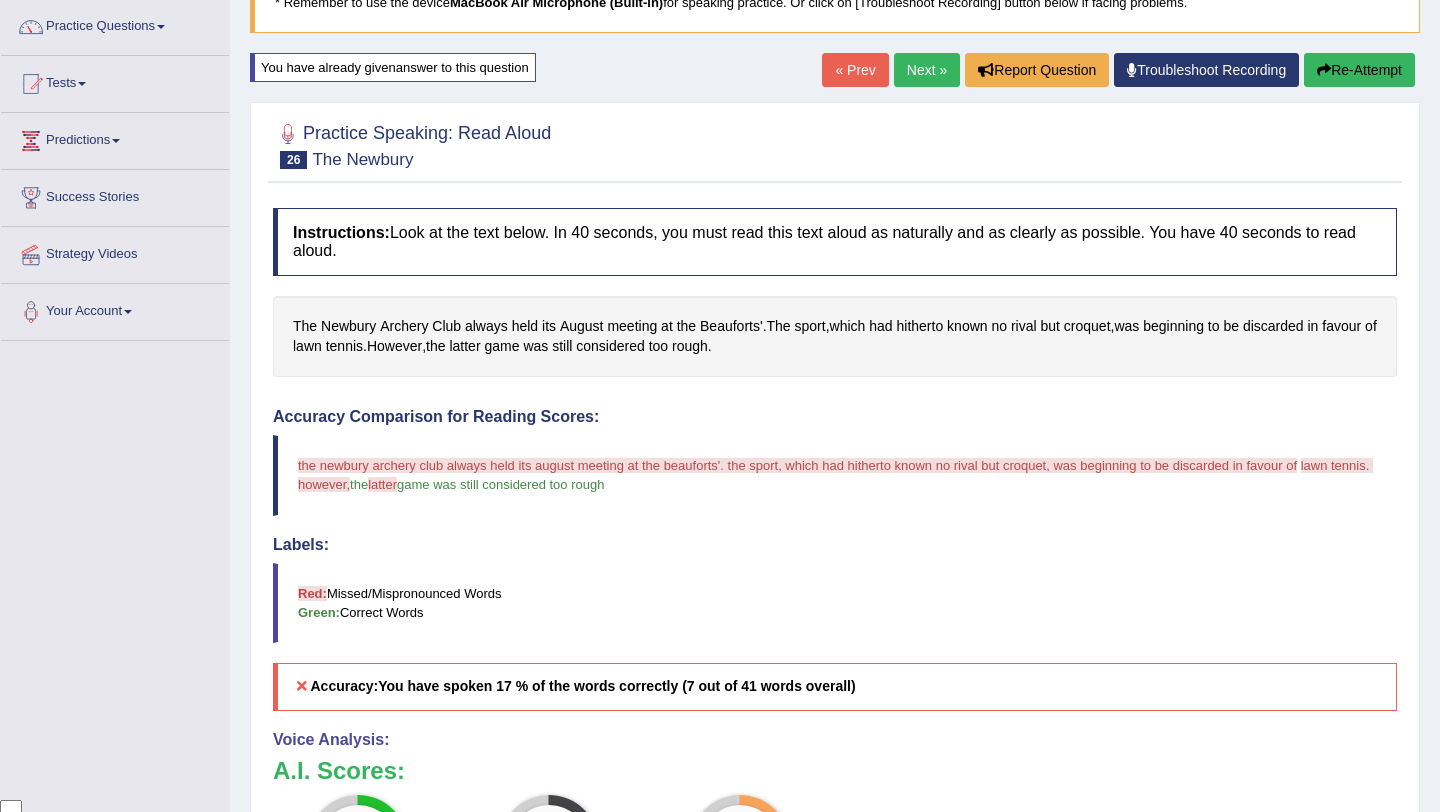 scroll, scrollTop: 152, scrollLeft: 0, axis: vertical 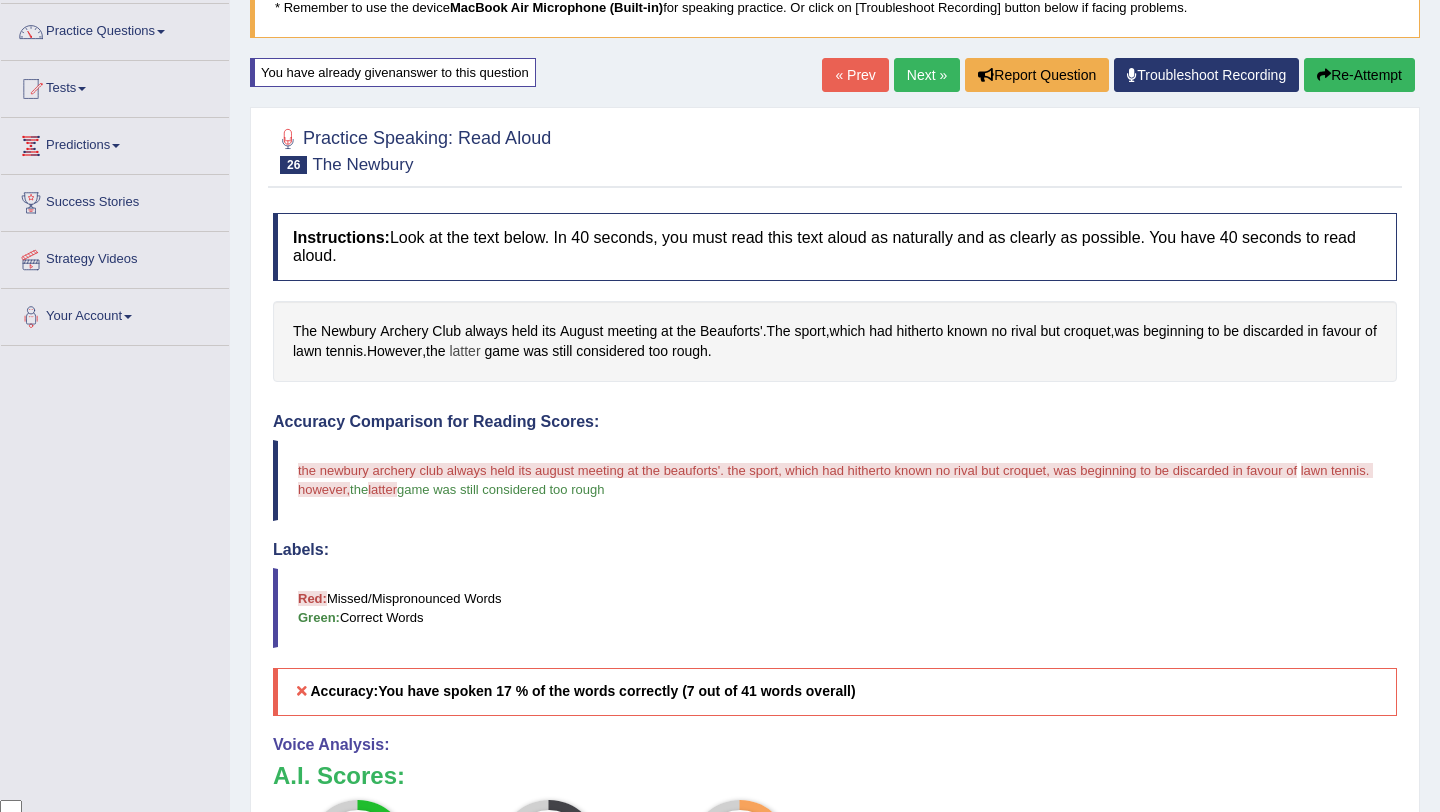 click on "latter" at bounding box center [464, 351] 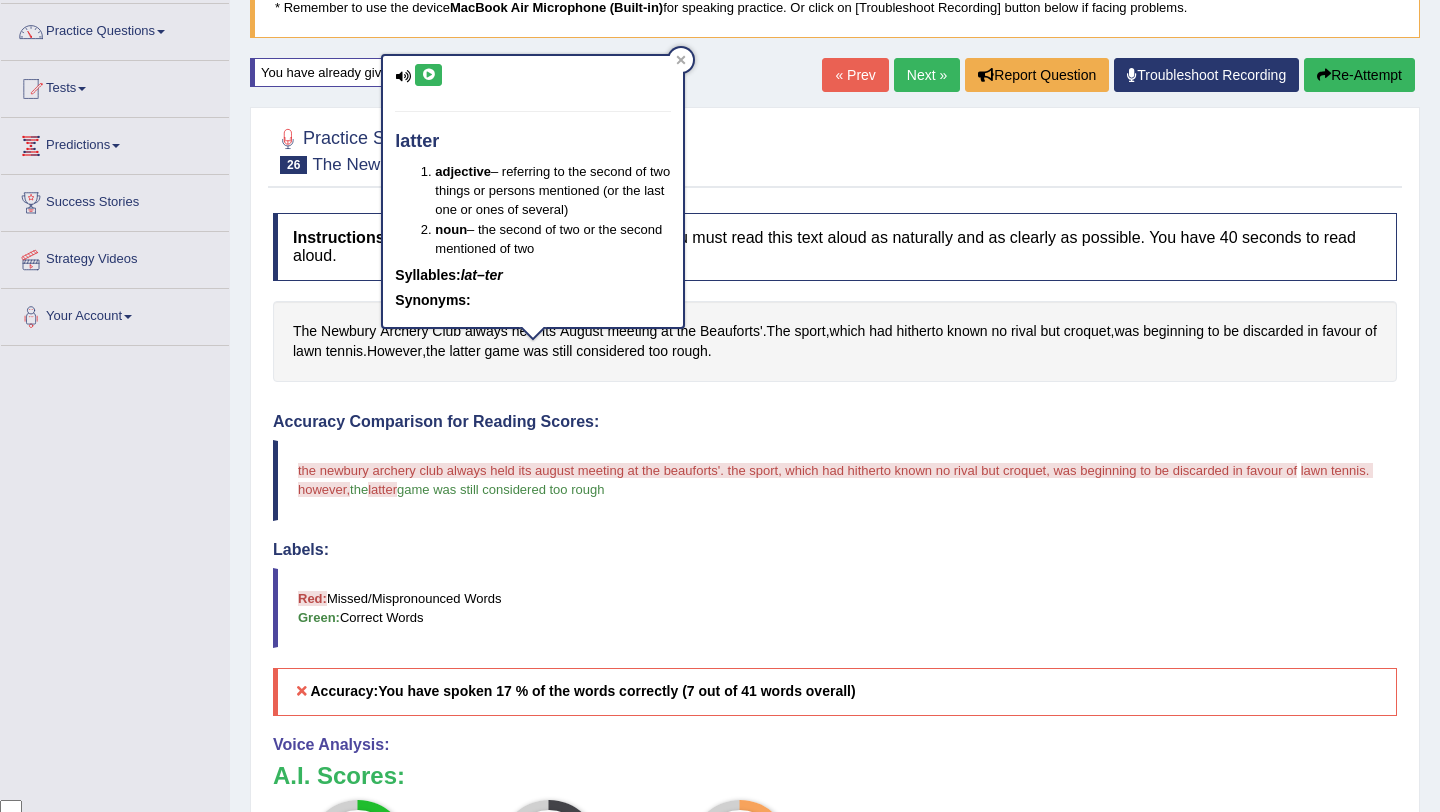 click at bounding box center [428, 75] 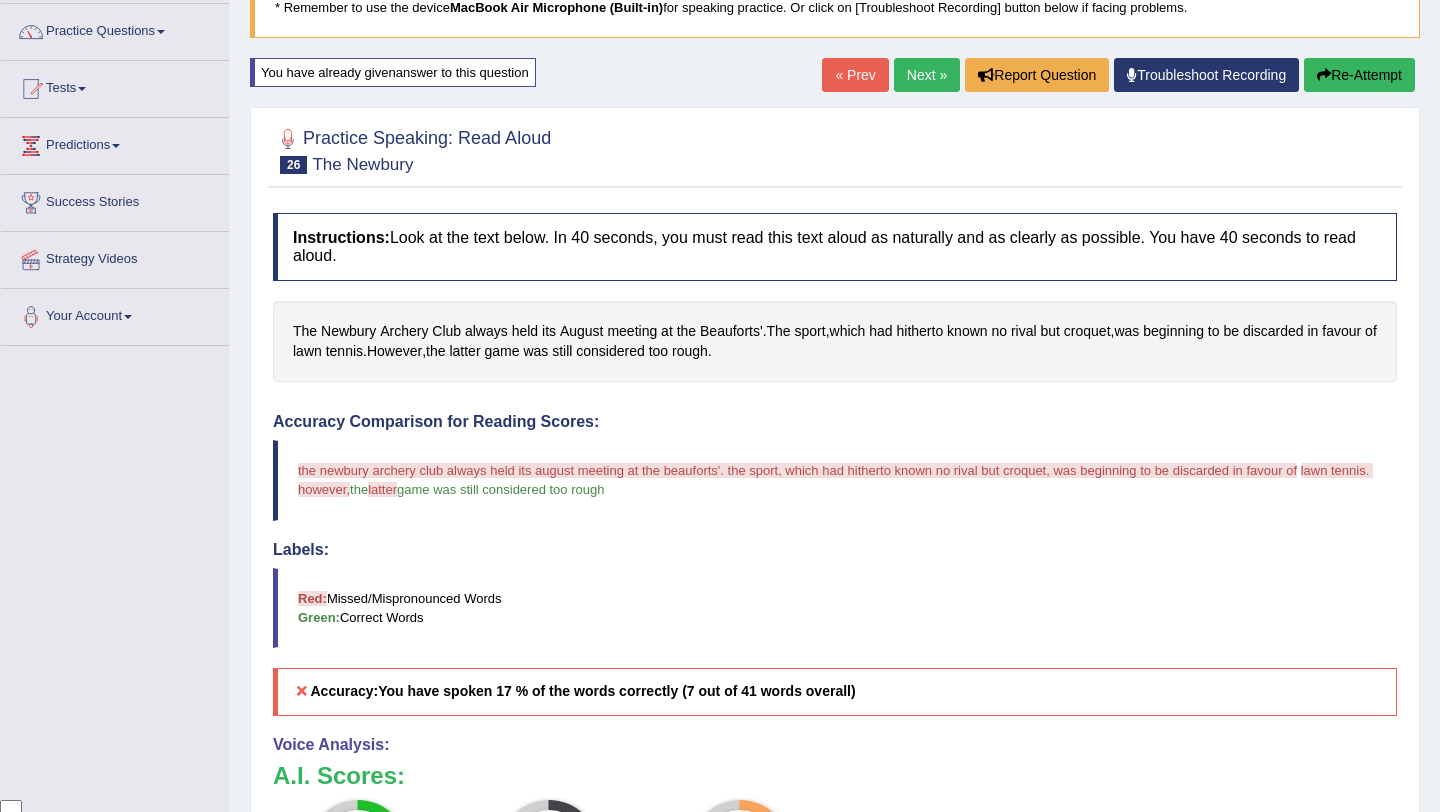 click on "Re-Attempt" at bounding box center [1359, 75] 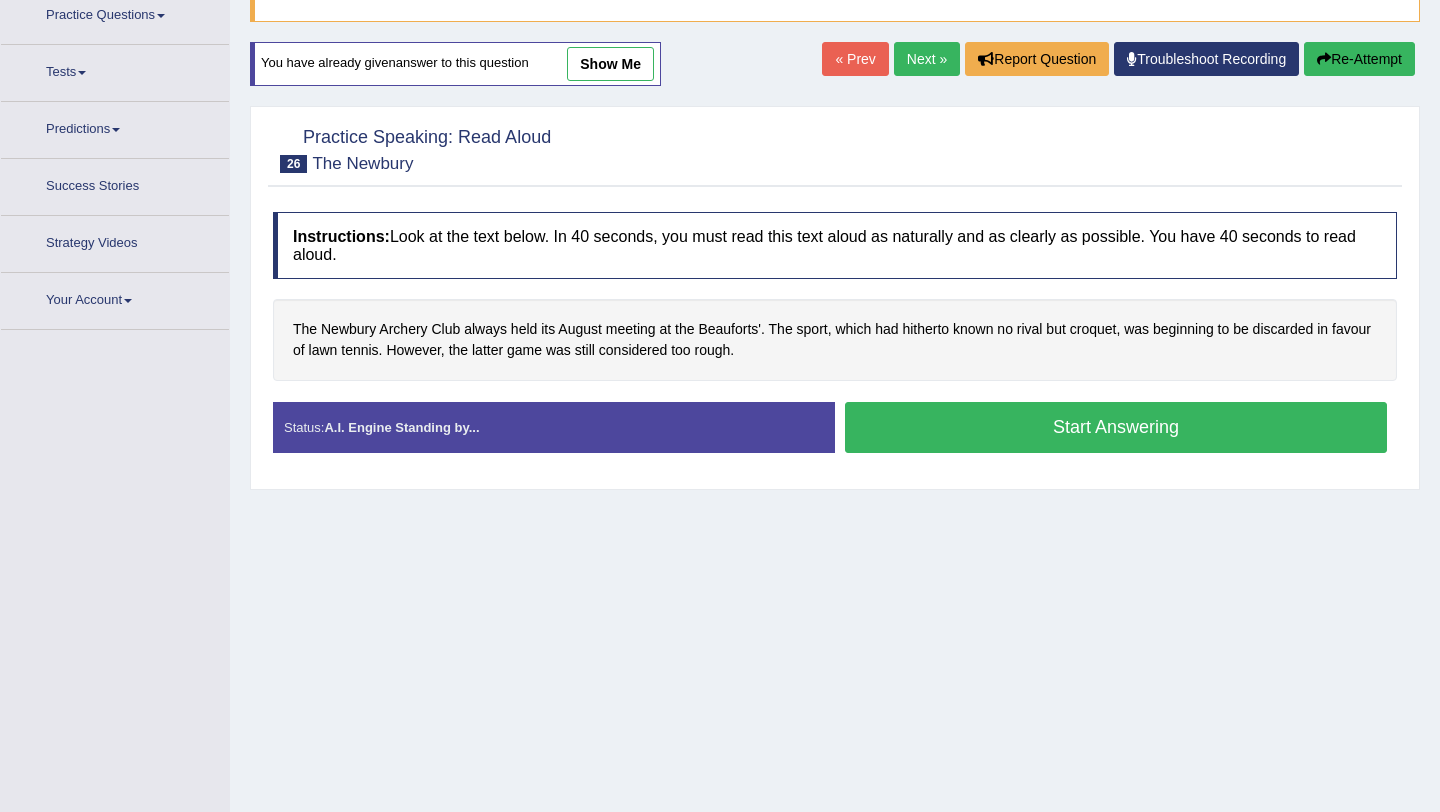 scroll, scrollTop: 0, scrollLeft: 0, axis: both 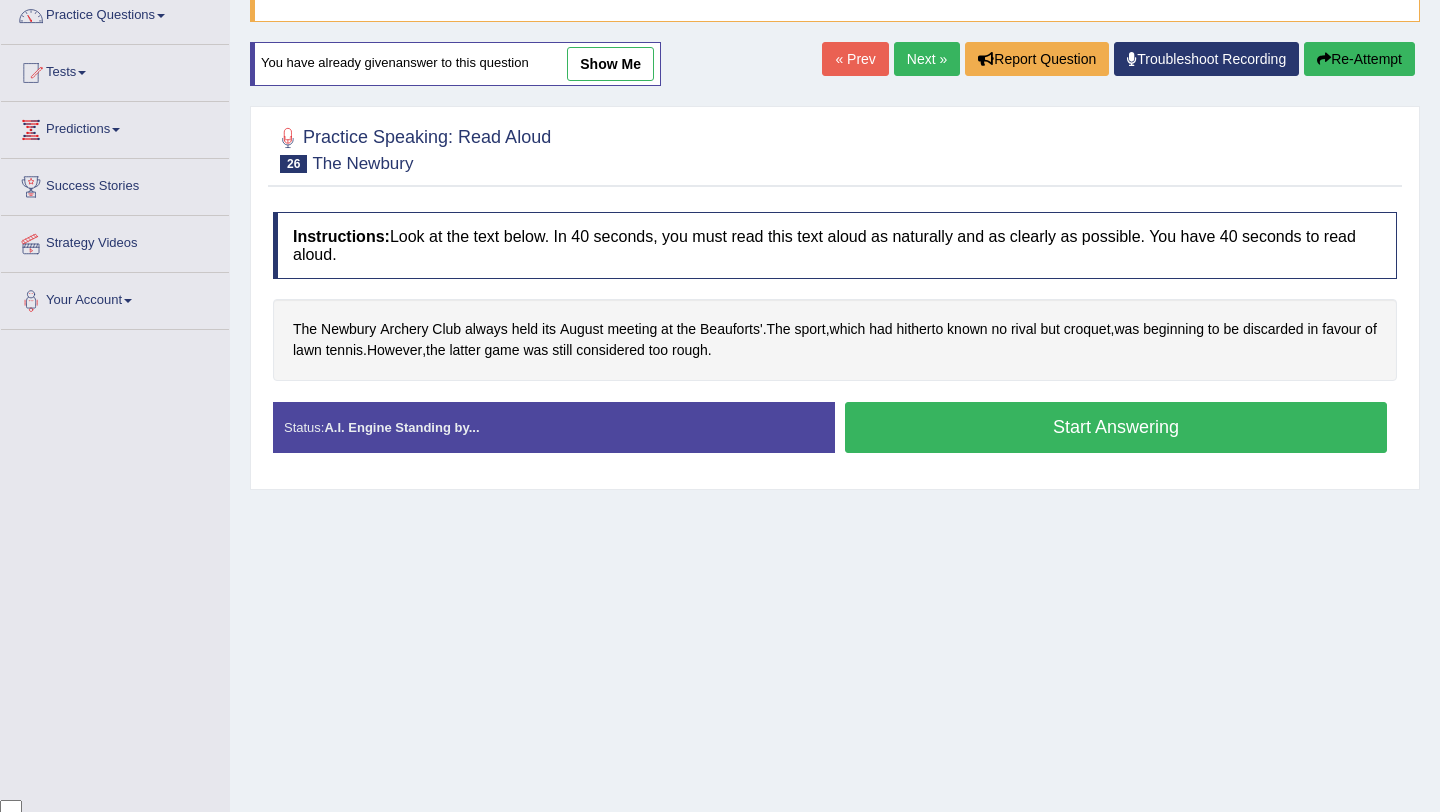 click on "Start Answering" at bounding box center [1116, 427] 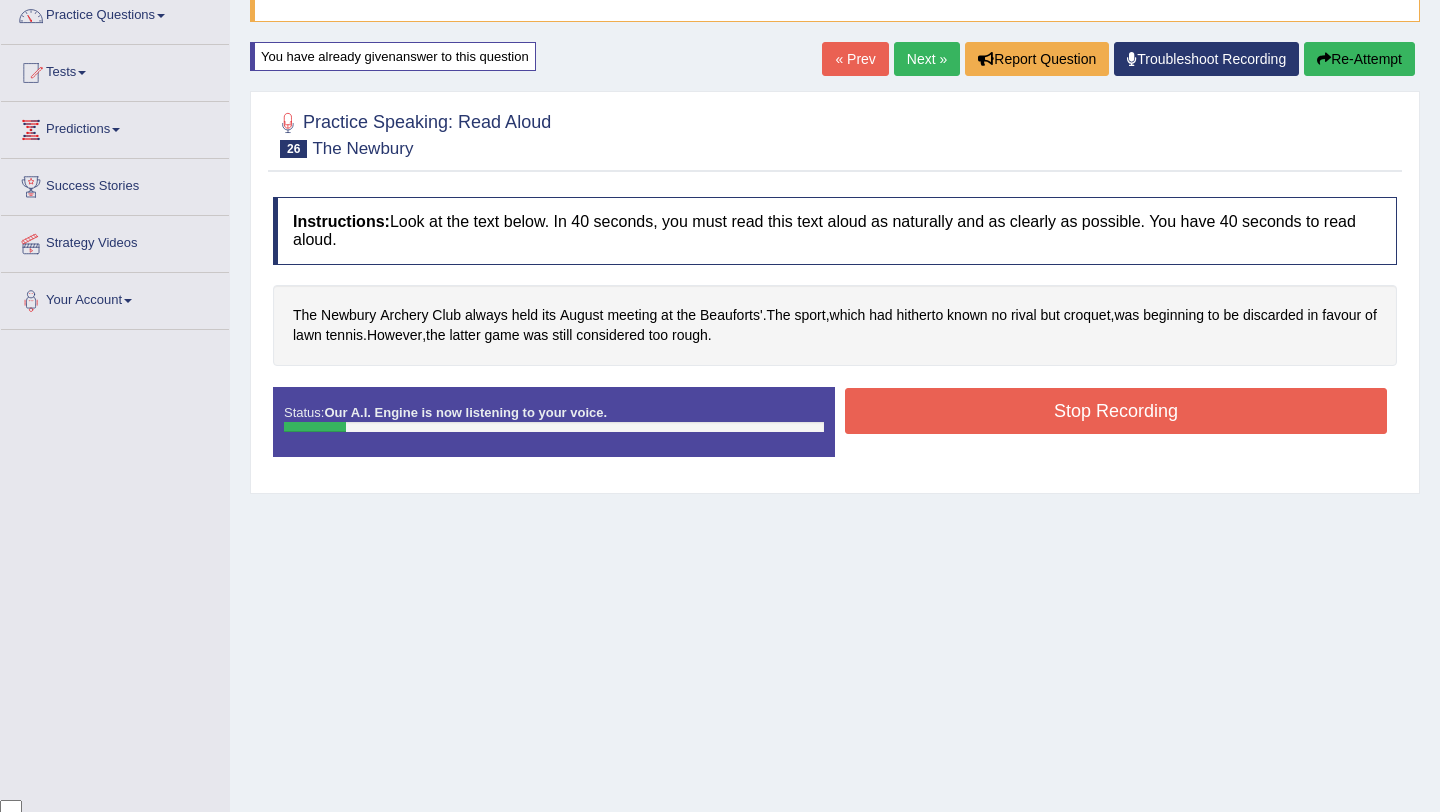 click on "Stop Recording" at bounding box center [1116, 411] 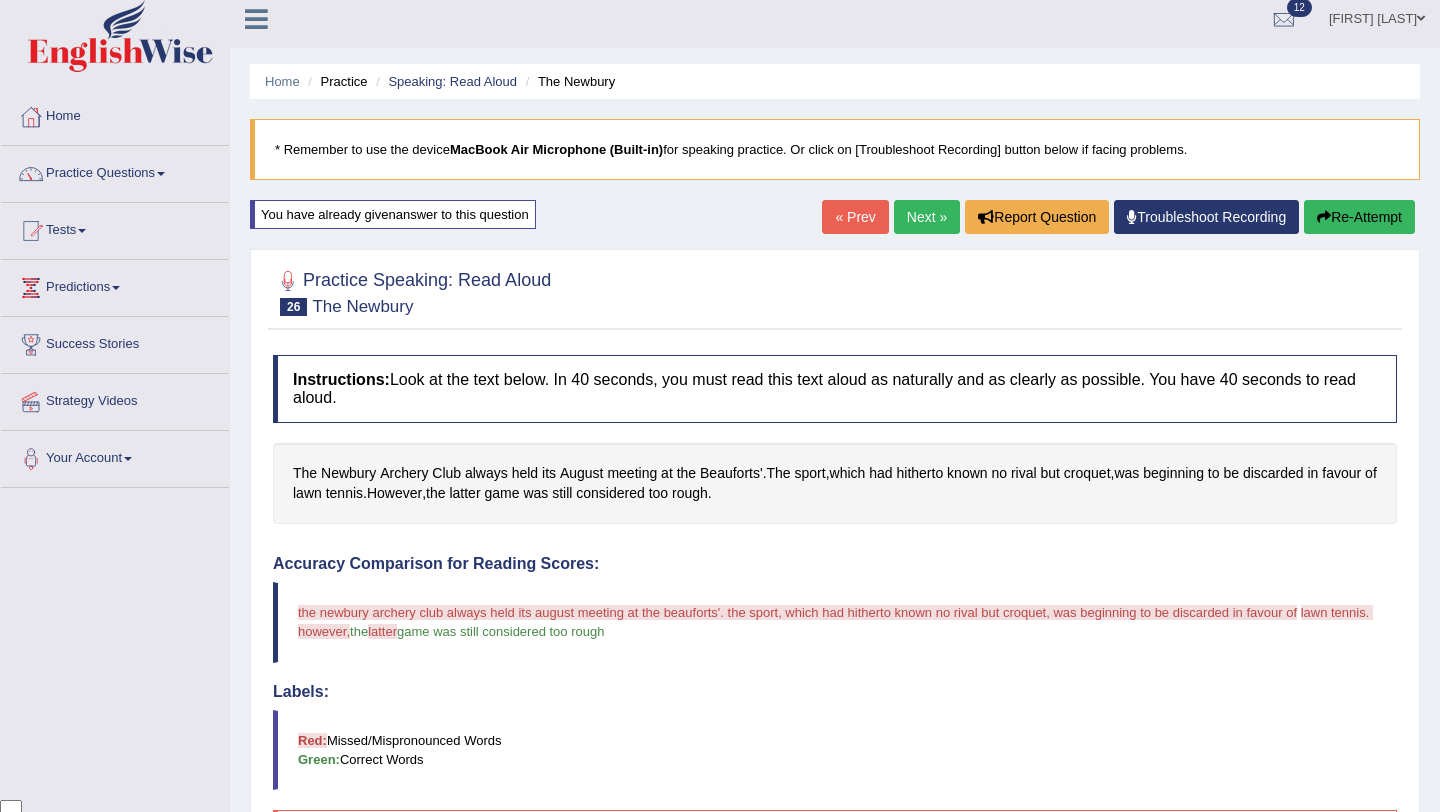 scroll, scrollTop: 0, scrollLeft: 0, axis: both 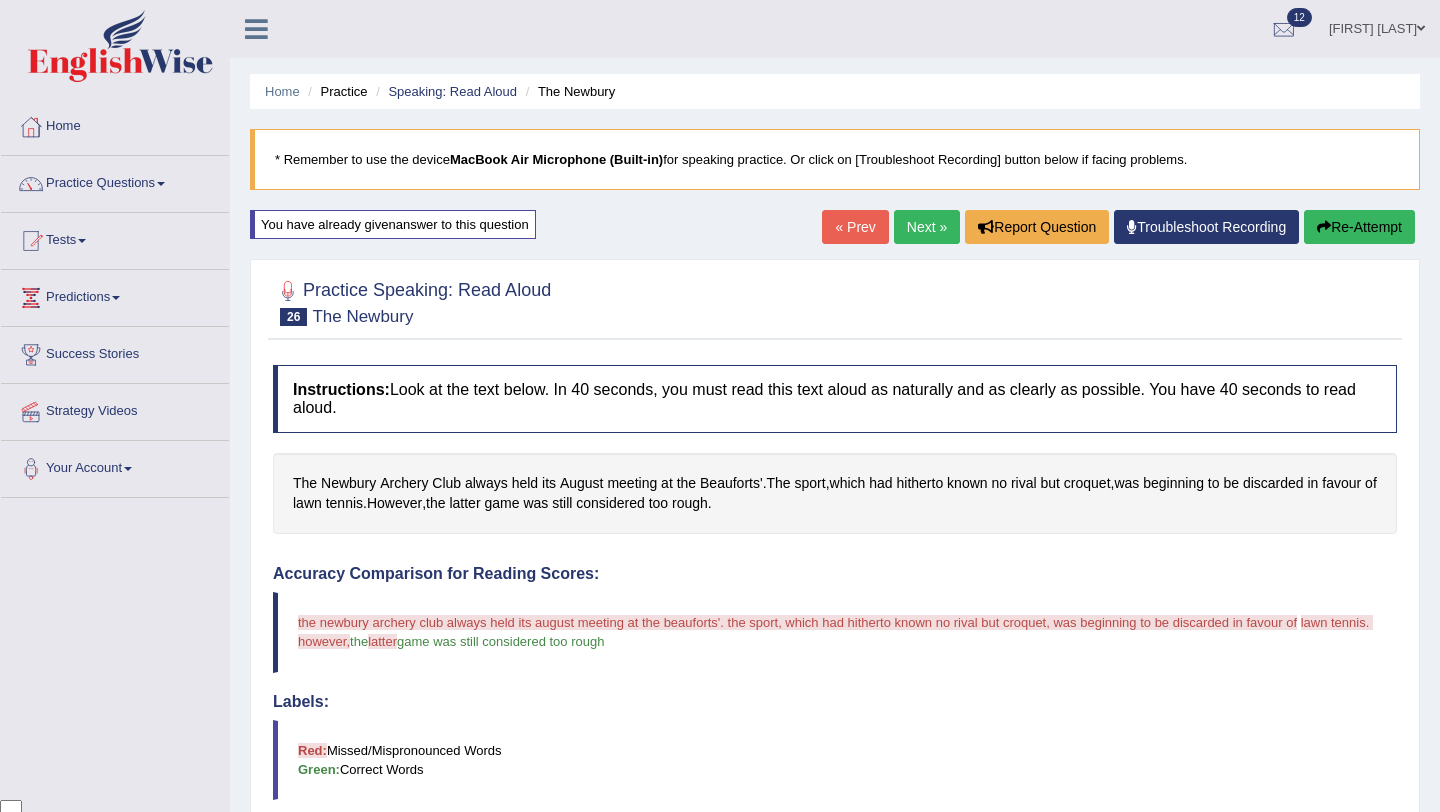 click on "Next »" at bounding box center (927, 227) 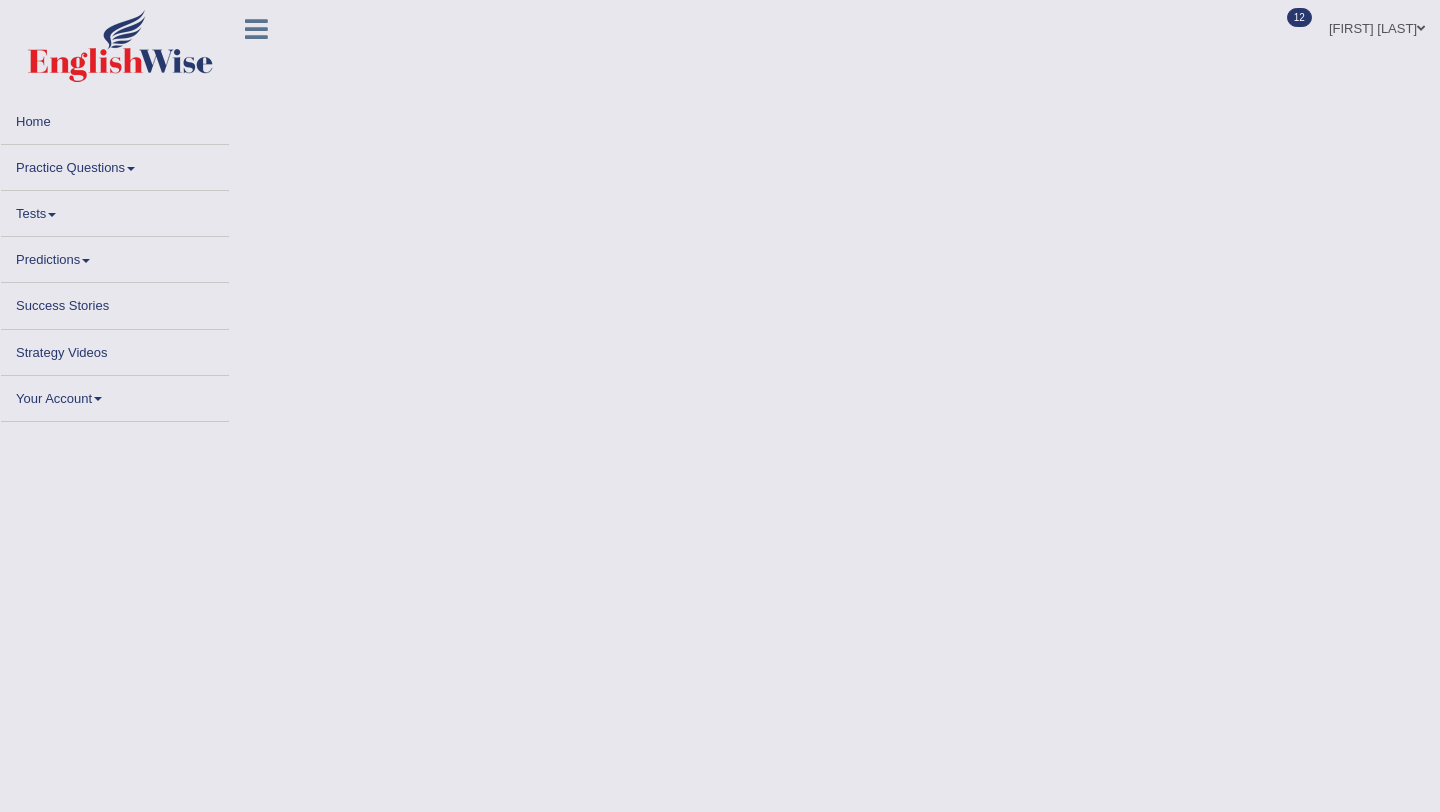 scroll, scrollTop: 0, scrollLeft: 0, axis: both 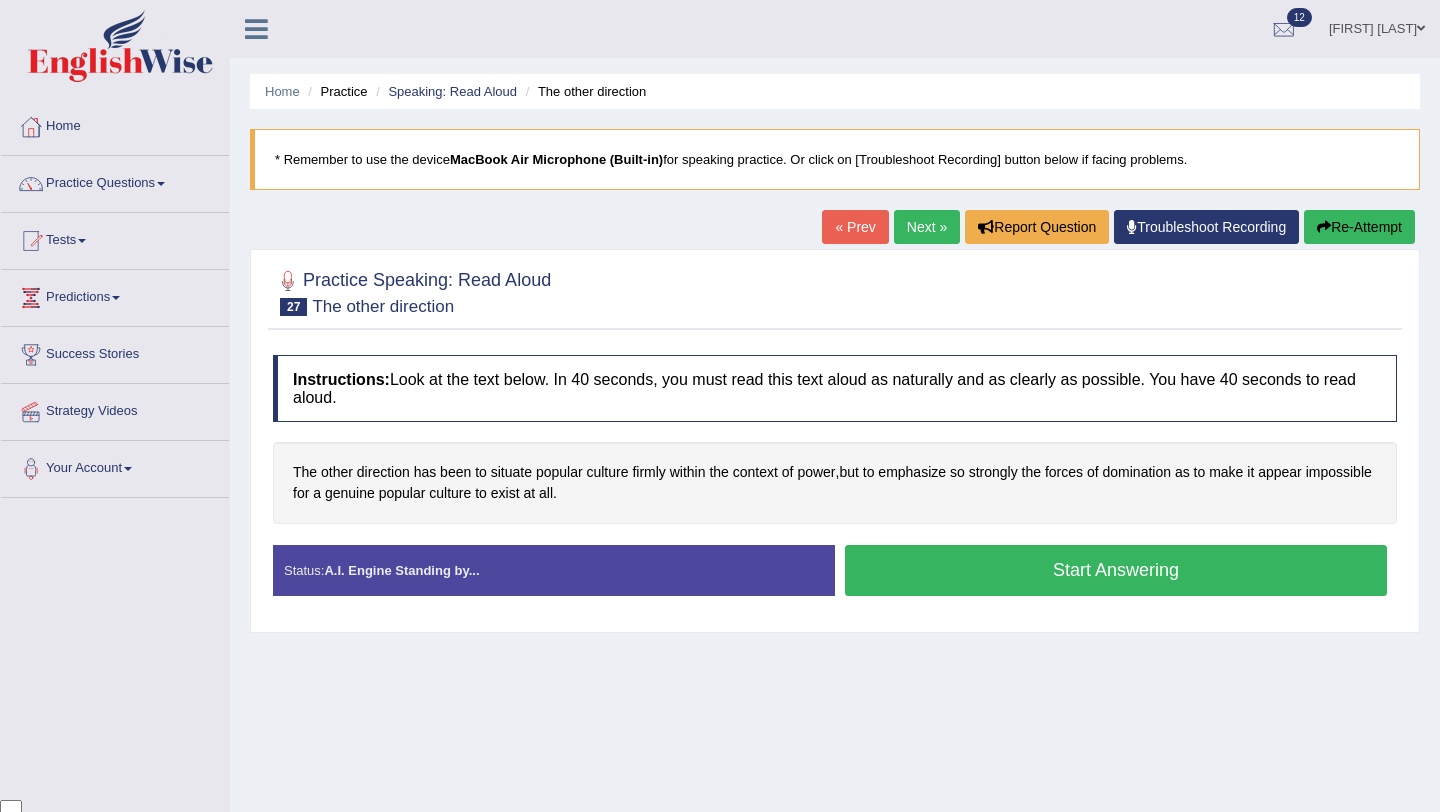 click on "Start Answering" at bounding box center [1116, 570] 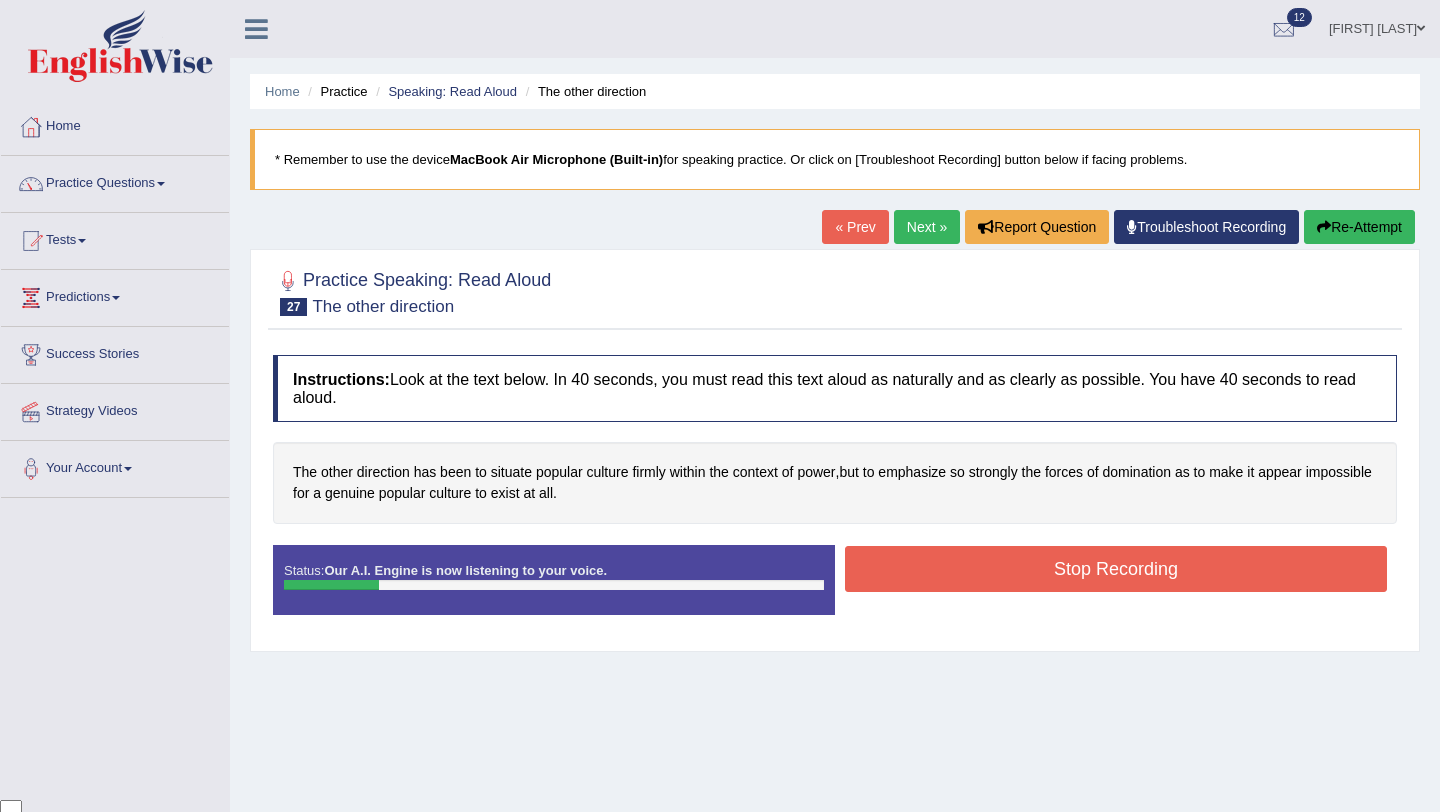 click on "Stop Recording" at bounding box center (1116, 569) 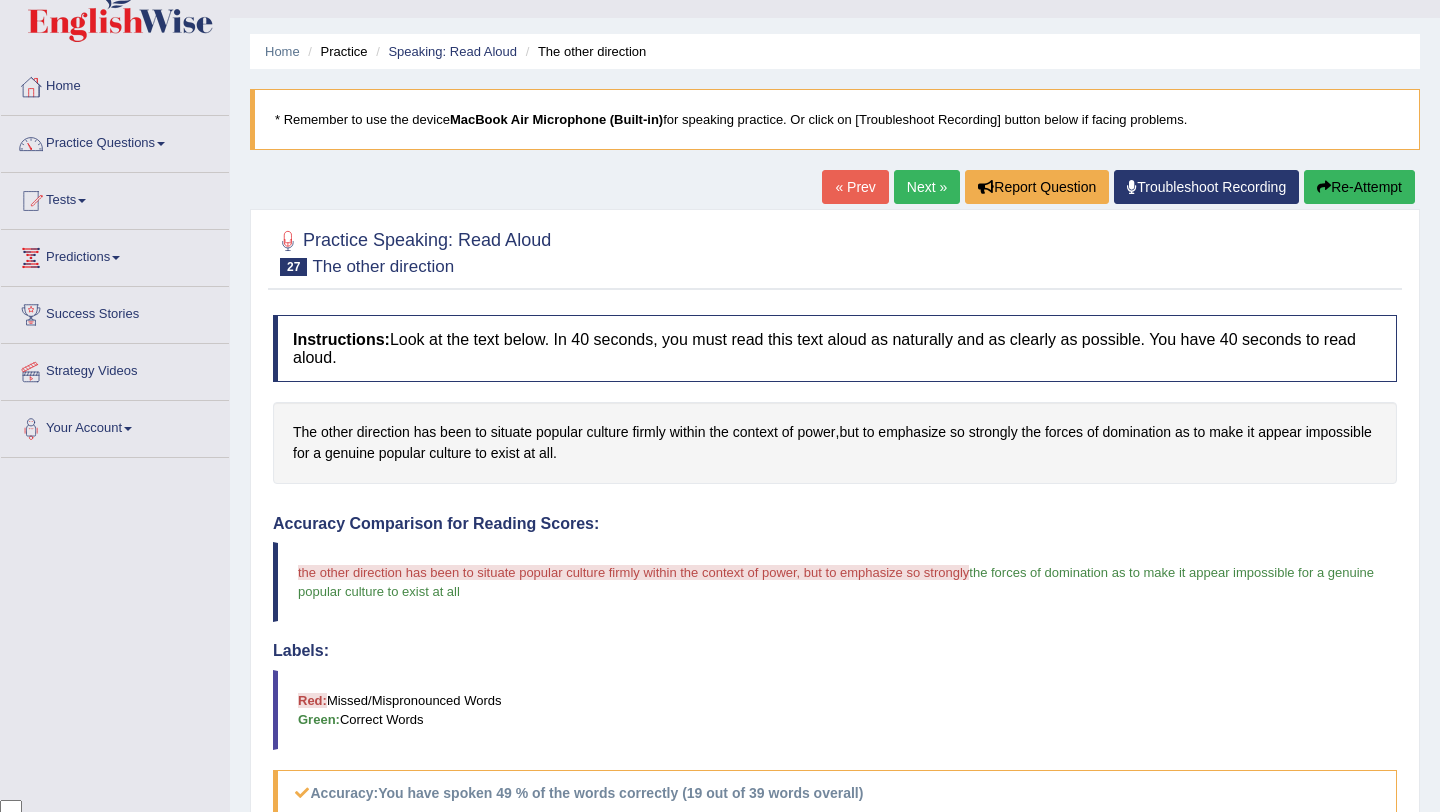 scroll, scrollTop: 0, scrollLeft: 0, axis: both 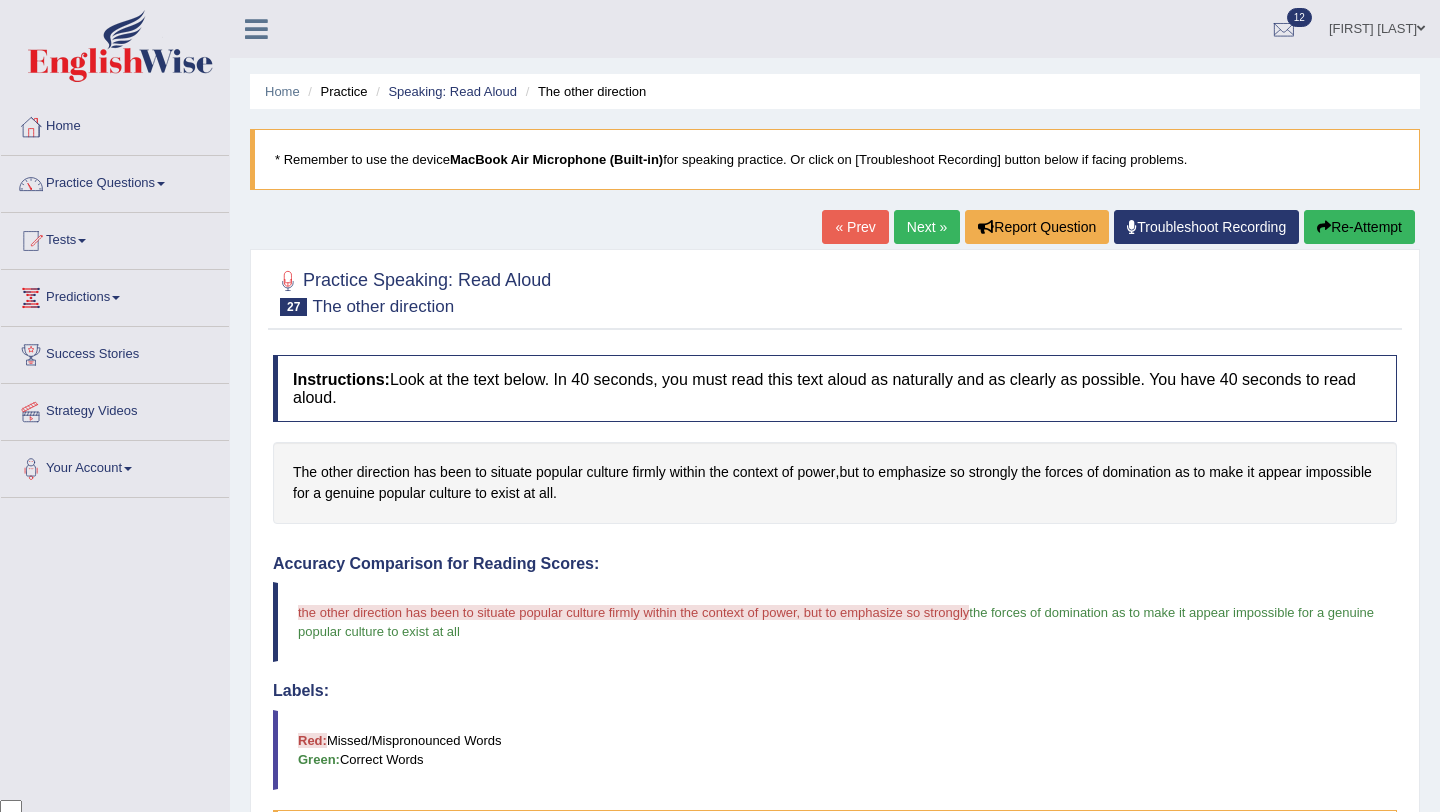 click on "Next »" at bounding box center (927, 227) 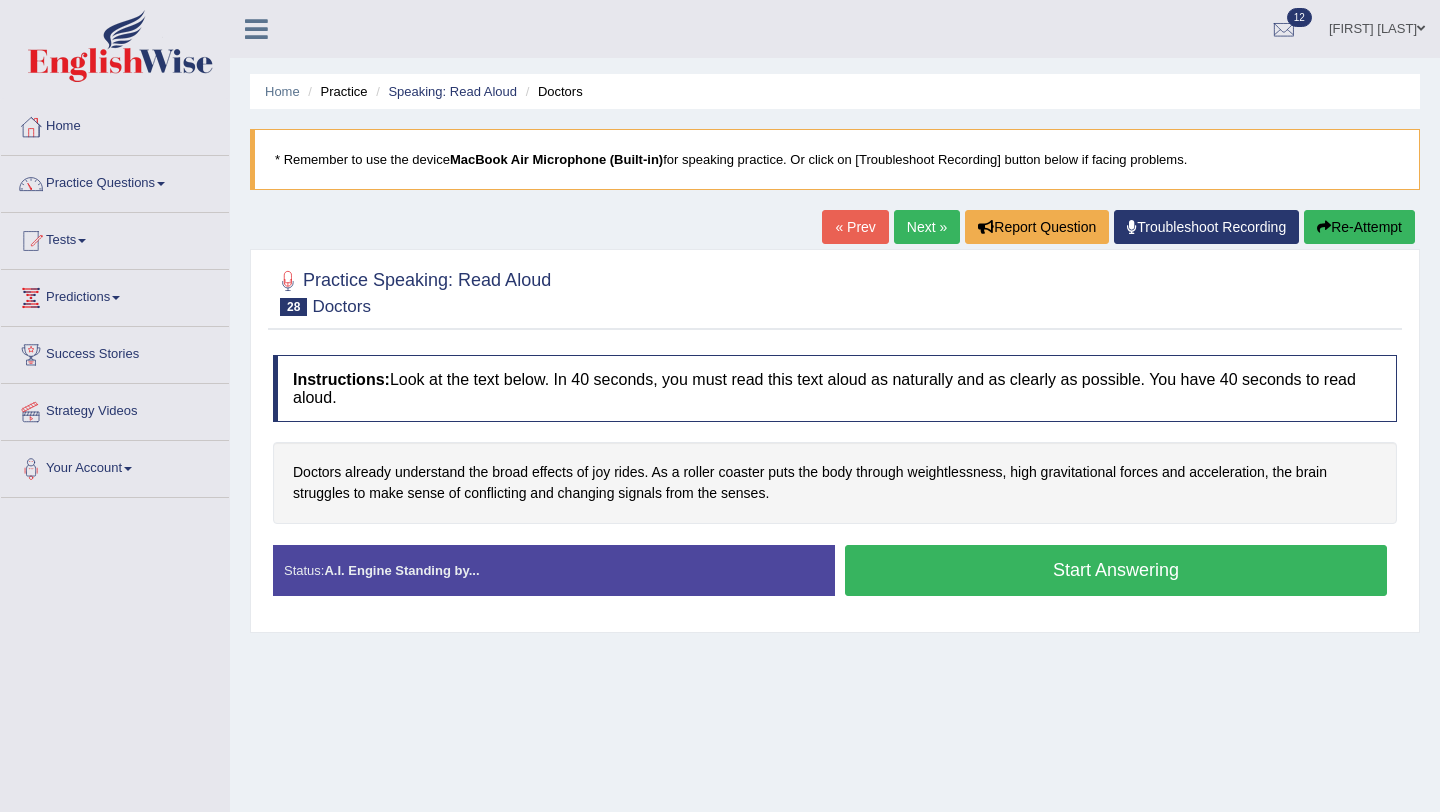 scroll, scrollTop: 0, scrollLeft: 0, axis: both 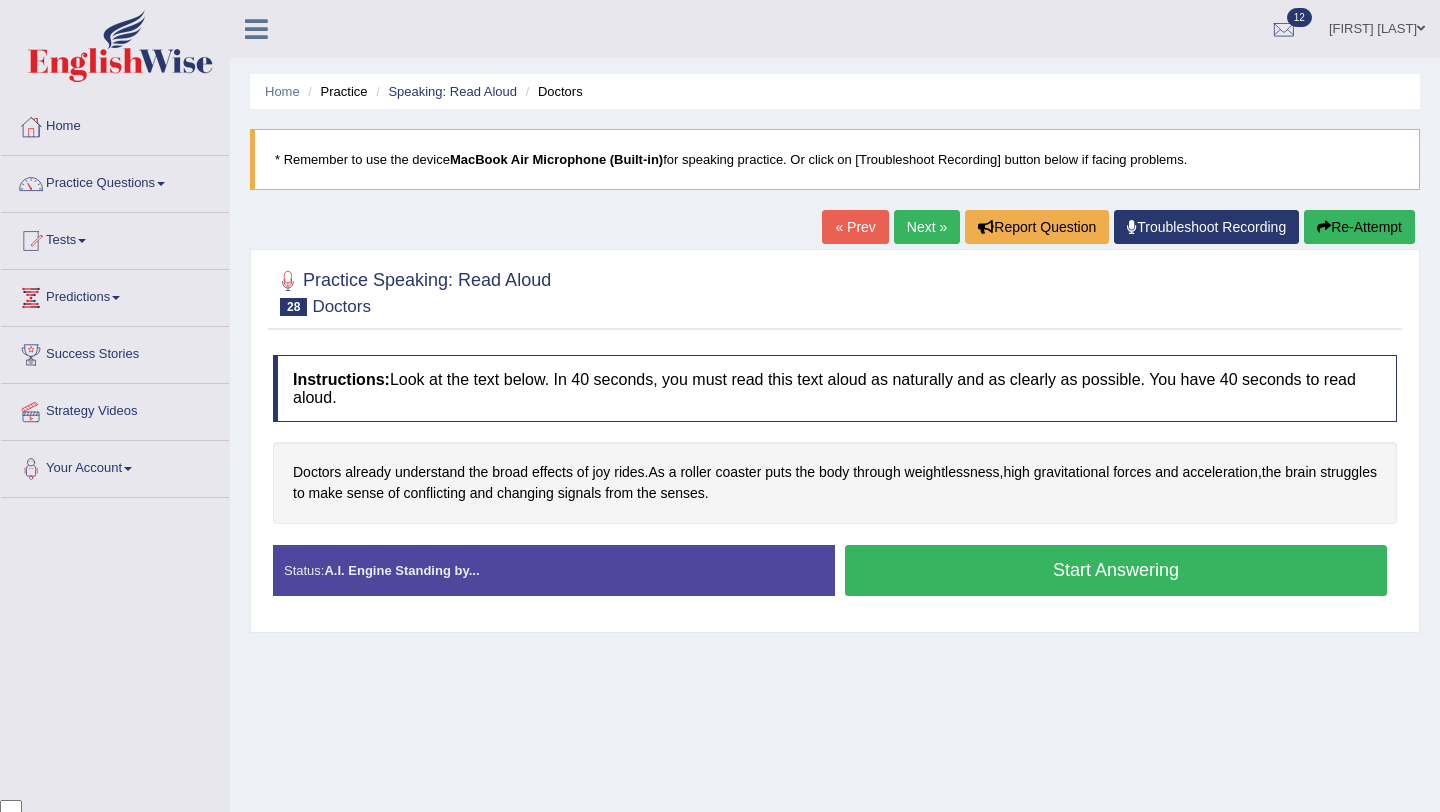 click on "Start Answering" at bounding box center (1116, 570) 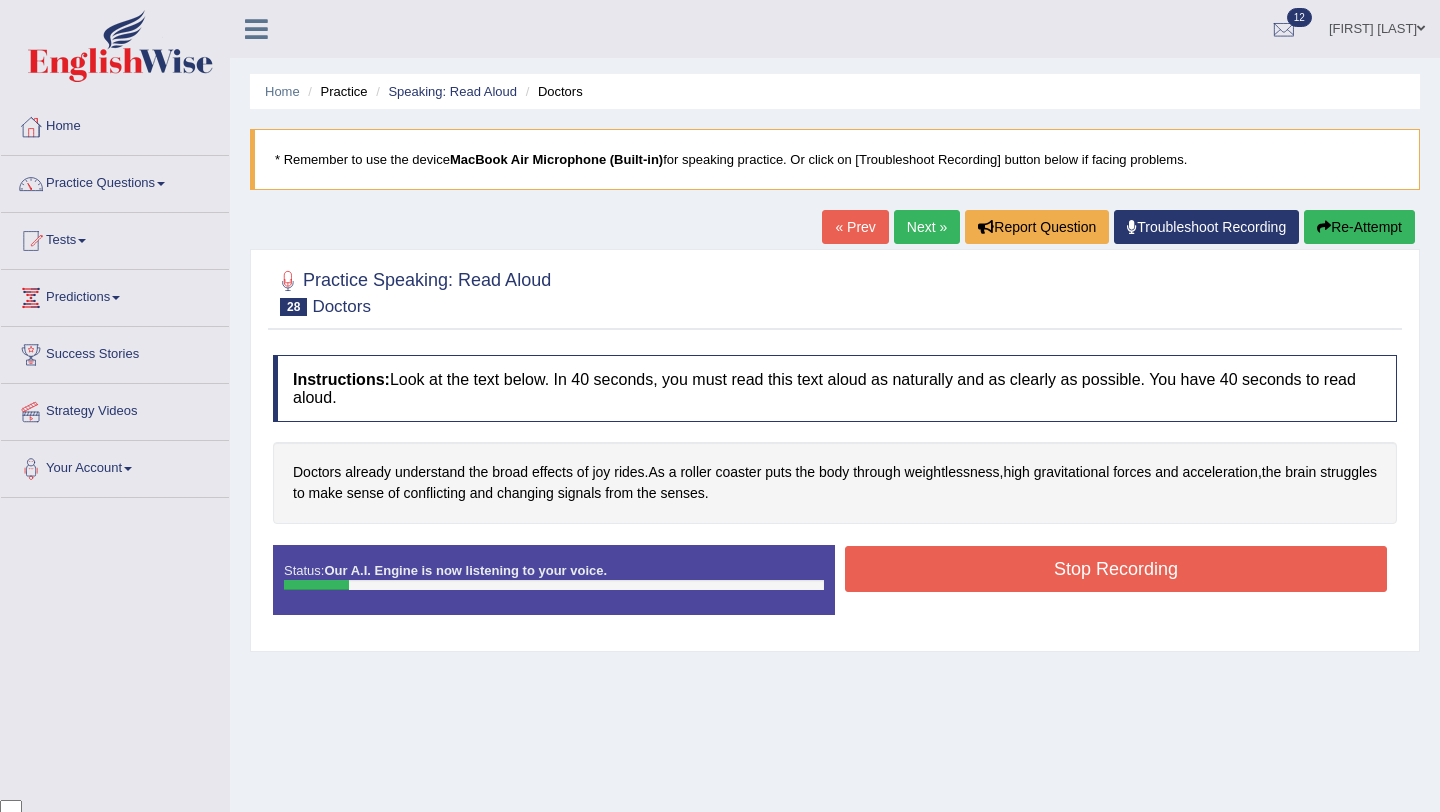 click on "Stop Recording" at bounding box center (1116, 569) 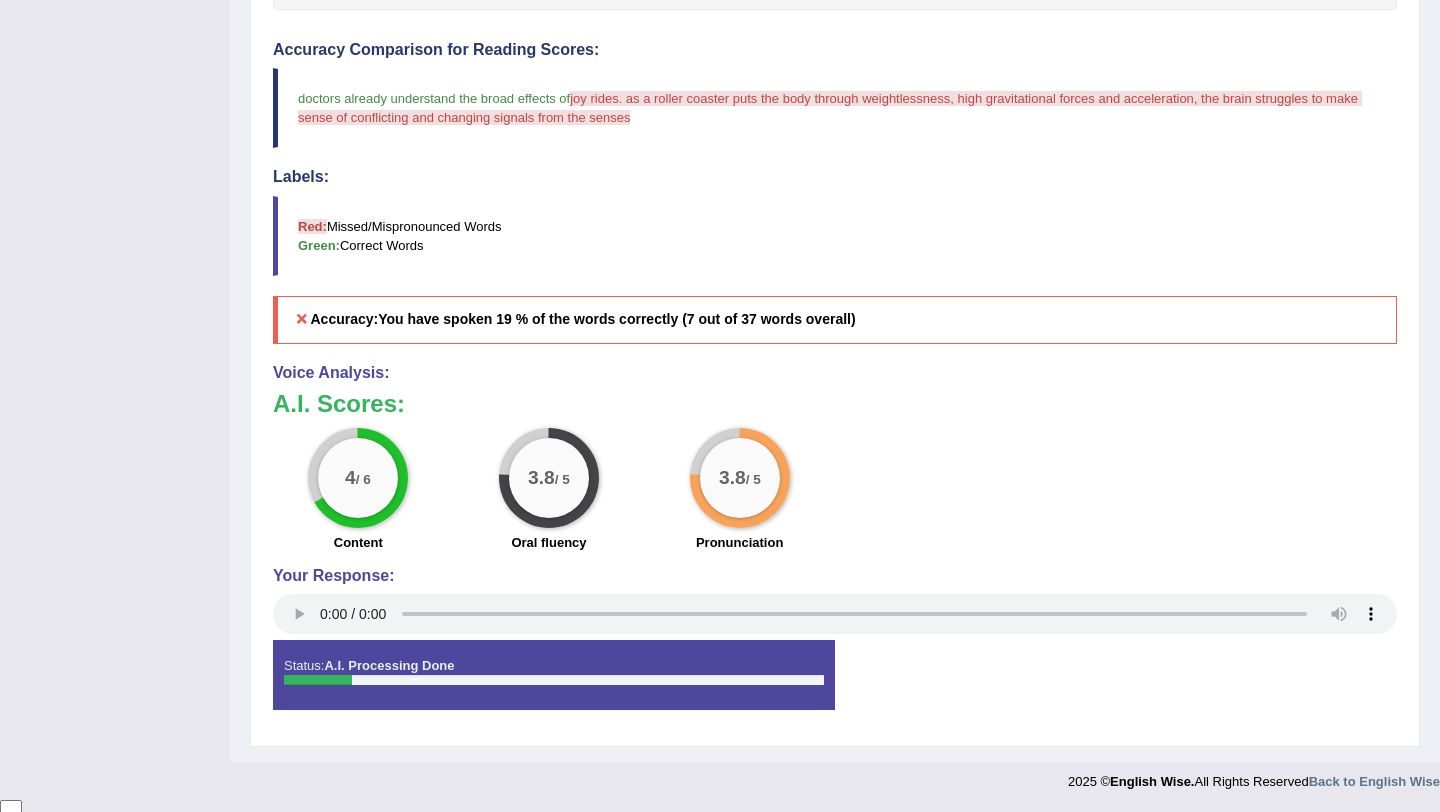 scroll, scrollTop: 0, scrollLeft: 0, axis: both 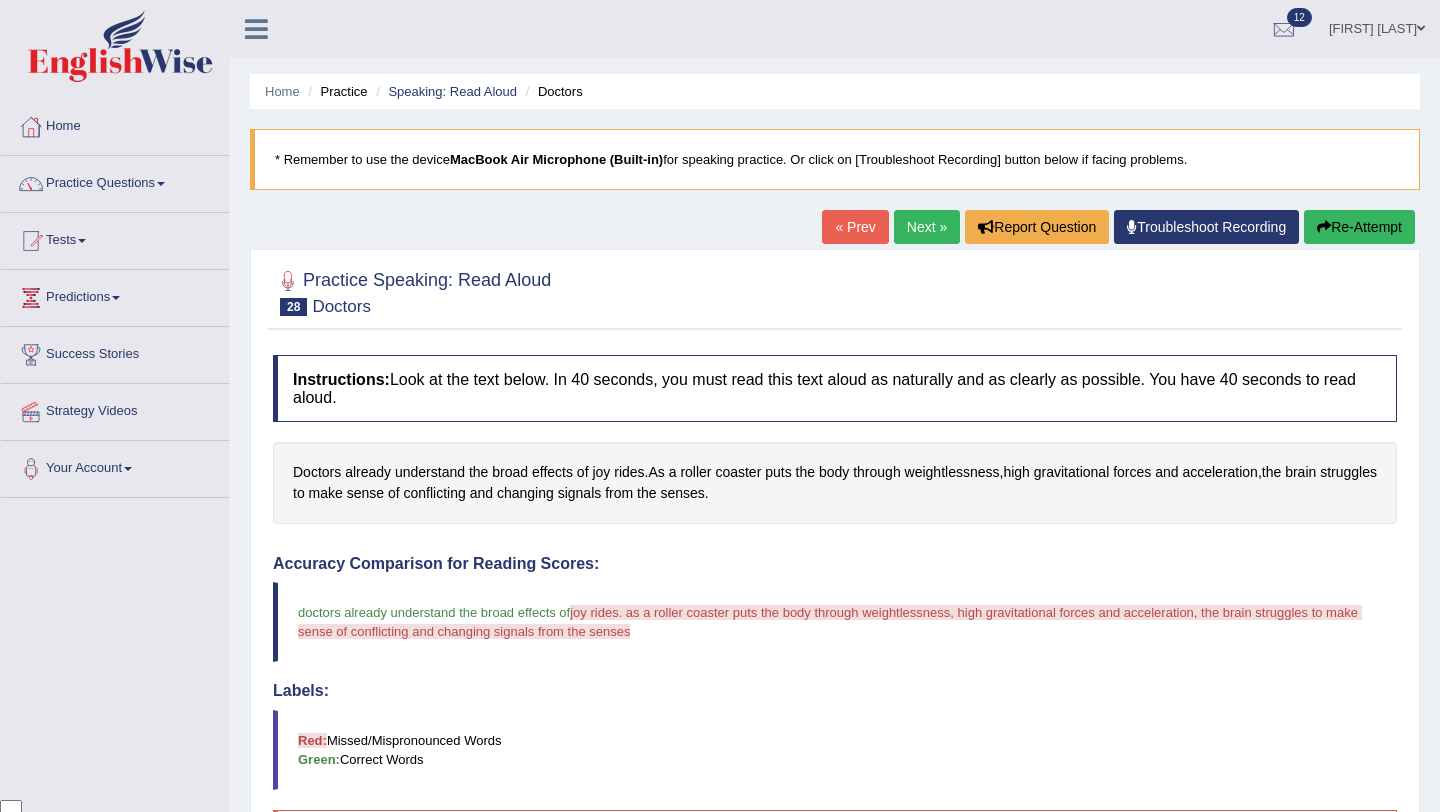 click on "Next »" at bounding box center (927, 227) 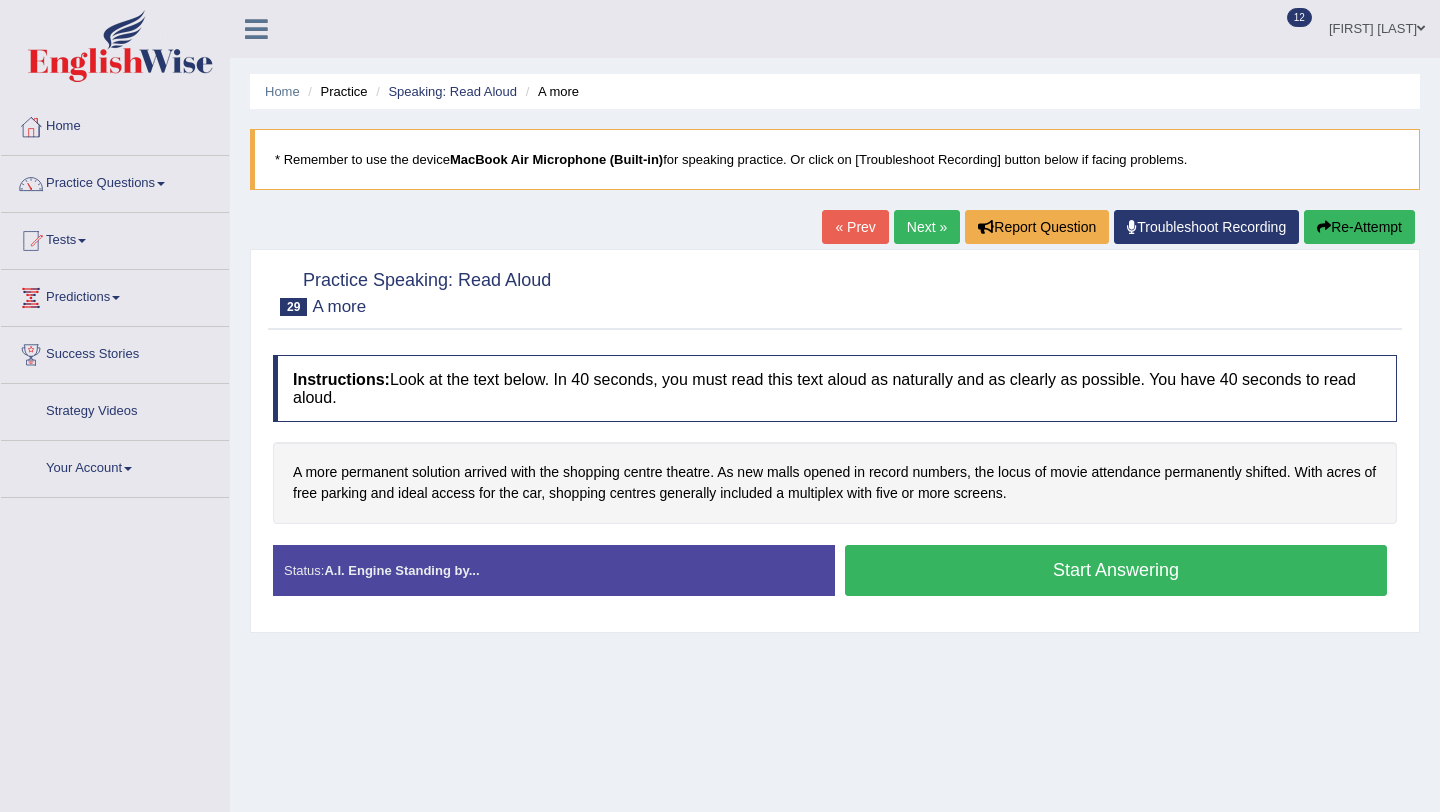 scroll, scrollTop: 0, scrollLeft: 0, axis: both 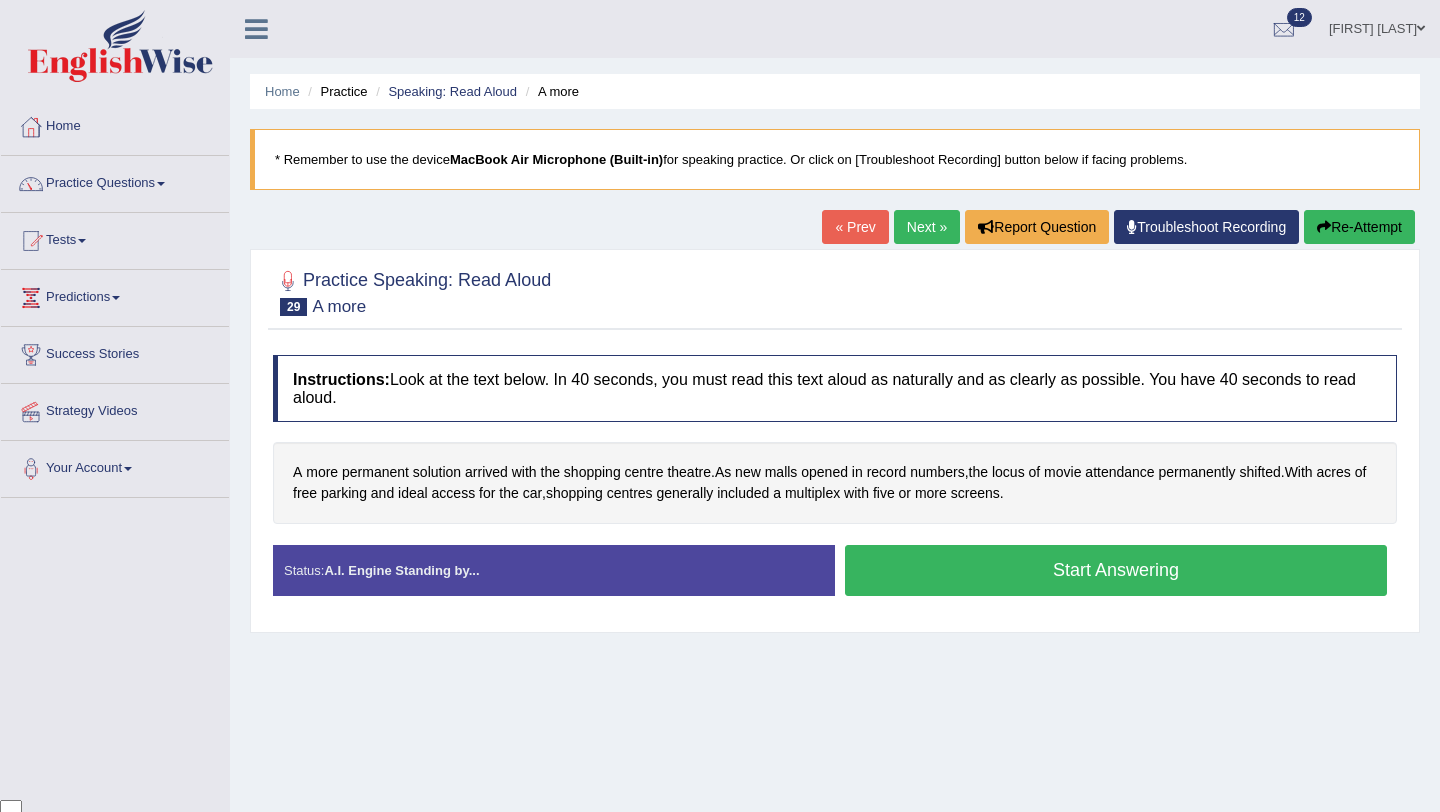 click on "Start Answering" at bounding box center [1116, 570] 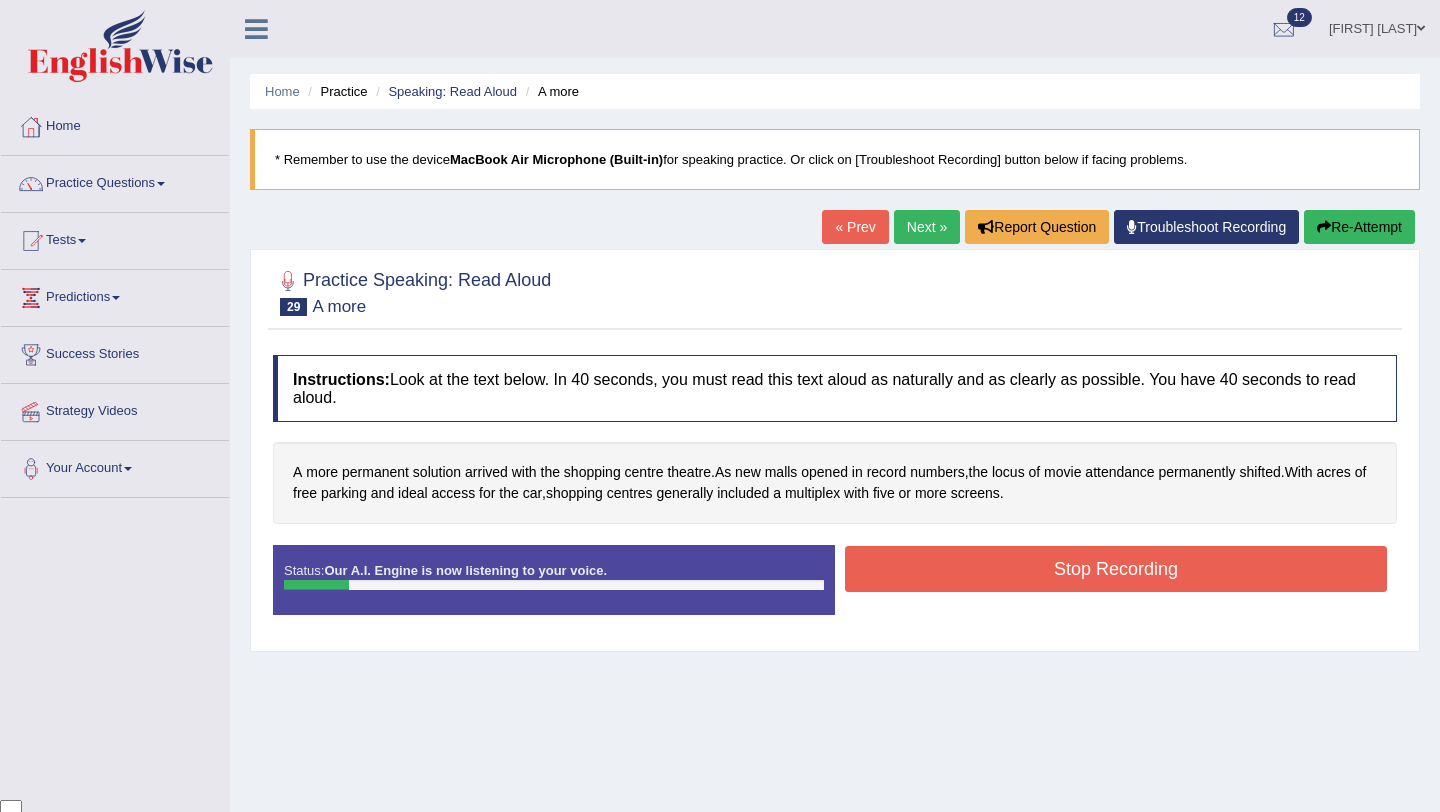 click on "Stop Recording" at bounding box center [1116, 569] 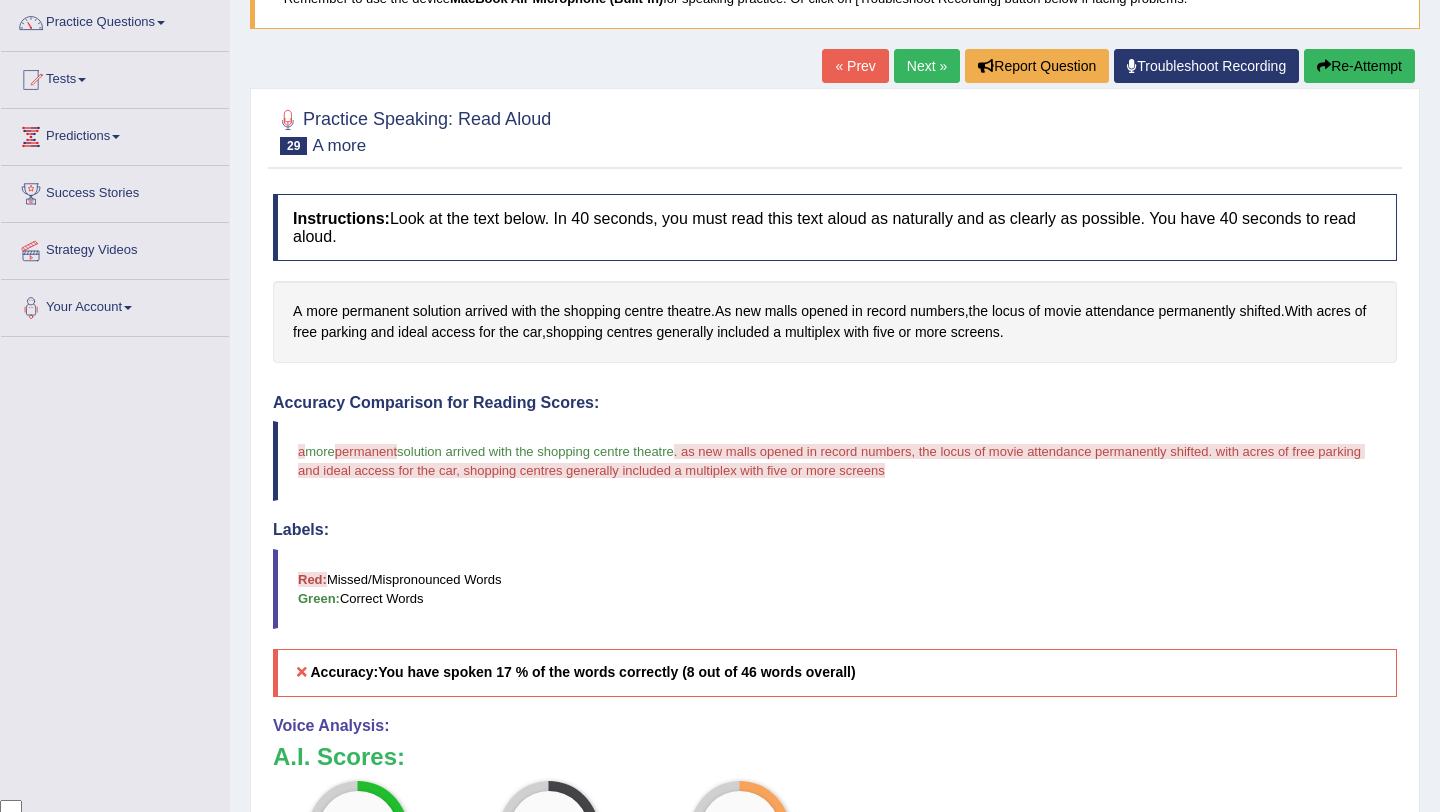 scroll, scrollTop: 156, scrollLeft: 0, axis: vertical 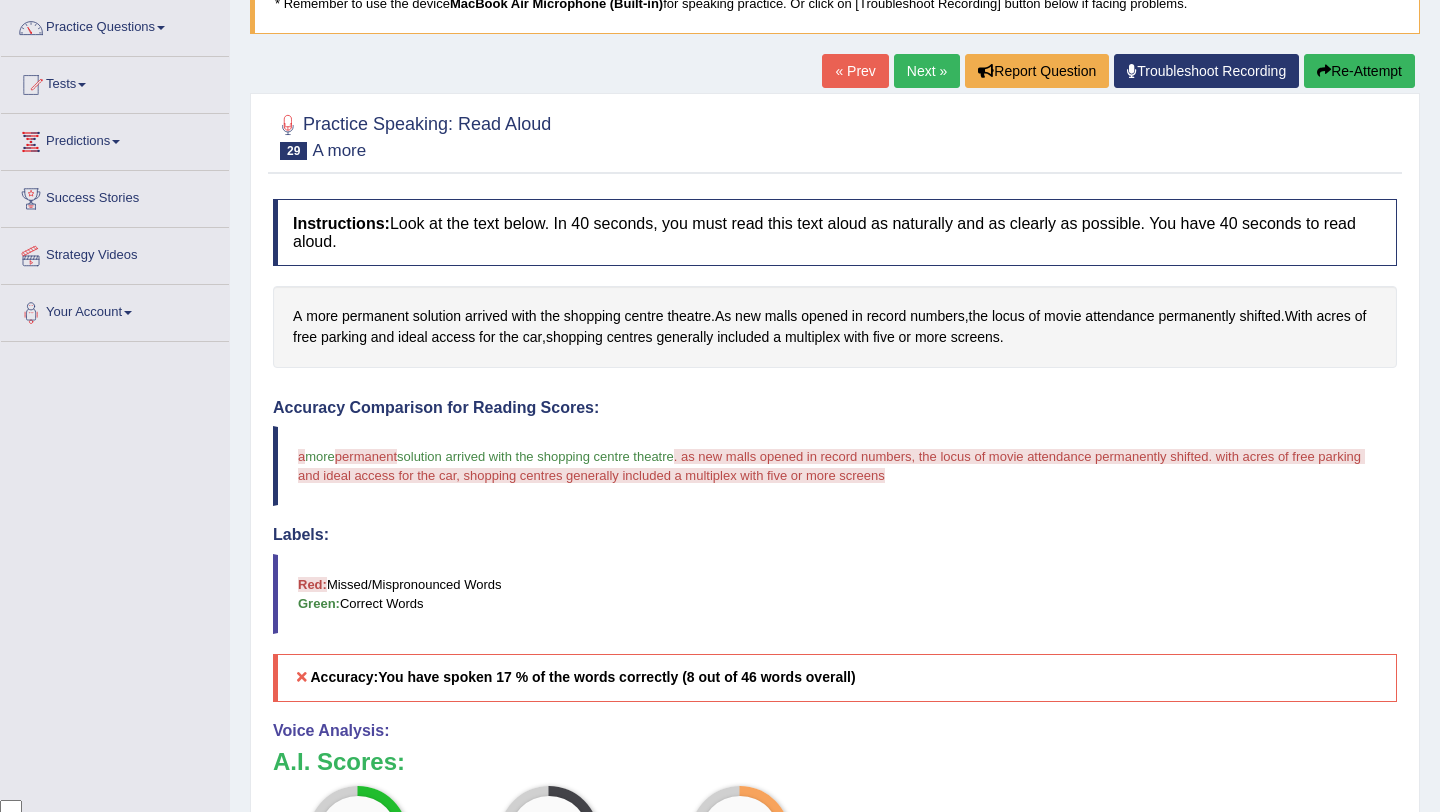 click on "Re-Attempt" at bounding box center (1359, 71) 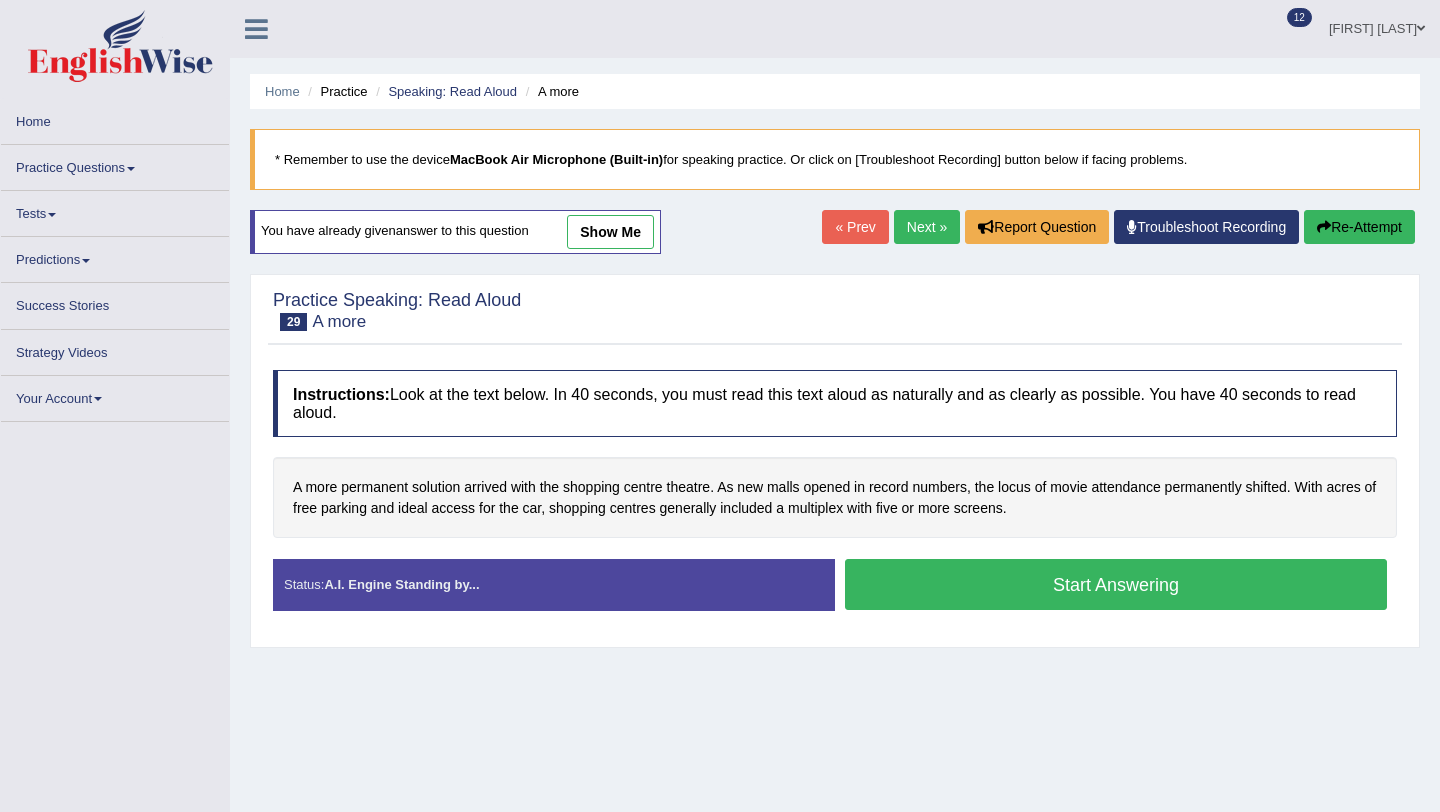 scroll, scrollTop: 147, scrollLeft: 0, axis: vertical 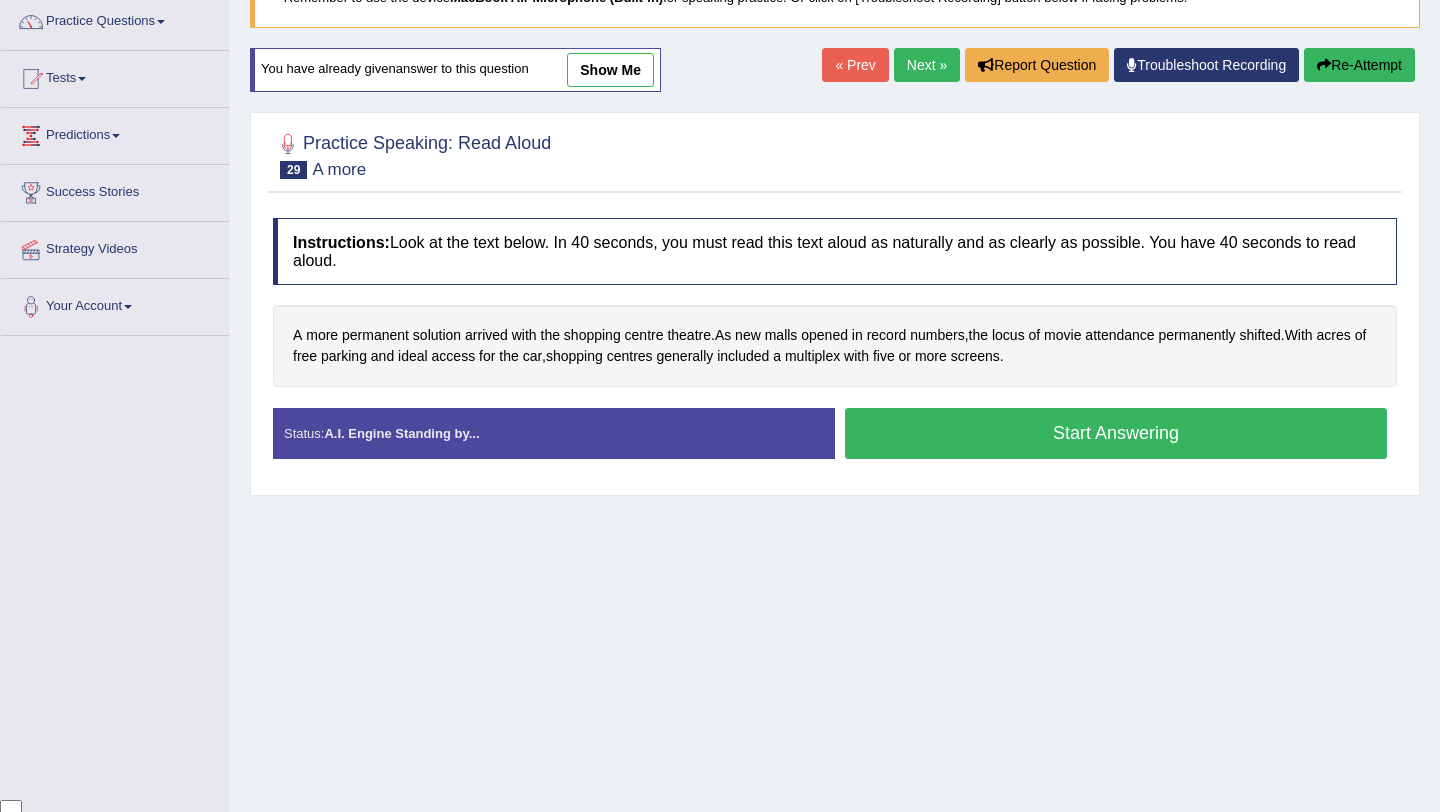 click on "Start Answering" at bounding box center (1116, 433) 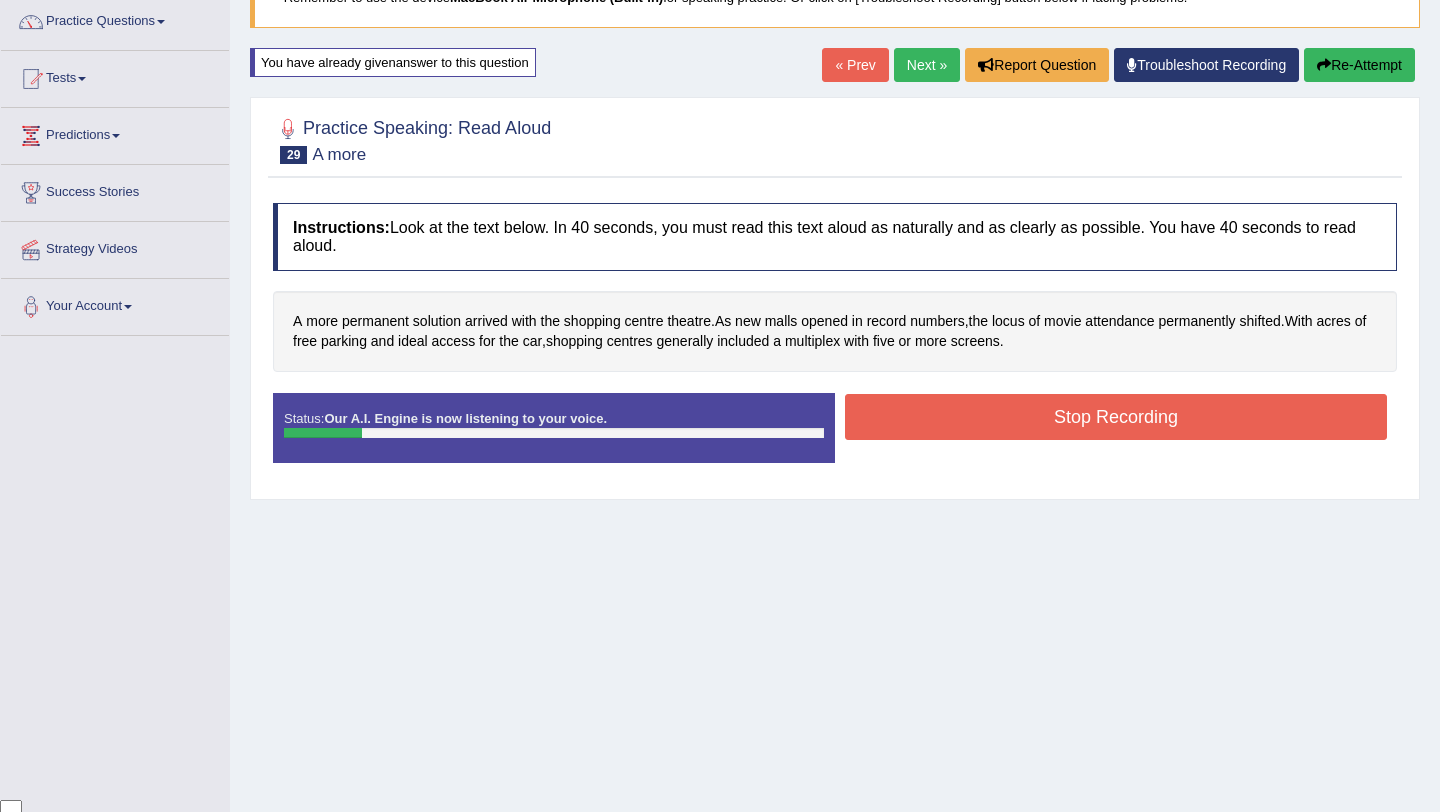click on "Stop Recording" at bounding box center (1116, 417) 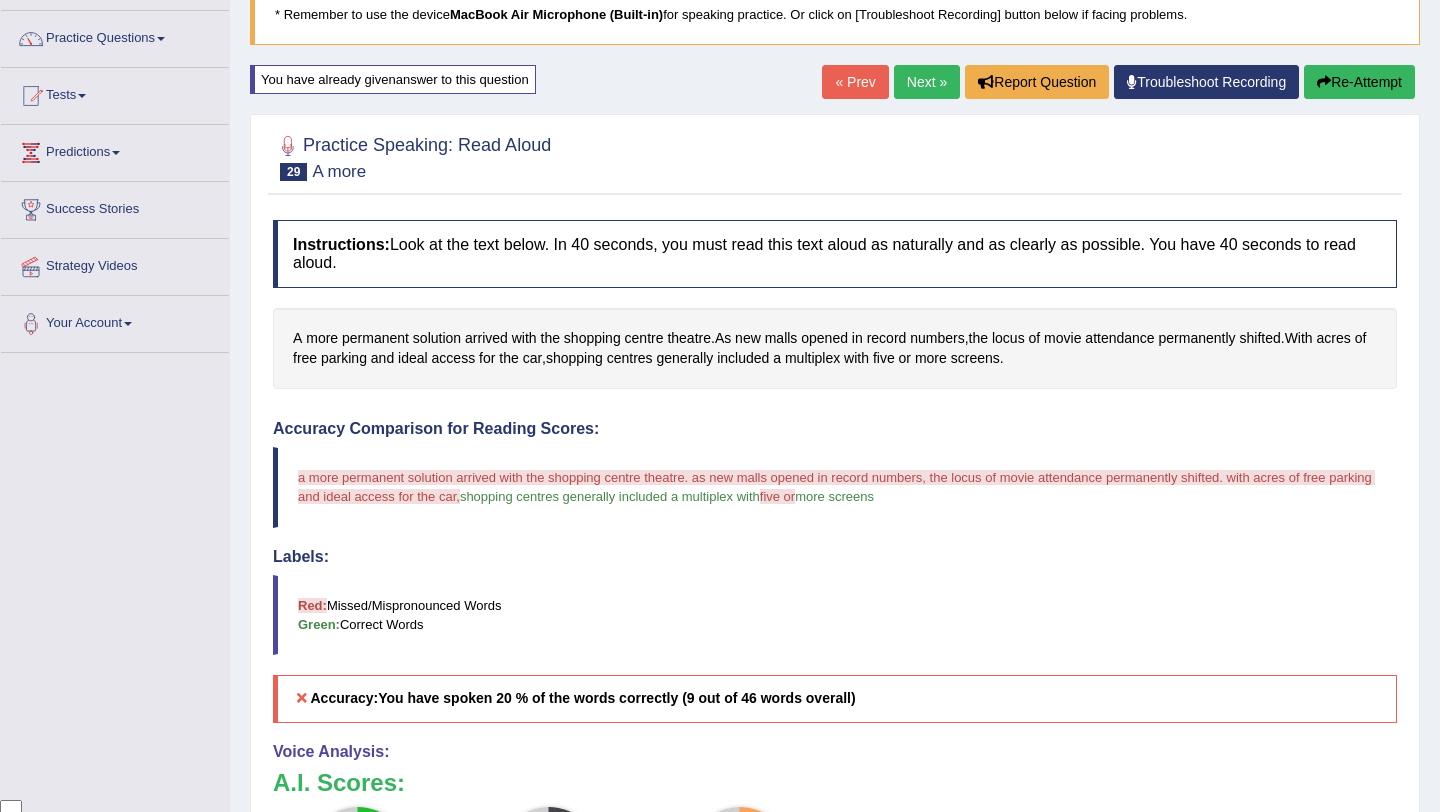 scroll, scrollTop: 0, scrollLeft: 0, axis: both 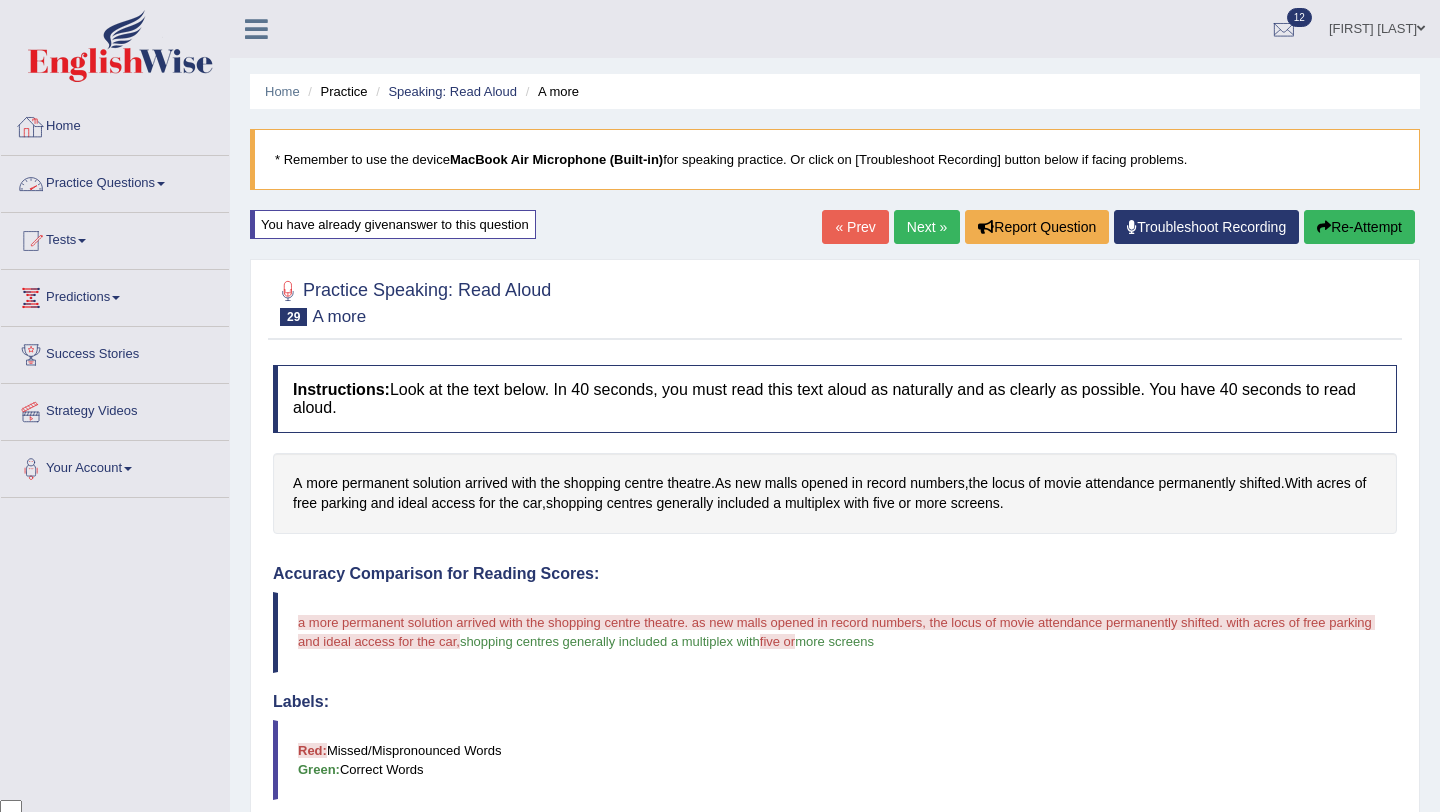 click on "Home" at bounding box center (115, 124) 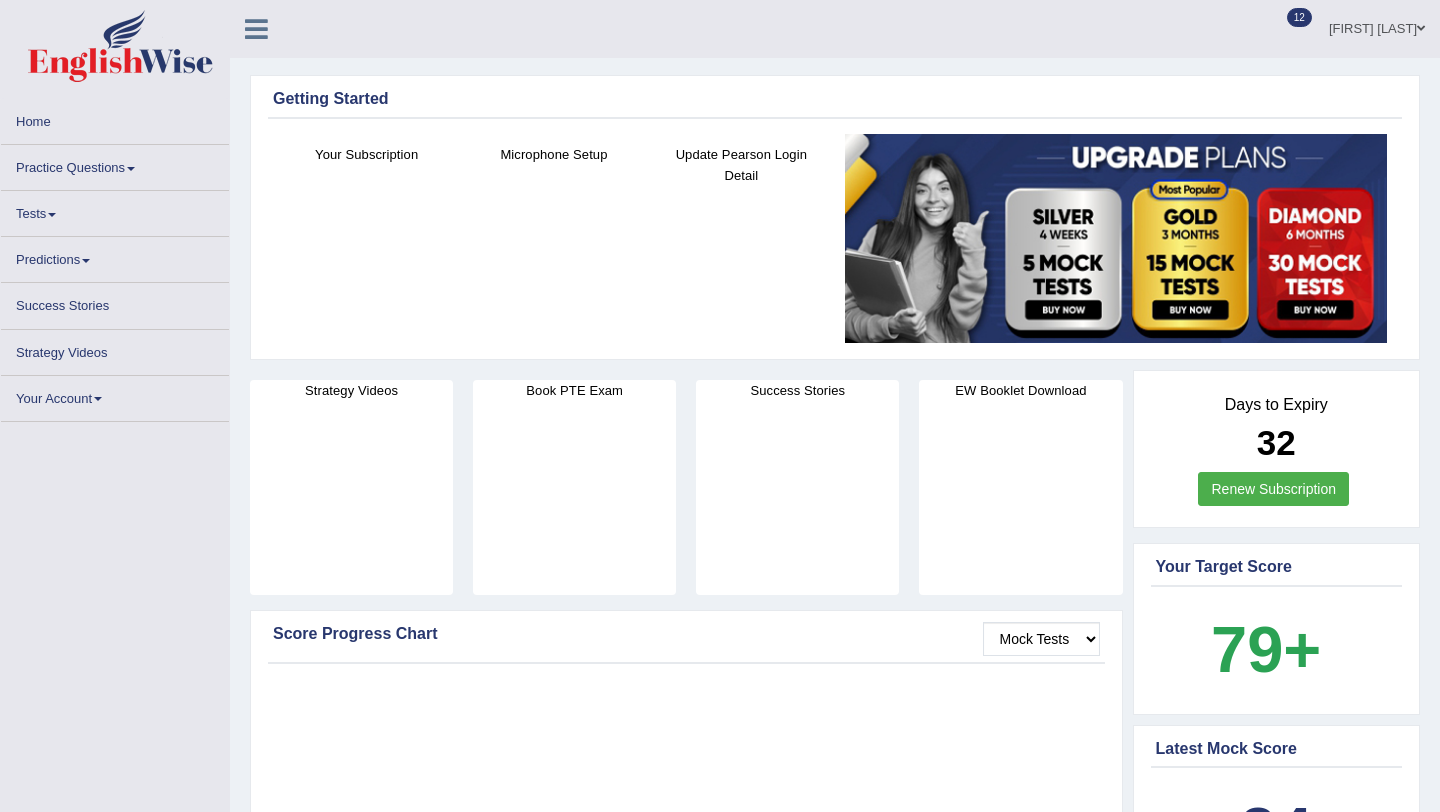 scroll, scrollTop: 0, scrollLeft: 0, axis: both 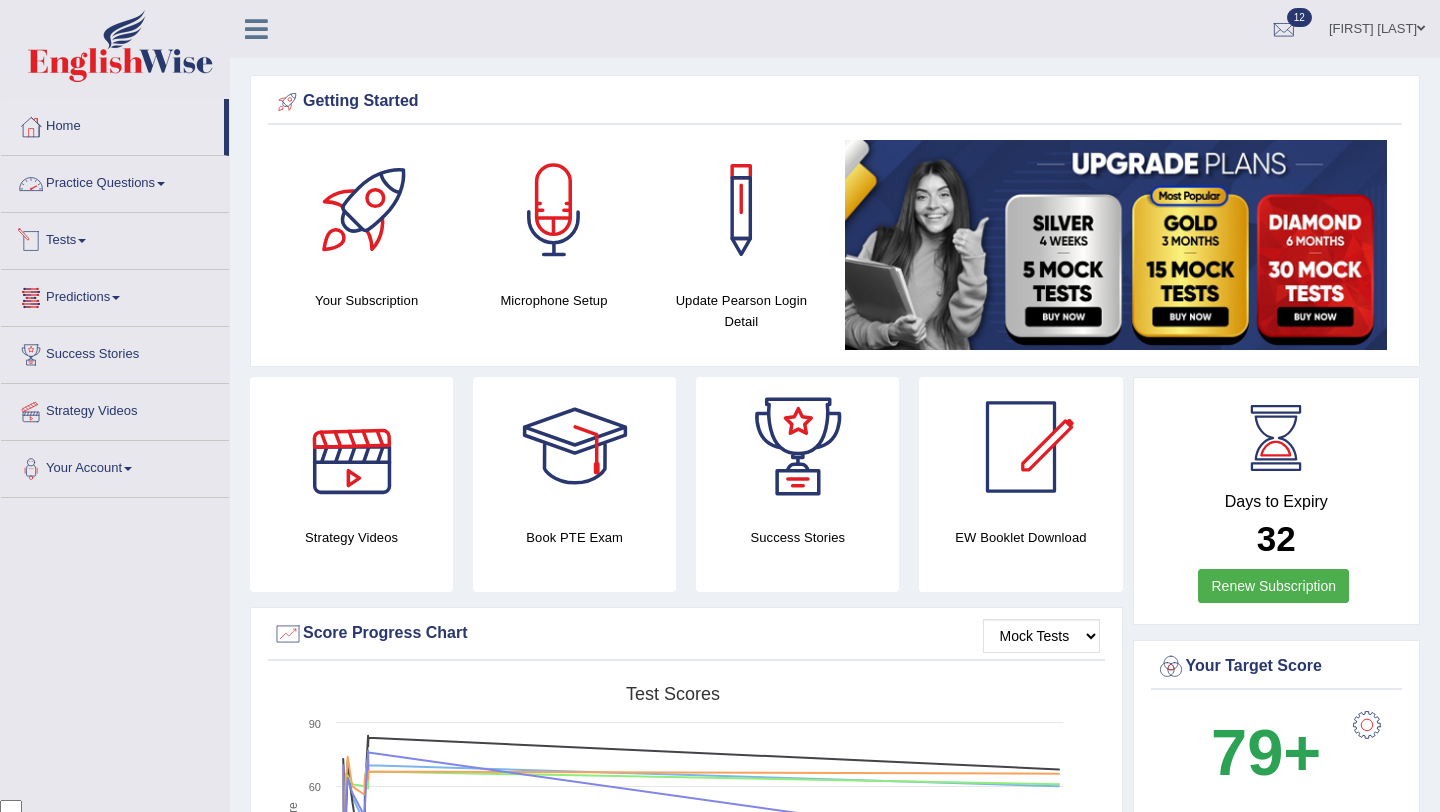 click on "Practice Questions" at bounding box center (115, 181) 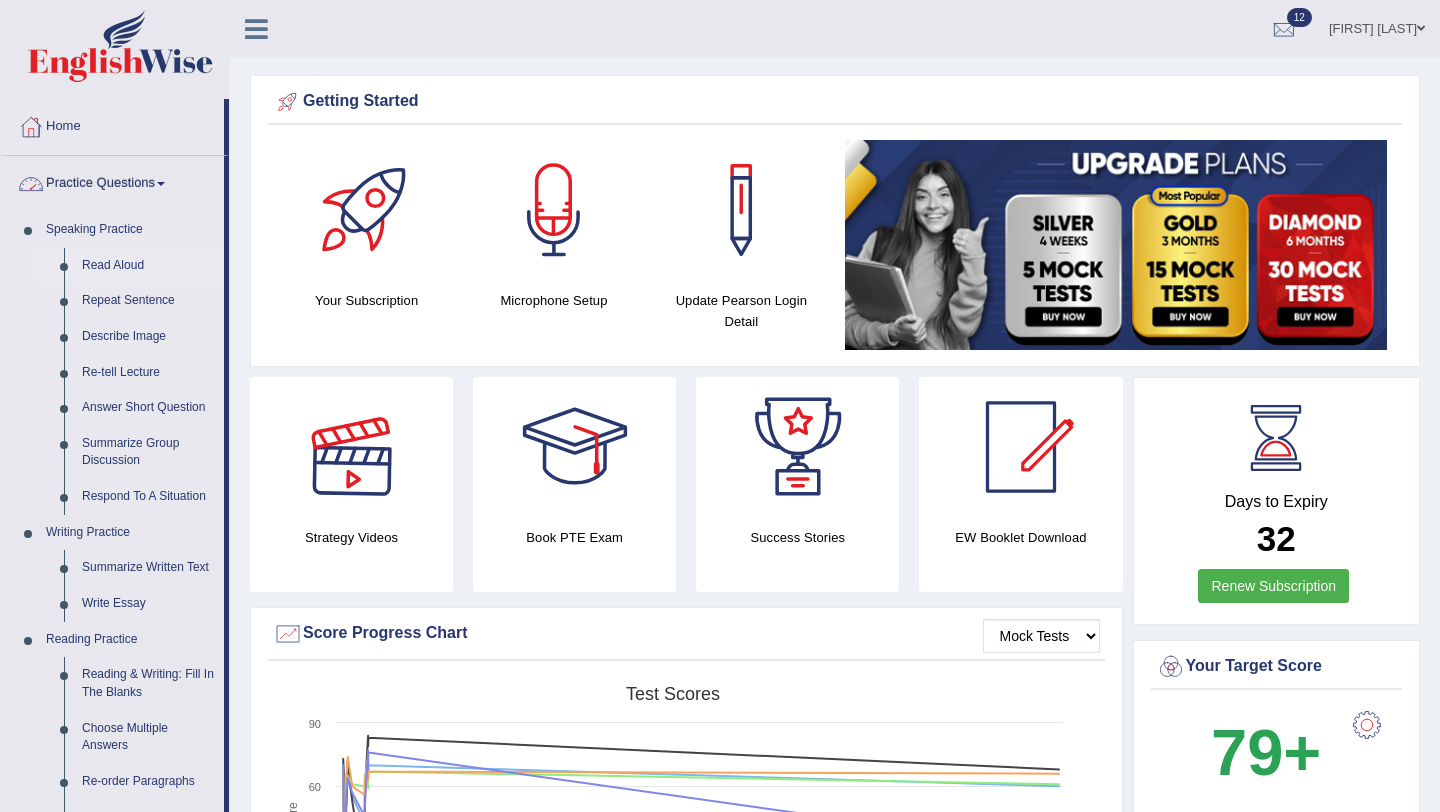 click on "Read Aloud" at bounding box center (148, 266) 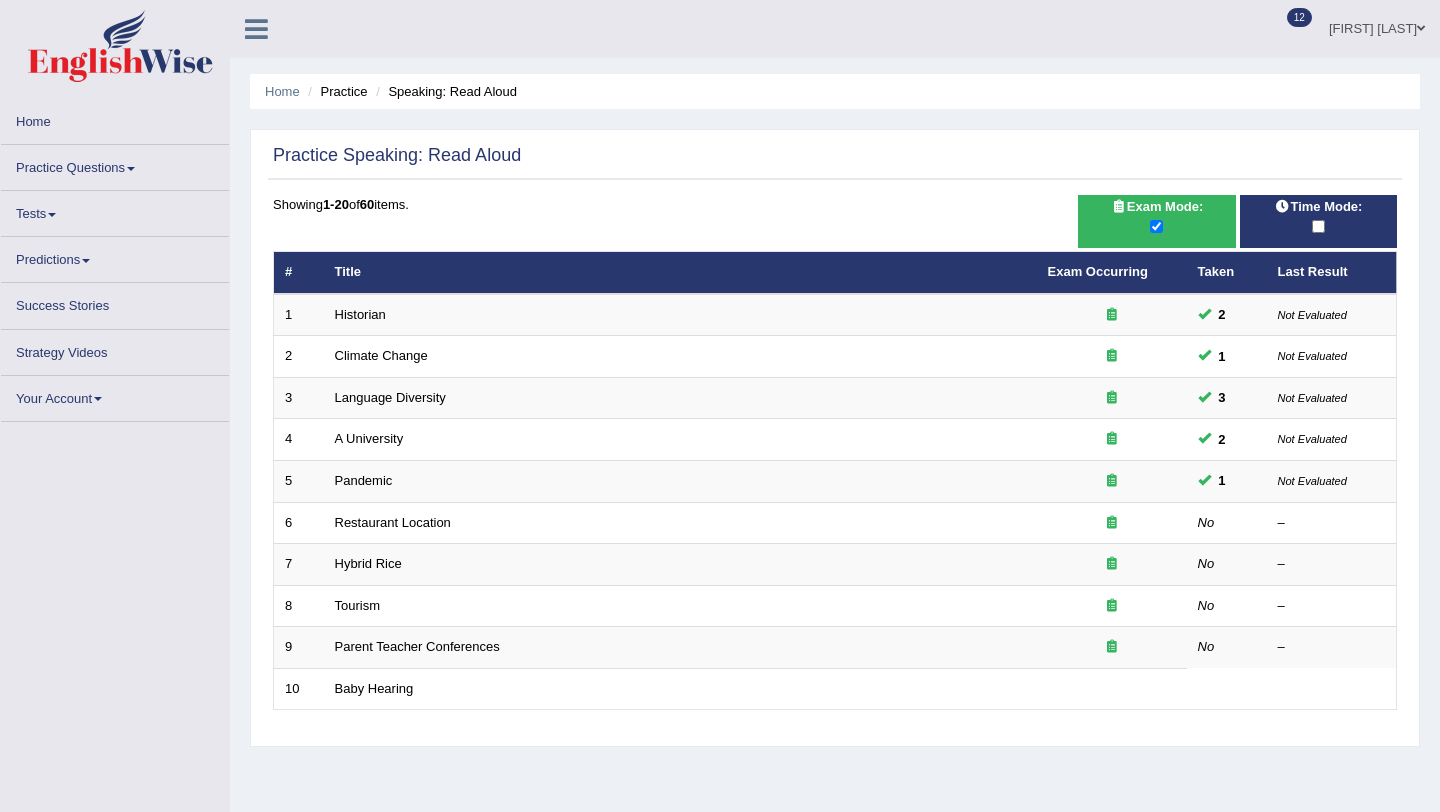 scroll, scrollTop: 0, scrollLeft: 0, axis: both 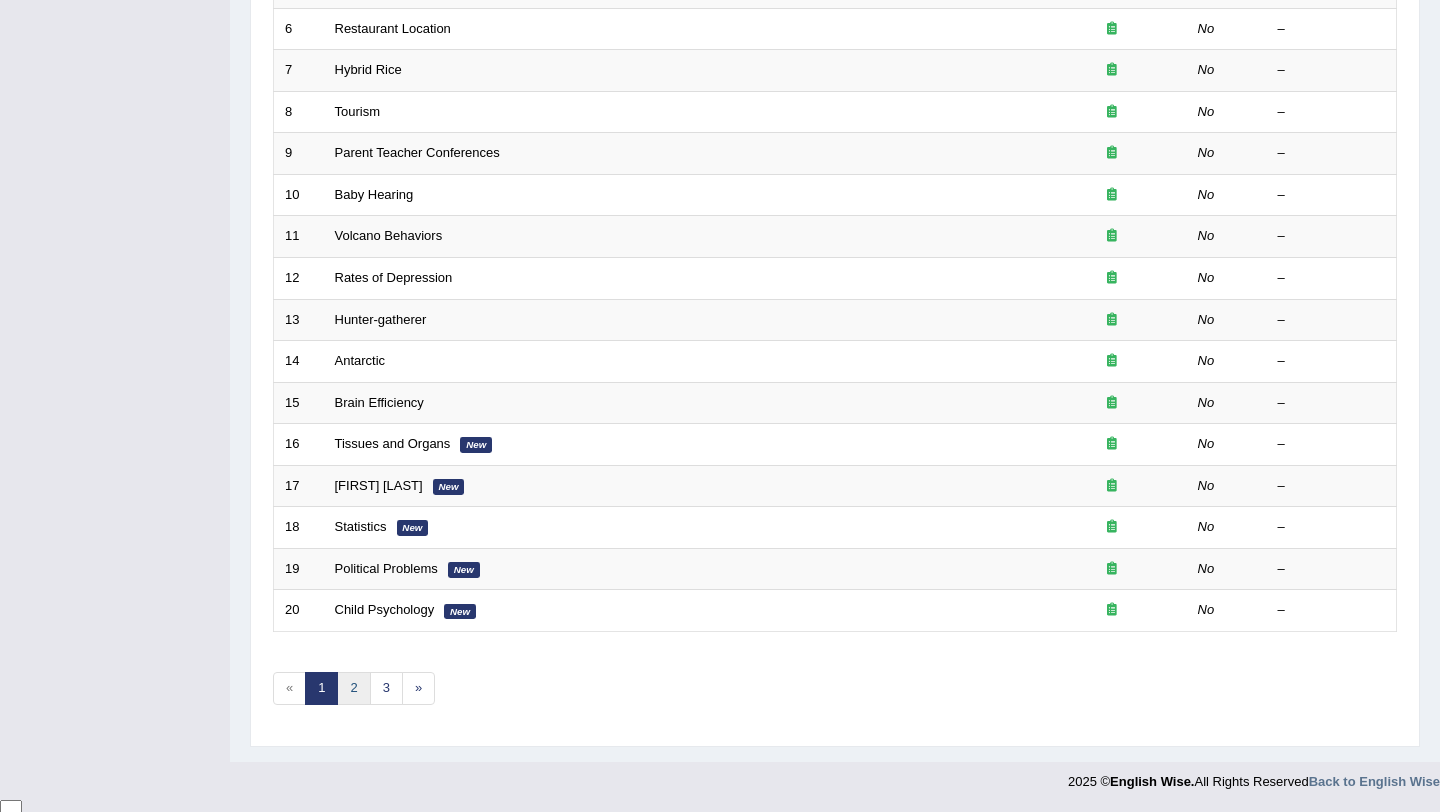 click on "2" at bounding box center [353, 688] 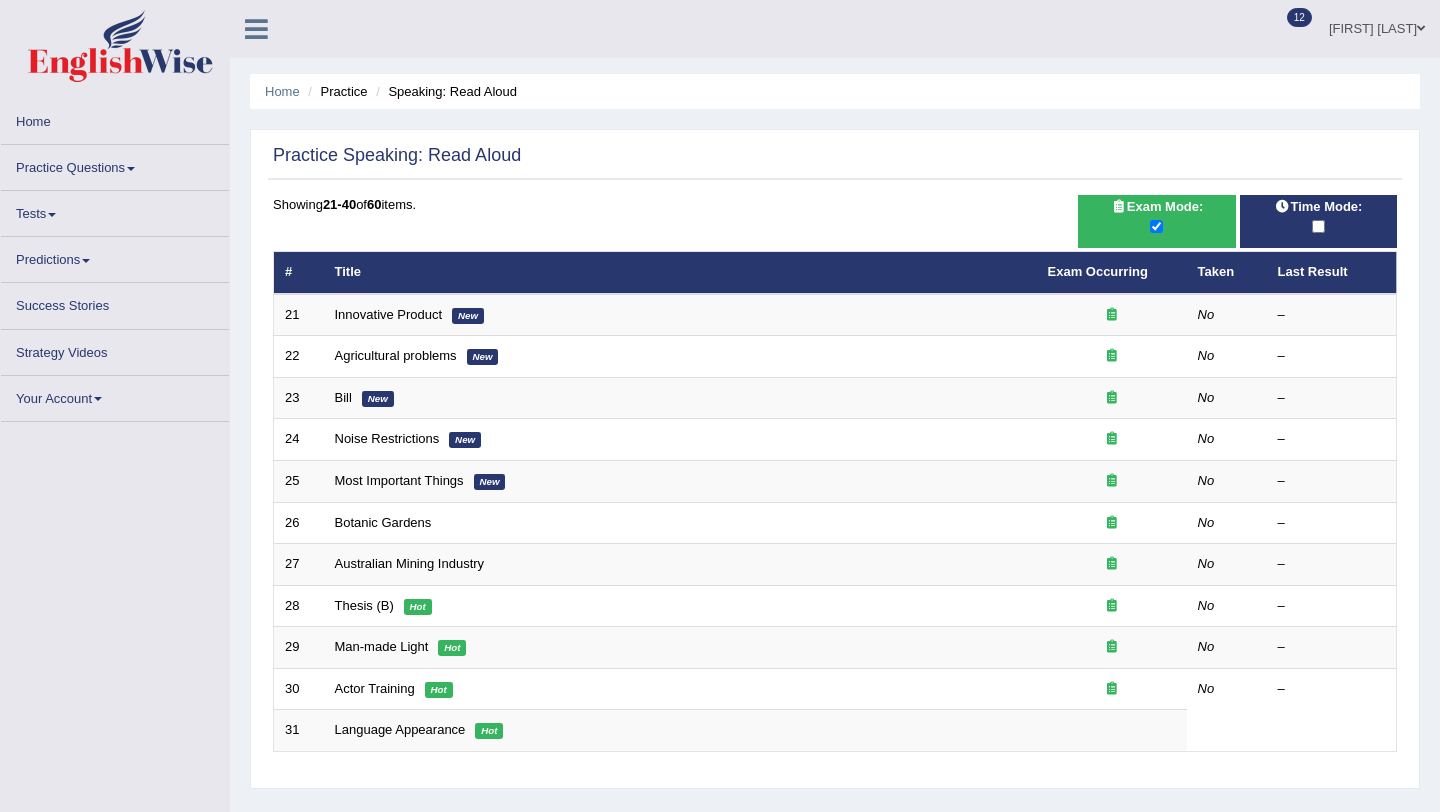 scroll, scrollTop: 0, scrollLeft: 0, axis: both 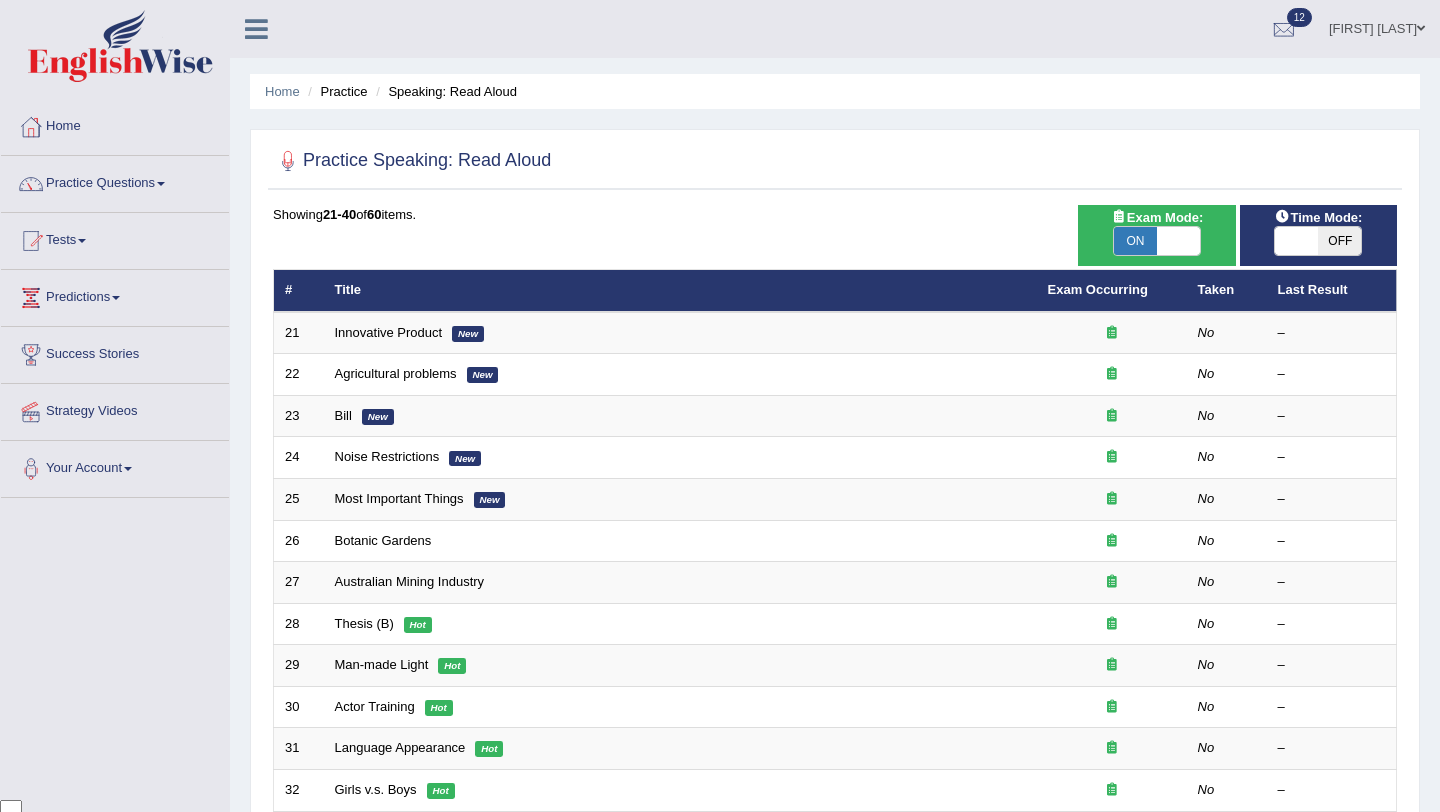 click on "OFF" at bounding box center [1339, 241] 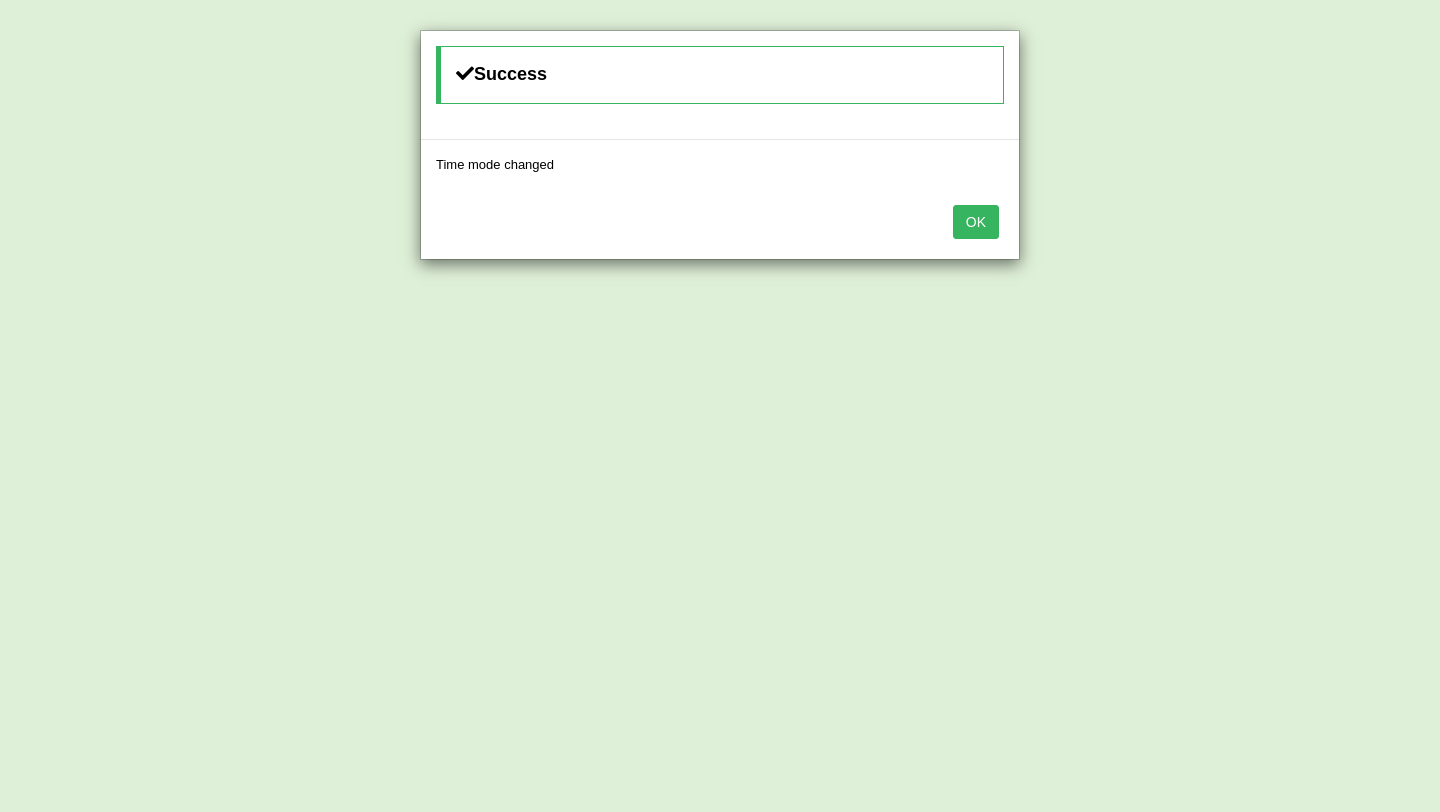 click on "OK" at bounding box center [976, 222] 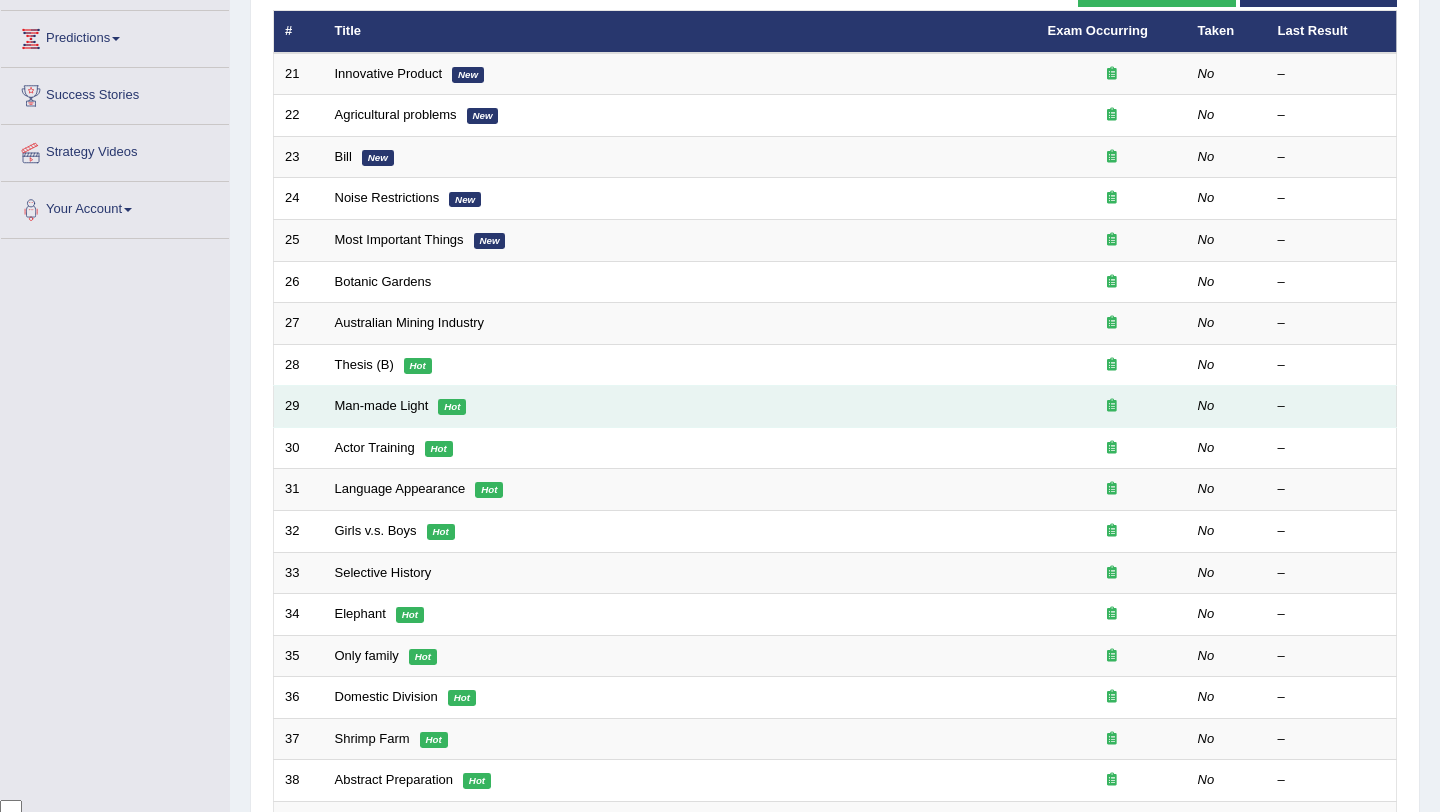 scroll, scrollTop: 512, scrollLeft: 0, axis: vertical 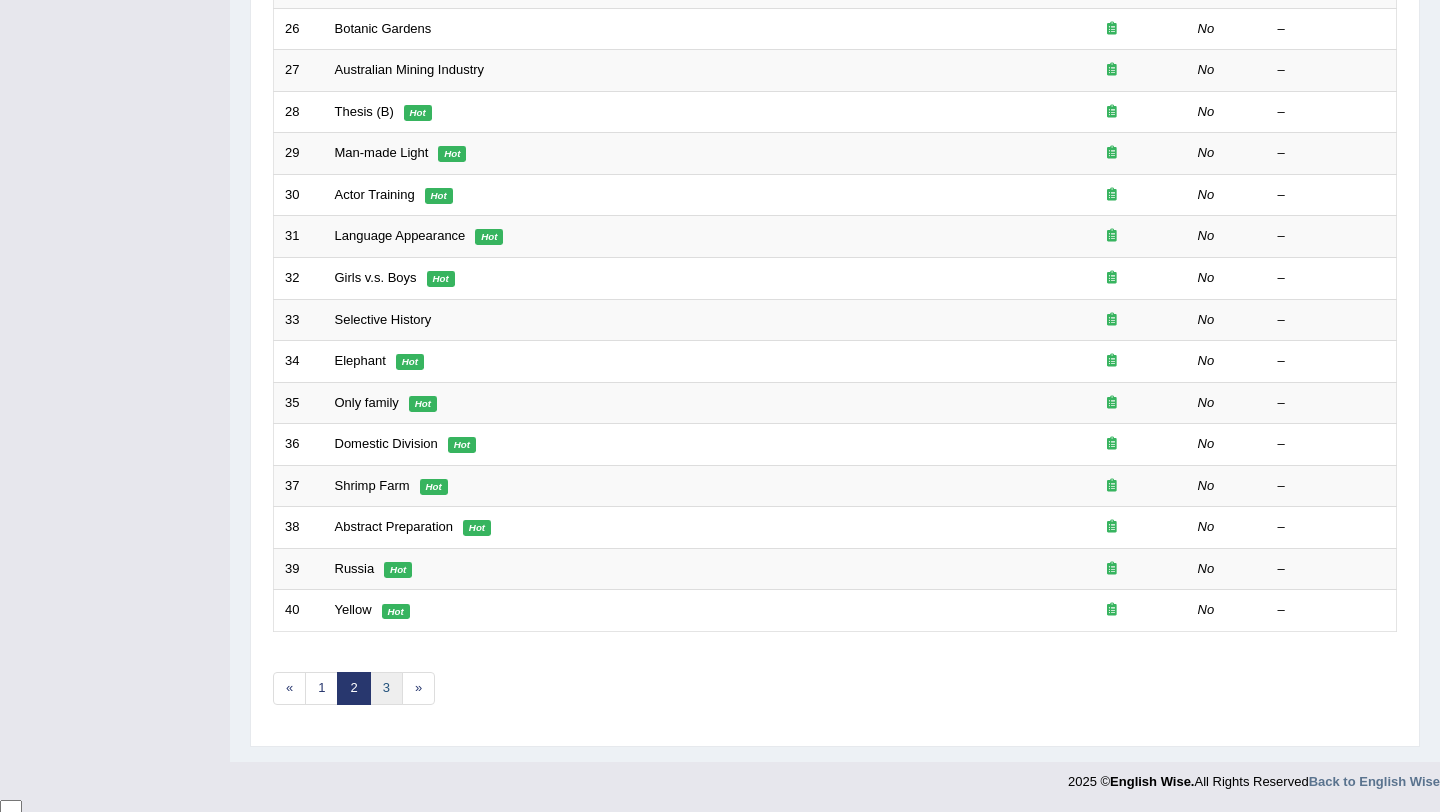 click on "3" at bounding box center [386, 688] 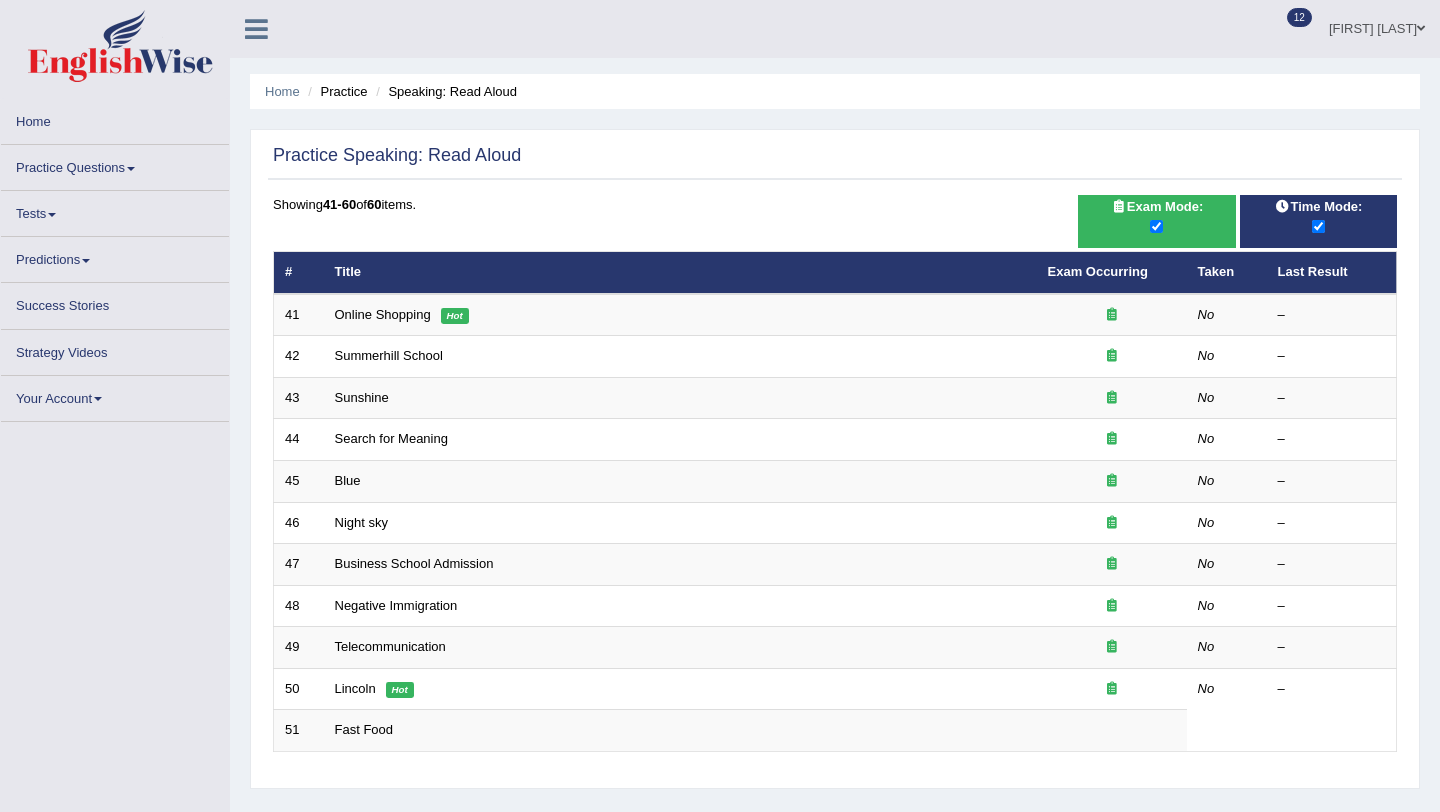 scroll, scrollTop: 0, scrollLeft: 0, axis: both 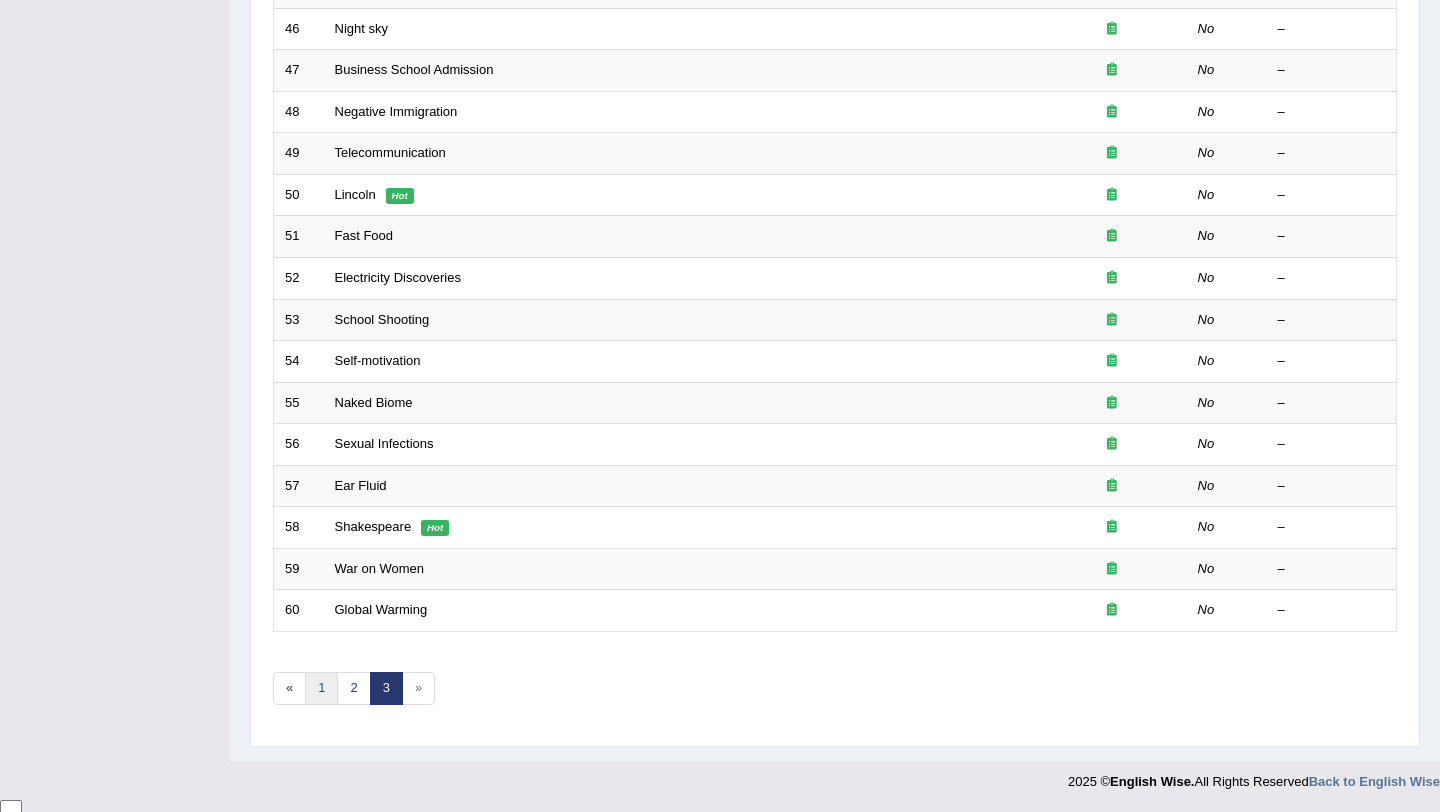 click on "1" at bounding box center [321, 688] 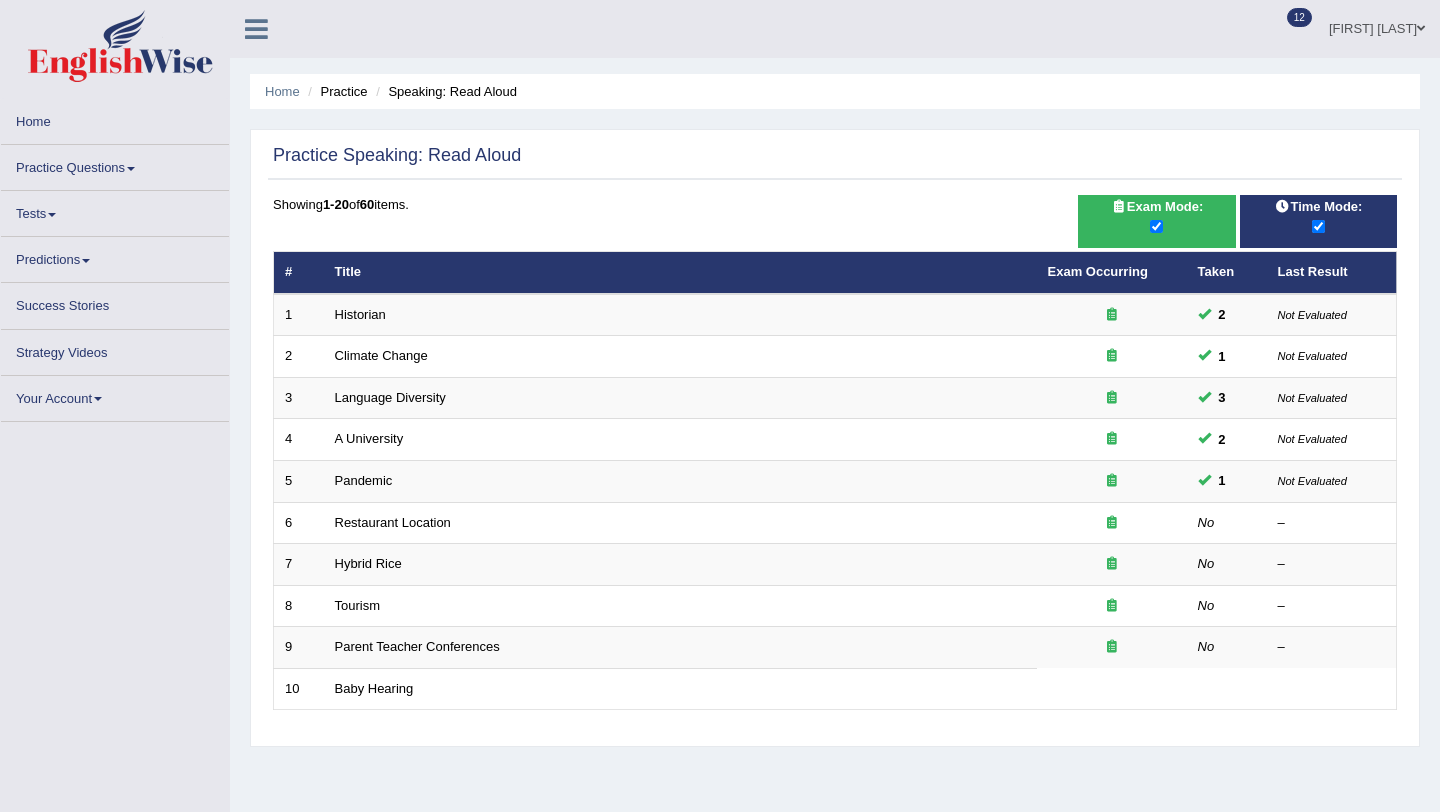scroll, scrollTop: 0, scrollLeft: 0, axis: both 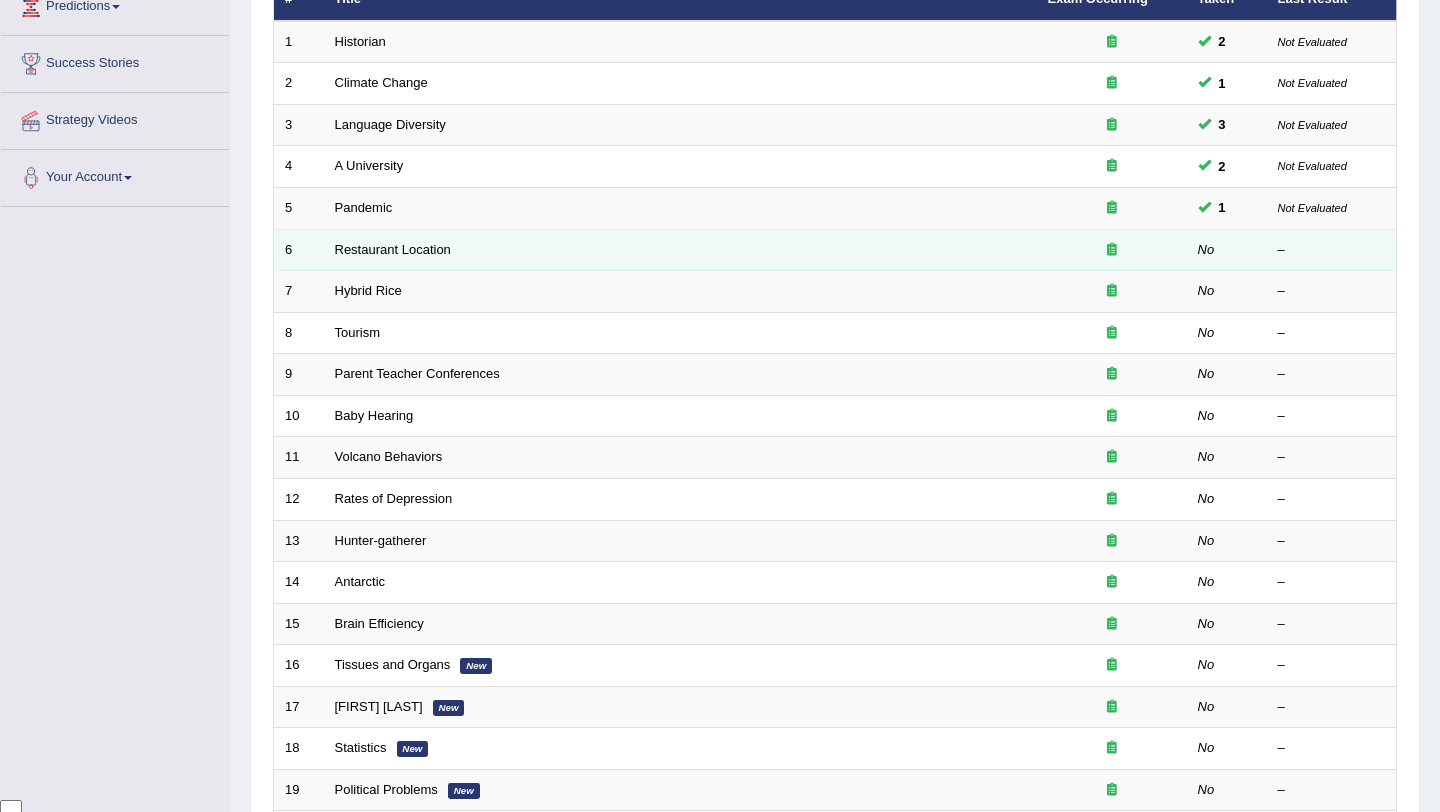 click on "Restaurant Location" at bounding box center [680, 250] 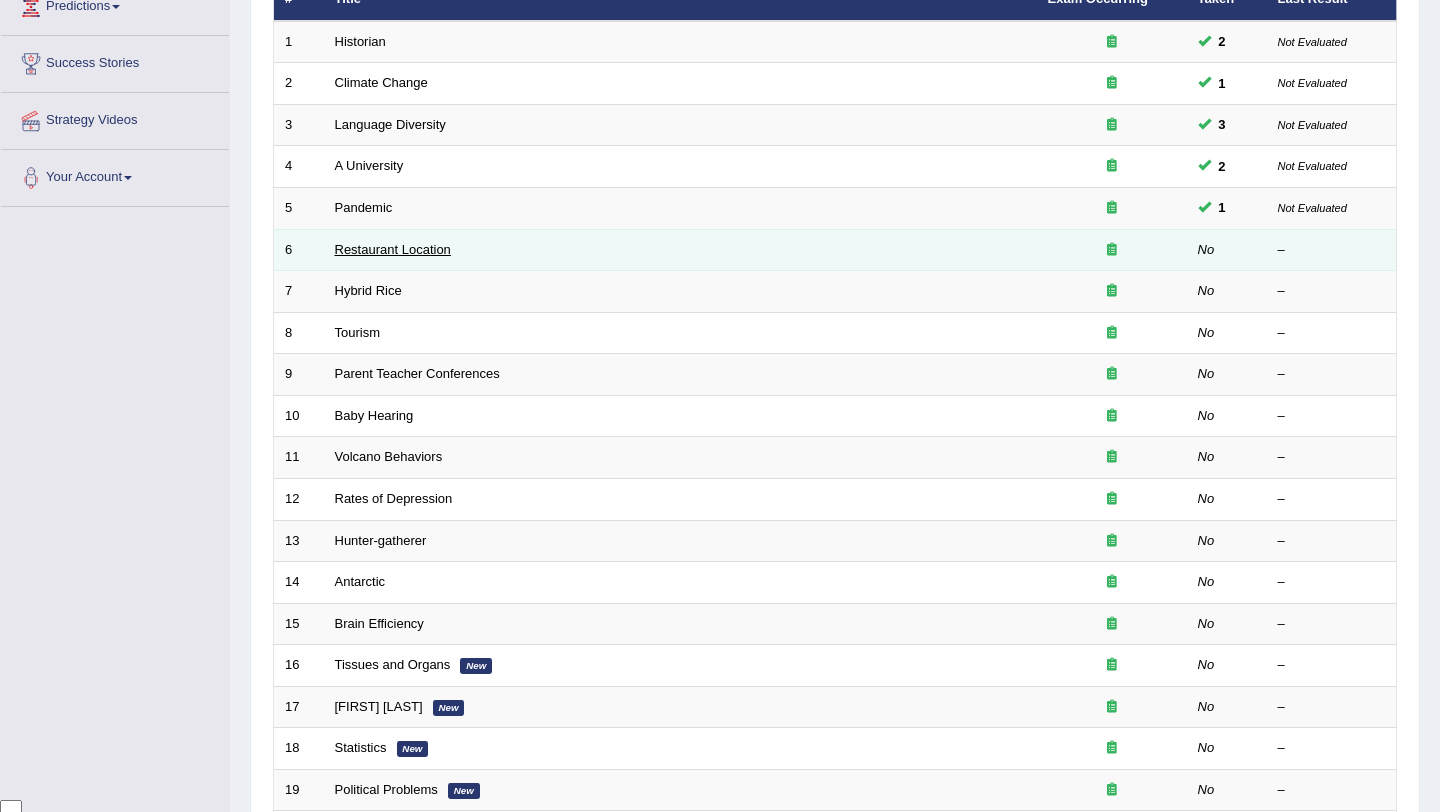 click on "Restaurant Location" at bounding box center [393, 249] 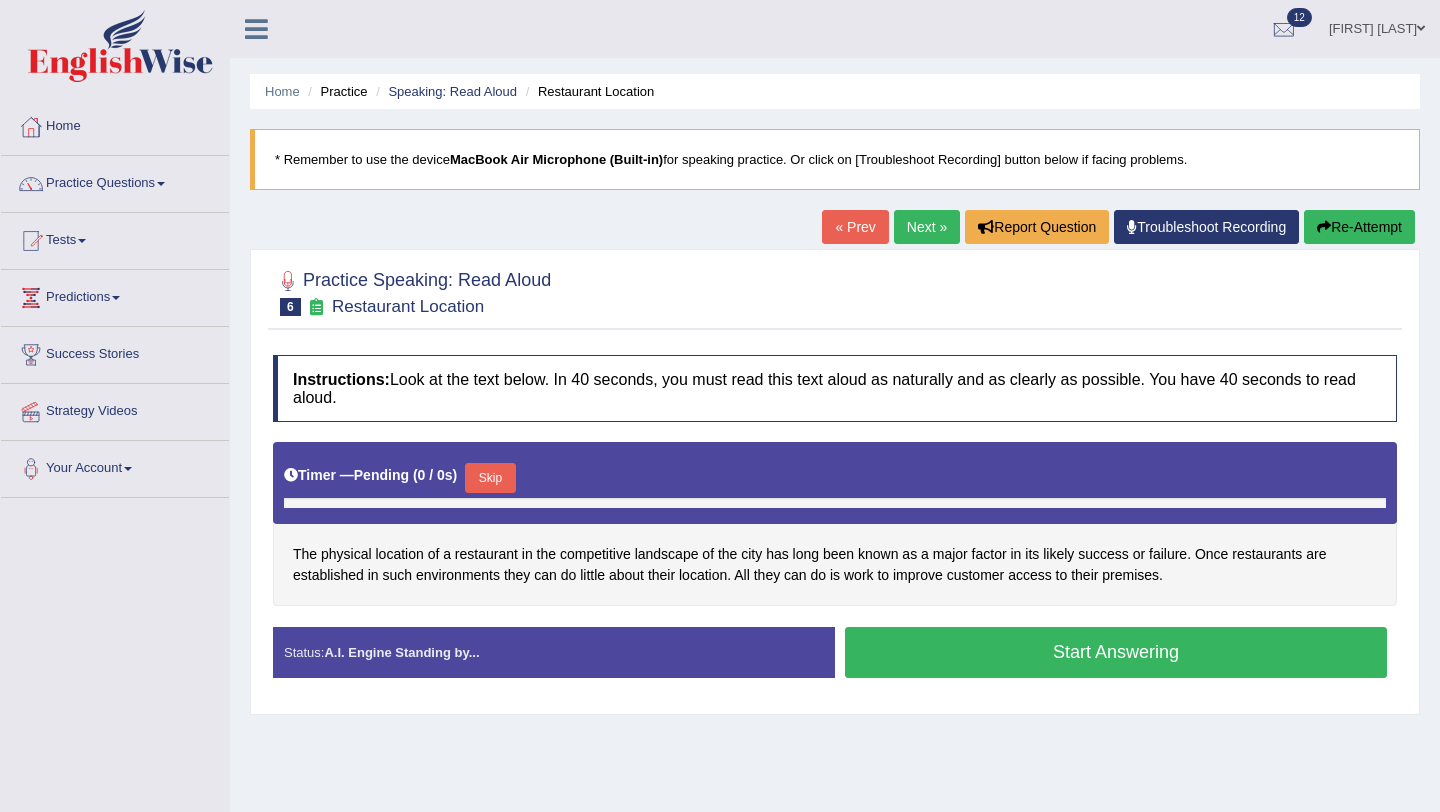 scroll, scrollTop: 0, scrollLeft: 0, axis: both 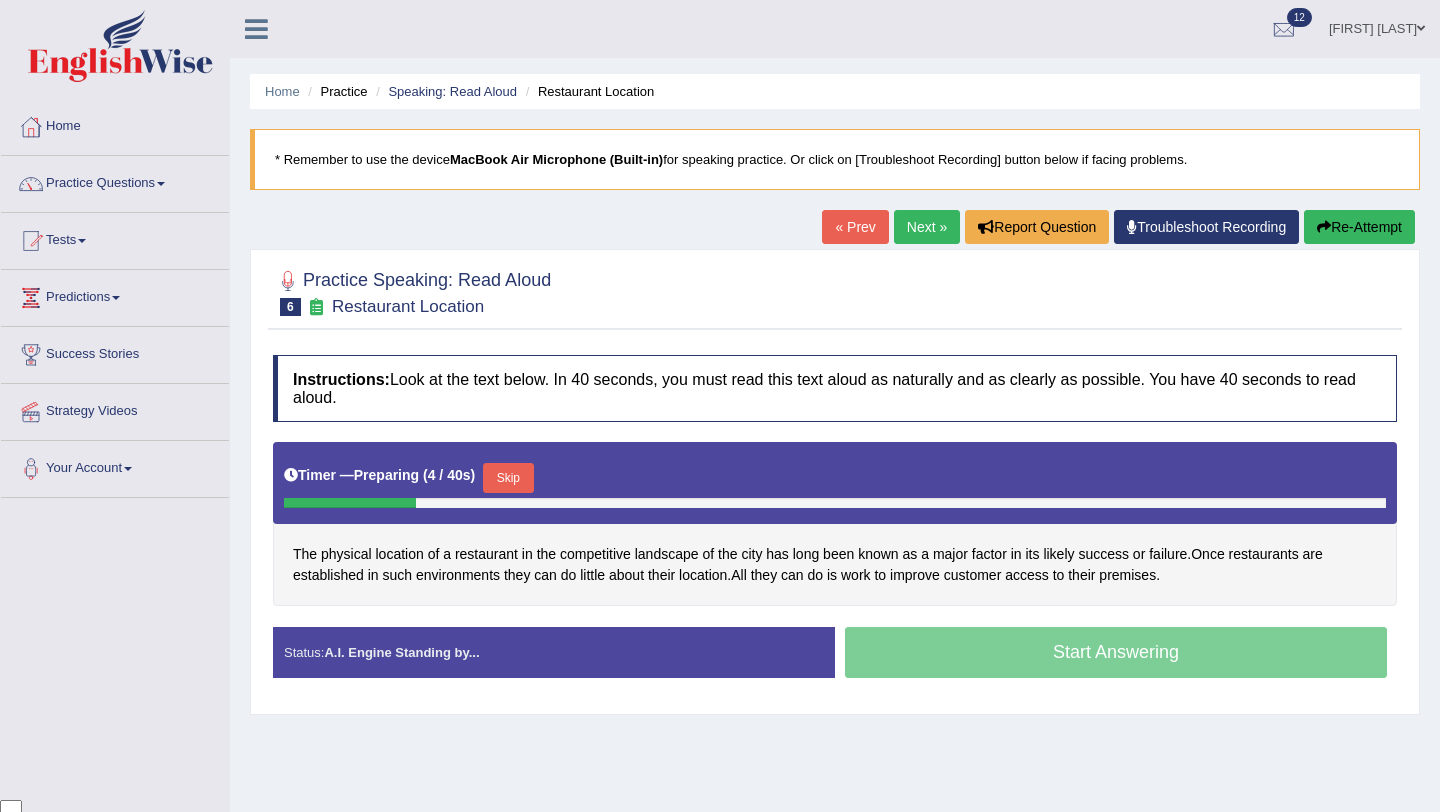 click on "Skip" at bounding box center (508, 478) 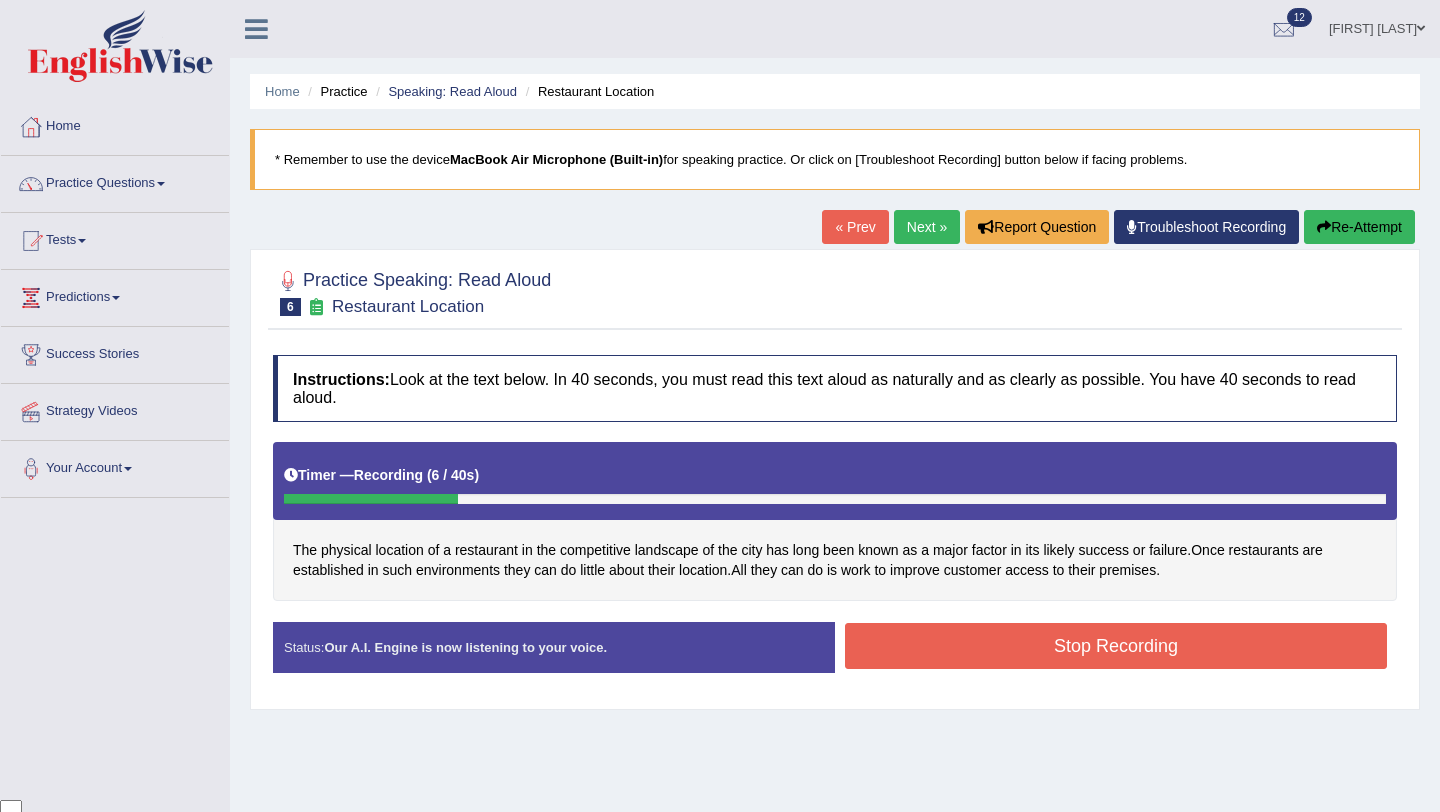 click on "Stop Recording" at bounding box center (1116, 646) 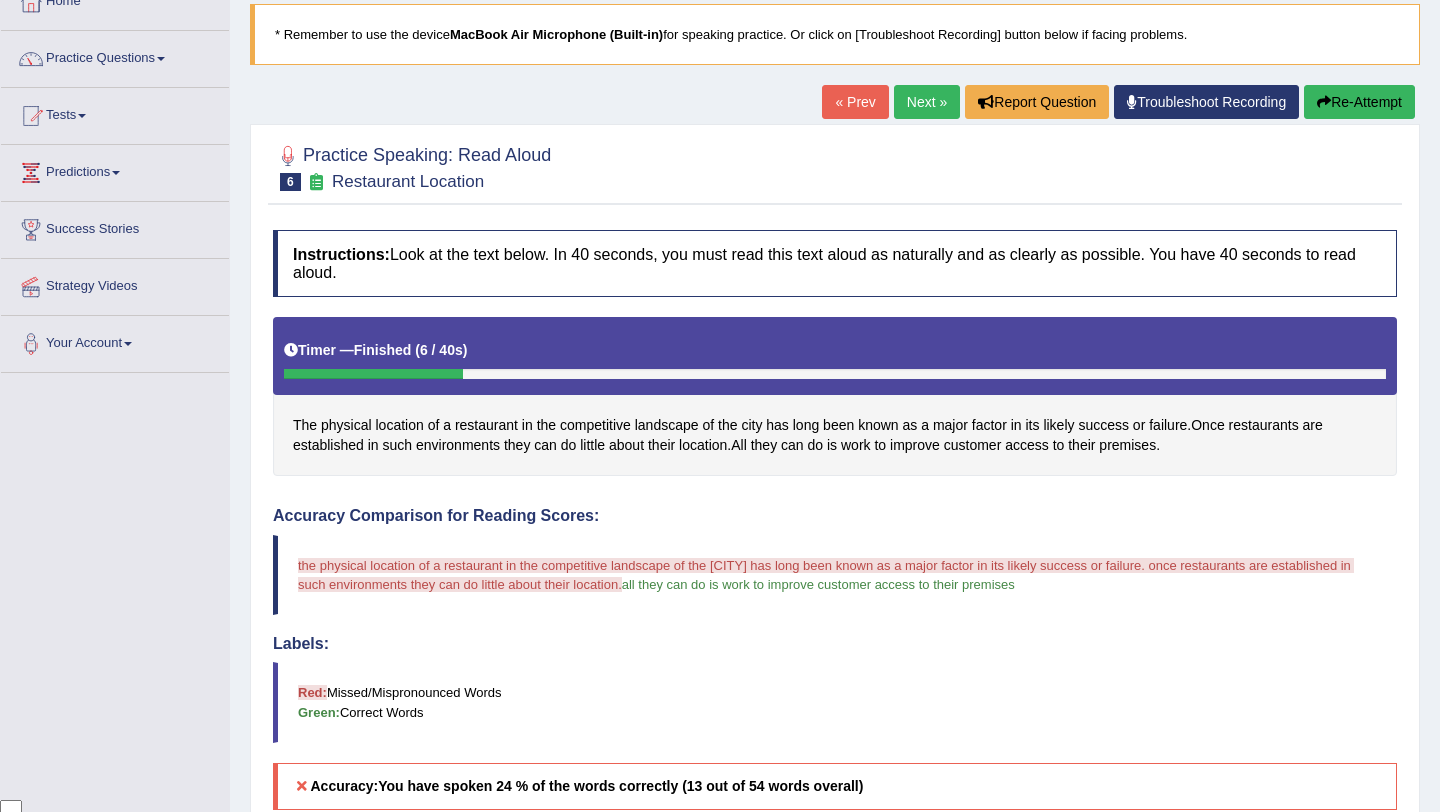 scroll, scrollTop: 90, scrollLeft: 0, axis: vertical 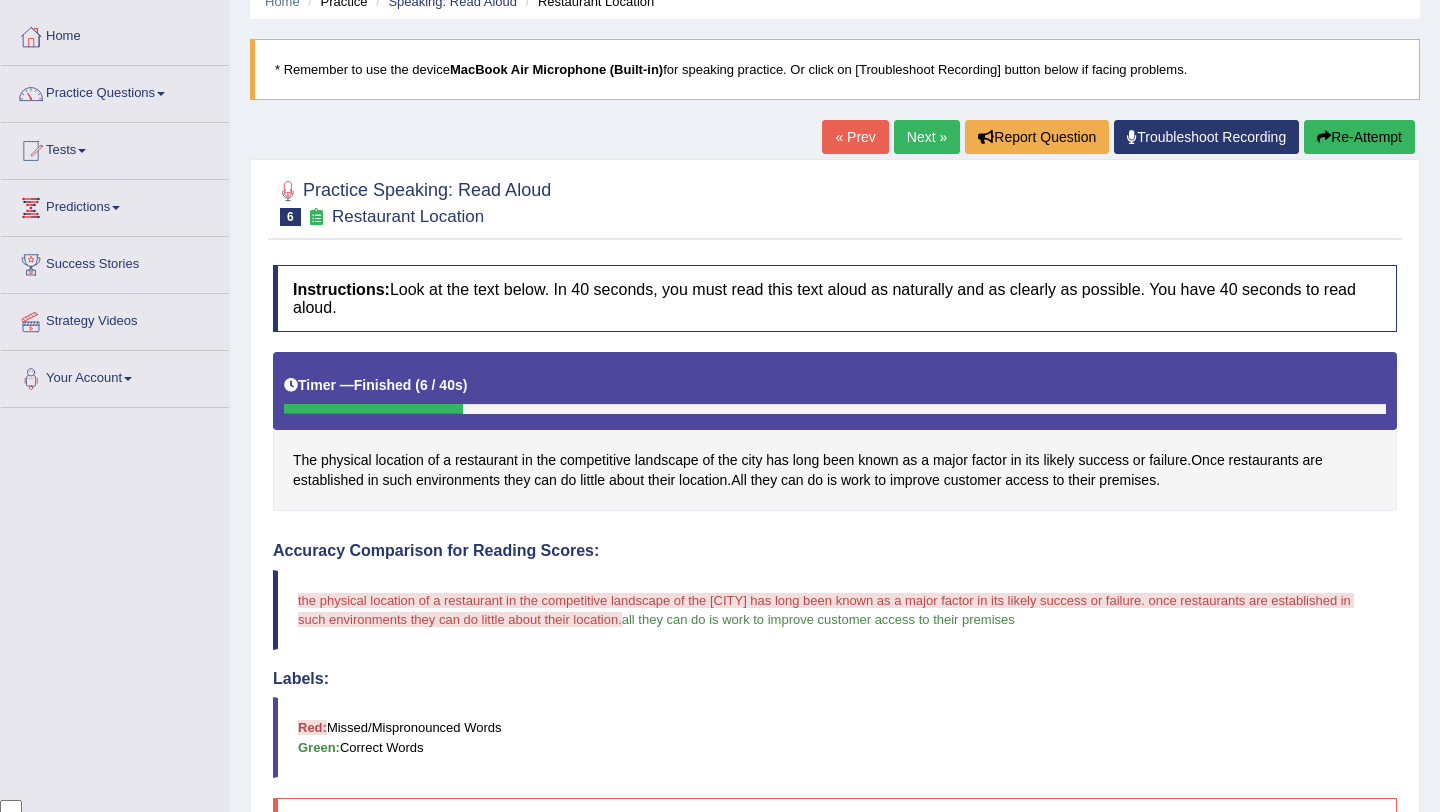 click on "Next »" at bounding box center (927, 137) 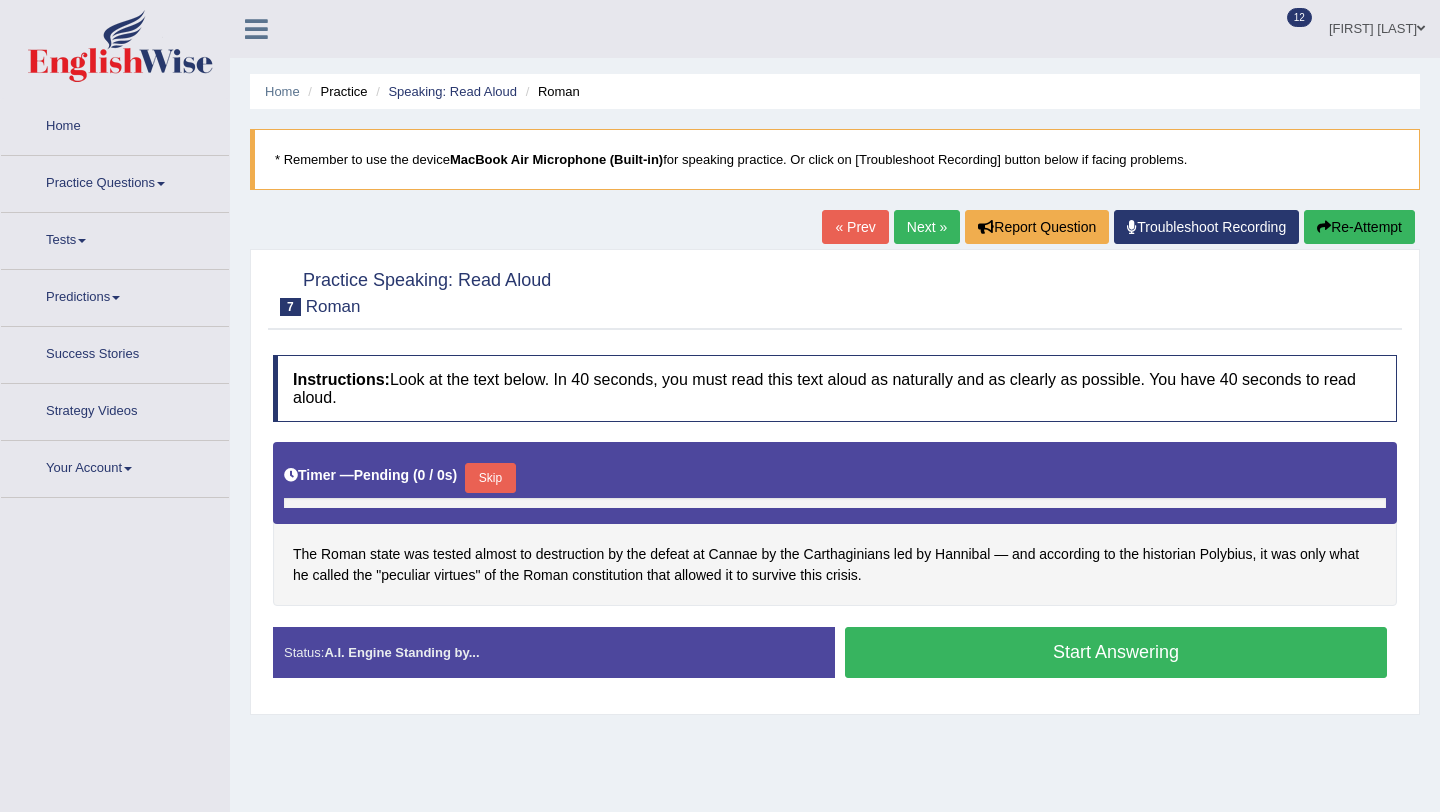 scroll, scrollTop: 0, scrollLeft: 0, axis: both 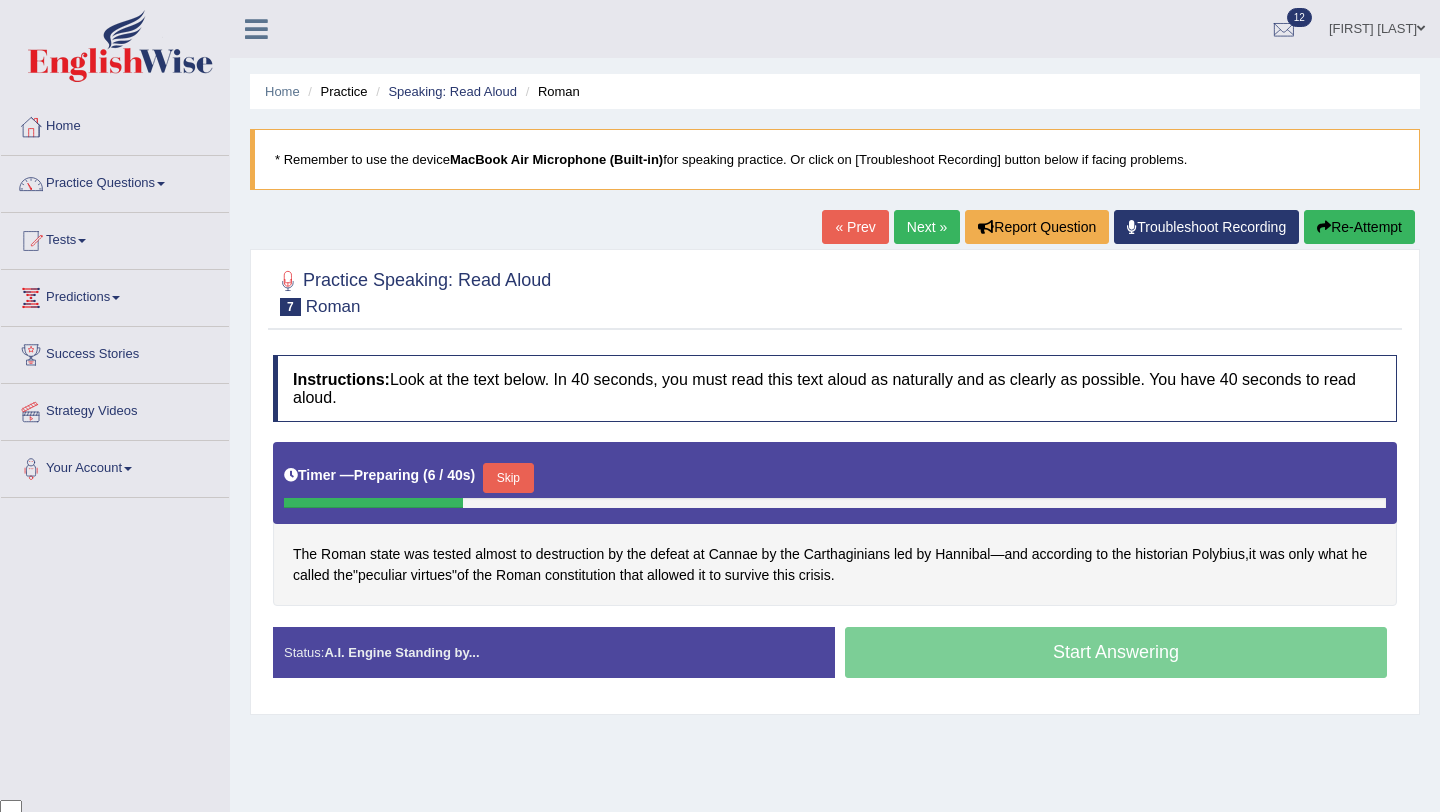click on "Start Answering" at bounding box center [1116, 655] 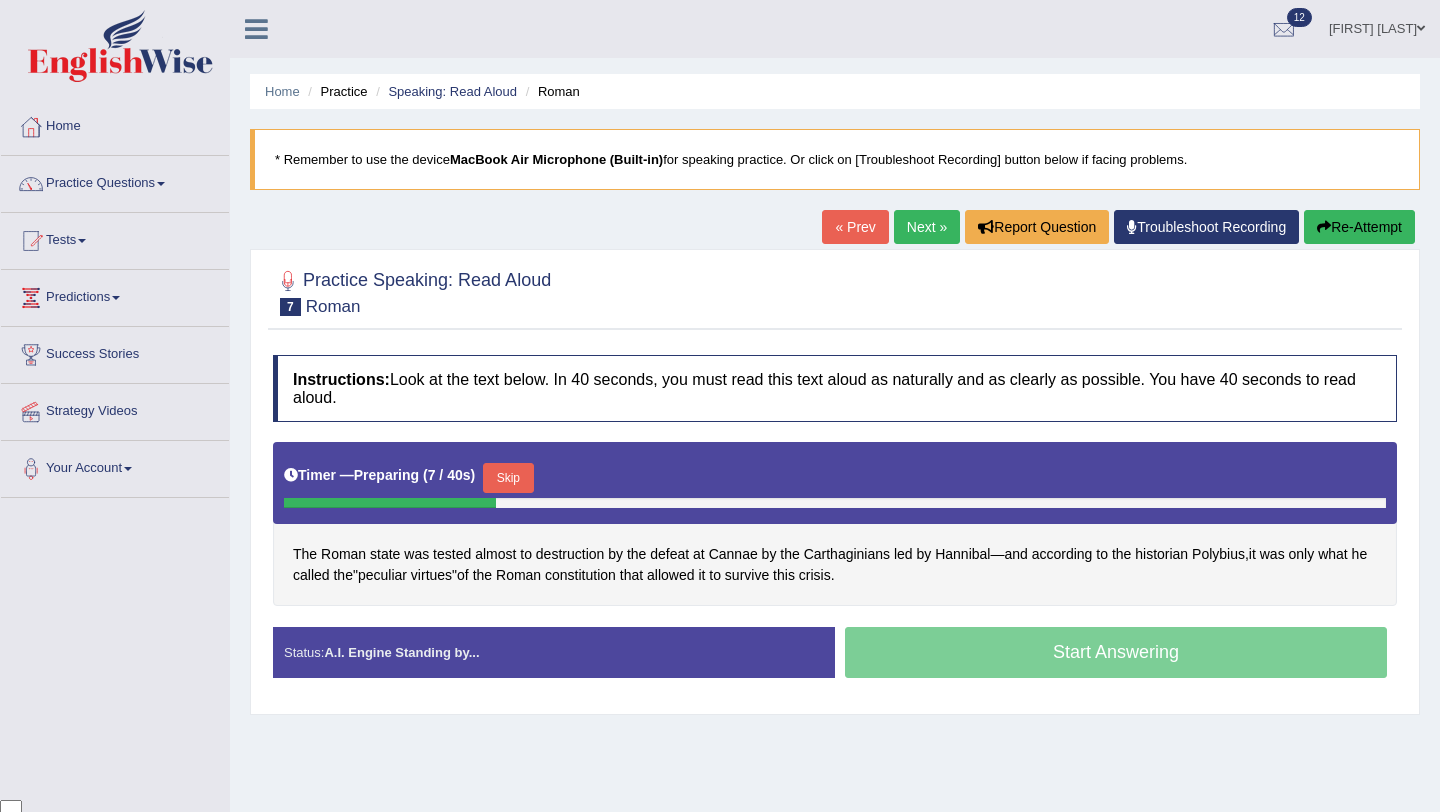 click on "Skip" at bounding box center [508, 478] 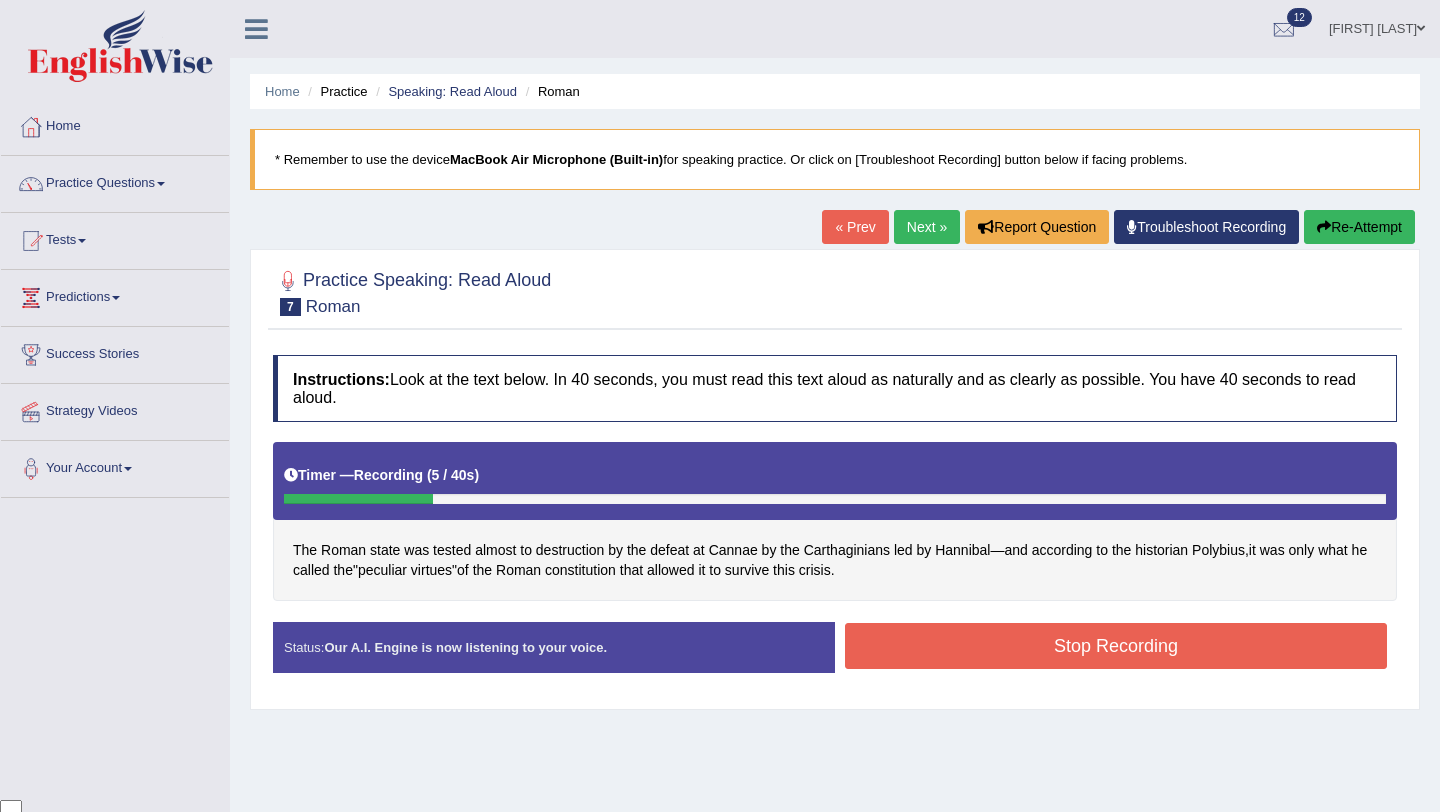 click on "Stop Recording" at bounding box center [1116, 646] 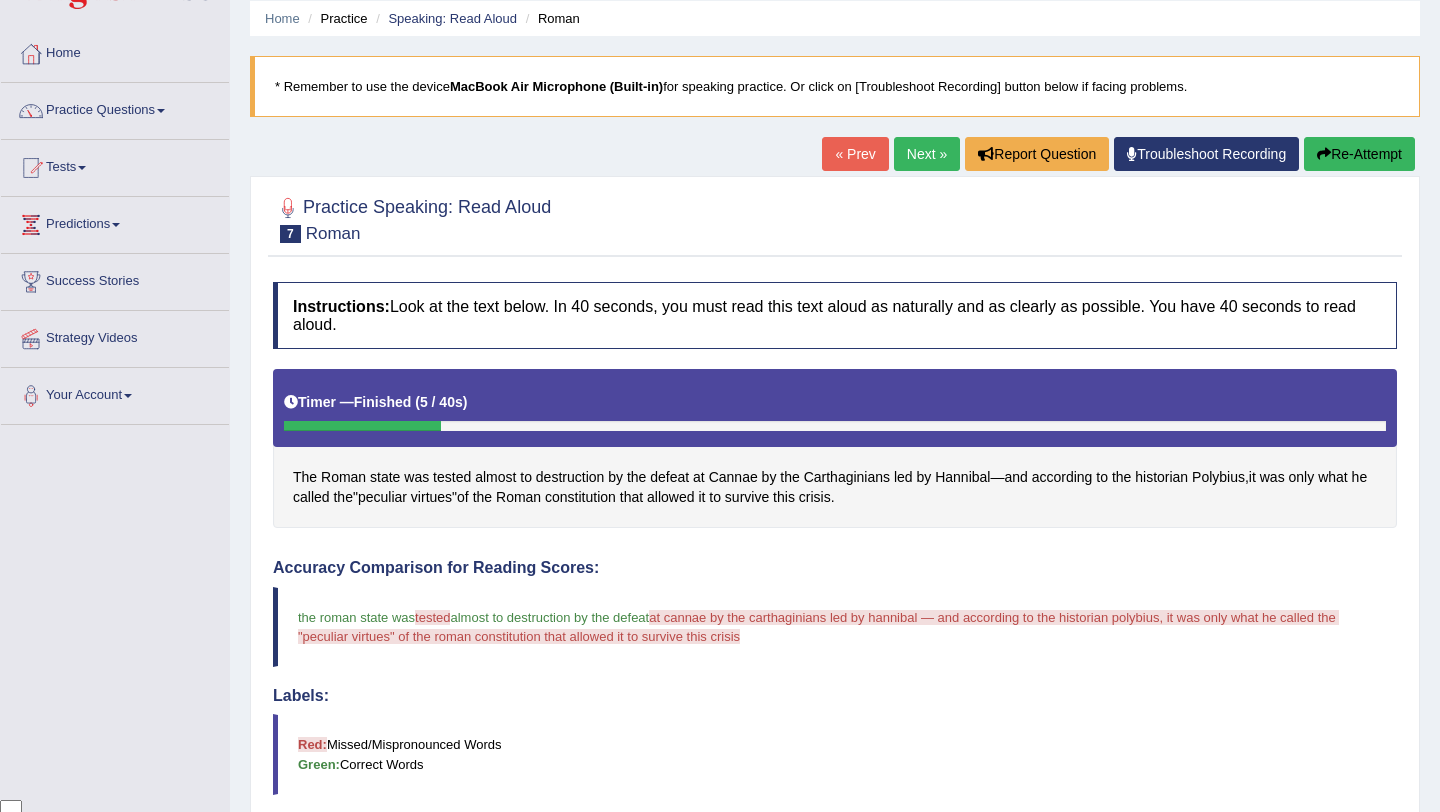 scroll, scrollTop: 0, scrollLeft: 0, axis: both 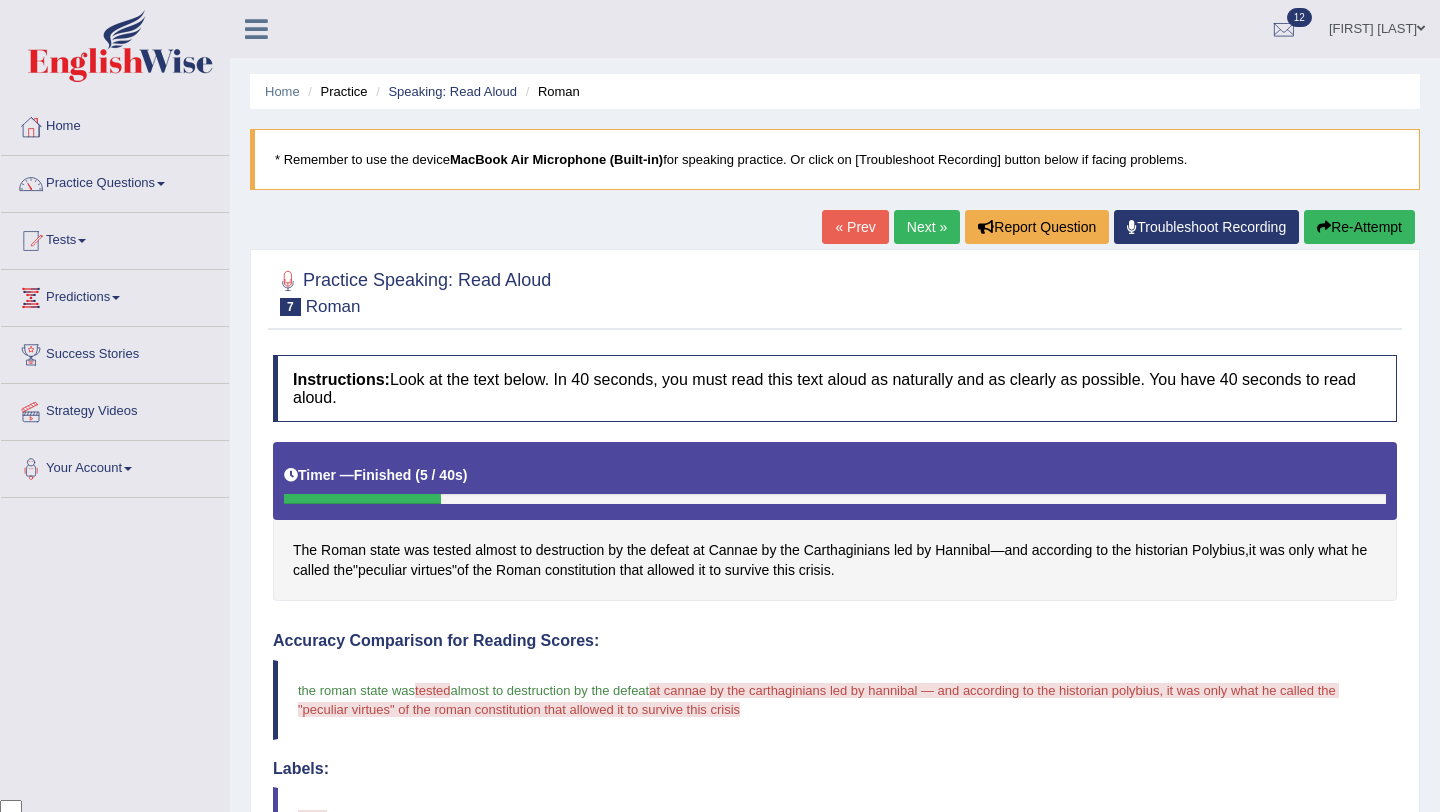 click on "Next »" at bounding box center (927, 227) 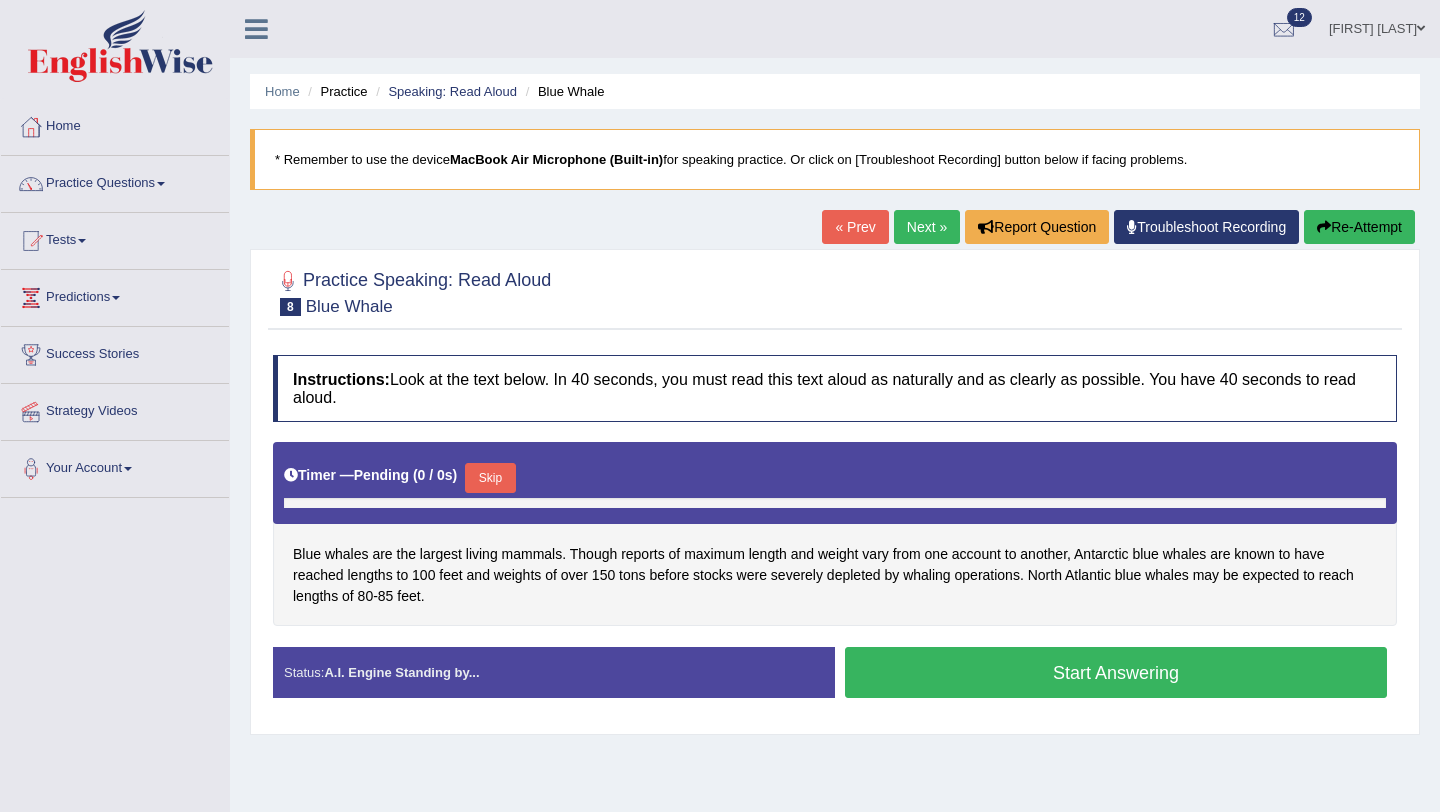 scroll, scrollTop: 0, scrollLeft: 0, axis: both 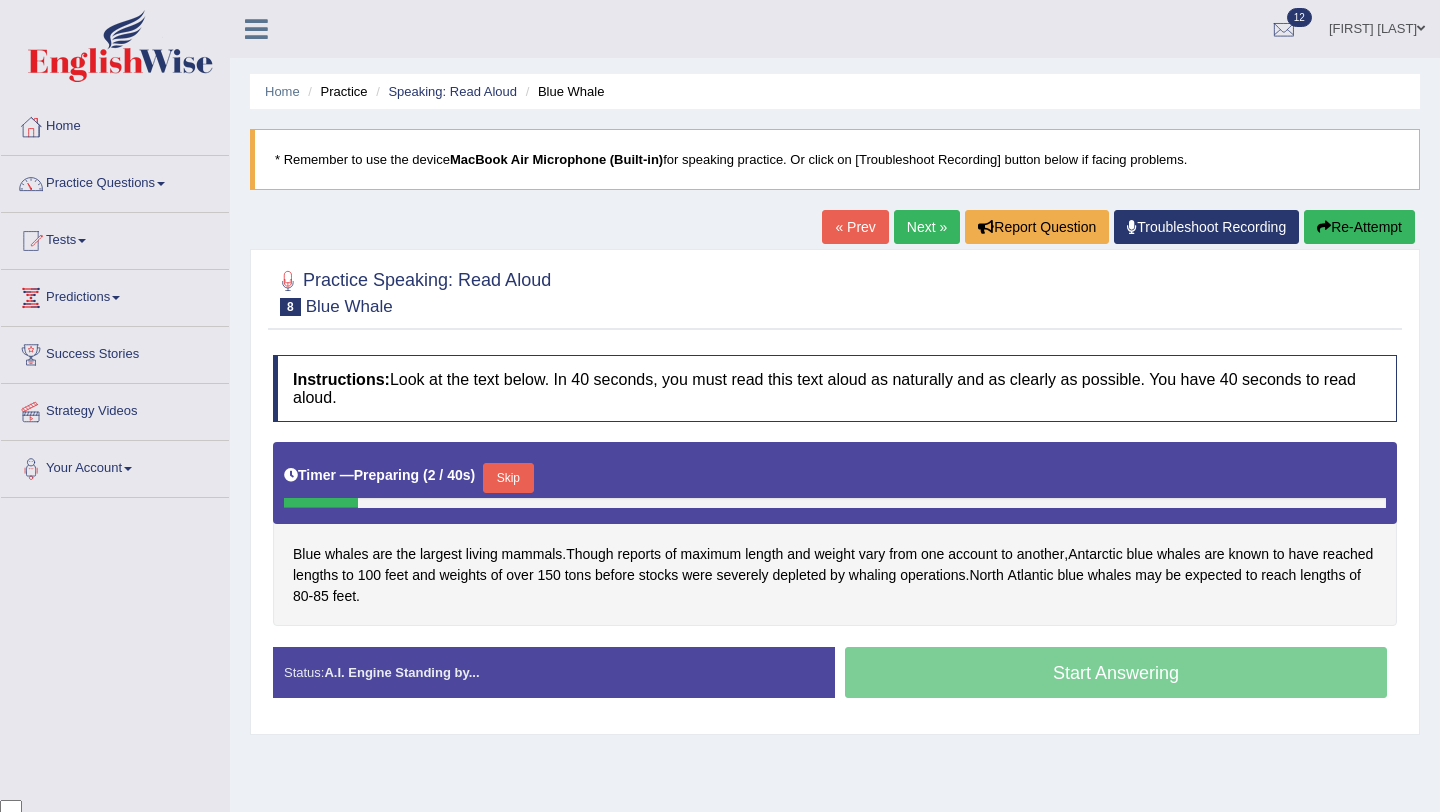click on "Start Answering" at bounding box center [1116, 675] 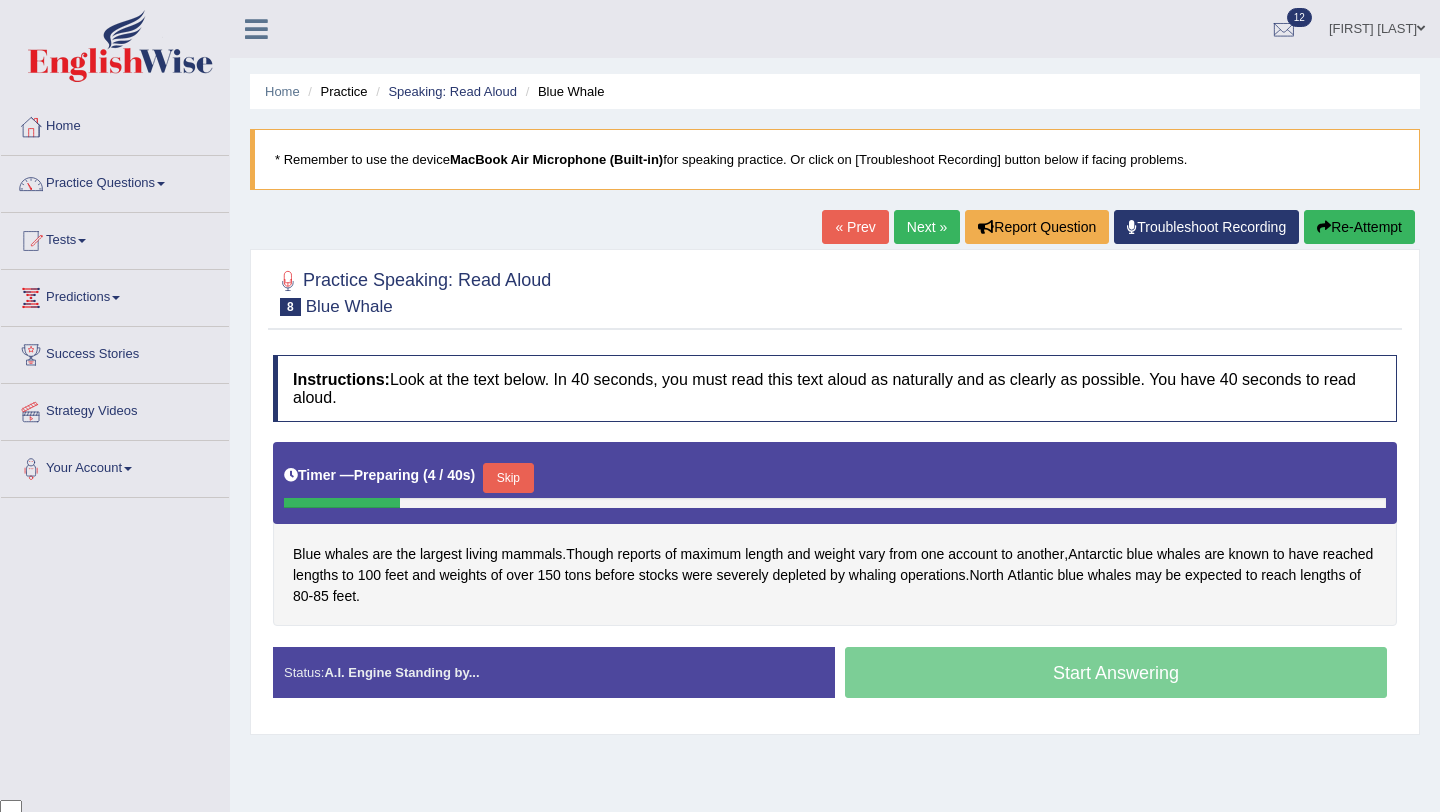 click on "Skip" at bounding box center (508, 478) 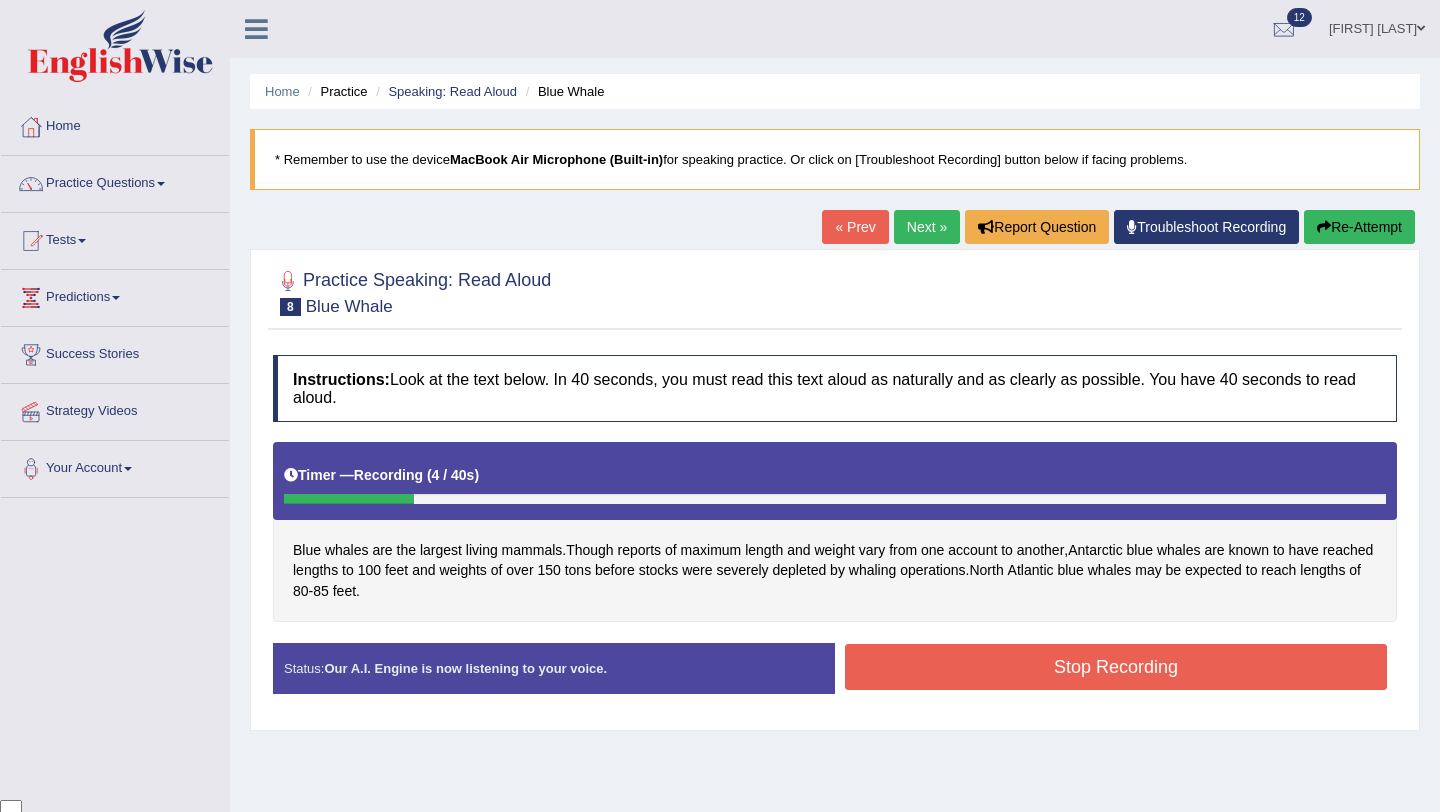 click on "Stop Recording" at bounding box center [1116, 667] 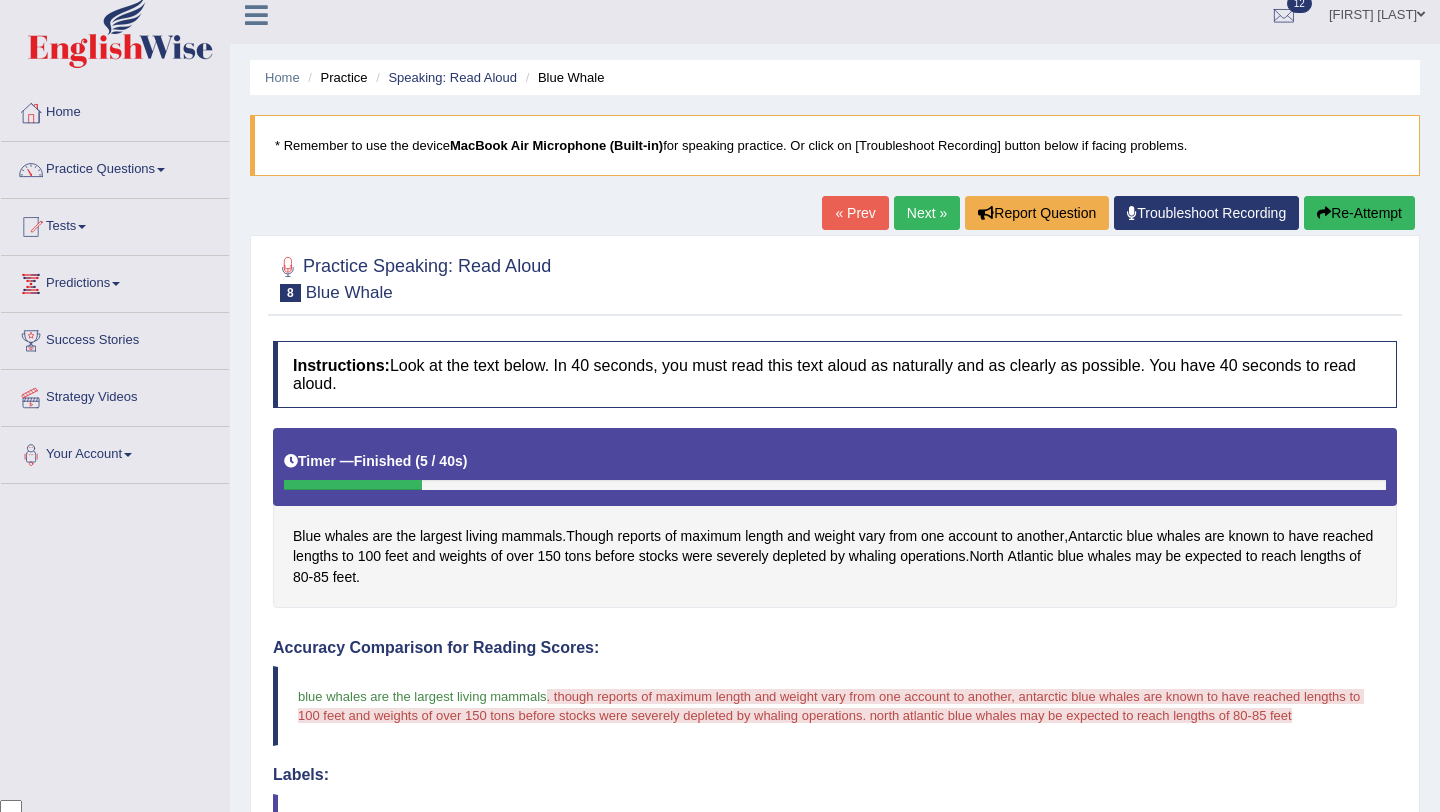 scroll, scrollTop: 0, scrollLeft: 0, axis: both 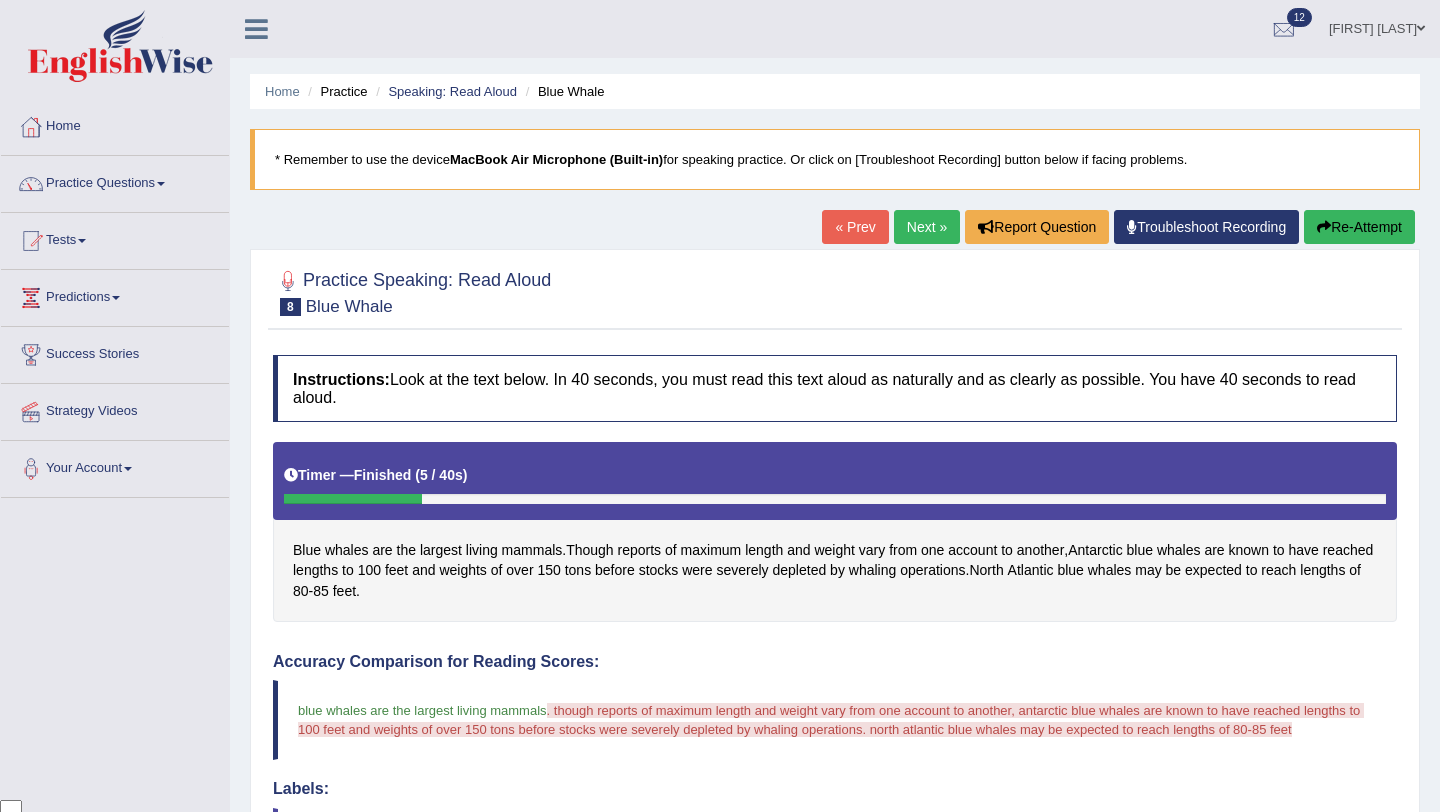 click on "Next »" at bounding box center [927, 227] 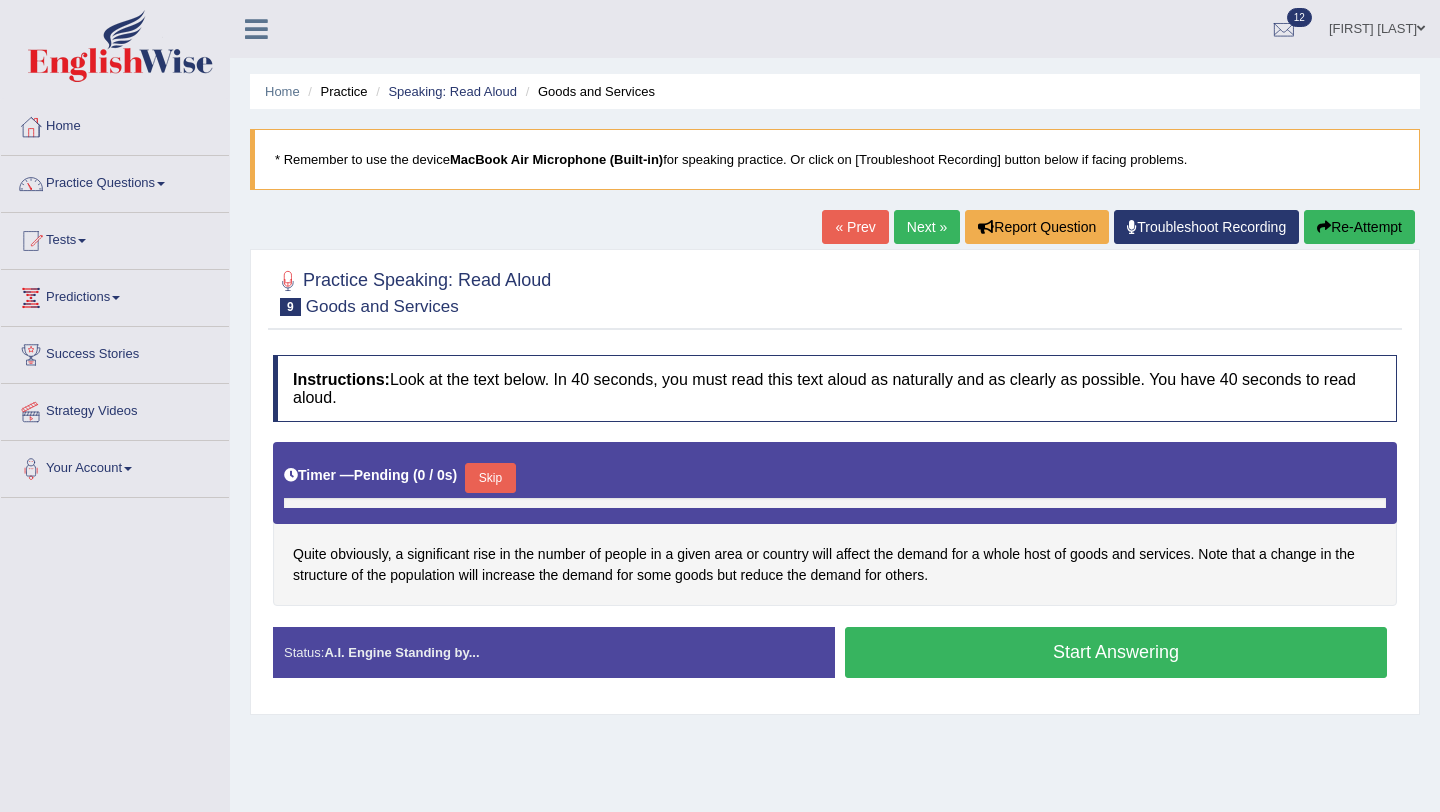 scroll, scrollTop: 0, scrollLeft: 0, axis: both 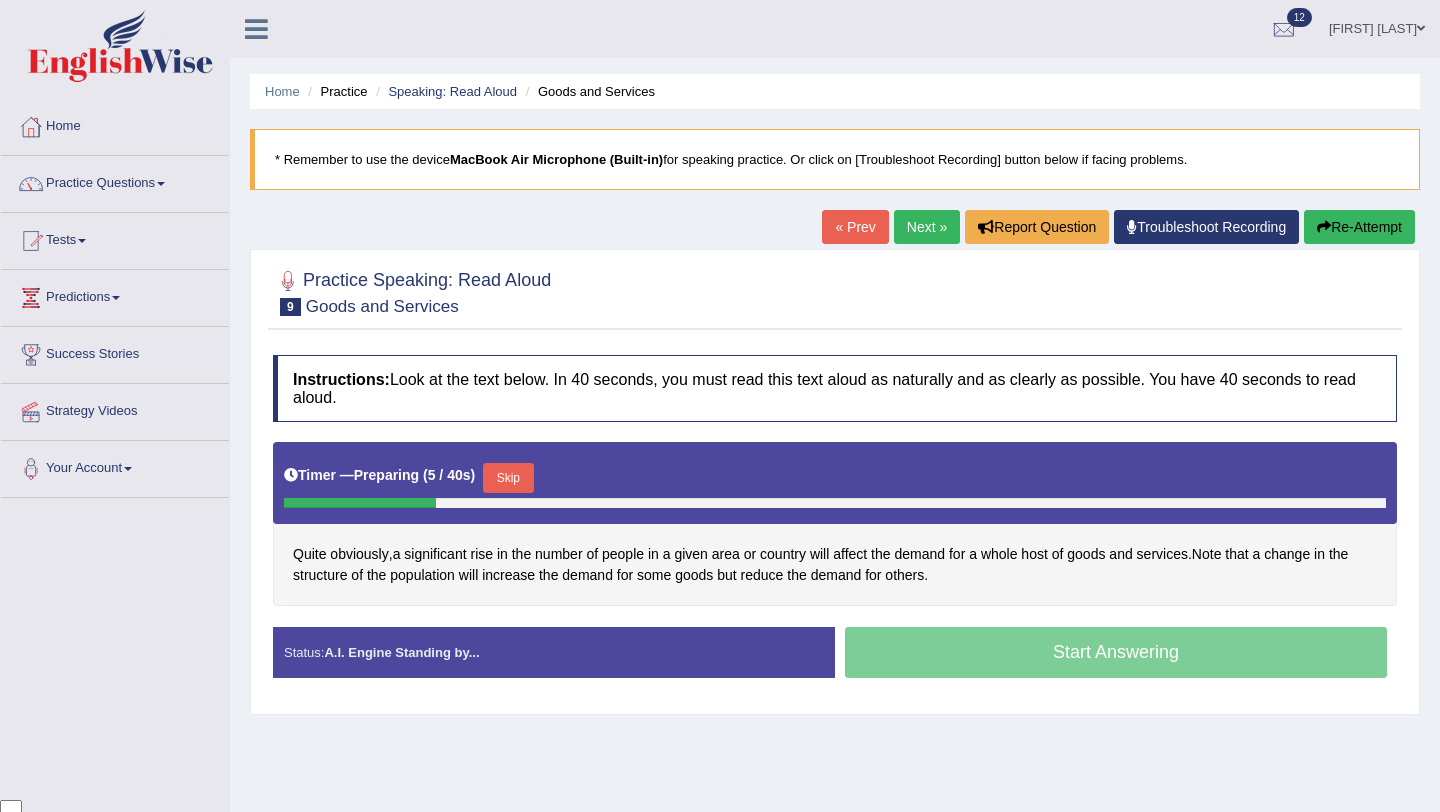 click on "Start Answering" at bounding box center (1116, 655) 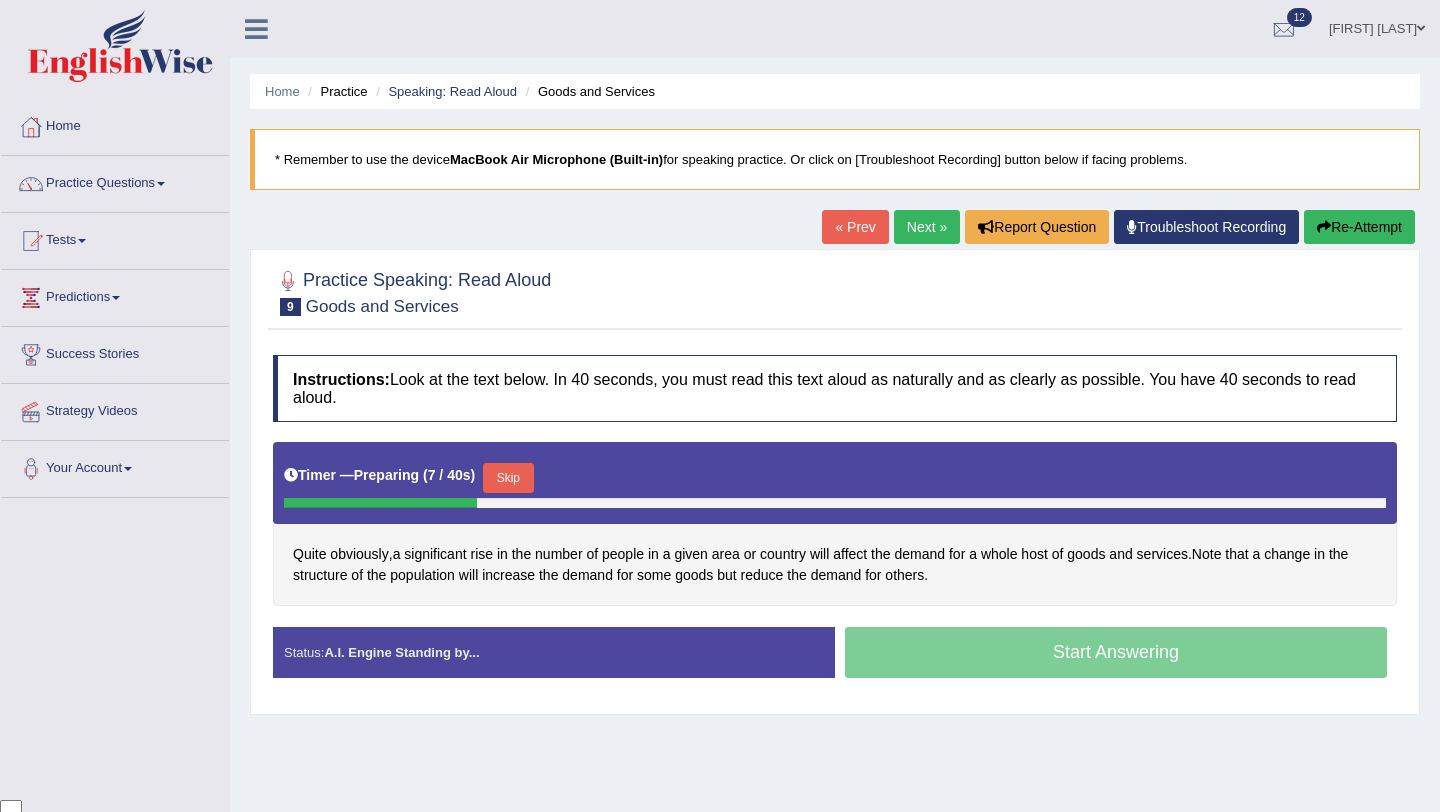 click on "Skip" at bounding box center (508, 478) 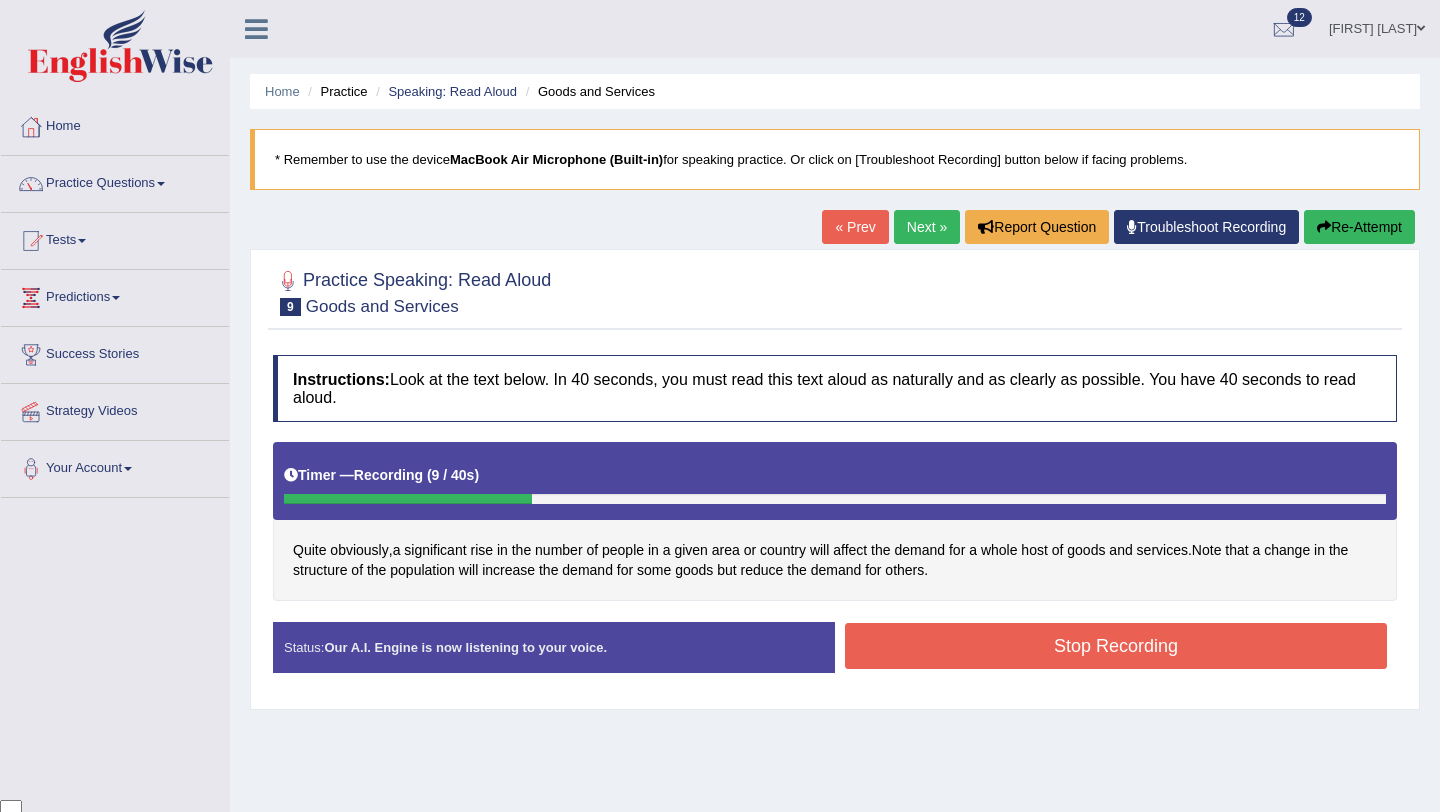 click on "Stop Recording" at bounding box center [1116, 646] 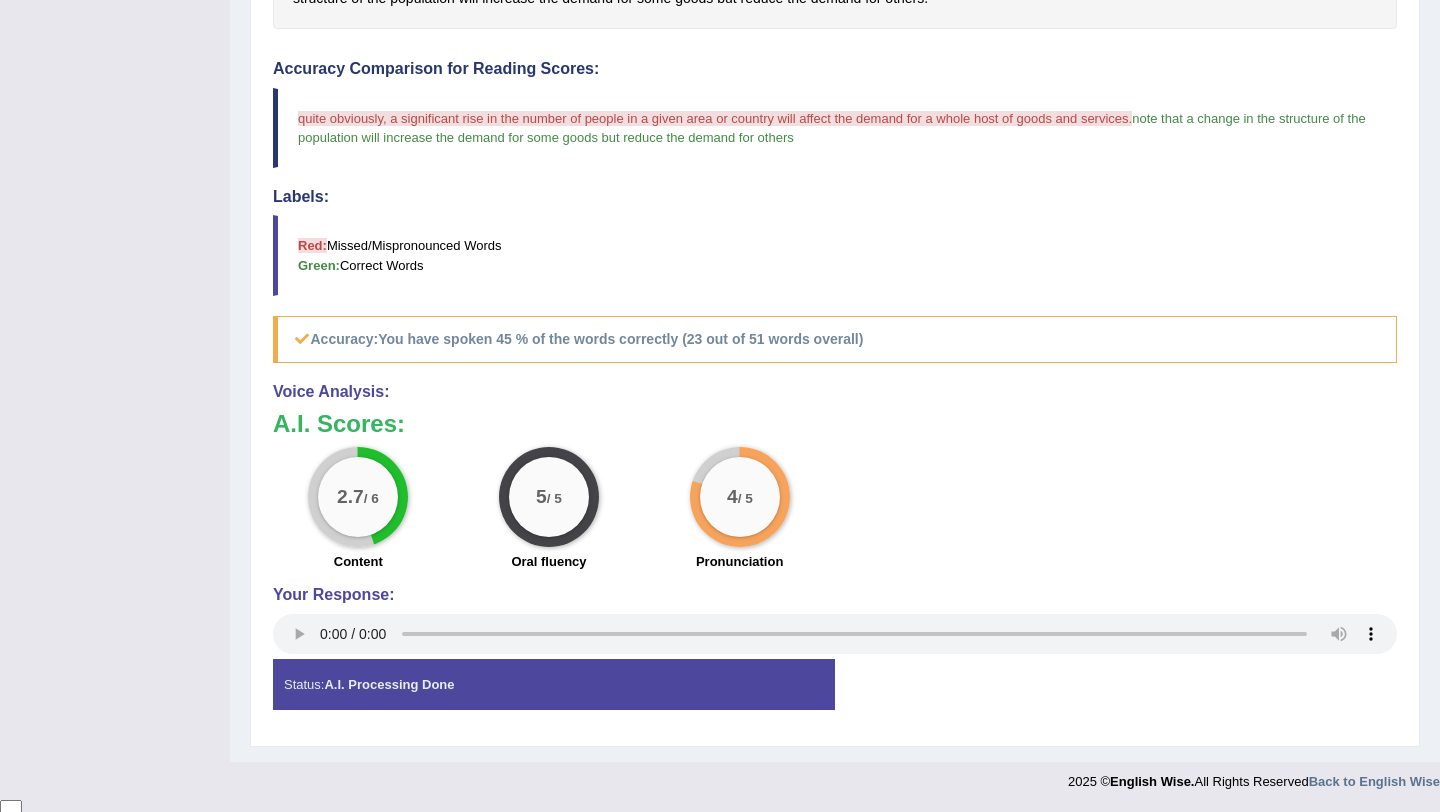scroll, scrollTop: 0, scrollLeft: 0, axis: both 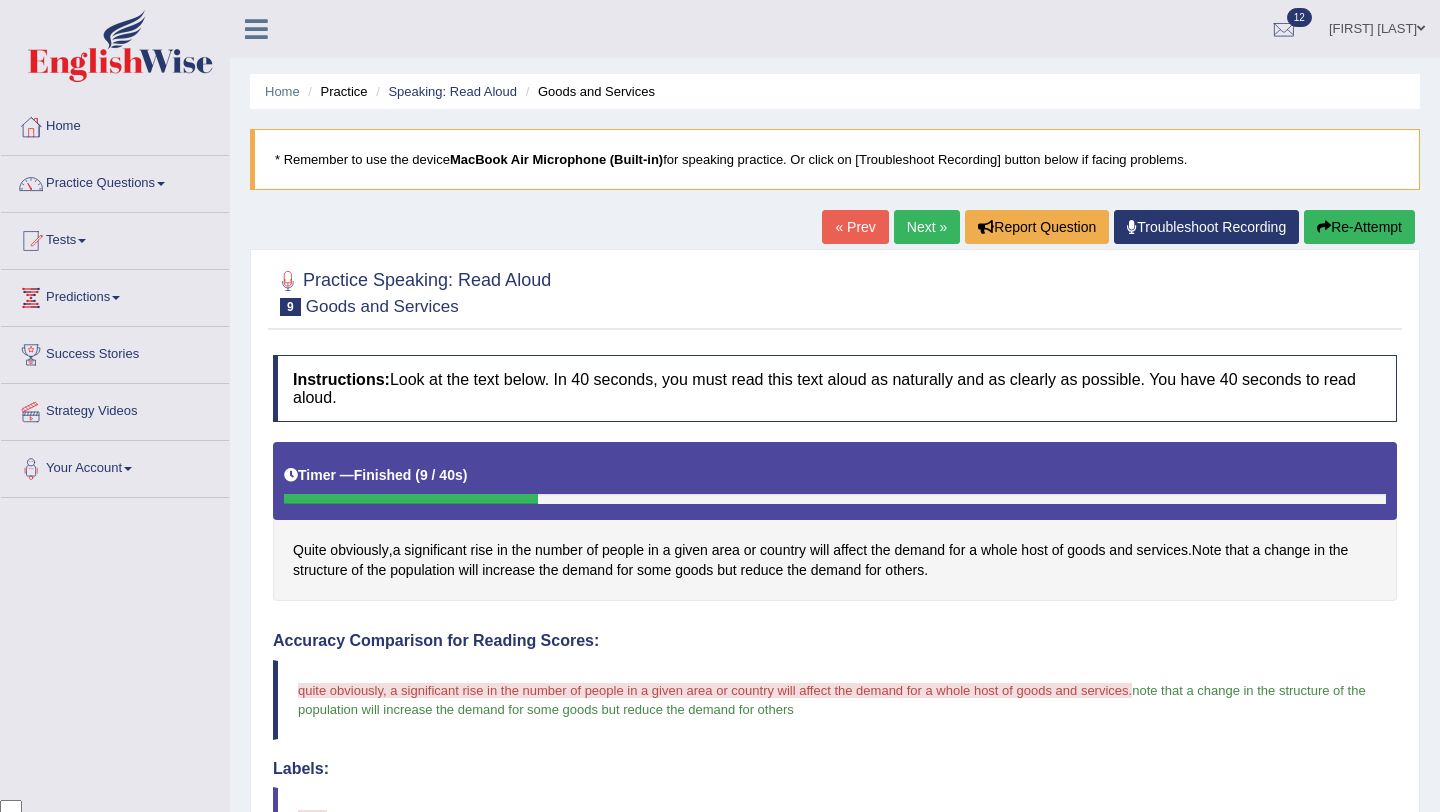 click on "Next »" at bounding box center (927, 227) 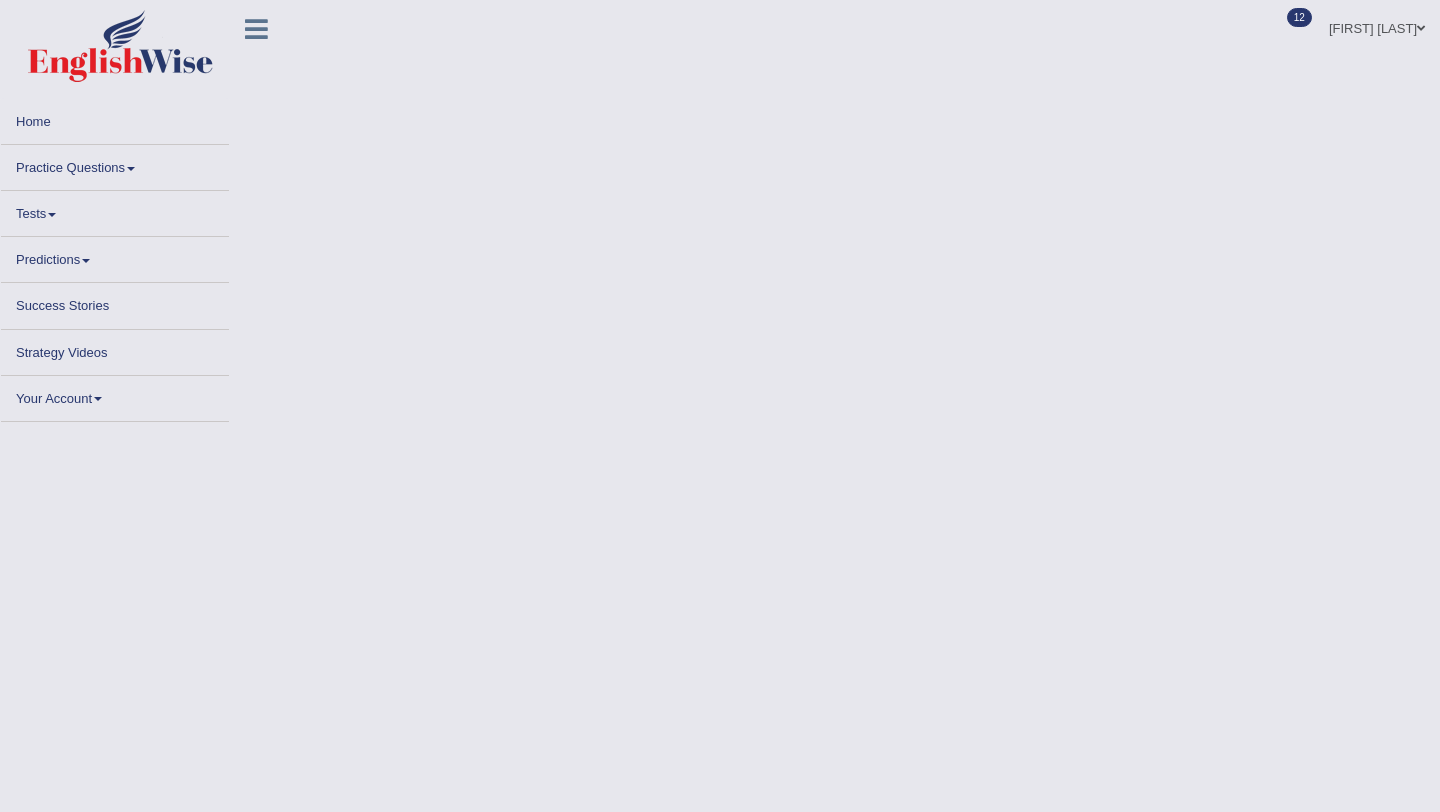 scroll, scrollTop: 0, scrollLeft: 0, axis: both 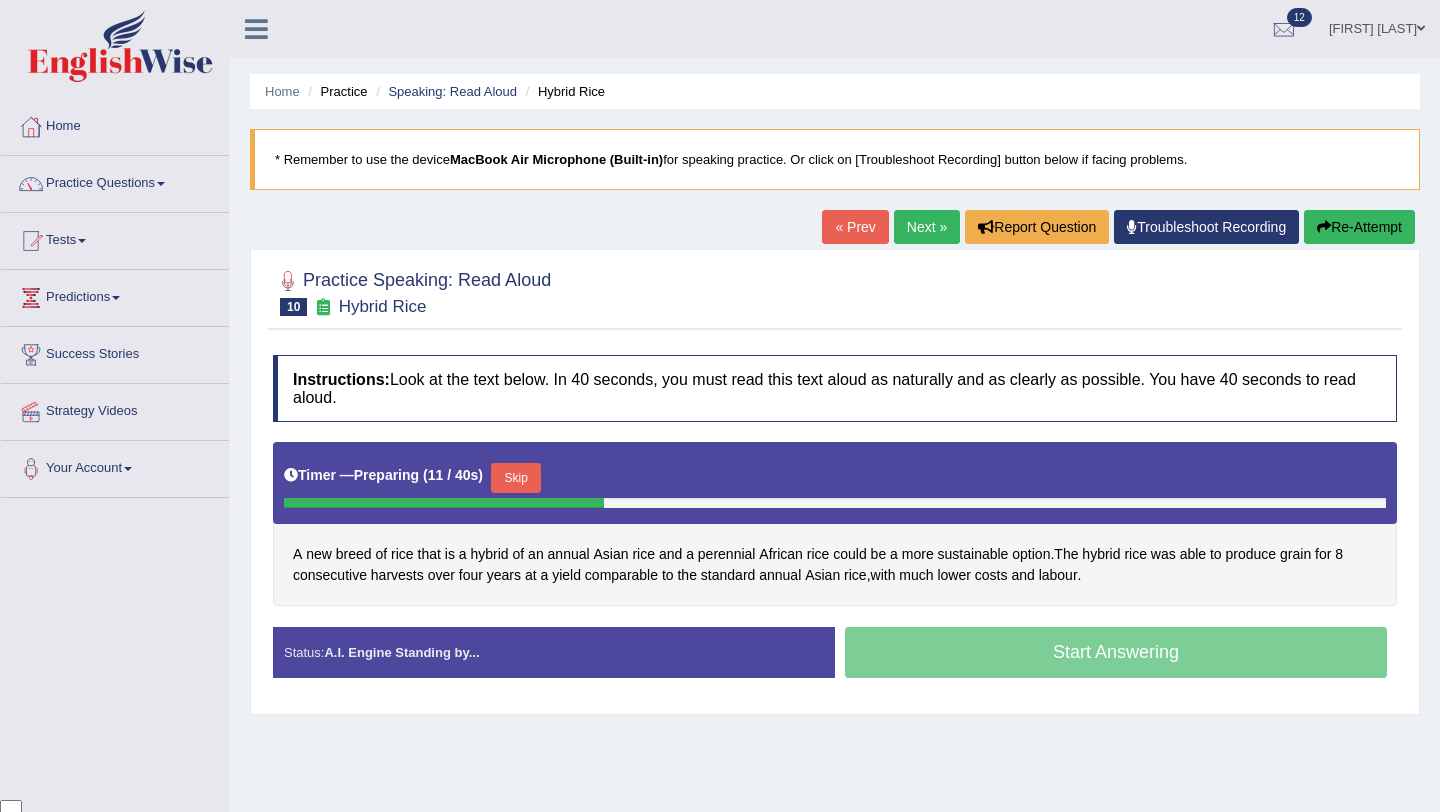 click on "Start Answering" at bounding box center [1116, 655] 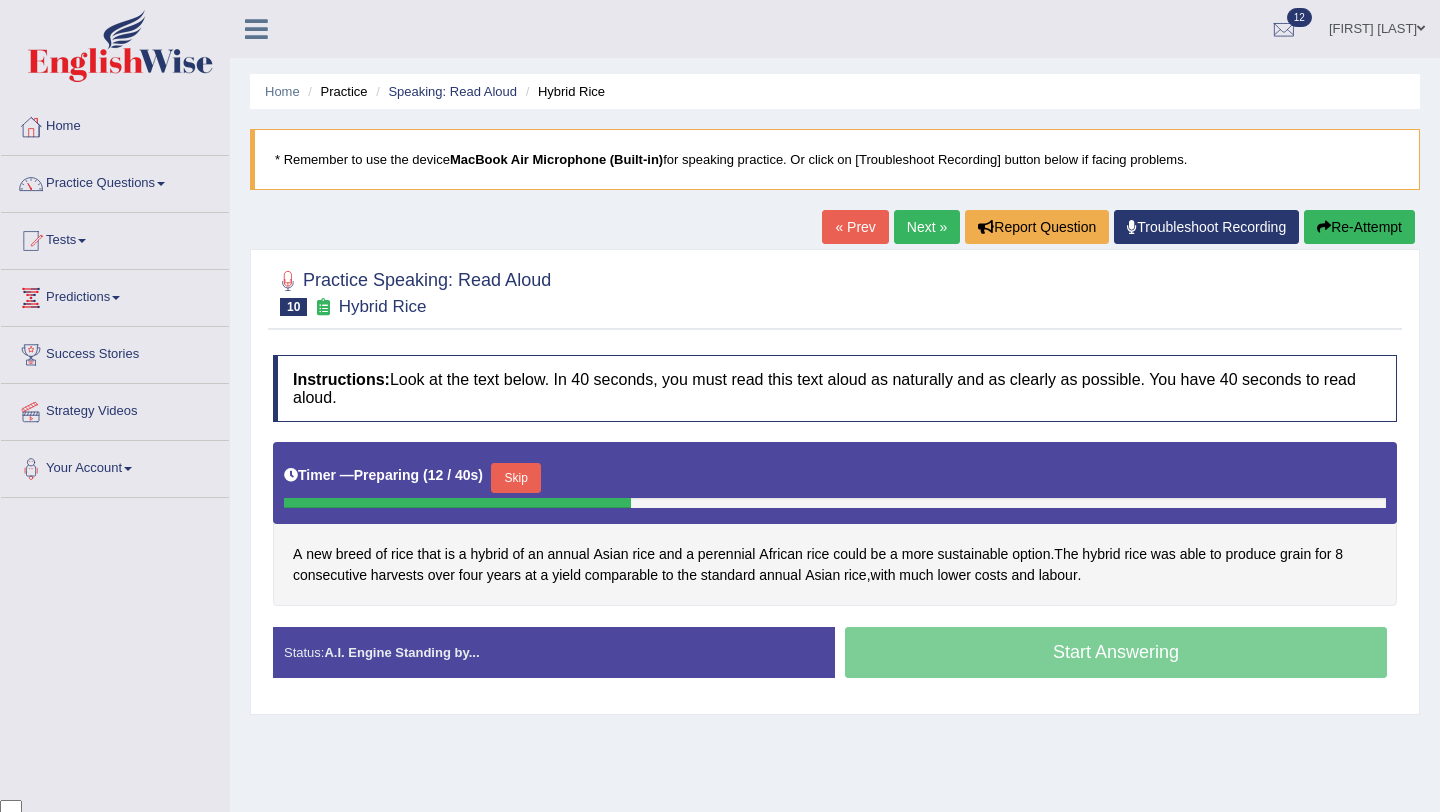 click on "Skip" at bounding box center [516, 478] 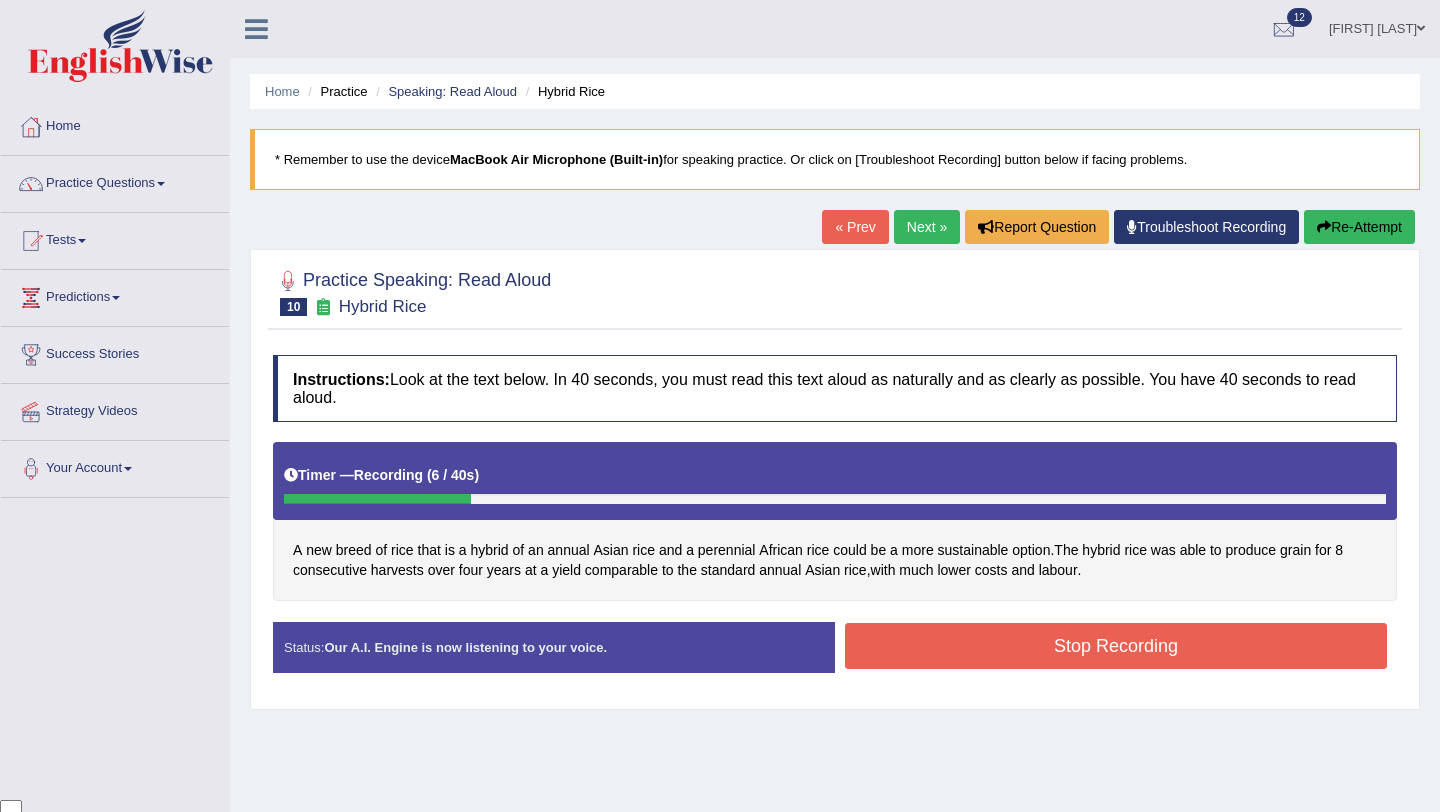 click on "Stop Recording" at bounding box center [1116, 646] 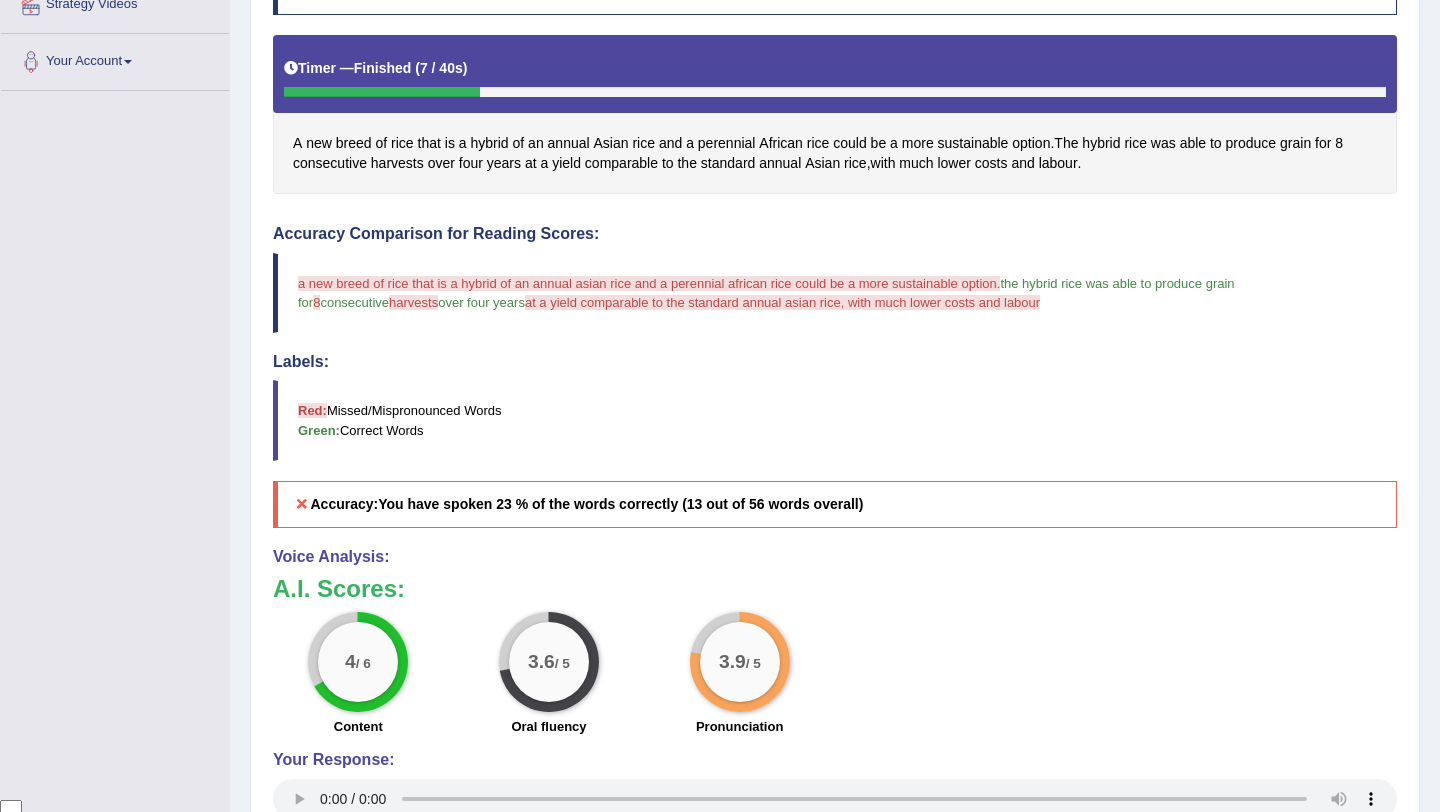 scroll, scrollTop: 0, scrollLeft: 0, axis: both 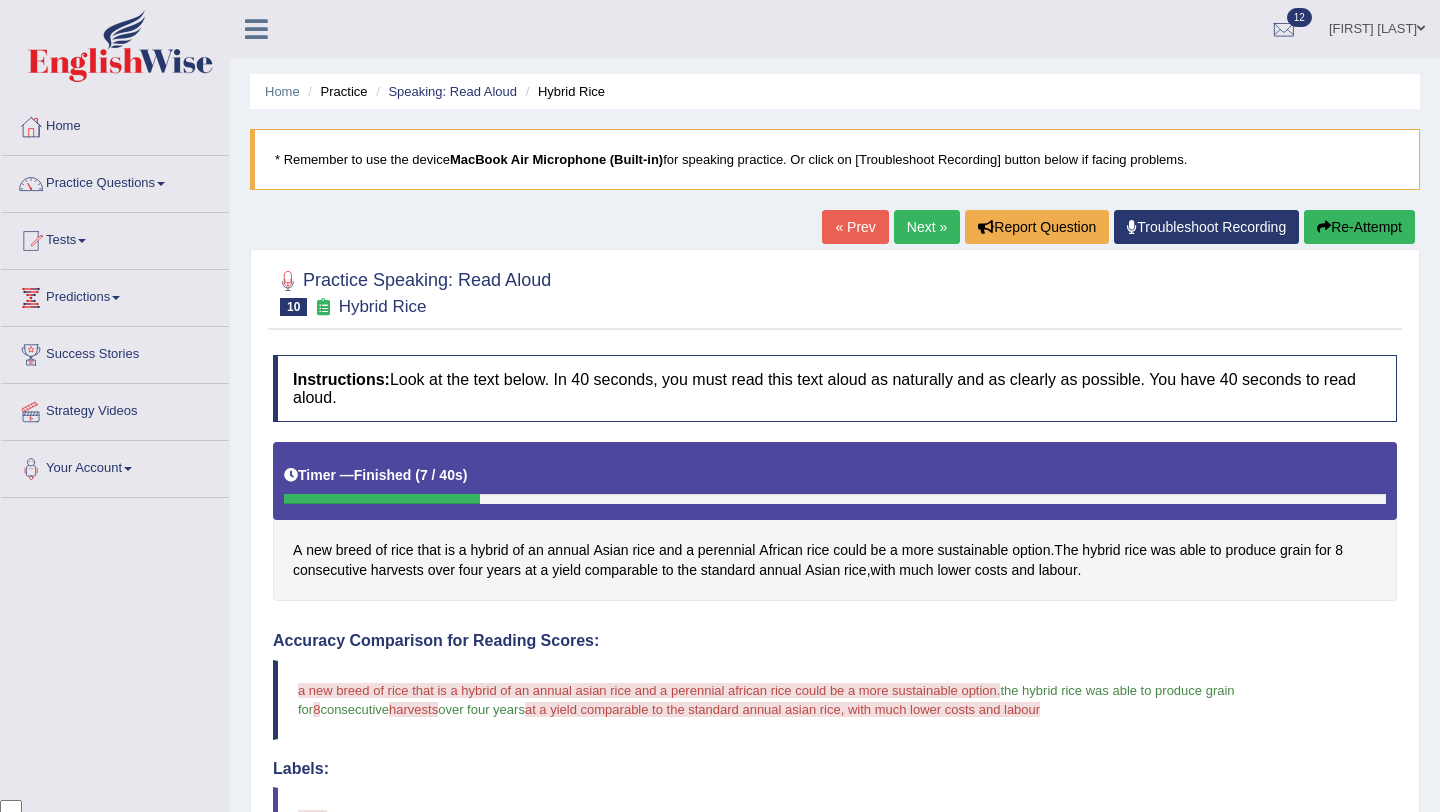 click on "Next »" at bounding box center [927, 227] 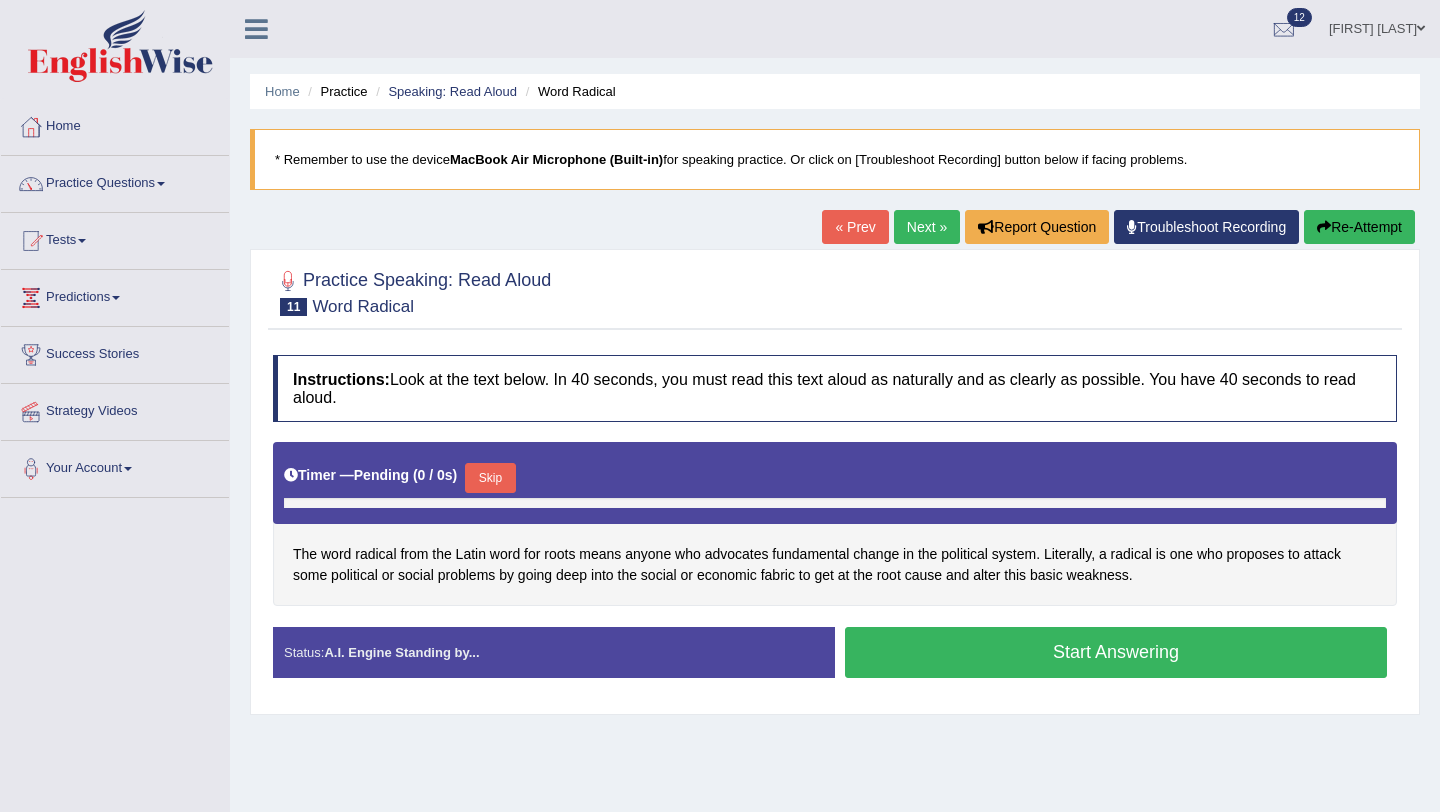 scroll, scrollTop: 0, scrollLeft: 0, axis: both 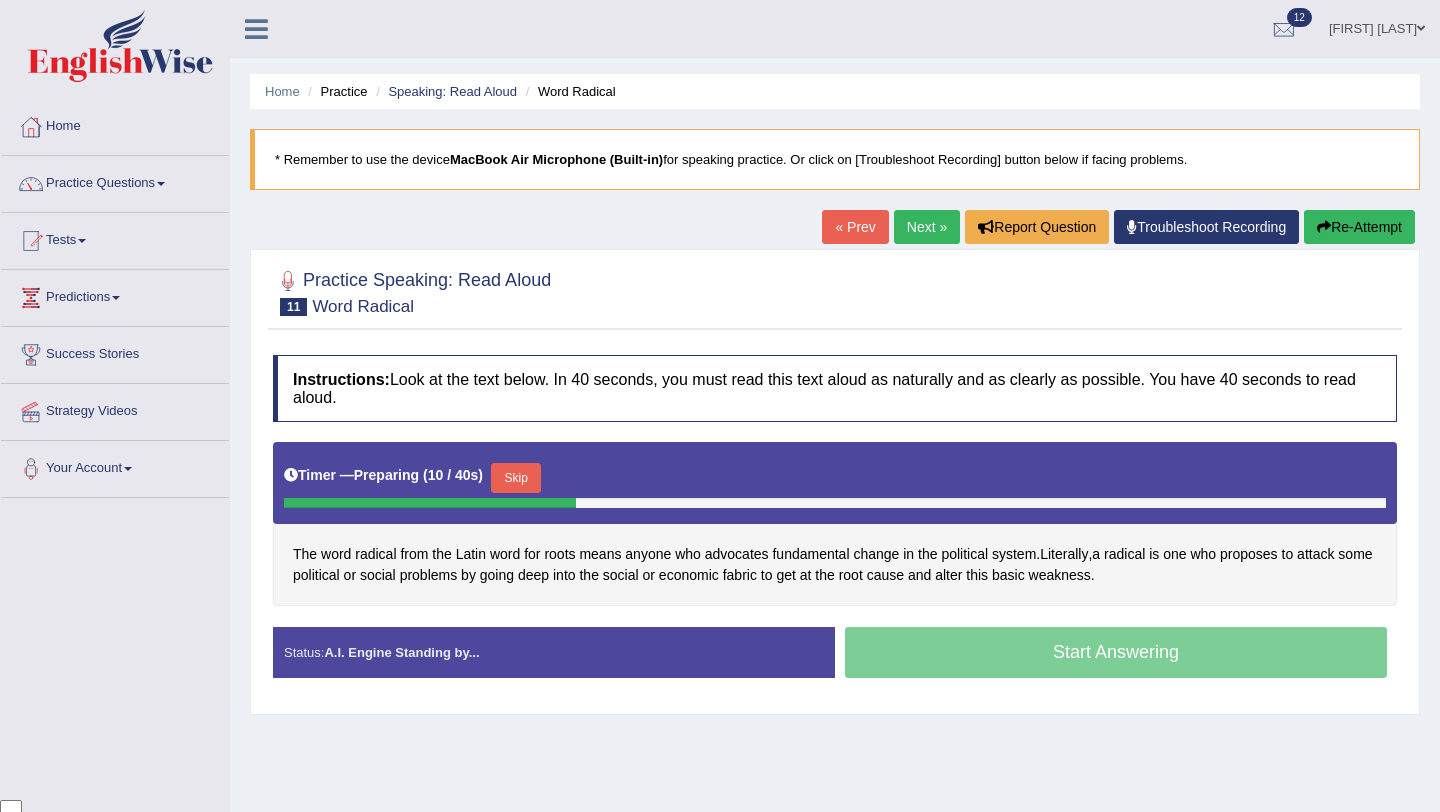 click on "Start Answering" at bounding box center (1116, 655) 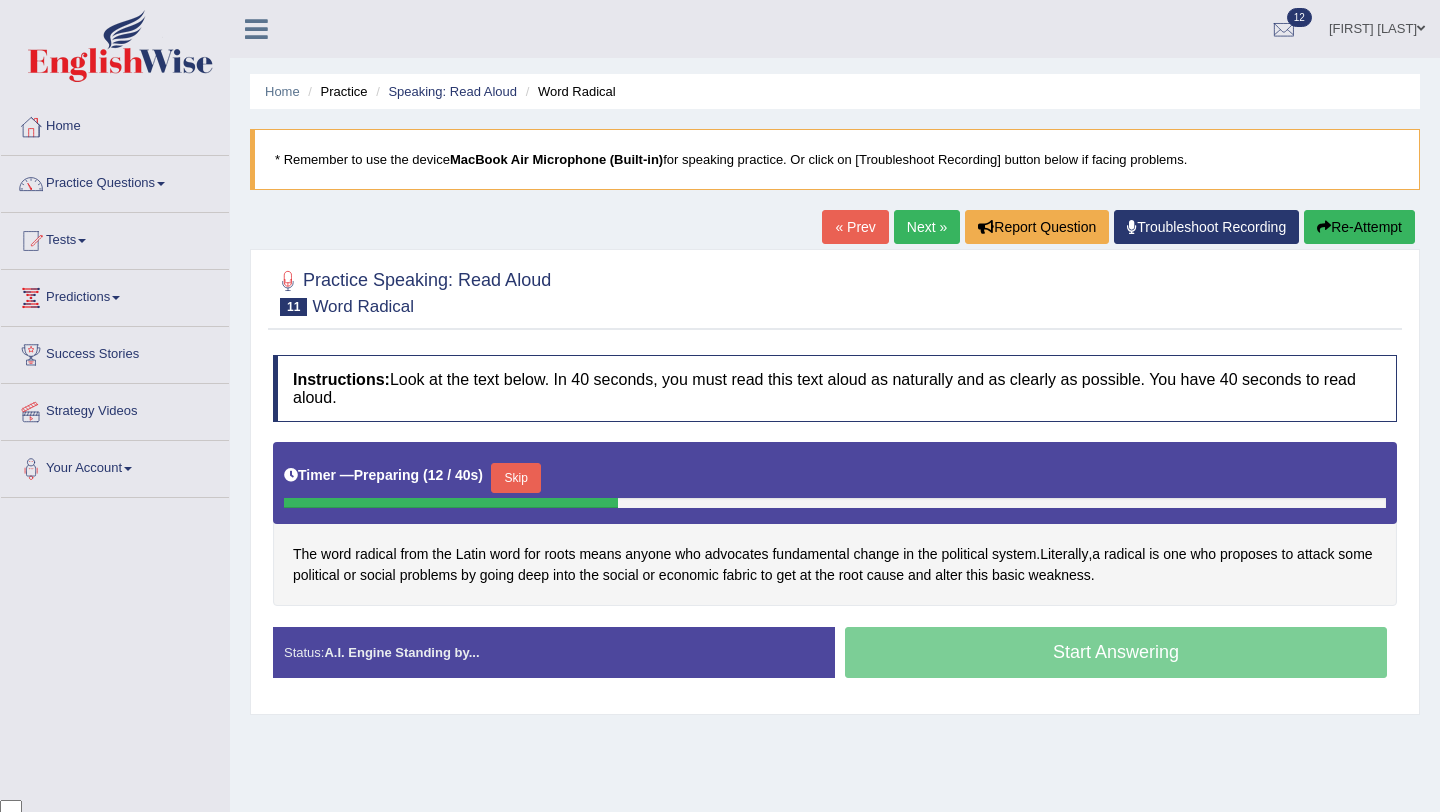 click on "Skip" at bounding box center (516, 478) 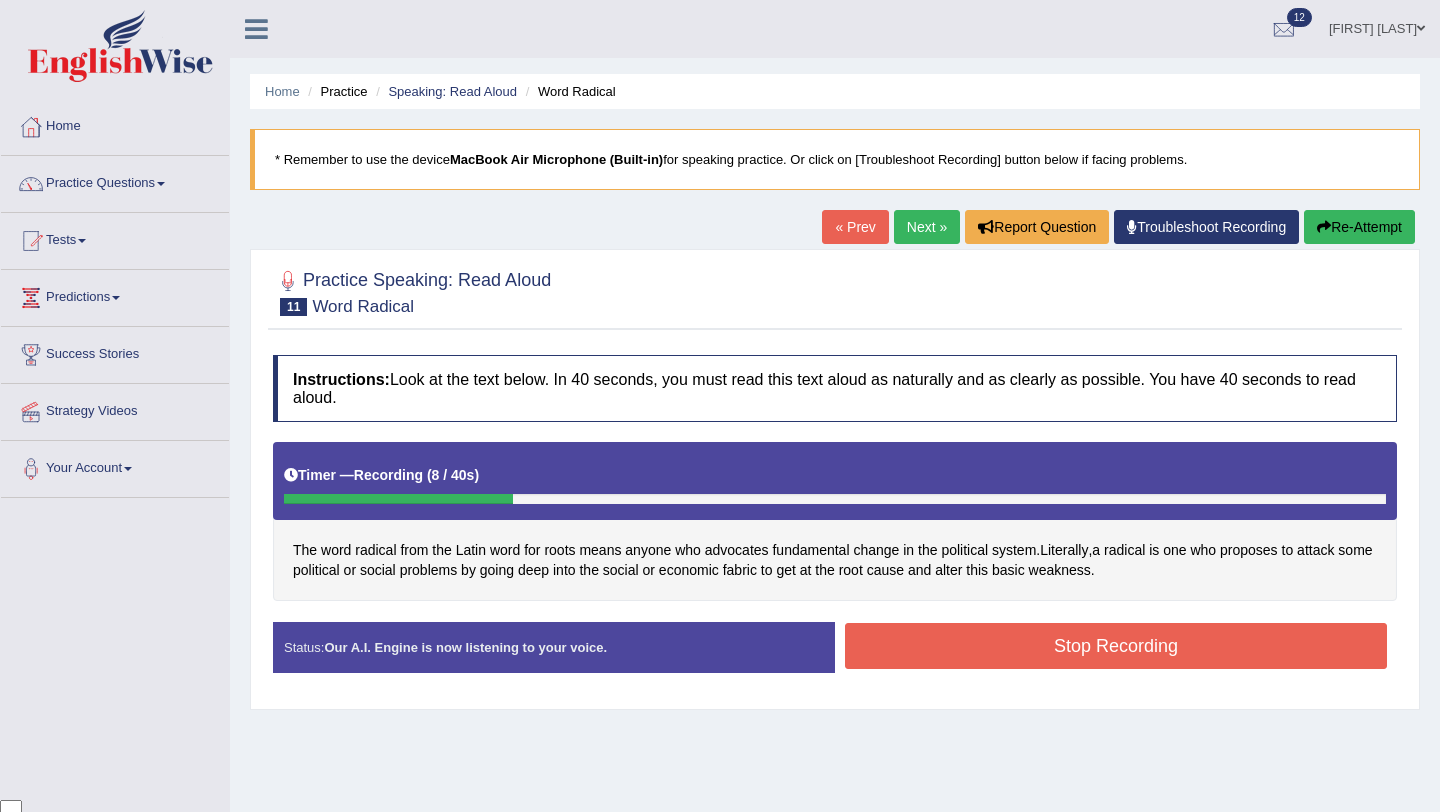 click on "Stop Recording" at bounding box center (1116, 646) 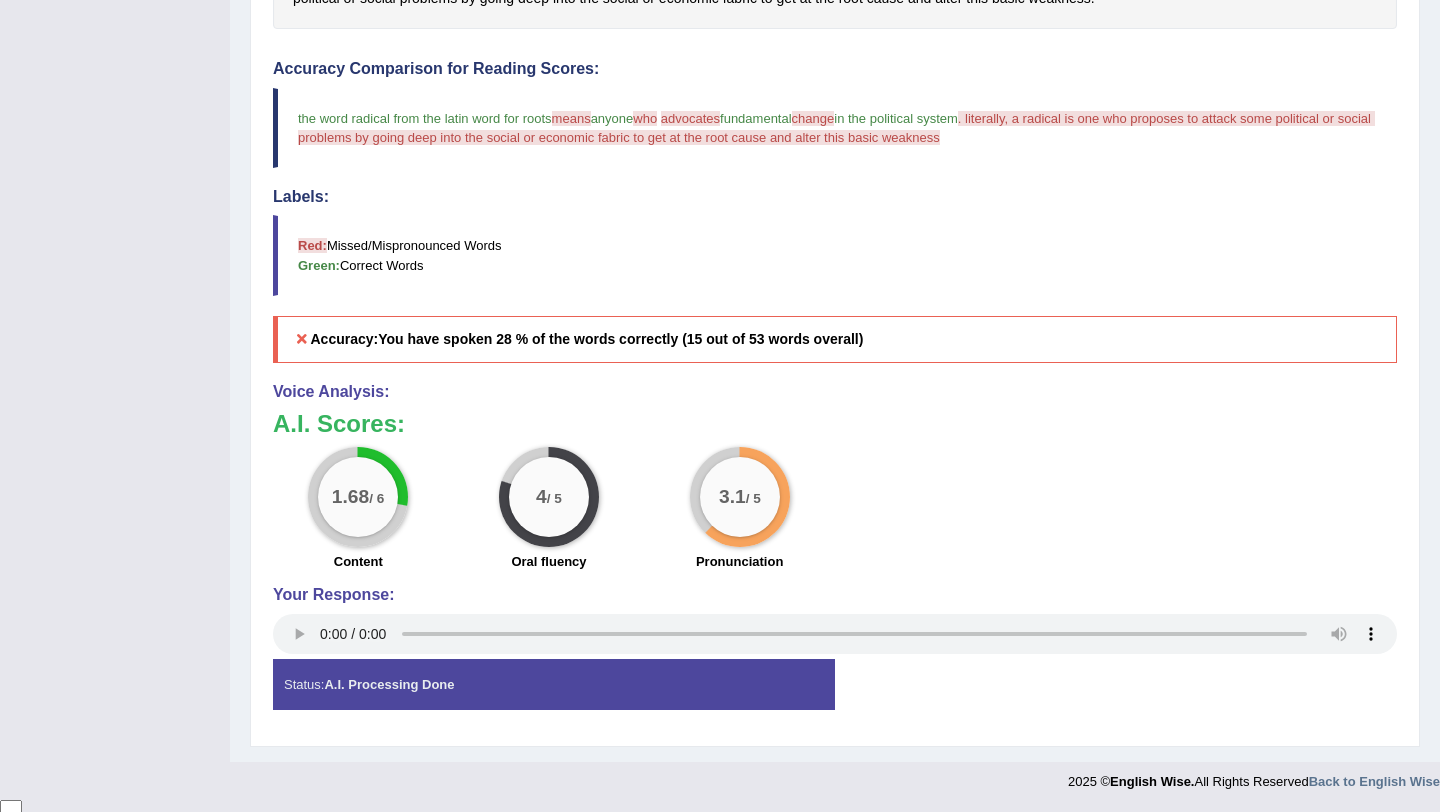 scroll, scrollTop: 0, scrollLeft: 0, axis: both 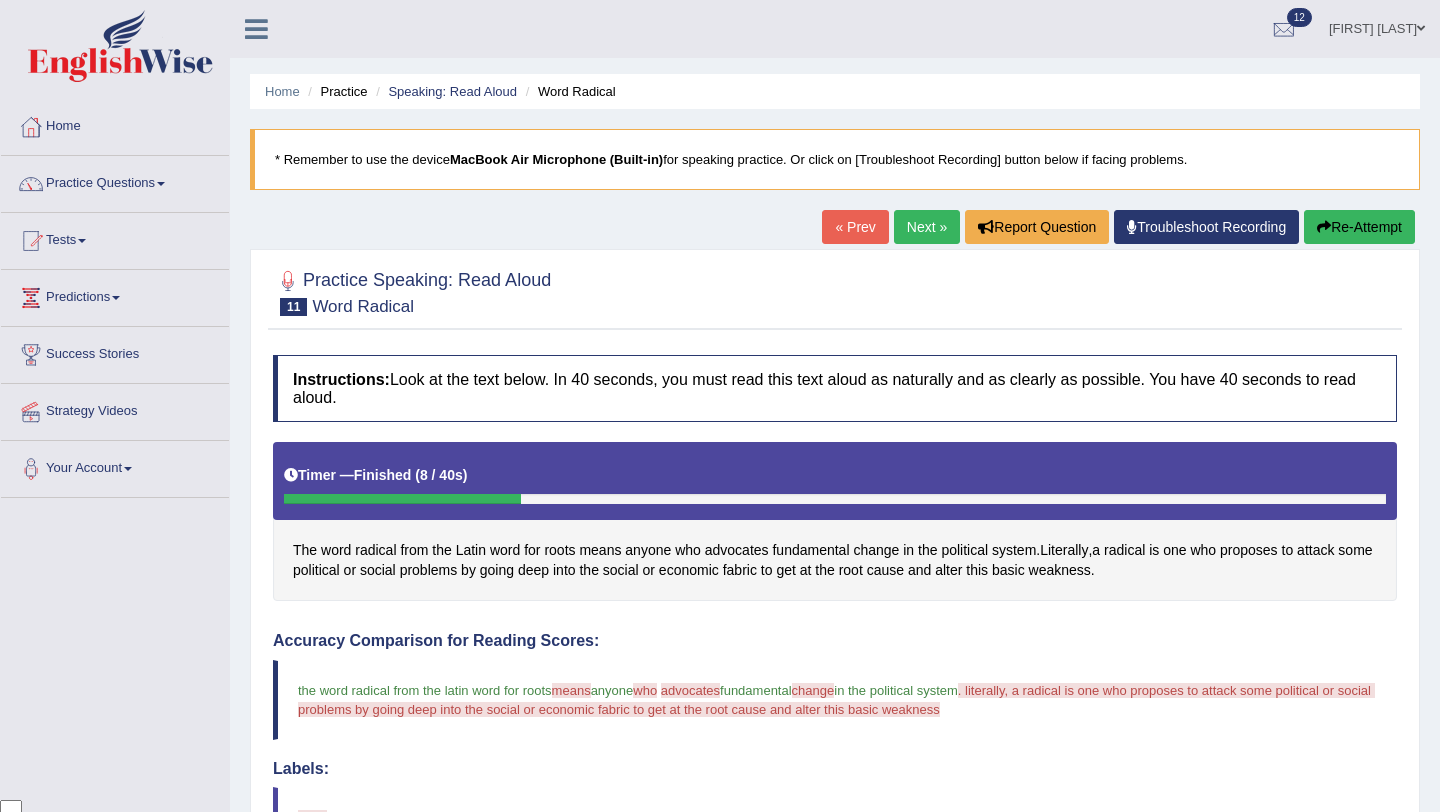 click on "Next »" at bounding box center [927, 227] 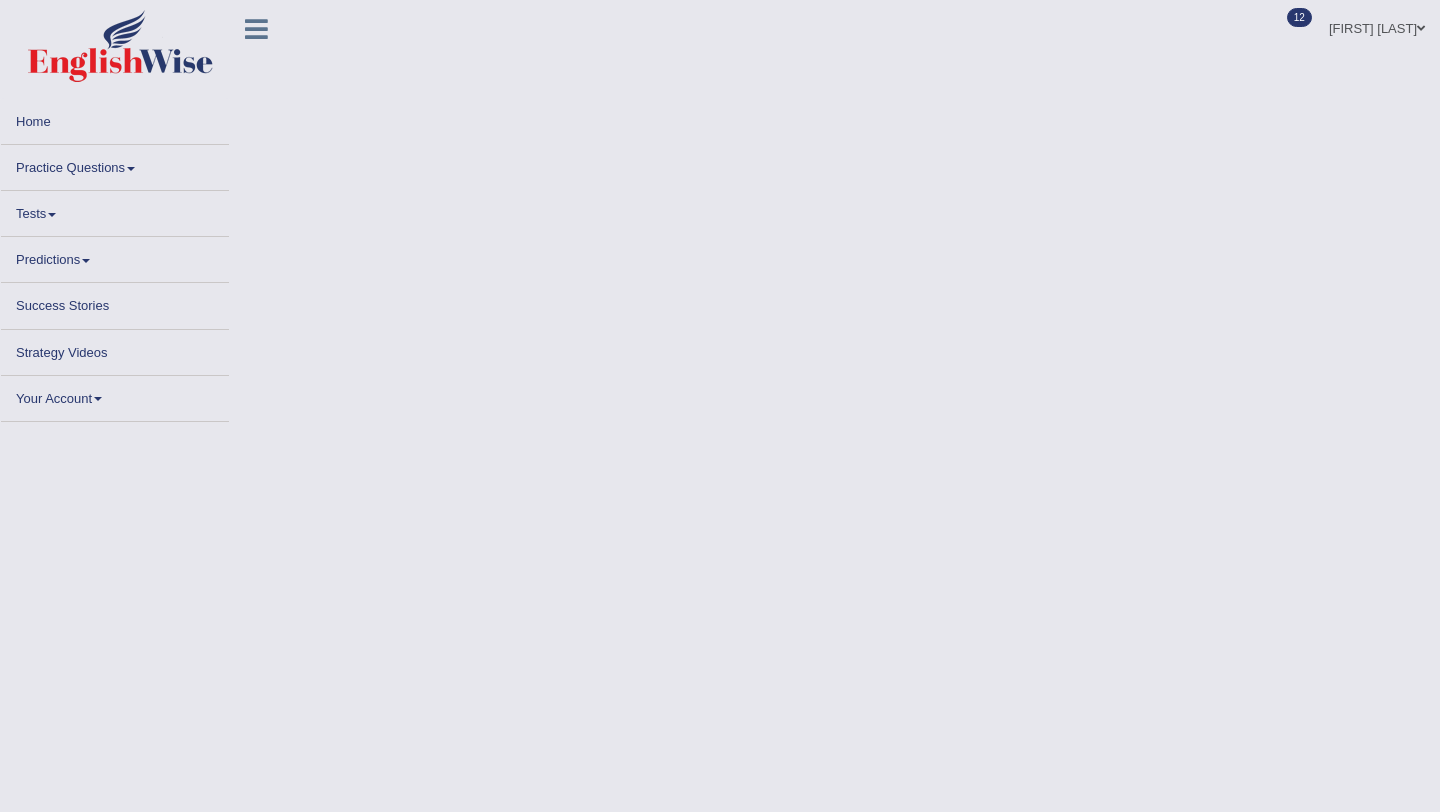 scroll, scrollTop: 0, scrollLeft: 0, axis: both 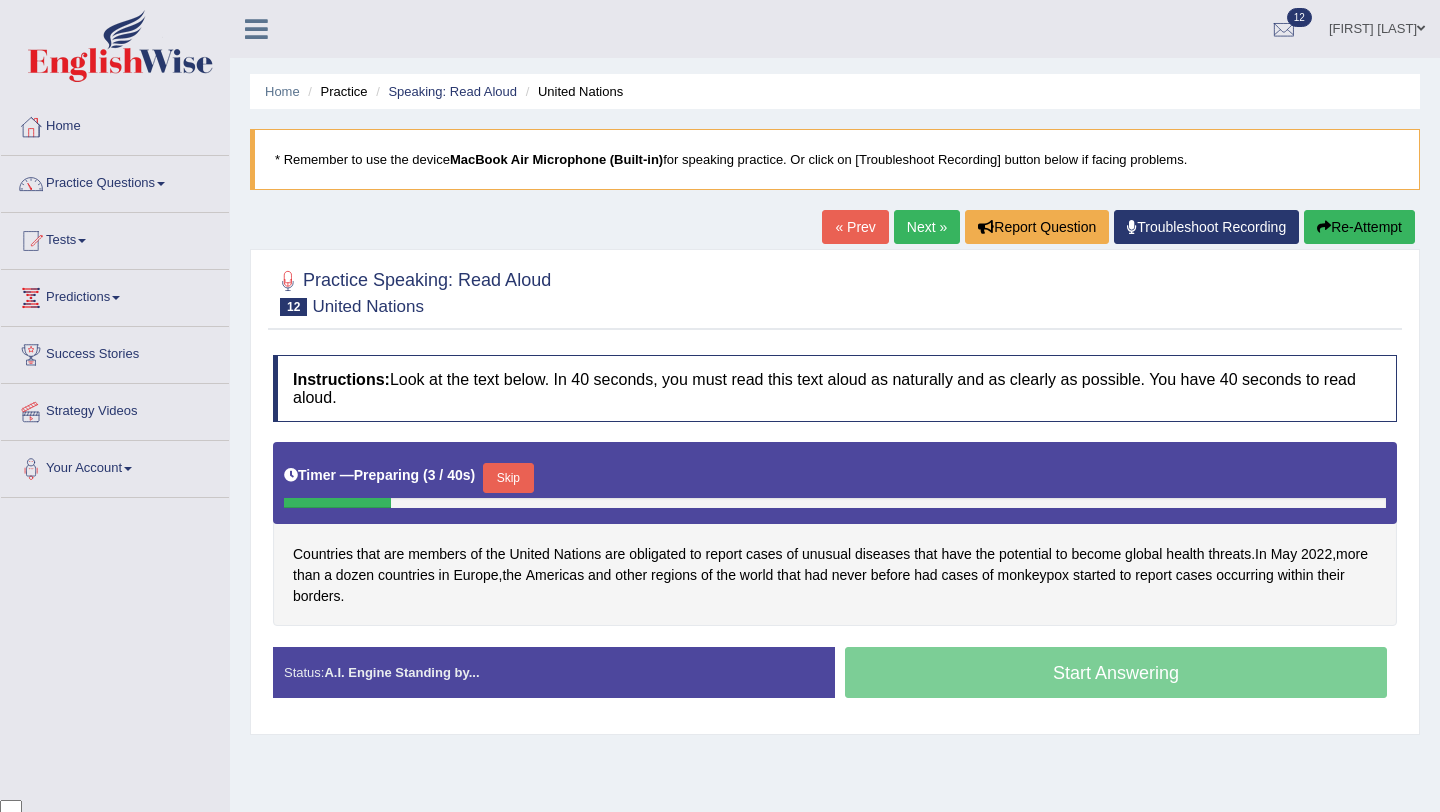 click on "Skip" at bounding box center (508, 478) 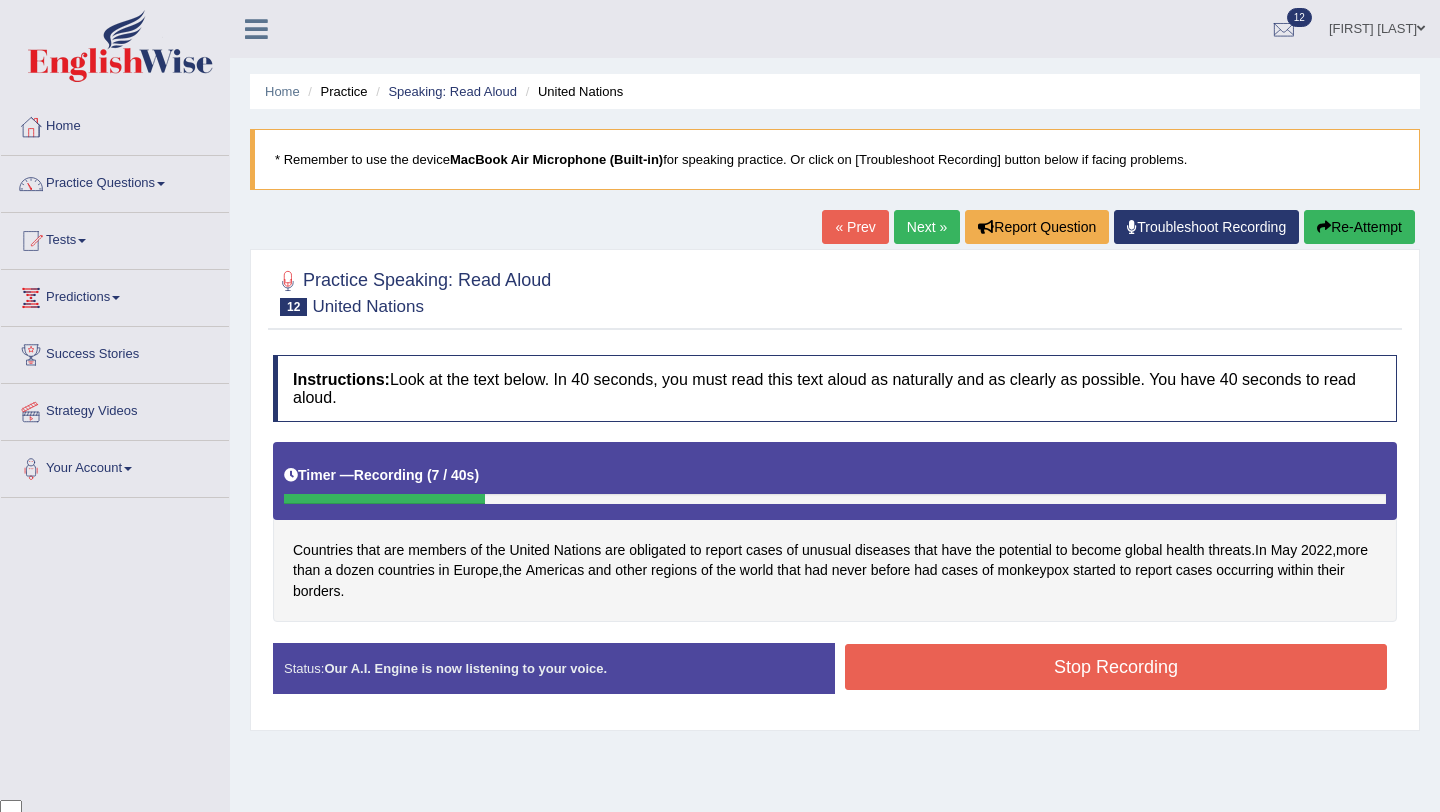 click on "Stop Recording" at bounding box center [1116, 667] 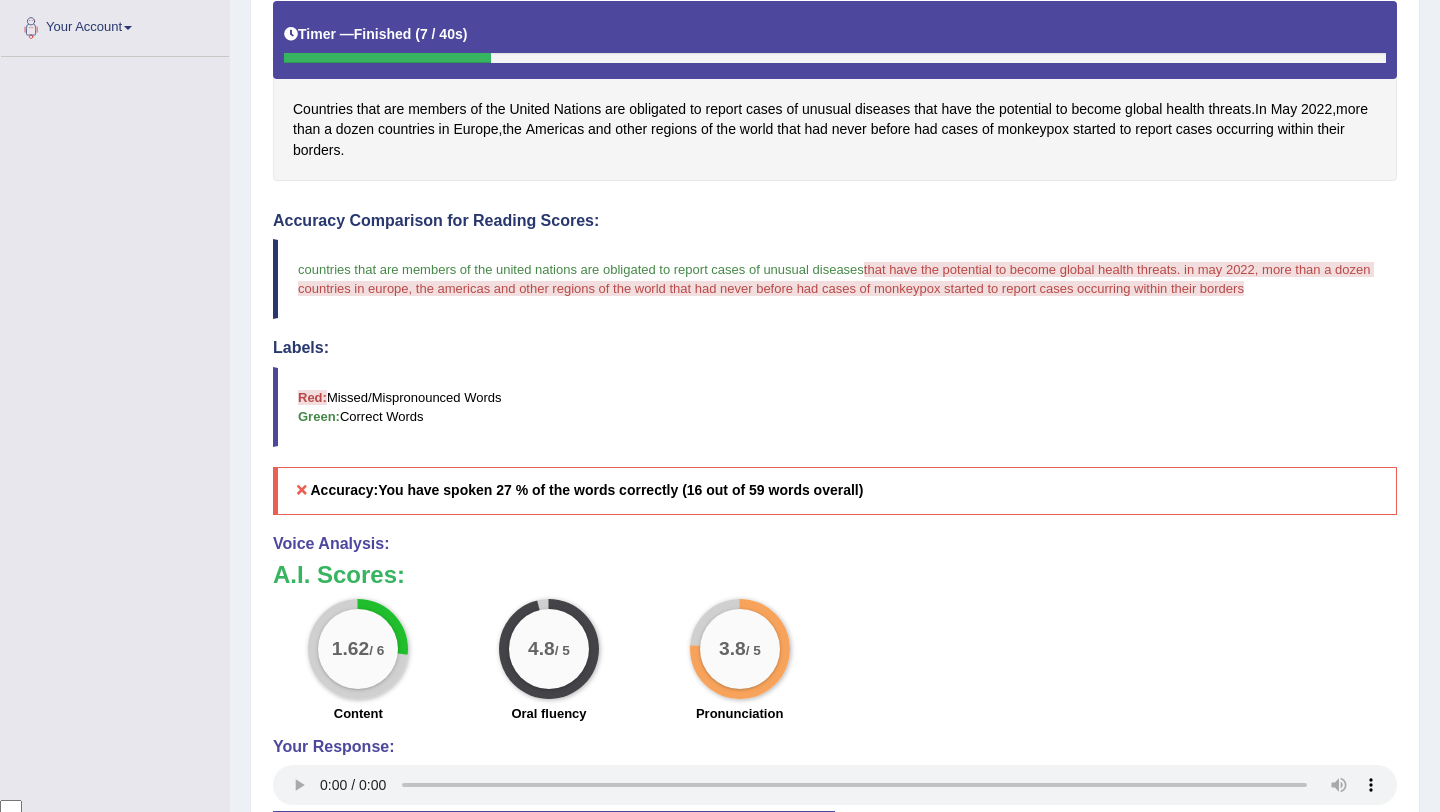 scroll, scrollTop: 0, scrollLeft: 0, axis: both 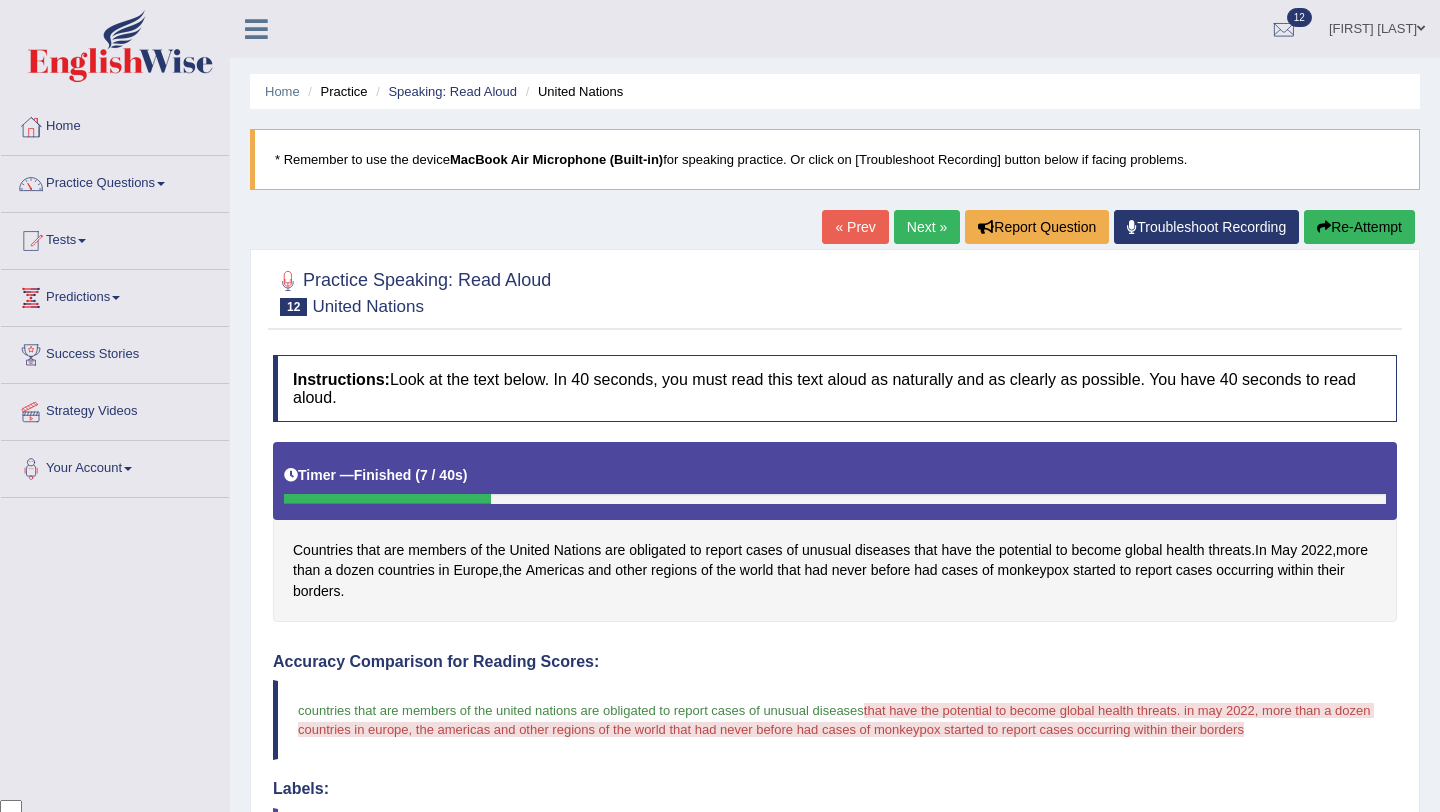click on "Next »" at bounding box center (927, 227) 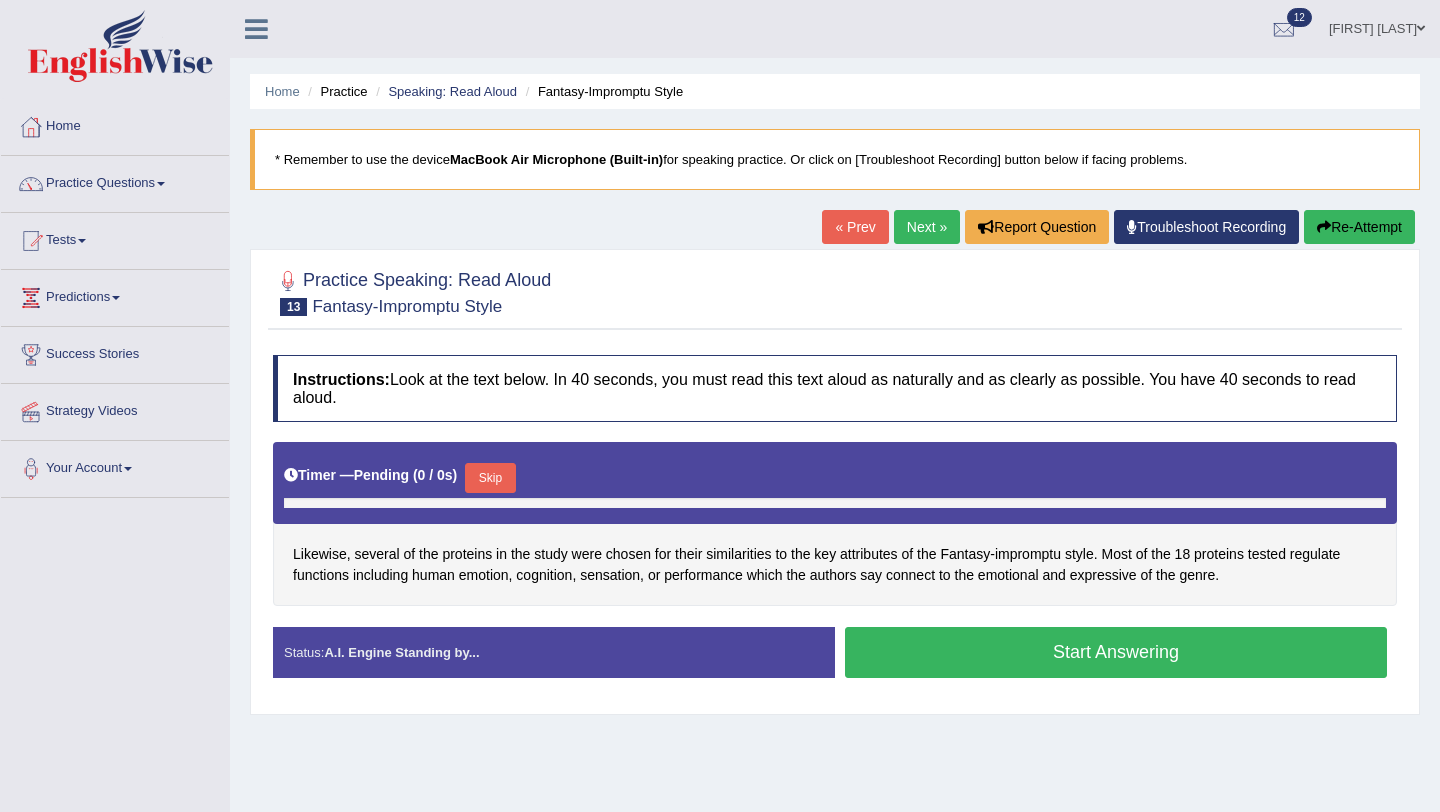 scroll, scrollTop: 0, scrollLeft: 0, axis: both 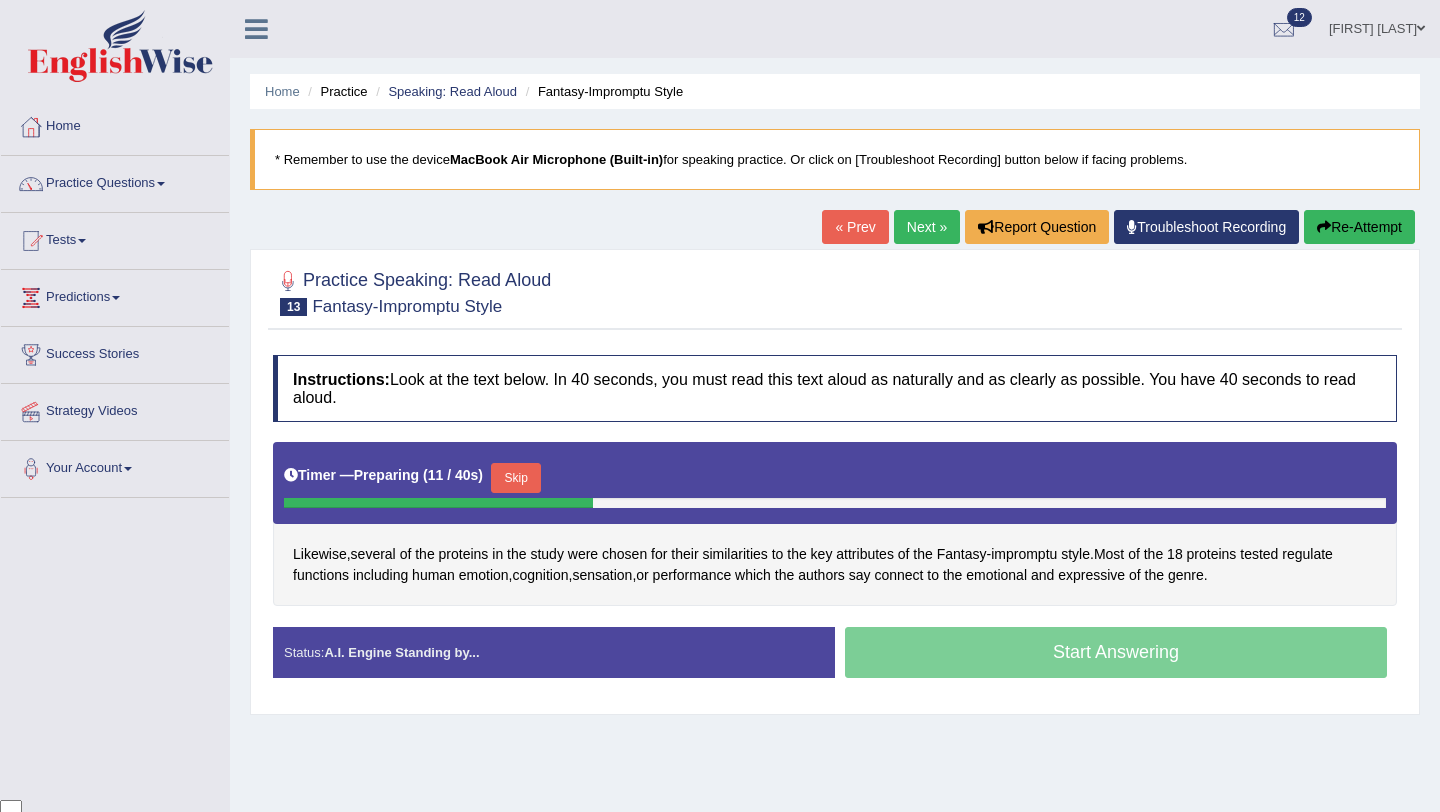 click on "Skip" at bounding box center [516, 478] 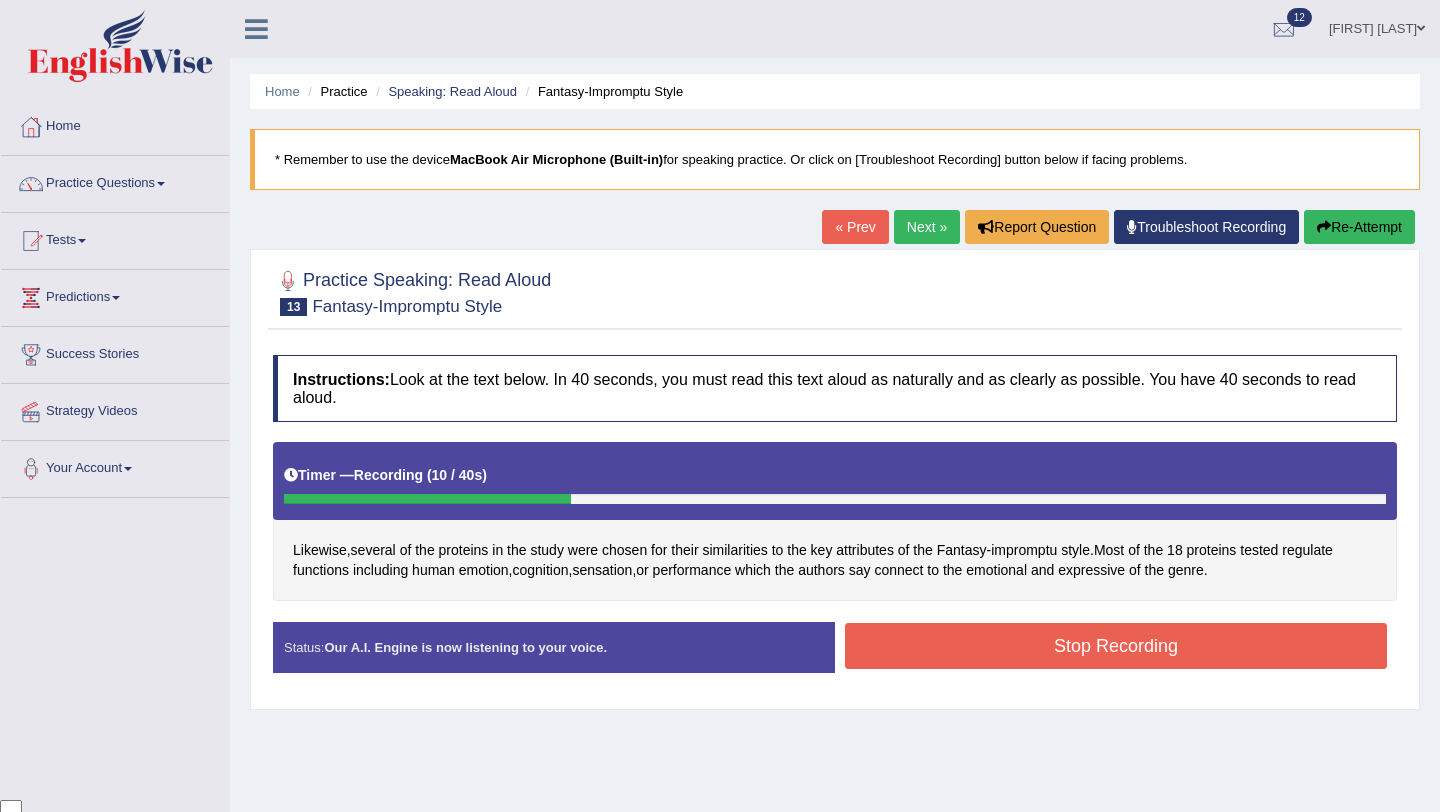 click on "Stop Recording" at bounding box center [1116, 646] 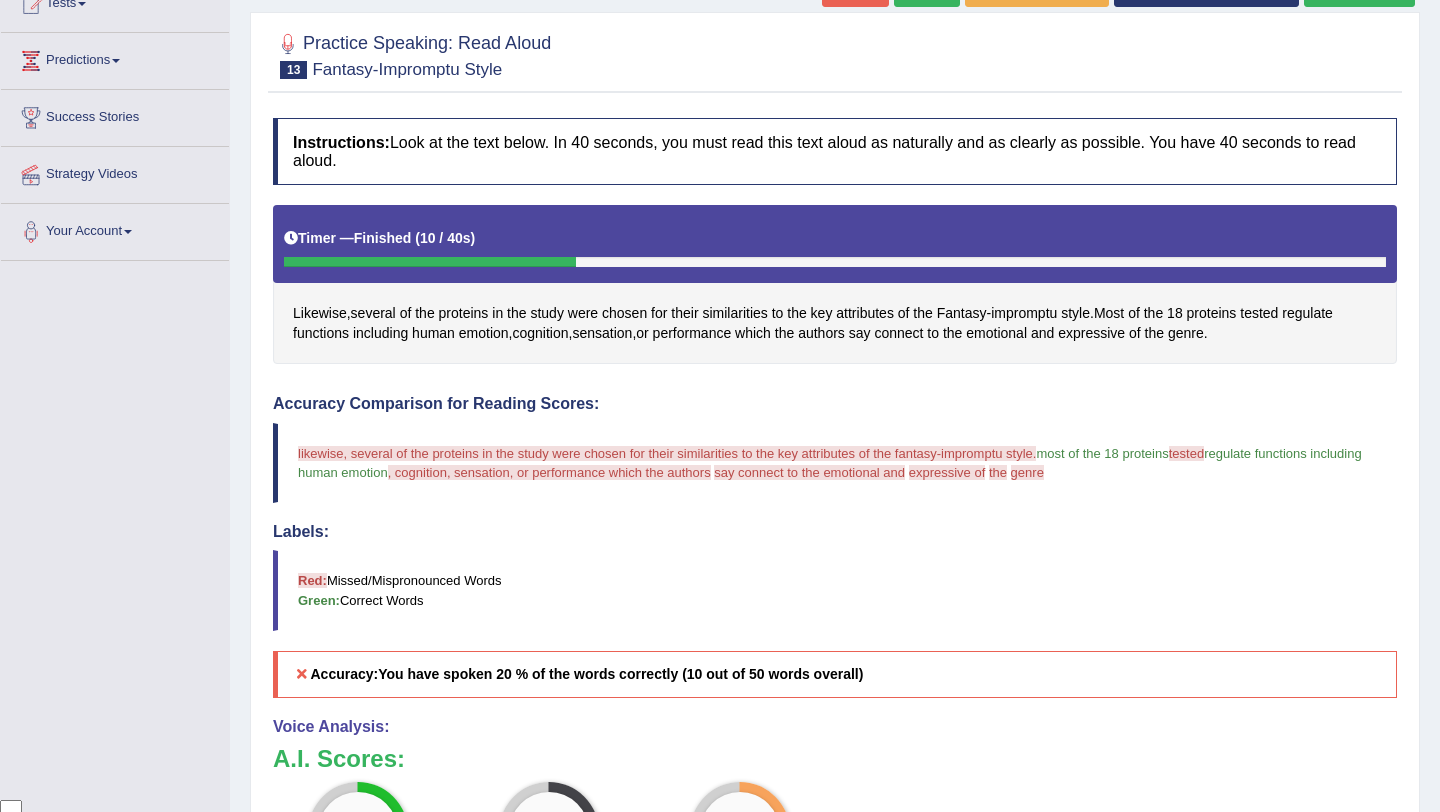 scroll, scrollTop: 121, scrollLeft: 0, axis: vertical 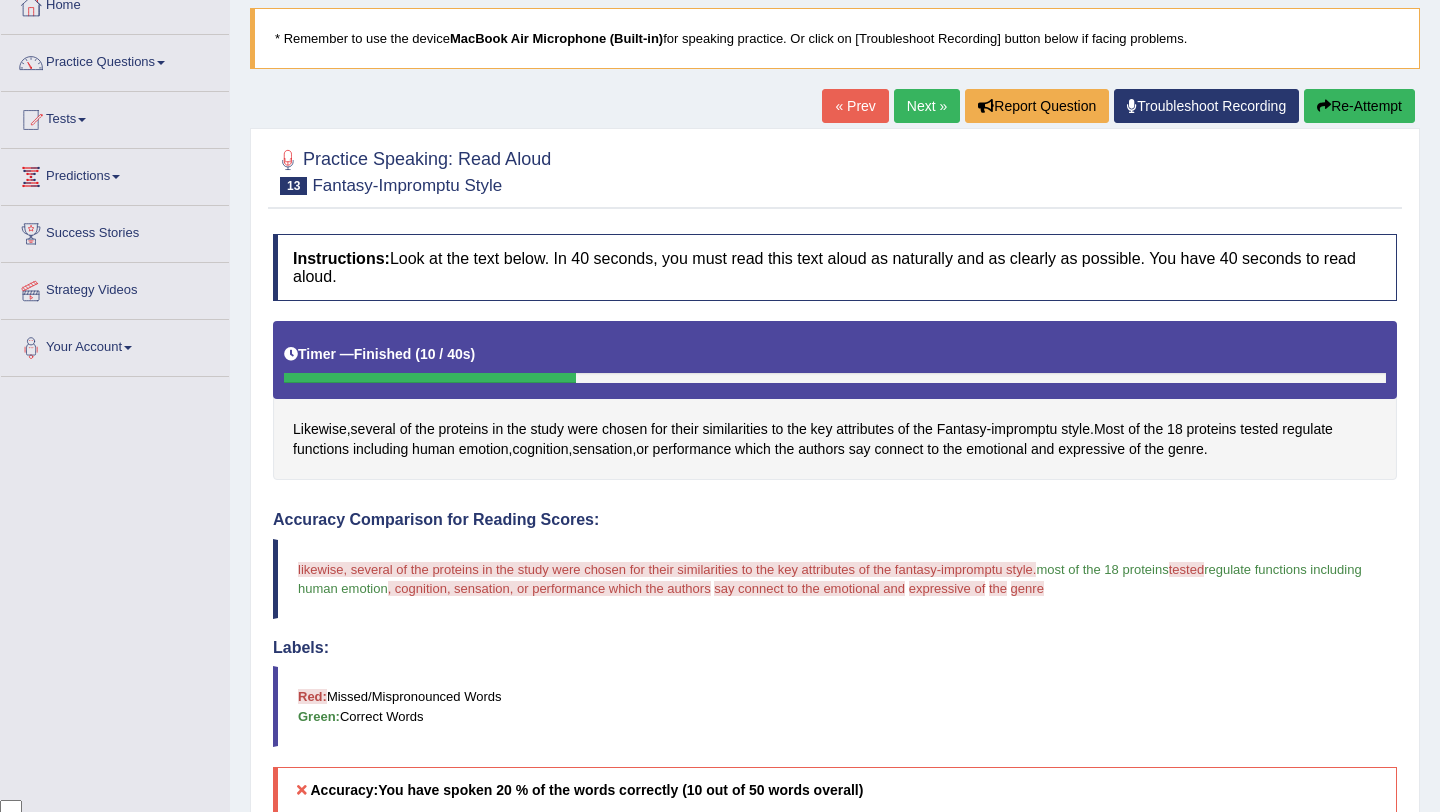 click on "Re-Attempt" at bounding box center [1359, 106] 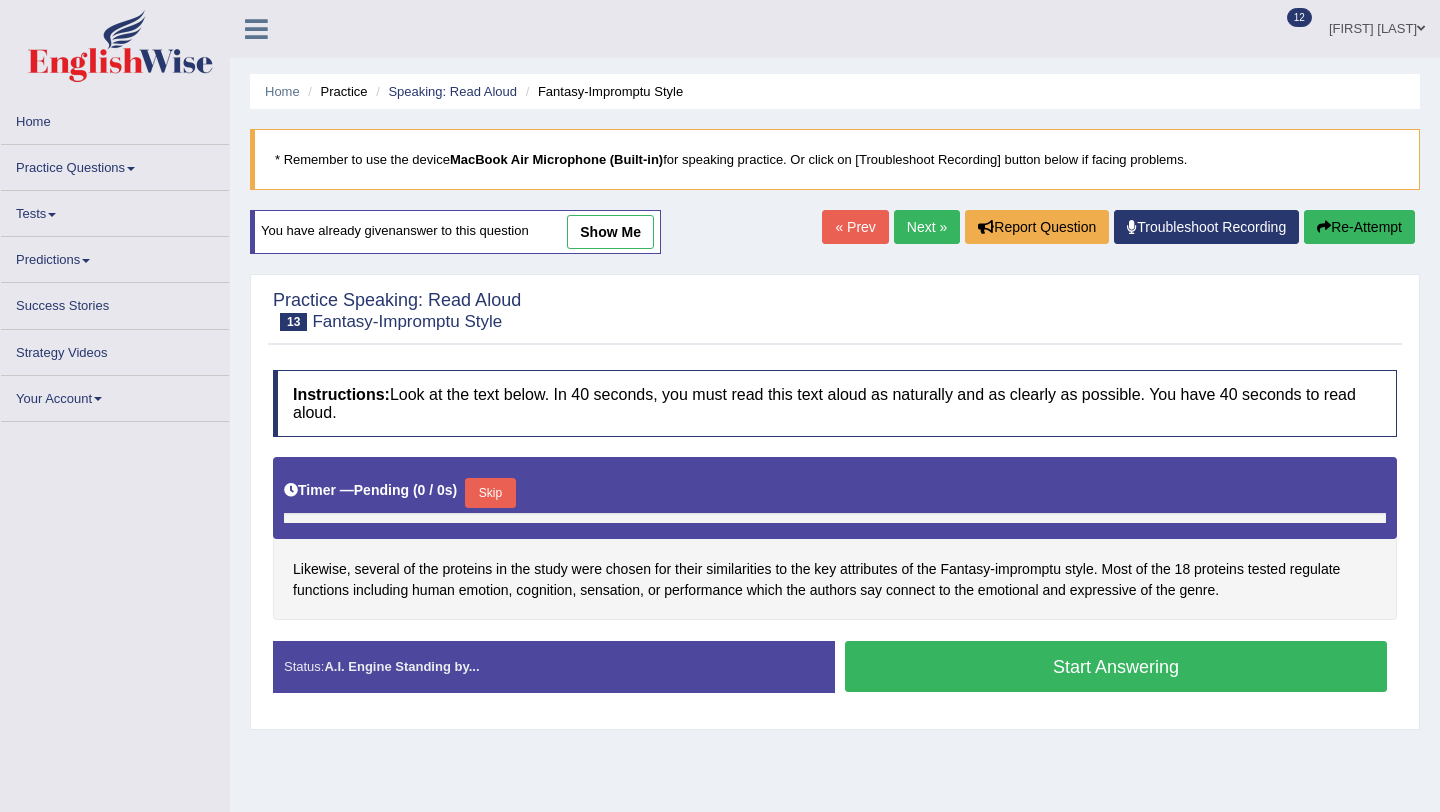 scroll, scrollTop: 121, scrollLeft: 0, axis: vertical 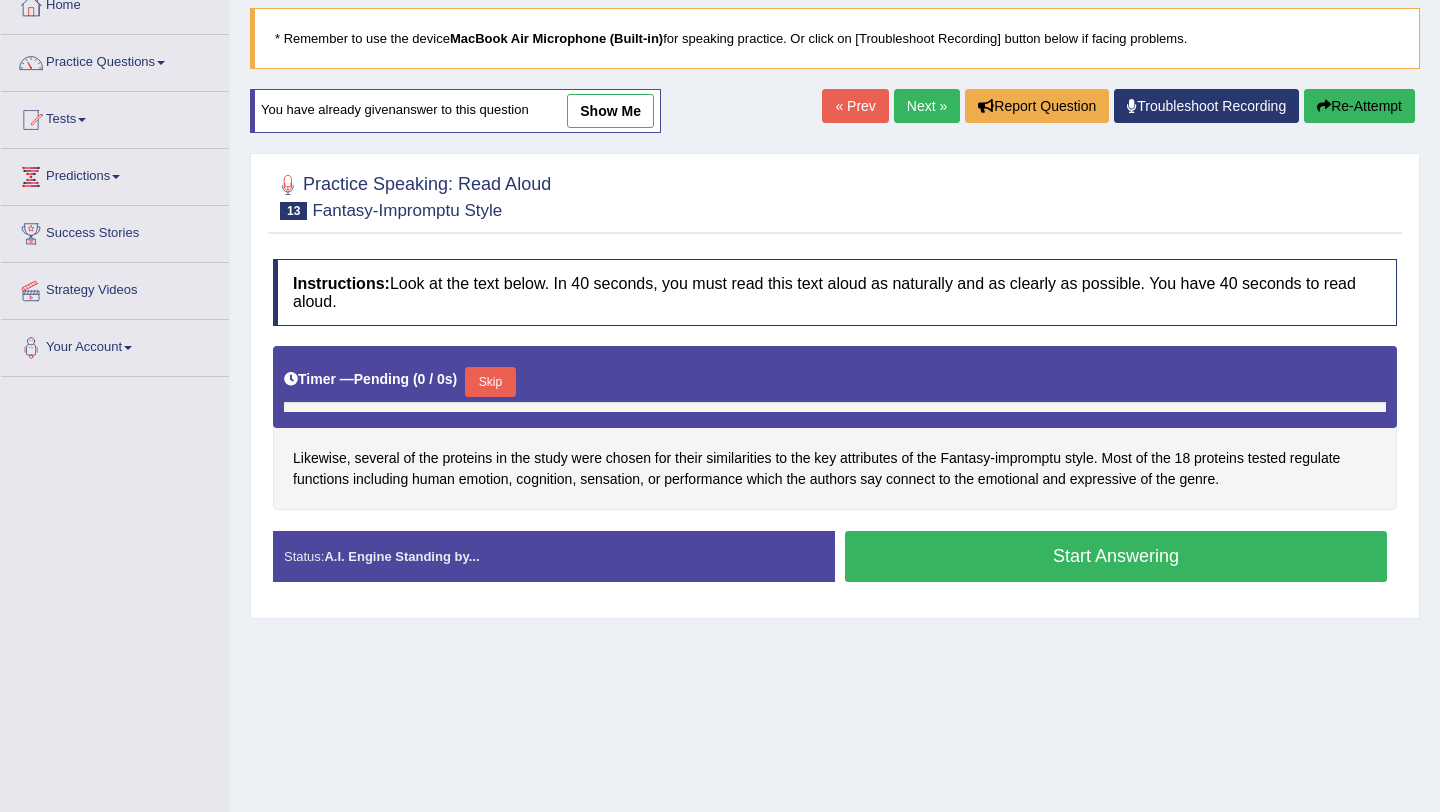 click on "Start Answering" at bounding box center (1116, 559) 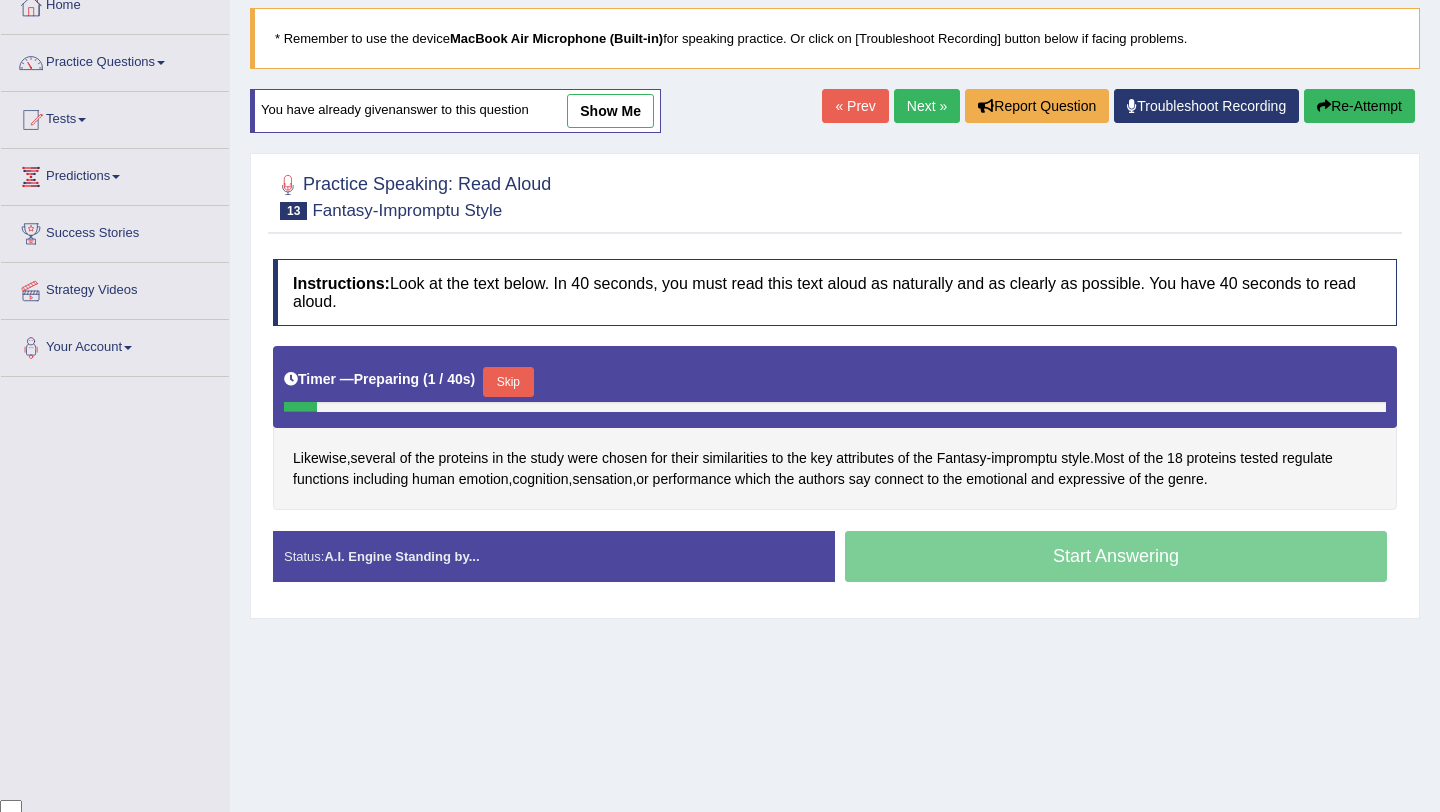click on "Skip" at bounding box center (508, 382) 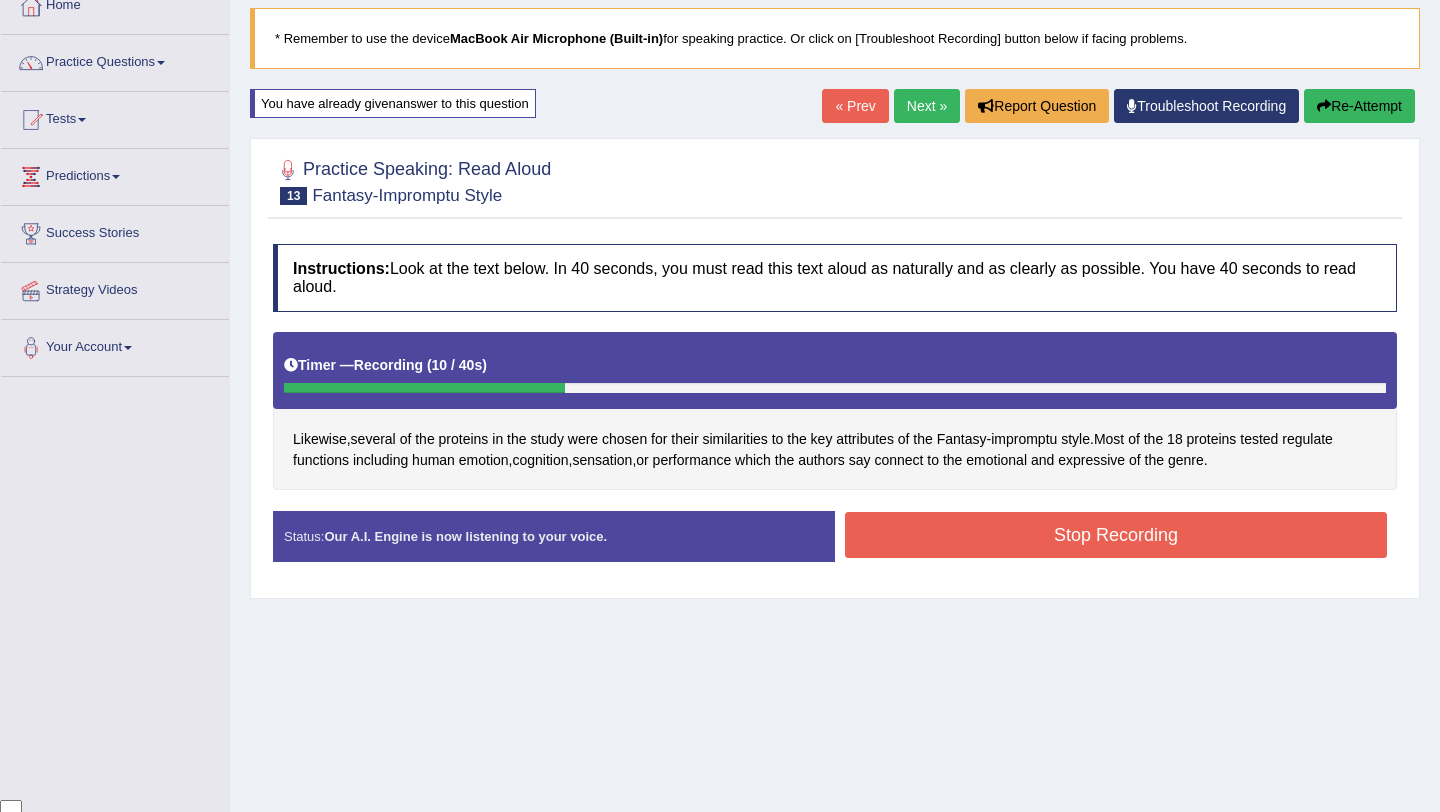 click on "Stop Recording" at bounding box center (1116, 535) 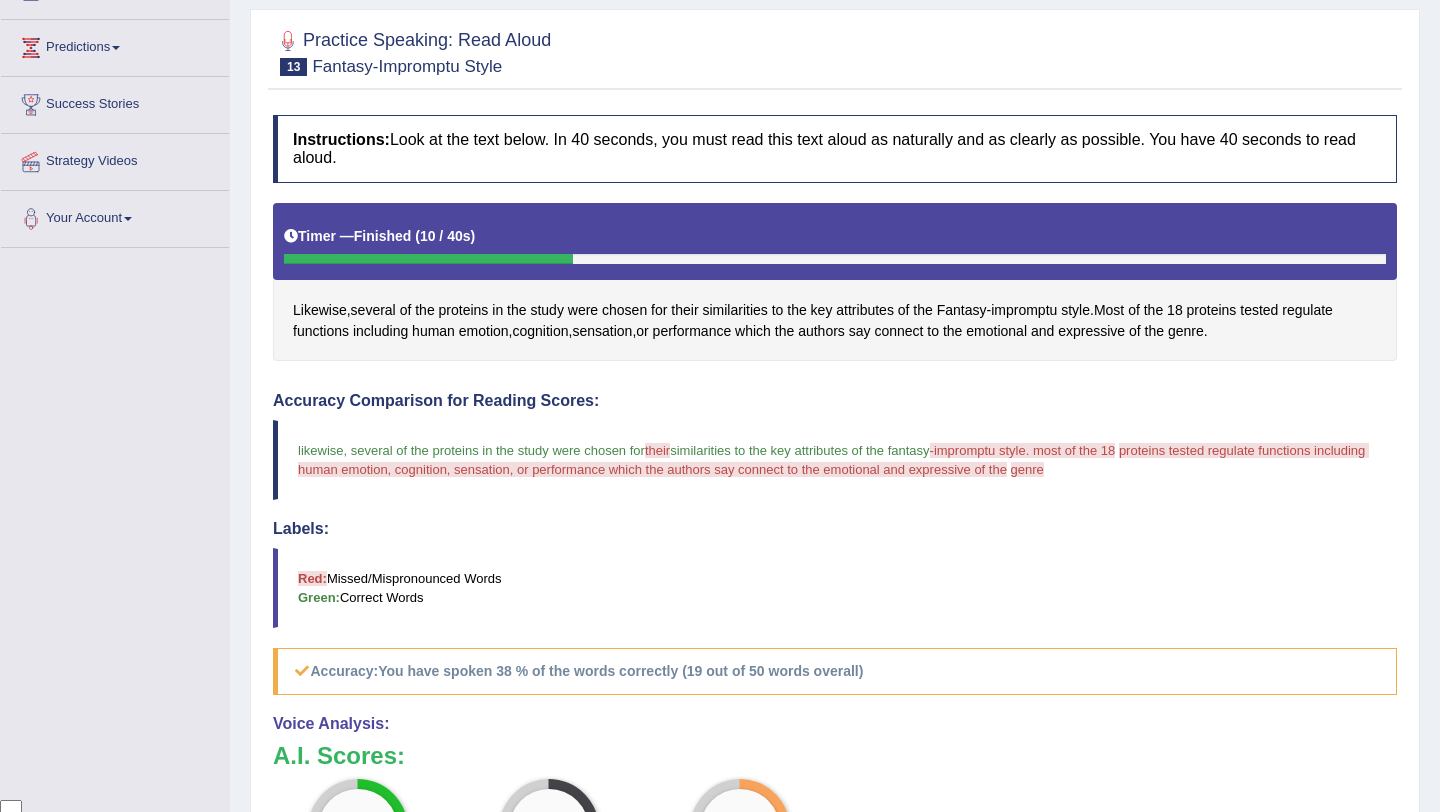 scroll, scrollTop: 0, scrollLeft: 0, axis: both 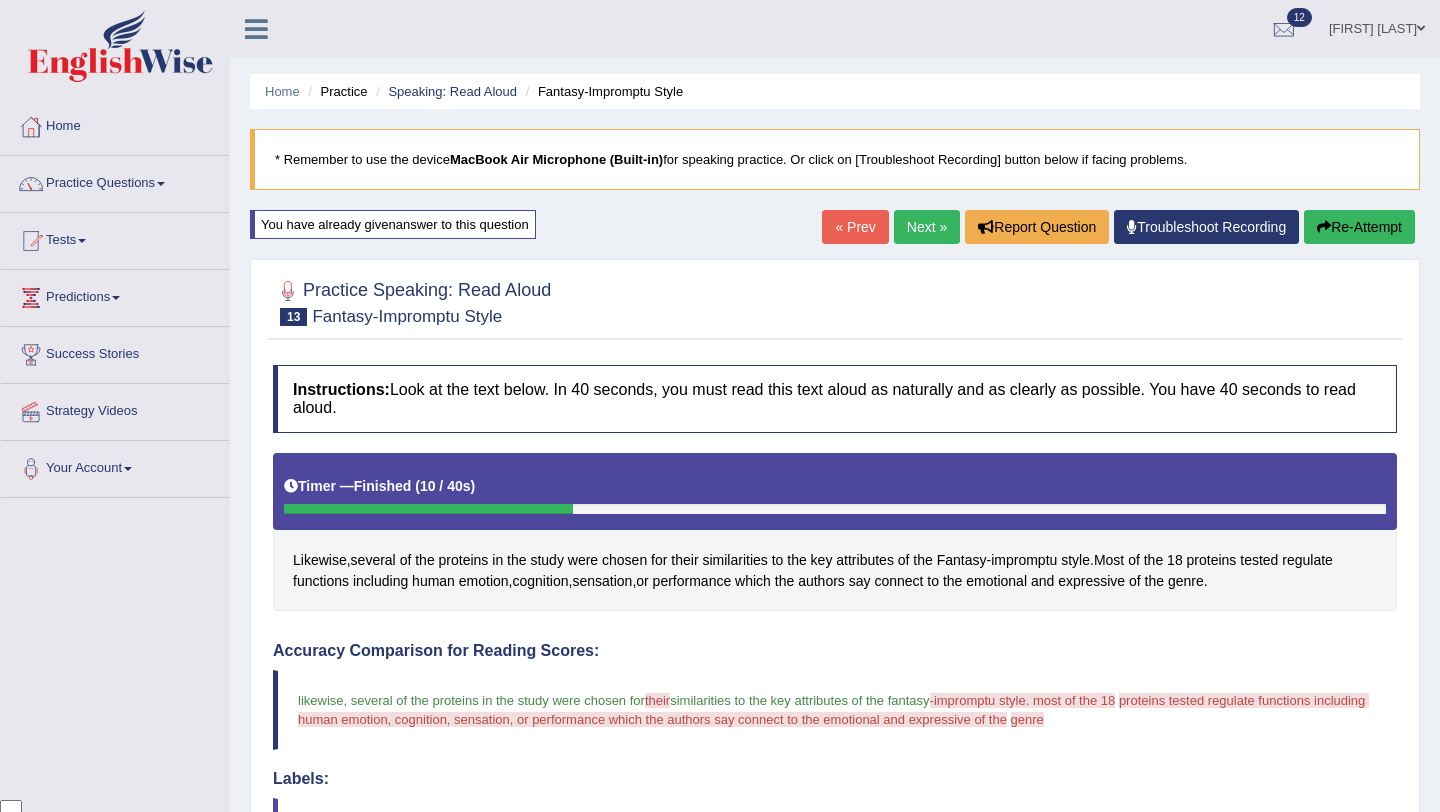 click on "Re-Attempt" at bounding box center (1359, 227) 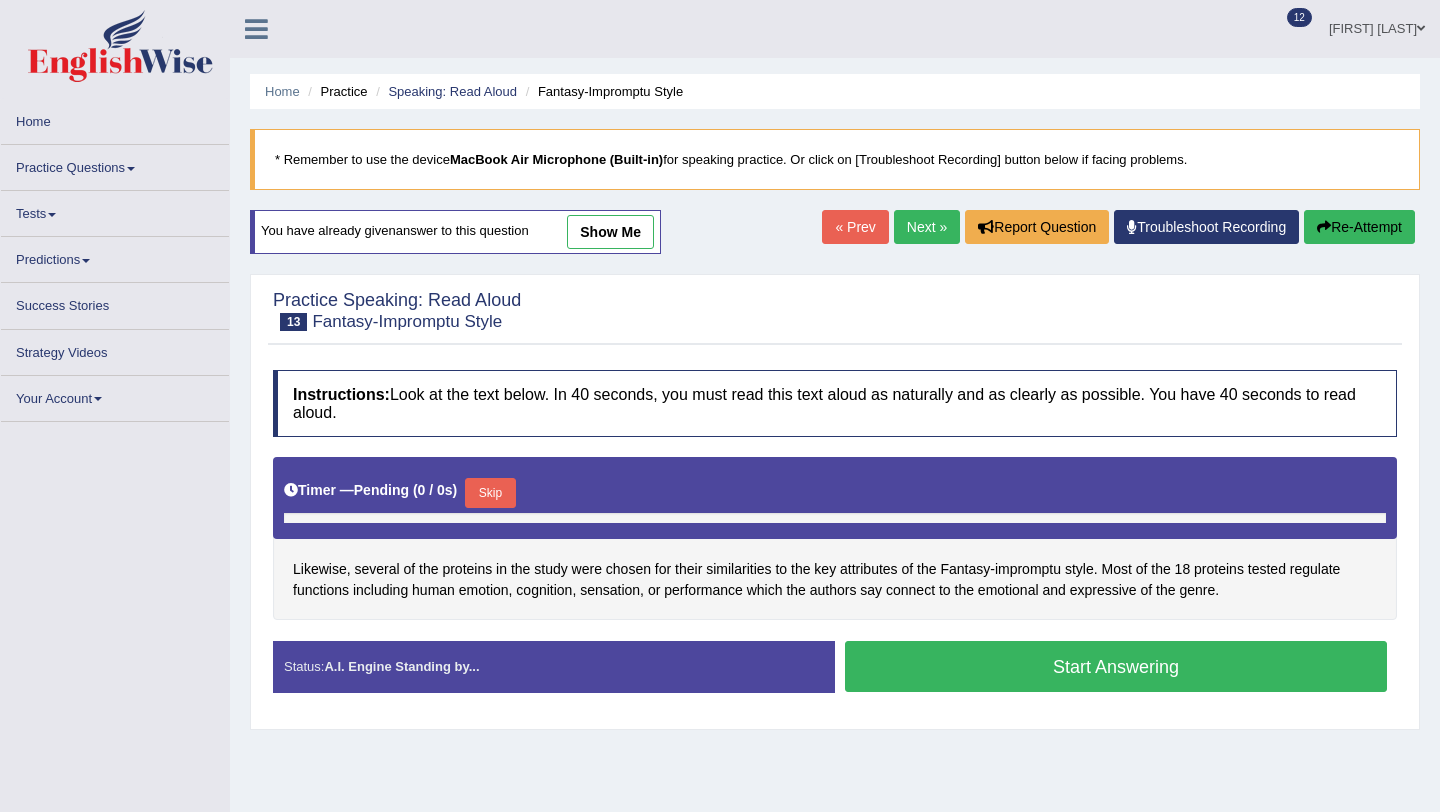 scroll, scrollTop: 0, scrollLeft: 0, axis: both 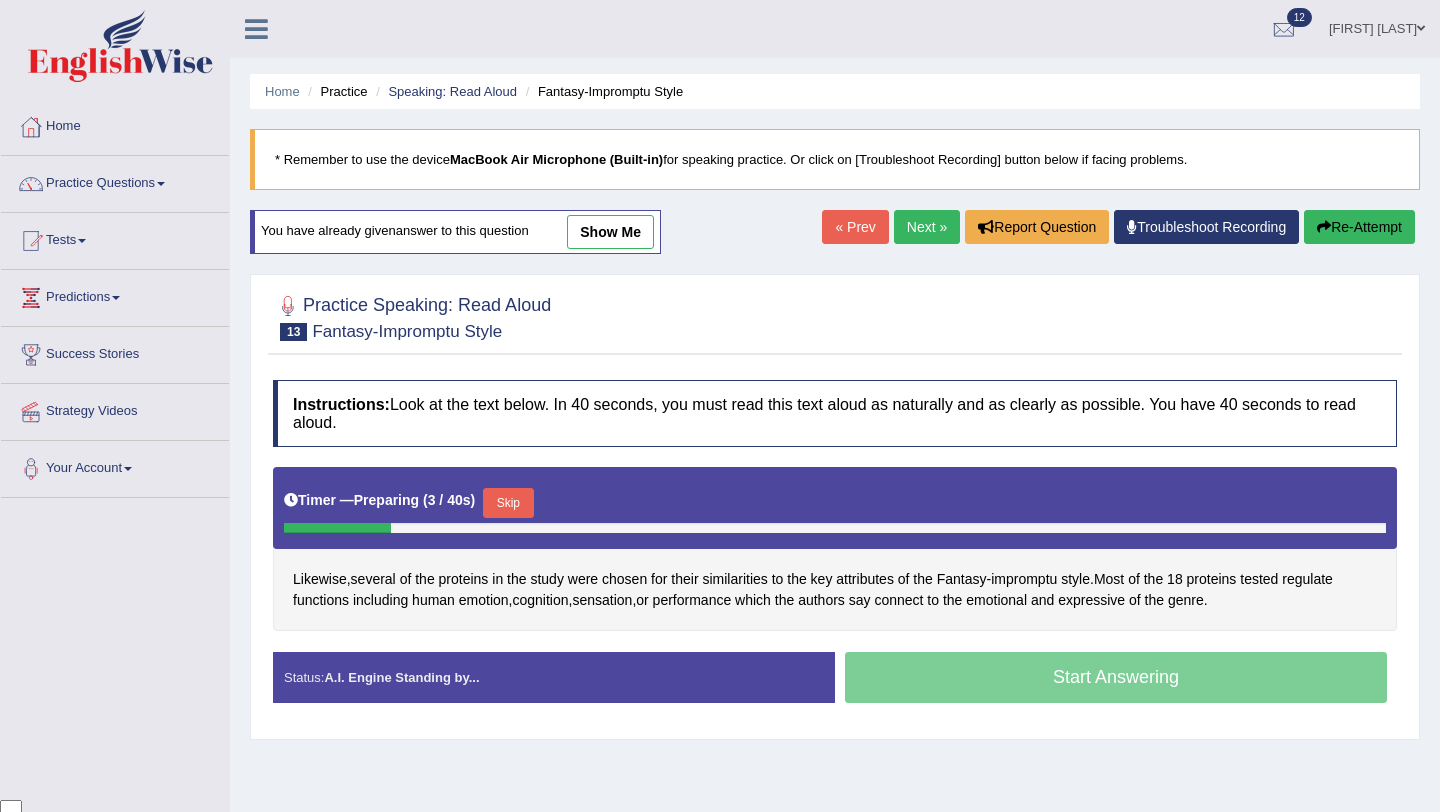 click on "Skip" at bounding box center (508, 503) 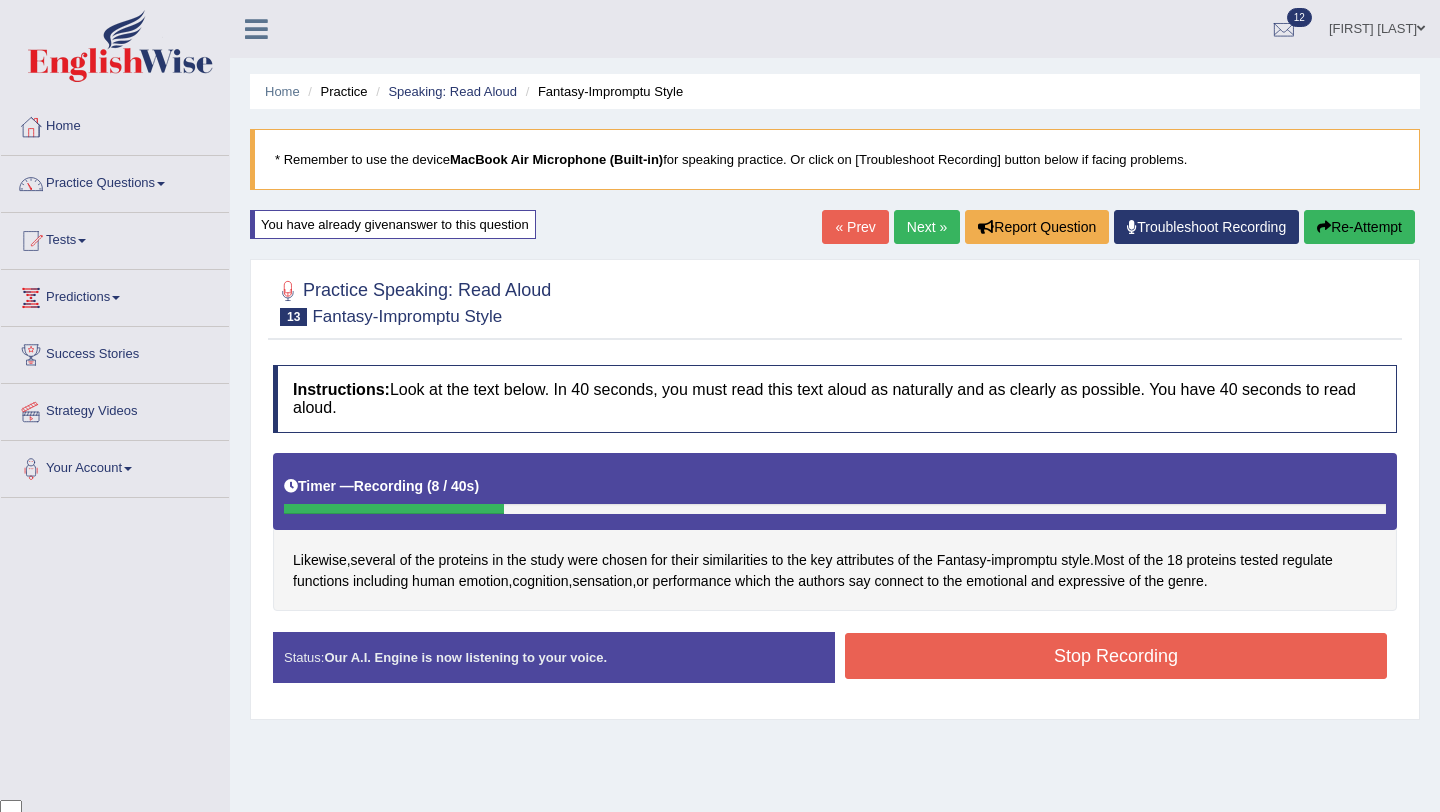 click on "Stop Recording" at bounding box center [1116, 656] 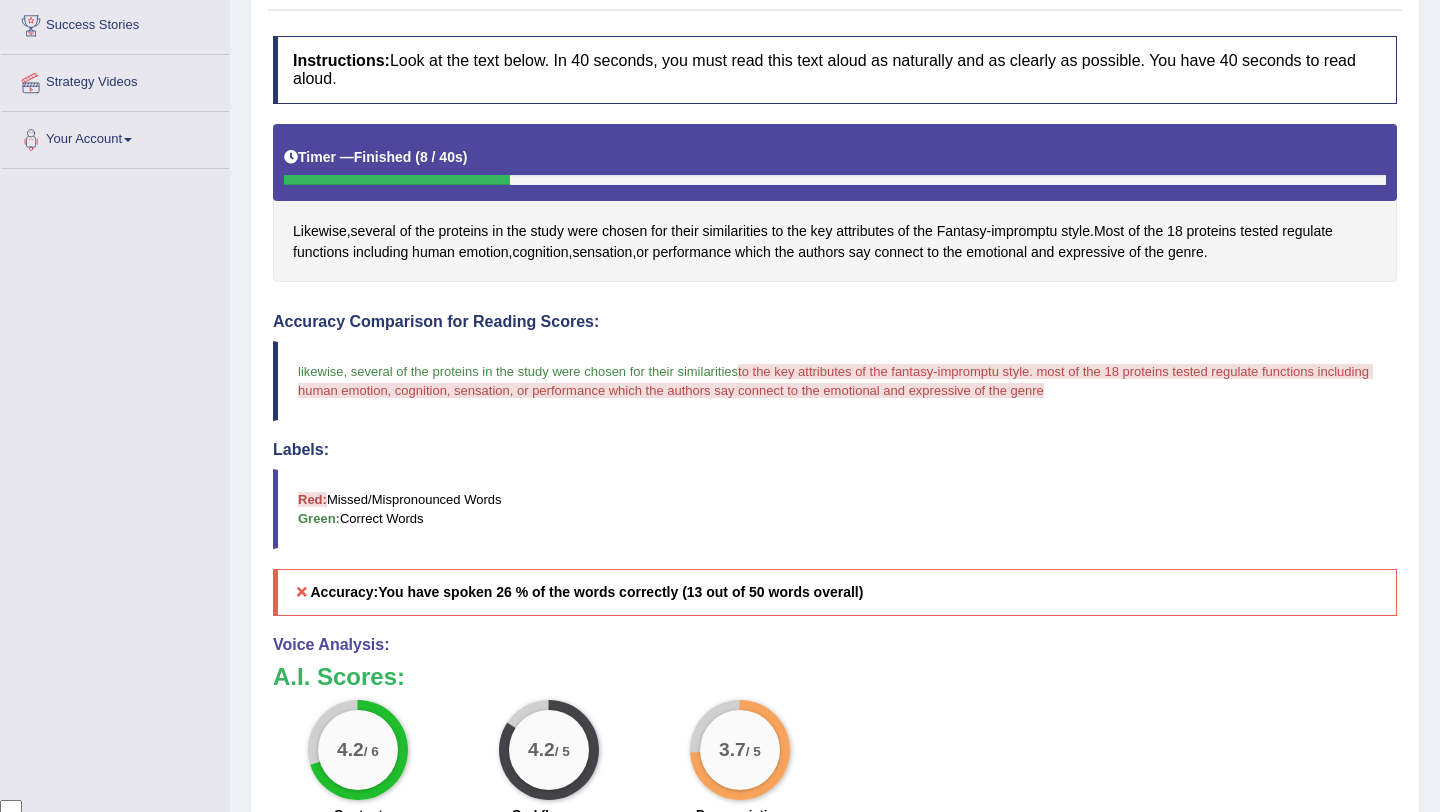 scroll, scrollTop: 0, scrollLeft: 0, axis: both 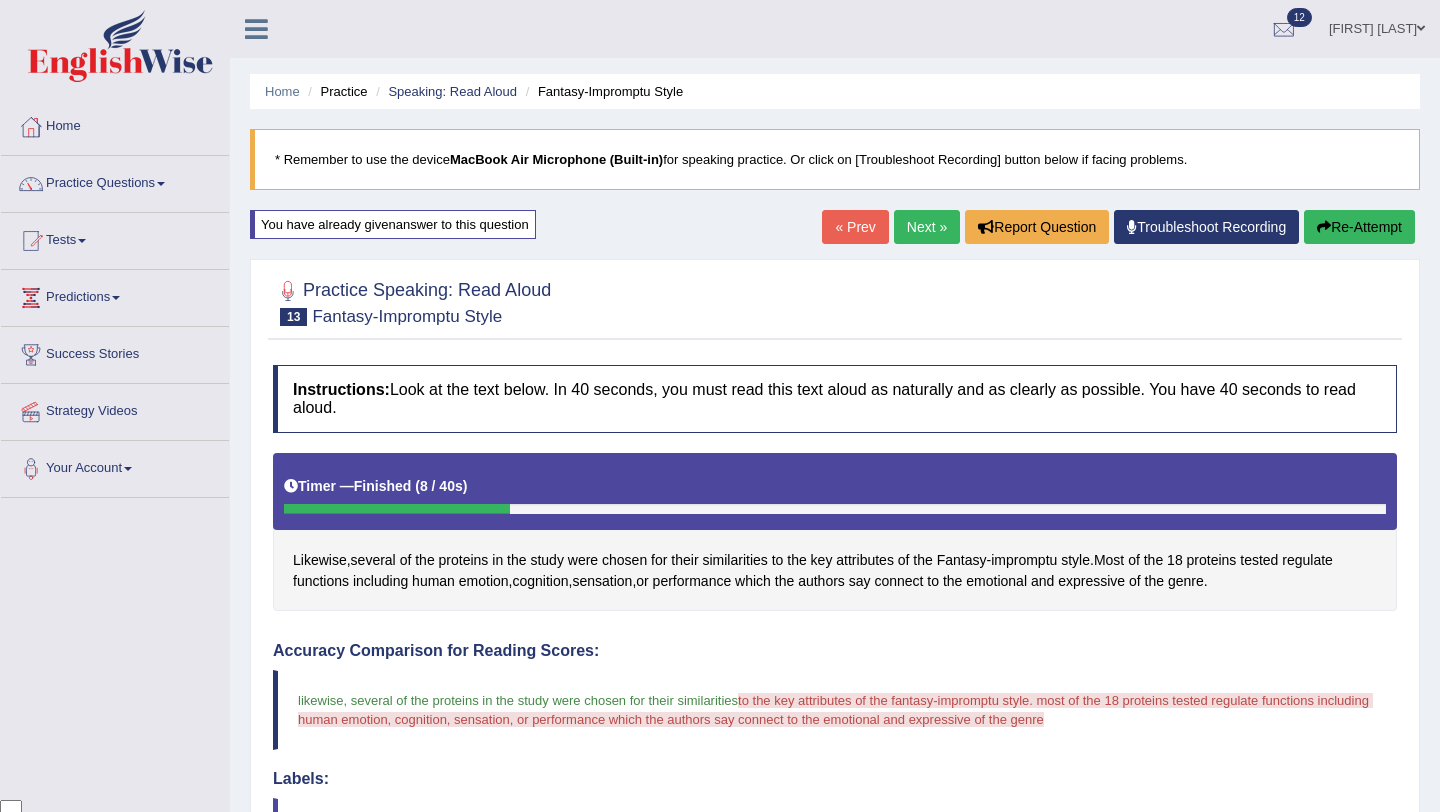 click on "Next »" at bounding box center [927, 227] 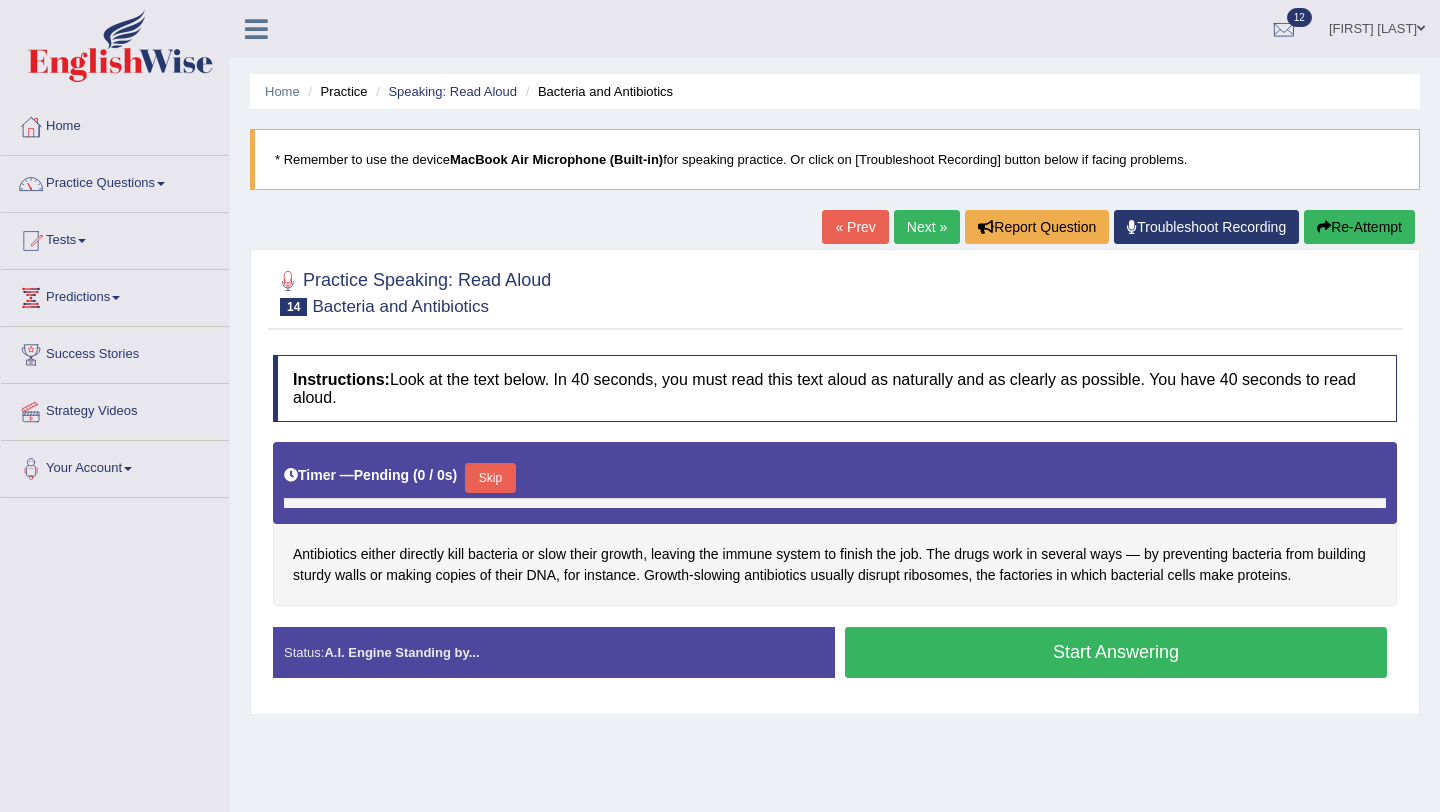 scroll, scrollTop: 0, scrollLeft: 0, axis: both 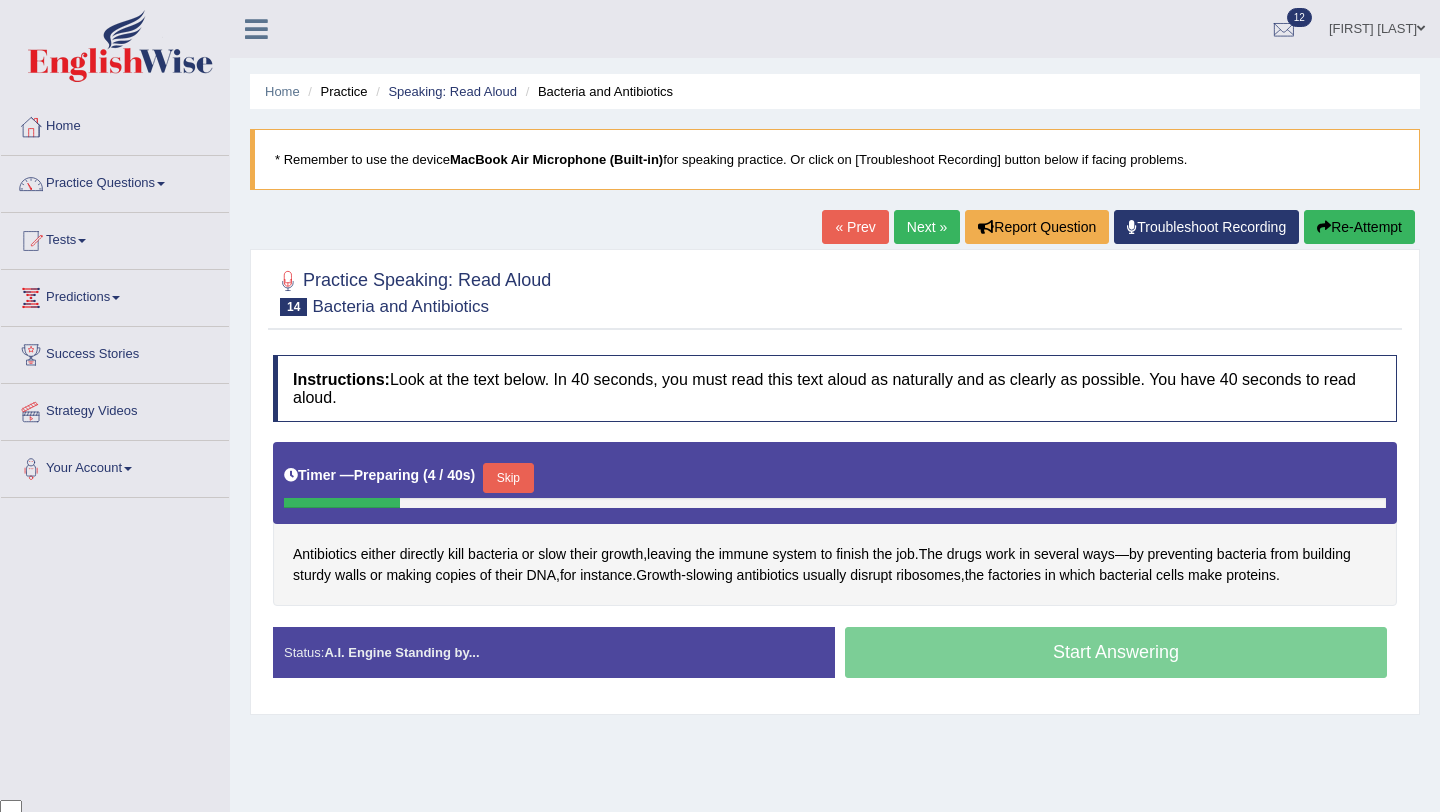 click on "Skip" at bounding box center [508, 478] 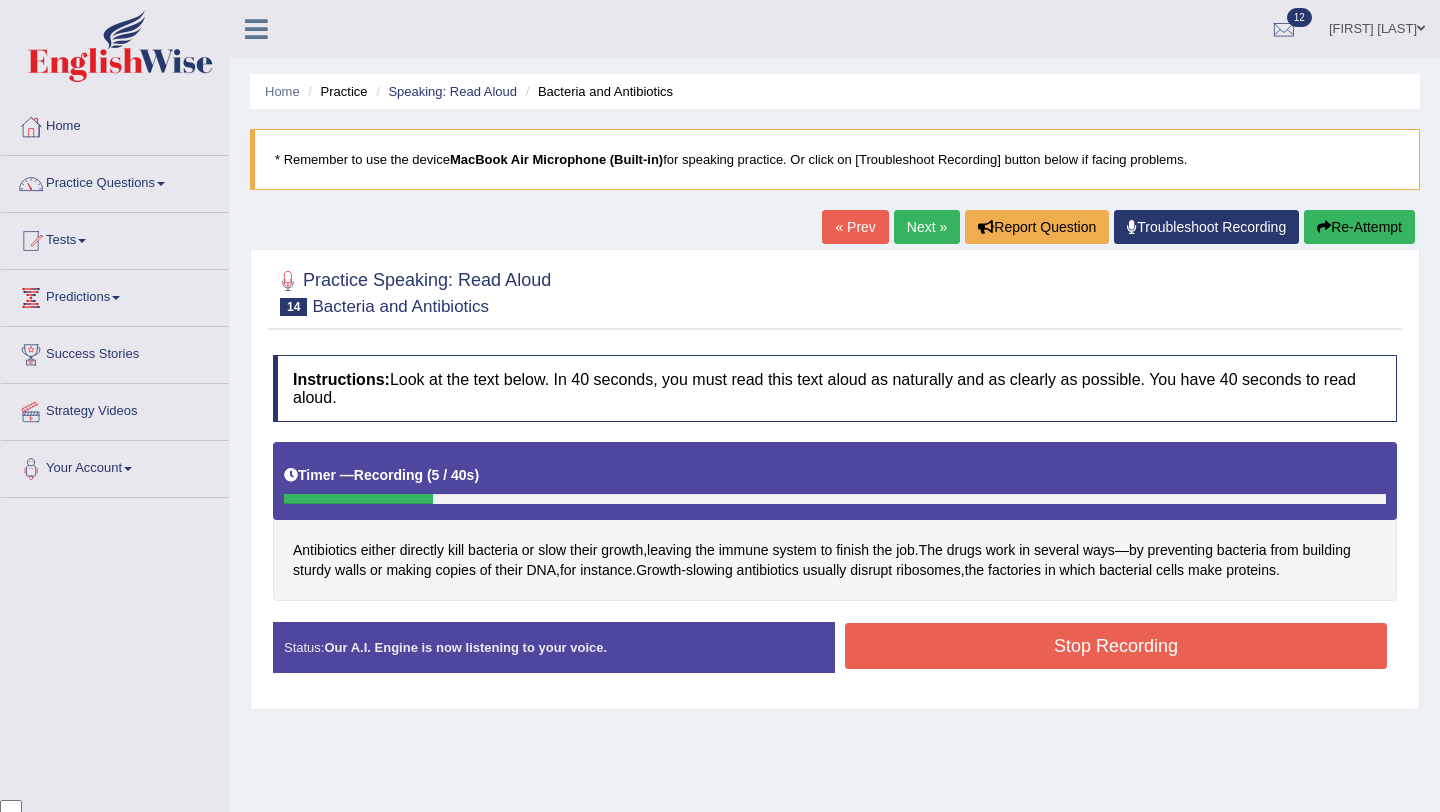 click on "Stop Recording" at bounding box center [1116, 646] 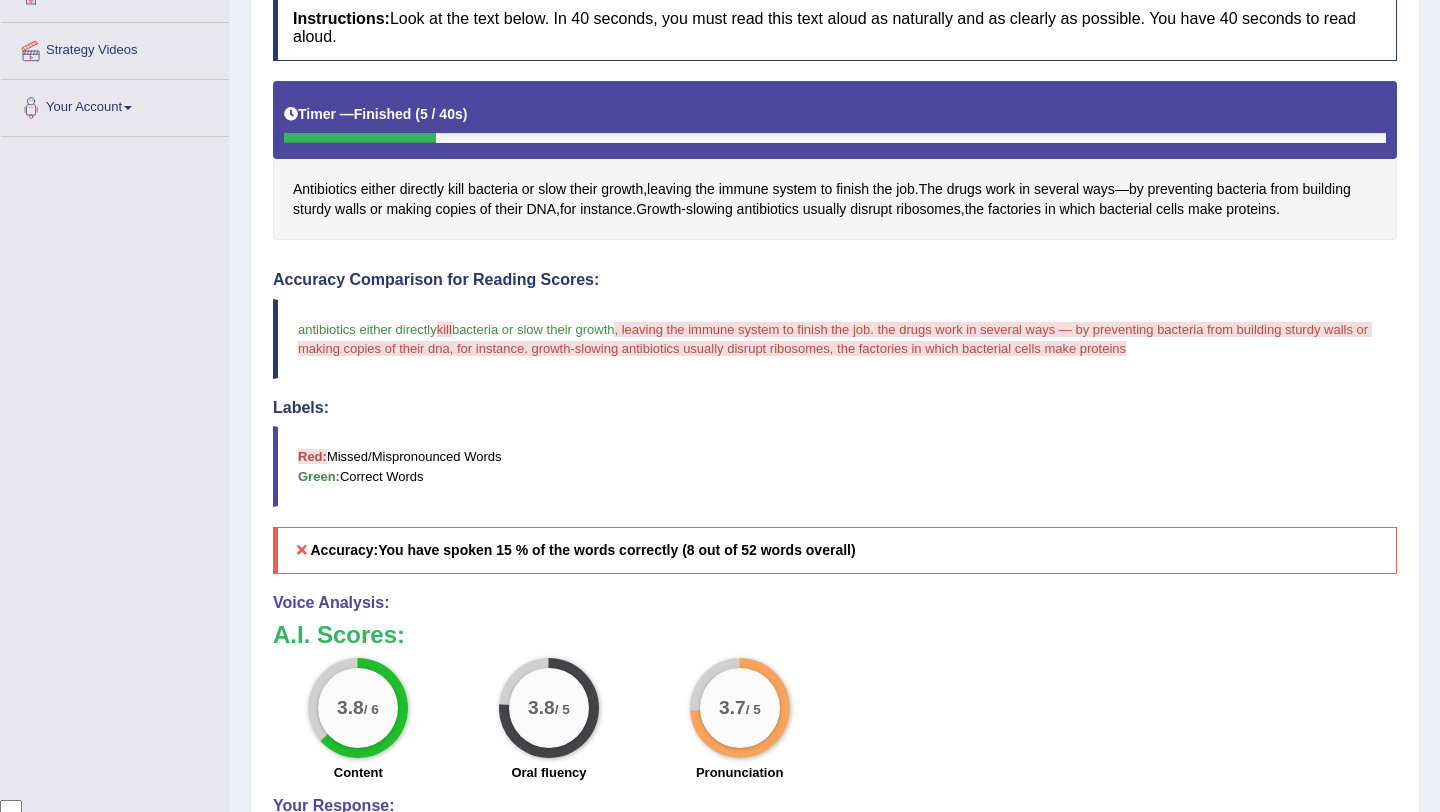 scroll, scrollTop: 0, scrollLeft: 0, axis: both 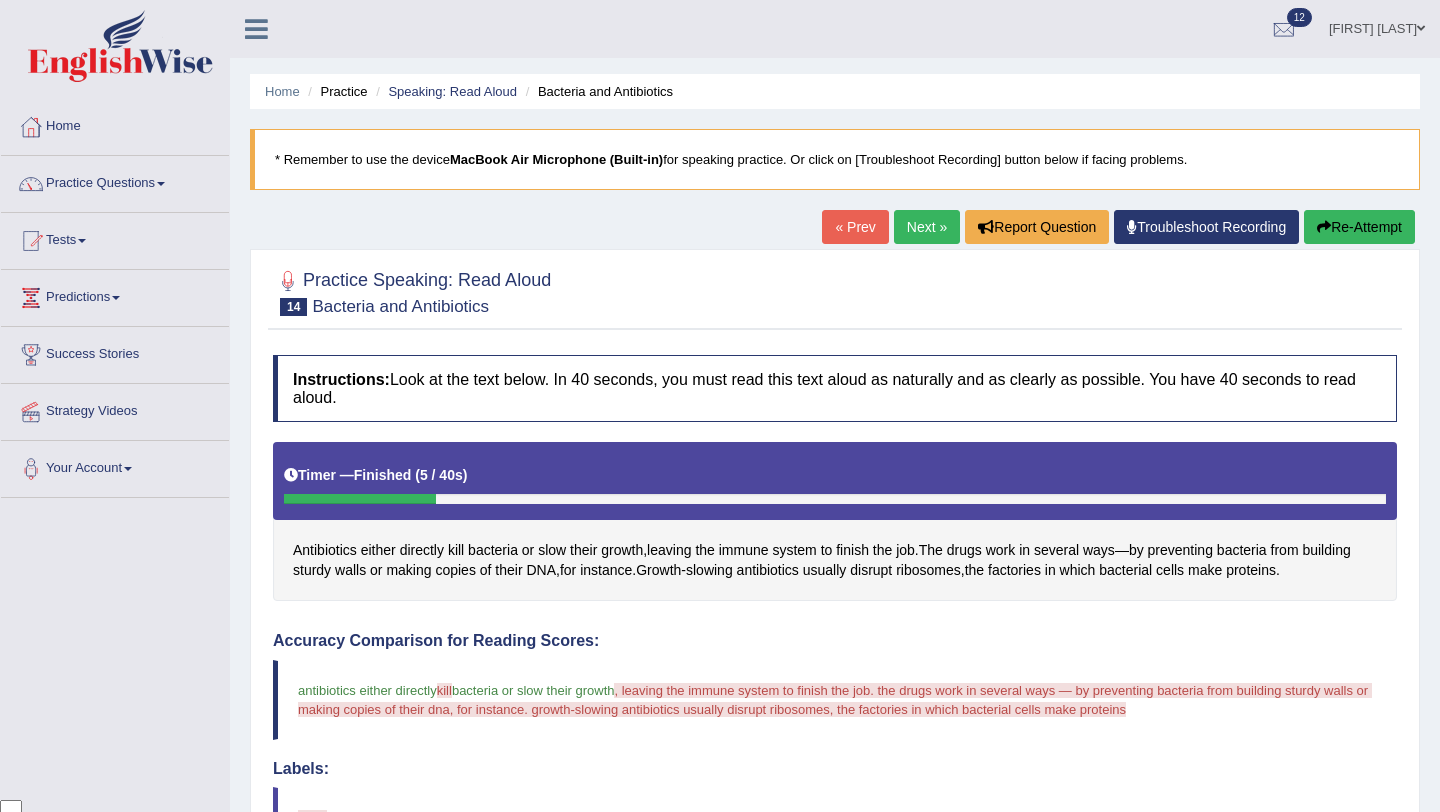 click on "Next »" at bounding box center (927, 227) 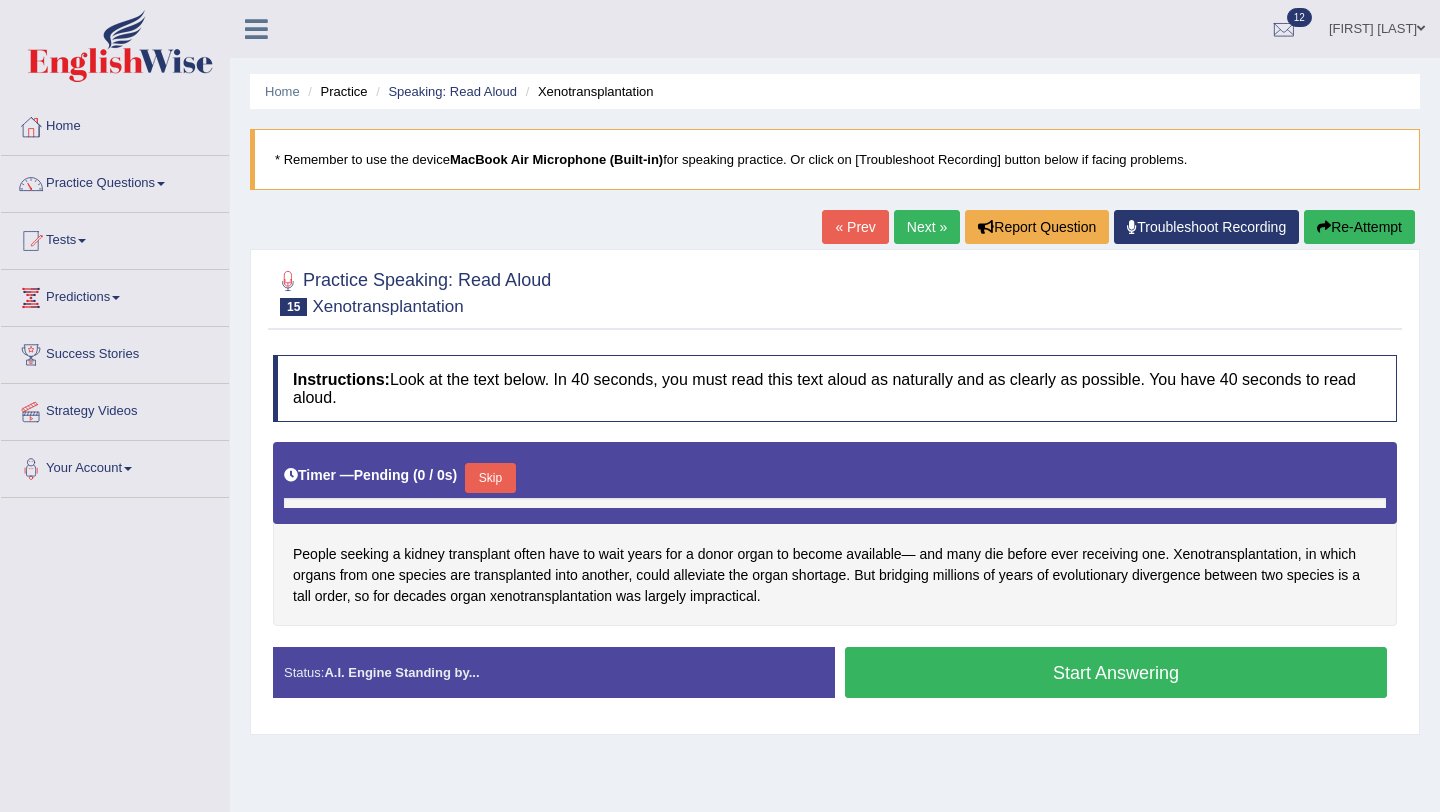 scroll, scrollTop: 0, scrollLeft: 0, axis: both 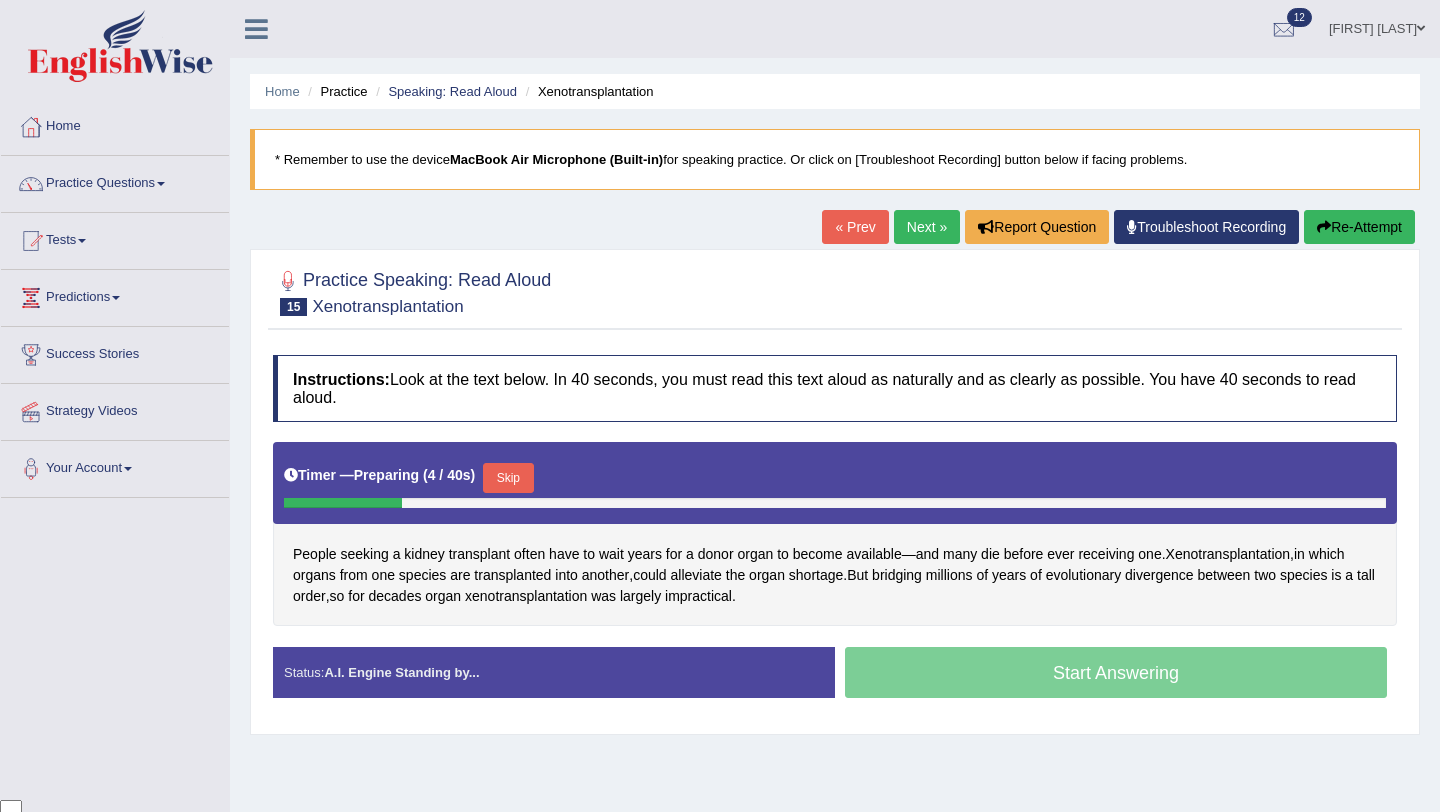 click on "Skip" at bounding box center [508, 478] 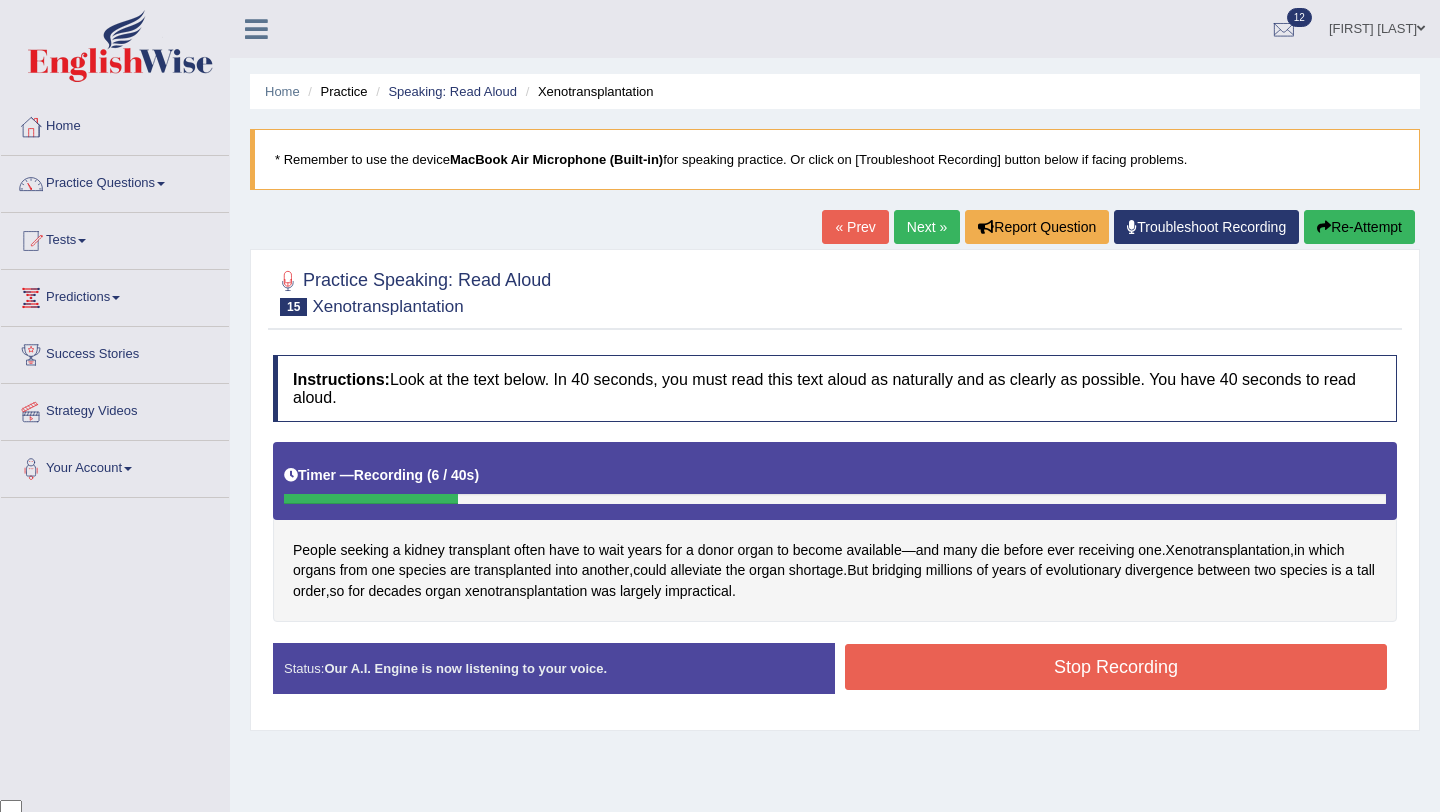 click on "Stop Recording" at bounding box center [1116, 667] 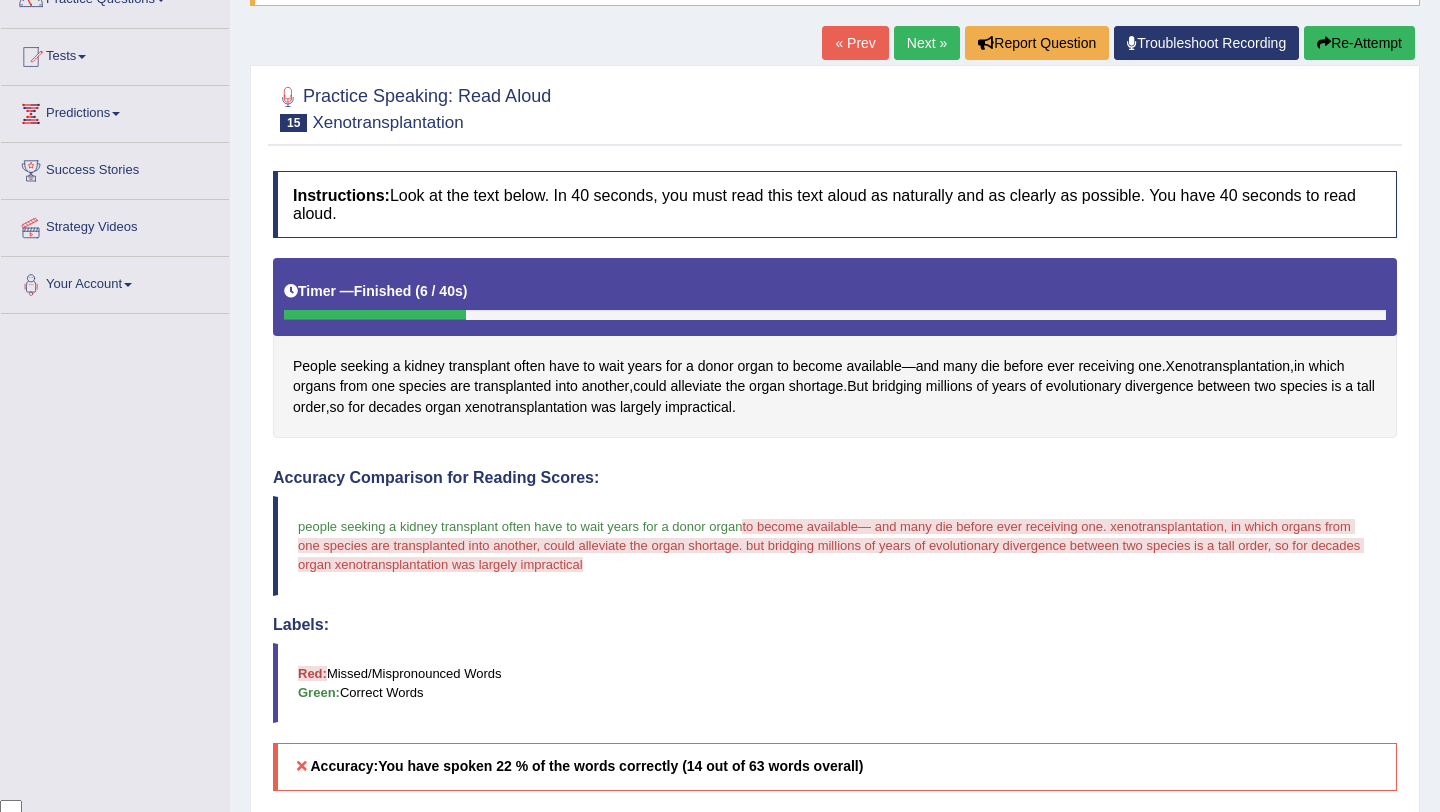 scroll, scrollTop: 183, scrollLeft: 0, axis: vertical 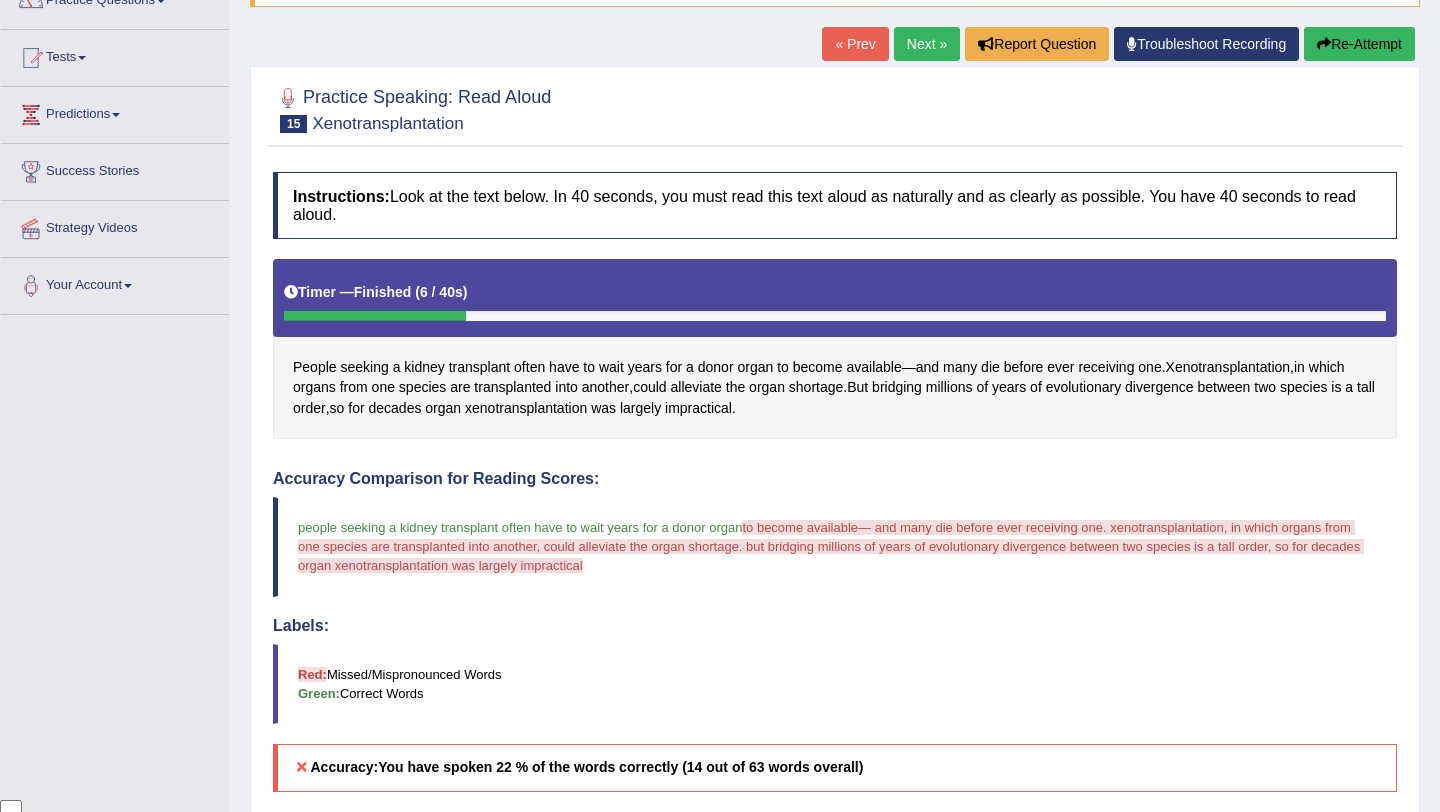 click on "Next »" at bounding box center [927, 44] 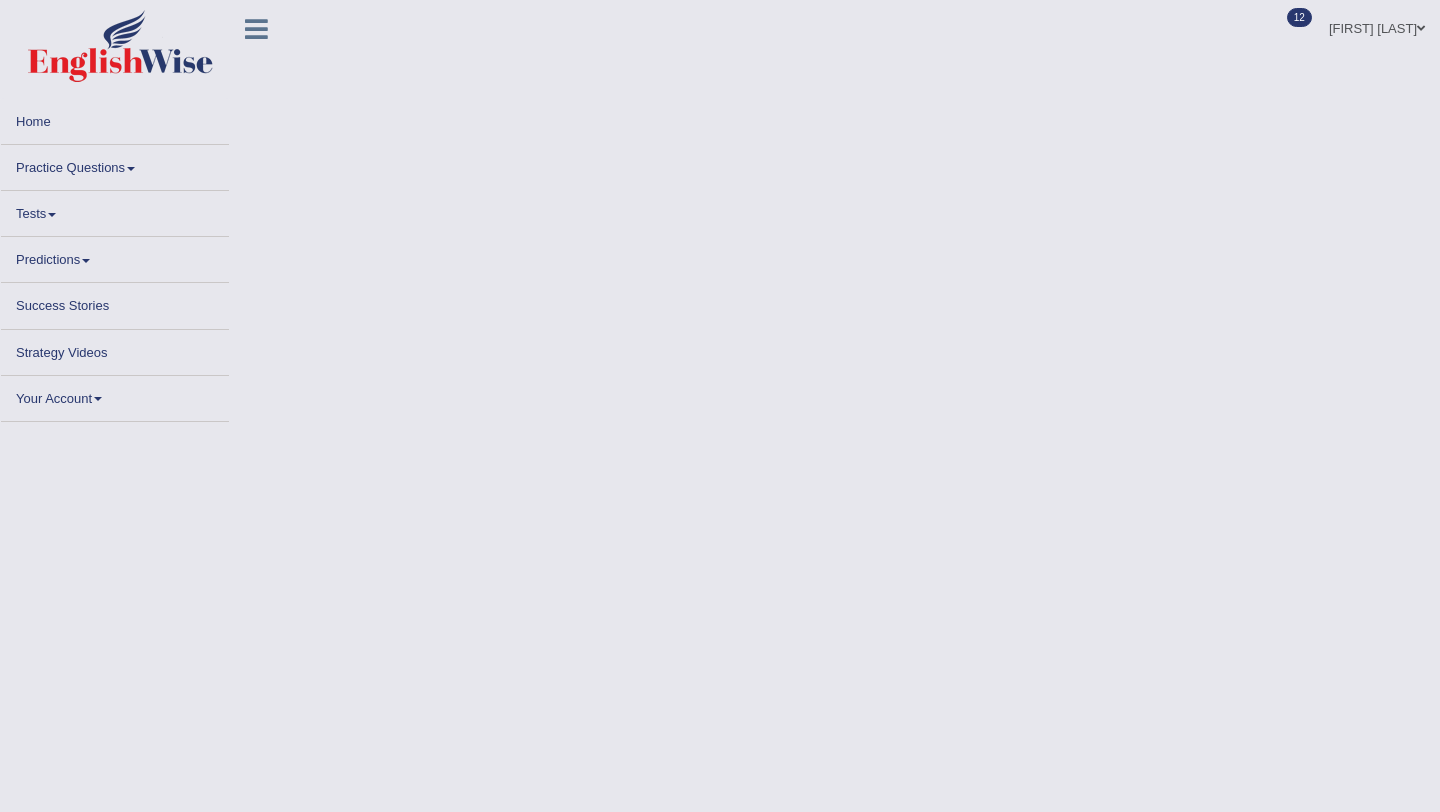 scroll, scrollTop: 0, scrollLeft: 0, axis: both 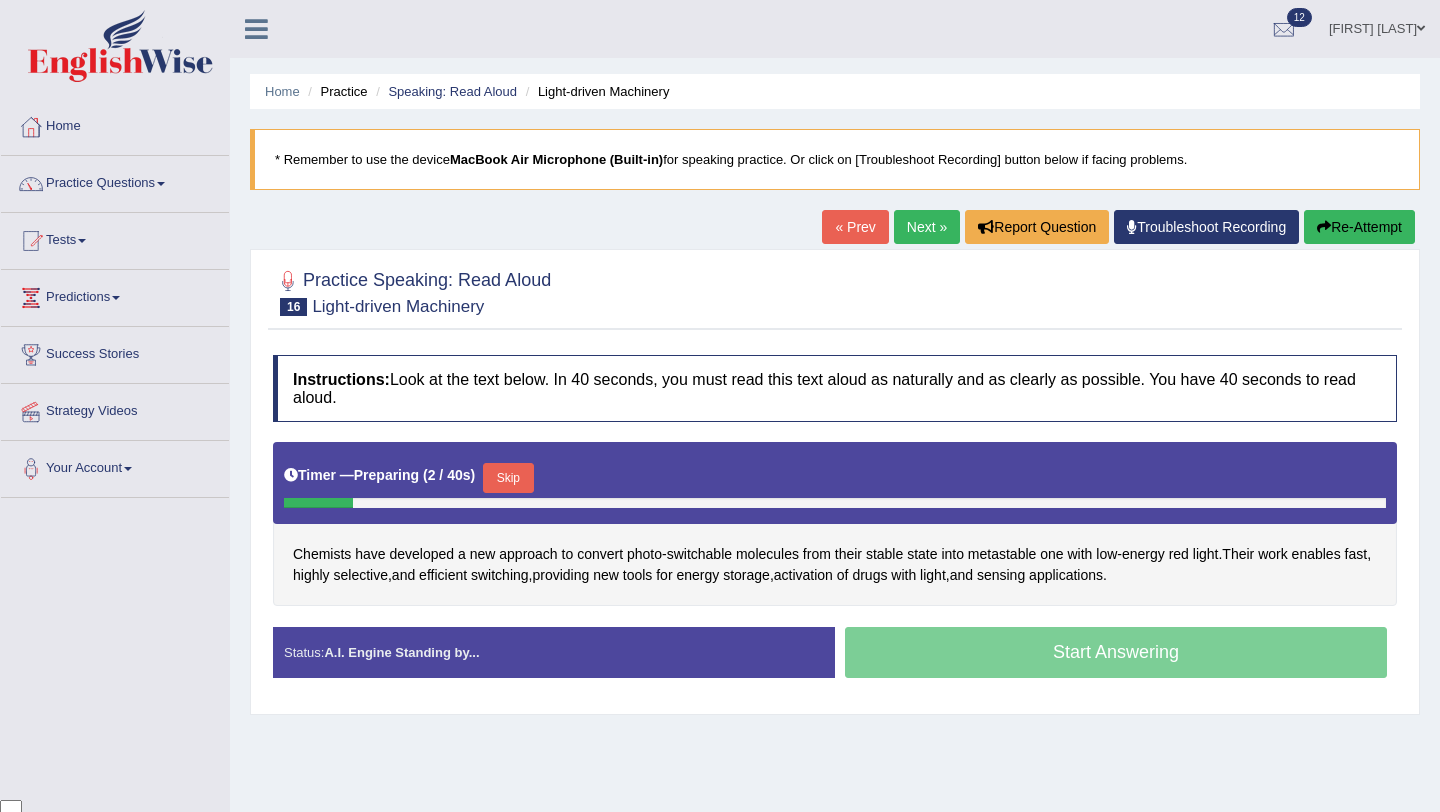 click on "Skip" at bounding box center (508, 478) 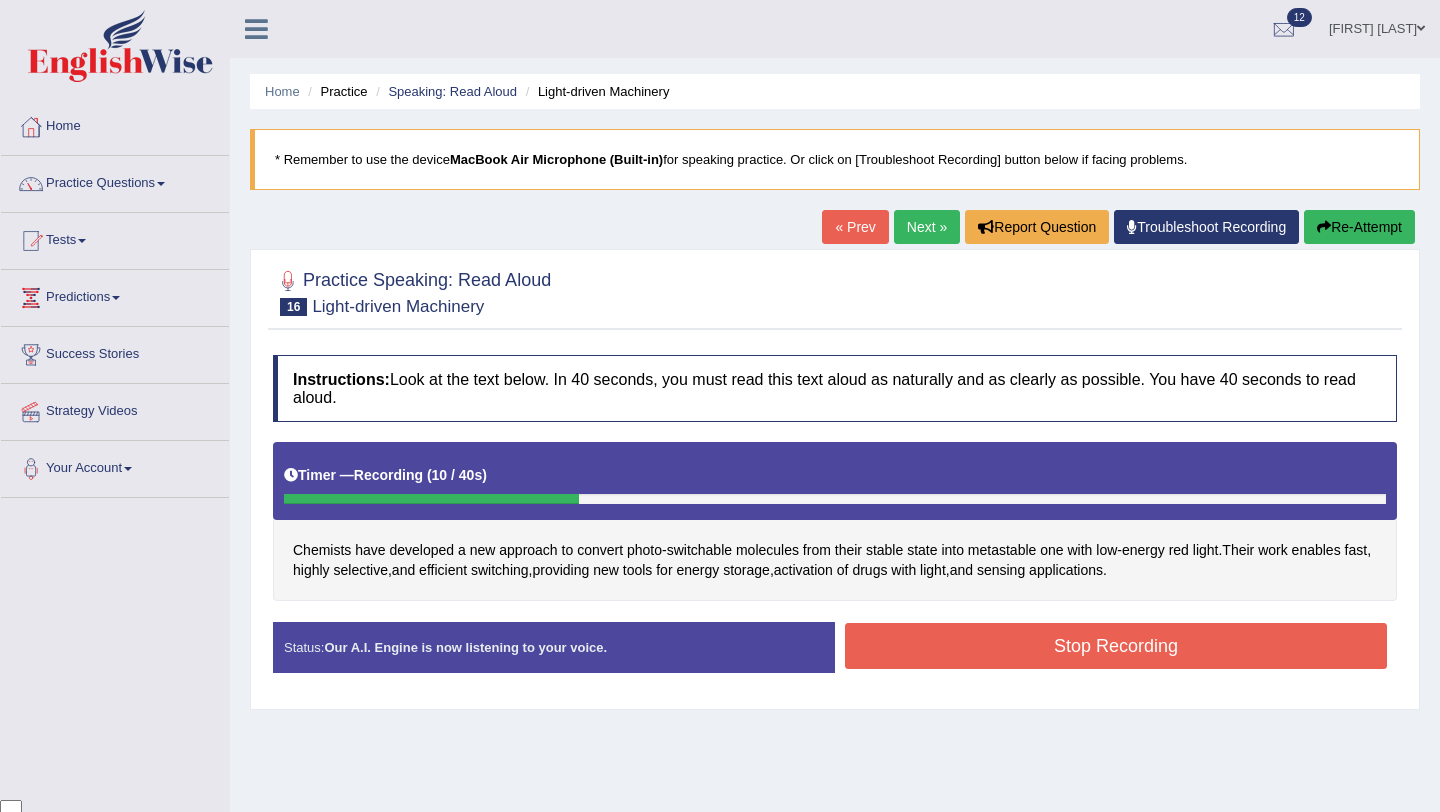 click on "Stop Recording" at bounding box center (1116, 646) 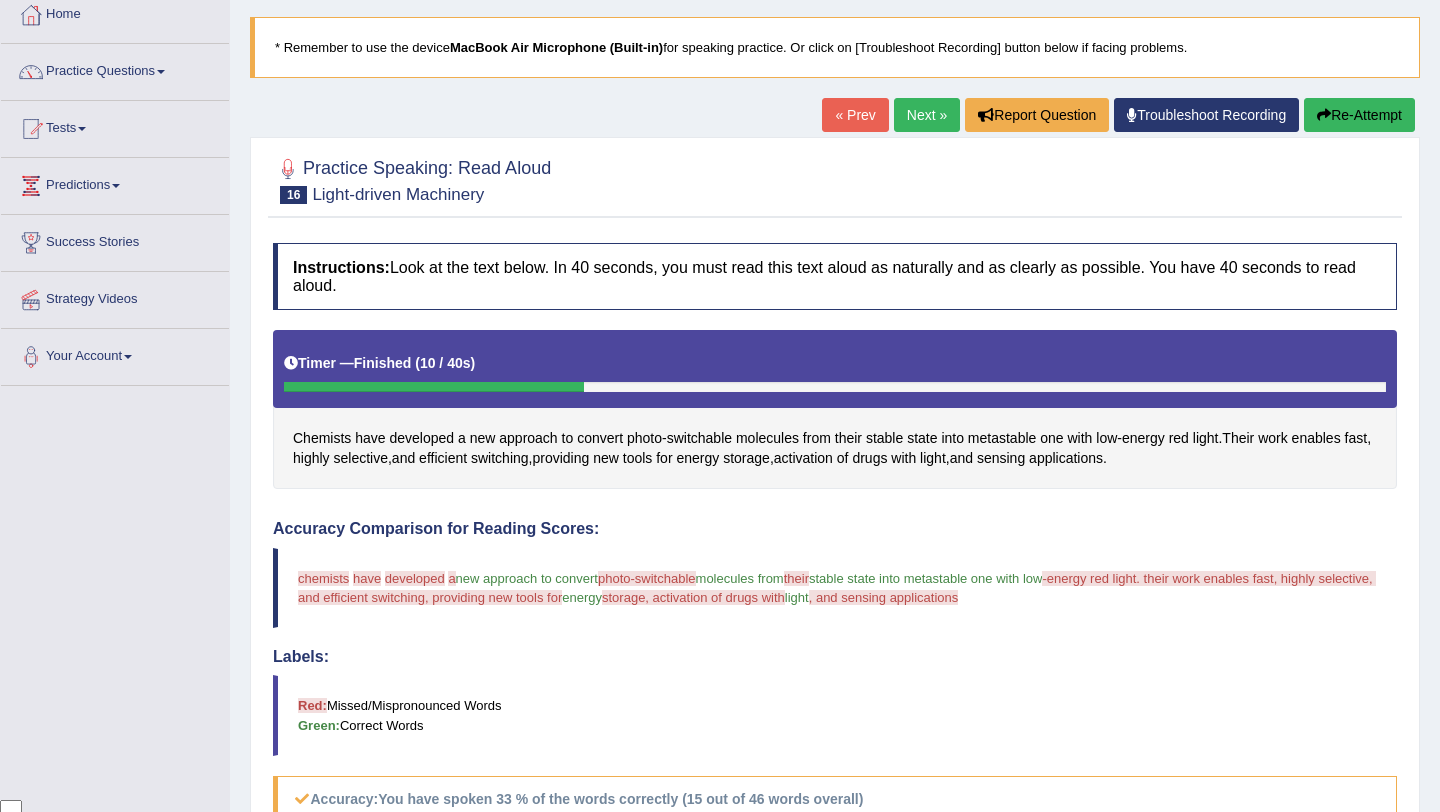scroll, scrollTop: 0, scrollLeft: 0, axis: both 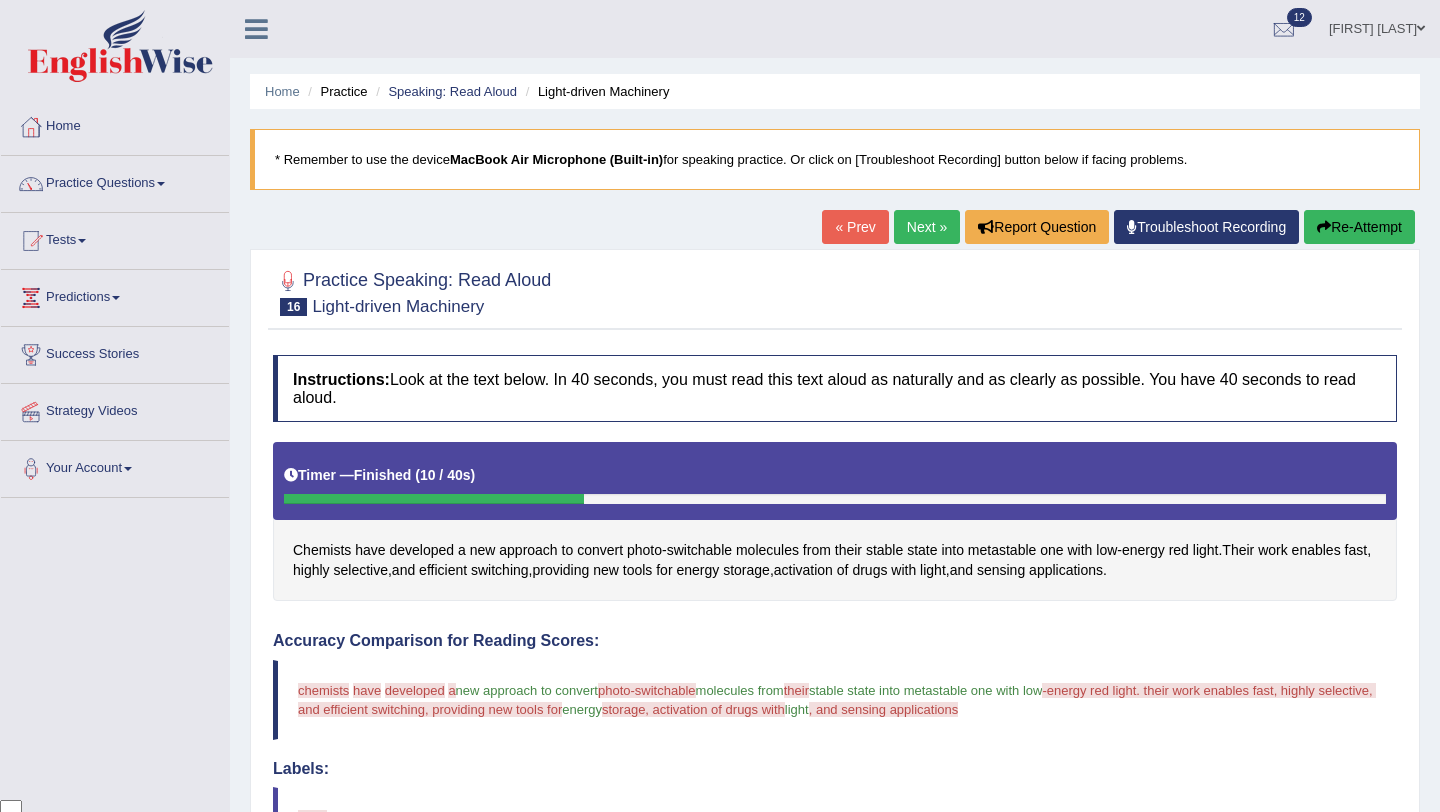 click on "Next »" at bounding box center (927, 227) 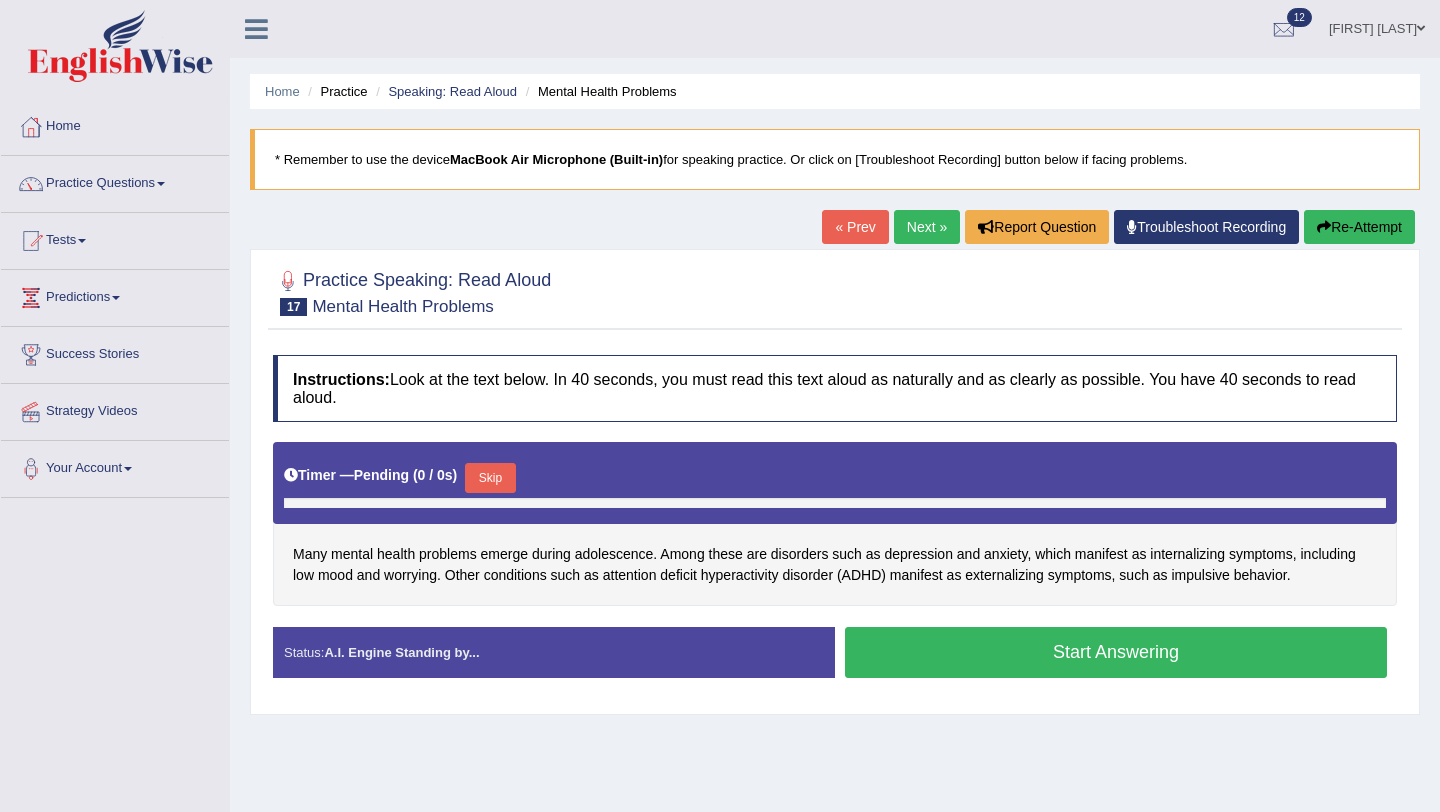 scroll, scrollTop: 0, scrollLeft: 0, axis: both 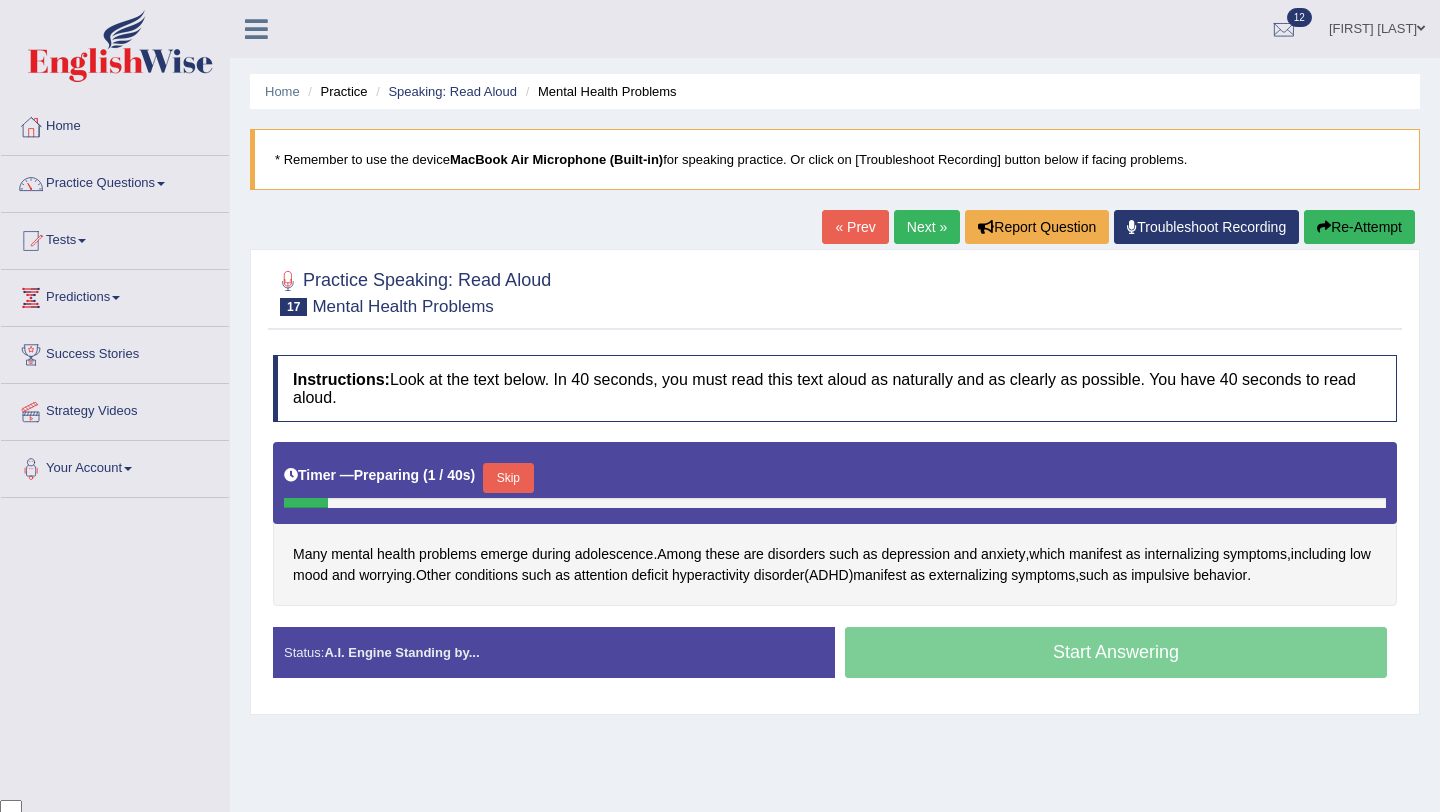 click on "Skip" at bounding box center (508, 478) 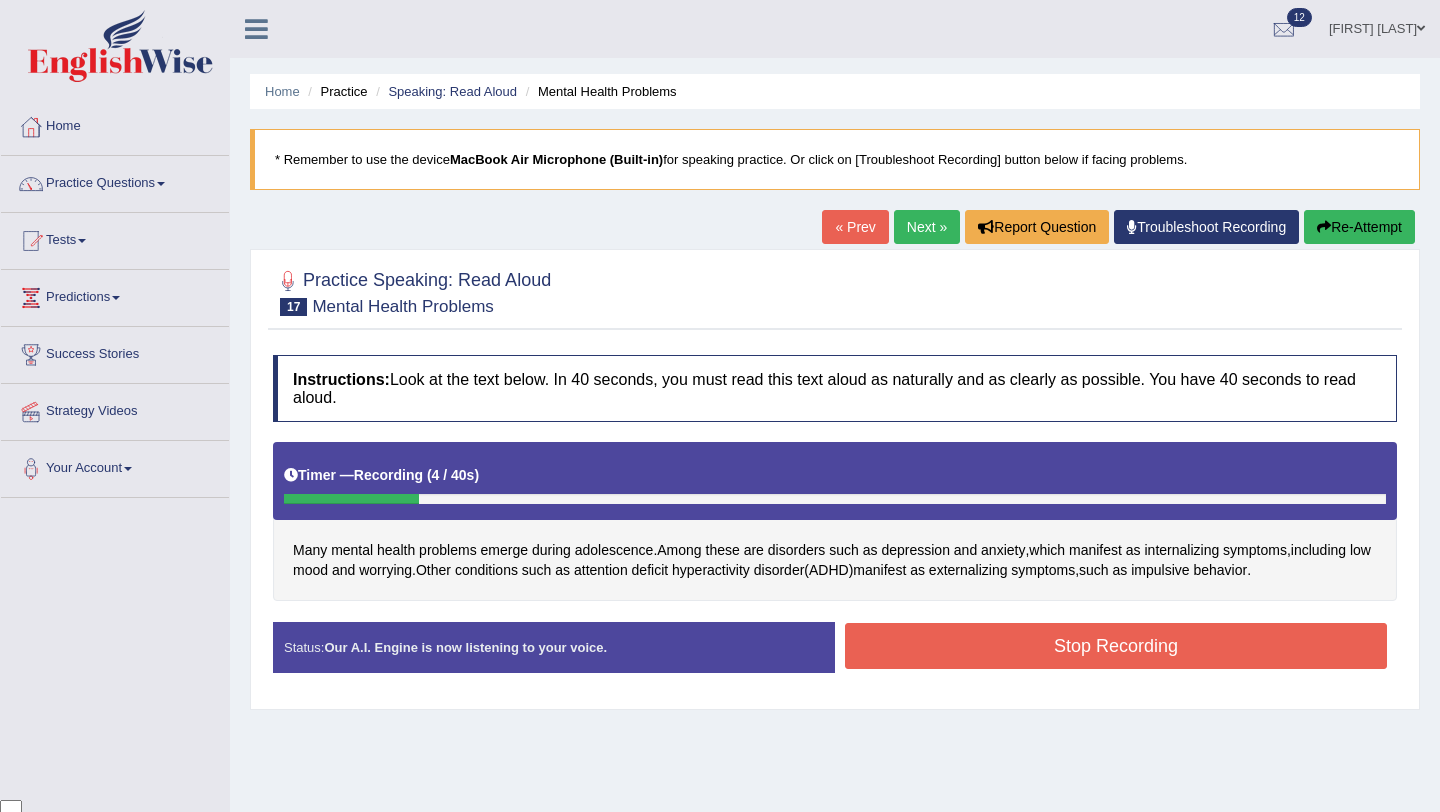 click on "Stop Recording" at bounding box center (1116, 646) 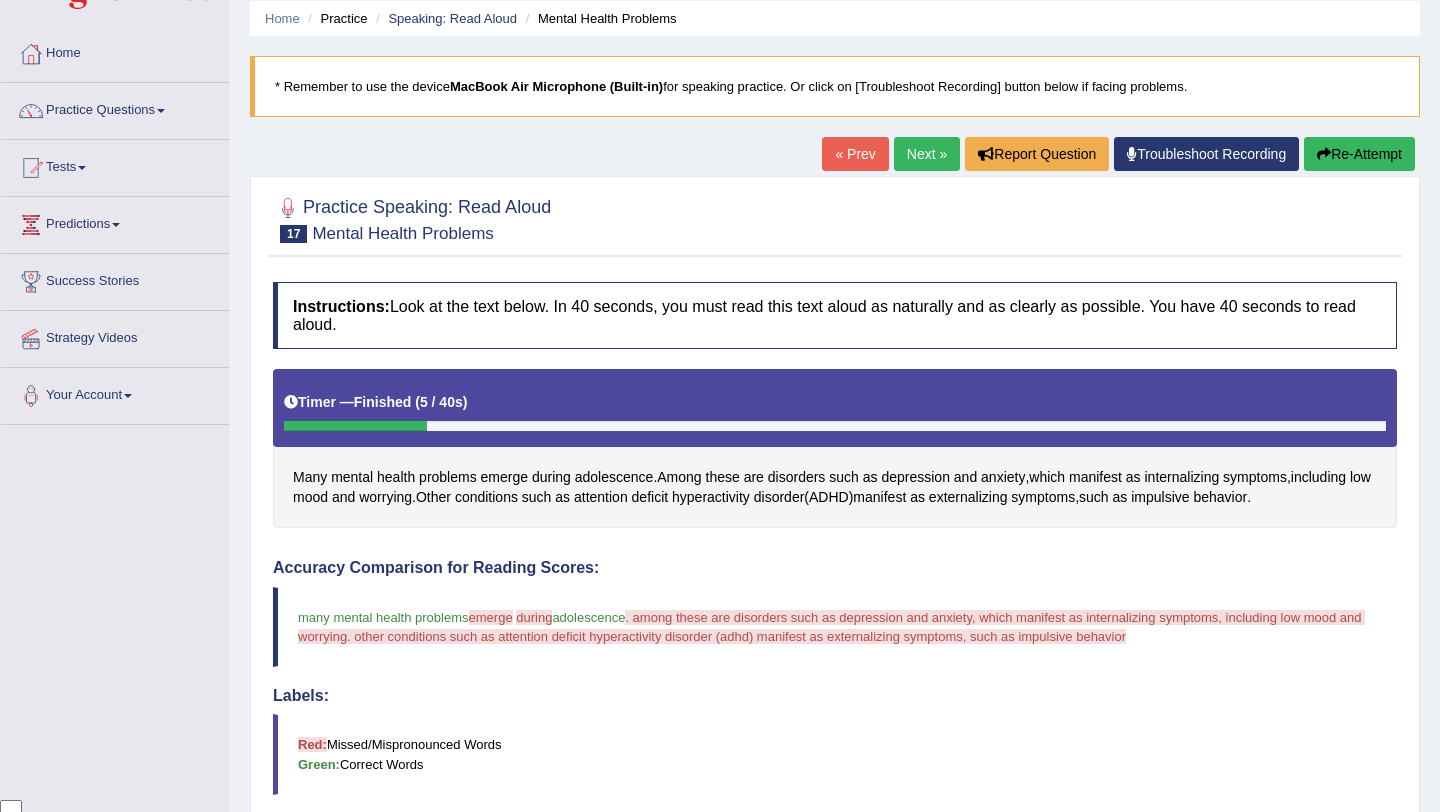 scroll, scrollTop: 0, scrollLeft: 0, axis: both 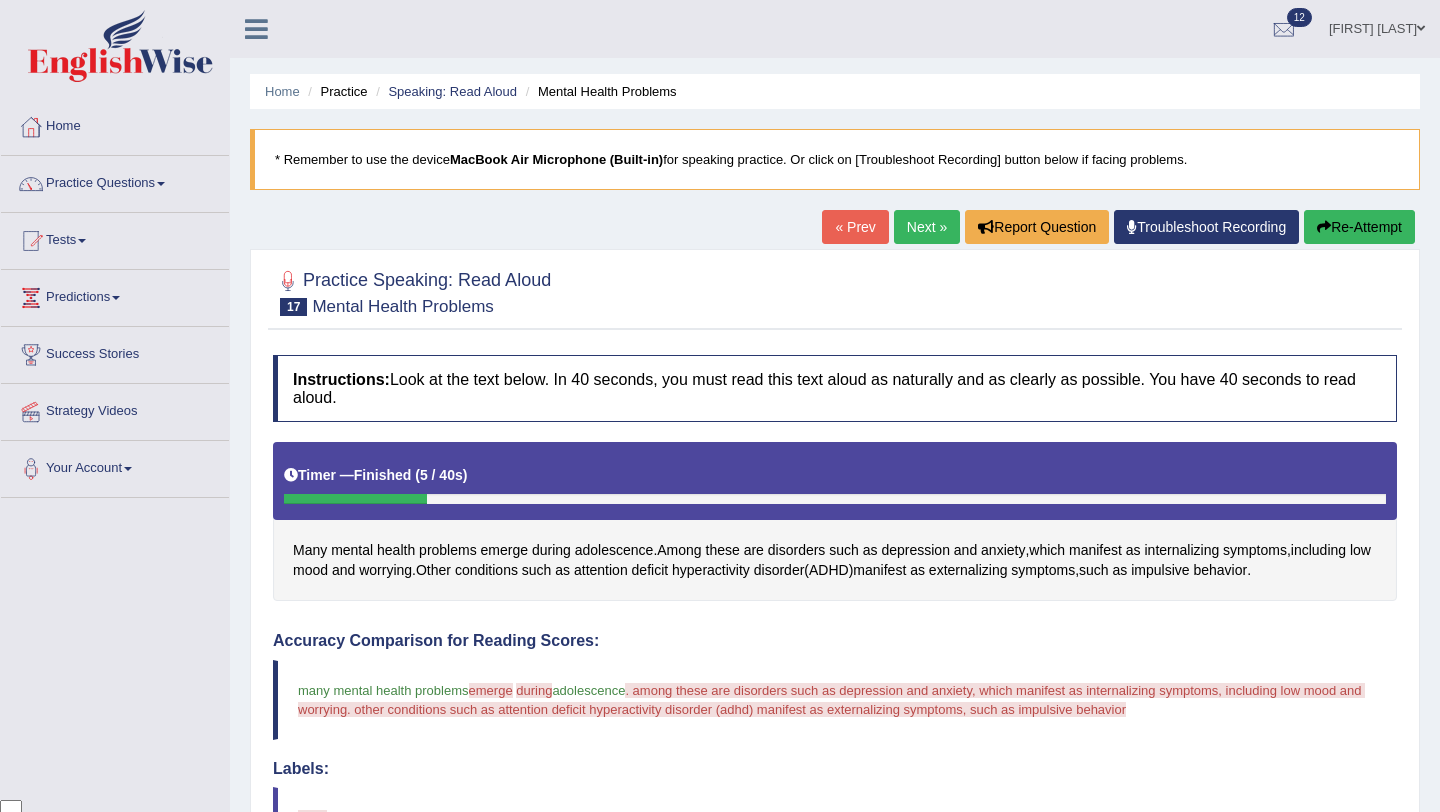 click on "Re-Attempt" at bounding box center [1359, 227] 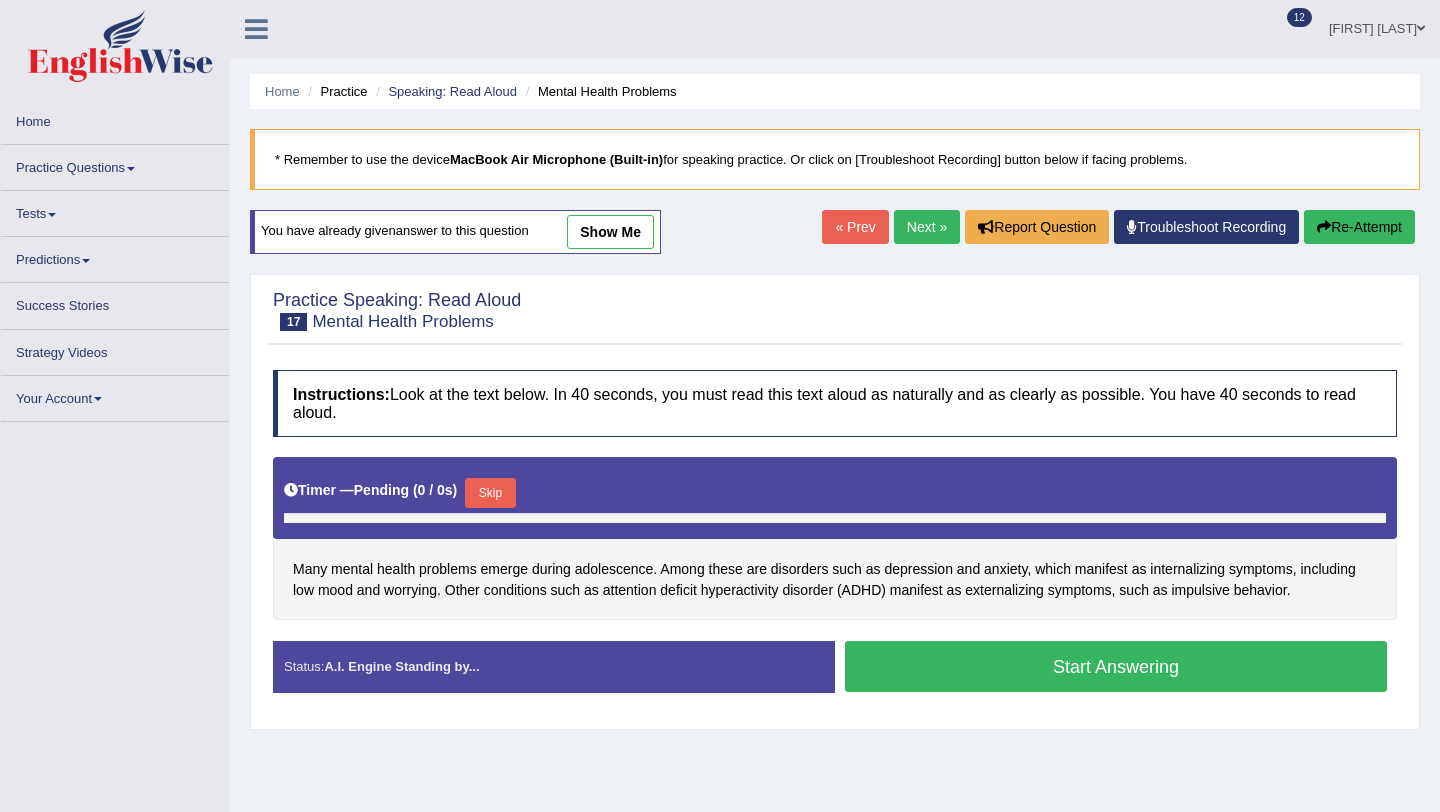 scroll, scrollTop: 0, scrollLeft: 0, axis: both 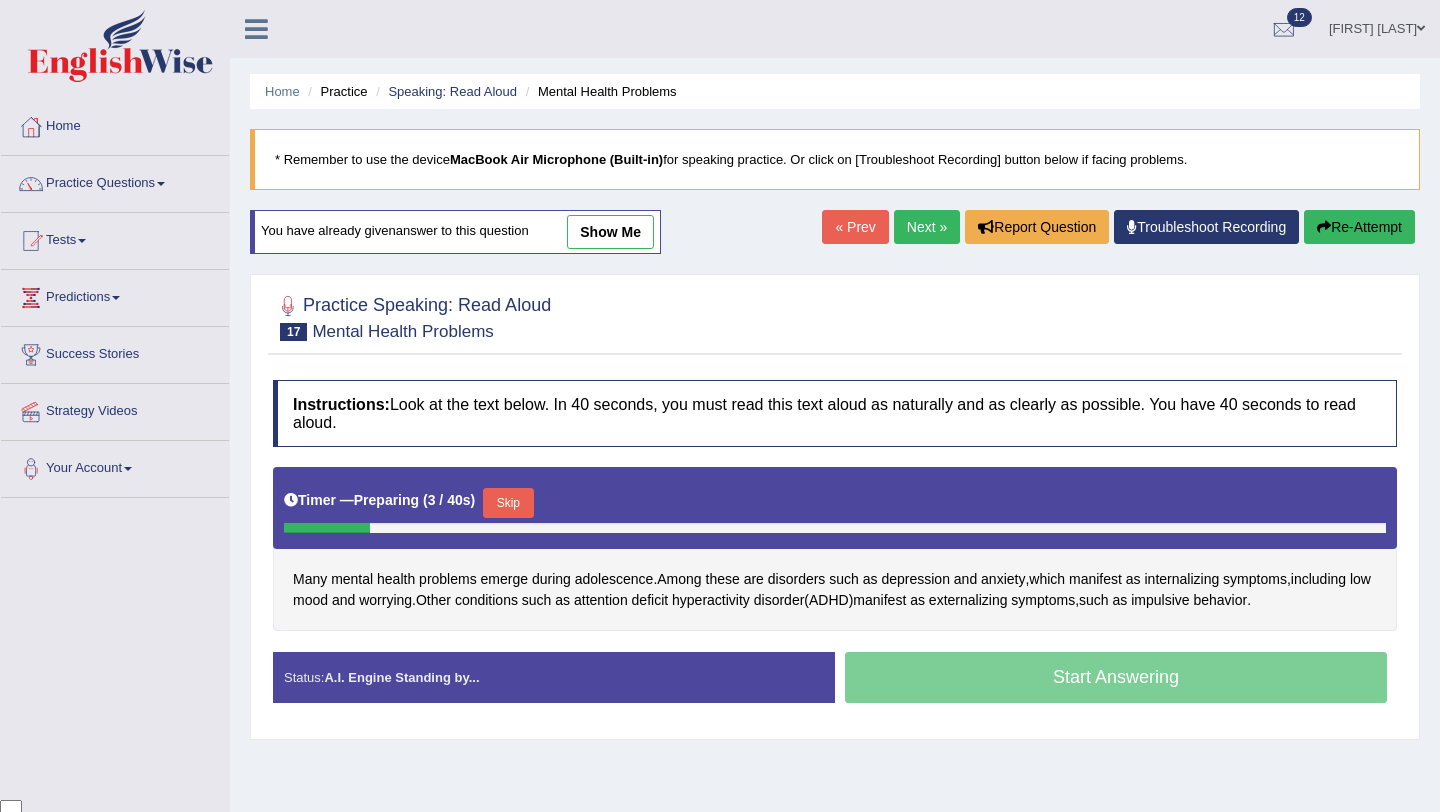 click on "Skip" at bounding box center (508, 503) 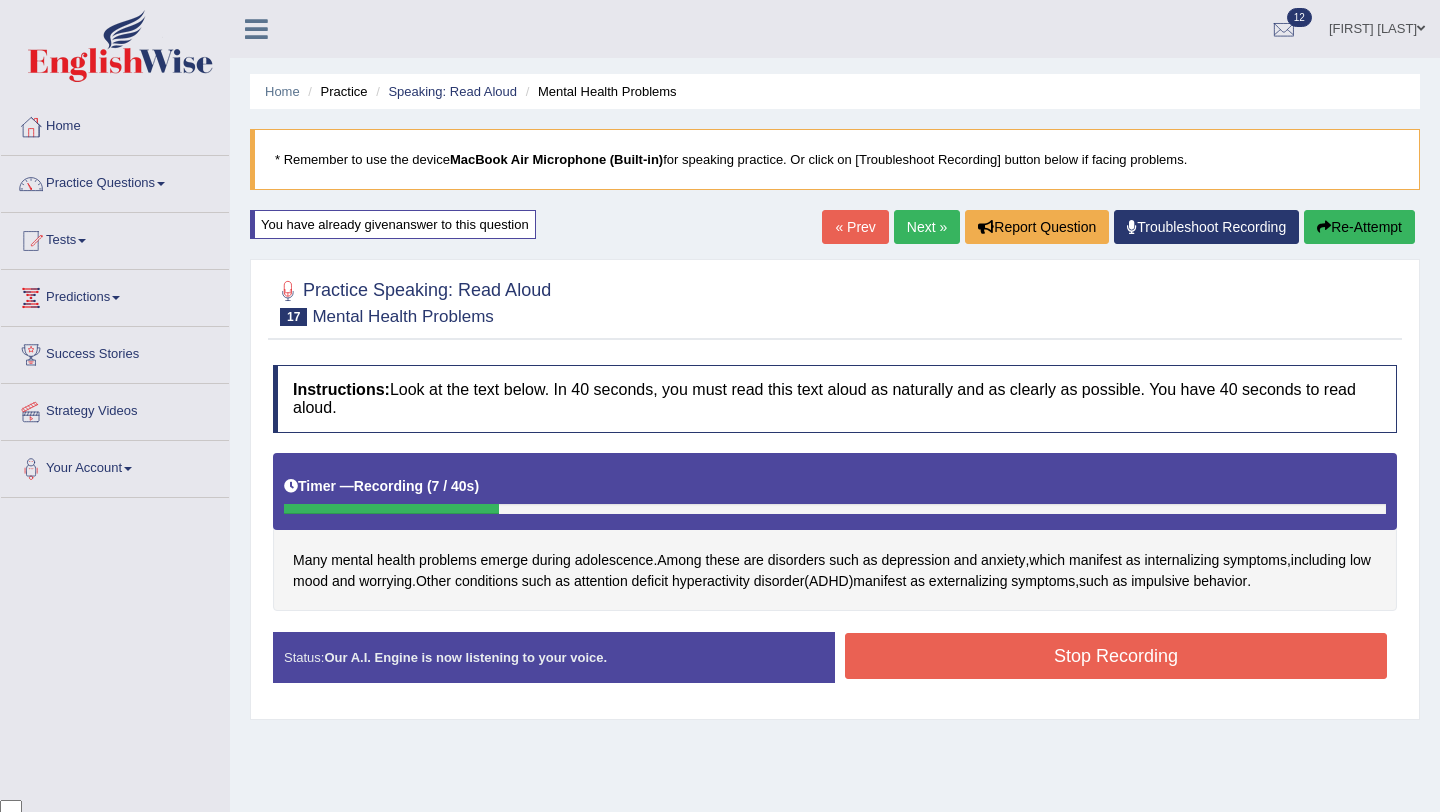 click on "Stop Recording" at bounding box center [1116, 656] 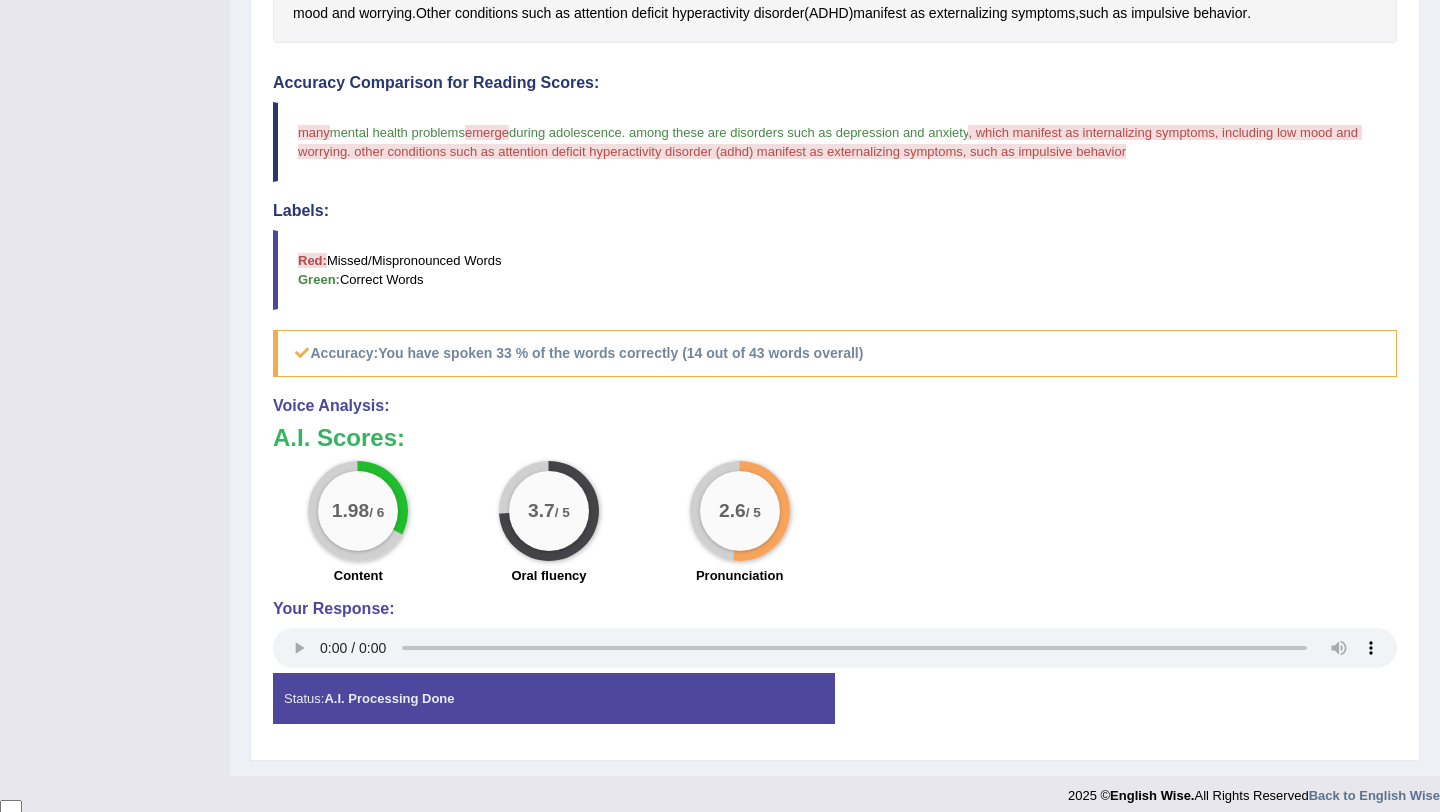 scroll, scrollTop: 0, scrollLeft: 0, axis: both 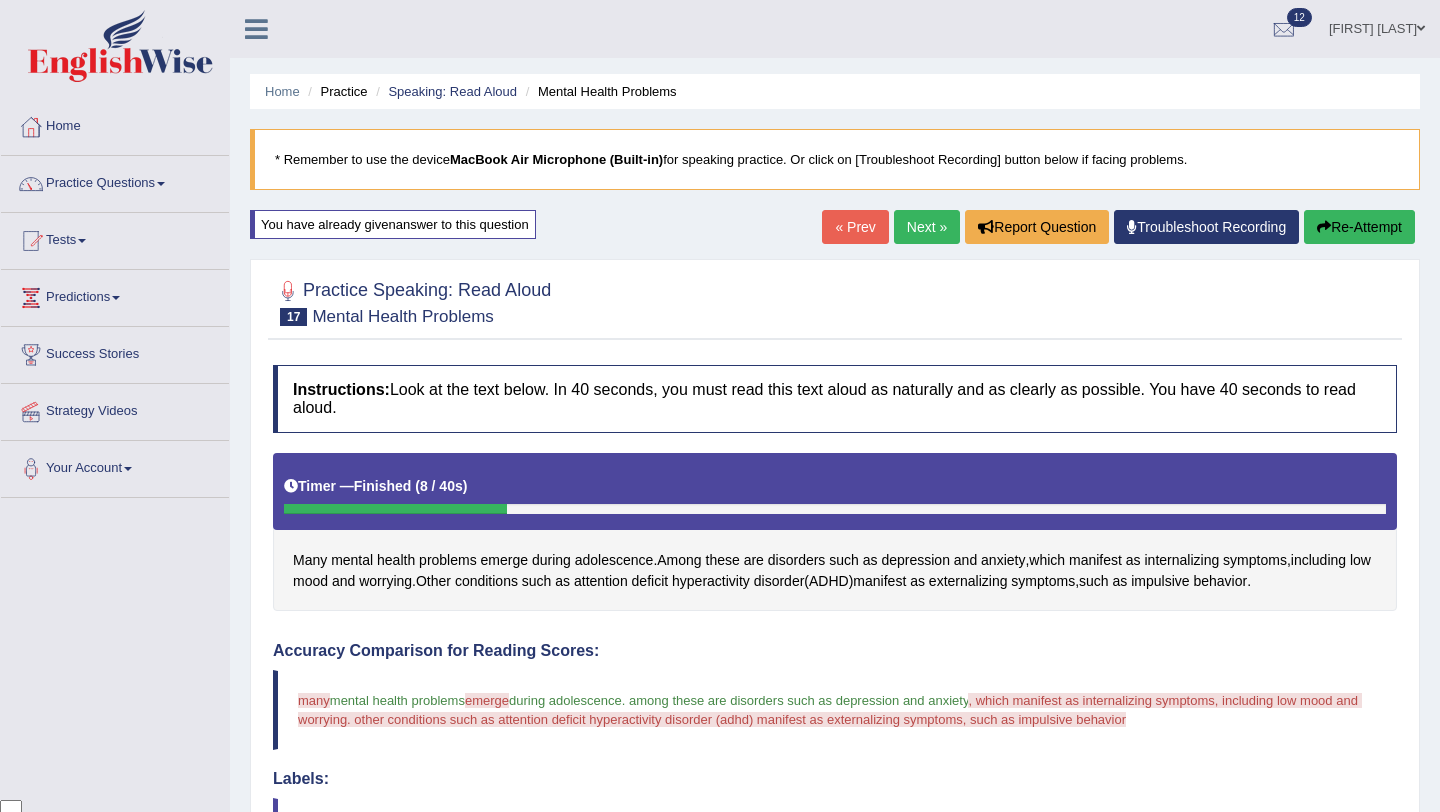 click on "Next »" at bounding box center (927, 227) 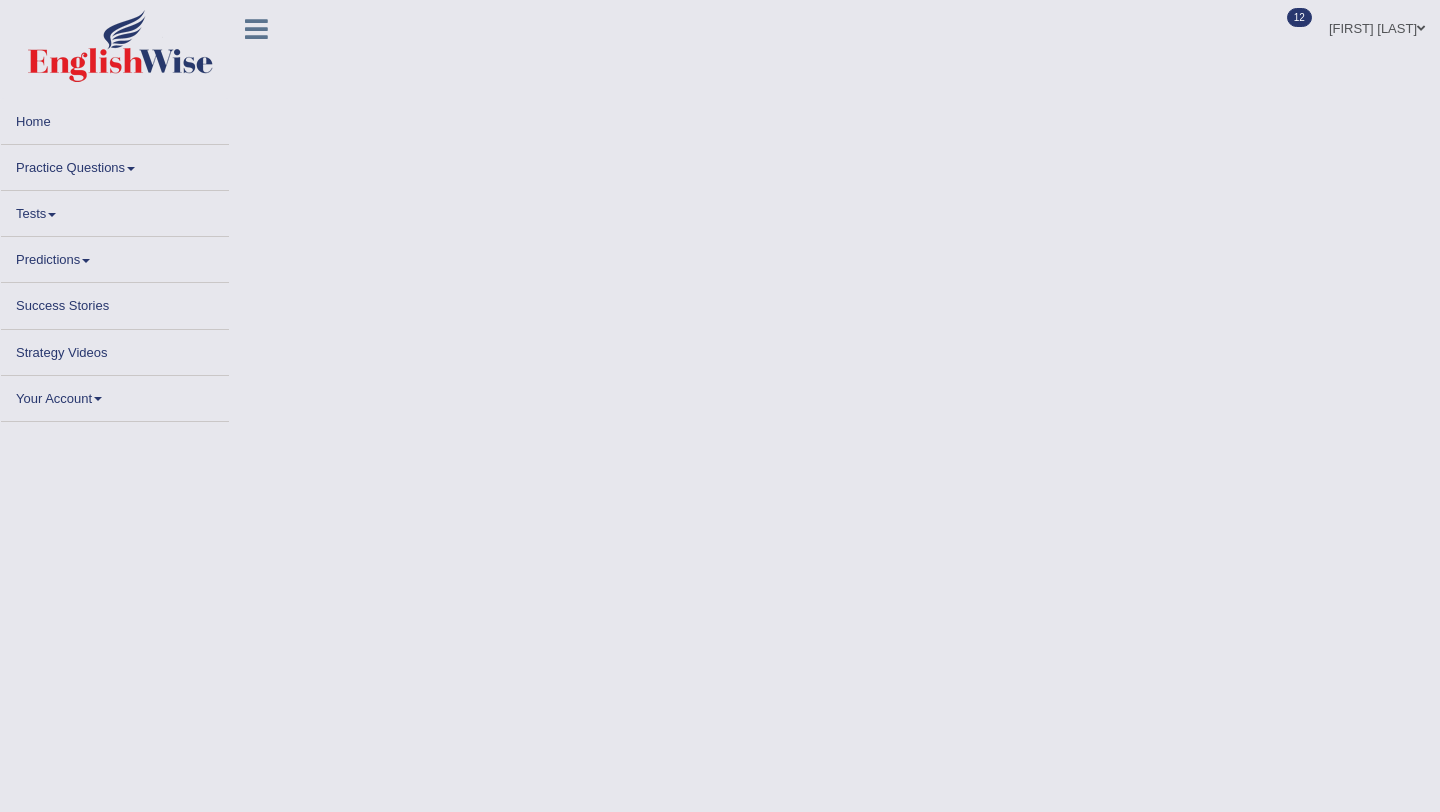scroll, scrollTop: 0, scrollLeft: 0, axis: both 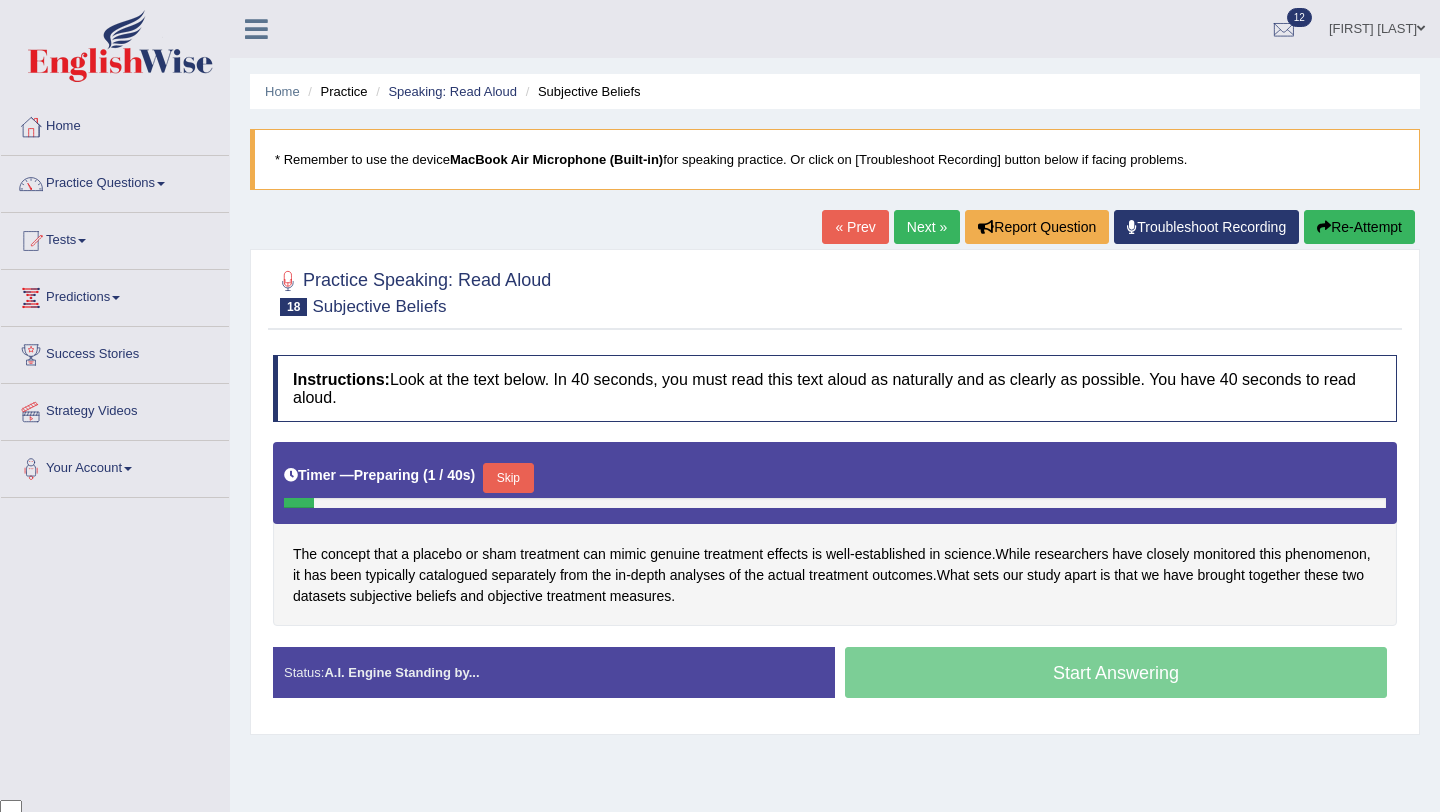 click on "« Prev" at bounding box center [855, 227] 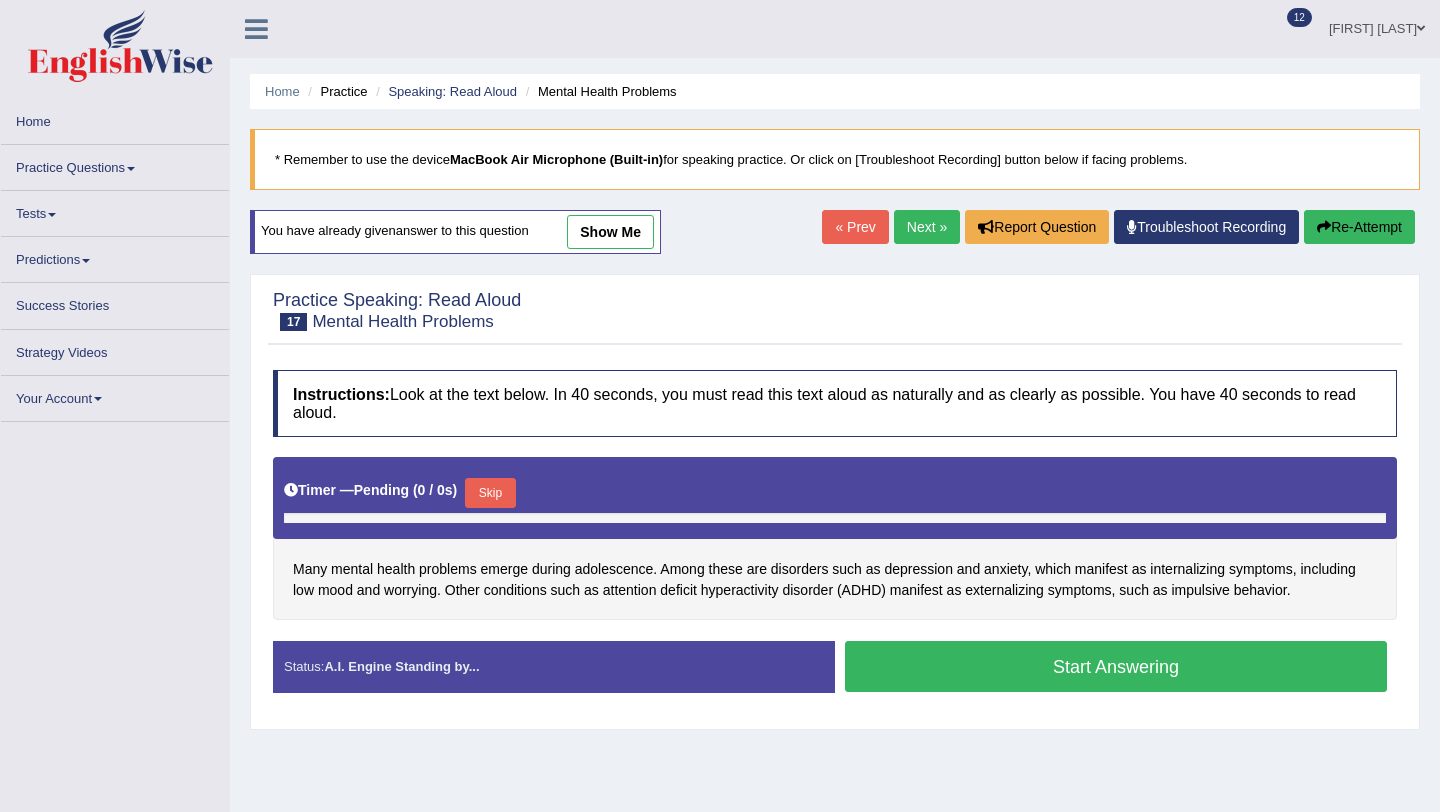scroll, scrollTop: 0, scrollLeft: 0, axis: both 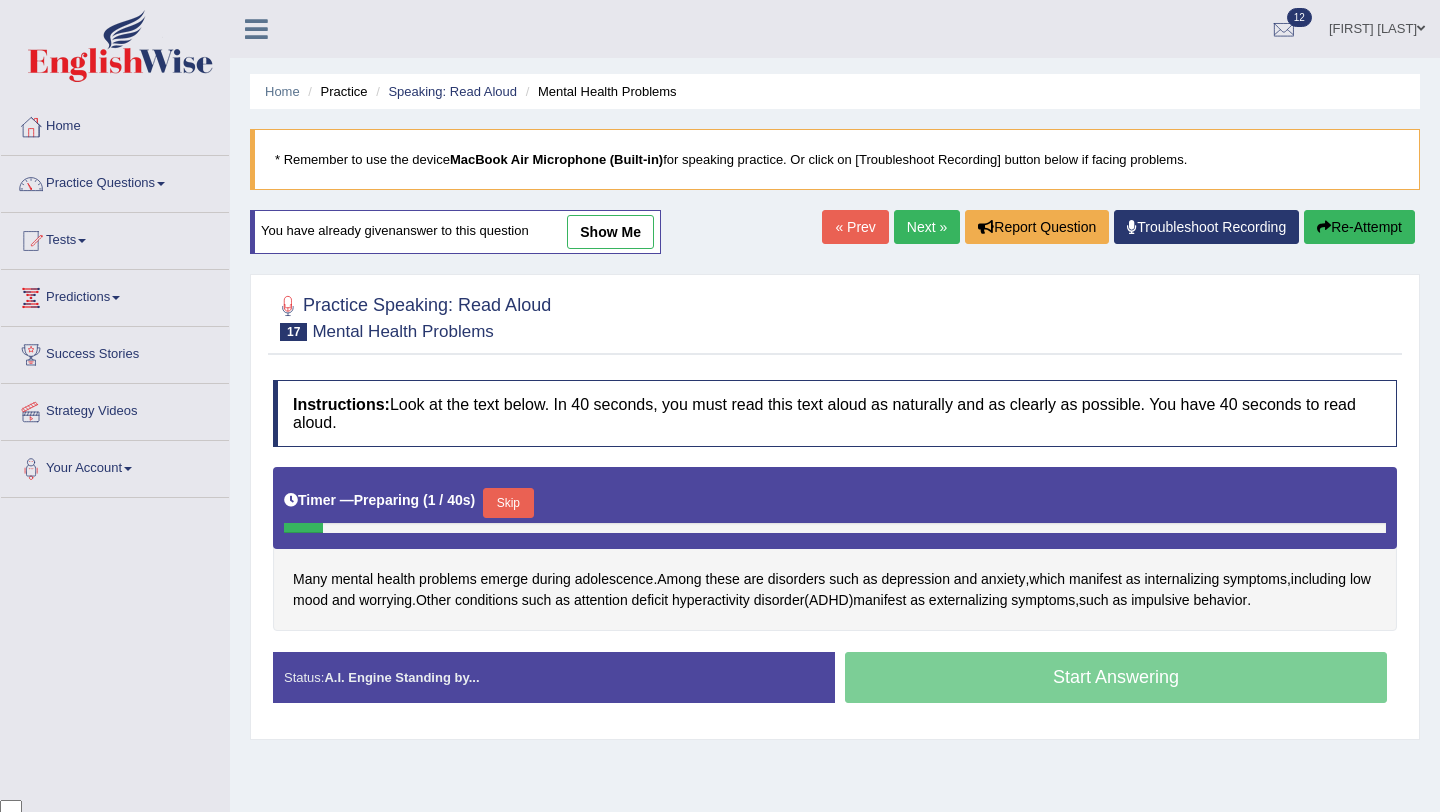 click on "Skip" at bounding box center (508, 503) 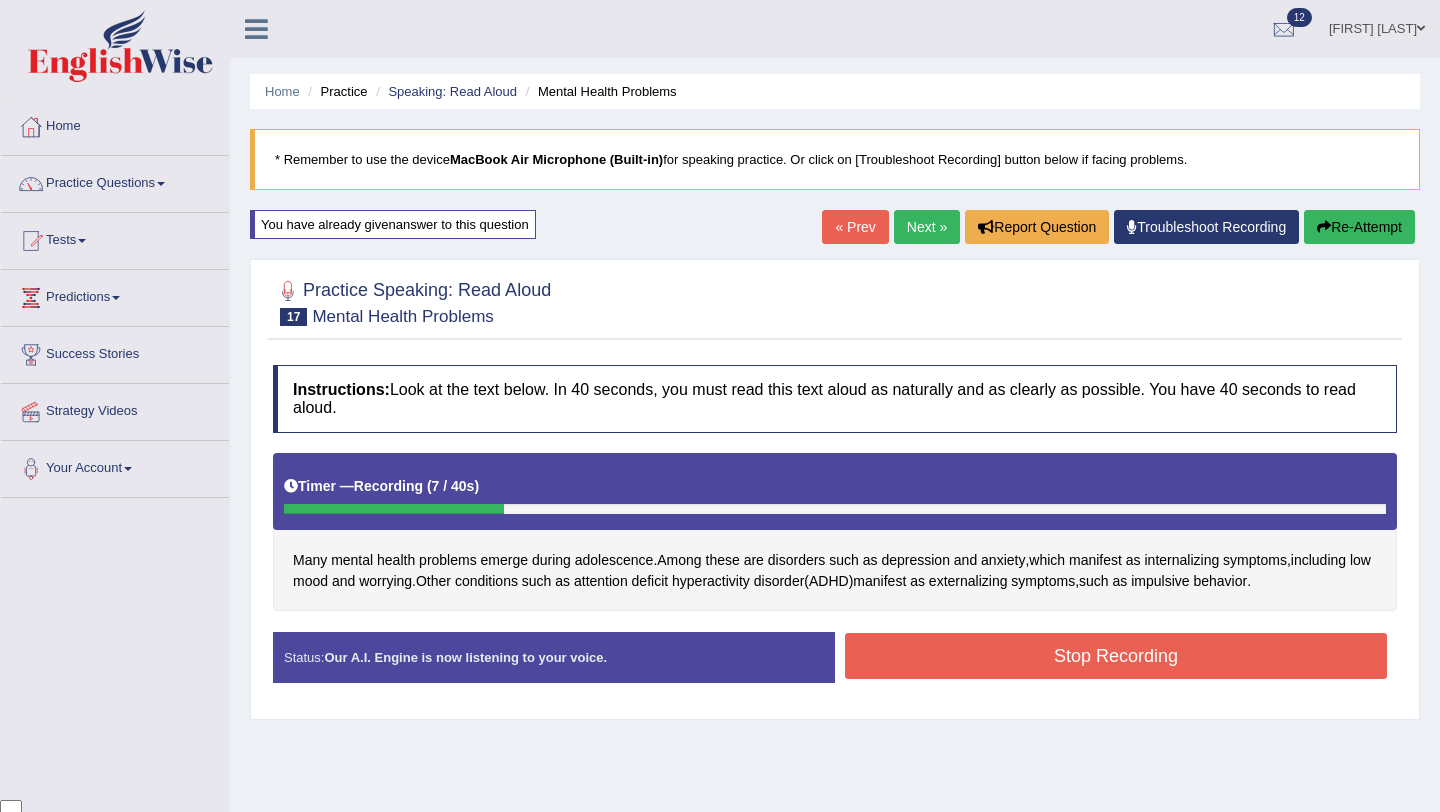 click on "Stop Recording" at bounding box center (1116, 656) 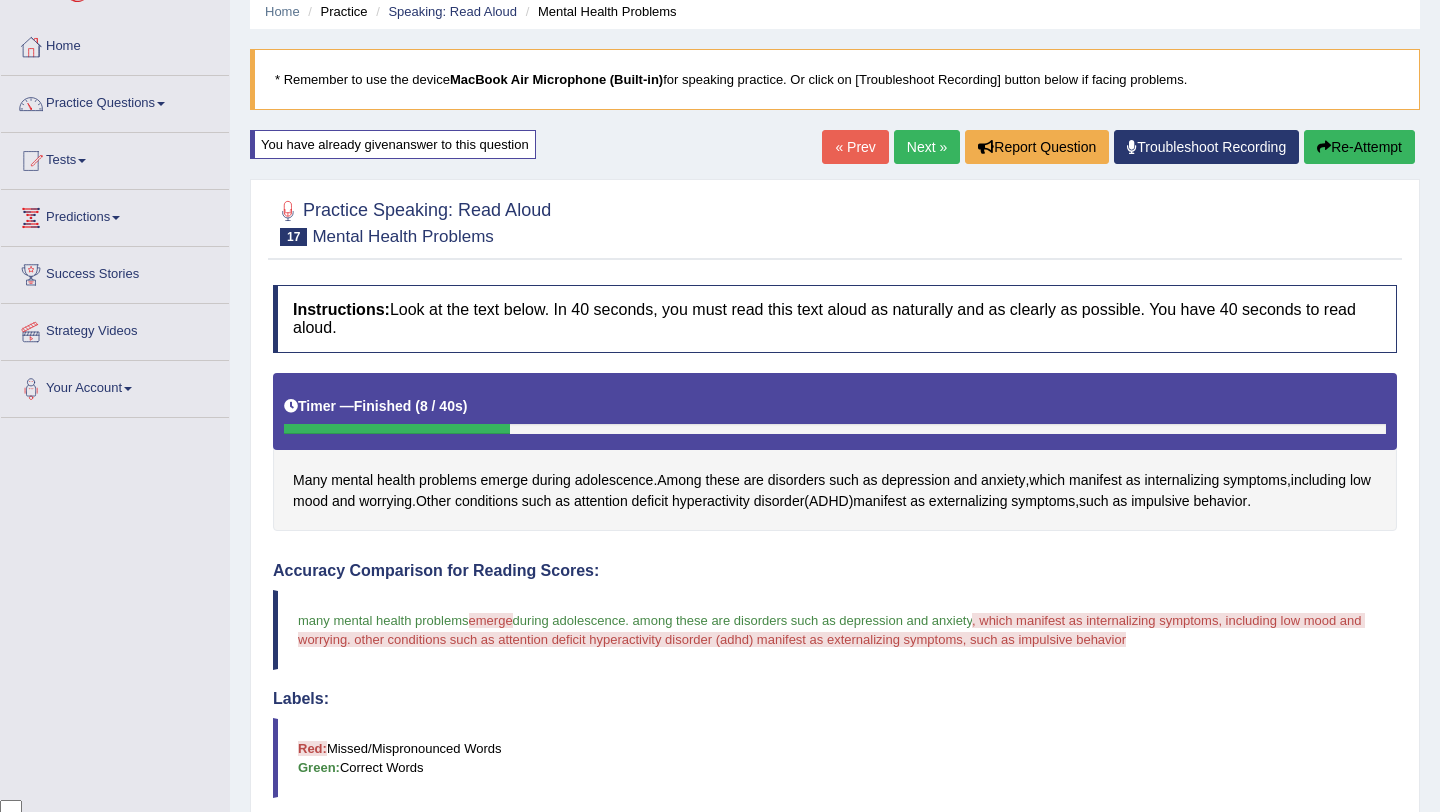 scroll, scrollTop: 57, scrollLeft: 0, axis: vertical 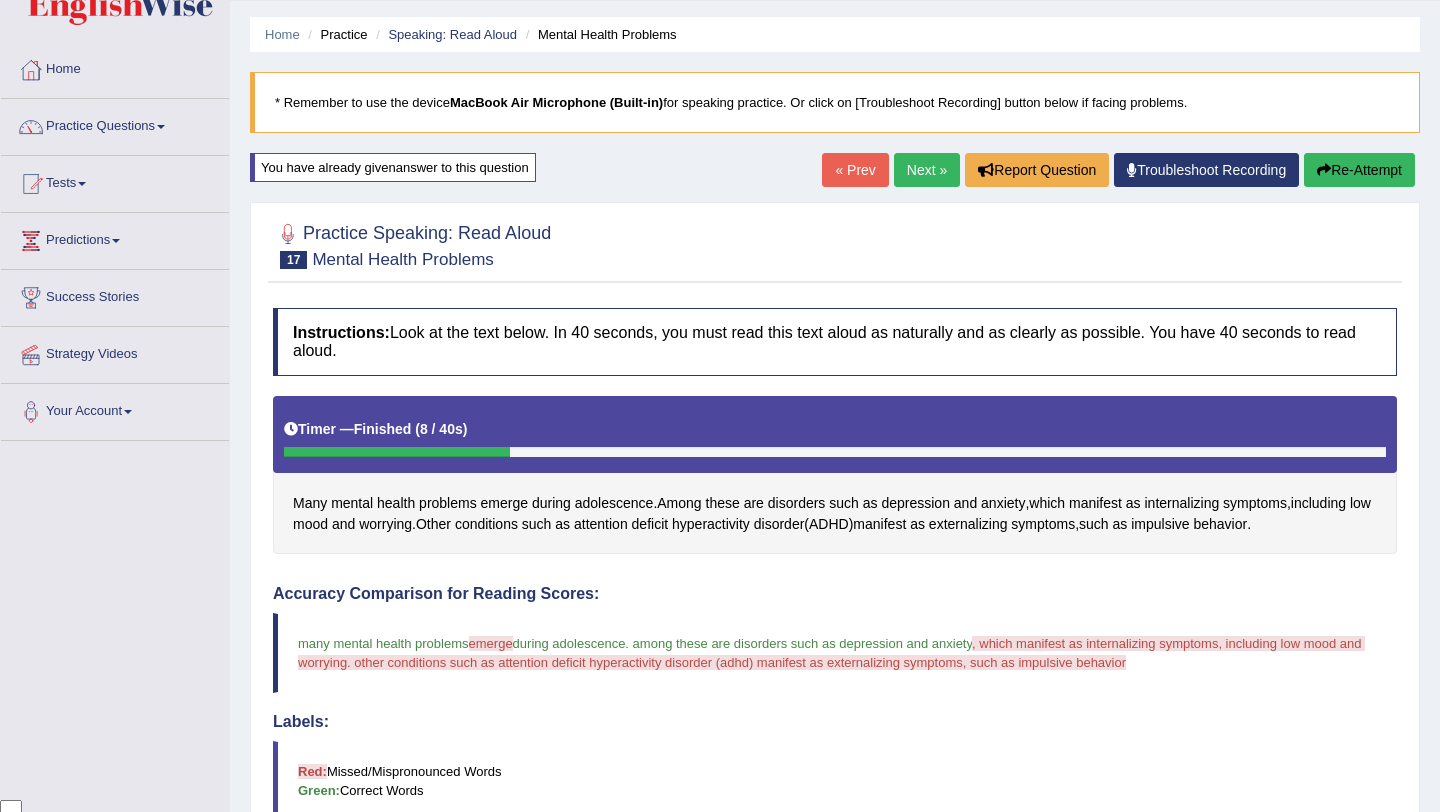 click on "Re-Attempt" at bounding box center [1359, 170] 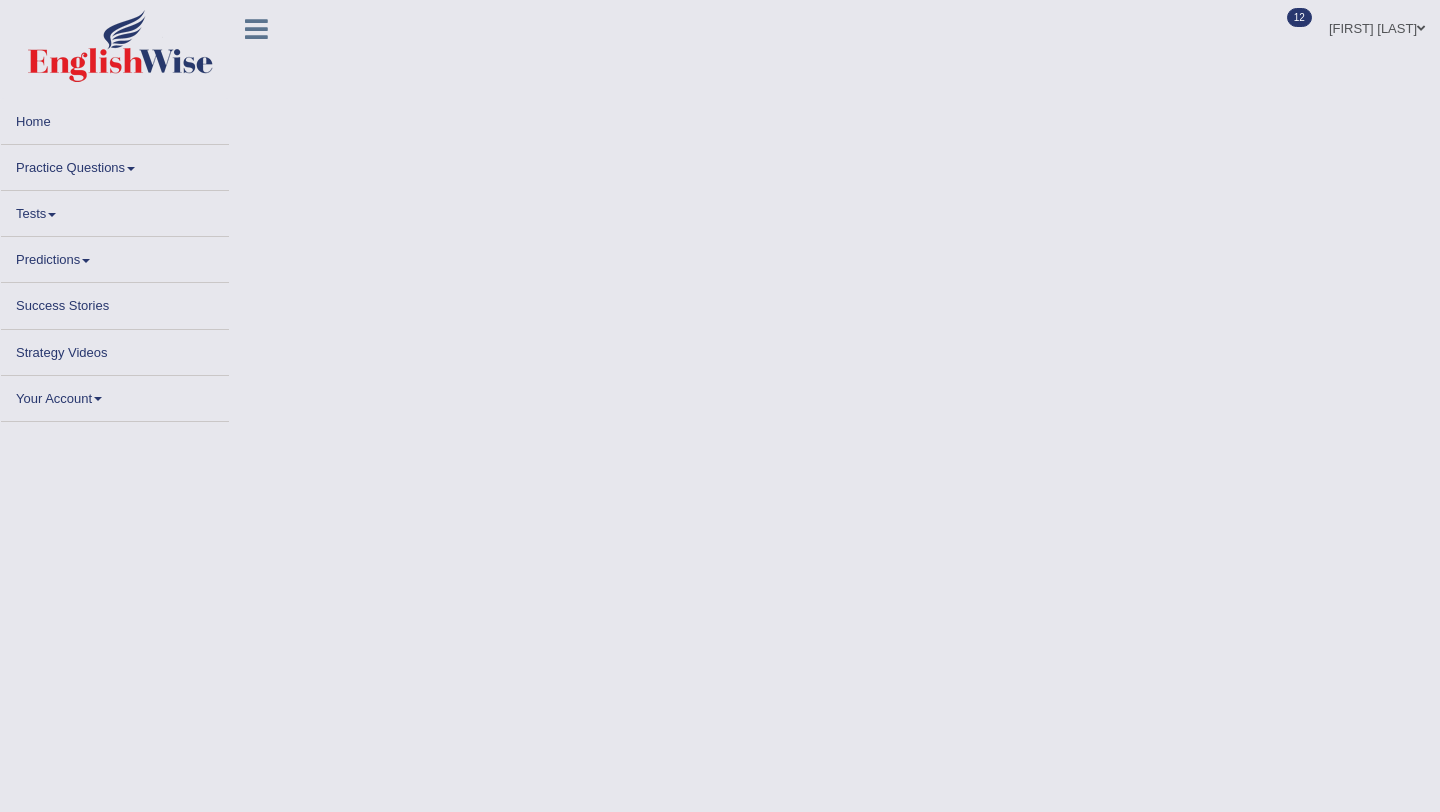 scroll, scrollTop: 57, scrollLeft: 0, axis: vertical 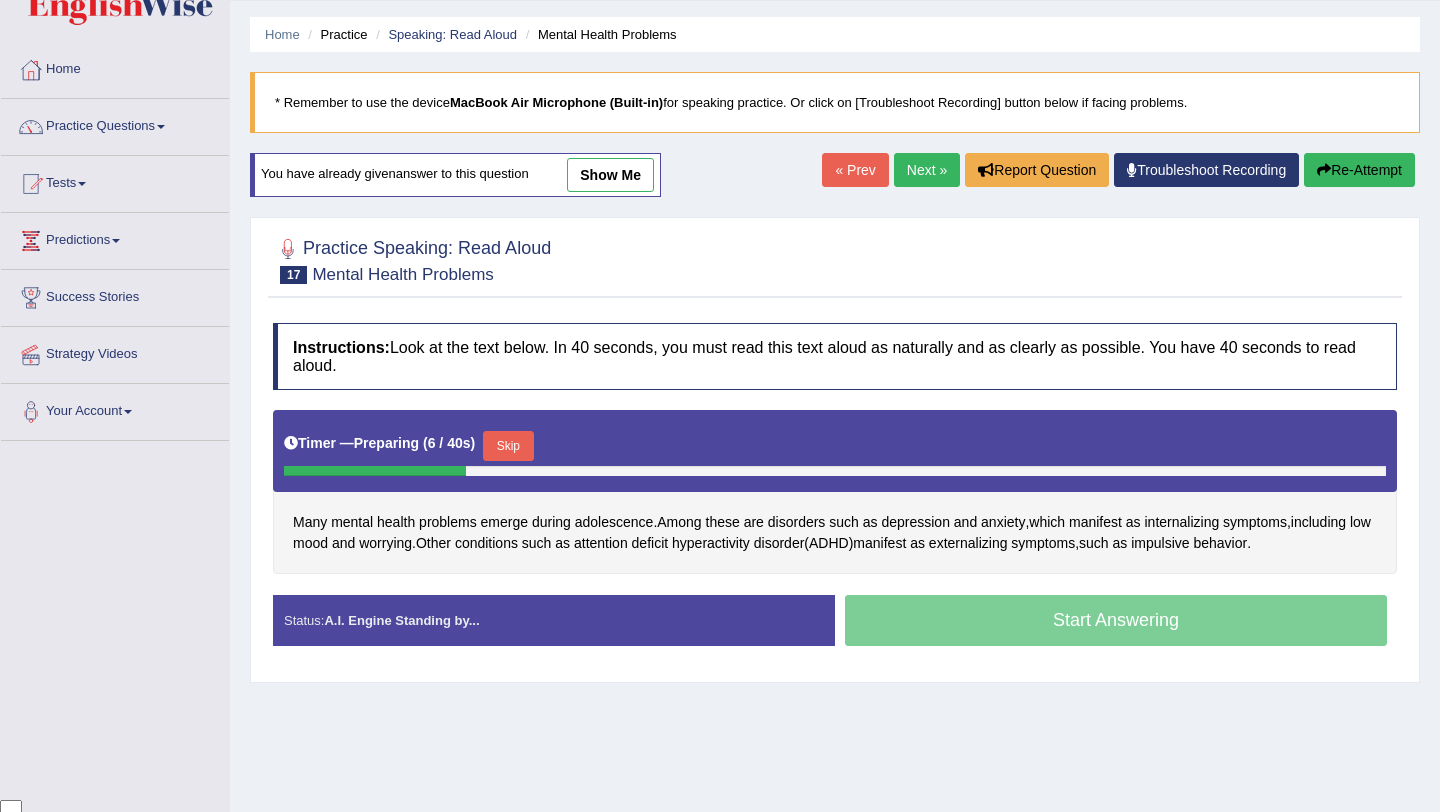 click on "Skip" at bounding box center (508, 446) 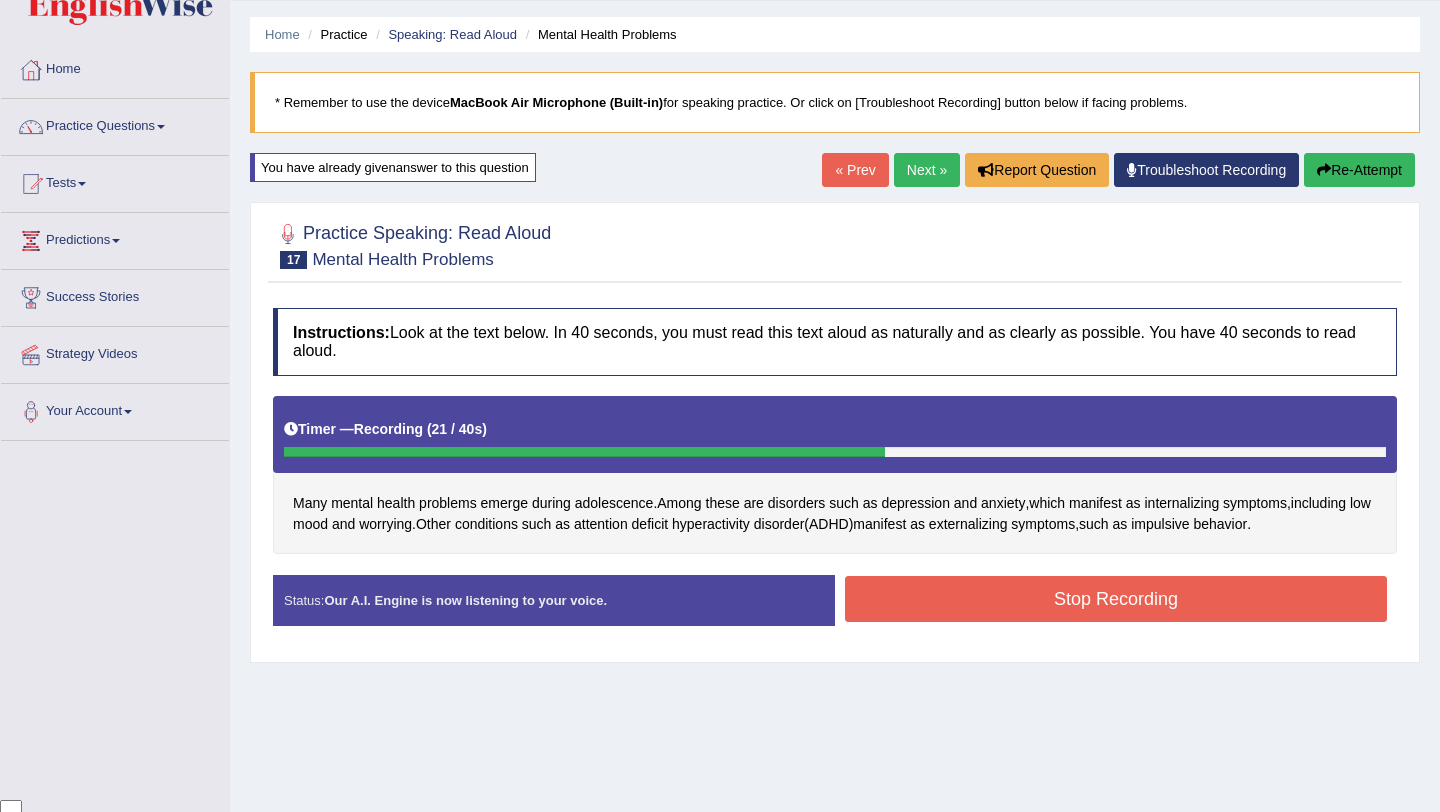 click on "Stop Recording" at bounding box center (1116, 599) 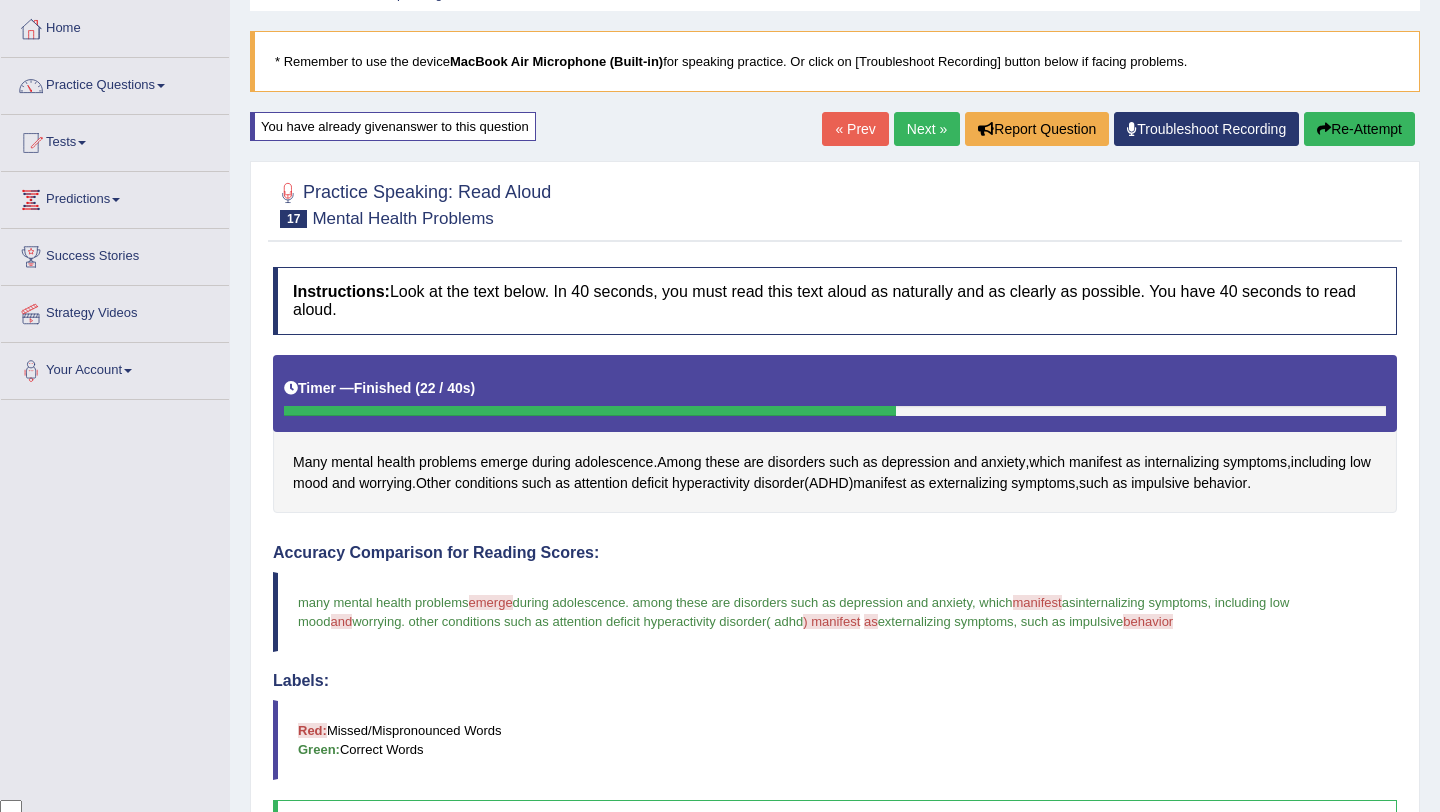 scroll, scrollTop: 0, scrollLeft: 0, axis: both 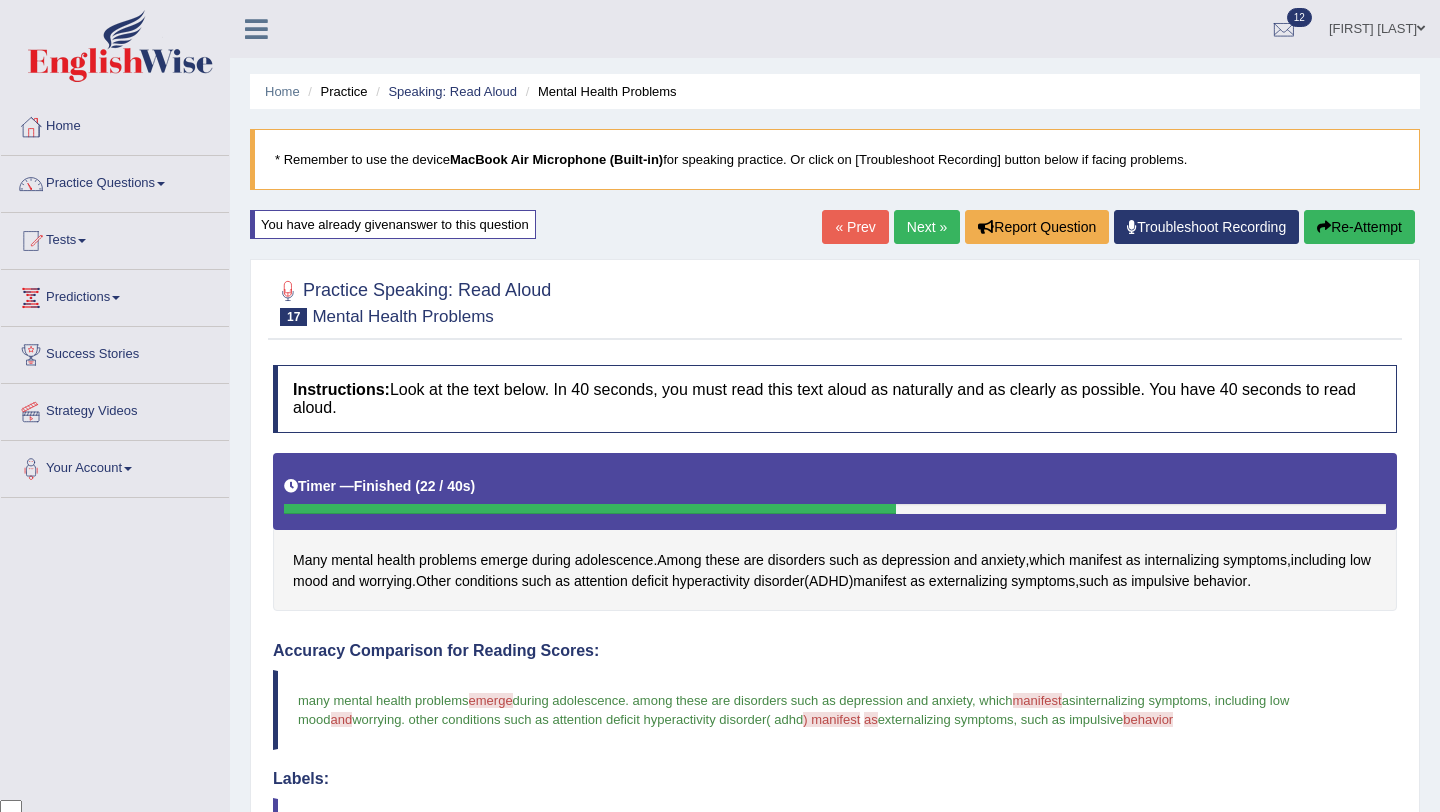 click on "Re-Attempt" at bounding box center [1359, 227] 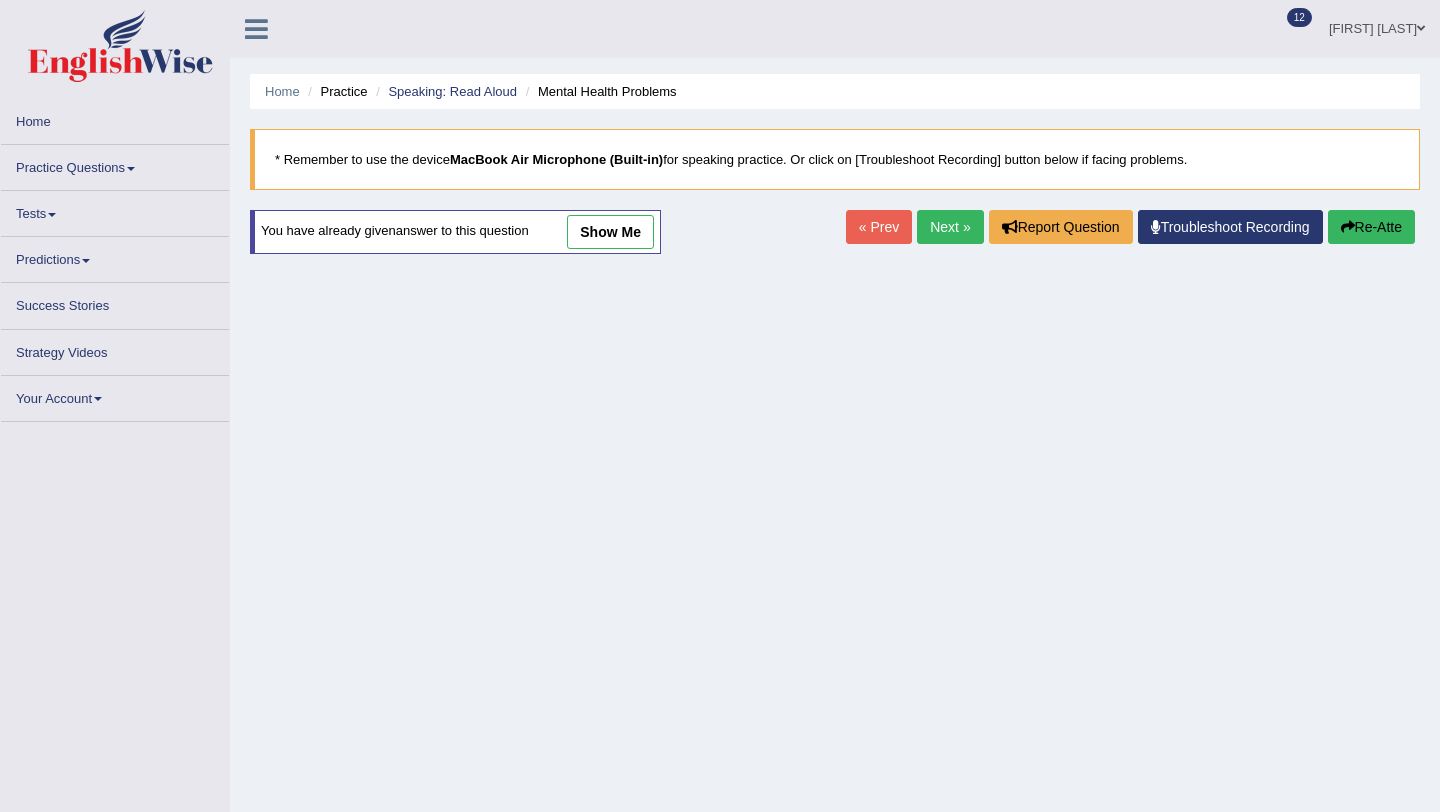 scroll, scrollTop: 0, scrollLeft: 0, axis: both 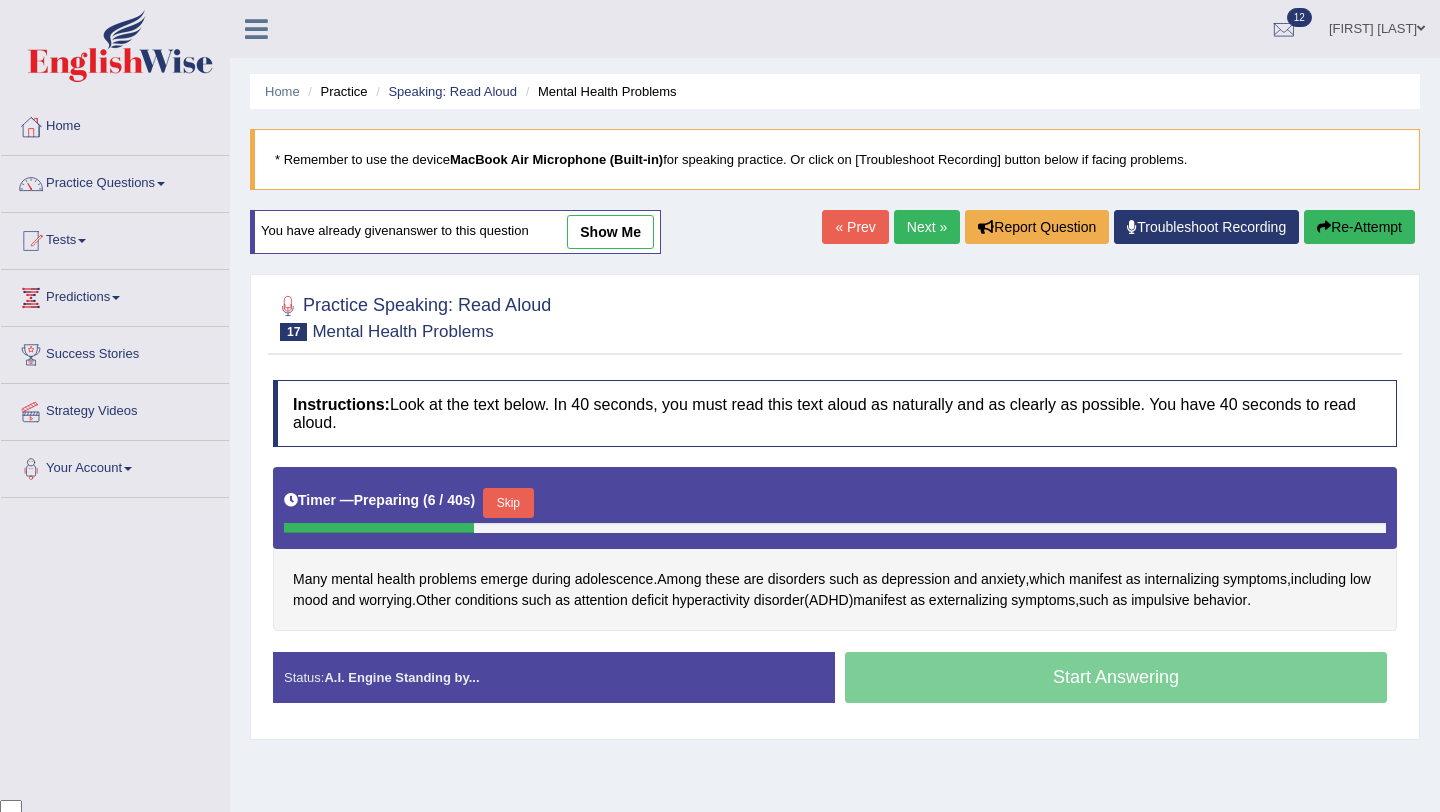 click on "Skip" at bounding box center [508, 503] 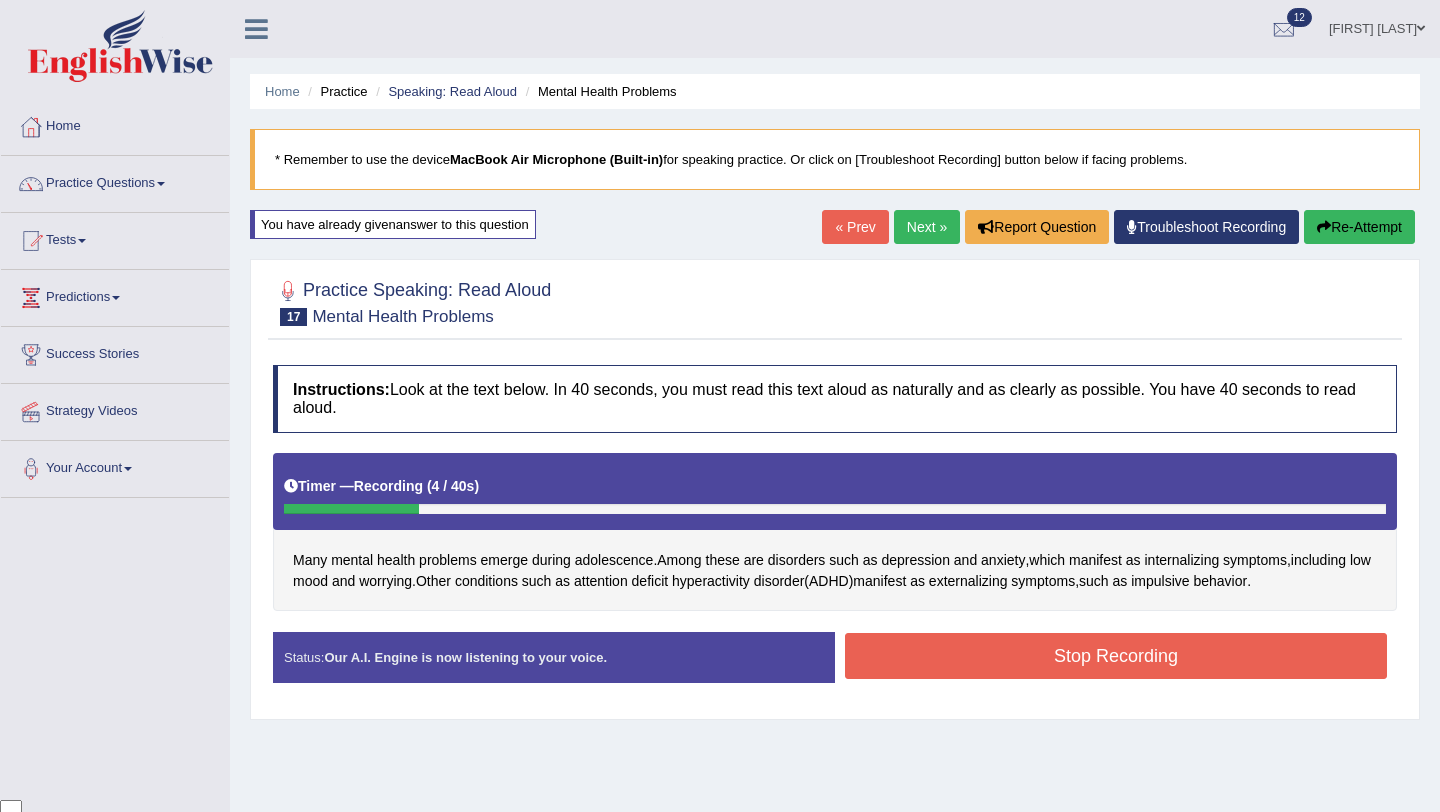 click on "Stop Recording" at bounding box center (1116, 656) 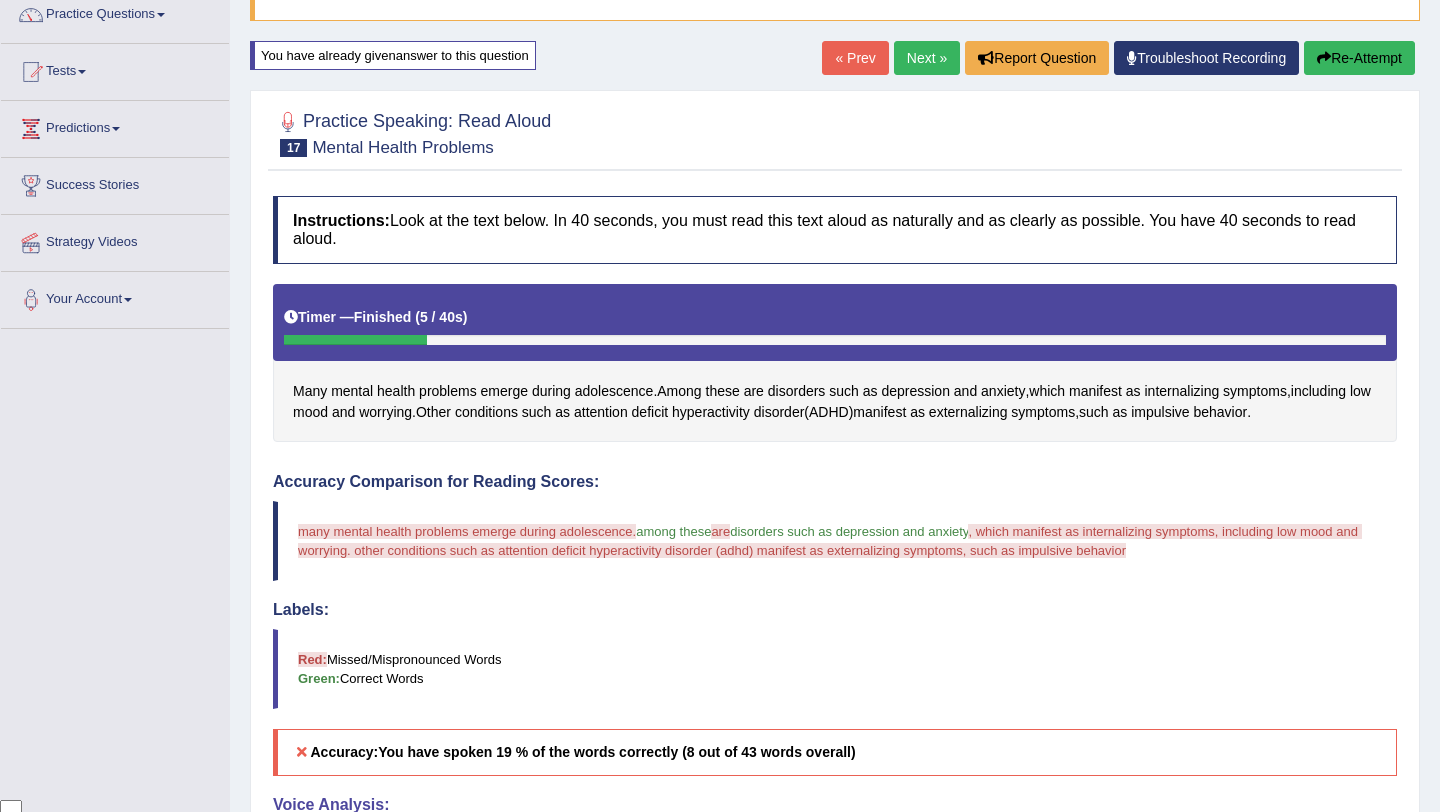 scroll, scrollTop: 0, scrollLeft: 0, axis: both 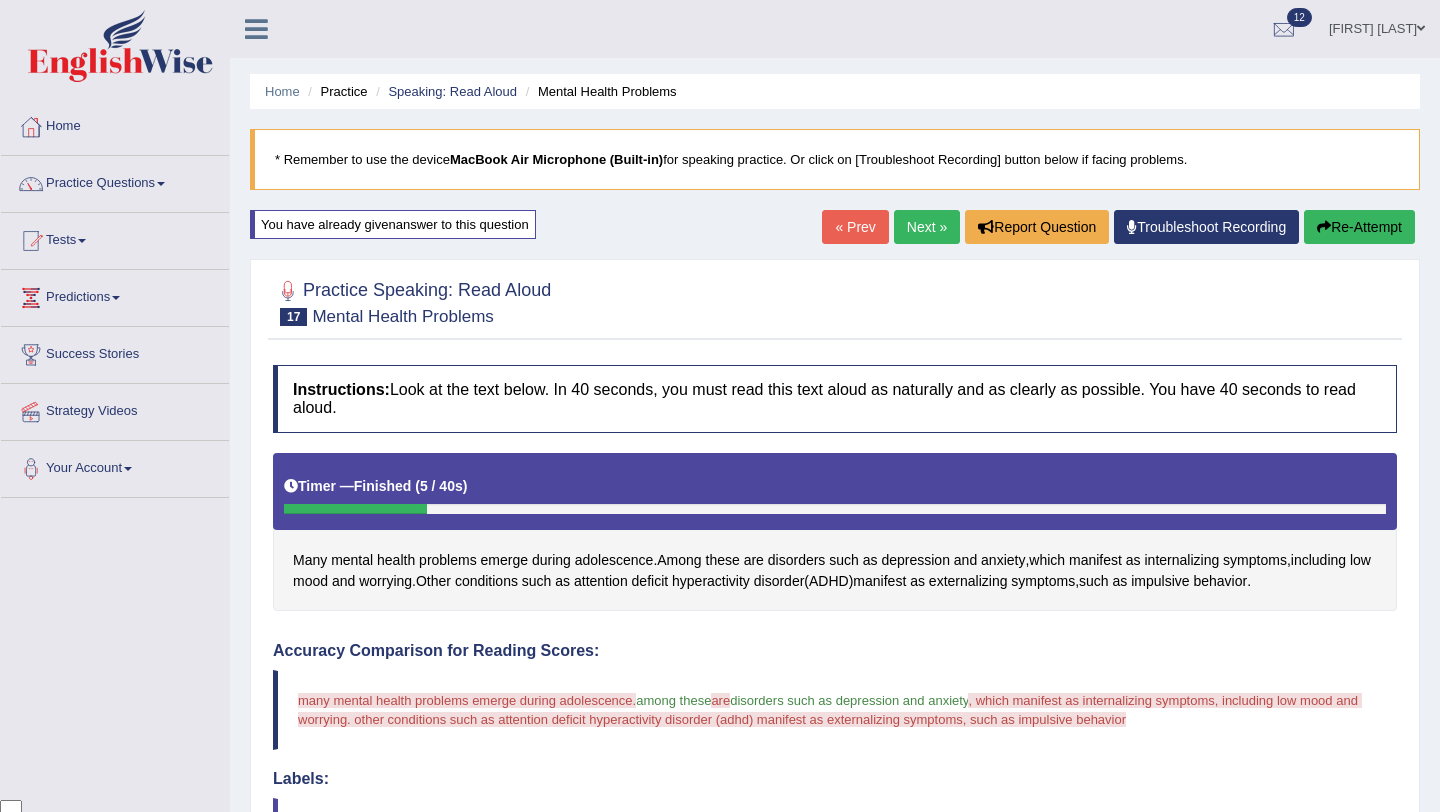 click on "Next »" at bounding box center [927, 227] 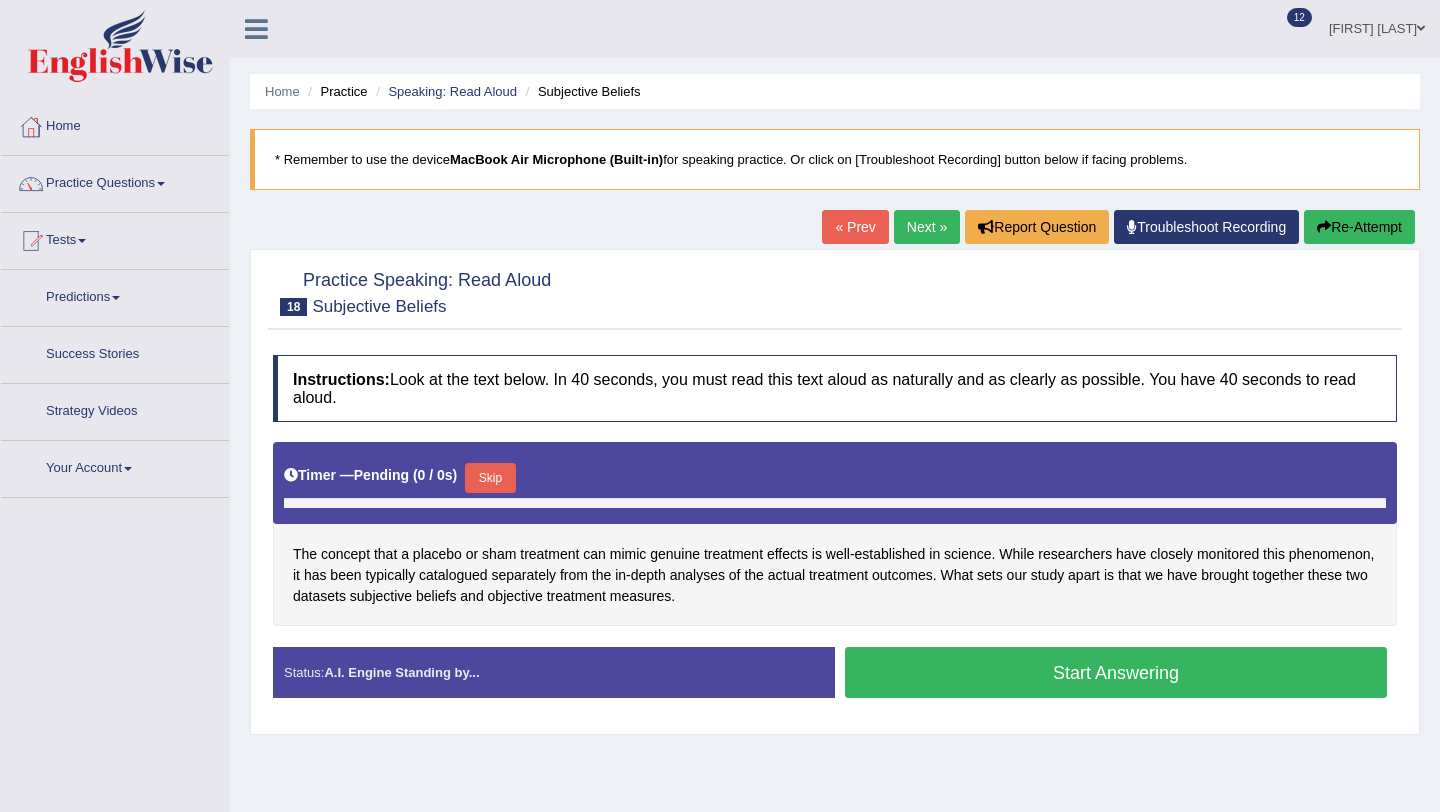 scroll, scrollTop: 0, scrollLeft: 0, axis: both 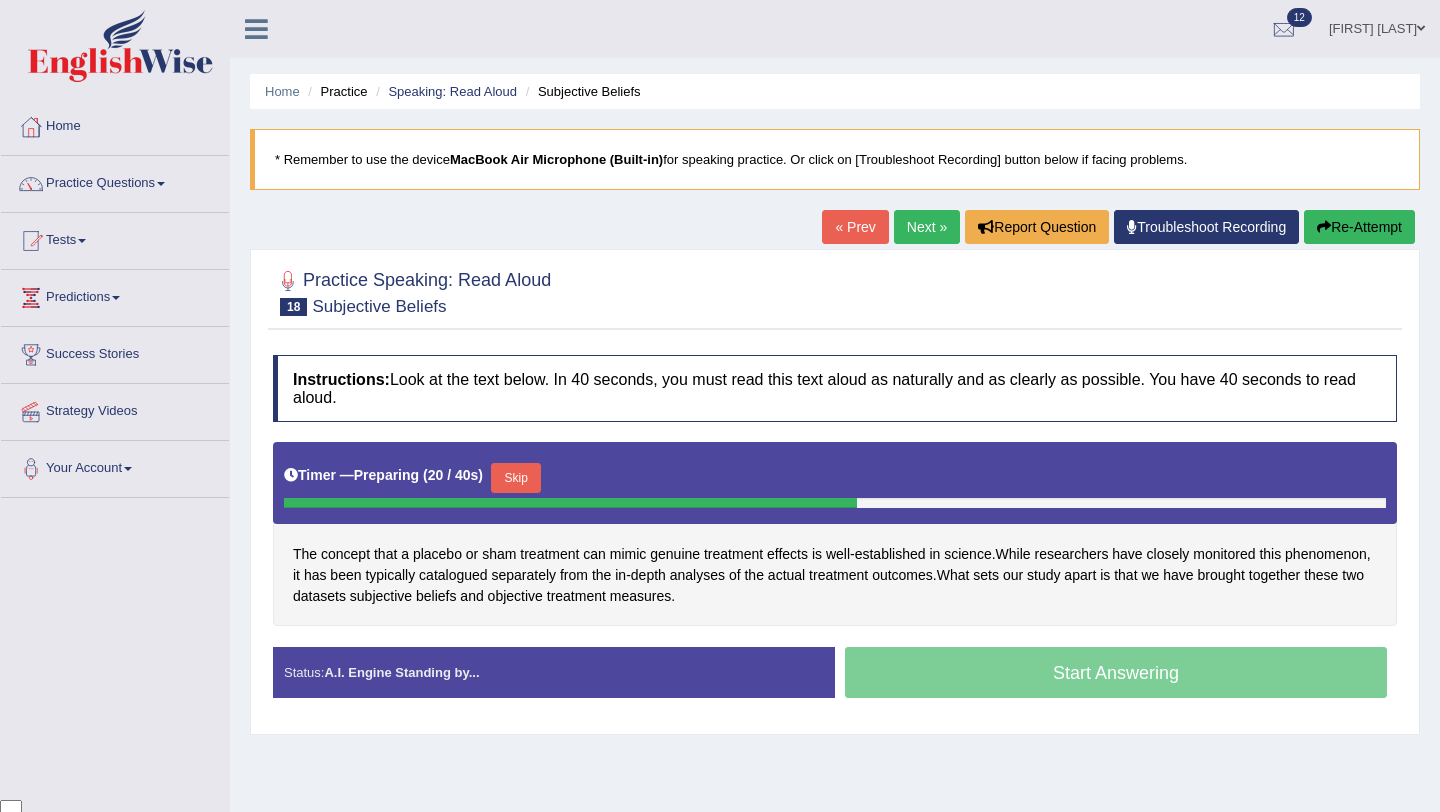 click on "Skip" at bounding box center [516, 478] 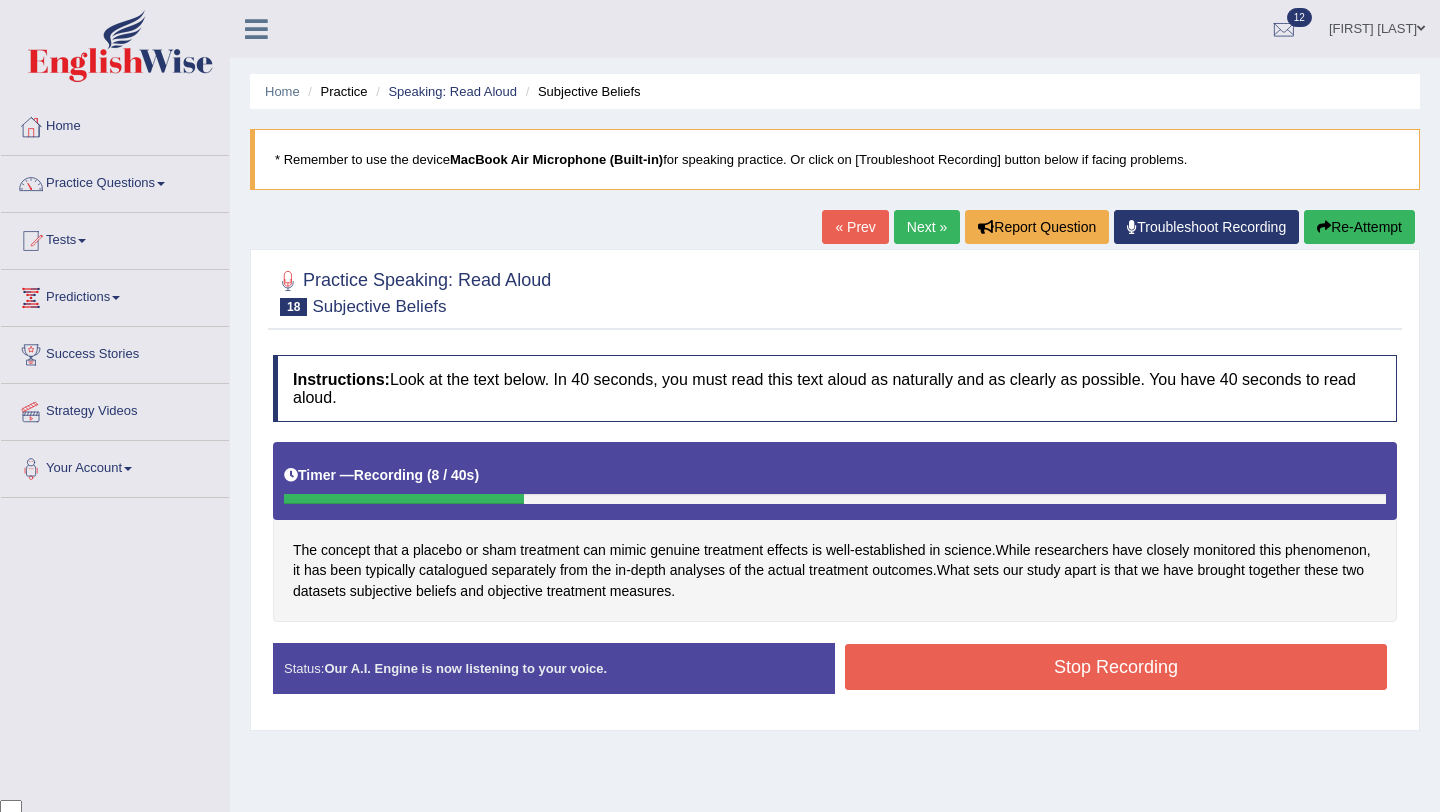 click on "Stop Recording" at bounding box center (1116, 667) 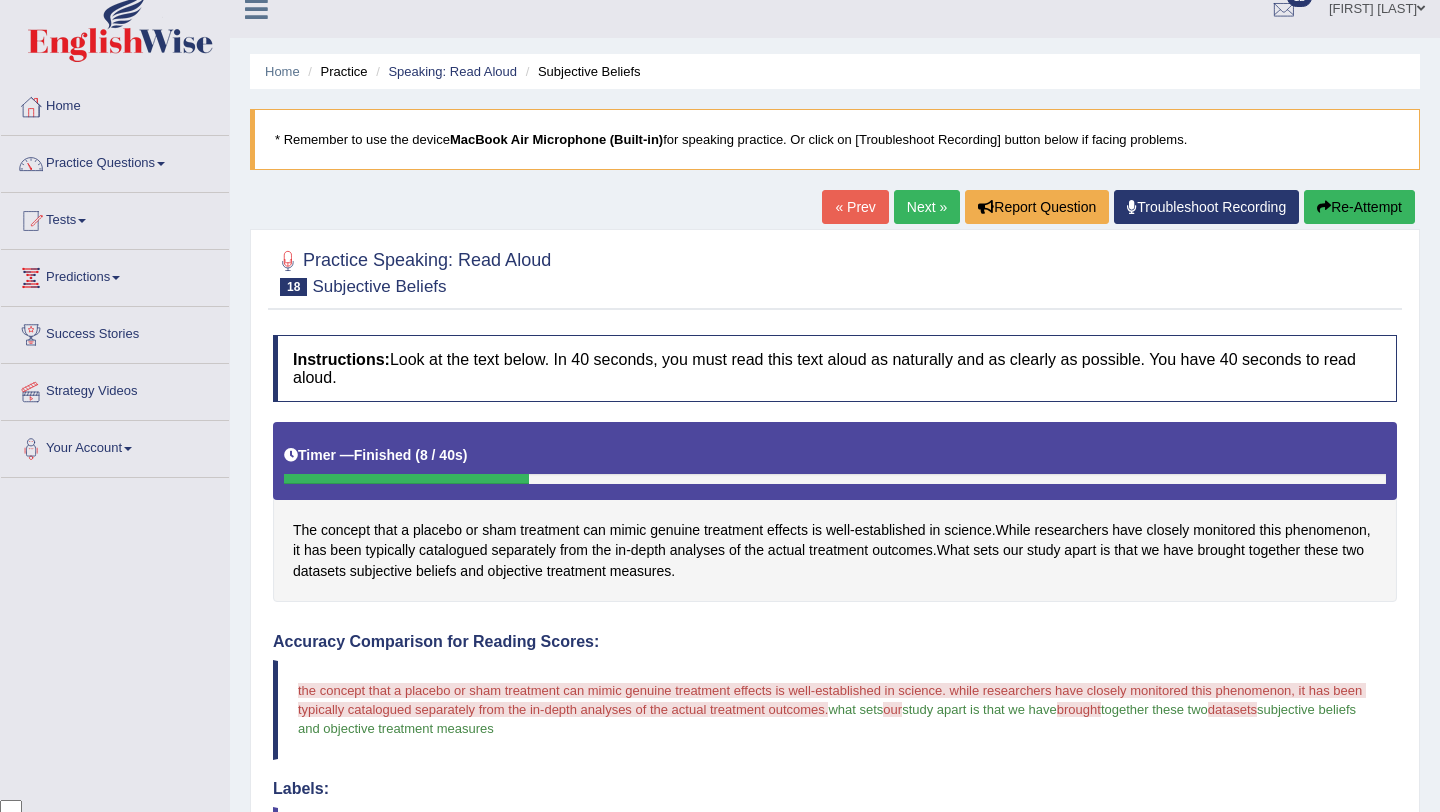 scroll, scrollTop: 0, scrollLeft: 0, axis: both 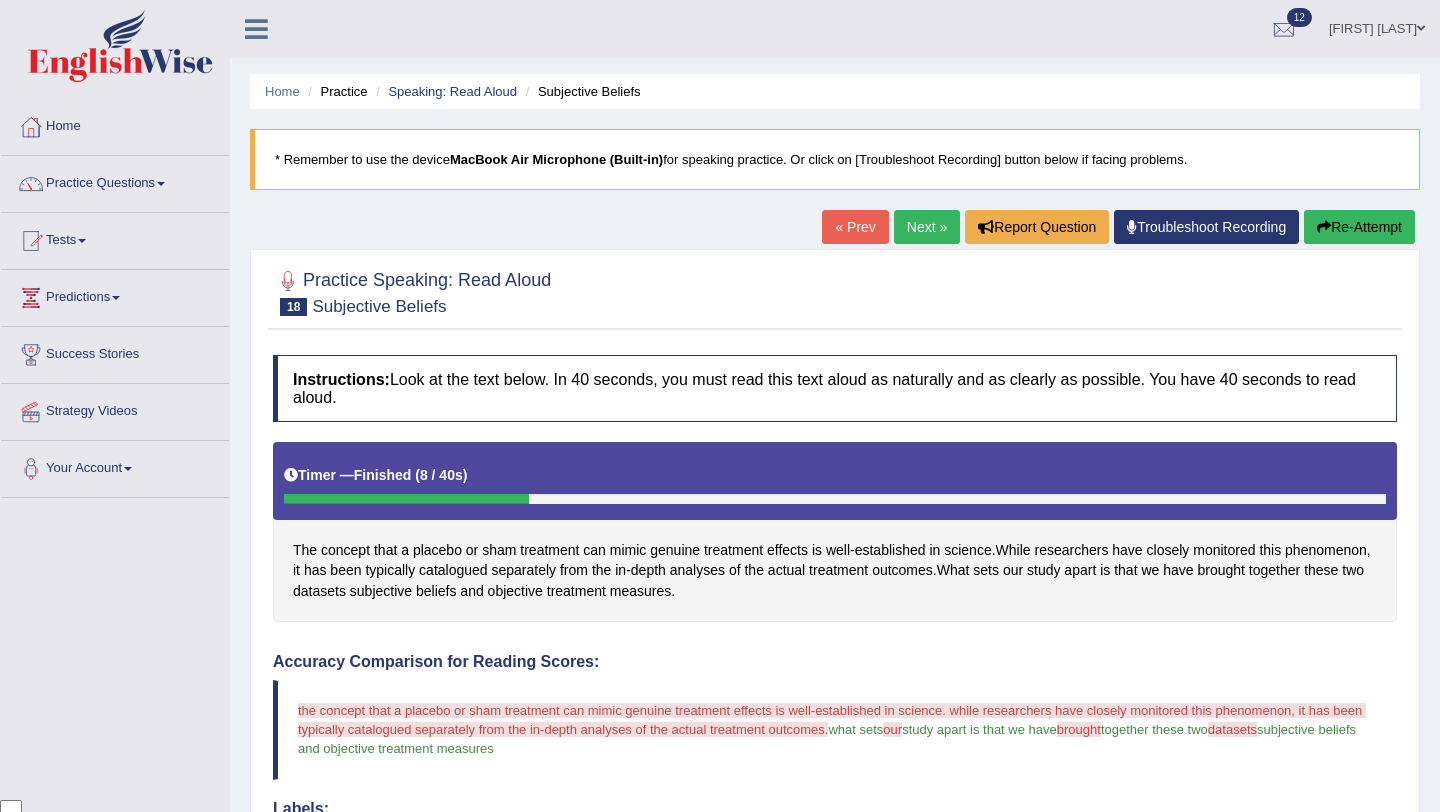 click on "Home
Practice
Speaking: Read Aloud
Subjective Beliefs
* Remember to use the device  MacBook Air Microphone (Built-in)  for speaking practice. Or click on [Troubleshoot Recording] button below if facing problems.
« Prev Next »  Report Question  Troubleshoot Recording  Re-Attempt
Practice Speaking: Read Aloud
18
Subjective Beliefs
Instructions:  Look at the text below. In 40 seconds, you must read this text aloud as naturally and as clearly as possible. You have 40 seconds to read aloud.
Timer —  Finished   ( 8 / 40s ) The   concept   that   a   placebo   or   sham   treatment   can   mimic   genuine   treatment   effects   is   well - established   in   science .  While   researchers   have   closely   monitored   this   phenomenon ,  it   has   been   typically   catalogued   separately   from   the   in -" at bounding box center [835, 687] 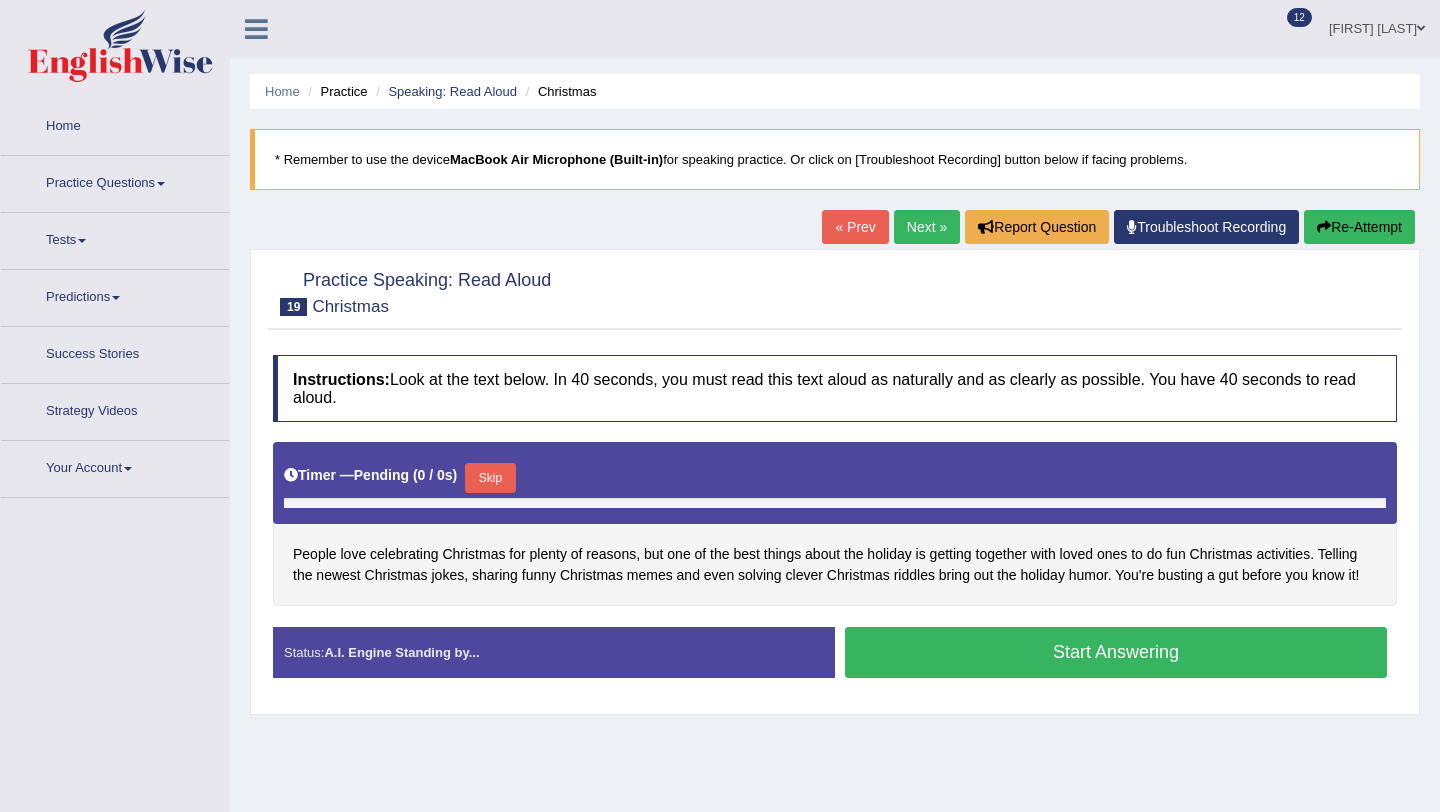 scroll, scrollTop: 0, scrollLeft: 0, axis: both 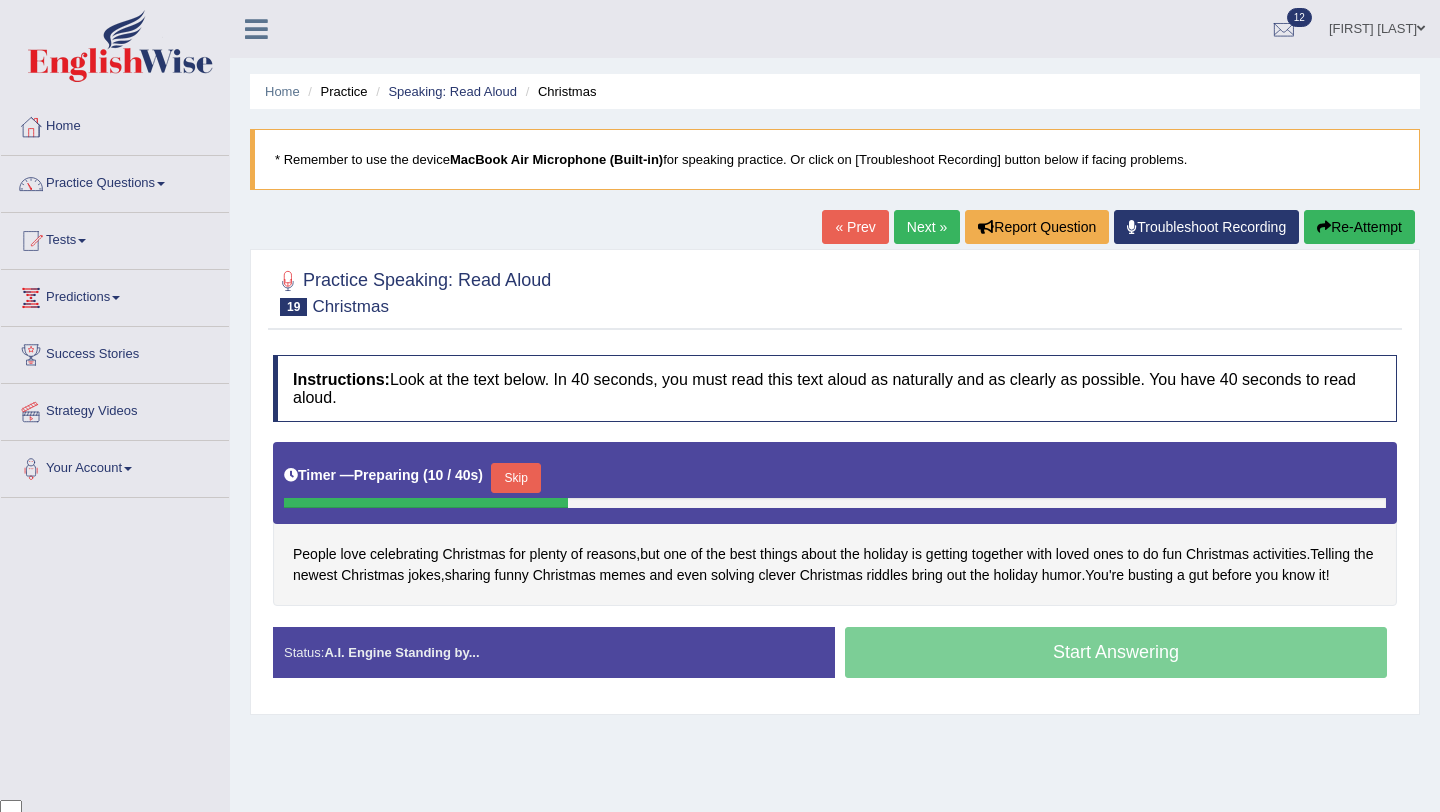 click on "Skip" at bounding box center [516, 478] 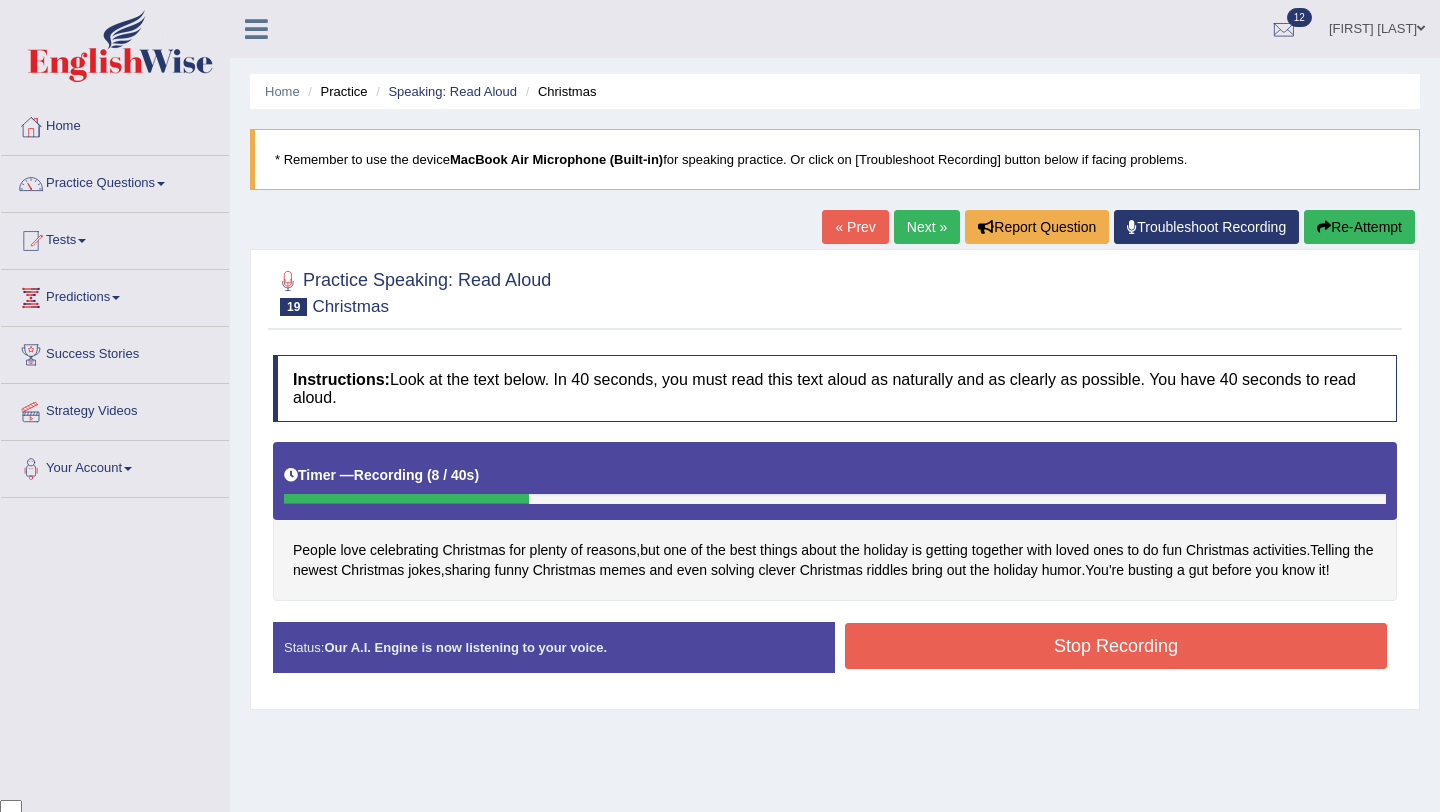 click on "Stop Recording" at bounding box center [1116, 646] 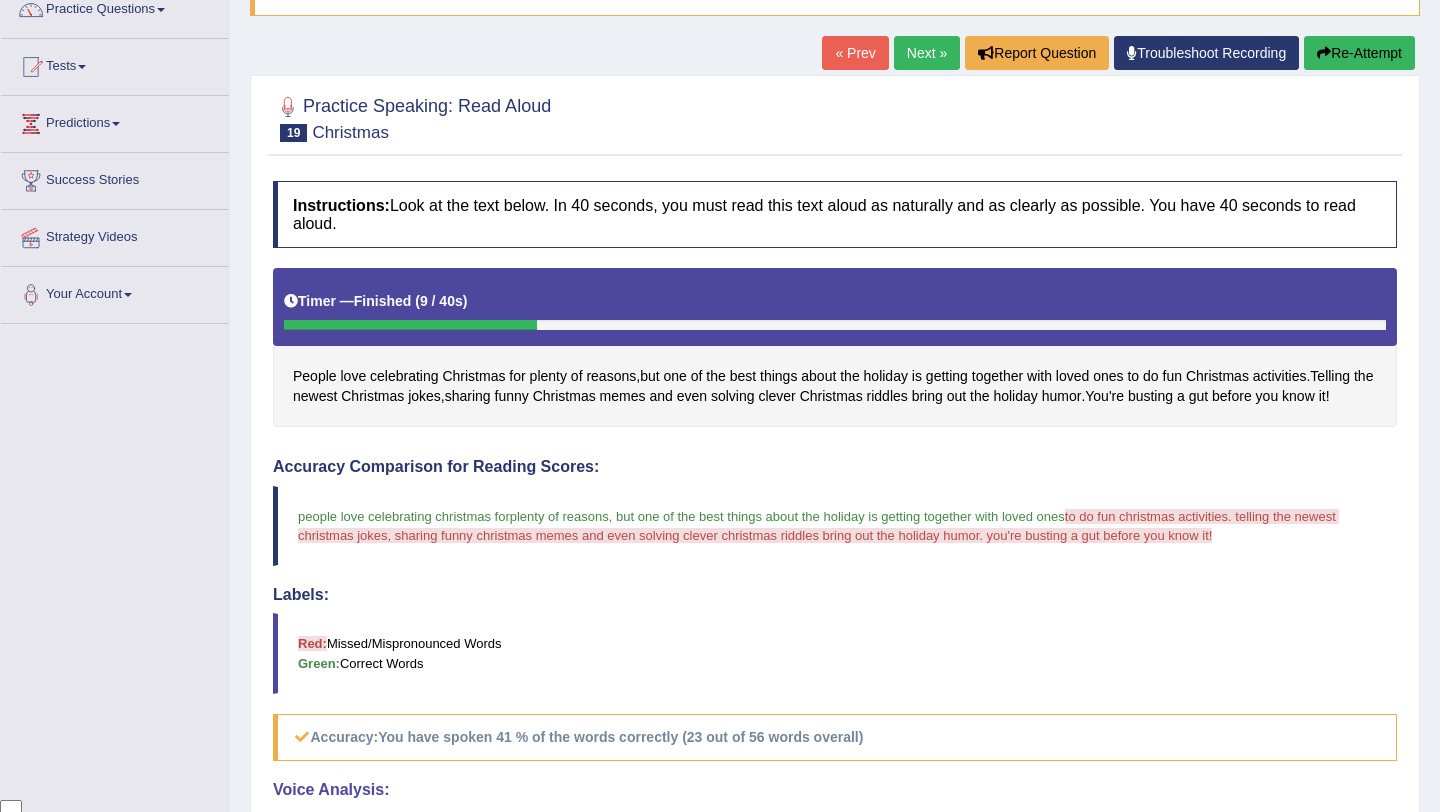 scroll, scrollTop: 0, scrollLeft: 0, axis: both 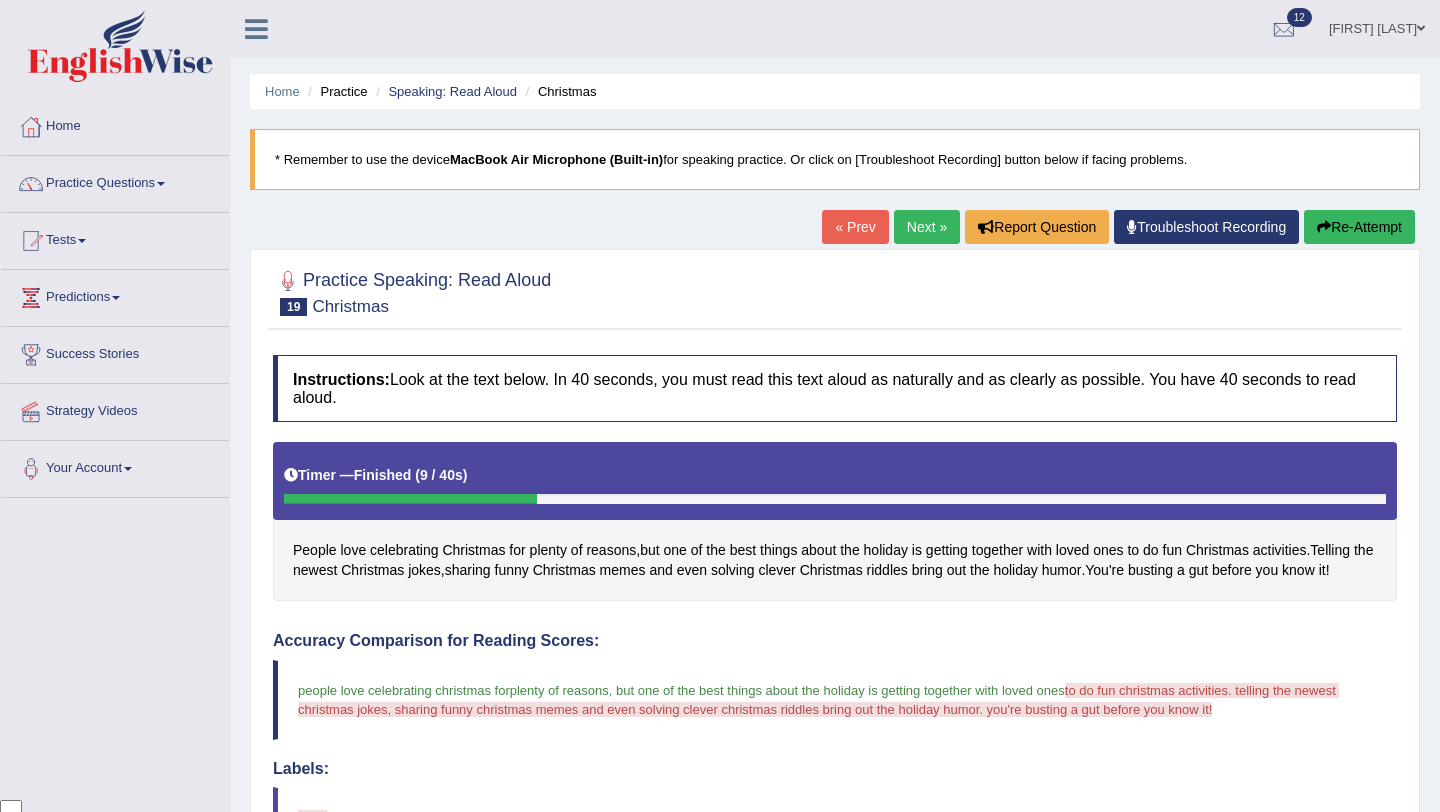 click on "Next »" at bounding box center (927, 227) 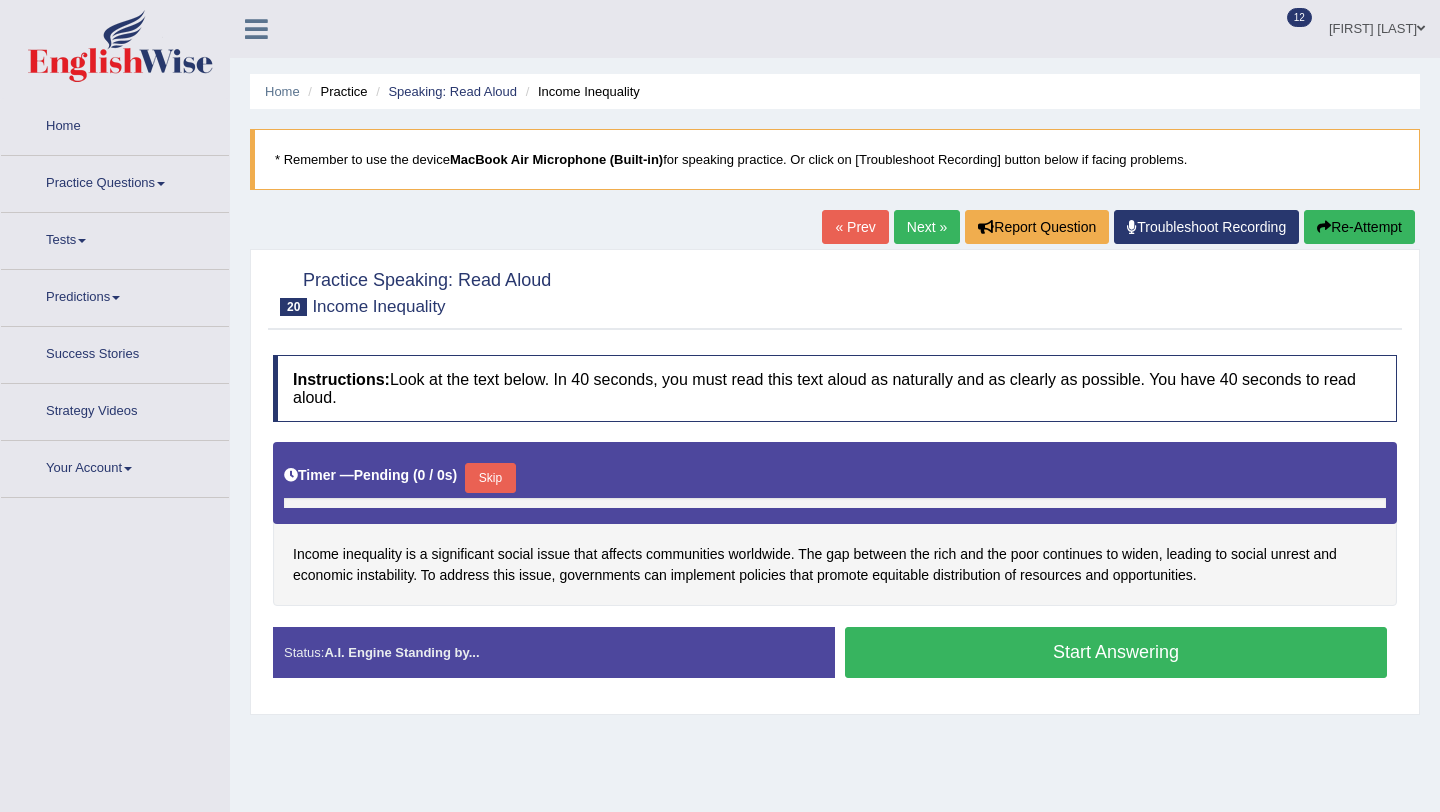 scroll, scrollTop: 0, scrollLeft: 0, axis: both 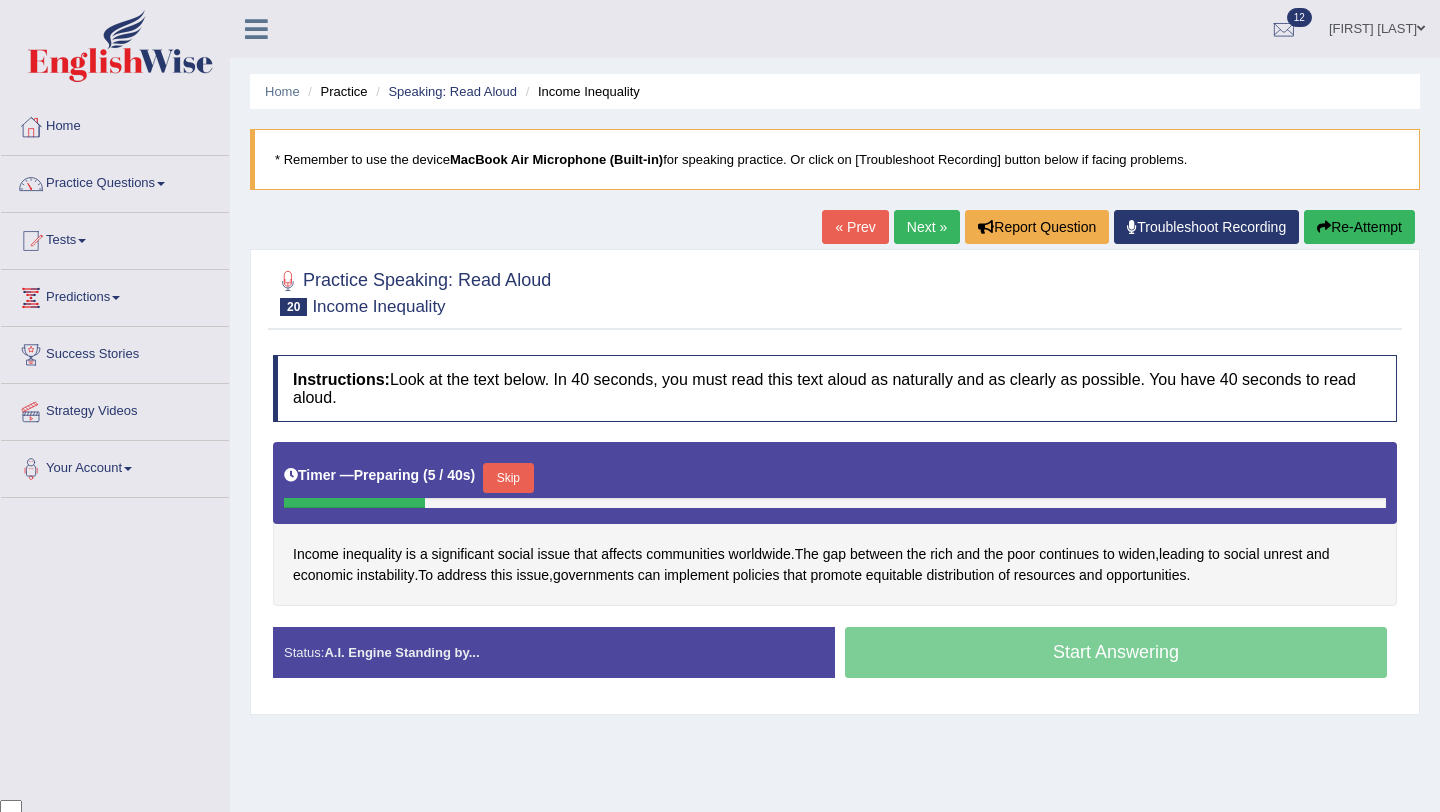 click on "Skip" at bounding box center (508, 478) 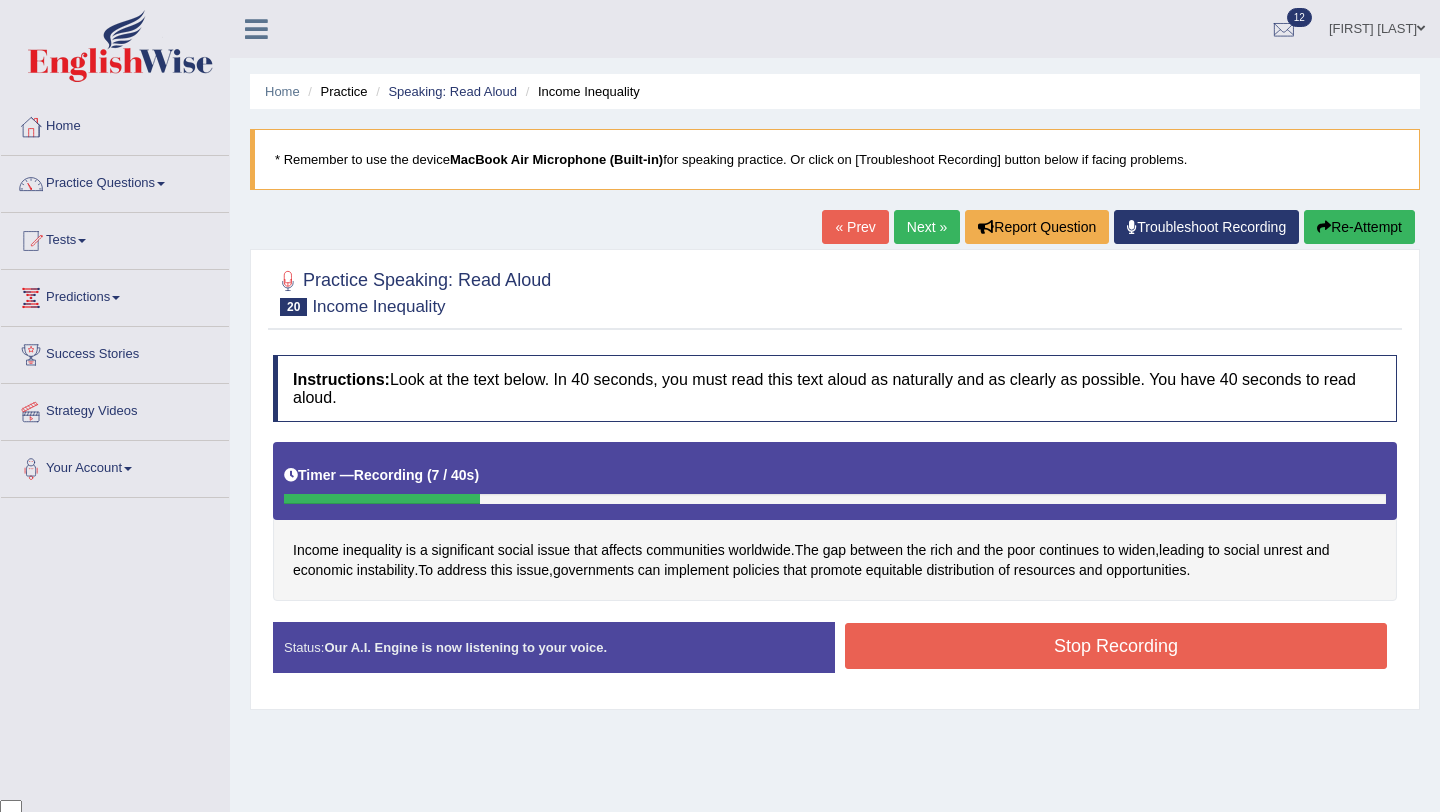 click on "Stop Recording" at bounding box center (1116, 646) 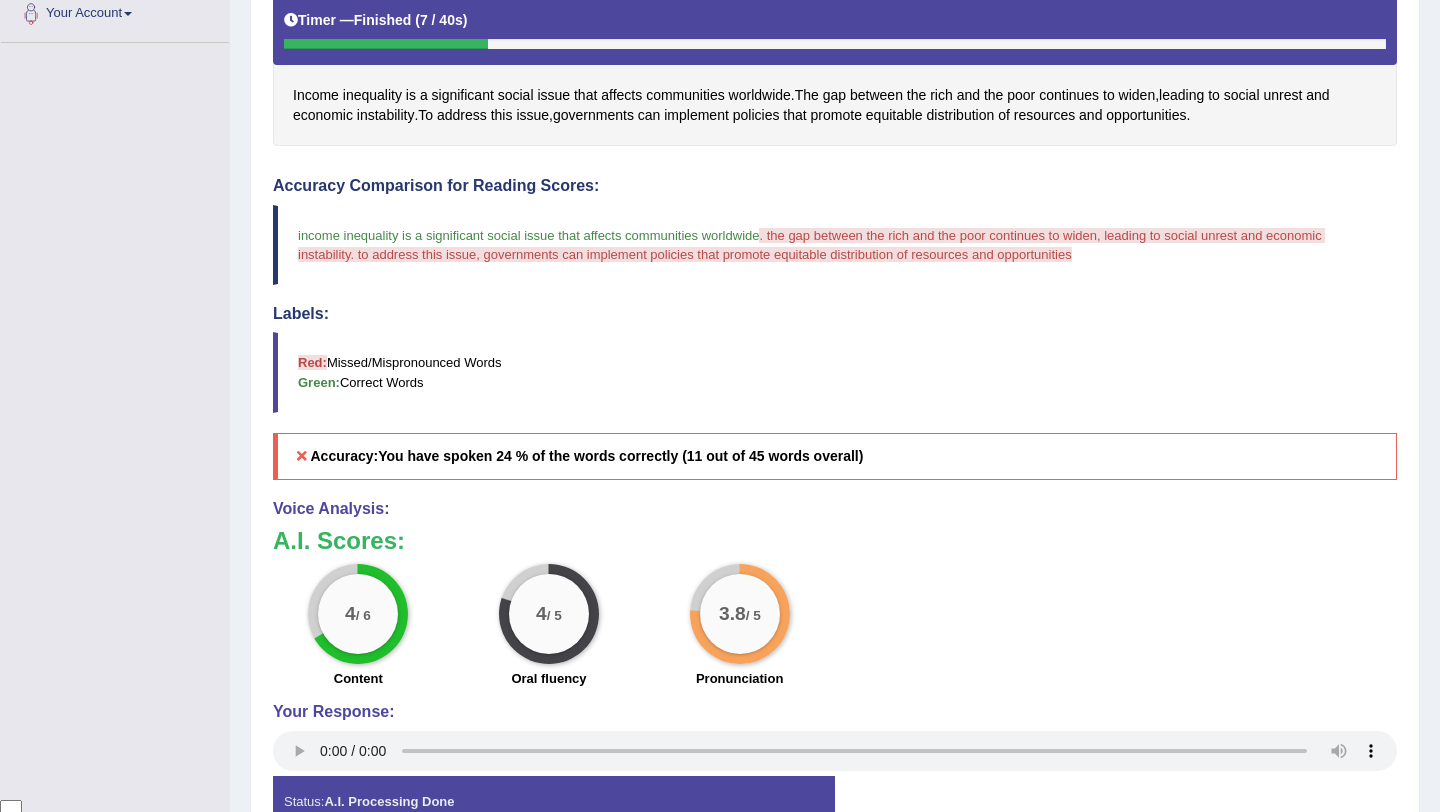 scroll, scrollTop: 0, scrollLeft: 0, axis: both 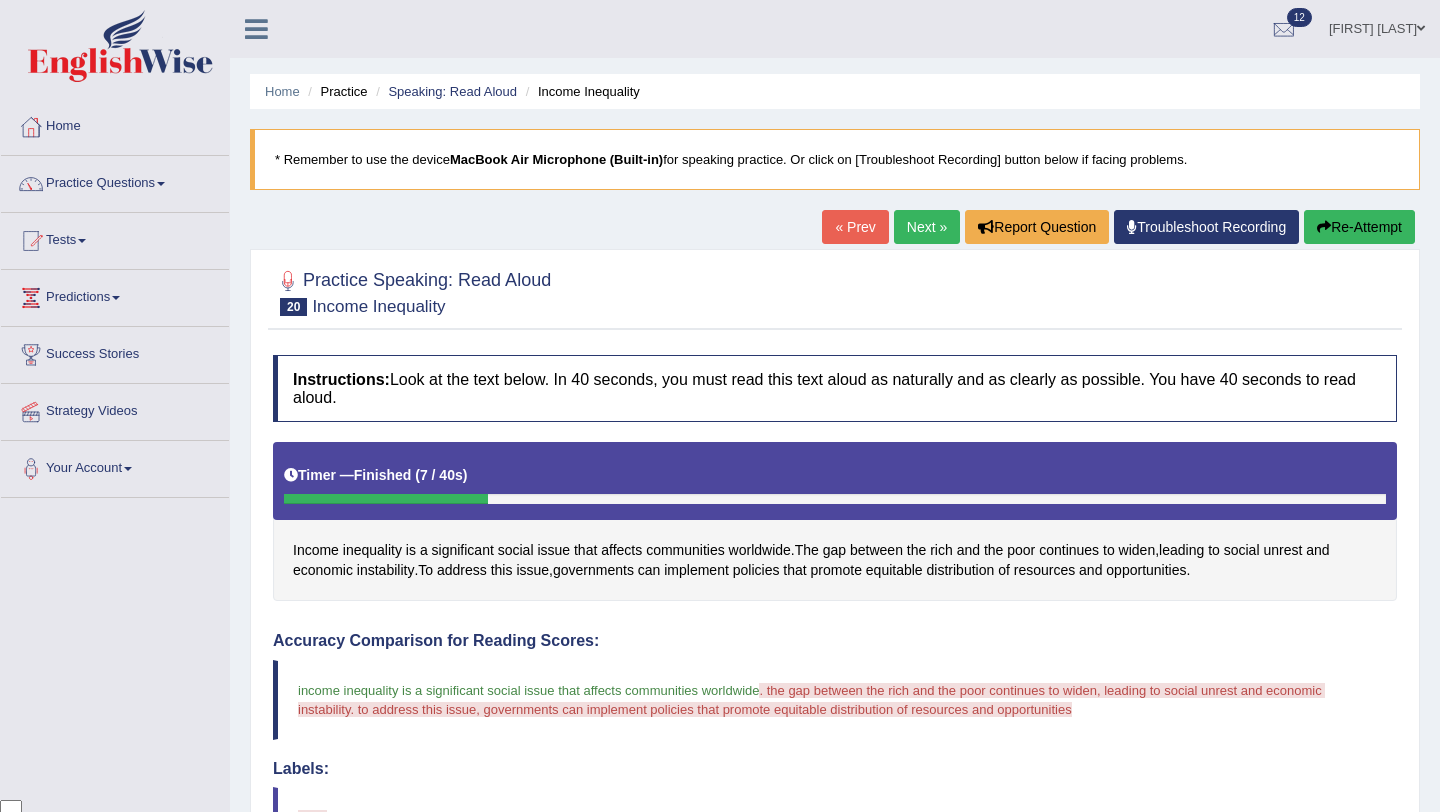 click on "Next »" at bounding box center [927, 227] 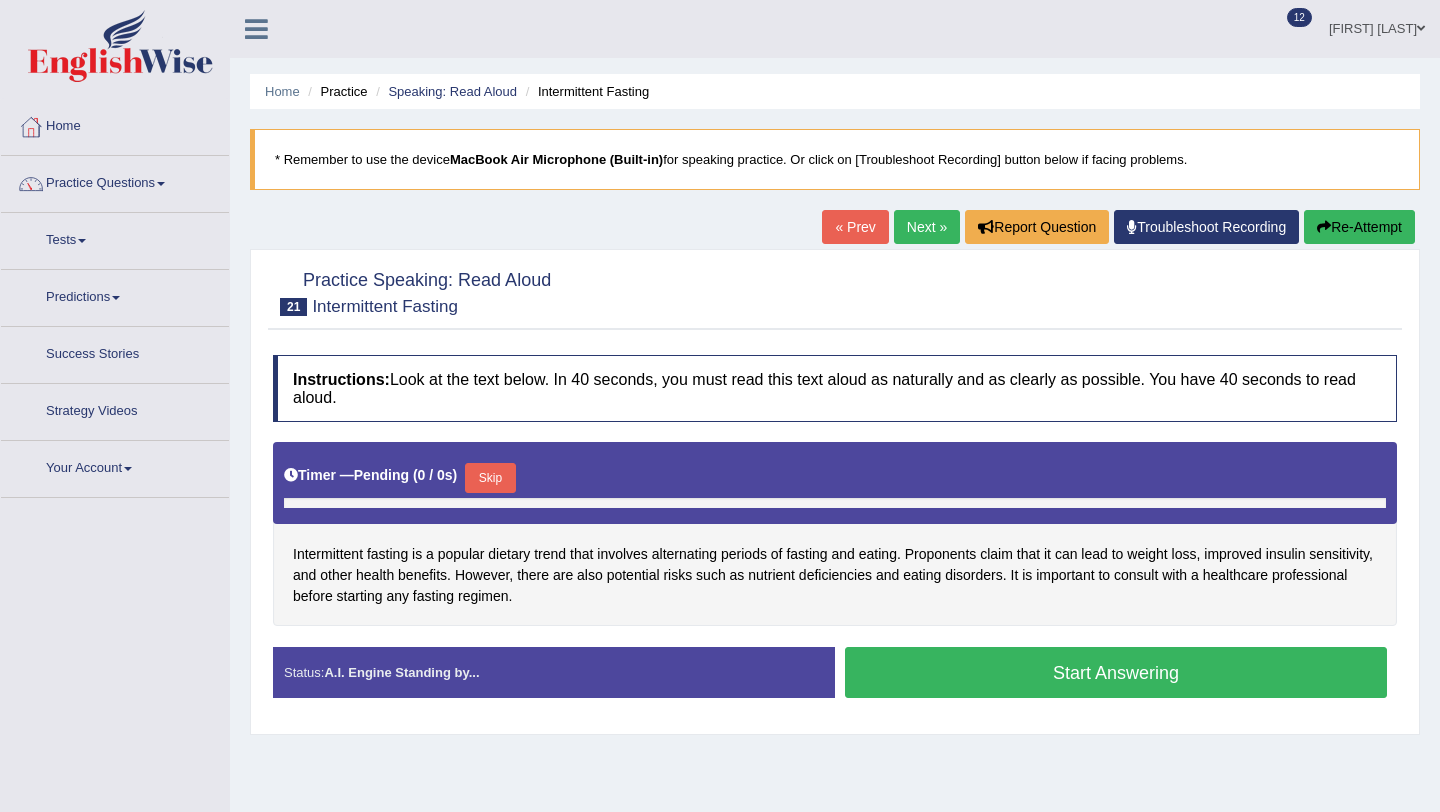 scroll, scrollTop: 0, scrollLeft: 0, axis: both 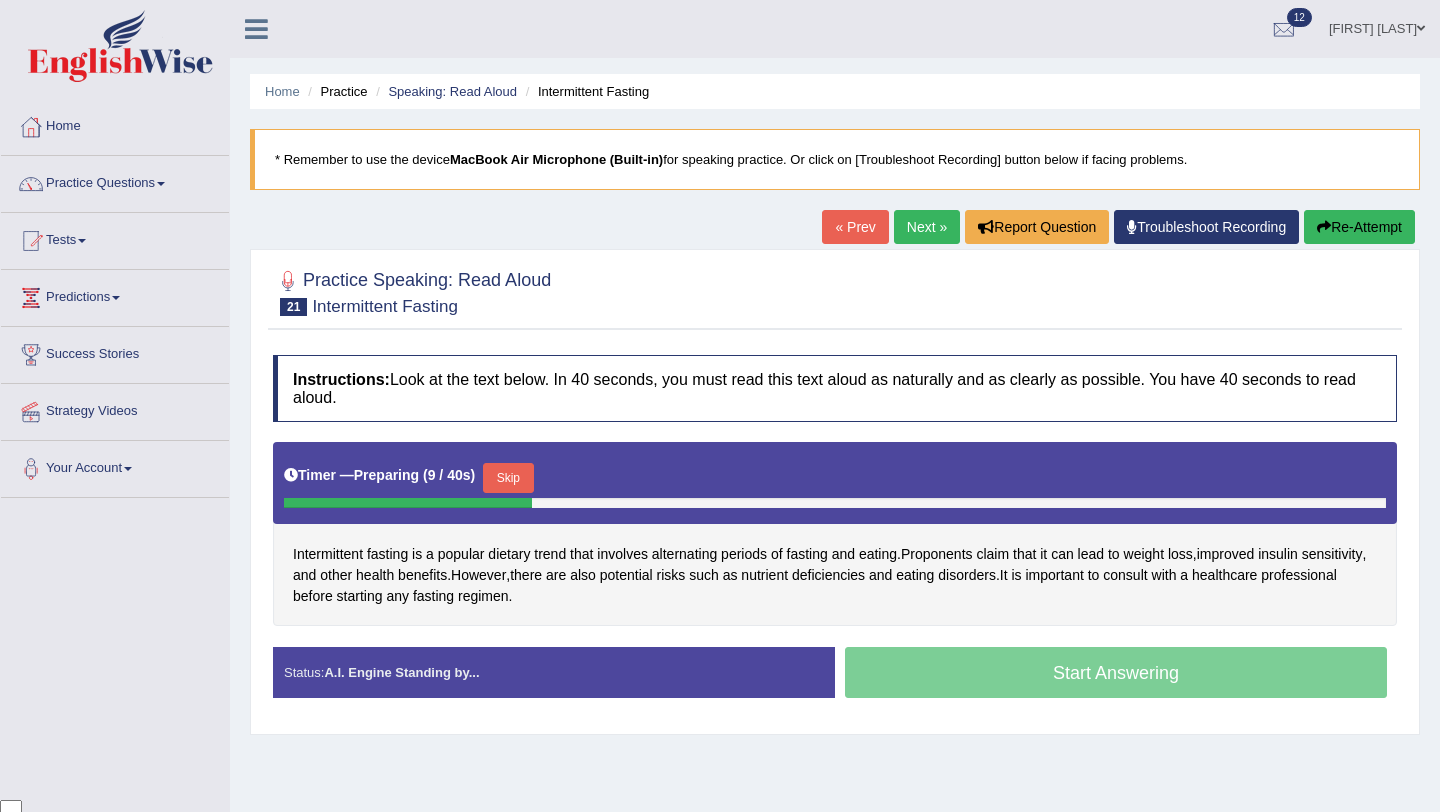 click on "Skip" at bounding box center [508, 478] 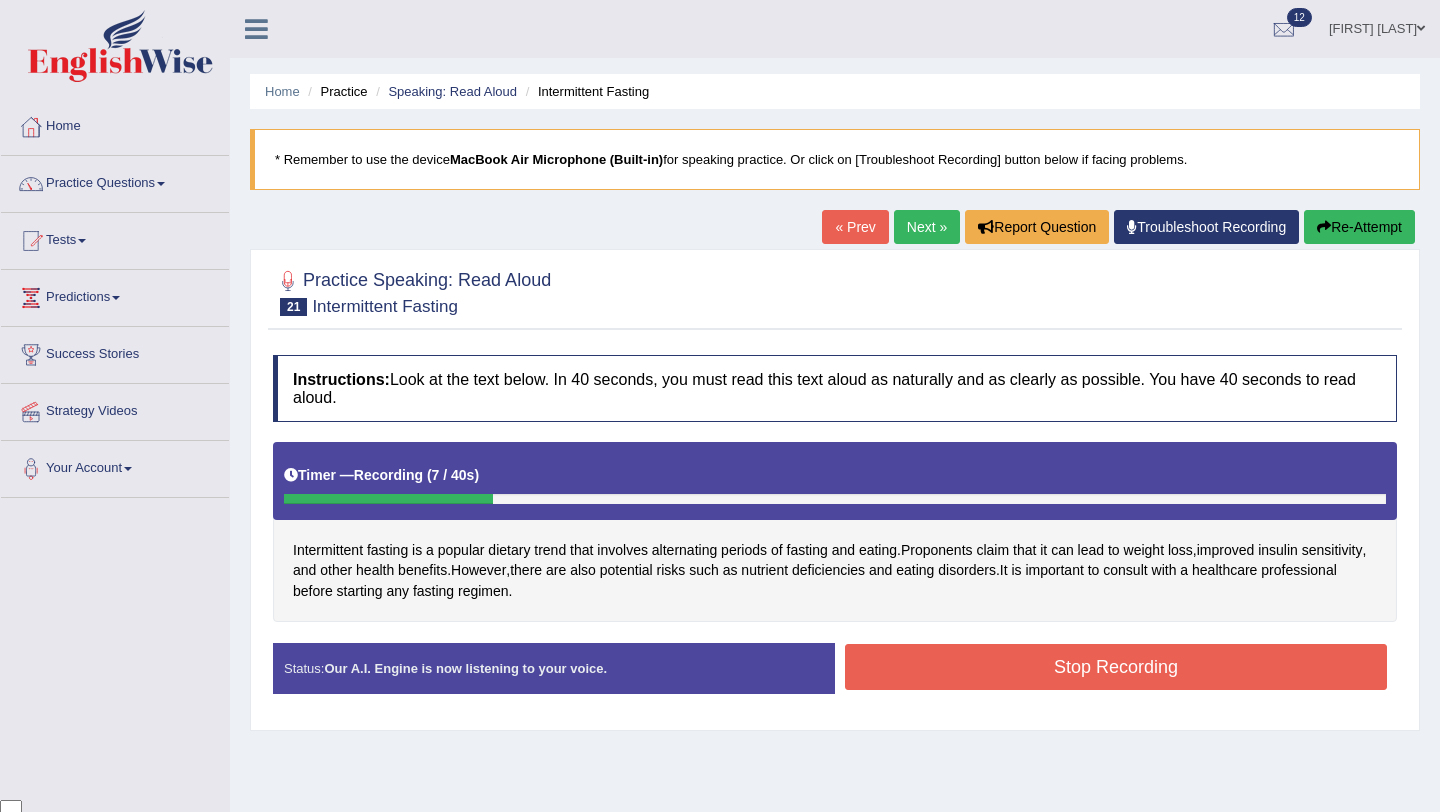 click on "Stop Recording" at bounding box center [1116, 667] 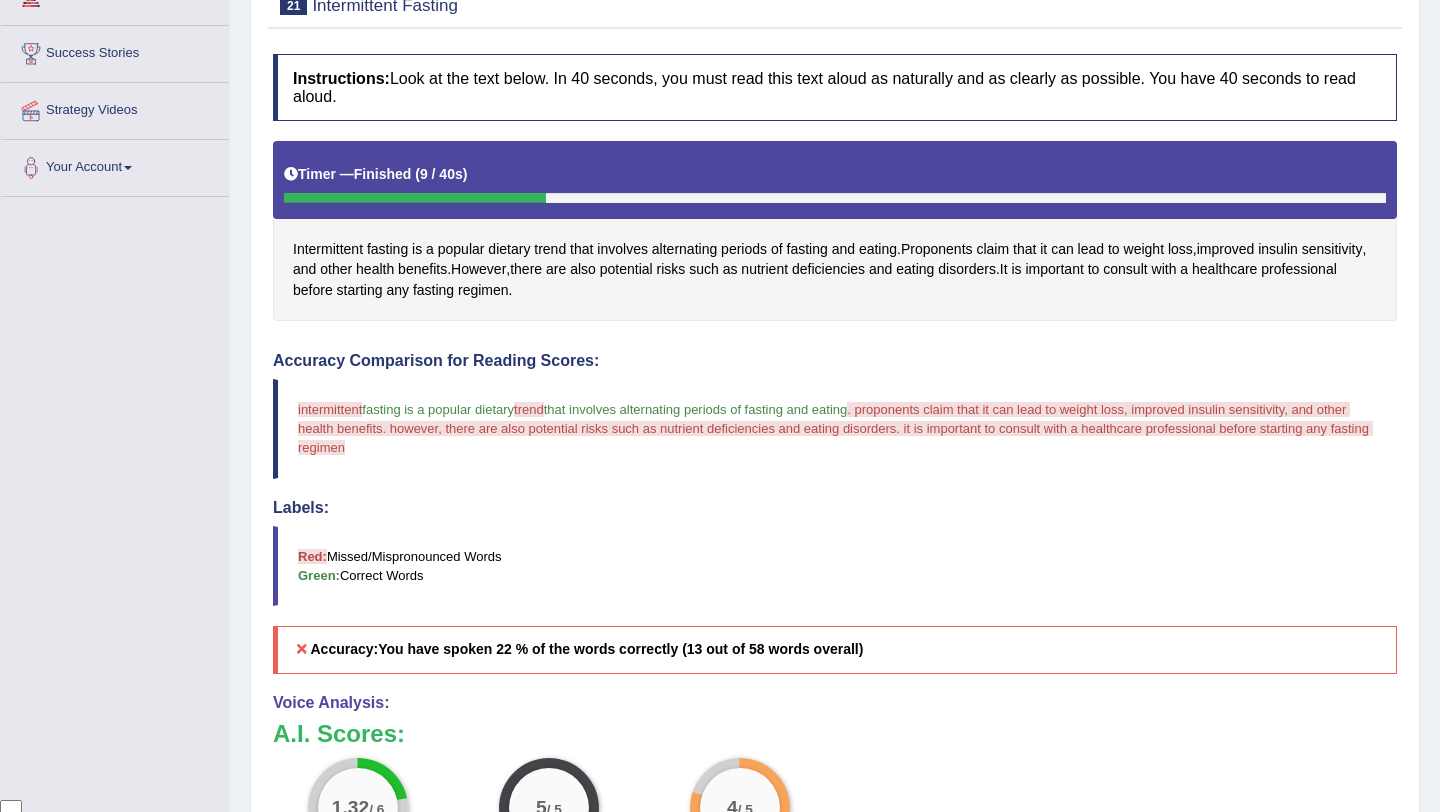 scroll, scrollTop: 0, scrollLeft: 0, axis: both 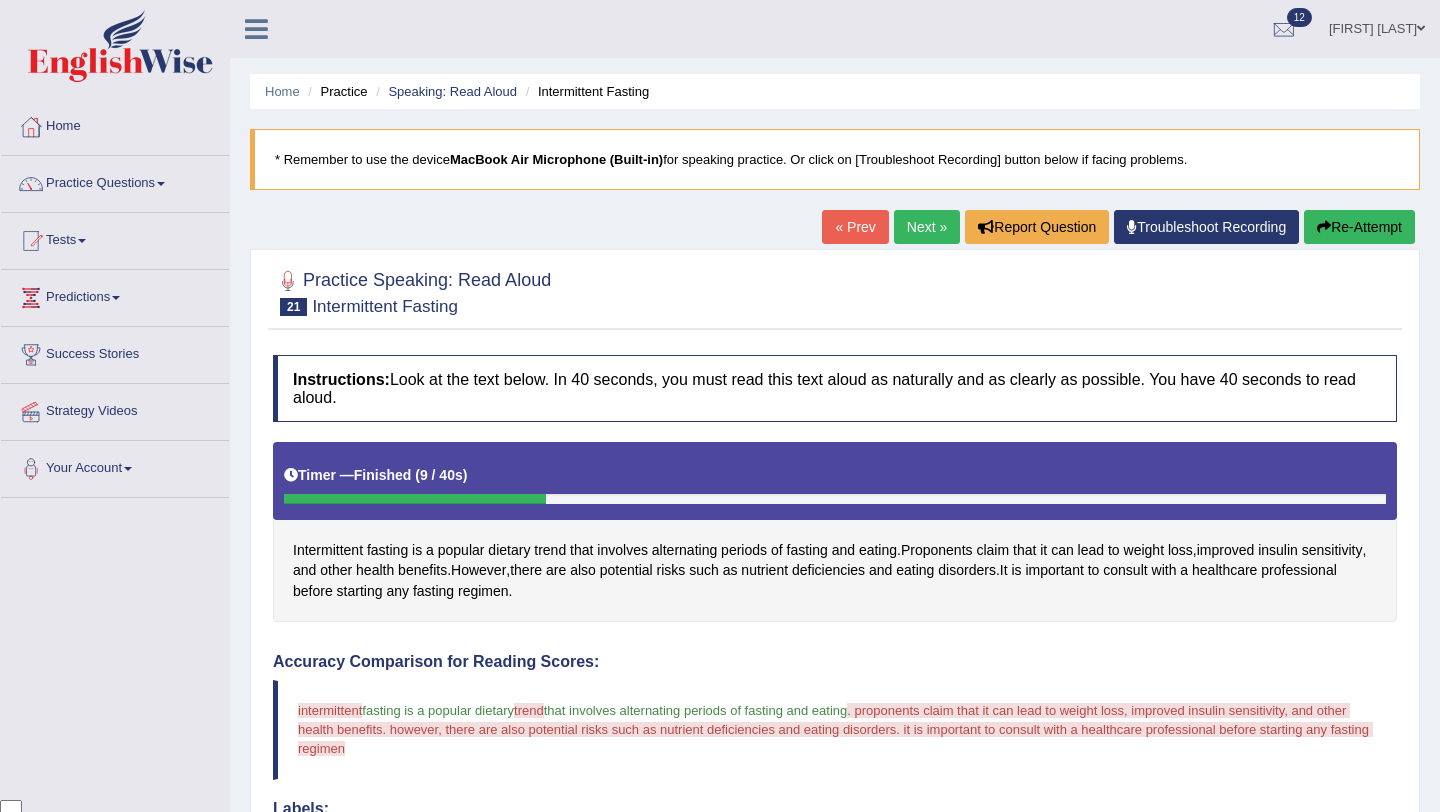 click on "« Prev Next »  Report Question  Troubleshoot Recording  Re-Attempt" at bounding box center (1121, 229) 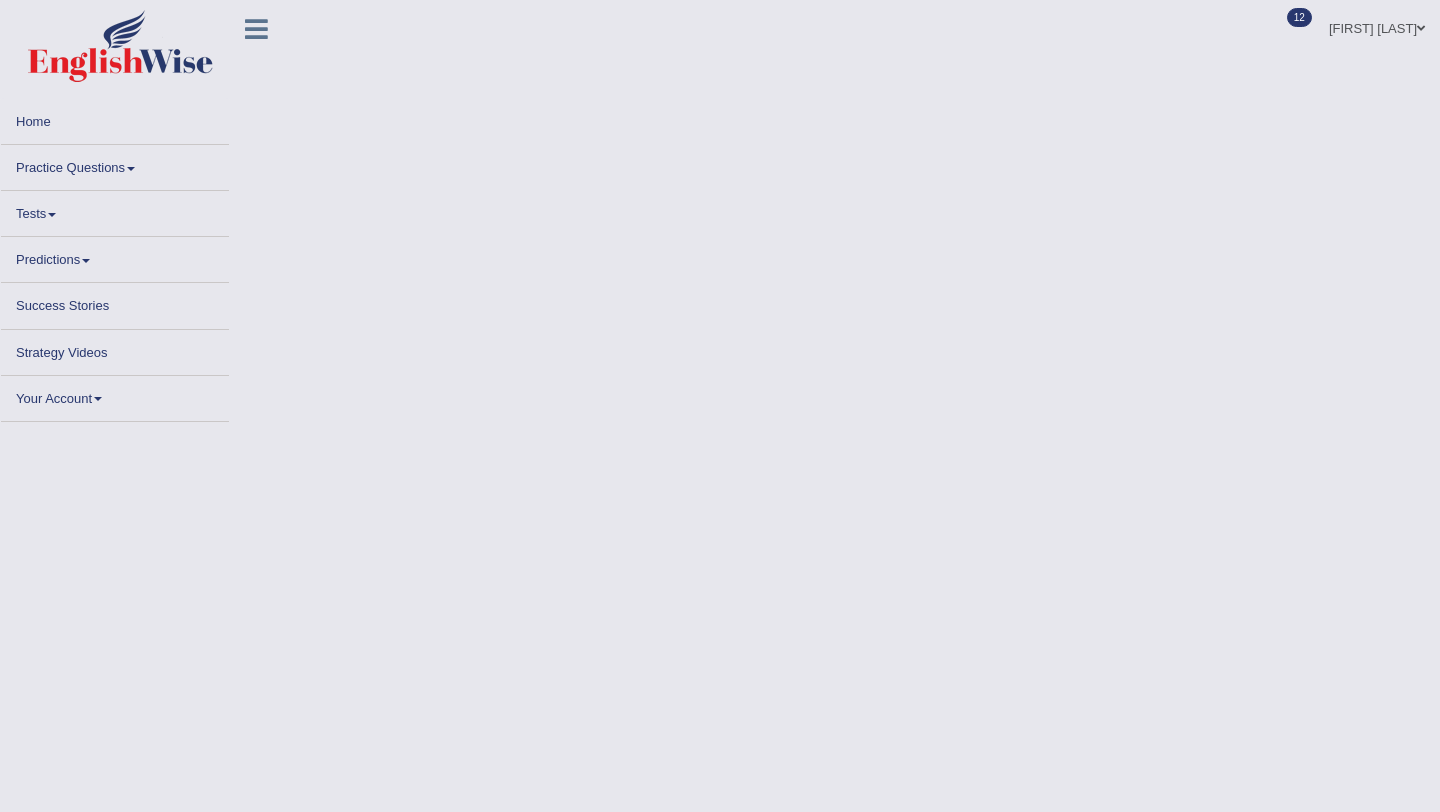 scroll, scrollTop: 0, scrollLeft: 0, axis: both 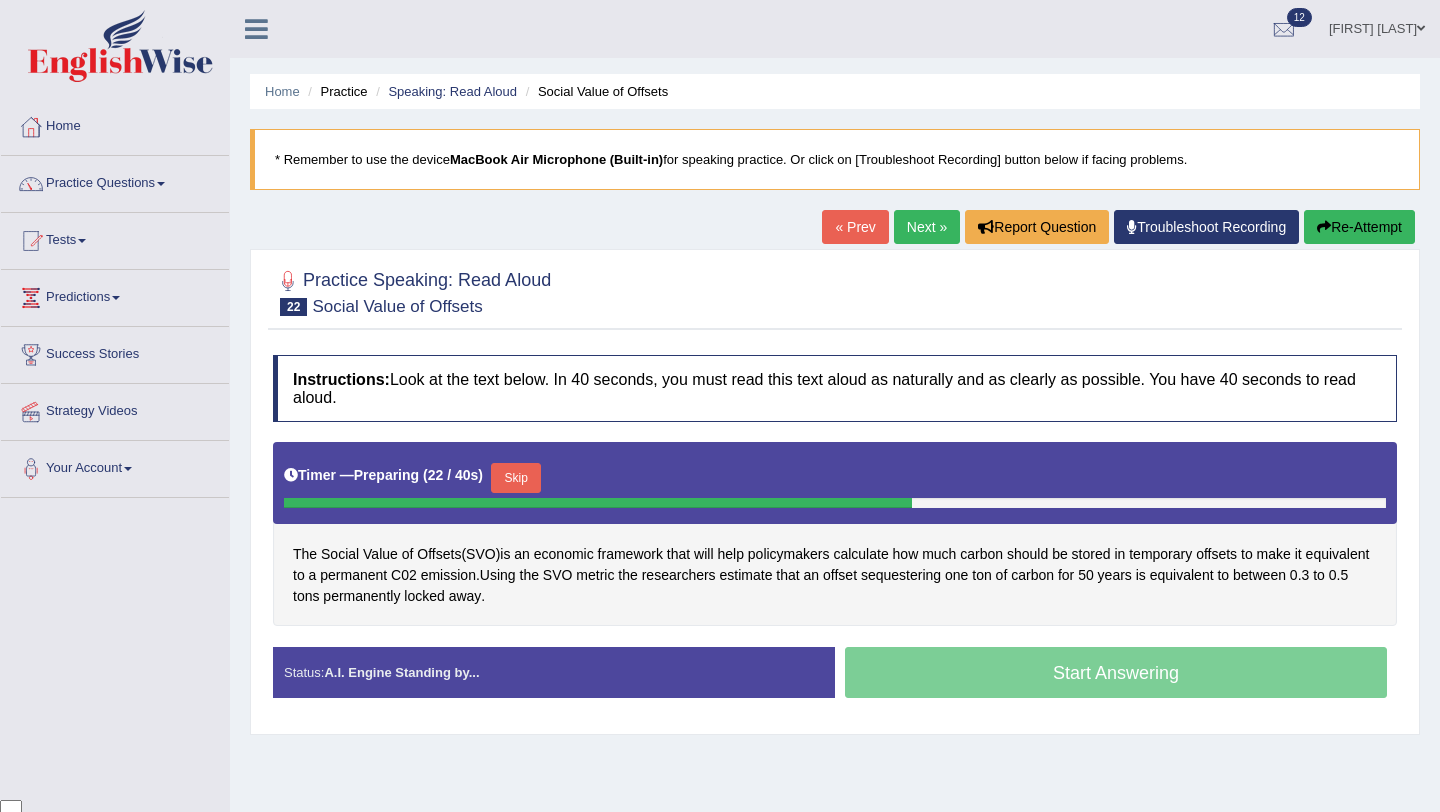 click on "Skip" at bounding box center (516, 478) 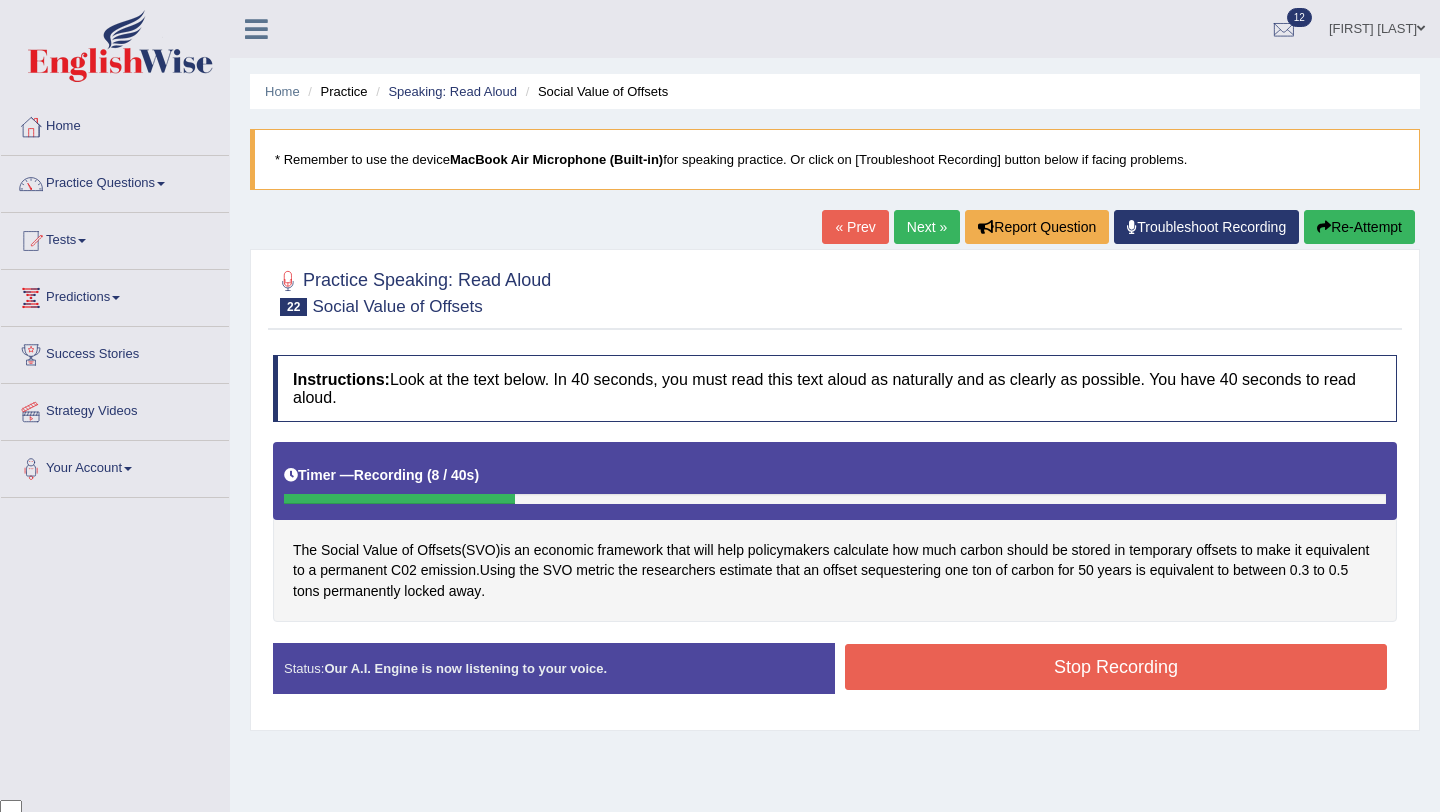 click on "Stop Recording" at bounding box center (1116, 667) 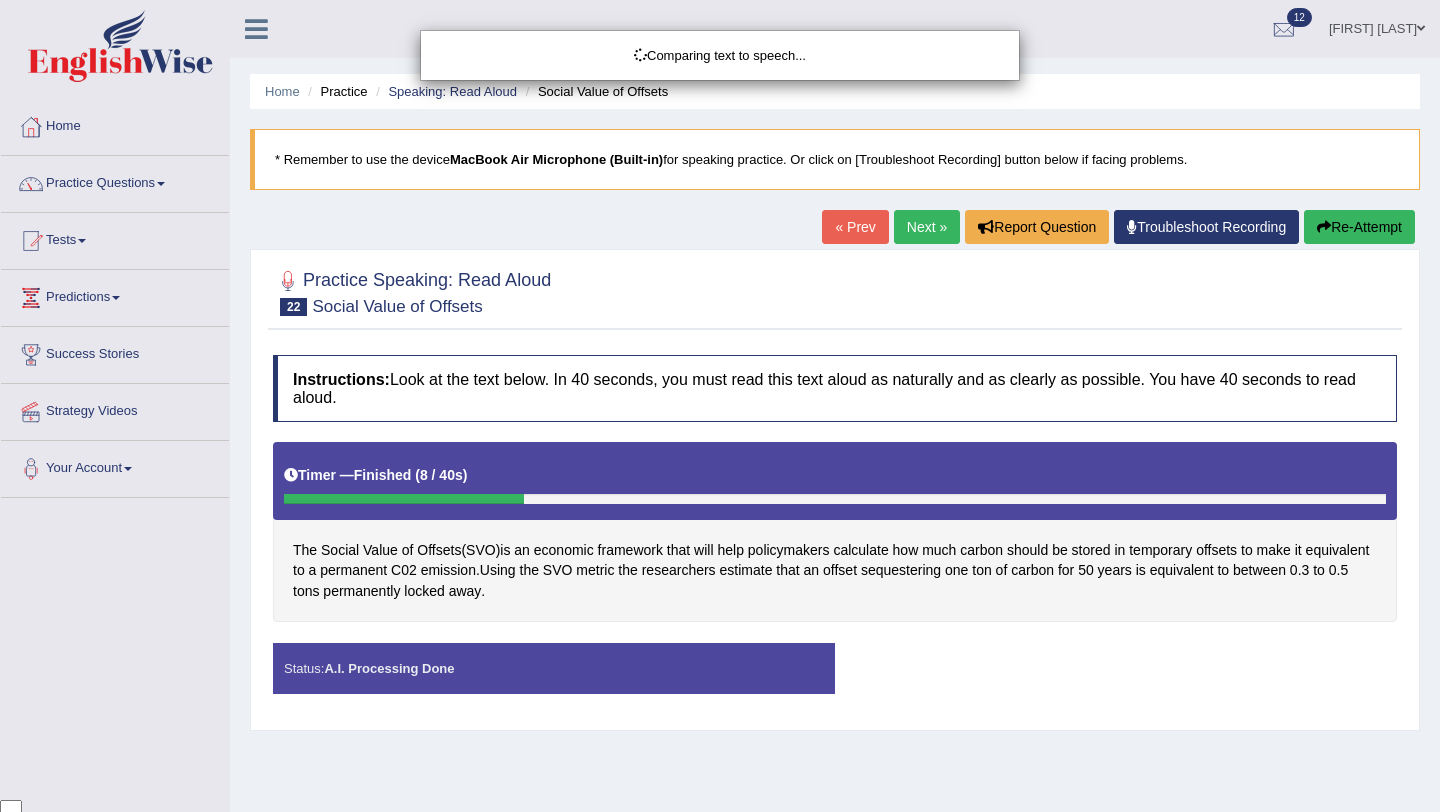 scroll, scrollTop: 1, scrollLeft: 0, axis: vertical 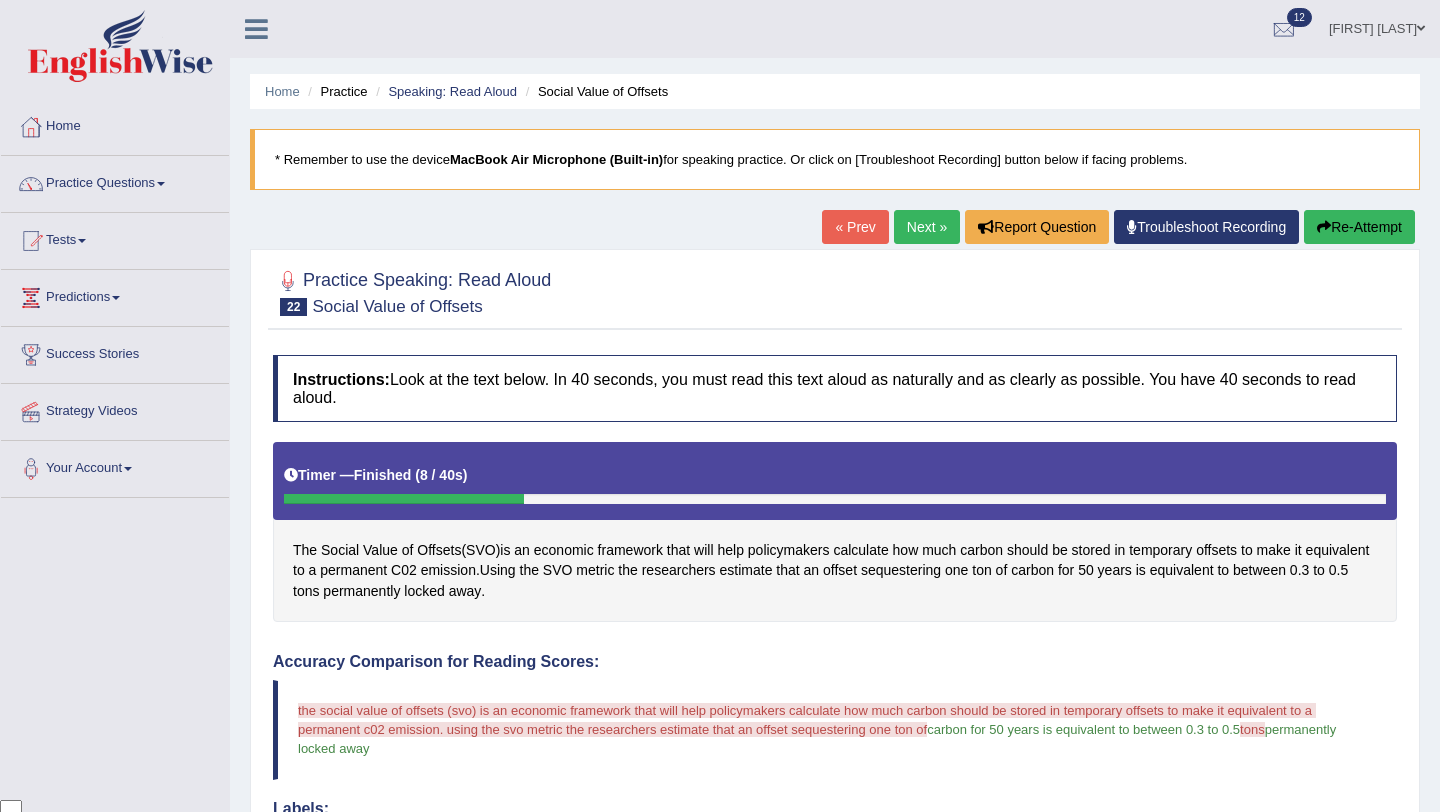 click on "Next »" at bounding box center (927, 227) 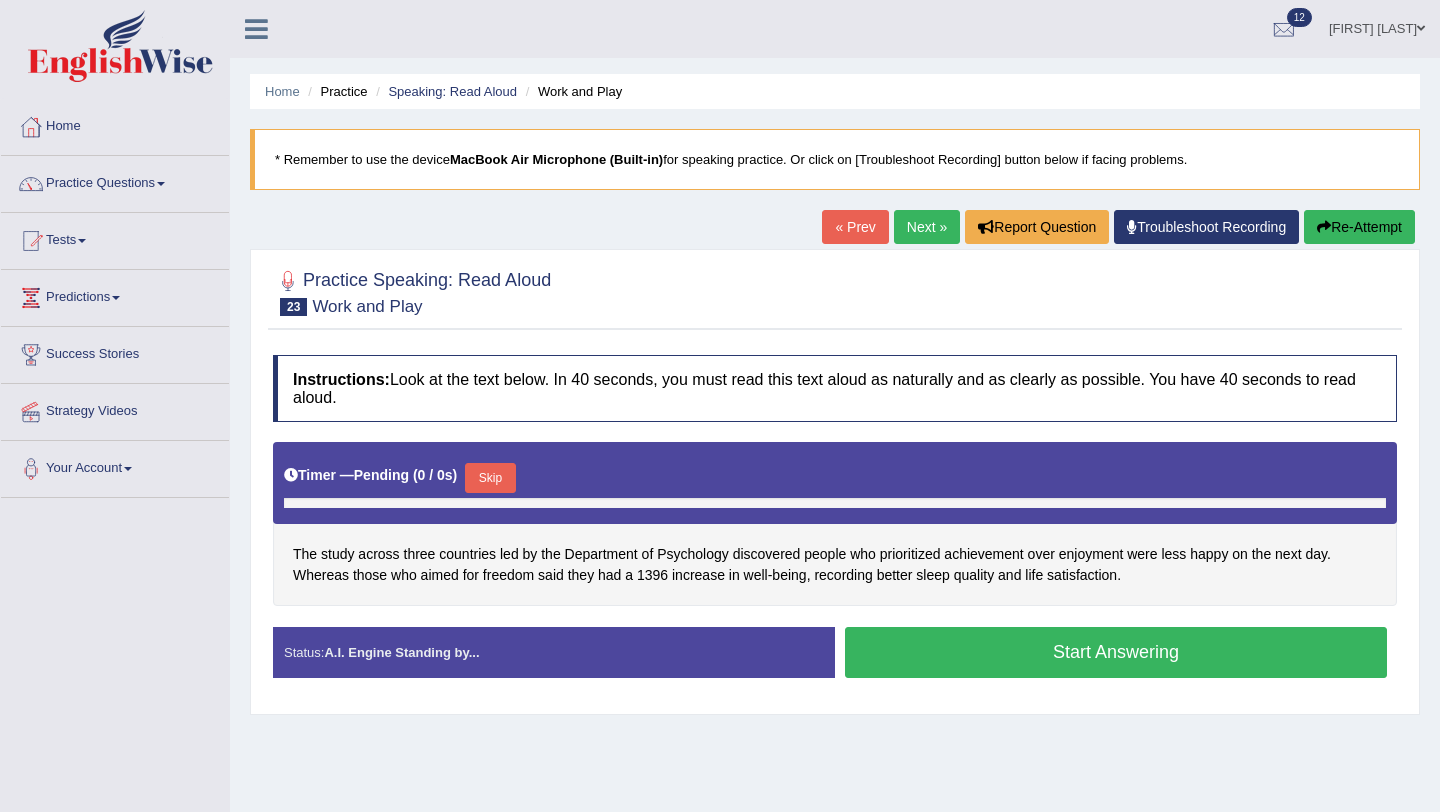 scroll, scrollTop: 0, scrollLeft: 0, axis: both 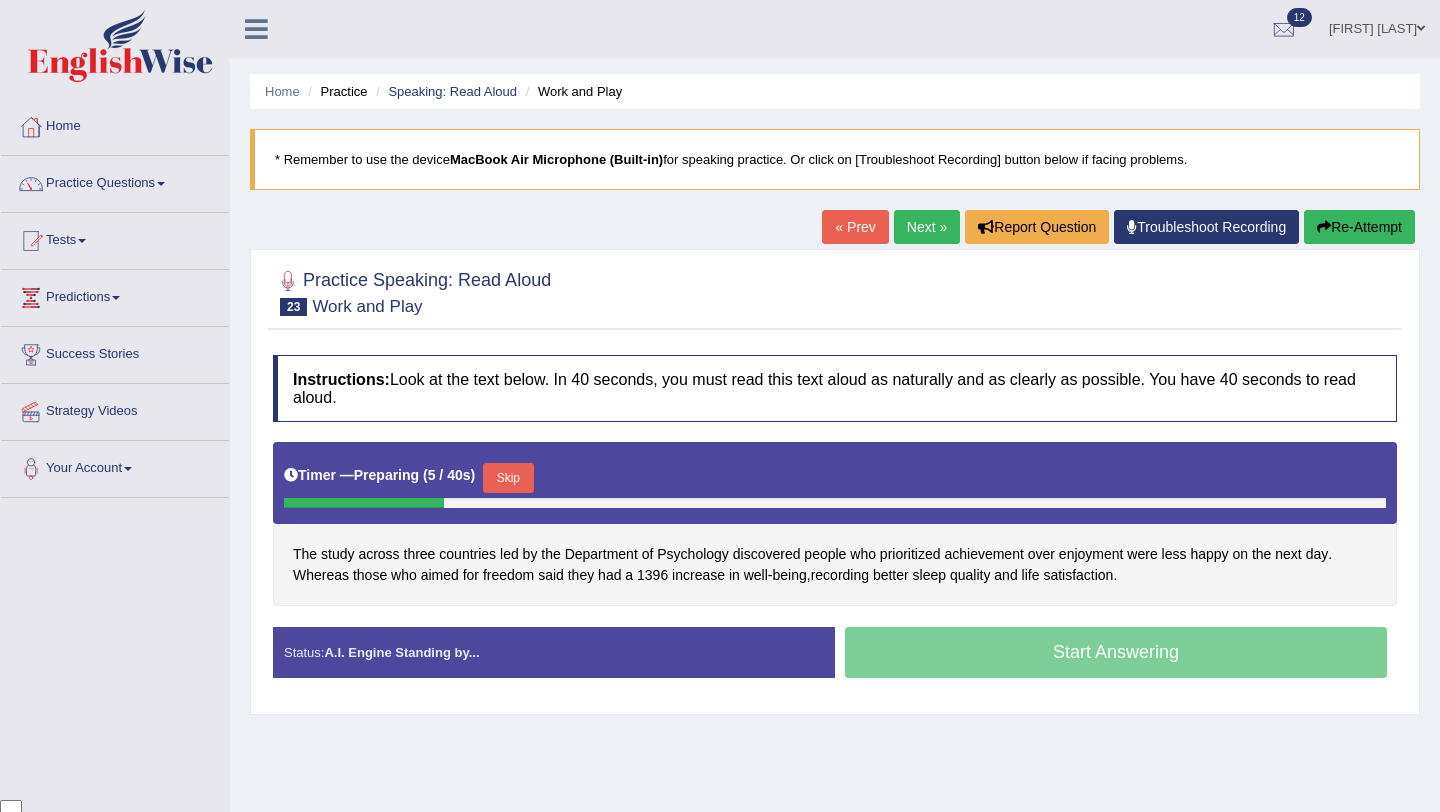 click on "Skip" at bounding box center [508, 478] 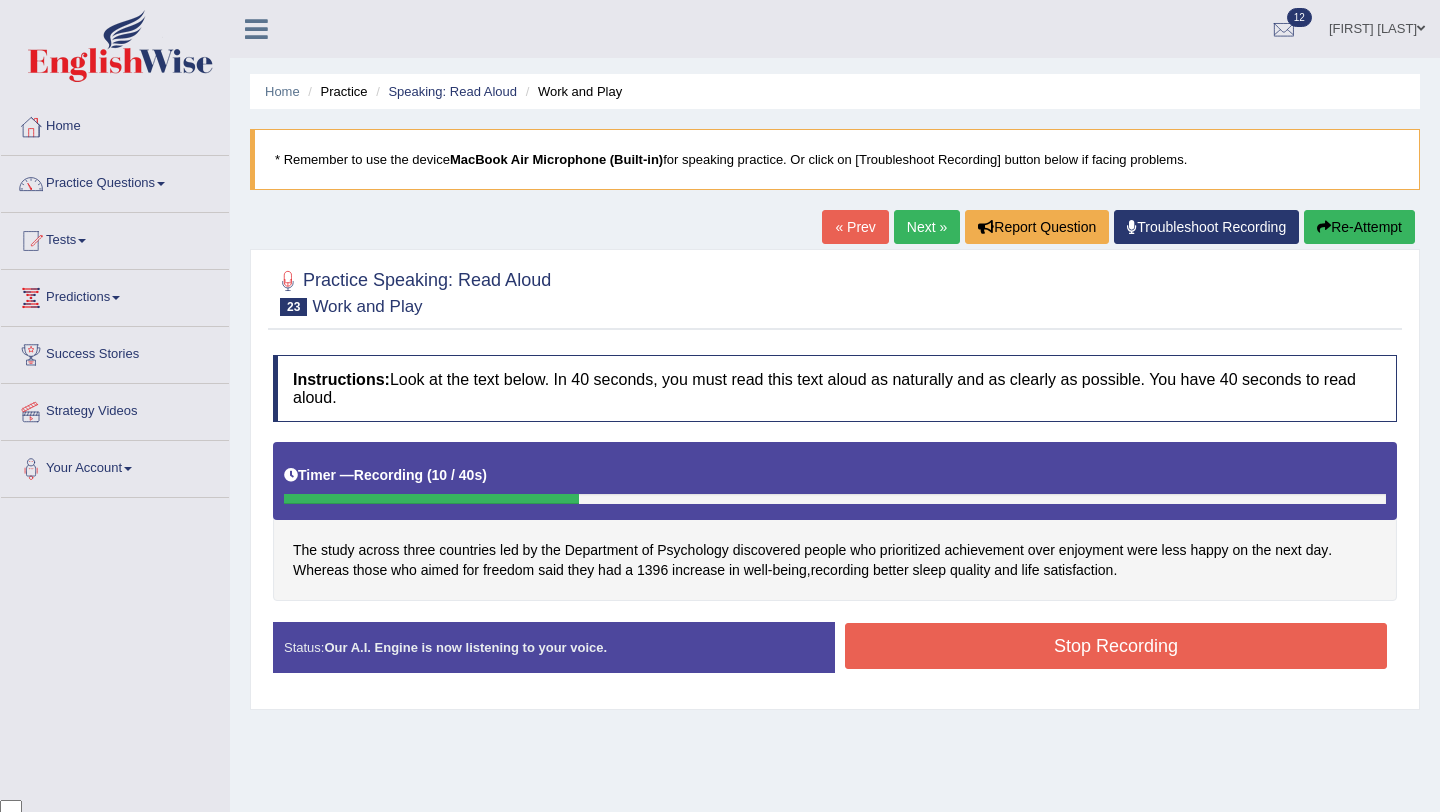 click on "Stop Recording" at bounding box center (1116, 646) 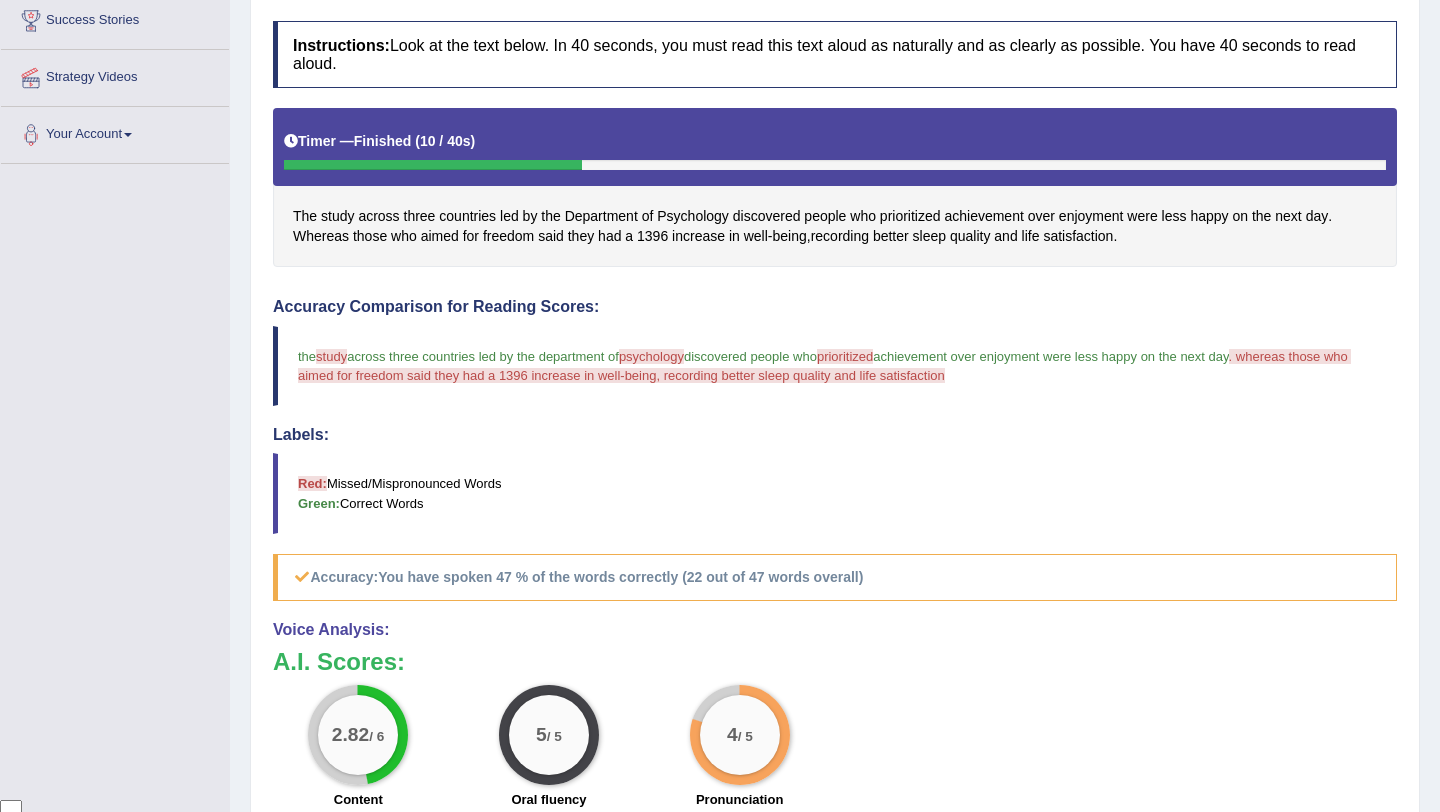 scroll, scrollTop: 0, scrollLeft: 0, axis: both 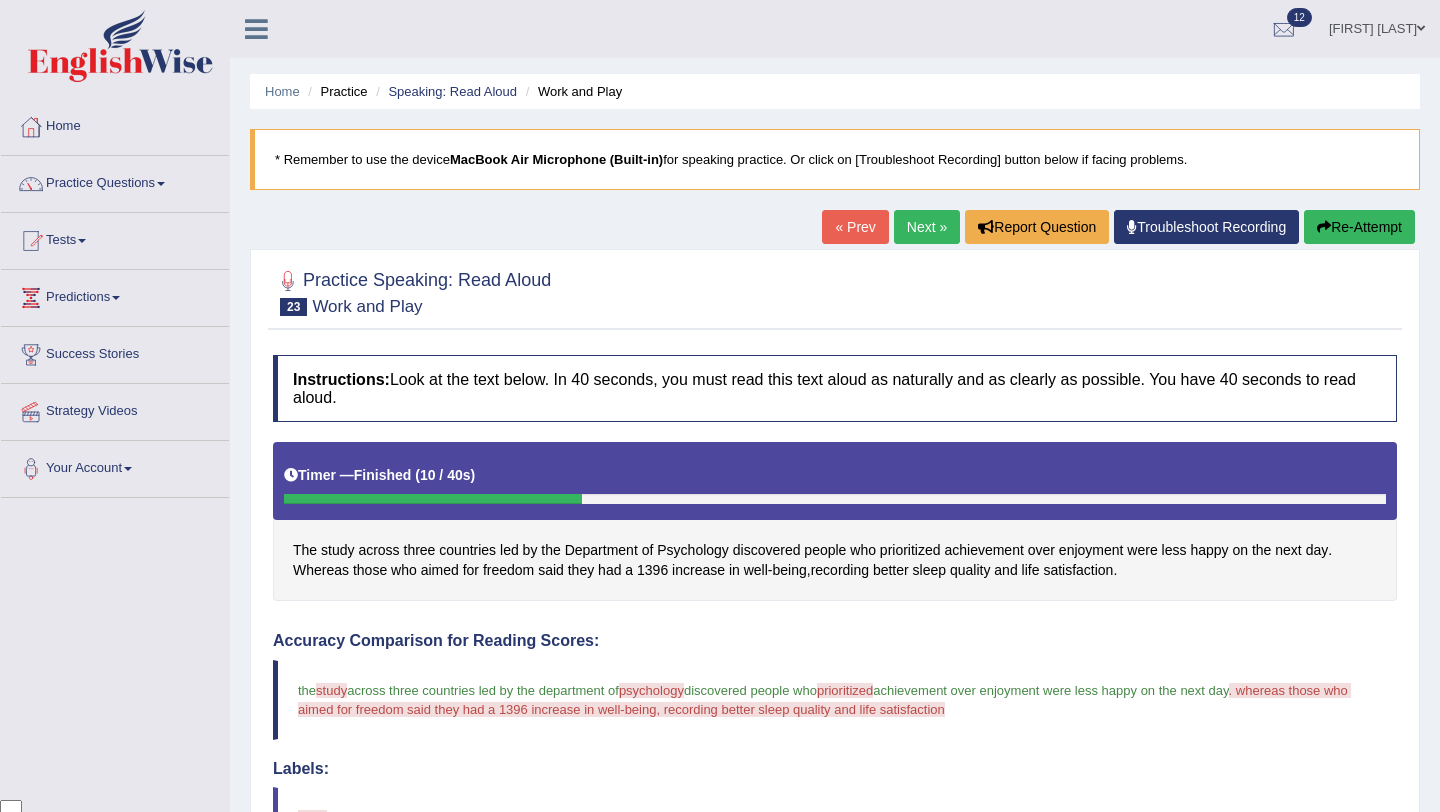 click on "Next »" at bounding box center [927, 227] 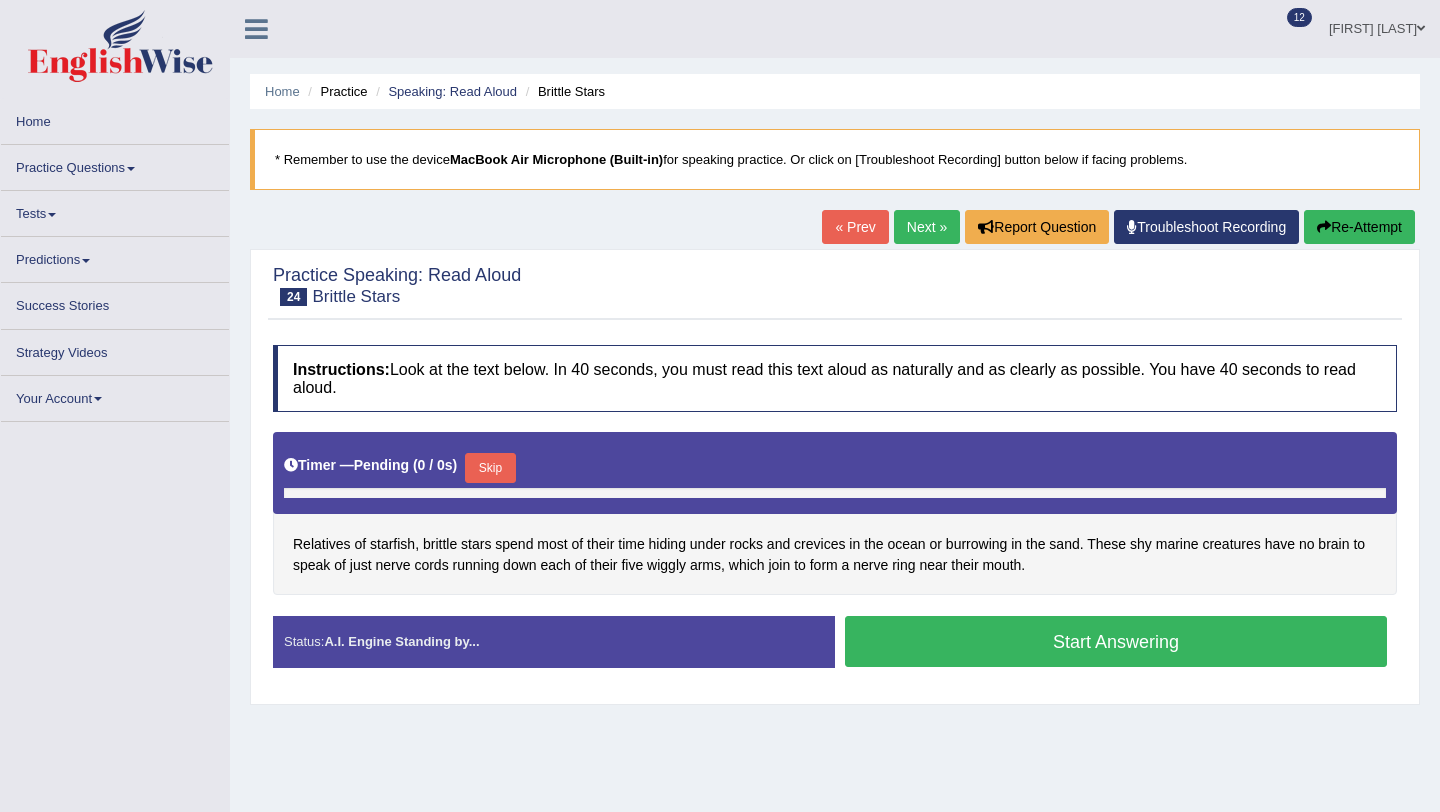scroll, scrollTop: 0, scrollLeft: 0, axis: both 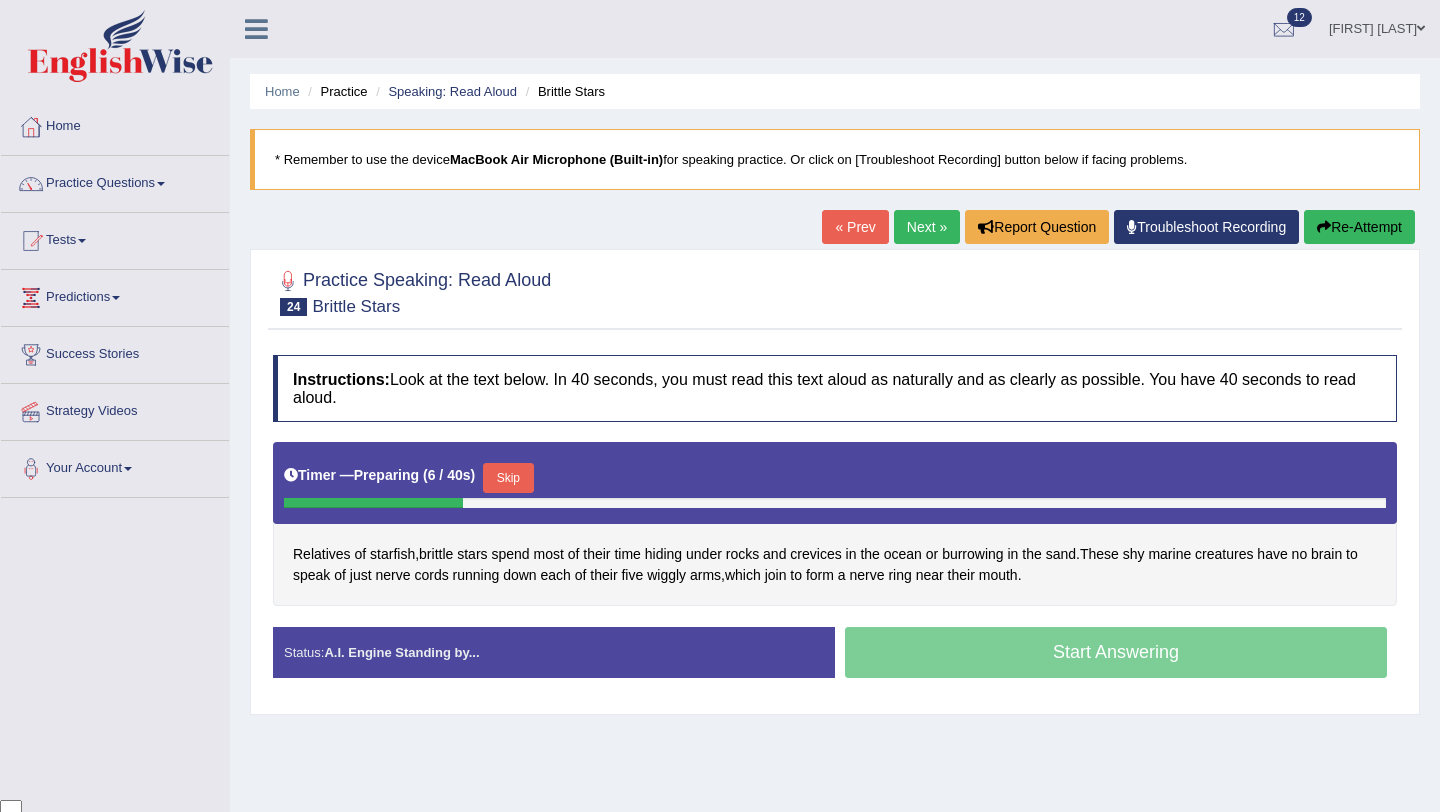 click on "Skip" at bounding box center (508, 478) 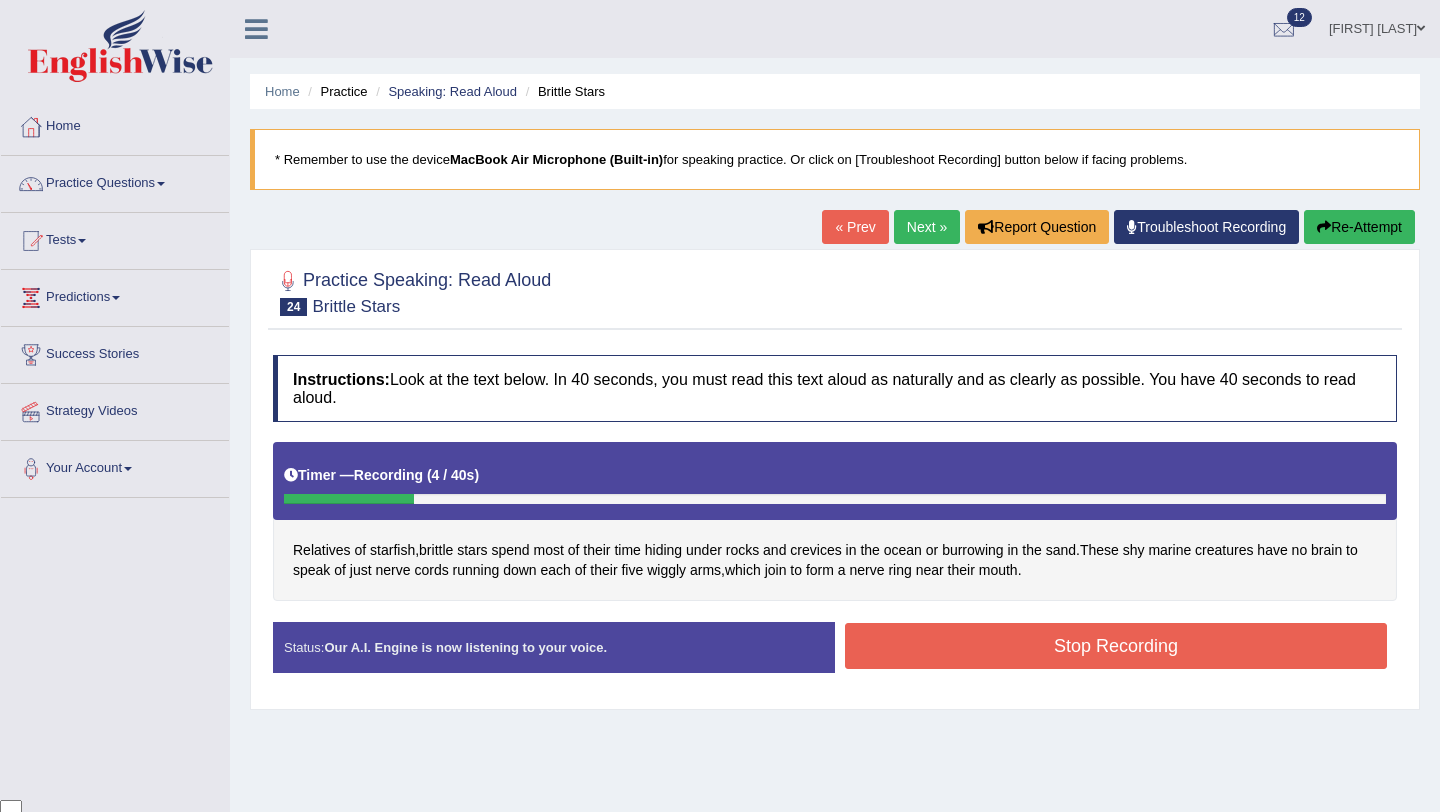 click on "Stop Recording" at bounding box center (1116, 646) 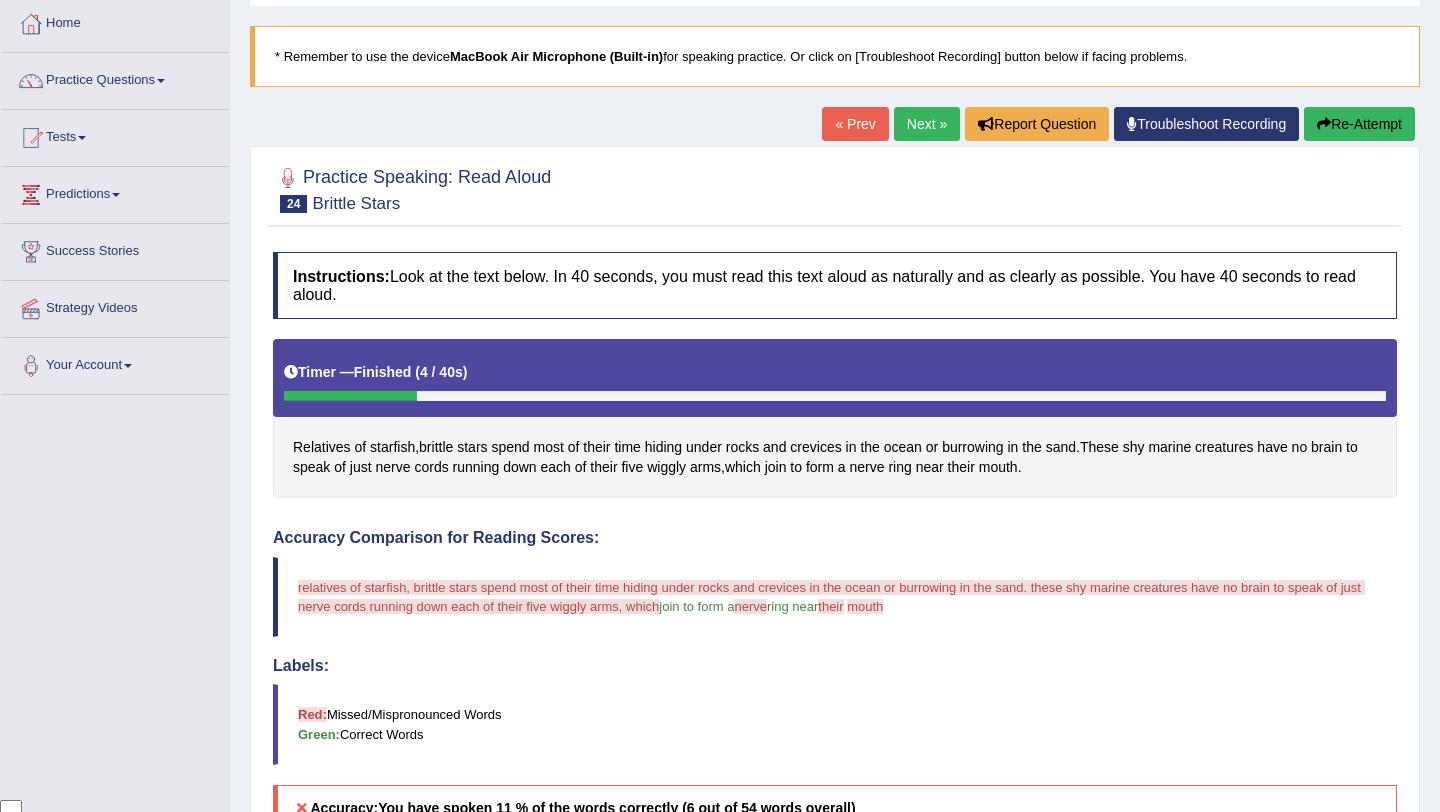 scroll, scrollTop: 98, scrollLeft: 0, axis: vertical 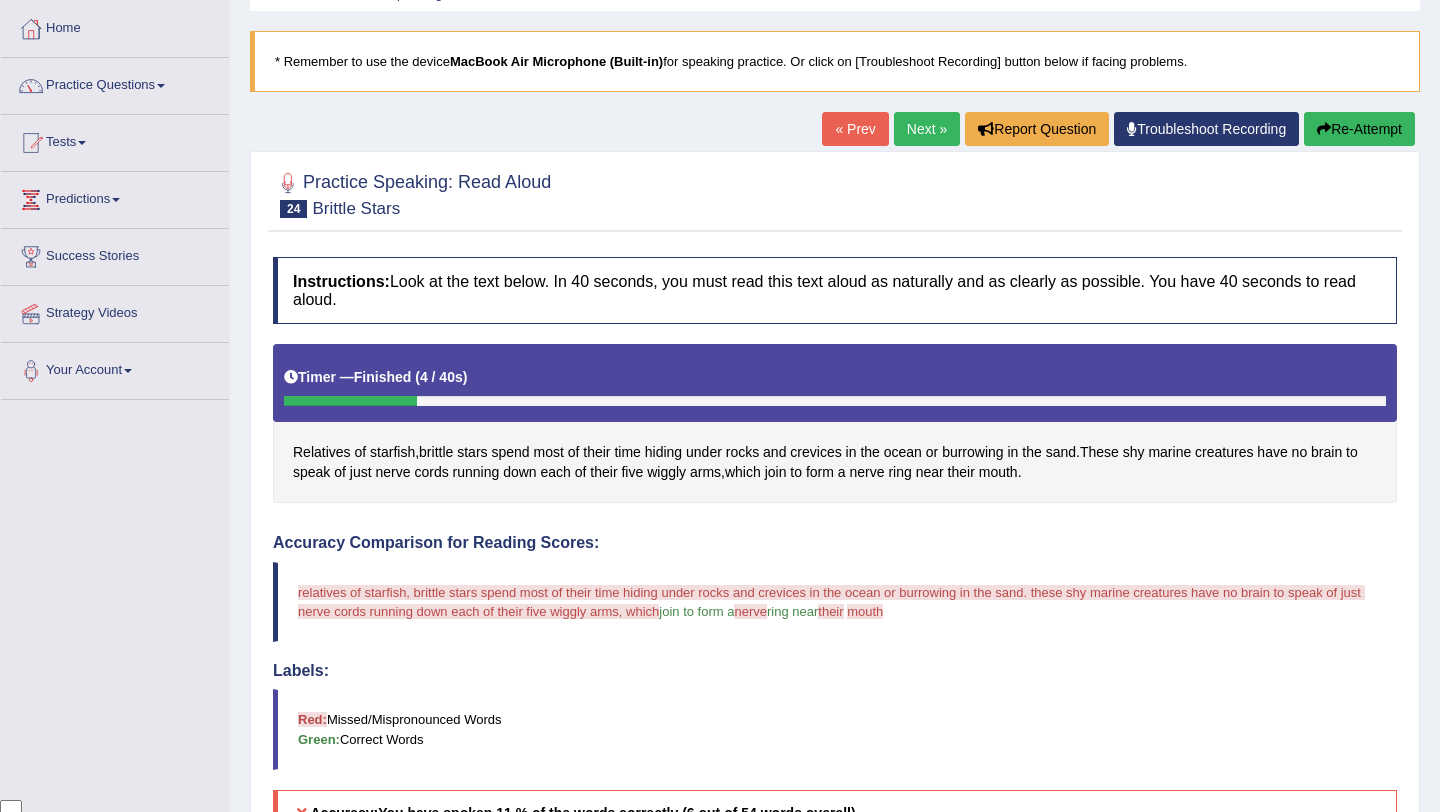 click on "Re-Attempt" at bounding box center (1359, 129) 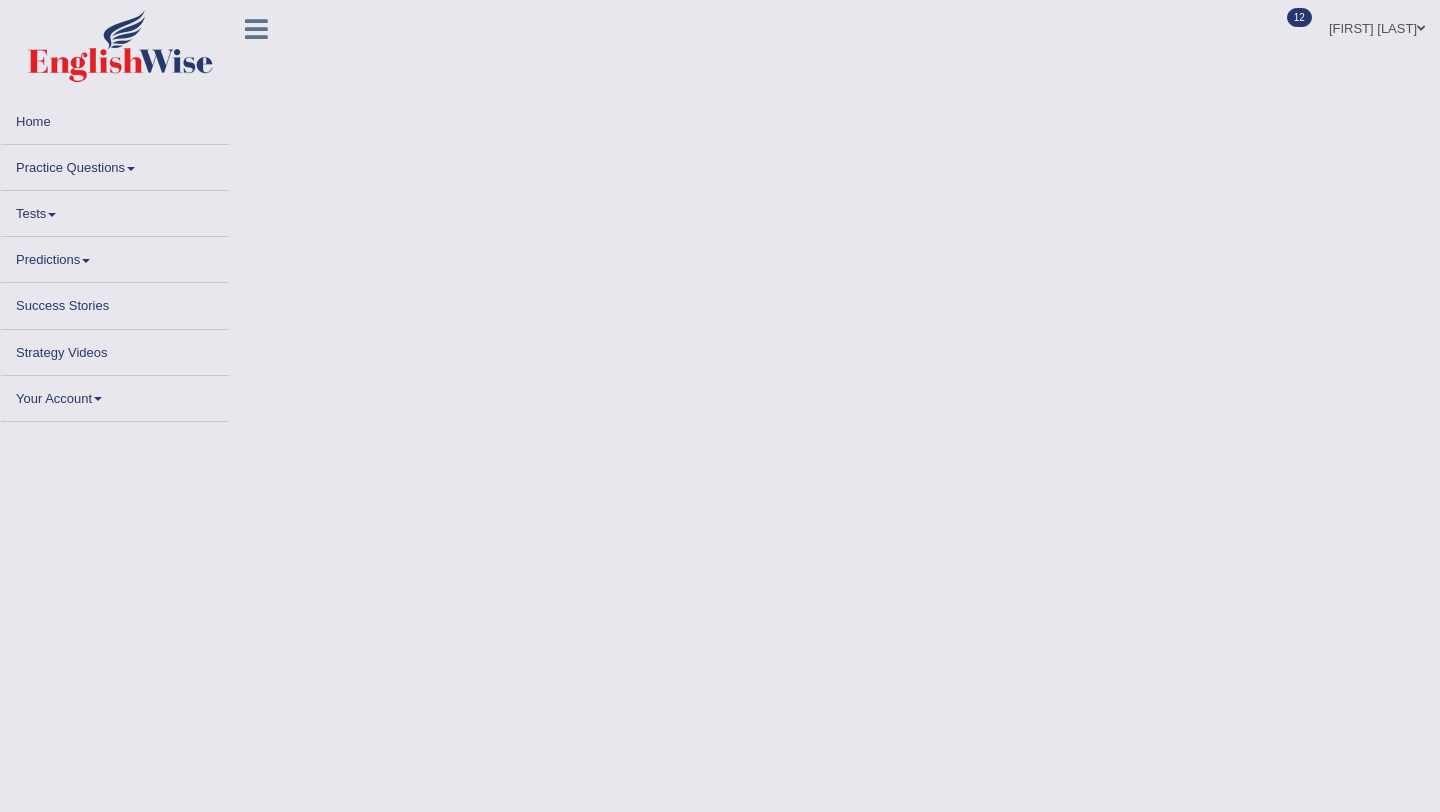 scroll, scrollTop: 98, scrollLeft: 0, axis: vertical 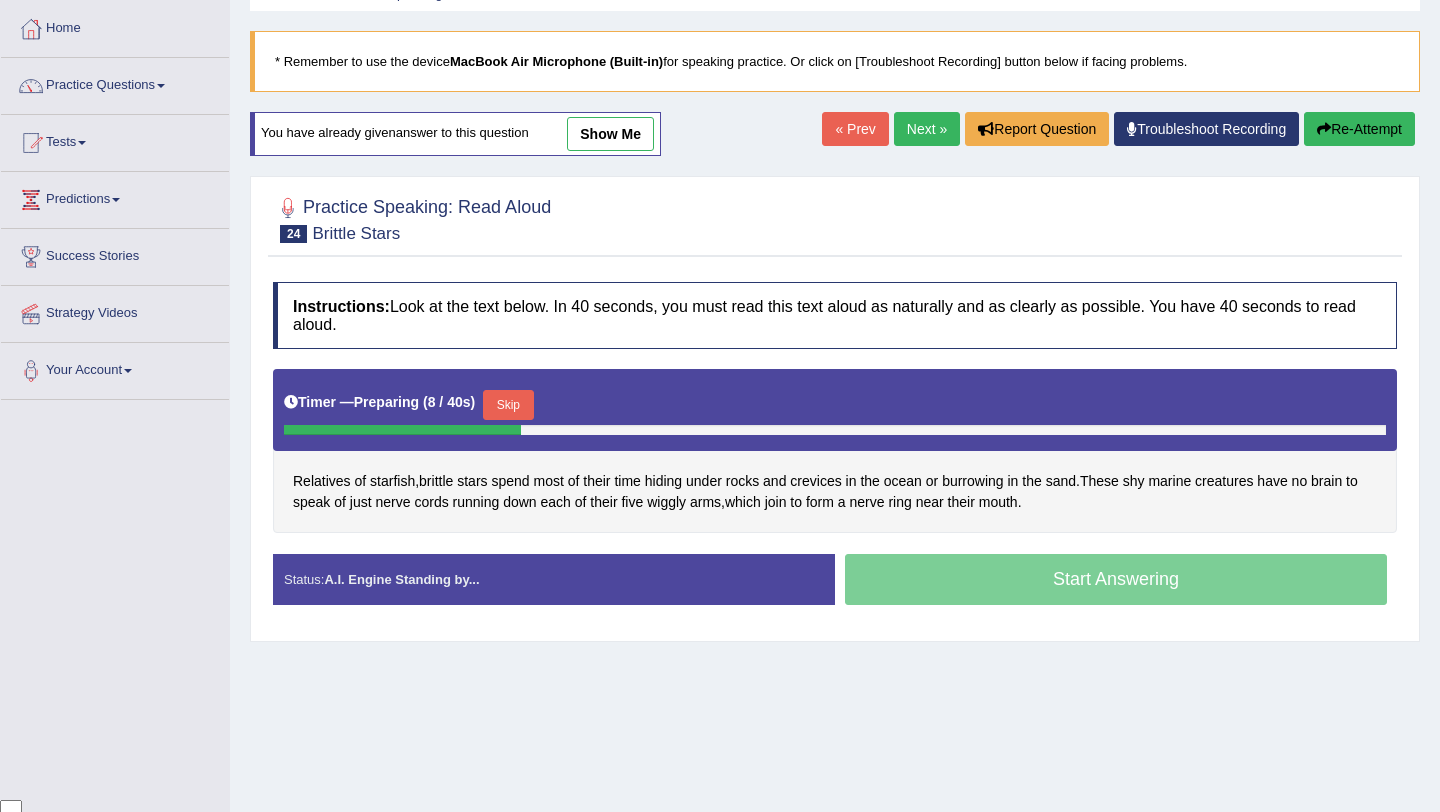 click on "Skip" at bounding box center [508, 405] 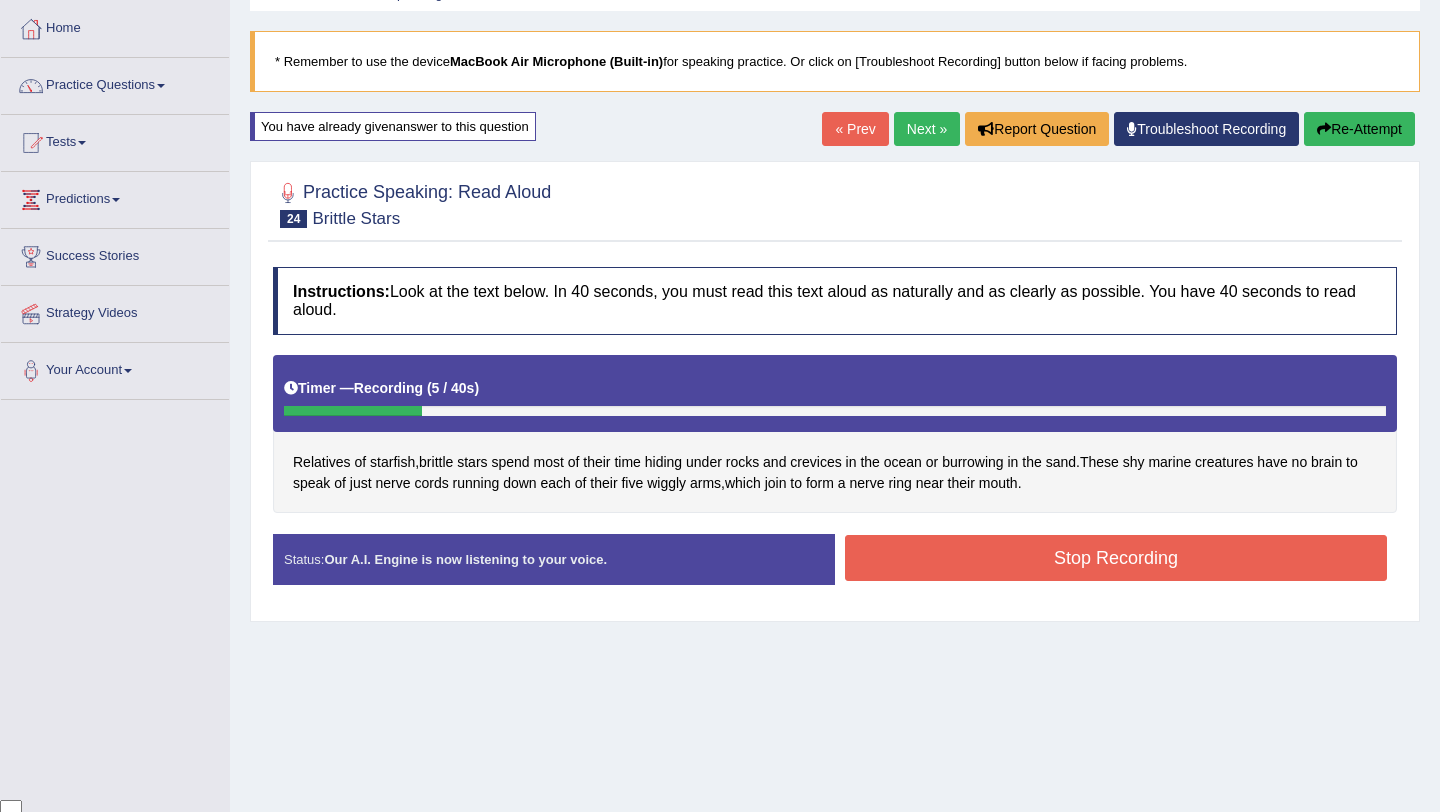 click on "Stop Recording" at bounding box center (1116, 558) 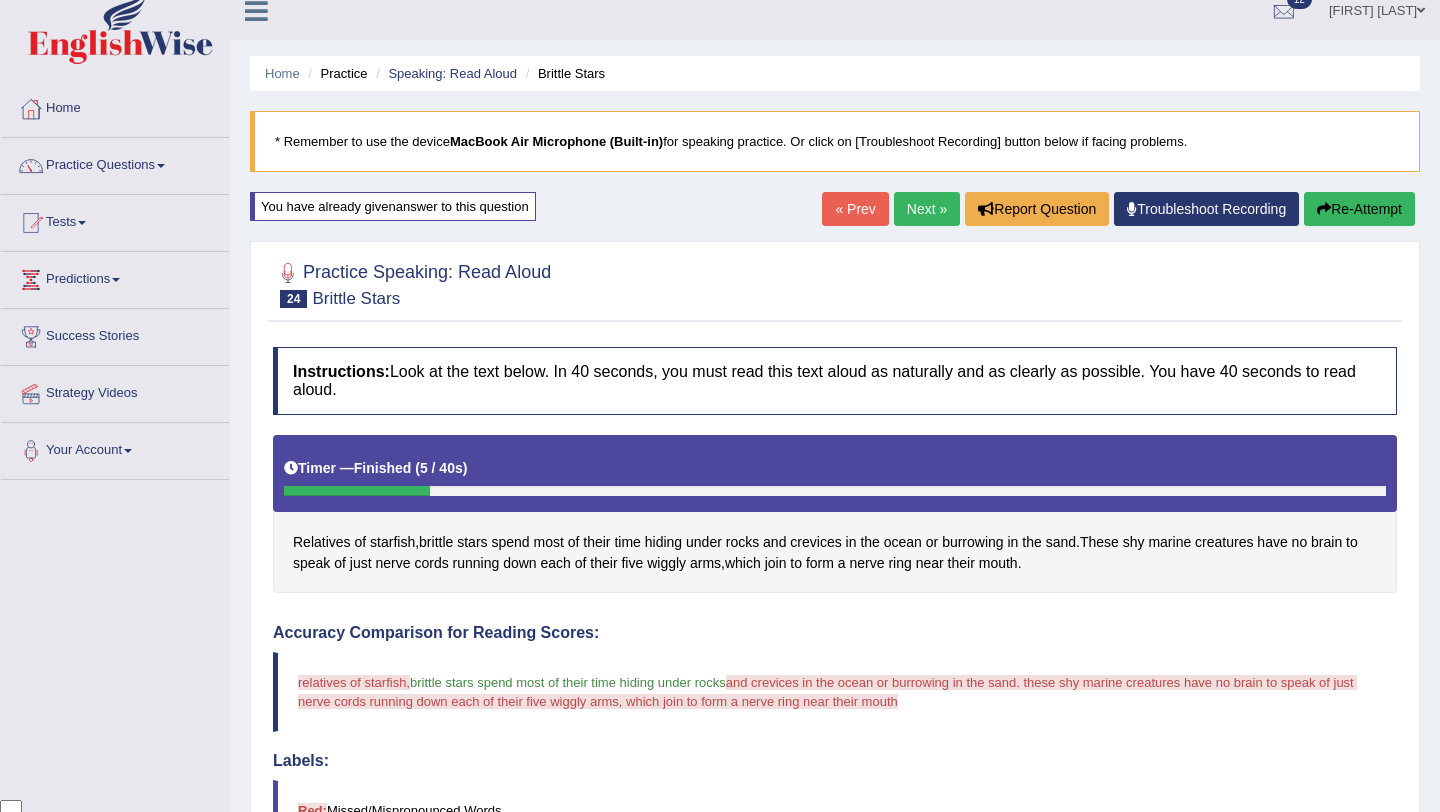 scroll, scrollTop: 0, scrollLeft: 0, axis: both 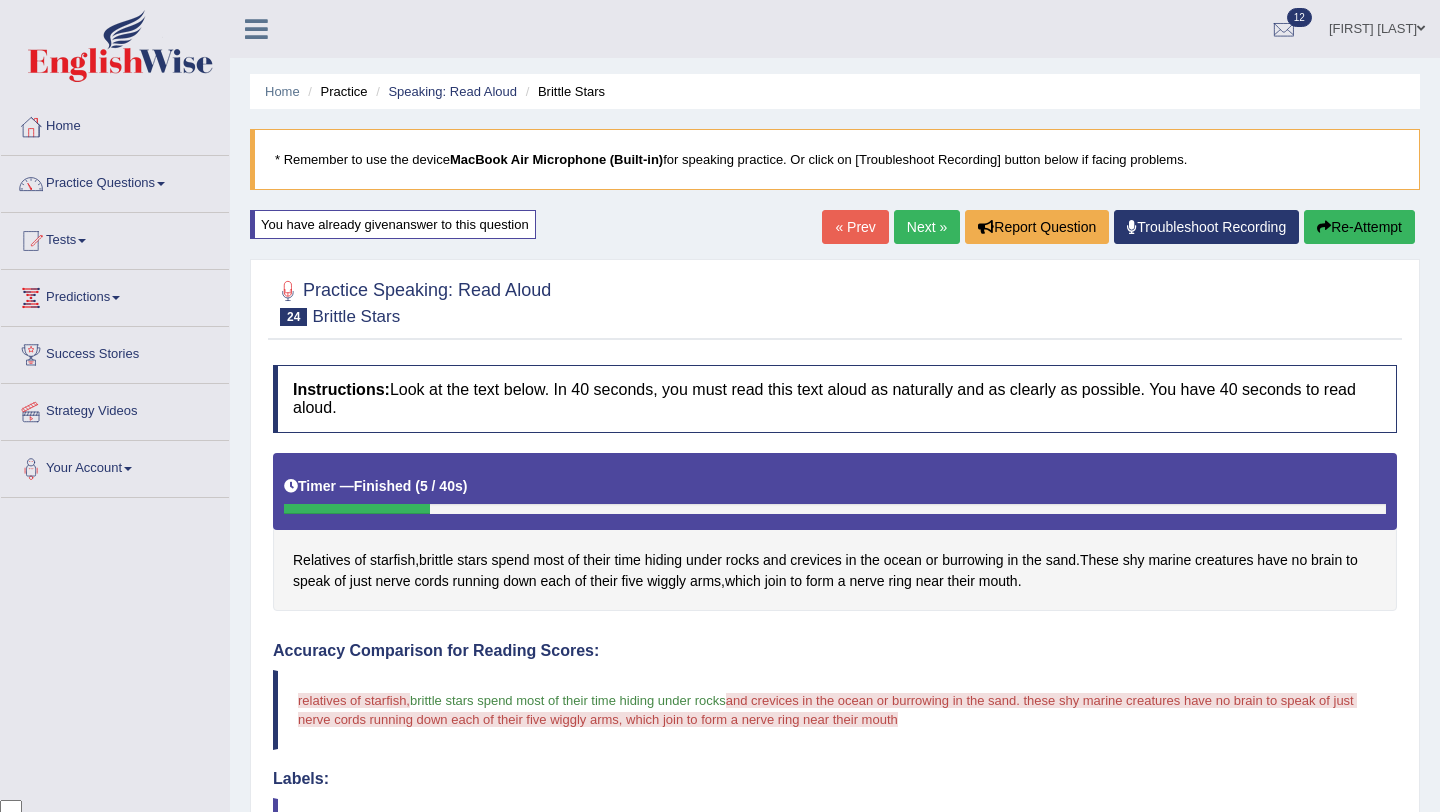 click on "Next »" at bounding box center [927, 227] 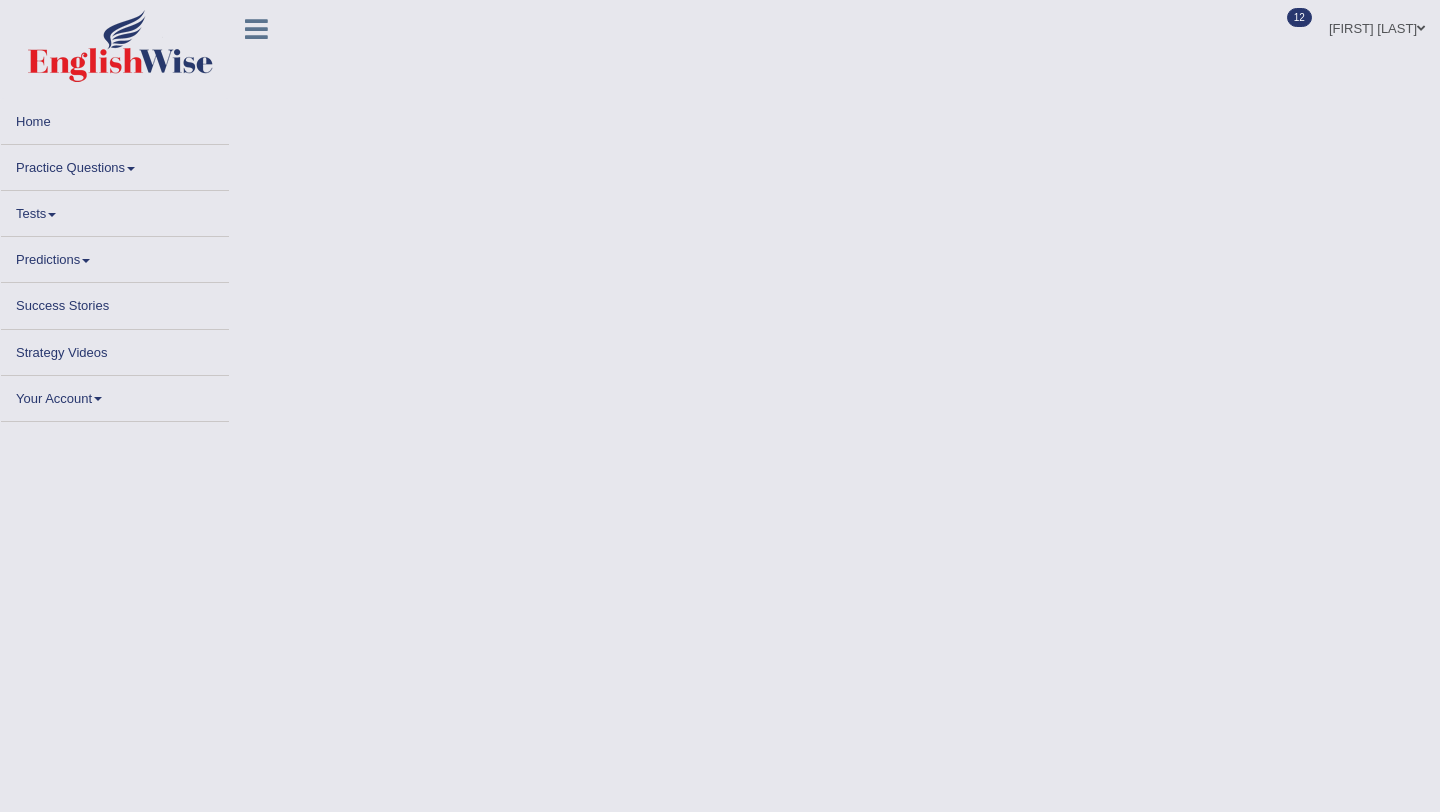 scroll, scrollTop: 0, scrollLeft: 0, axis: both 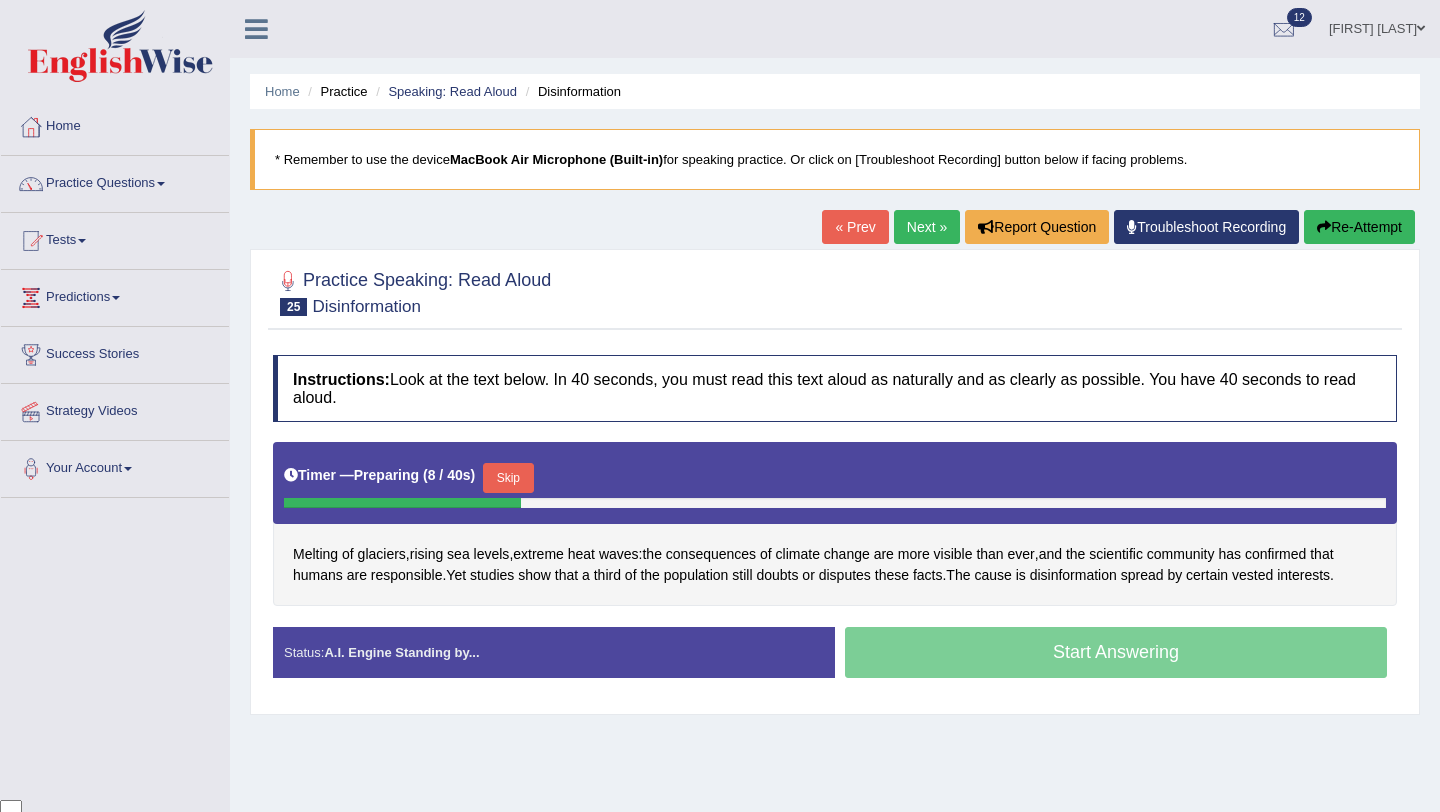 click on "Skip" at bounding box center [508, 478] 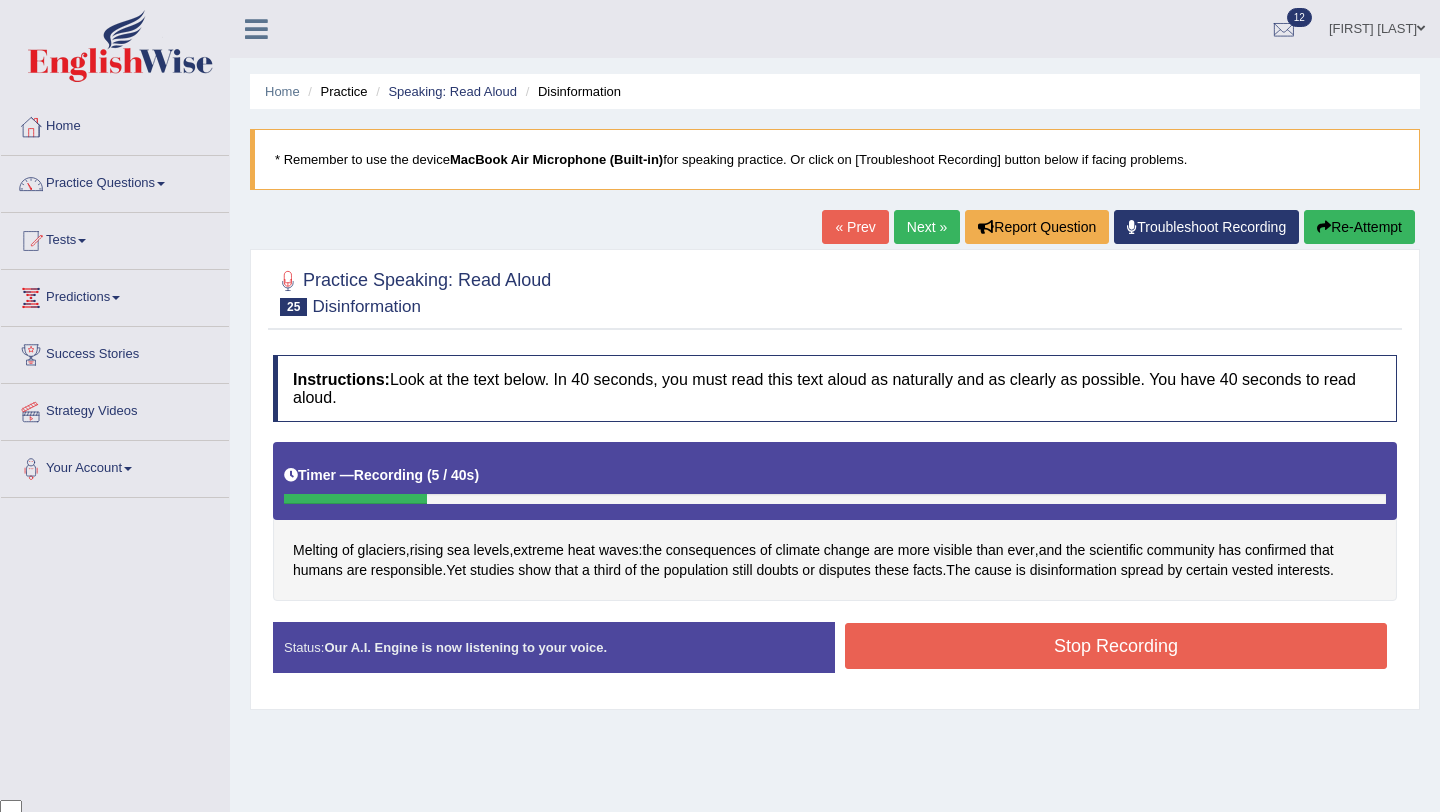click on "Stop Recording" at bounding box center [1116, 646] 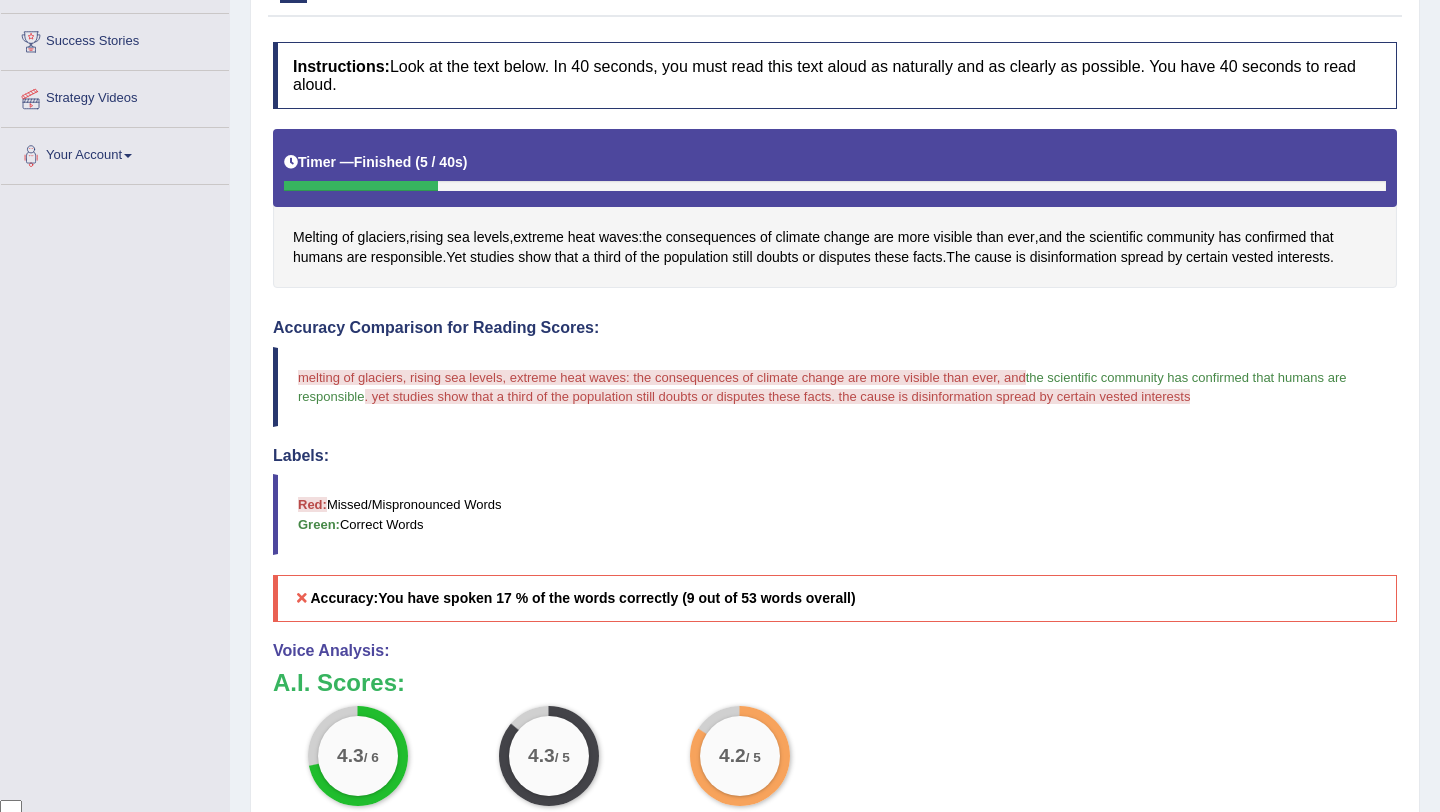 scroll, scrollTop: 0, scrollLeft: 0, axis: both 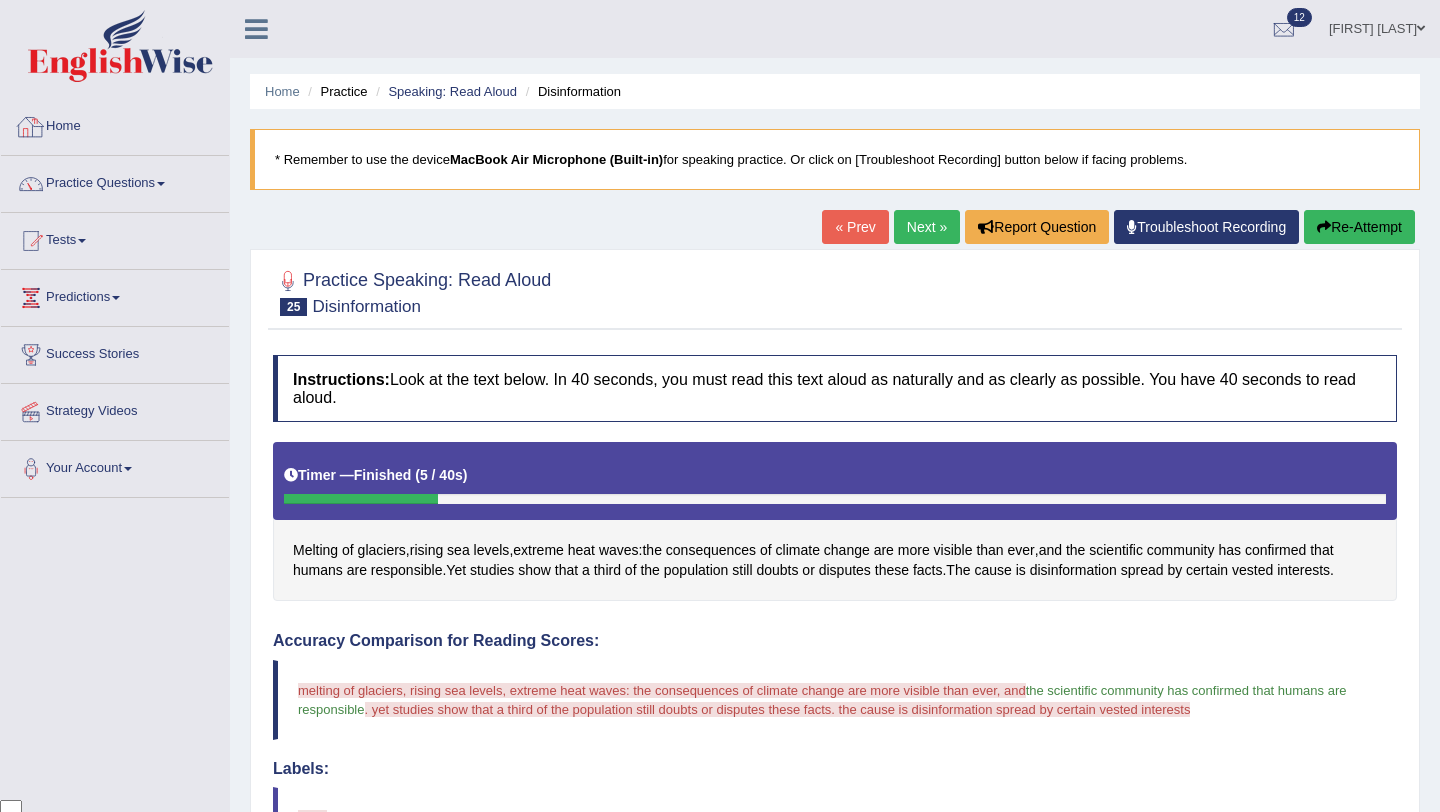 click on "Home" at bounding box center (115, 124) 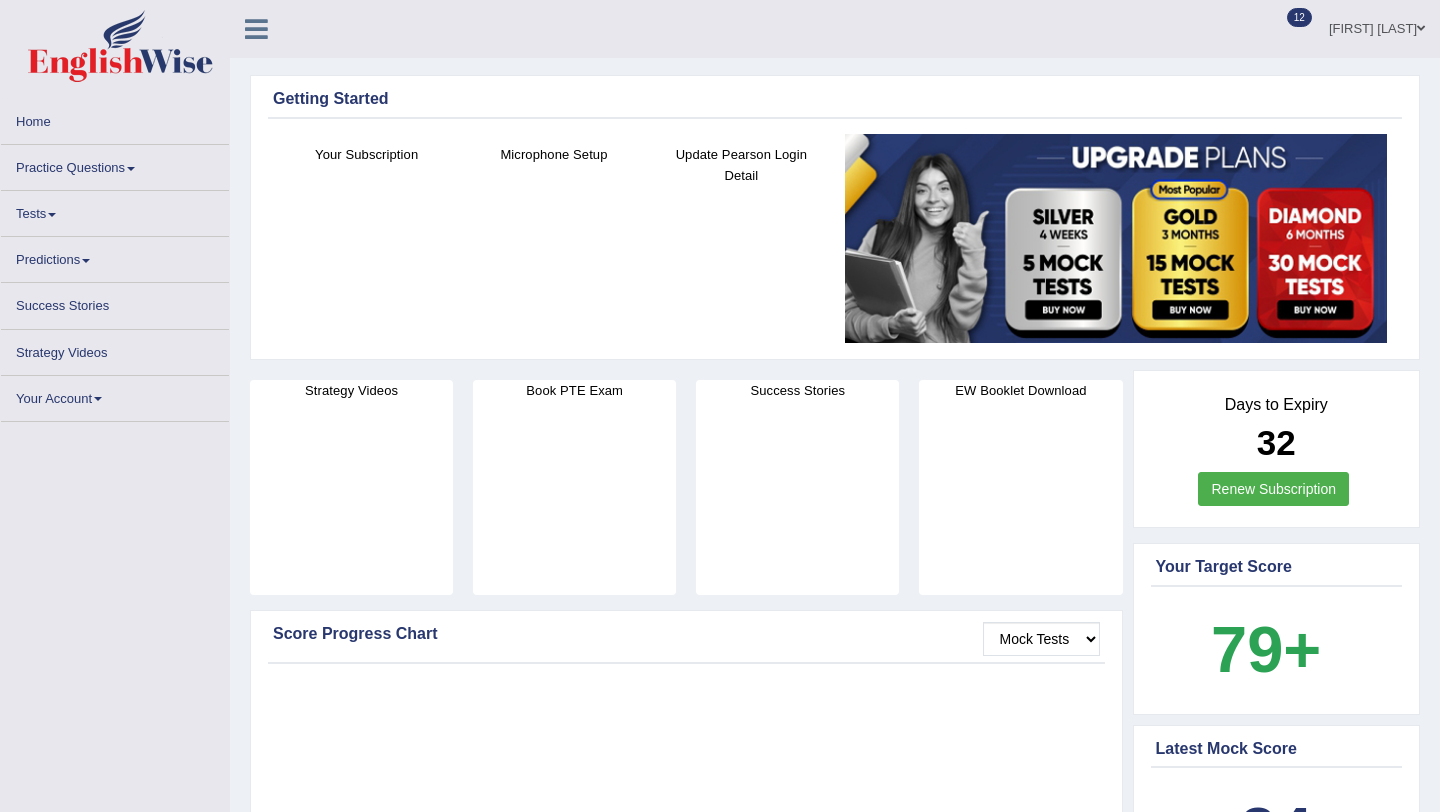 scroll, scrollTop: 0, scrollLeft: 0, axis: both 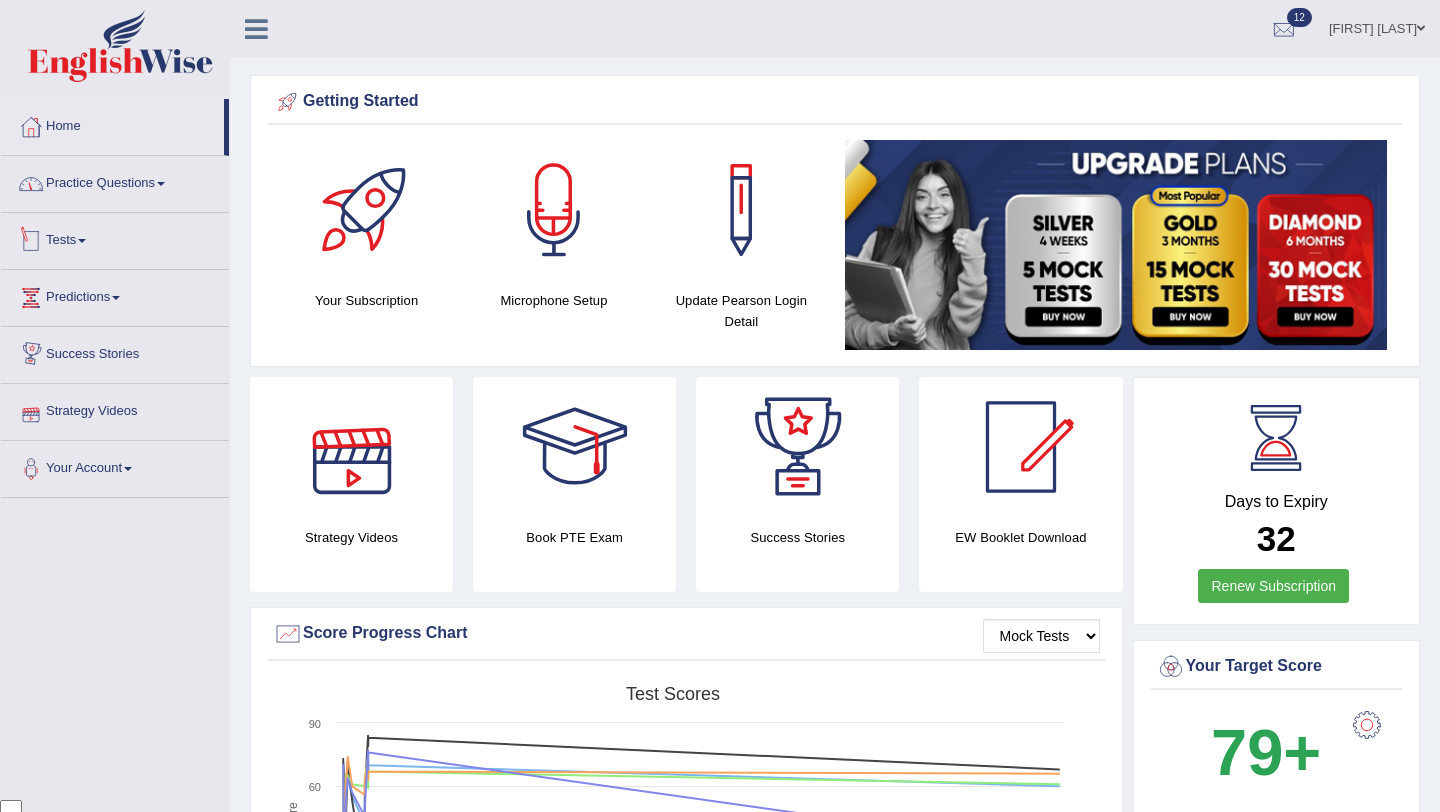 click on "Practice Questions" at bounding box center (115, 181) 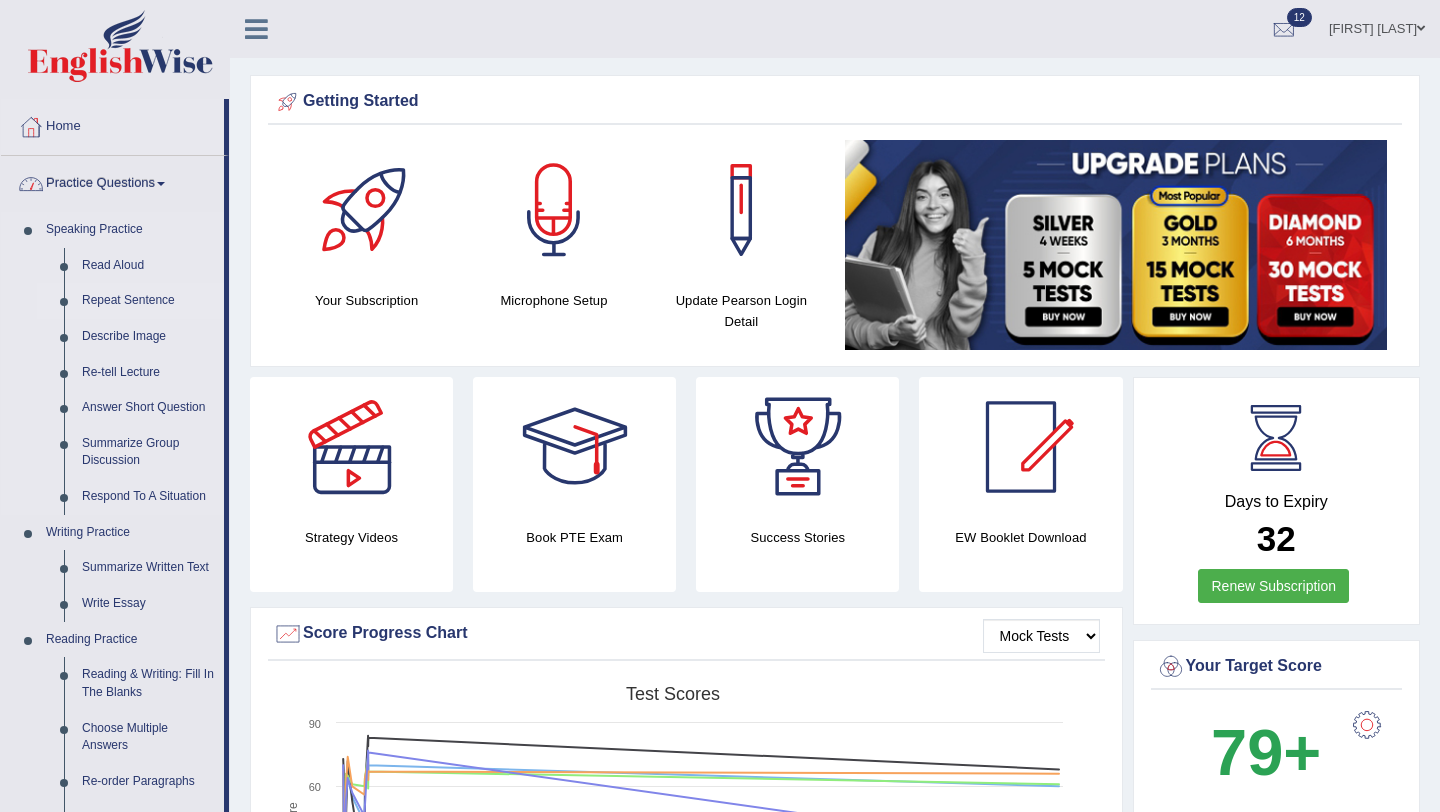 click on "Repeat Sentence" at bounding box center [148, 301] 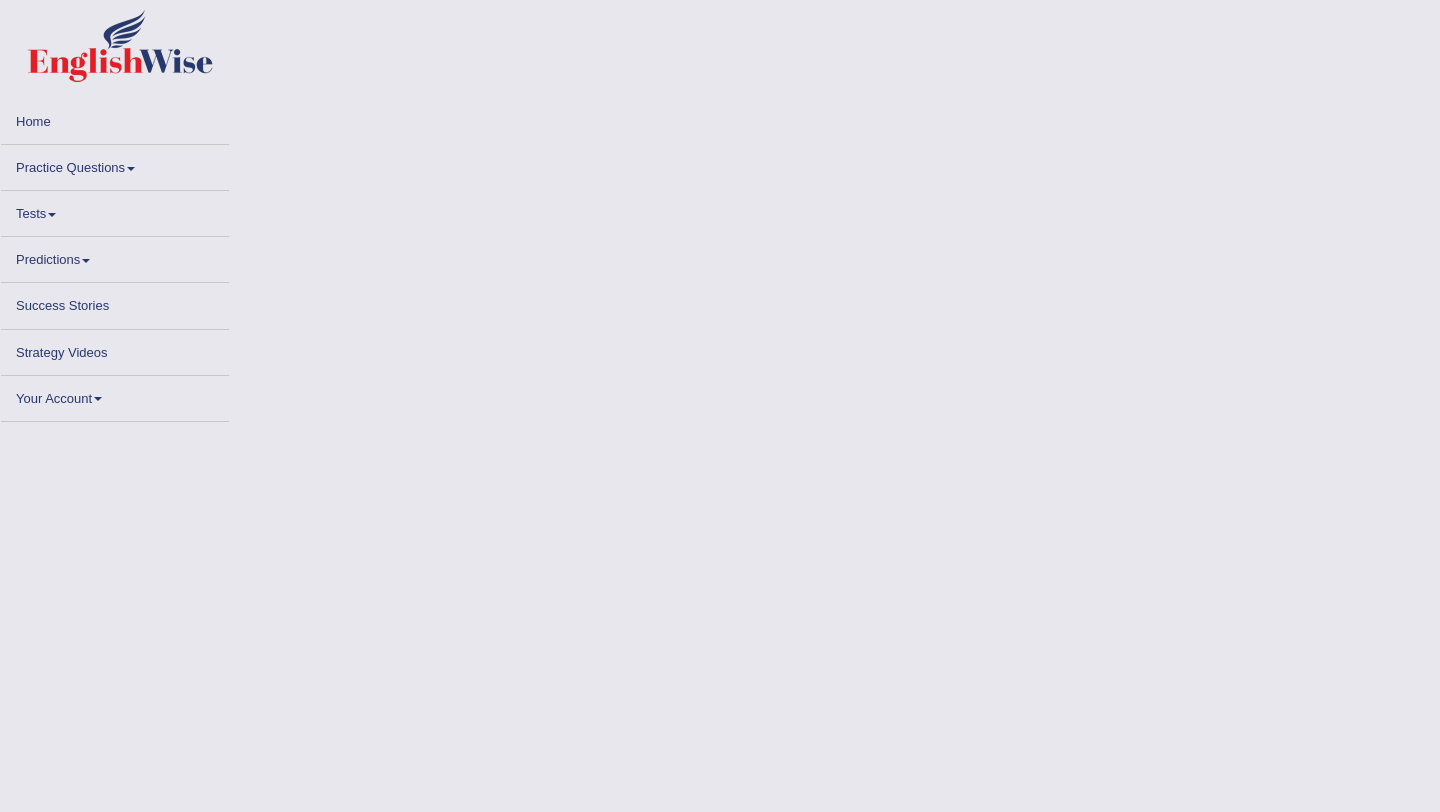 scroll, scrollTop: 0, scrollLeft: 0, axis: both 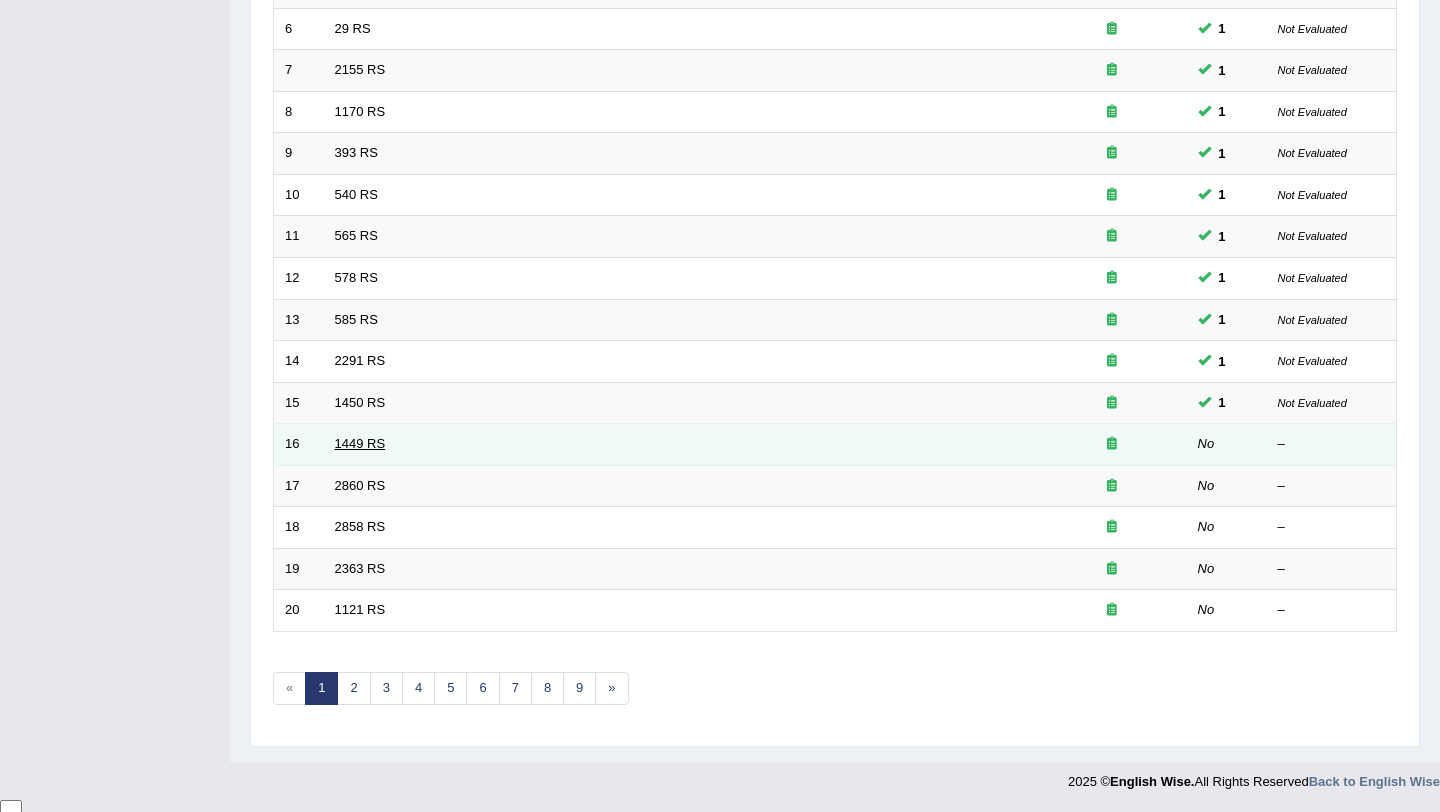 click on "1449 RS" at bounding box center (360, 443) 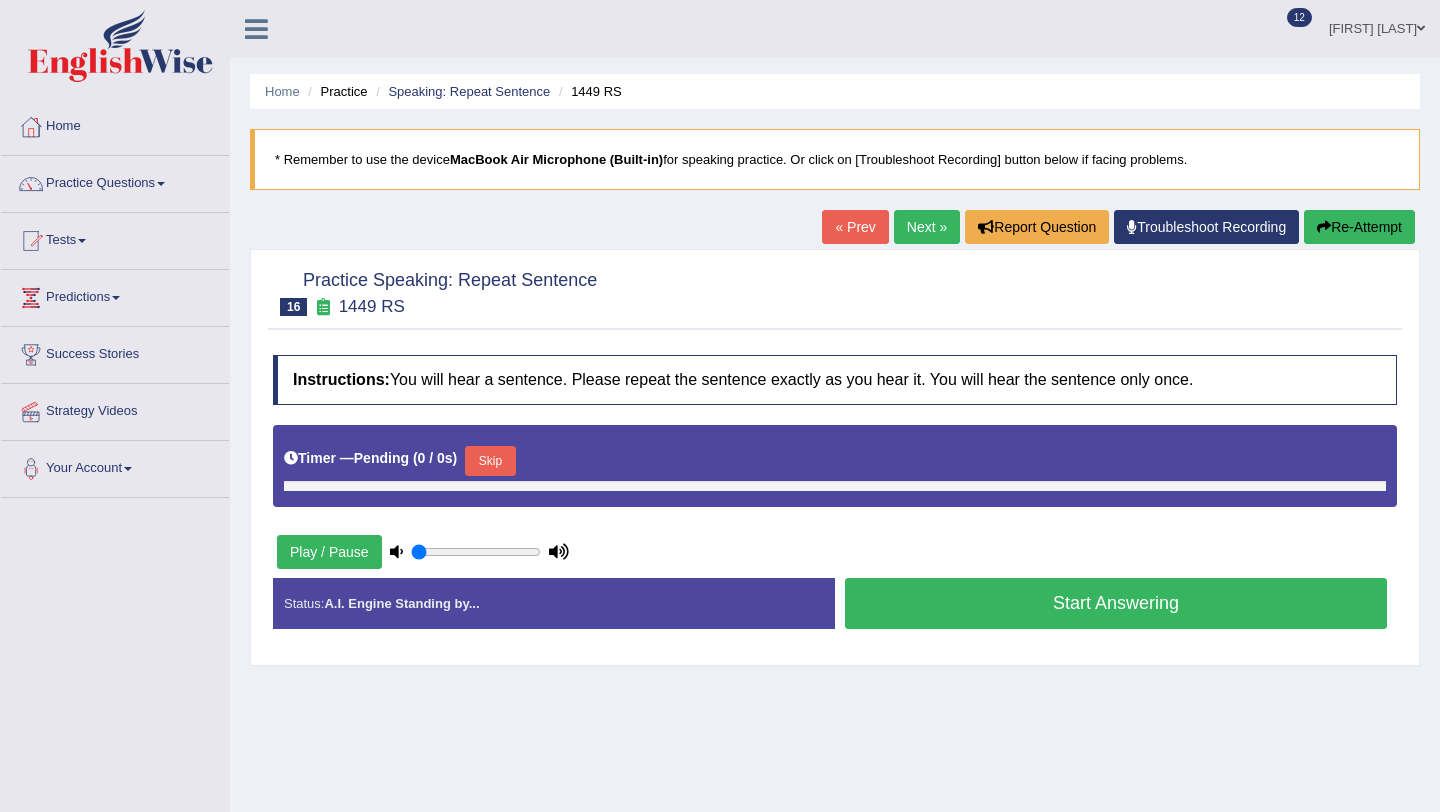 scroll, scrollTop: 0, scrollLeft: 0, axis: both 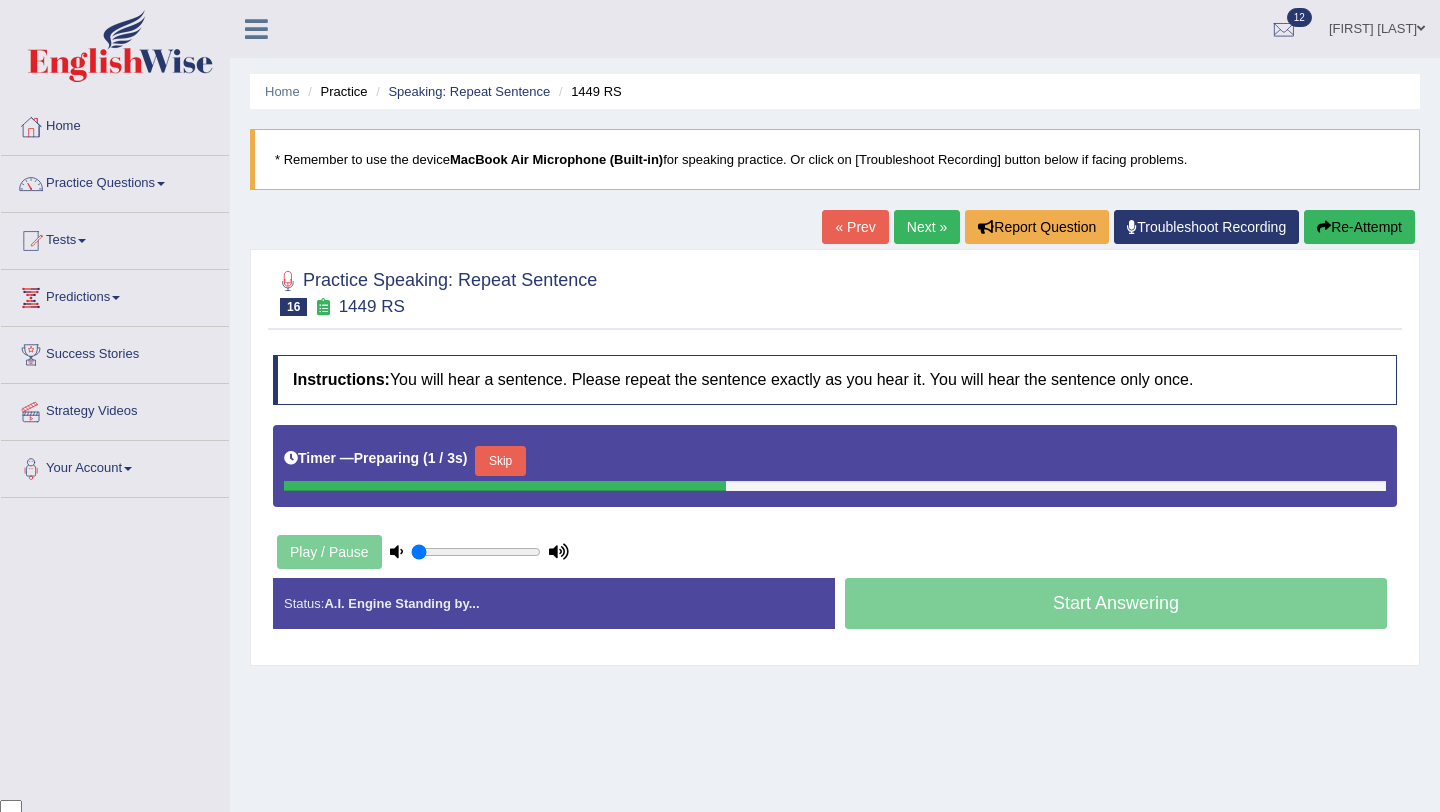click on "Skip" at bounding box center [500, 461] 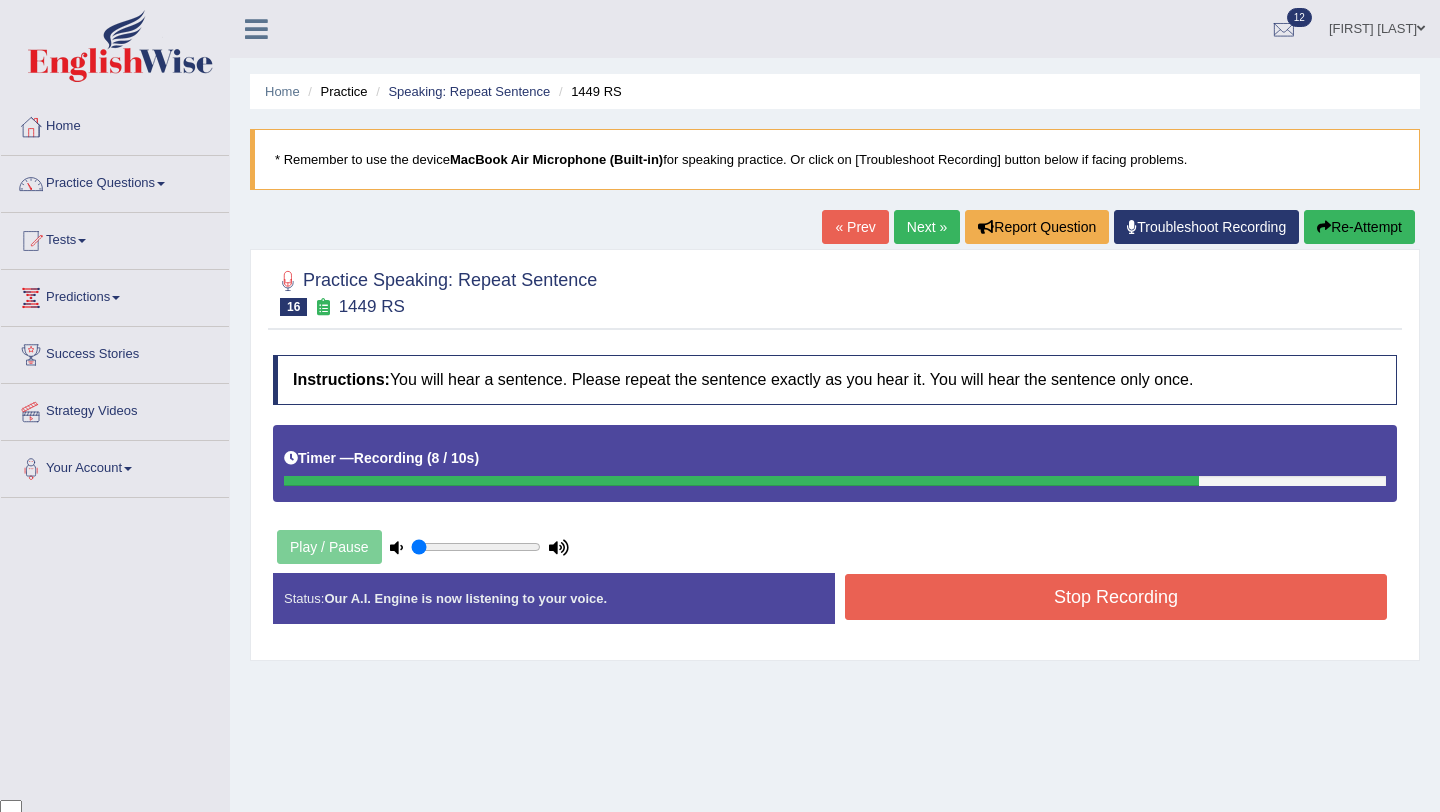 click on "Stop Recording" at bounding box center [1116, 597] 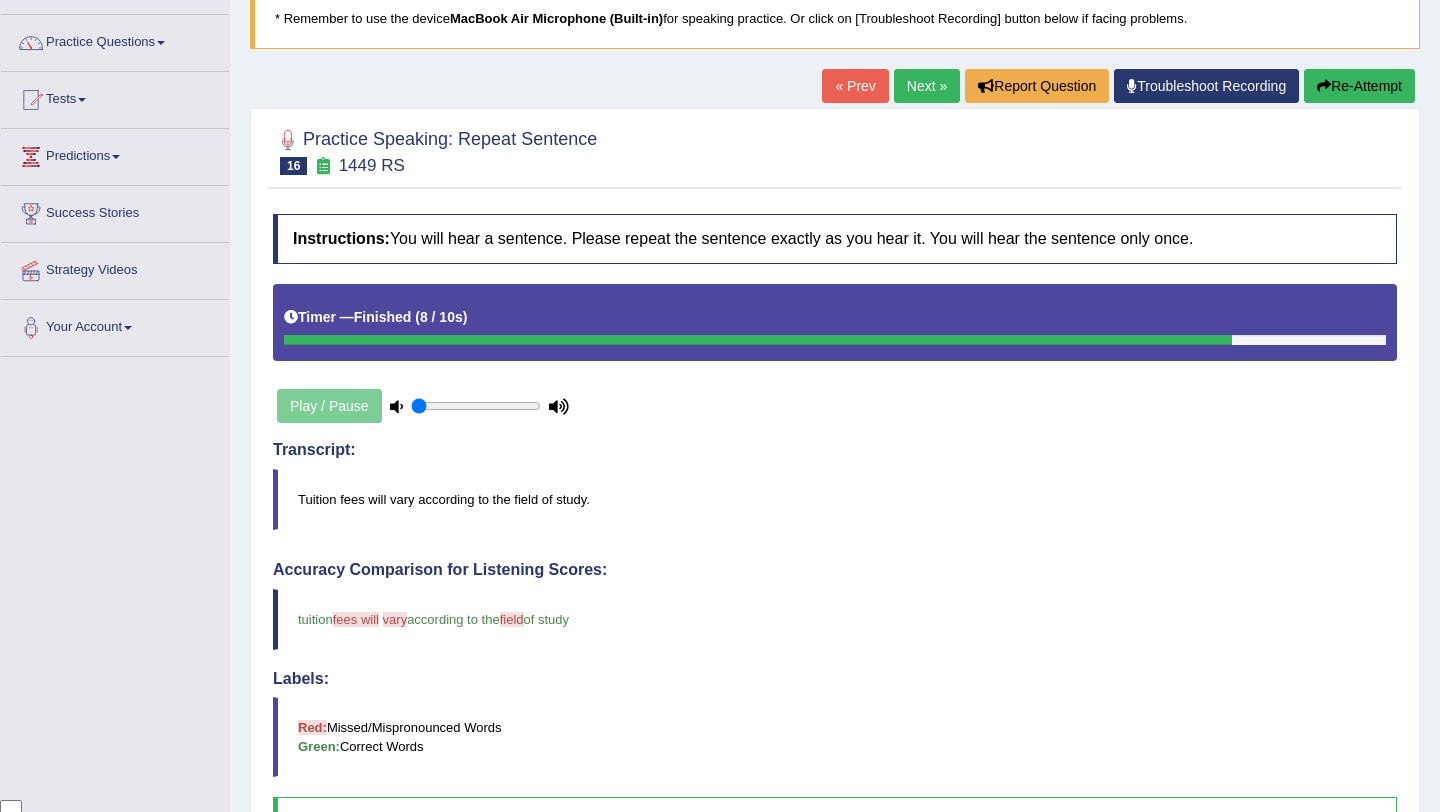 scroll, scrollTop: 133, scrollLeft: 0, axis: vertical 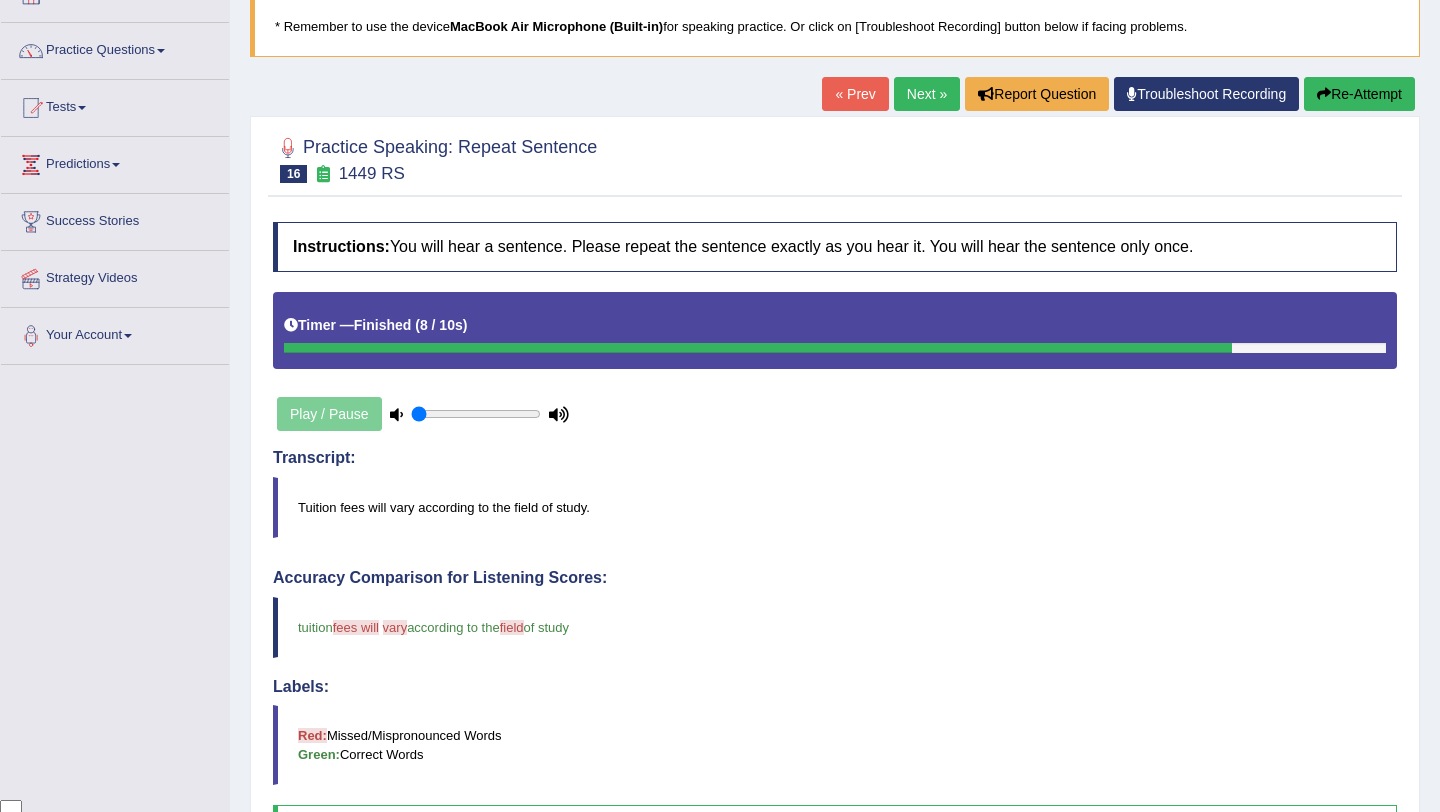 click on "Re-Attempt" at bounding box center [1359, 94] 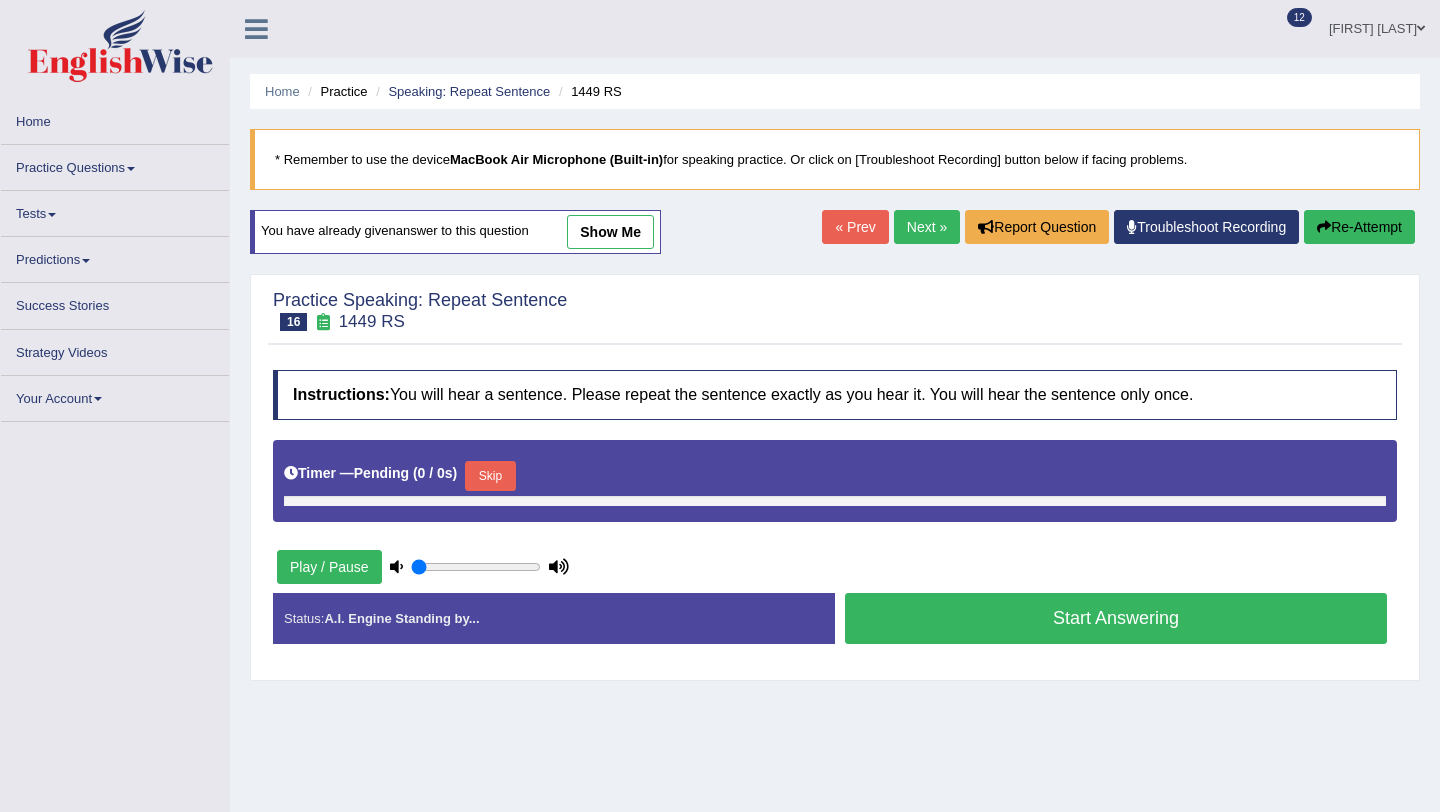 scroll, scrollTop: 133, scrollLeft: 0, axis: vertical 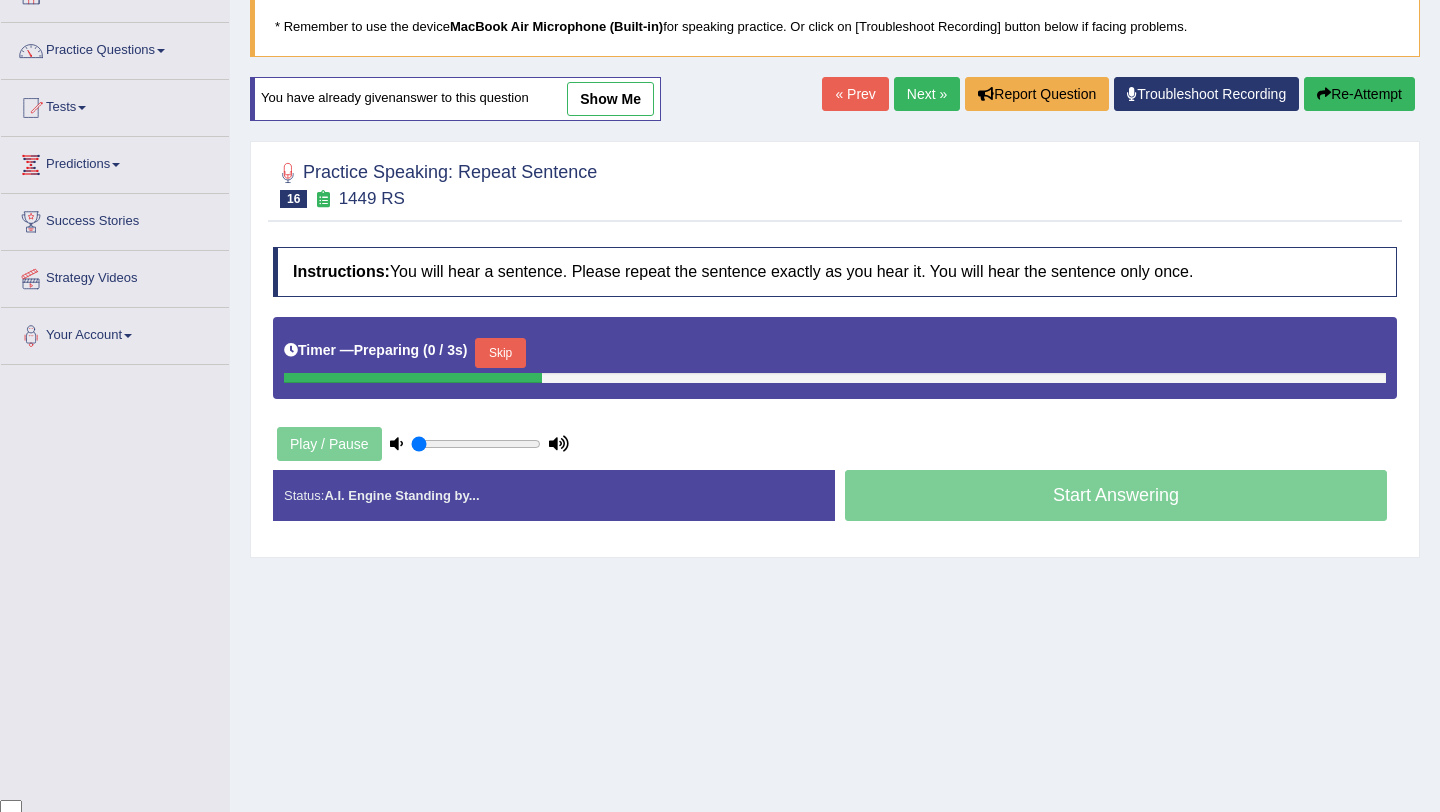 click on "Skip" at bounding box center [500, 353] 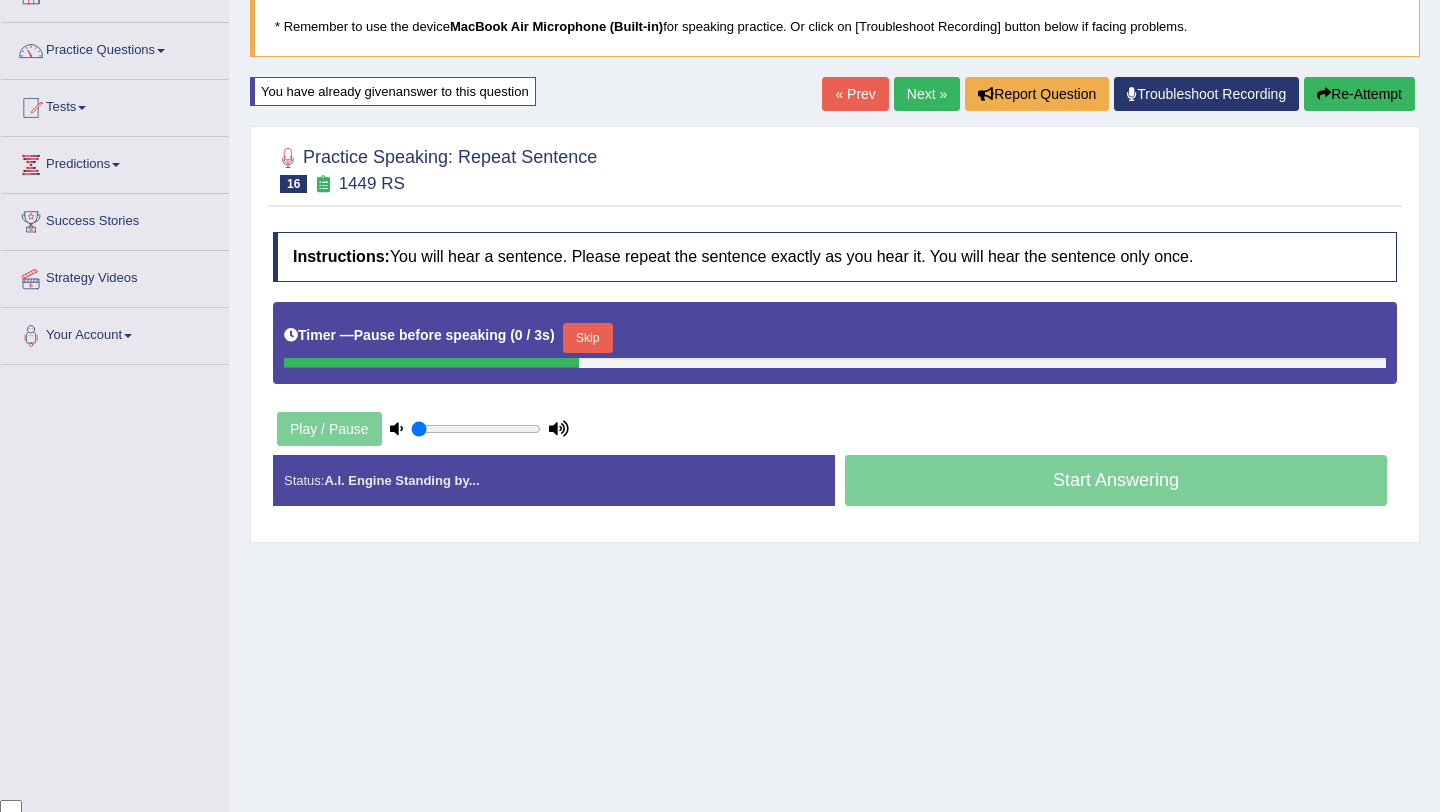 click on "Skip" at bounding box center (588, 338) 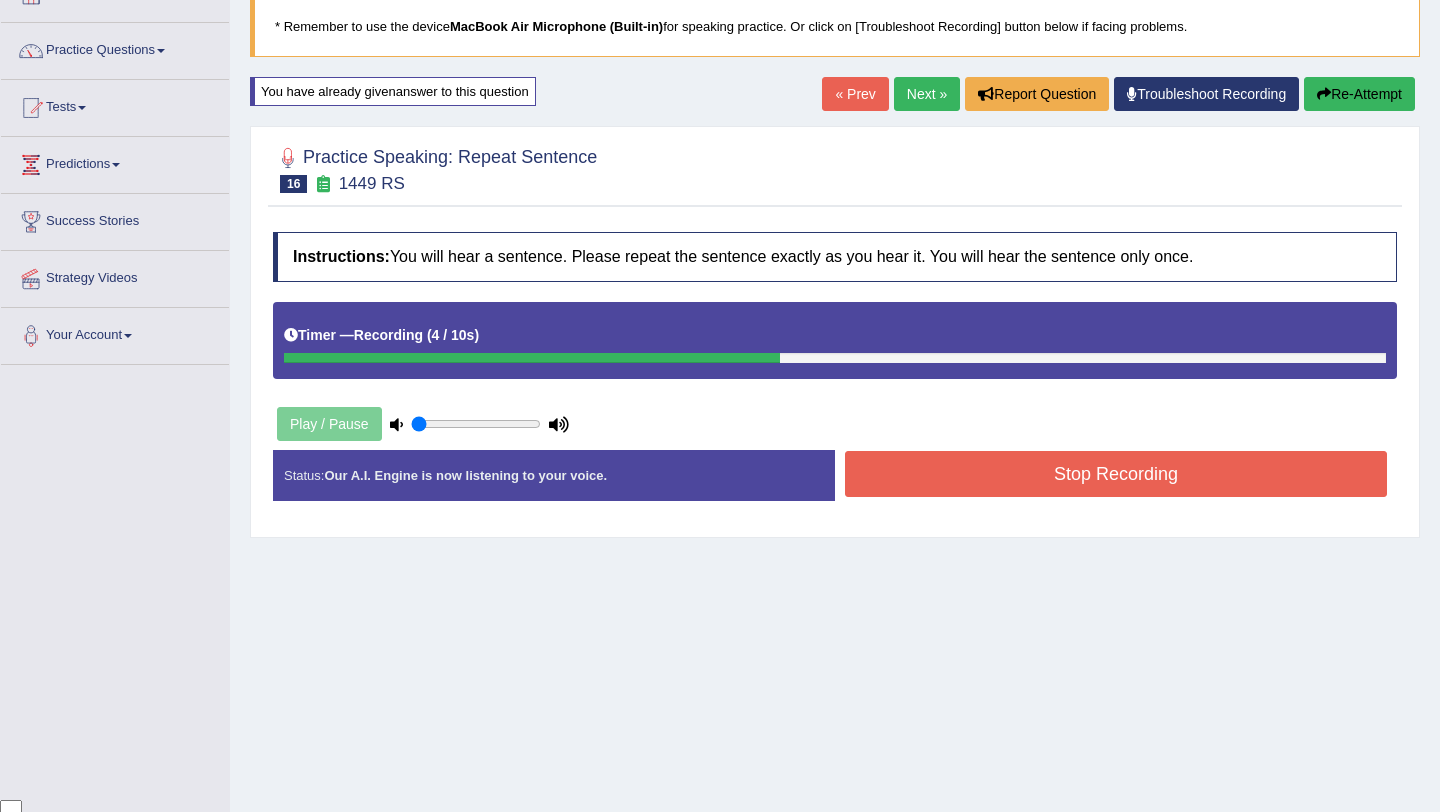 click on "Stop Recording" at bounding box center (1116, 474) 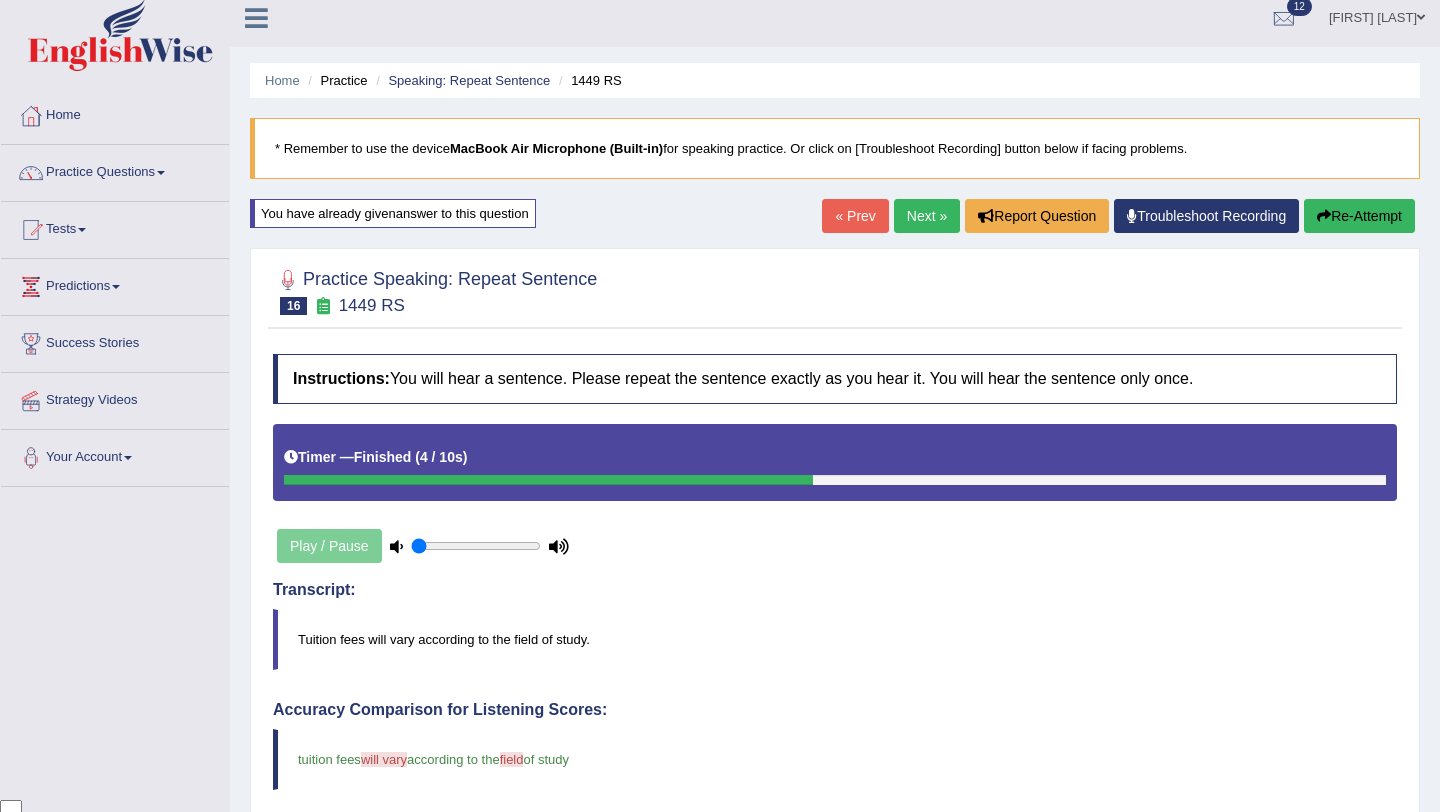 scroll, scrollTop: 0, scrollLeft: 0, axis: both 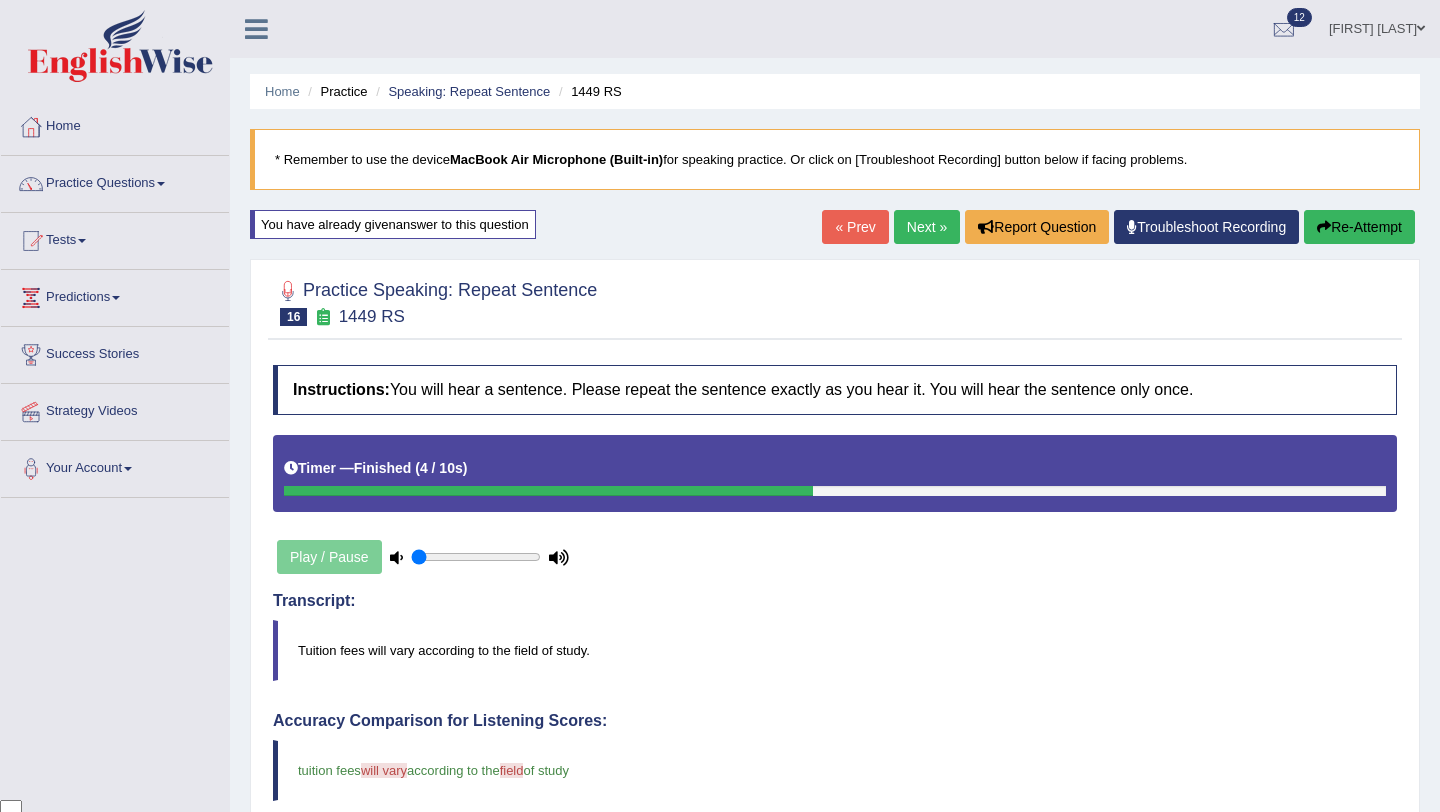 click on "Next »" at bounding box center (927, 227) 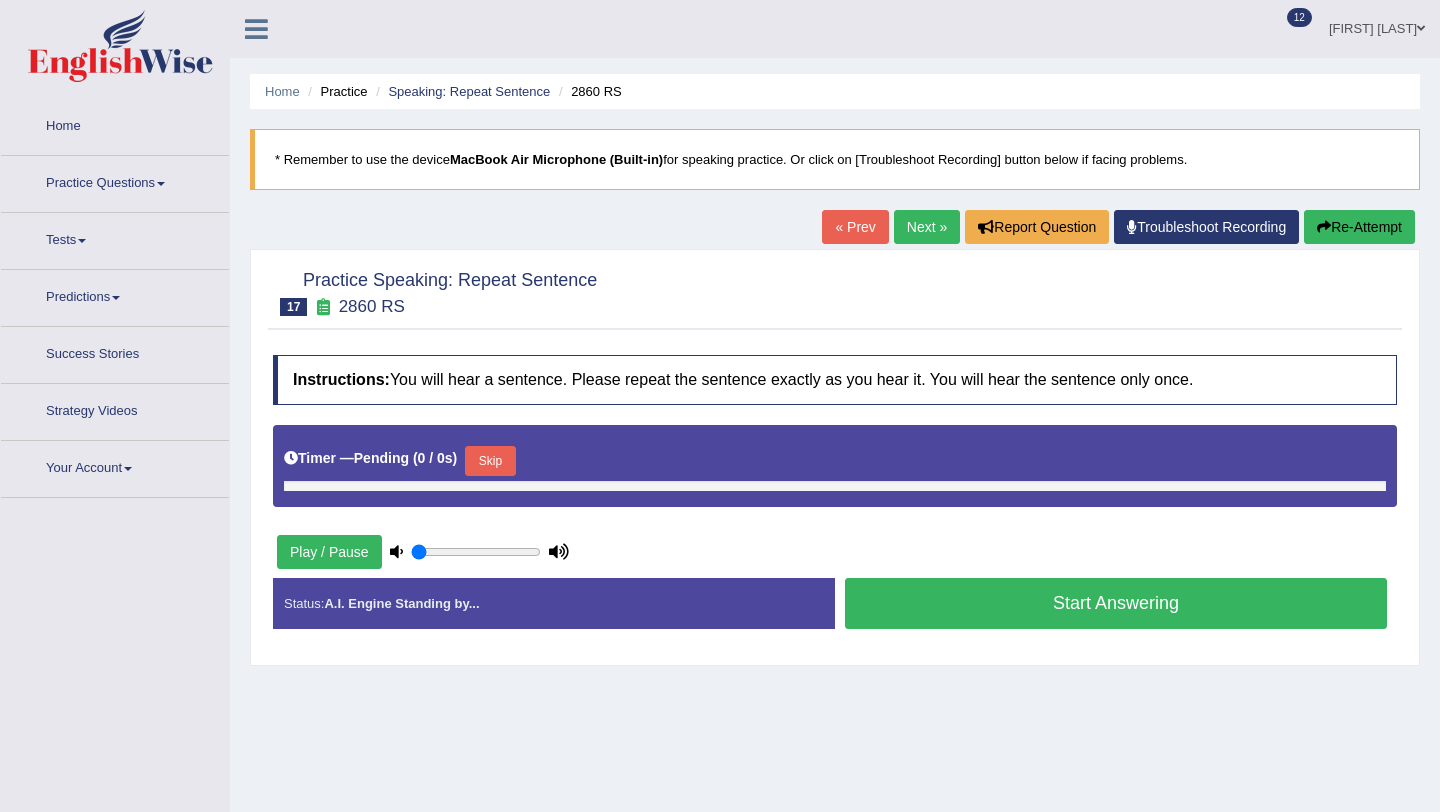 scroll, scrollTop: 0, scrollLeft: 0, axis: both 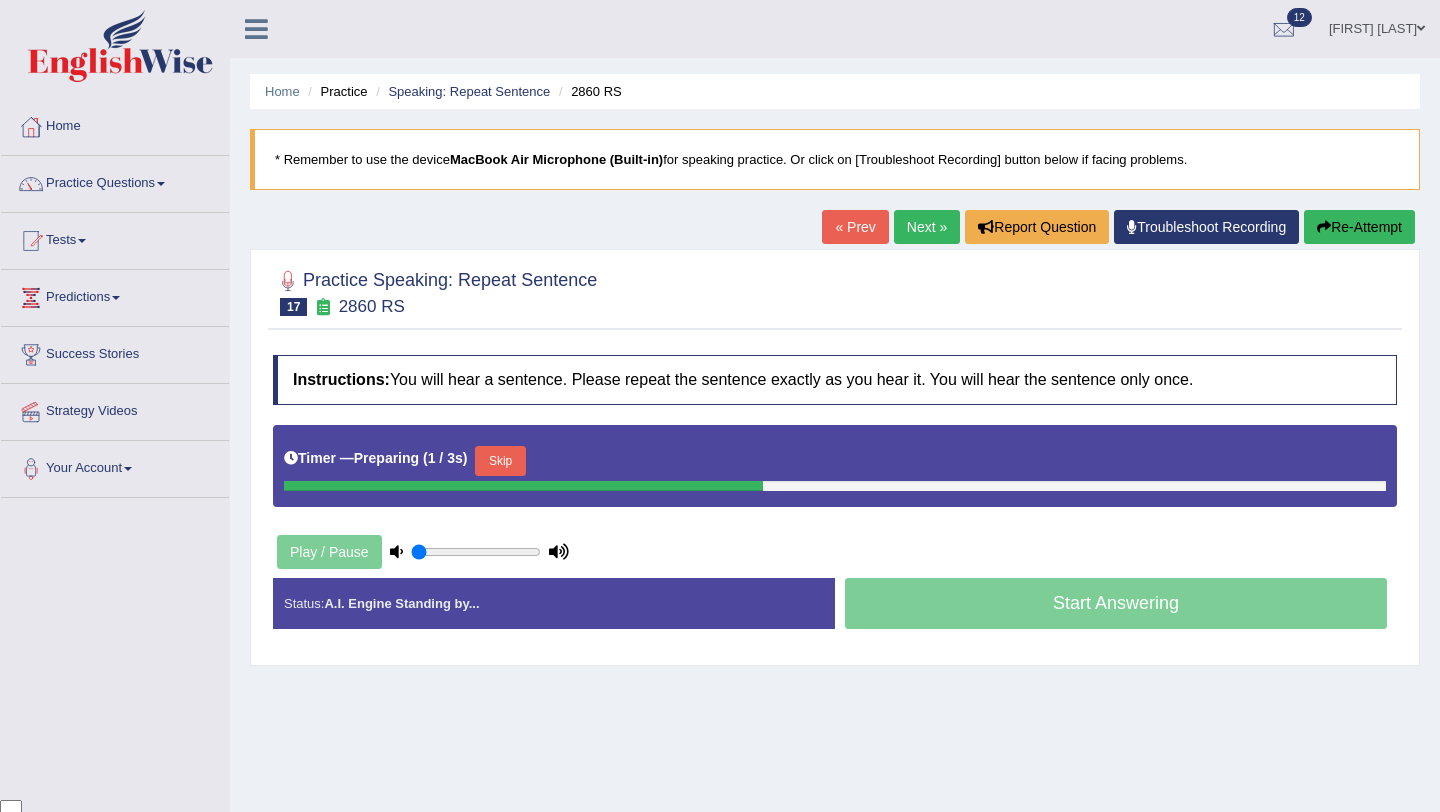 click on "Skip" at bounding box center (500, 461) 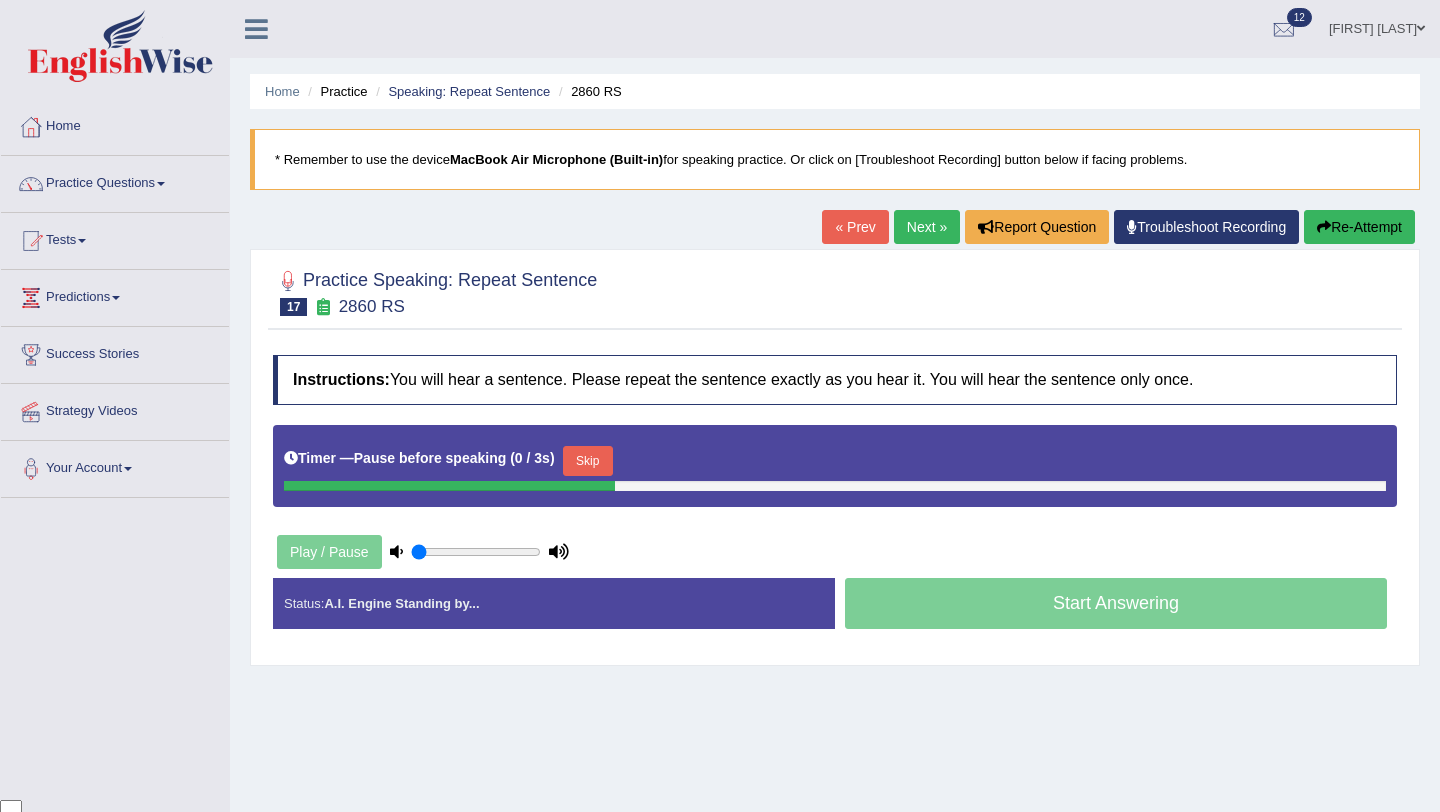 click on "Skip" at bounding box center [588, 461] 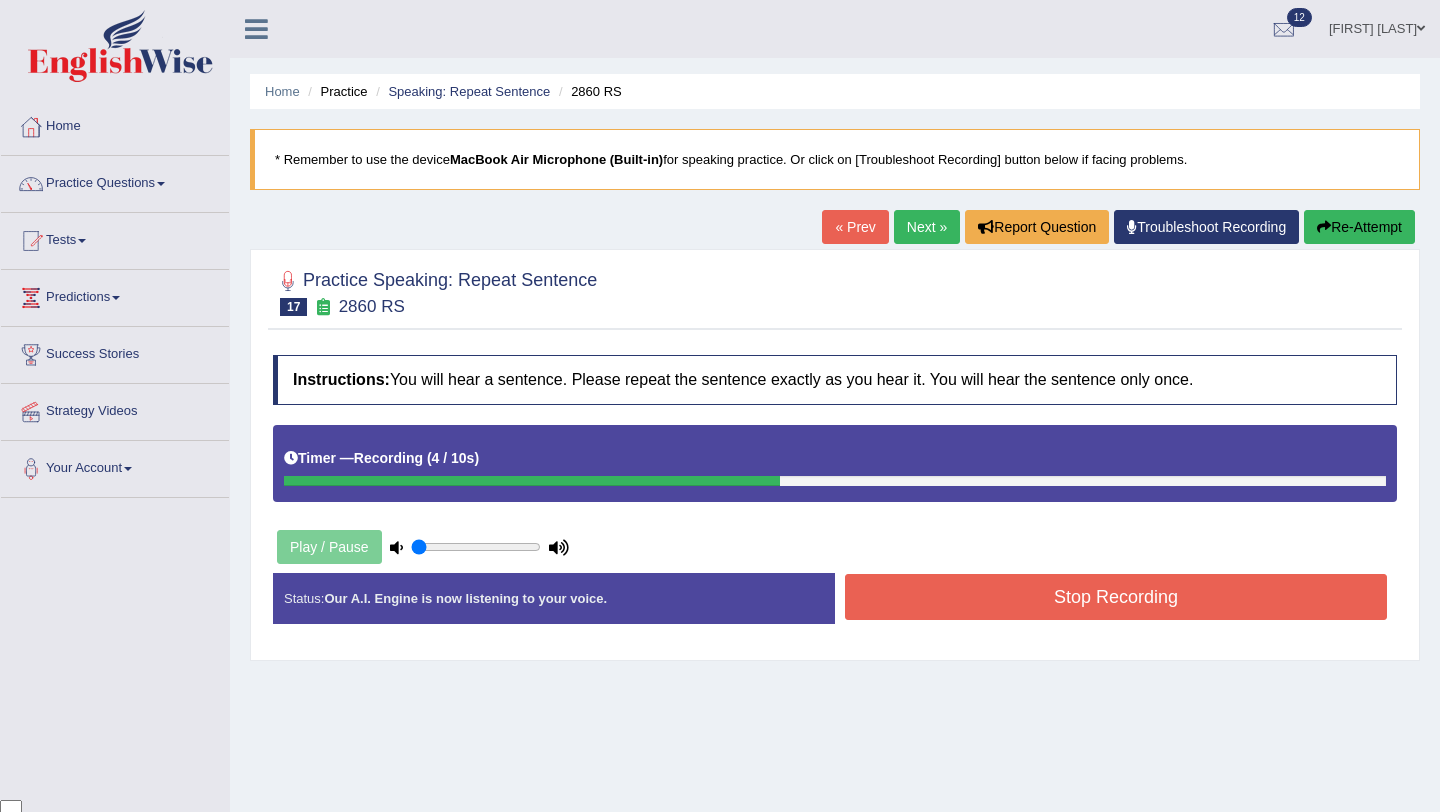 click on "Stop Recording" at bounding box center [1116, 597] 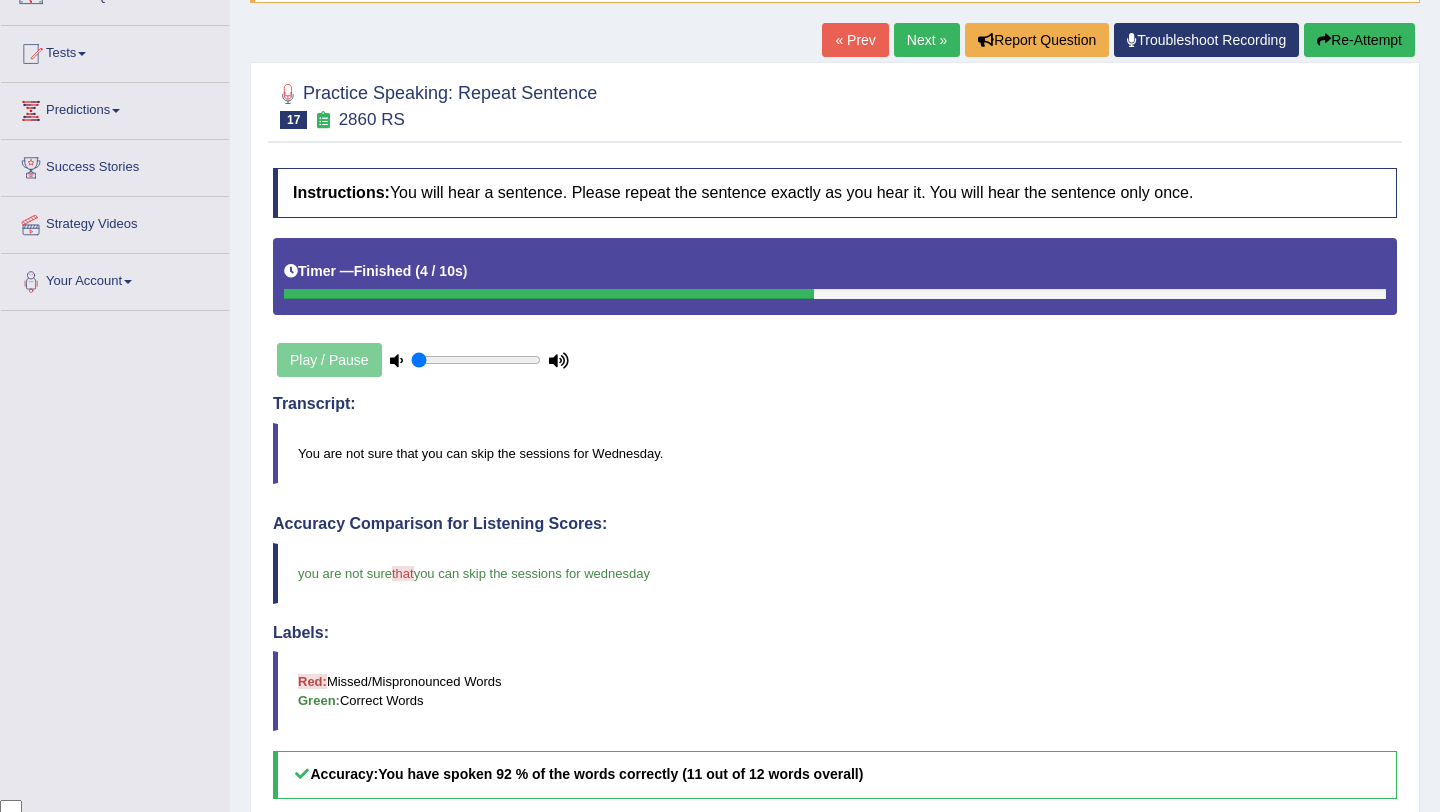 scroll, scrollTop: 0, scrollLeft: 0, axis: both 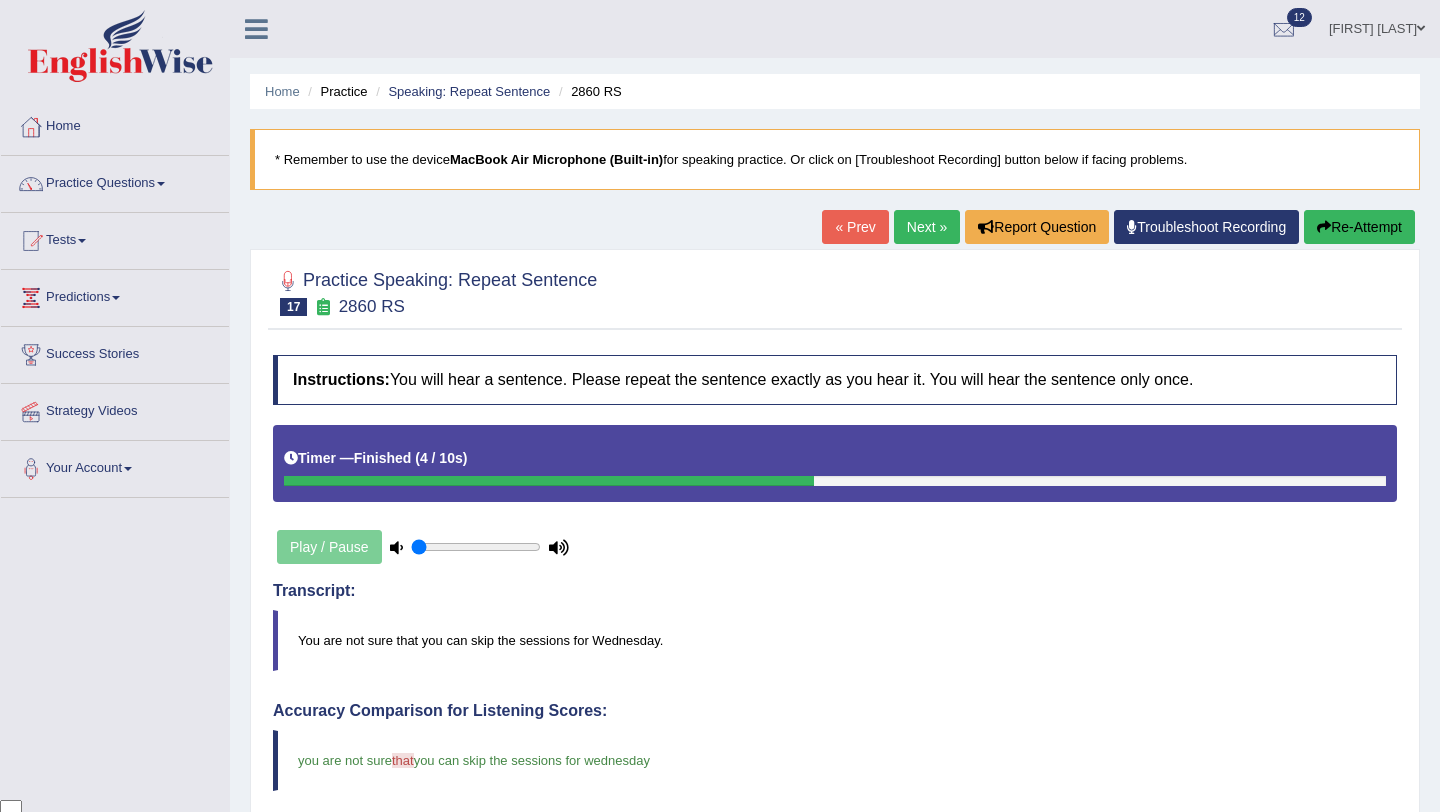 click on "Next »" at bounding box center (927, 227) 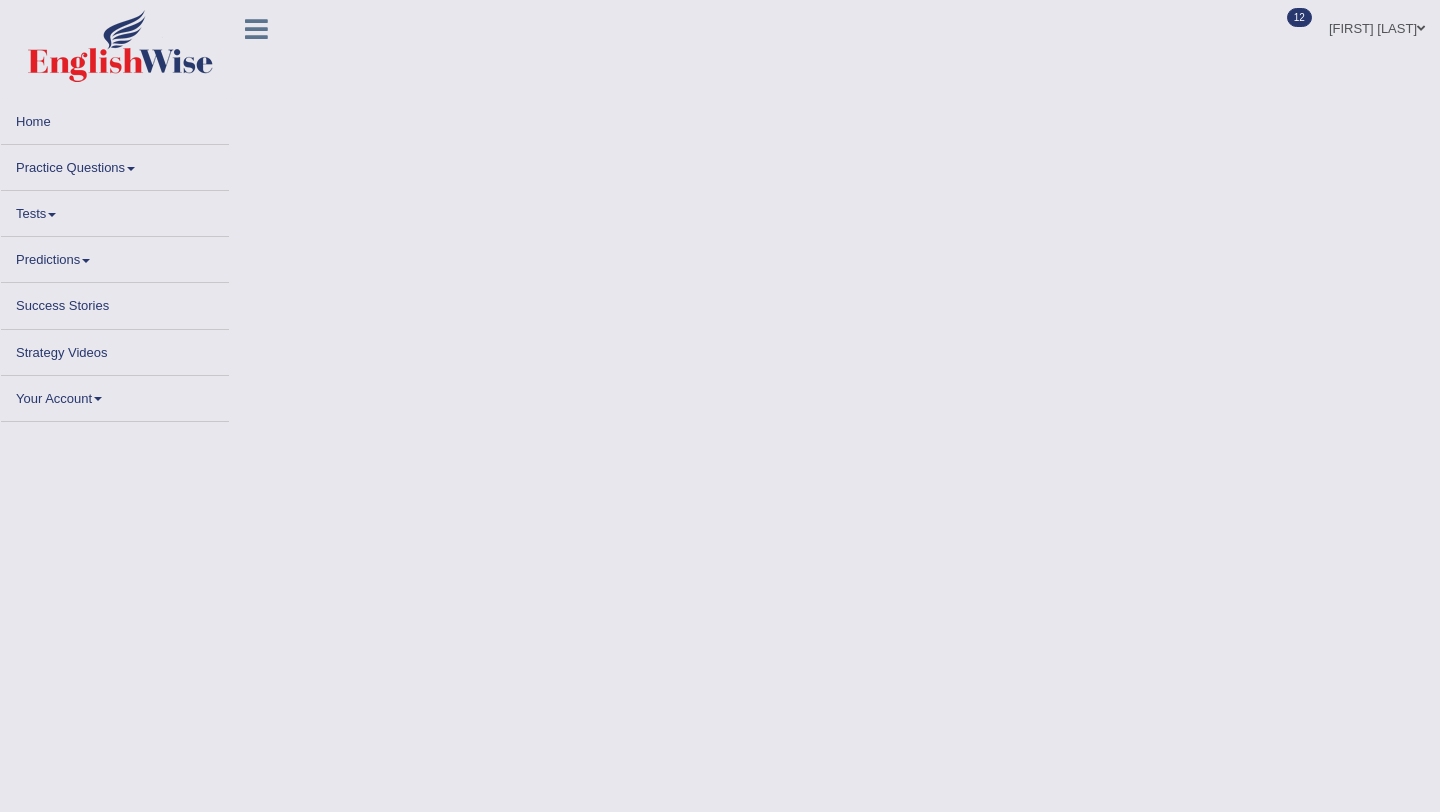 scroll, scrollTop: 0, scrollLeft: 0, axis: both 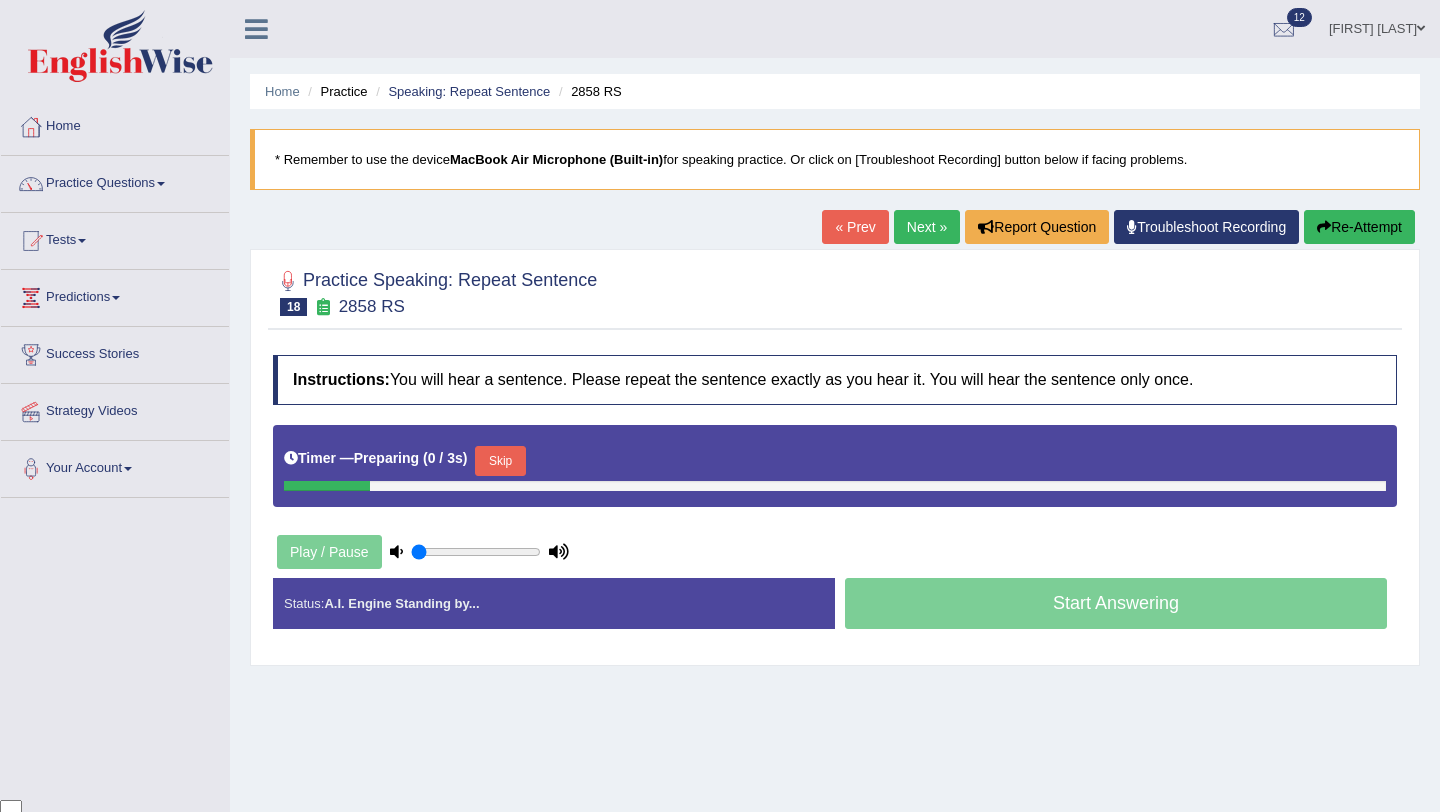click on "Skip" at bounding box center [500, 461] 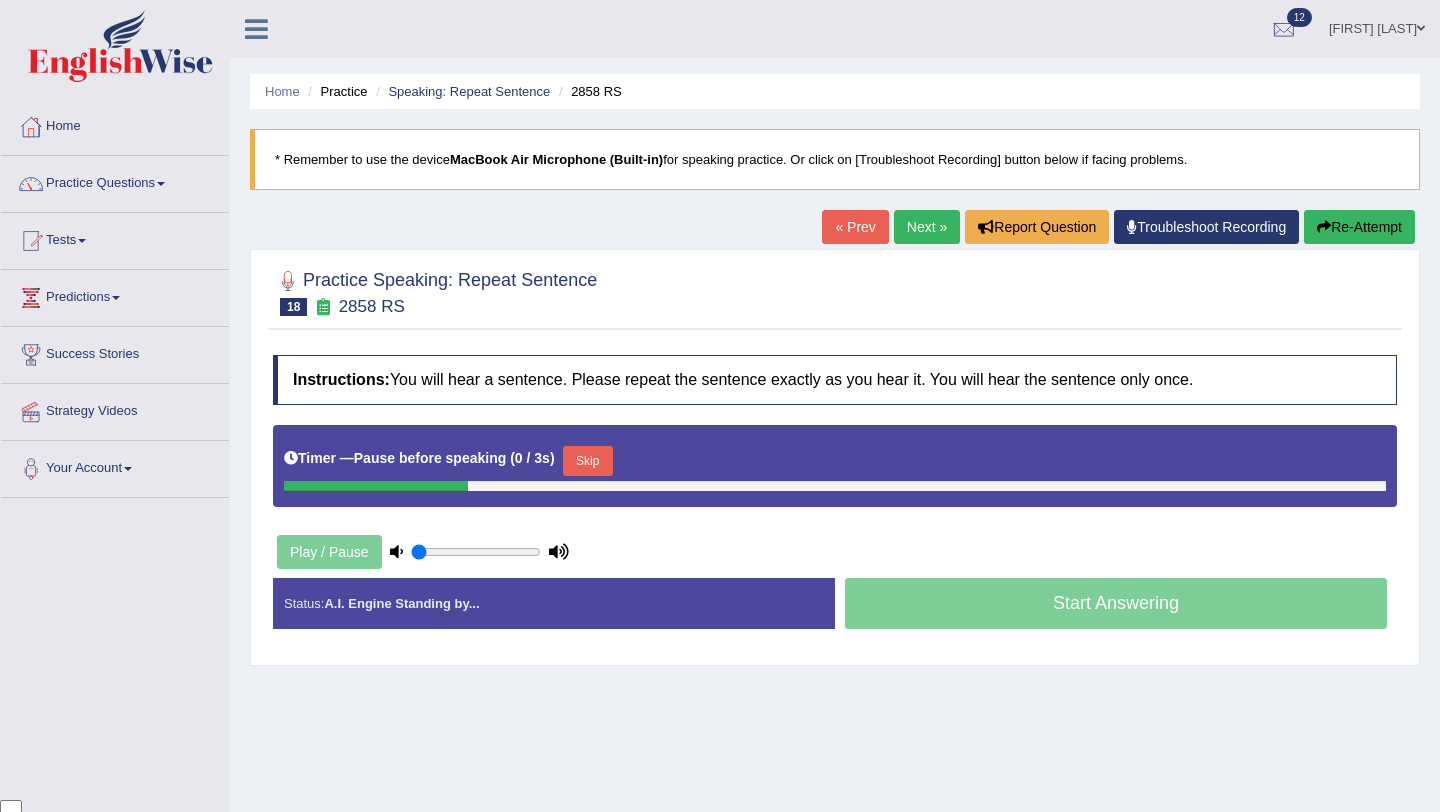 click on "Timer —  Pause before speaking   ( 0 / 3s ) Skip" at bounding box center [835, 461] 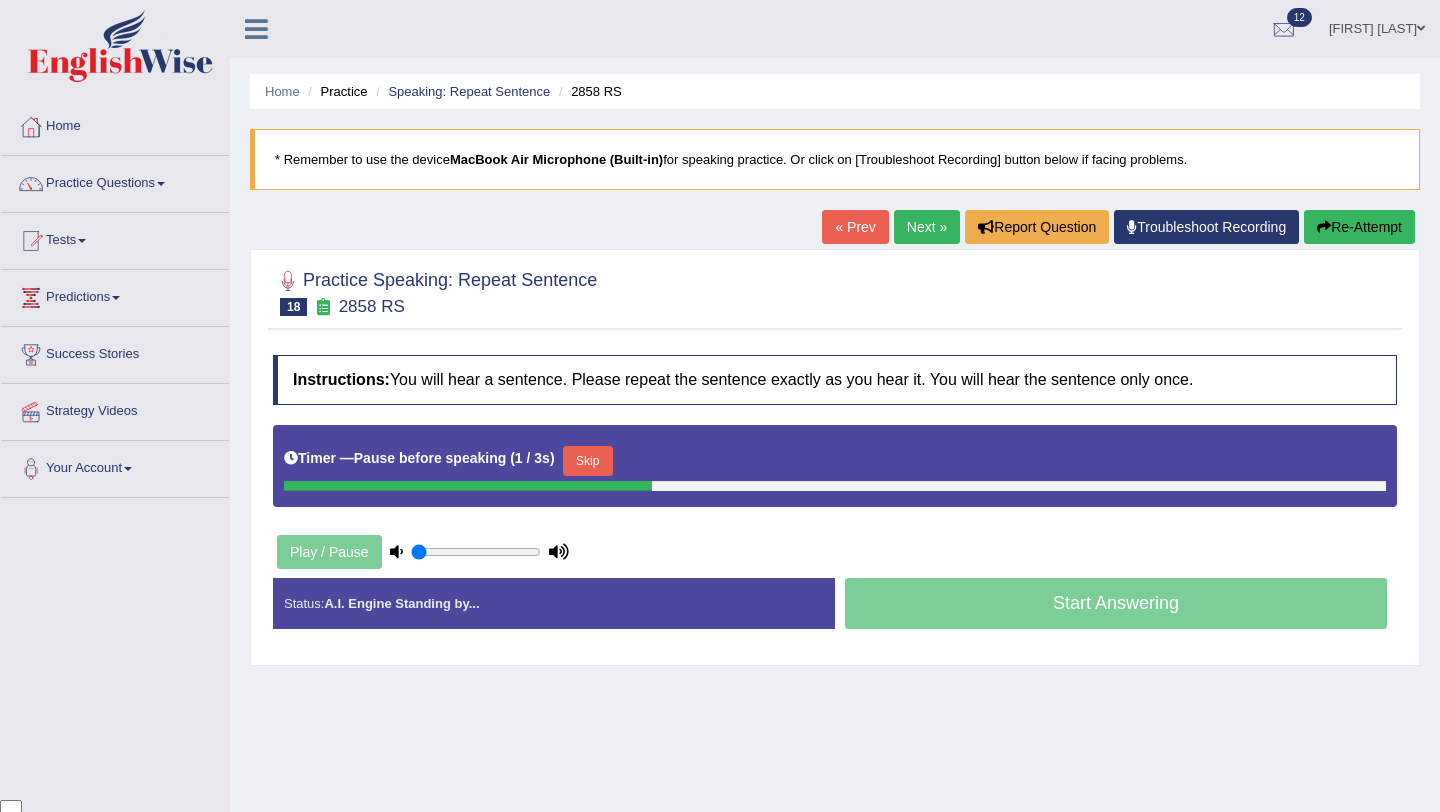 click on "Skip" at bounding box center (588, 461) 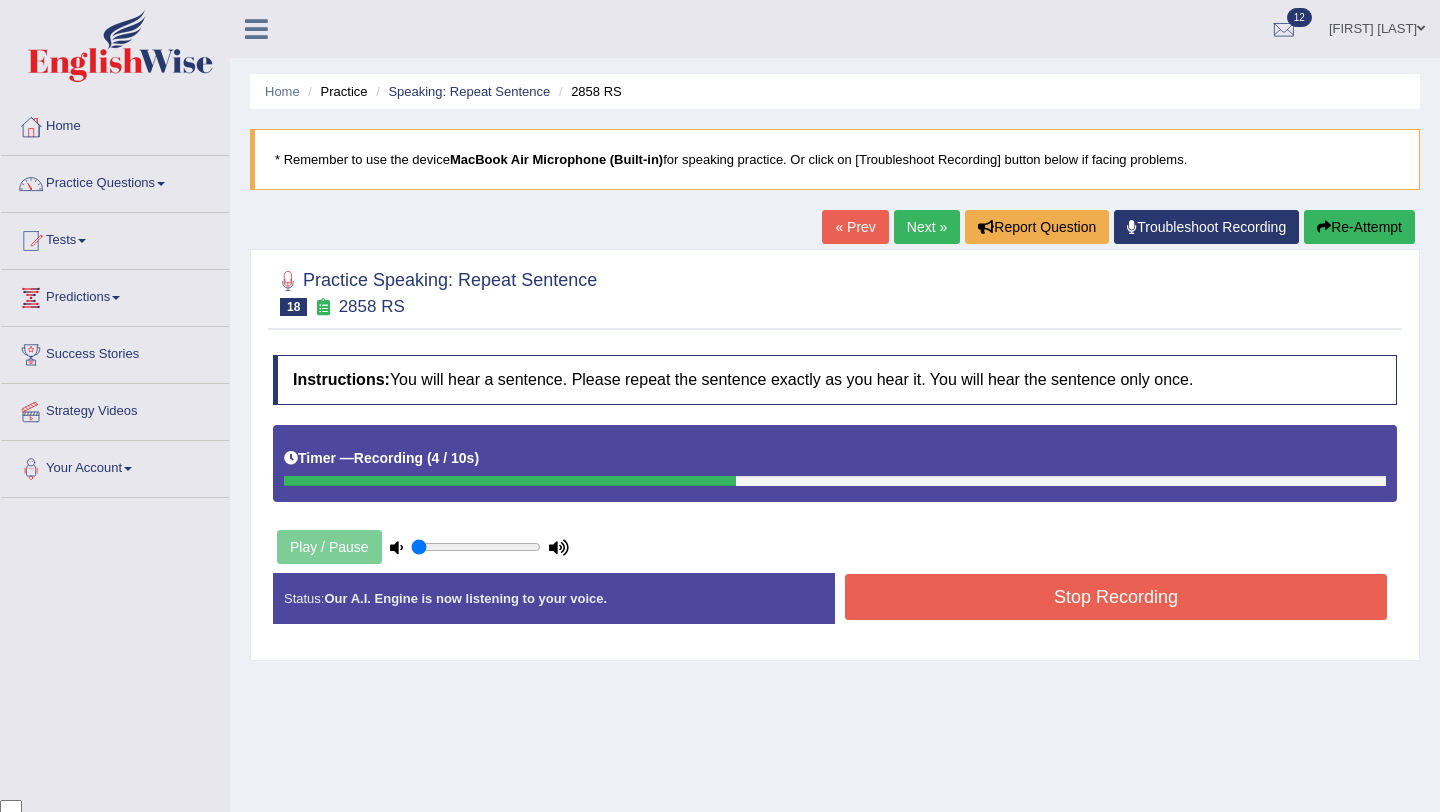 click on "Stop Recording" at bounding box center (1116, 597) 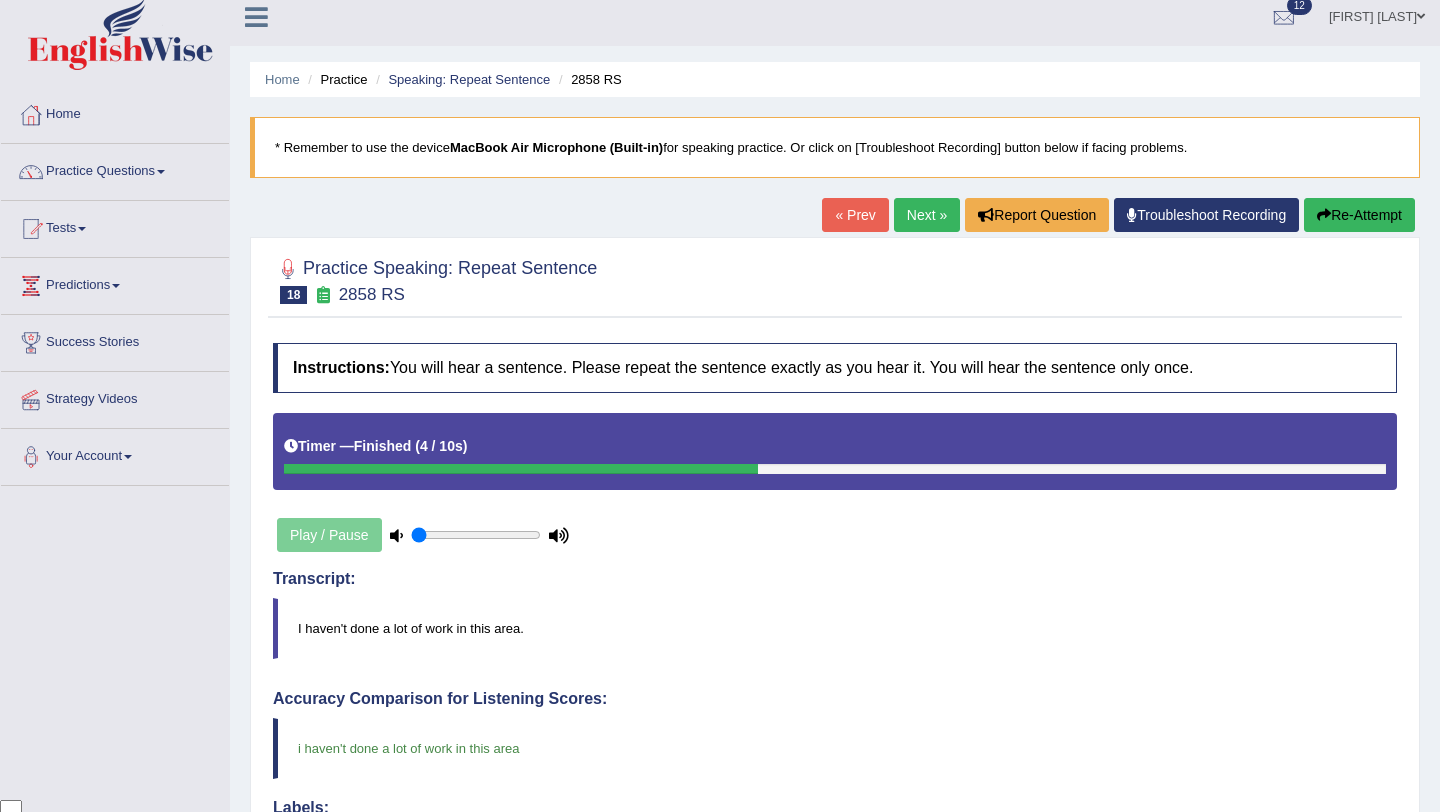 scroll, scrollTop: 5, scrollLeft: 0, axis: vertical 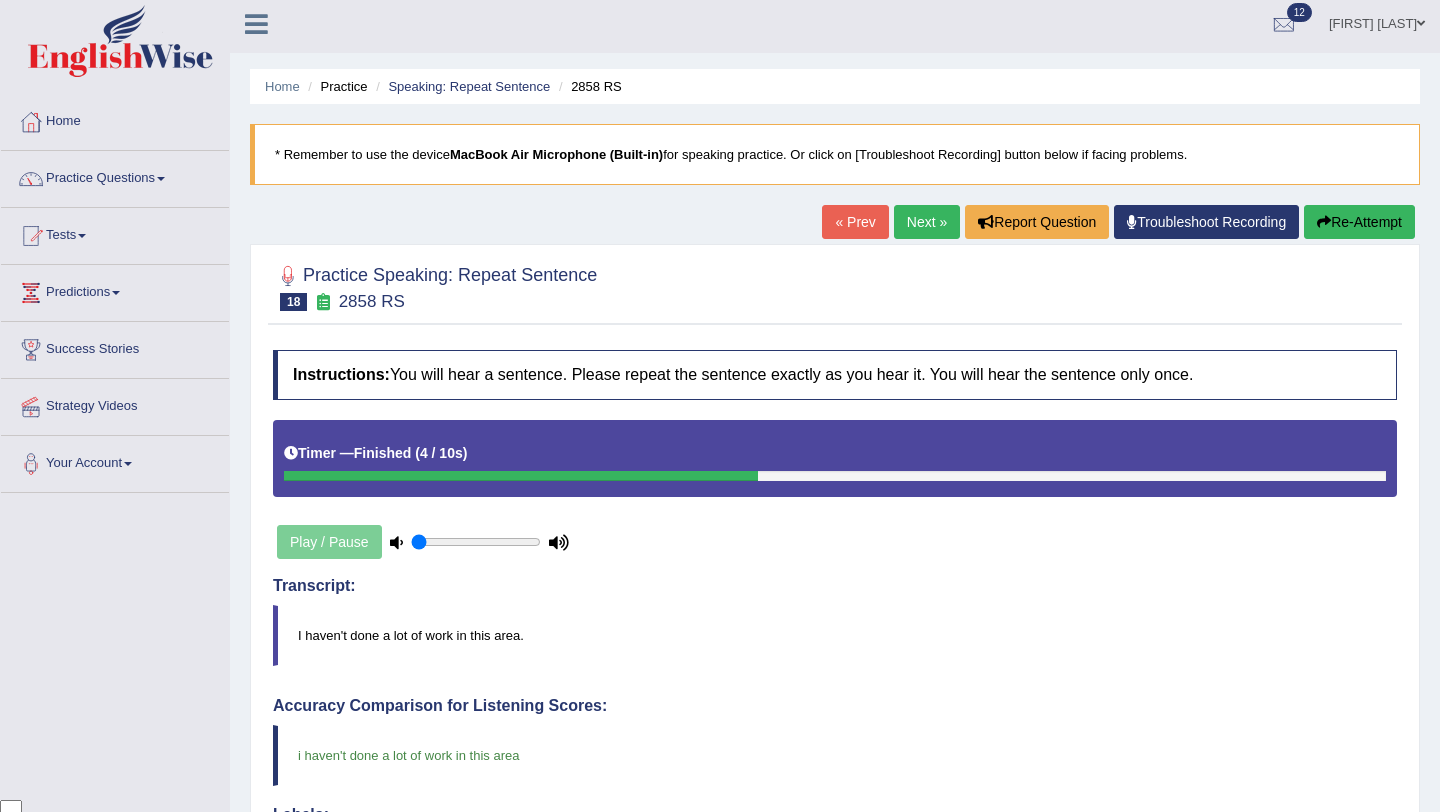 click on "Next »" at bounding box center (927, 222) 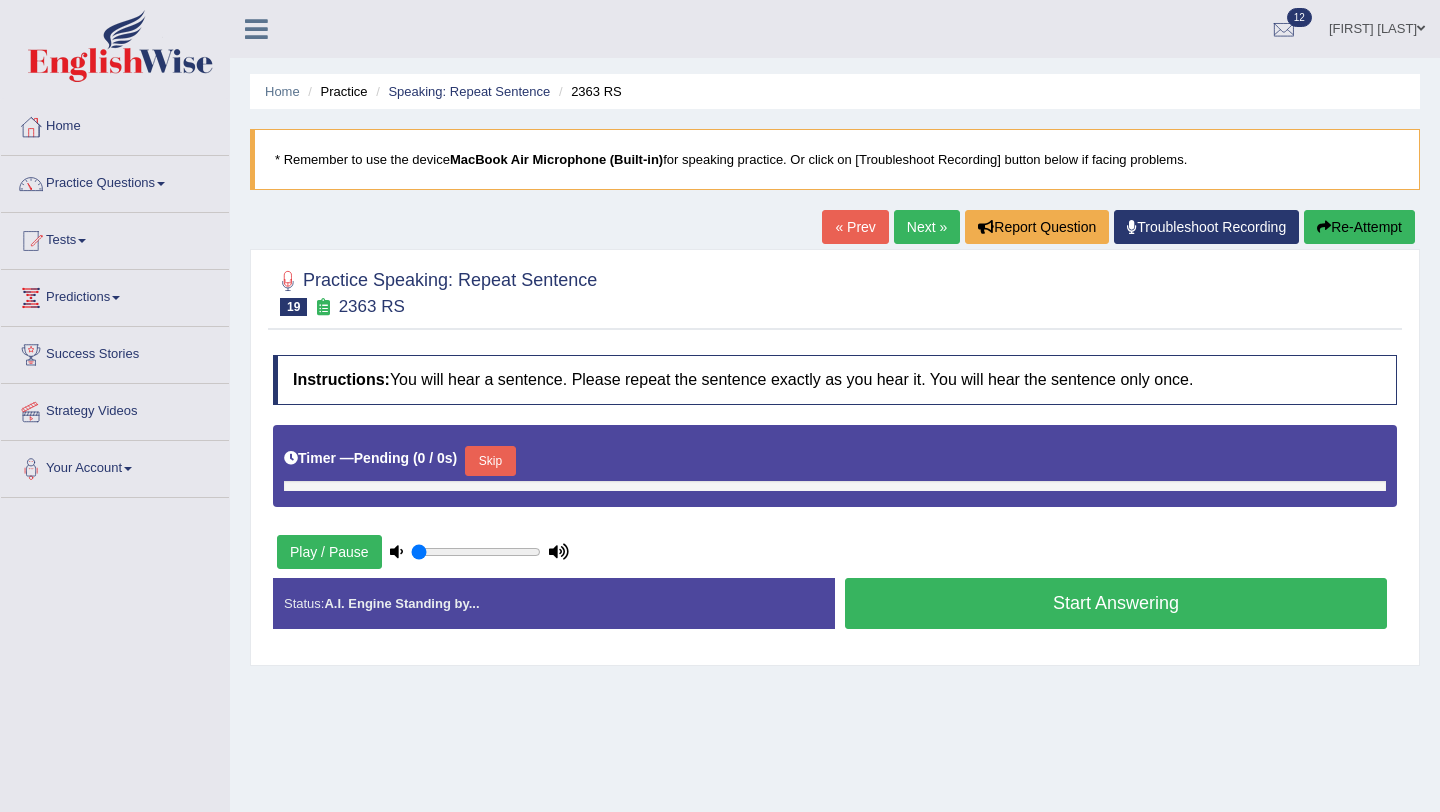 scroll, scrollTop: 0, scrollLeft: 0, axis: both 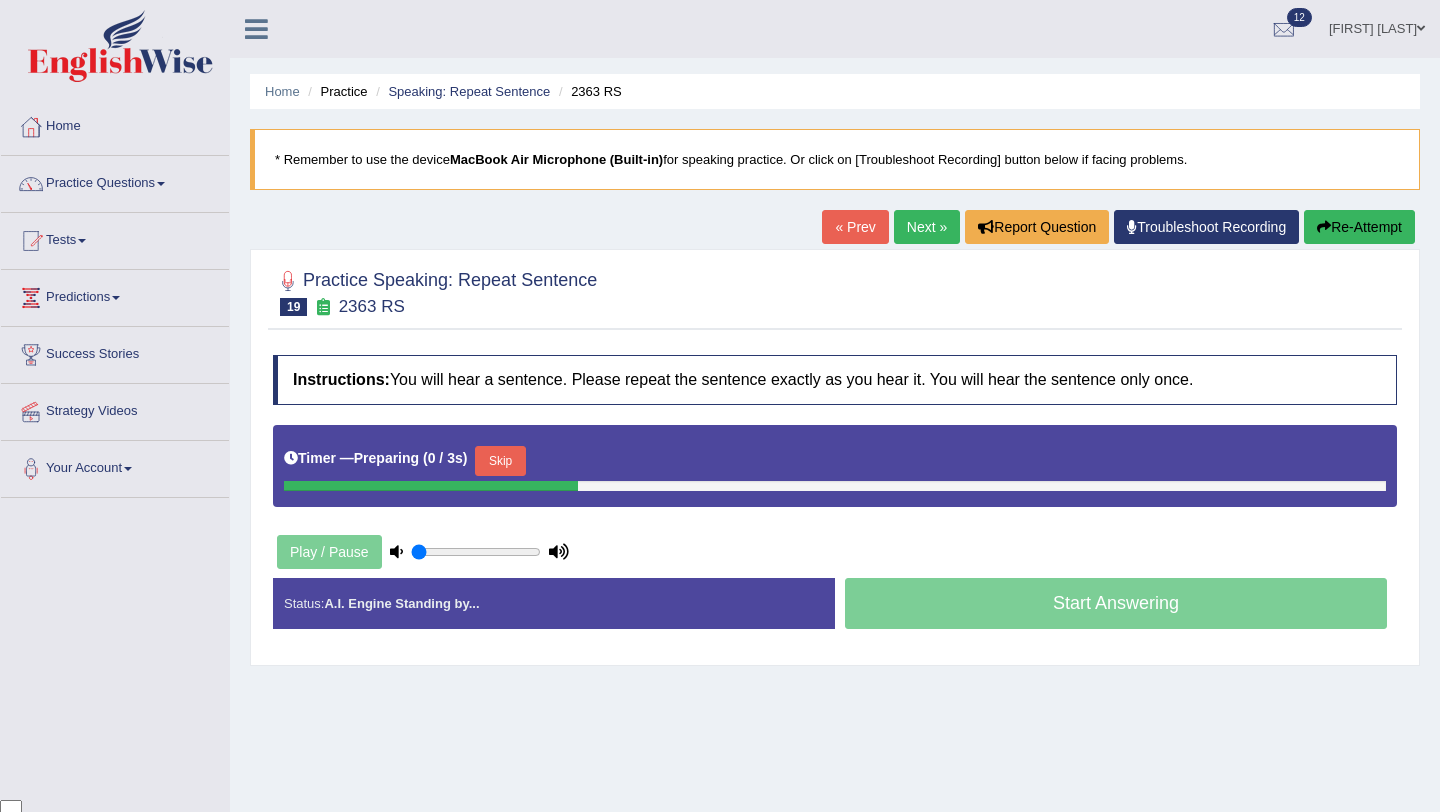 click on "Skip" at bounding box center (500, 461) 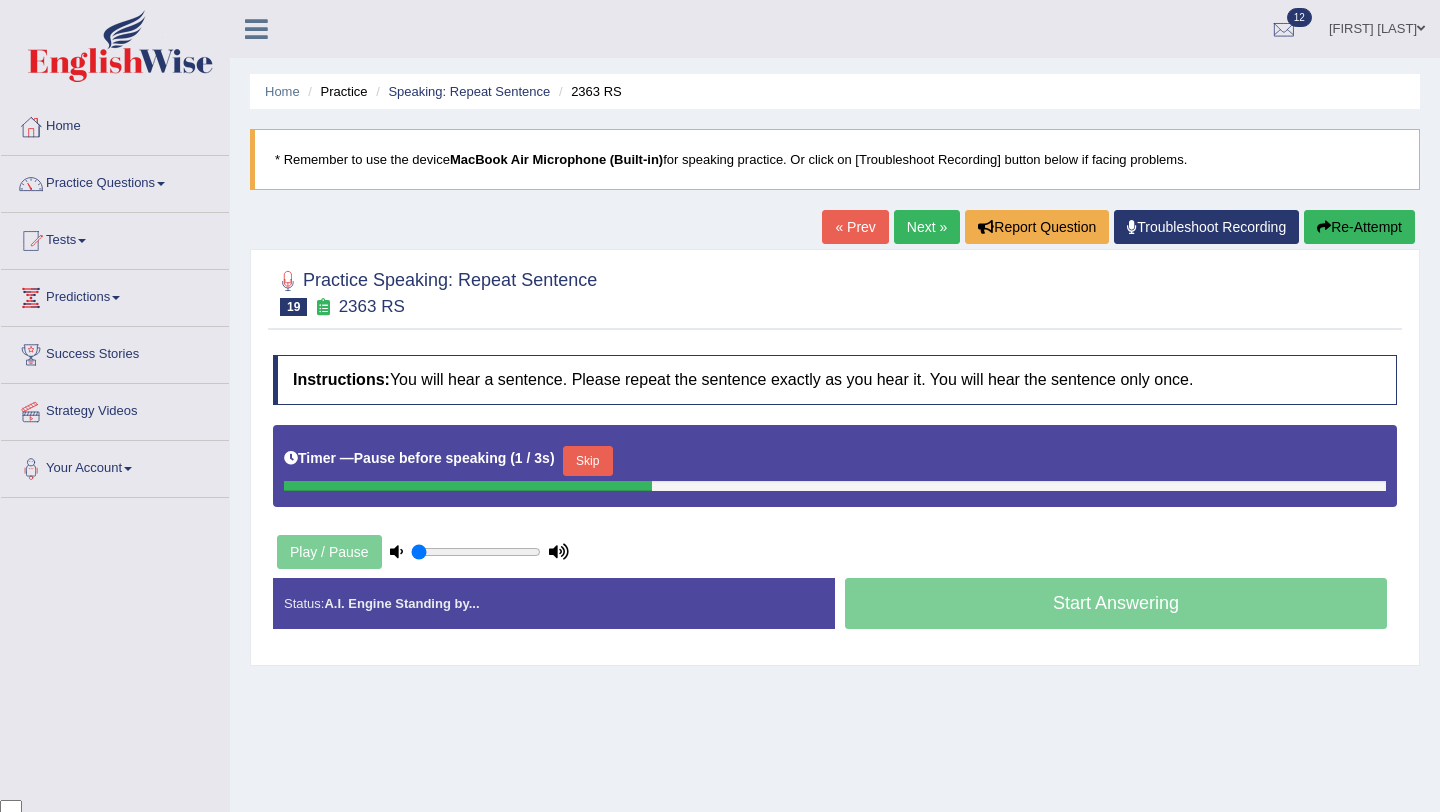 click on "Skip" at bounding box center [588, 461] 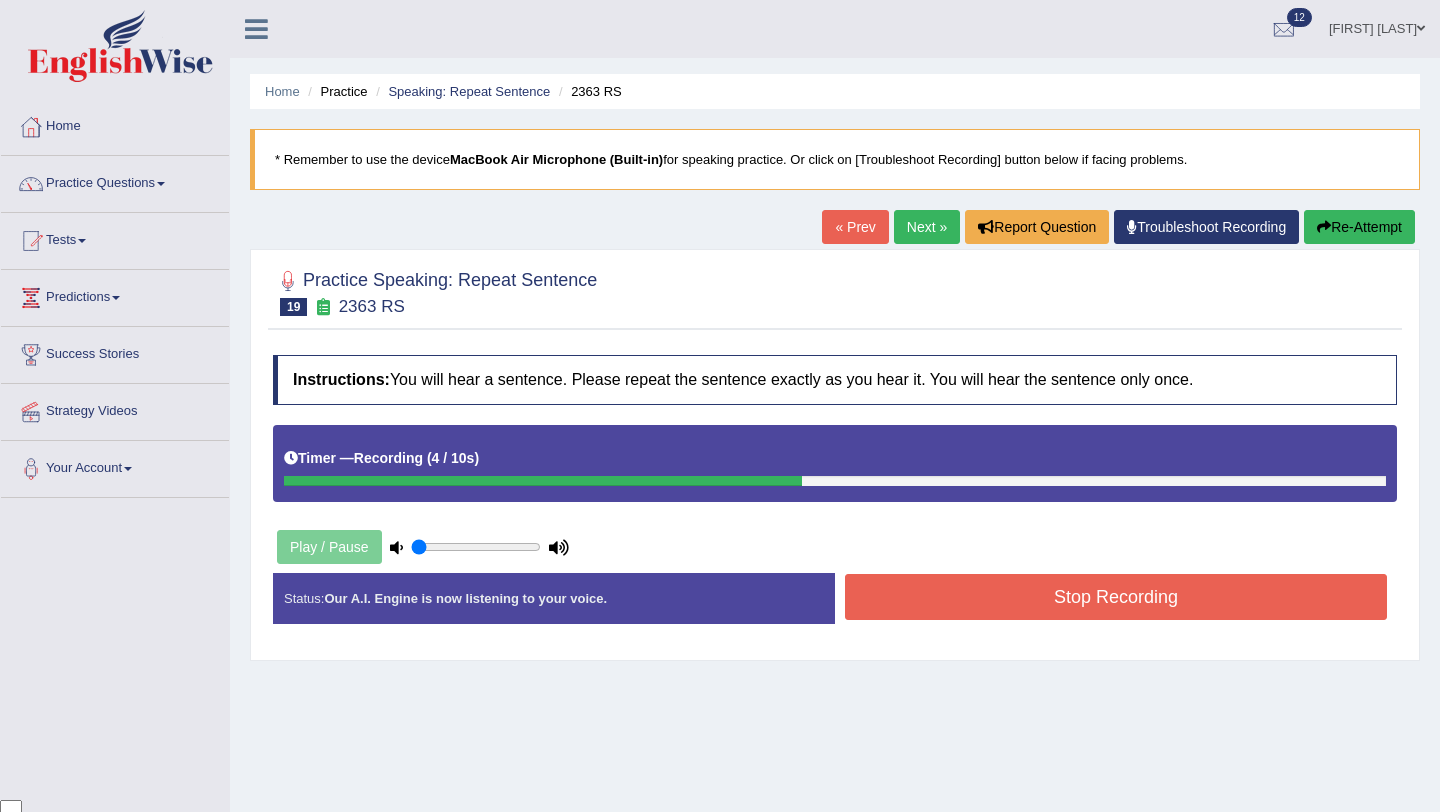 click on "Stop Recording" at bounding box center (1116, 597) 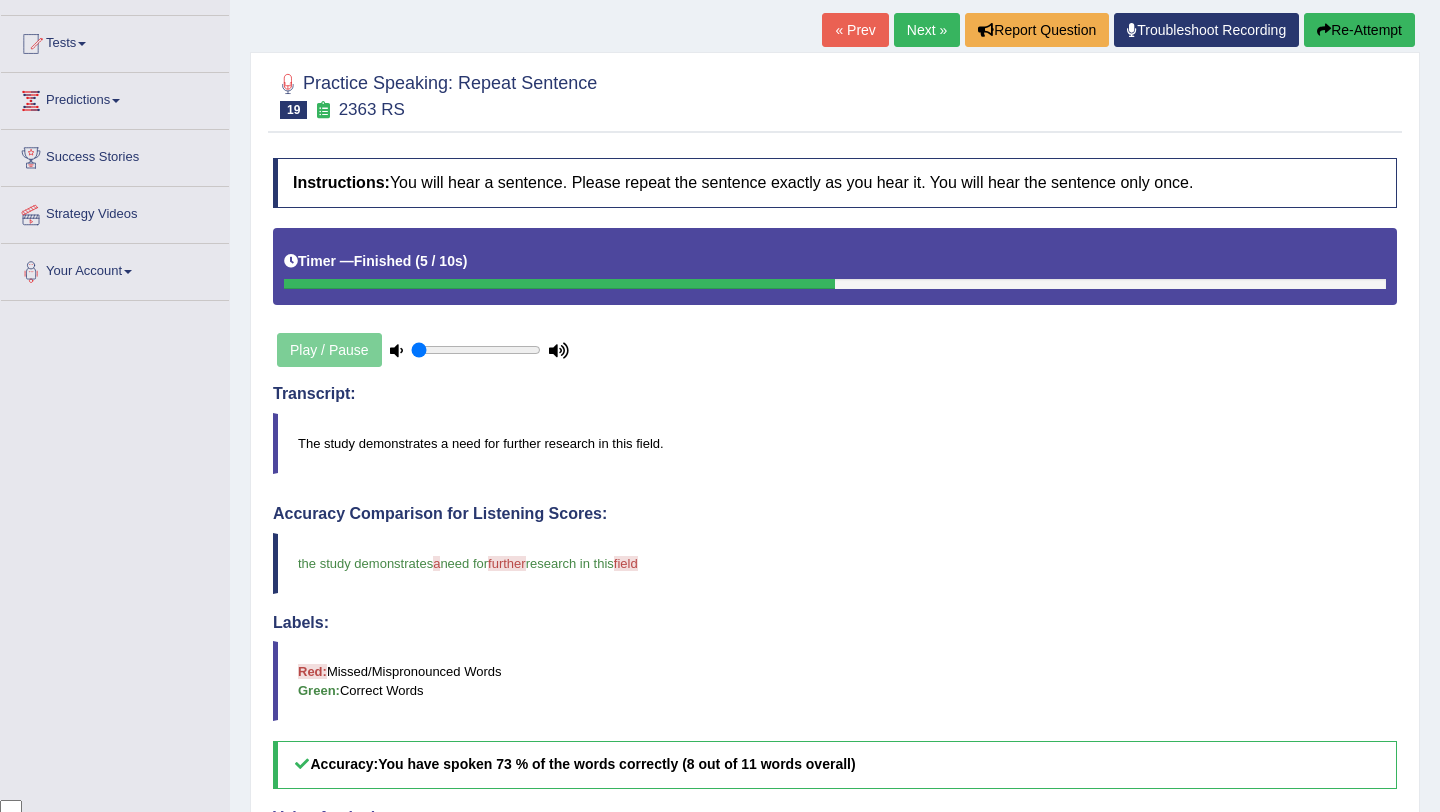 scroll, scrollTop: 0, scrollLeft: 0, axis: both 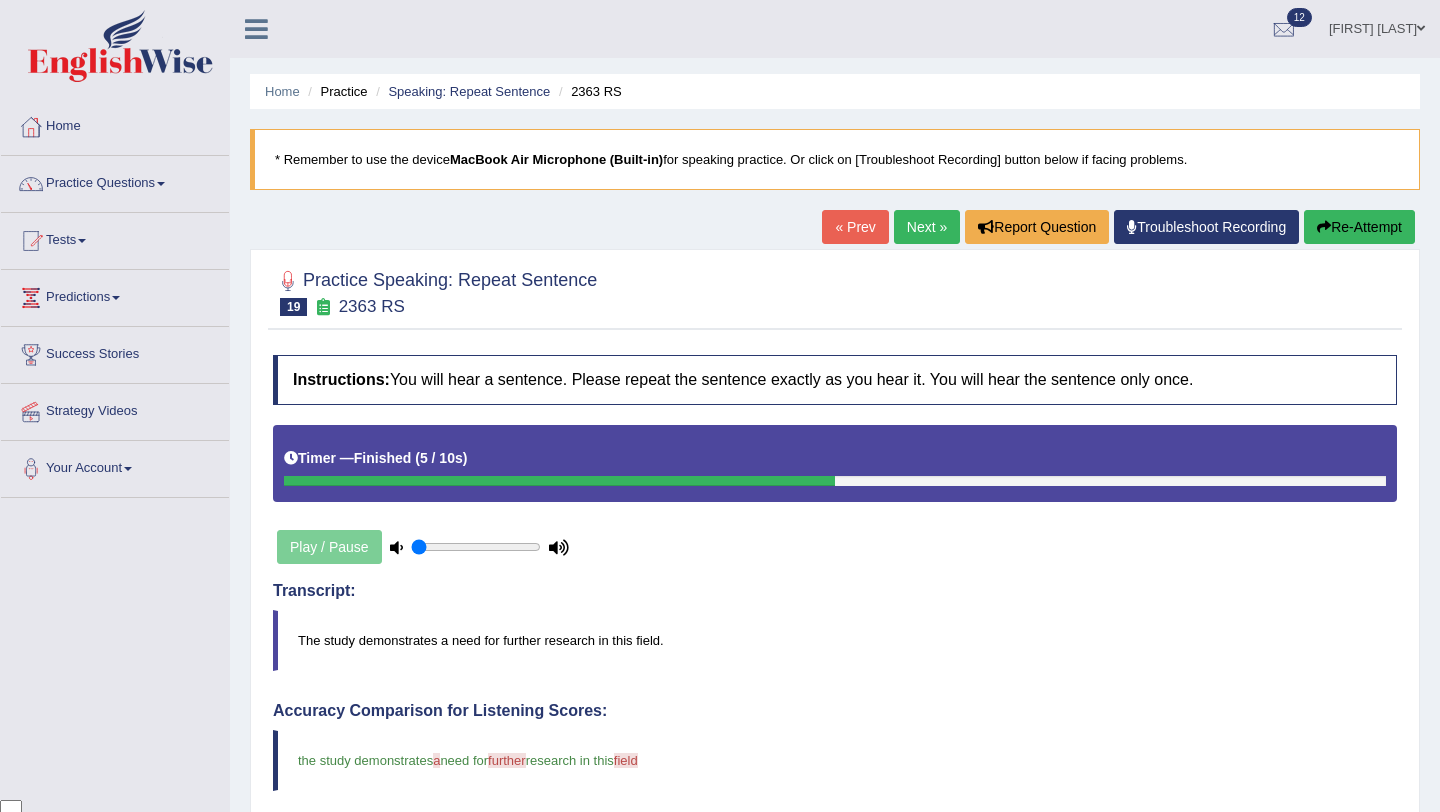 click on "Next »" at bounding box center (927, 227) 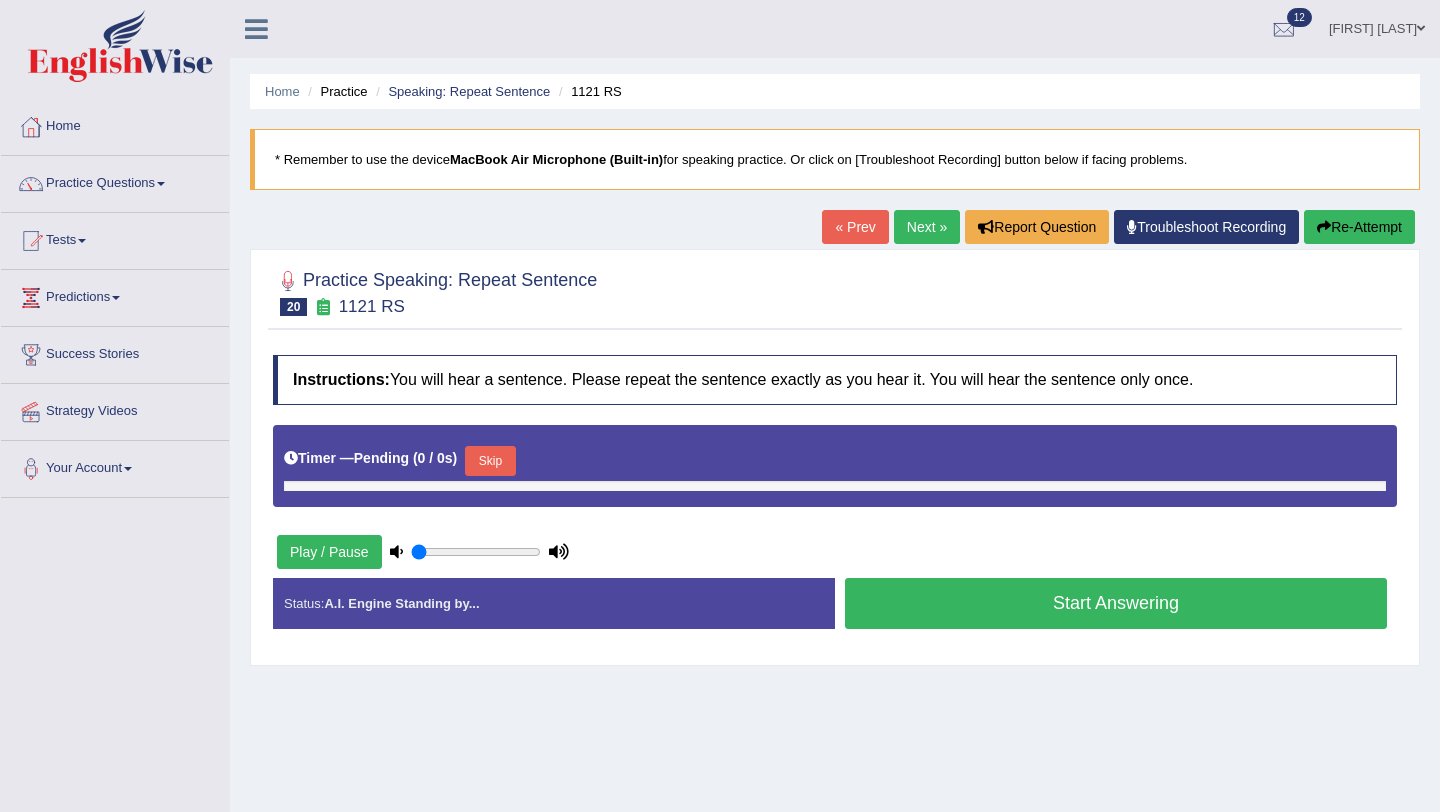 scroll, scrollTop: 0, scrollLeft: 0, axis: both 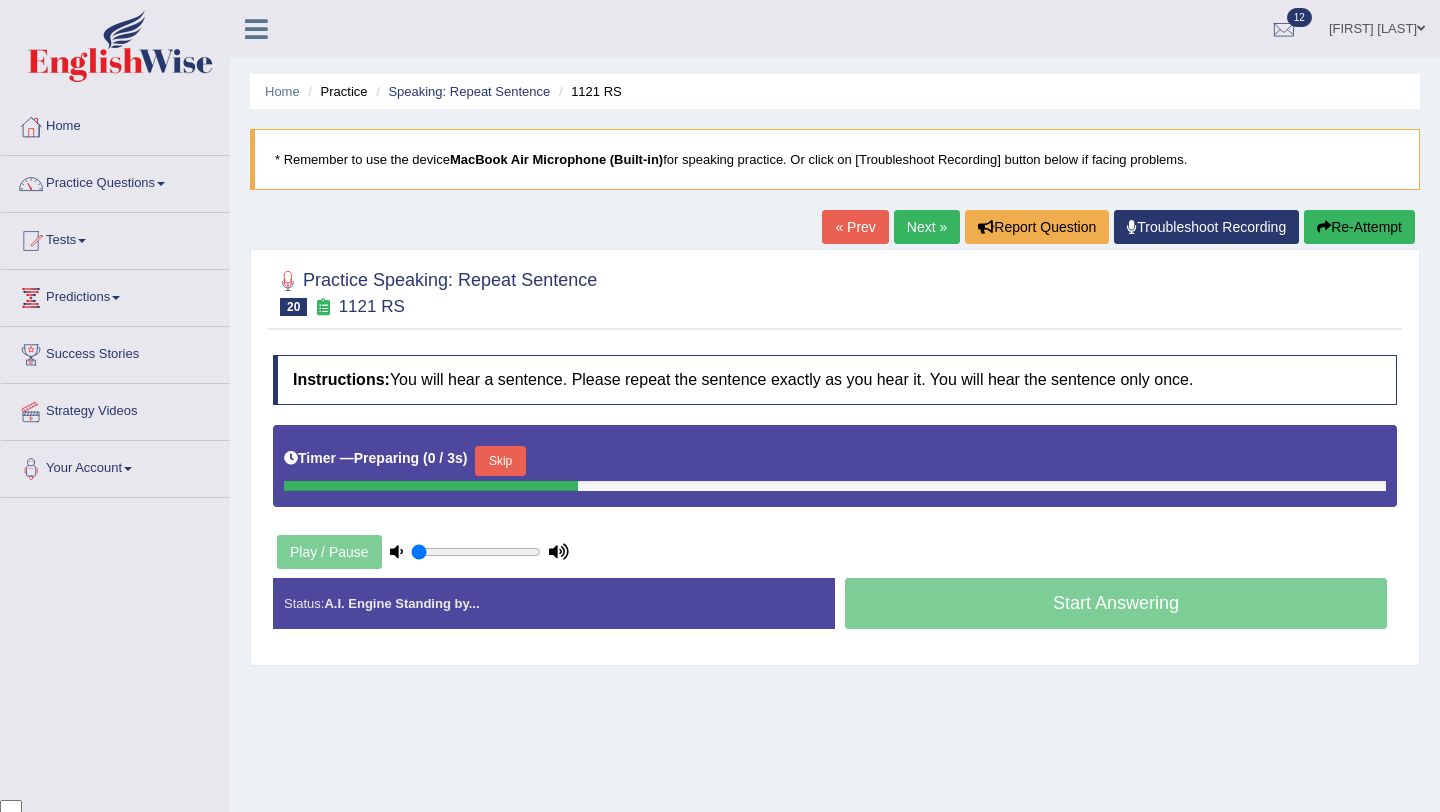 click on "Skip" at bounding box center [500, 461] 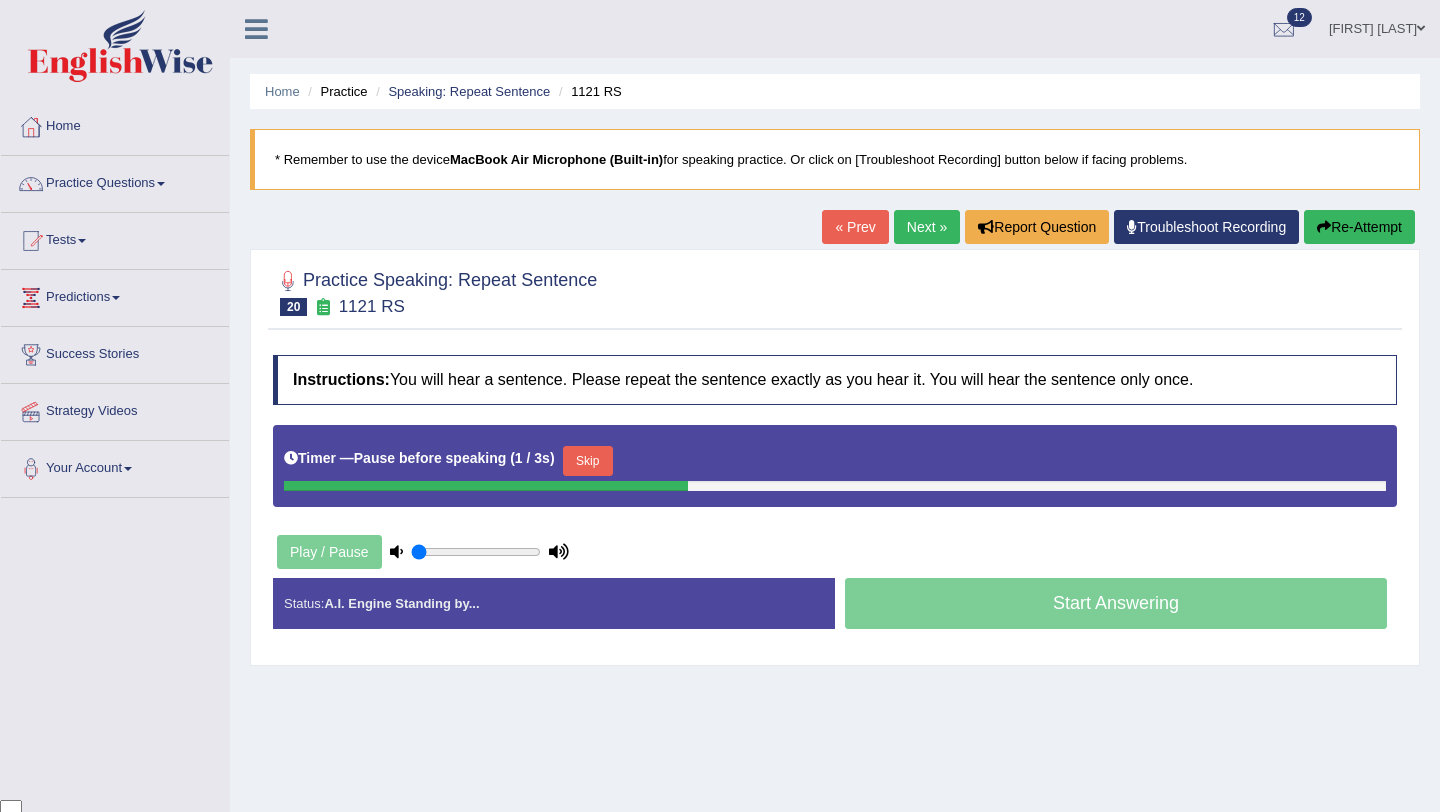 click on "Skip" at bounding box center [588, 461] 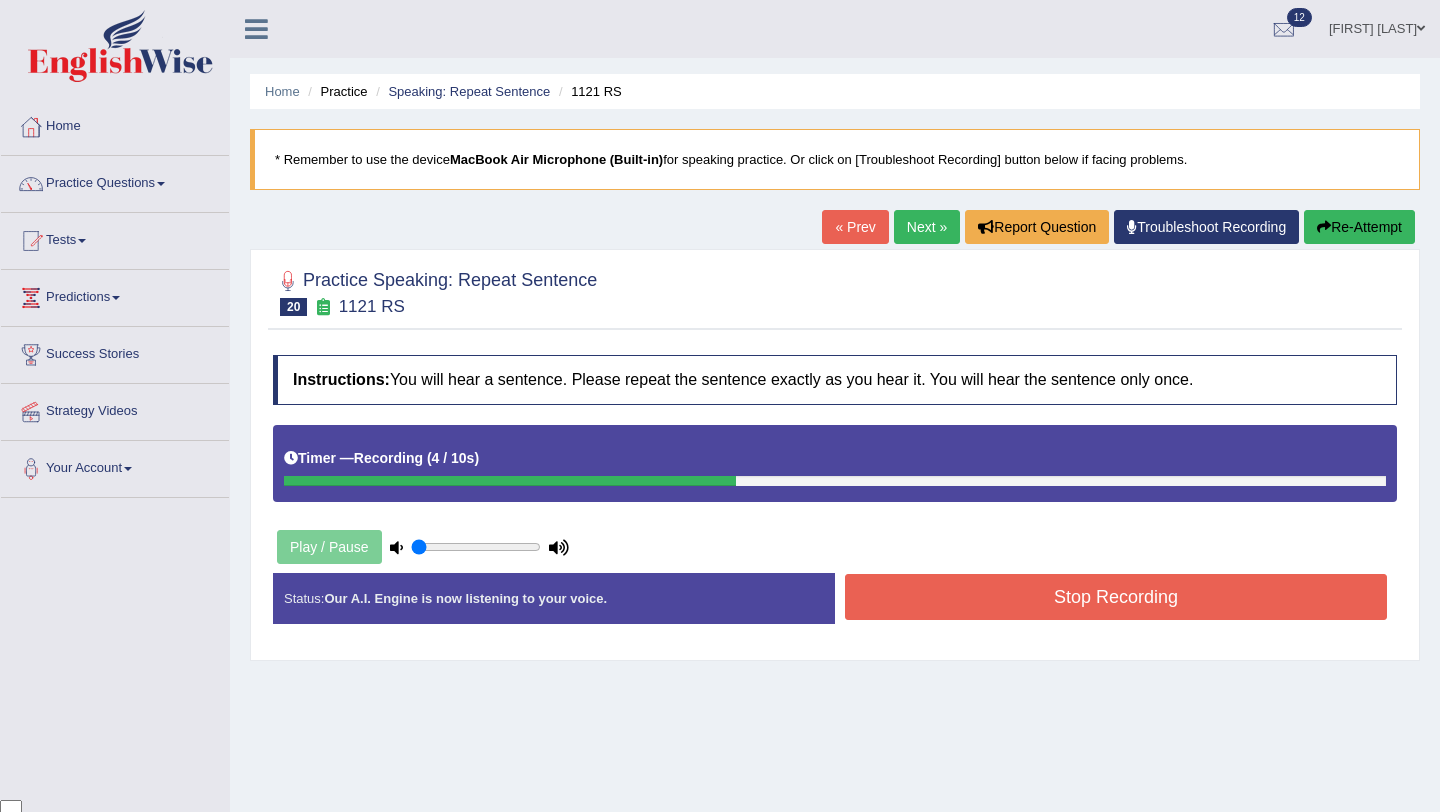 click on "Re-Attempt" at bounding box center (1359, 227) 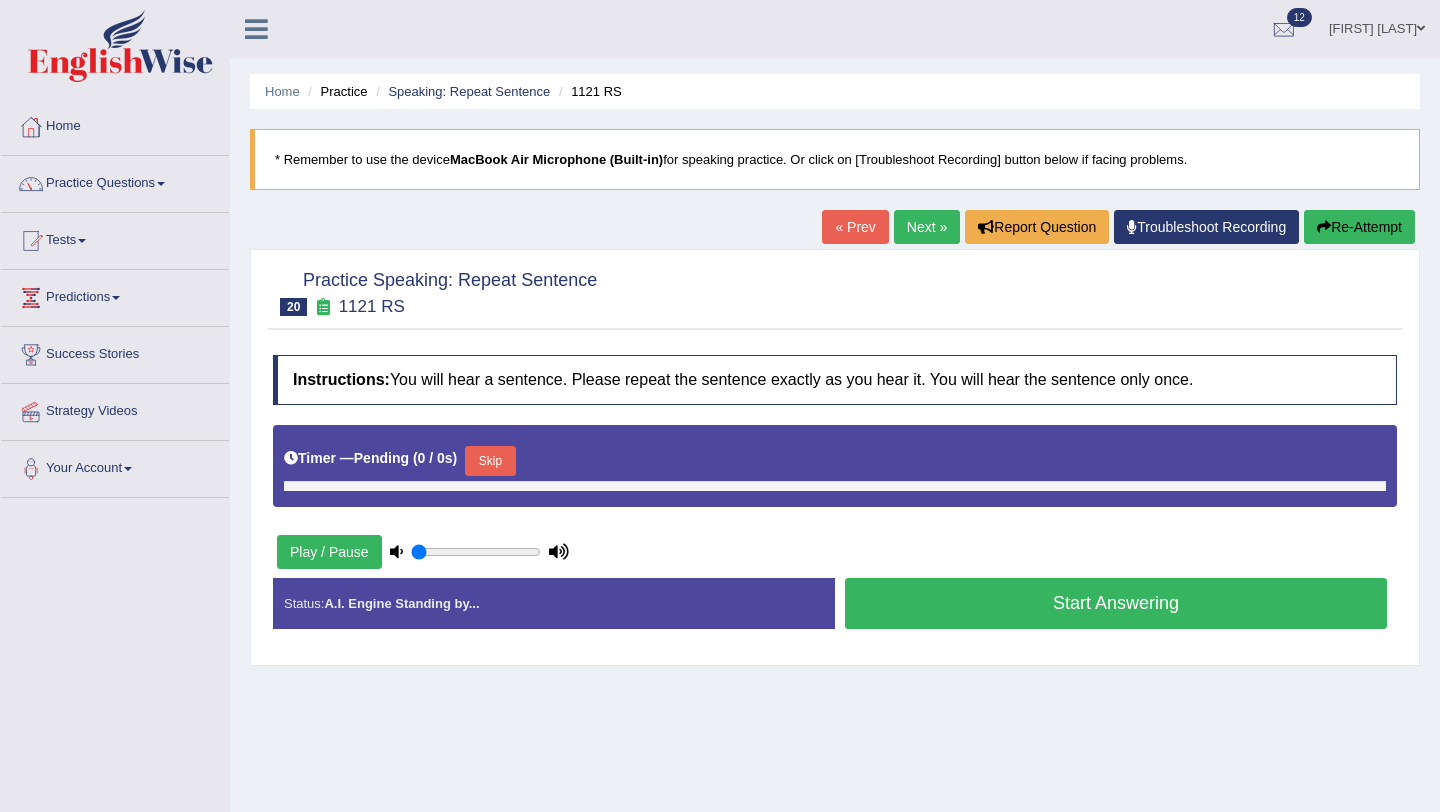 scroll, scrollTop: 0, scrollLeft: 0, axis: both 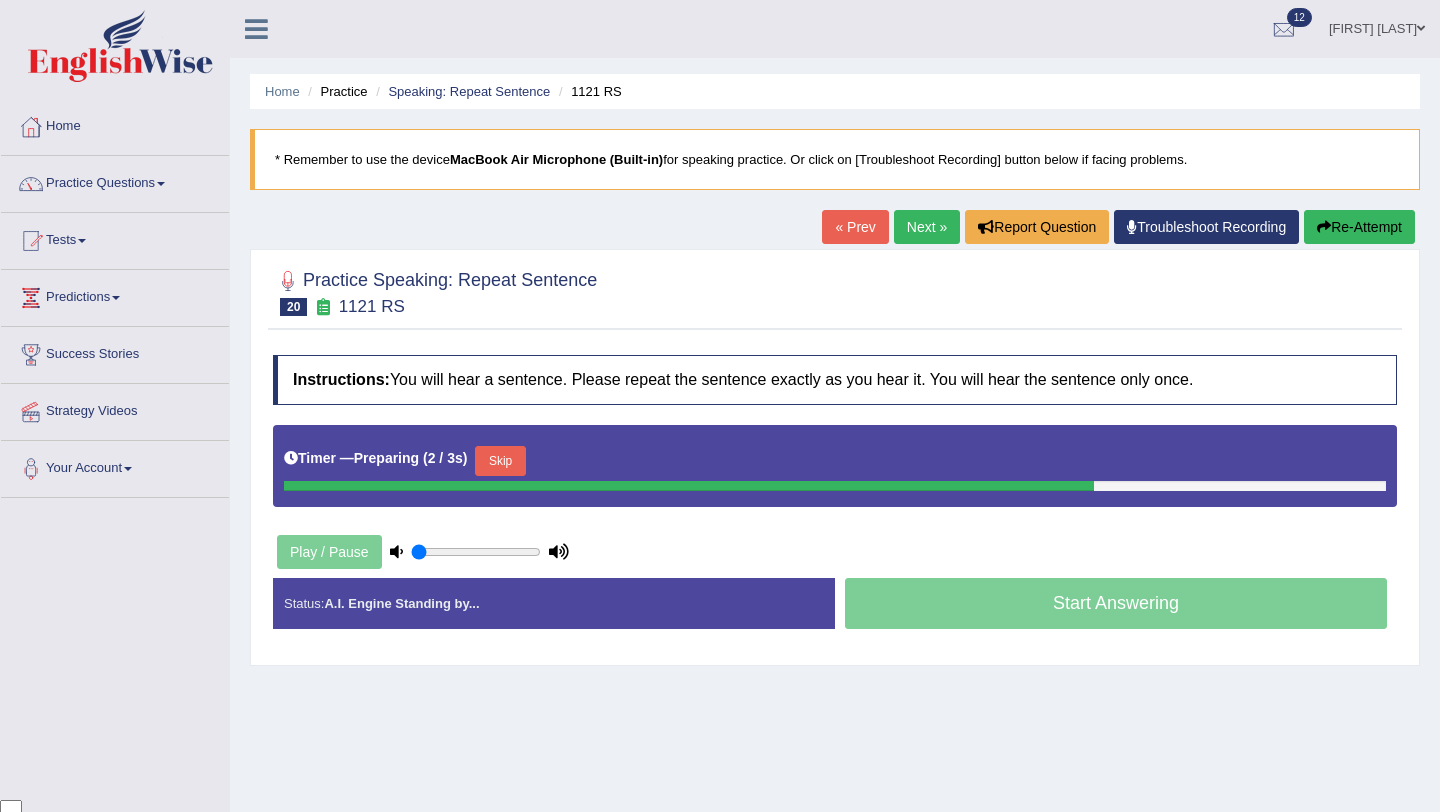 click on "Skip" at bounding box center [500, 461] 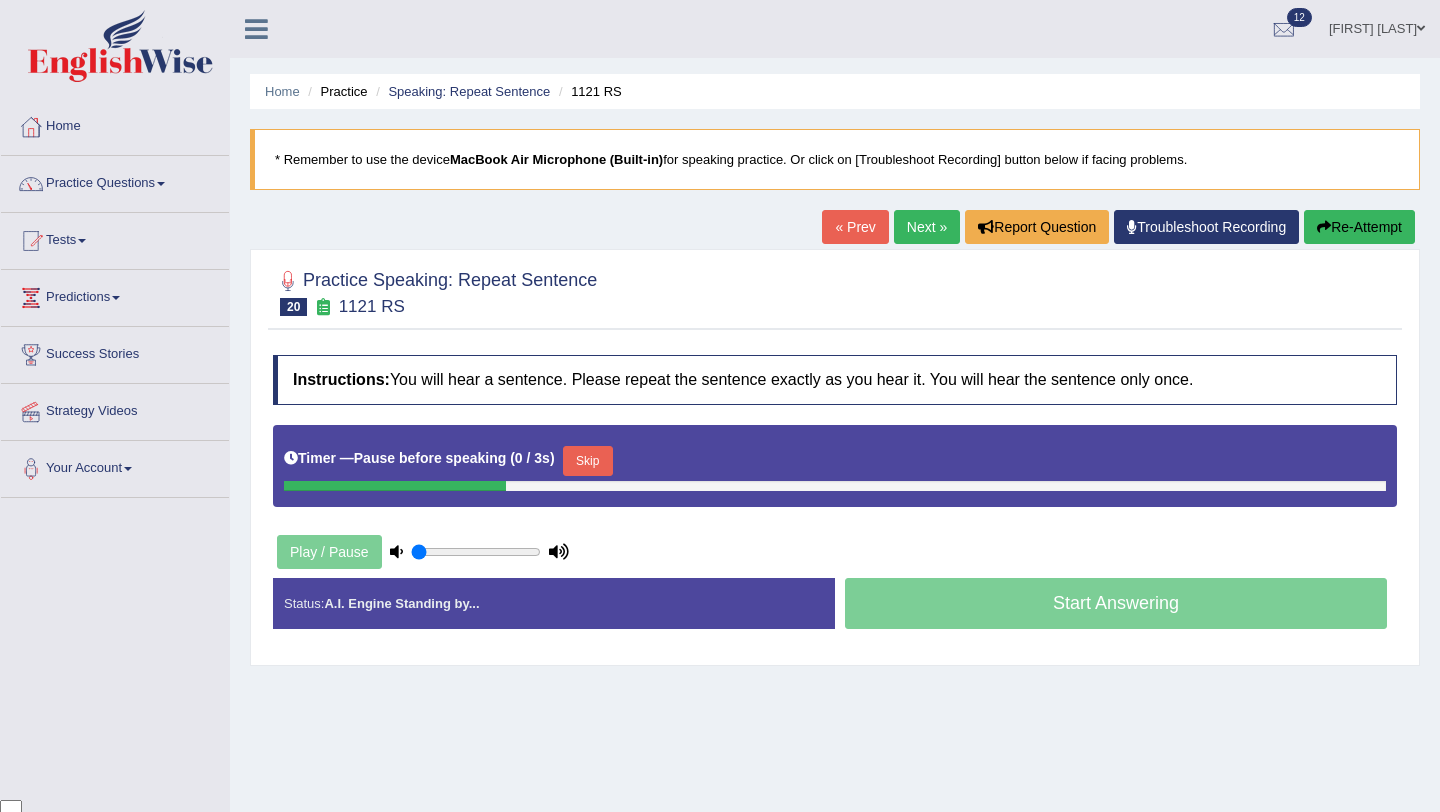 click on "Skip" at bounding box center [588, 461] 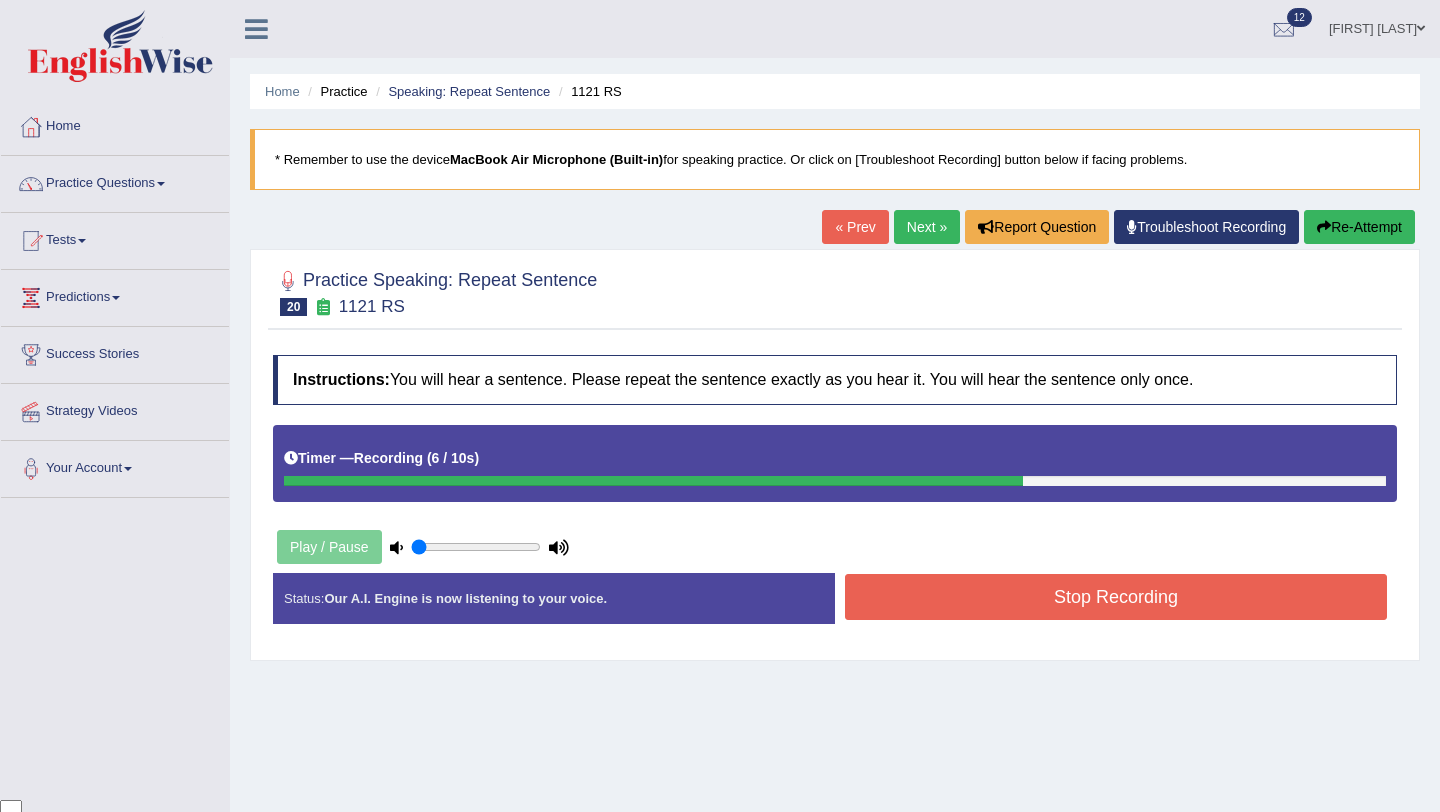 click on "Stop Recording" at bounding box center (1116, 597) 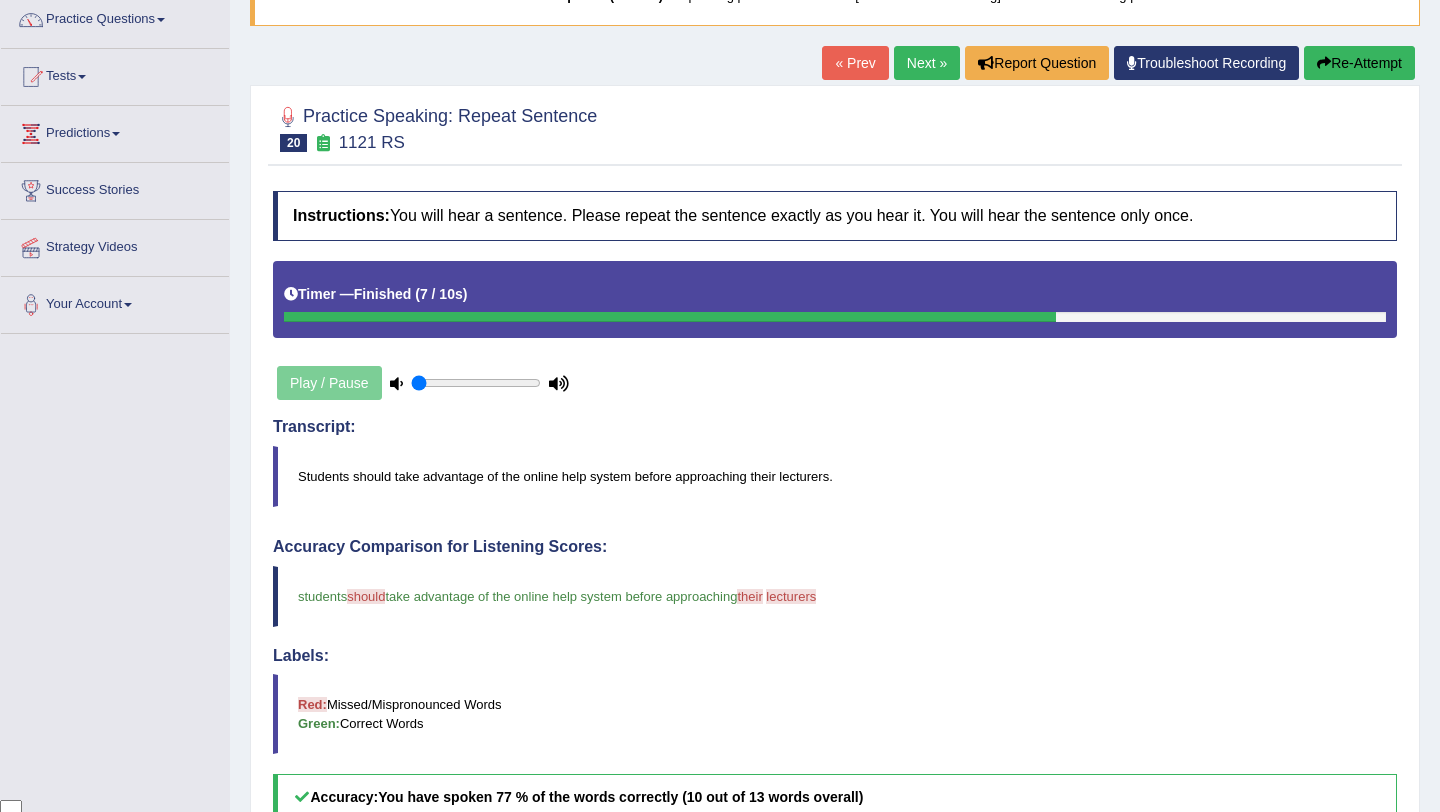 scroll, scrollTop: 160, scrollLeft: 0, axis: vertical 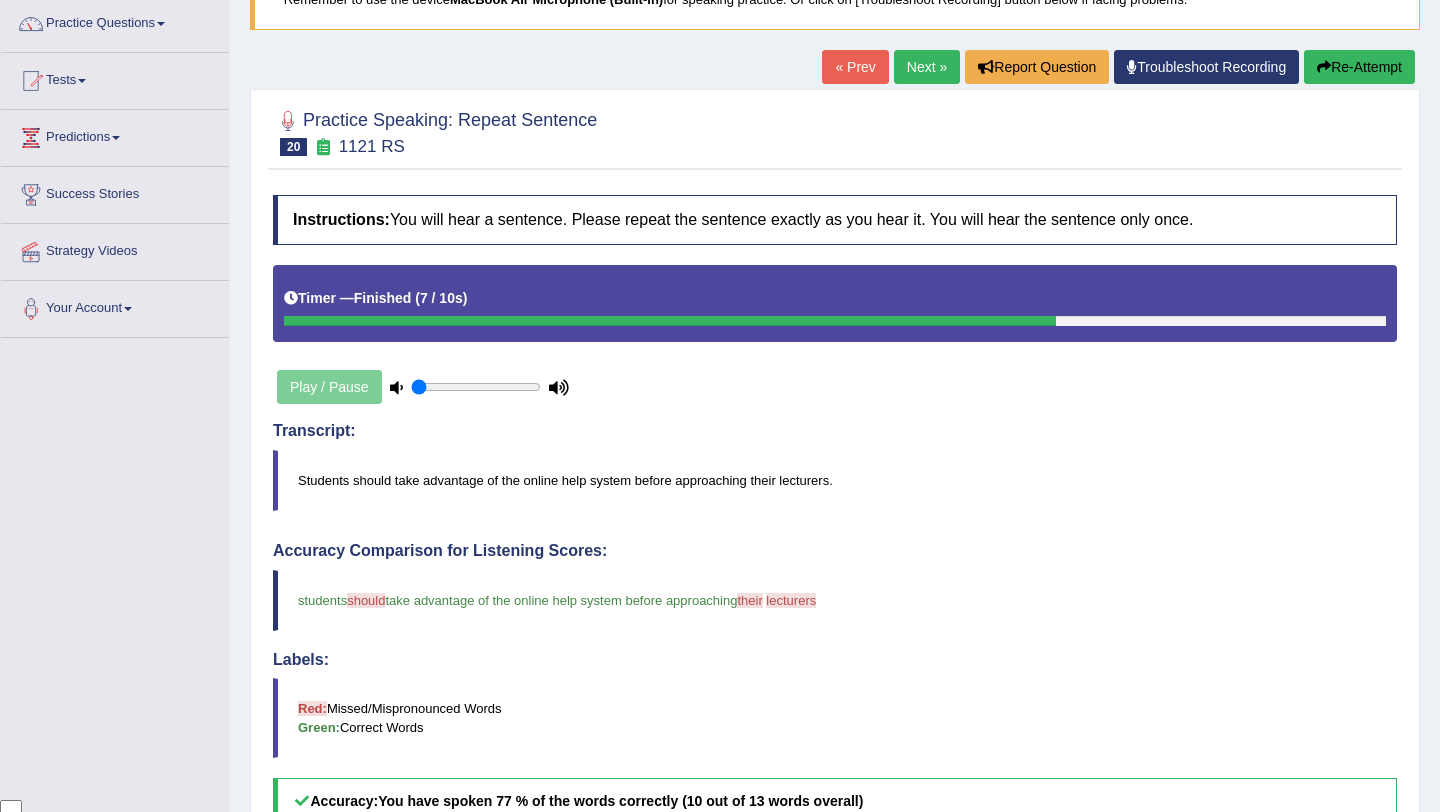 click on "Re-Attempt" at bounding box center [1359, 67] 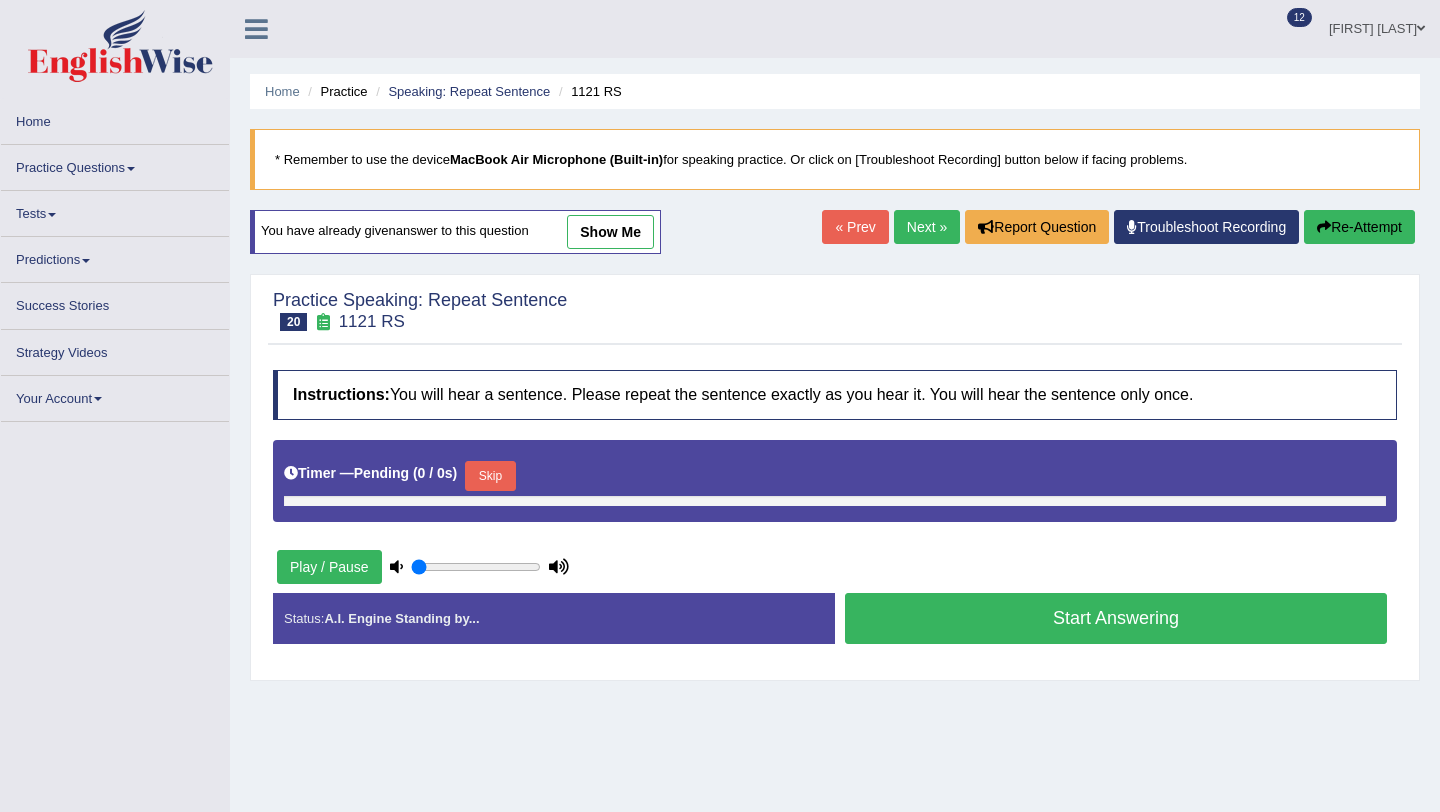 scroll, scrollTop: 150, scrollLeft: 0, axis: vertical 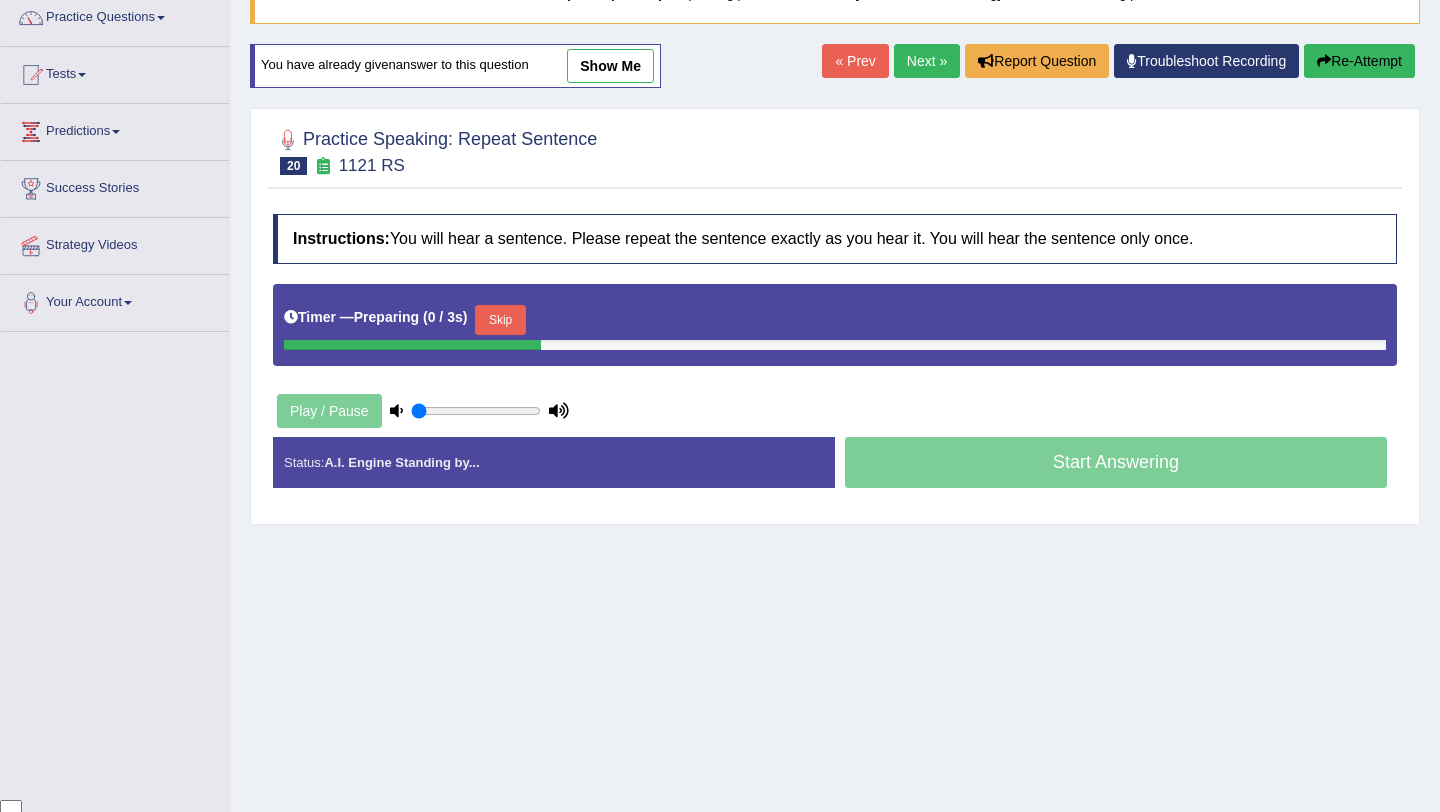click on "Skip" at bounding box center (500, 320) 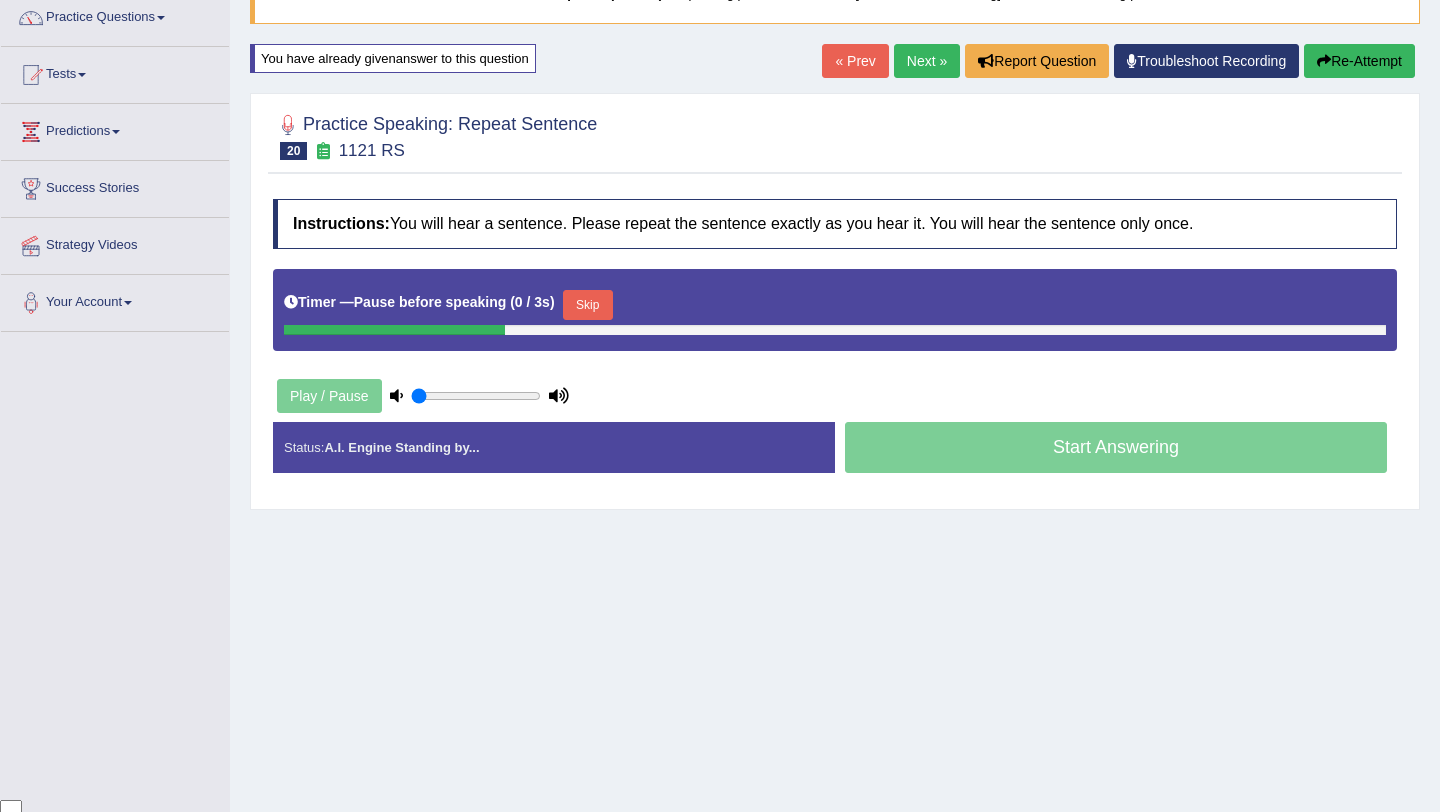 click on "Skip" at bounding box center (588, 305) 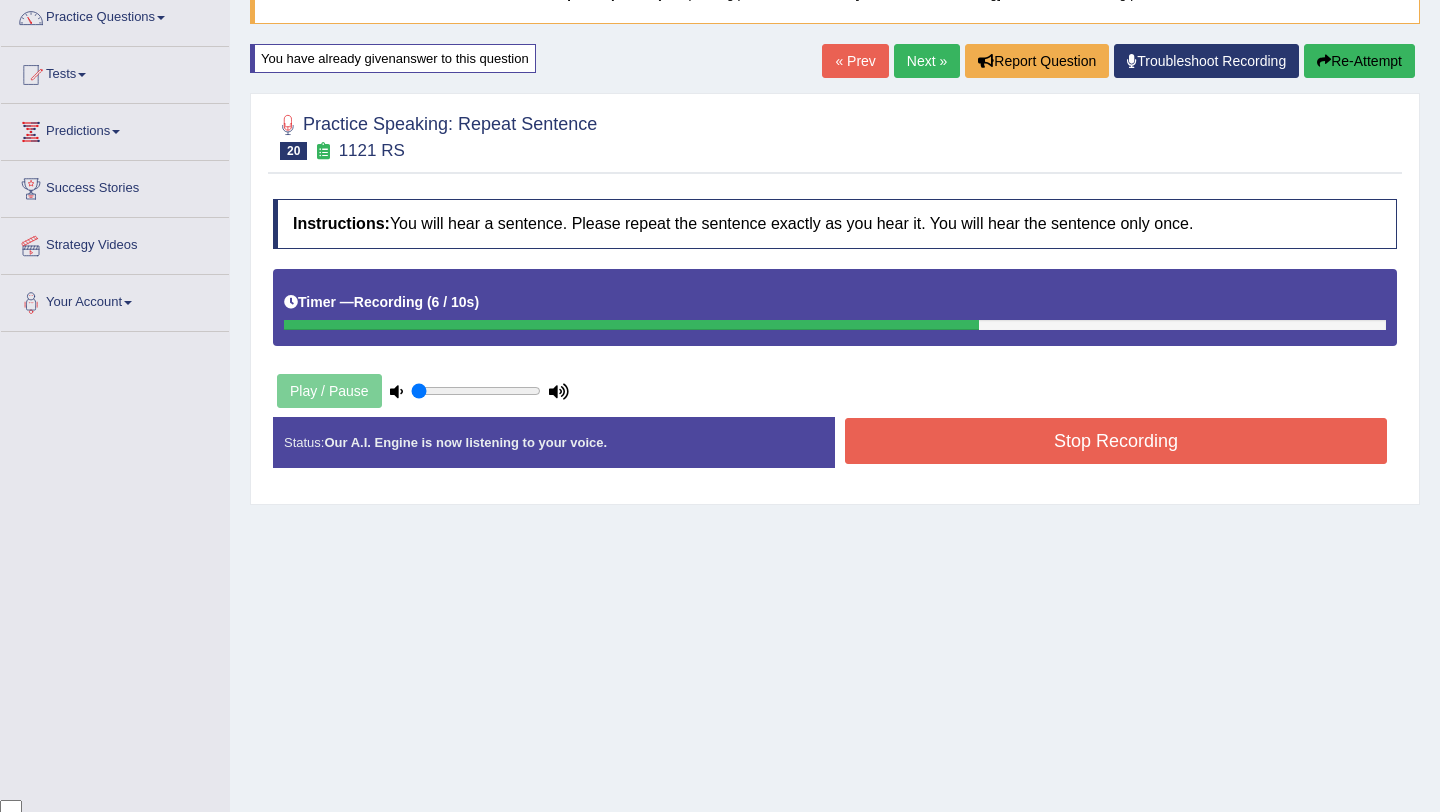 click on "Stop Recording" at bounding box center [1116, 441] 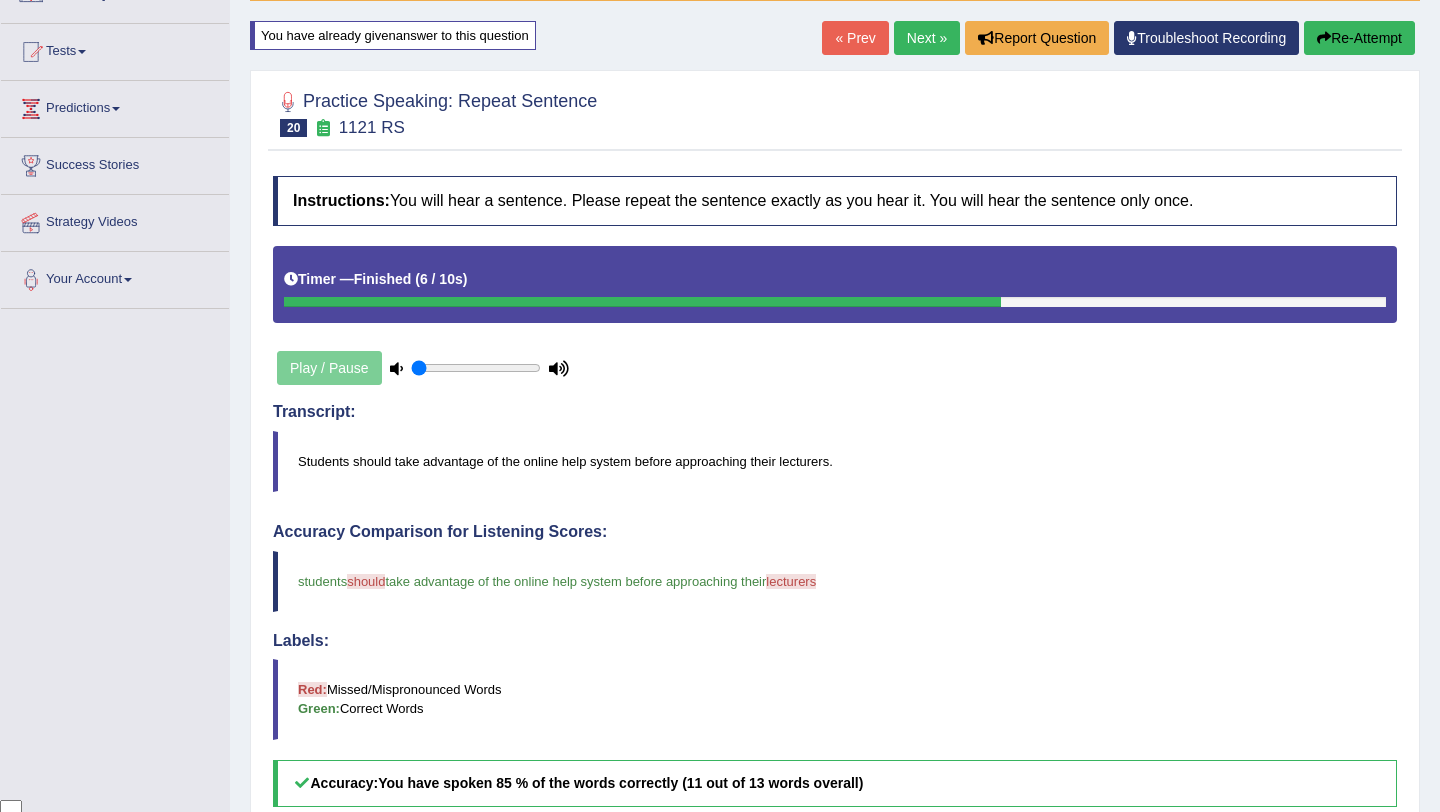 scroll, scrollTop: 185, scrollLeft: 0, axis: vertical 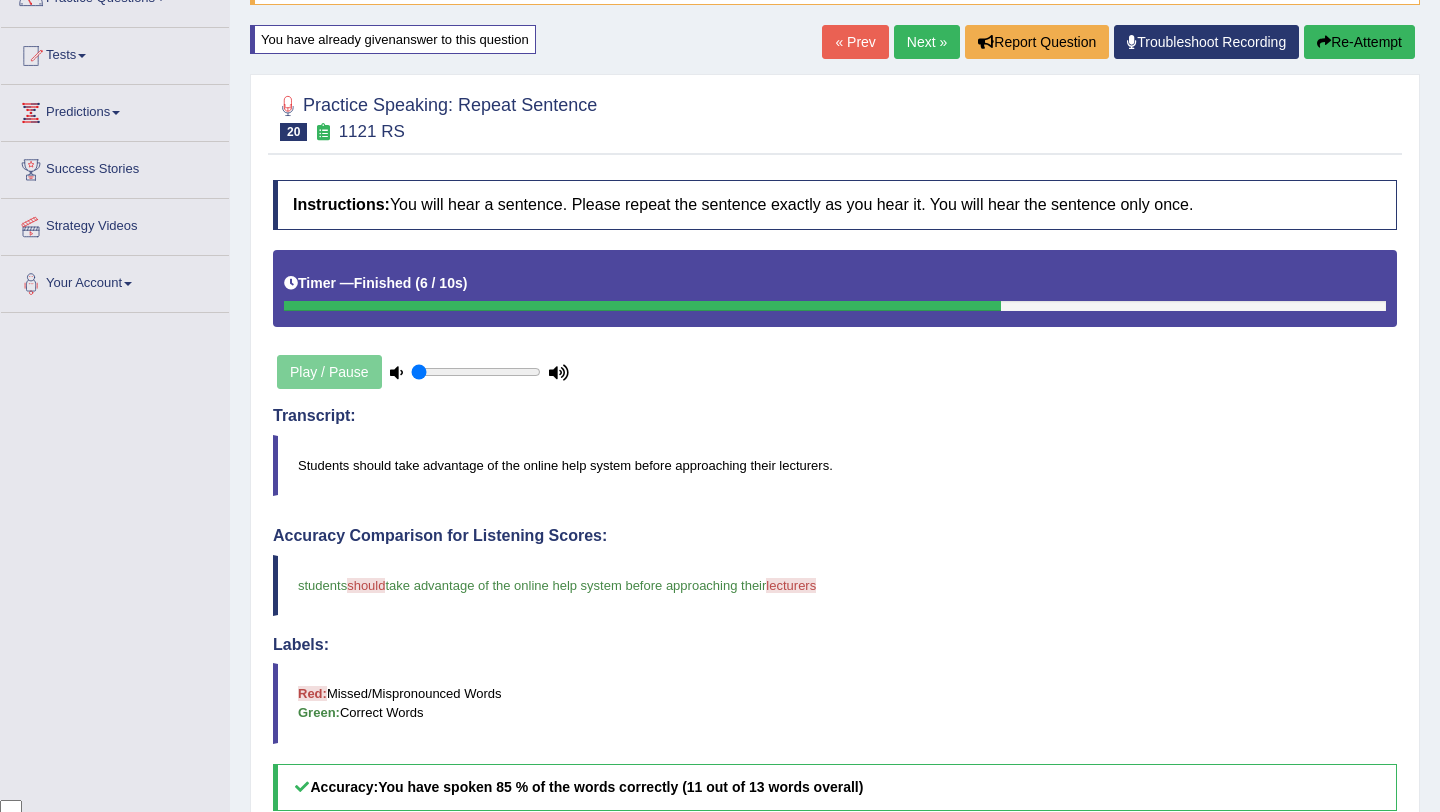 click on "Next »" at bounding box center (927, 42) 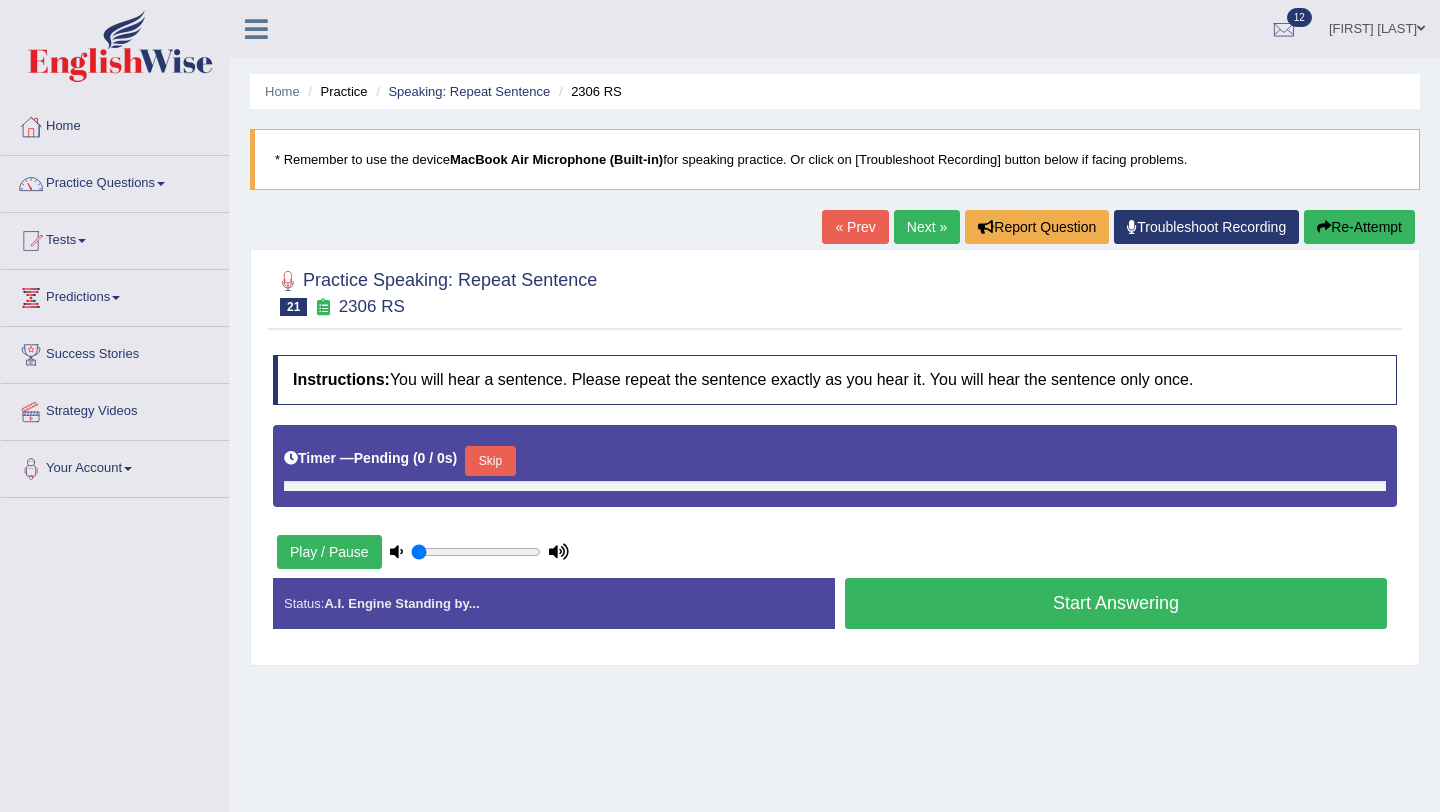 scroll, scrollTop: 0, scrollLeft: 0, axis: both 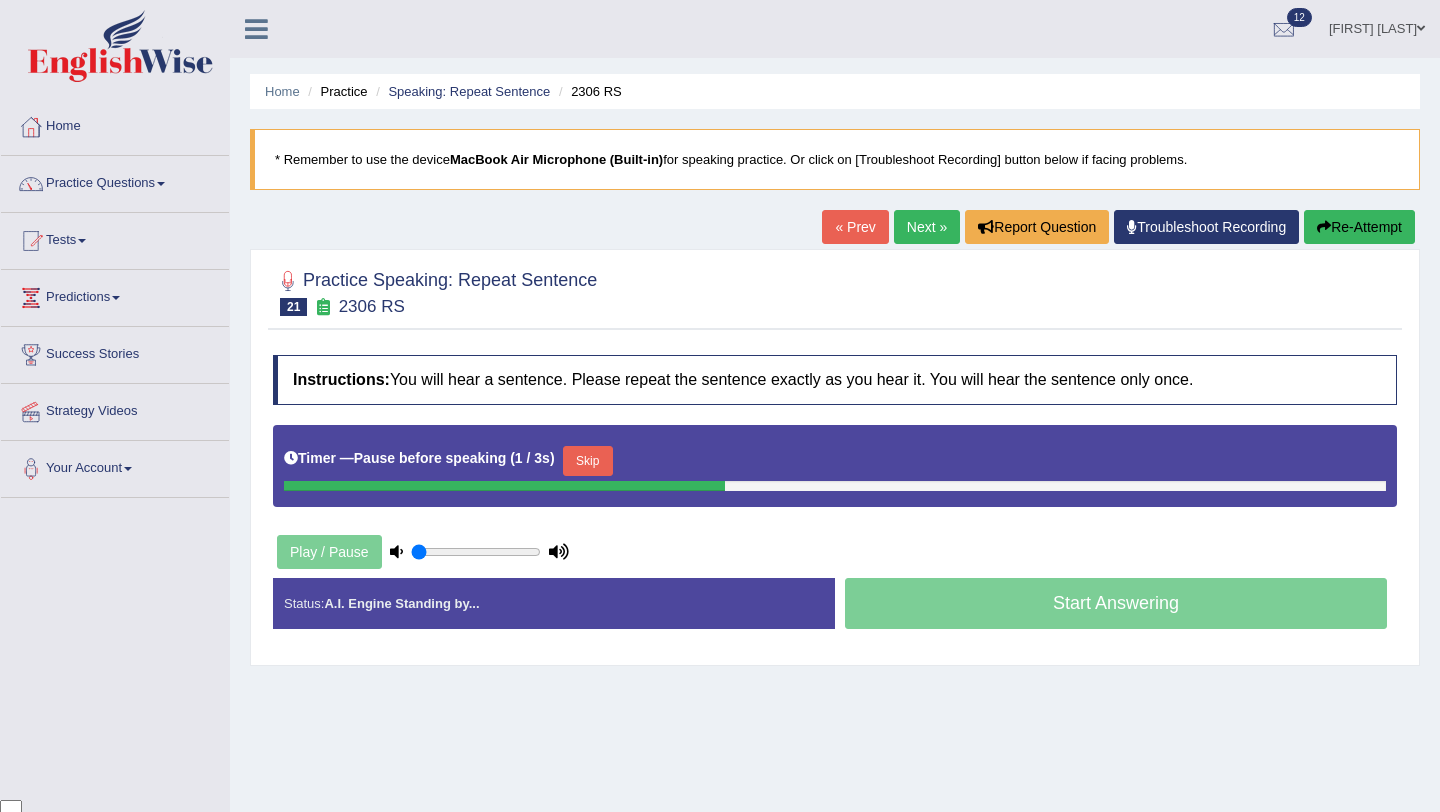 click on "Skip" at bounding box center [588, 461] 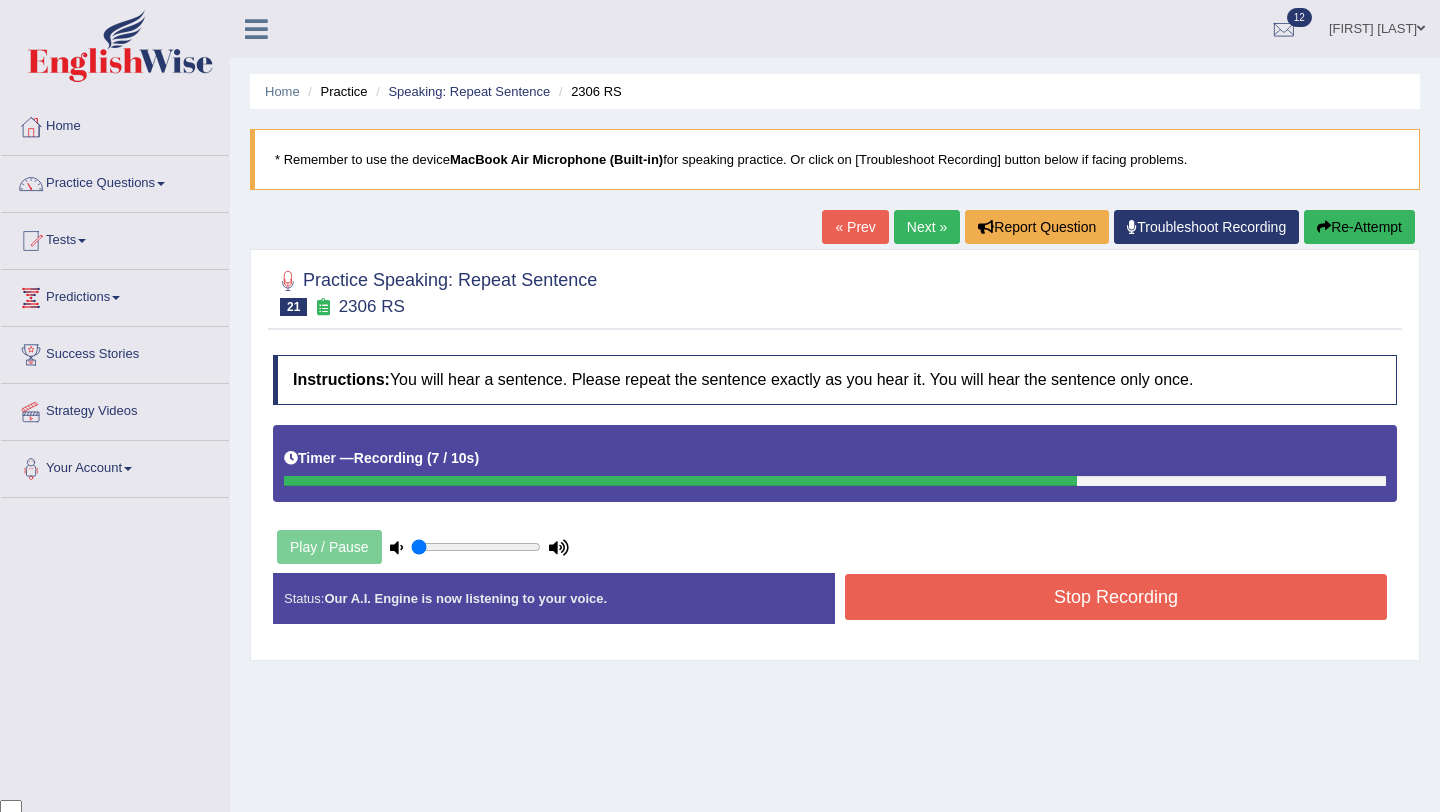 click on "Stop Recording" at bounding box center (1116, 597) 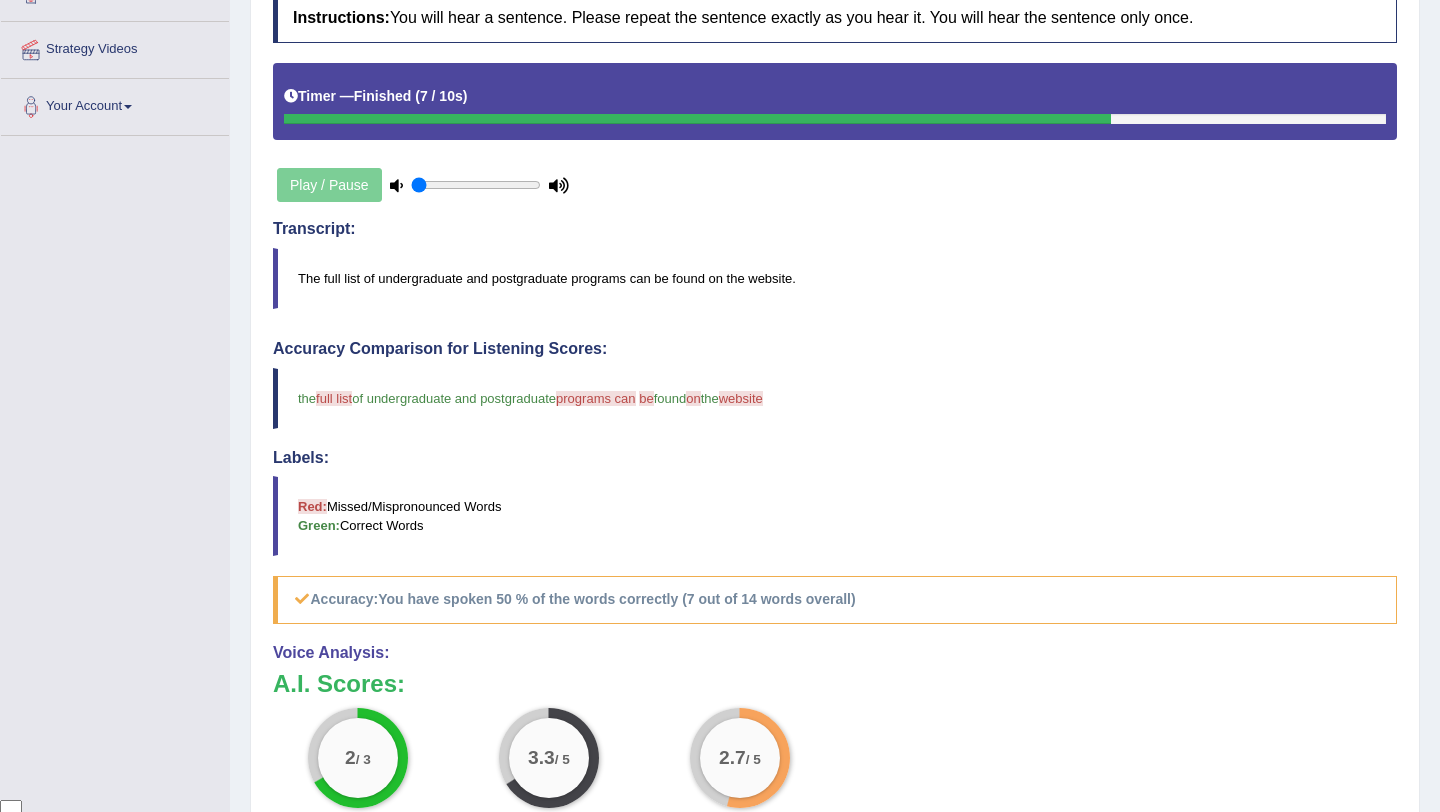 scroll, scrollTop: 158, scrollLeft: 0, axis: vertical 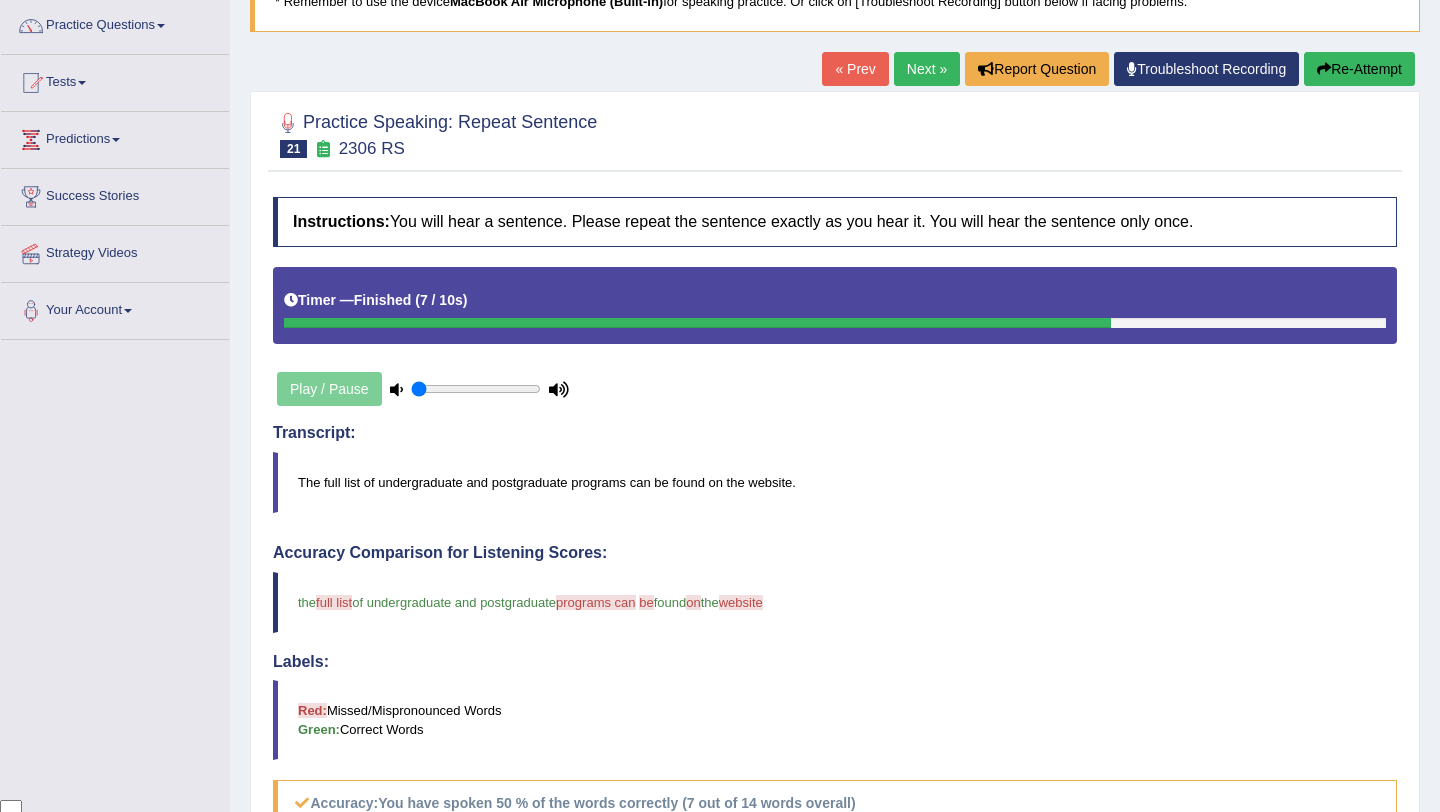 click on "Re-Attempt" at bounding box center (1359, 69) 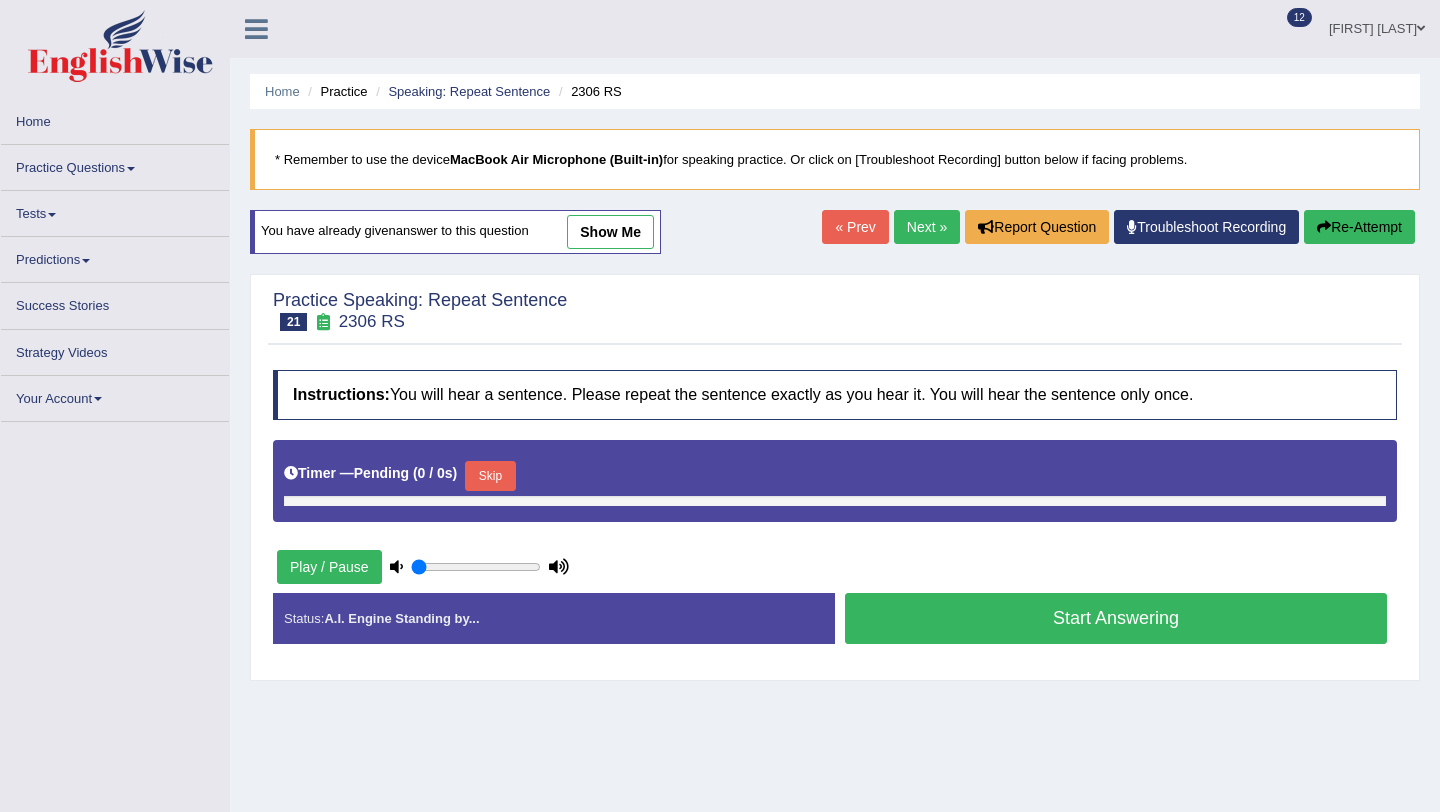 scroll, scrollTop: 148, scrollLeft: 0, axis: vertical 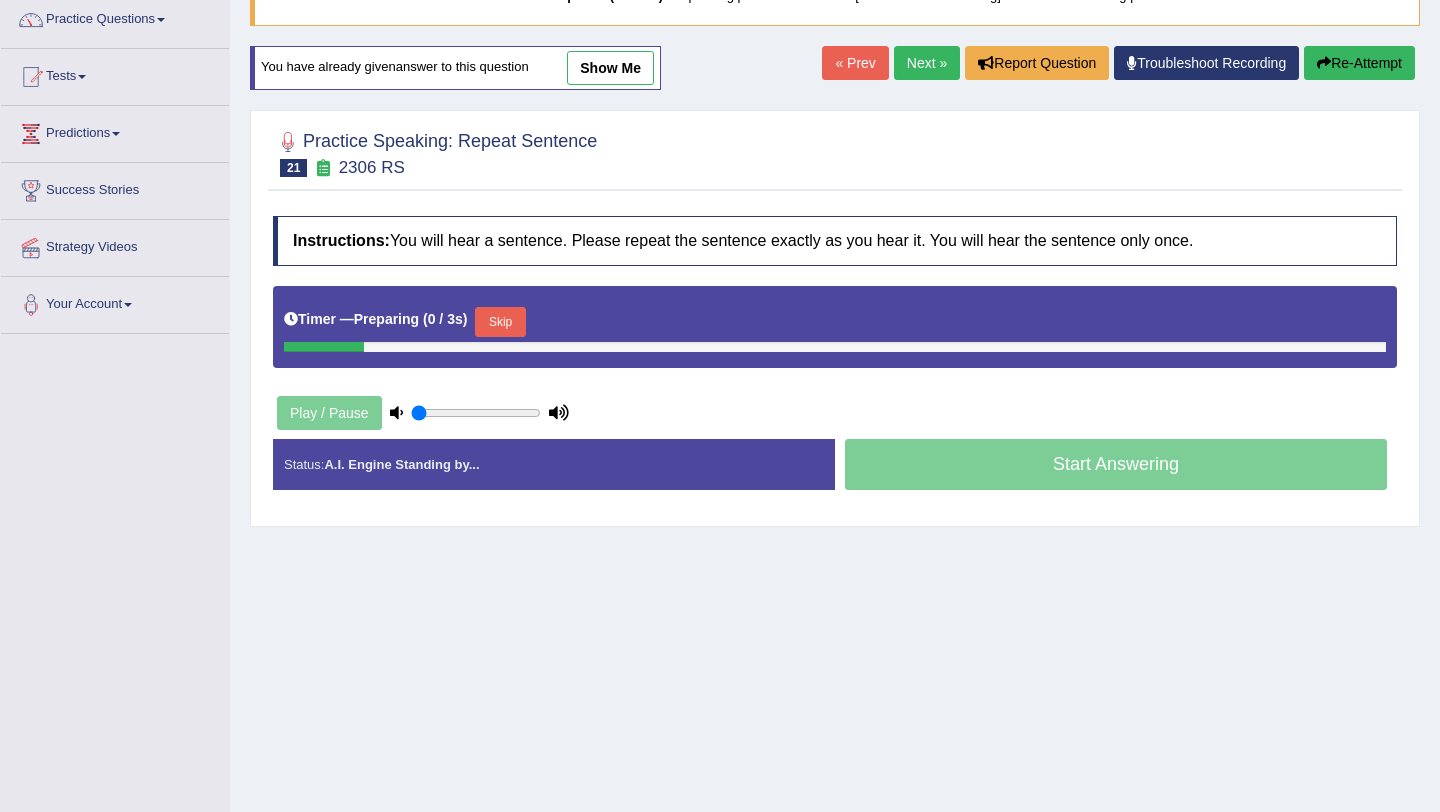 click on "Skip" at bounding box center [500, 322] 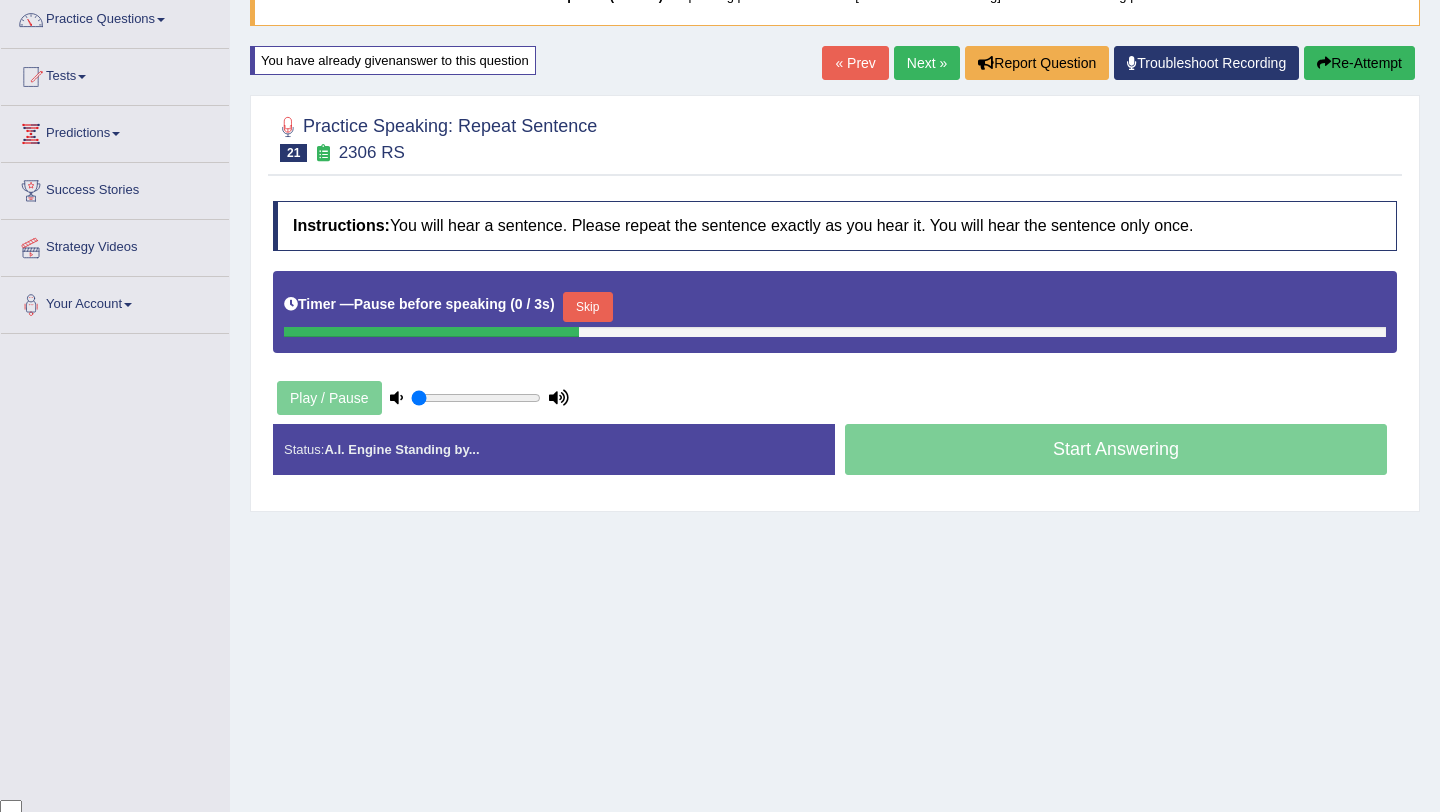 click on "Skip" at bounding box center [588, 307] 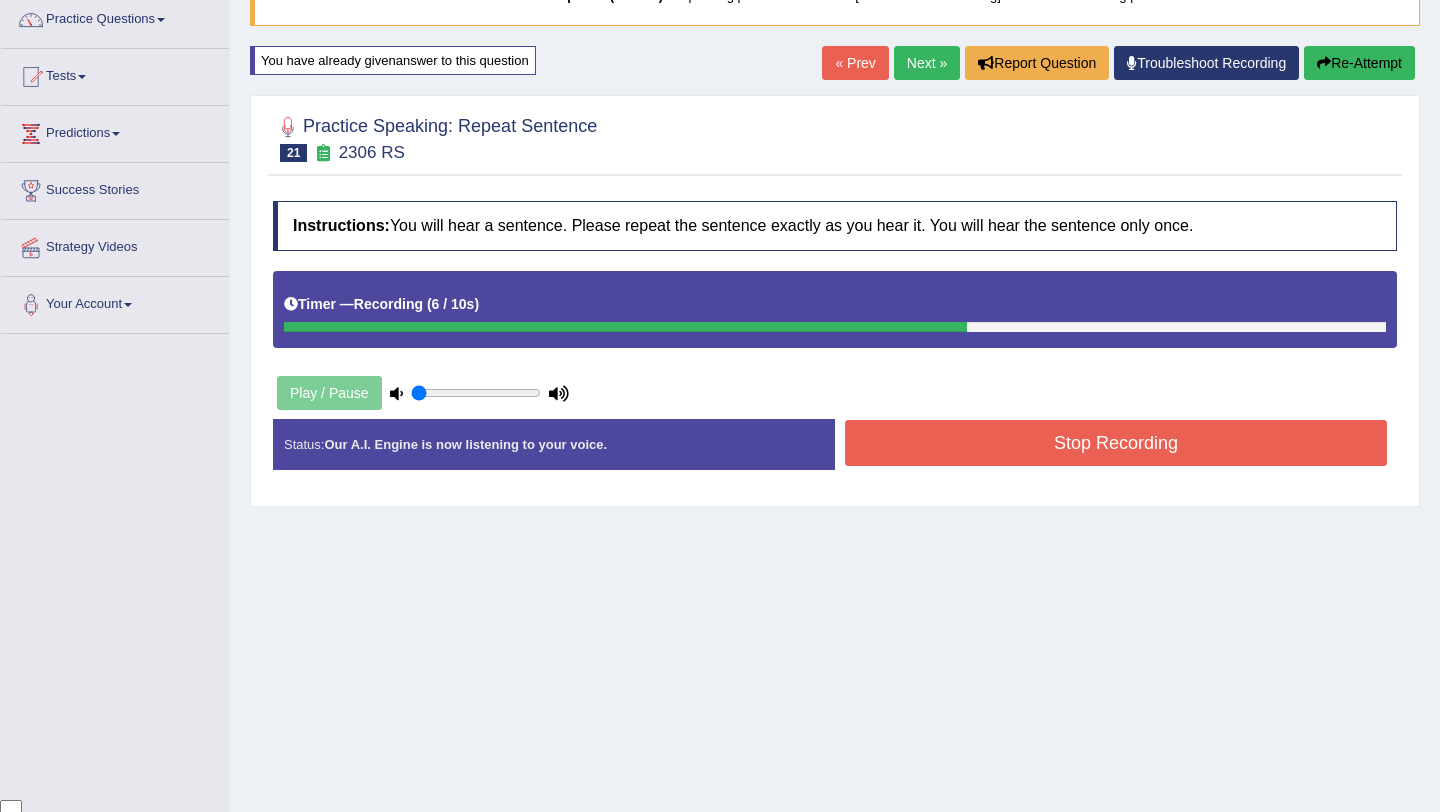 click on "Stop Recording" at bounding box center (1116, 443) 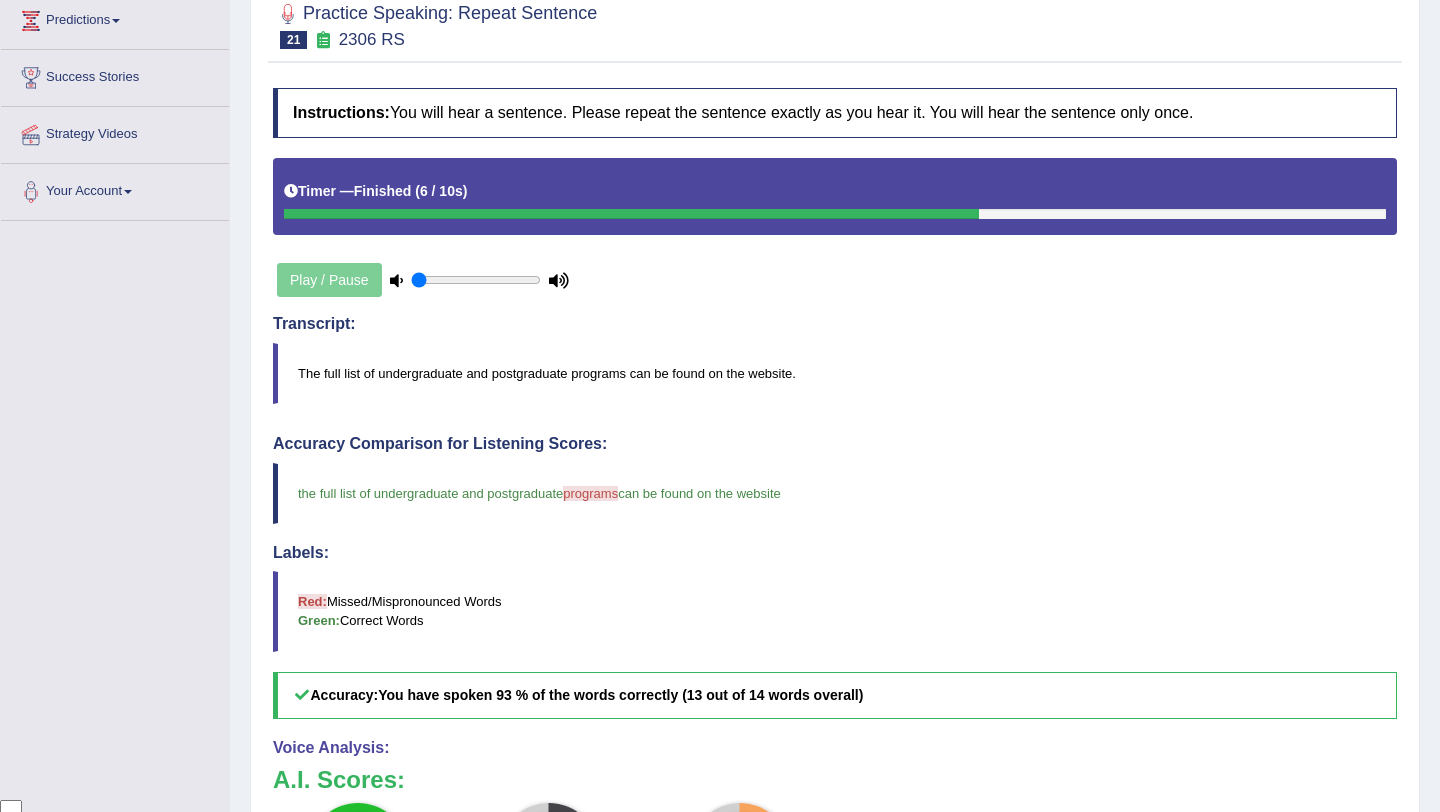 scroll, scrollTop: 0, scrollLeft: 0, axis: both 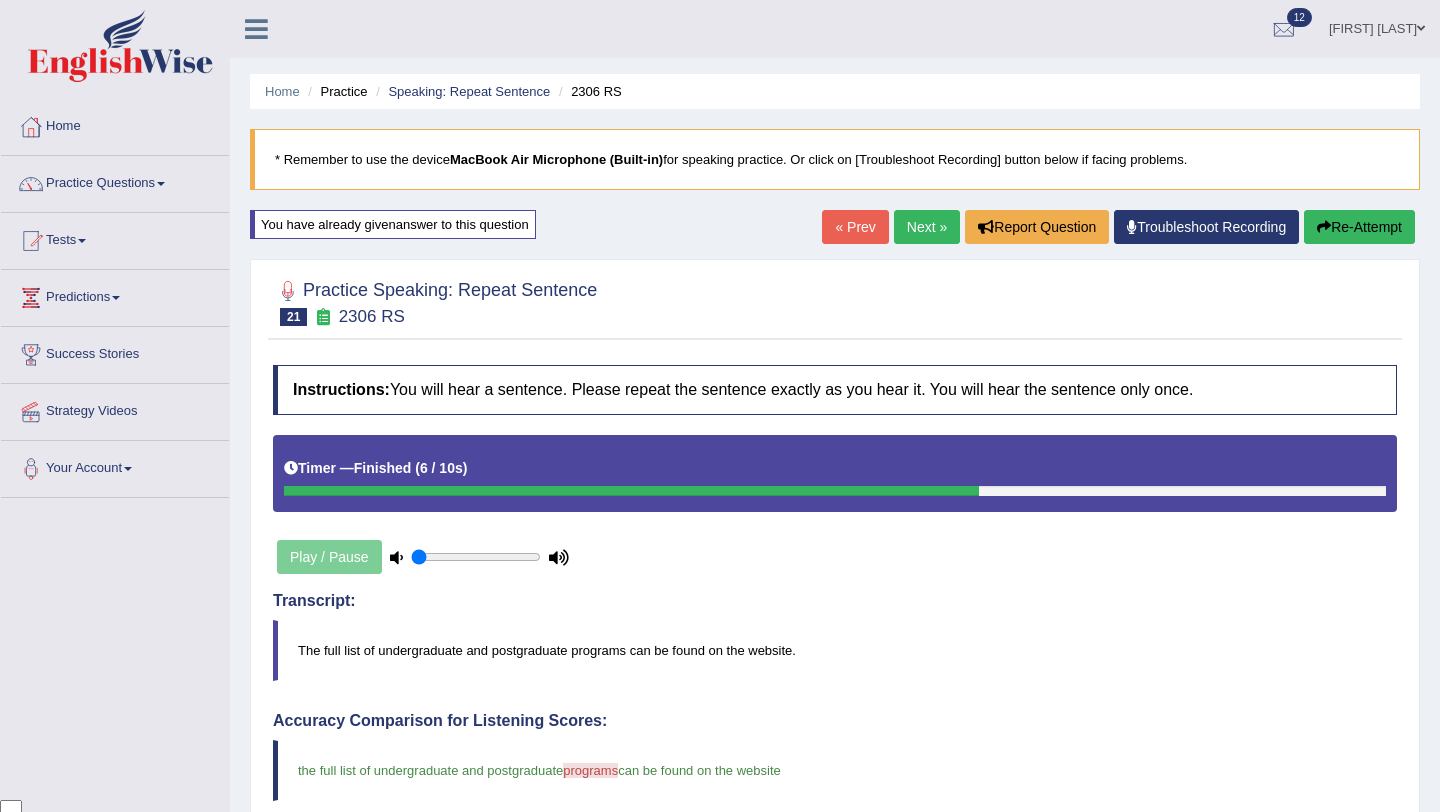 click on "Next »" at bounding box center (927, 227) 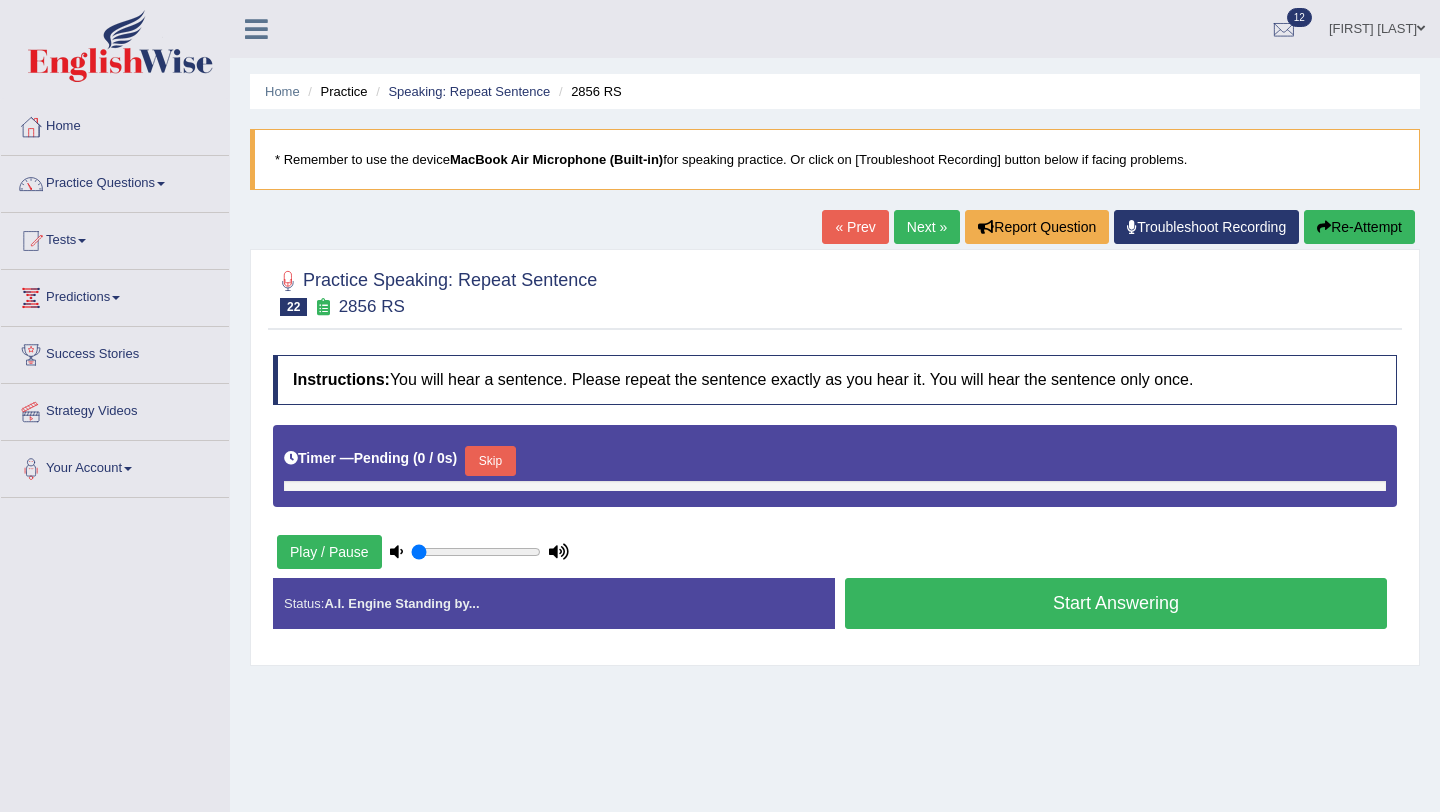 scroll, scrollTop: 0, scrollLeft: 0, axis: both 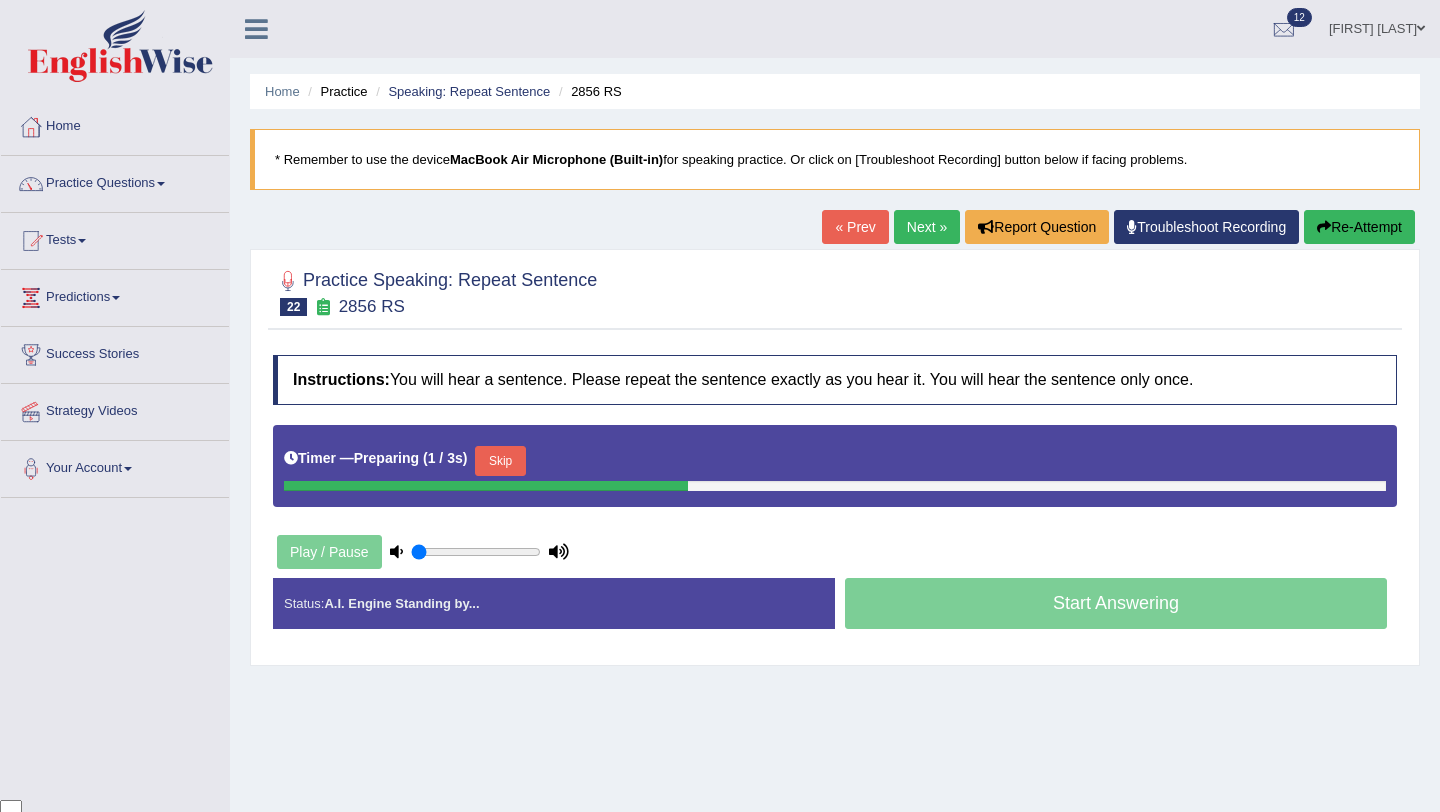 click on "Skip" at bounding box center [500, 463] 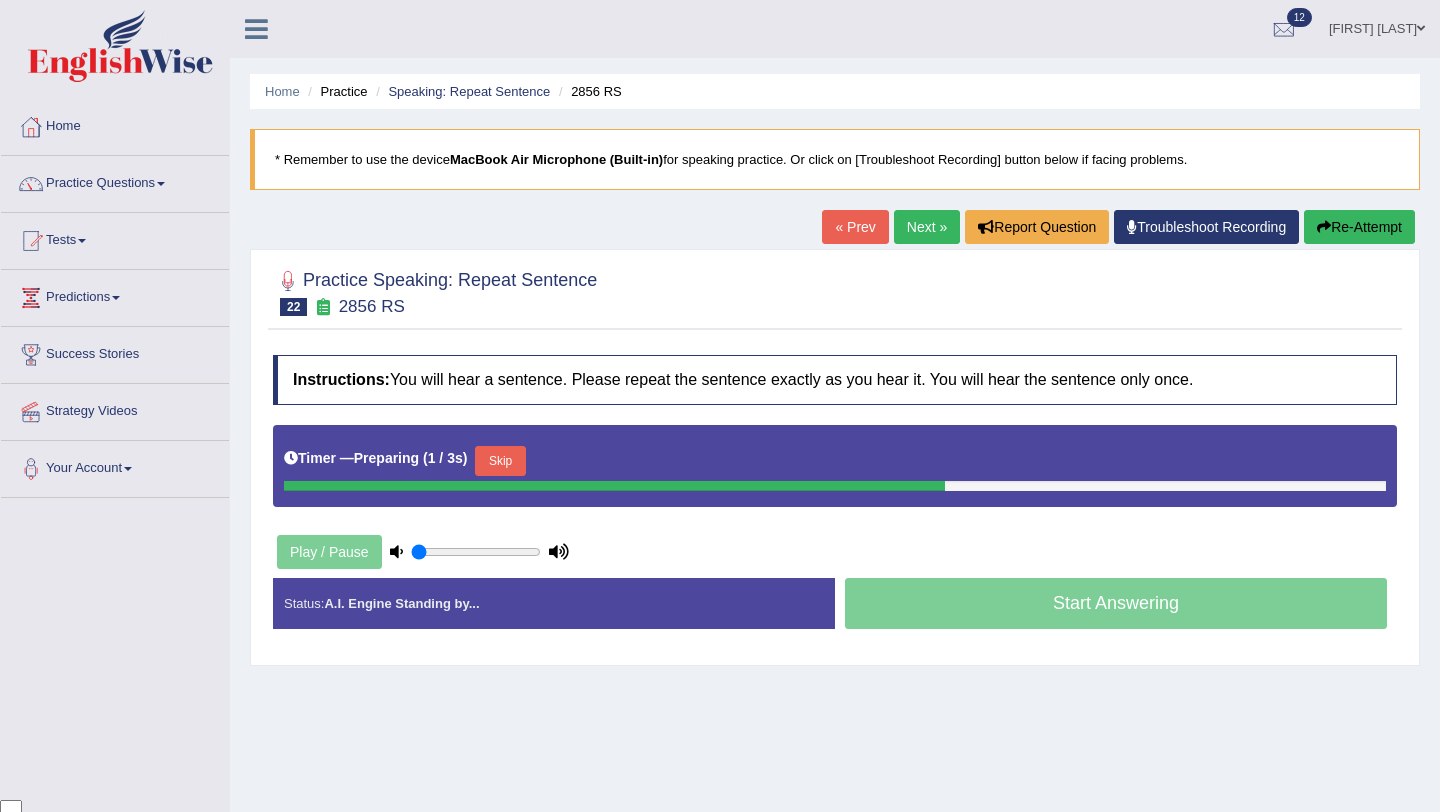 click on "Skip" at bounding box center [500, 461] 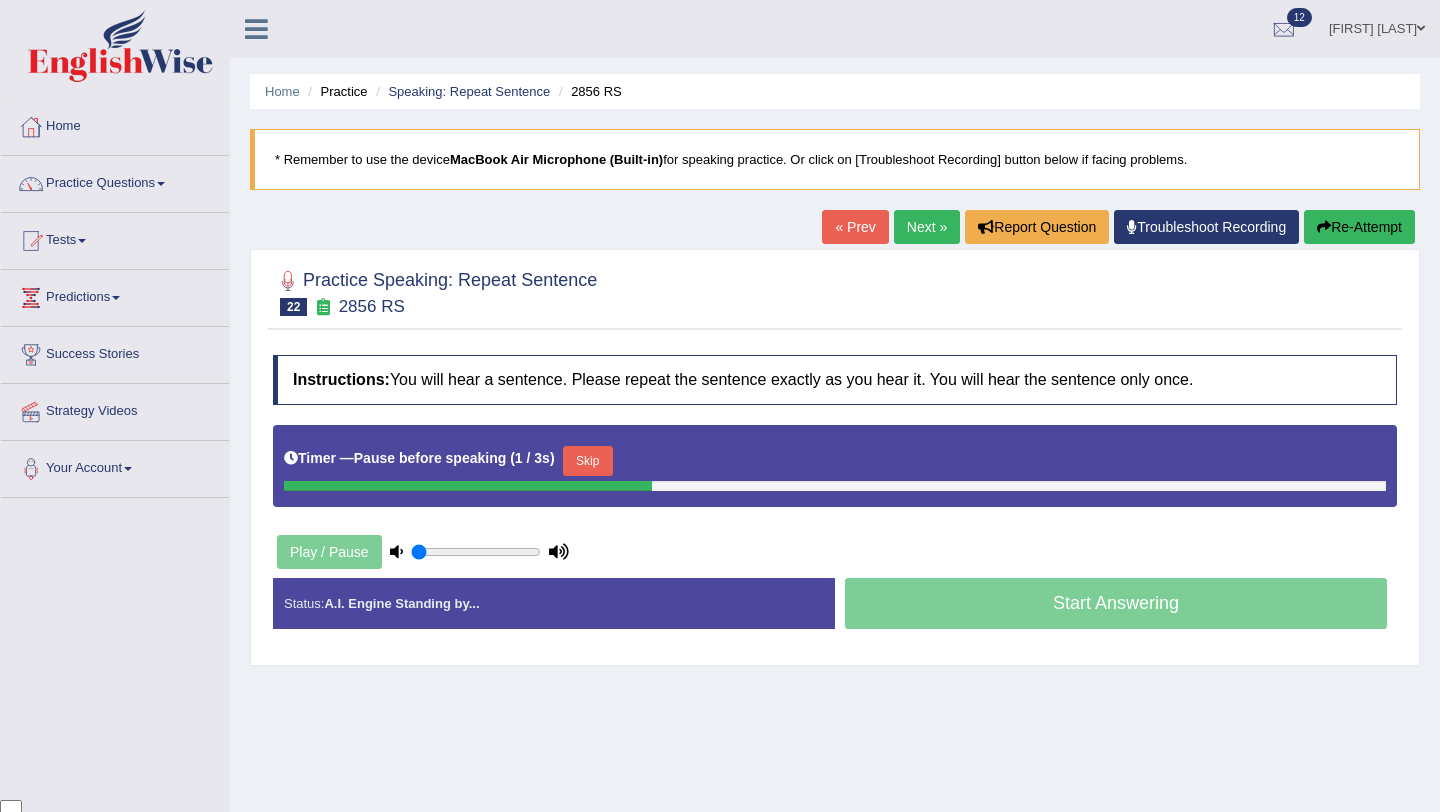 click on "Skip" at bounding box center [588, 461] 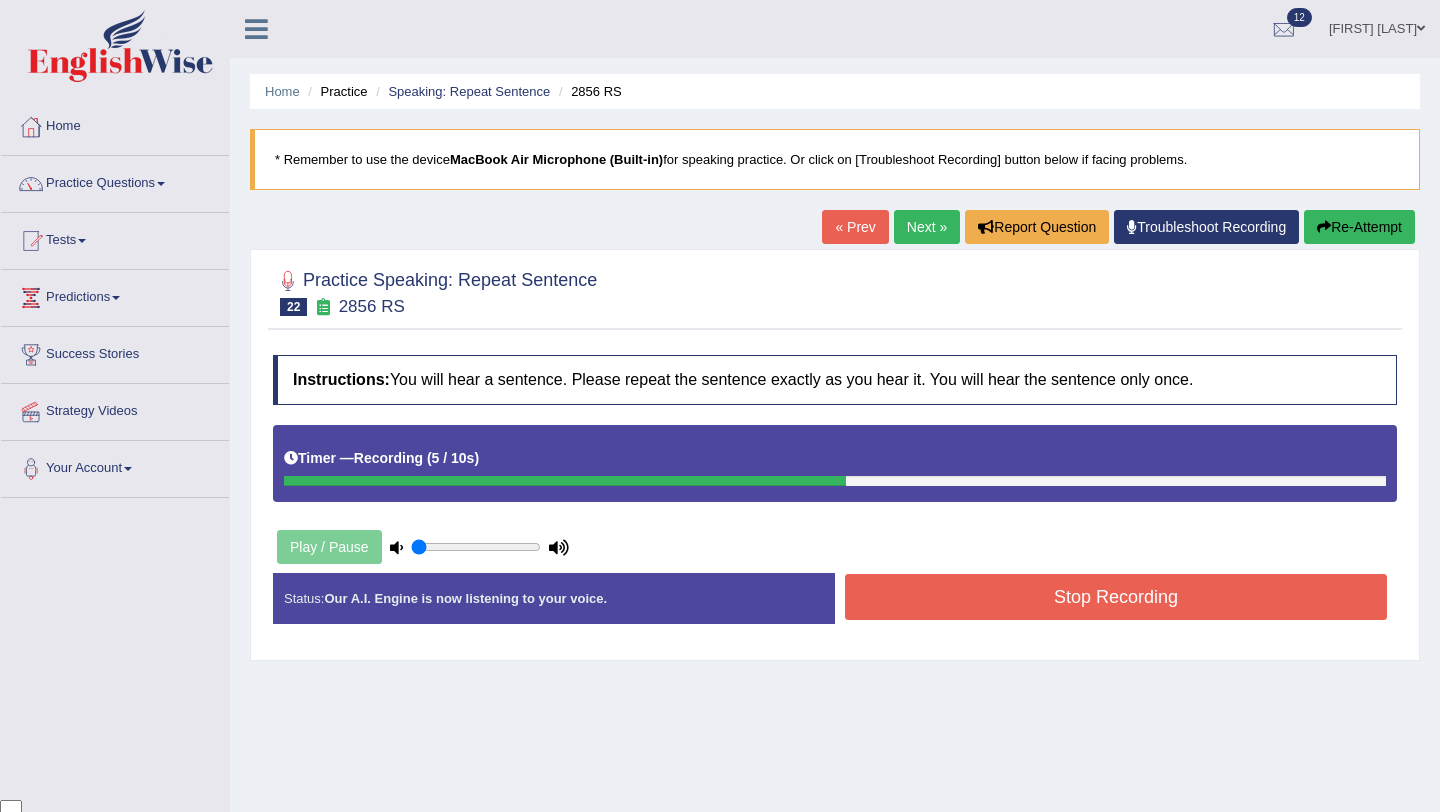 click on "Stop Recording" at bounding box center [1116, 597] 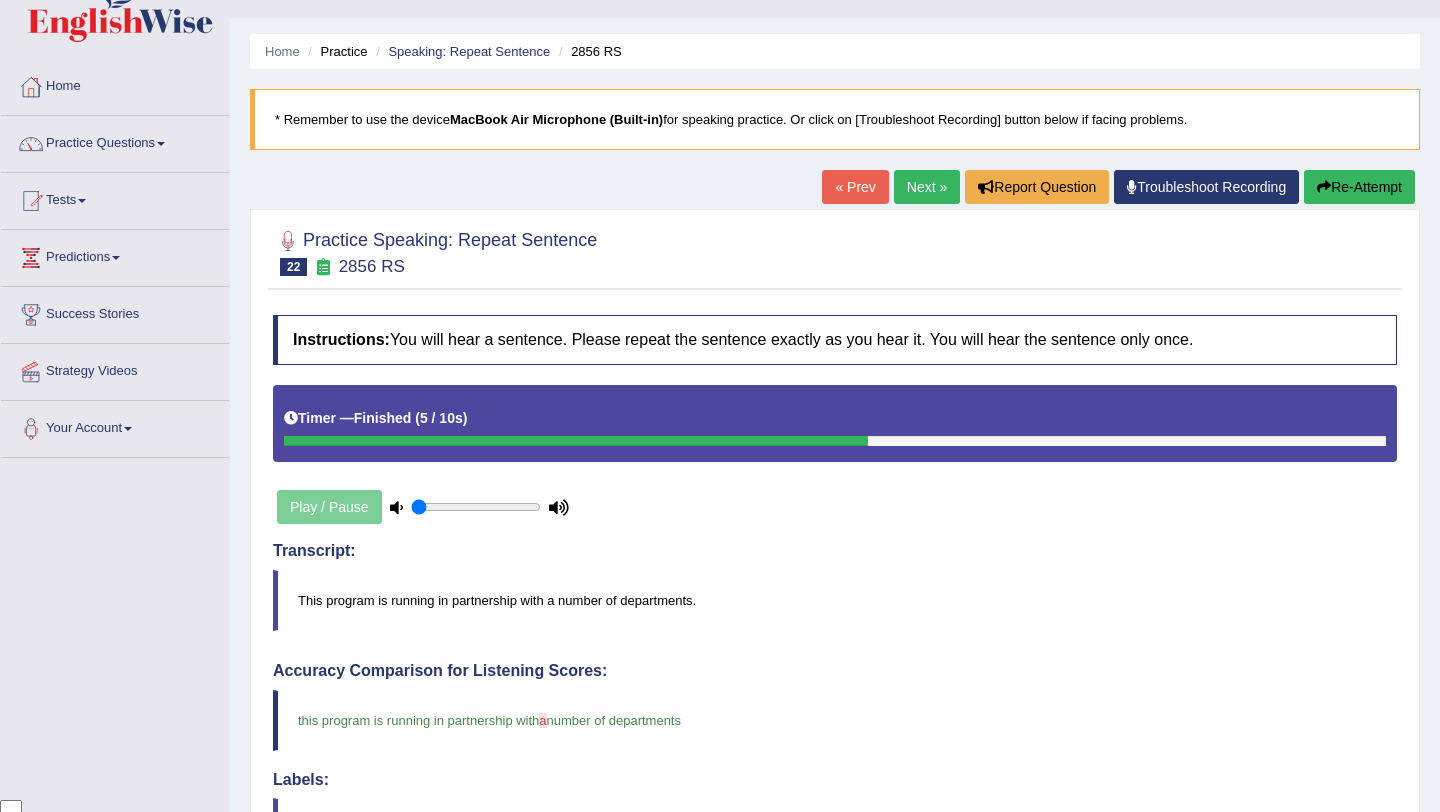scroll, scrollTop: 0, scrollLeft: 0, axis: both 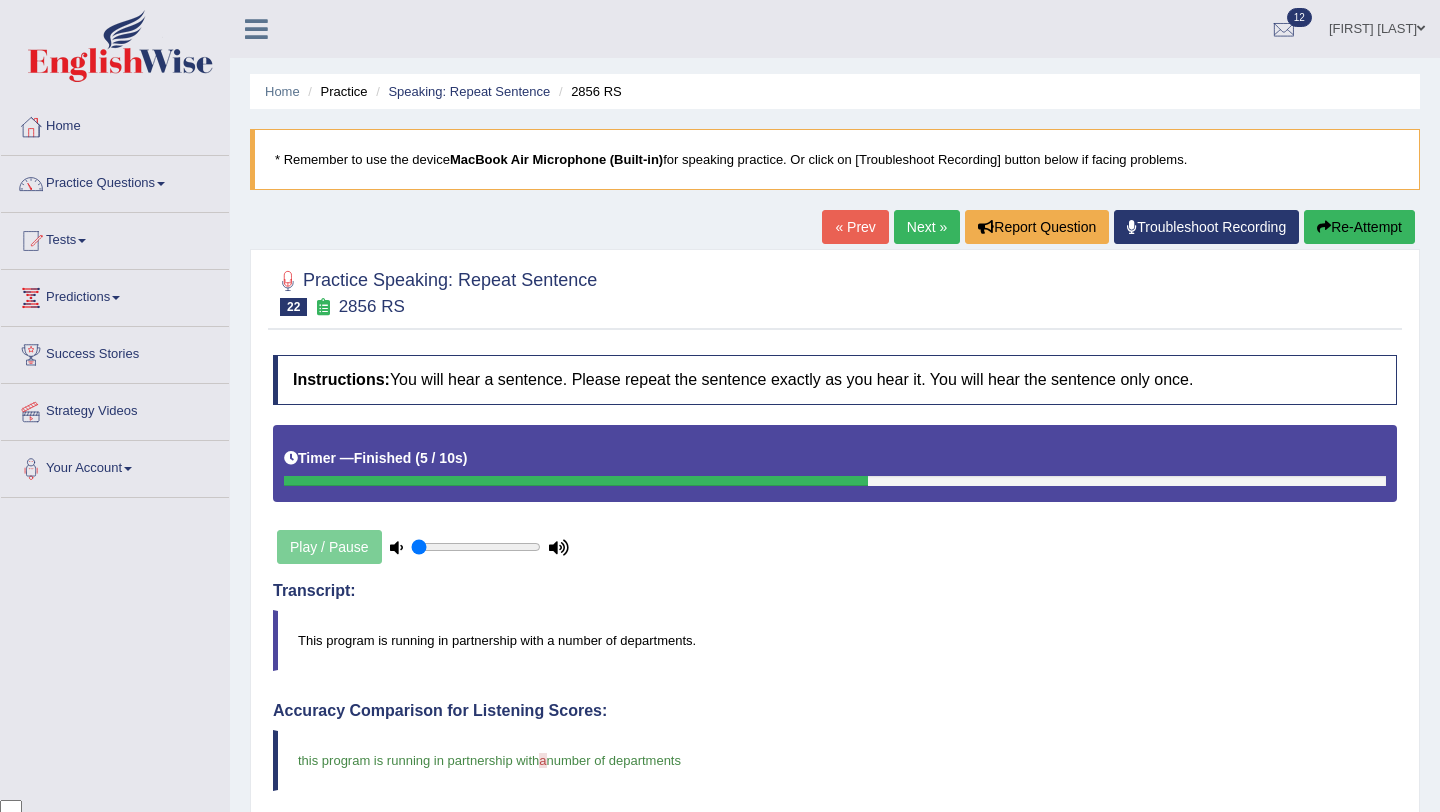 click on "Home
Practice
Speaking: Repeat Sentence
2856 RS
* Remember to use the device  MacBook Air Microphone (Built-in)  for speaking practice. Or click on [Troubleshoot Recording] button below if facing problems.
« Prev Next »  Report Question  Troubleshoot Recording  Re-Attempt
Practice Speaking: Repeat Sentence
22
2856 RS
Instructions:  You will hear a sentence. Please repeat the sentence exactly as you hear it. You will hear the sentence only once.
Timer —  Finished   ( 5 / 10s ) Play / Pause Transcript: This program is running in partnership with a number of departments. Created with Highcharts 7.1.2 Too low Too high Time Pitch meter: 0 2 4 6 8 10 Created with Highcharts 7.1.2 Great Too slow Too fast Time Speech pace meter: 0 10 20 30 40 Accuracy Comparison for Listening Scores: a  number of departments Labels:" at bounding box center [835, 692] 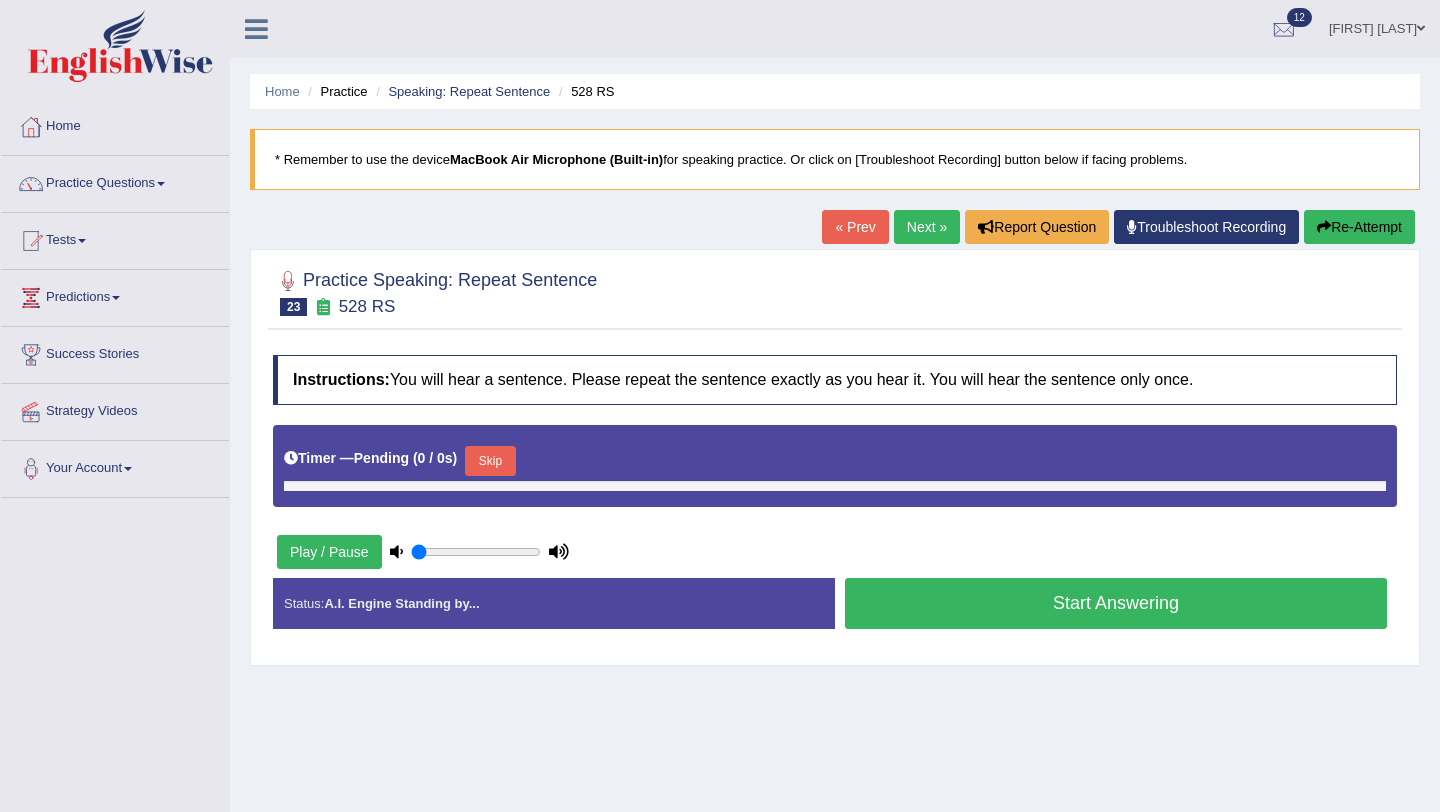 scroll, scrollTop: 0, scrollLeft: 0, axis: both 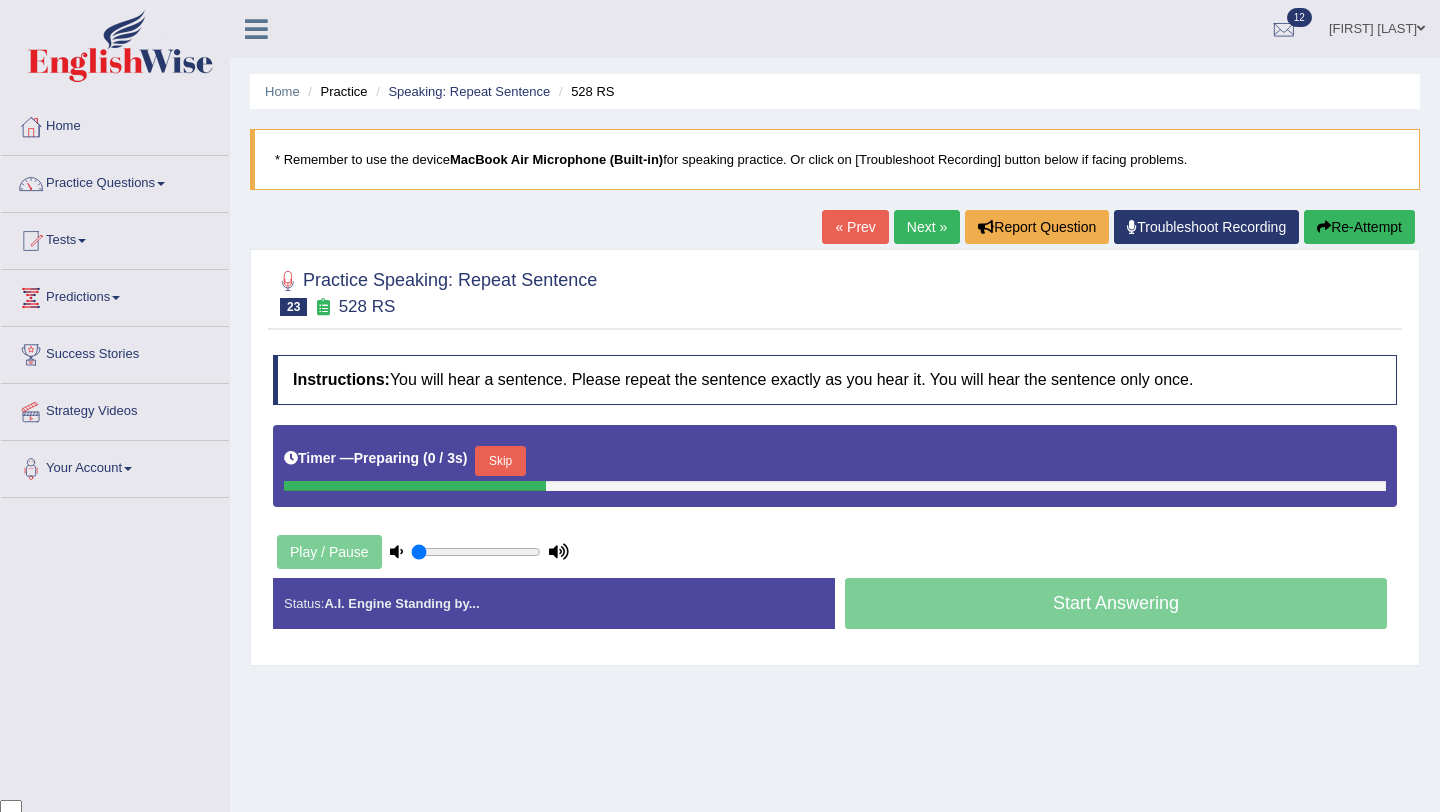 click on "Skip" at bounding box center (500, 461) 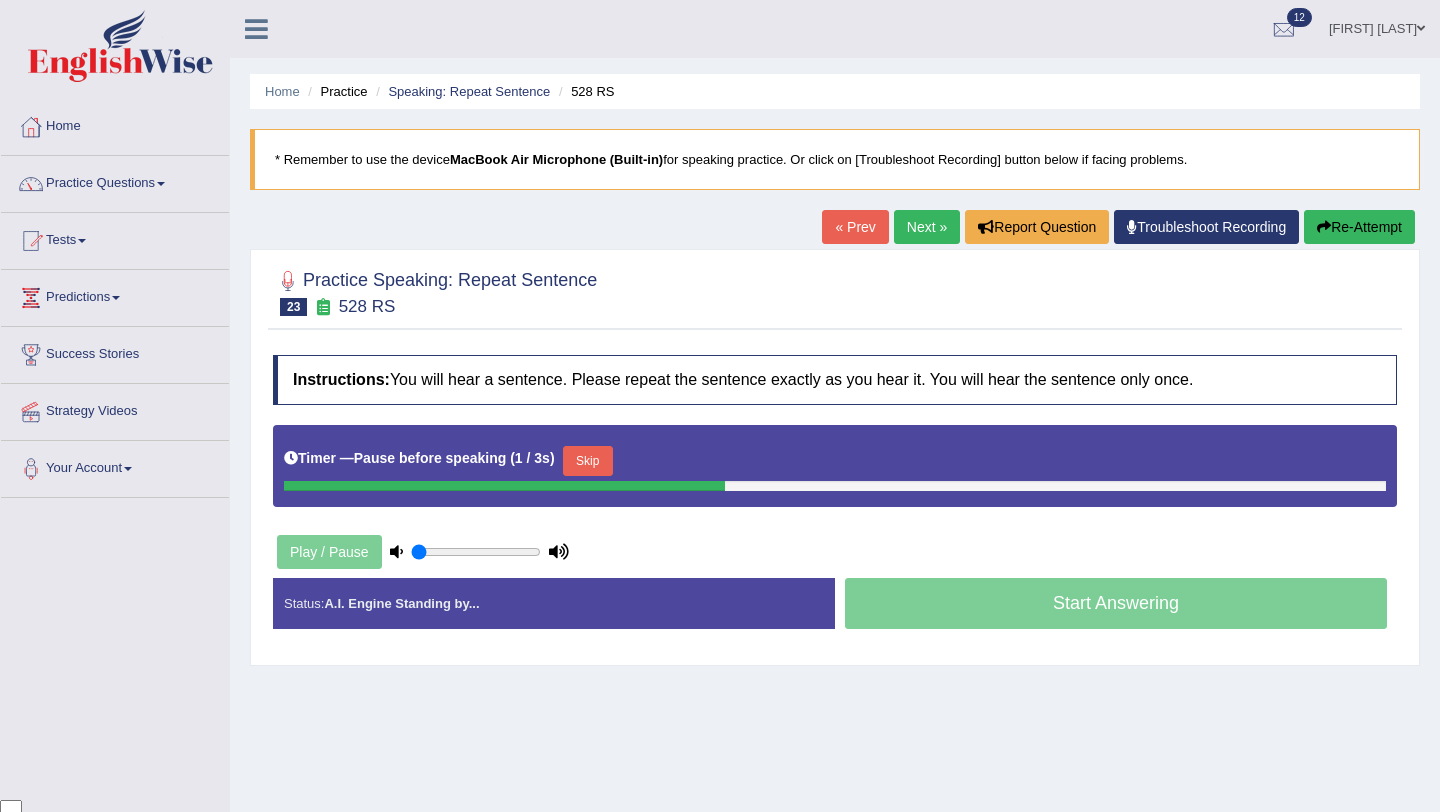 click on "Skip" at bounding box center (588, 463) 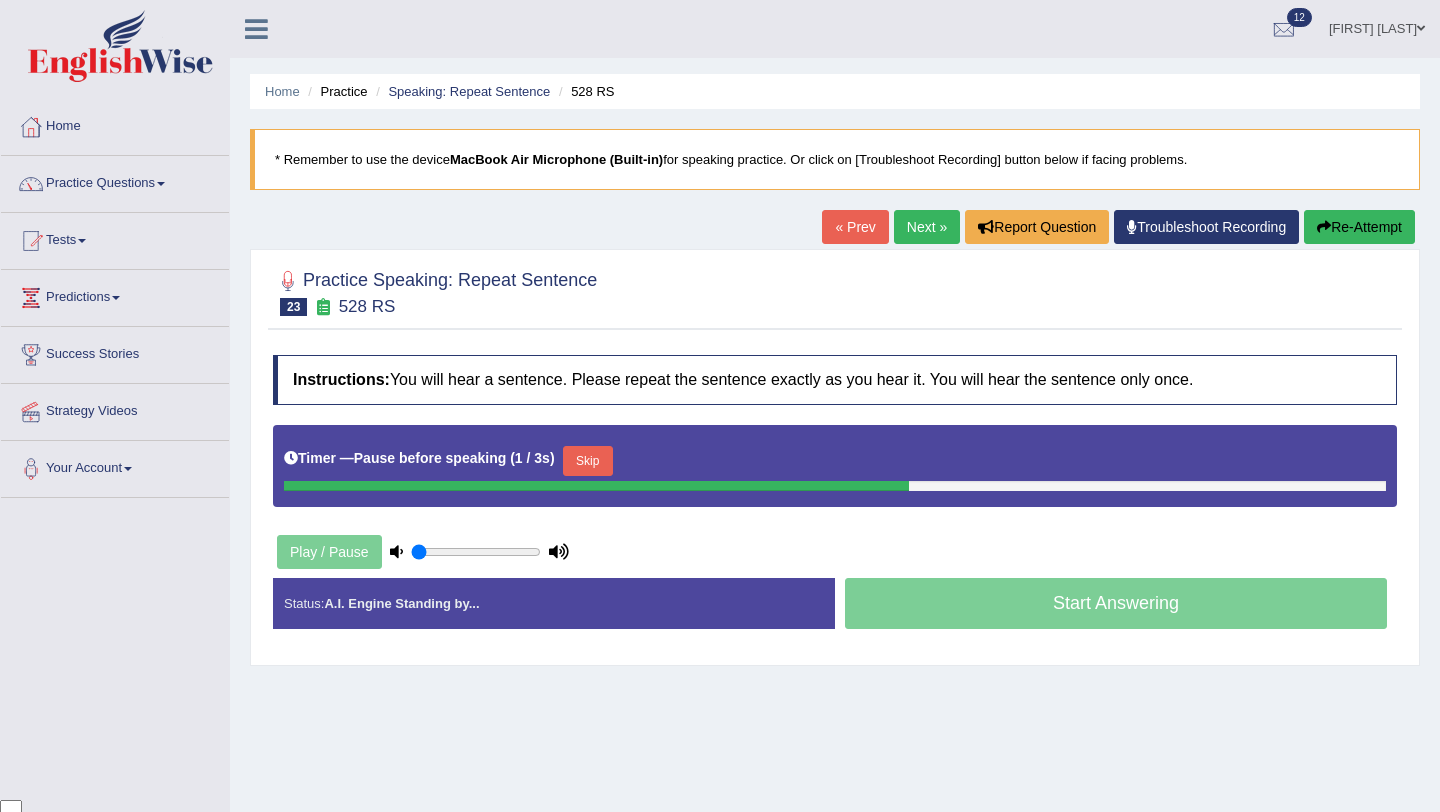 click on "Skip" at bounding box center [588, 461] 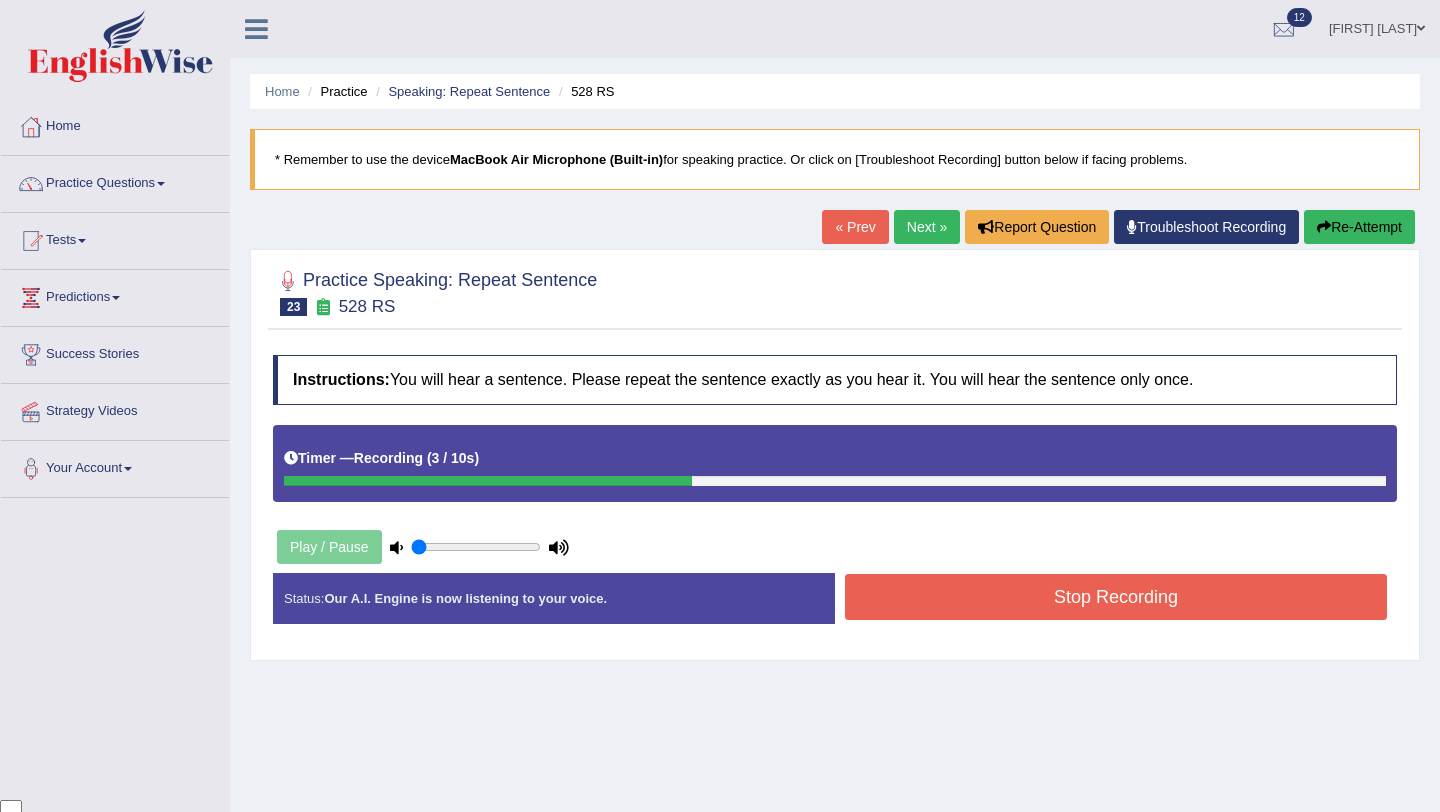 click on "Stop Recording" at bounding box center [1116, 597] 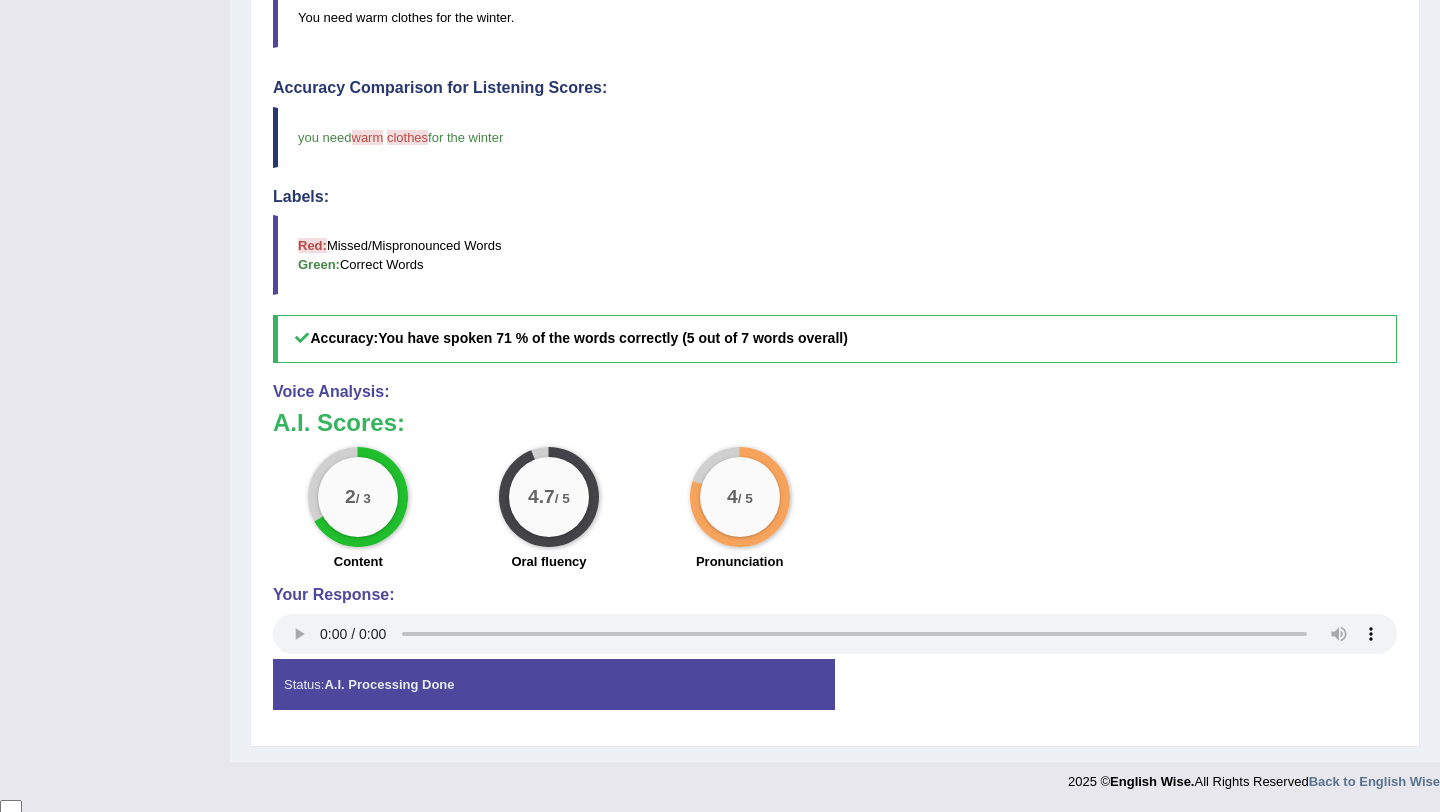 scroll, scrollTop: 0, scrollLeft: 0, axis: both 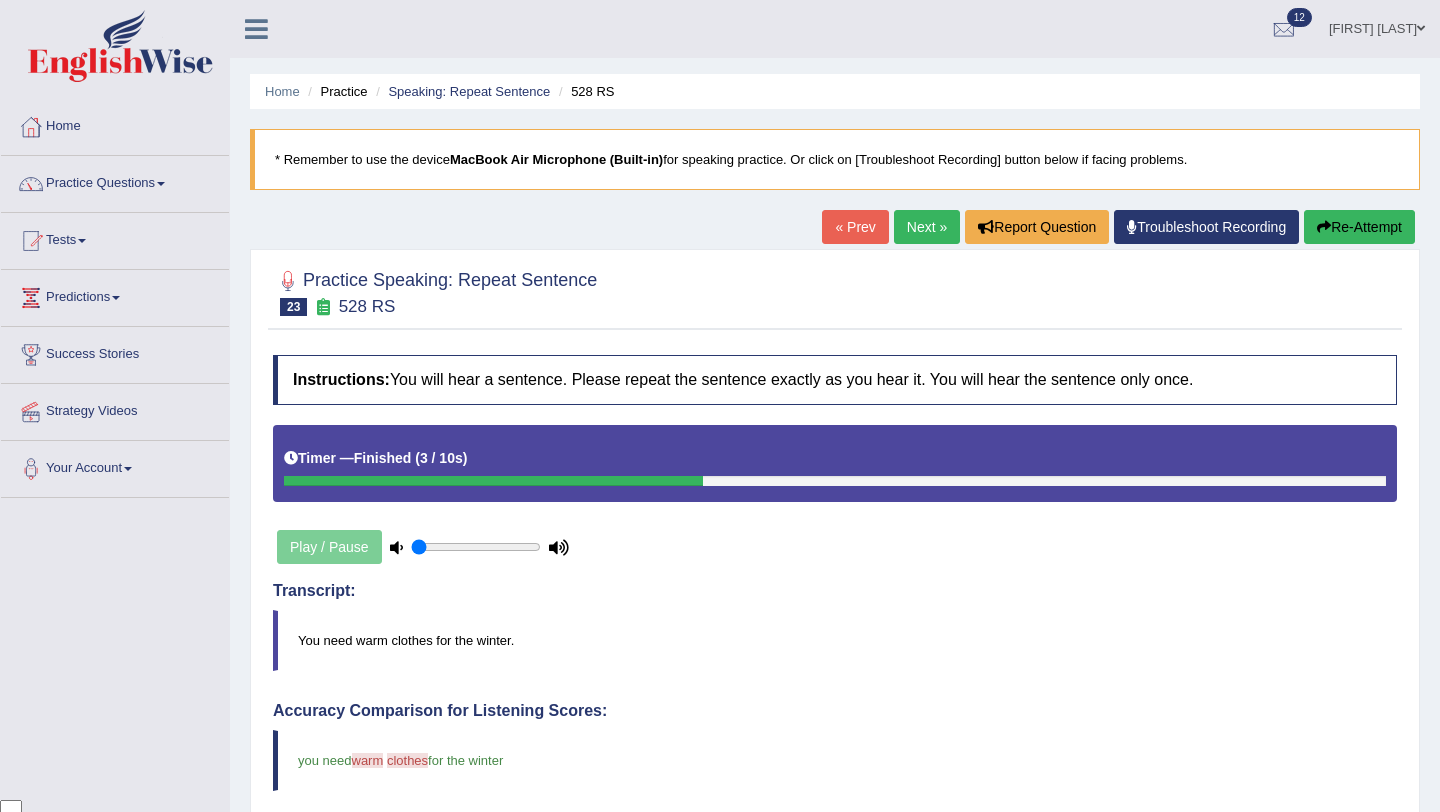 click on "Next »" at bounding box center (927, 227) 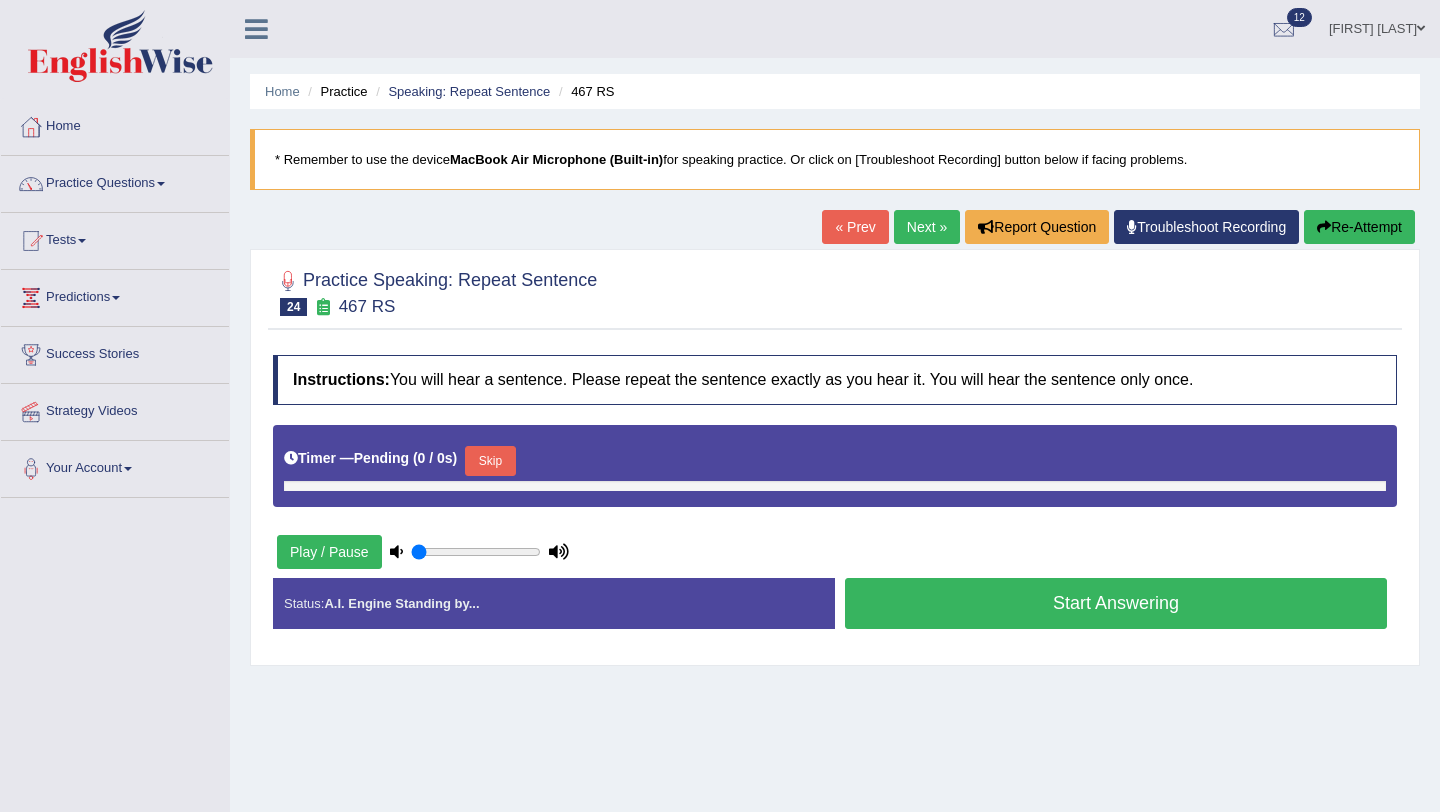 scroll, scrollTop: 0, scrollLeft: 0, axis: both 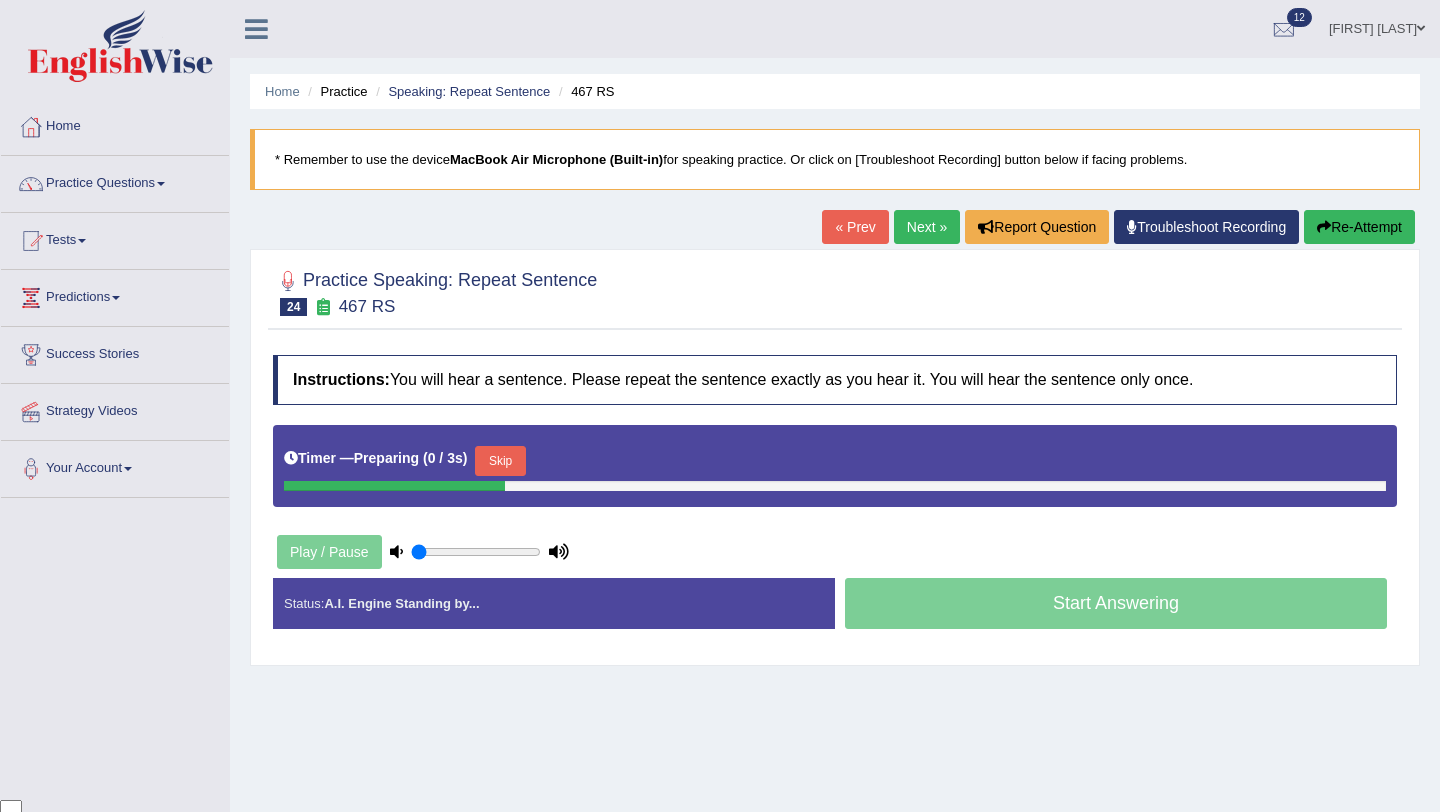 click on "Skip" at bounding box center [500, 461] 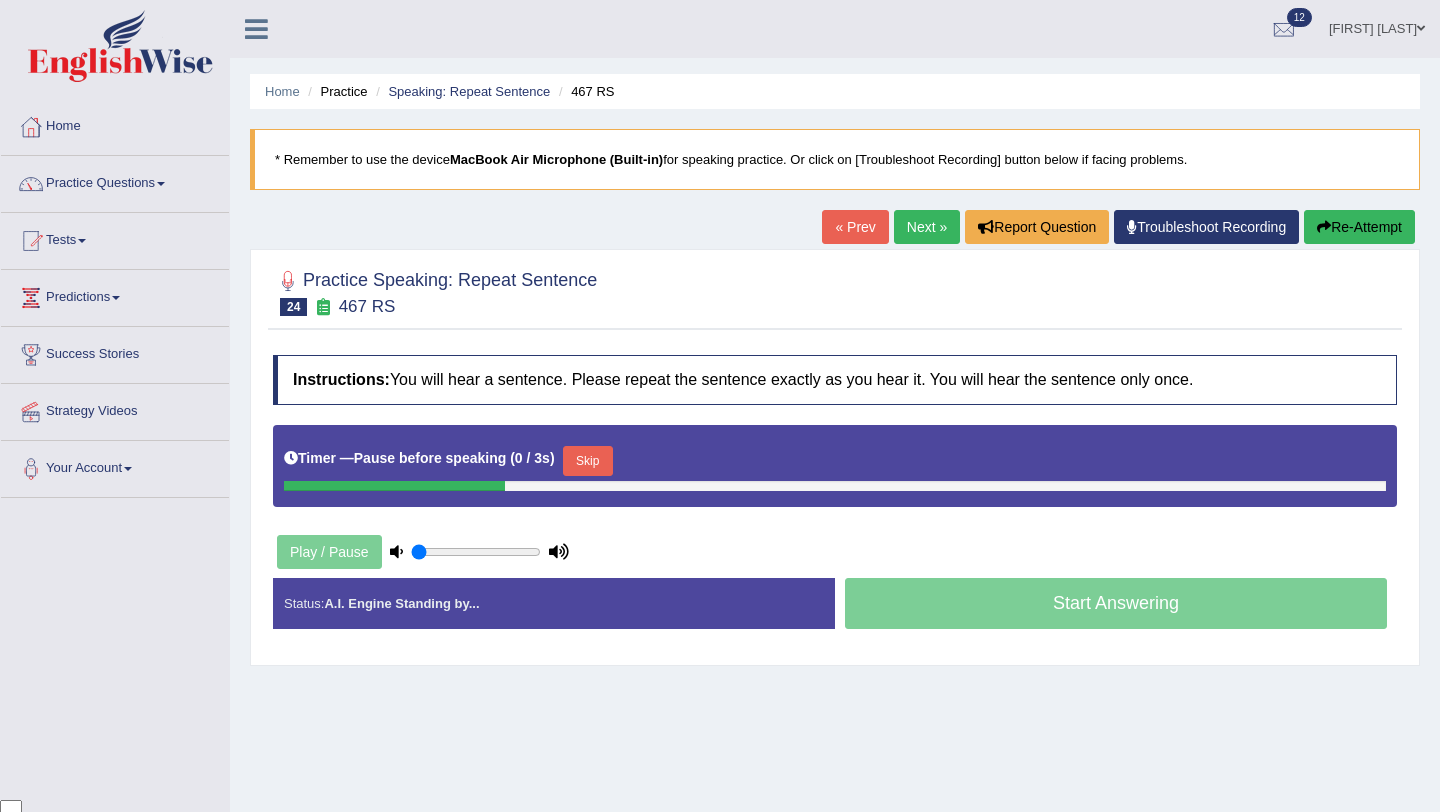 click on "Skip" at bounding box center (588, 461) 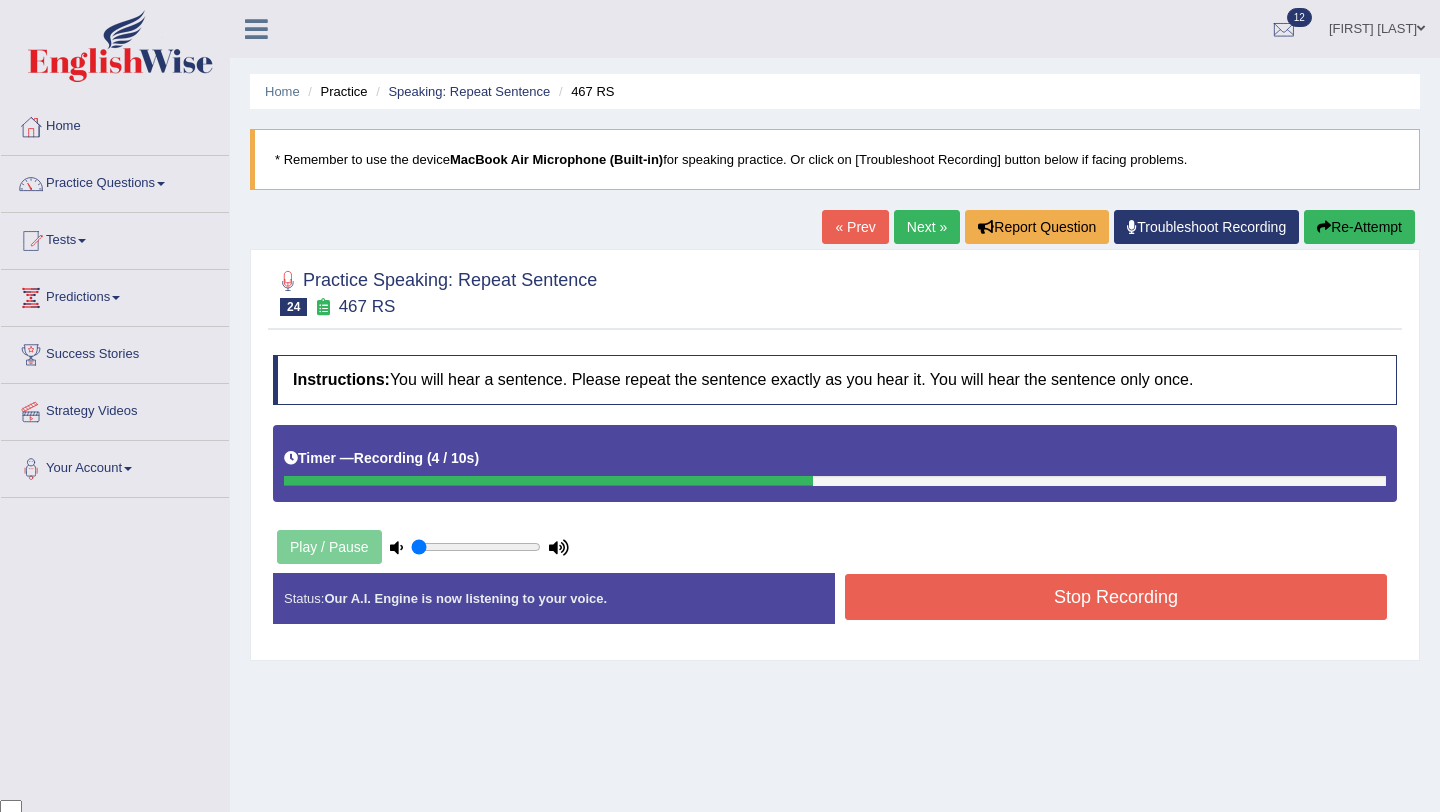 click on "Stop Recording" at bounding box center [1116, 597] 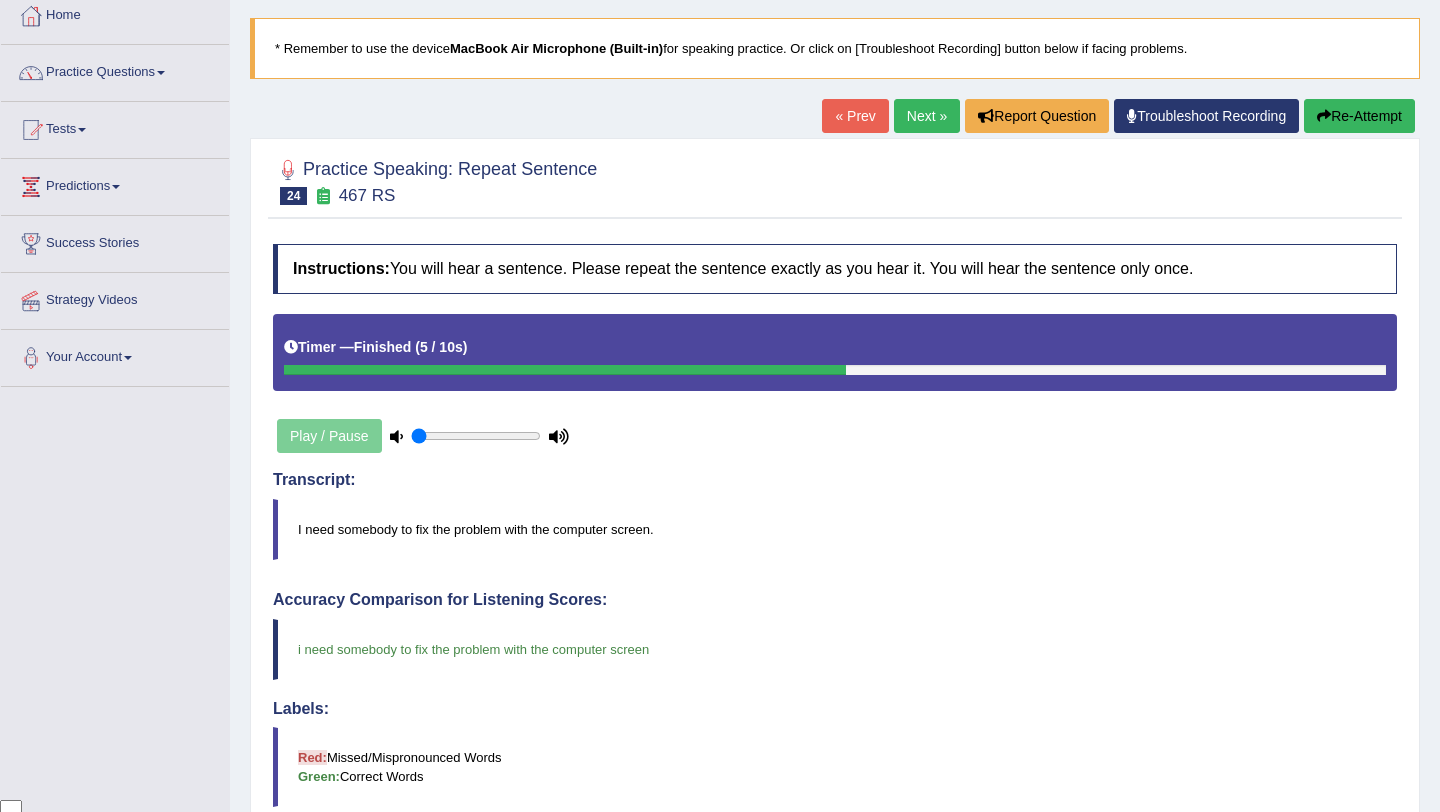 scroll, scrollTop: 103, scrollLeft: 0, axis: vertical 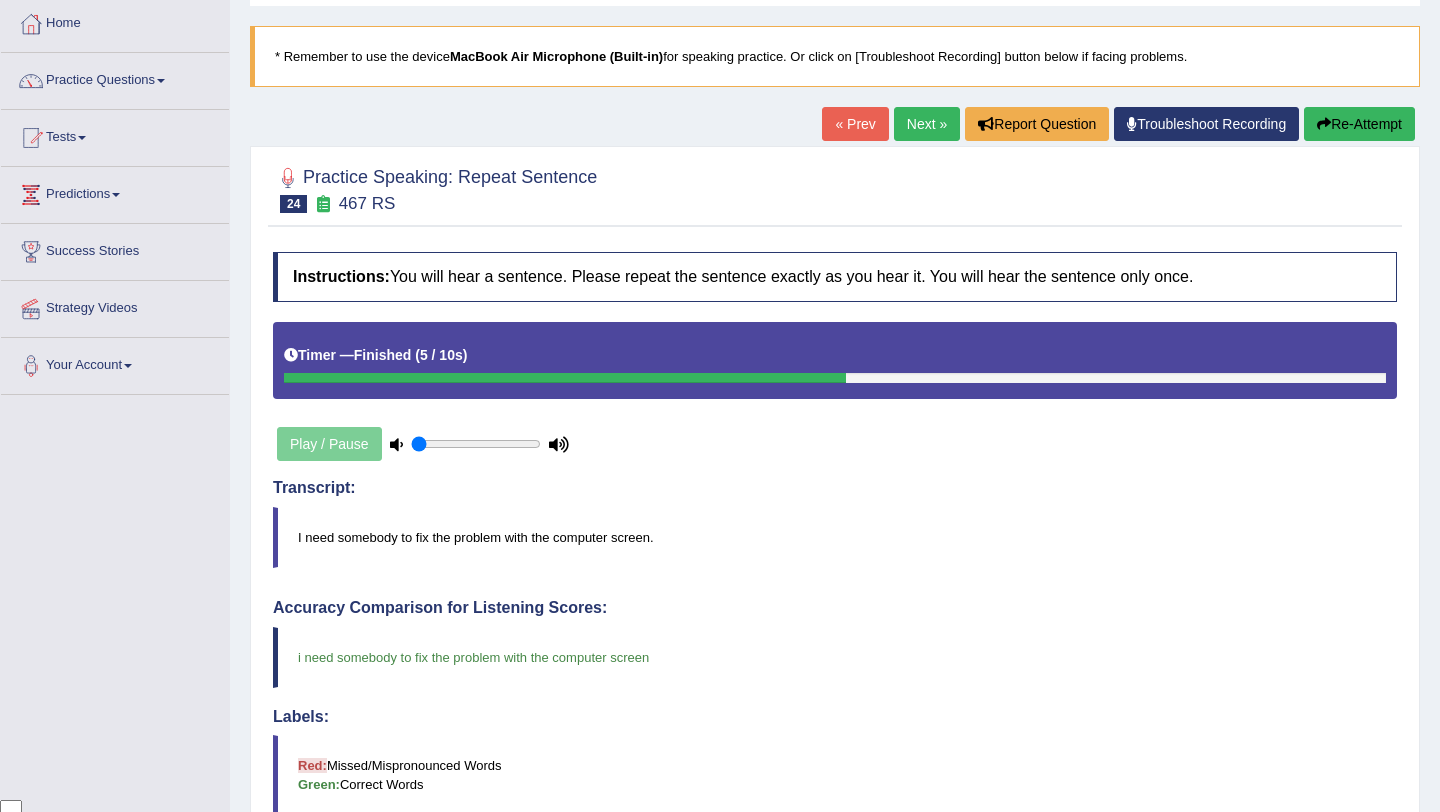 click on "Next »" at bounding box center [927, 124] 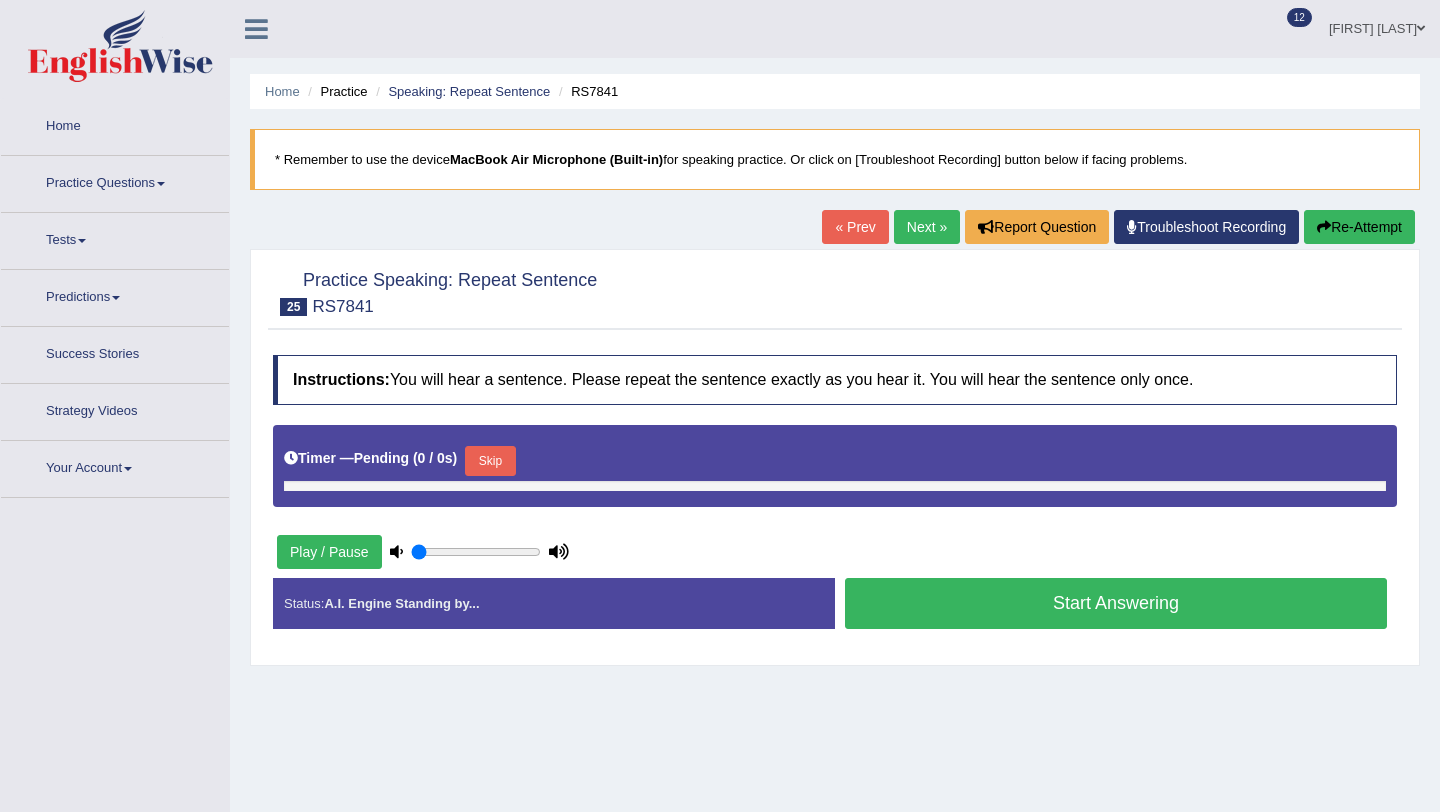 scroll, scrollTop: 0, scrollLeft: 0, axis: both 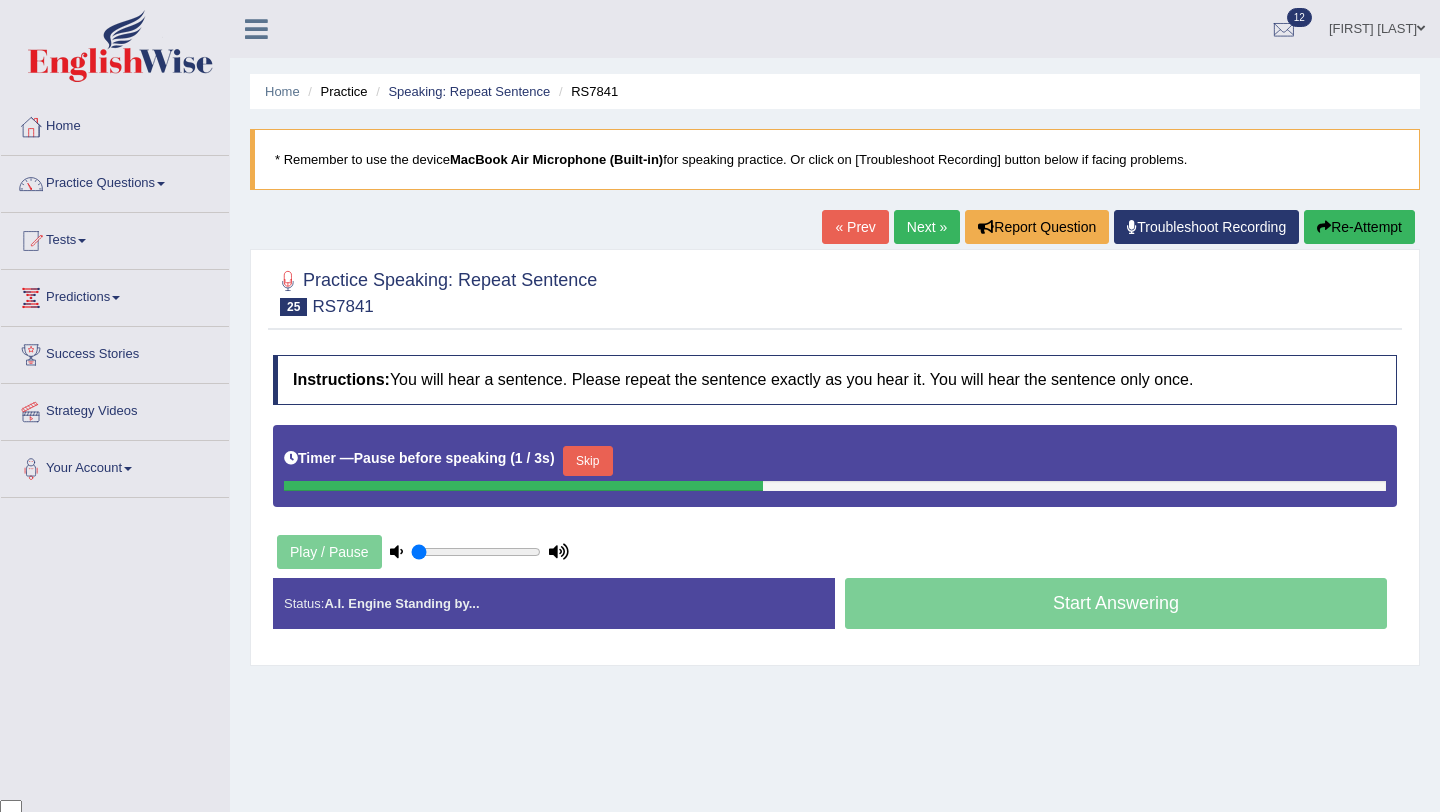 click on "Skip" at bounding box center [588, 461] 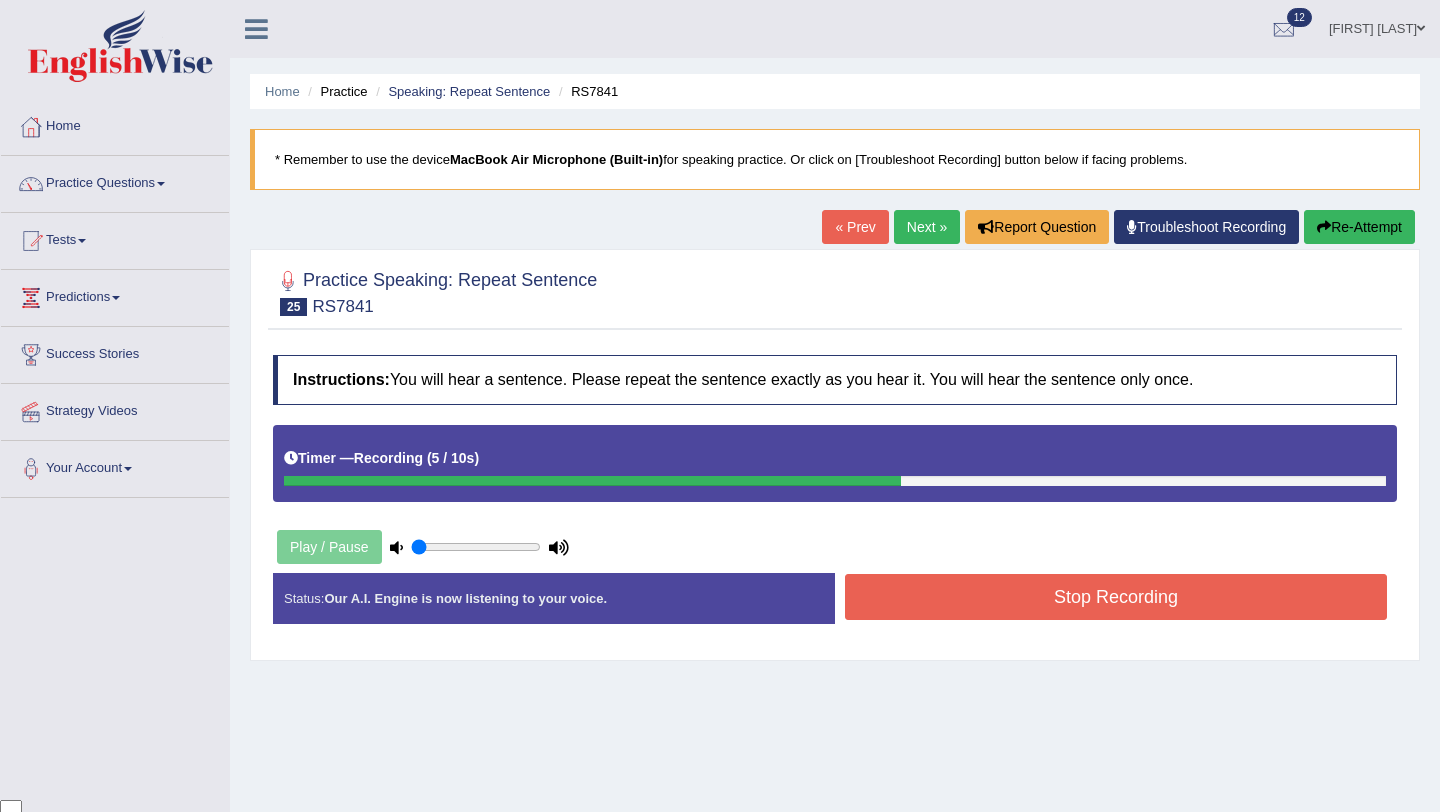 click on "Stop Recording" at bounding box center (1116, 597) 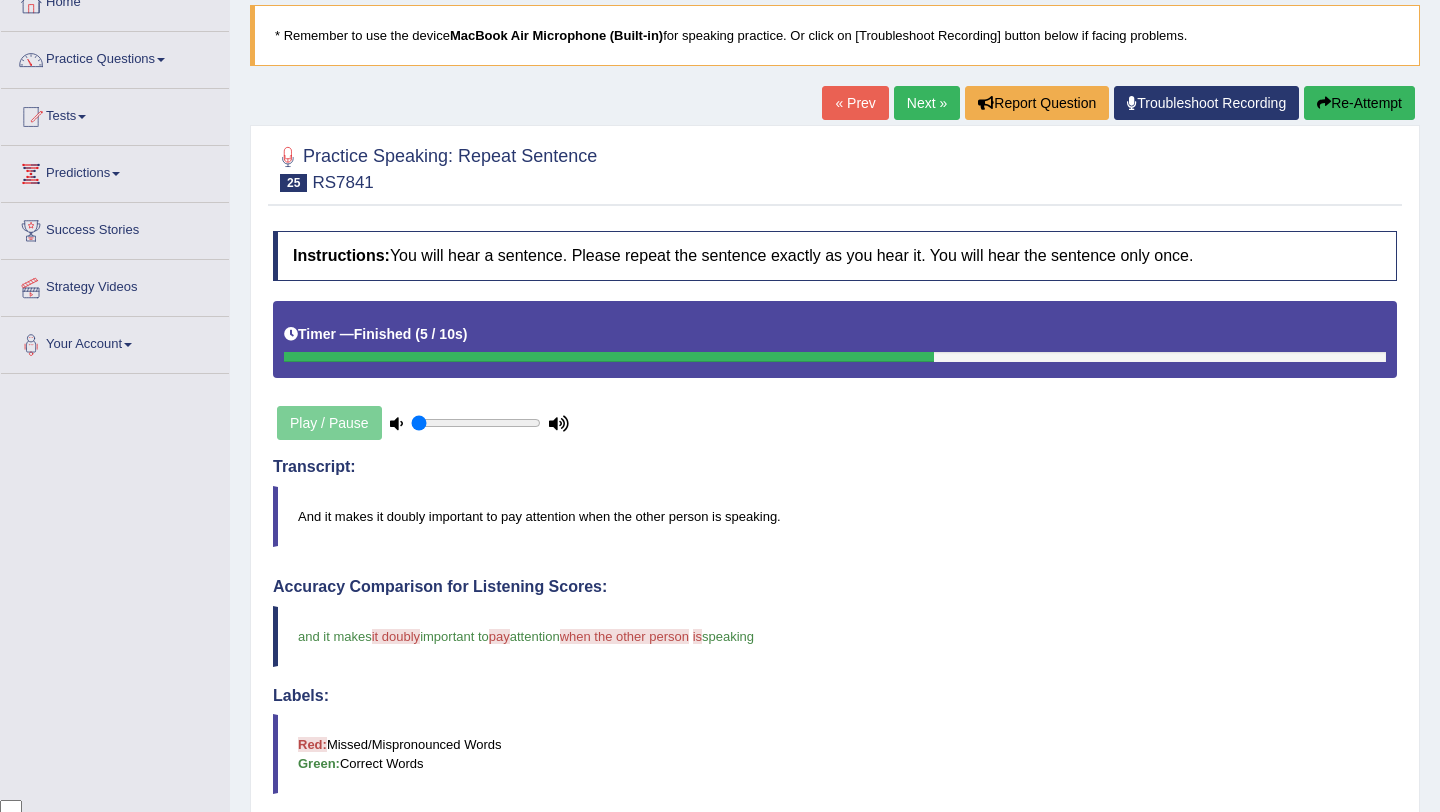 scroll, scrollTop: 0, scrollLeft: 0, axis: both 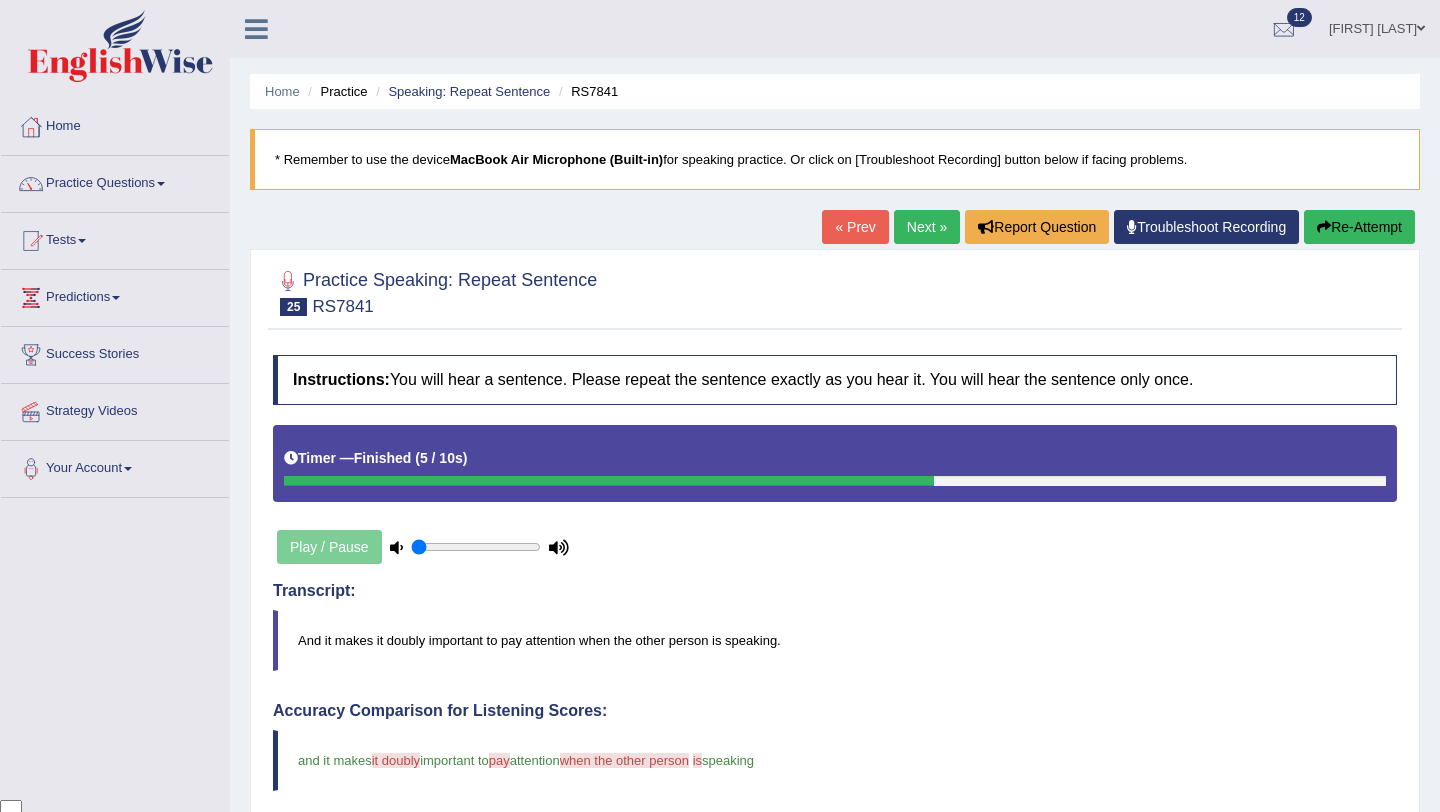 click on "Re-Attempt" at bounding box center [1359, 227] 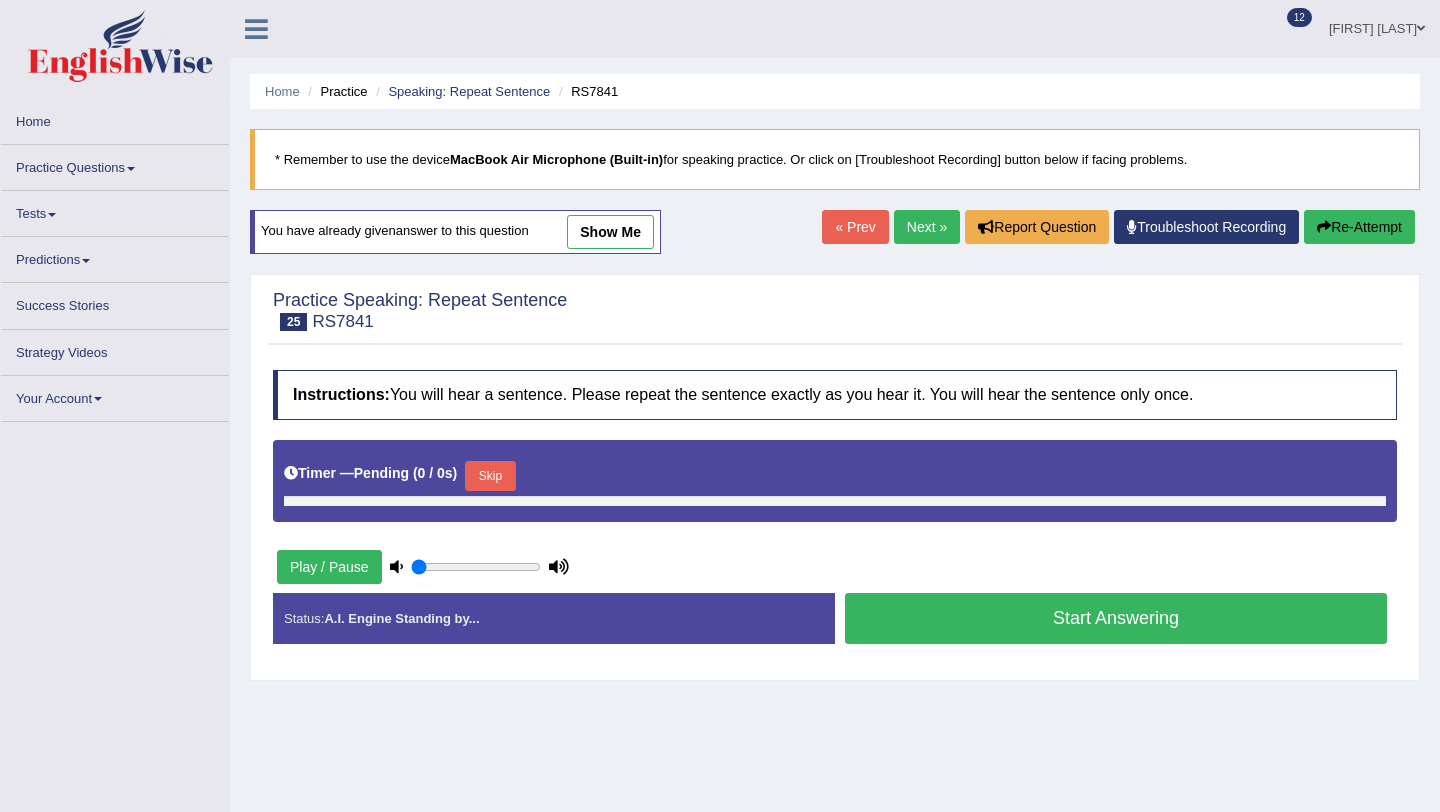 scroll, scrollTop: 0, scrollLeft: 0, axis: both 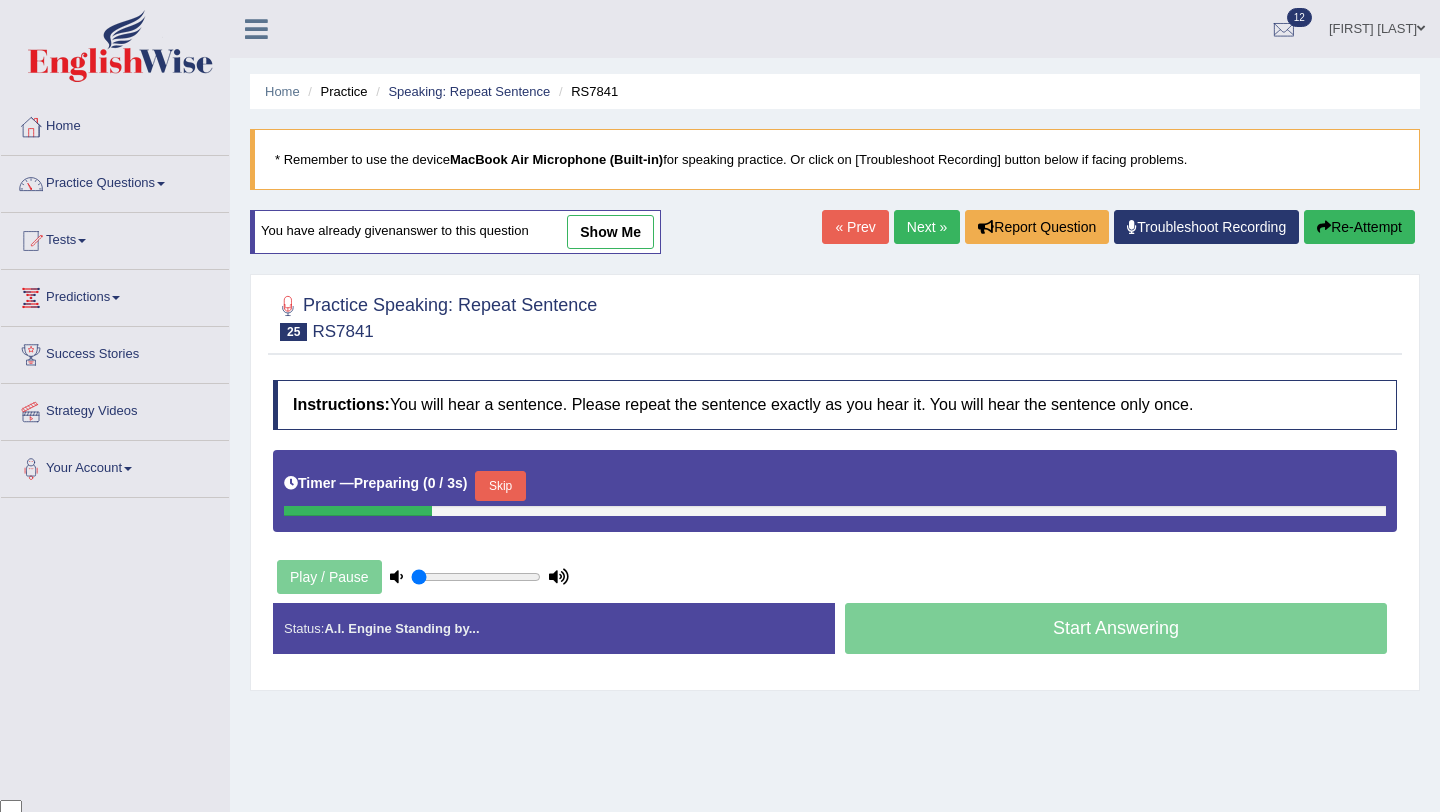 click on "Skip" at bounding box center [500, 486] 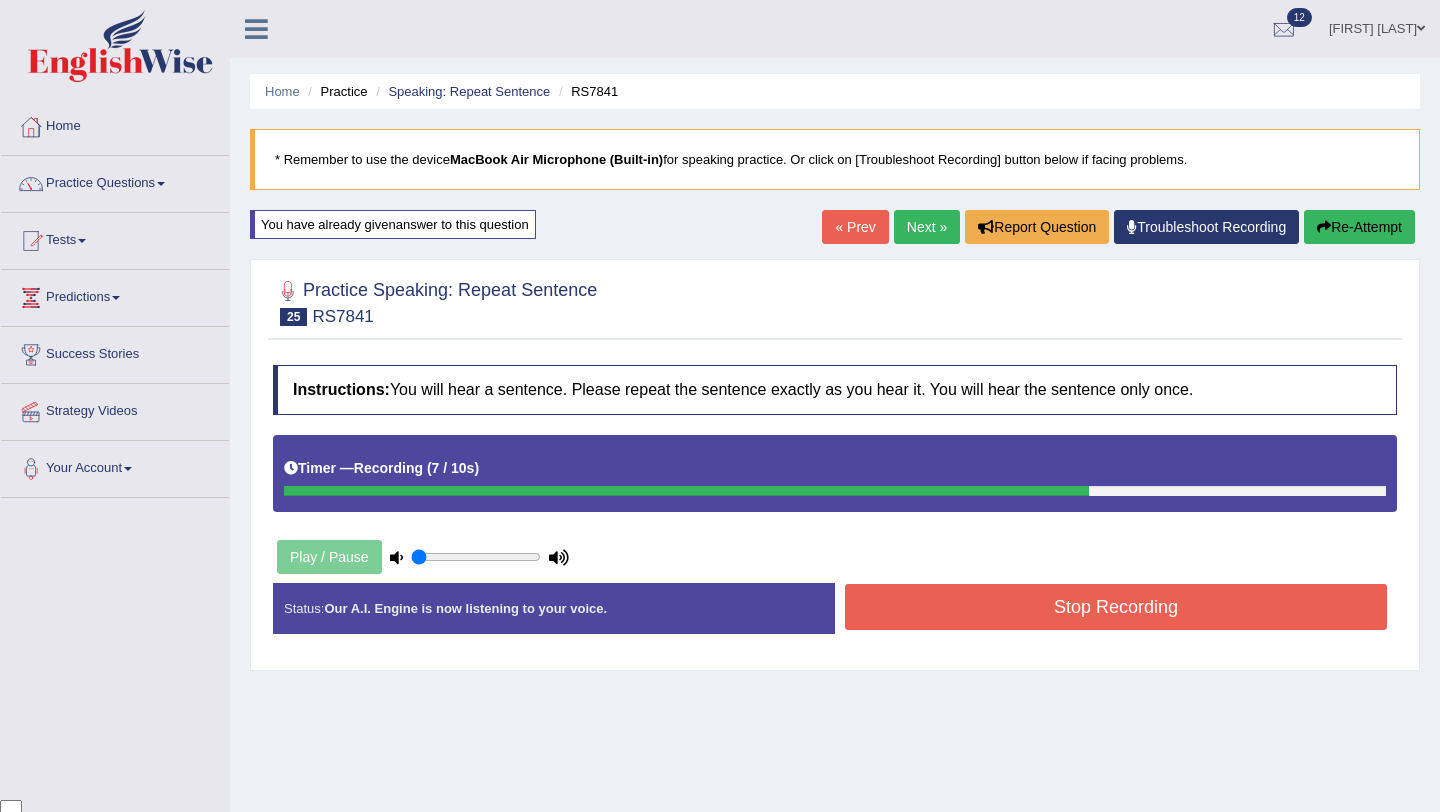 click on "Stop Recording" at bounding box center [1116, 607] 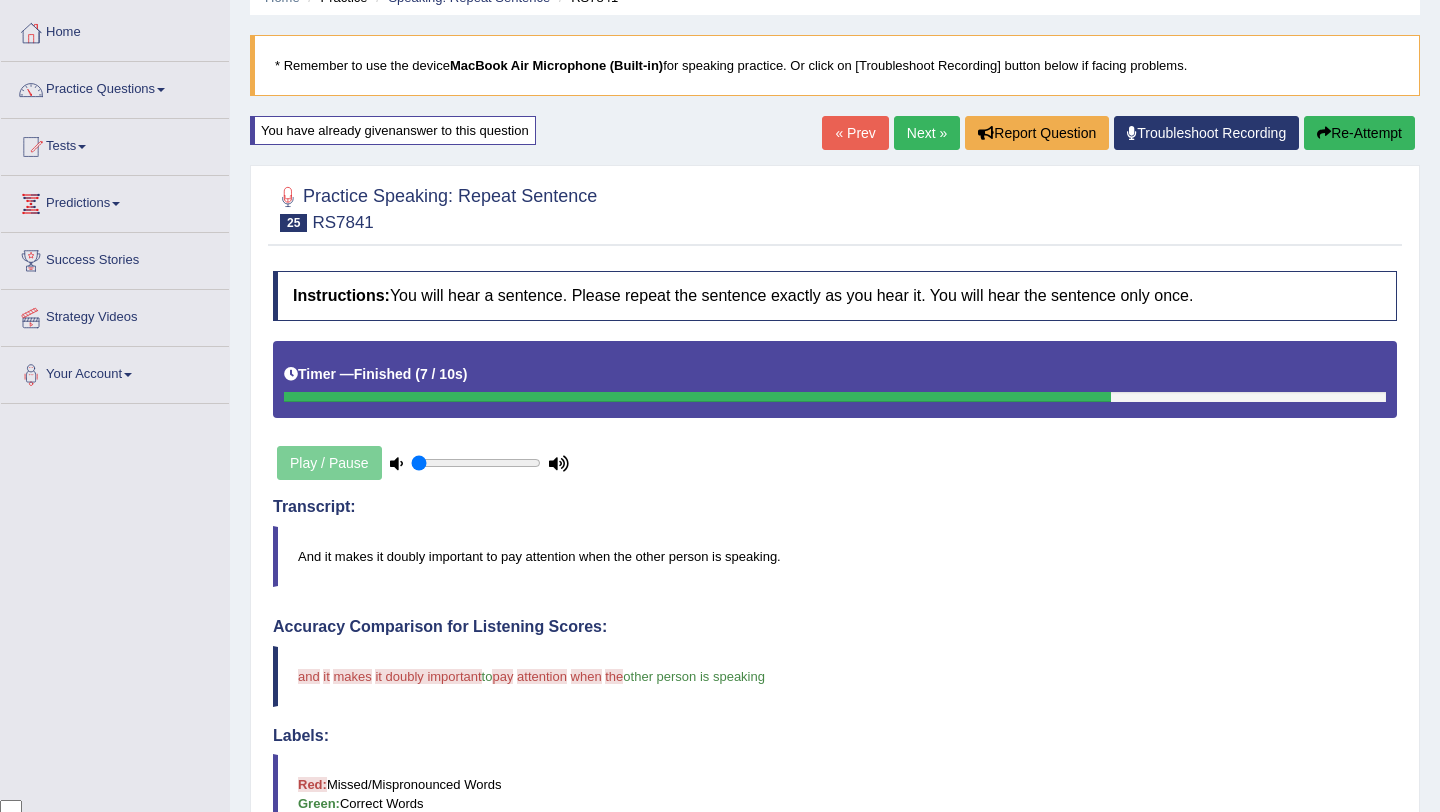 scroll, scrollTop: 0, scrollLeft: 0, axis: both 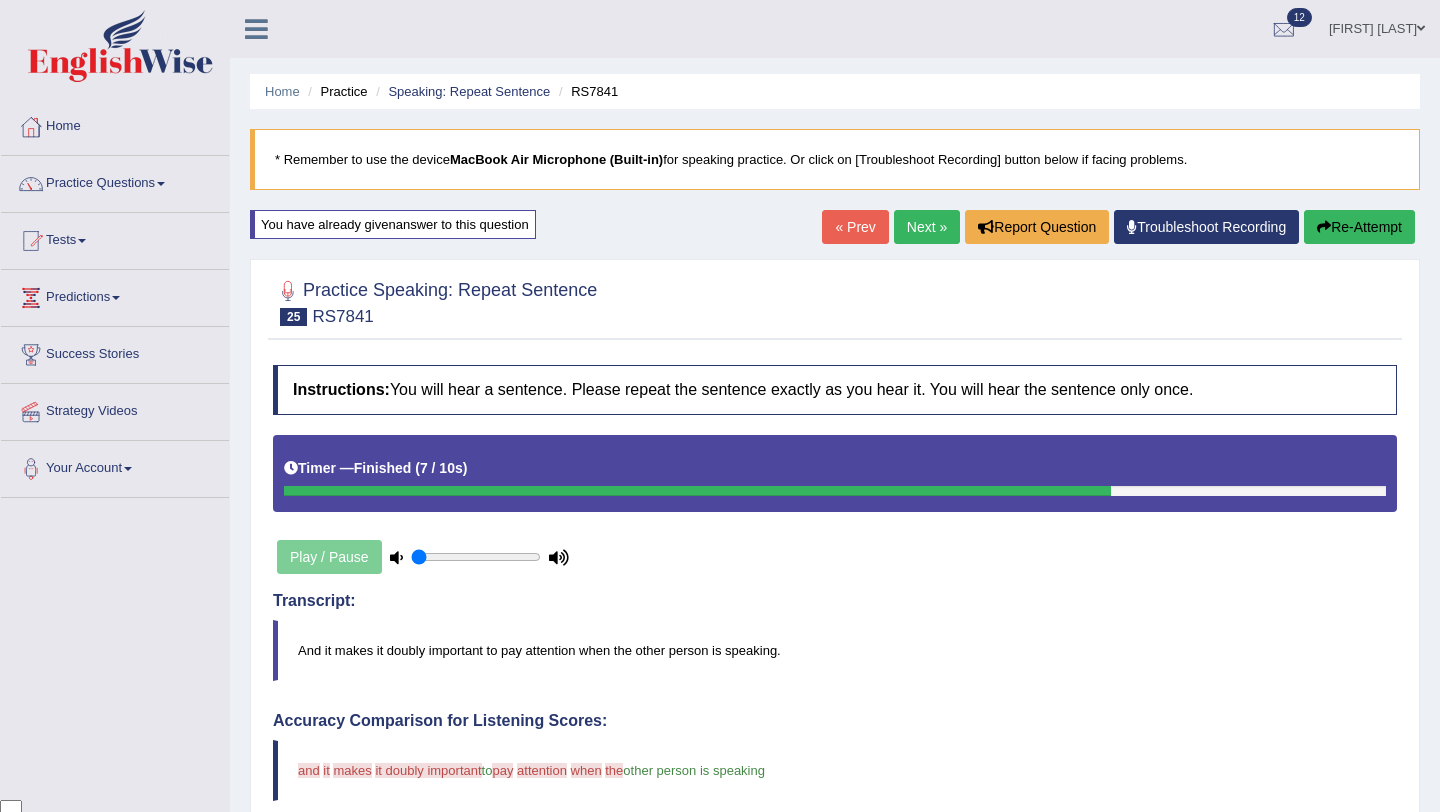 click on "Re-Attempt" at bounding box center [1359, 227] 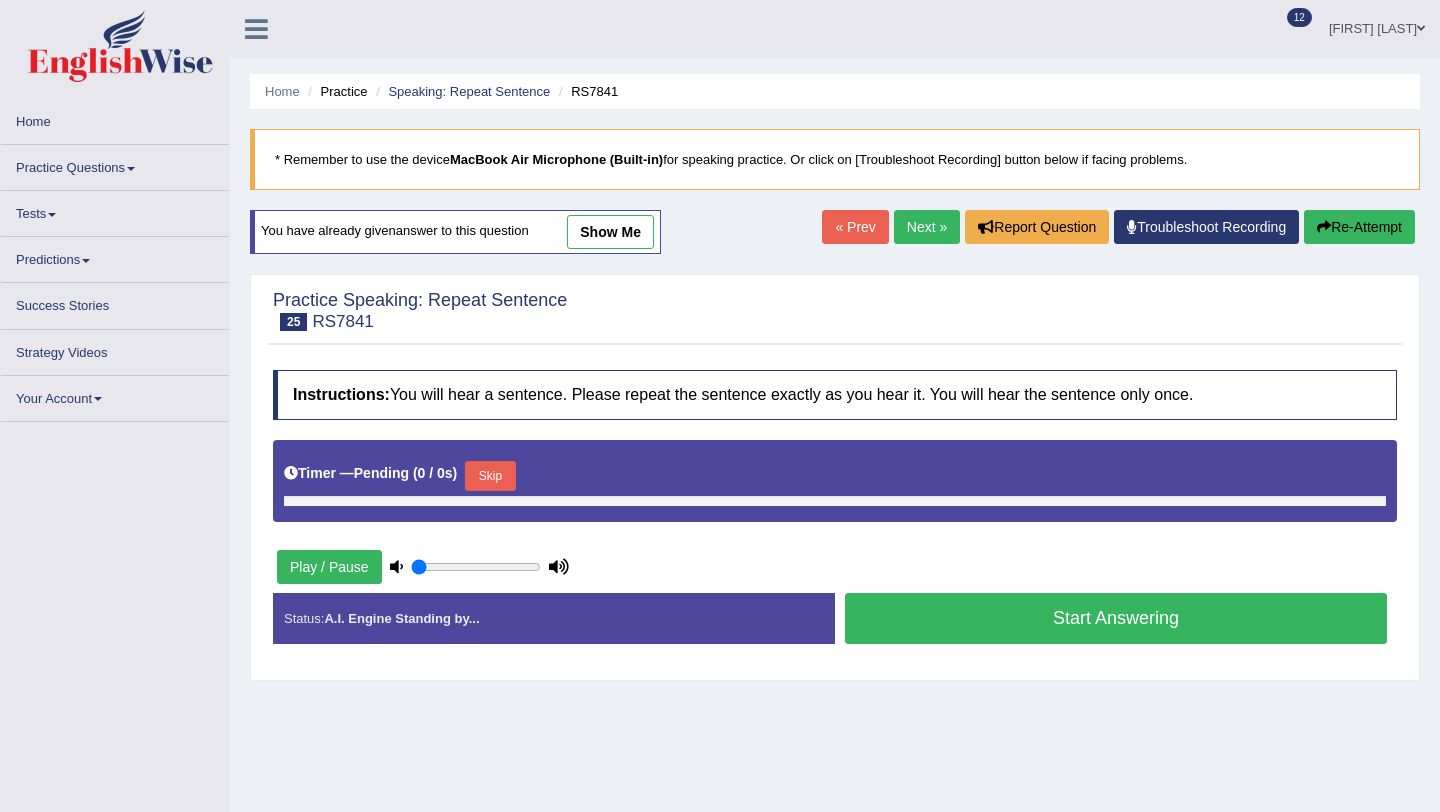 scroll, scrollTop: 0, scrollLeft: 0, axis: both 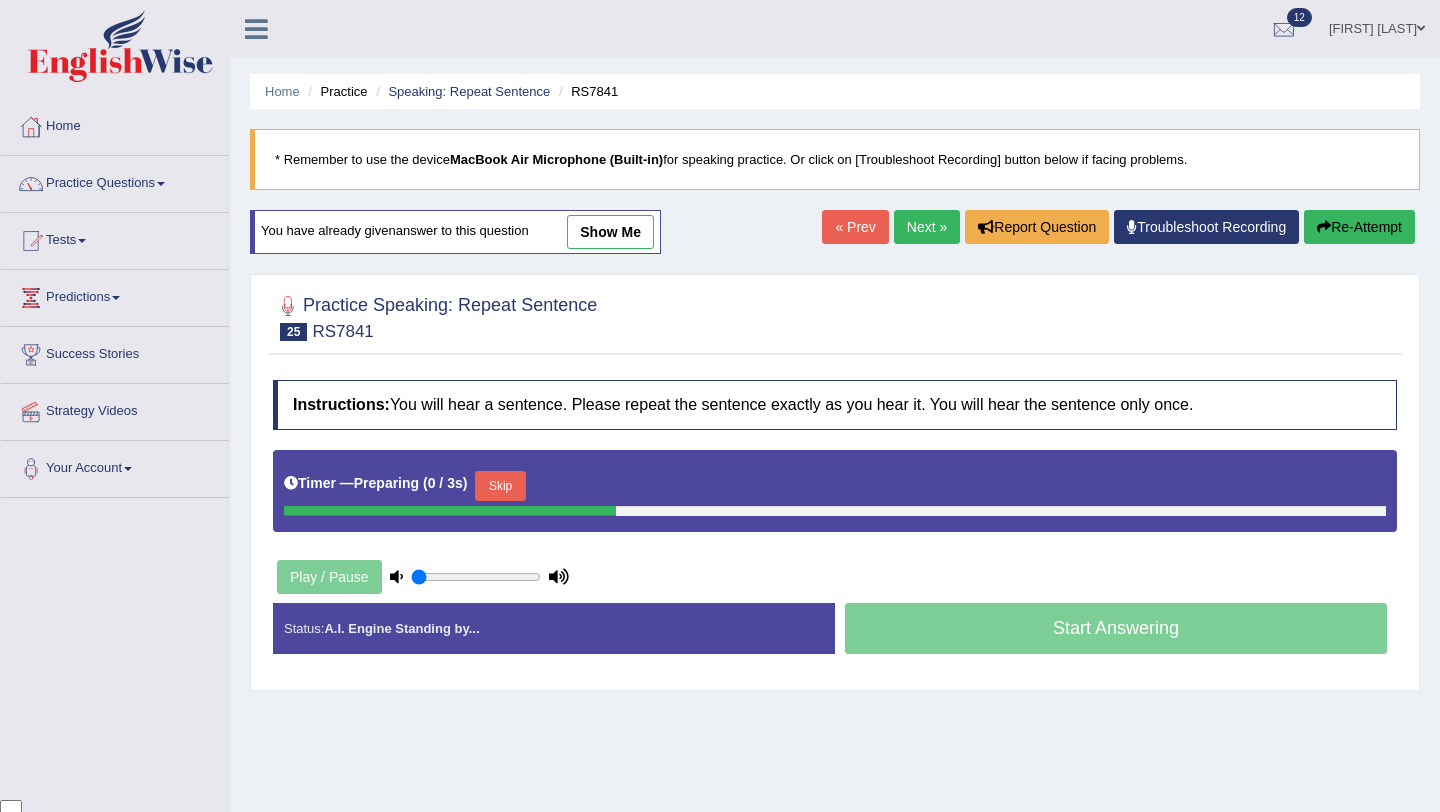 click on "Skip" at bounding box center [500, 486] 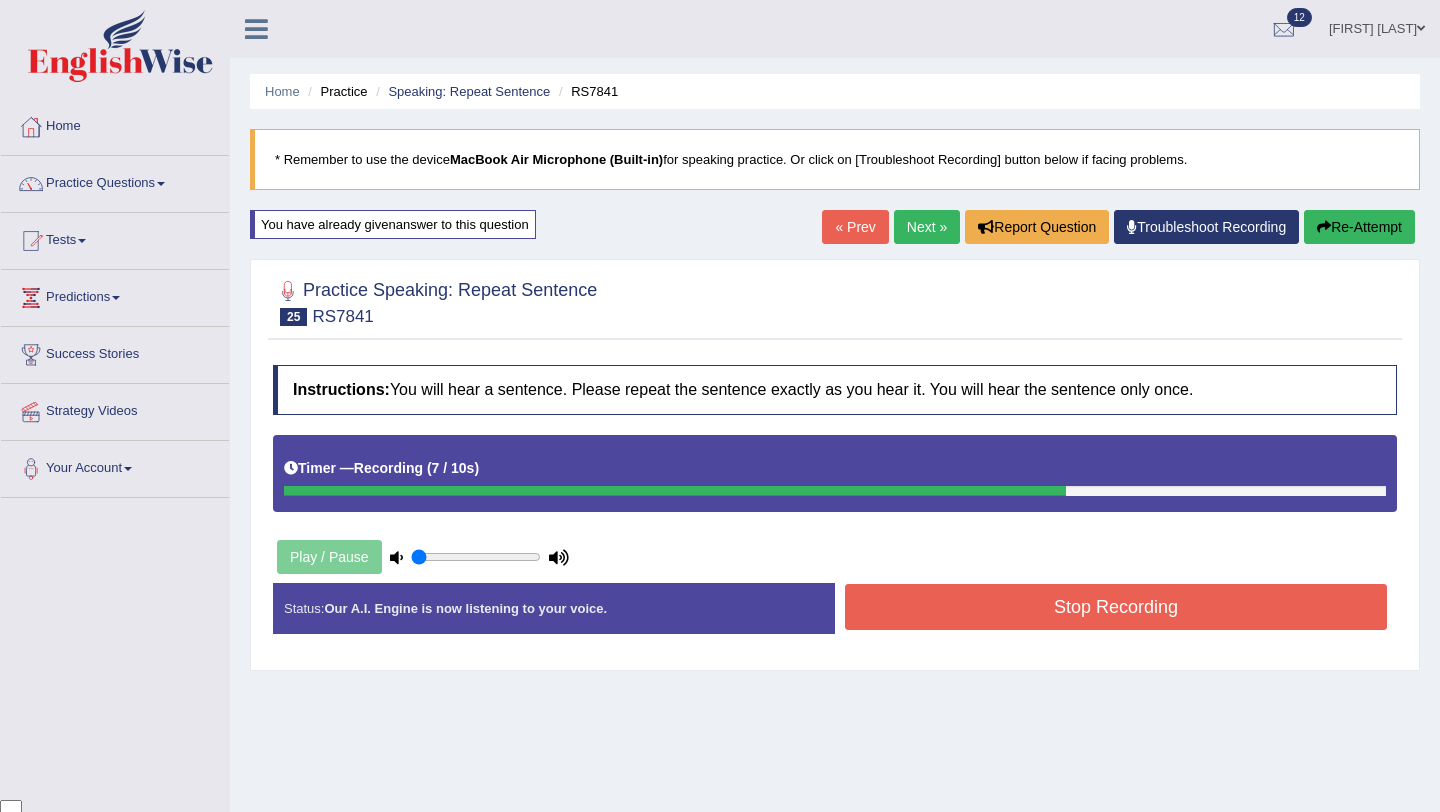 click on "Re-Attempt" at bounding box center (1359, 227) 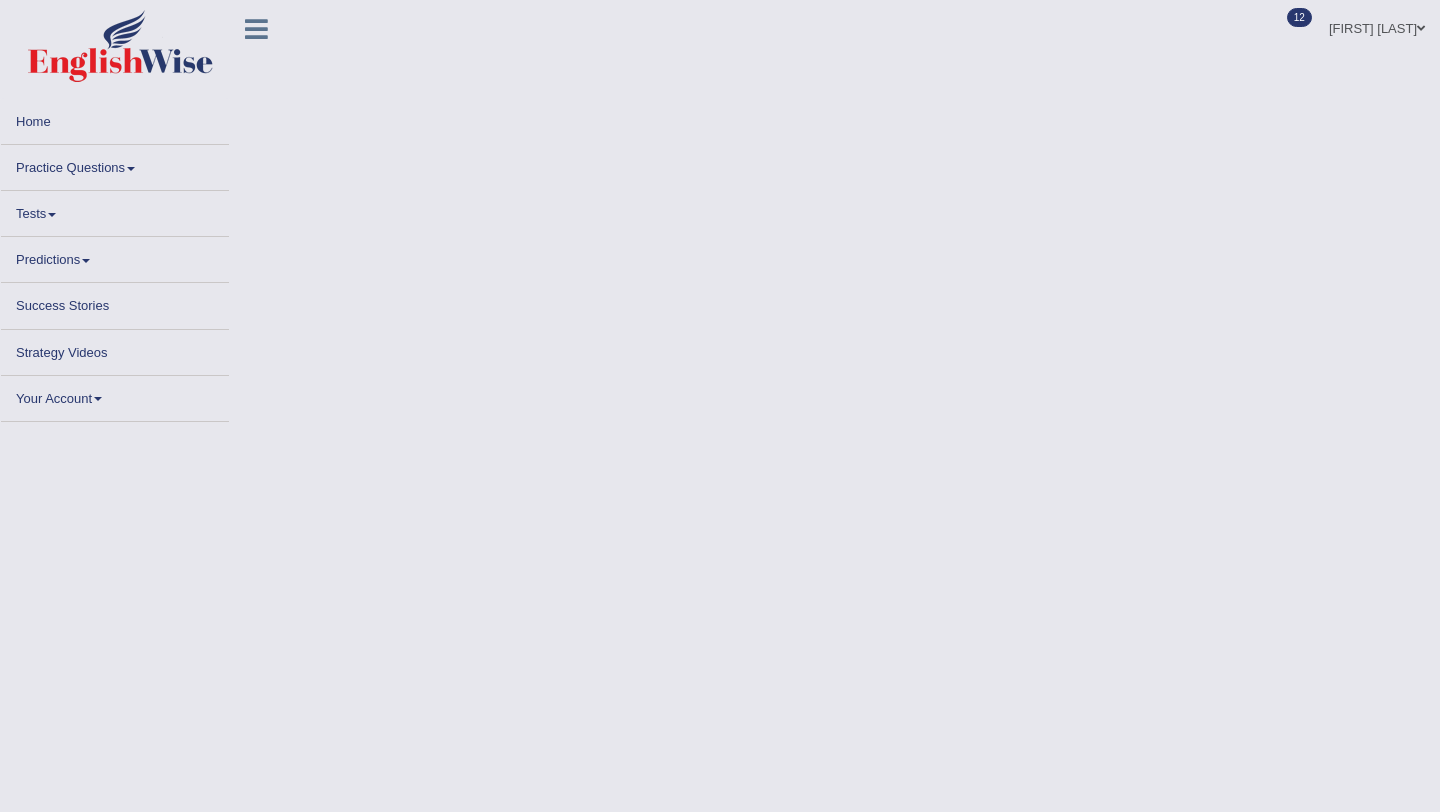 scroll, scrollTop: 0, scrollLeft: 0, axis: both 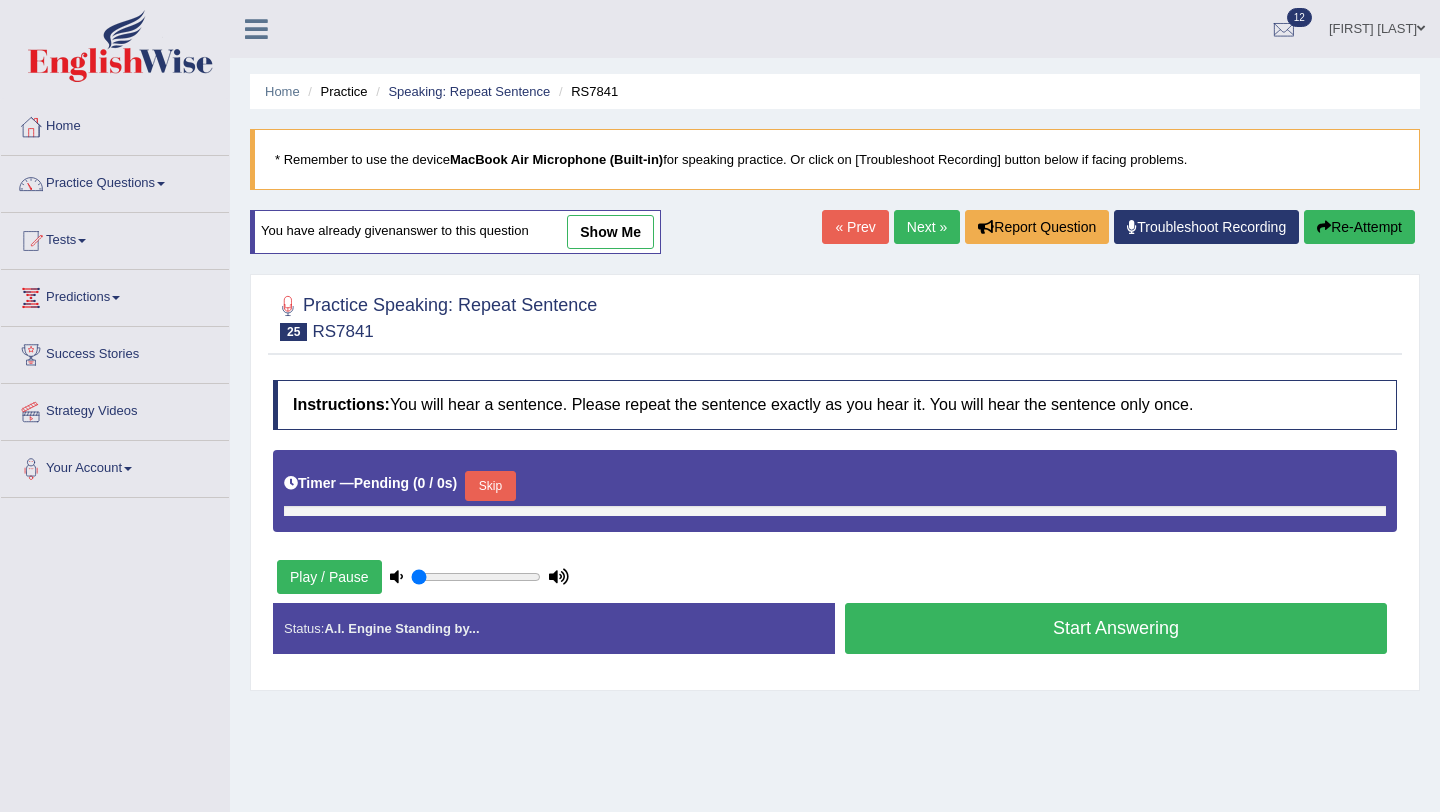 click on "Skip" at bounding box center [490, 486] 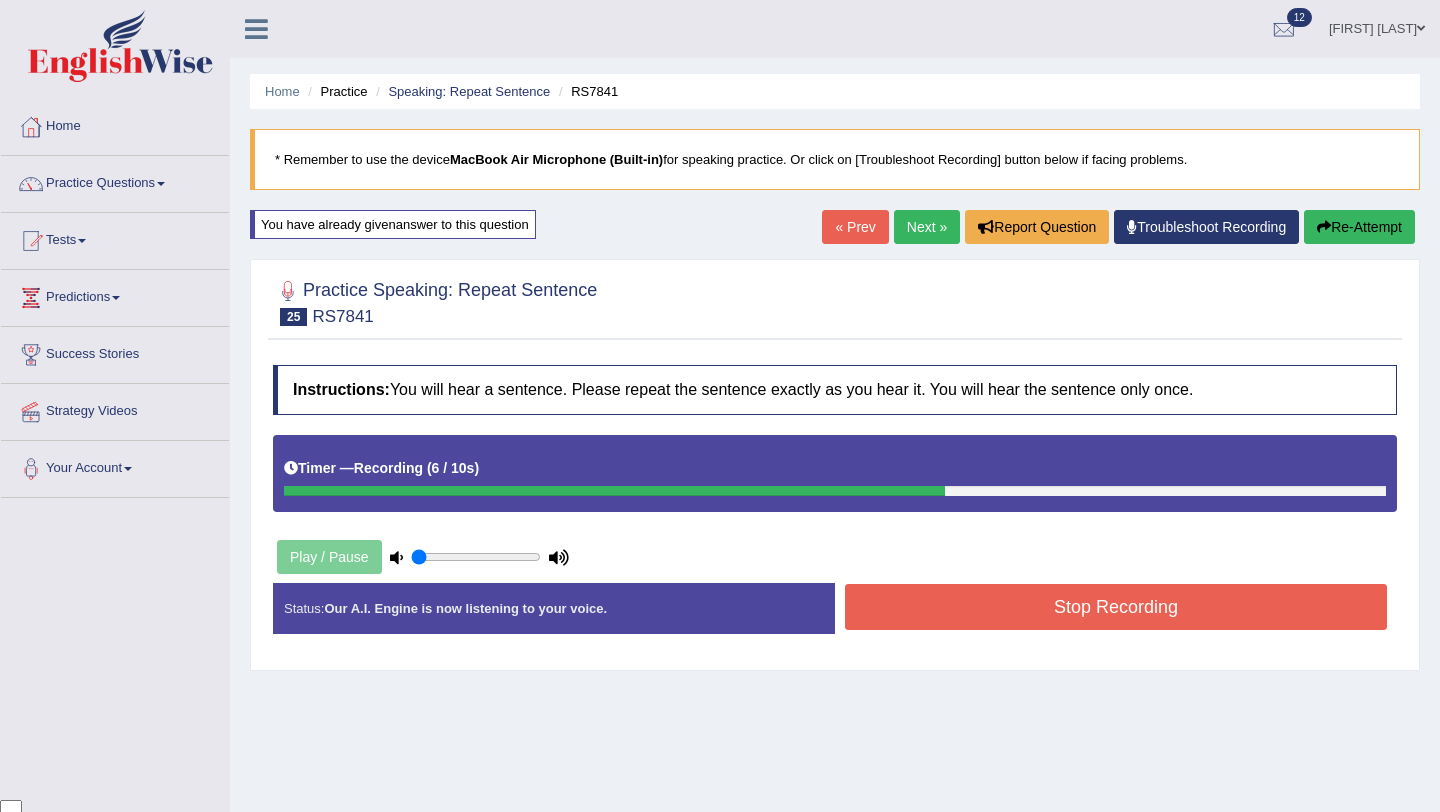 click on "Stop Recording" at bounding box center [1116, 607] 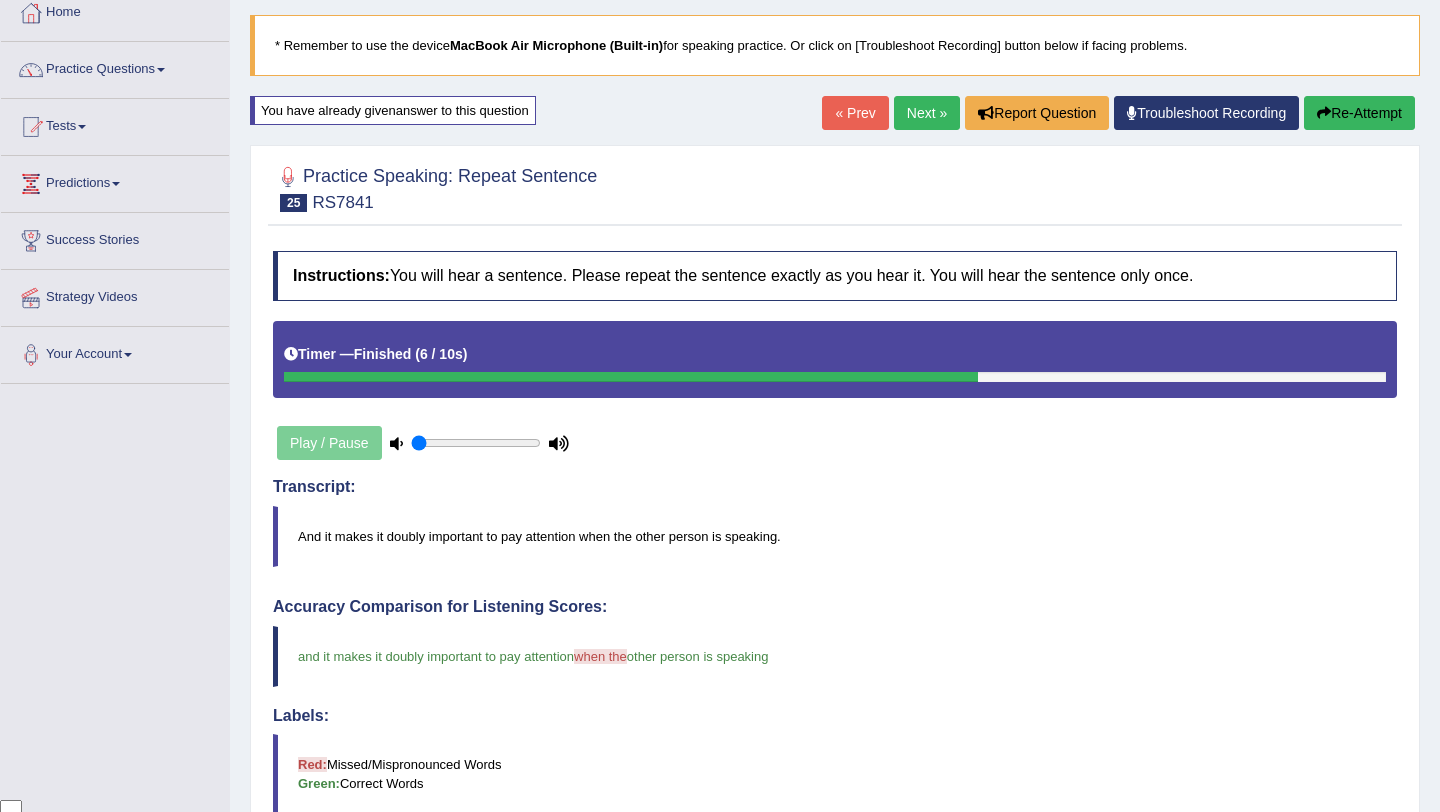 scroll, scrollTop: 0, scrollLeft: 0, axis: both 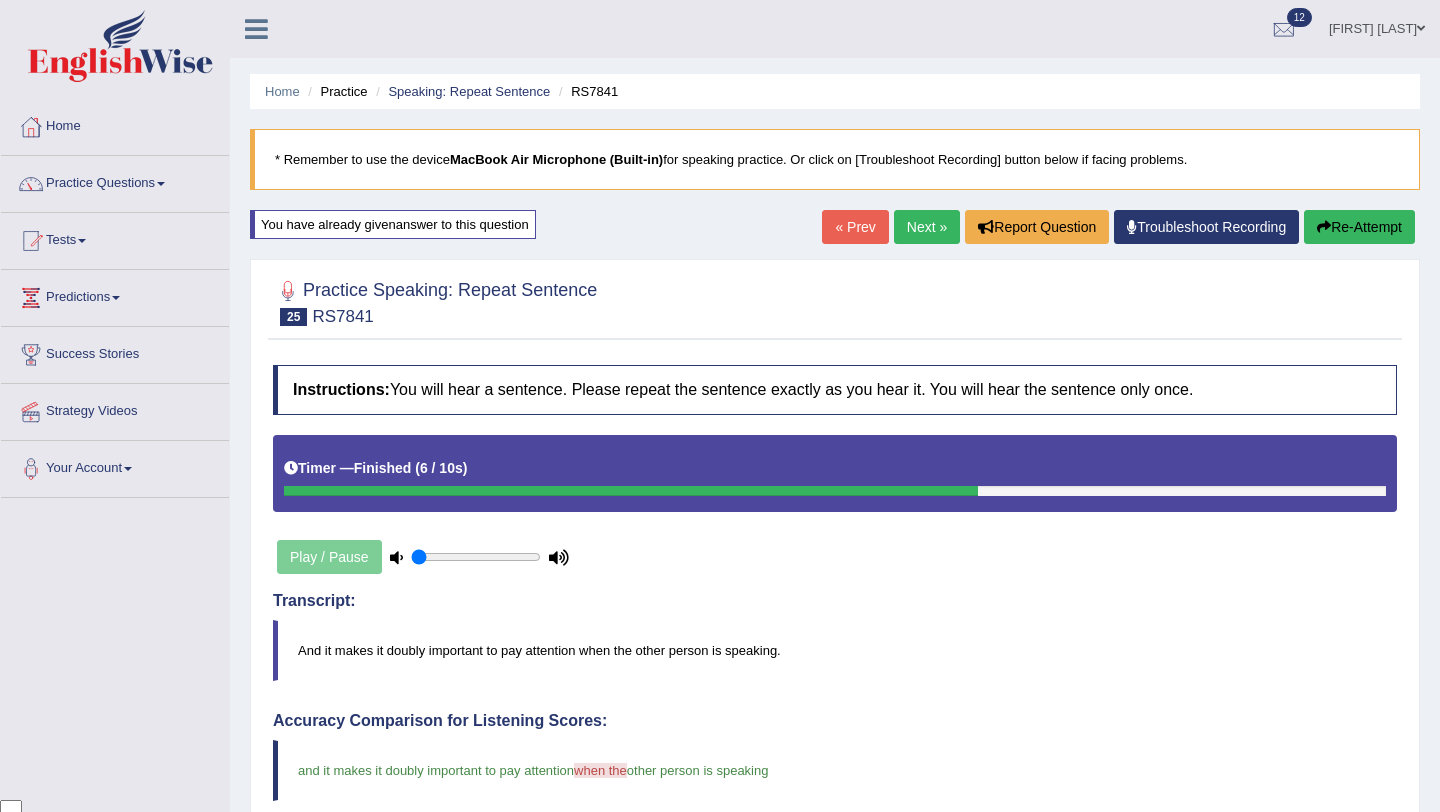 click on "Next »" at bounding box center [927, 227] 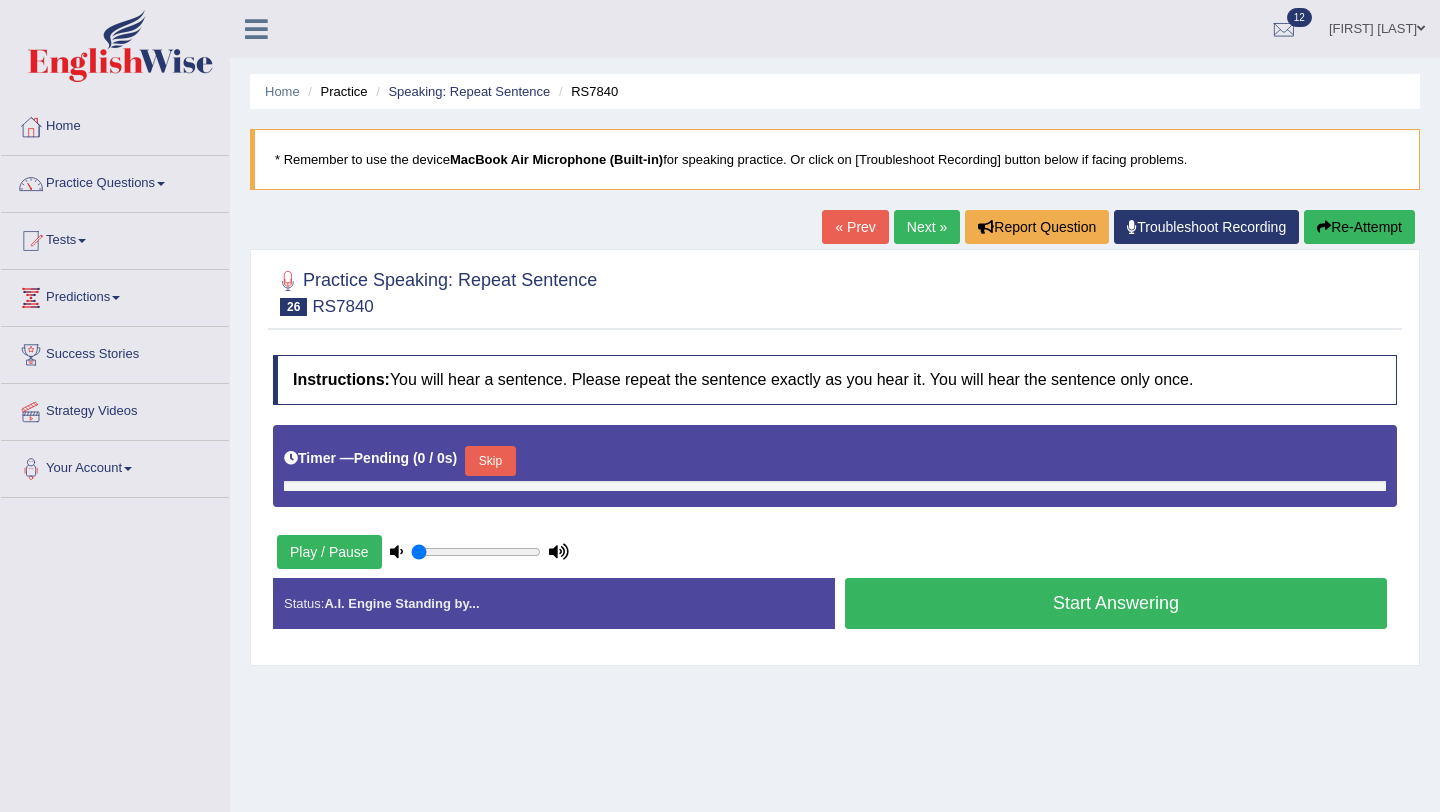 scroll, scrollTop: 0, scrollLeft: 0, axis: both 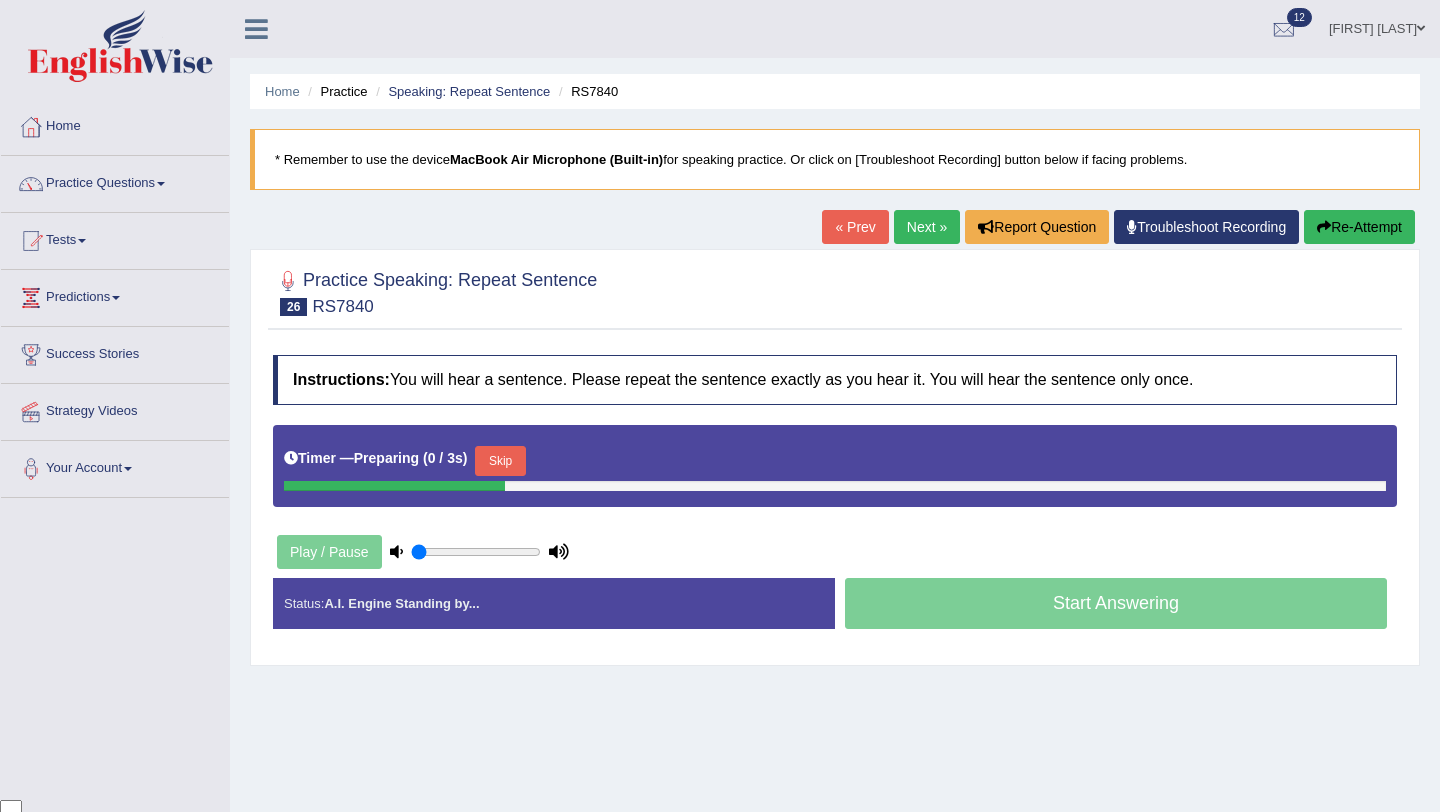 click on "Skip" at bounding box center [500, 461] 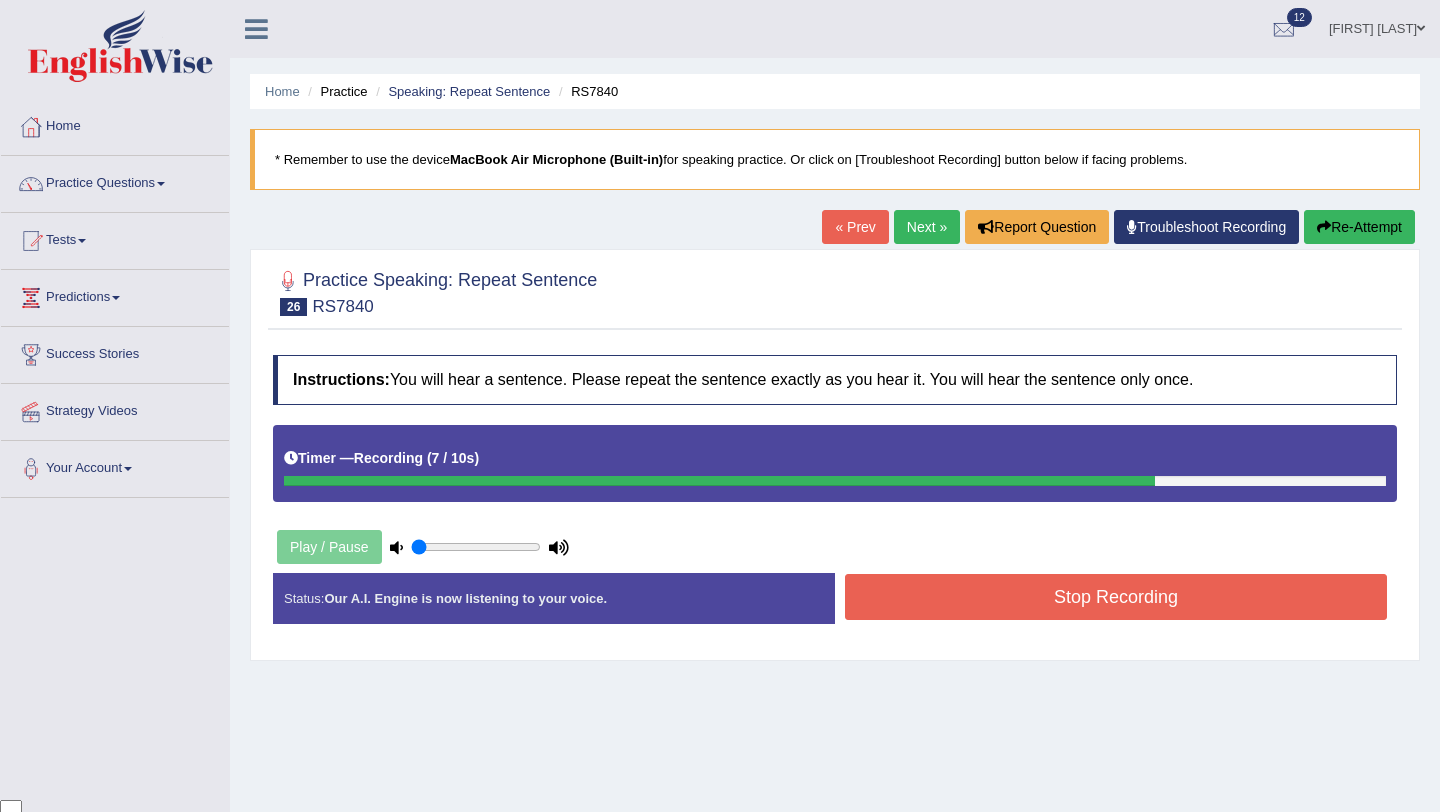 click on "Re-Attempt" at bounding box center [1359, 227] 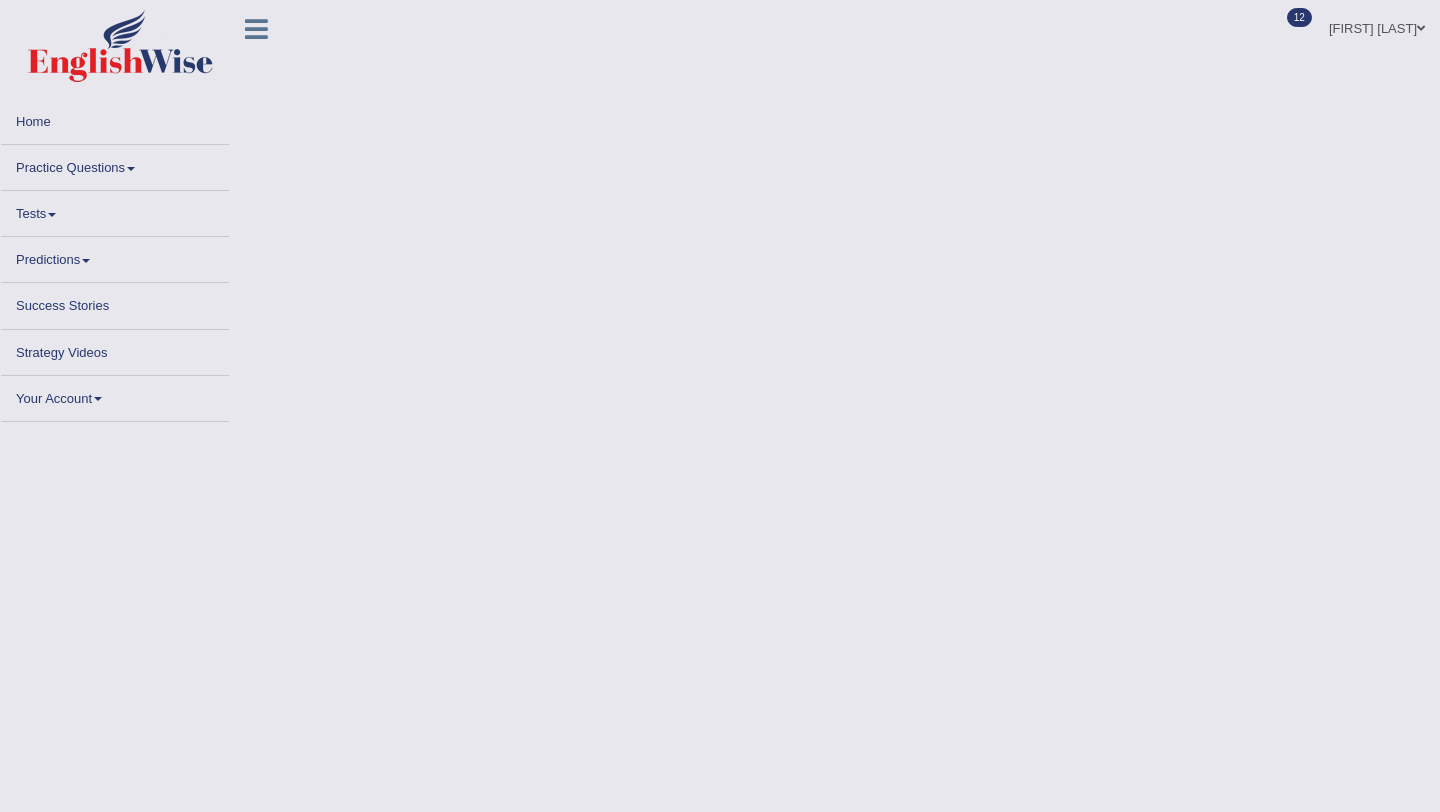 scroll, scrollTop: 0, scrollLeft: 0, axis: both 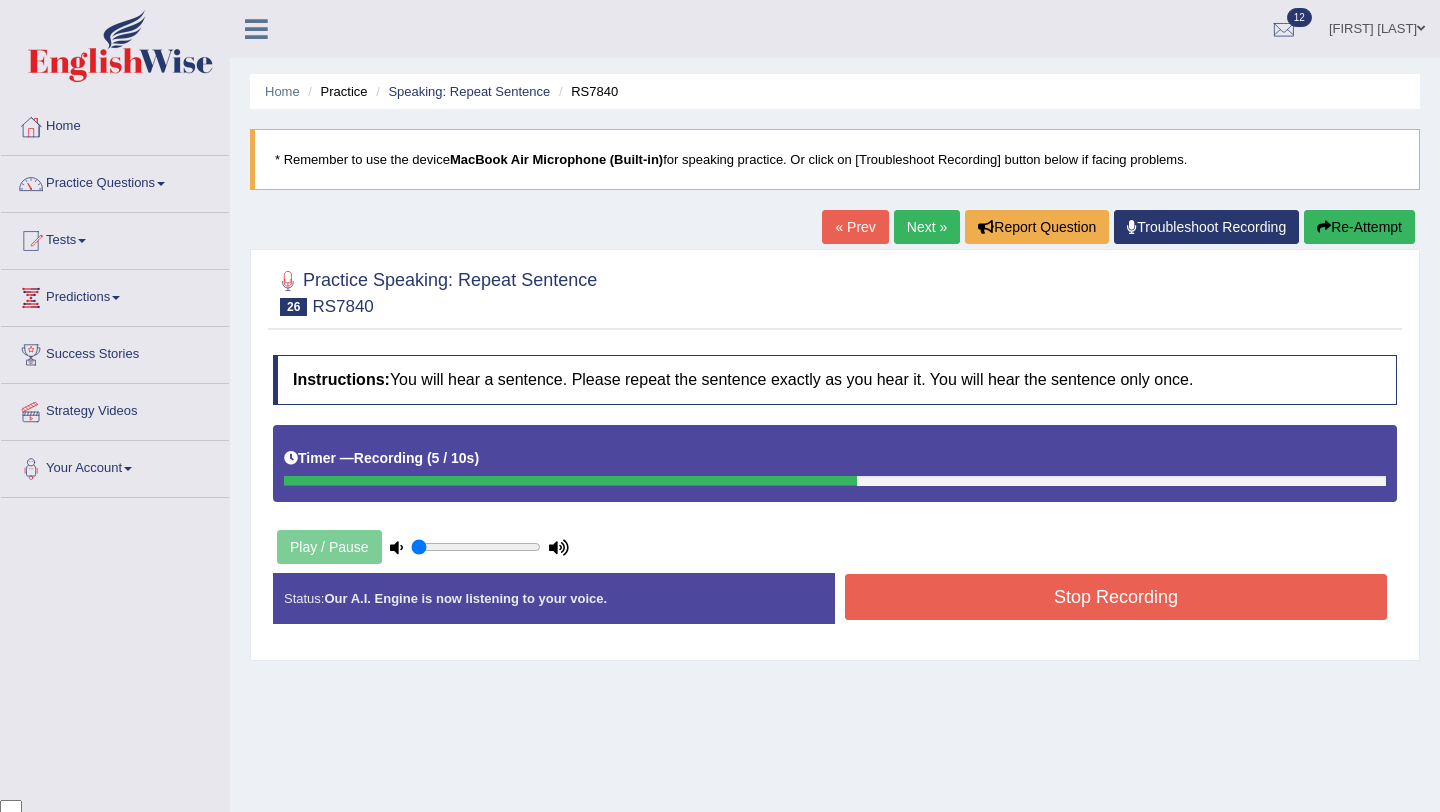 click on "Stop Recording" at bounding box center [1116, 597] 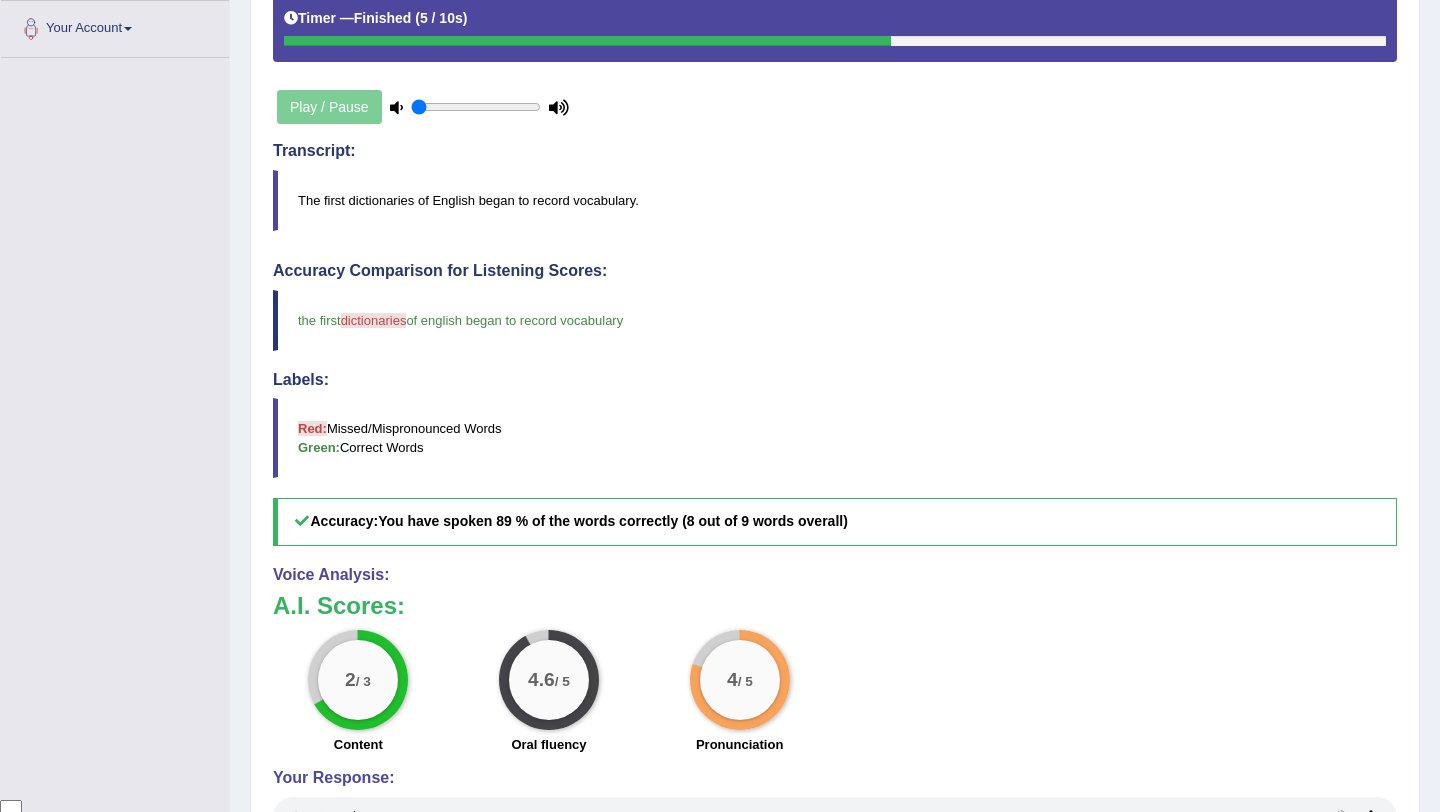 scroll, scrollTop: 0, scrollLeft: 0, axis: both 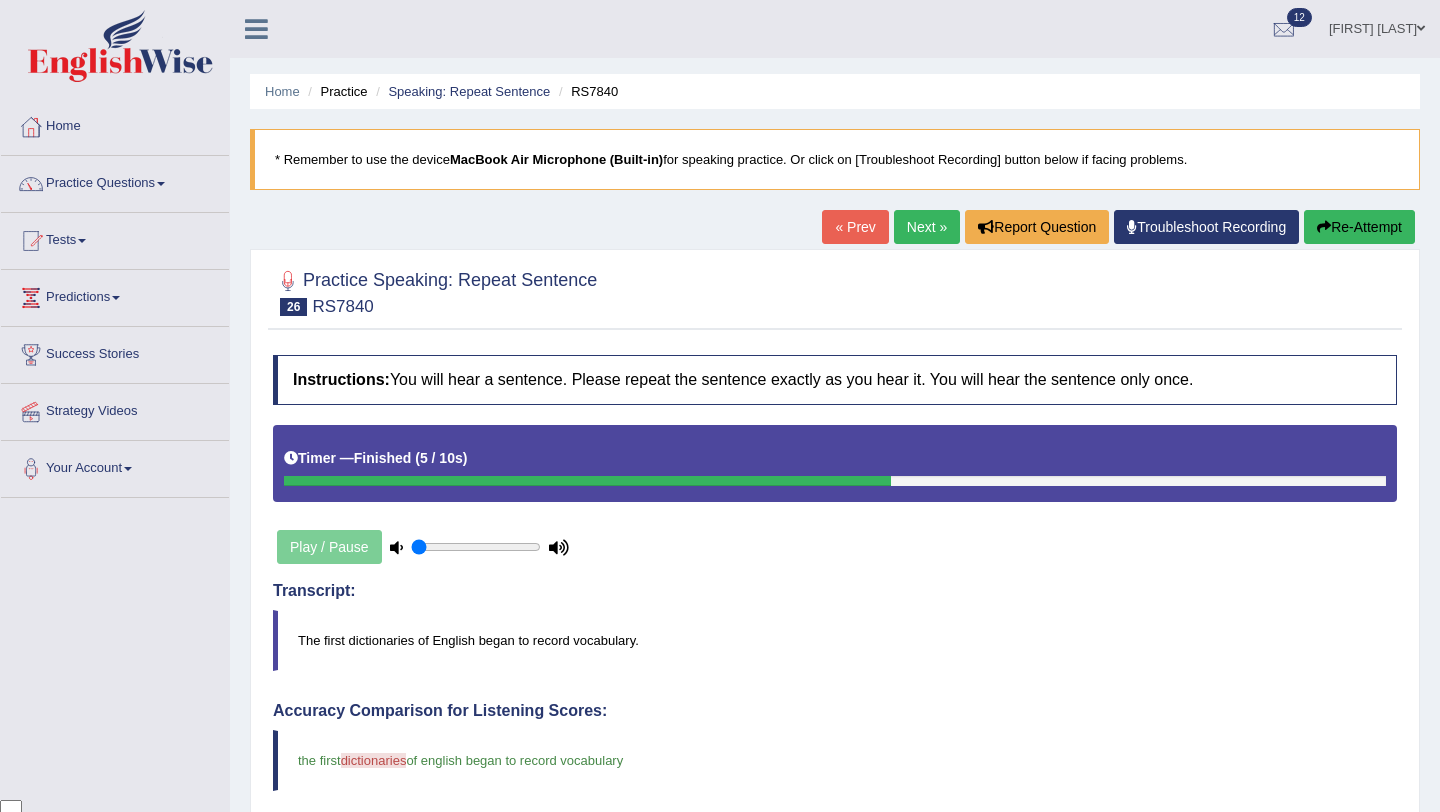 click on "Next »" at bounding box center [927, 227] 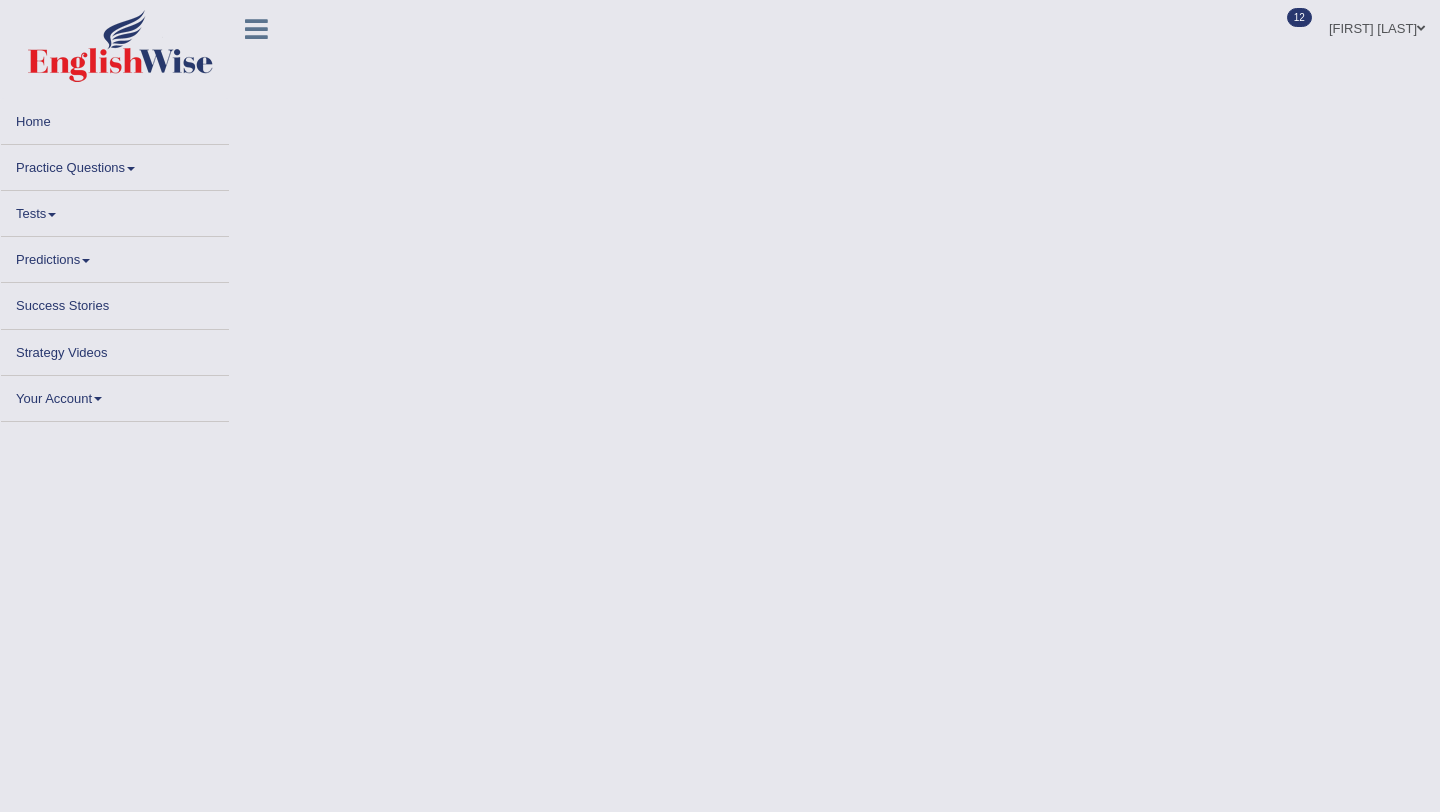 scroll, scrollTop: 0, scrollLeft: 0, axis: both 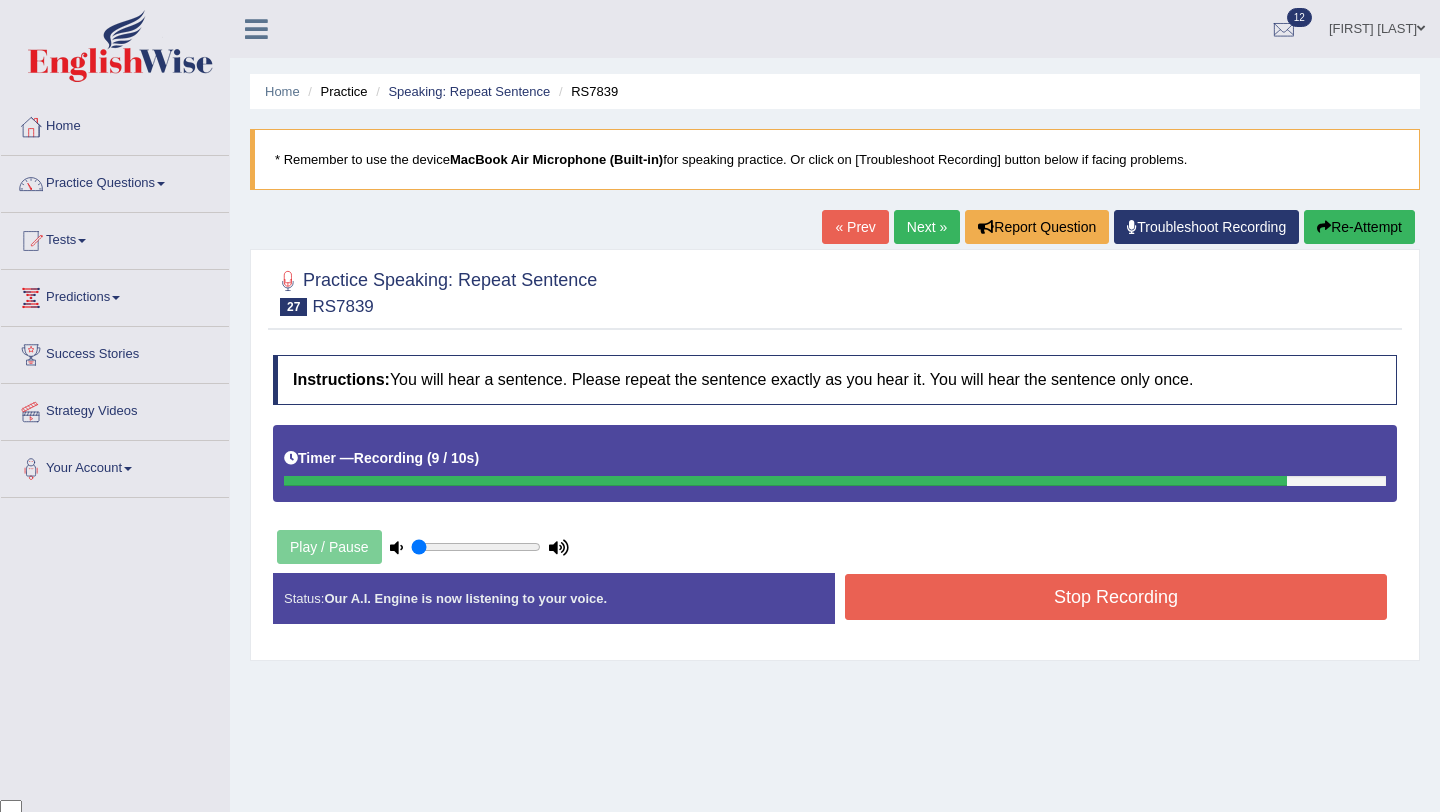 click on "Stop Recording" at bounding box center [1116, 597] 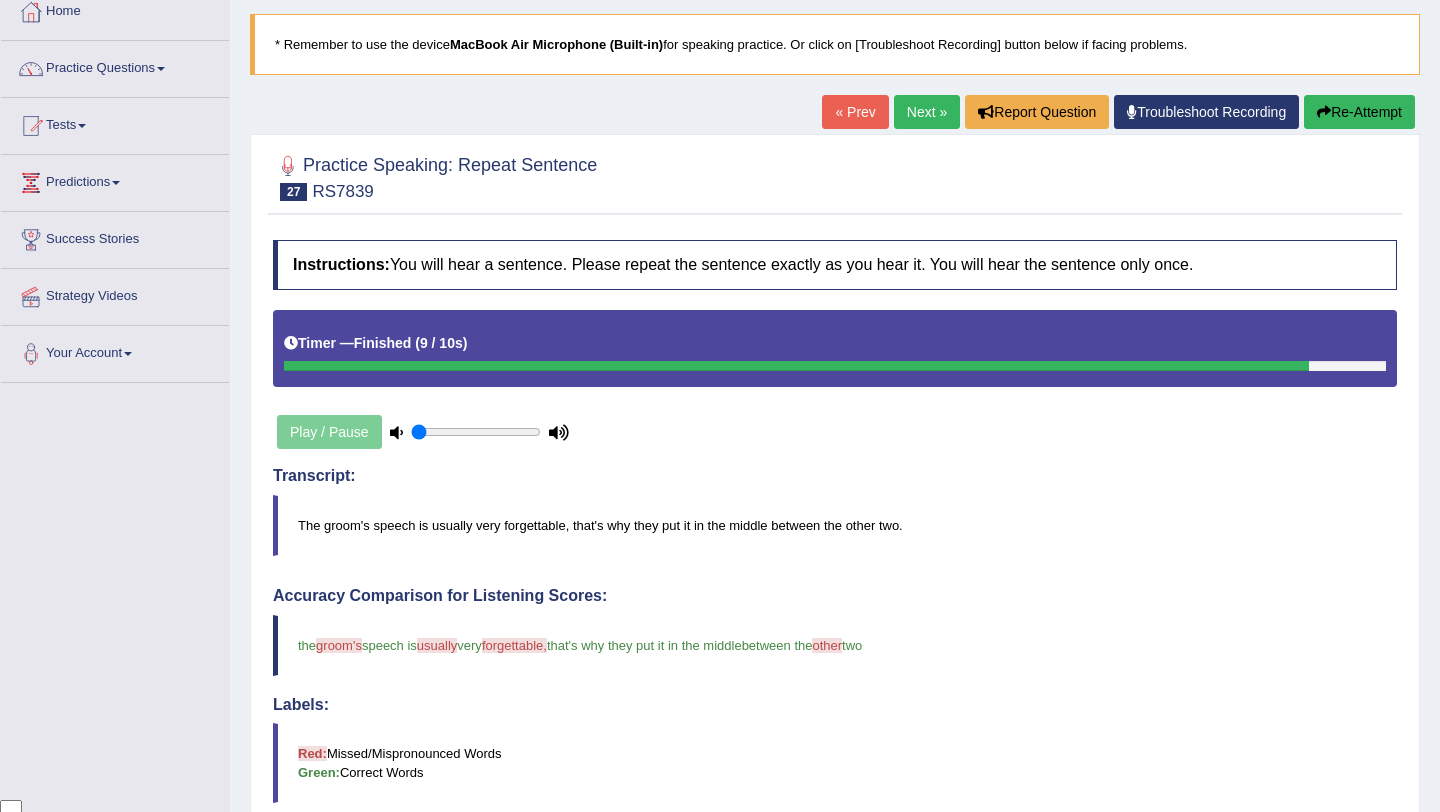 scroll, scrollTop: 113, scrollLeft: 0, axis: vertical 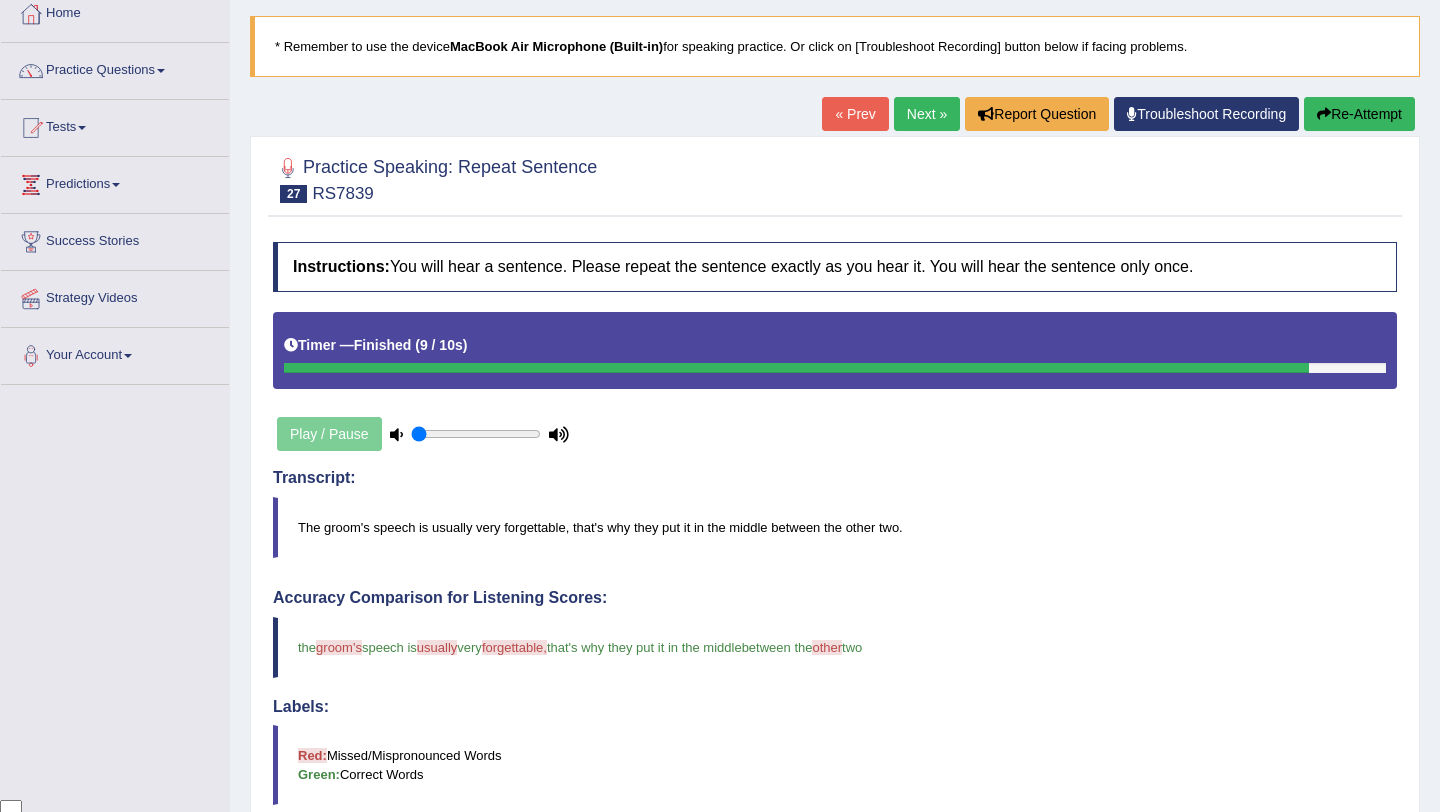 click on "Re-Attempt" at bounding box center [1359, 114] 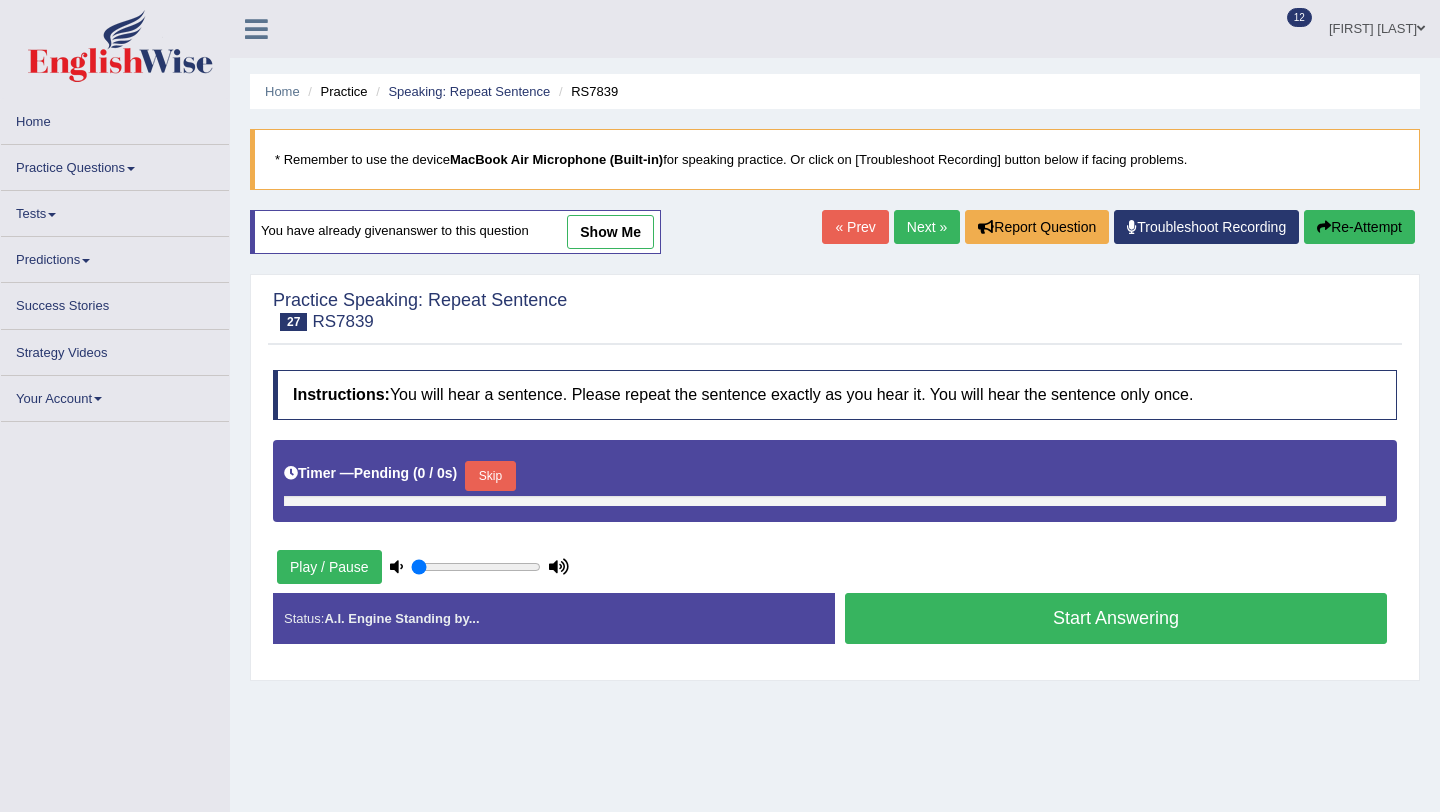scroll, scrollTop: 113, scrollLeft: 0, axis: vertical 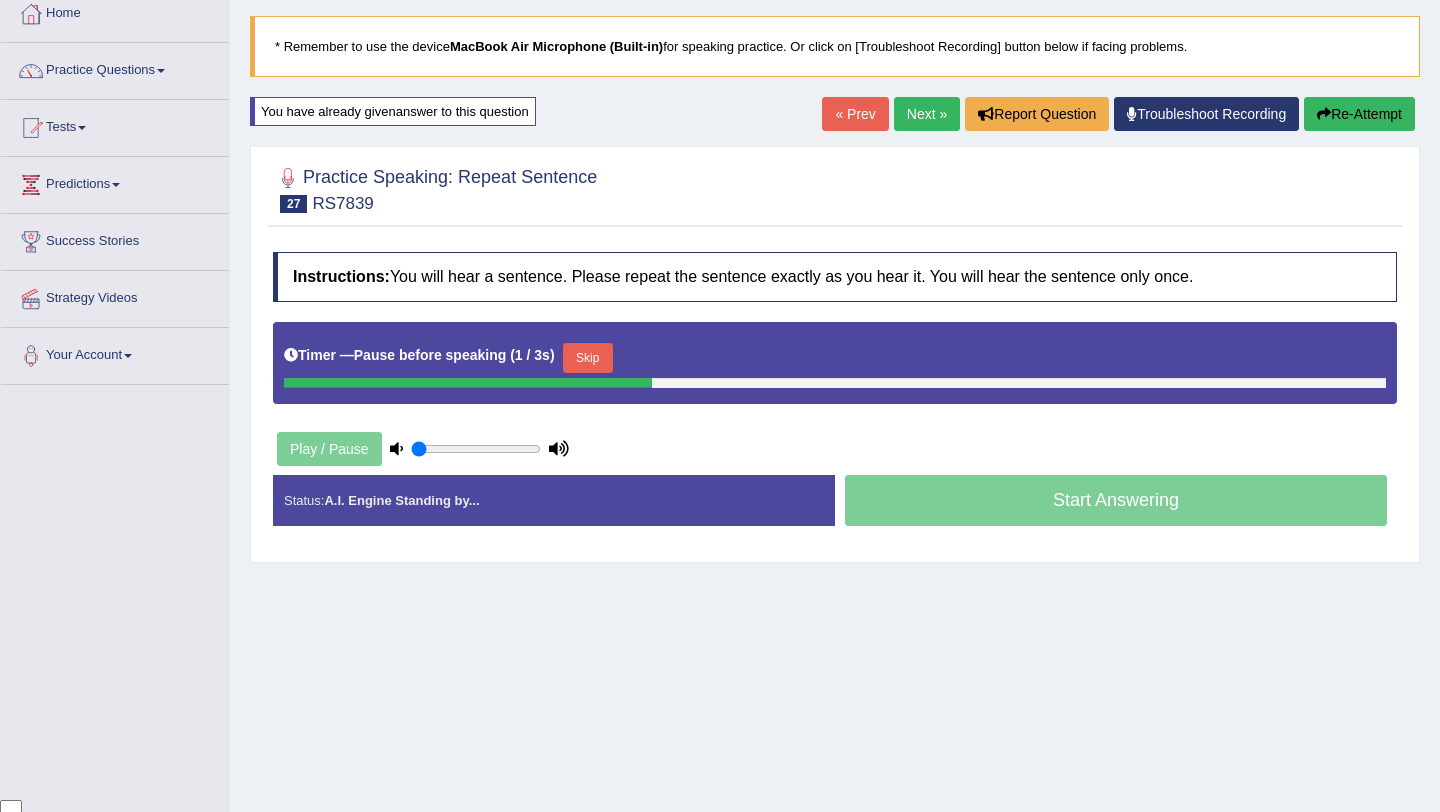 click on "Skip" at bounding box center (588, 358) 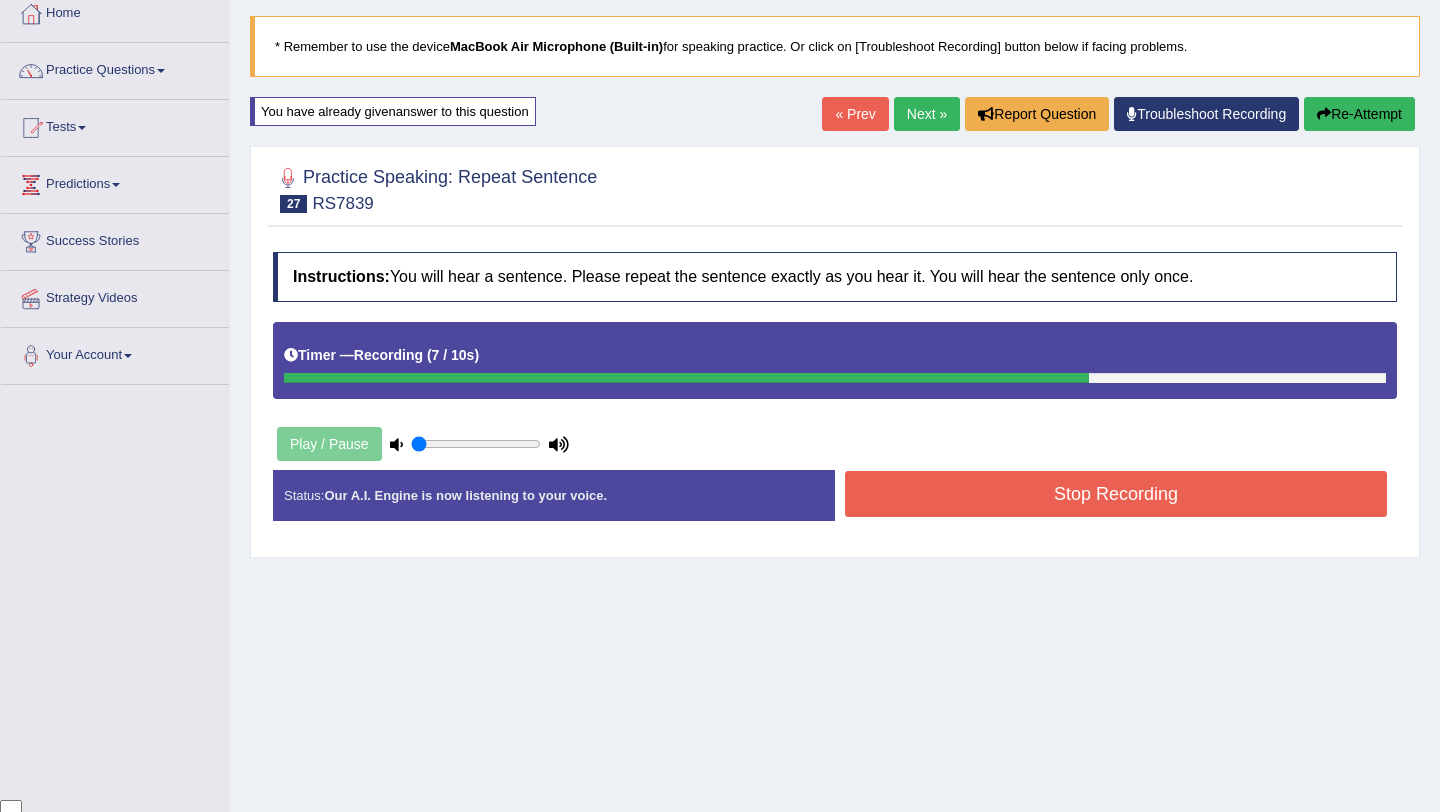 click on "Stop Recording" at bounding box center [1116, 494] 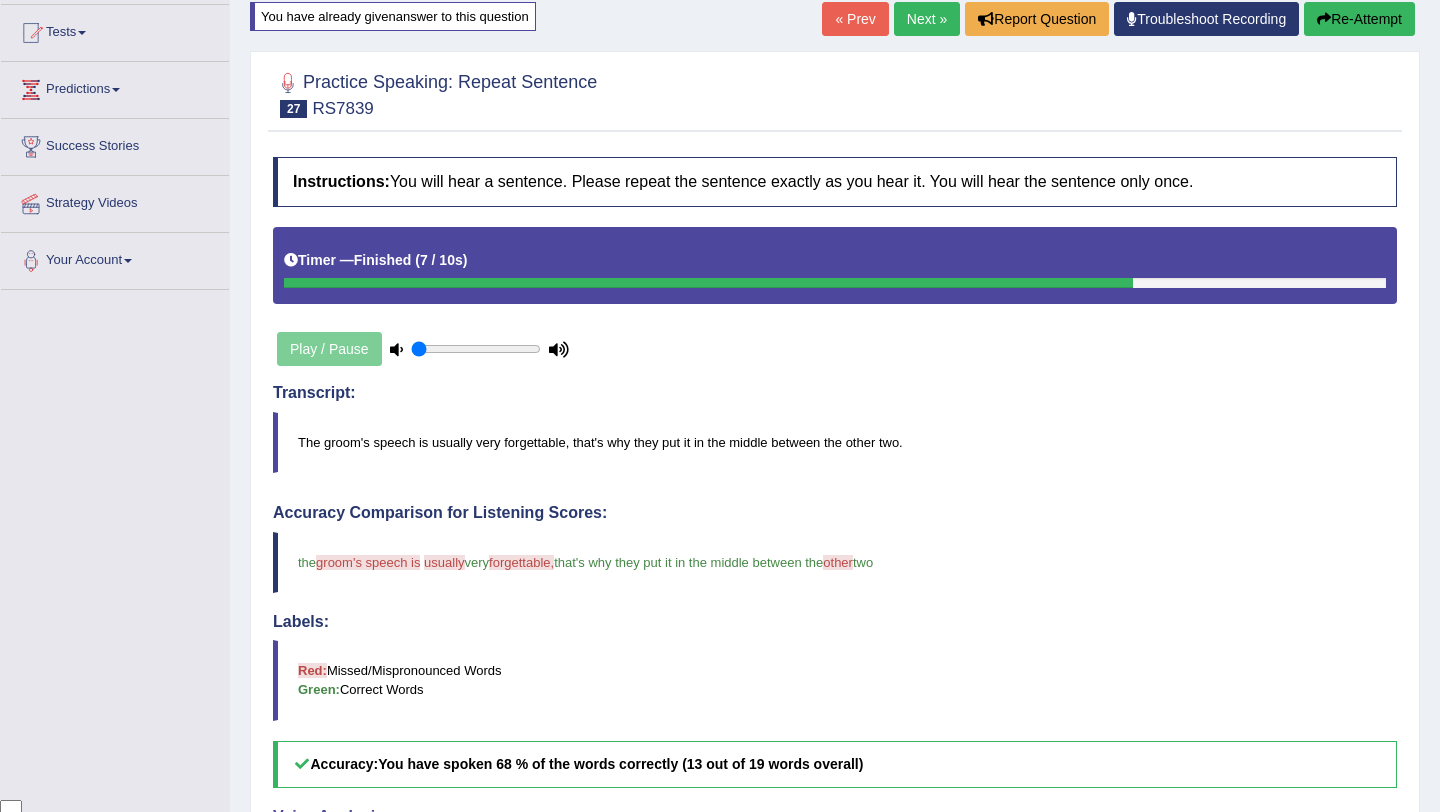 scroll, scrollTop: 203, scrollLeft: 0, axis: vertical 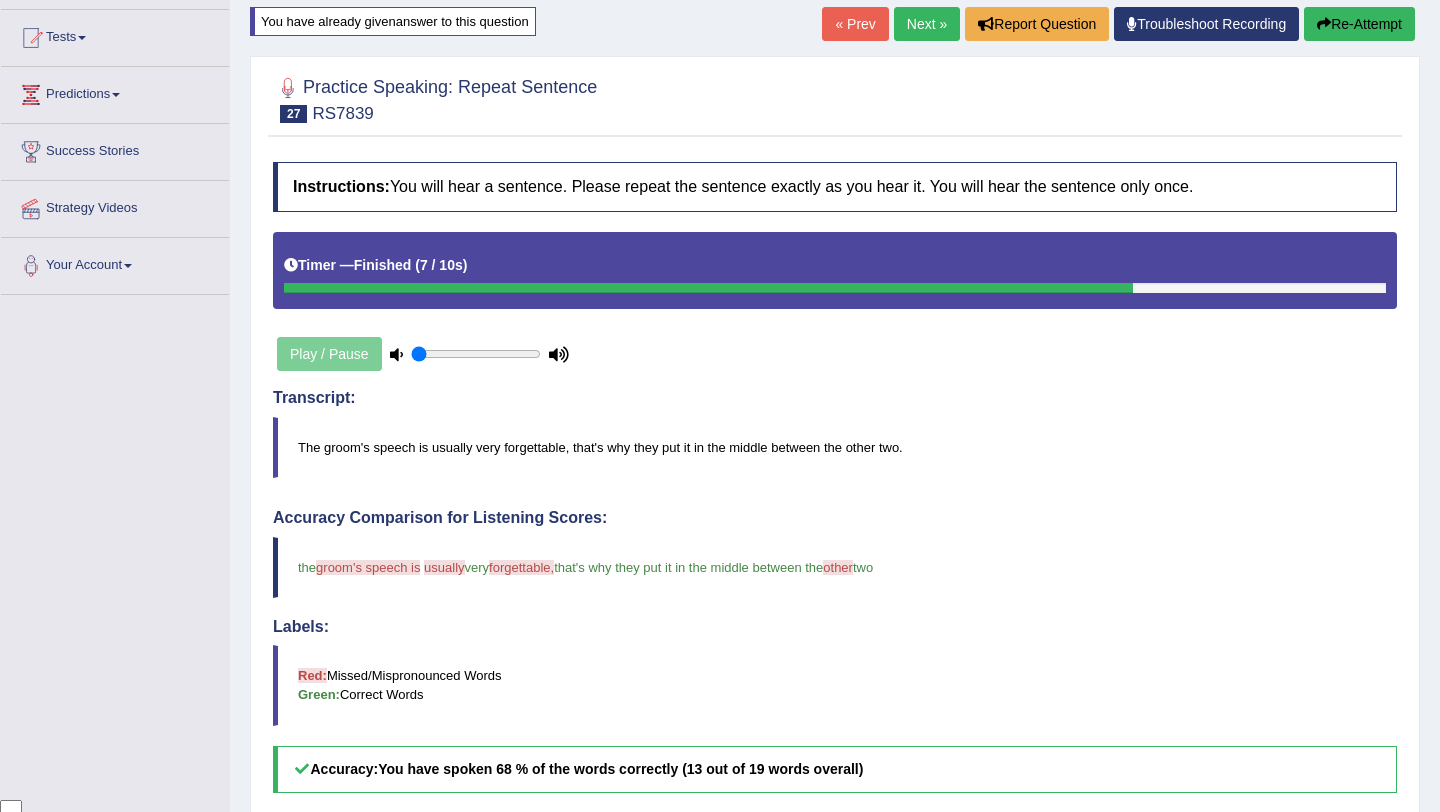 click on "Re-Attempt" at bounding box center (1359, 24) 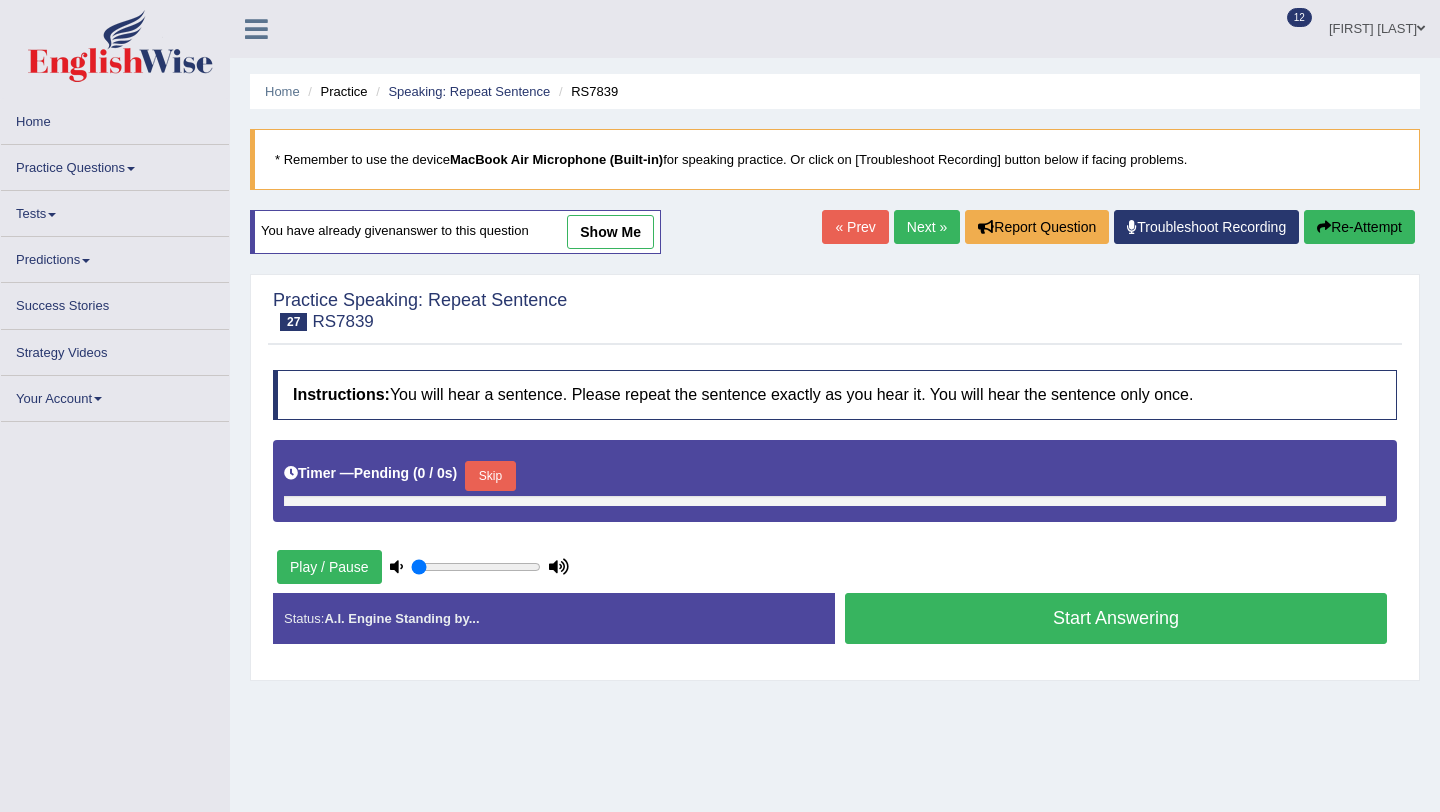 scroll, scrollTop: 192, scrollLeft: 0, axis: vertical 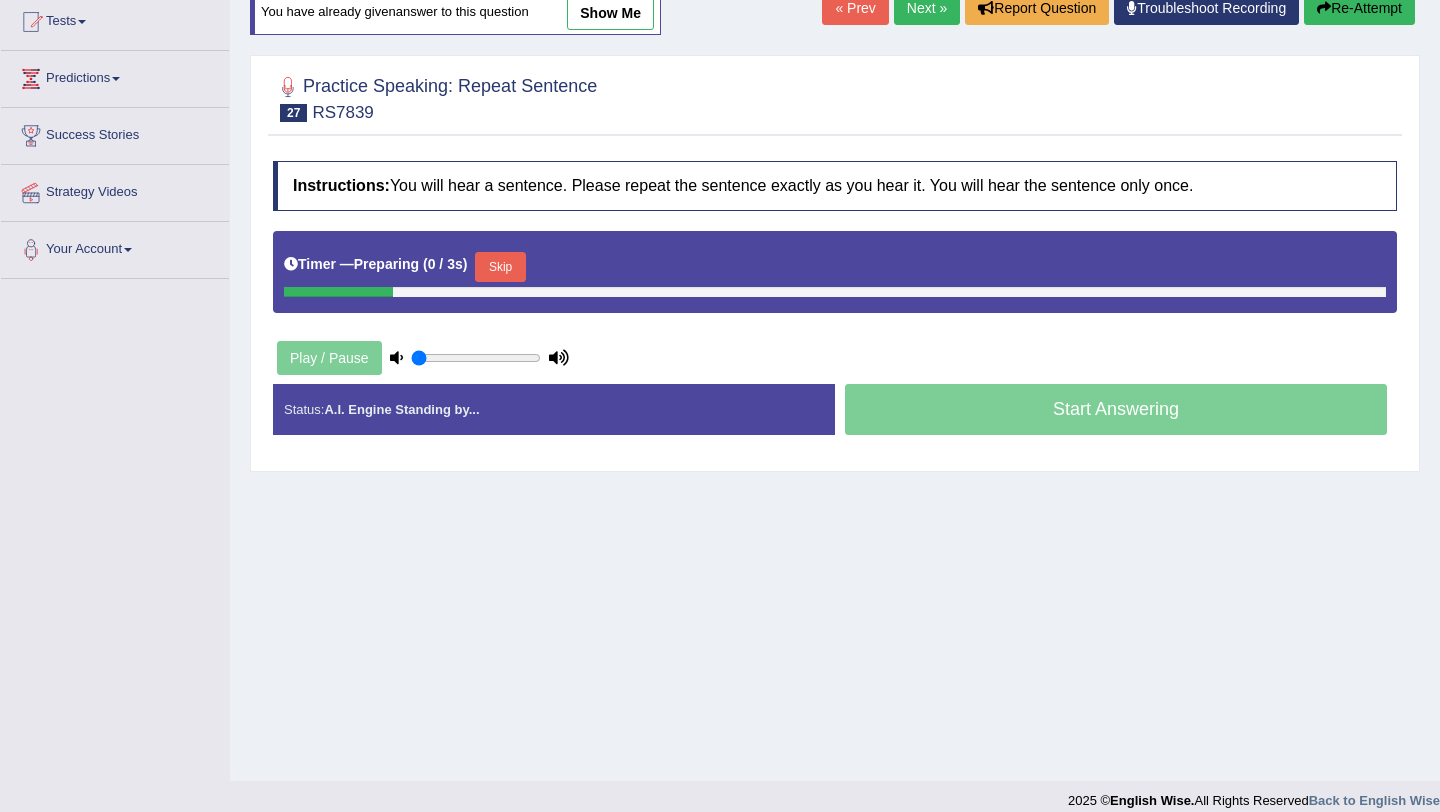 click on "Skip" at bounding box center [500, 267] 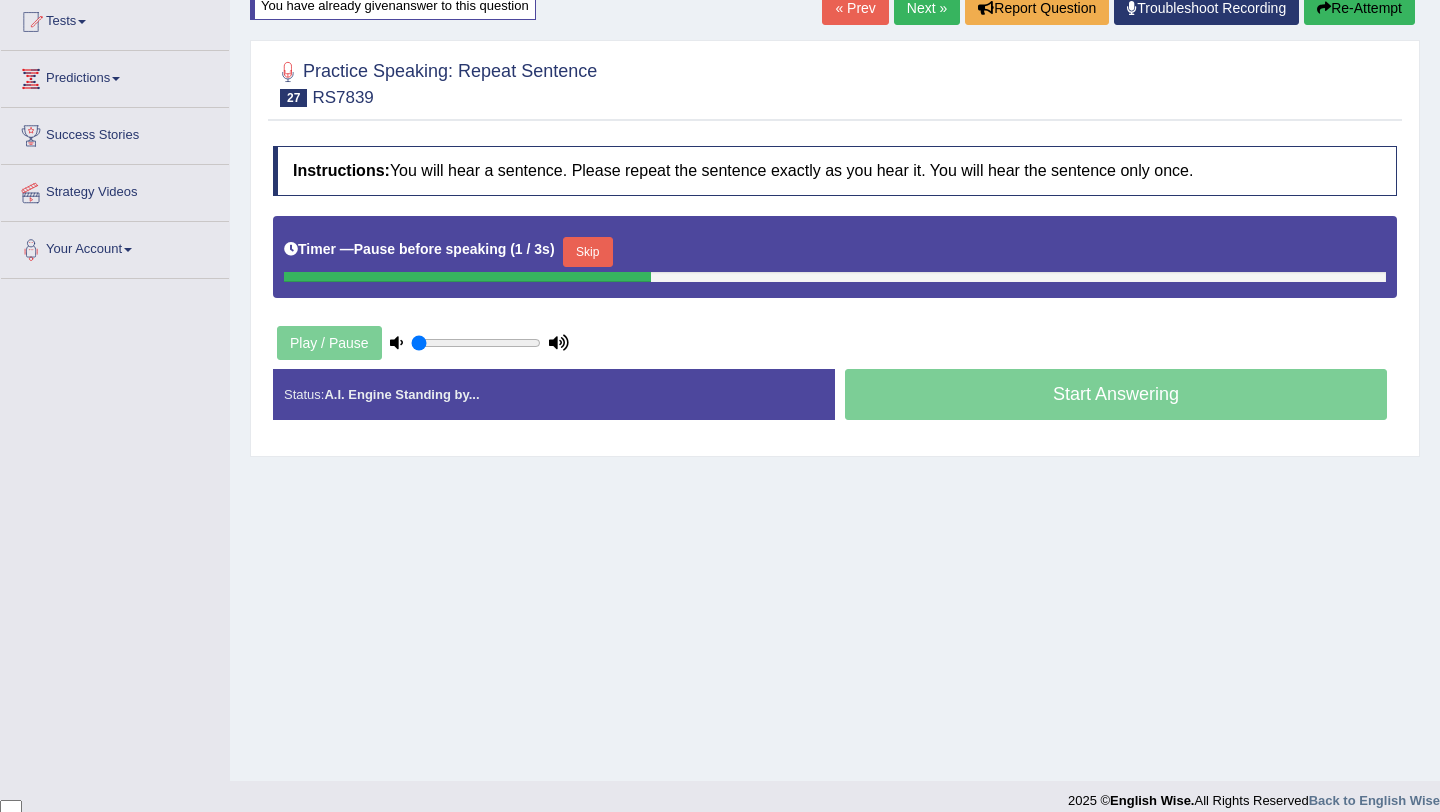 click on "Skip" at bounding box center (588, 252) 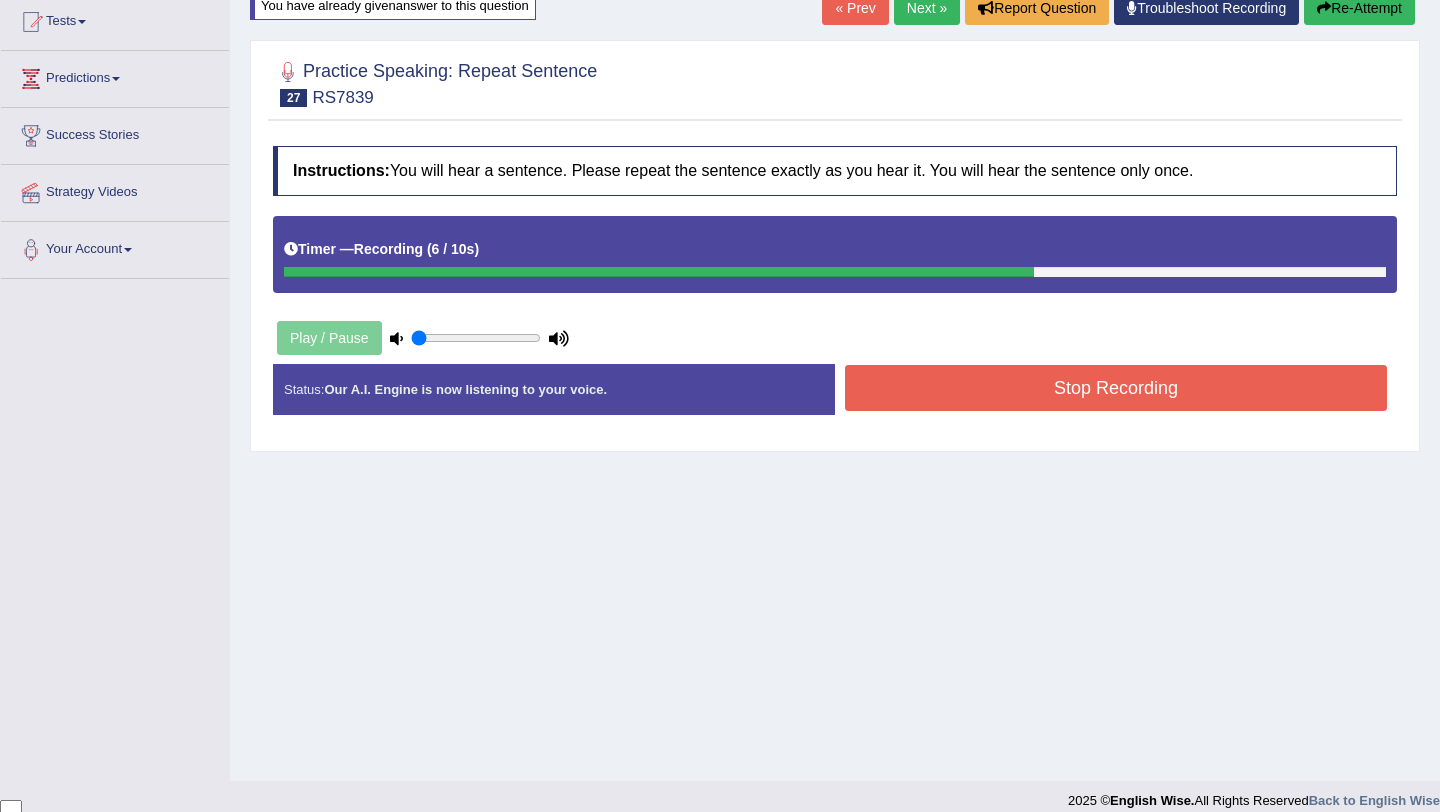 click on "Stop Recording" at bounding box center [1116, 388] 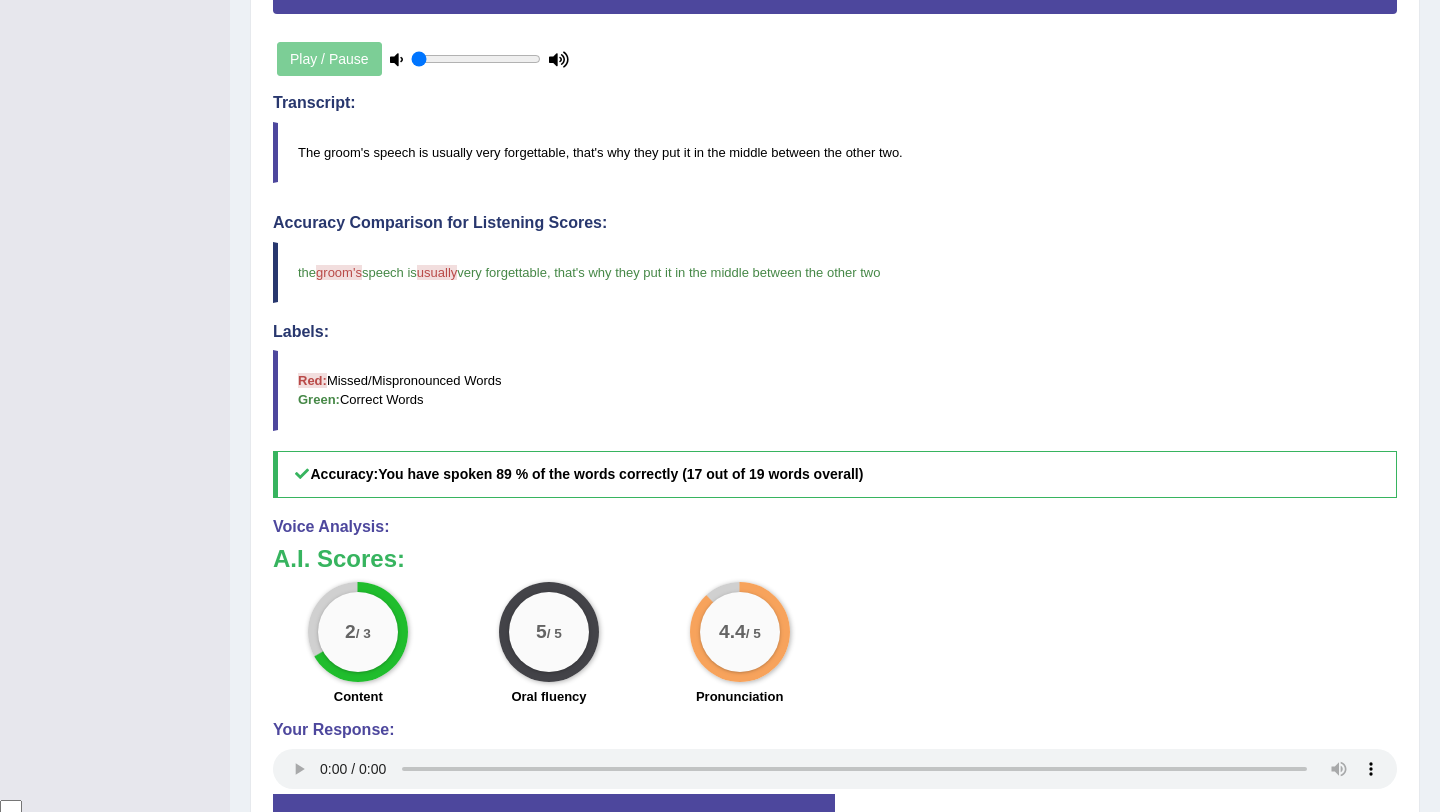 scroll, scrollTop: 0, scrollLeft: 0, axis: both 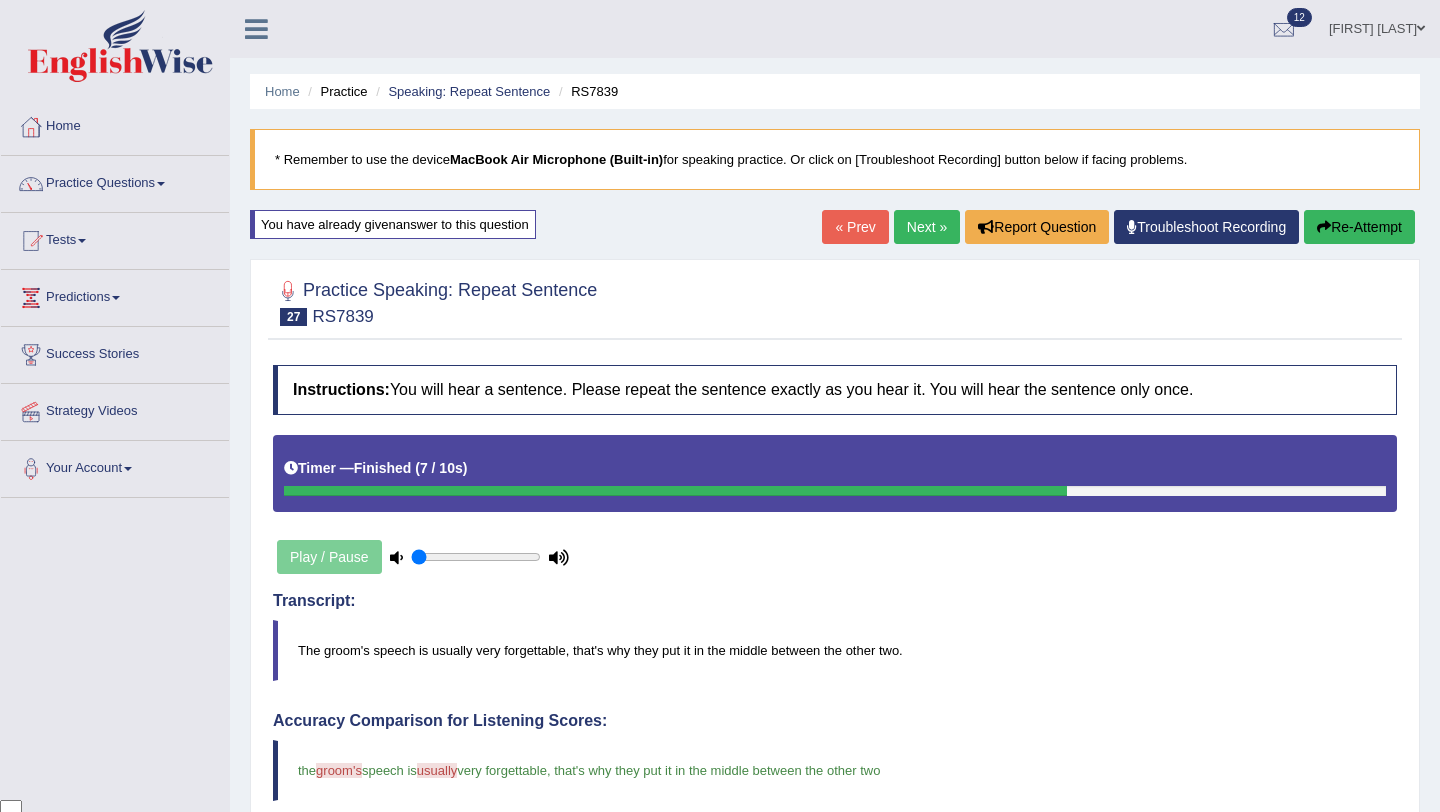 click on "Next »" at bounding box center [927, 227] 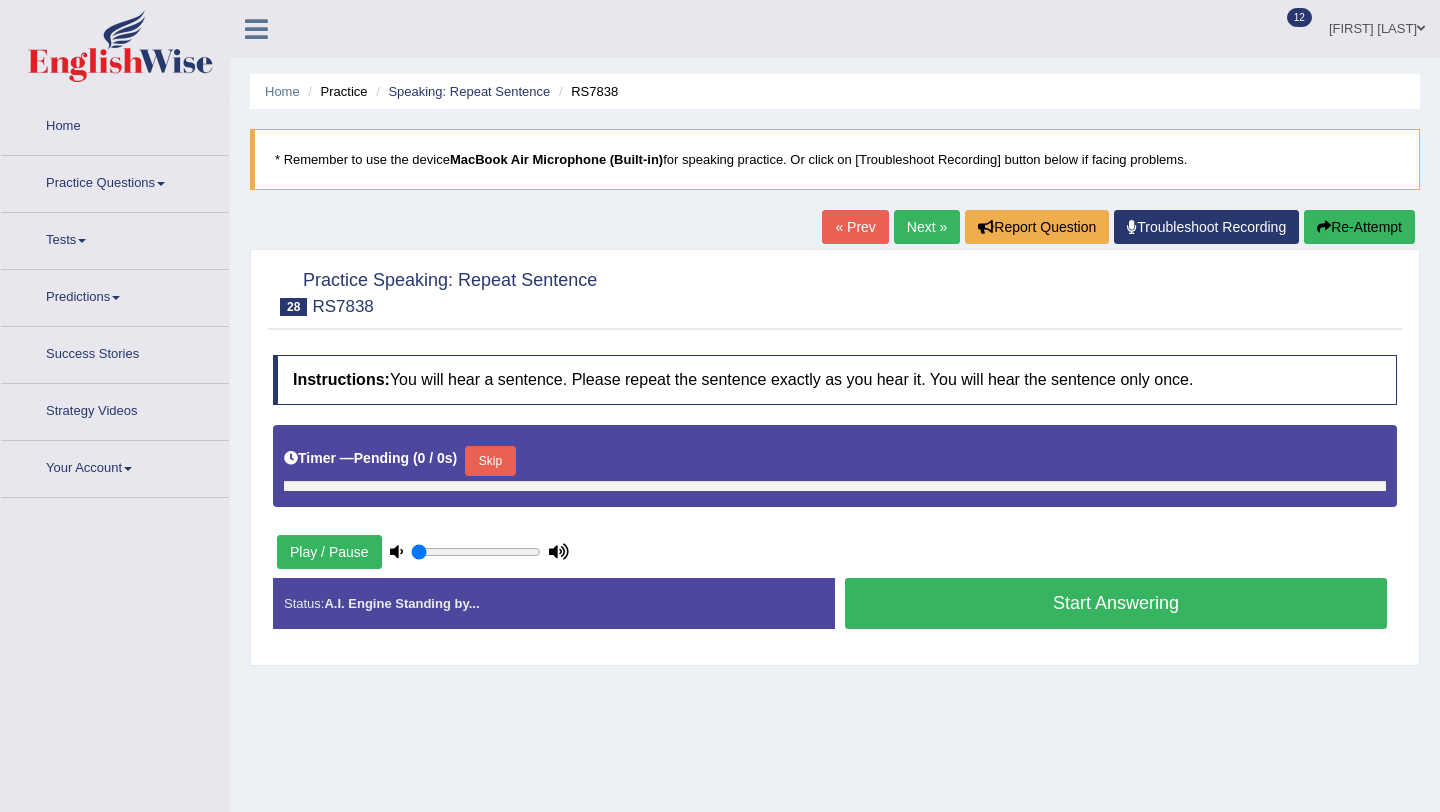 scroll, scrollTop: 0, scrollLeft: 0, axis: both 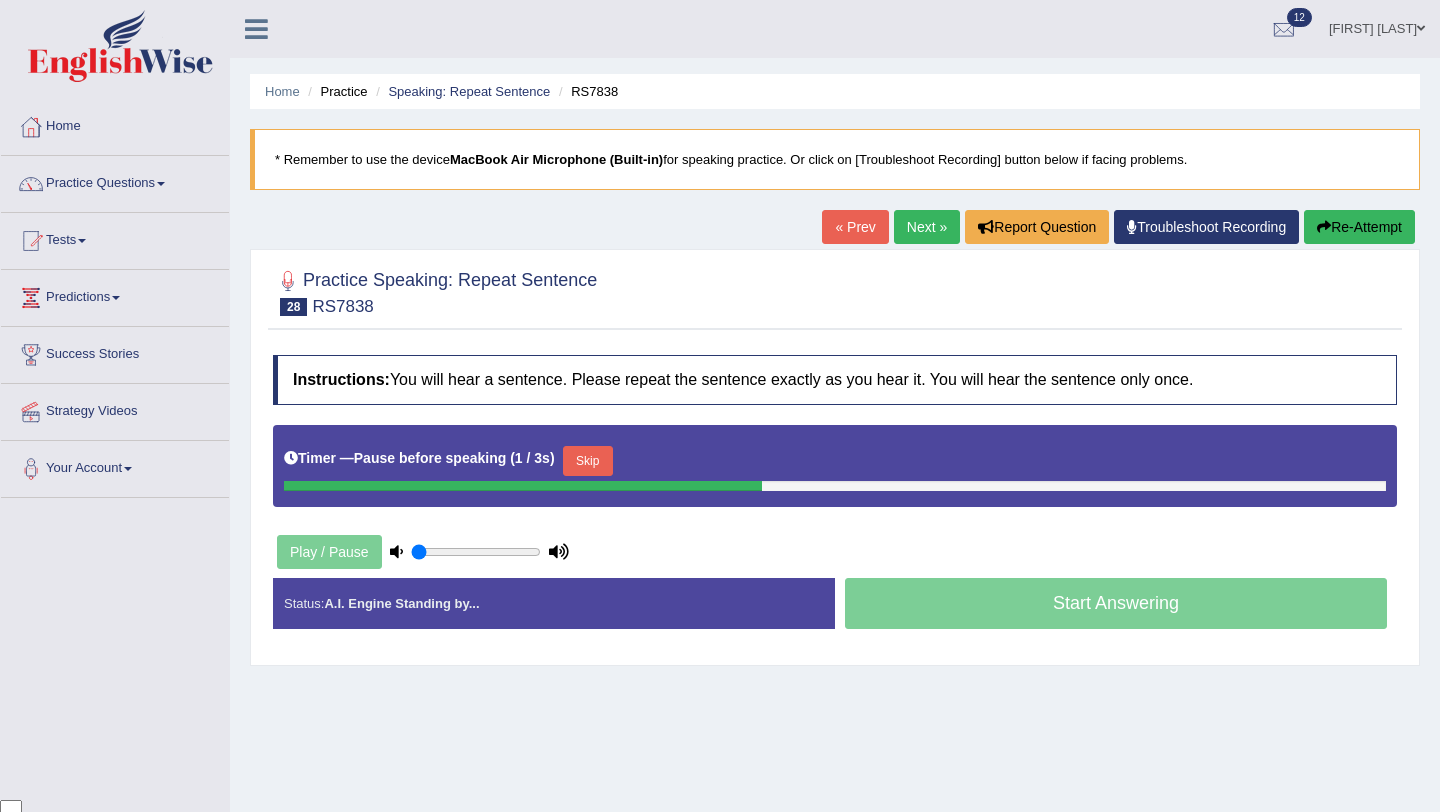 click on "Skip" at bounding box center [588, 461] 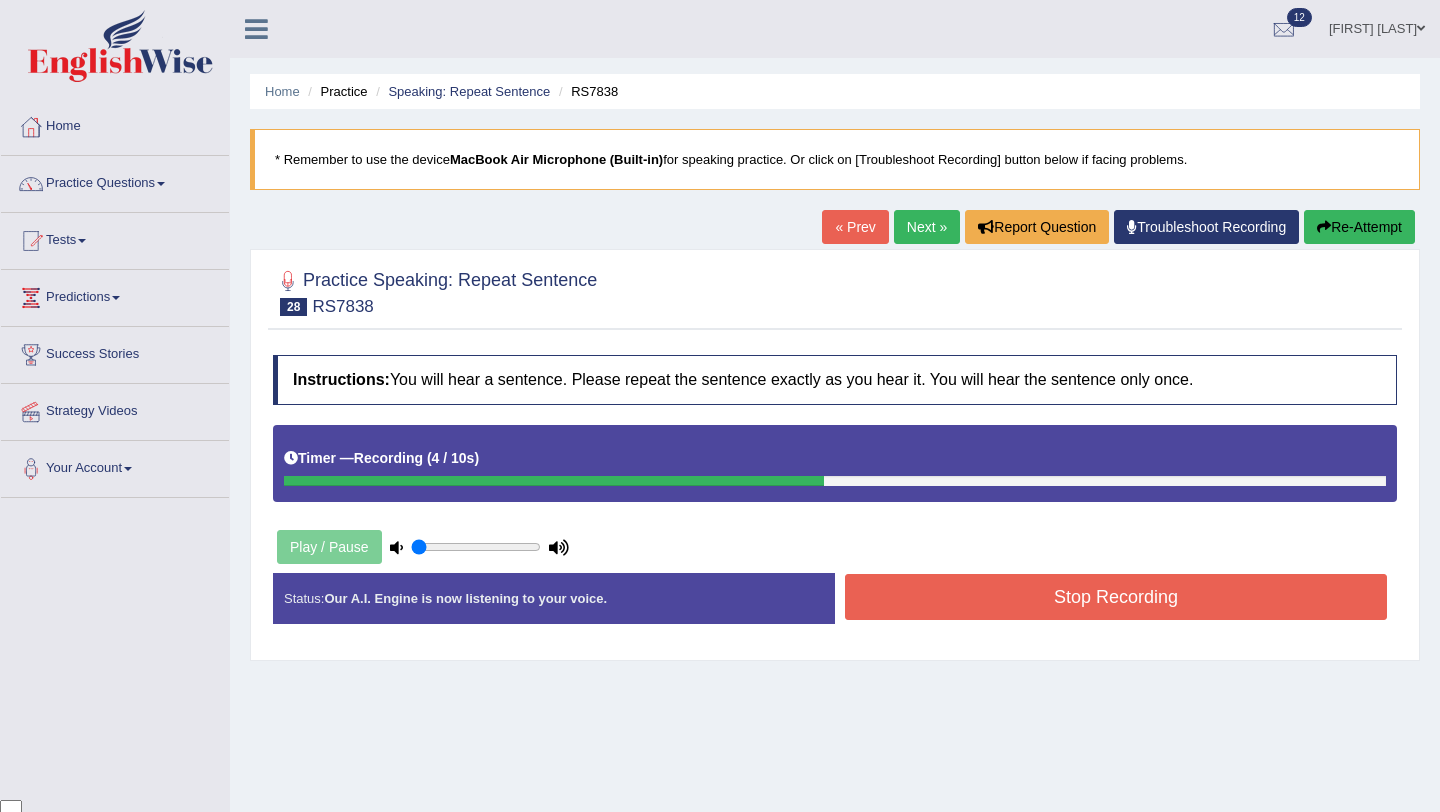click on "Stop Recording" at bounding box center [1116, 597] 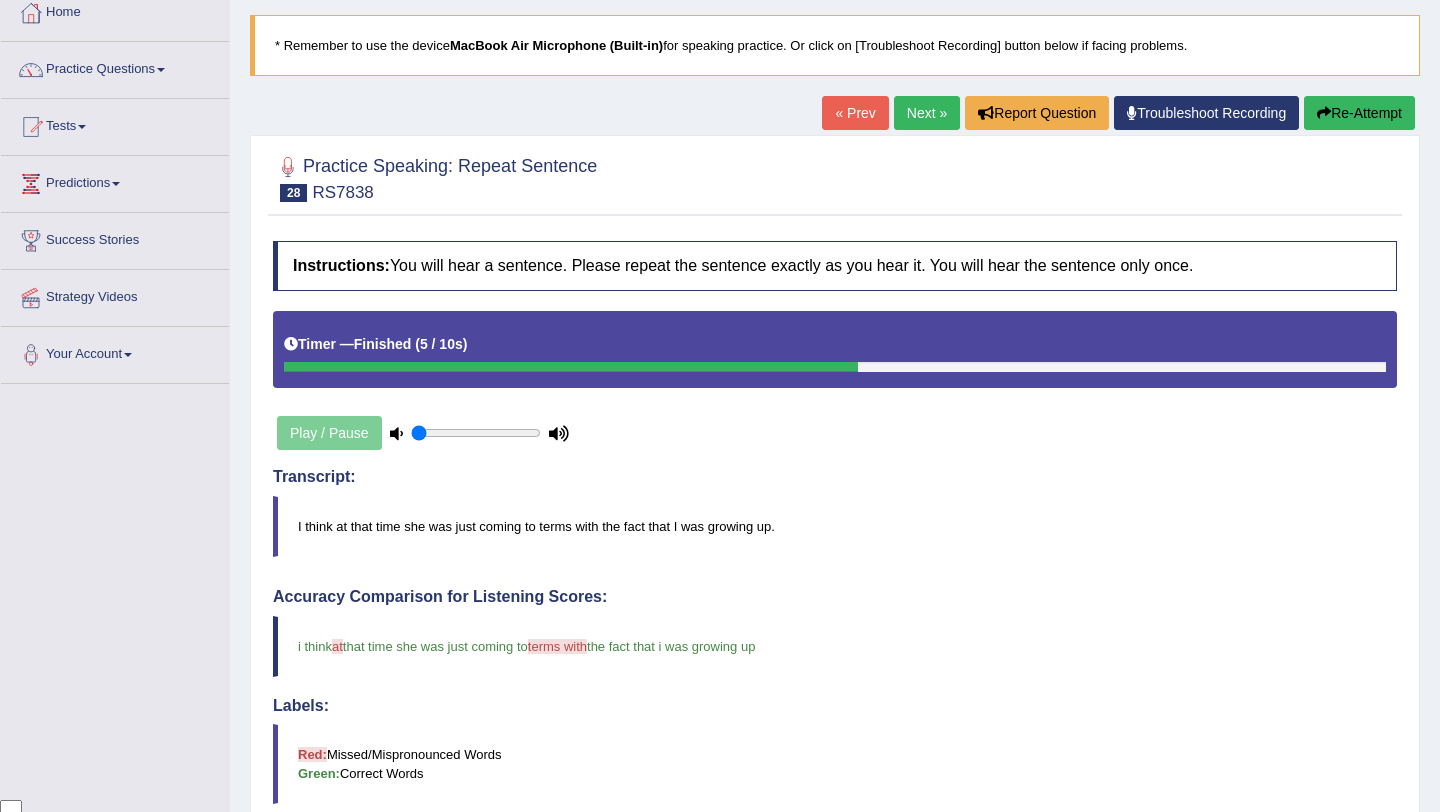 scroll, scrollTop: 159, scrollLeft: 0, axis: vertical 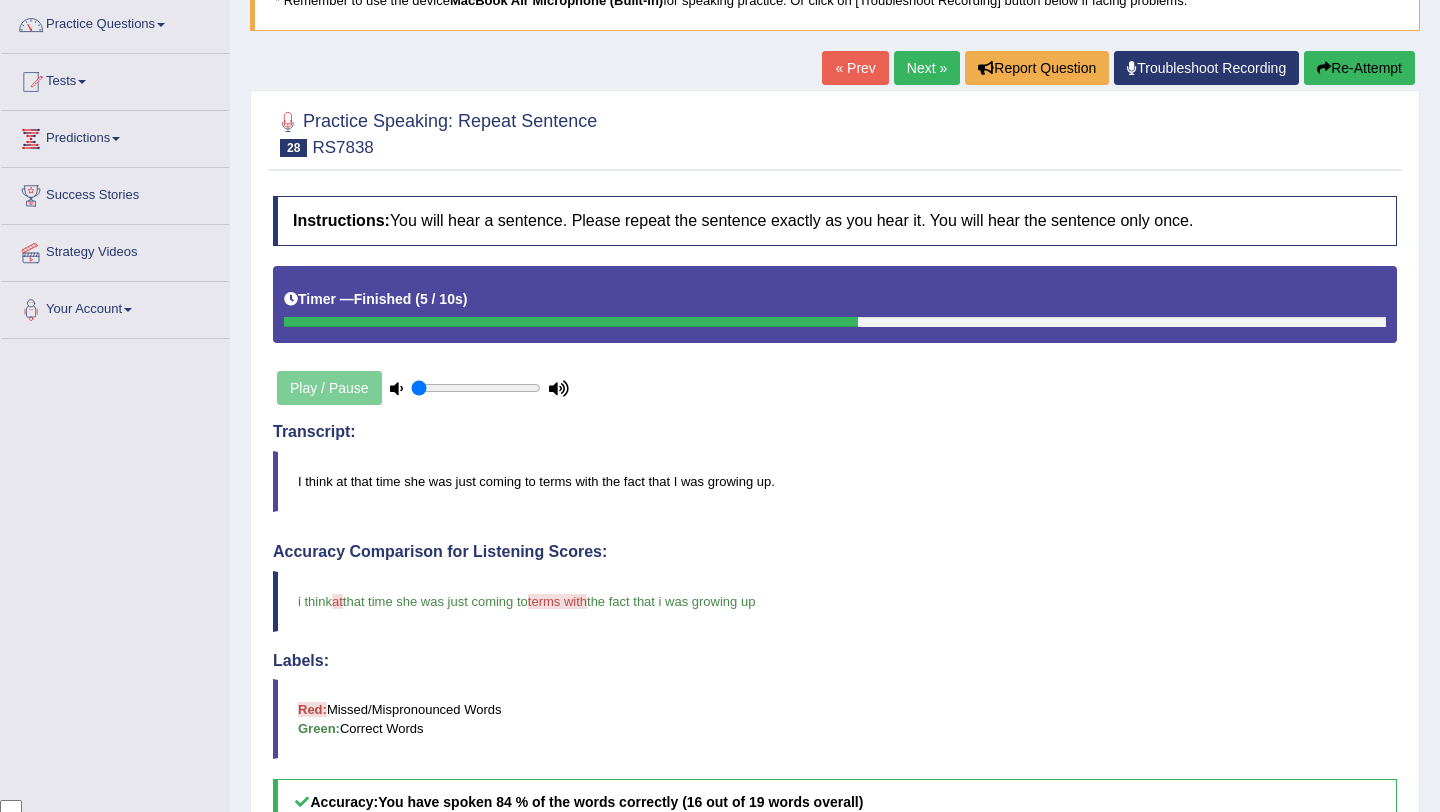 click on "Home
Practice
Speaking: Repeat Sentence
RS7838
* Remember to use the device  MacBook Air Microphone (Built-in)  for speaking practice. Or click on [Troubleshoot Recording] button below if facing problems.
« Prev Next »  Report Question  Troubleshoot Recording  Re-Attempt
Practice Speaking: Repeat Sentence
28
RS7838
Instructions:  You will hear a sentence. Please repeat the sentence exactly as you hear it. You will hear the sentence only once.
Timer —  Finished   ( 5 / 10s ) Play / Pause Transcript: I think at that time she was just coming to terms with the fact that I was growing up. Created with Highcharts 7.1.2 Too low Too high Time Pitch meter: 0 2 4 6 8 10 Created with Highcharts 7.1.2 Great Too slow Too fast Time Speech pace meter: 0 10 20 30 40 Accuracy Comparison for Listening Scores: i think  at  Red:" at bounding box center [835, 533] 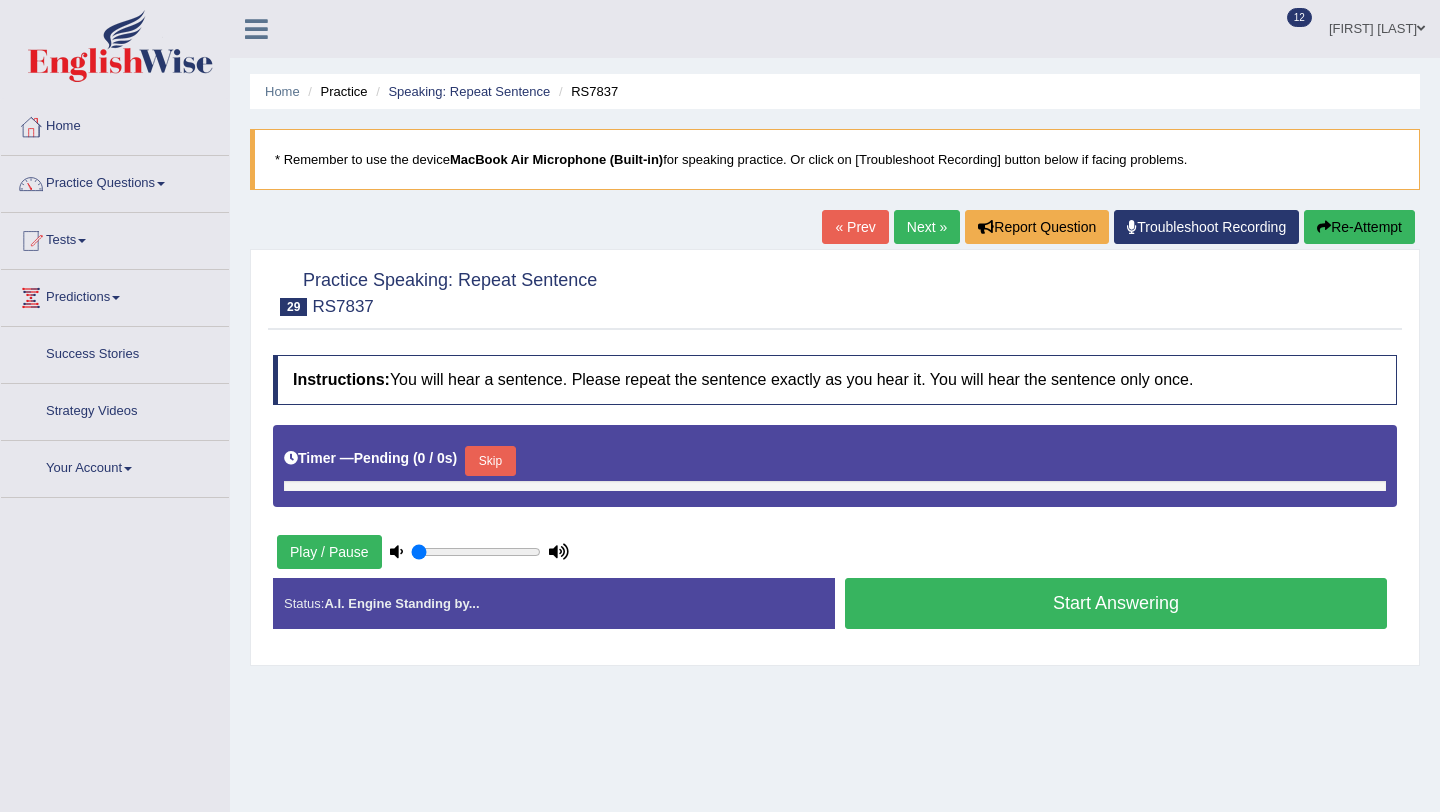 scroll, scrollTop: 0, scrollLeft: 0, axis: both 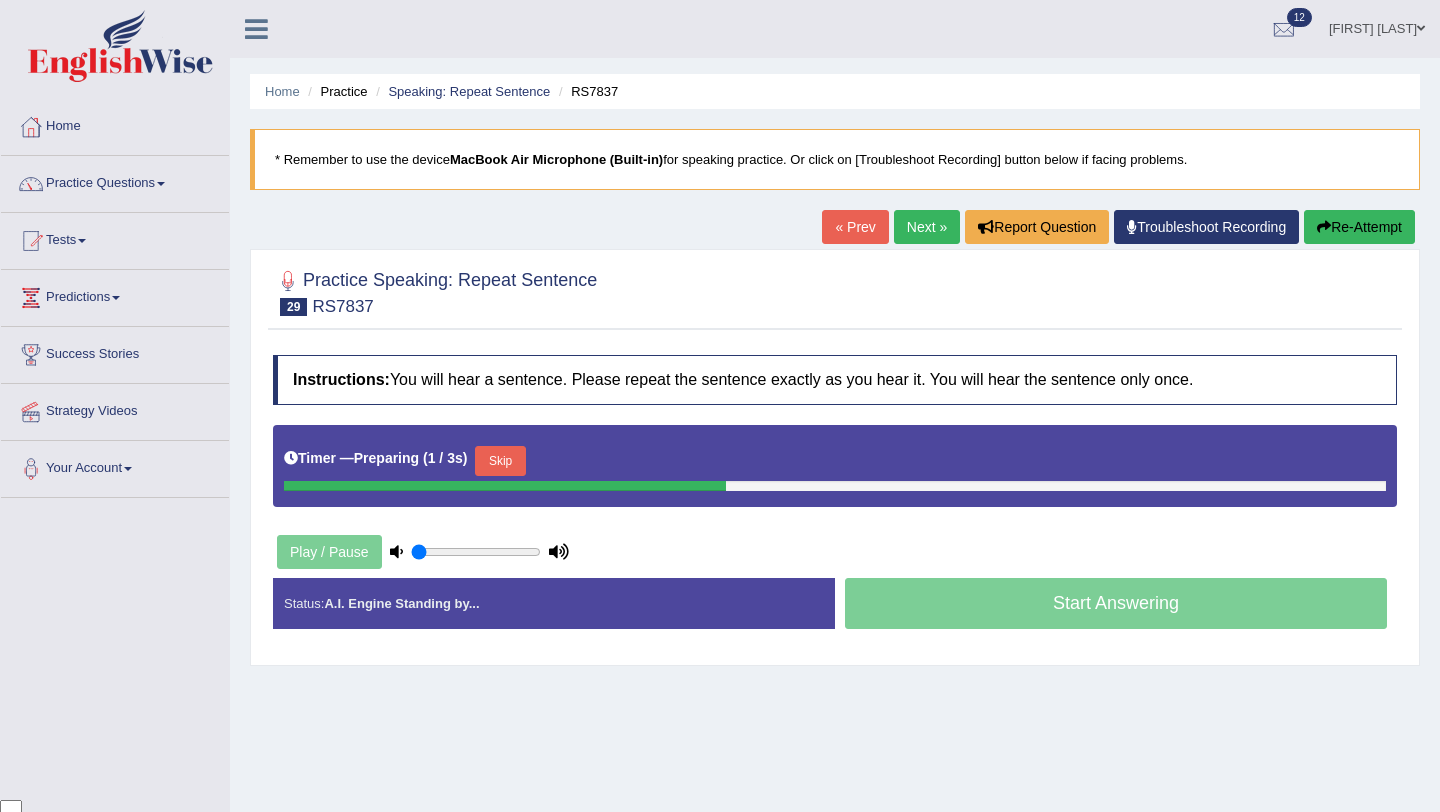 click on "Skip" at bounding box center (500, 461) 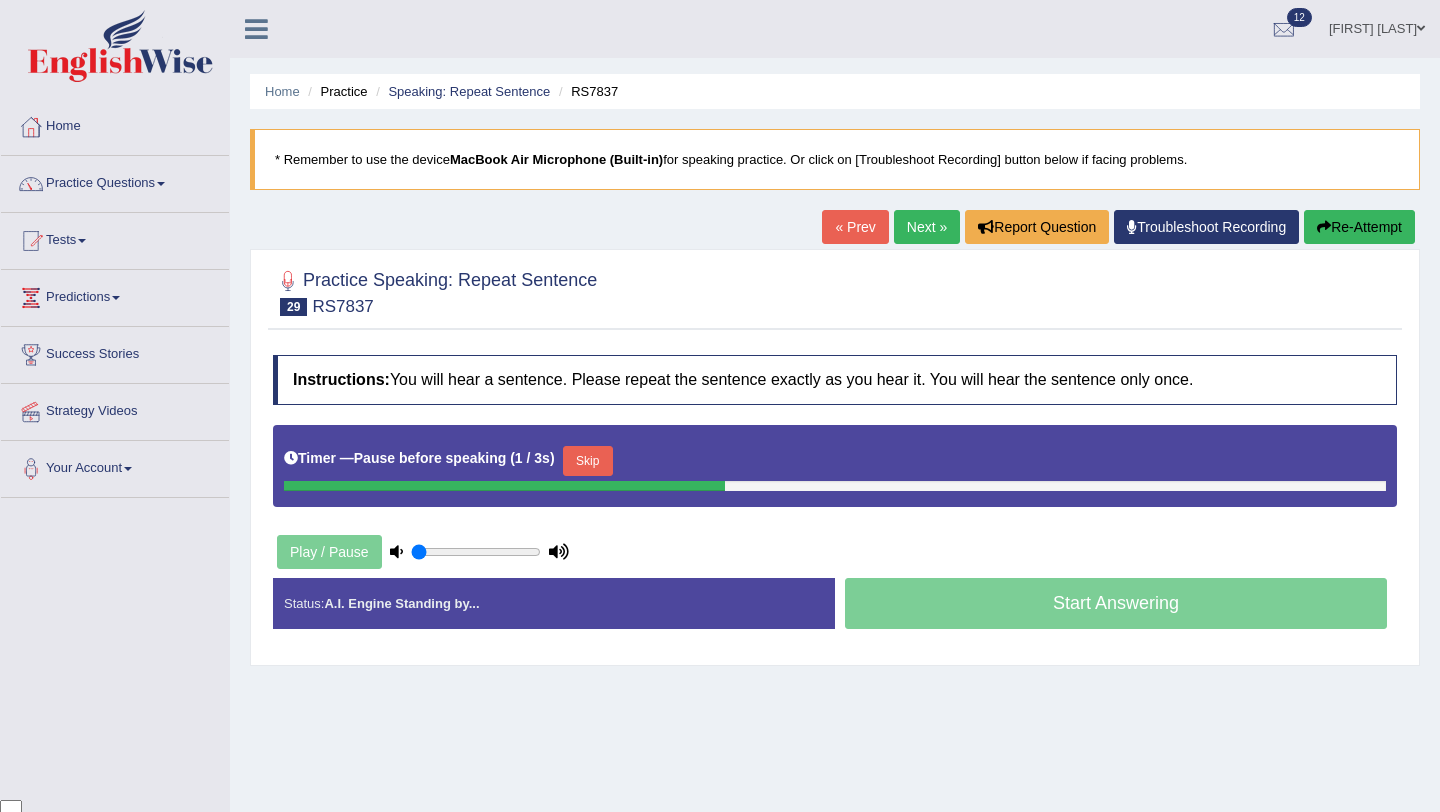 click on "Skip" at bounding box center [588, 461] 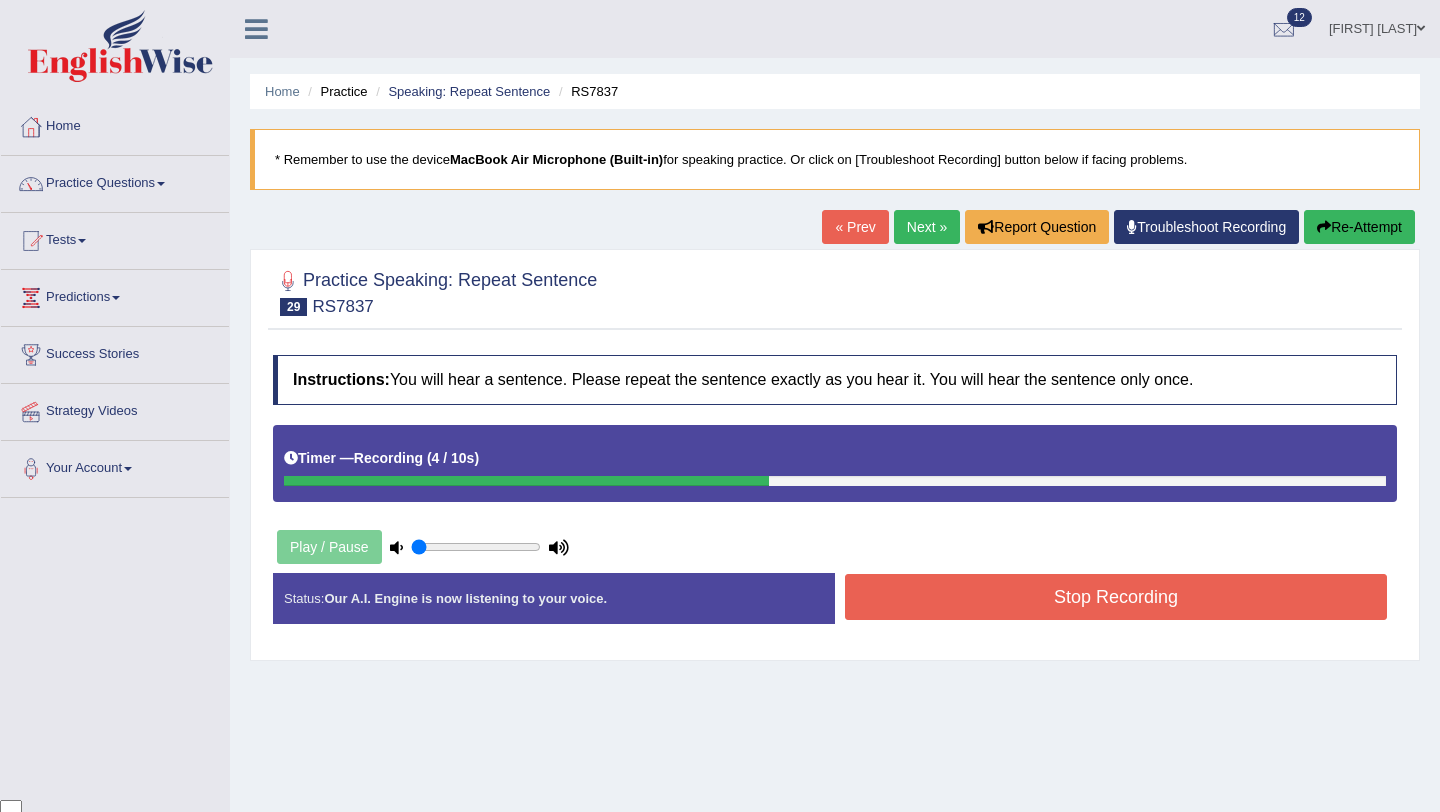 click on "Stop Recording" at bounding box center [1116, 597] 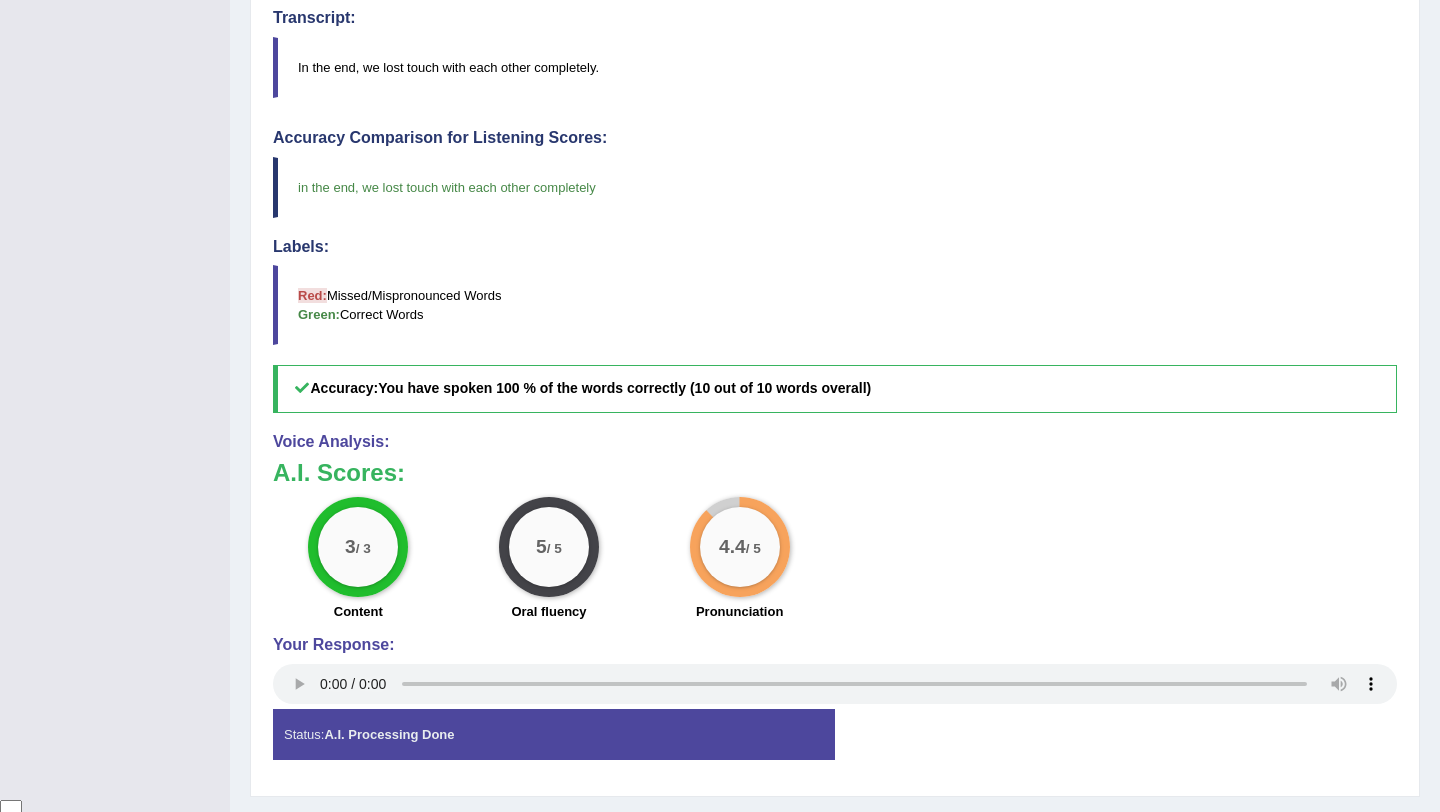 scroll, scrollTop: 0, scrollLeft: 0, axis: both 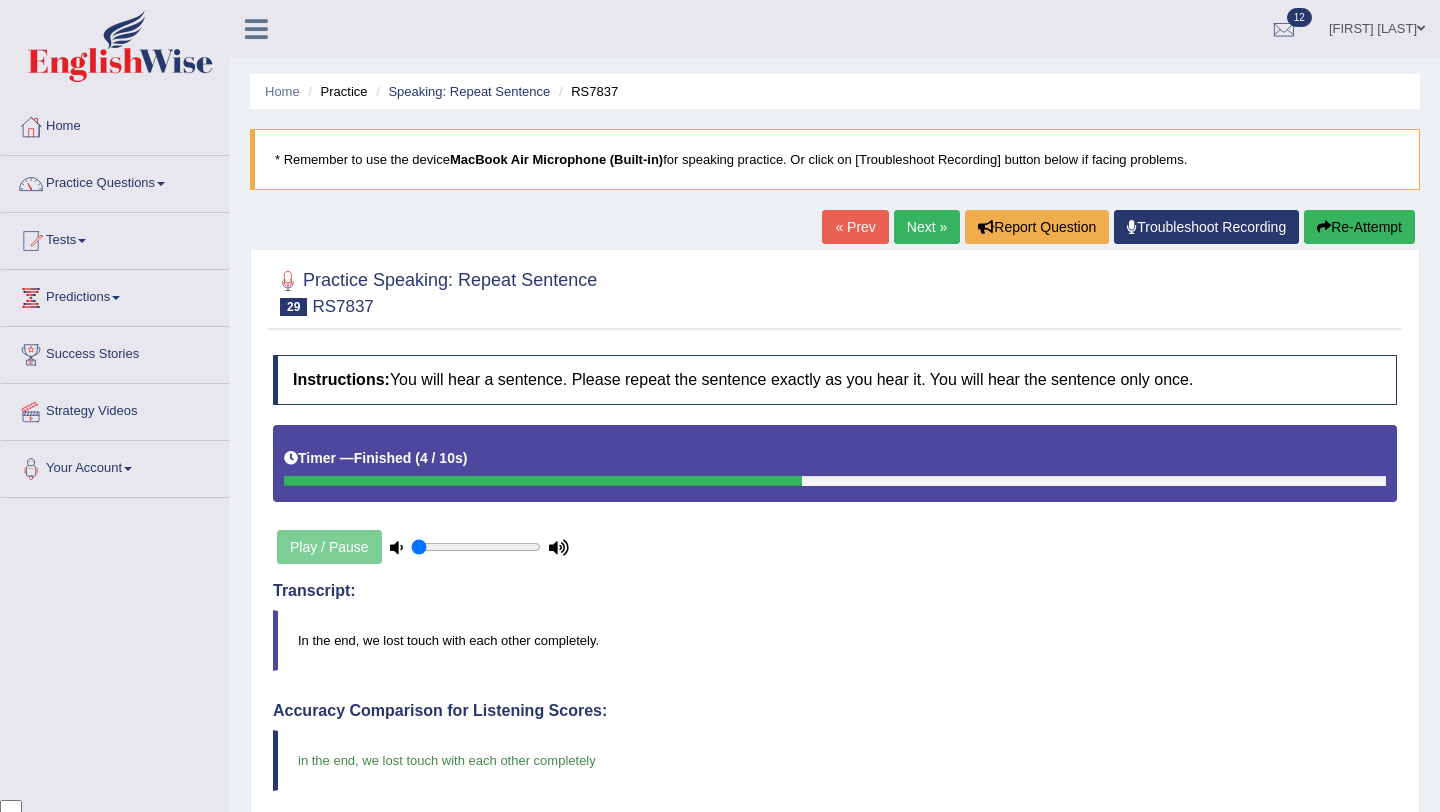 click on "Home
Practice
Speaking: Repeat Sentence
RS7837
* Remember to use the device  MacBook Air Microphone (Built-in)  for speaking practice. Or click on [Troubleshoot Recording] button below if facing problems.
« Prev Next »  Report Question  Troubleshoot Recording  Re-Attempt
Practice Speaking: Repeat Sentence
29
RS7837
Instructions:  You will hear a sentence. Please repeat the sentence exactly as you hear it. You will hear the sentence only once.
Timer —  Finished   ( 4 / 10s ) Play / Pause Transcript: In the end, we lost touch with each other completely. Created with Highcharts 7.1.2 Too low Too high Time Pitch meter: 0 2 4 6 8 10 Created with Highcharts 7.1.2 Great Too slow Too fast Time Speech pace meter: 0 10 20 30 40 Accuracy Comparison for Listening Scores: in the end ,    Labels:
Red:" at bounding box center (835, 692) 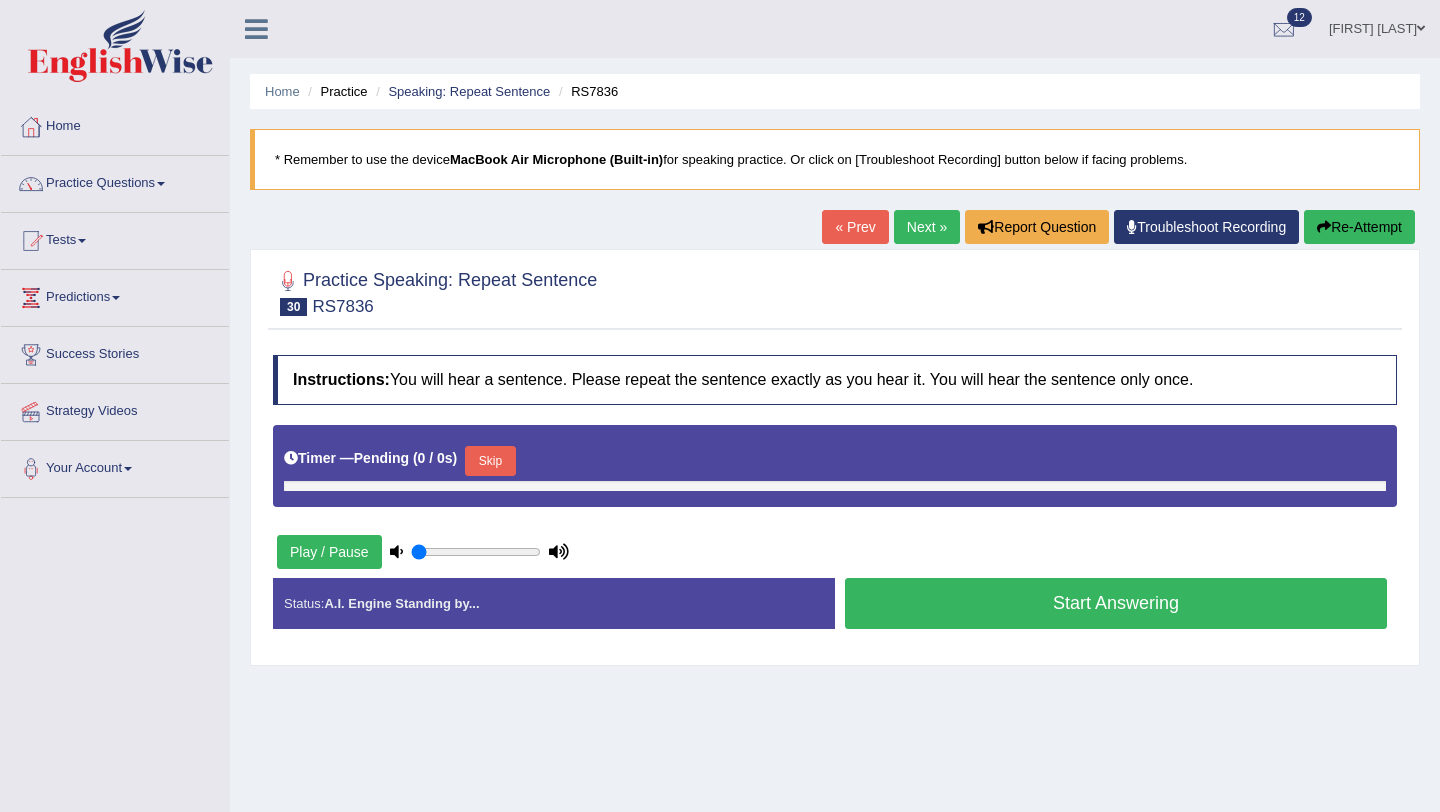 scroll, scrollTop: 0, scrollLeft: 0, axis: both 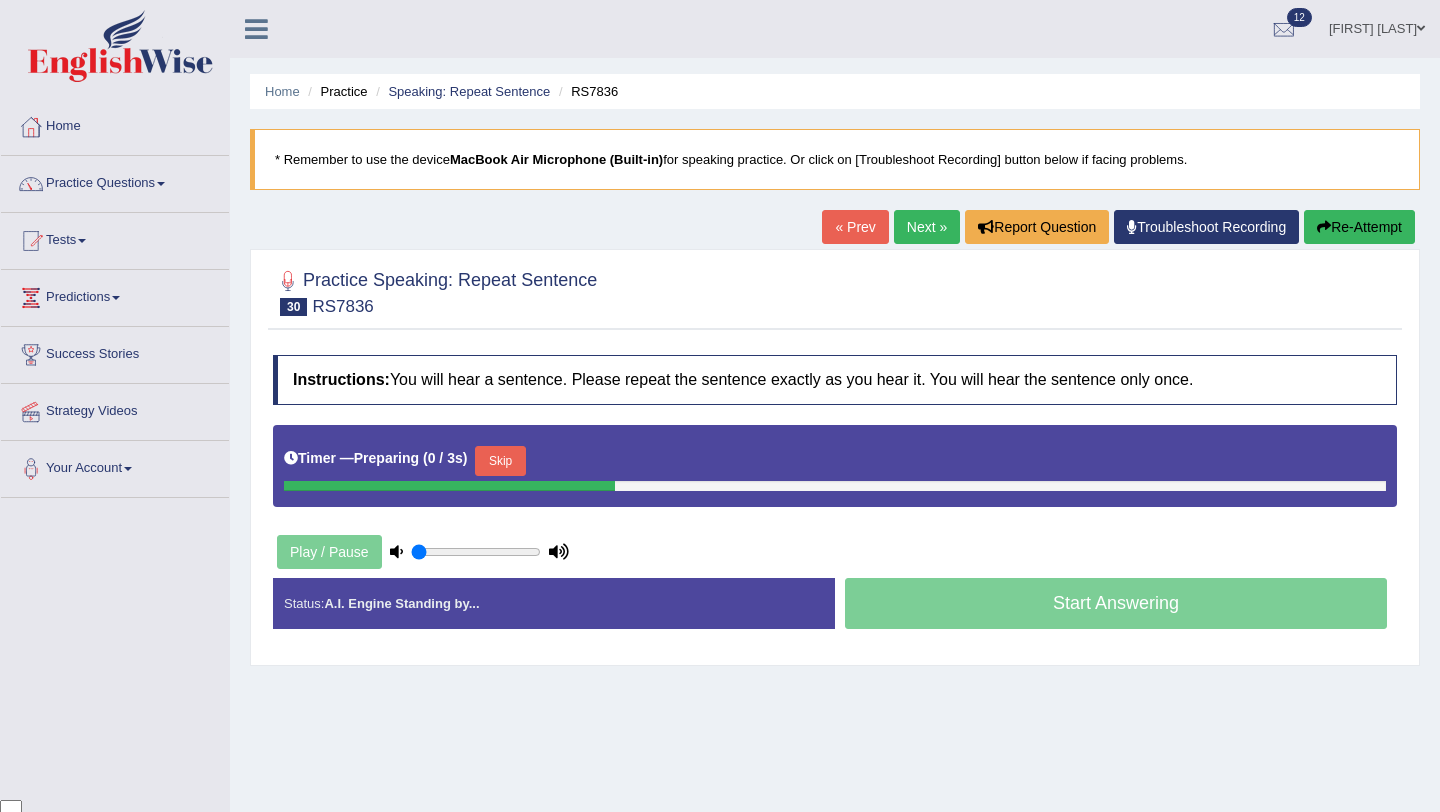 click on "Skip" at bounding box center [500, 461] 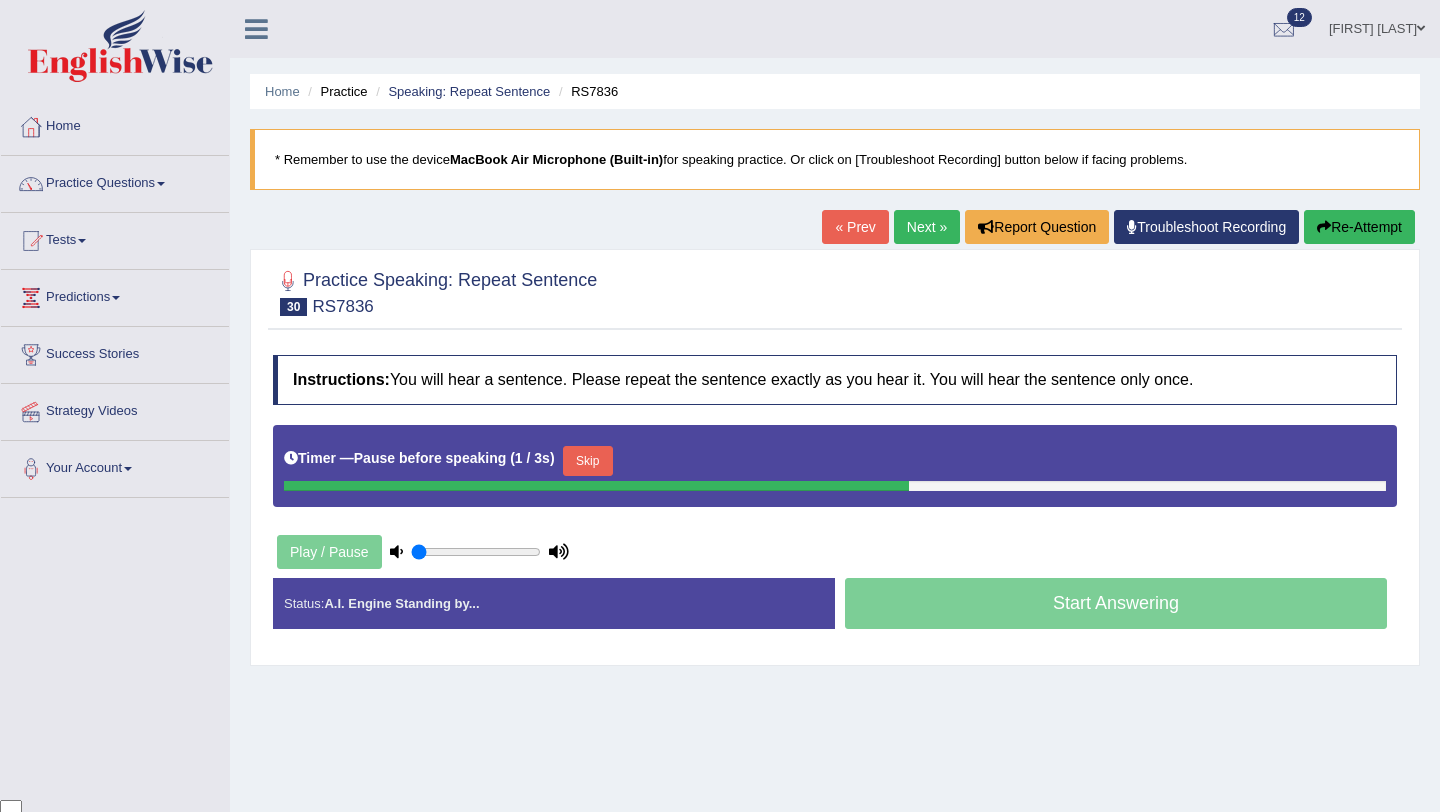 click on "Skip" at bounding box center (588, 461) 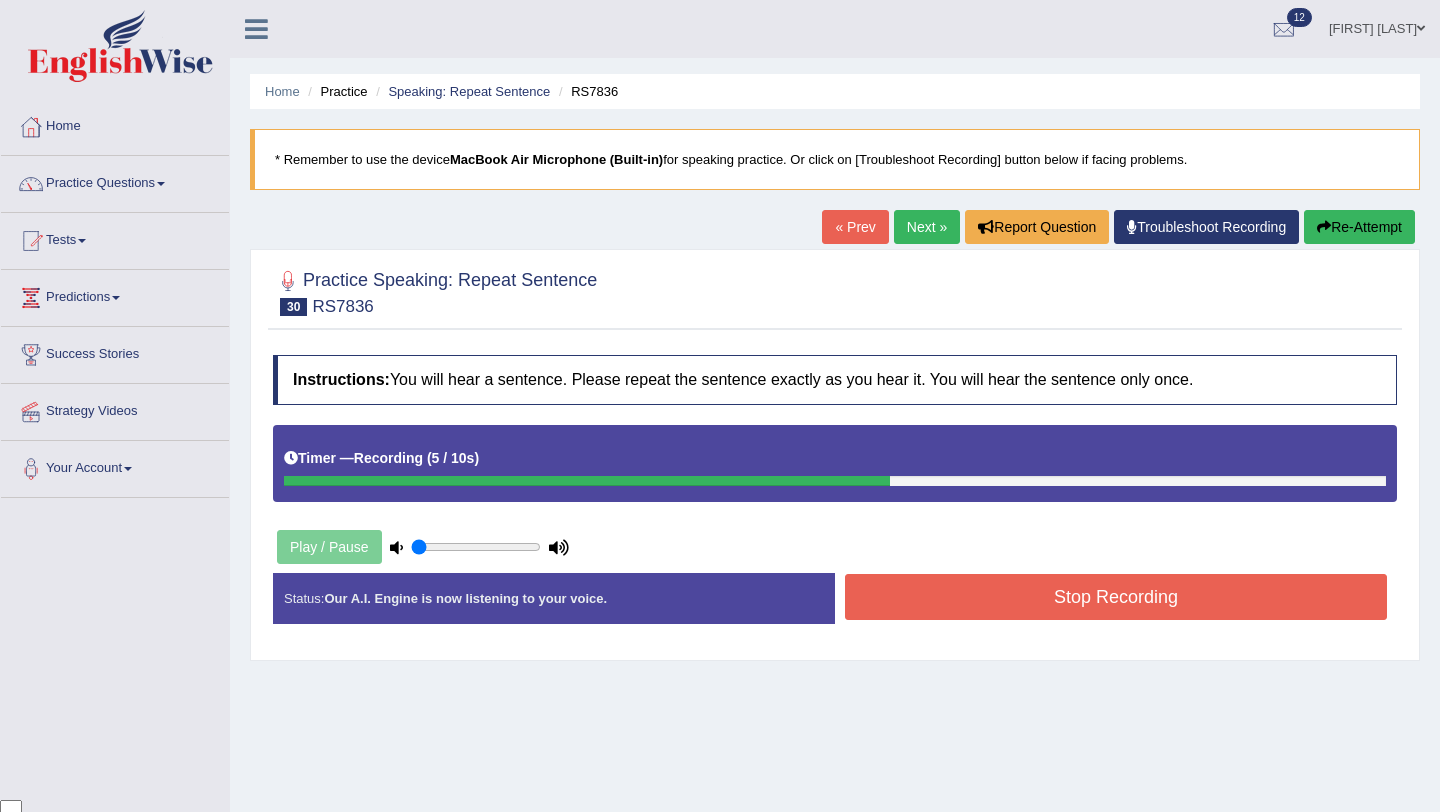 click on "Stop Recording" at bounding box center [1116, 597] 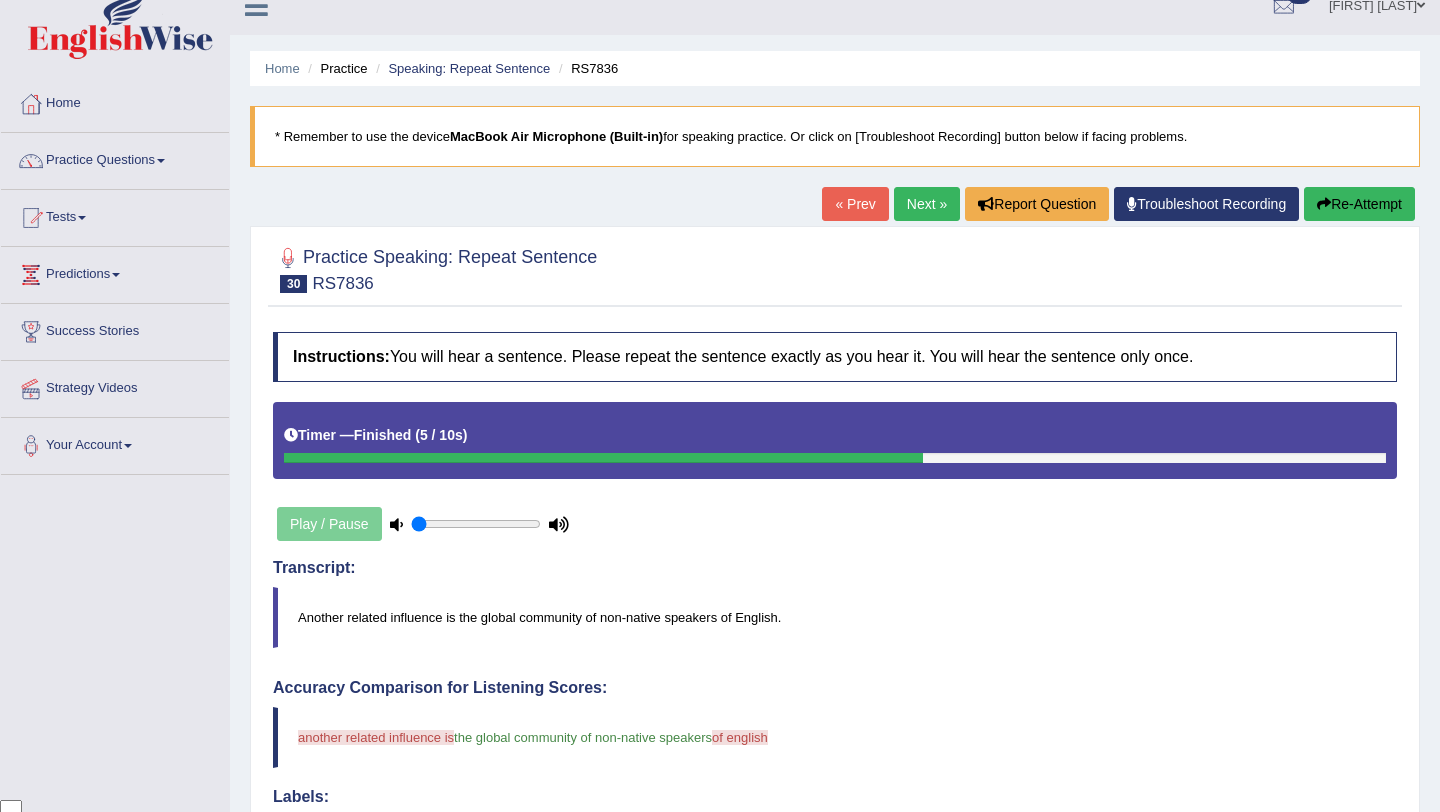 scroll, scrollTop: 0, scrollLeft: 0, axis: both 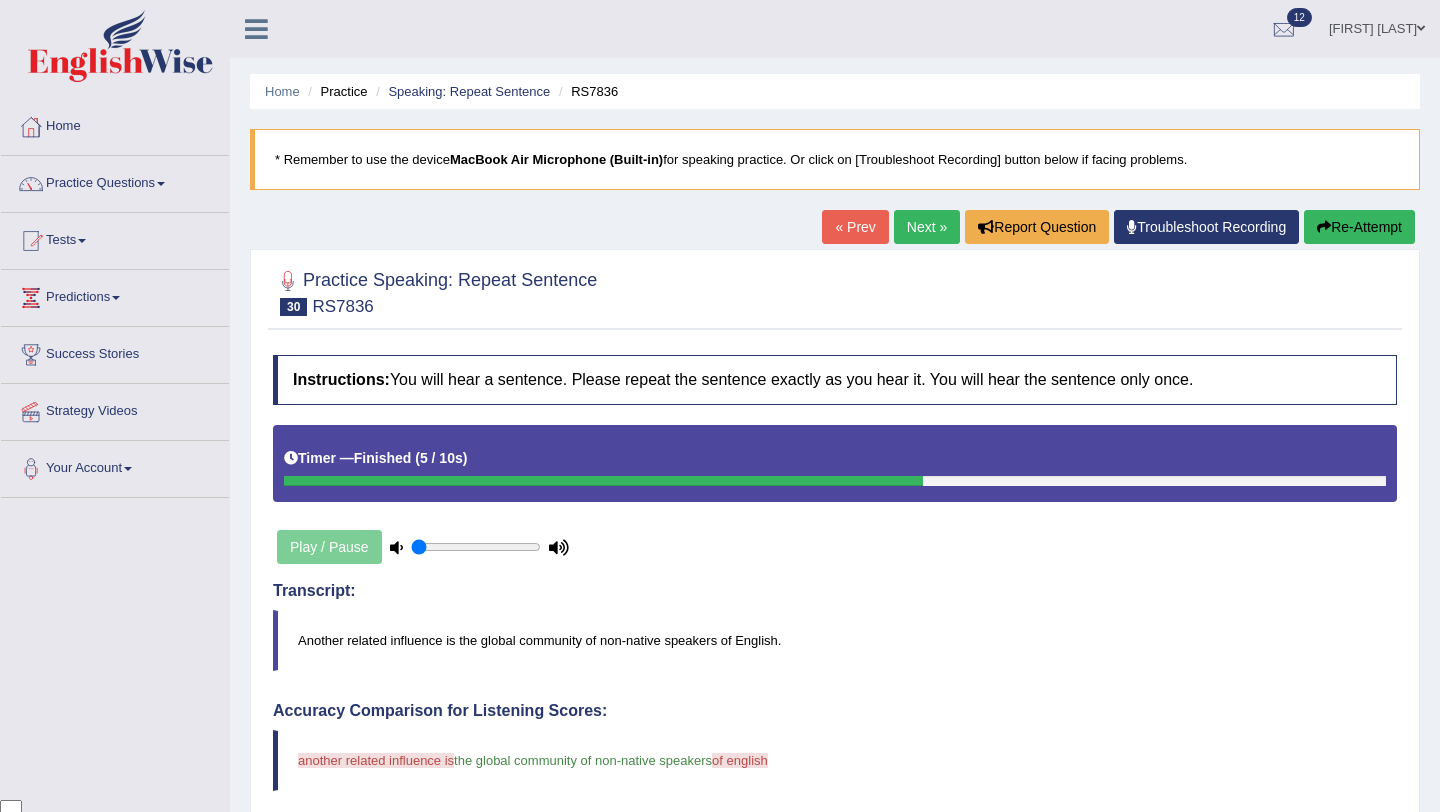 click on "Re-Attempt" at bounding box center [1359, 227] 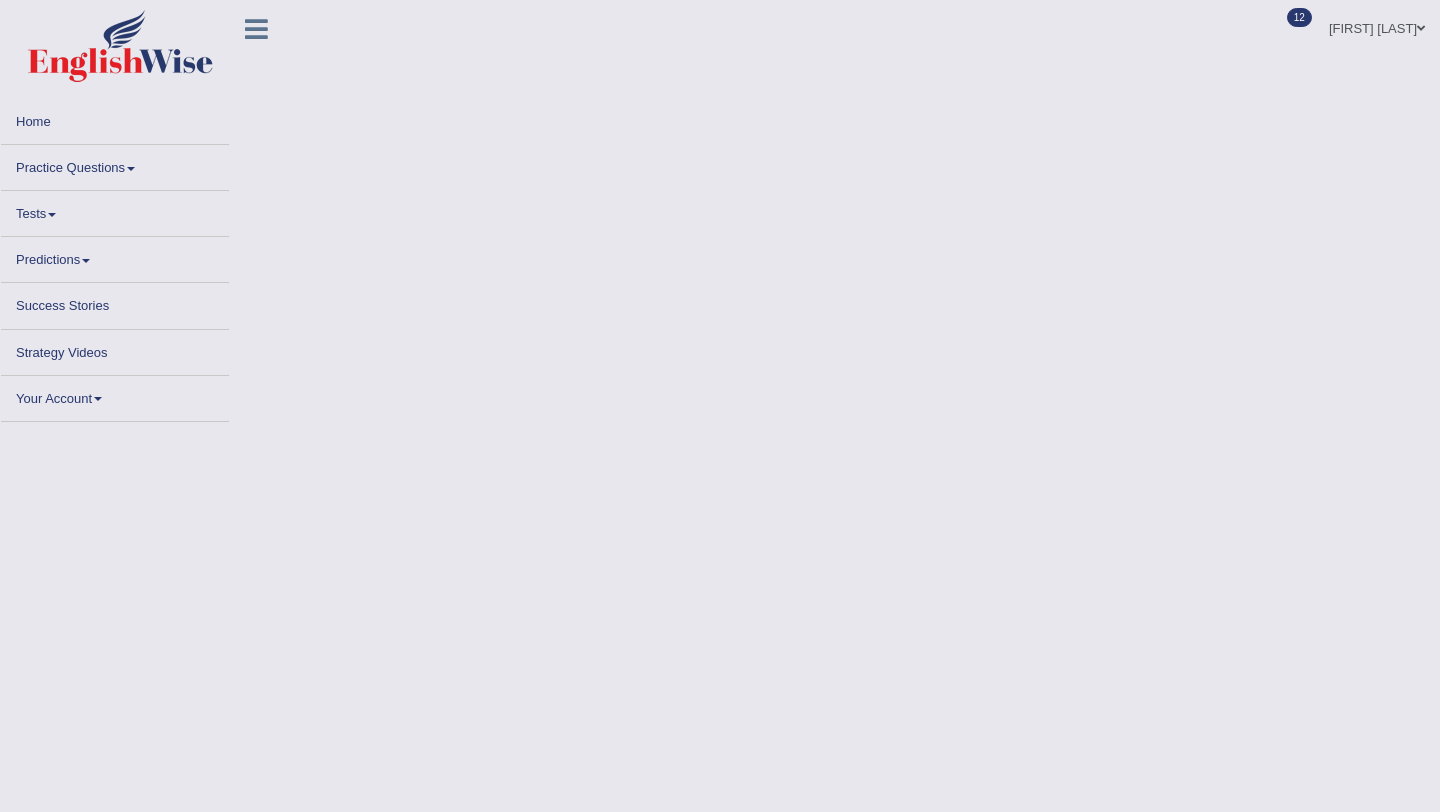 scroll, scrollTop: 0, scrollLeft: 0, axis: both 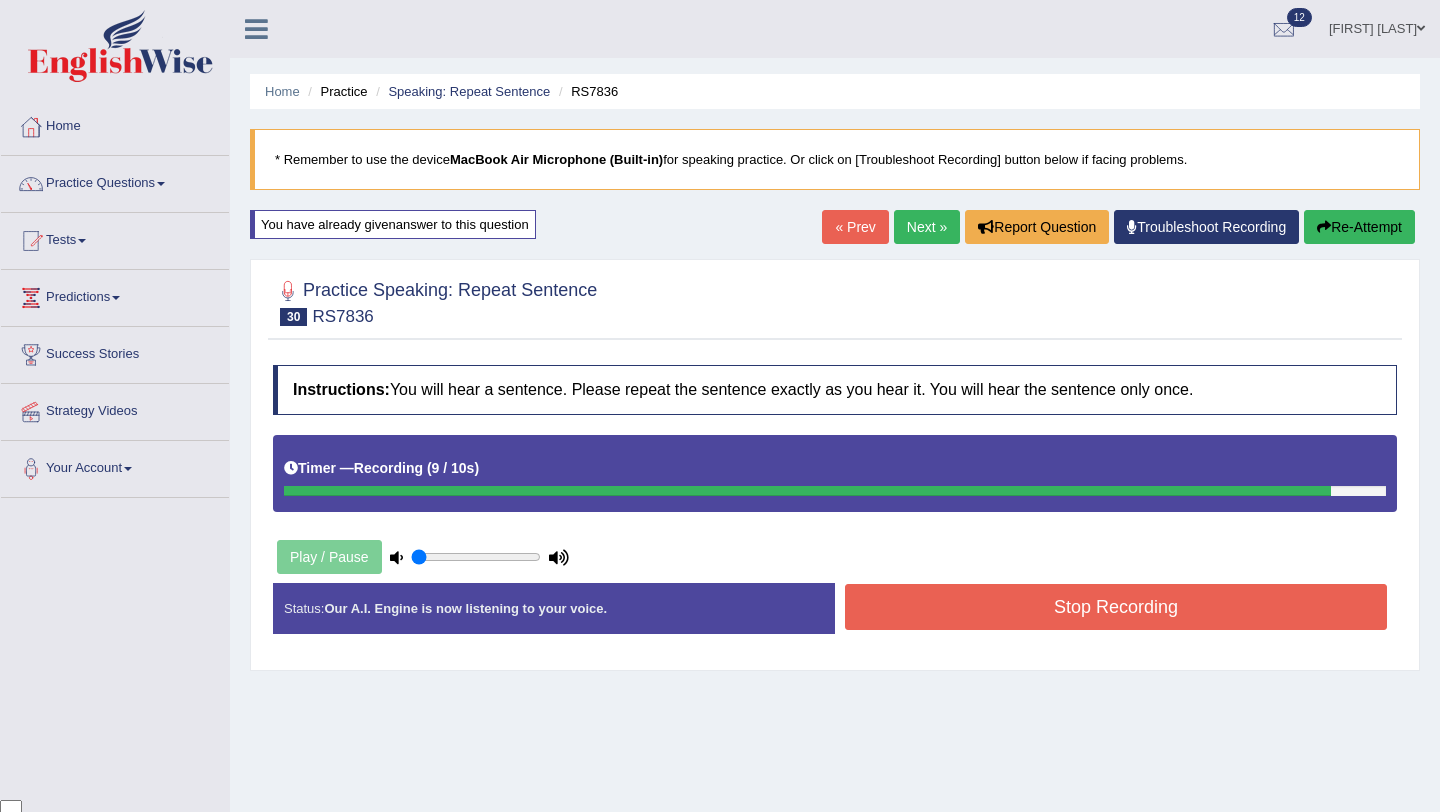 click on "Stop Recording" at bounding box center (1116, 607) 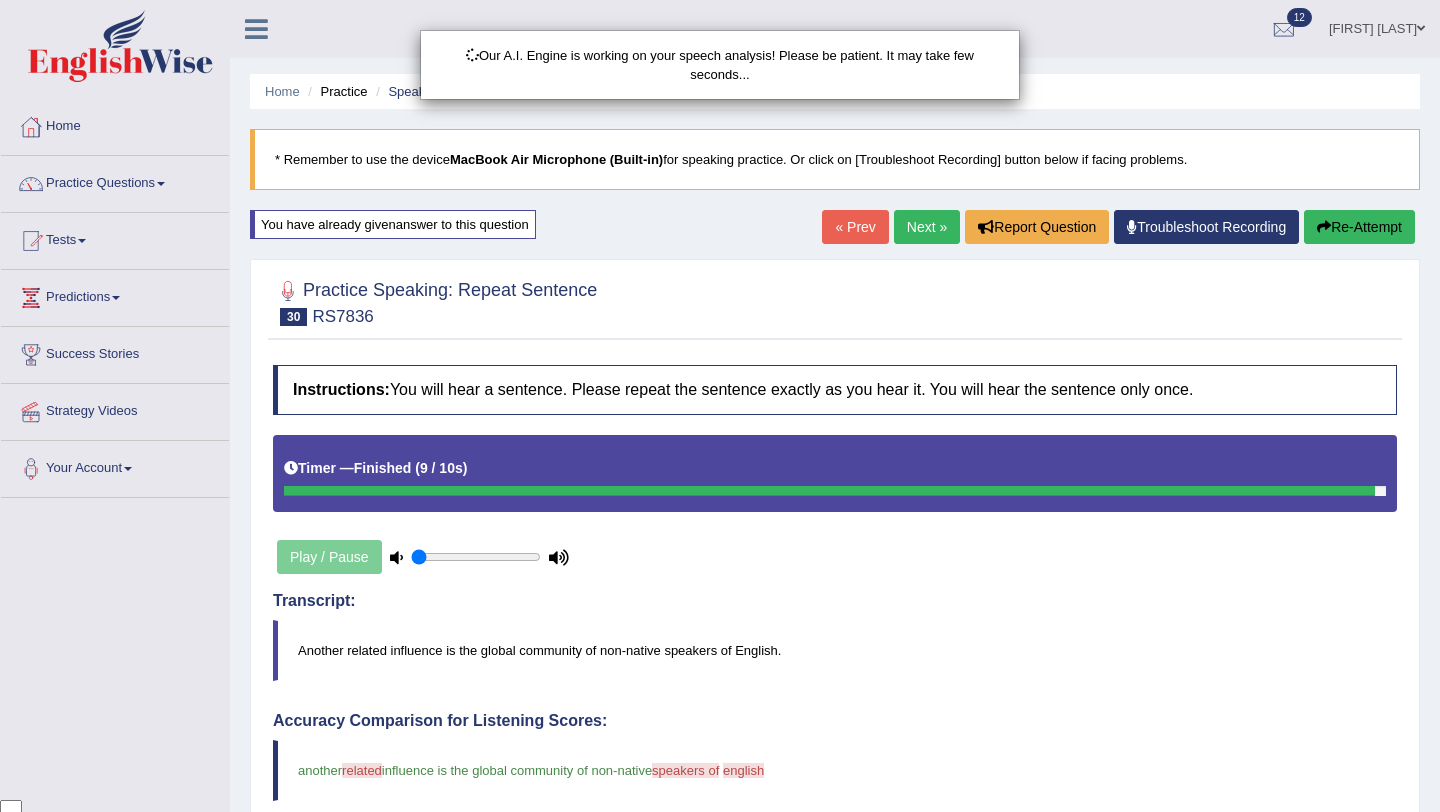 scroll, scrollTop: 40, scrollLeft: 0, axis: vertical 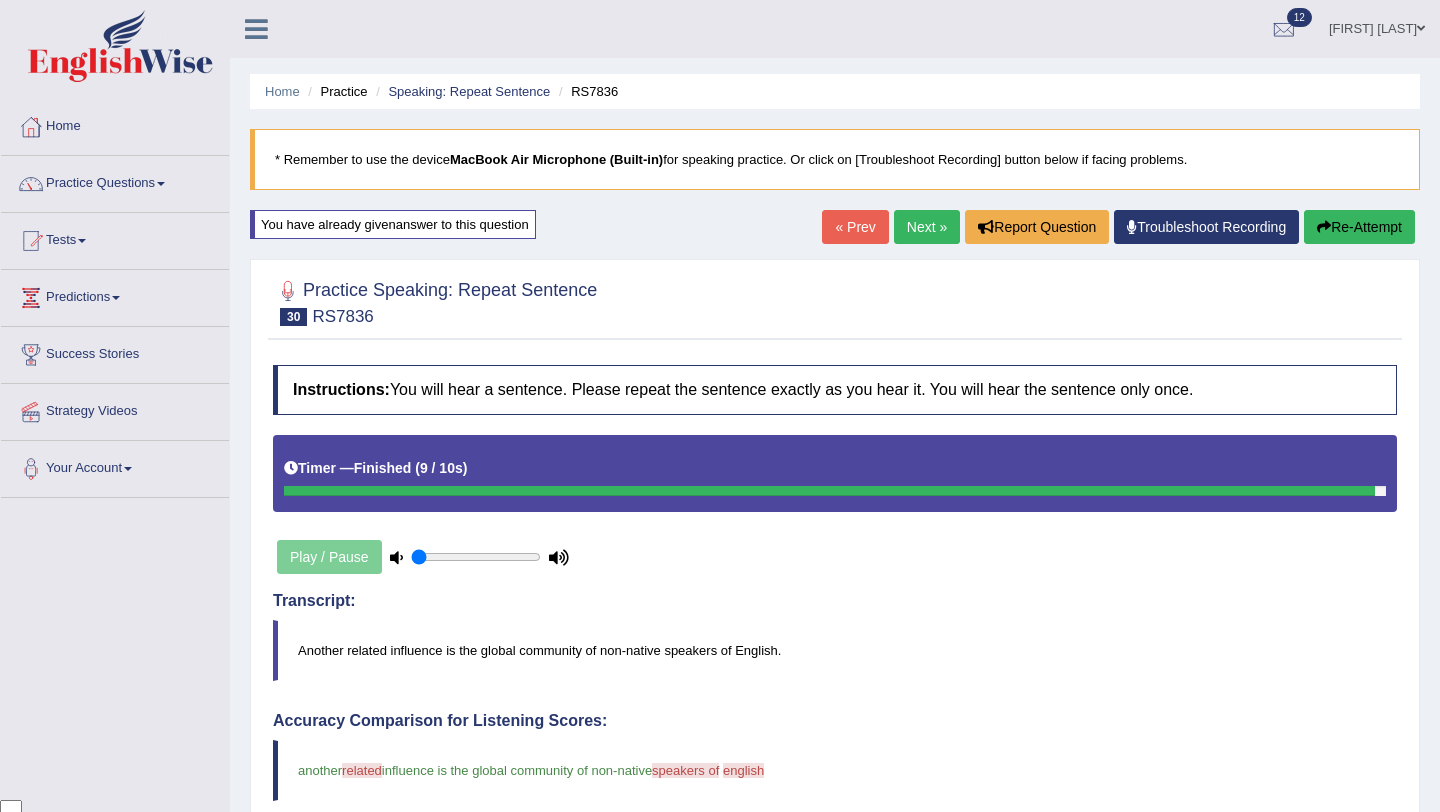 click on "Re-Attempt" at bounding box center (1359, 227) 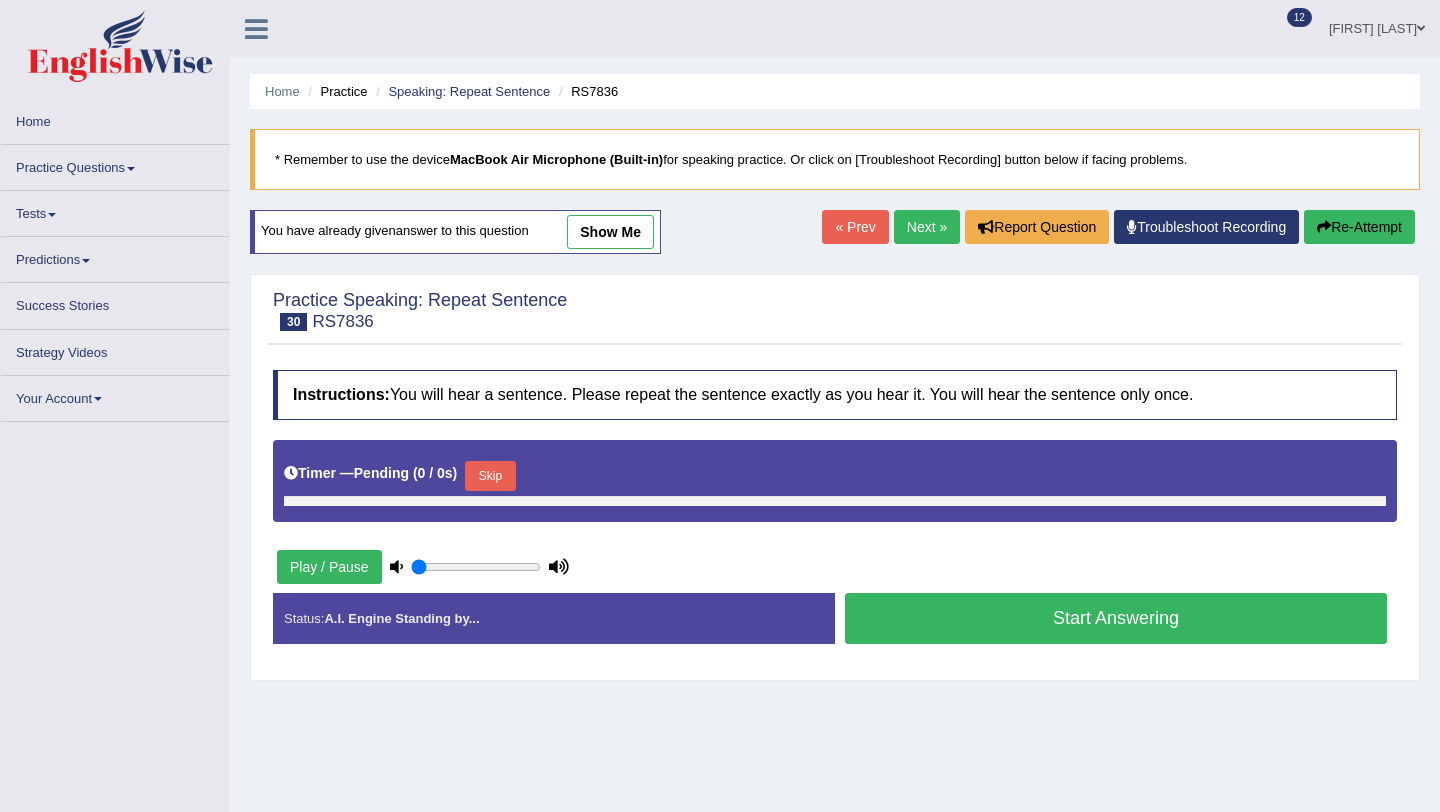 scroll, scrollTop: 0, scrollLeft: 0, axis: both 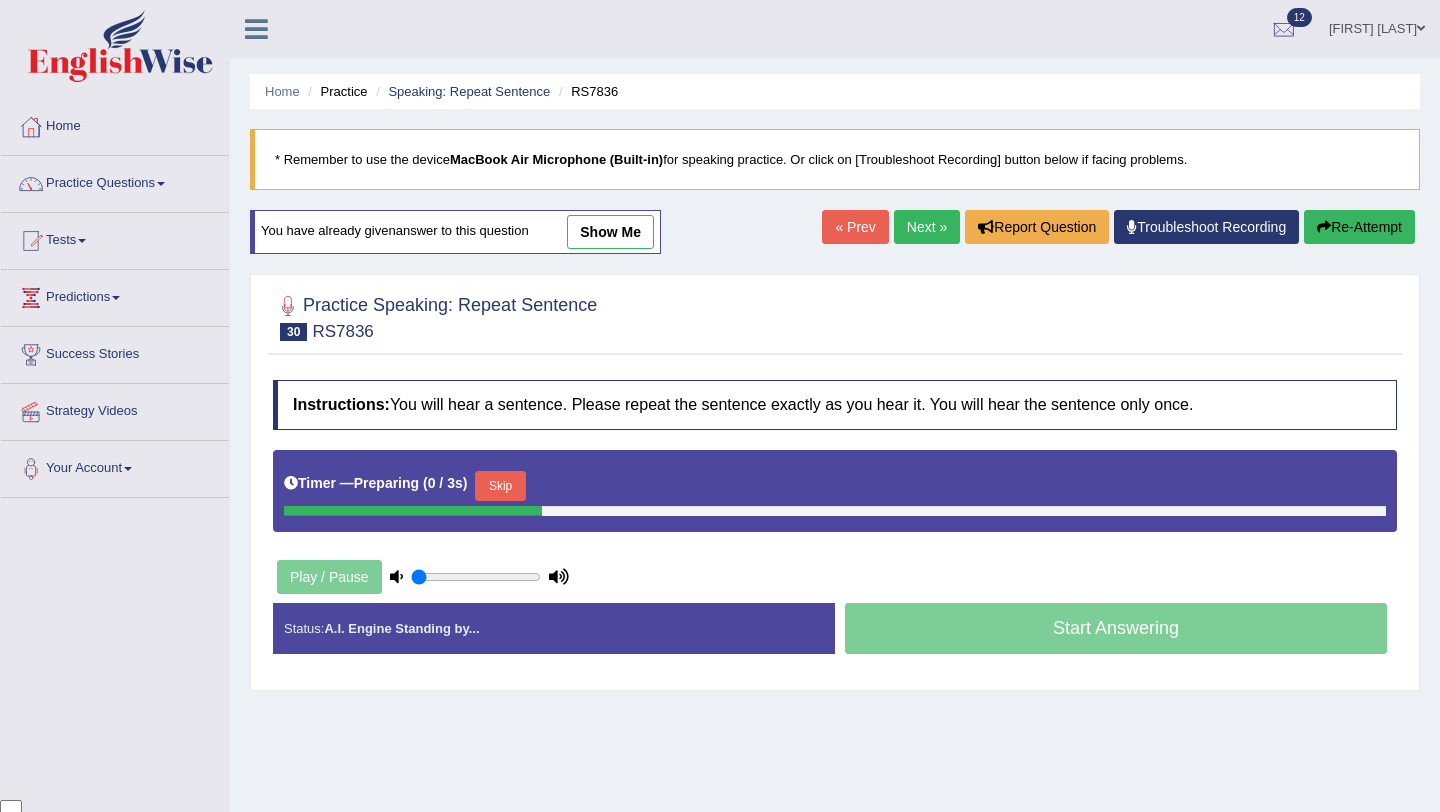 click on "Skip" at bounding box center (500, 486) 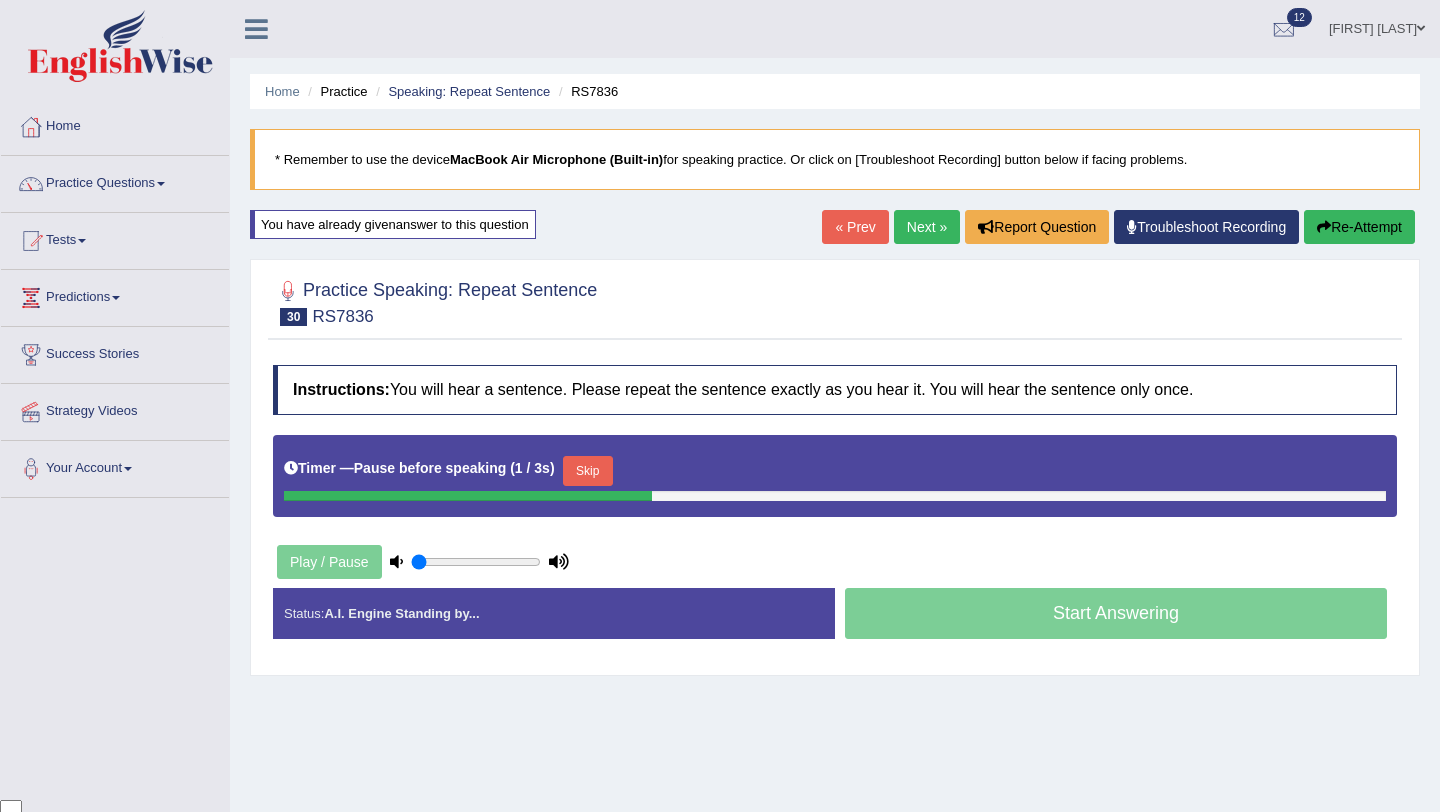 click on "Skip" at bounding box center (588, 471) 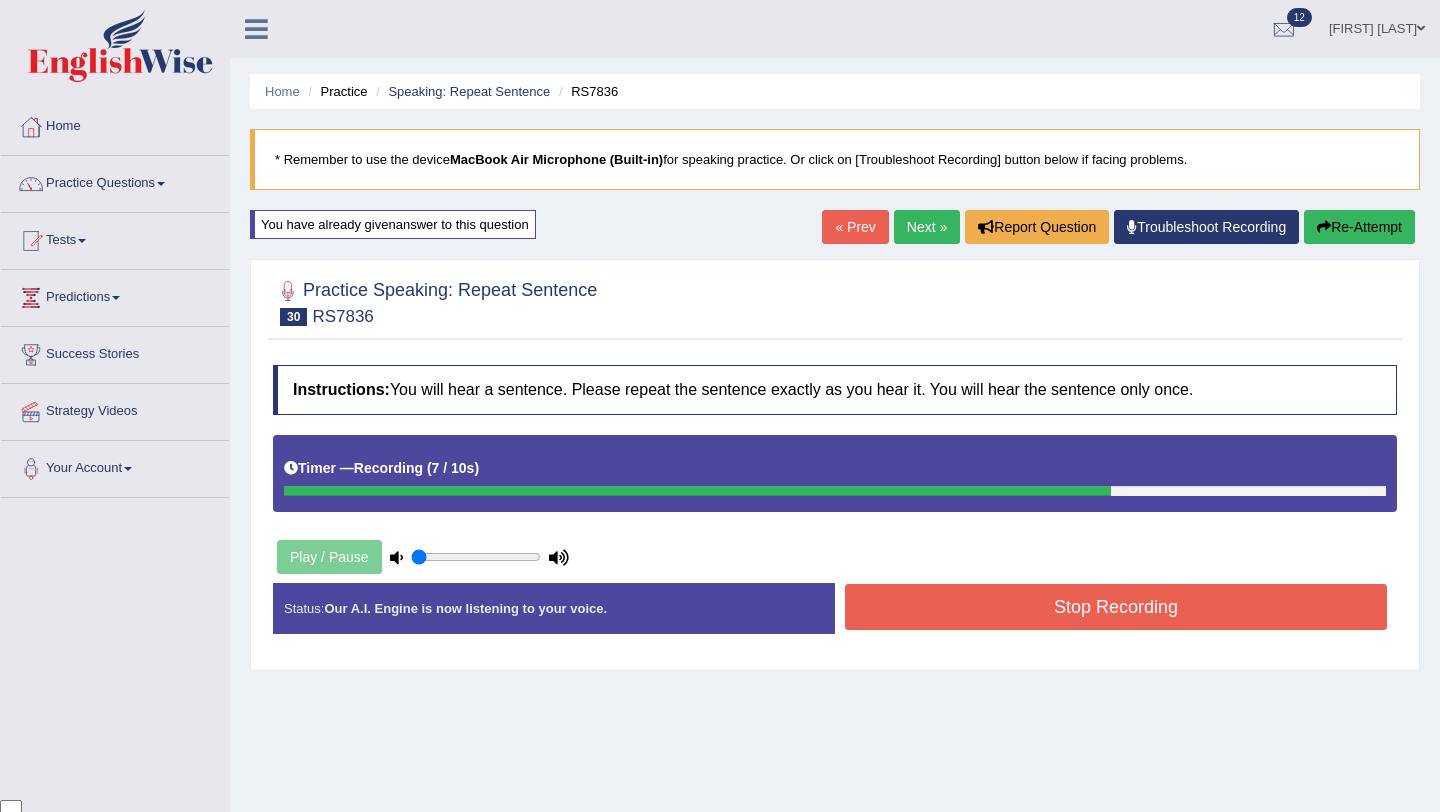 click on "Stop Recording" at bounding box center [1116, 607] 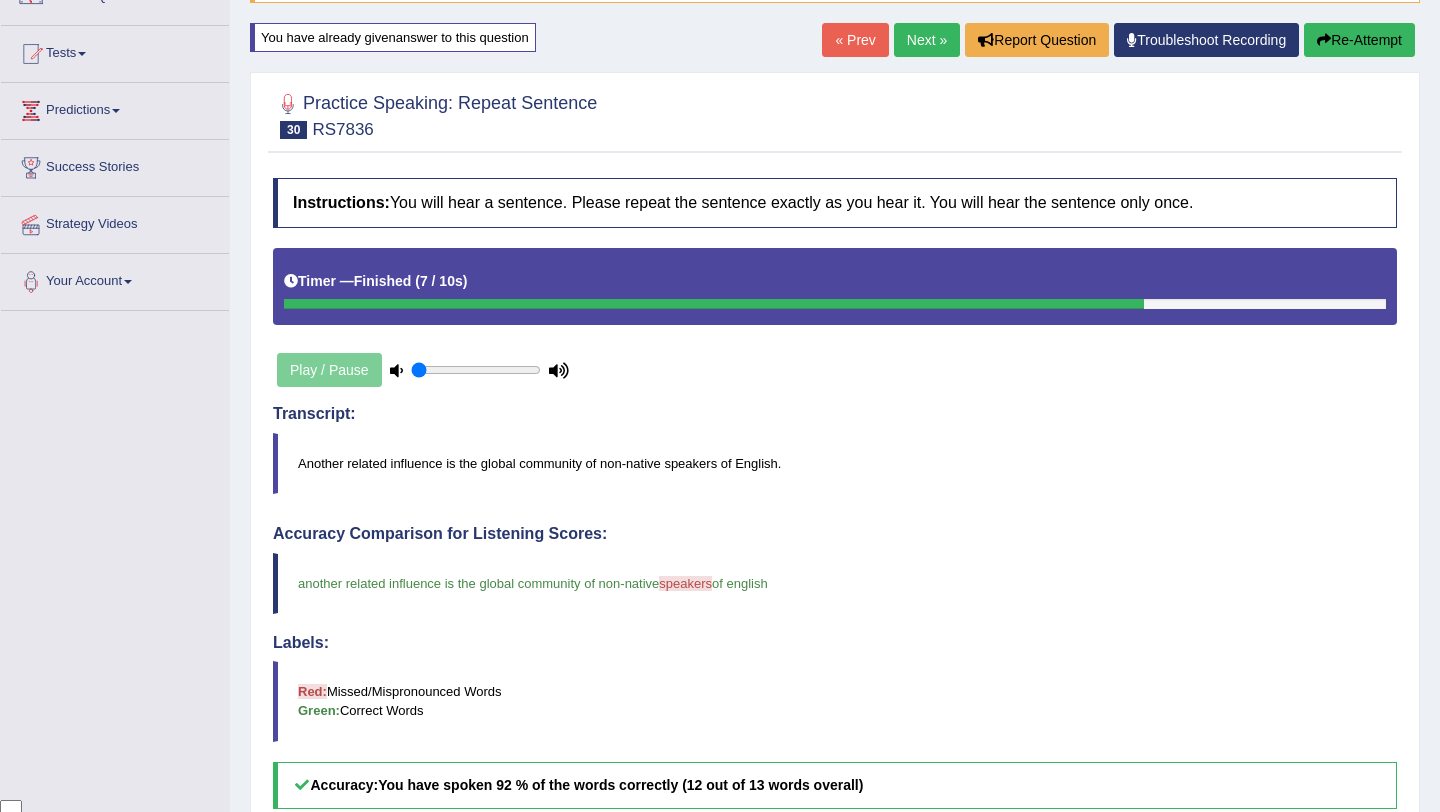 scroll, scrollTop: 0, scrollLeft: 0, axis: both 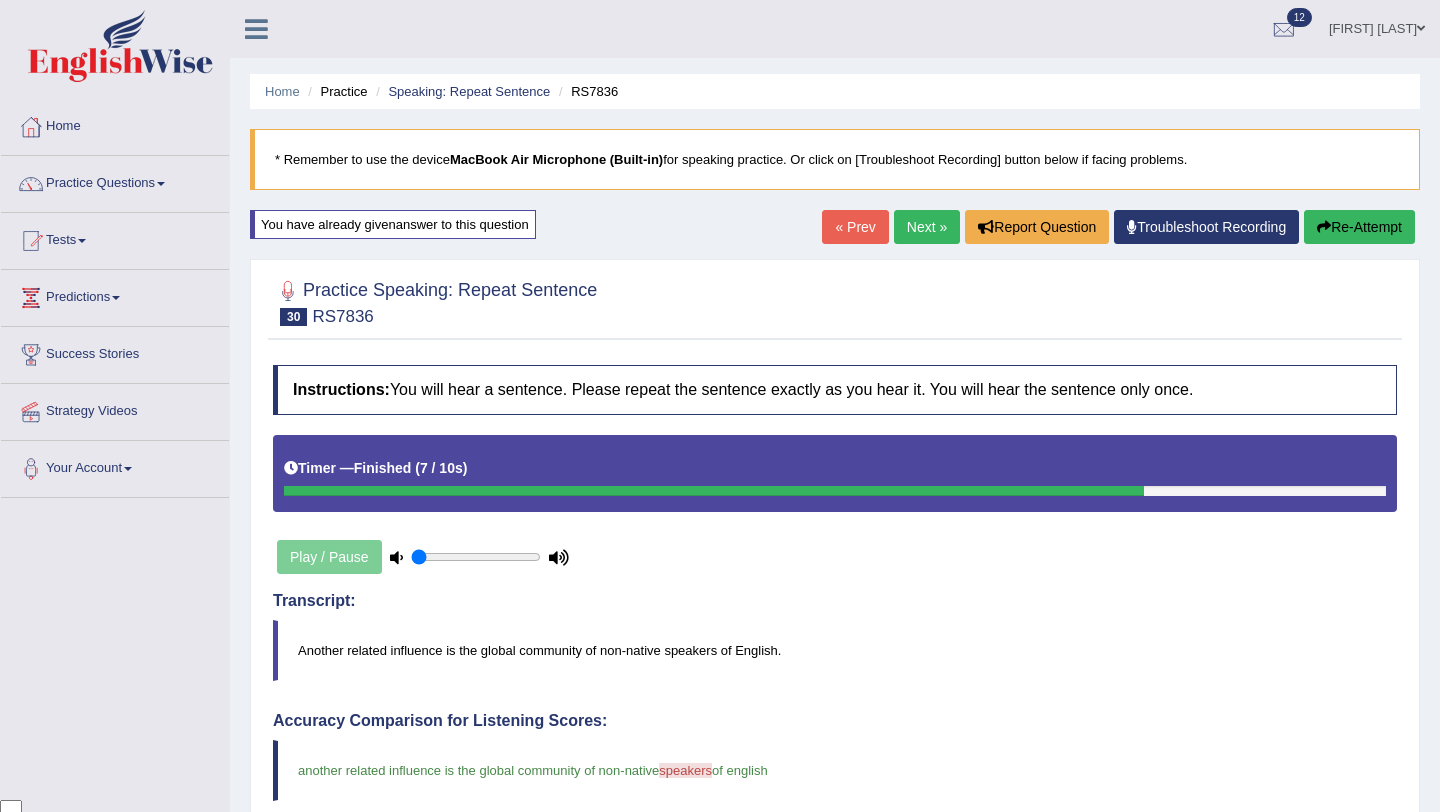 click on "Next »" at bounding box center (927, 227) 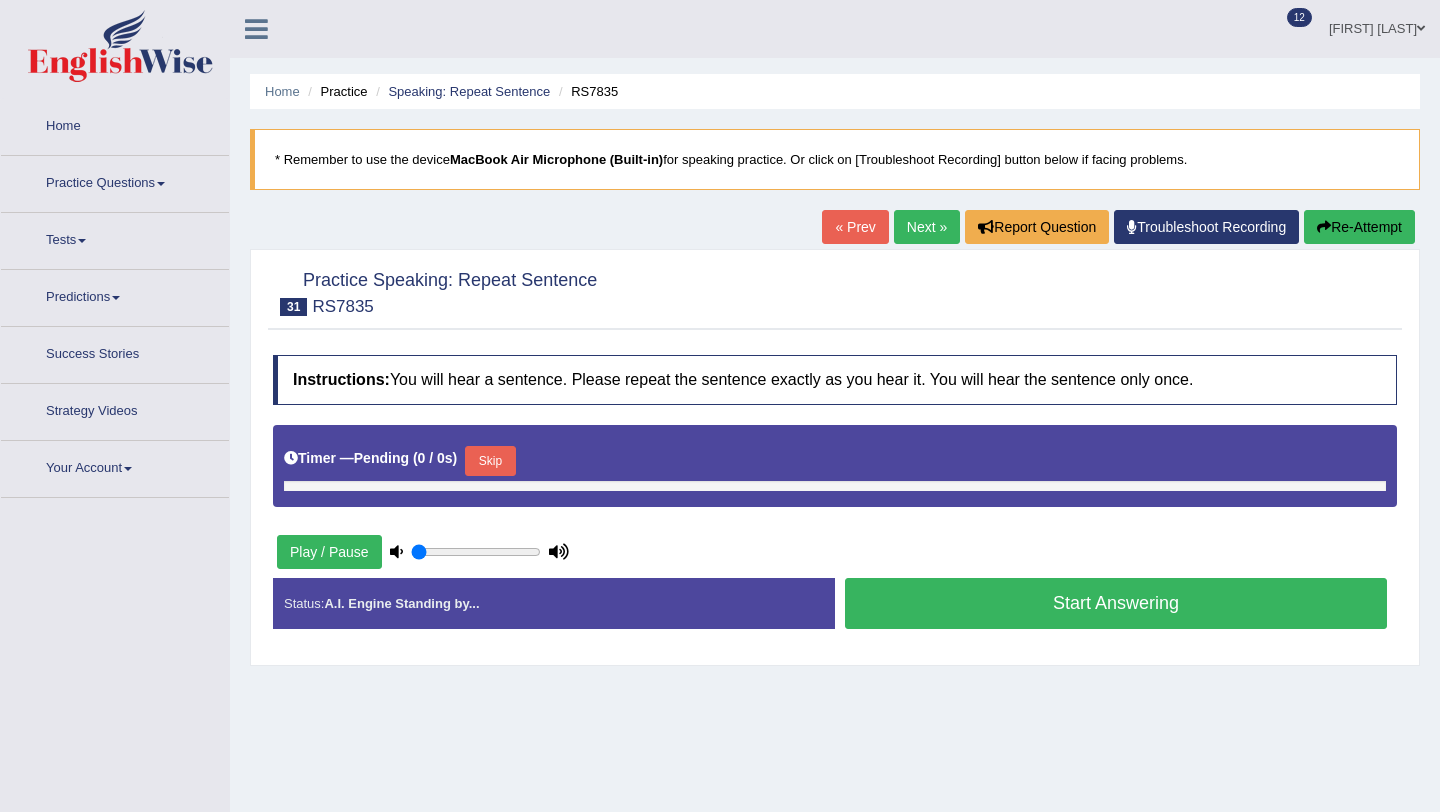 scroll, scrollTop: 0, scrollLeft: 0, axis: both 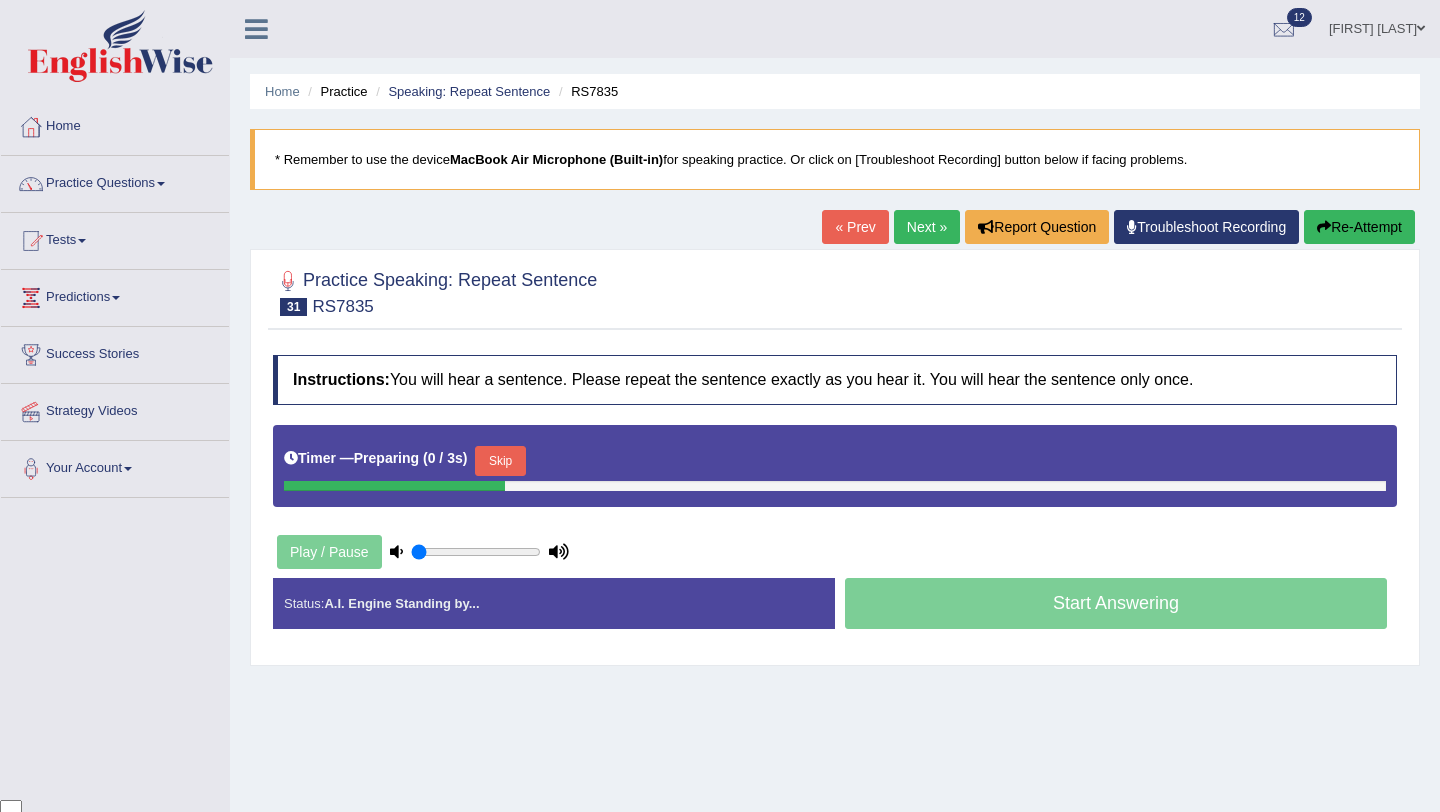 click on "Skip" at bounding box center (500, 461) 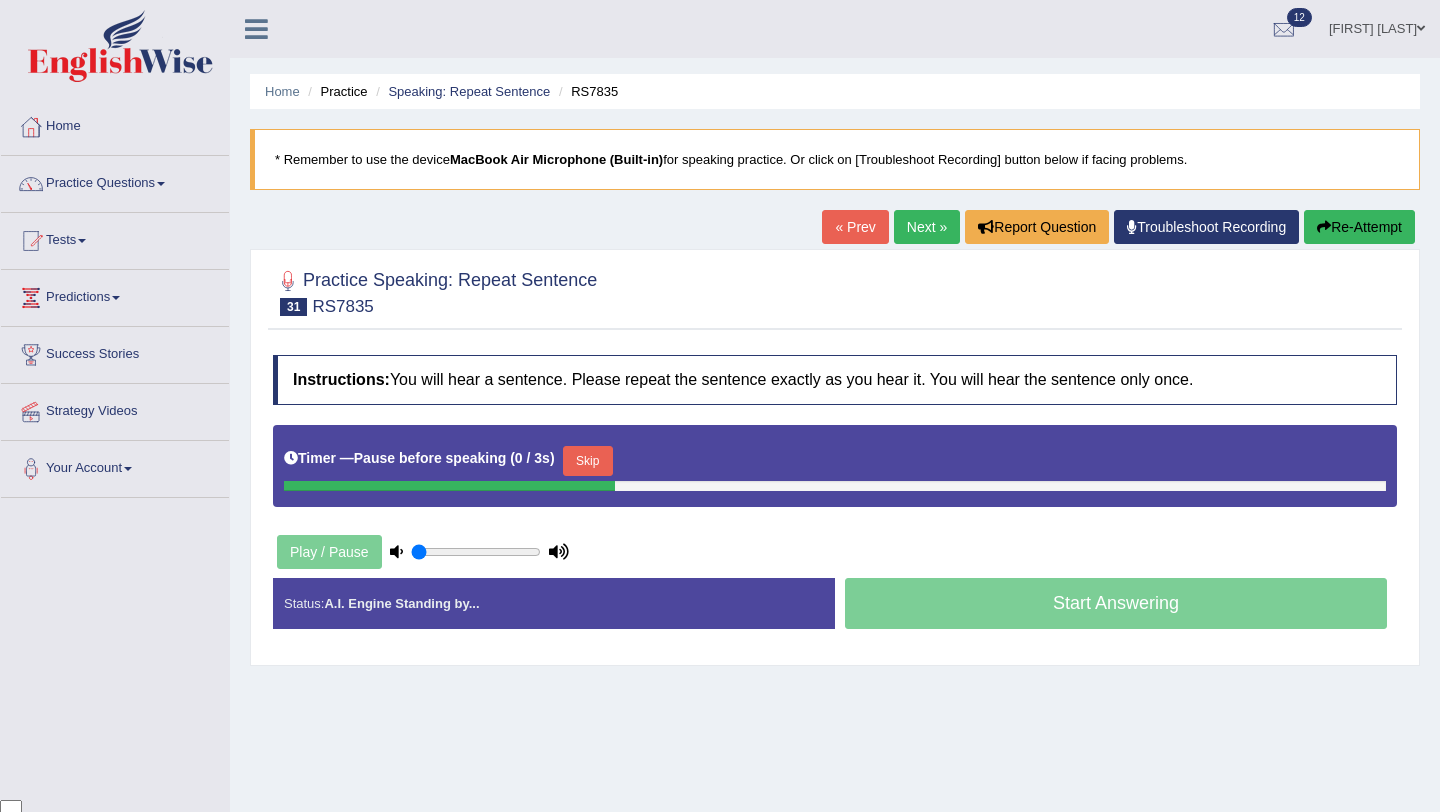 click on "Skip" at bounding box center (588, 461) 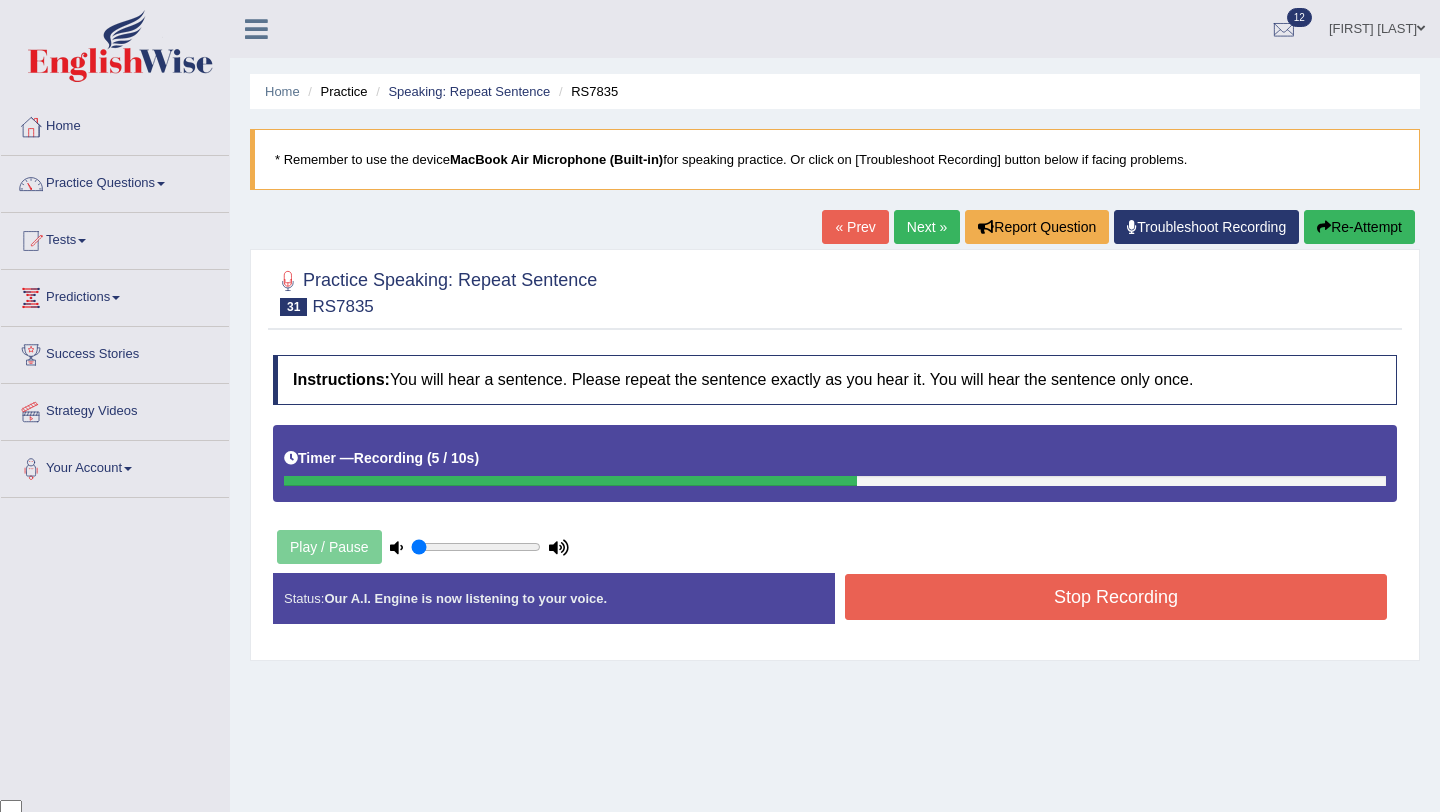 click on "Stop Recording" at bounding box center (1116, 597) 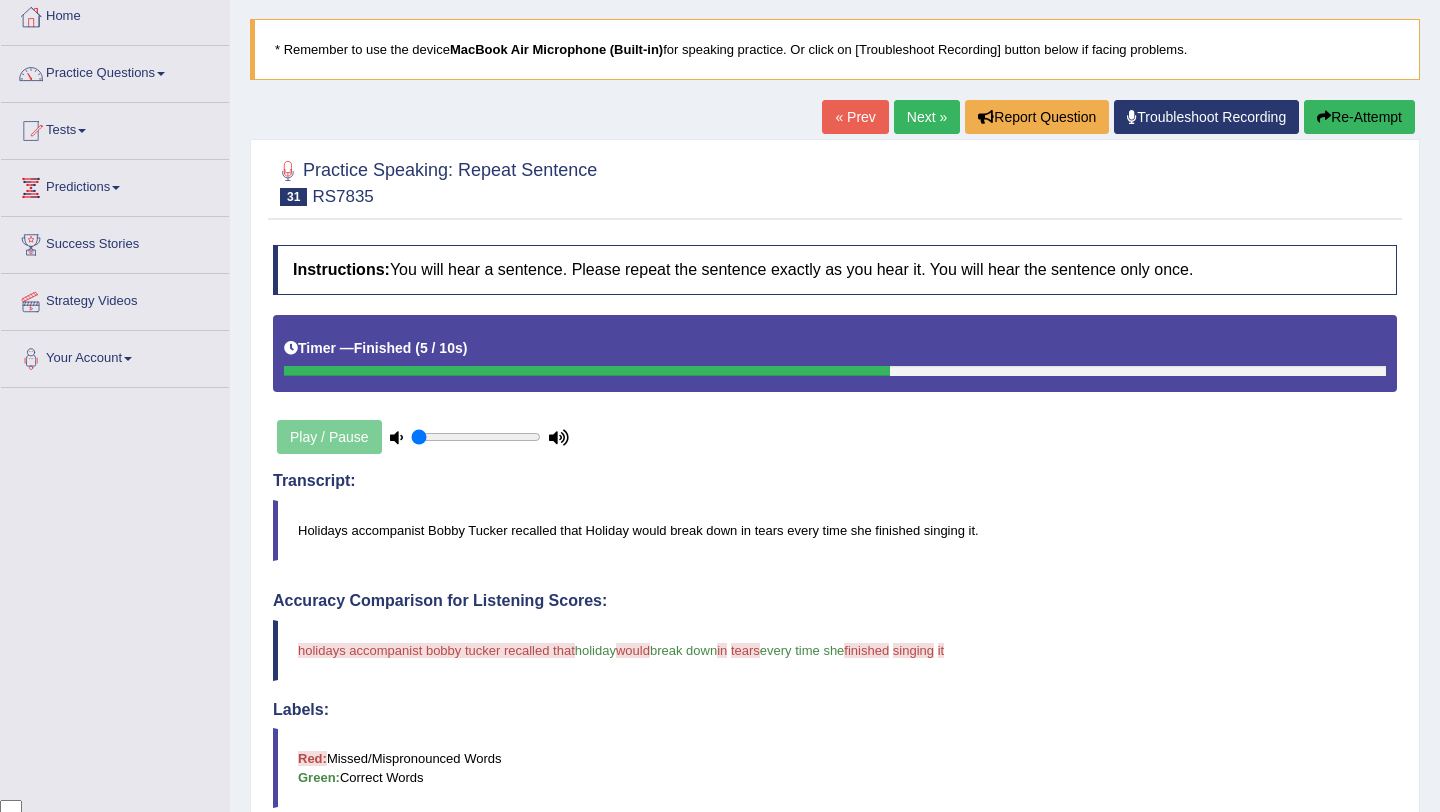 scroll, scrollTop: 165, scrollLeft: 0, axis: vertical 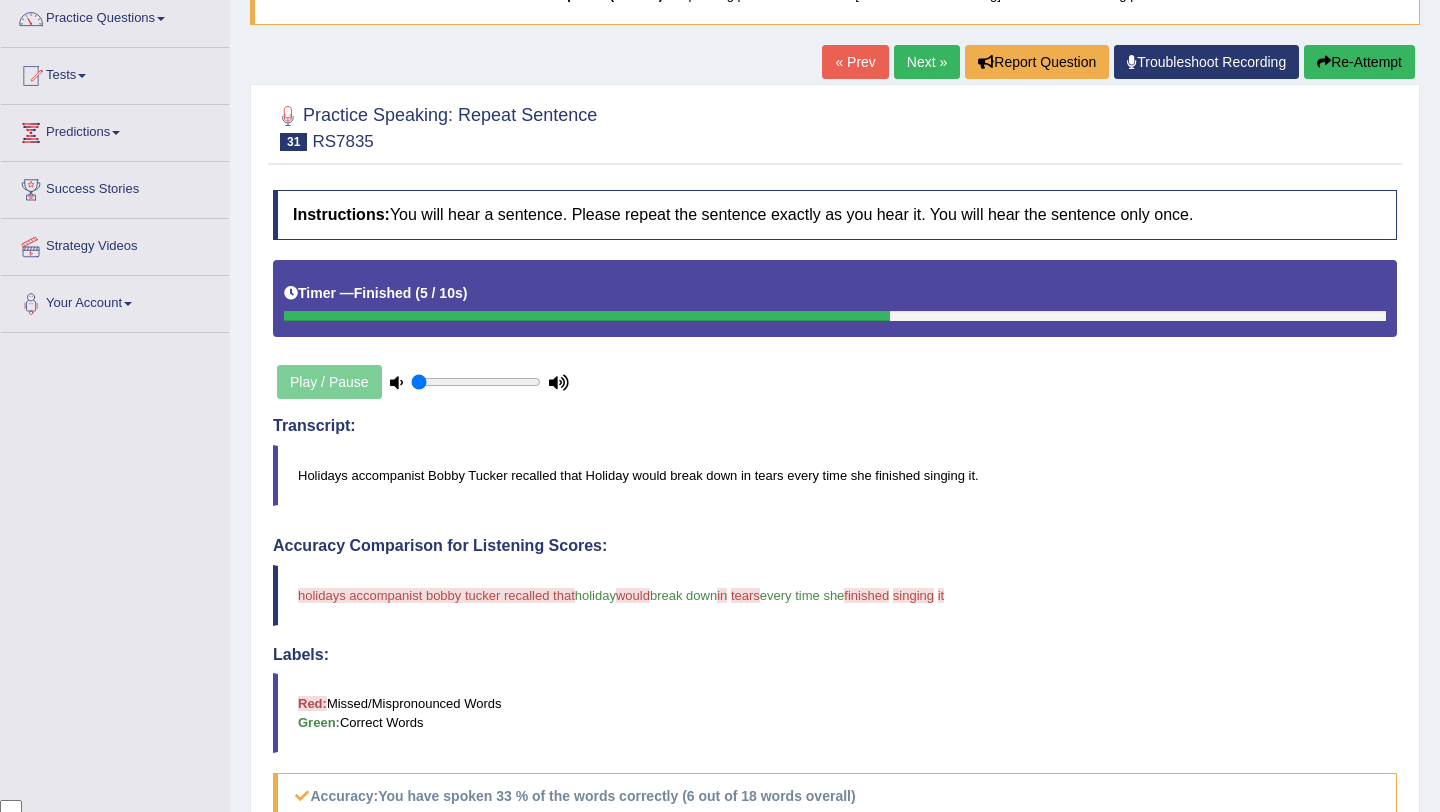 click on "Next »" at bounding box center (927, 62) 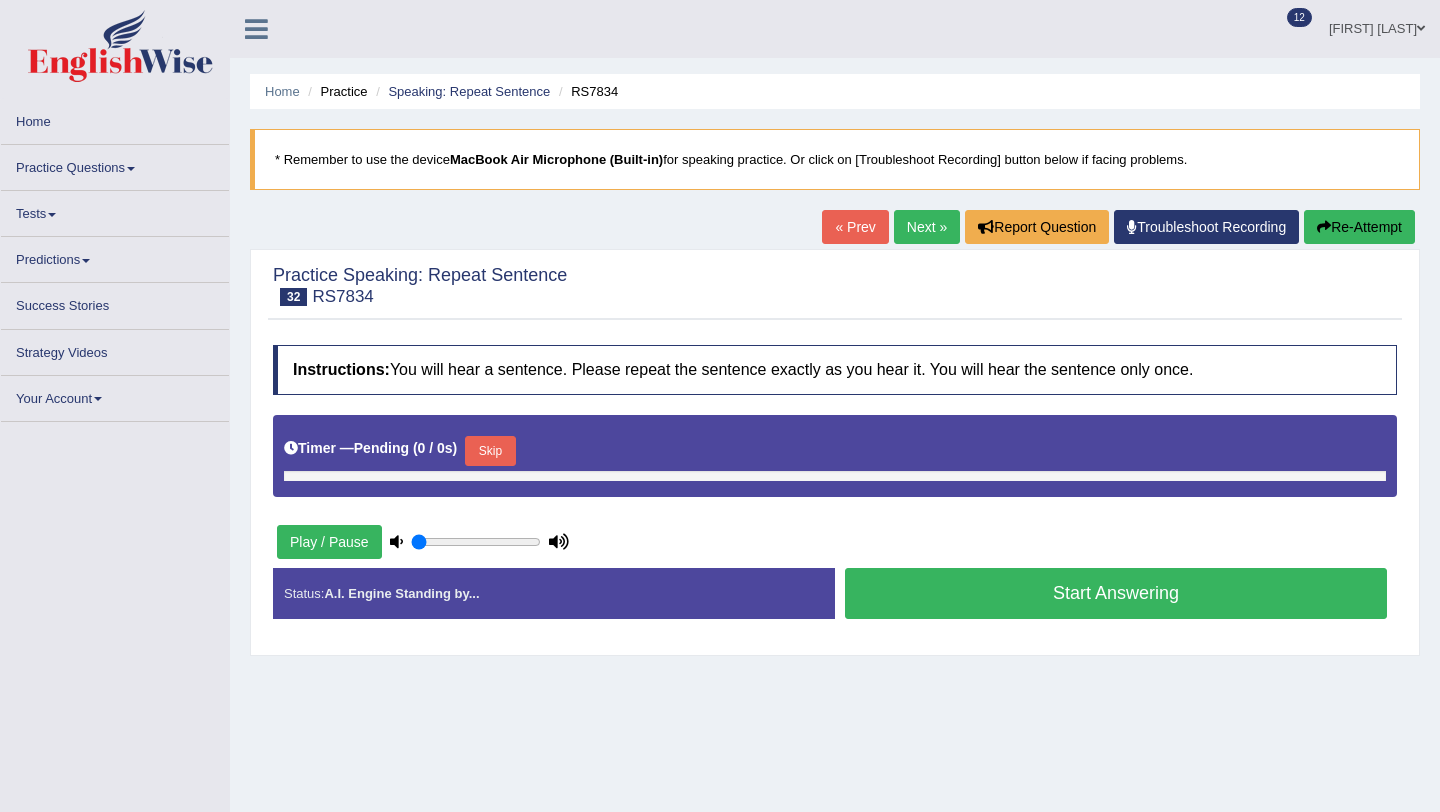 scroll, scrollTop: 0, scrollLeft: 0, axis: both 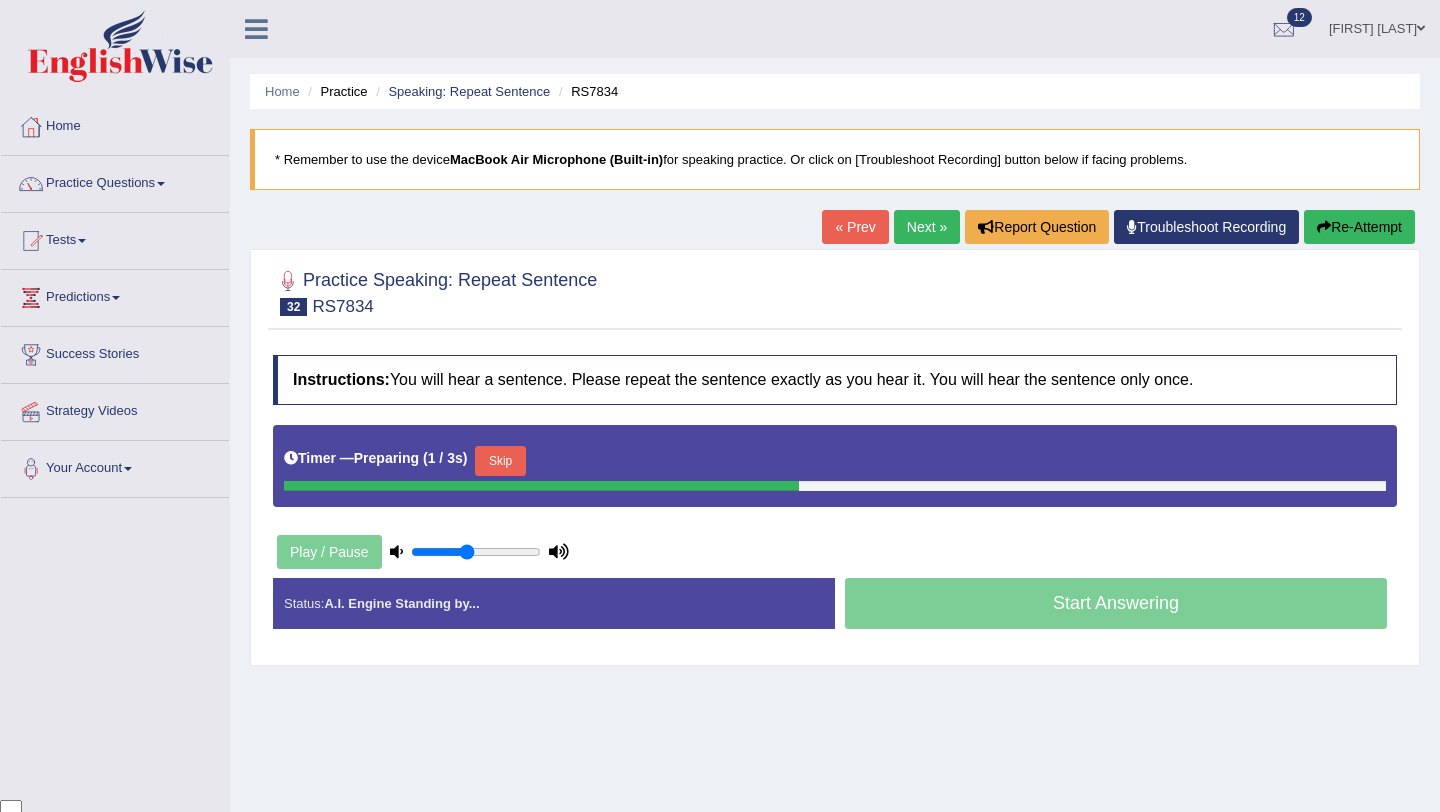 click at bounding box center (476, 552) 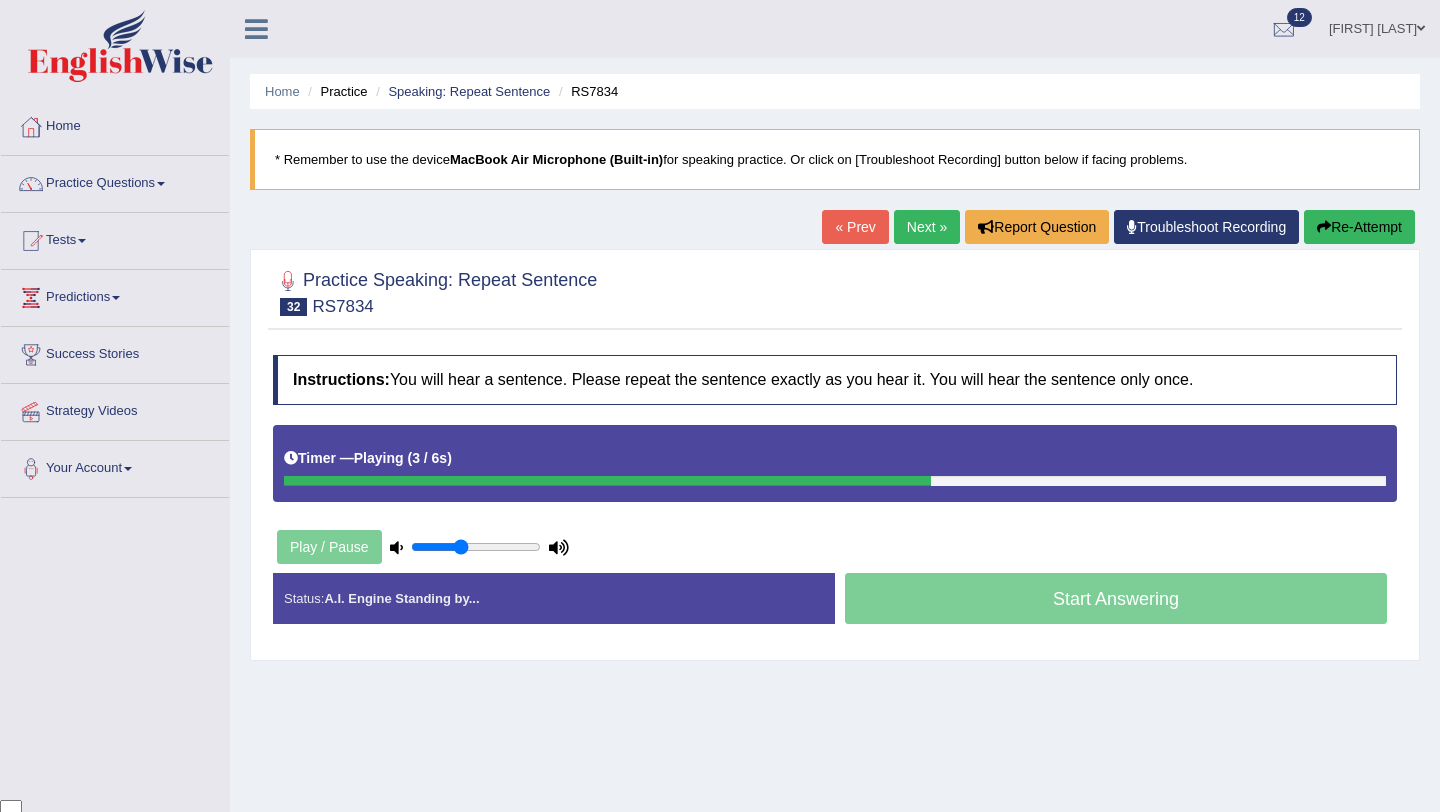 type on "0.4" 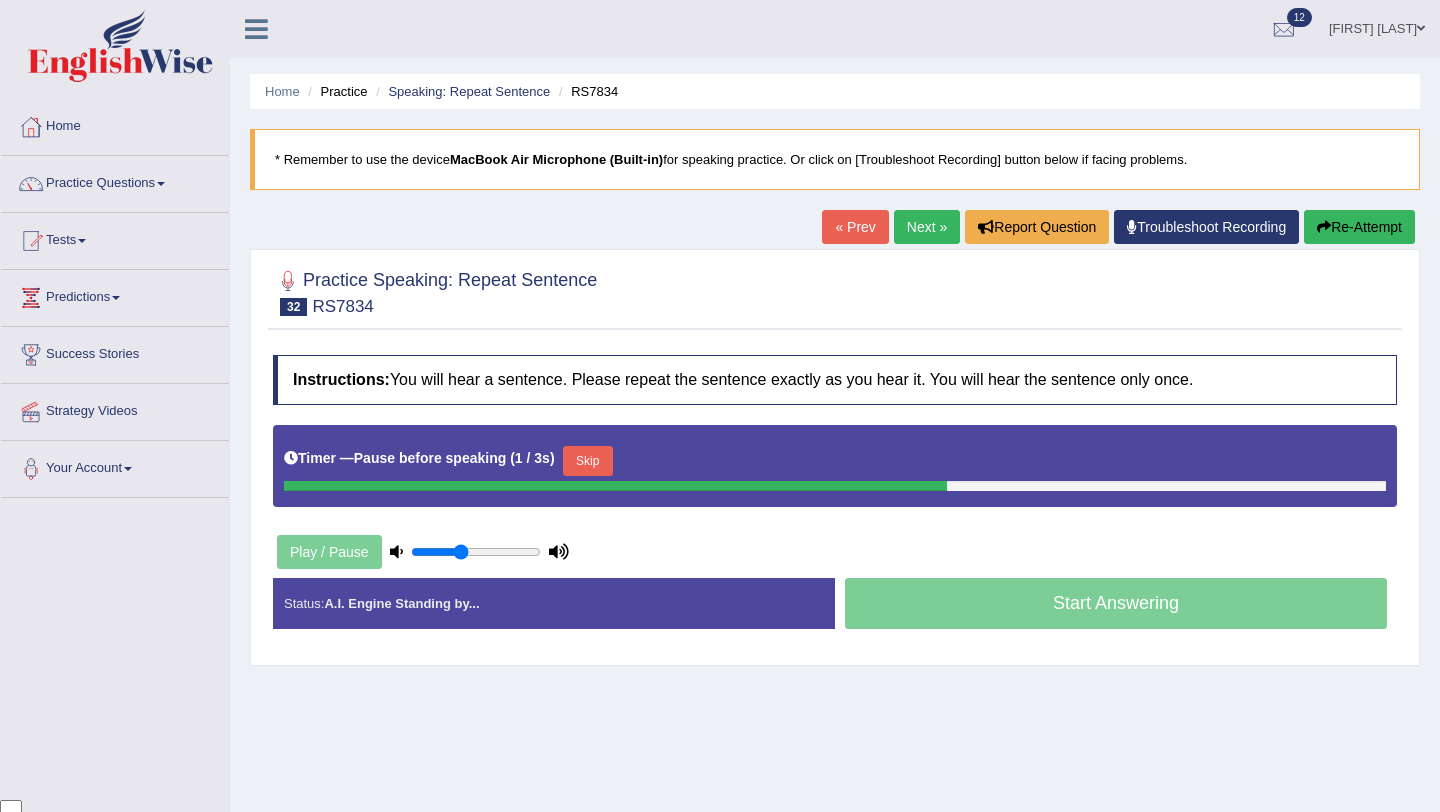 click on "Skip" at bounding box center [588, 461] 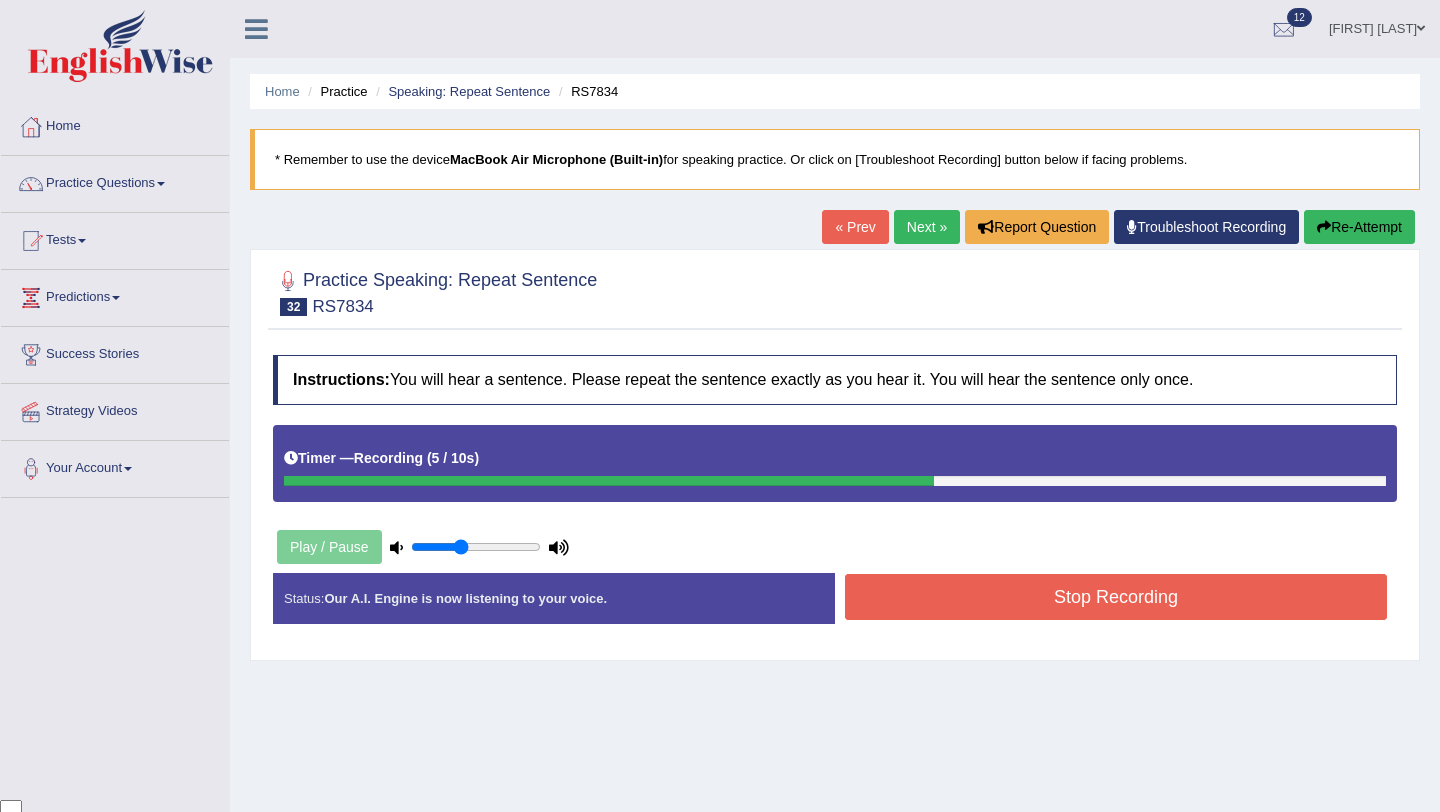 click on "Stop Recording" at bounding box center [1116, 597] 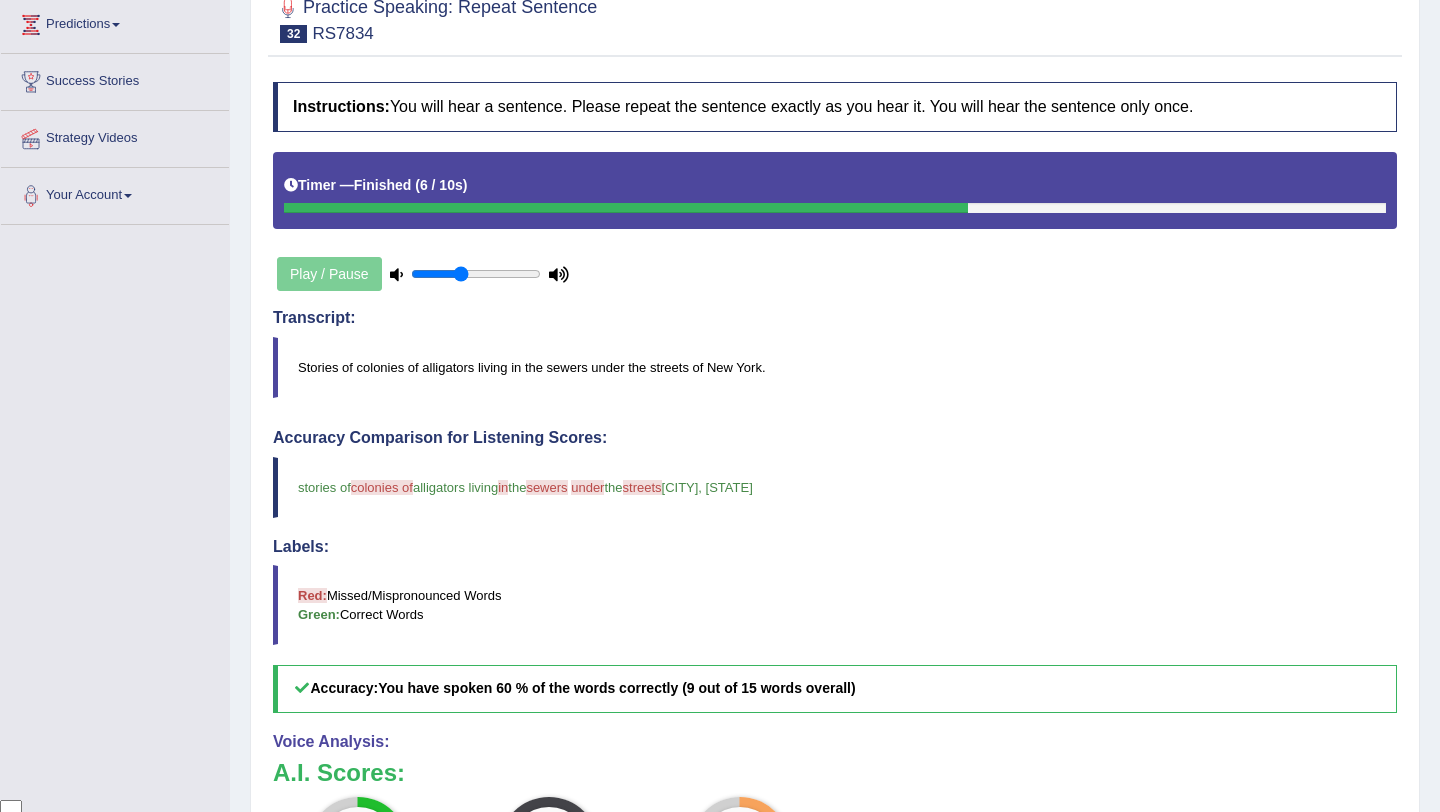 scroll, scrollTop: 0, scrollLeft: 0, axis: both 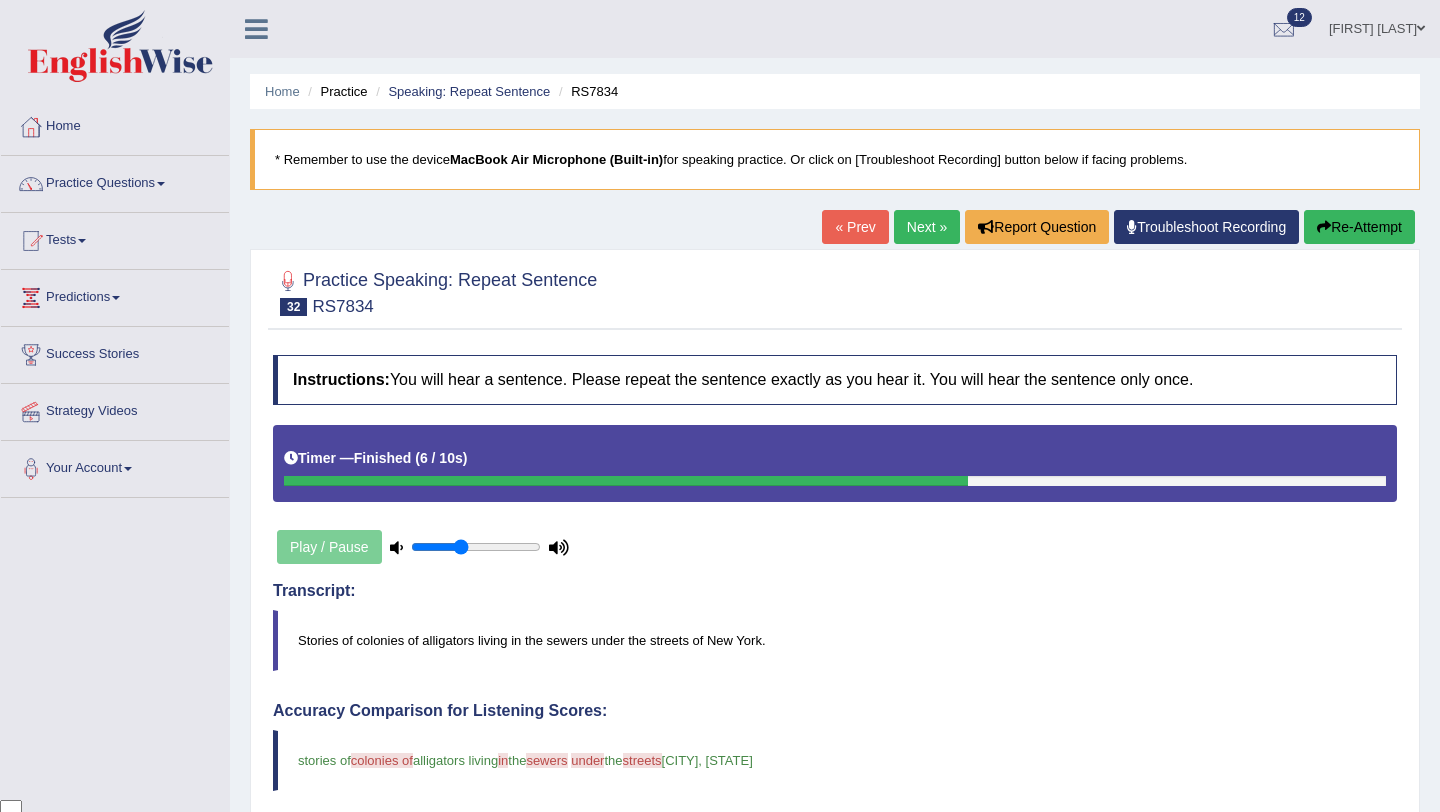 click on "Re-Attempt" at bounding box center [1359, 227] 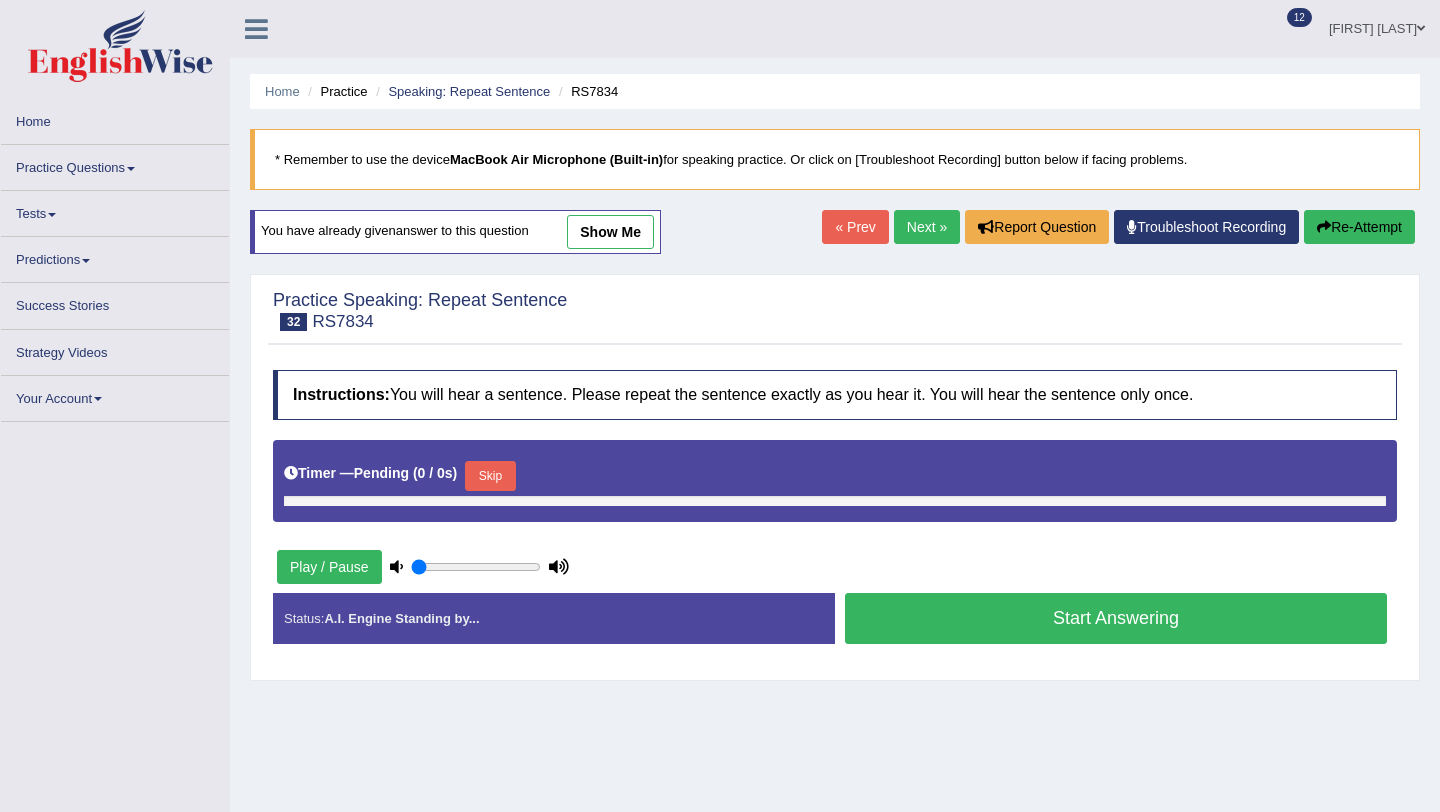 scroll, scrollTop: 0, scrollLeft: 0, axis: both 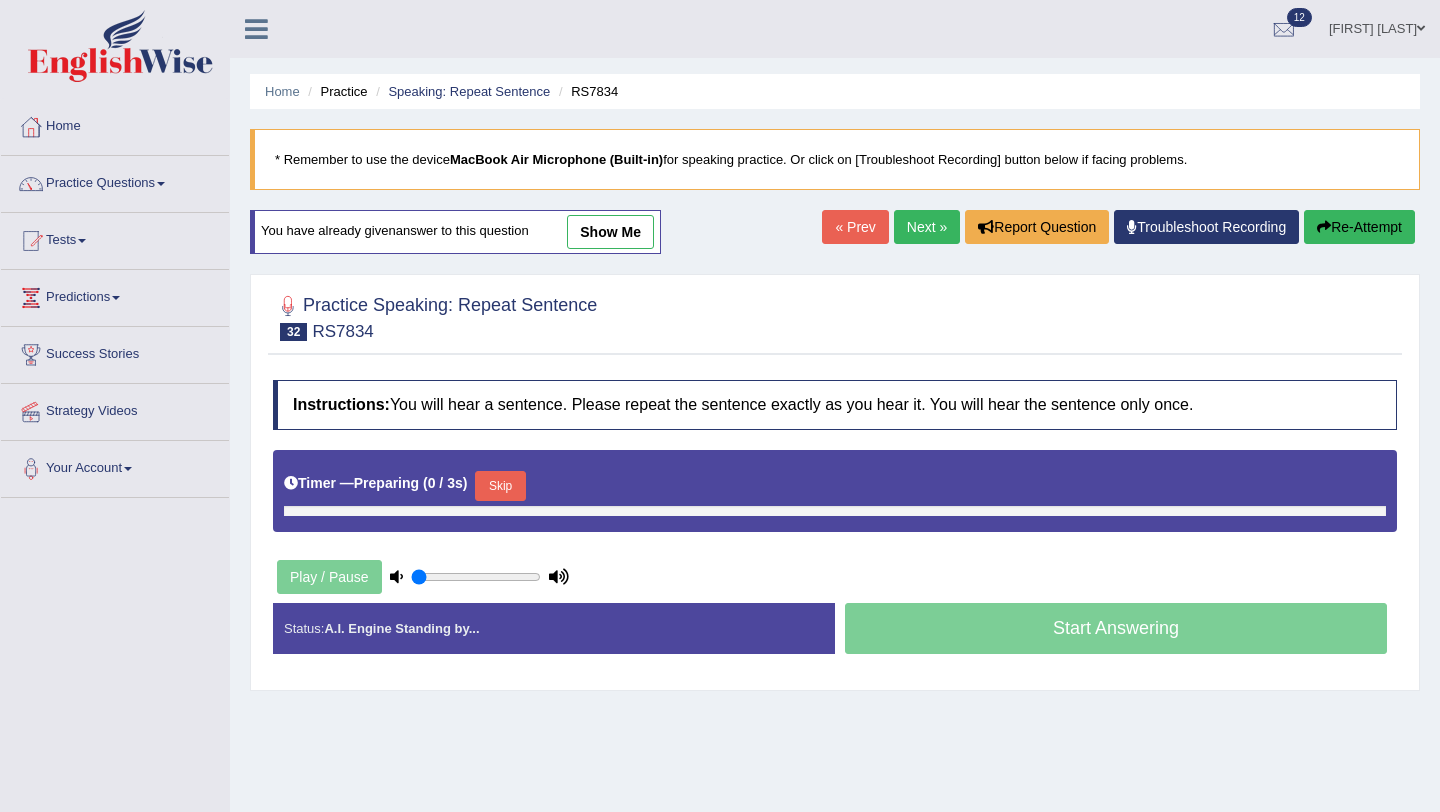 type on "0.4" 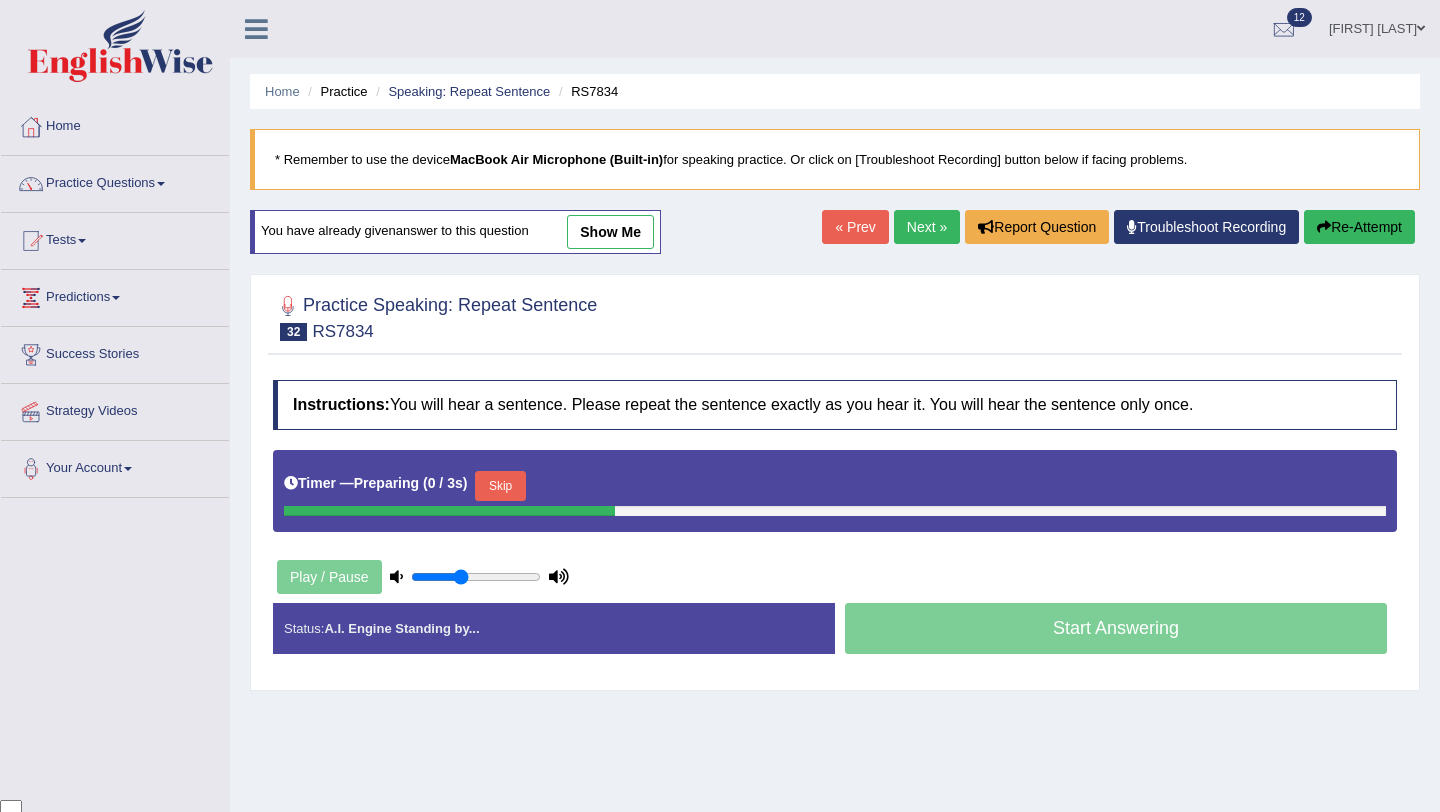 click on "Skip" at bounding box center [500, 486] 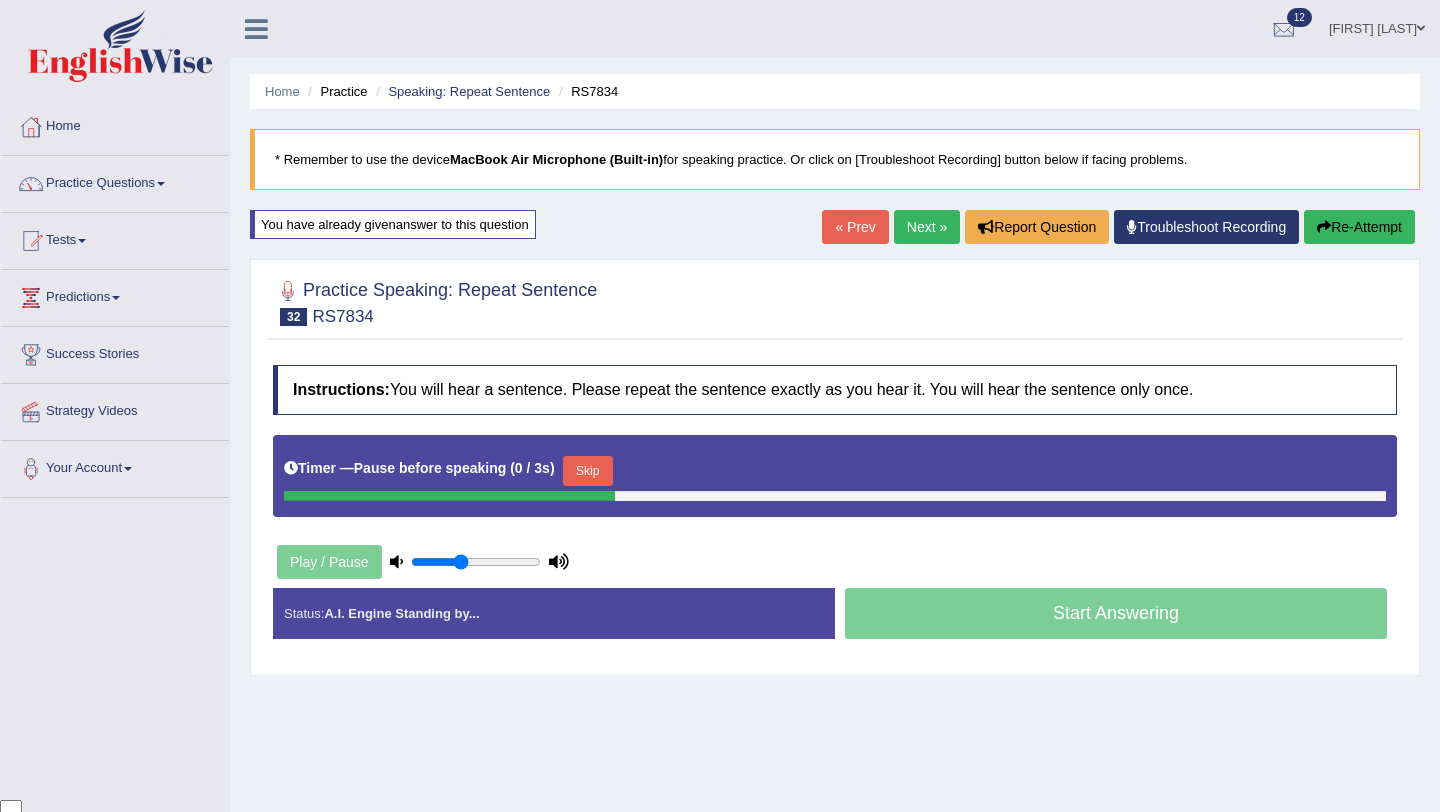 click on "Skip" at bounding box center [588, 471] 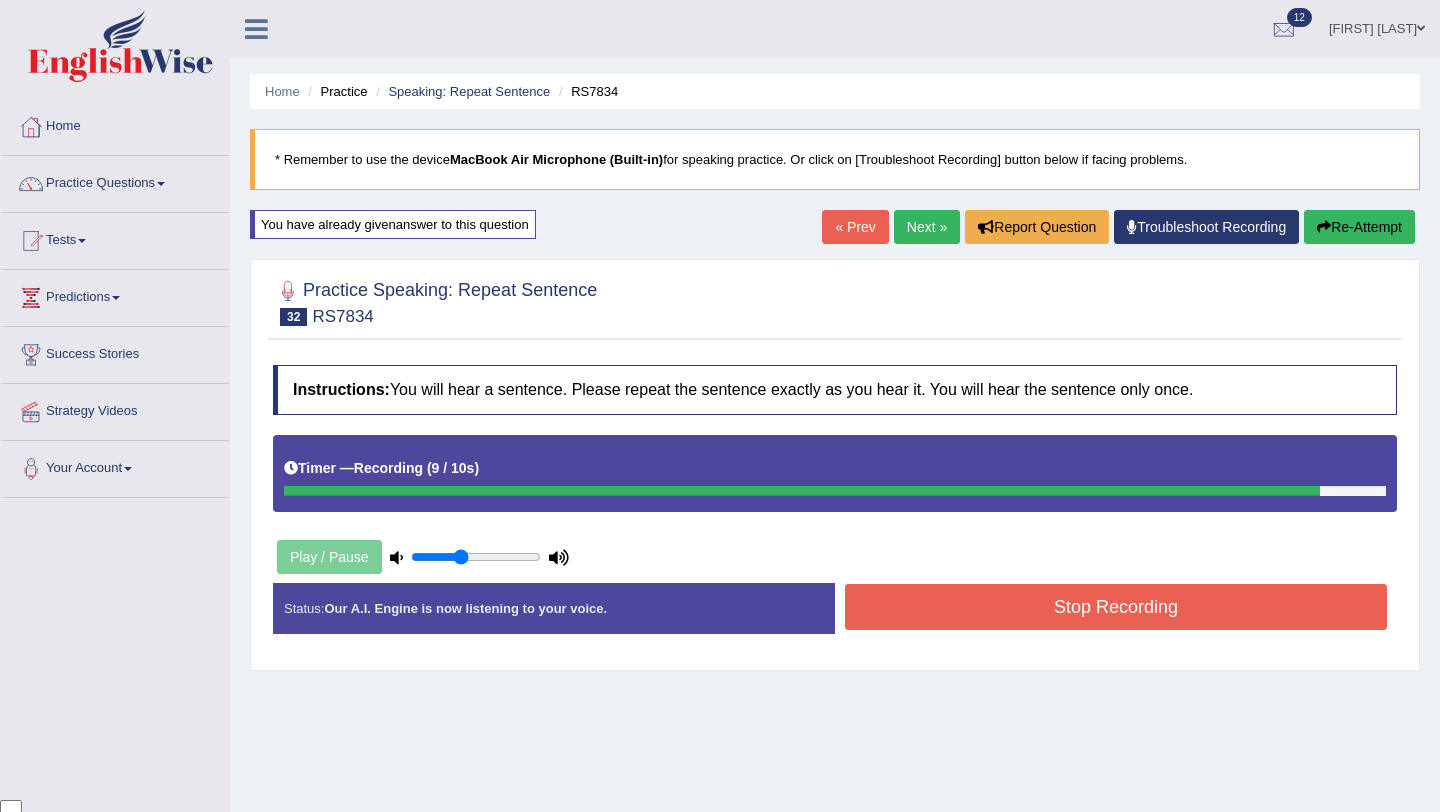 click on "Stop Recording" at bounding box center [1116, 607] 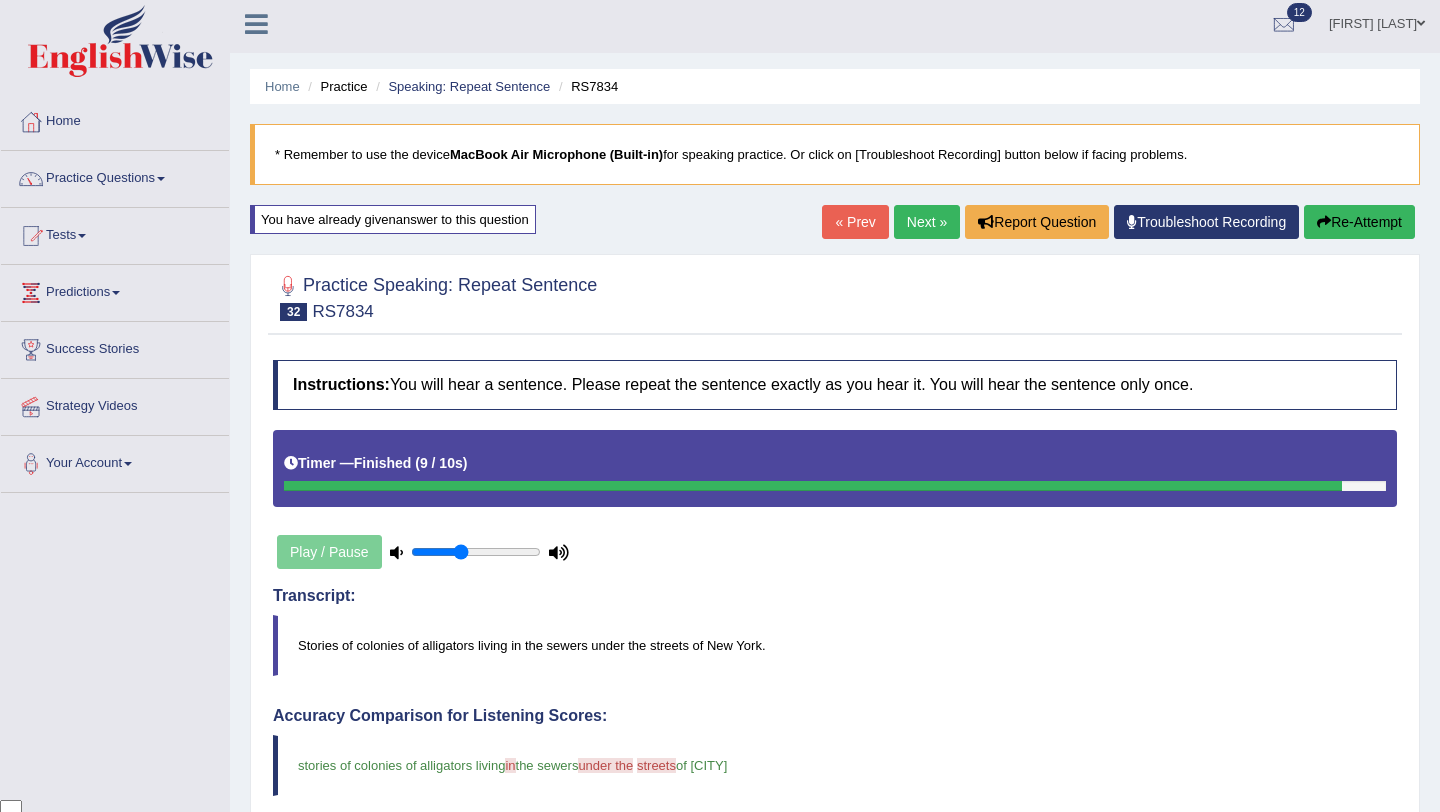 scroll, scrollTop: 0, scrollLeft: 0, axis: both 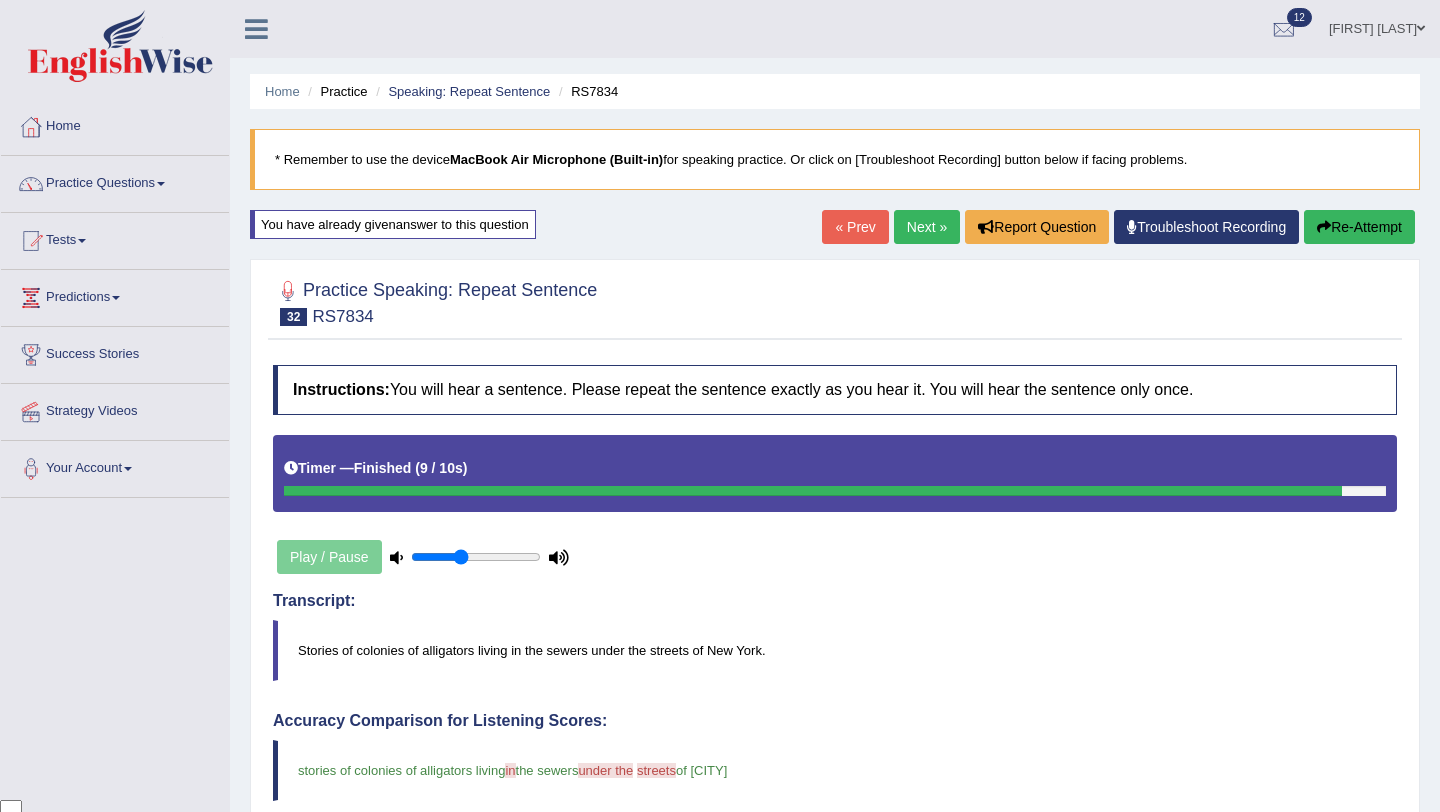 click on "Re-Attempt" at bounding box center [1359, 227] 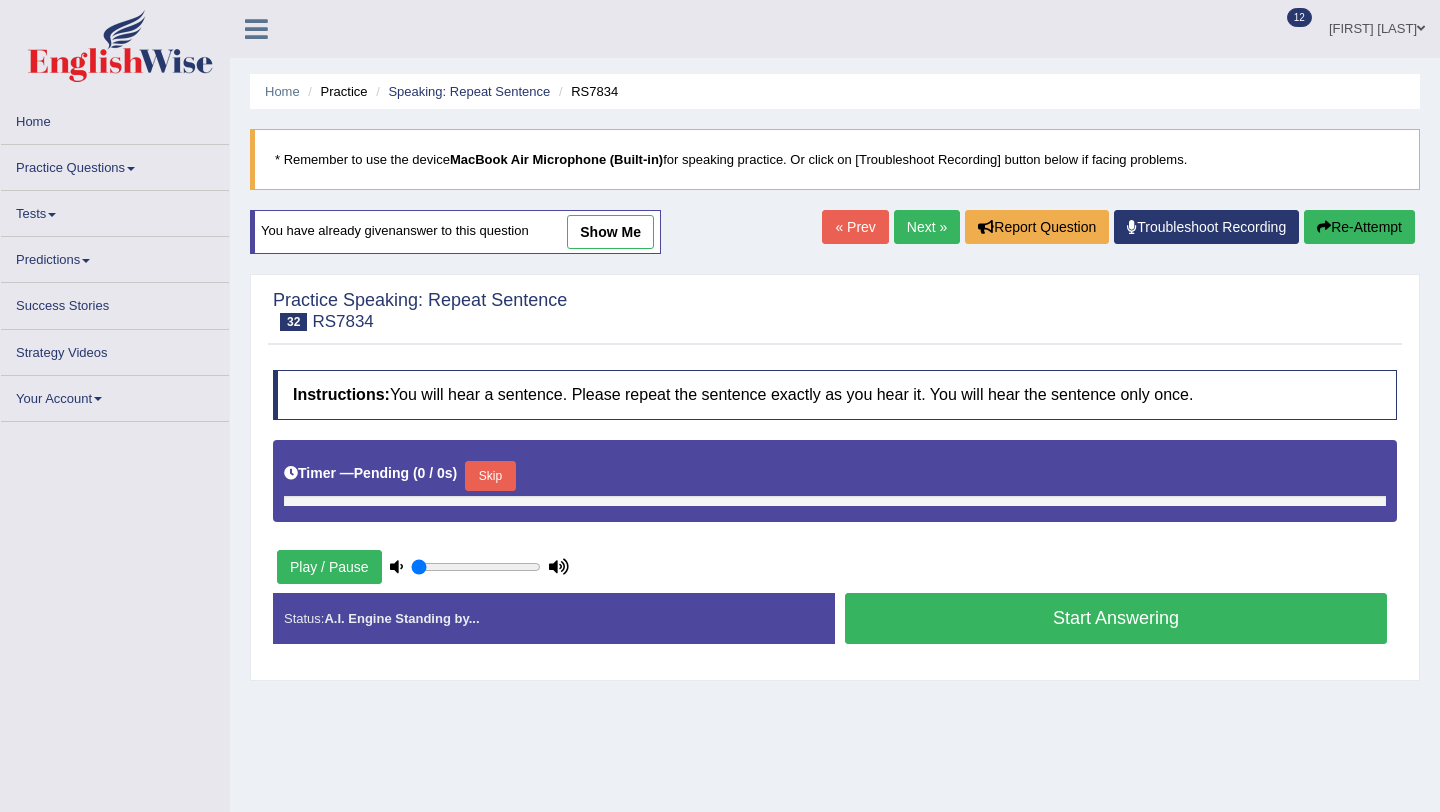 scroll, scrollTop: 0, scrollLeft: 0, axis: both 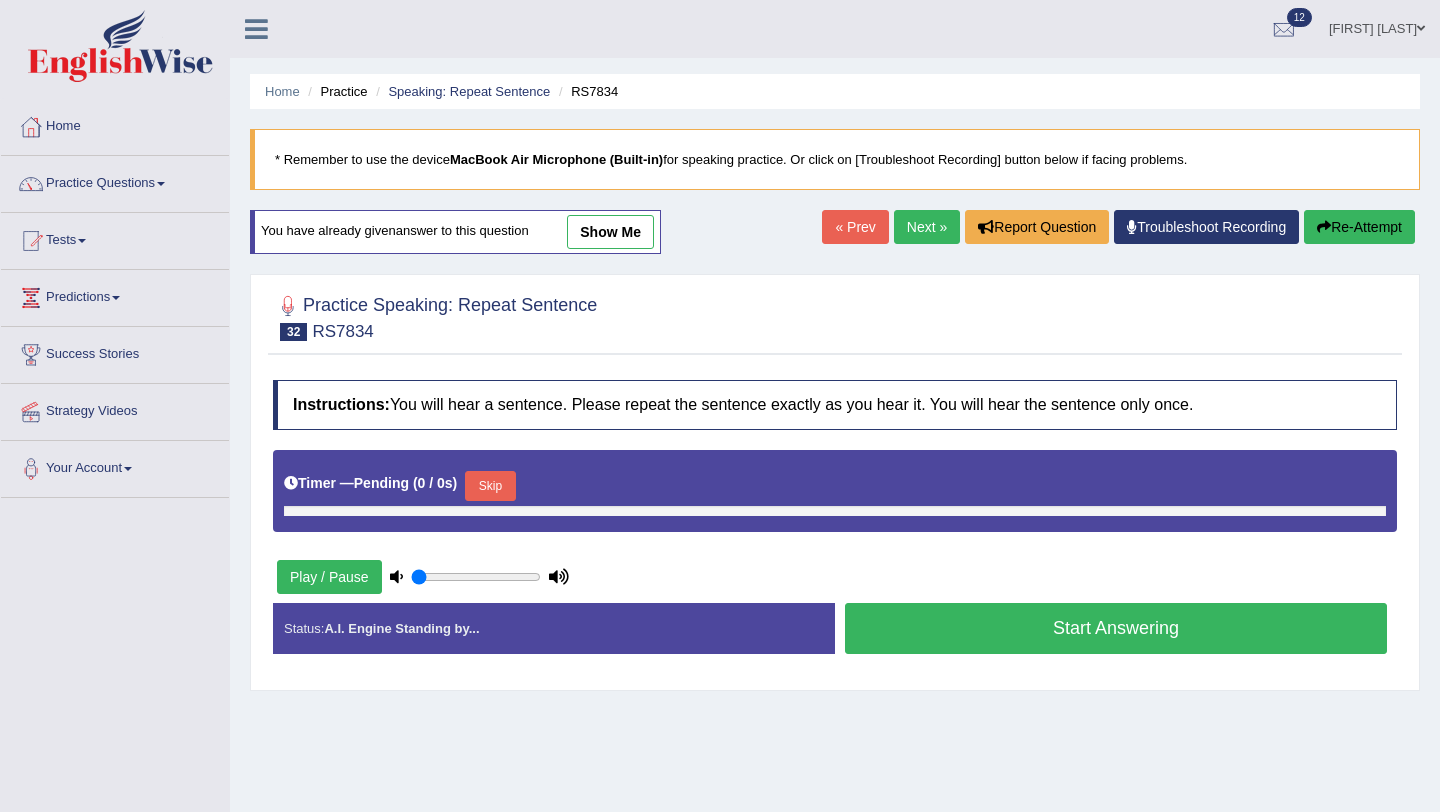 type on "0.4" 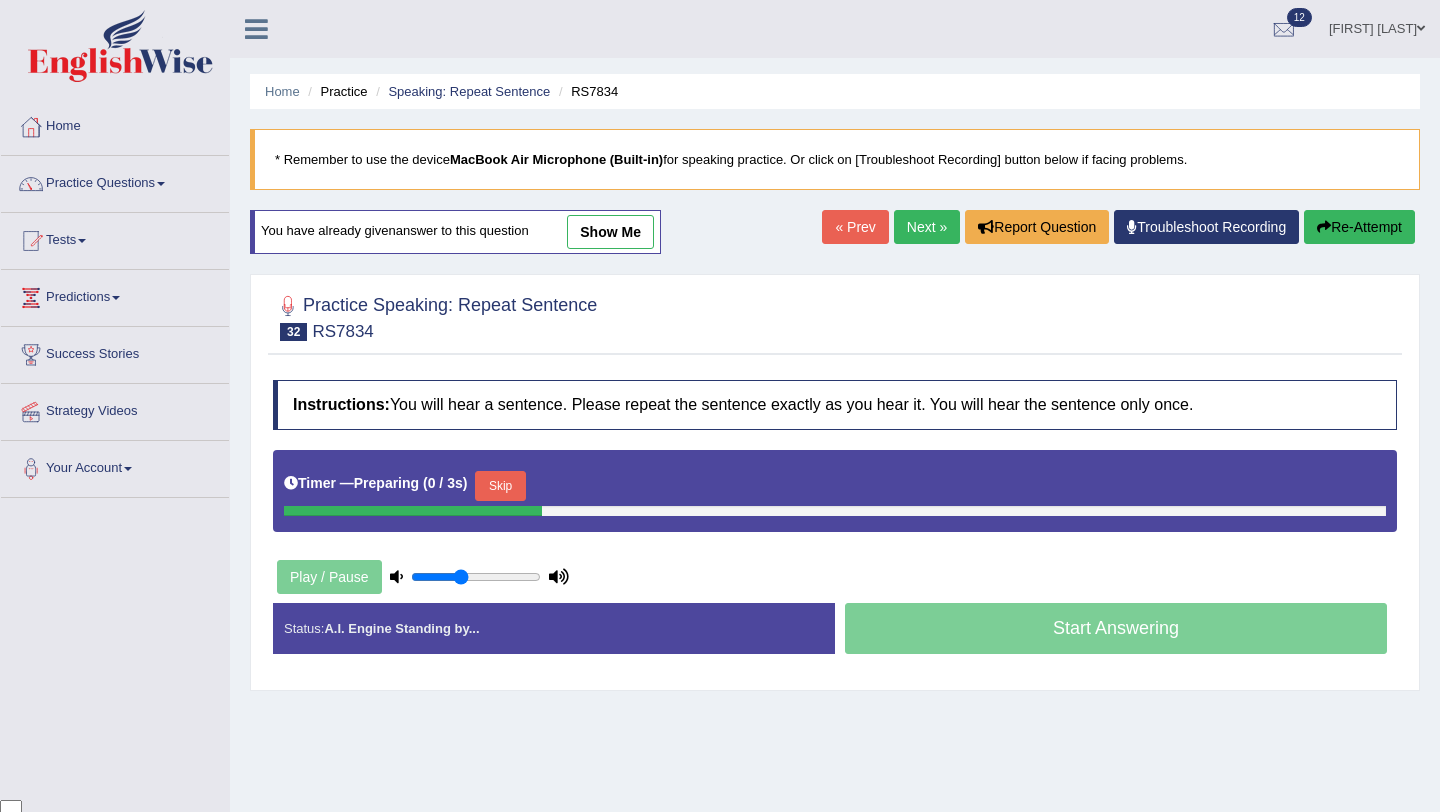 click on "Skip" at bounding box center [500, 486] 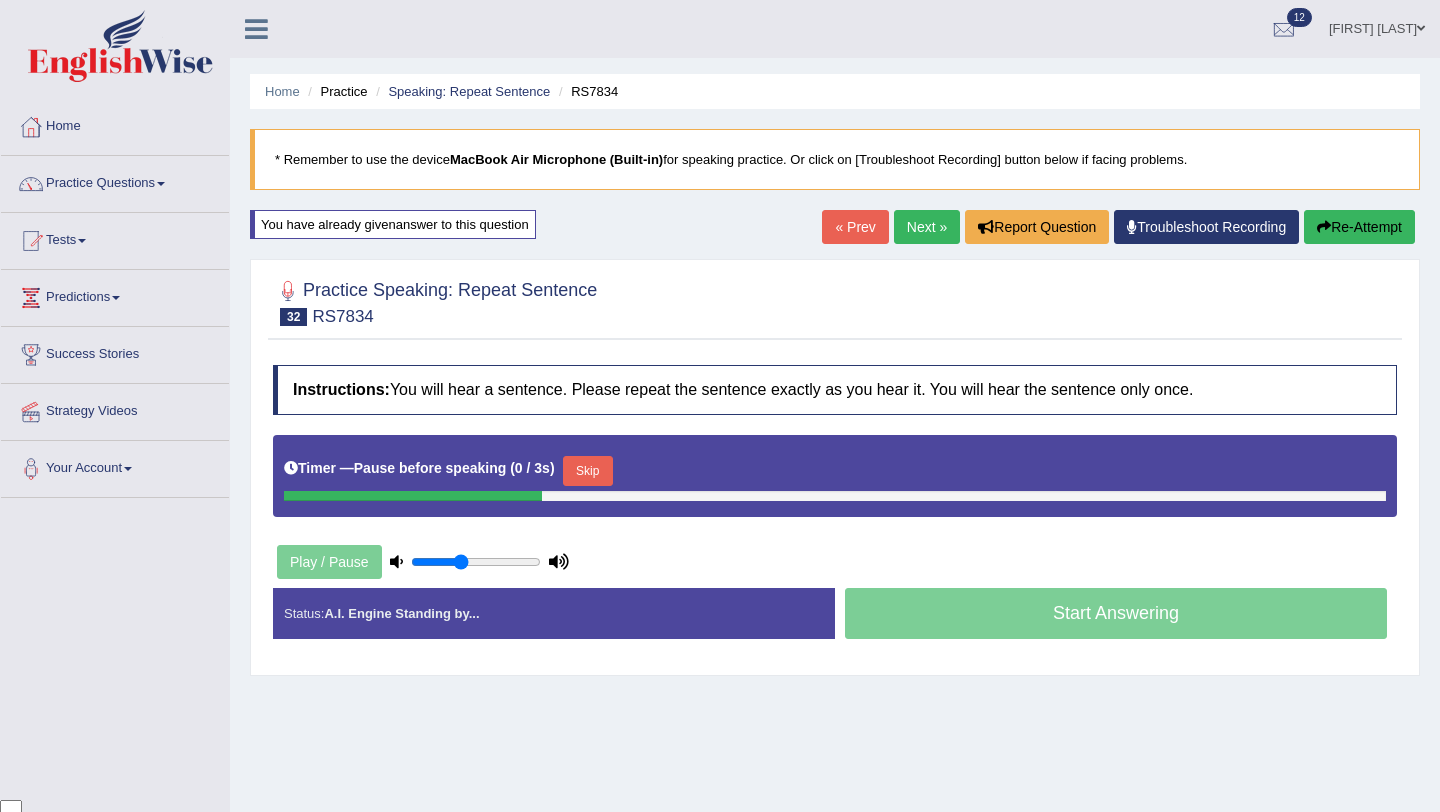 click on "Skip" at bounding box center (588, 471) 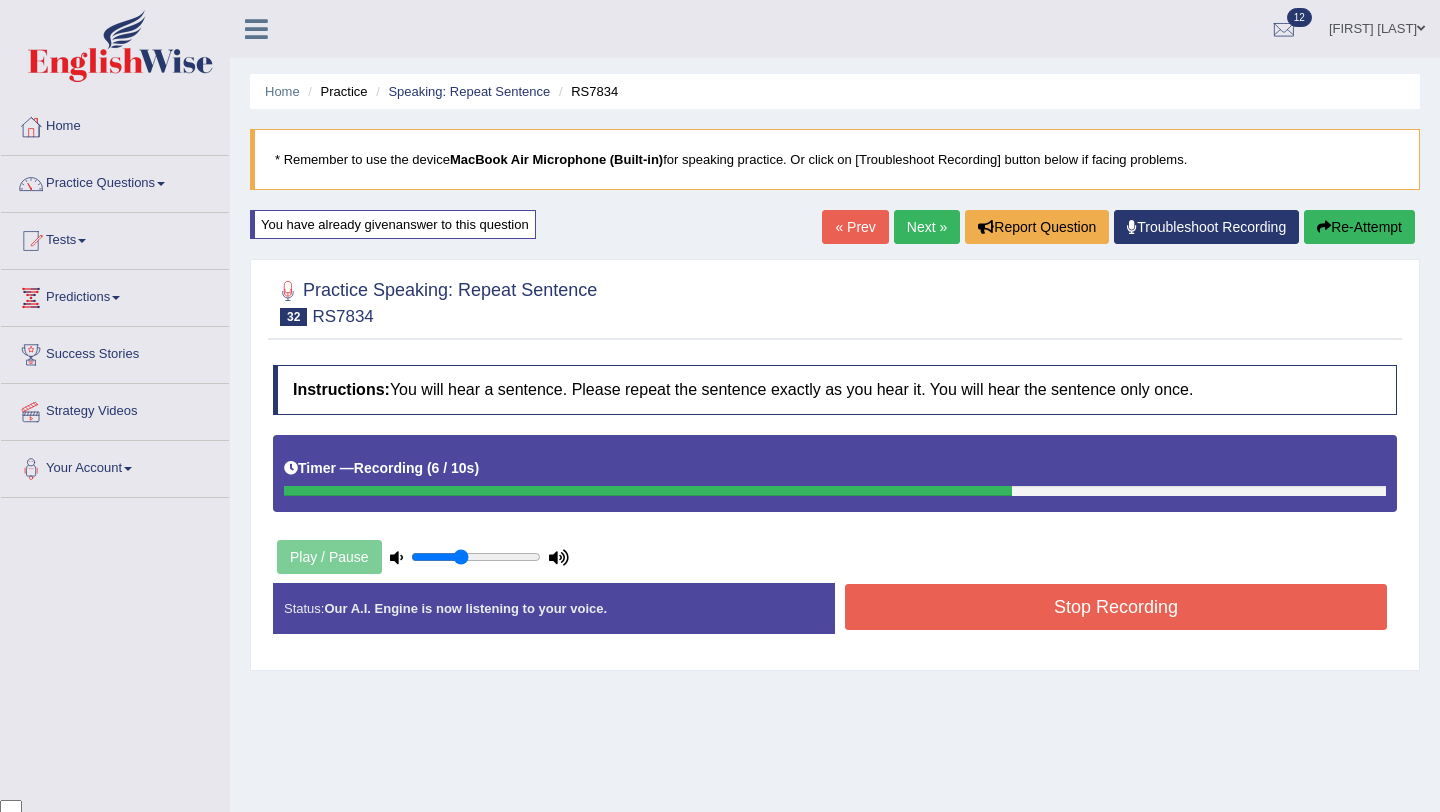 click on "Stop Recording" at bounding box center [1116, 607] 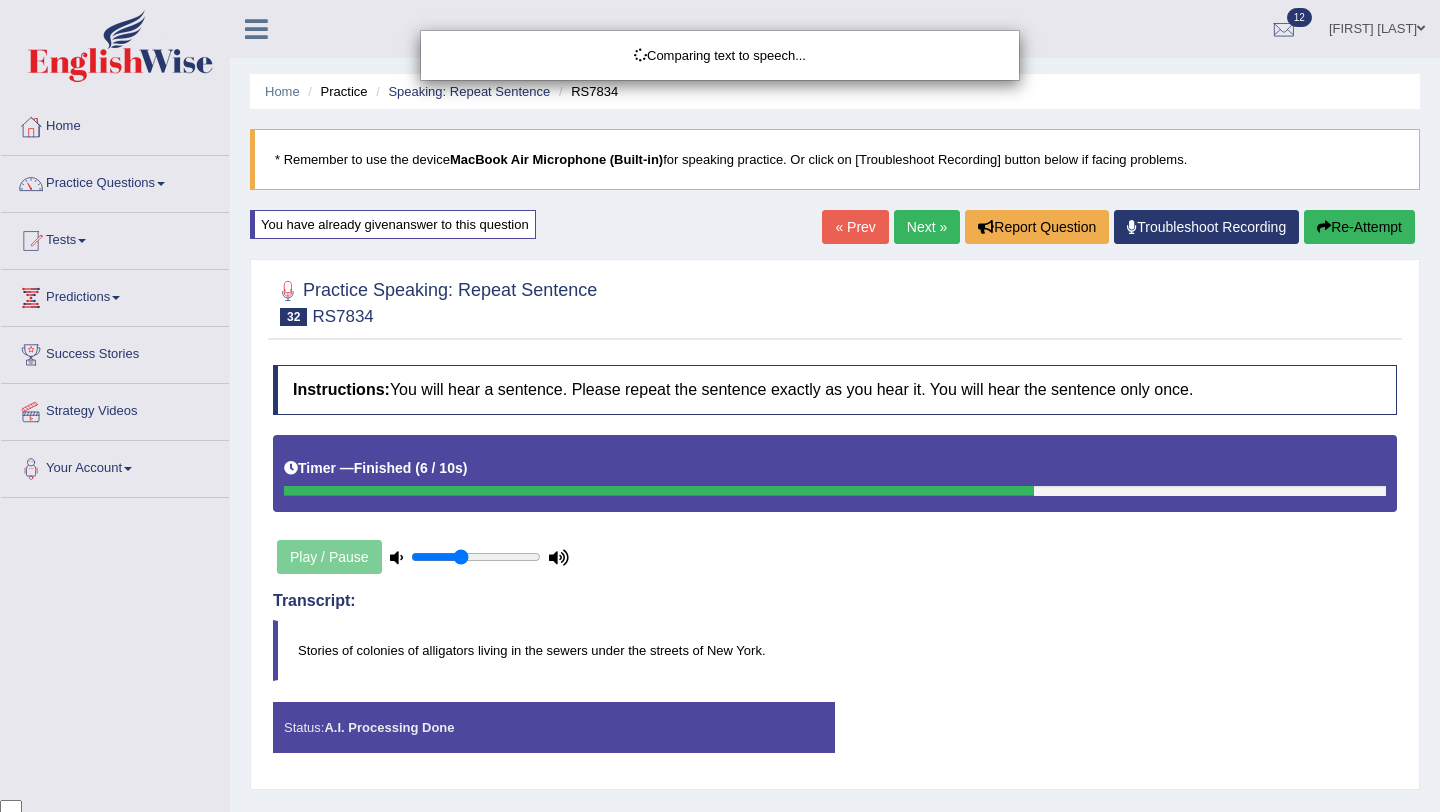 scroll, scrollTop: 12, scrollLeft: 0, axis: vertical 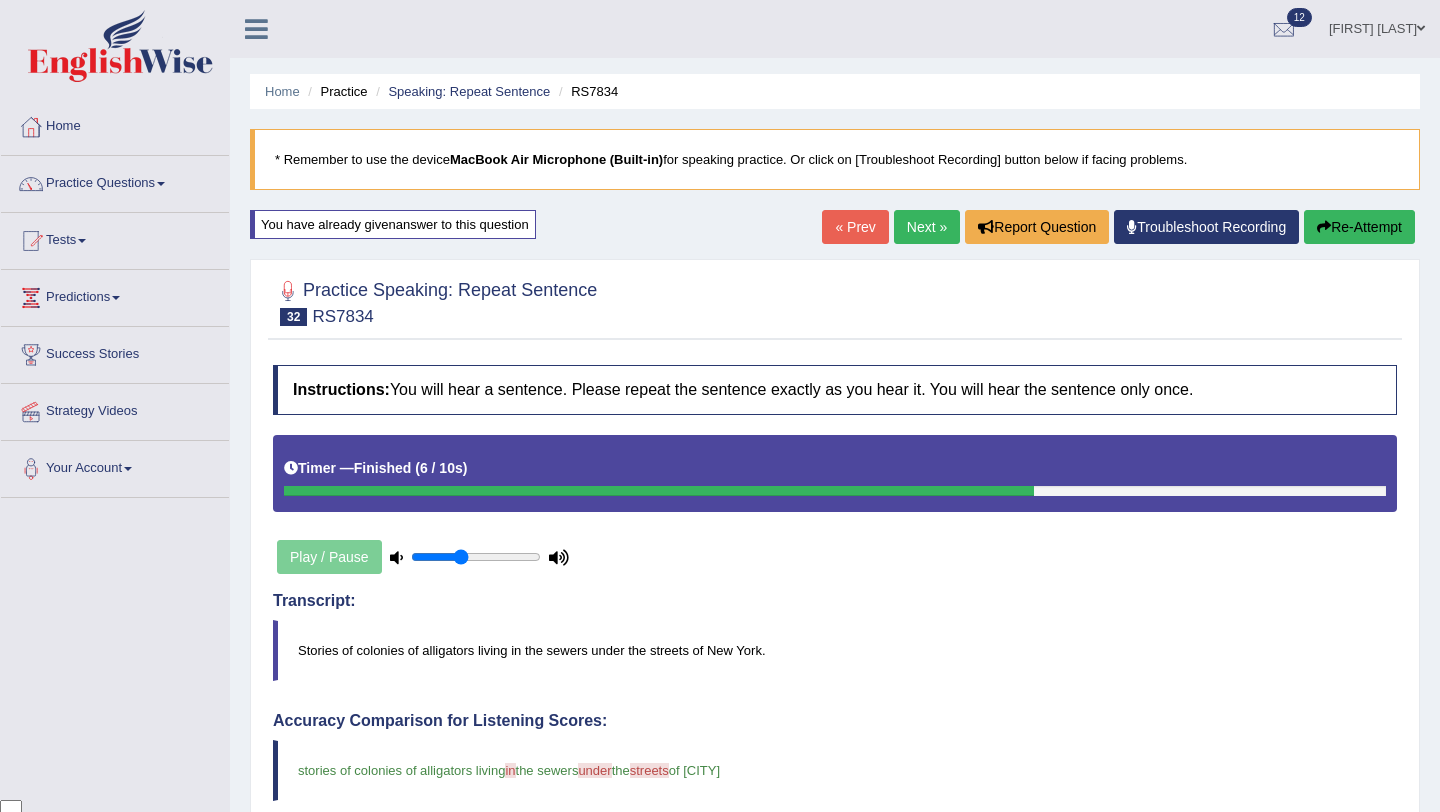 click on "Next »" at bounding box center (927, 227) 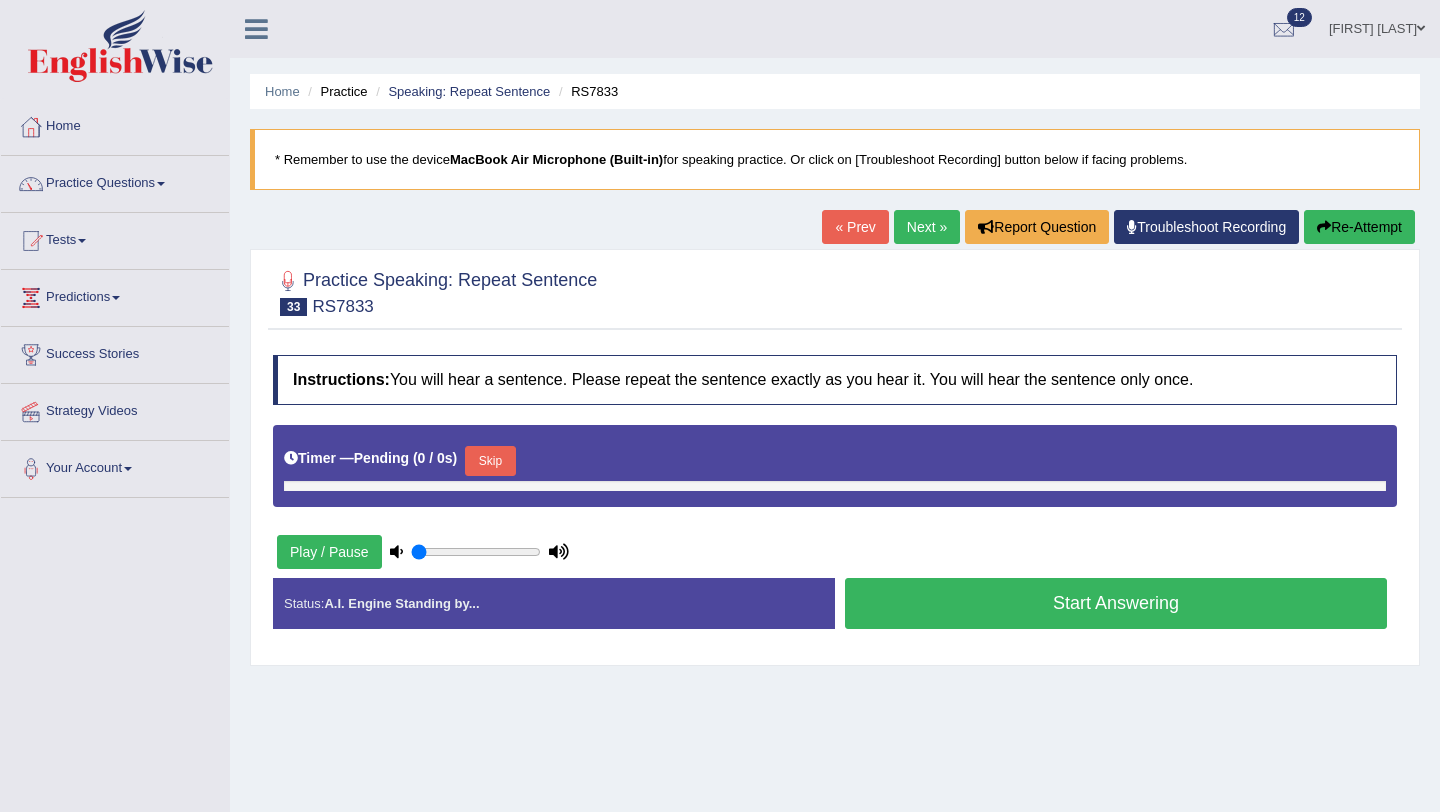 scroll, scrollTop: 0, scrollLeft: 0, axis: both 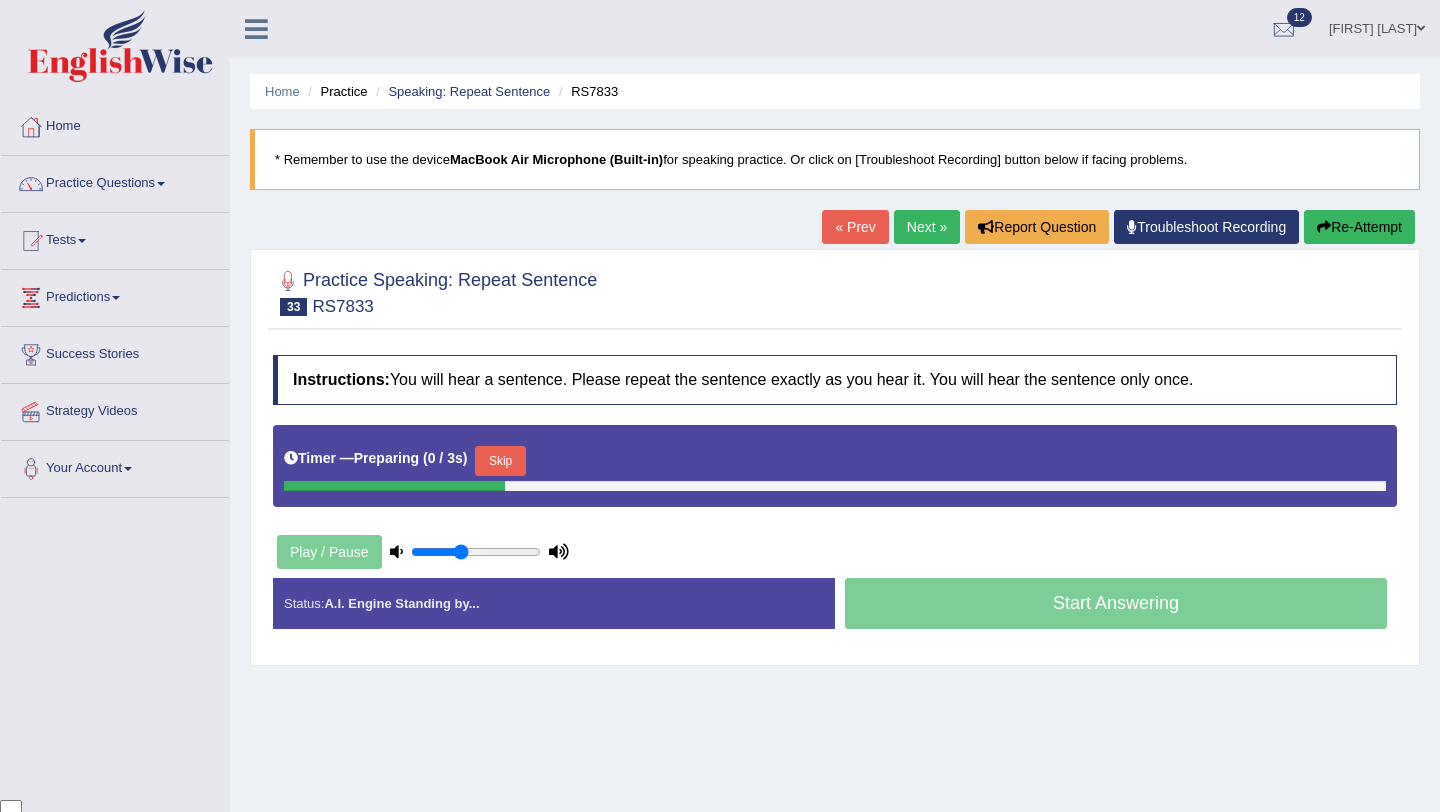 click on "Skip" at bounding box center [500, 461] 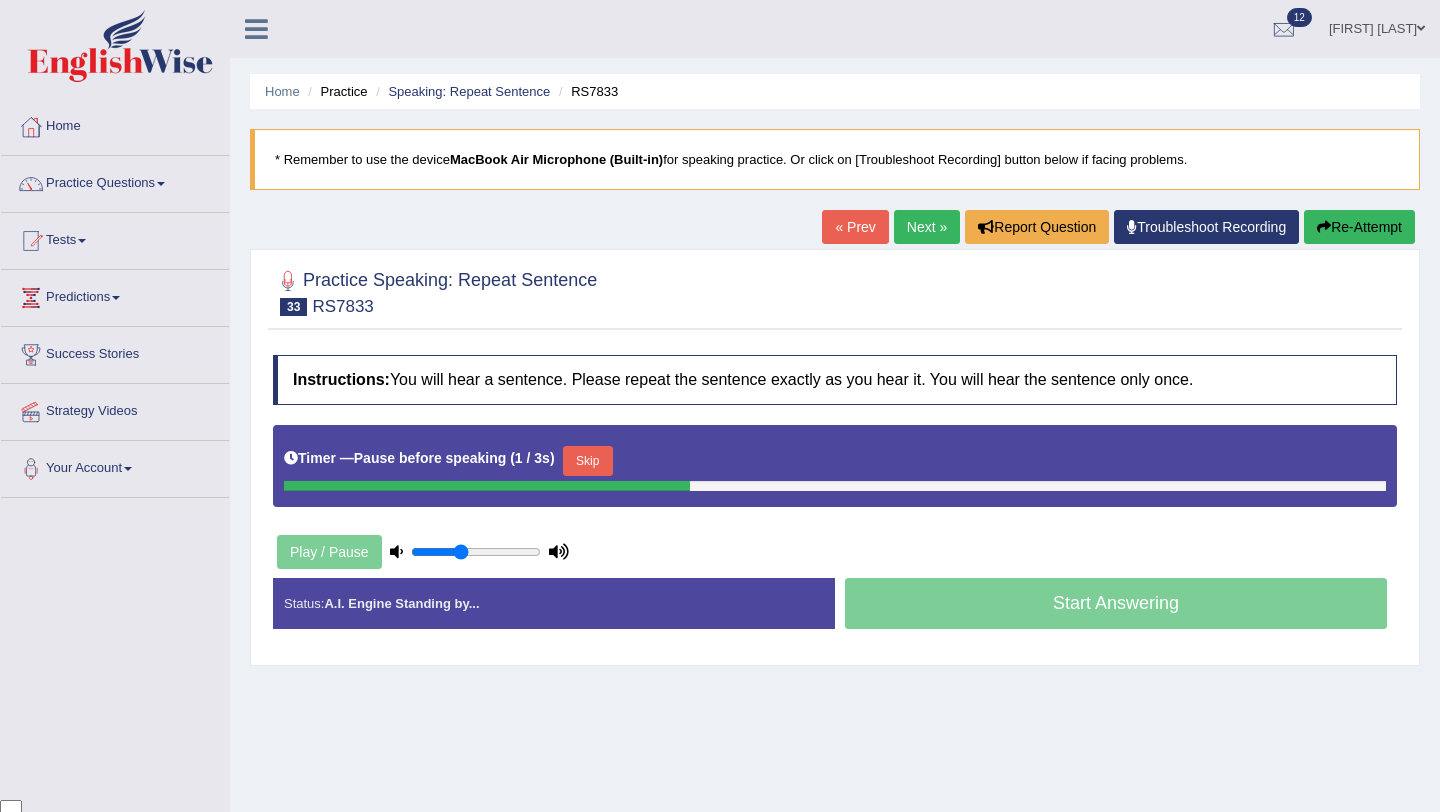 click on "Skip" at bounding box center (588, 461) 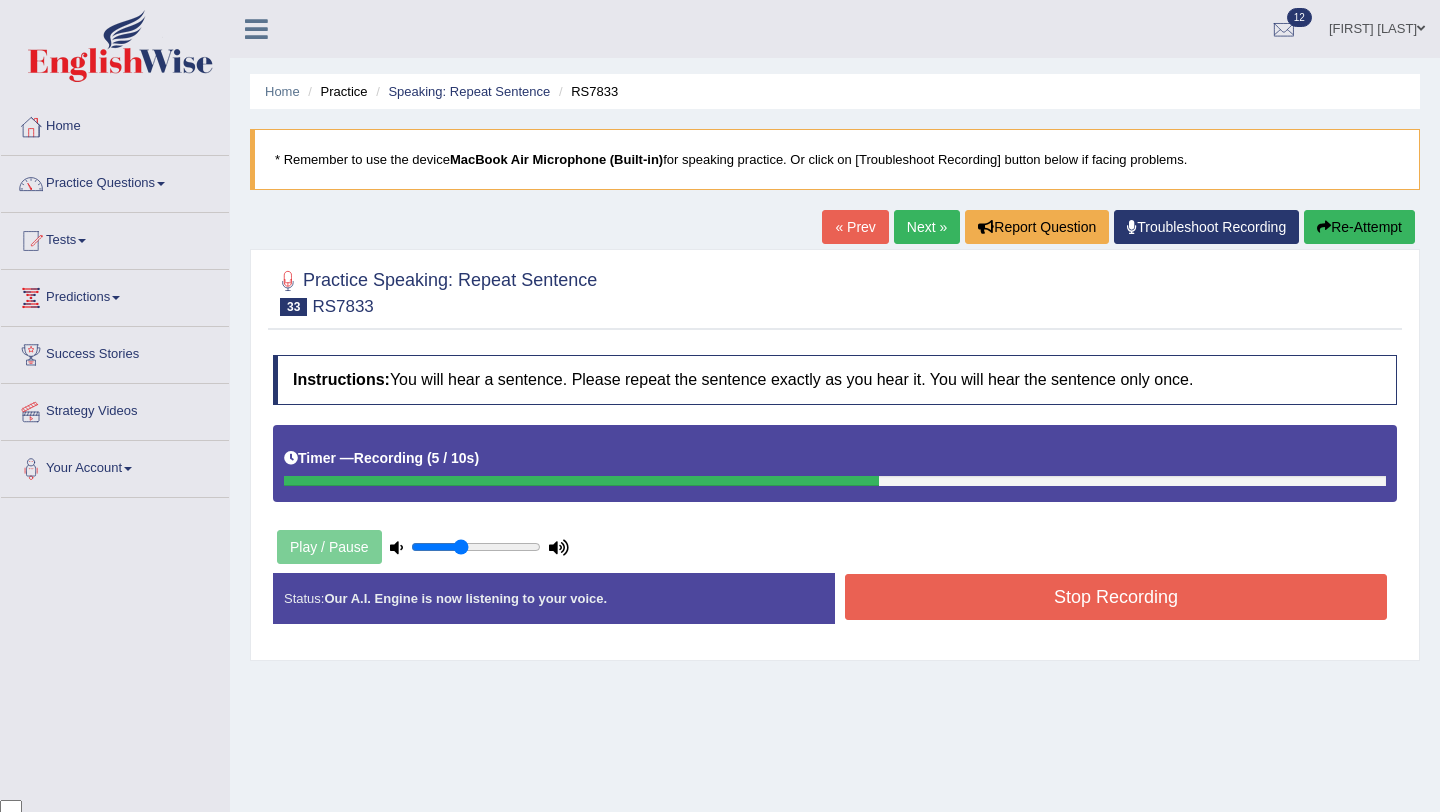 click on "Stop Recording" at bounding box center (1116, 597) 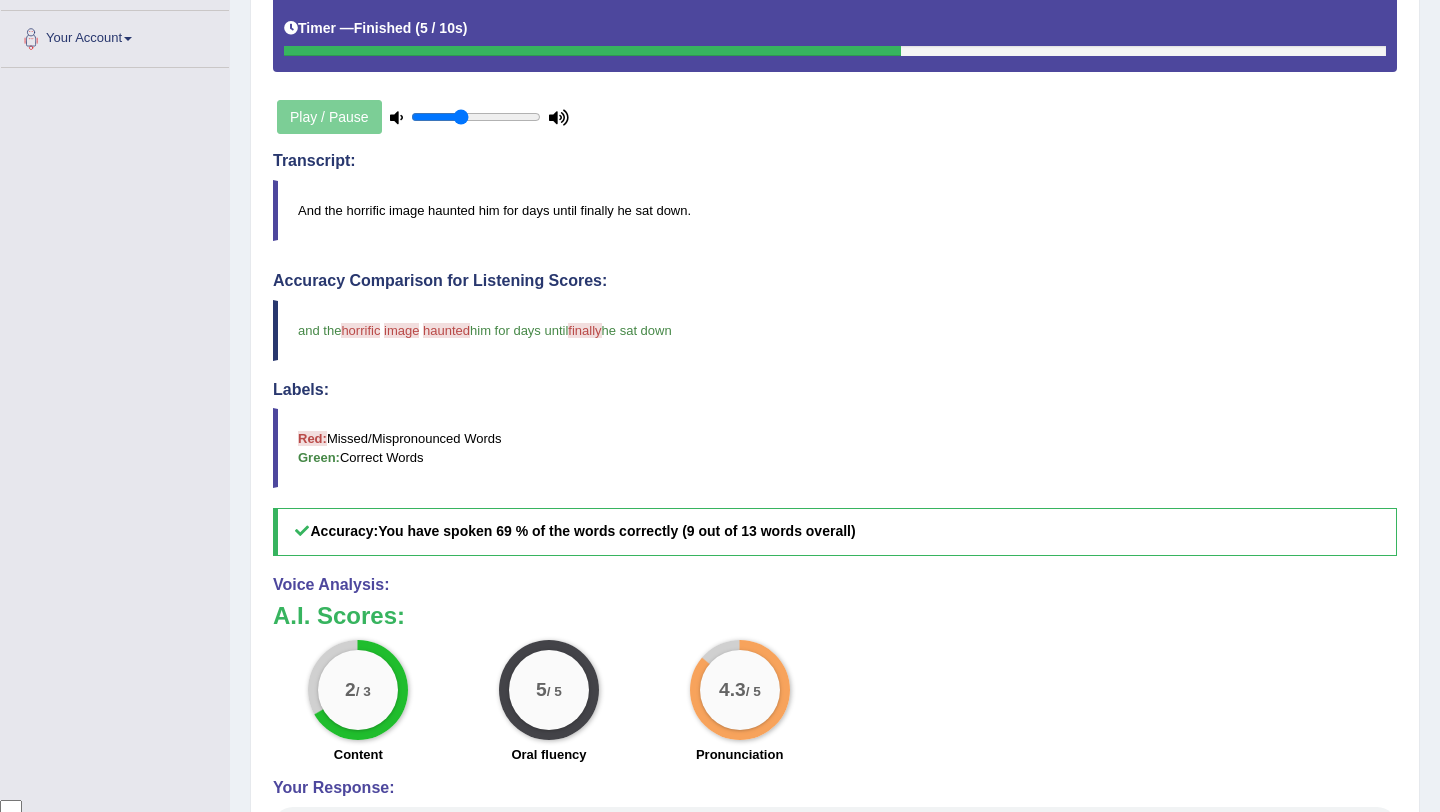 scroll, scrollTop: 0, scrollLeft: 0, axis: both 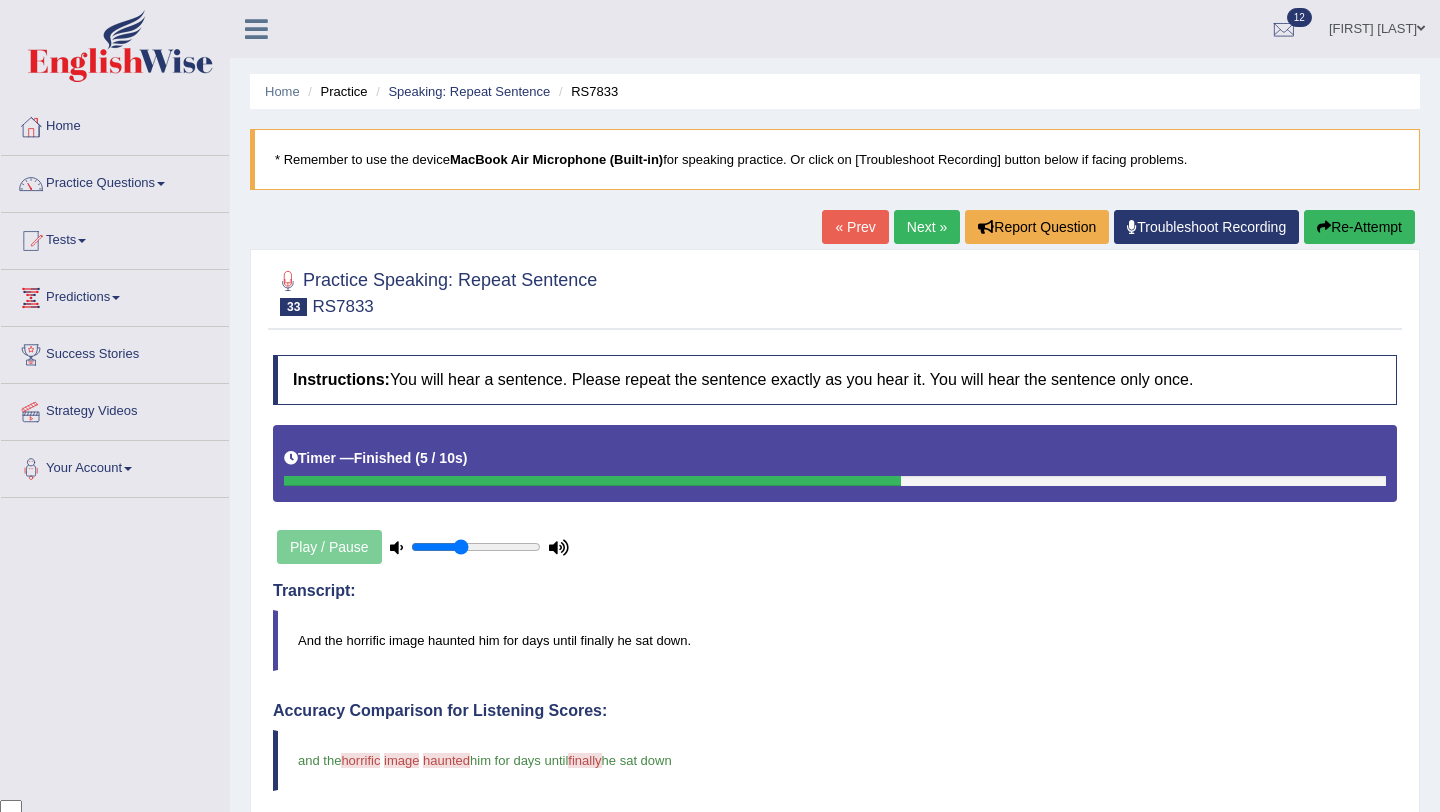click on "Next »" at bounding box center (927, 227) 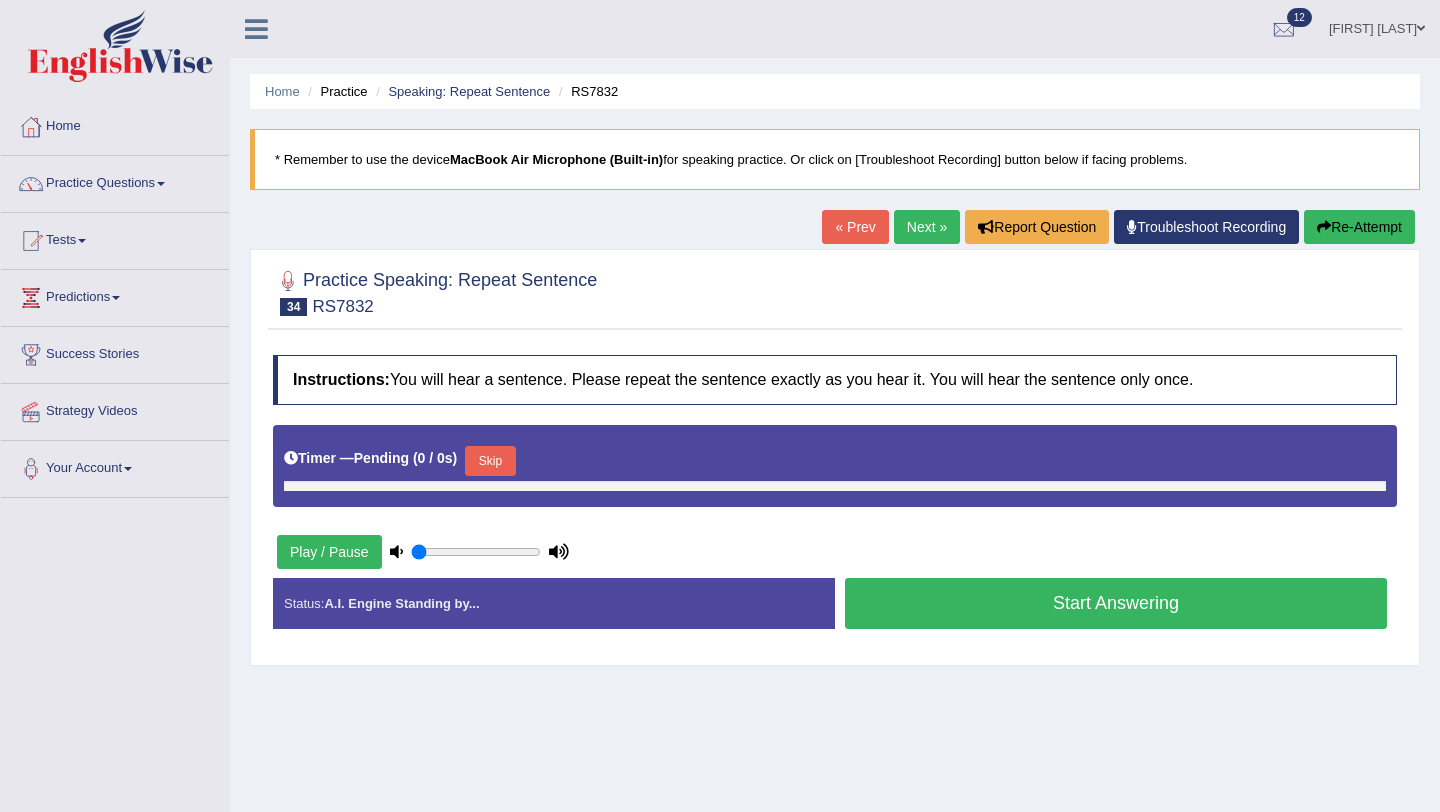 scroll, scrollTop: 0, scrollLeft: 0, axis: both 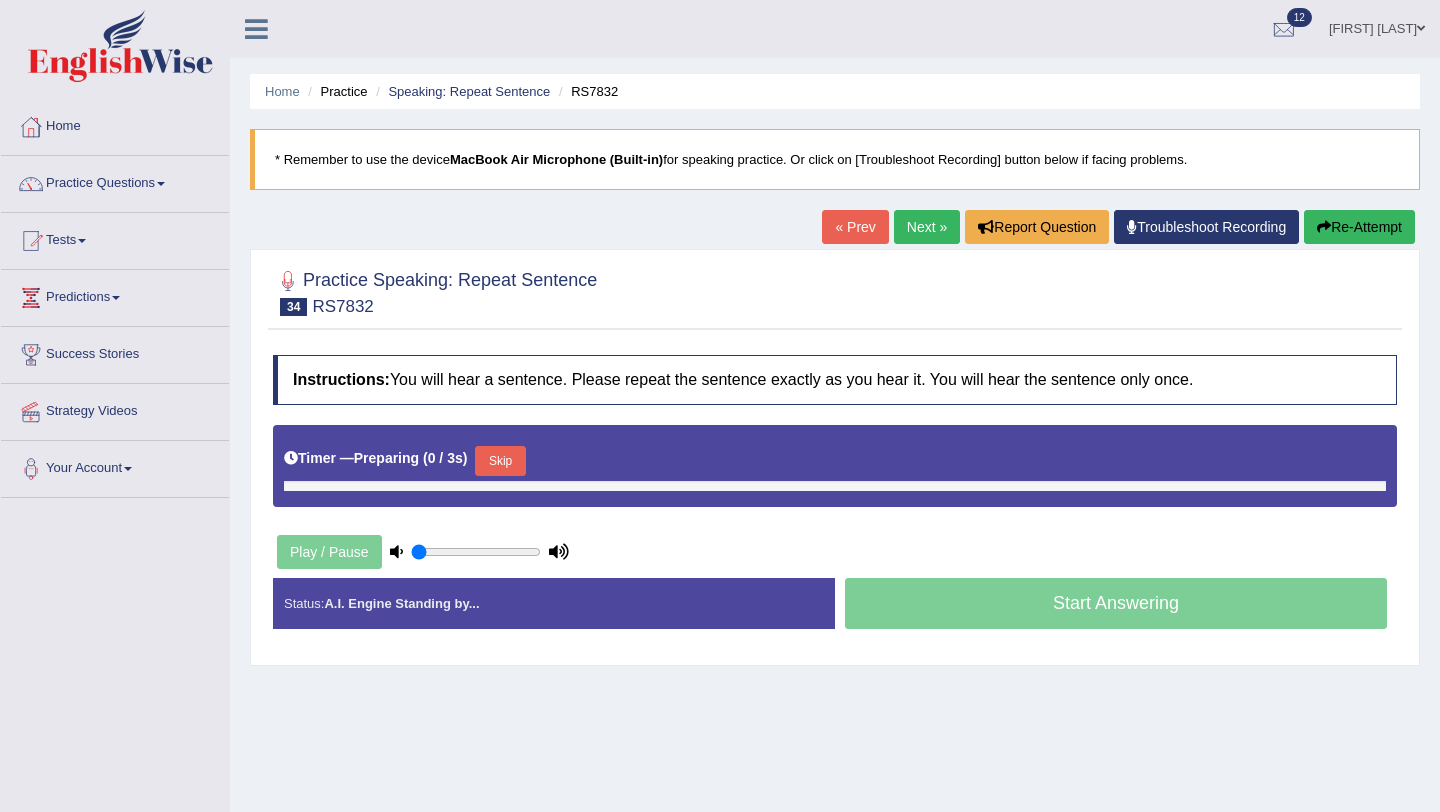 type on "0.4" 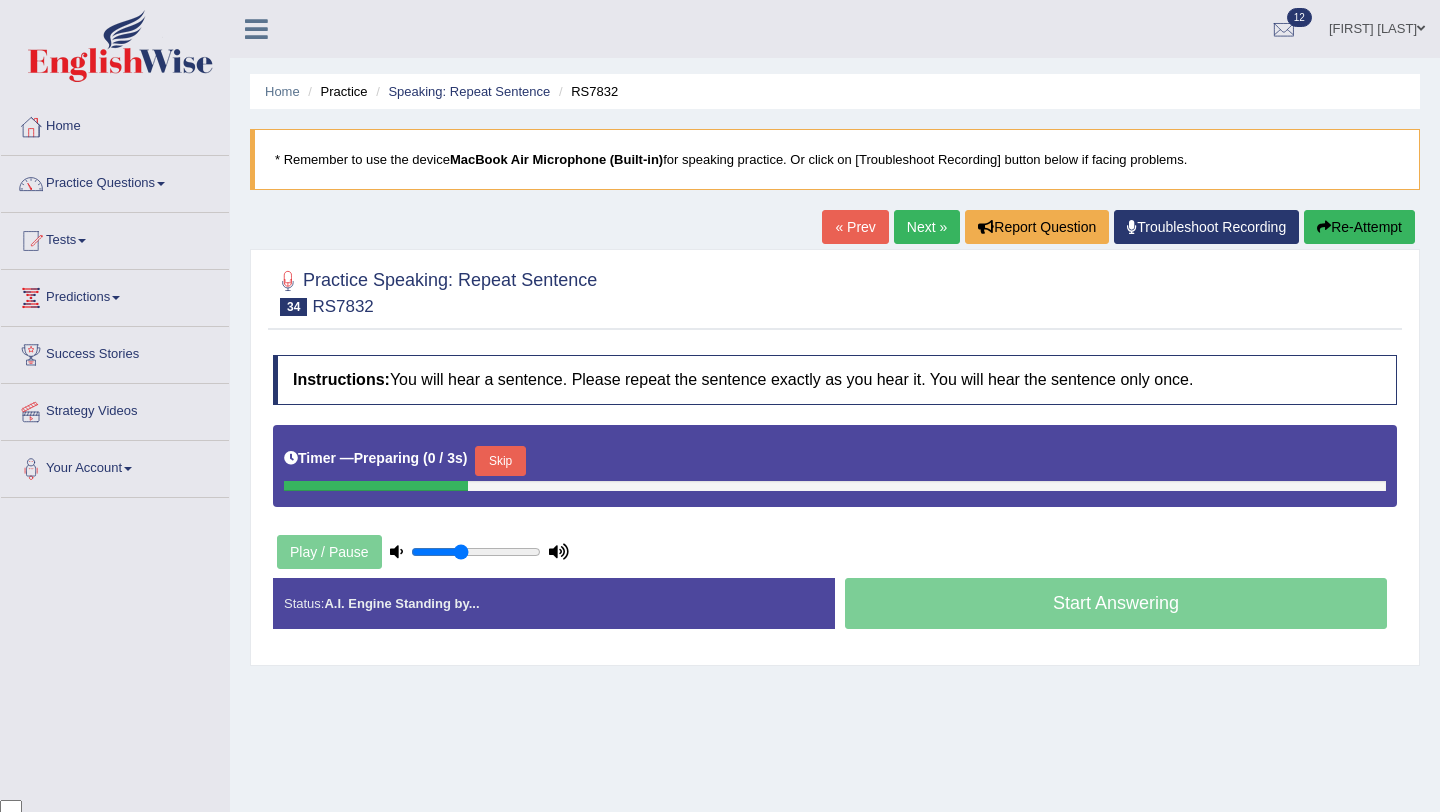 click on "Skip" at bounding box center [500, 461] 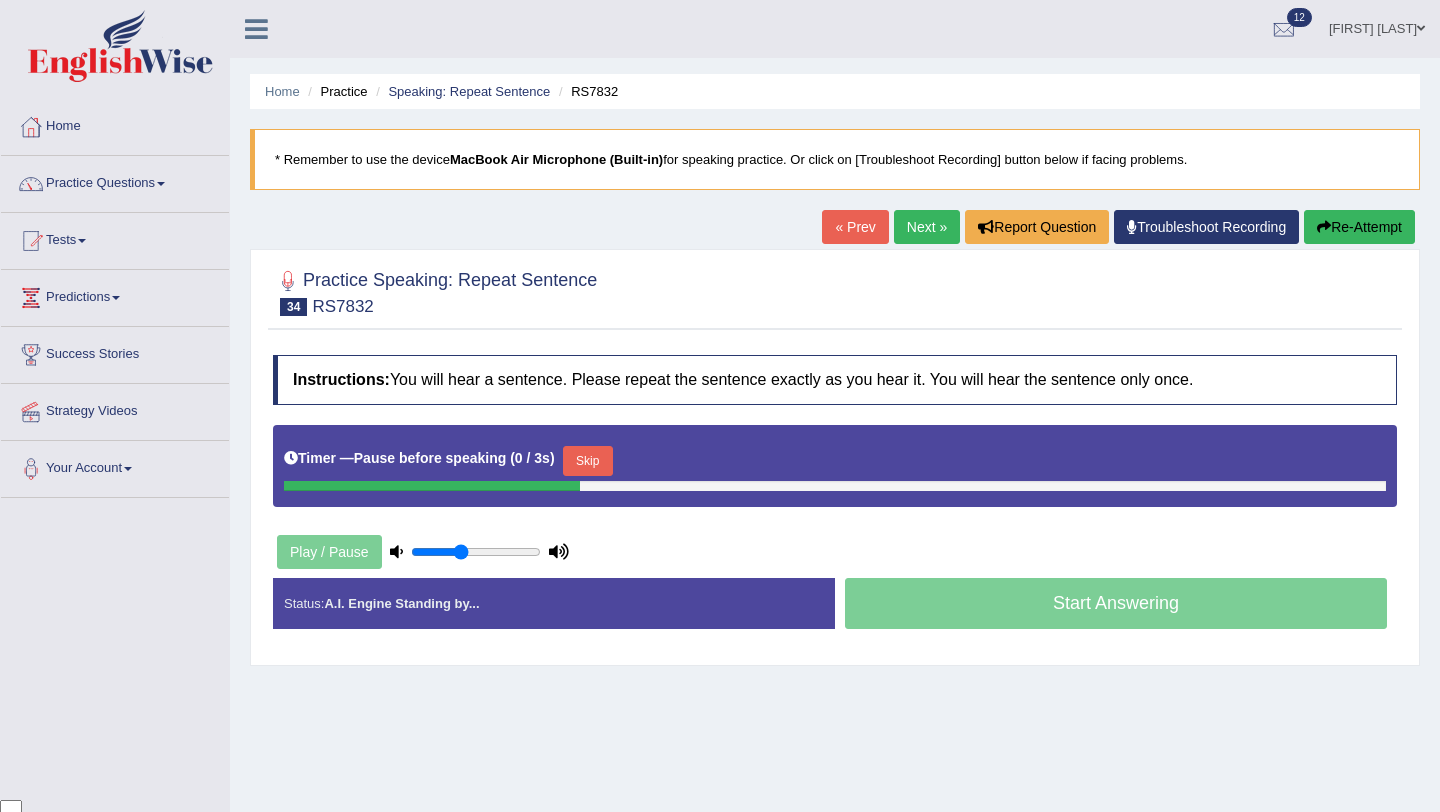 click on "Skip" at bounding box center [588, 461] 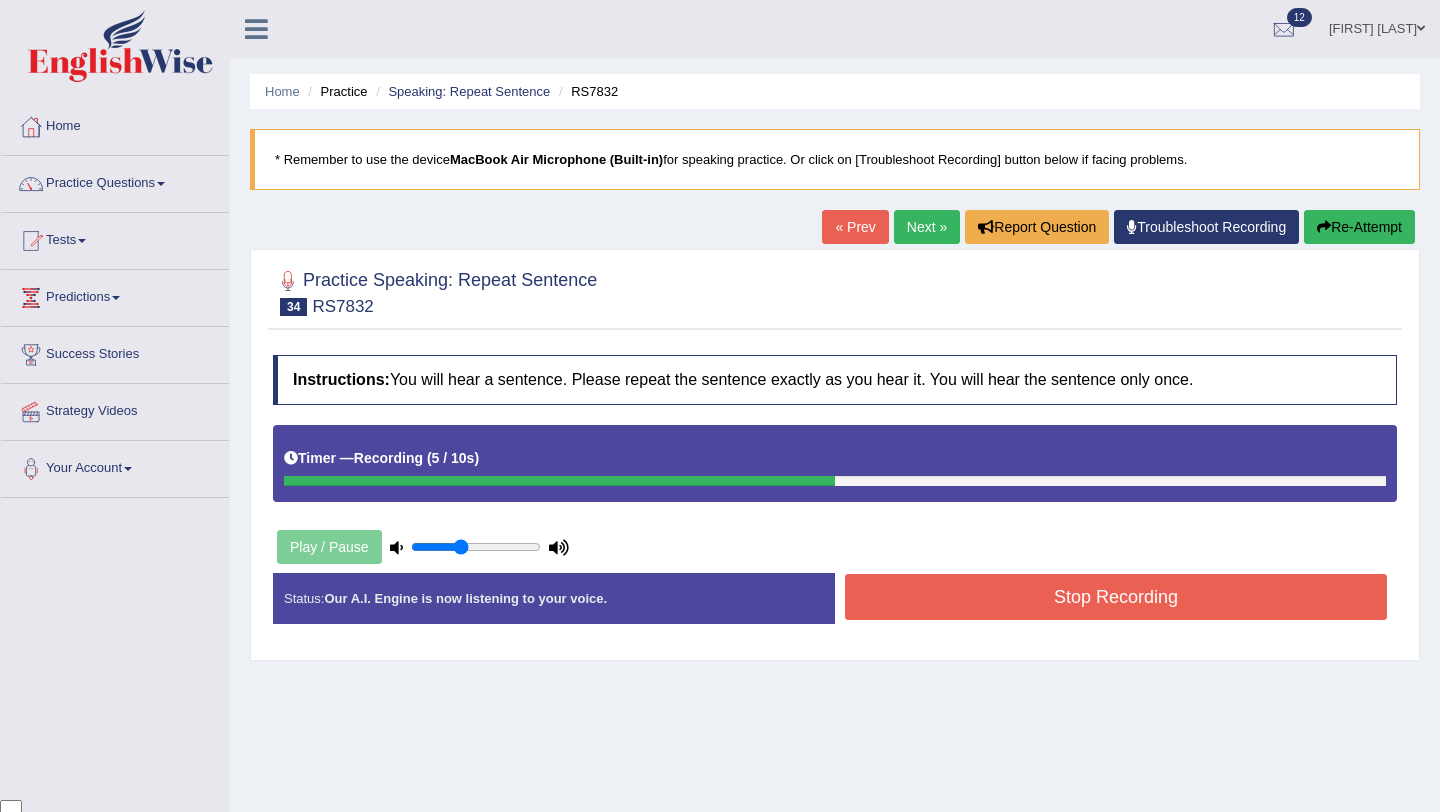 click on "Stop Recording" at bounding box center [1116, 597] 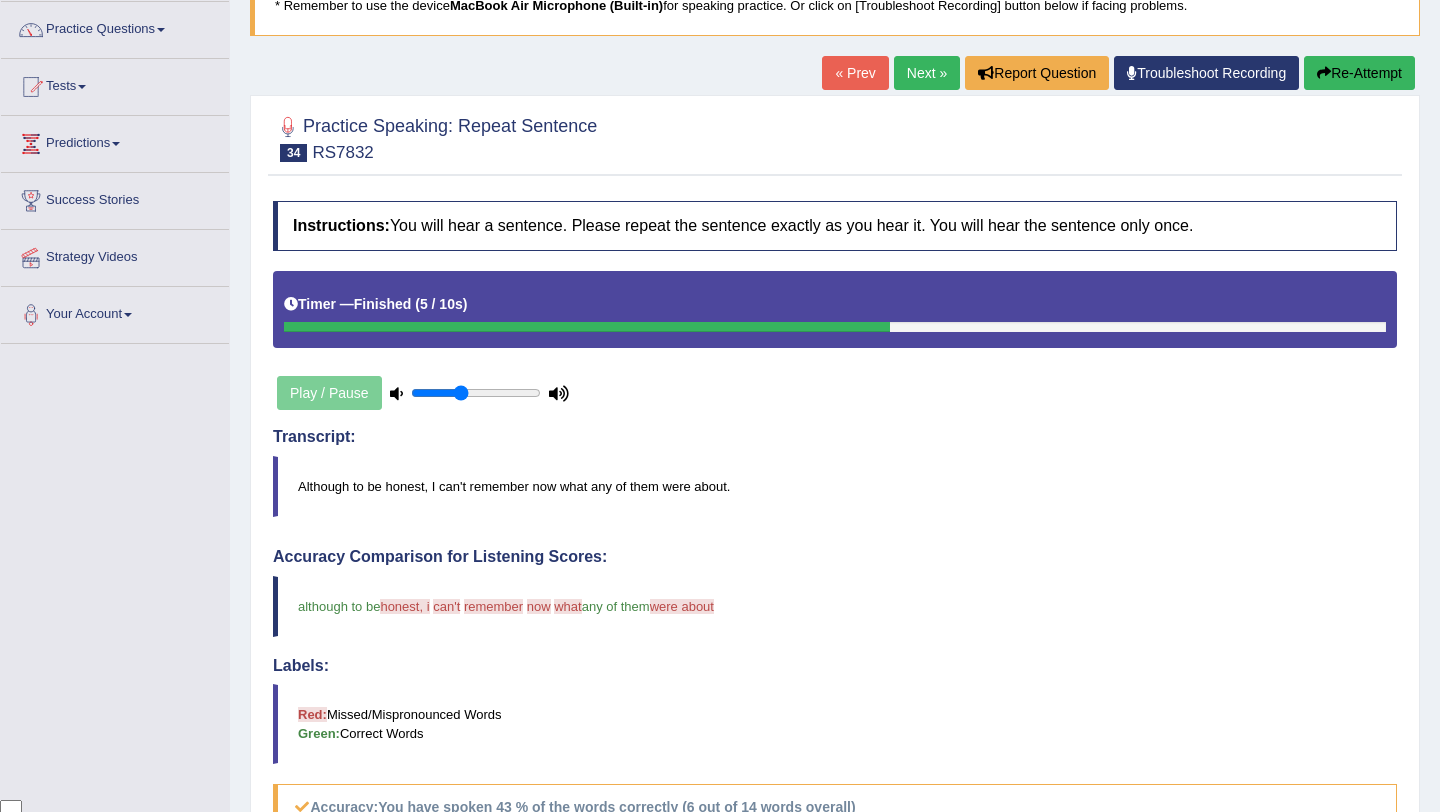 scroll, scrollTop: 150, scrollLeft: 0, axis: vertical 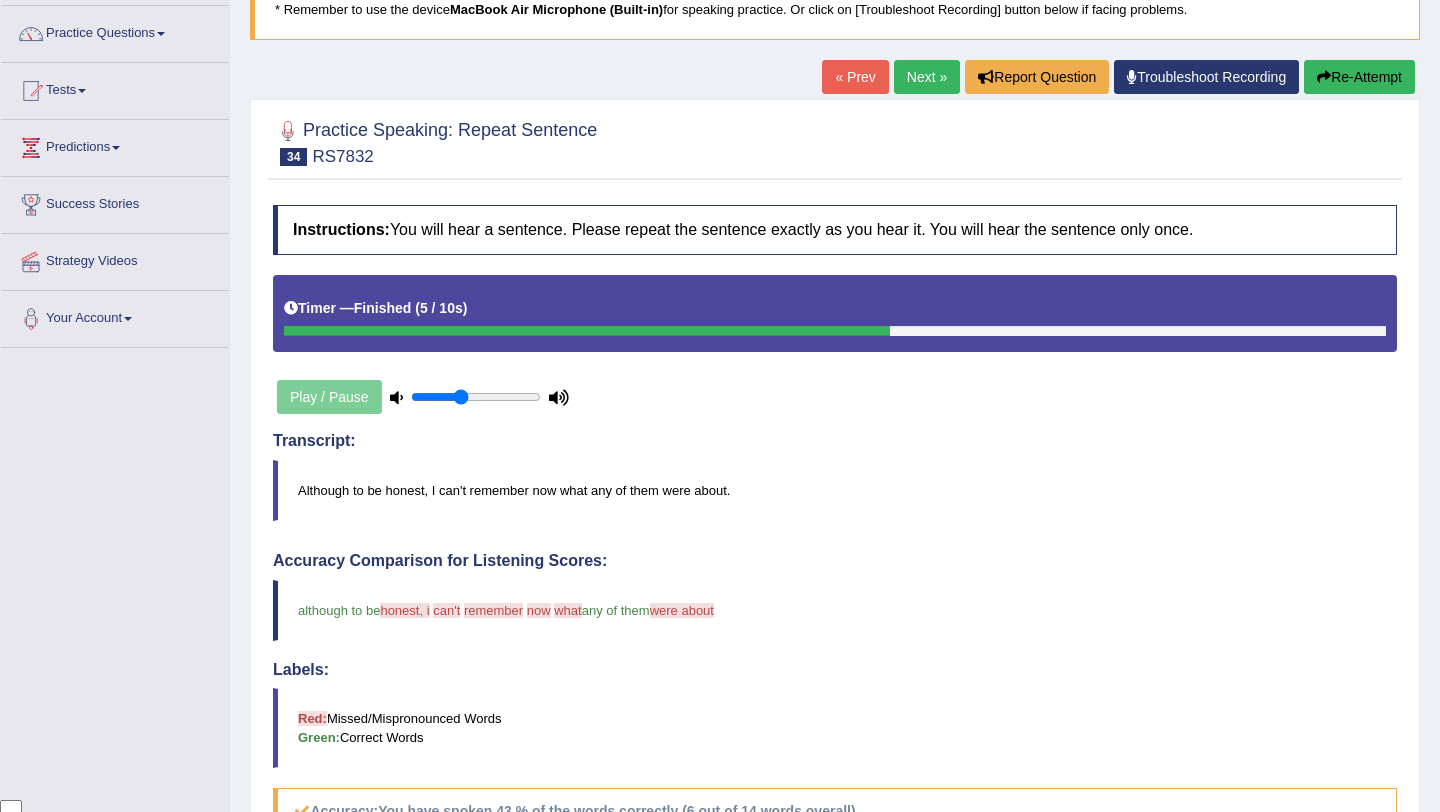 click on "Re-Attempt" at bounding box center [1359, 77] 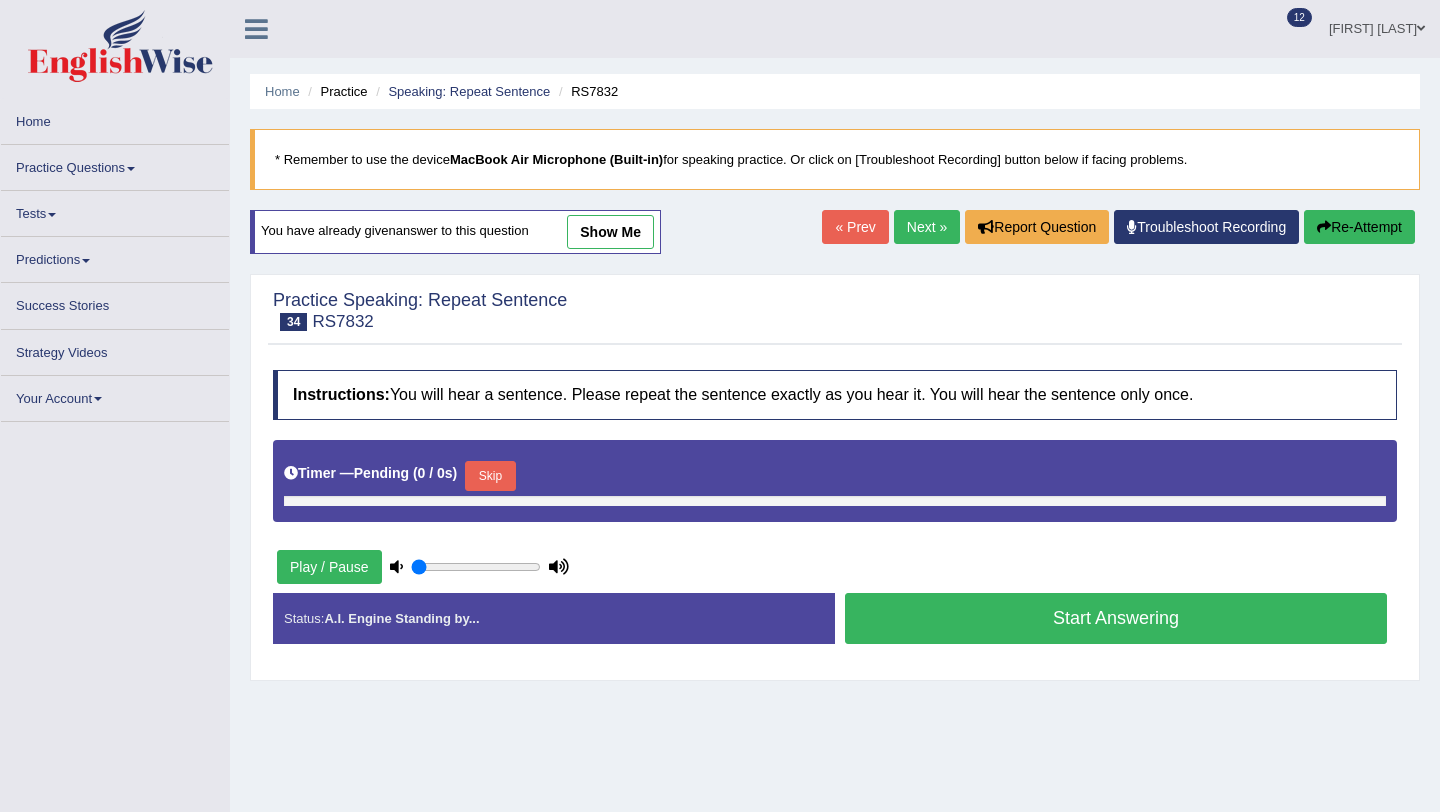 scroll, scrollTop: 150, scrollLeft: 0, axis: vertical 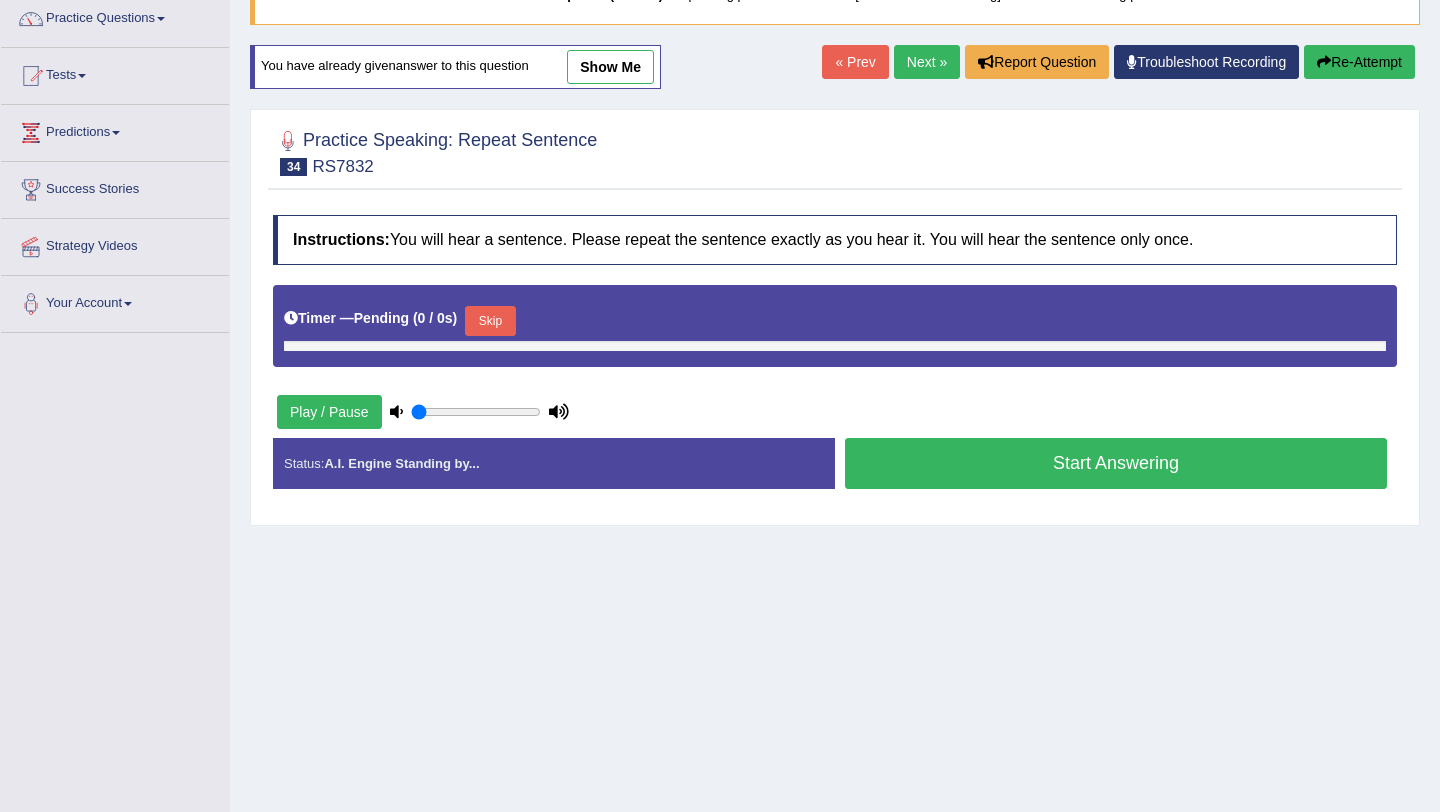 type on "0.4" 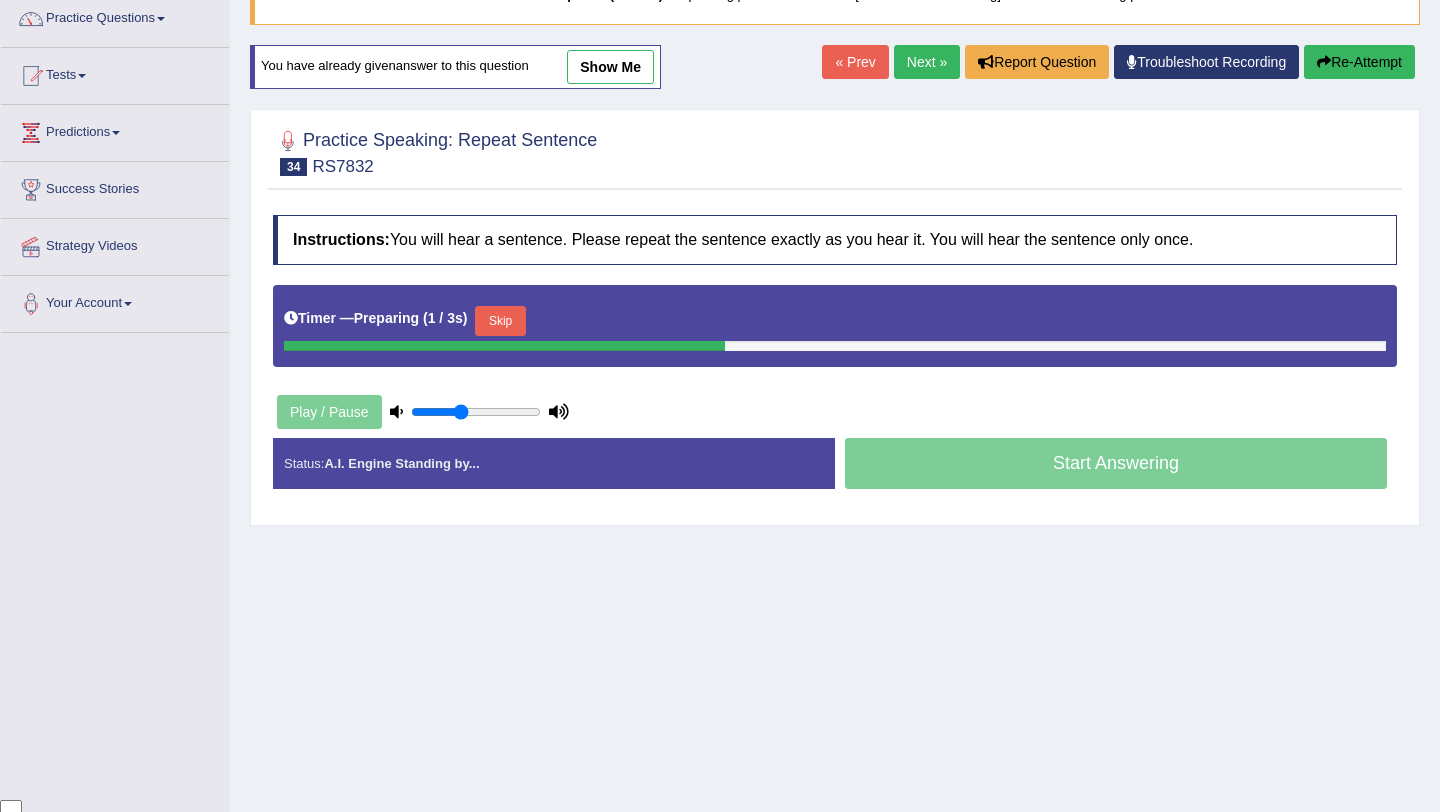 click on "Skip" at bounding box center [500, 321] 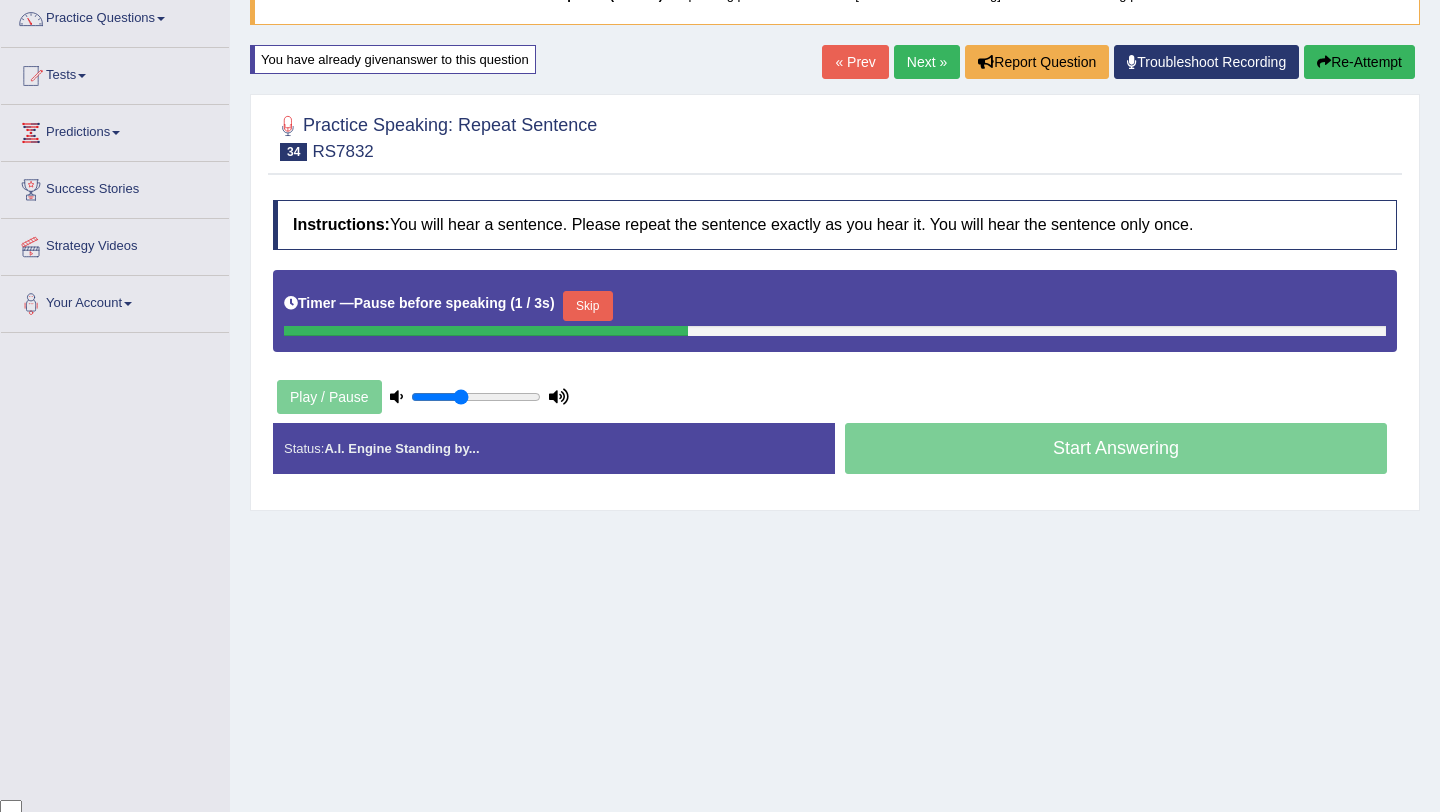 click on "Skip" at bounding box center (588, 306) 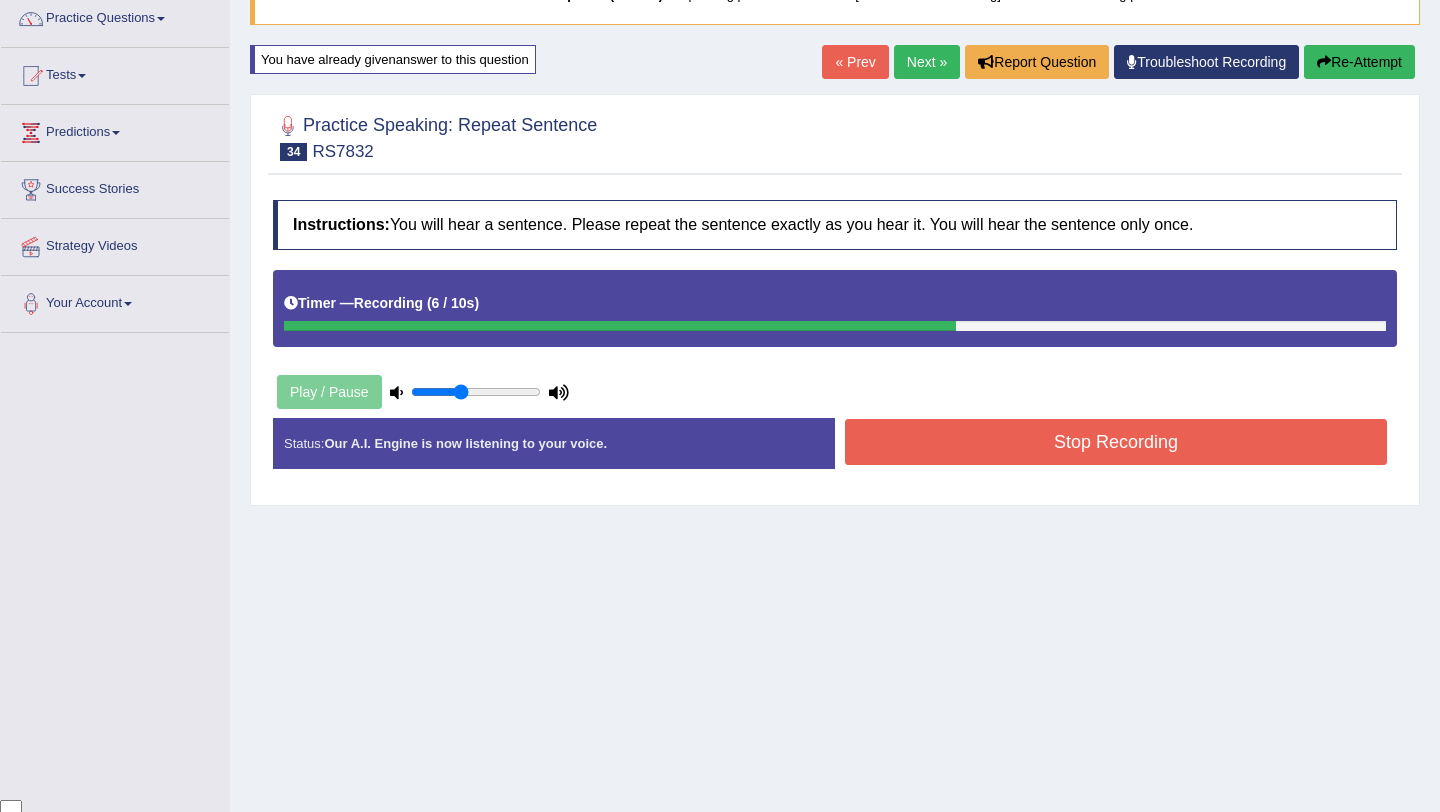 click on "Stop Recording" at bounding box center [1116, 442] 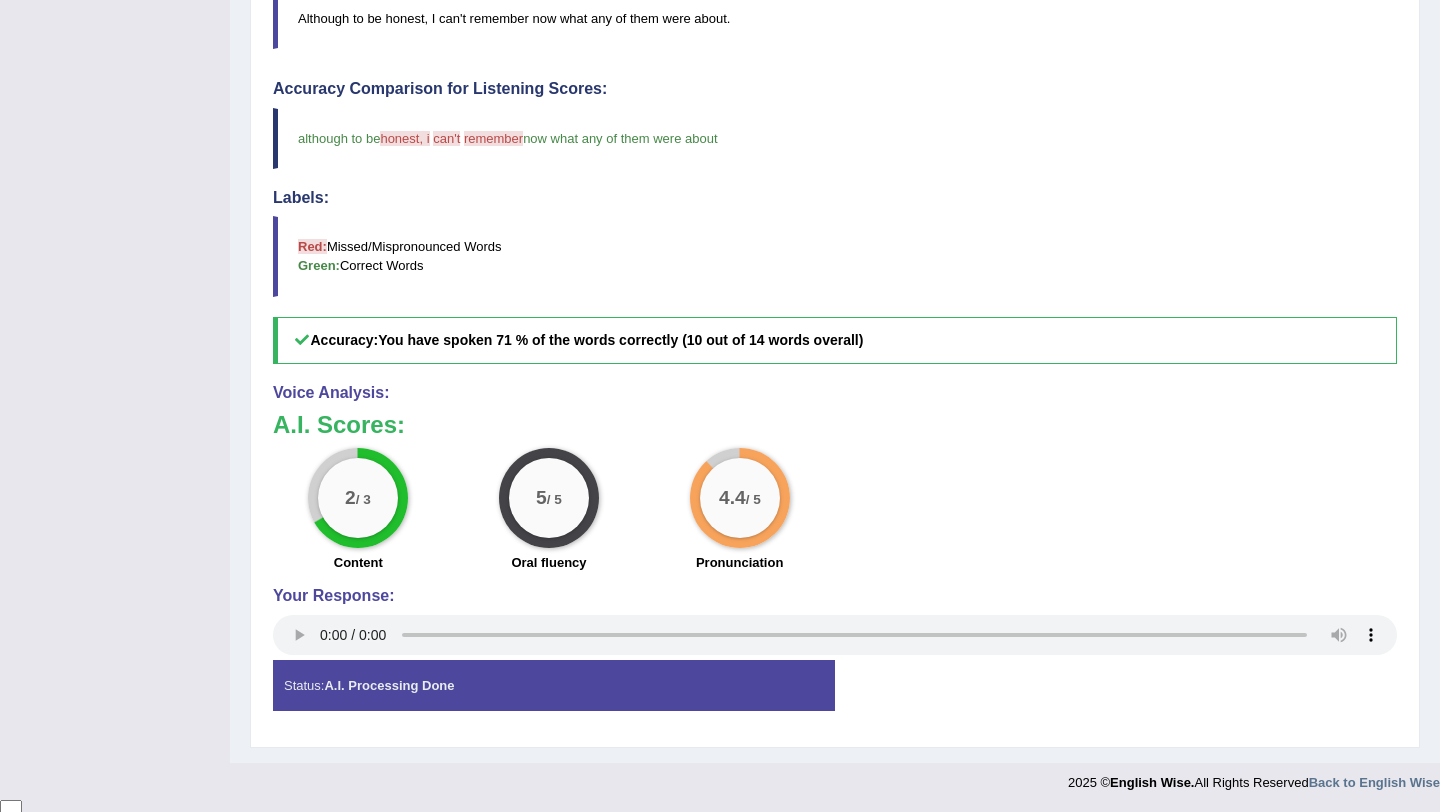 scroll, scrollTop: 0, scrollLeft: 0, axis: both 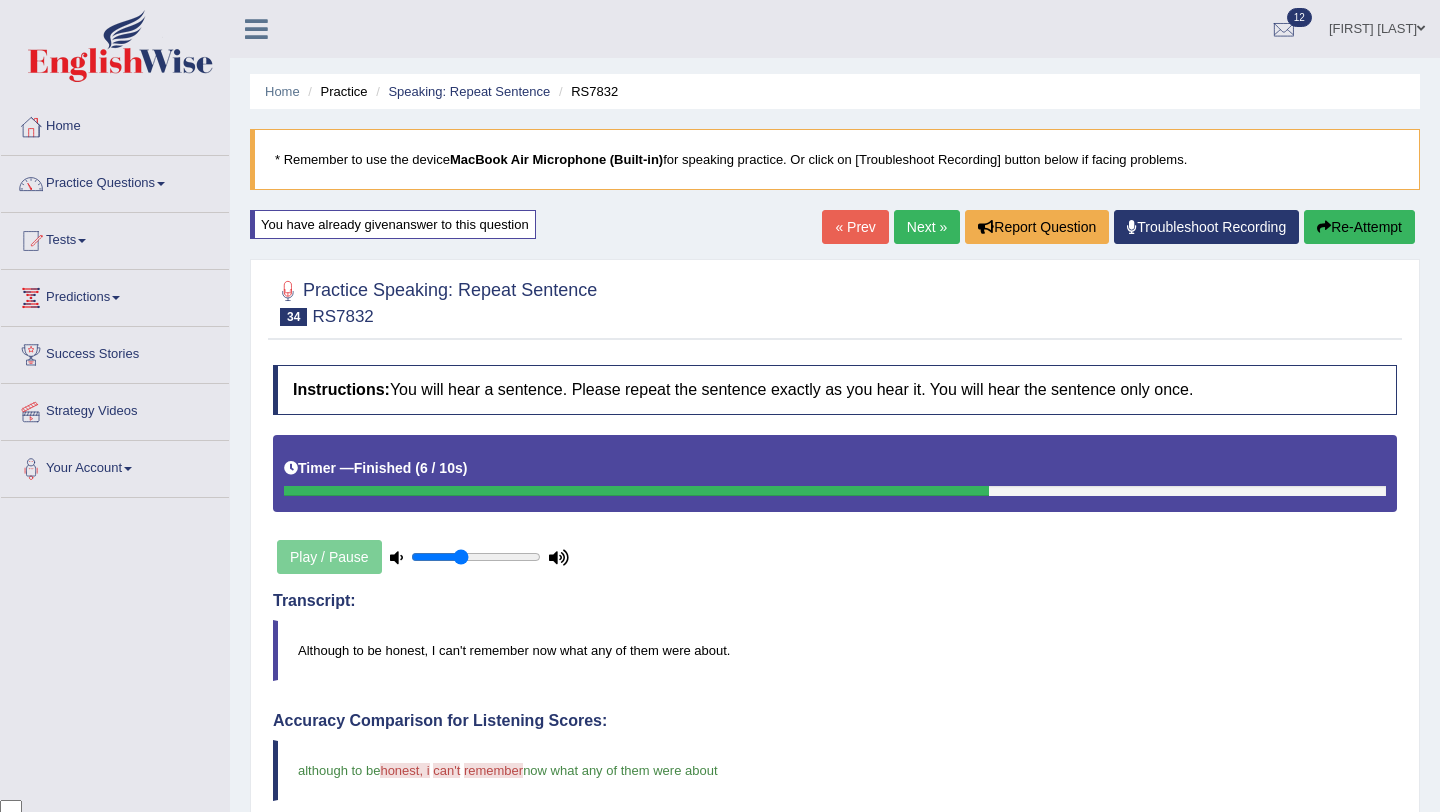 click on "Next »" at bounding box center [927, 227] 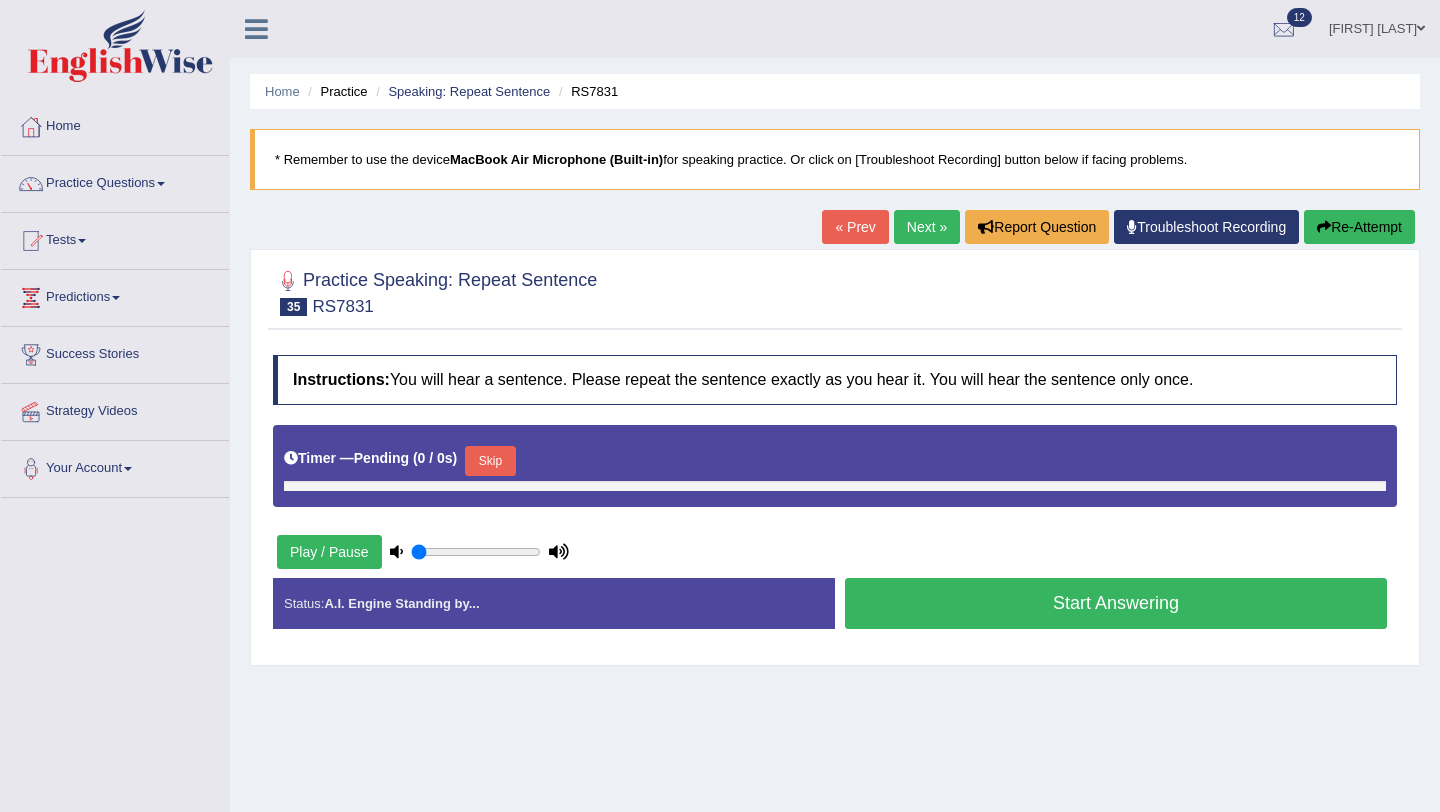 scroll, scrollTop: 0, scrollLeft: 0, axis: both 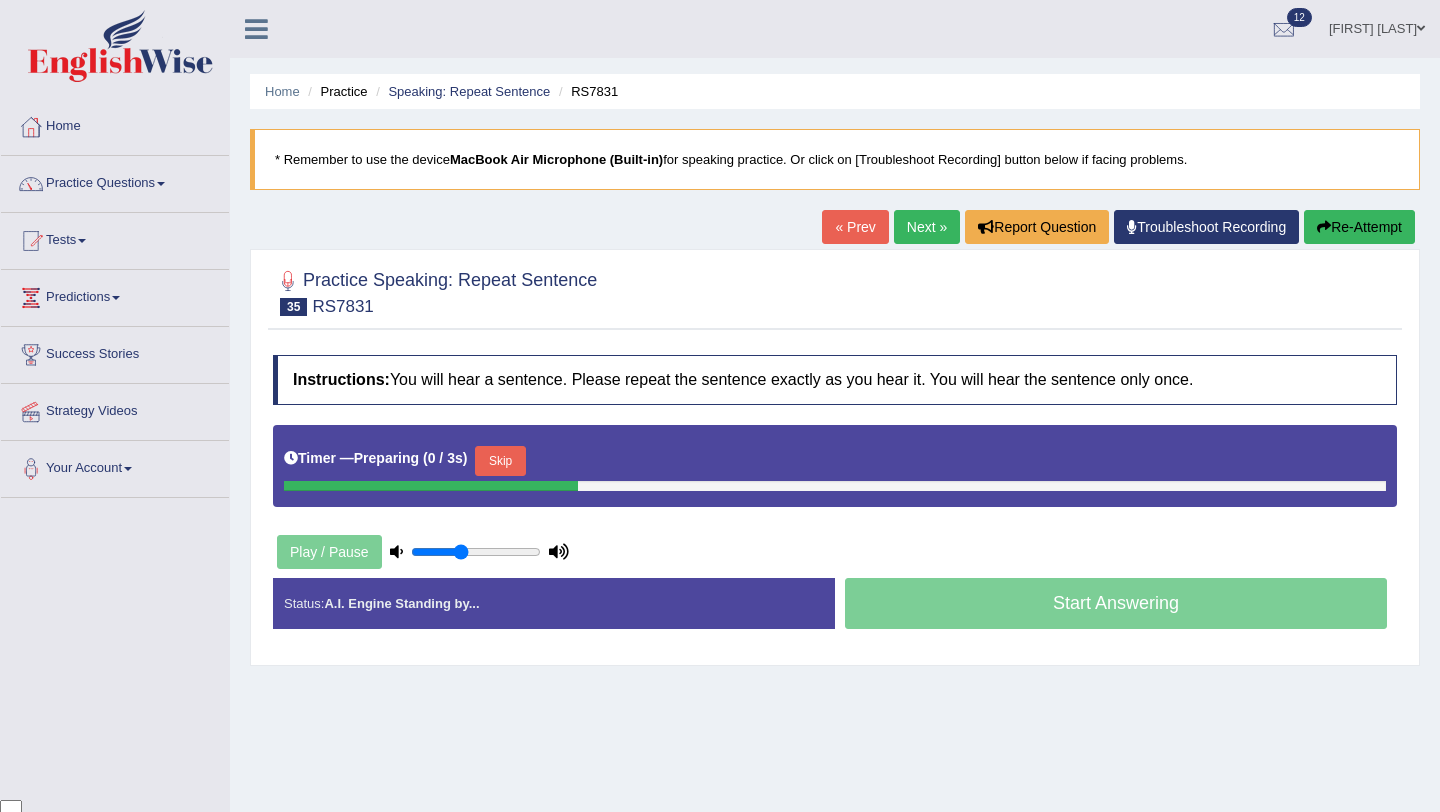 click on "Skip" at bounding box center (500, 461) 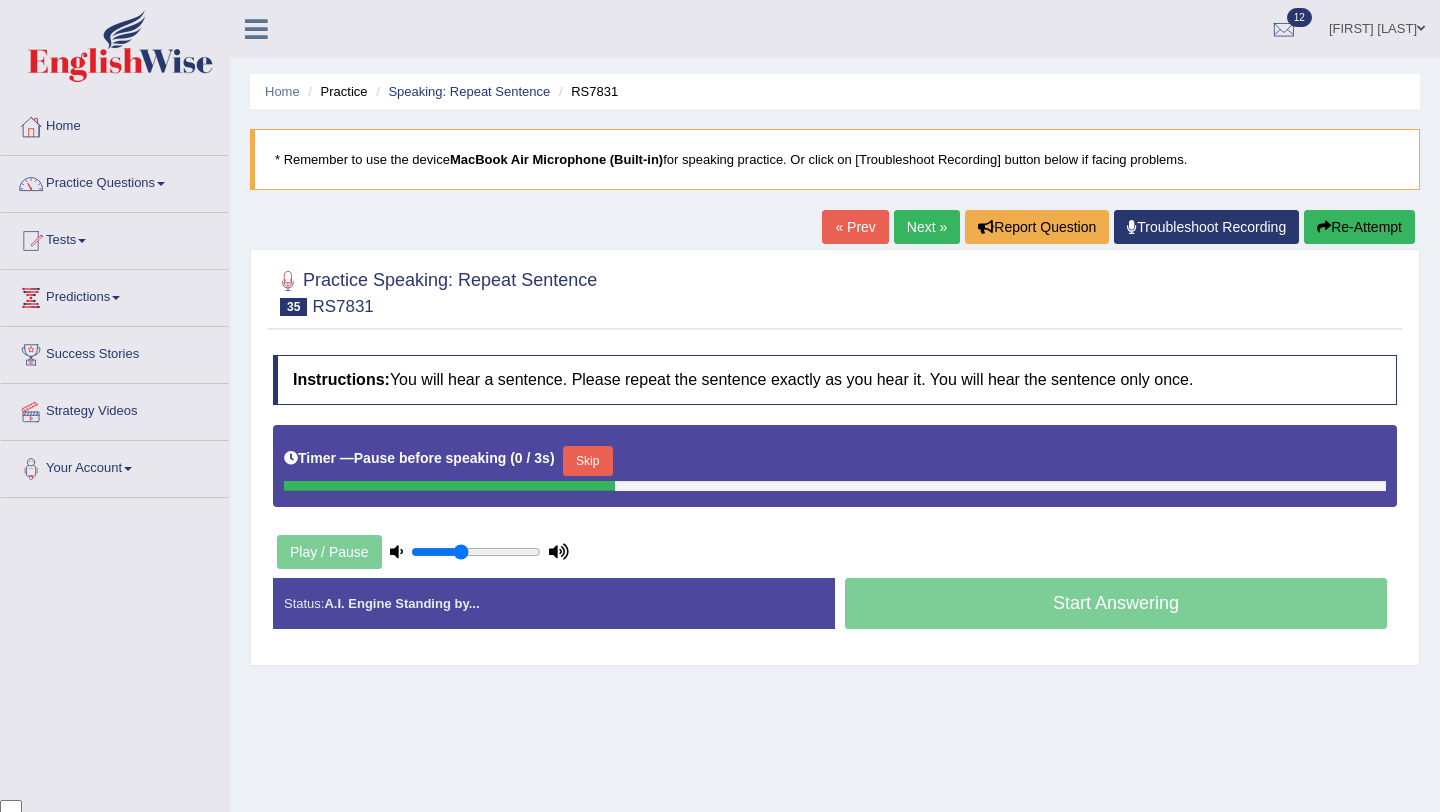 click on "Skip" at bounding box center (588, 461) 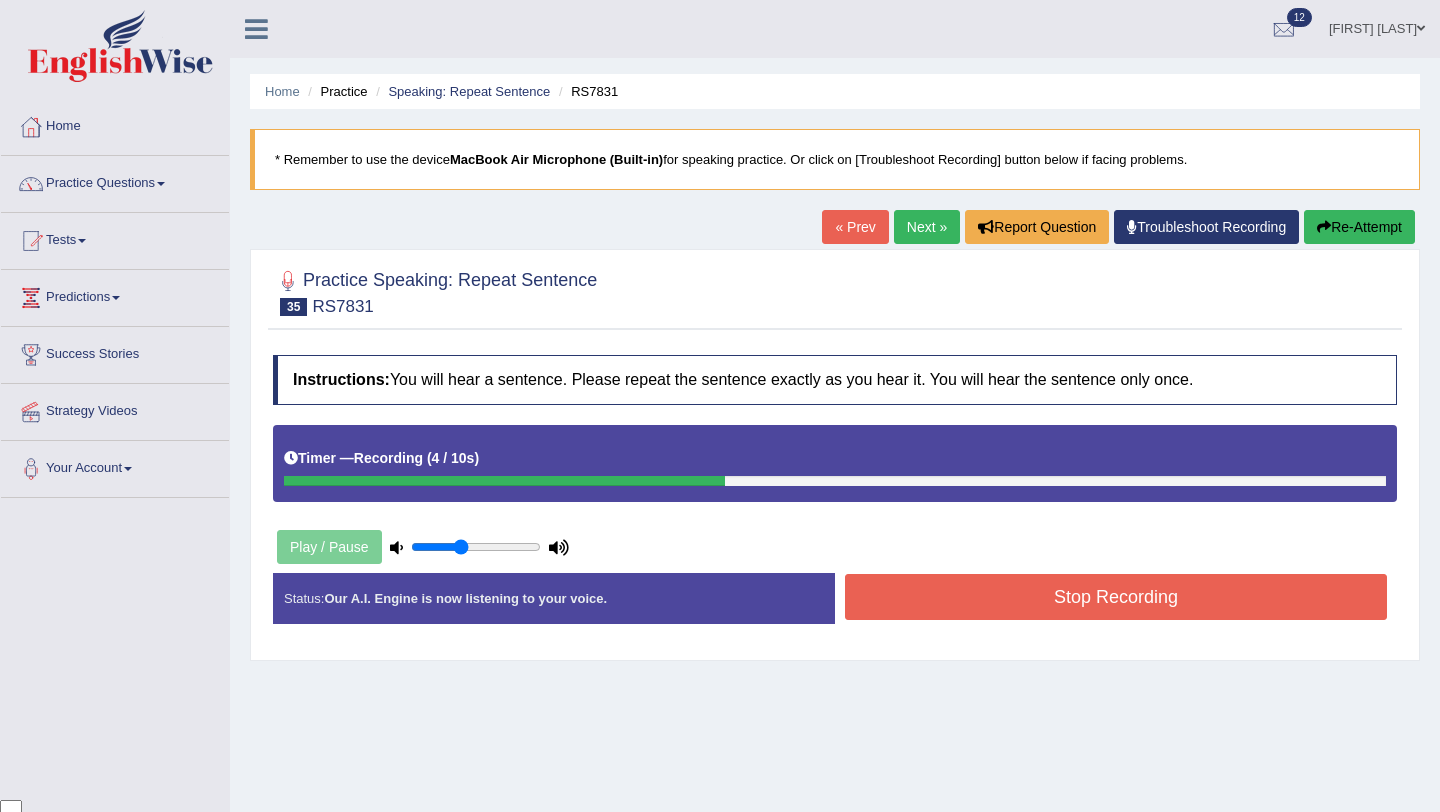 click on "Stop Recording" at bounding box center [1116, 597] 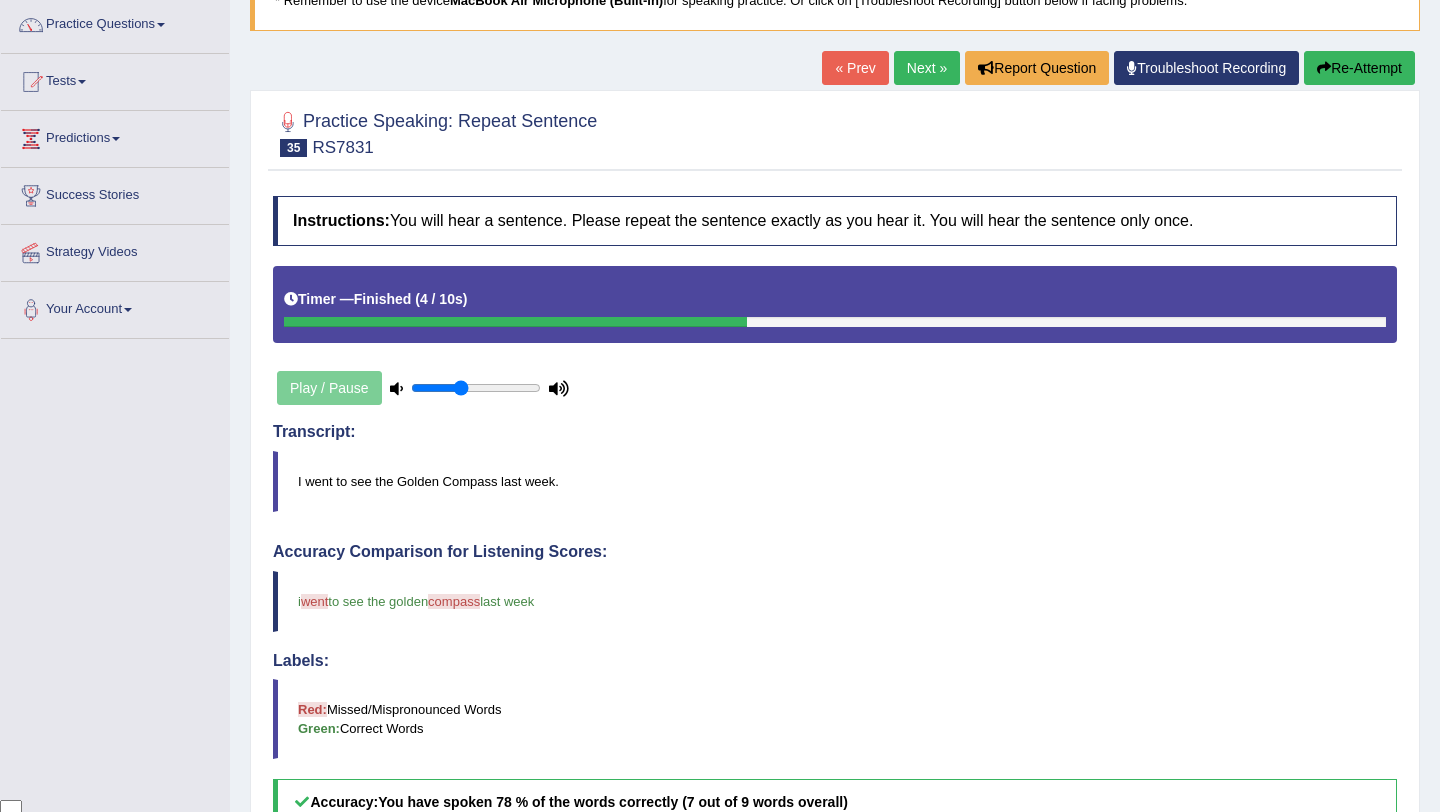 scroll, scrollTop: 133, scrollLeft: 0, axis: vertical 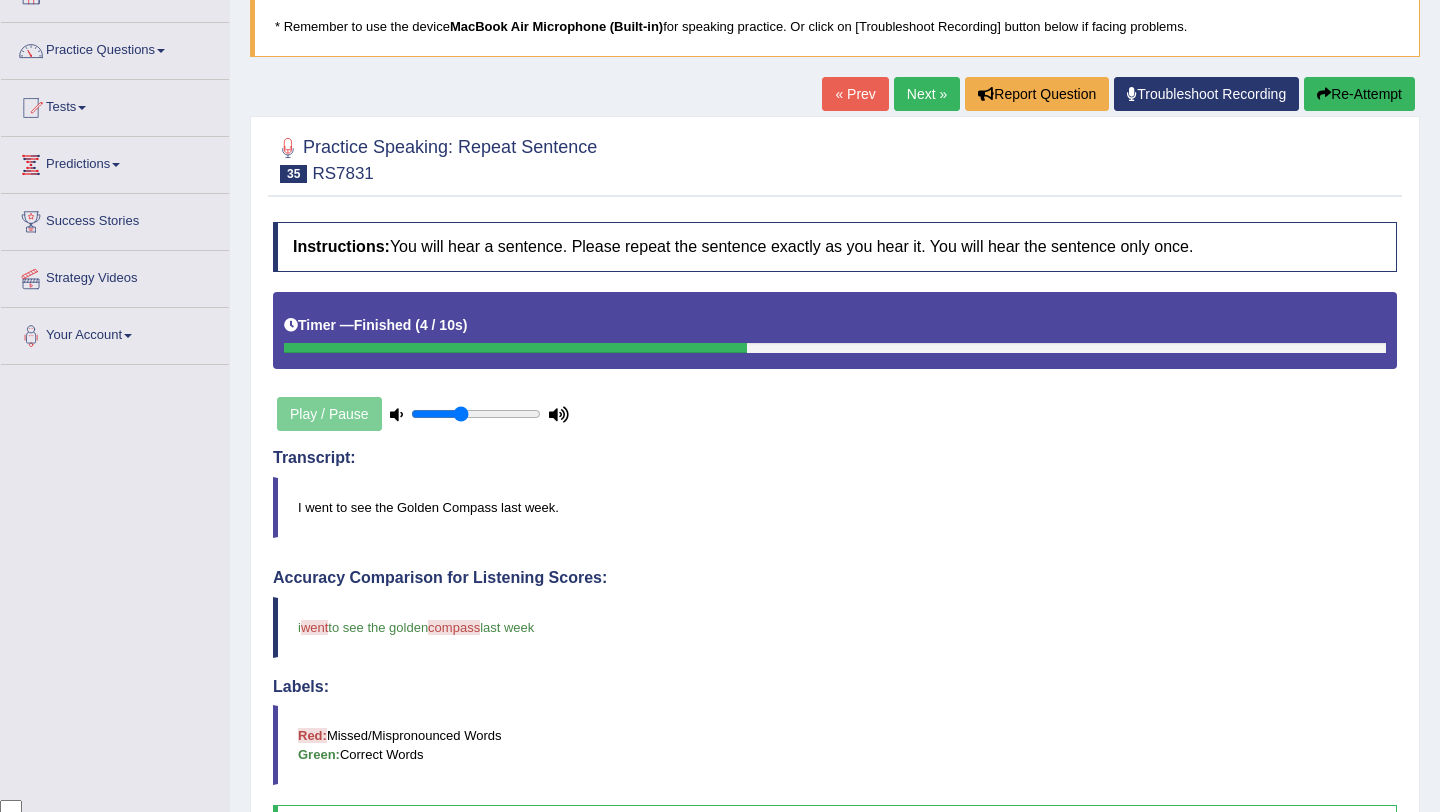 click on "Re-Attempt" at bounding box center [1359, 94] 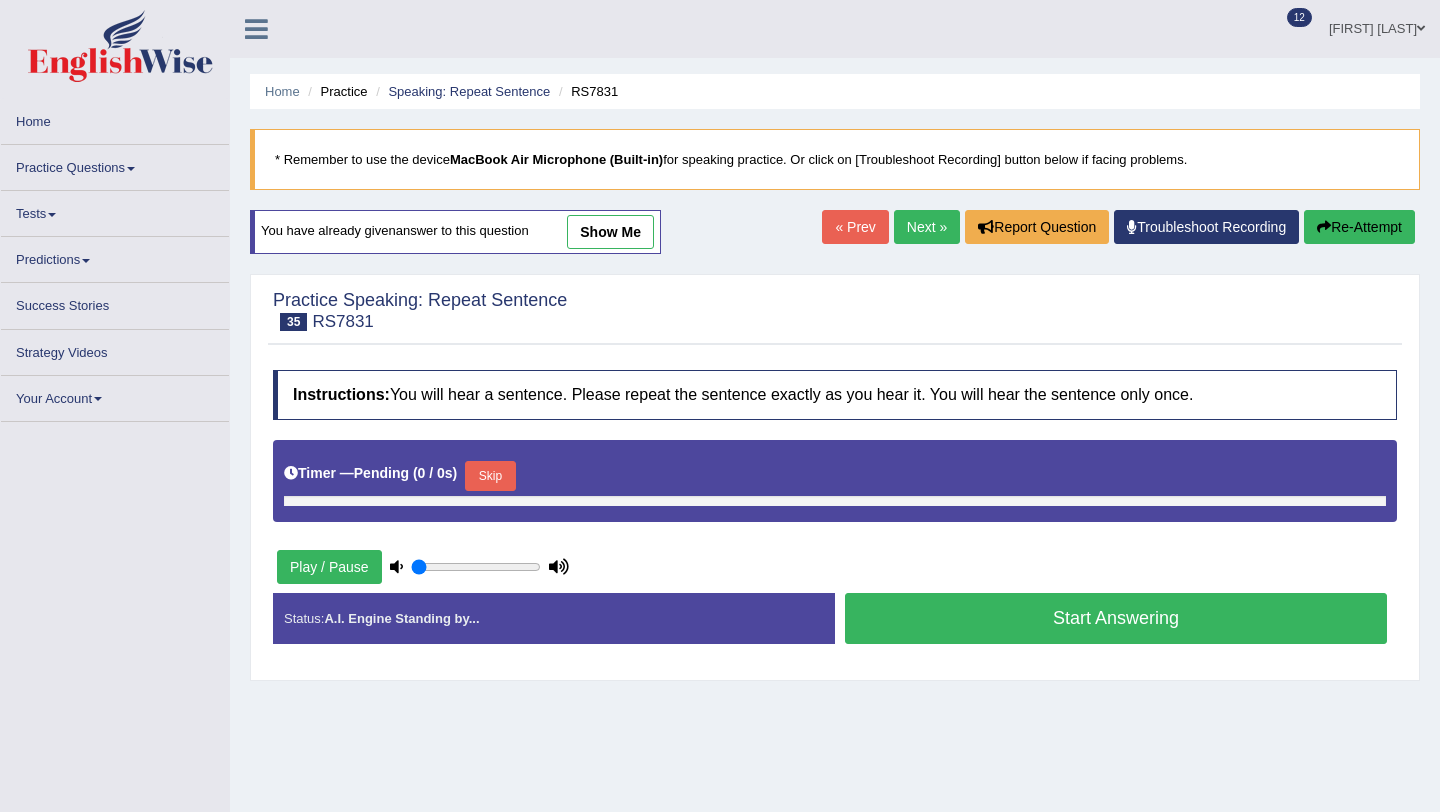 scroll, scrollTop: 133, scrollLeft: 0, axis: vertical 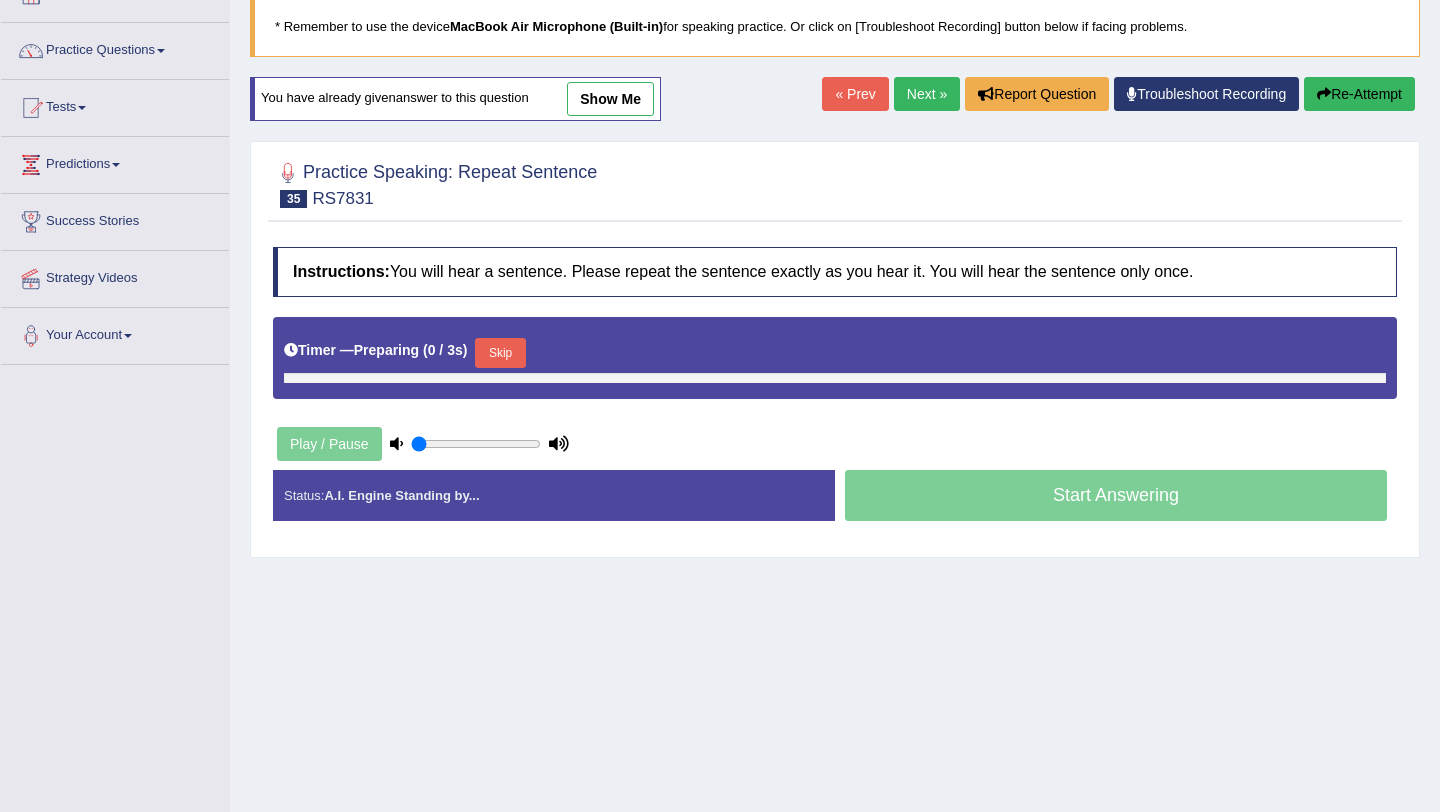 type on "0.4" 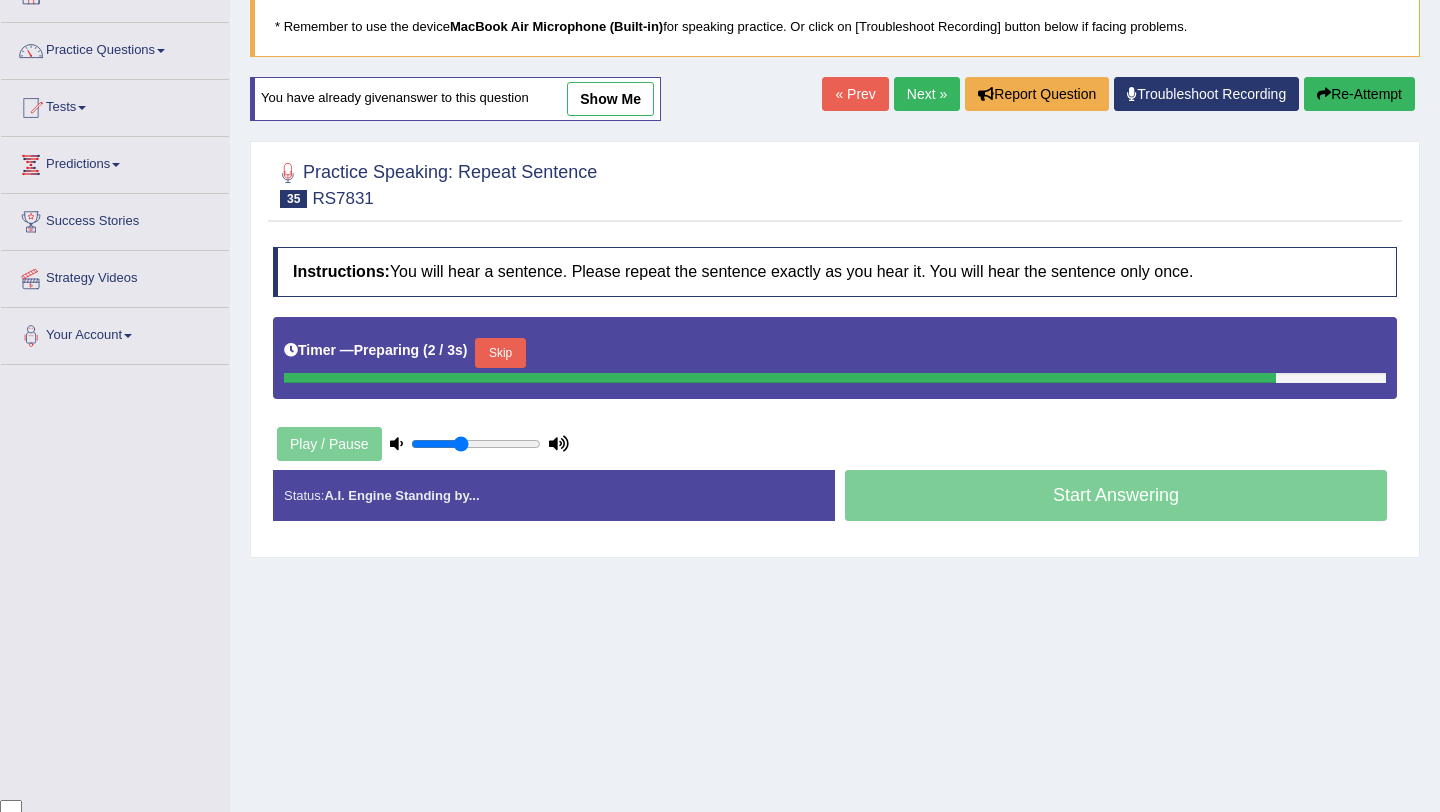 click on "Skip" at bounding box center (500, 353) 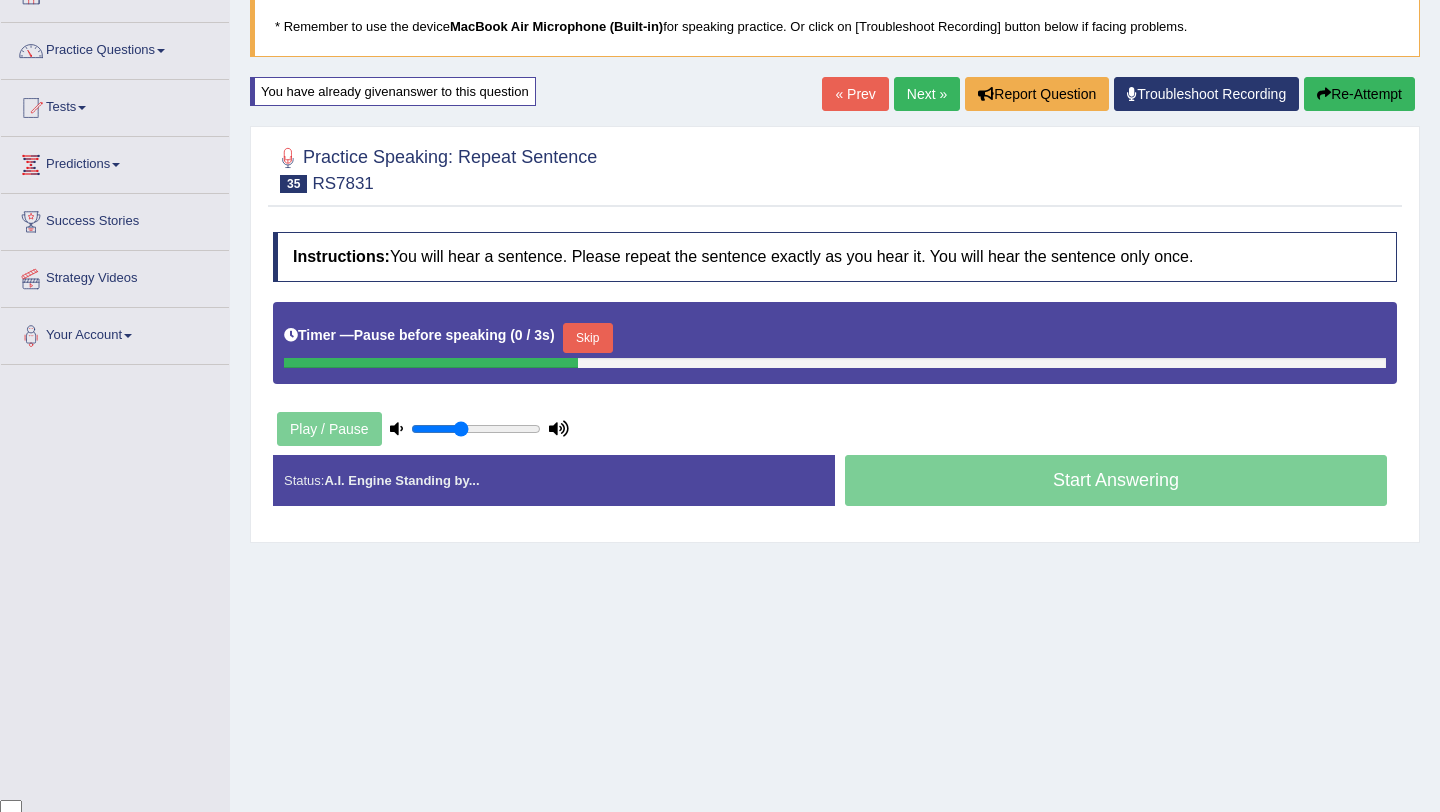 click on "Skip" at bounding box center (588, 338) 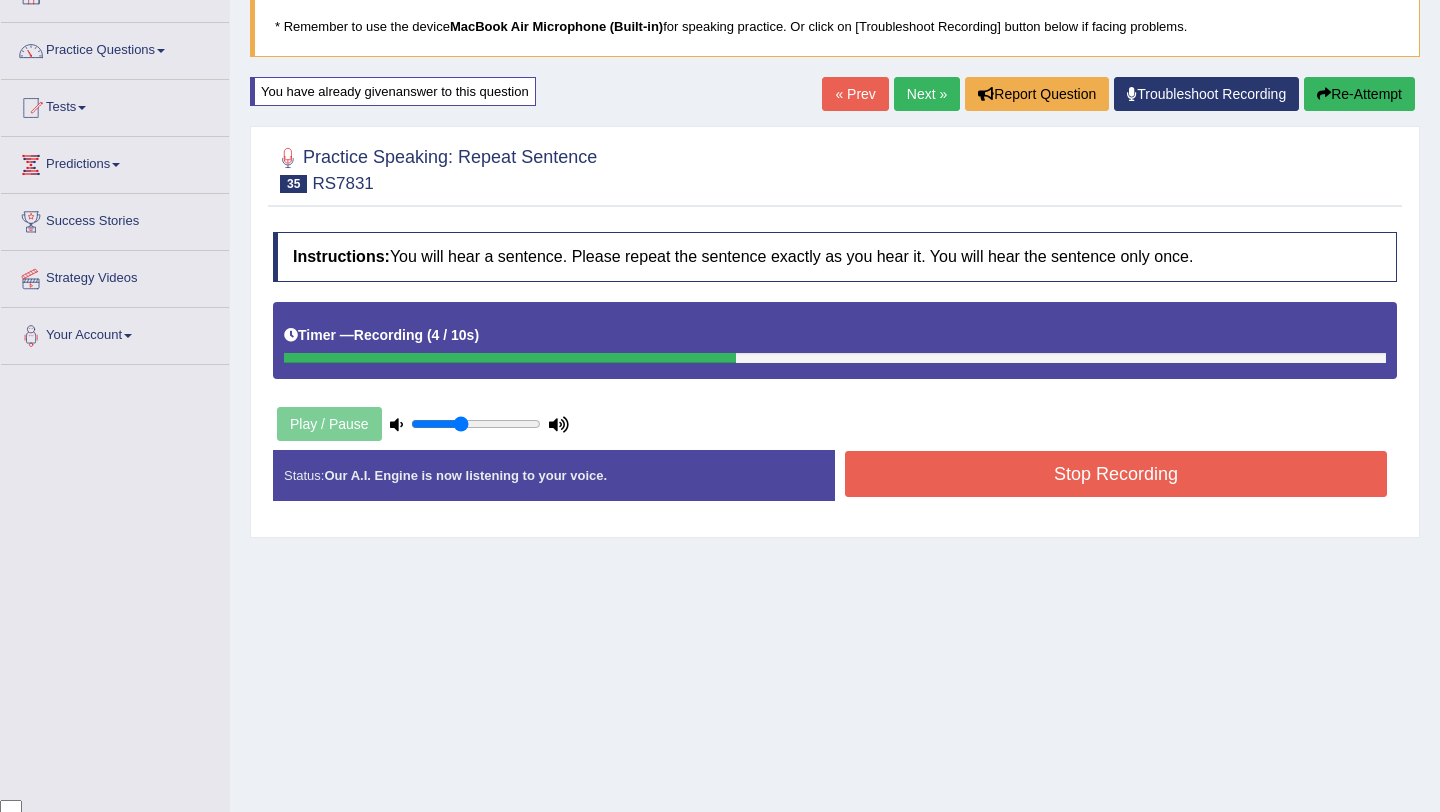 click on "Stop Recording" at bounding box center (1116, 474) 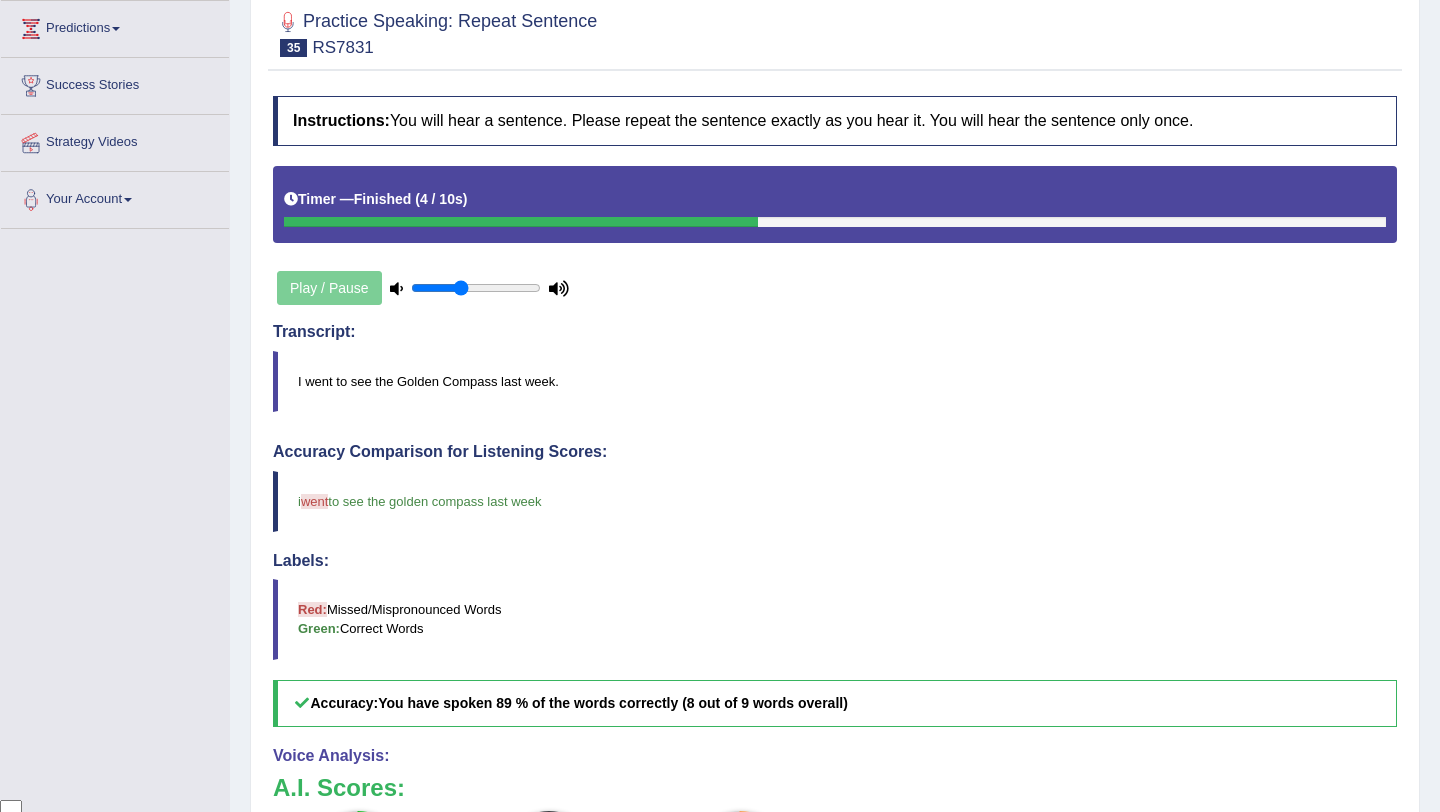 scroll, scrollTop: 0, scrollLeft: 0, axis: both 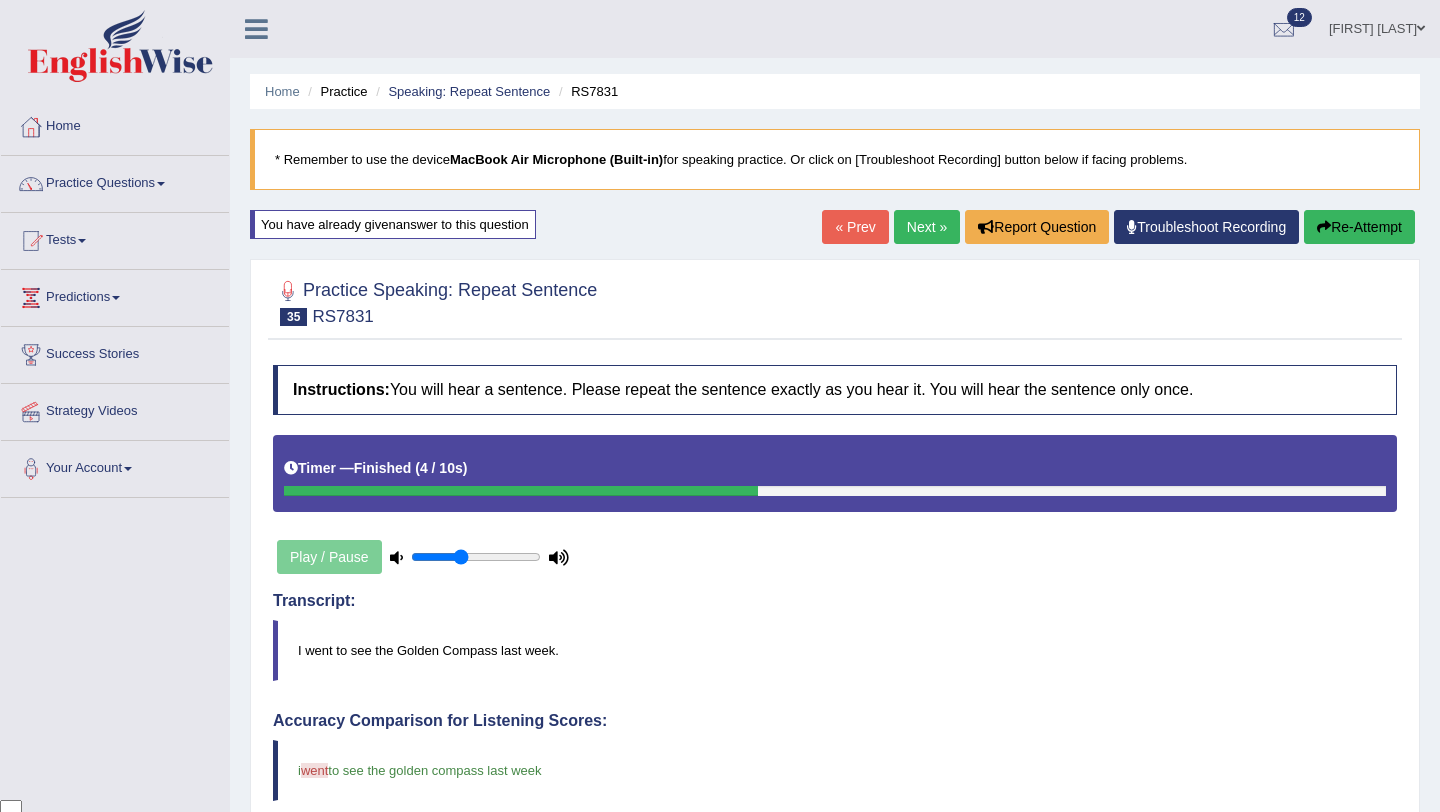 click on "Next »" at bounding box center (927, 227) 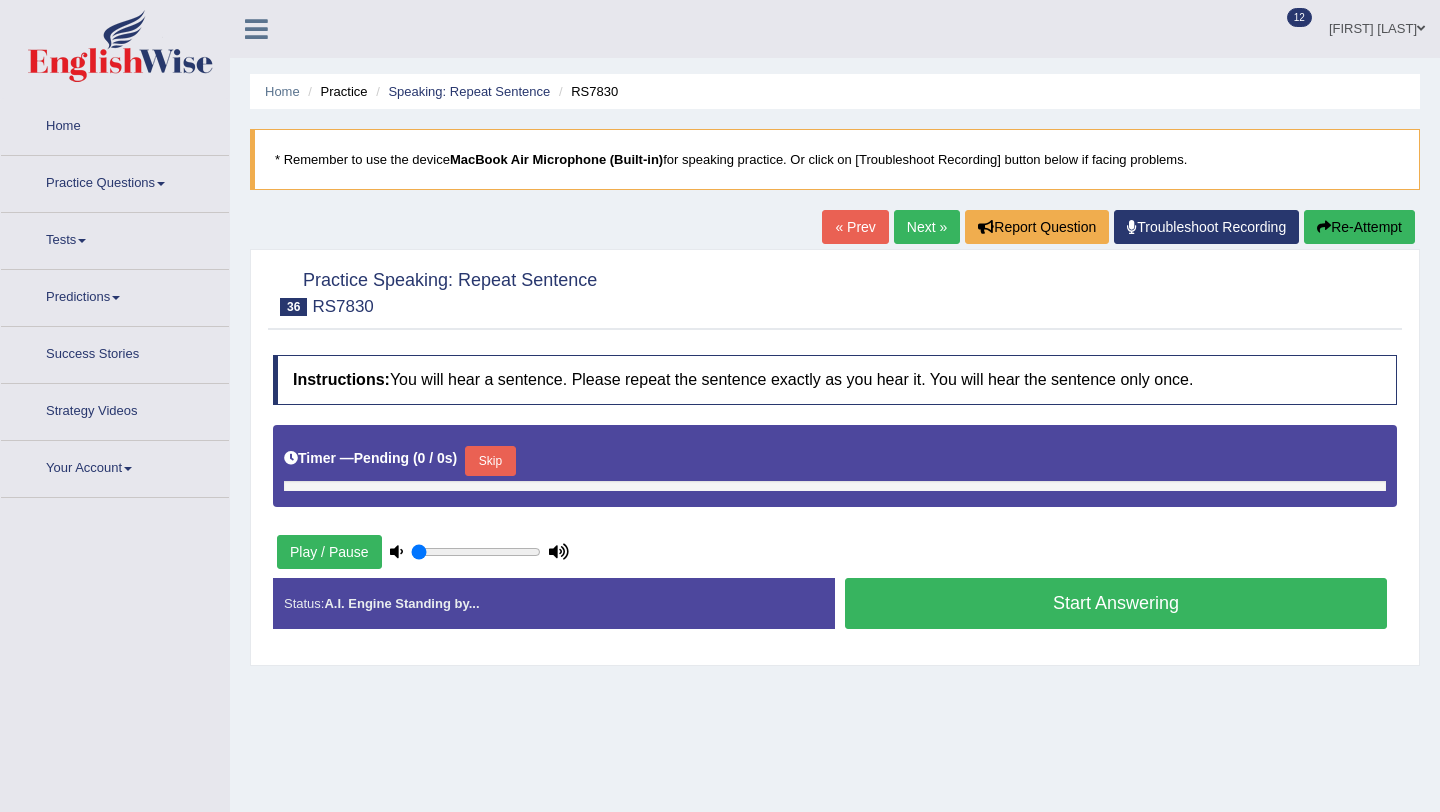 scroll, scrollTop: 0, scrollLeft: 0, axis: both 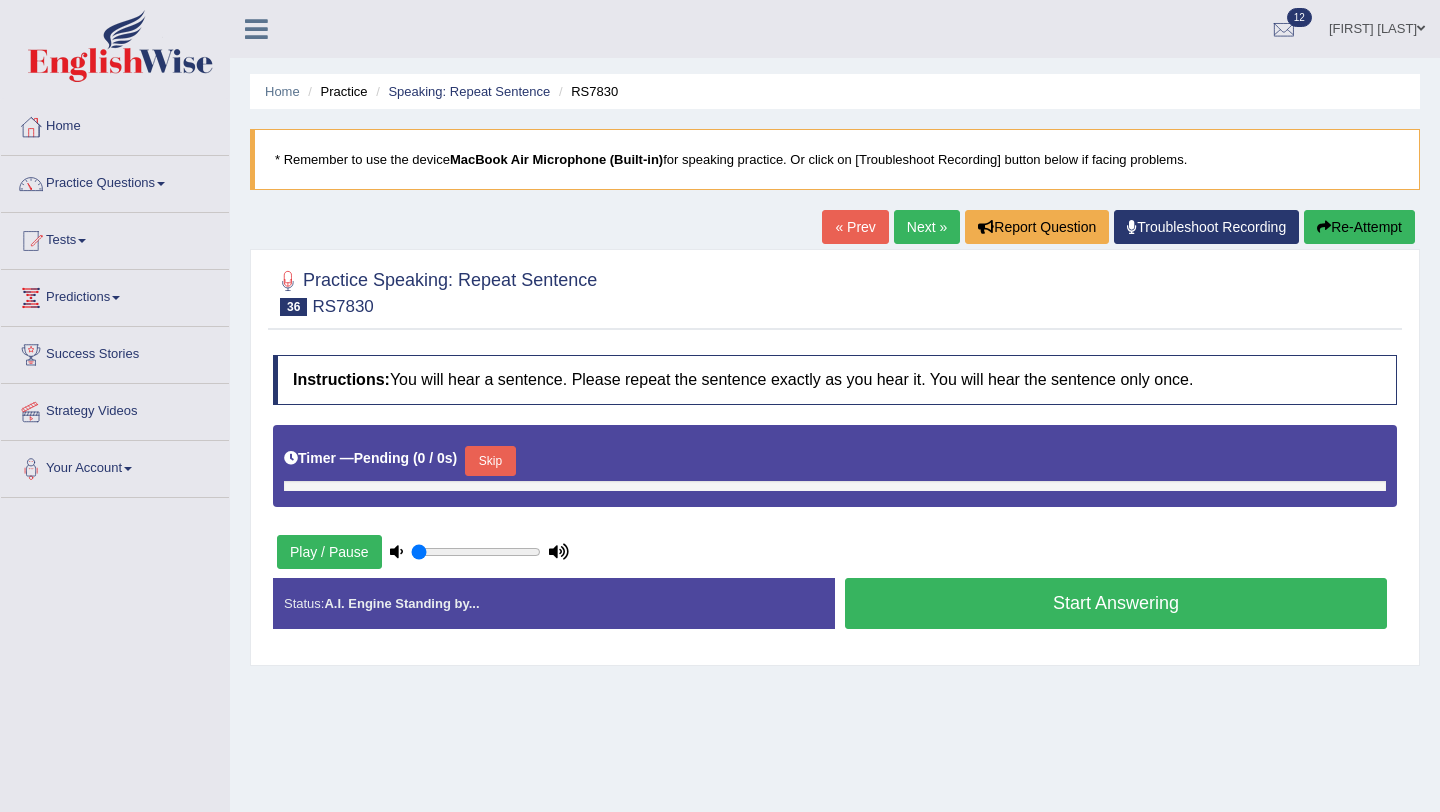 type on "0.4" 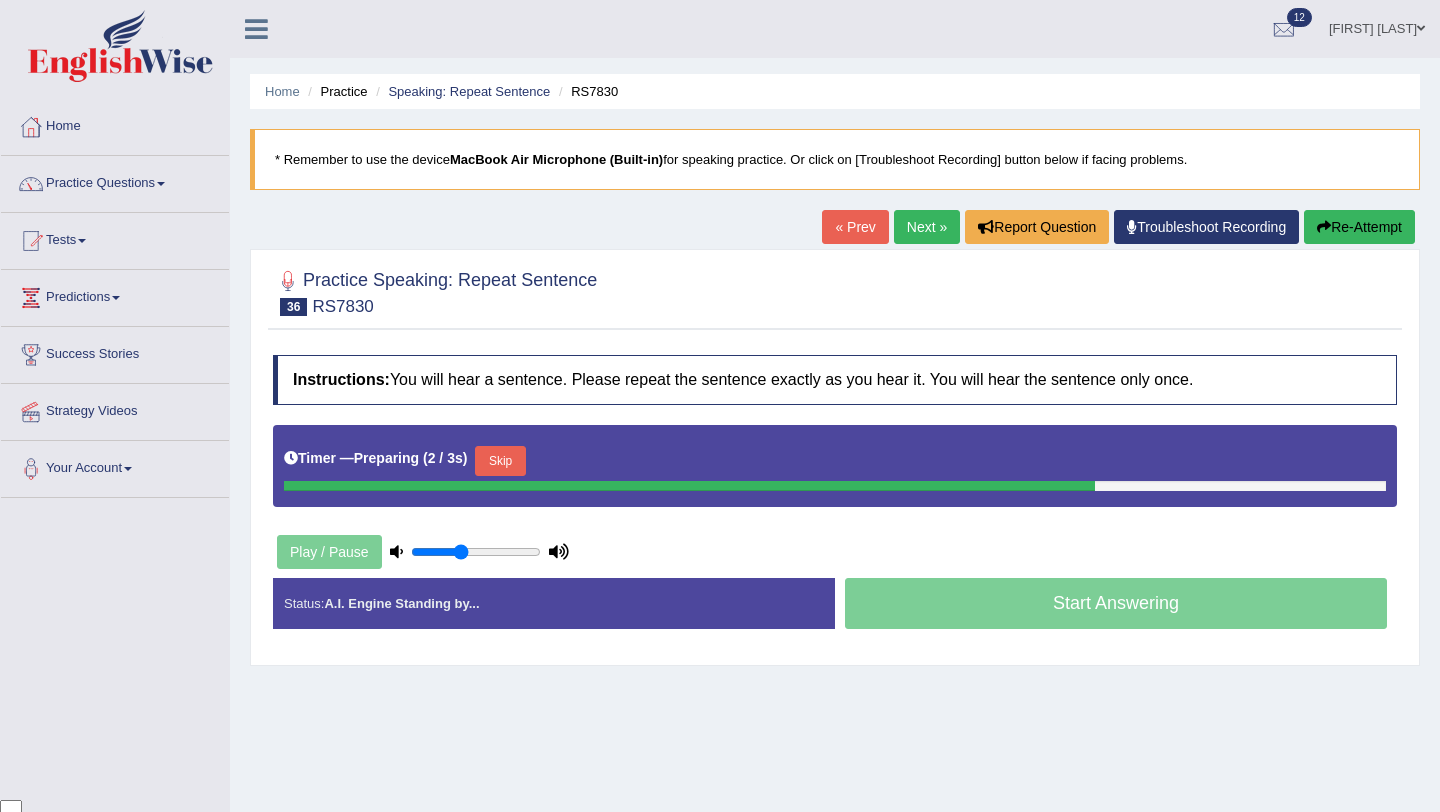 click on "Skip" at bounding box center [500, 461] 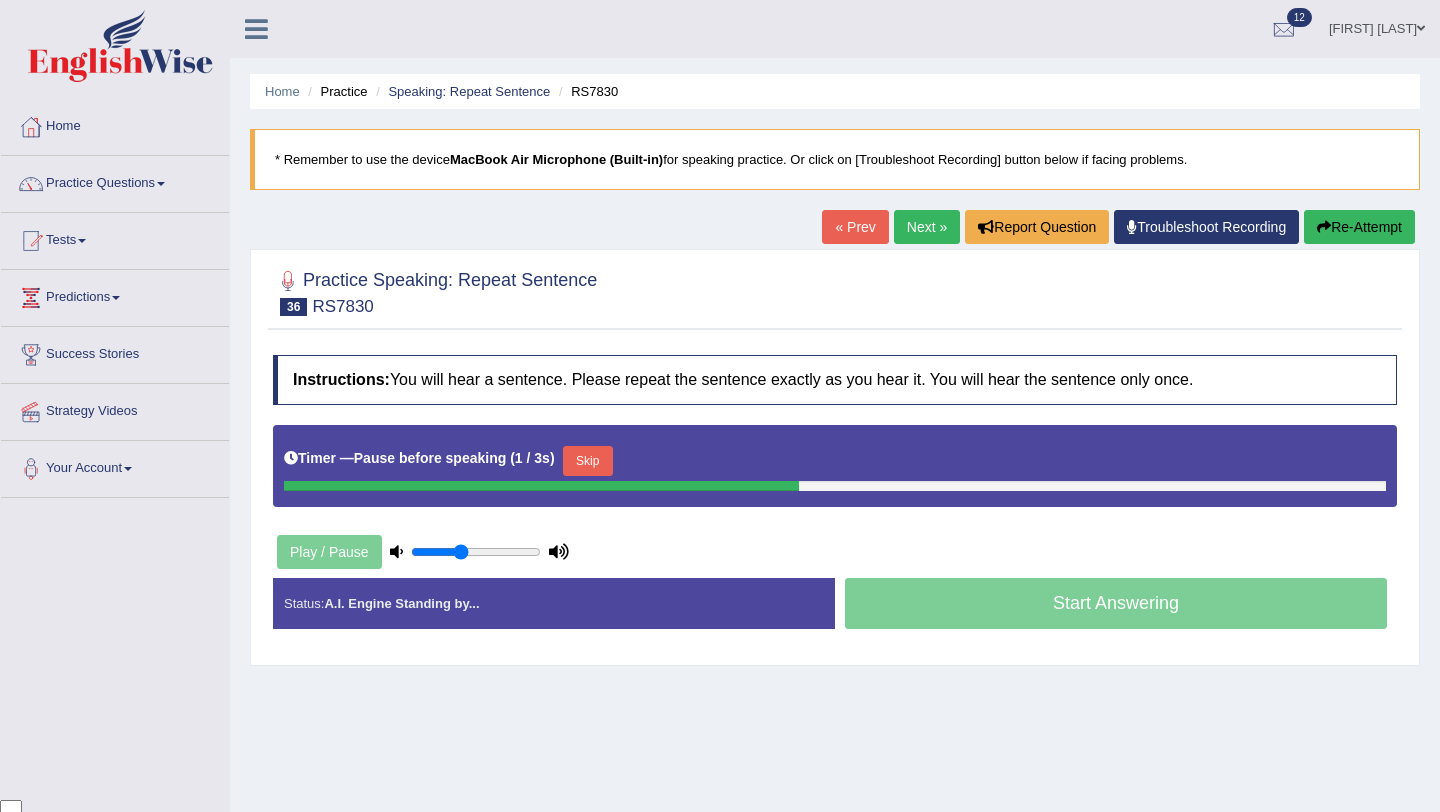 click on "Skip" at bounding box center (588, 461) 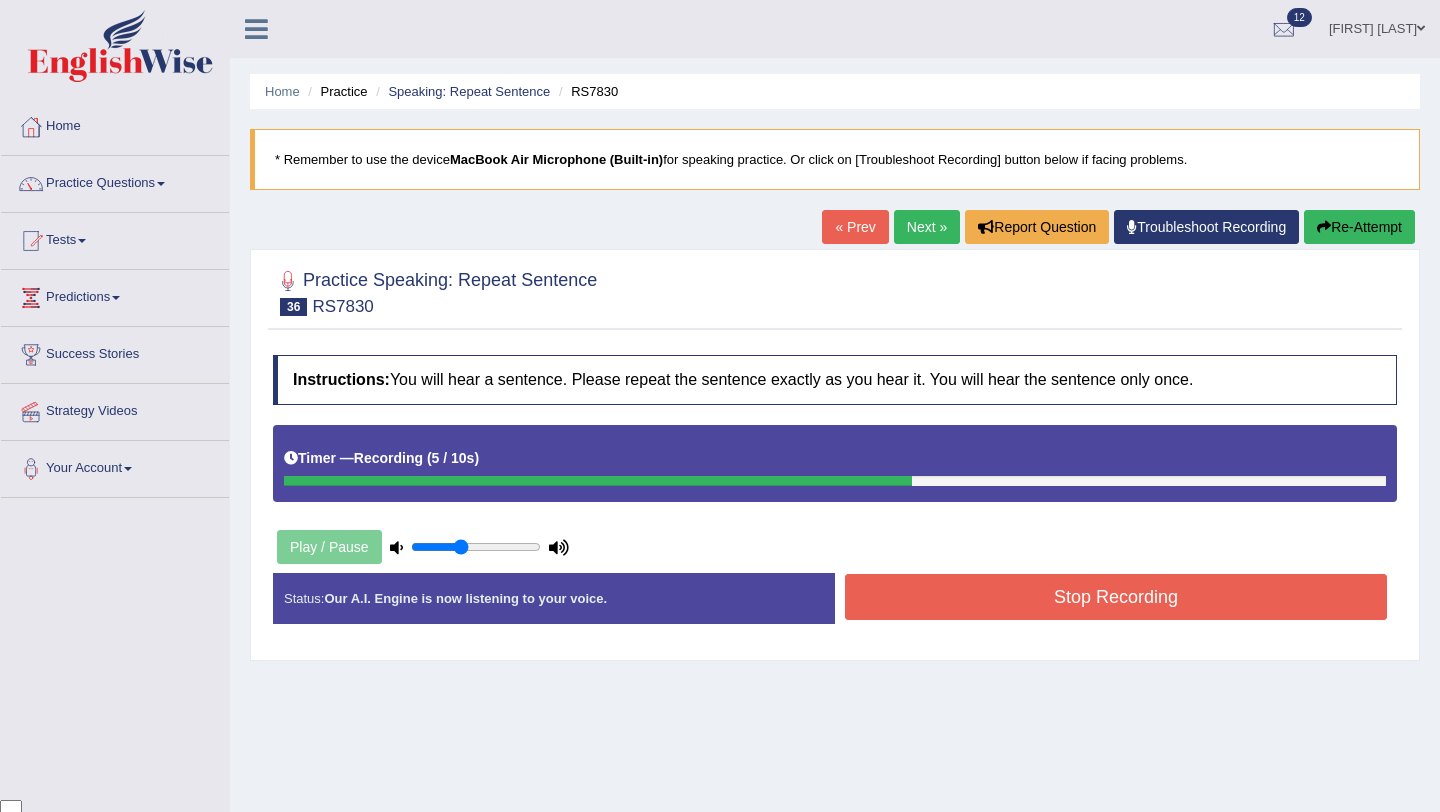 click on "Stop Recording" at bounding box center (1116, 597) 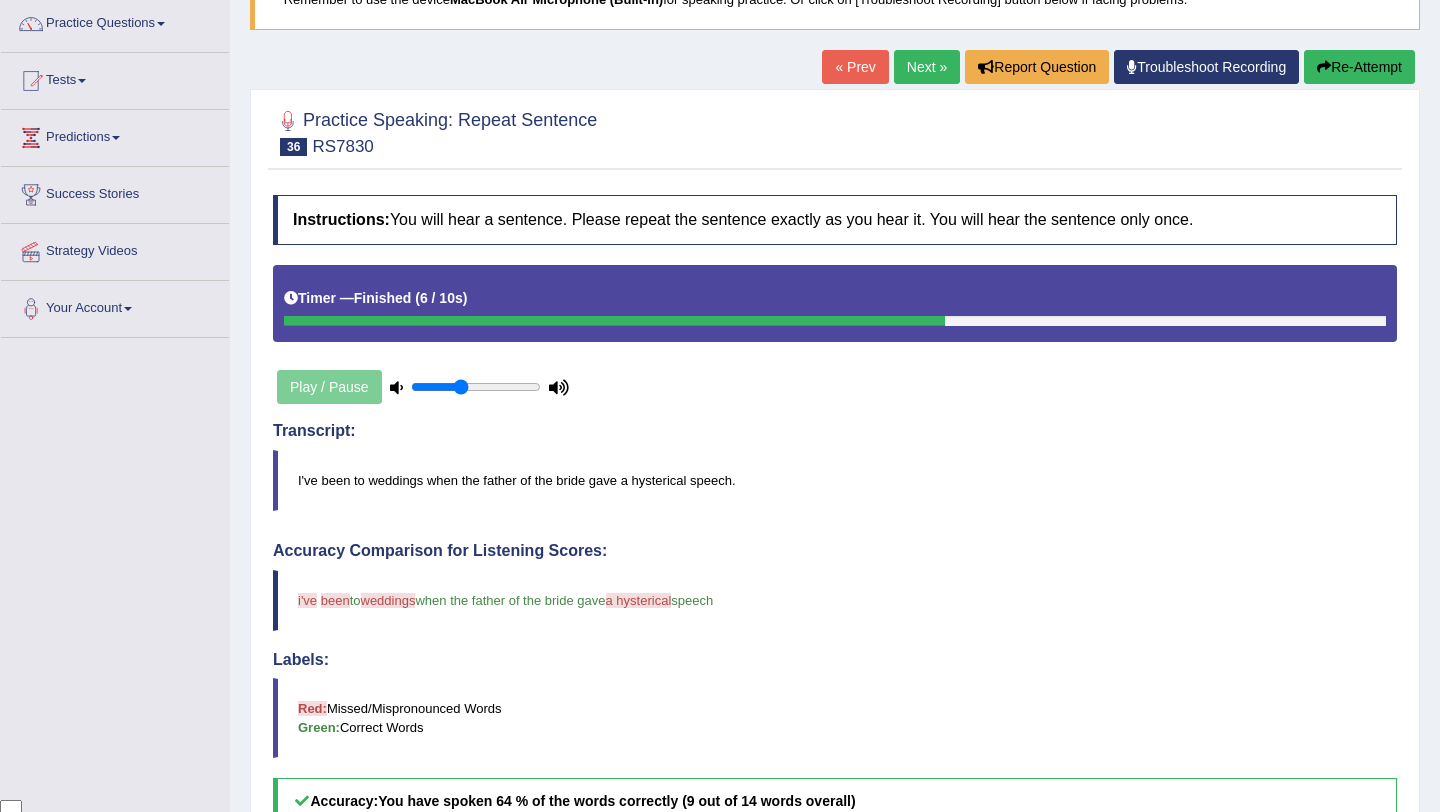 scroll, scrollTop: 144, scrollLeft: 0, axis: vertical 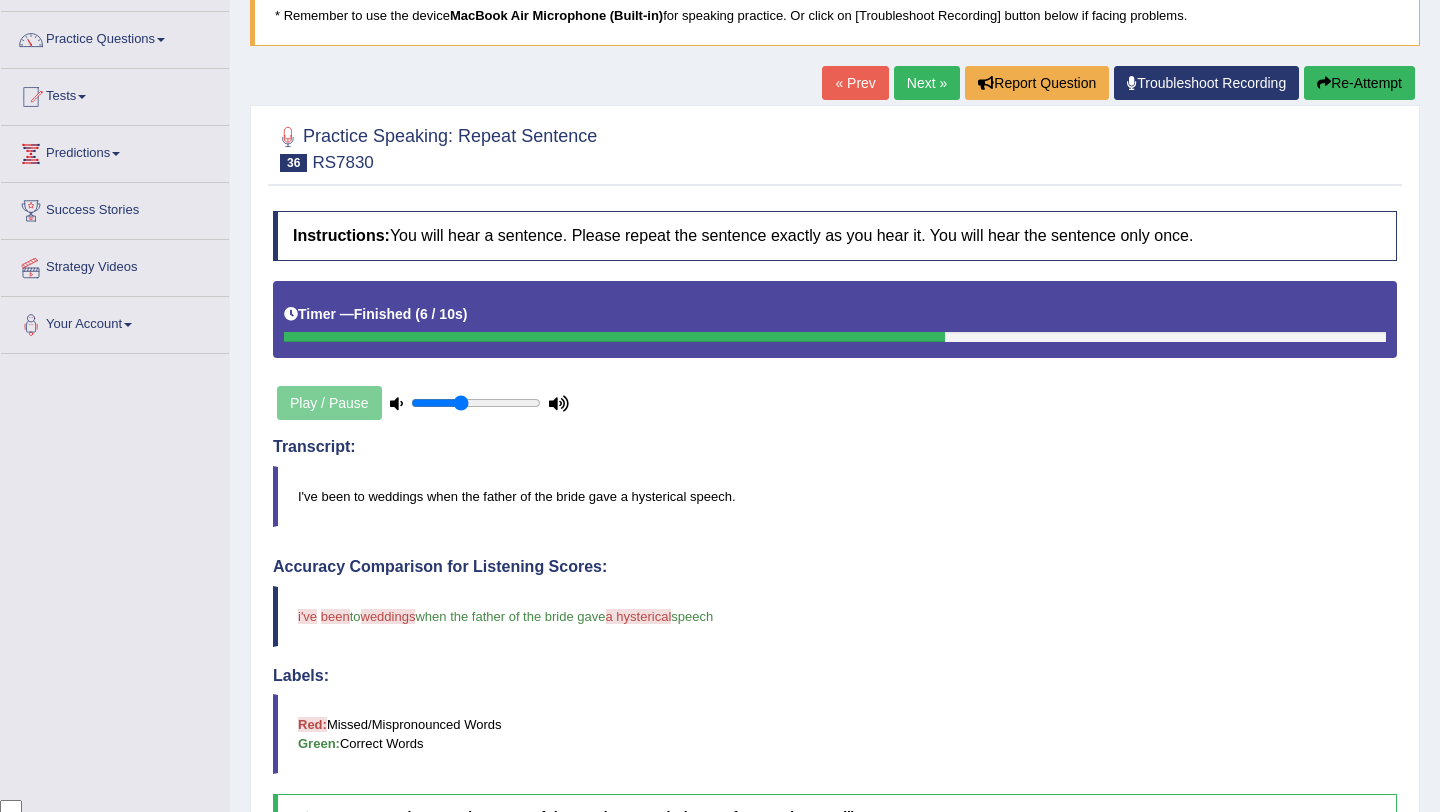 click on "Re-Attempt" at bounding box center [1359, 83] 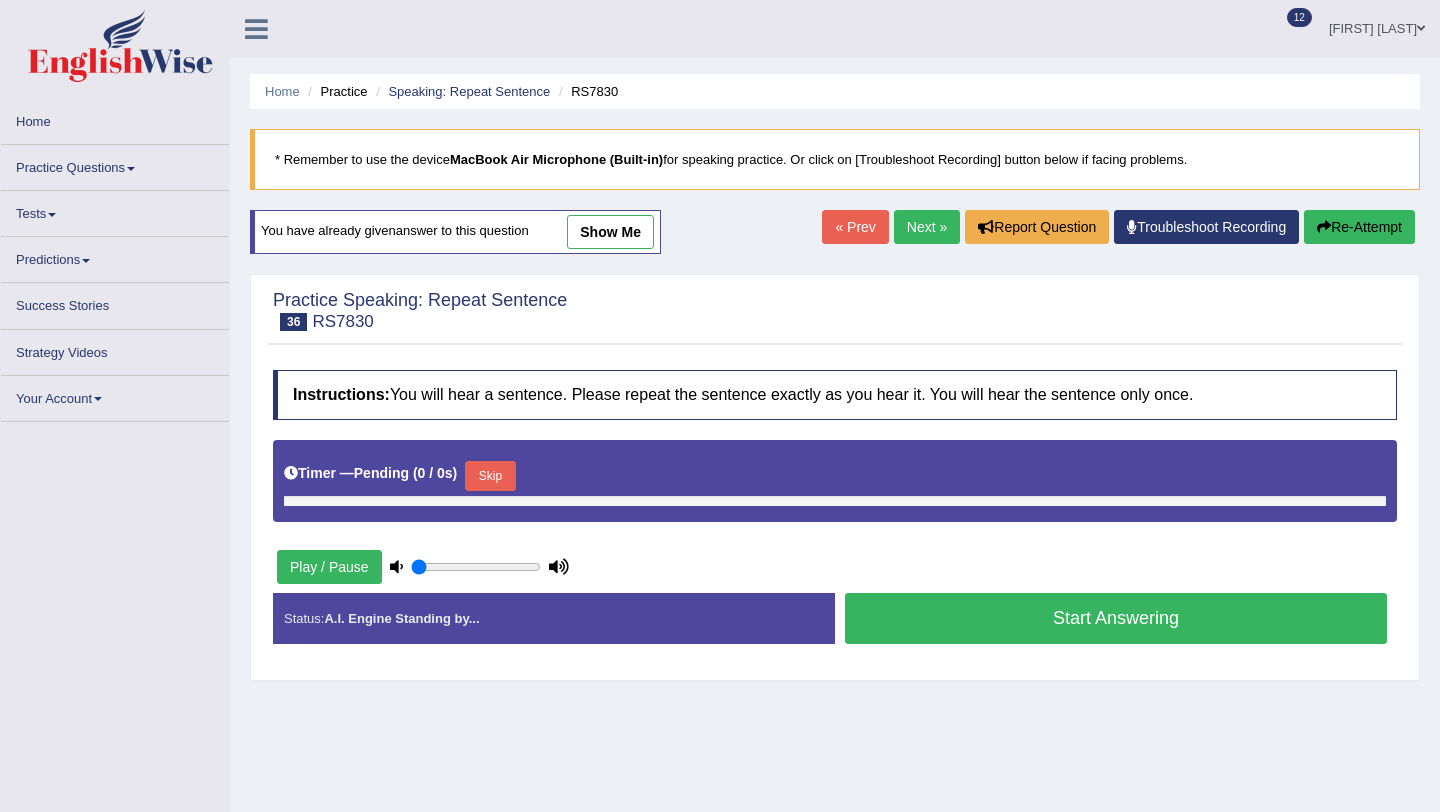 scroll, scrollTop: 144, scrollLeft: 0, axis: vertical 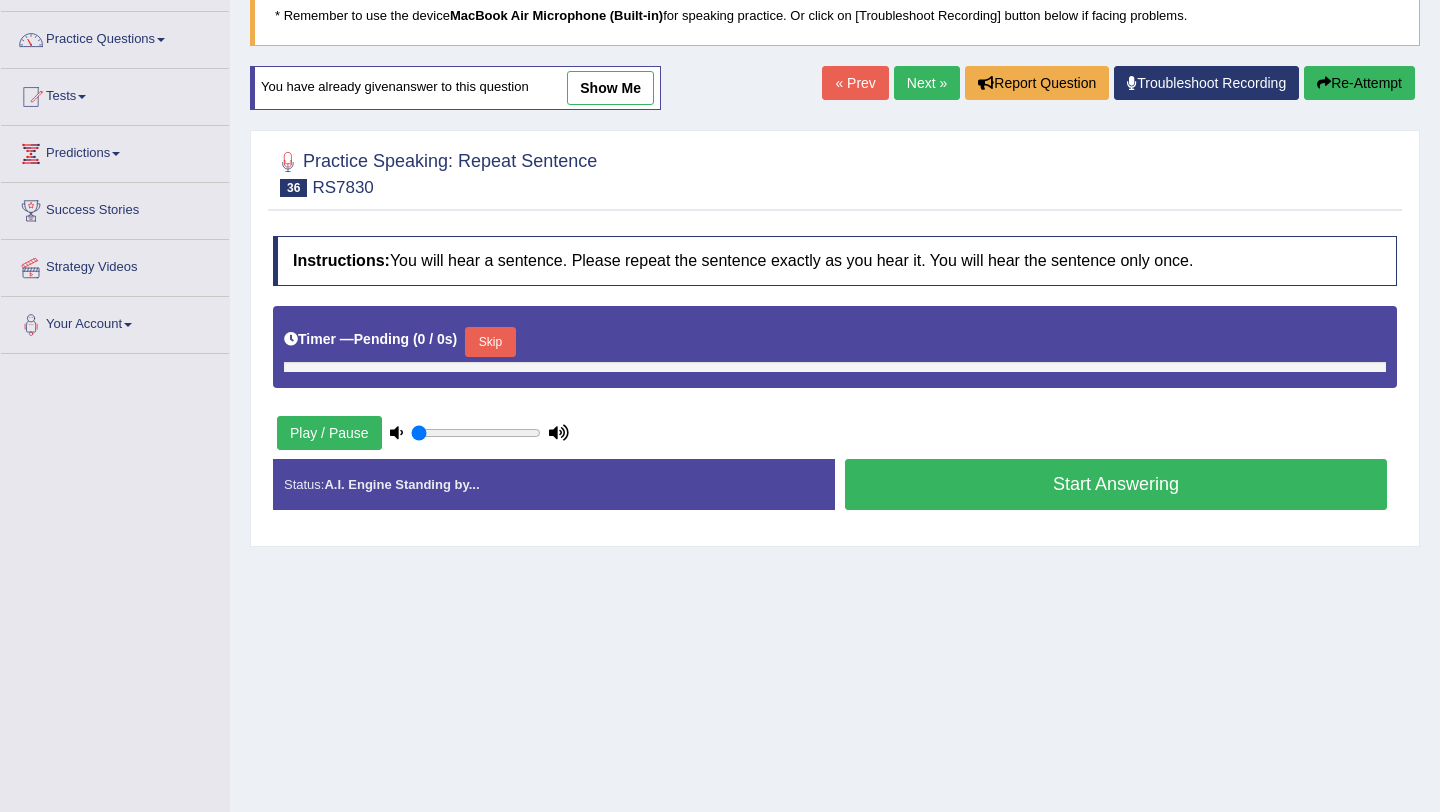 type on "0.4" 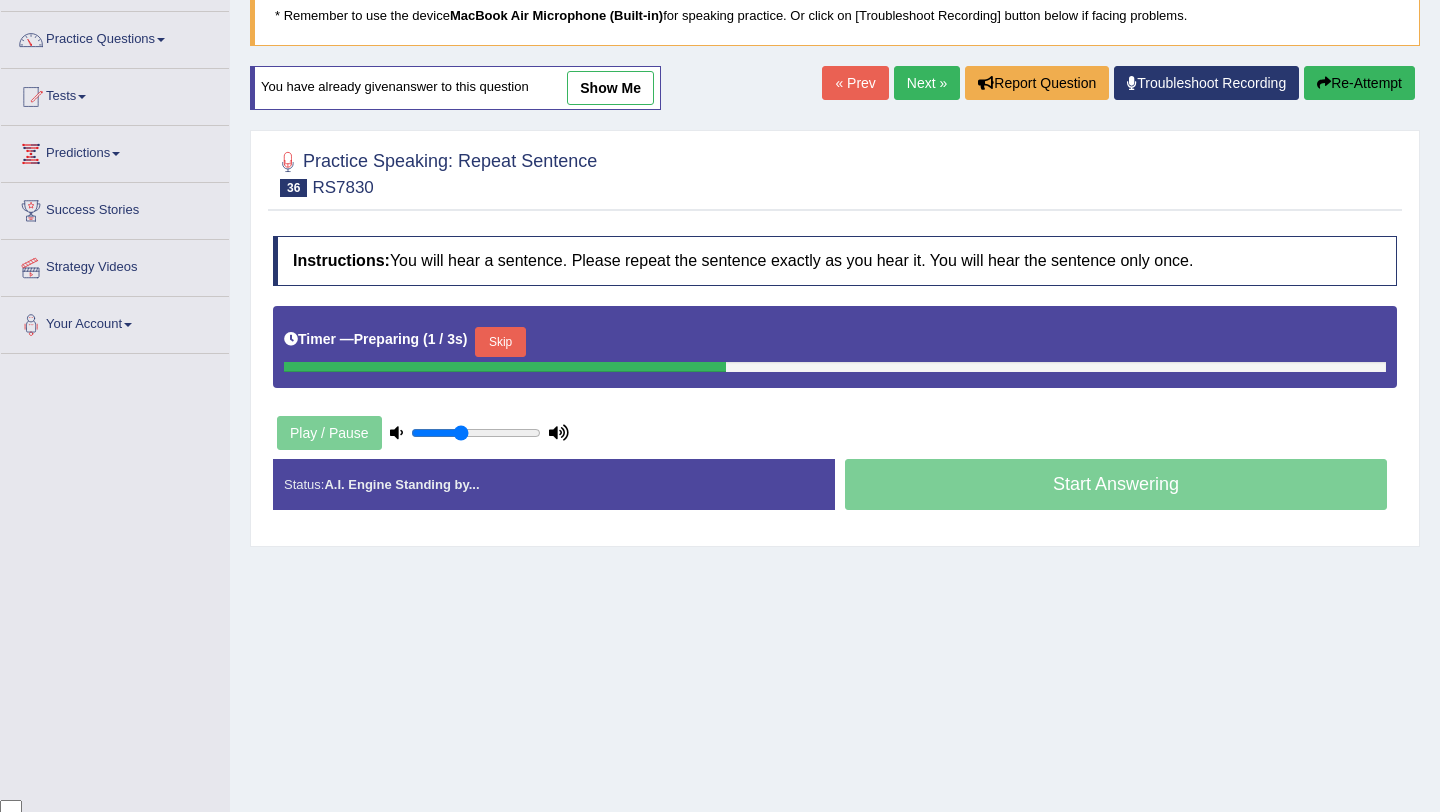 click on "Skip" at bounding box center [500, 342] 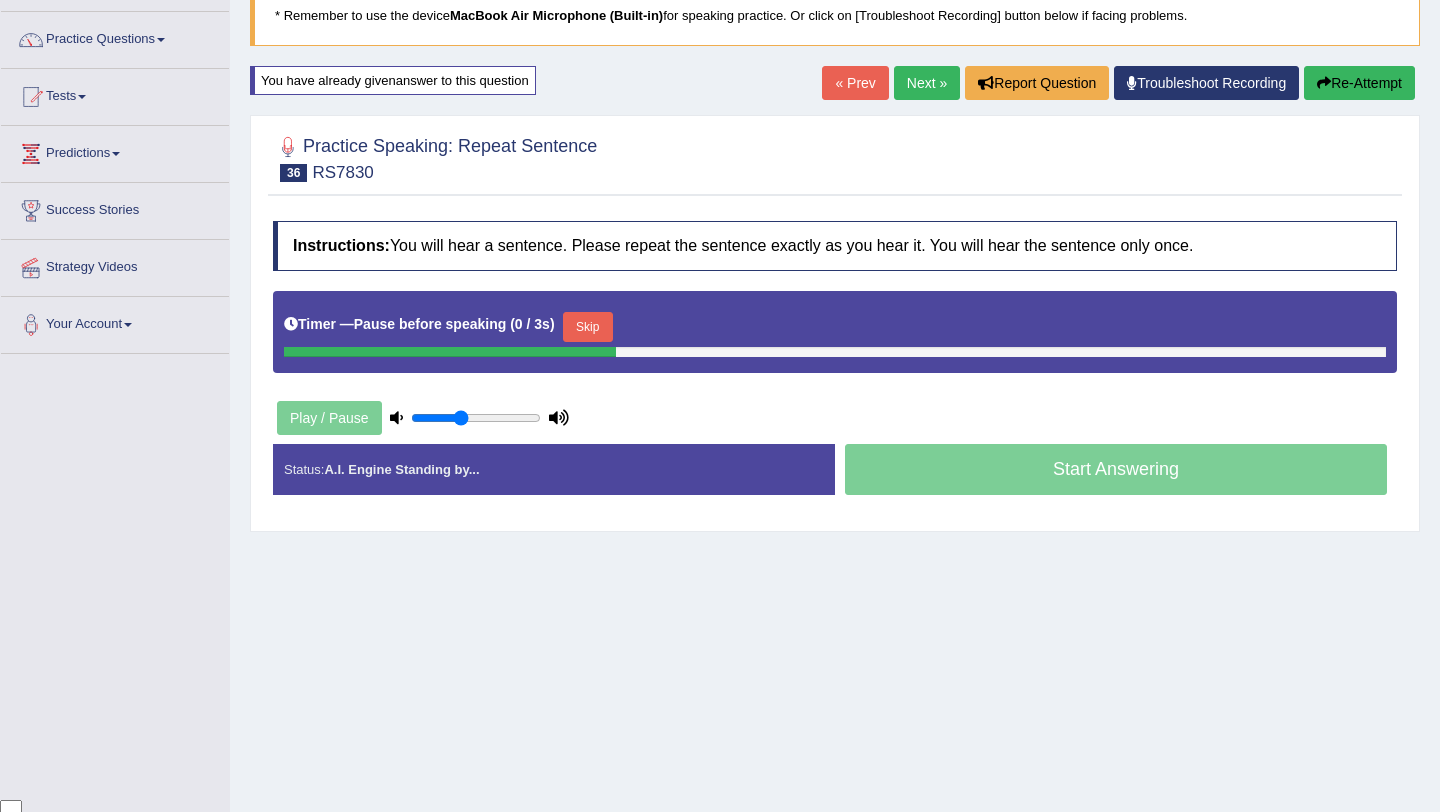 click on "Skip" at bounding box center (588, 327) 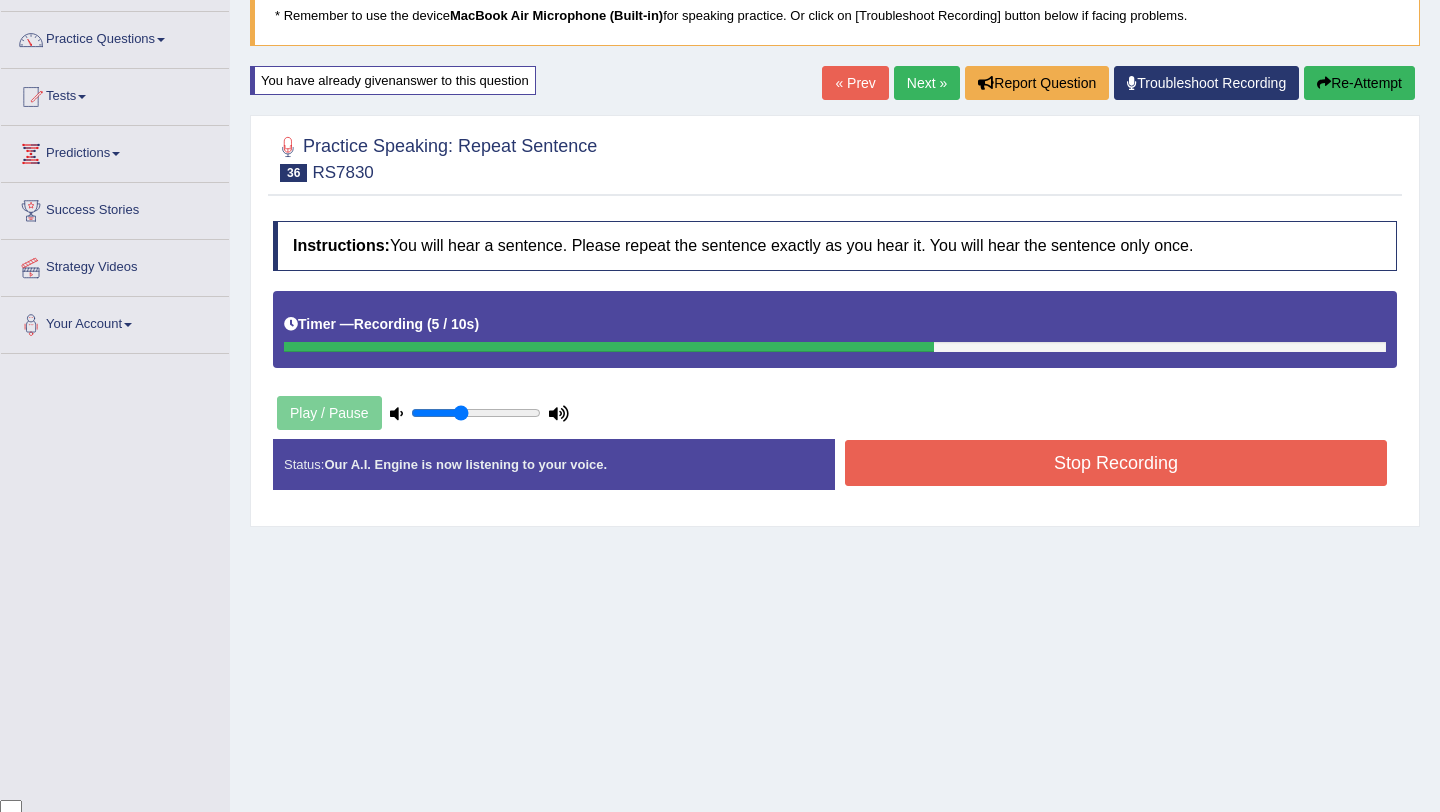 click on "Stop Recording" at bounding box center [1116, 463] 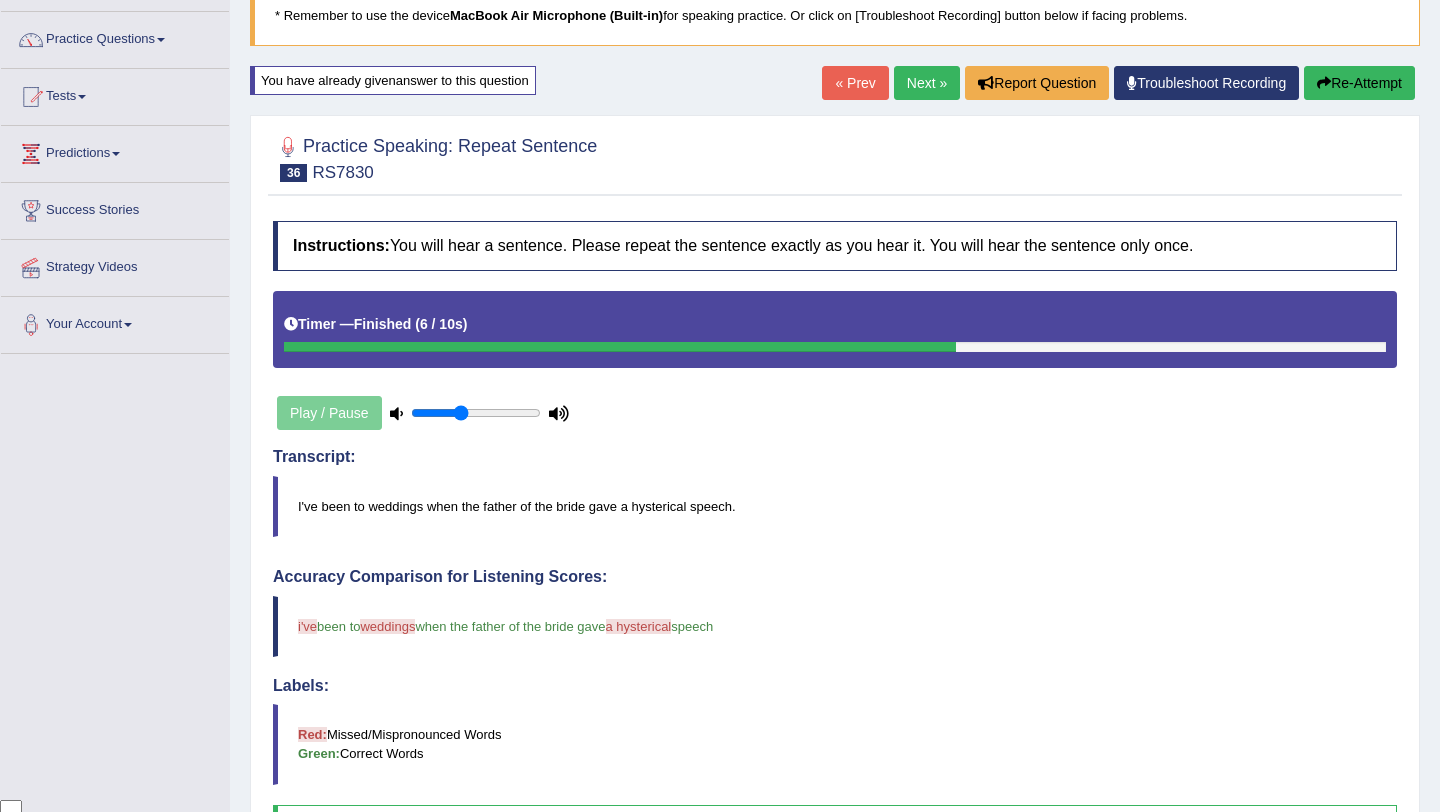 click on "Home
Practice
Speaking: Repeat Sentence
RS7830
* Remember to use the device  MacBook Air Microphone (Built-in)  for speaking practice. Or click on [Troubleshoot Recording] button below if facing problems.
You have already given   answer to this question
« Prev Next »  Report Question  Troubleshoot Recording  Re-Attempt
Practice Speaking: Repeat Sentence
36
RS7830
Instructions:  You will hear a sentence. Please repeat the sentence exactly as you hear it. You will hear the sentence only once.
Timer —  Finished   ( 6 / 10s ) Play / Pause Transcript: I've been to weddings when the father of the bride gave a hysterical speech. Created with Highcharts 7.1.2 Too low Too high Time Pitch meter: 0 2 4 6 8 10 Created with Highcharts 7.1.2 Great Too slow Too fast Time Speech pace meter: 0" at bounding box center [835, 553] 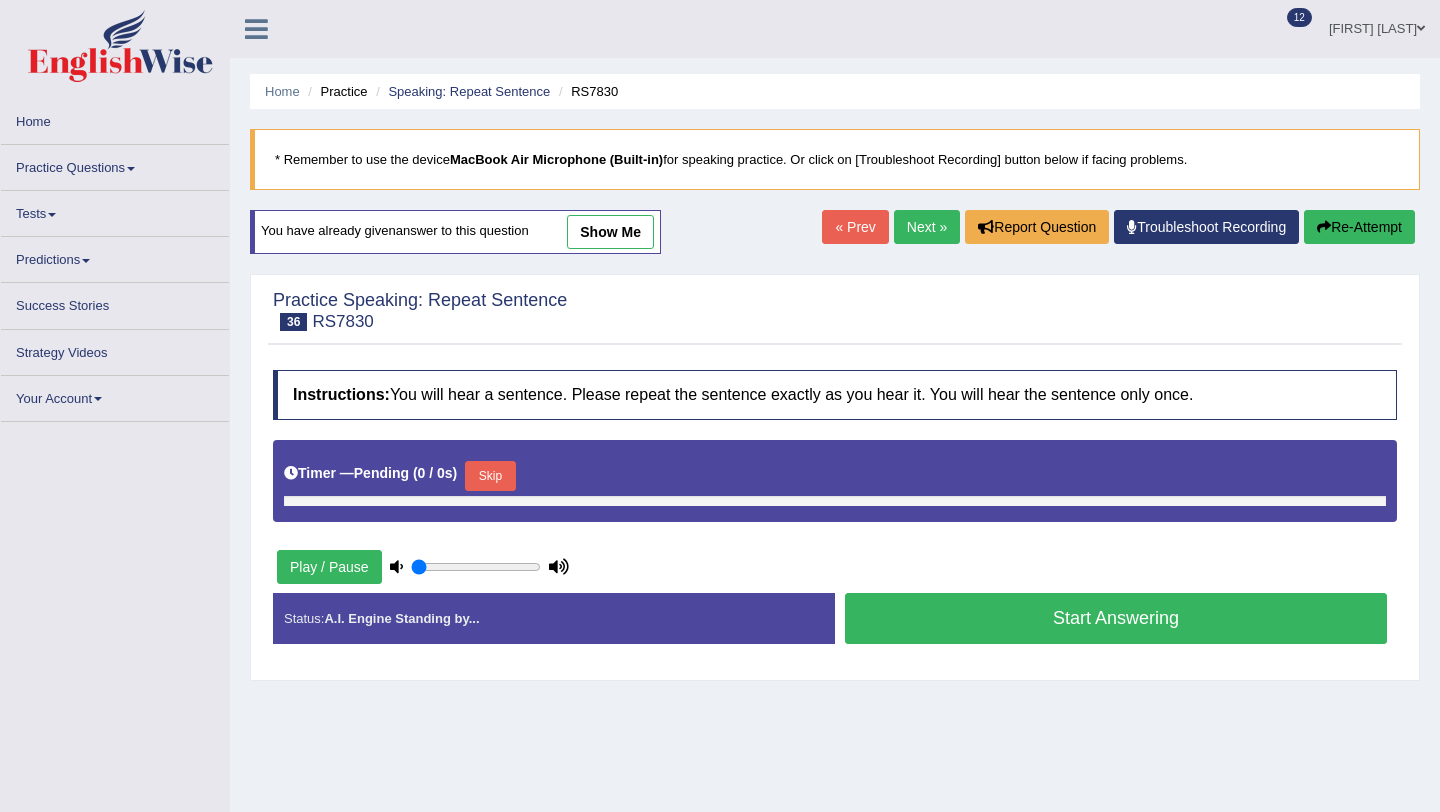 scroll, scrollTop: 144, scrollLeft: 0, axis: vertical 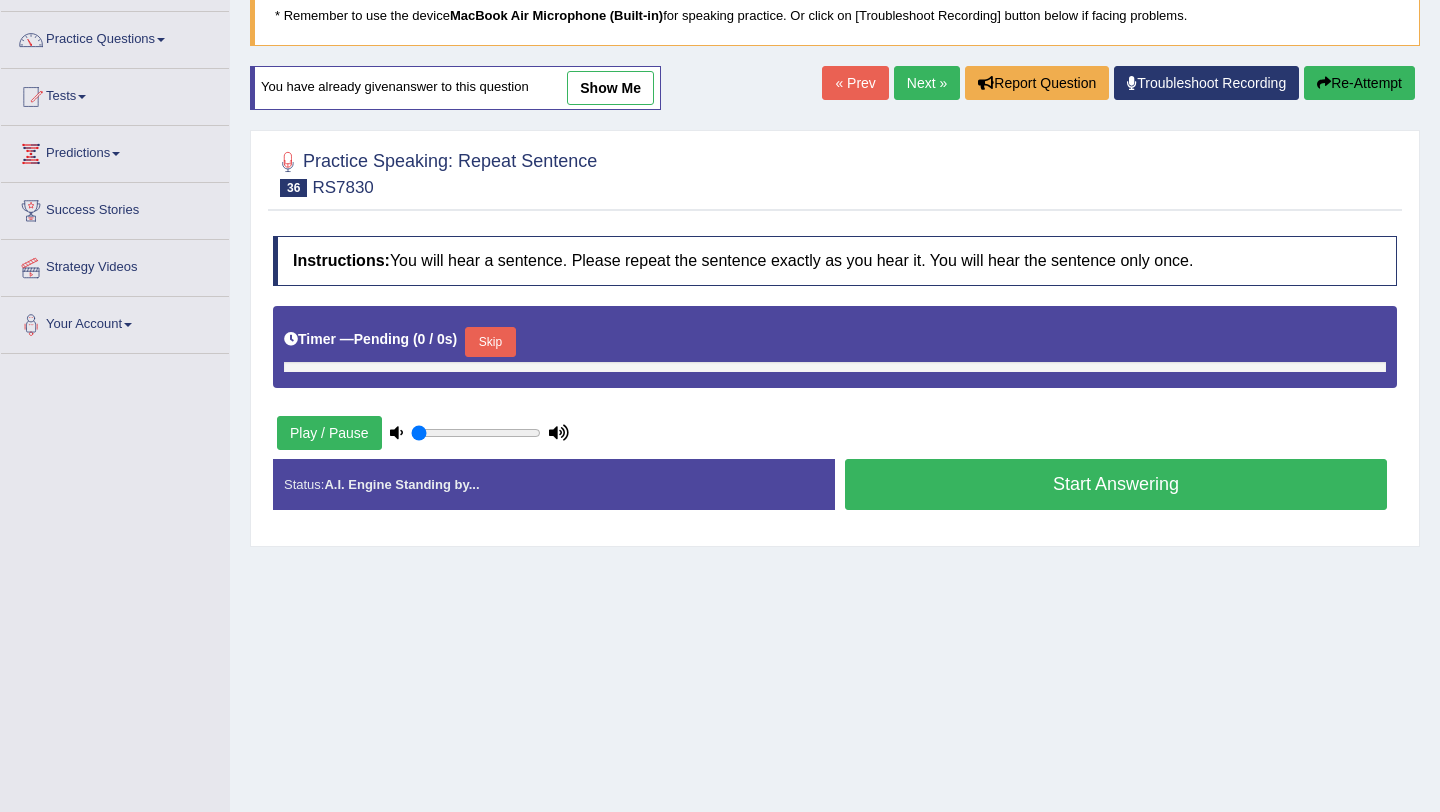 type on "0.4" 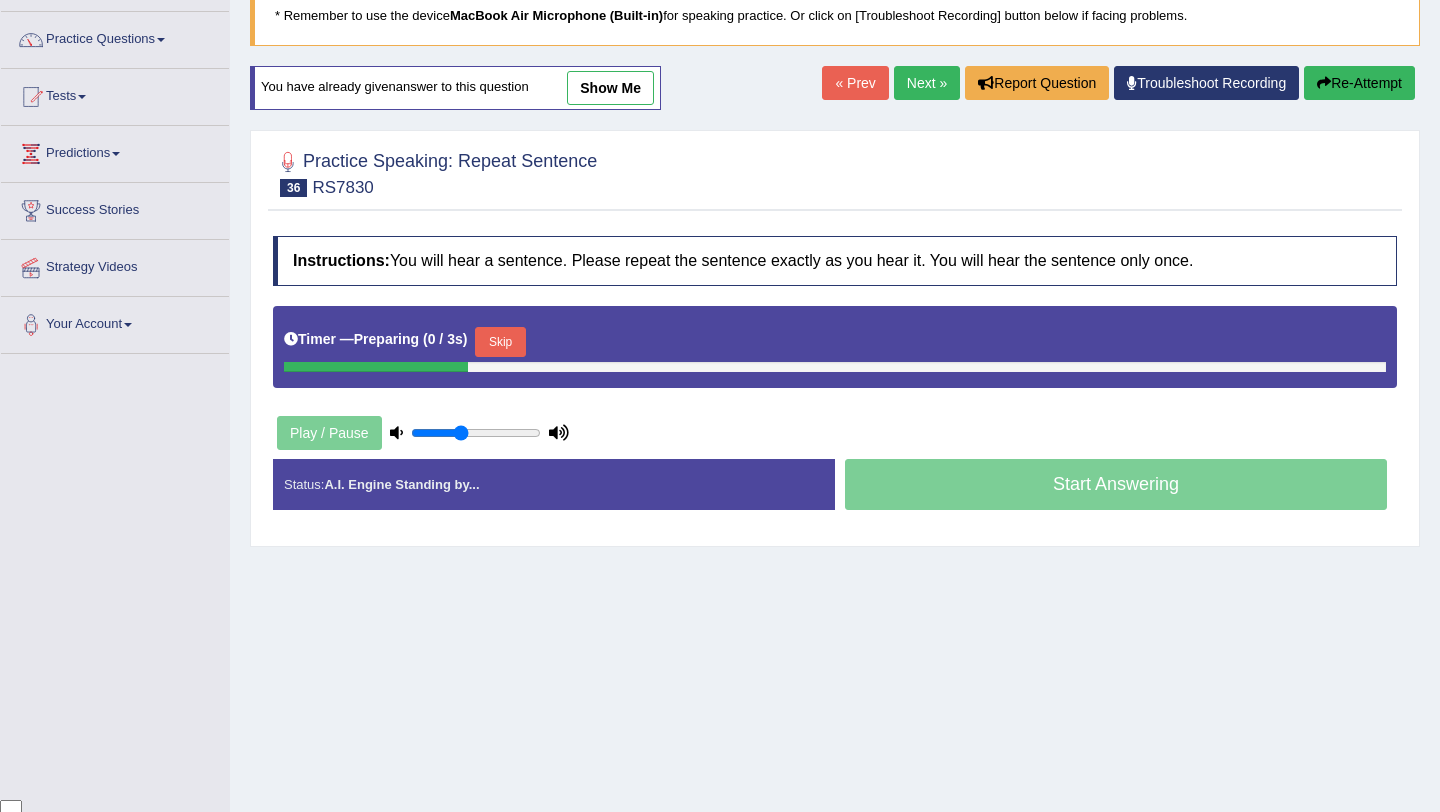 click on "Skip" at bounding box center [500, 342] 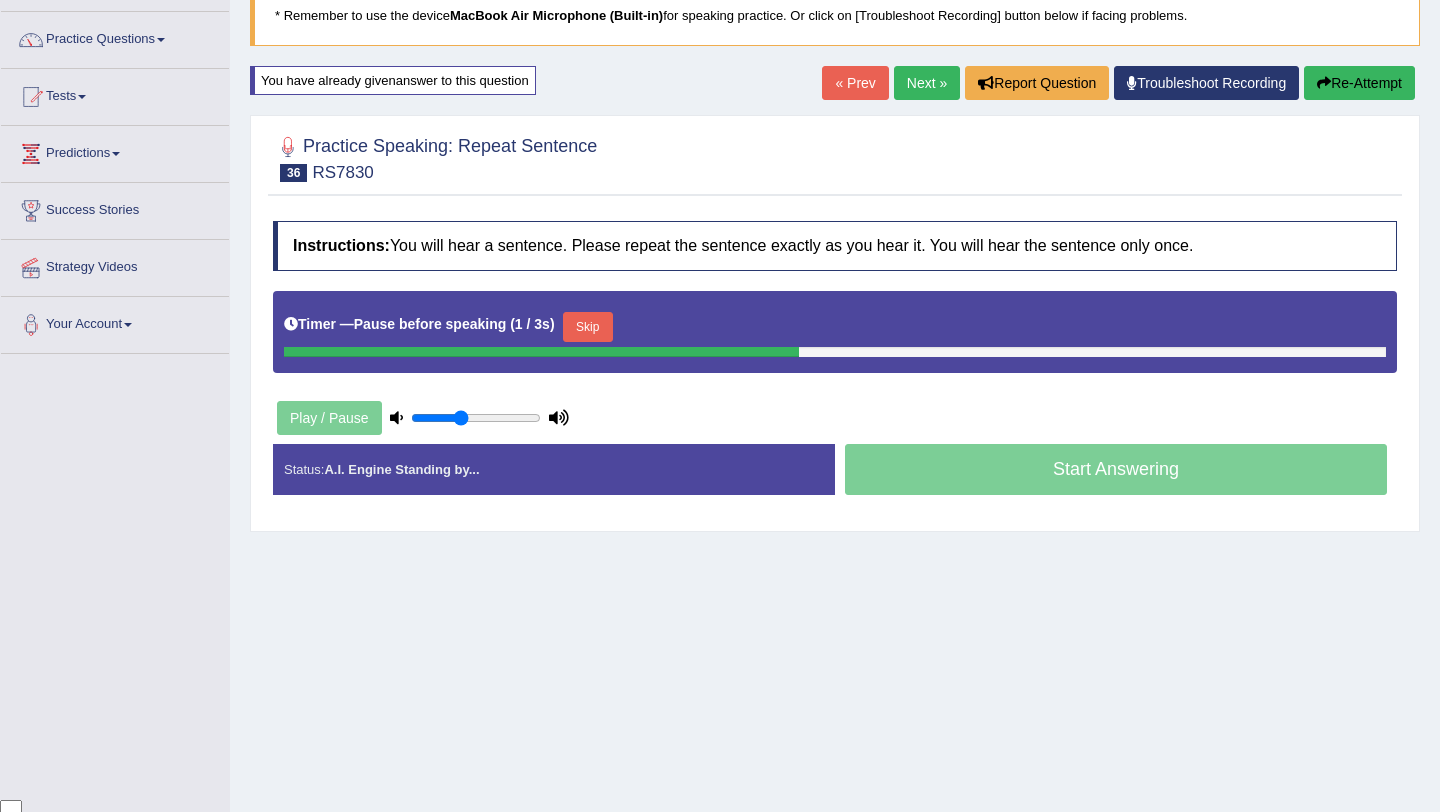 click on "Skip" at bounding box center [588, 327] 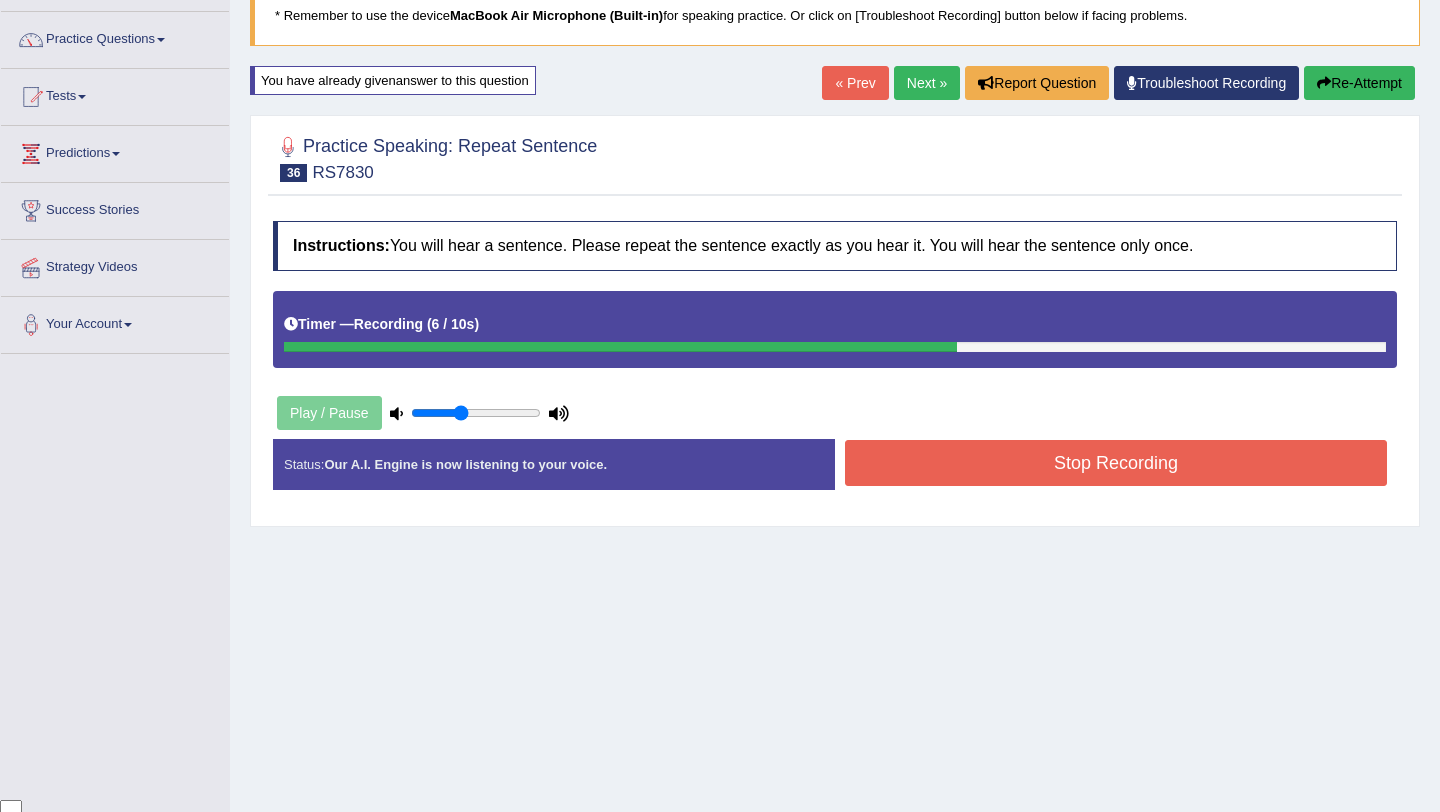 click on "Stop Recording" at bounding box center (1116, 463) 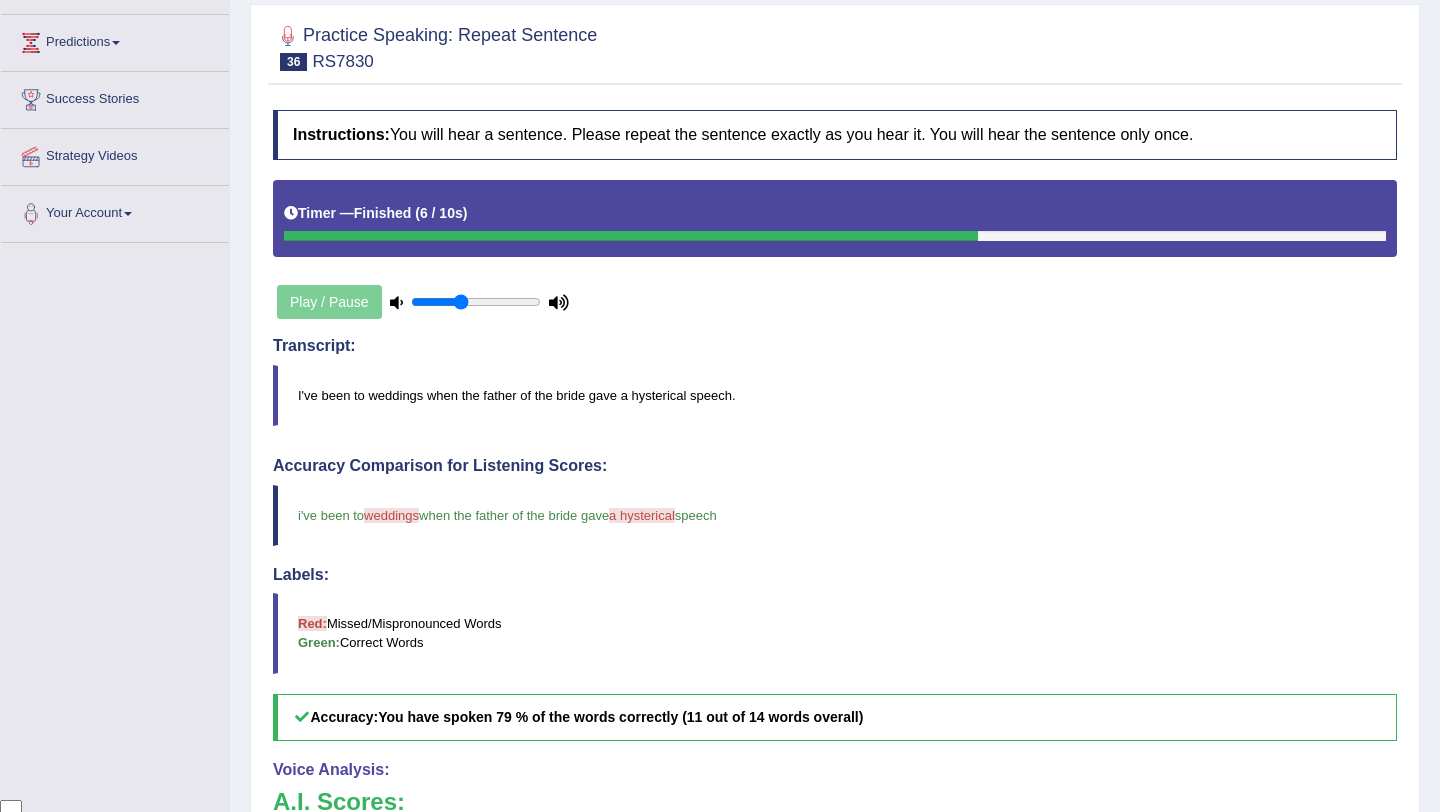 scroll, scrollTop: 0, scrollLeft: 0, axis: both 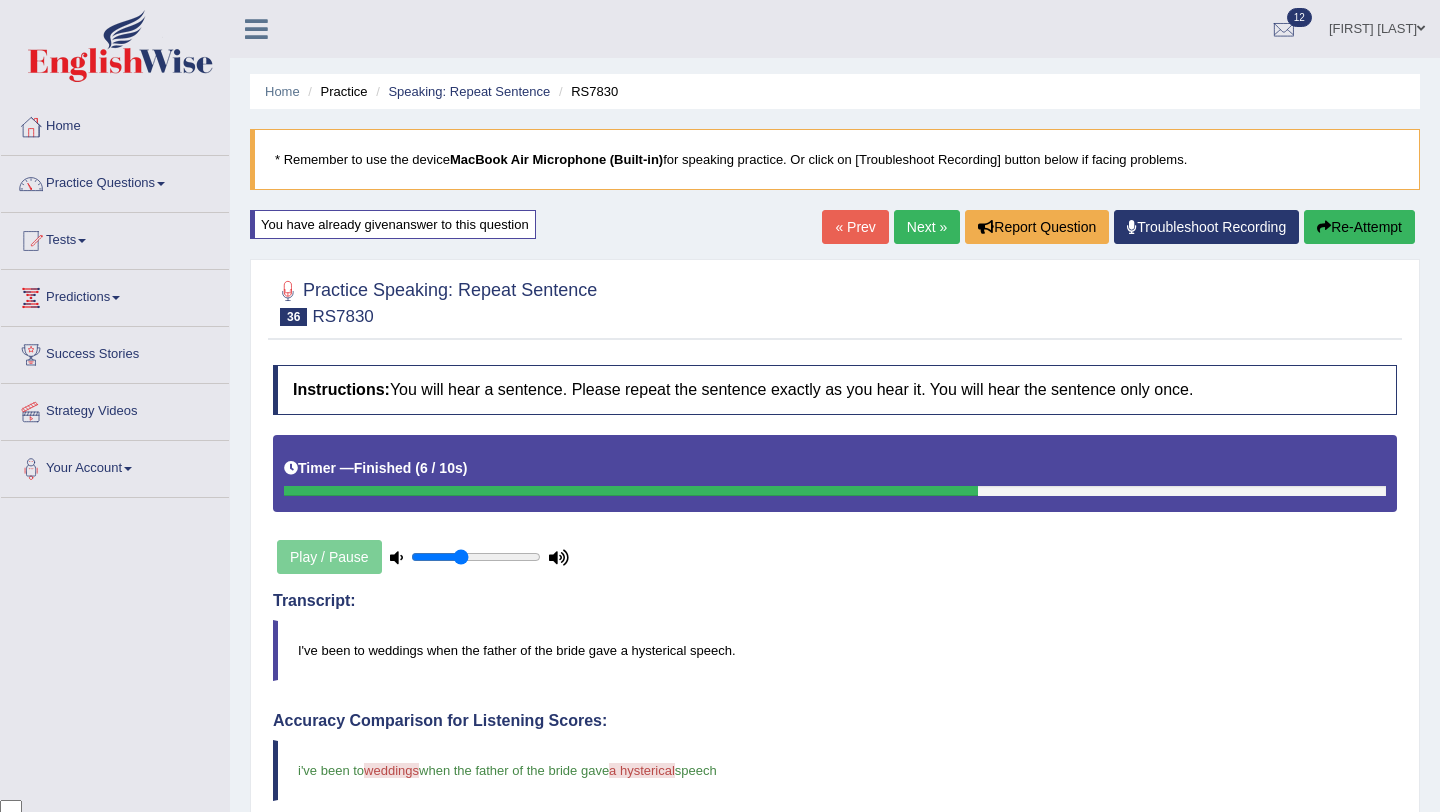 click on "Next »" at bounding box center [927, 227] 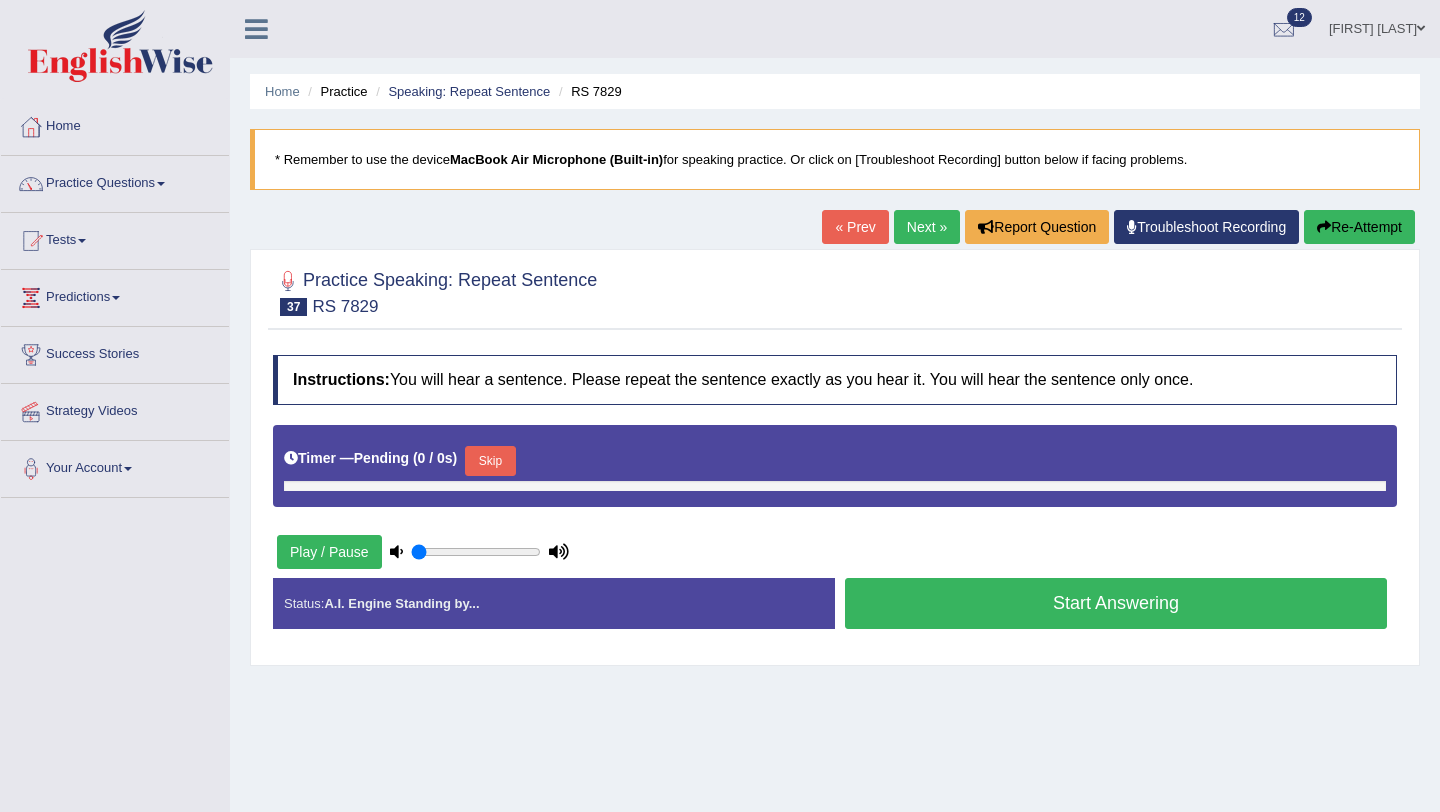 scroll, scrollTop: 0, scrollLeft: 0, axis: both 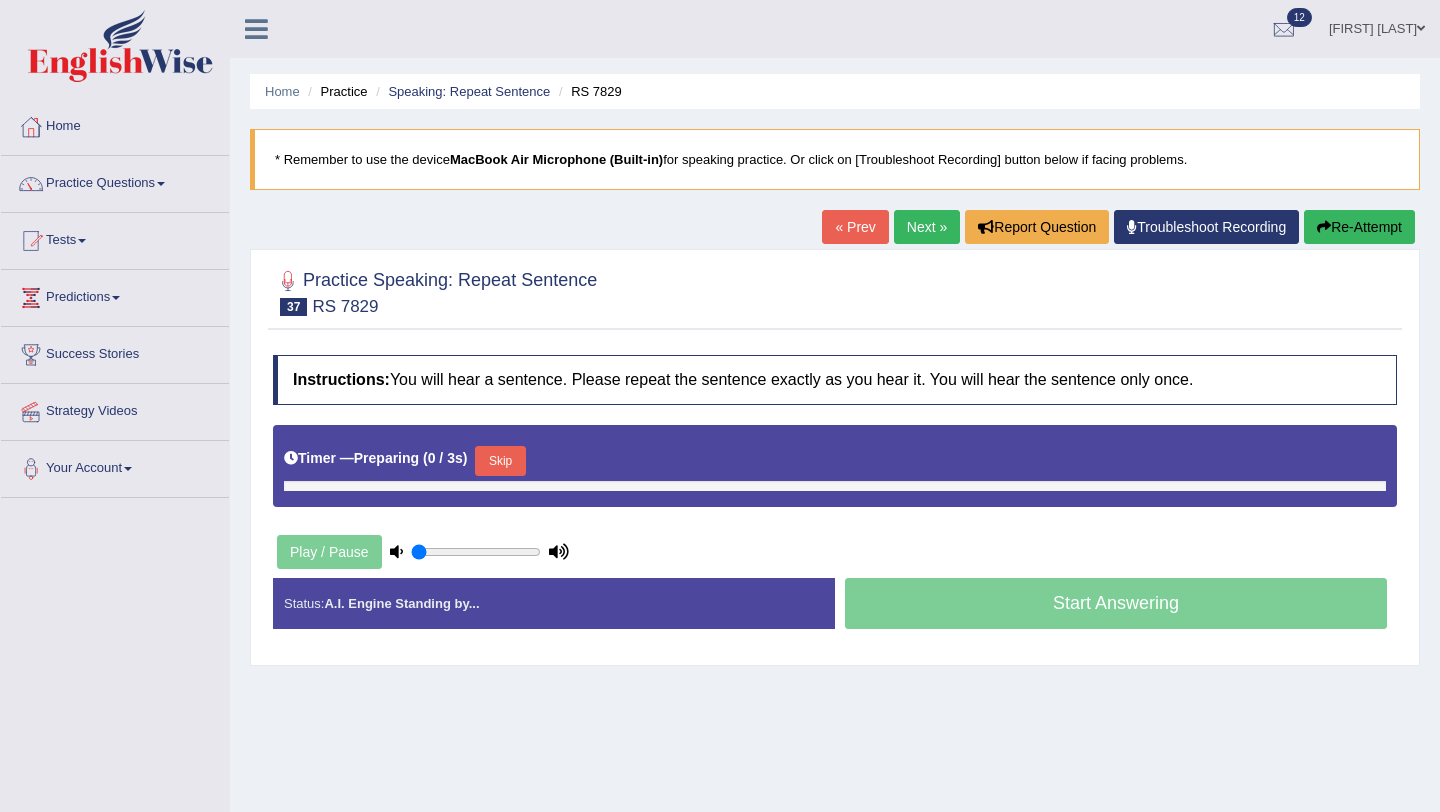 type on "0.4" 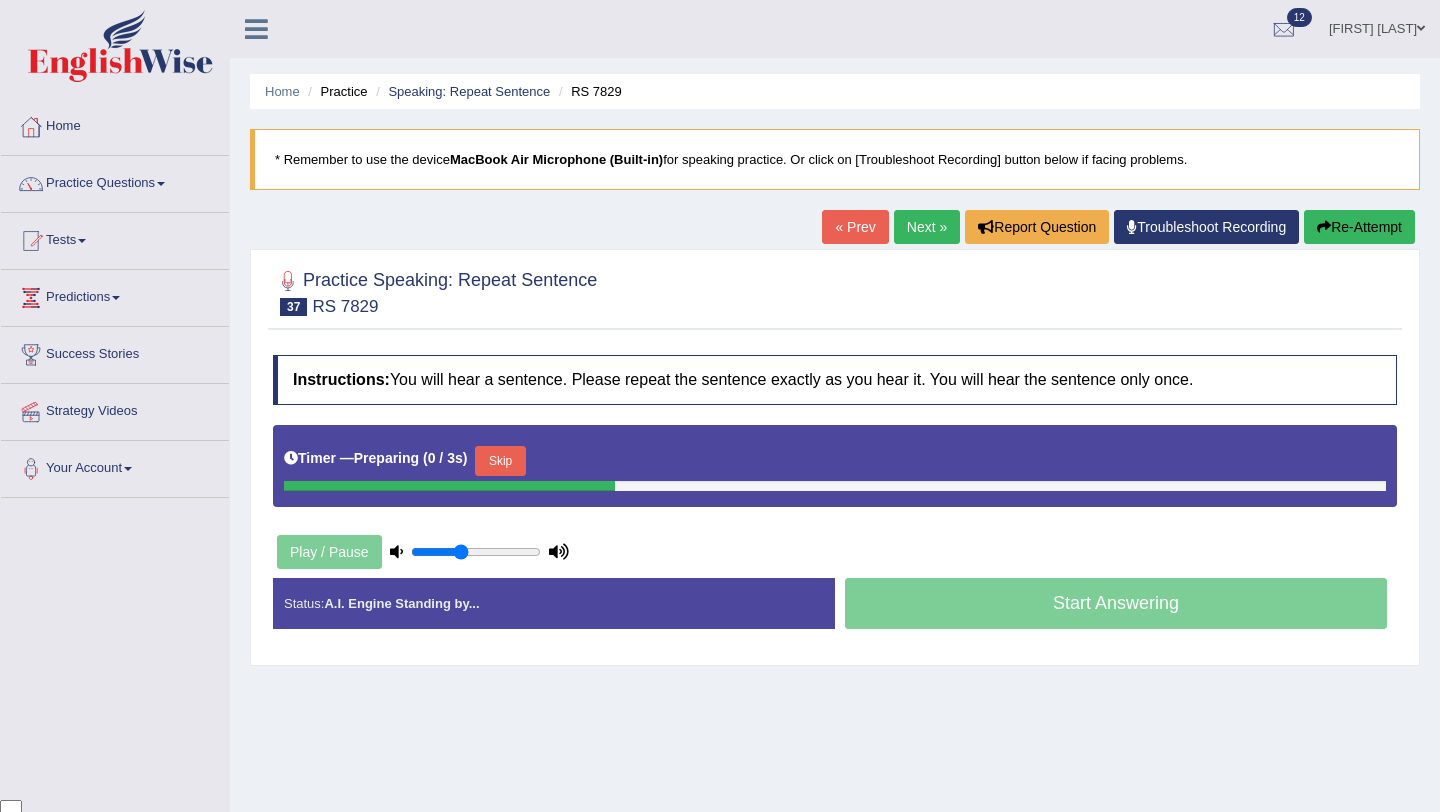 click on "Skip" at bounding box center (500, 461) 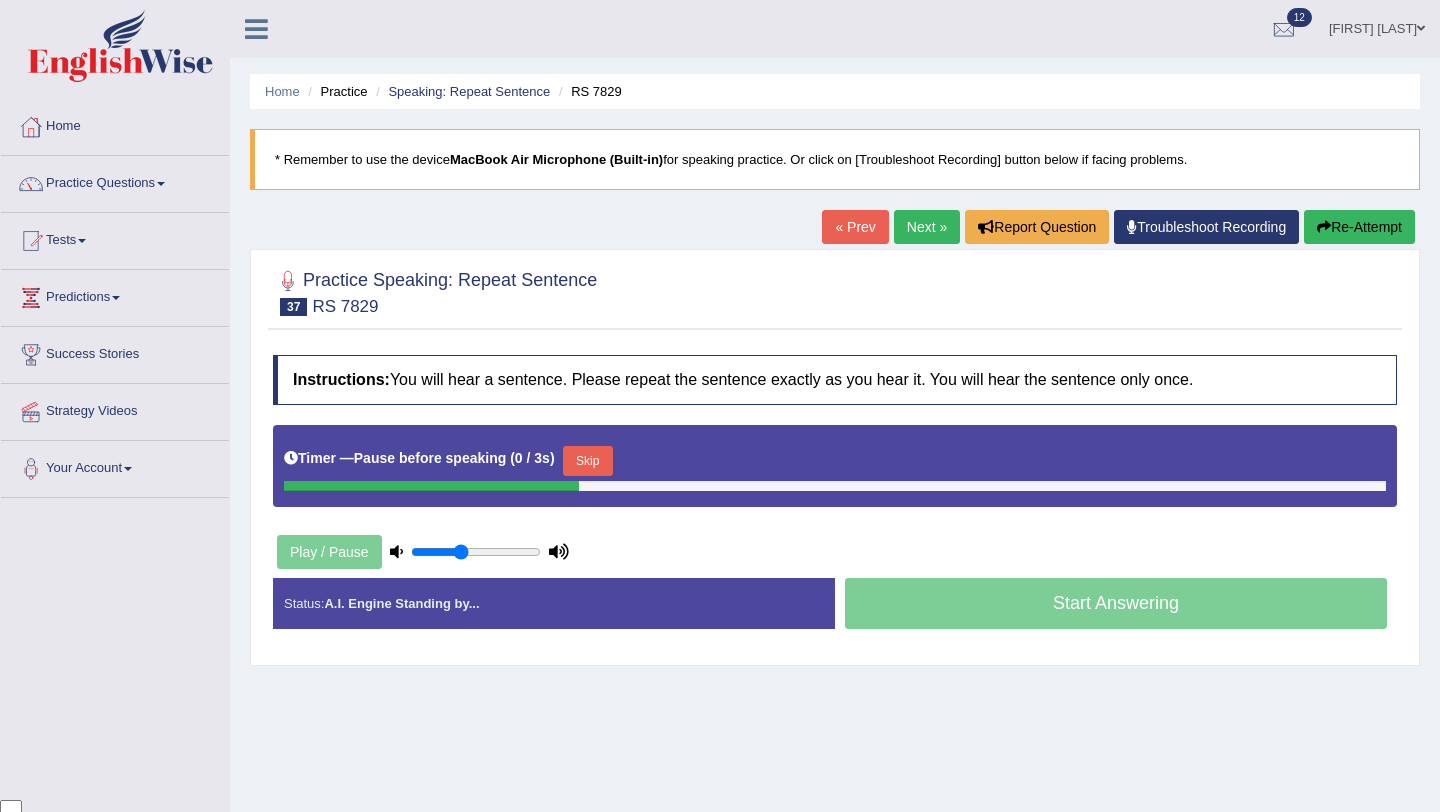 click on "Skip" at bounding box center (588, 461) 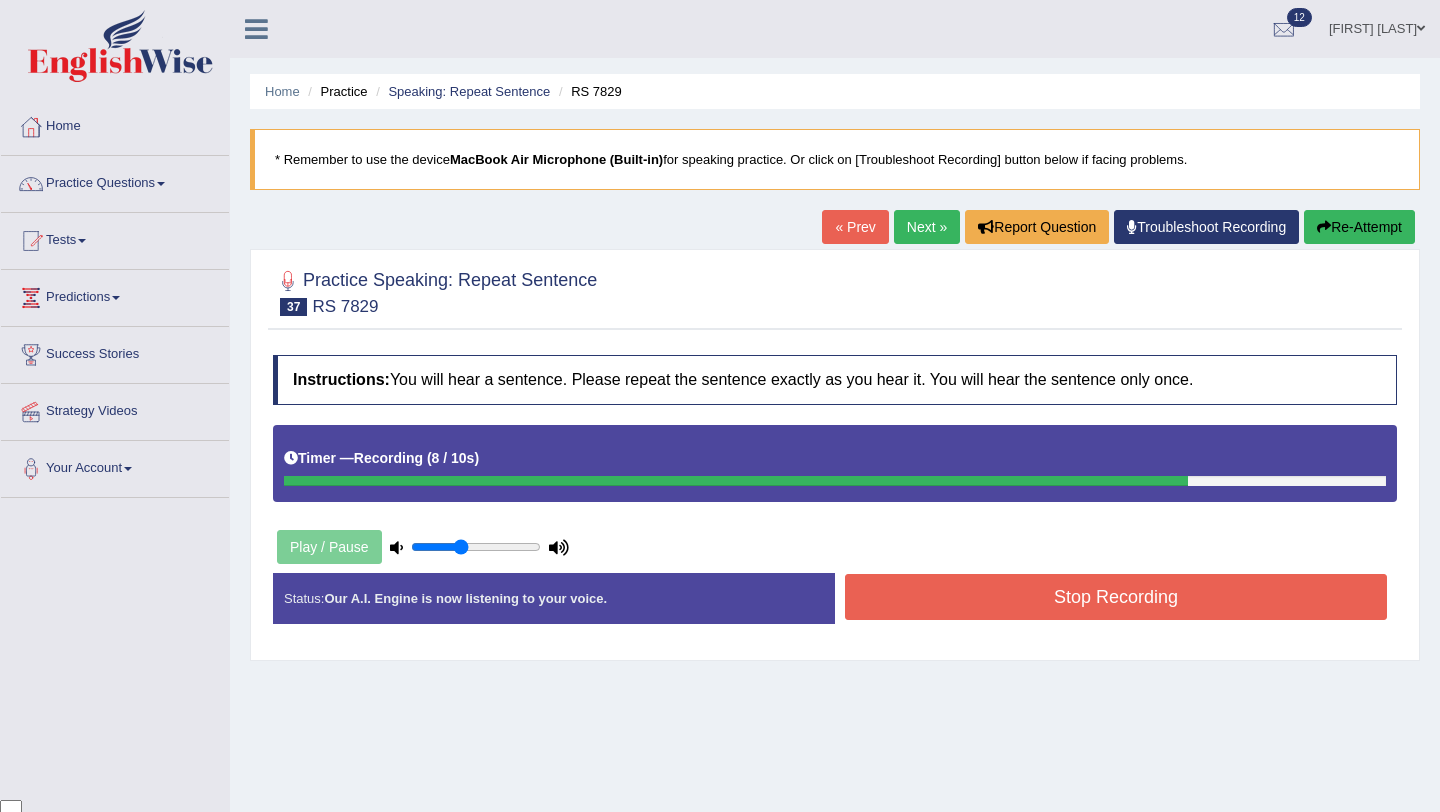click on "Stop Recording" at bounding box center [1116, 597] 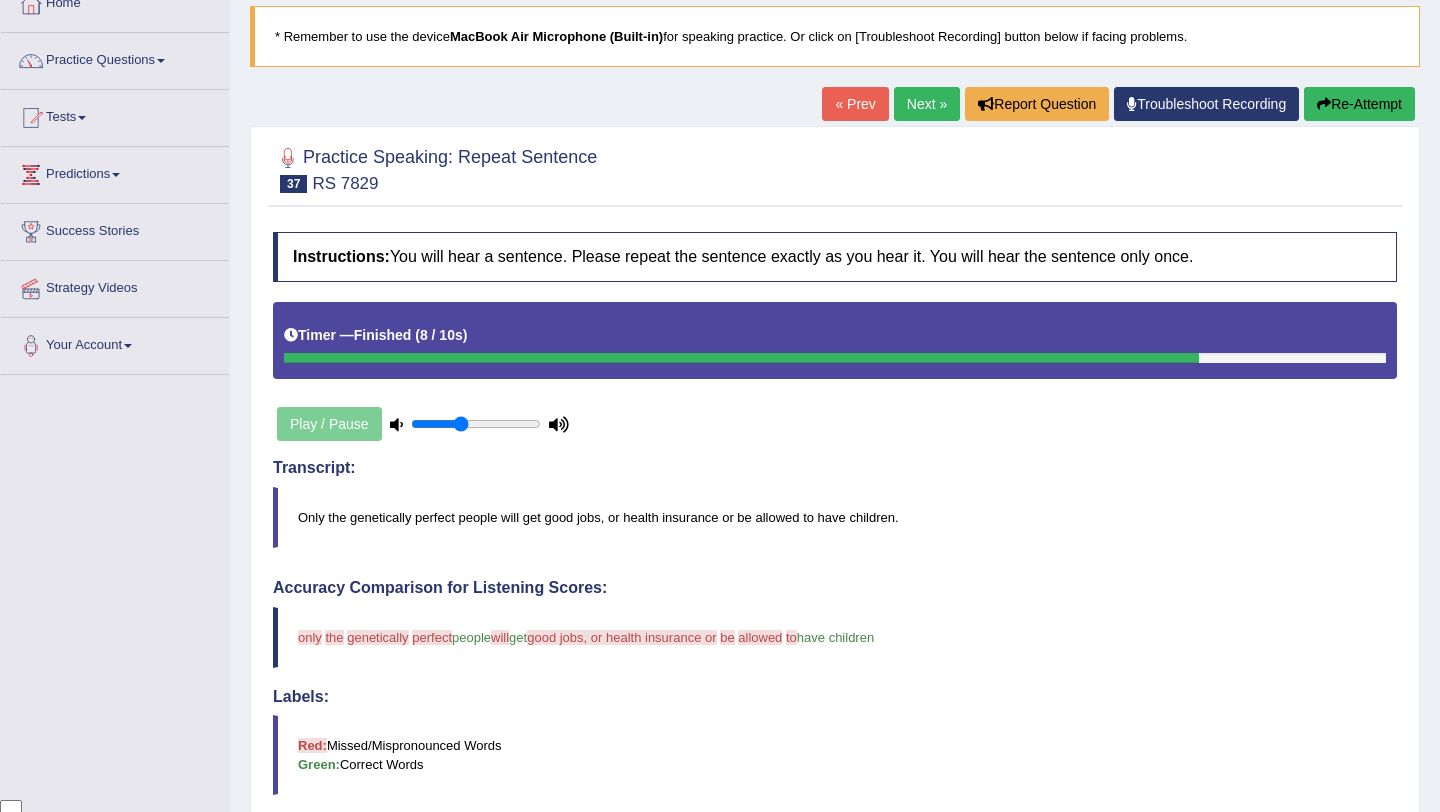 scroll, scrollTop: 95, scrollLeft: 0, axis: vertical 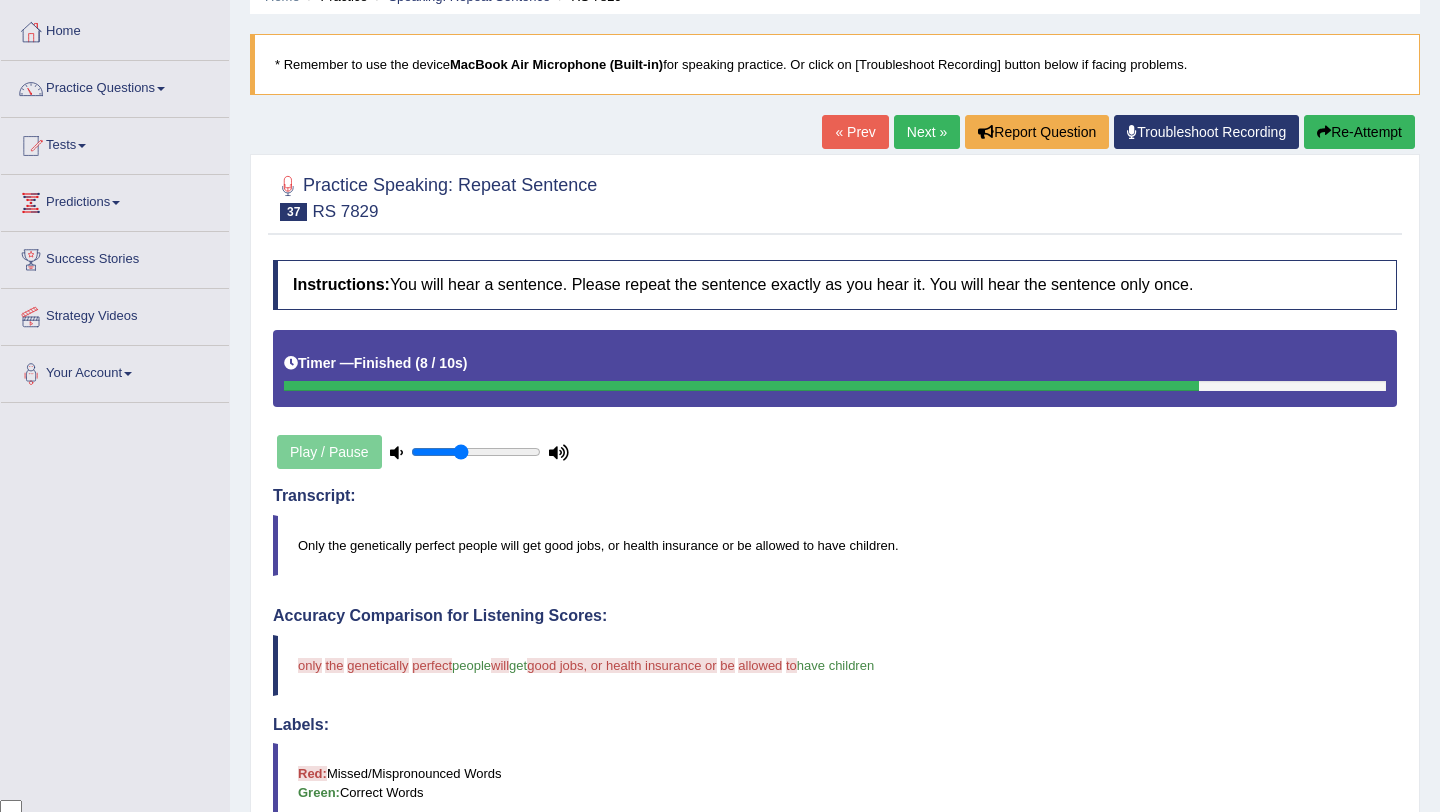 click on "Re-Attempt" at bounding box center [1359, 132] 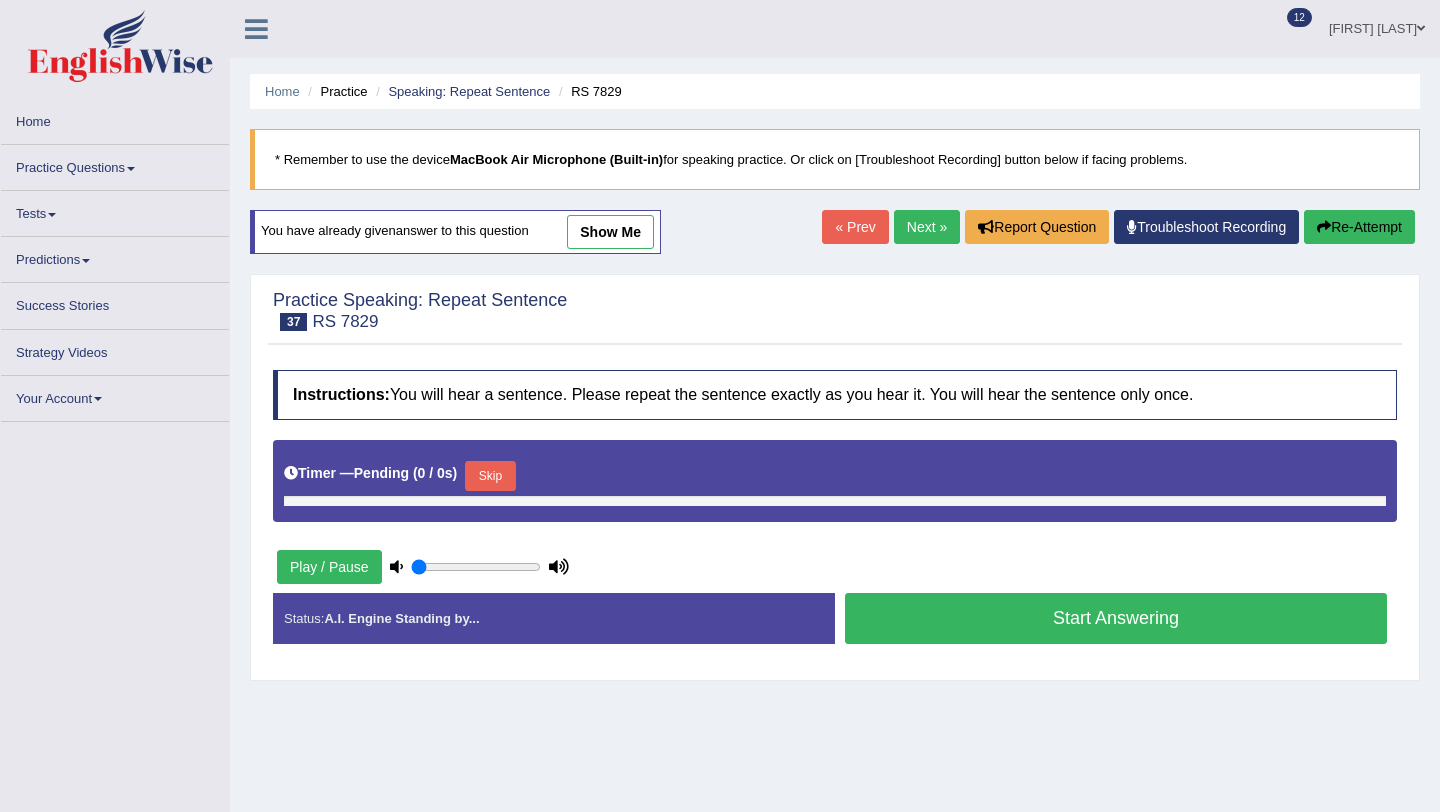 scroll, scrollTop: 95, scrollLeft: 0, axis: vertical 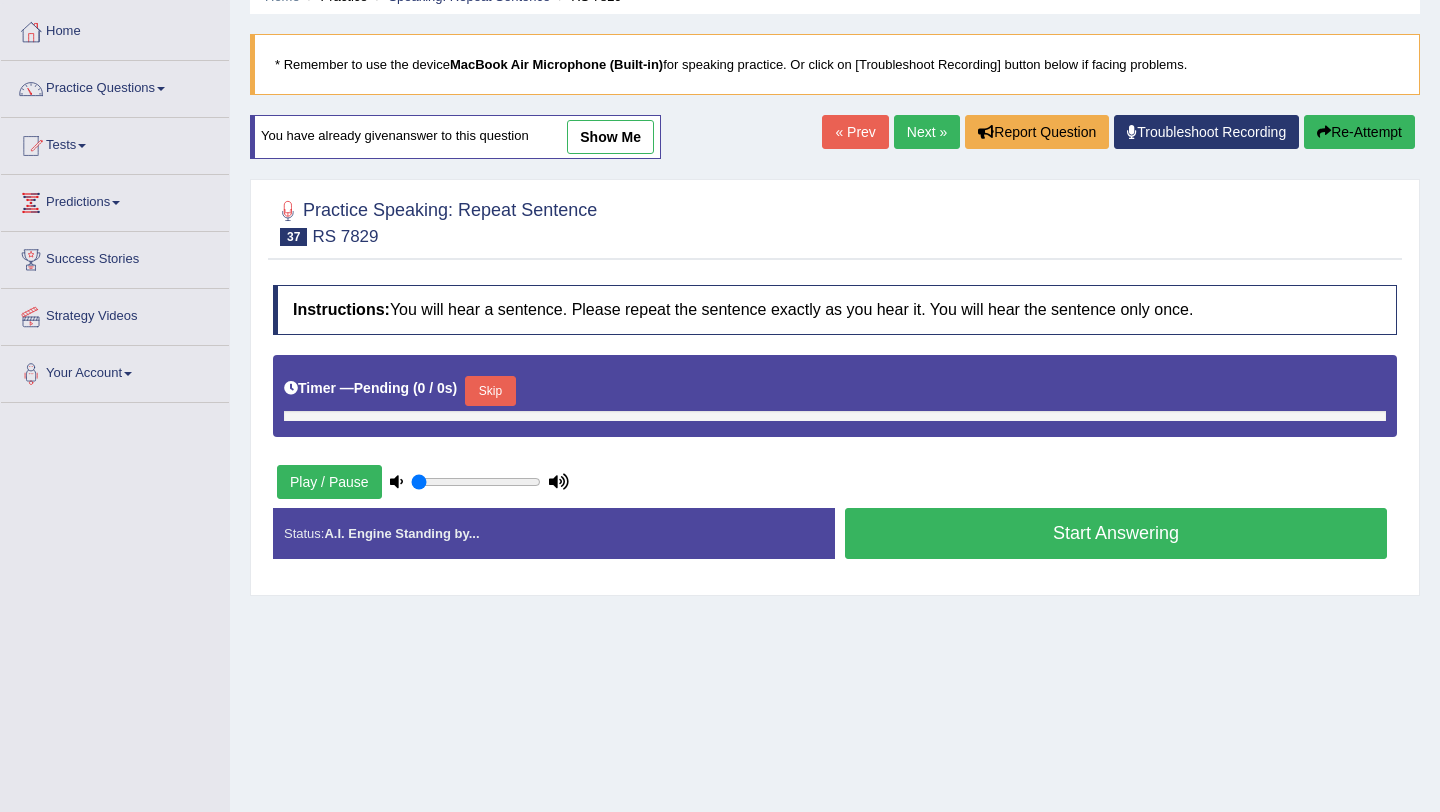 type on "0.4" 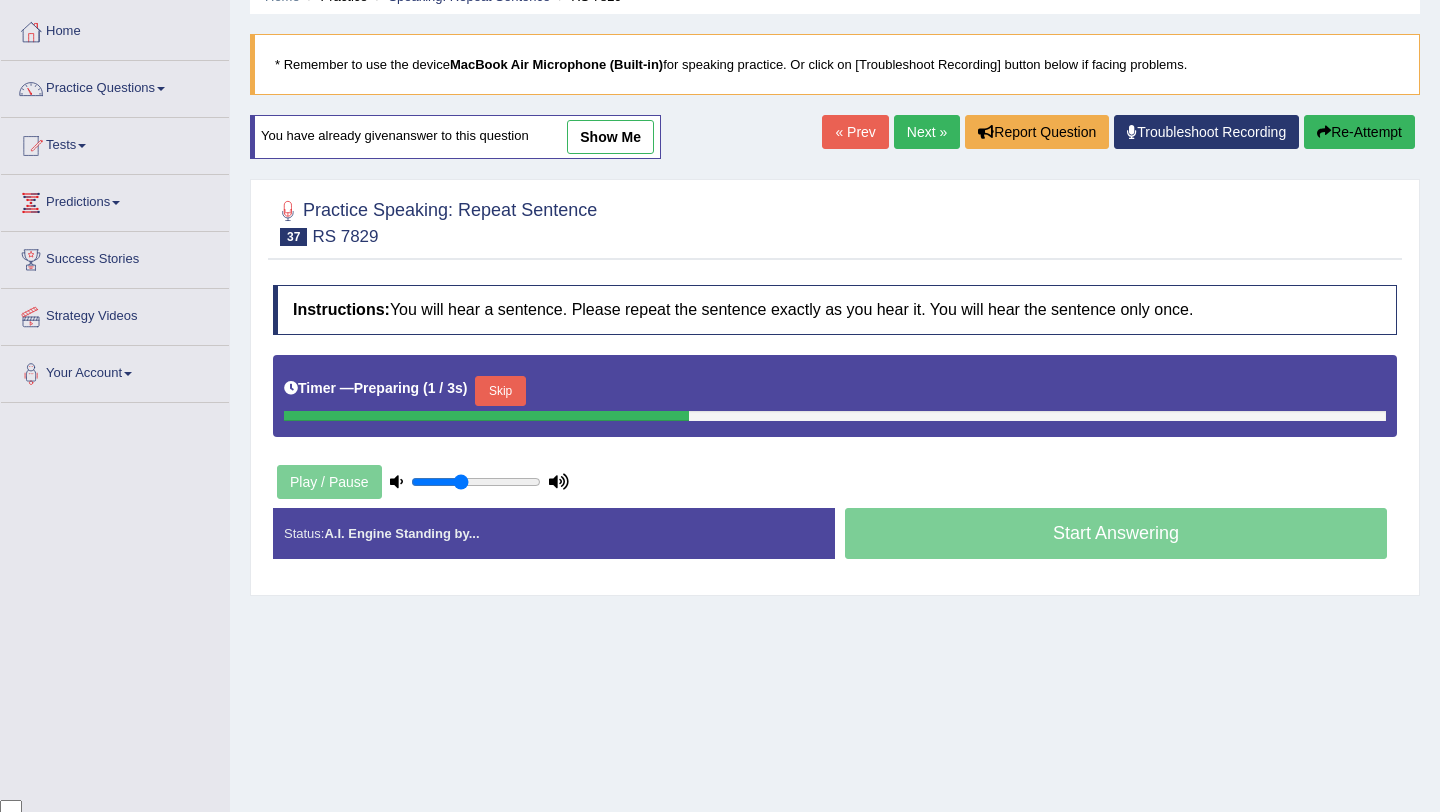 click on "Skip" at bounding box center [500, 391] 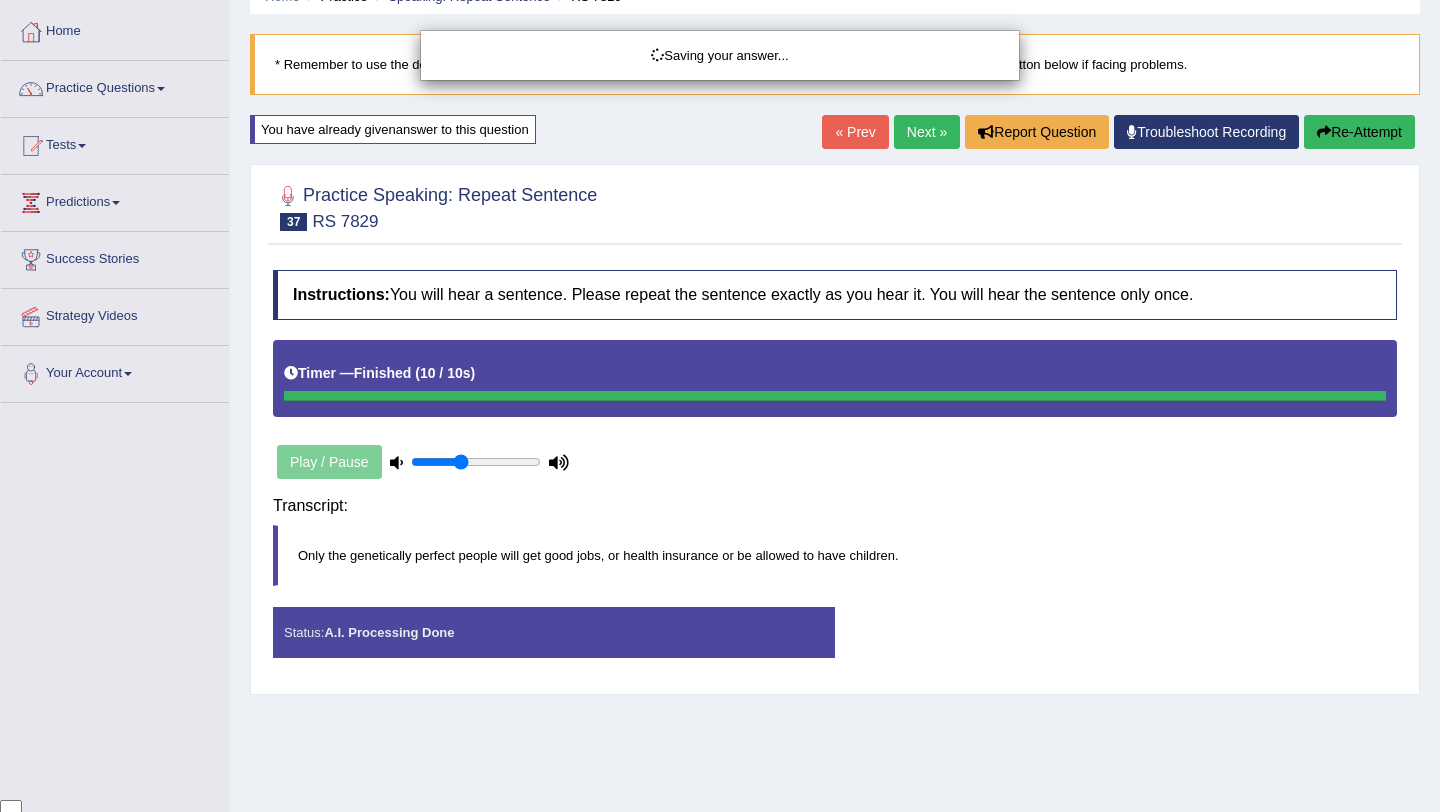 click on "Saving your answer..." at bounding box center [720, 406] 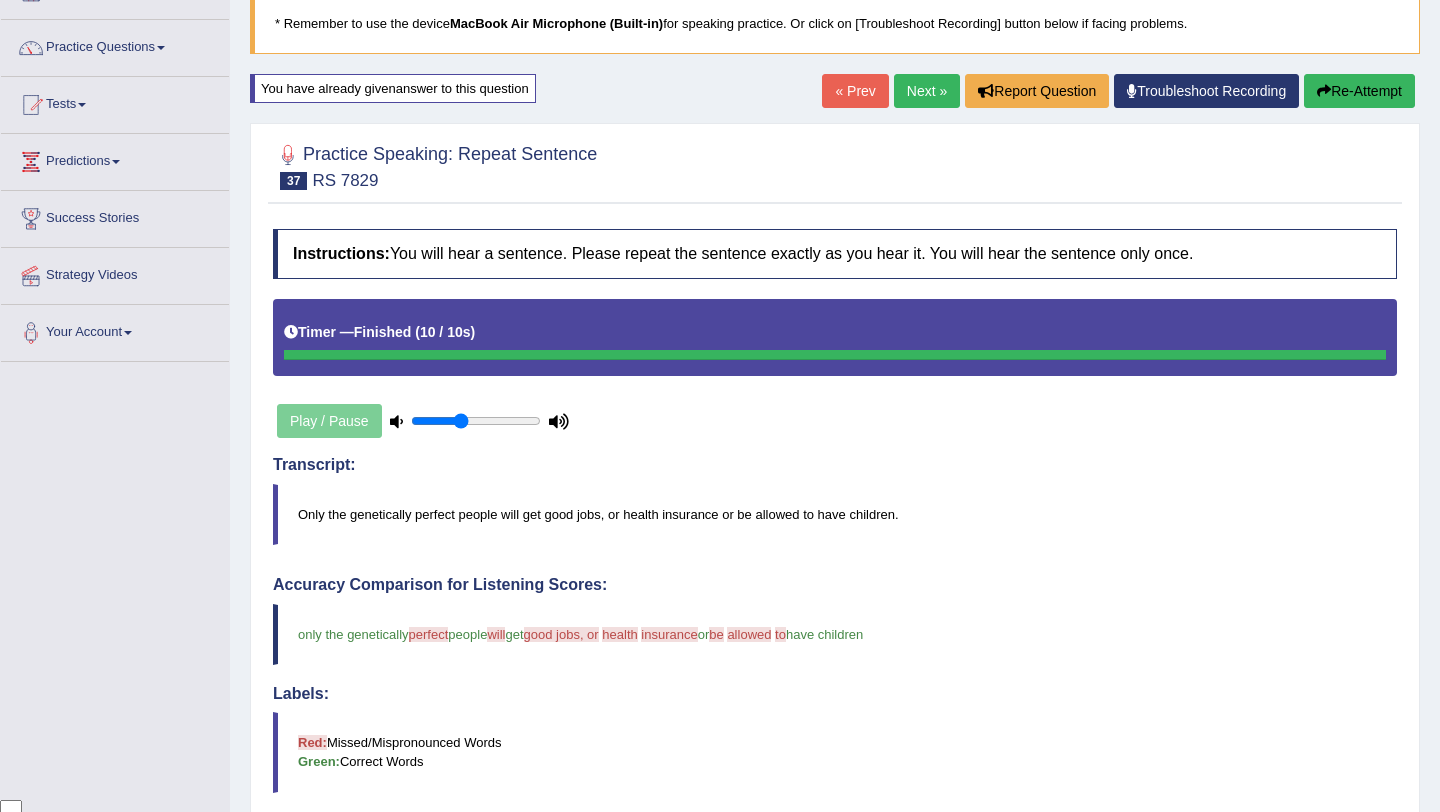 scroll, scrollTop: 134, scrollLeft: 0, axis: vertical 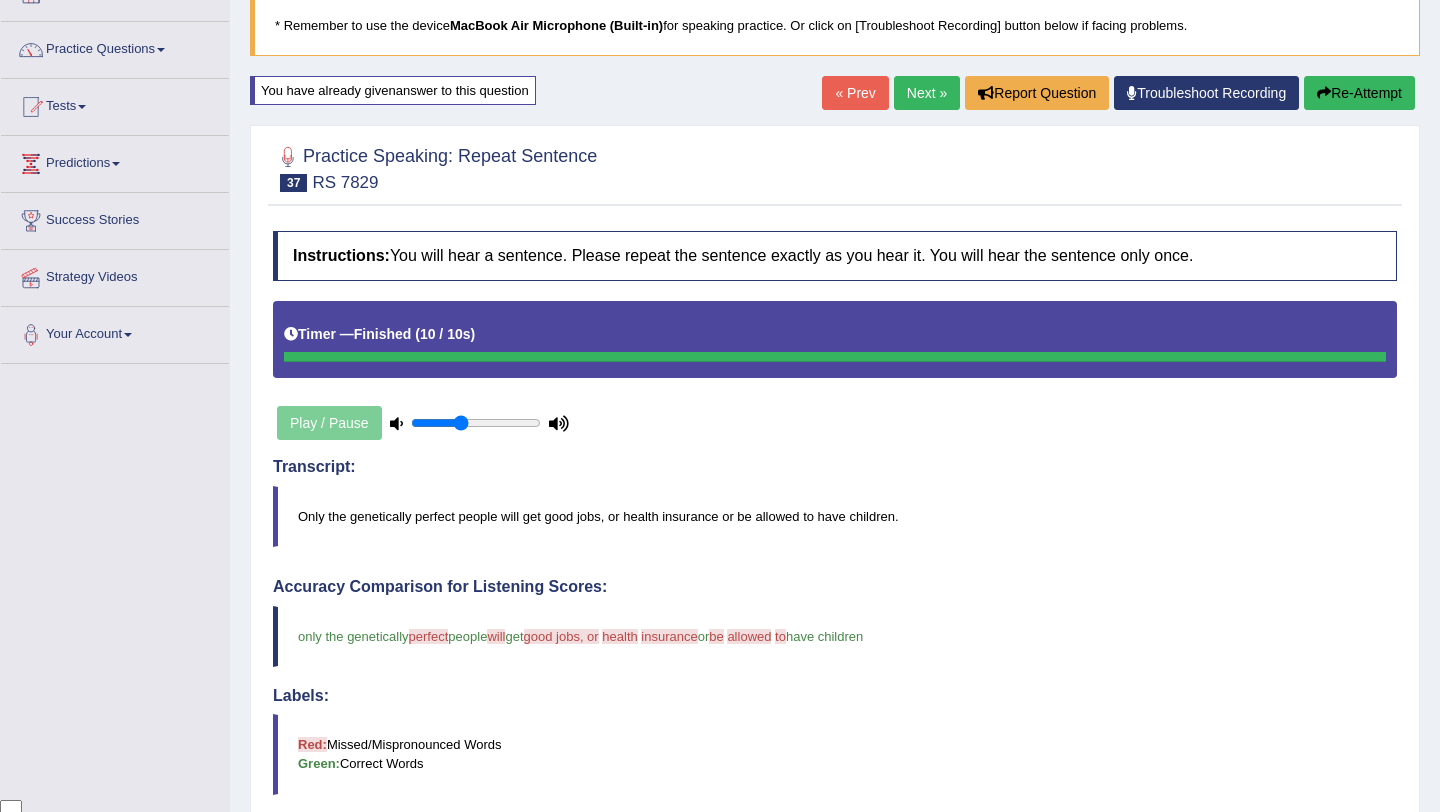 click on "Re-Attempt" at bounding box center [1359, 93] 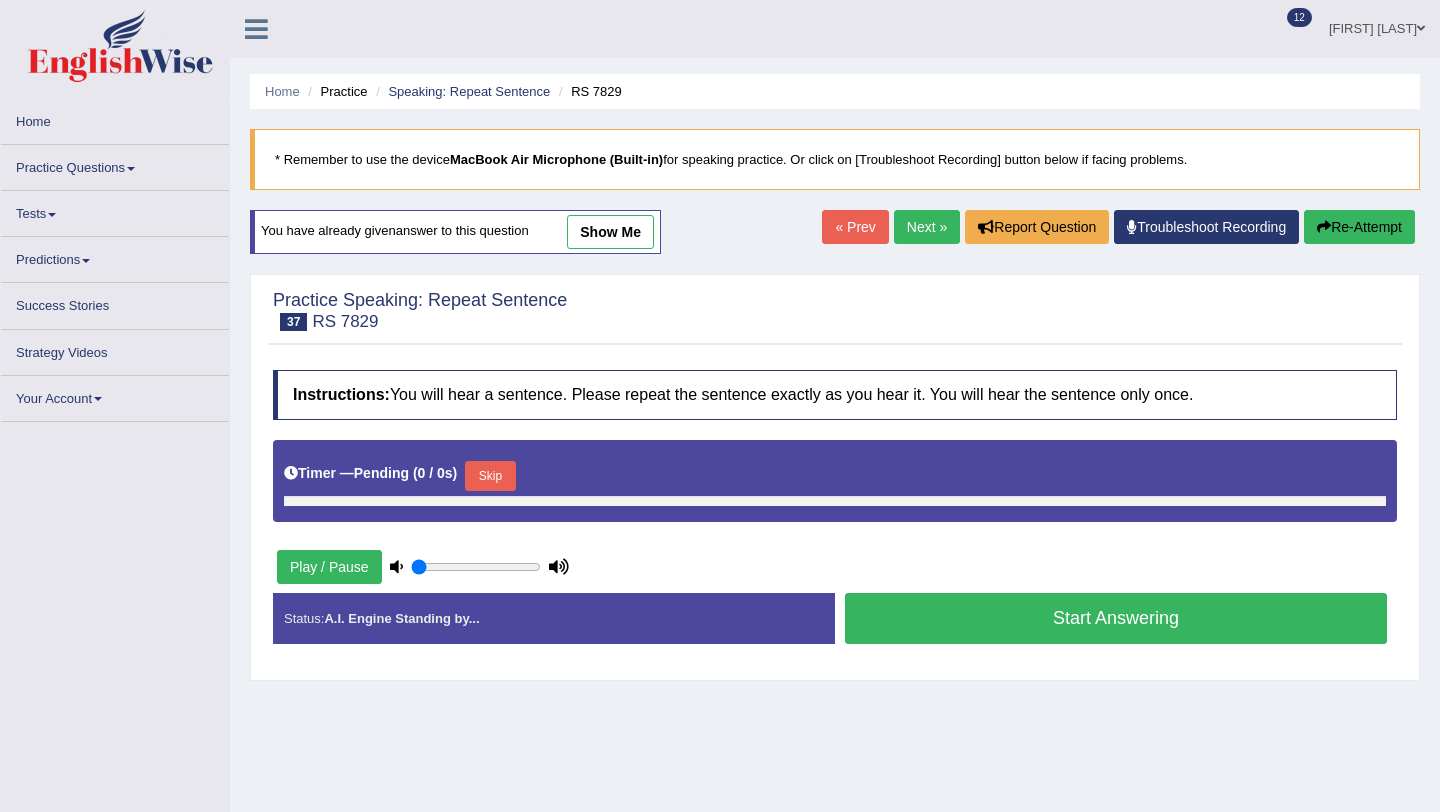 scroll, scrollTop: 134, scrollLeft: 0, axis: vertical 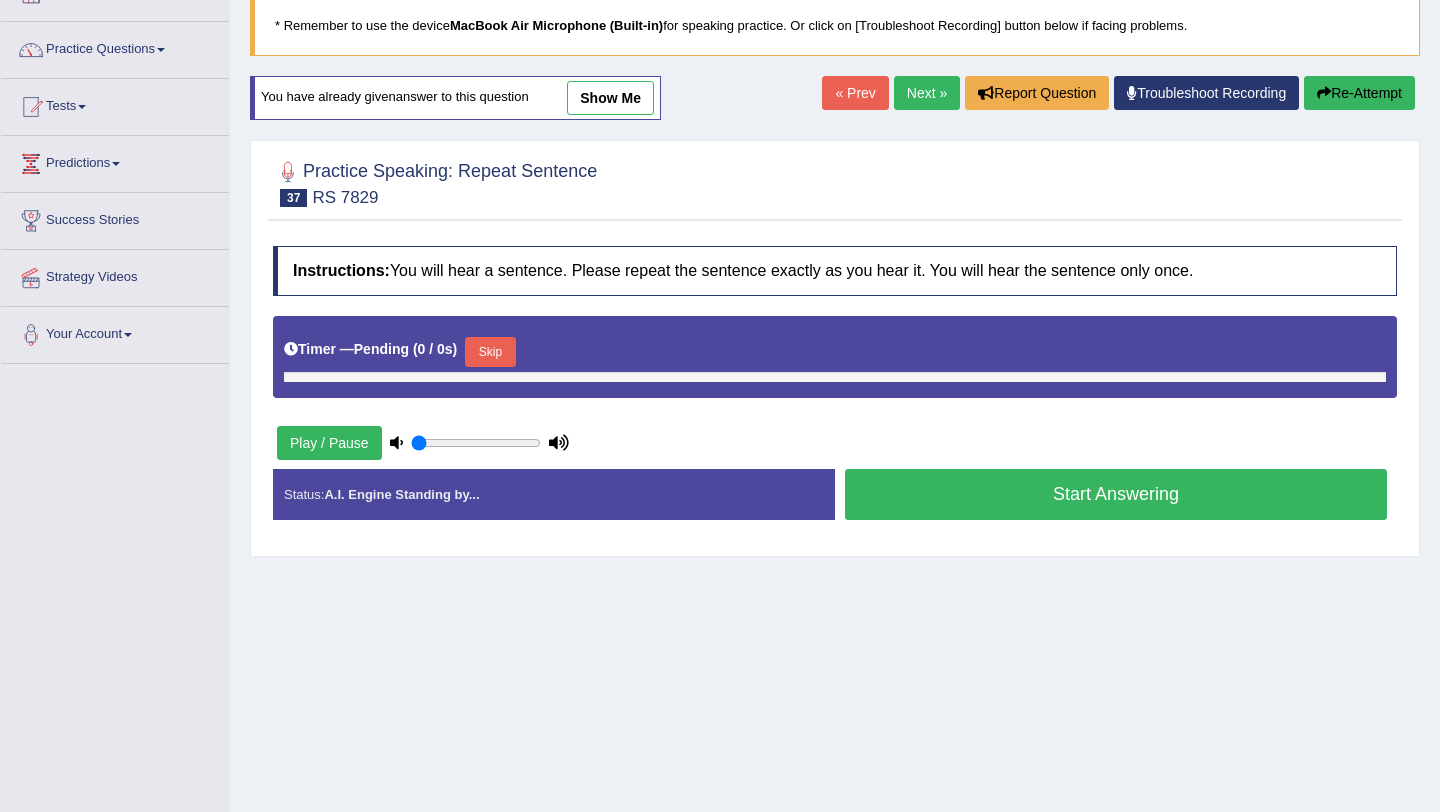 type on "0.4" 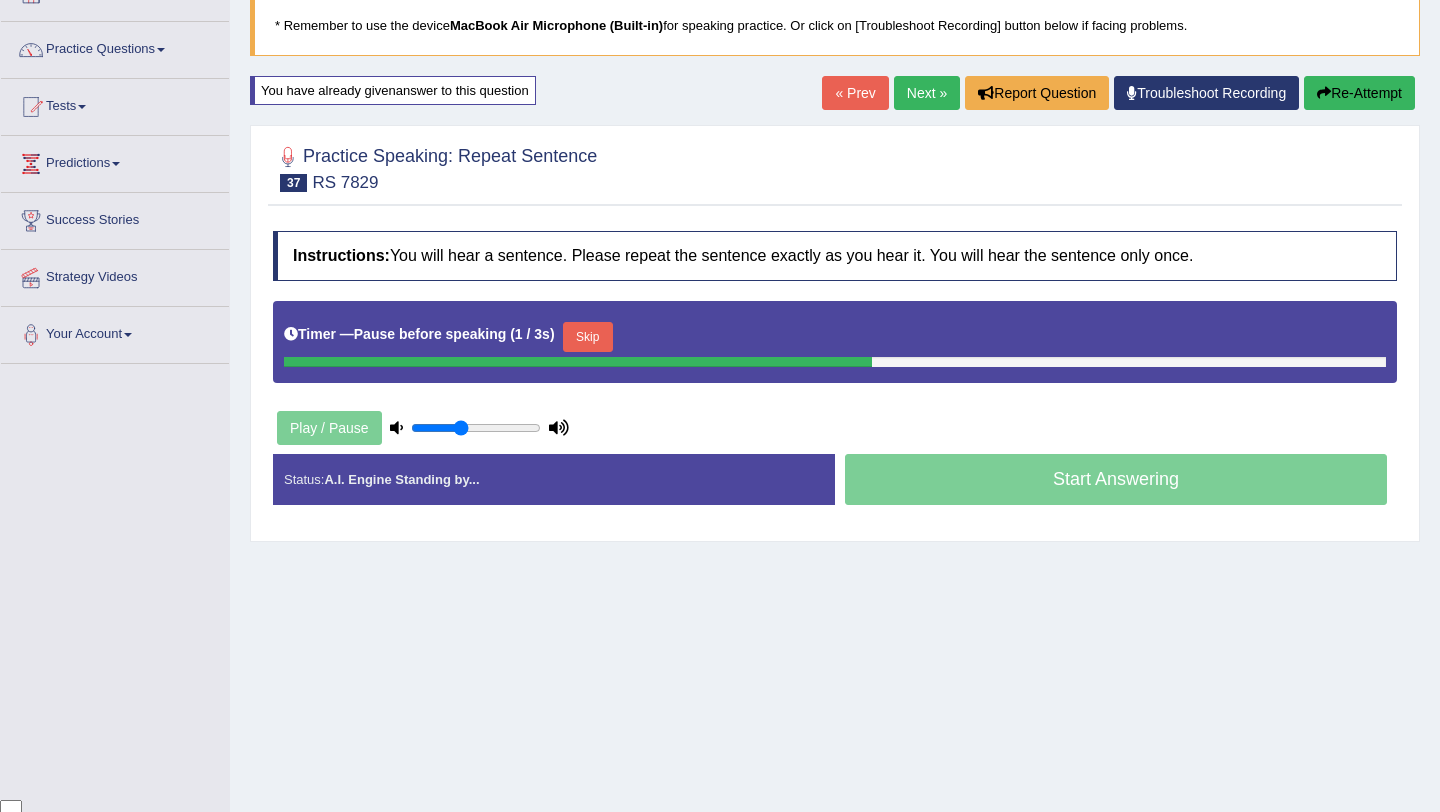 click on "Timer —  Pause before speaking   ( 1 / 3s ) Skip" at bounding box center [835, 337] 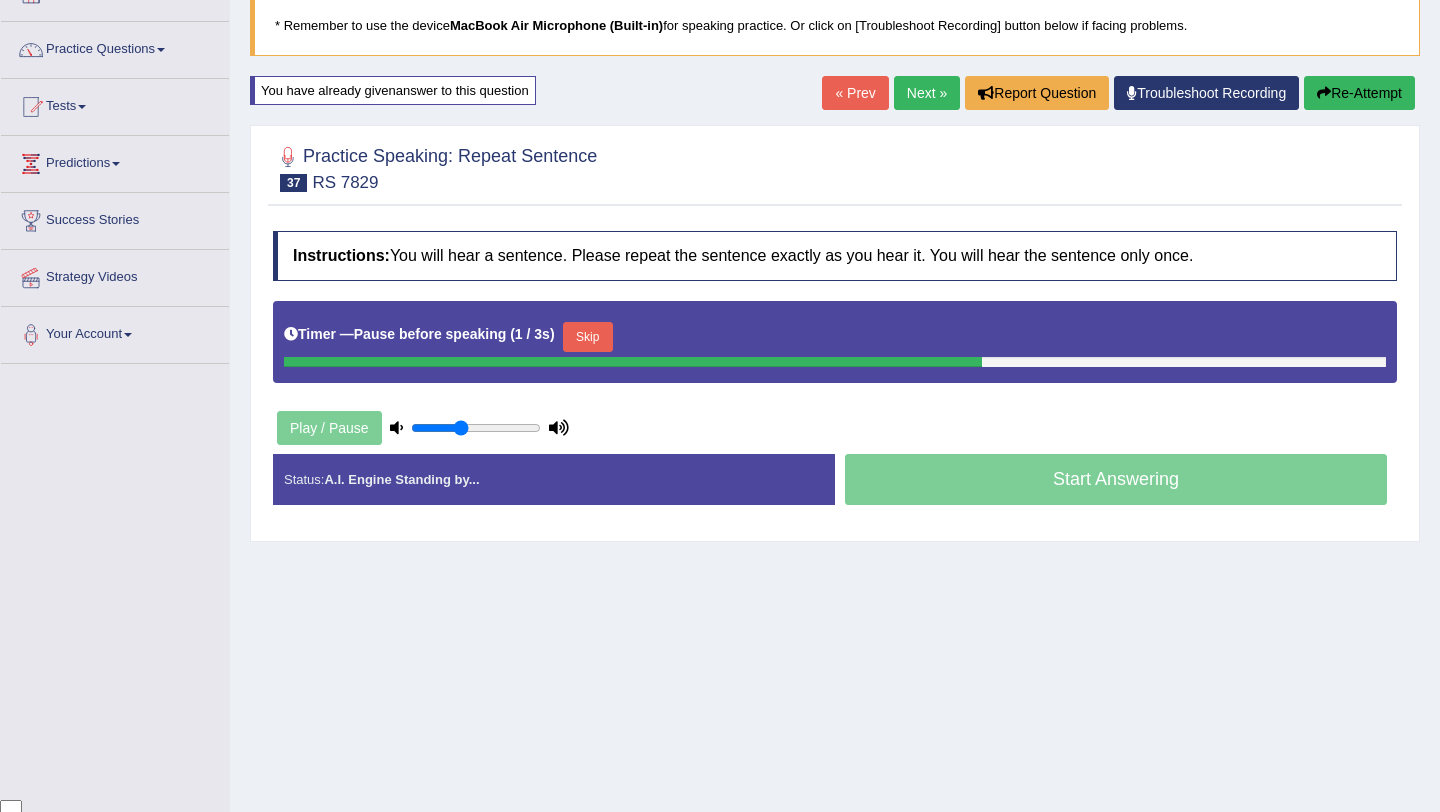 click on "Skip" at bounding box center (588, 337) 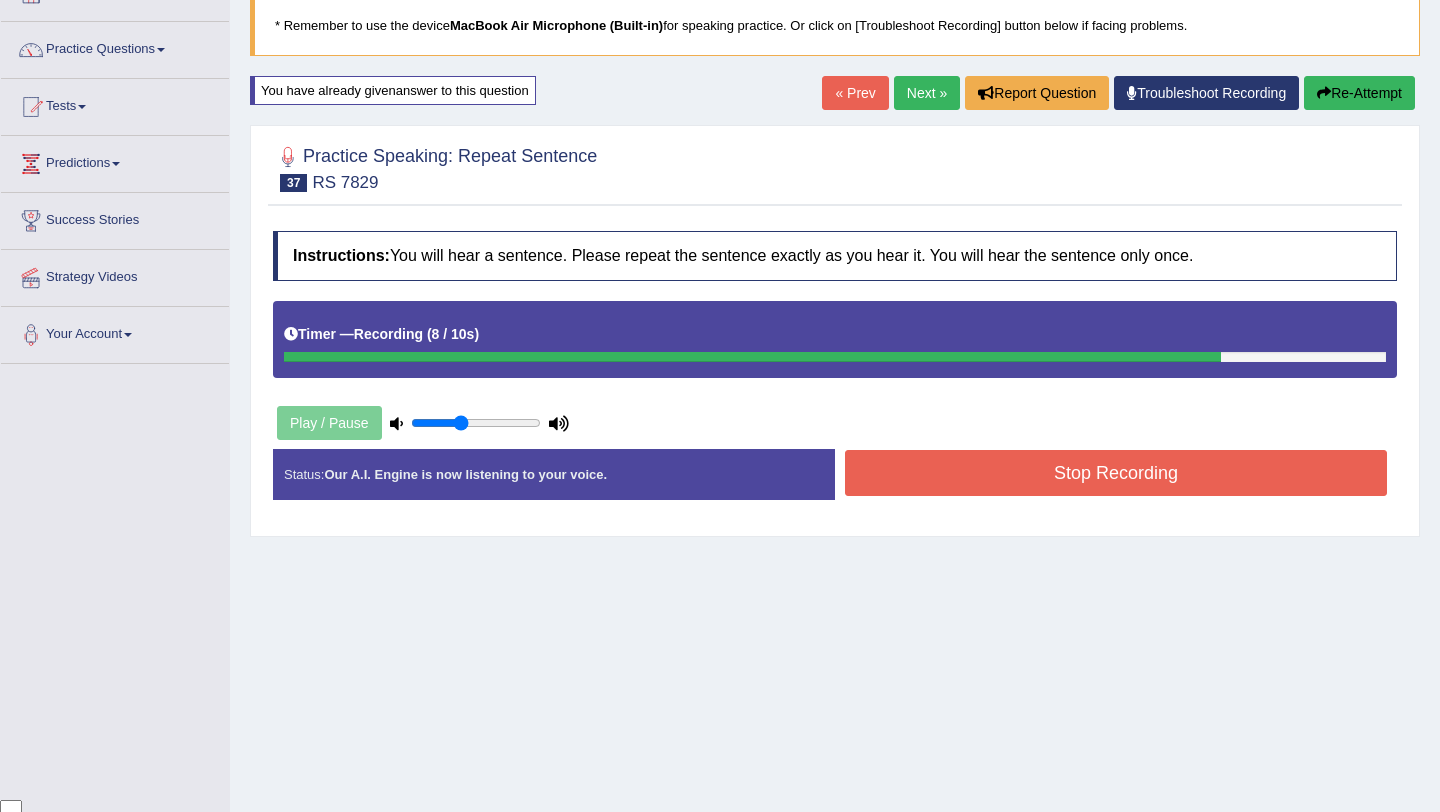 click on "Re-Attempt" at bounding box center [1359, 93] 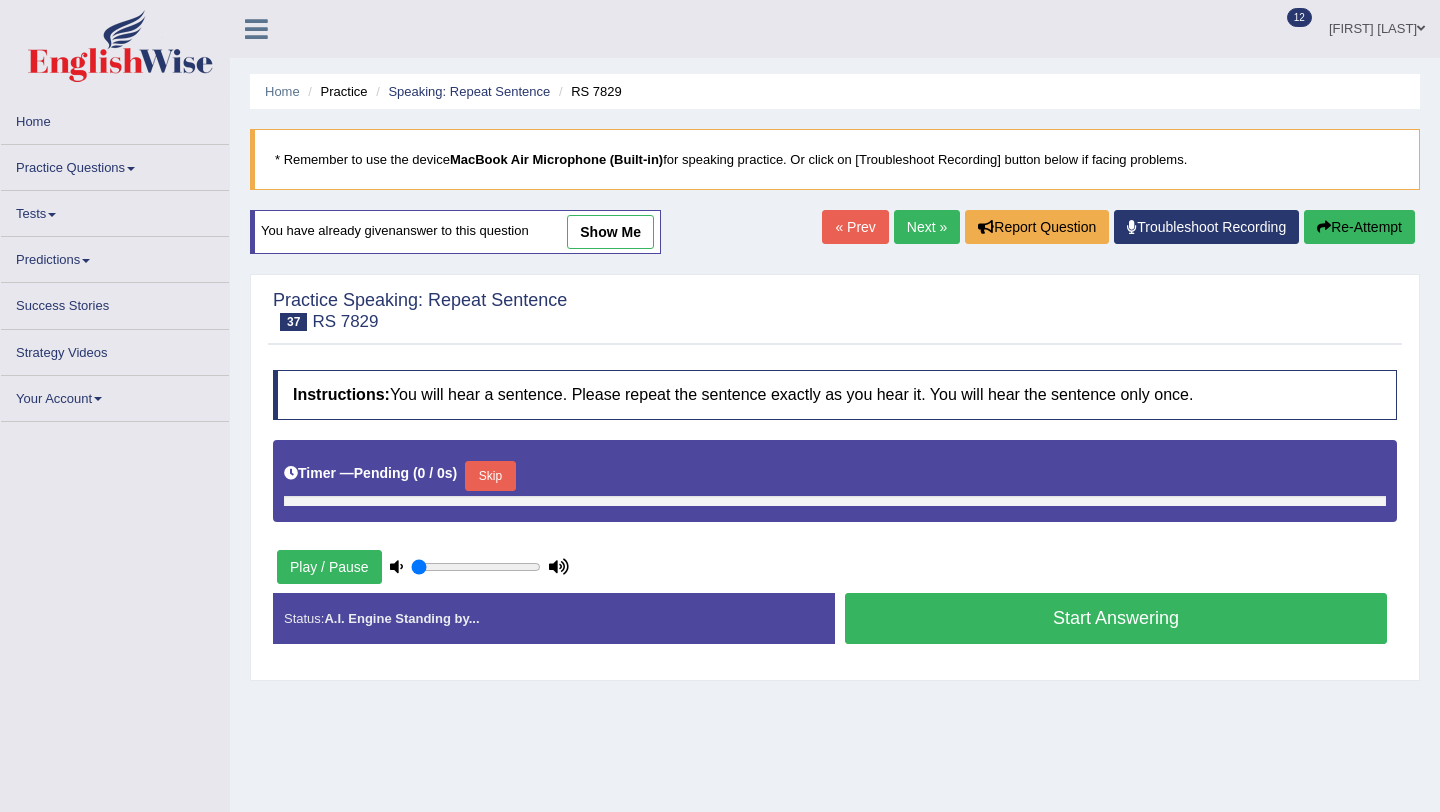 scroll, scrollTop: 134, scrollLeft: 0, axis: vertical 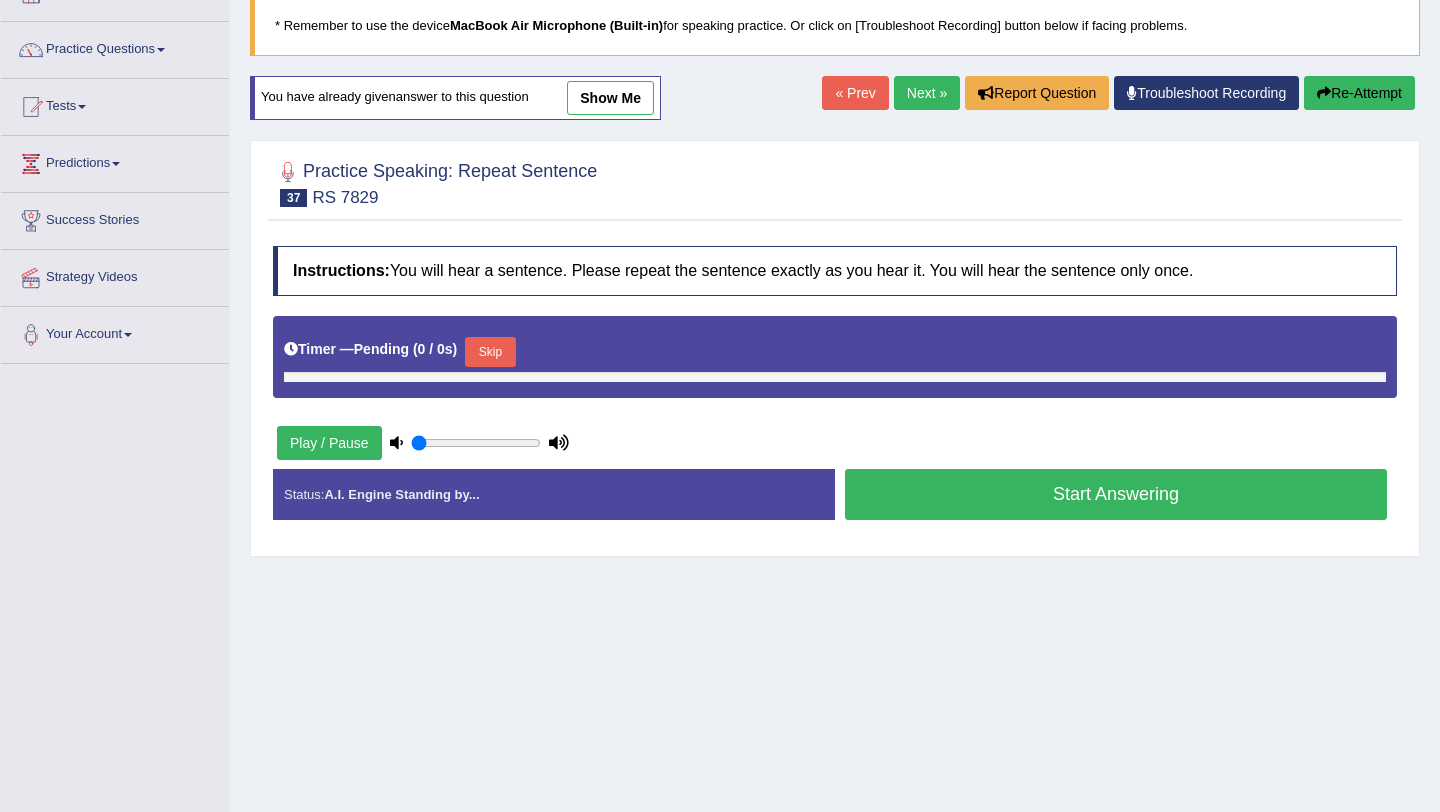 type on "0.4" 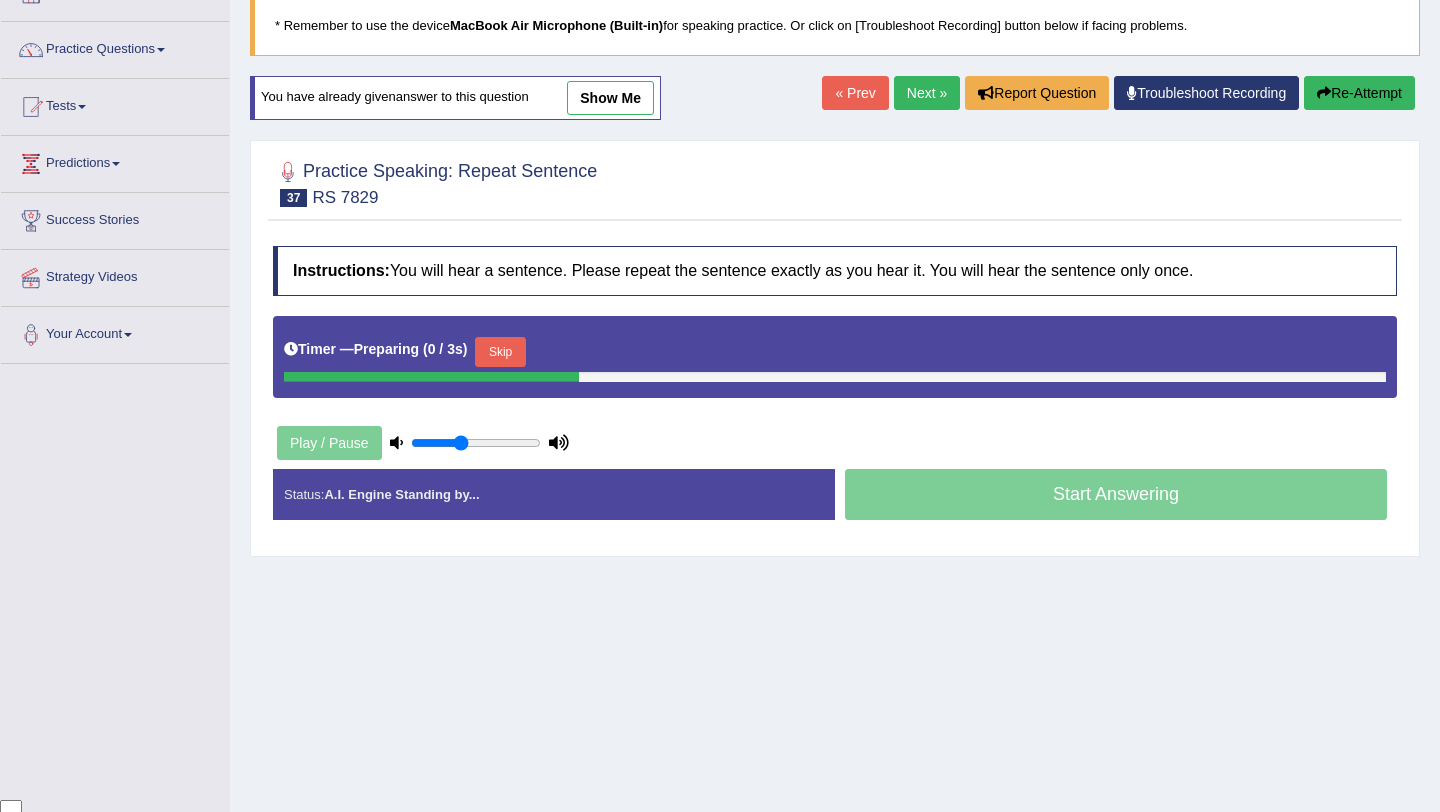 click on "Skip" at bounding box center [500, 352] 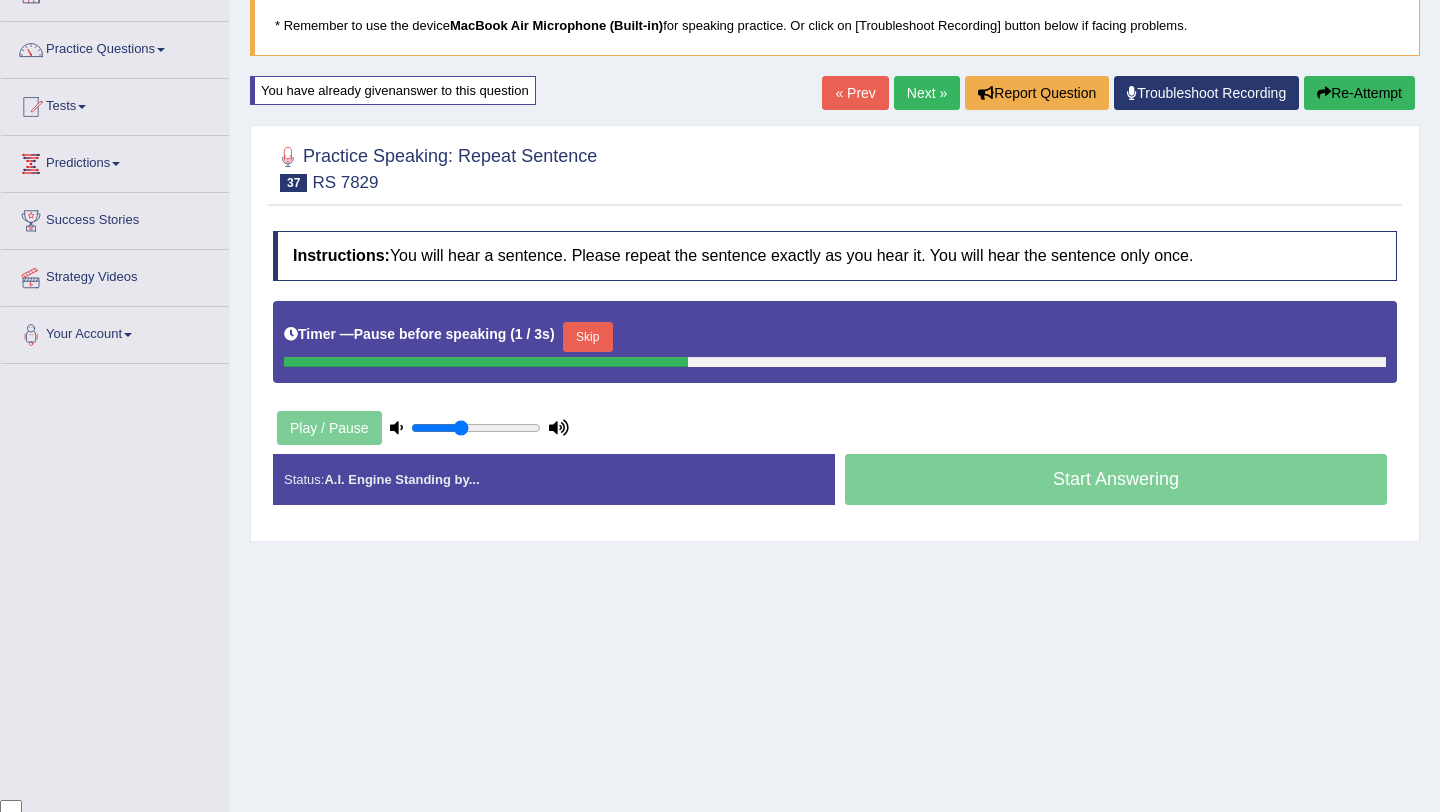 click on "Skip" at bounding box center (588, 337) 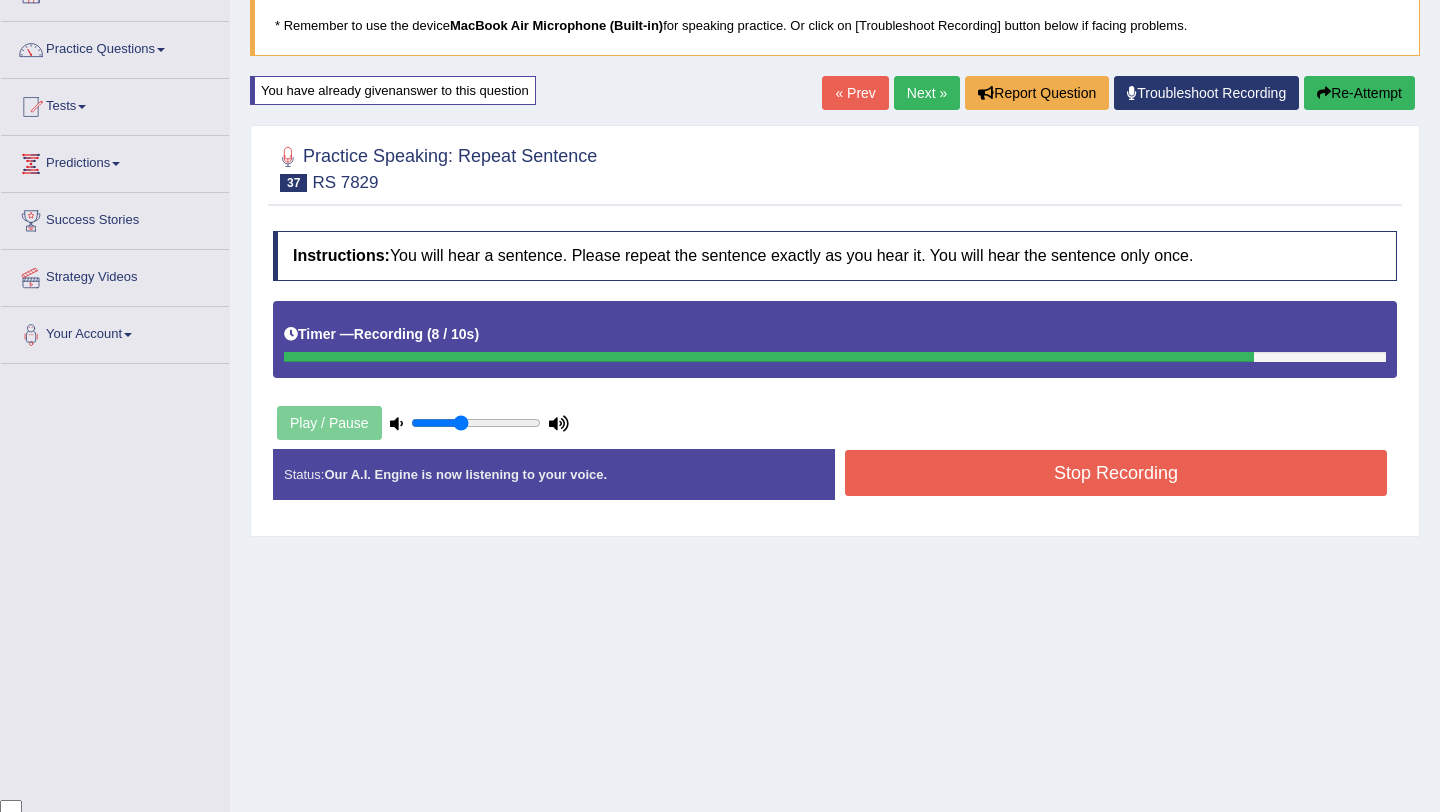 click on "Stop Recording" at bounding box center [1116, 473] 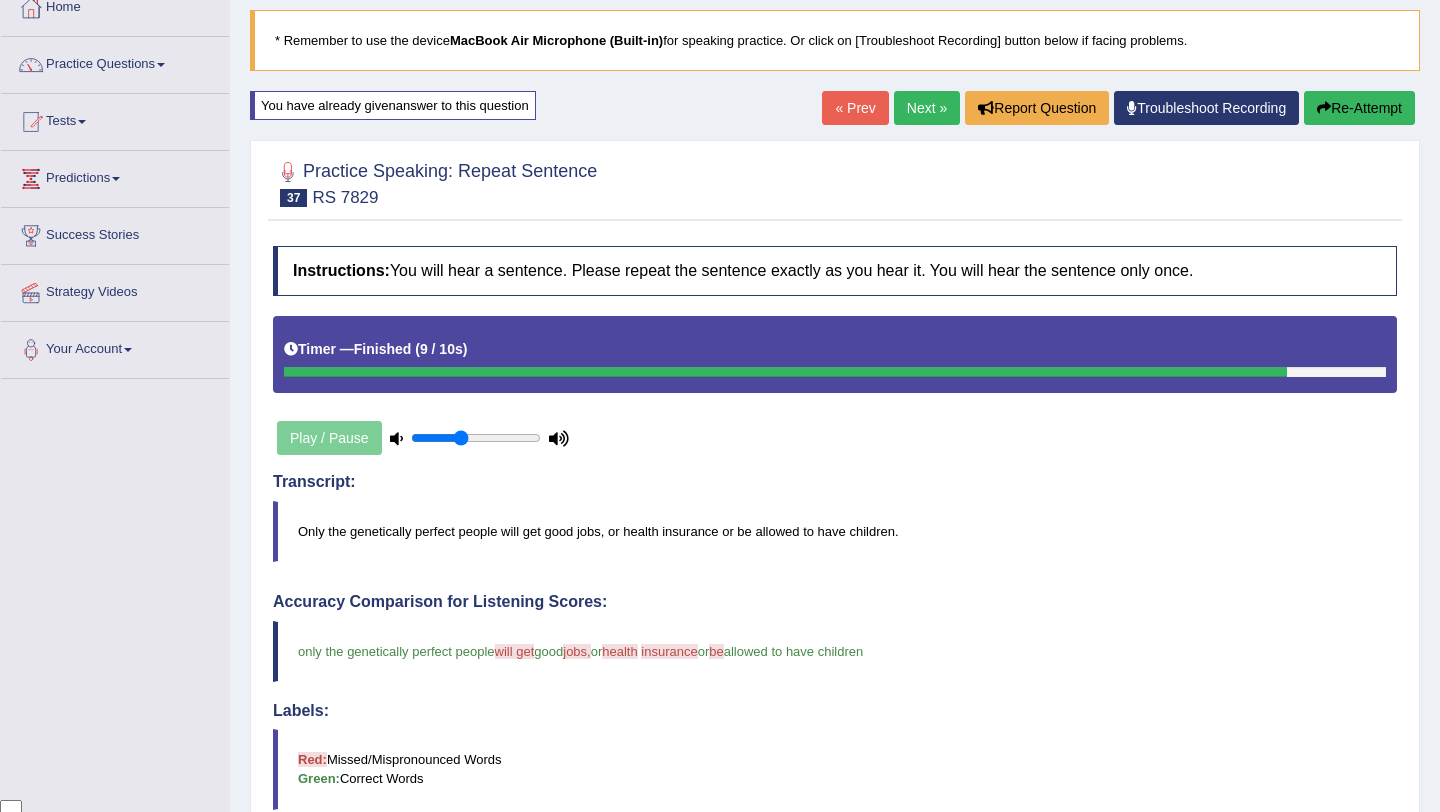 scroll, scrollTop: 0, scrollLeft: 0, axis: both 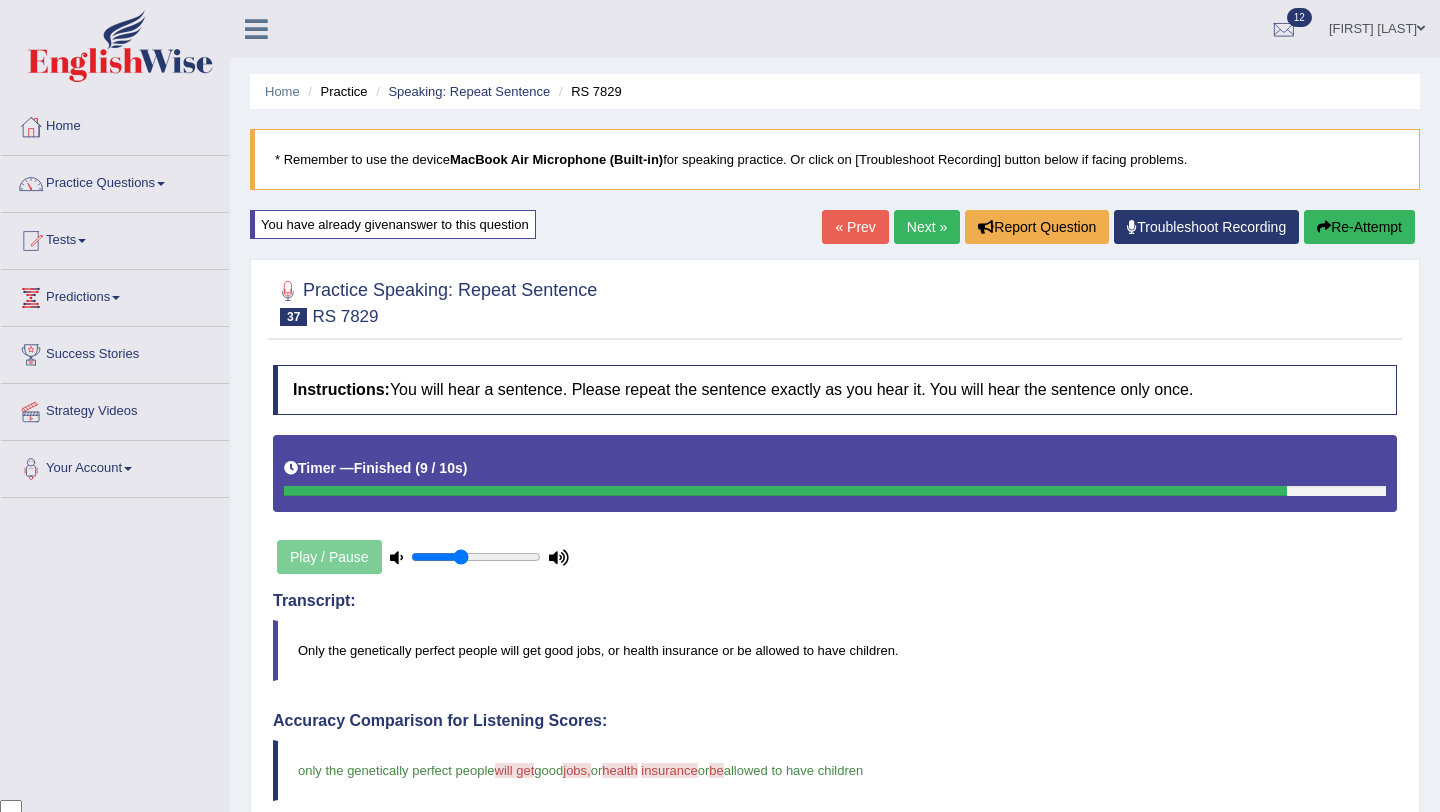 click on "Re-Attempt" at bounding box center (1359, 227) 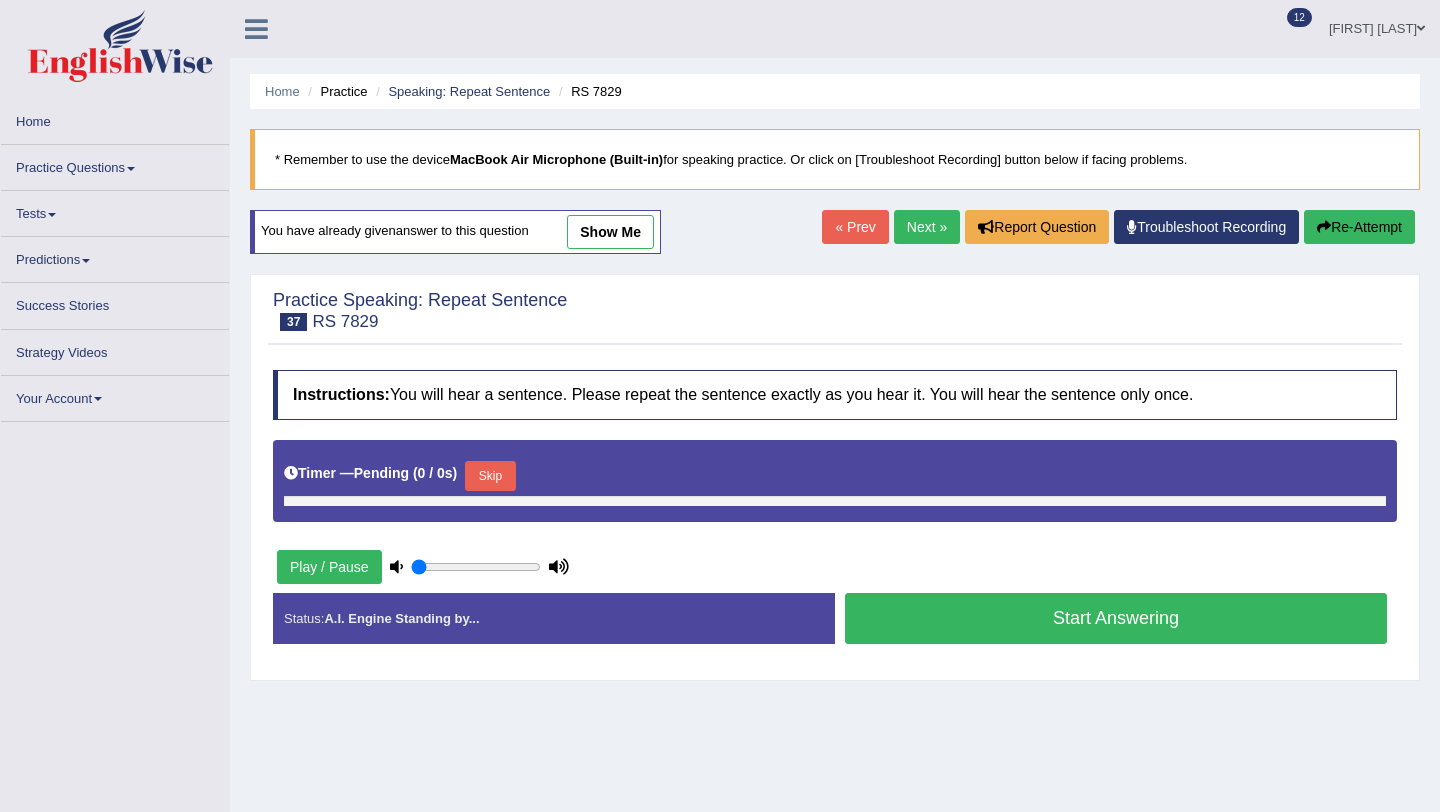 scroll, scrollTop: 0, scrollLeft: 0, axis: both 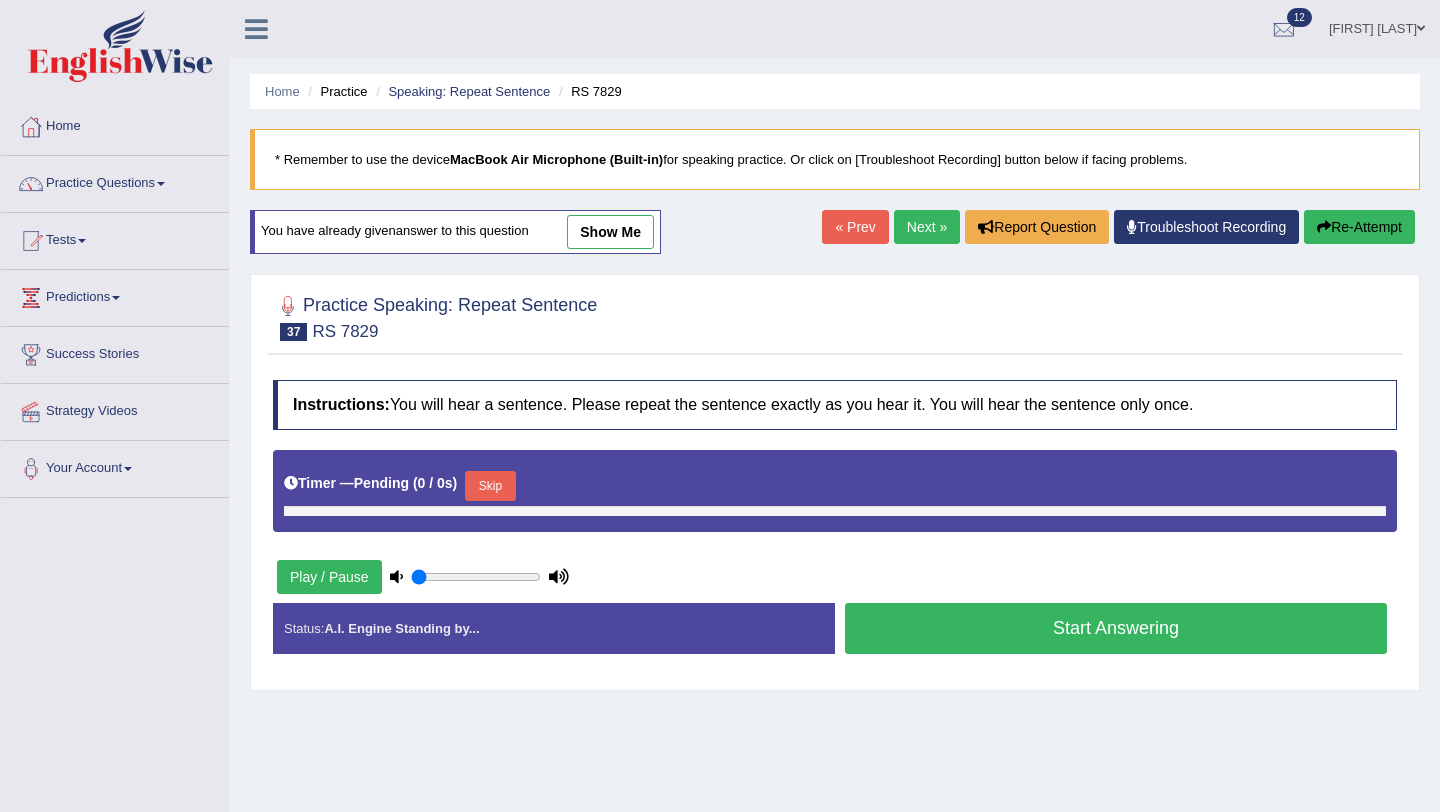 type on "0.4" 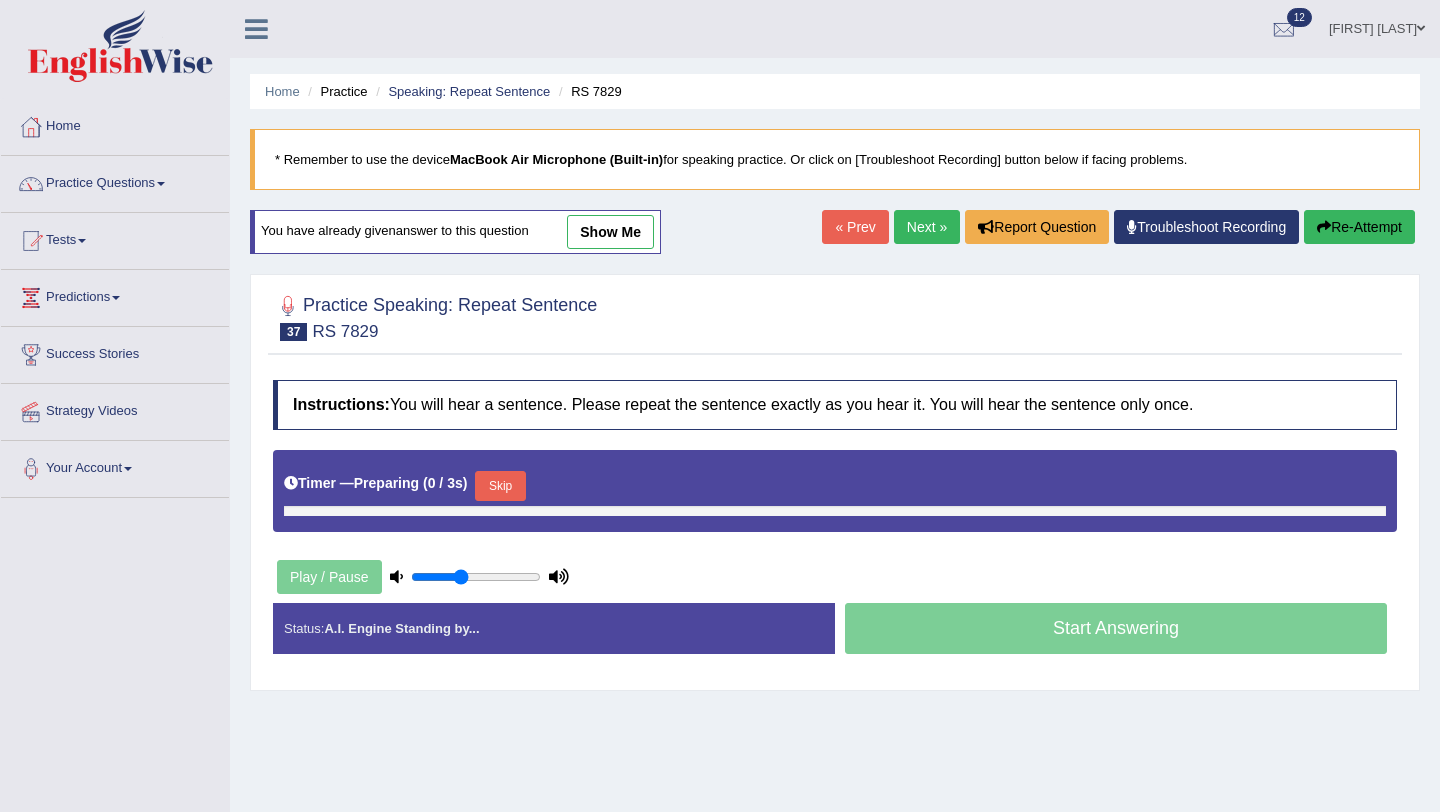 click on "Skip" at bounding box center [500, 486] 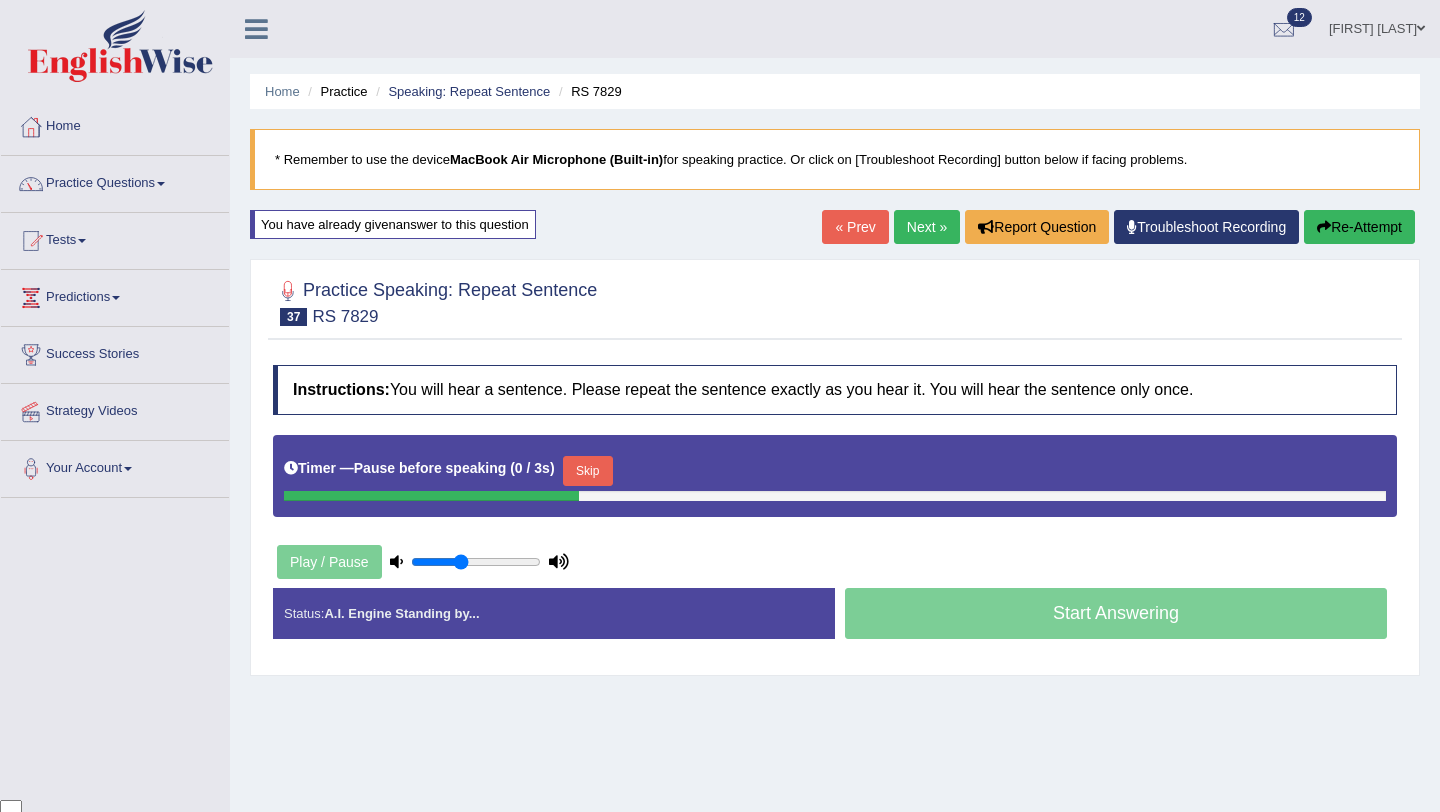 click on "Skip" at bounding box center (588, 471) 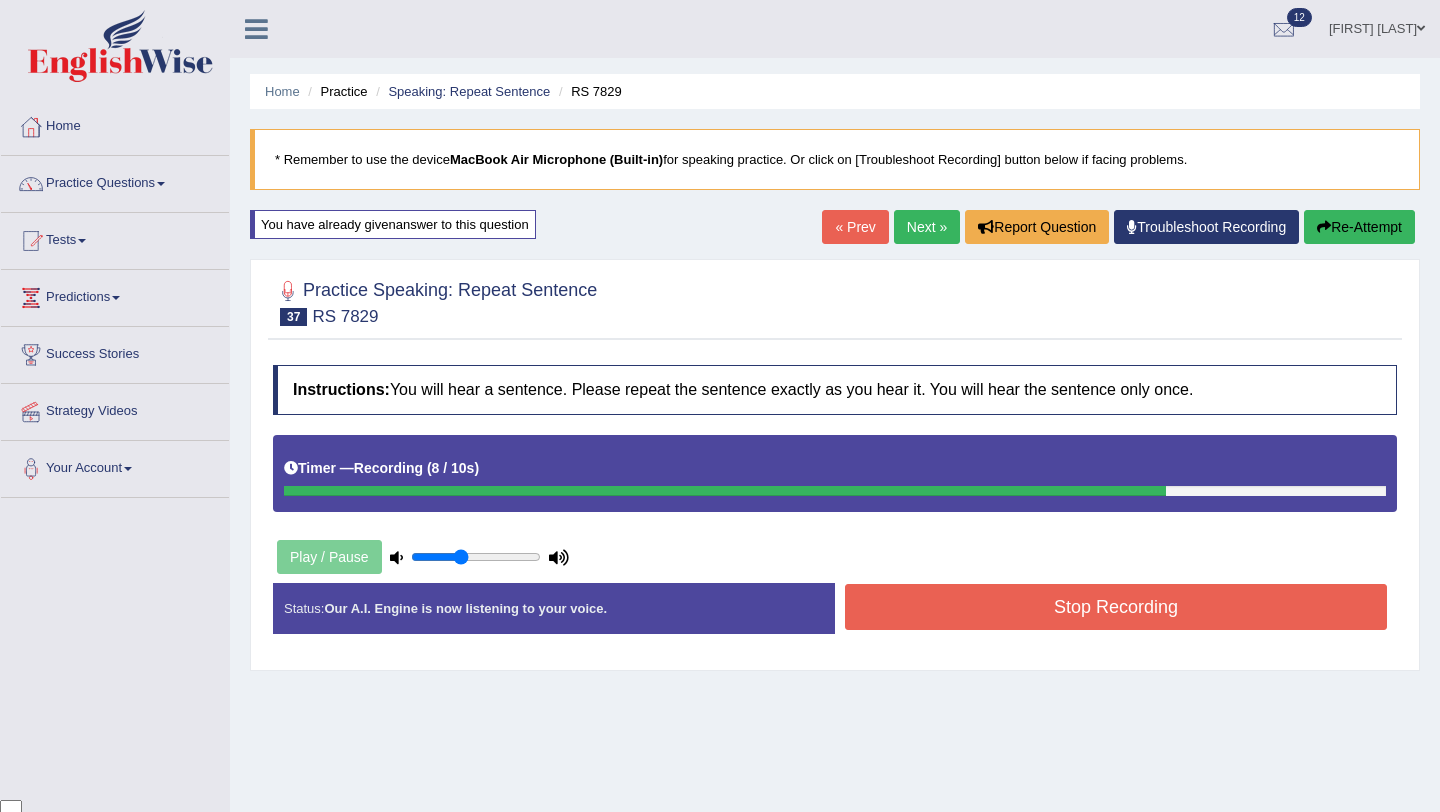 click on "Stop Recording" at bounding box center [1116, 607] 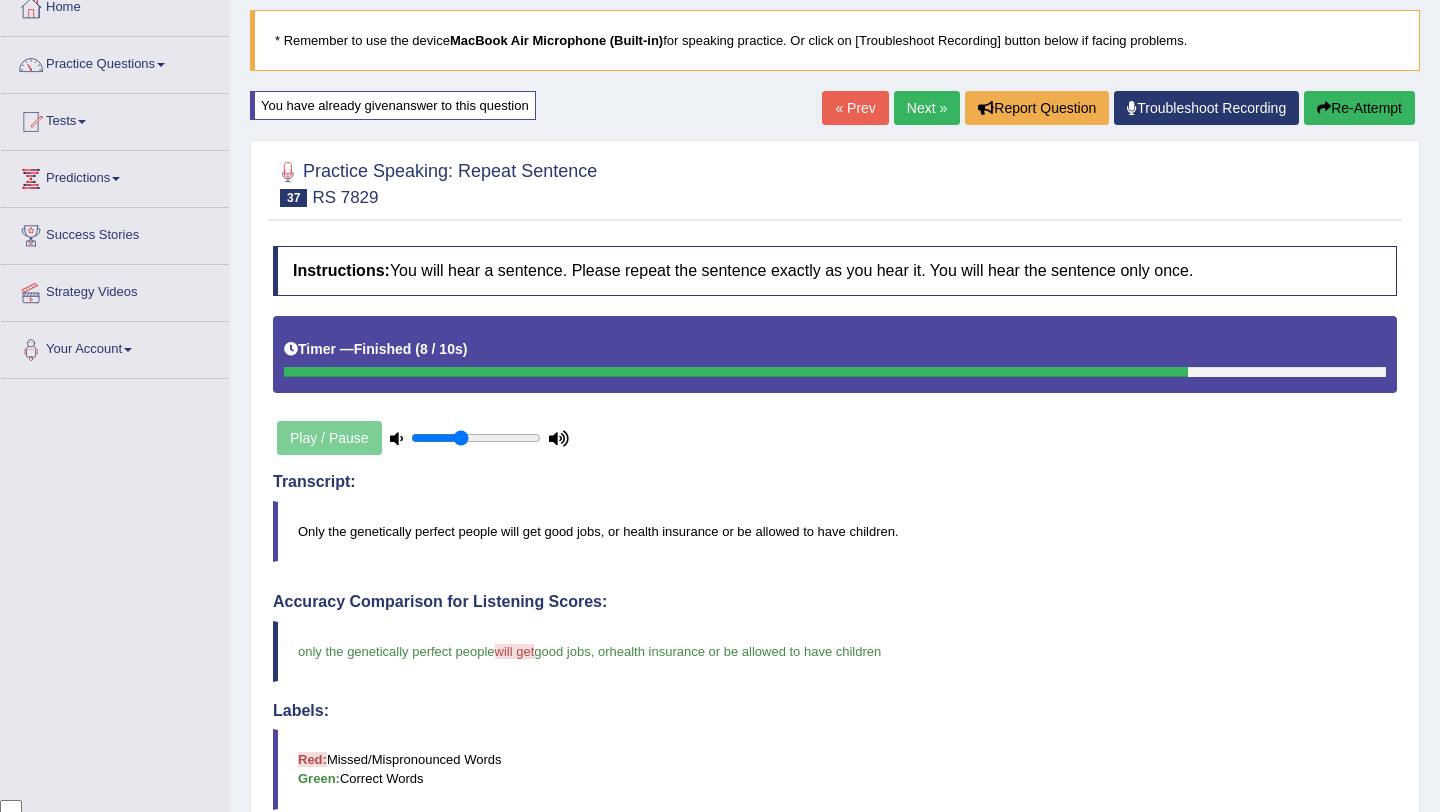 scroll, scrollTop: 98, scrollLeft: 0, axis: vertical 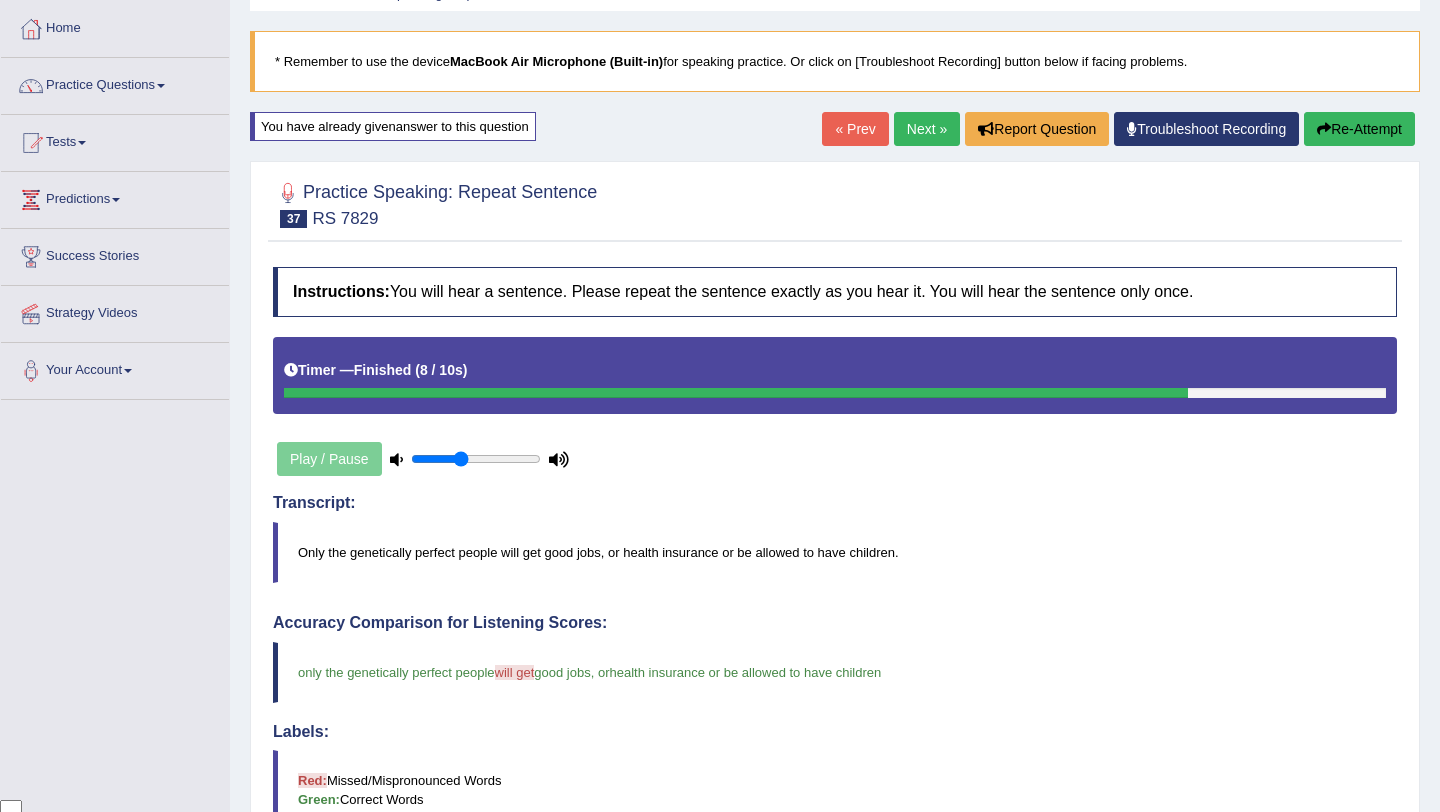 click on "Next »" at bounding box center [927, 129] 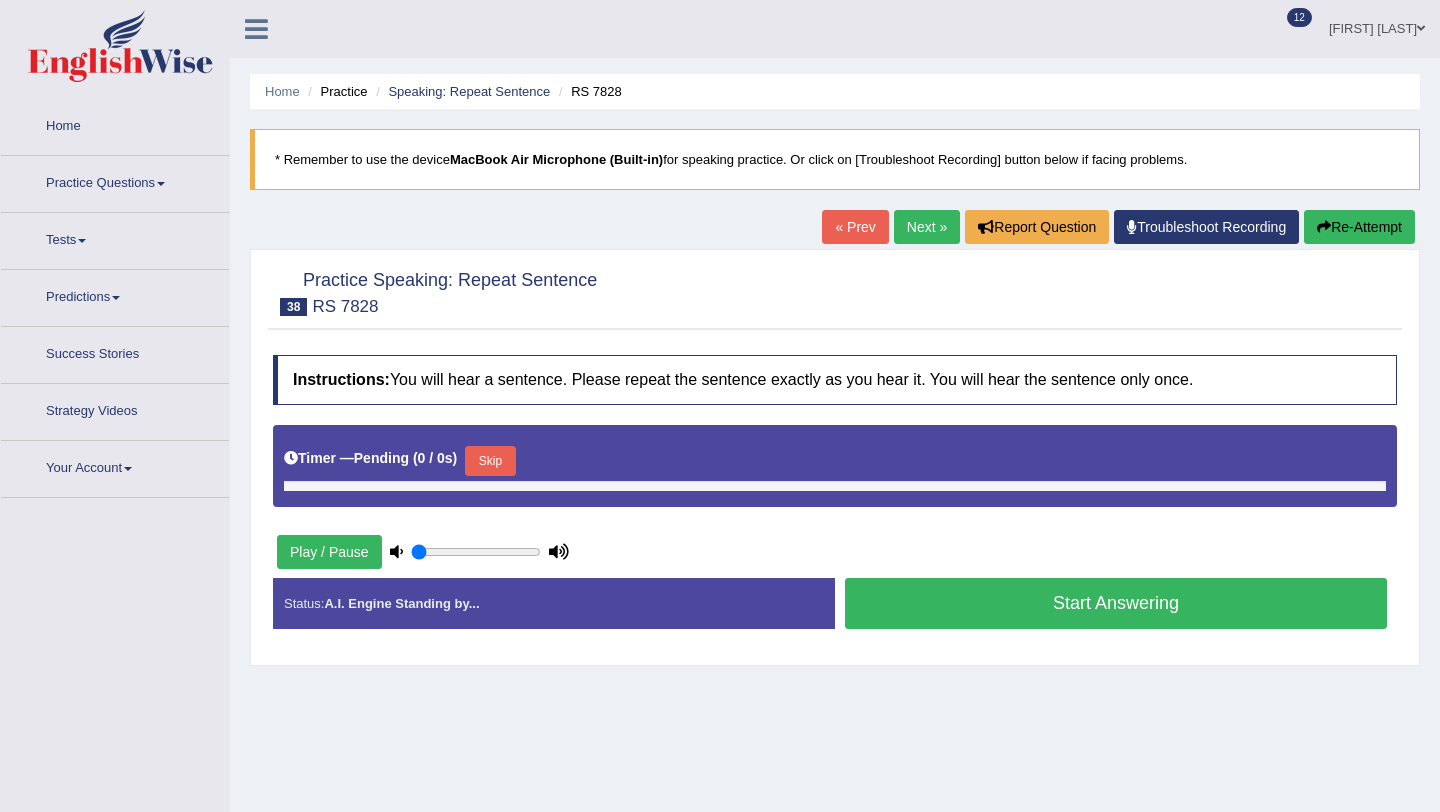 scroll, scrollTop: 0, scrollLeft: 0, axis: both 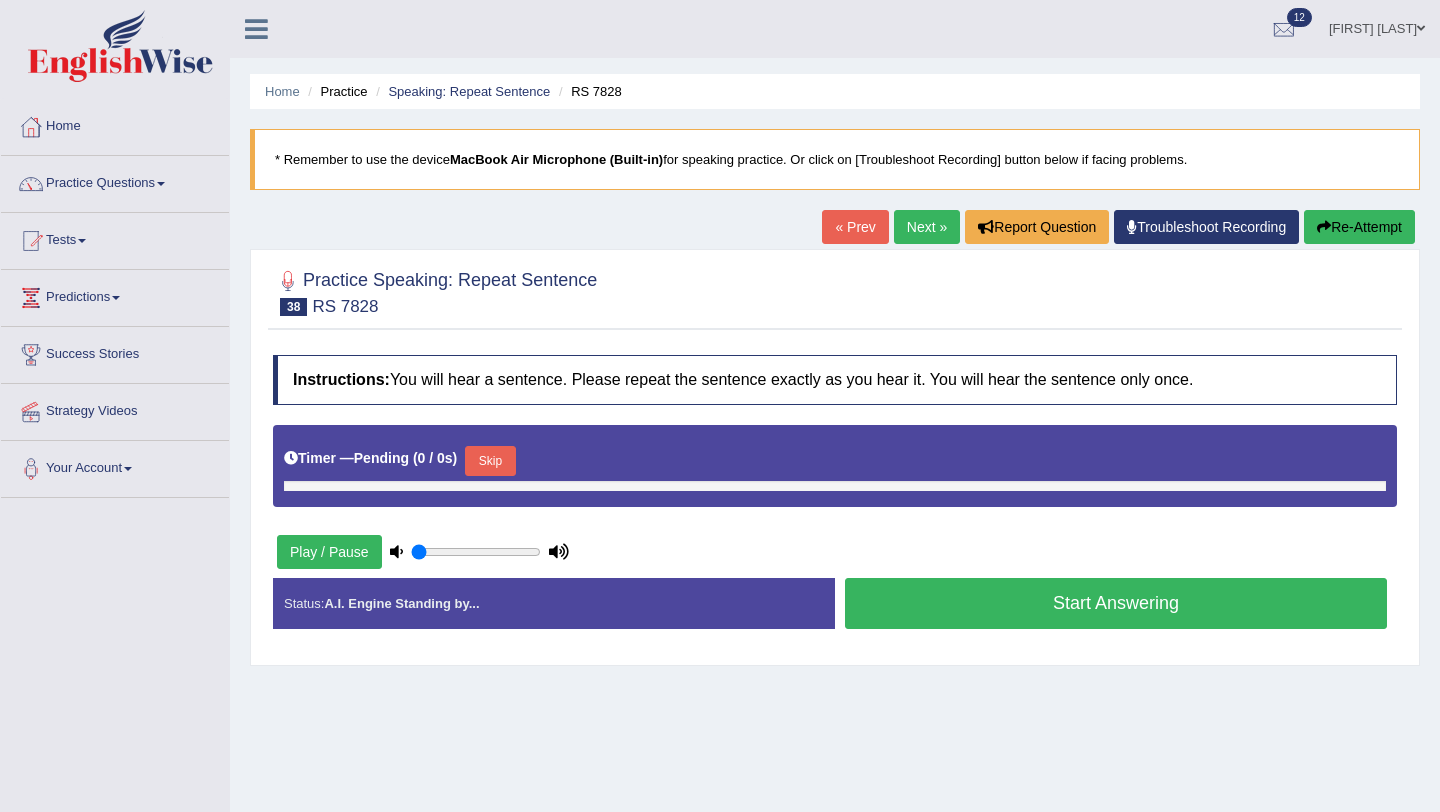 type on "0.4" 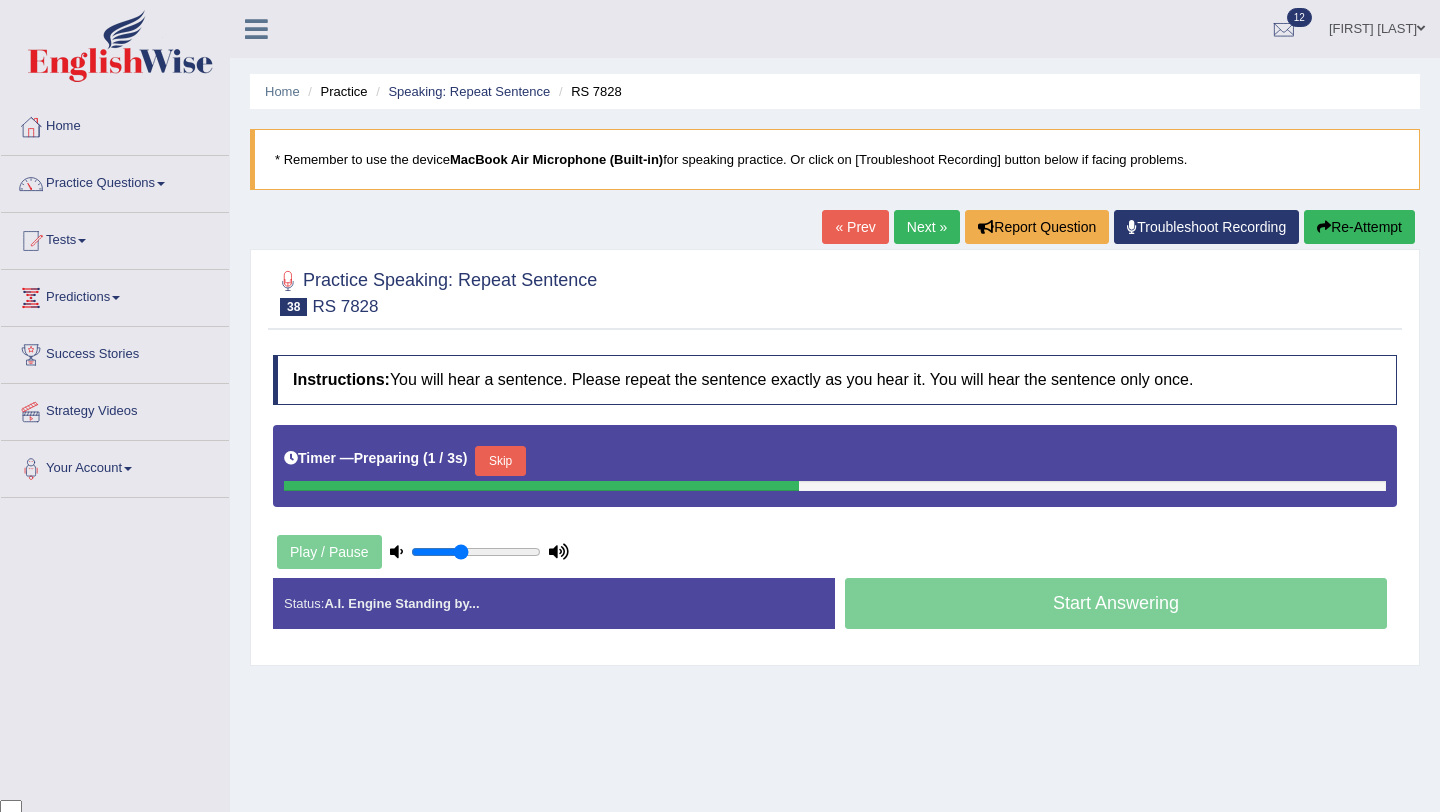 click on "Skip" at bounding box center [500, 461] 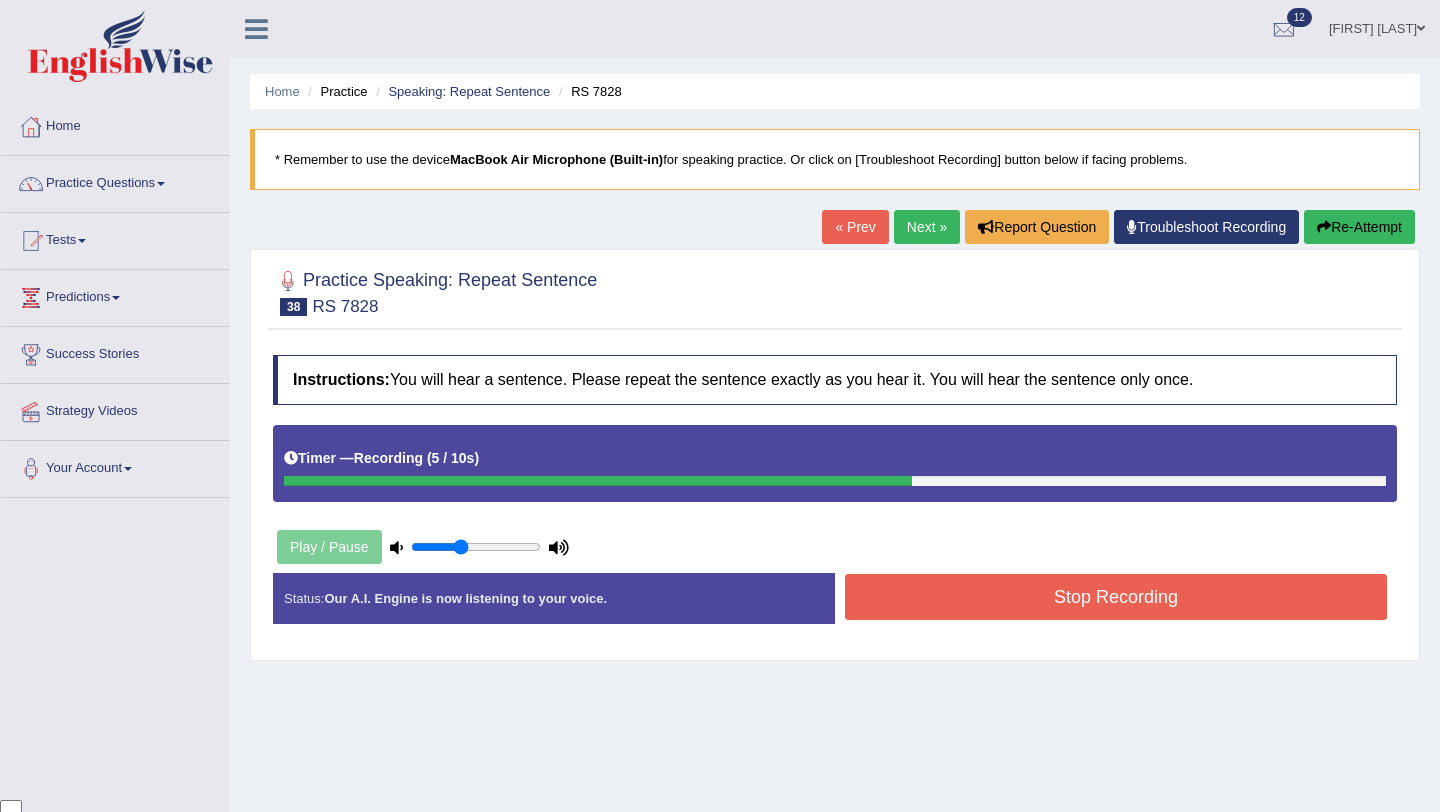 click on "Created with Highcharts 7.1.2 Great Too slow Too fast Time Speech pace meter: 0 10 20 30 40" at bounding box center [1121, 572] 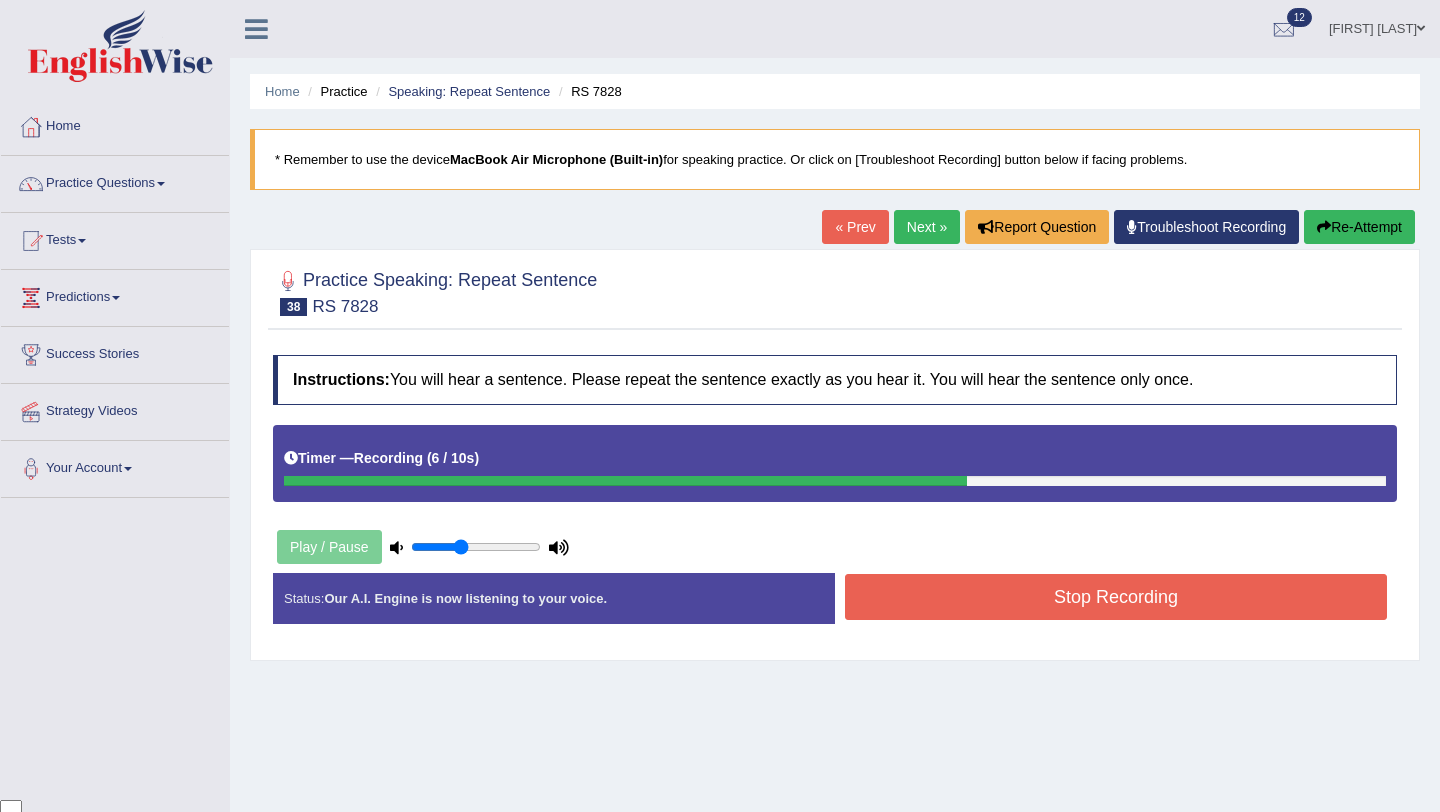 click on "Stop Recording" at bounding box center [1116, 597] 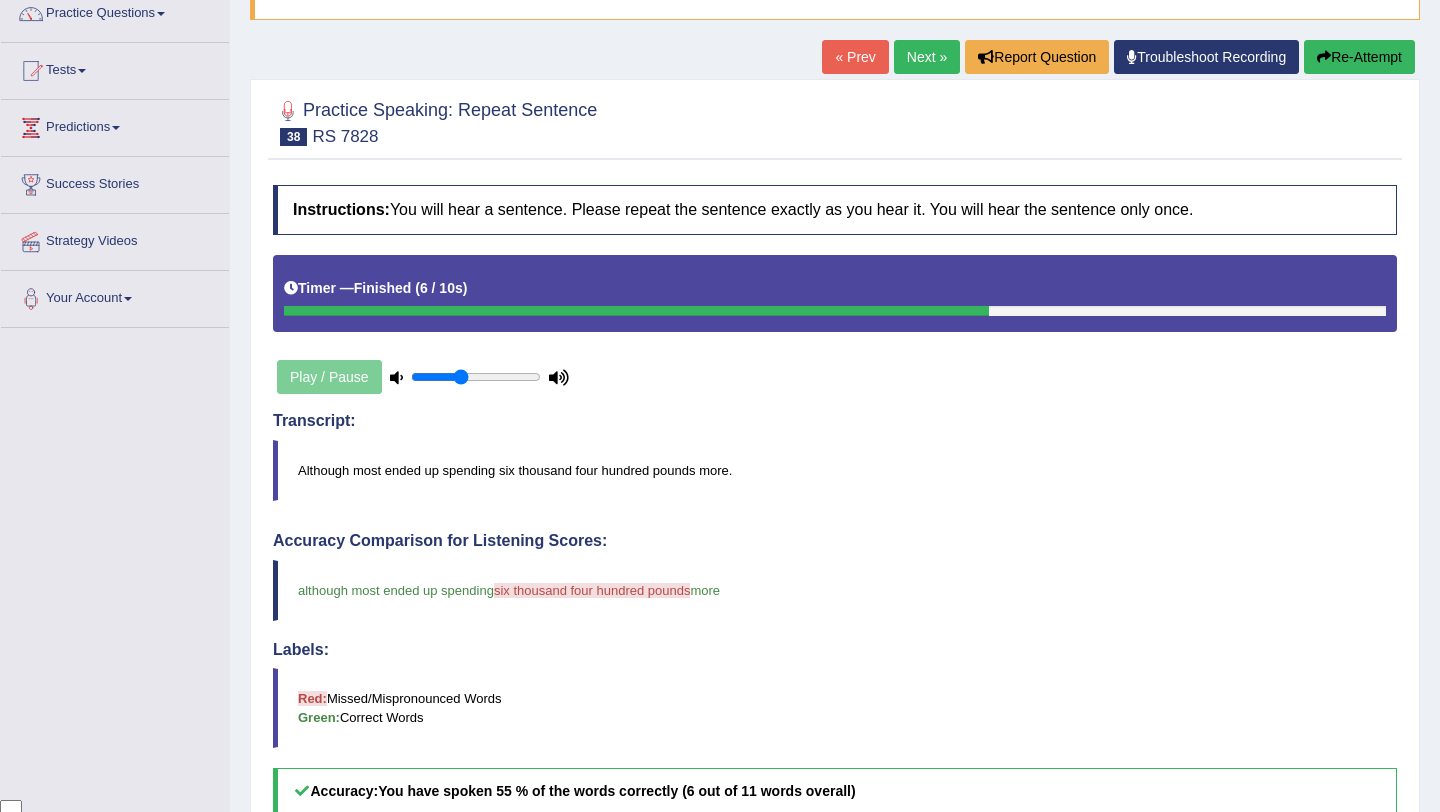 scroll, scrollTop: 169, scrollLeft: 0, axis: vertical 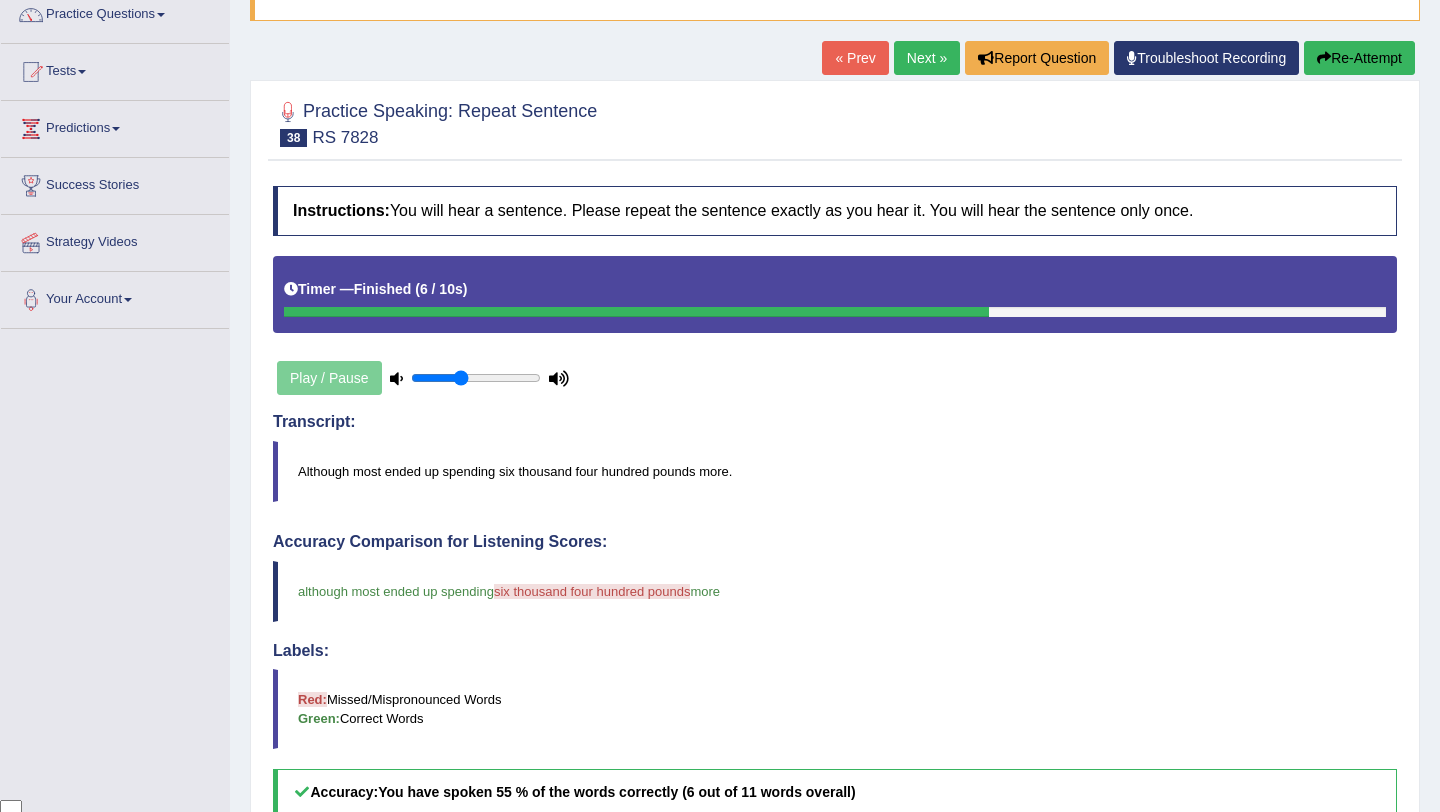 click on "Re-Attempt" at bounding box center [1359, 58] 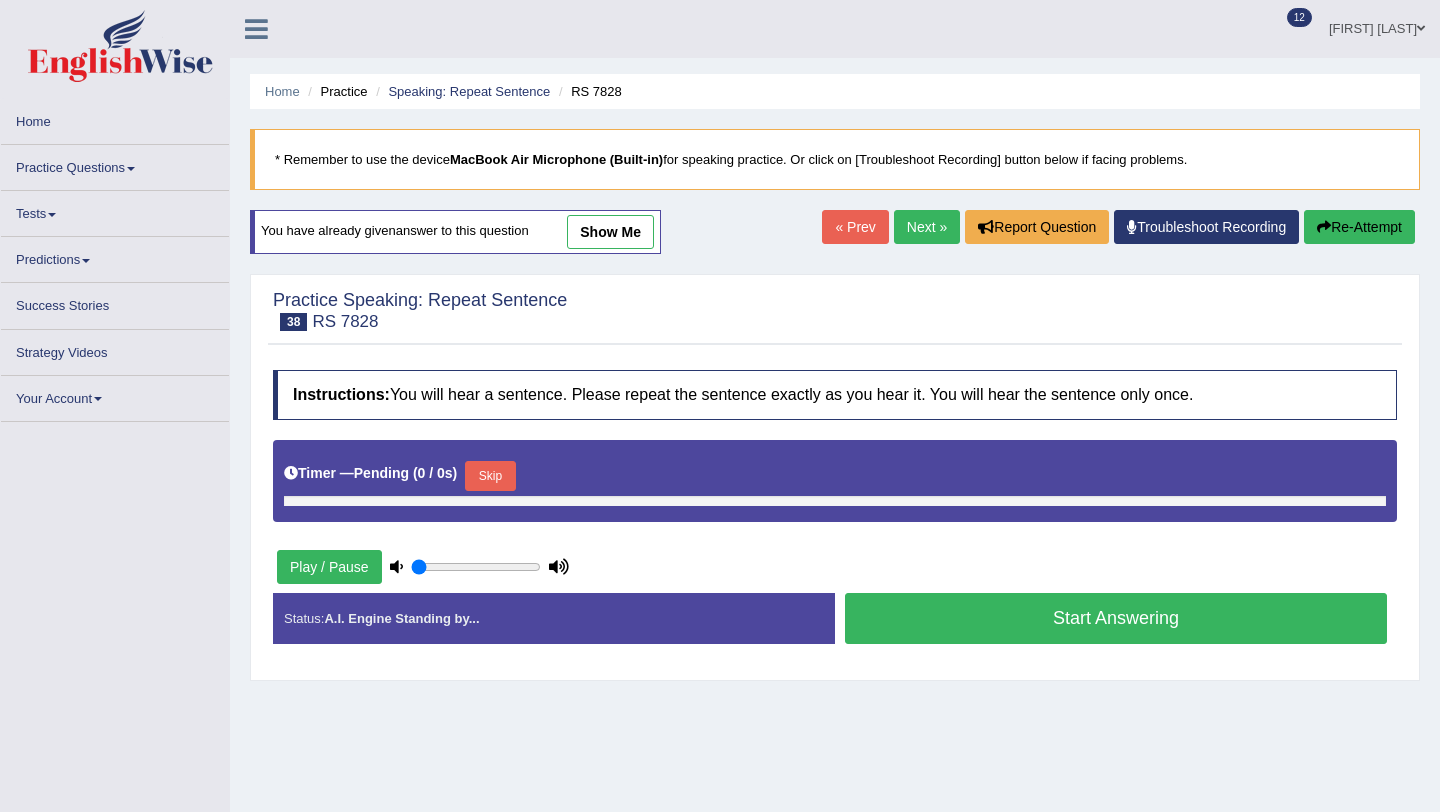 scroll, scrollTop: 159, scrollLeft: 0, axis: vertical 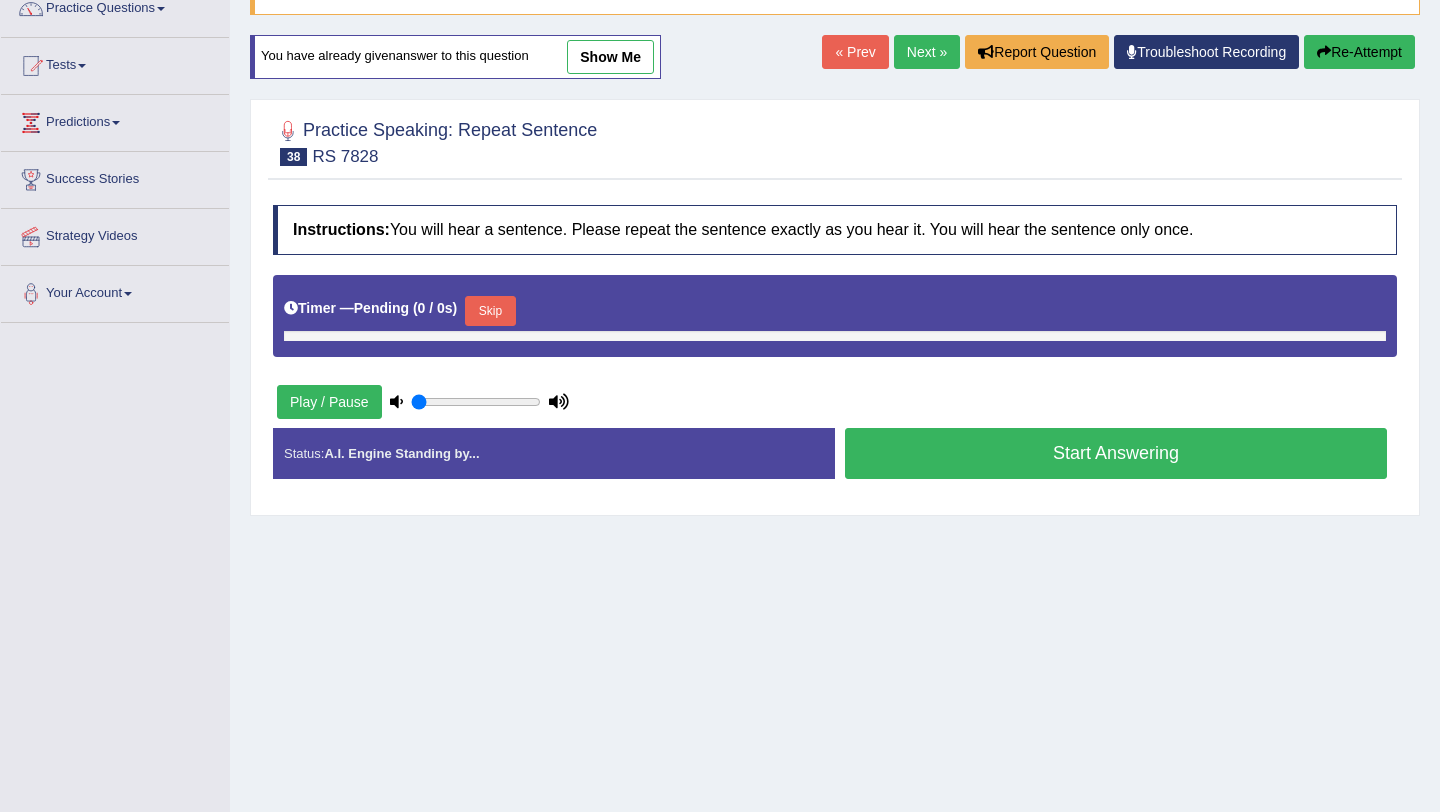 type on "0.4" 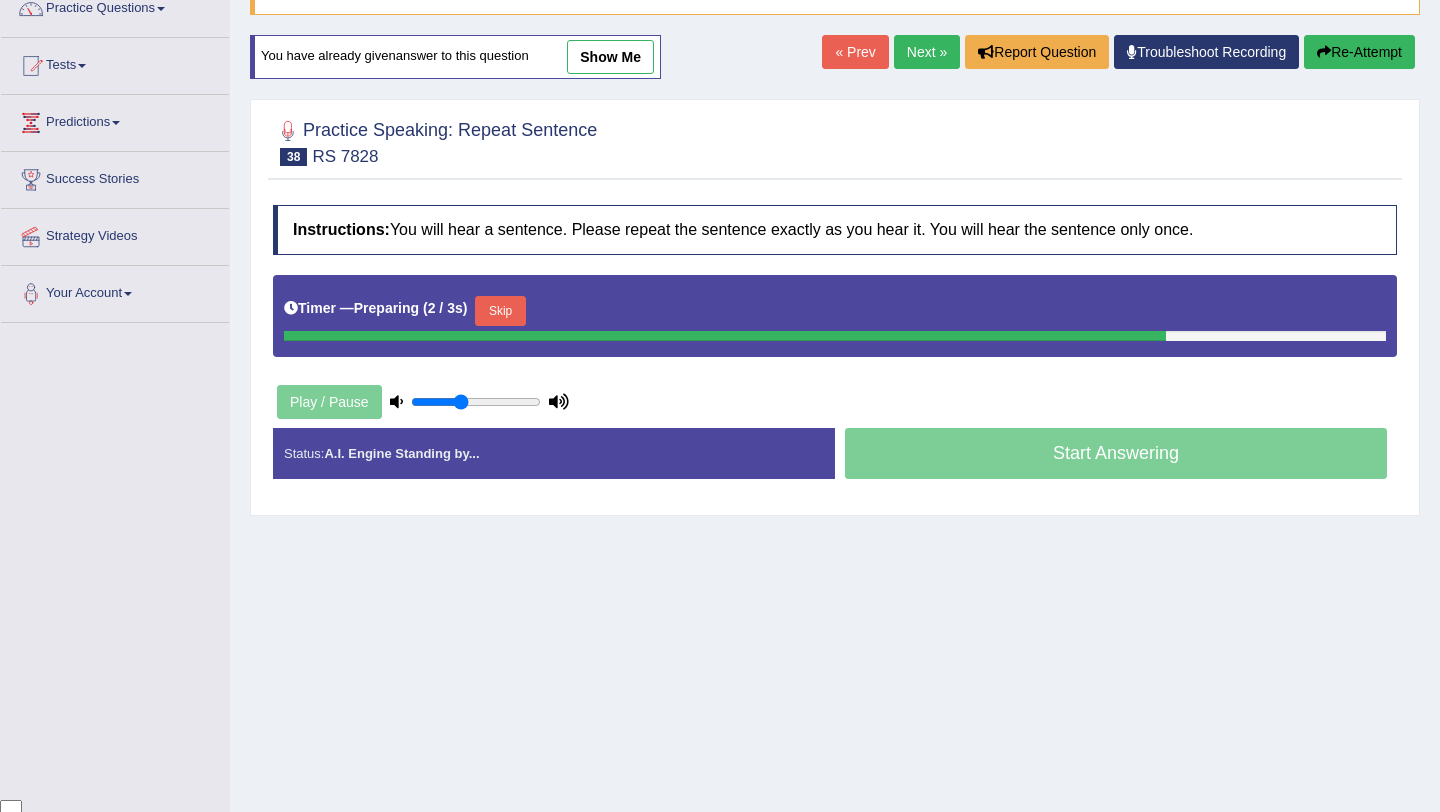 click on "Skip" at bounding box center [500, 311] 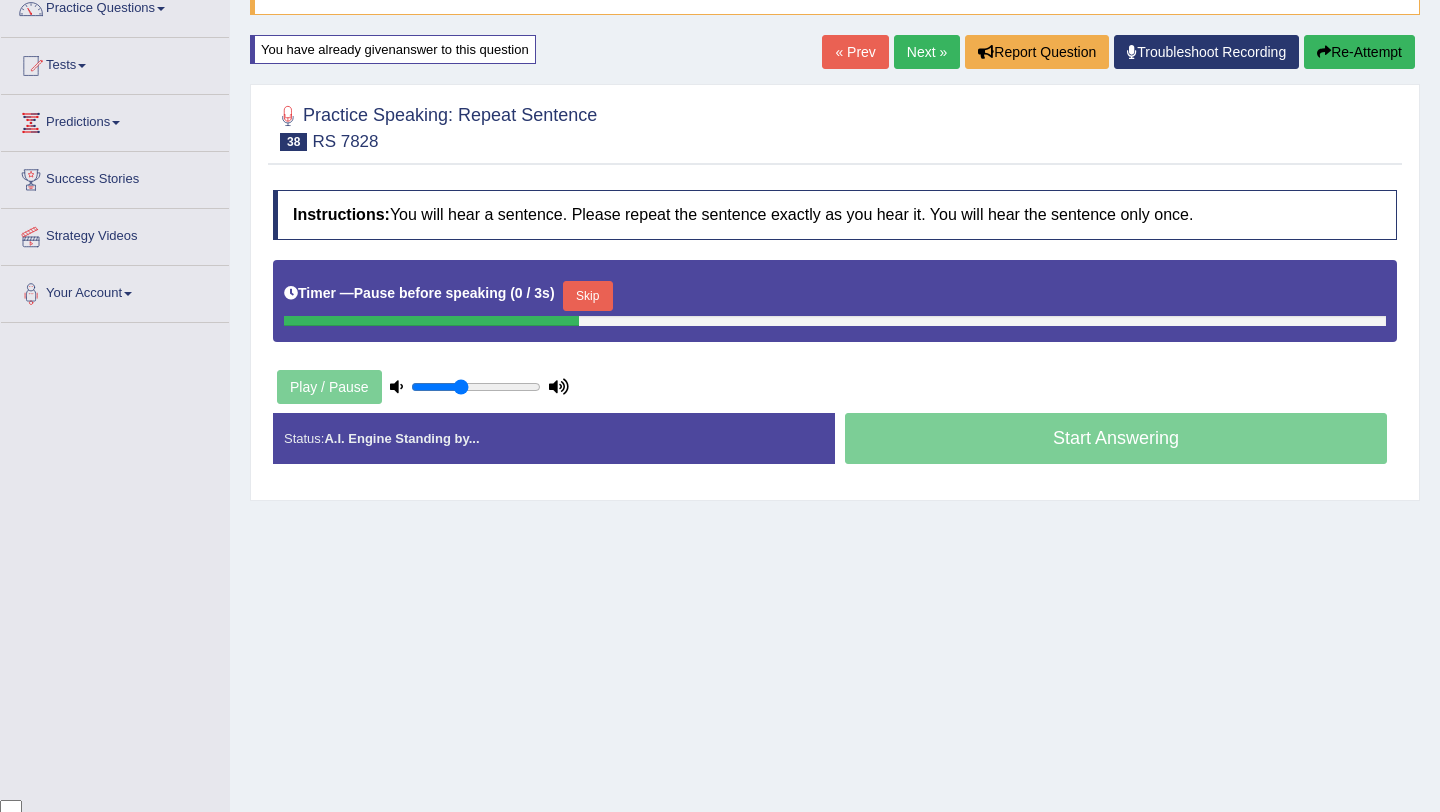 click on "Skip" at bounding box center (588, 296) 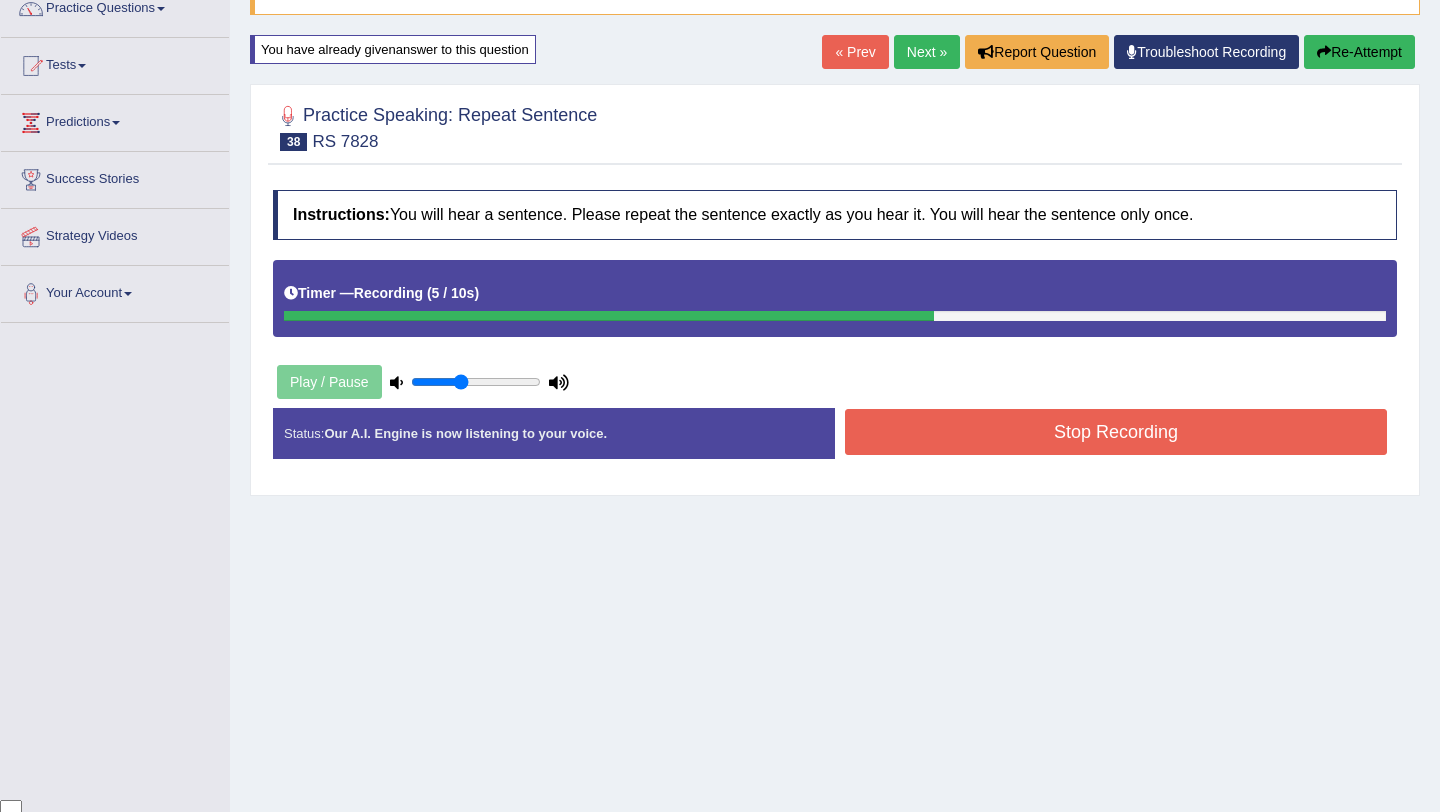 click on "Stop Recording" at bounding box center [1116, 432] 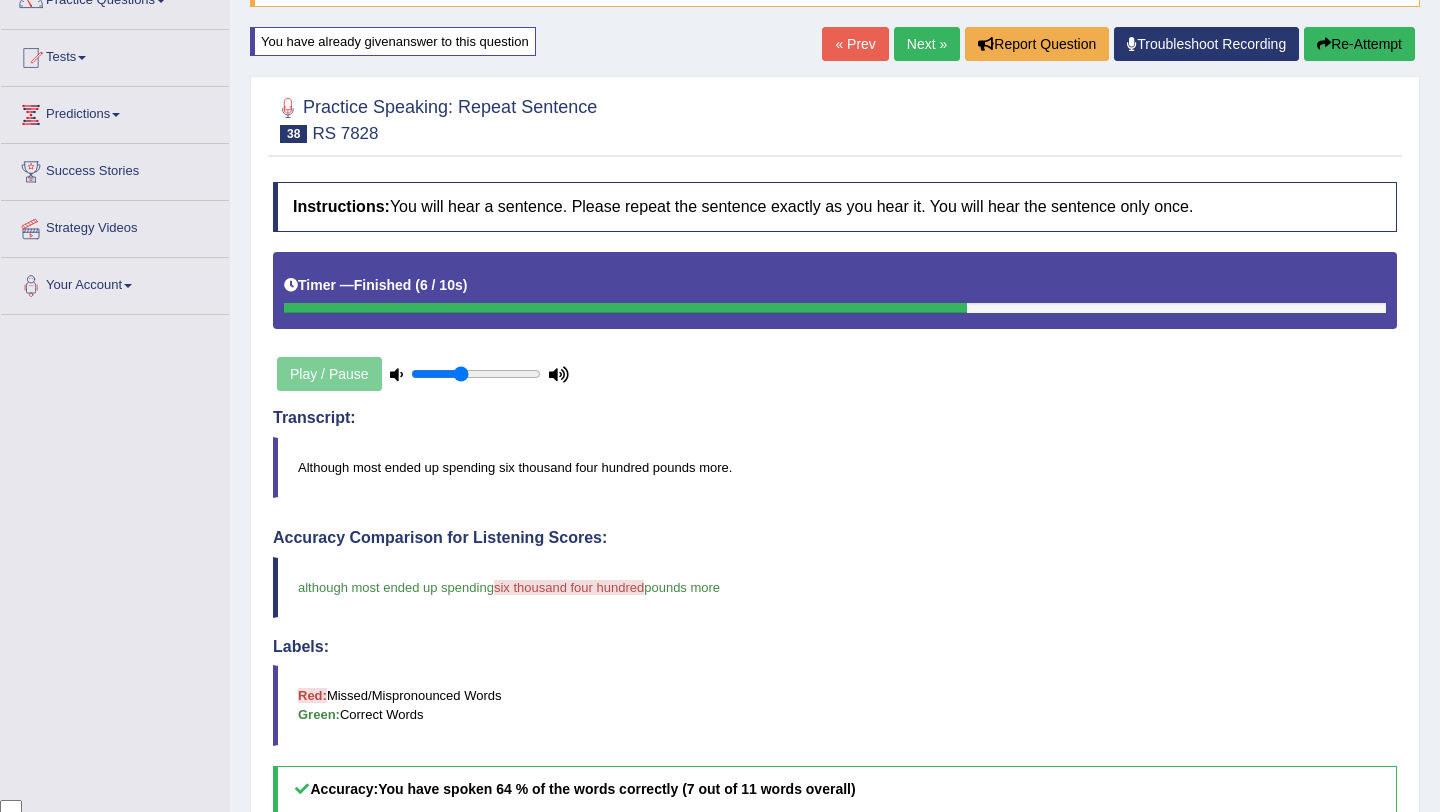scroll, scrollTop: 0, scrollLeft: 0, axis: both 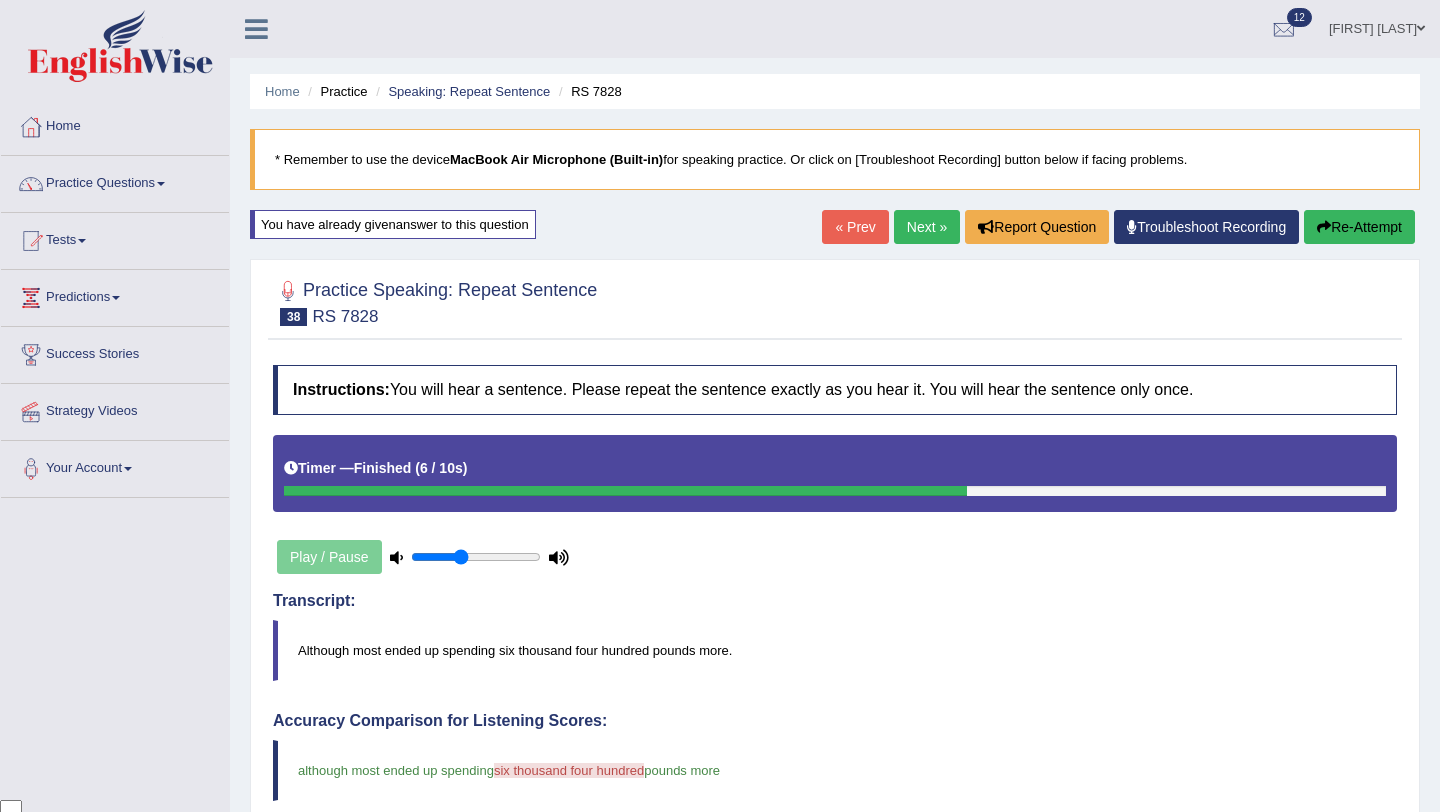 click on "Re-Attempt" at bounding box center (1359, 227) 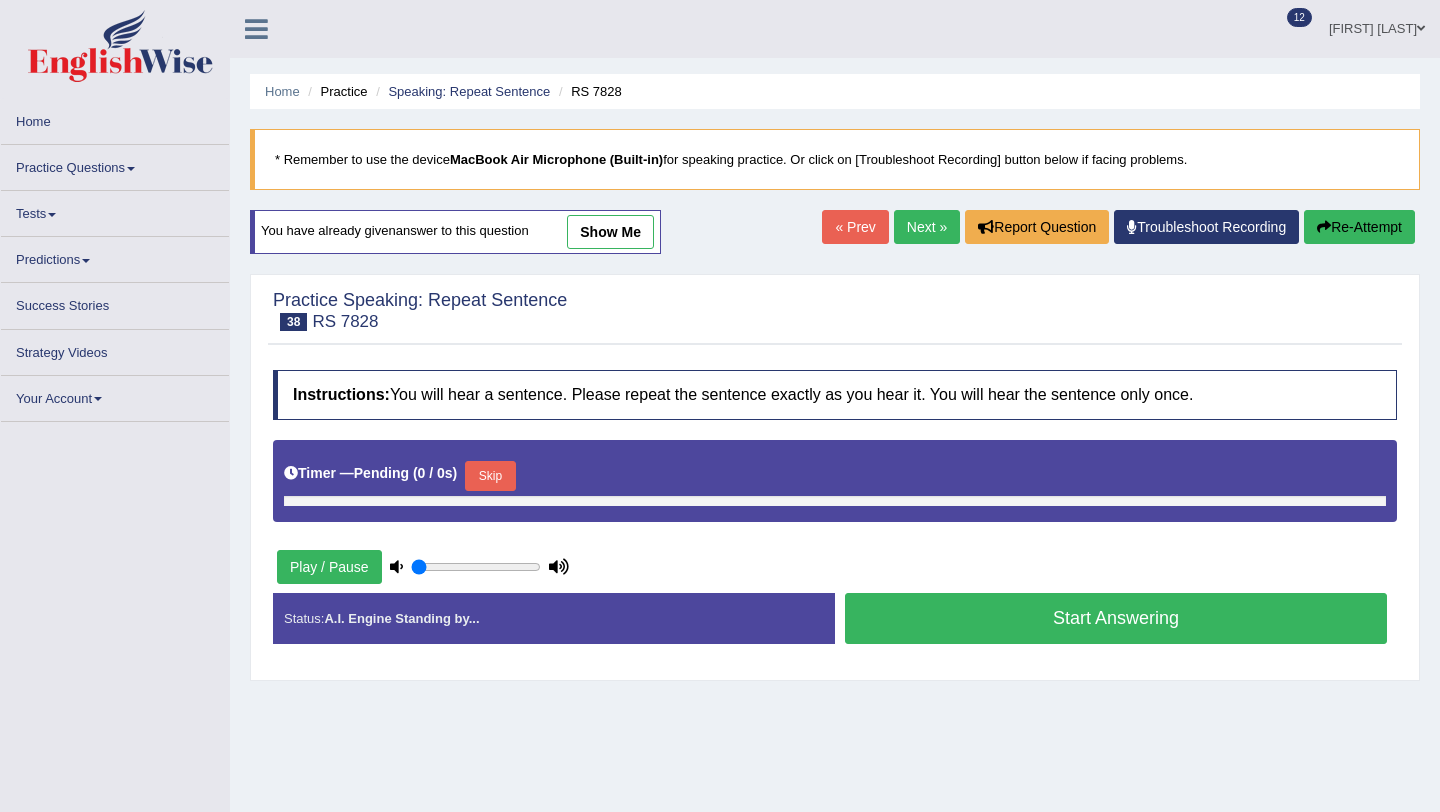 scroll, scrollTop: 0, scrollLeft: 0, axis: both 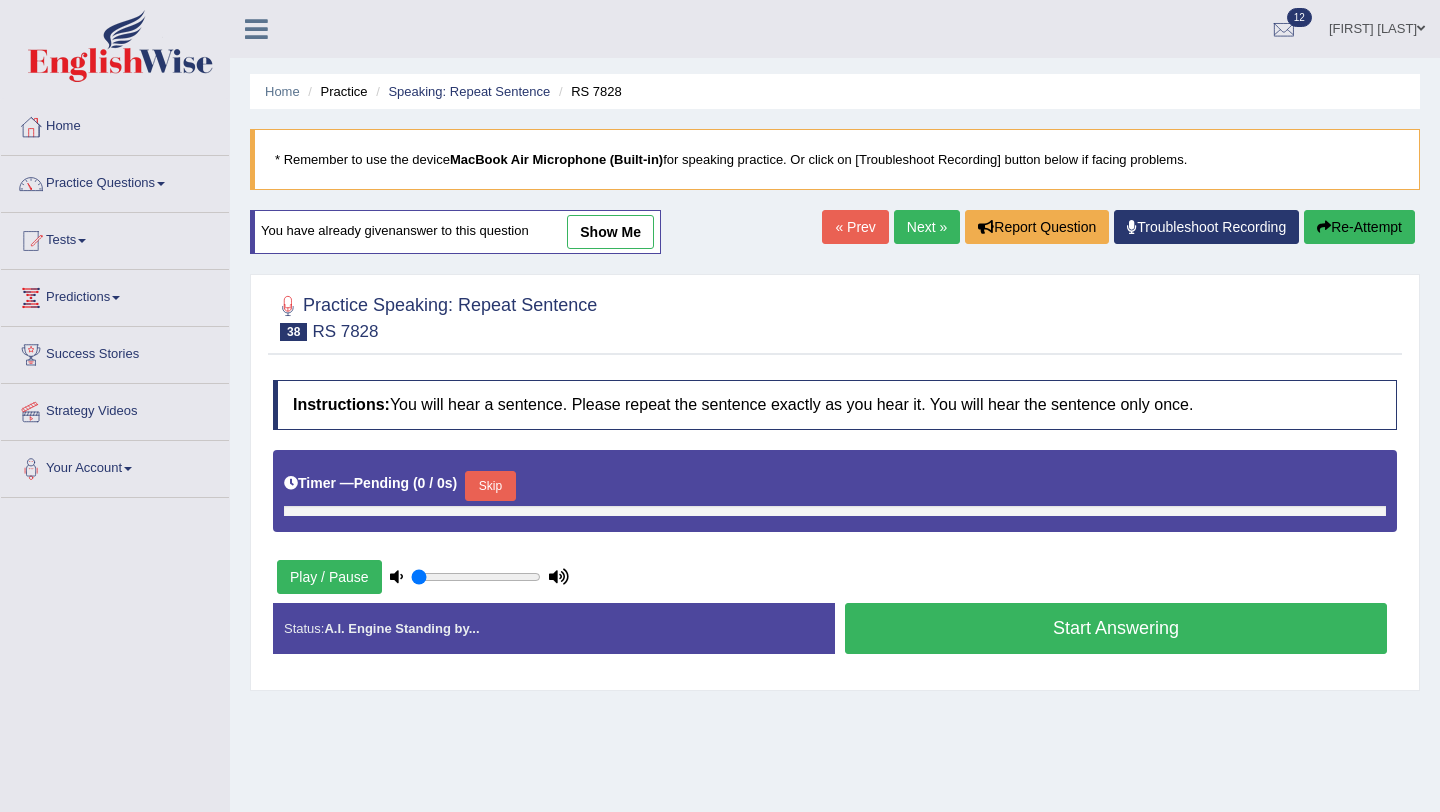 click on "Timer —  Pending   ( 0 / 0s ) Skip" at bounding box center (835, 486) 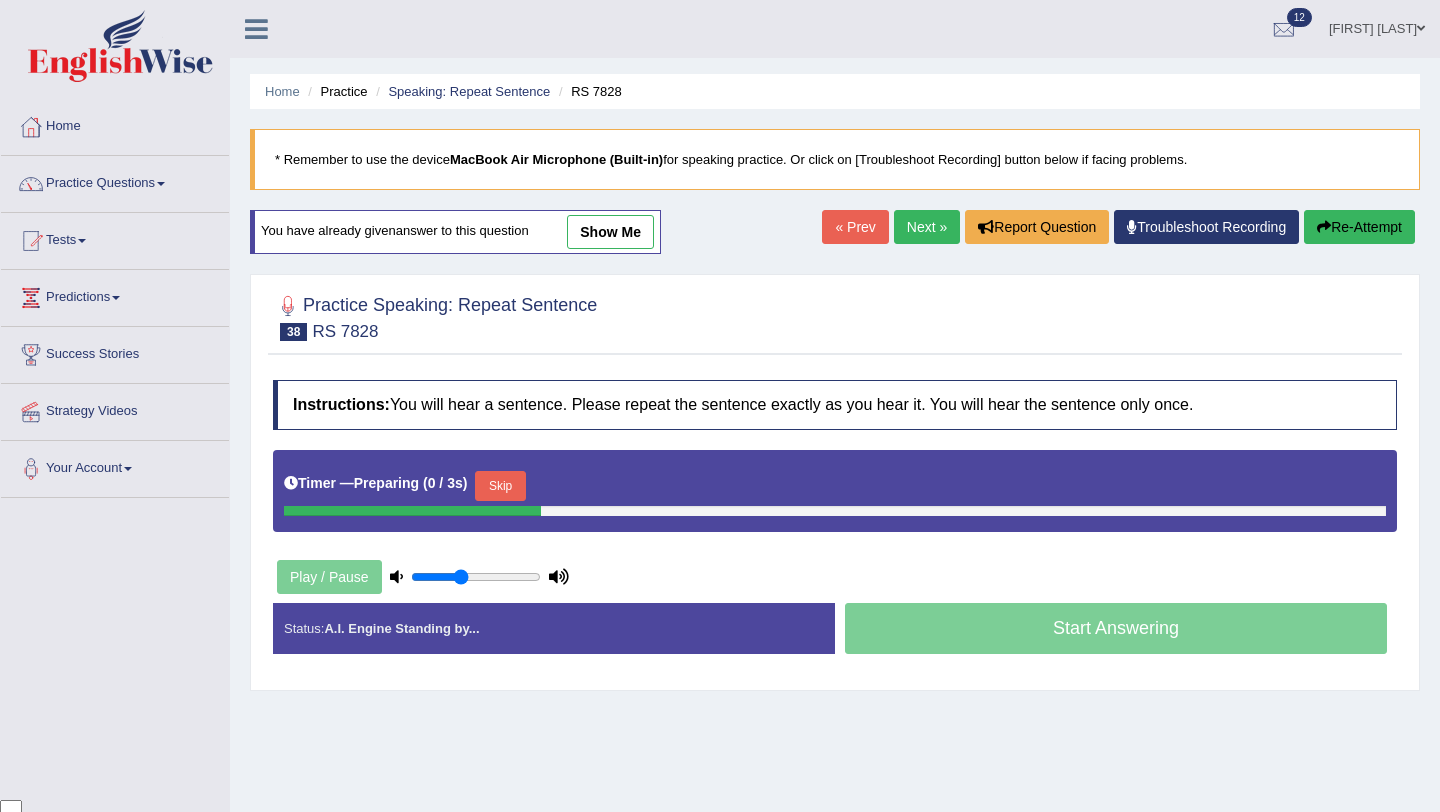 click on "Skip" at bounding box center (500, 486) 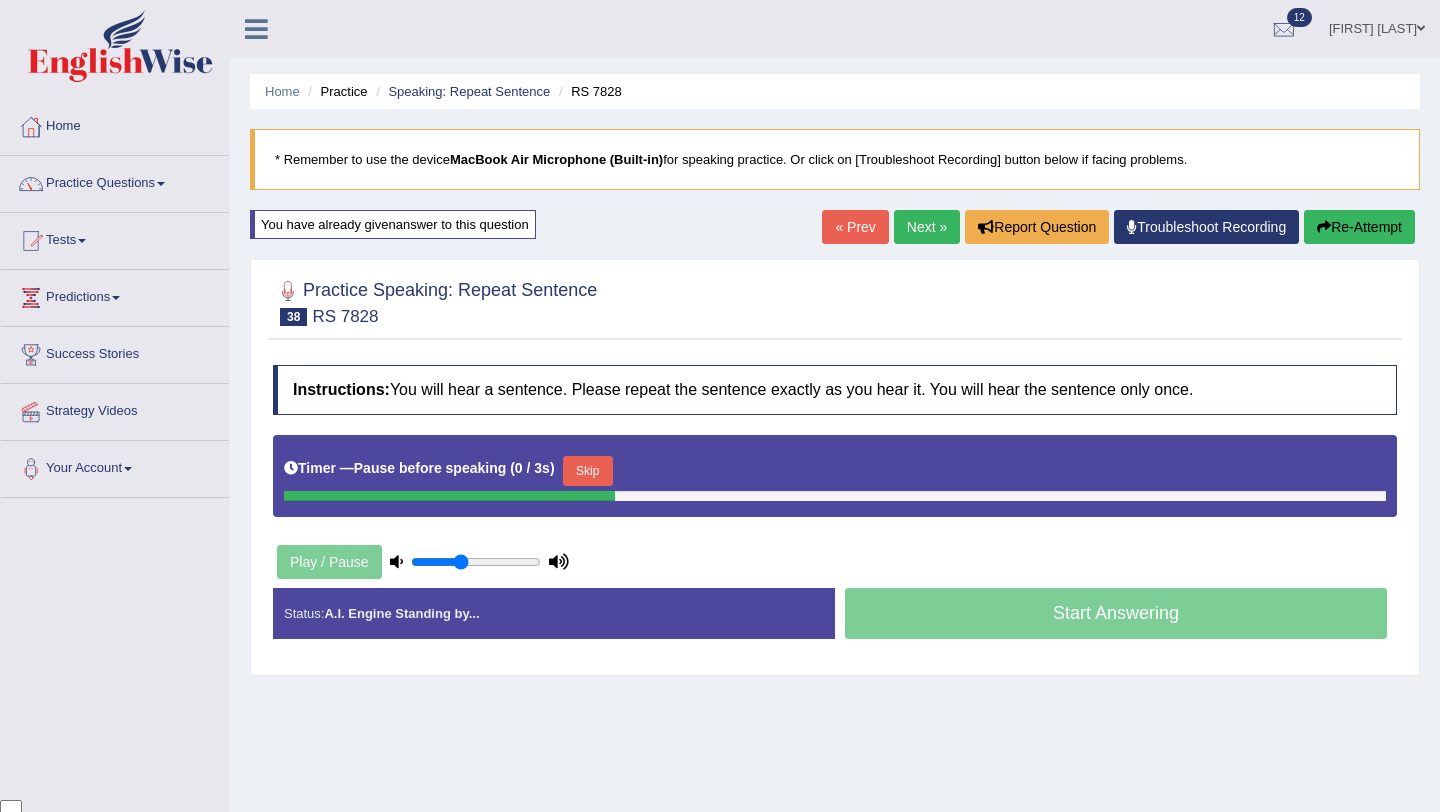 click on "Skip" at bounding box center [588, 471] 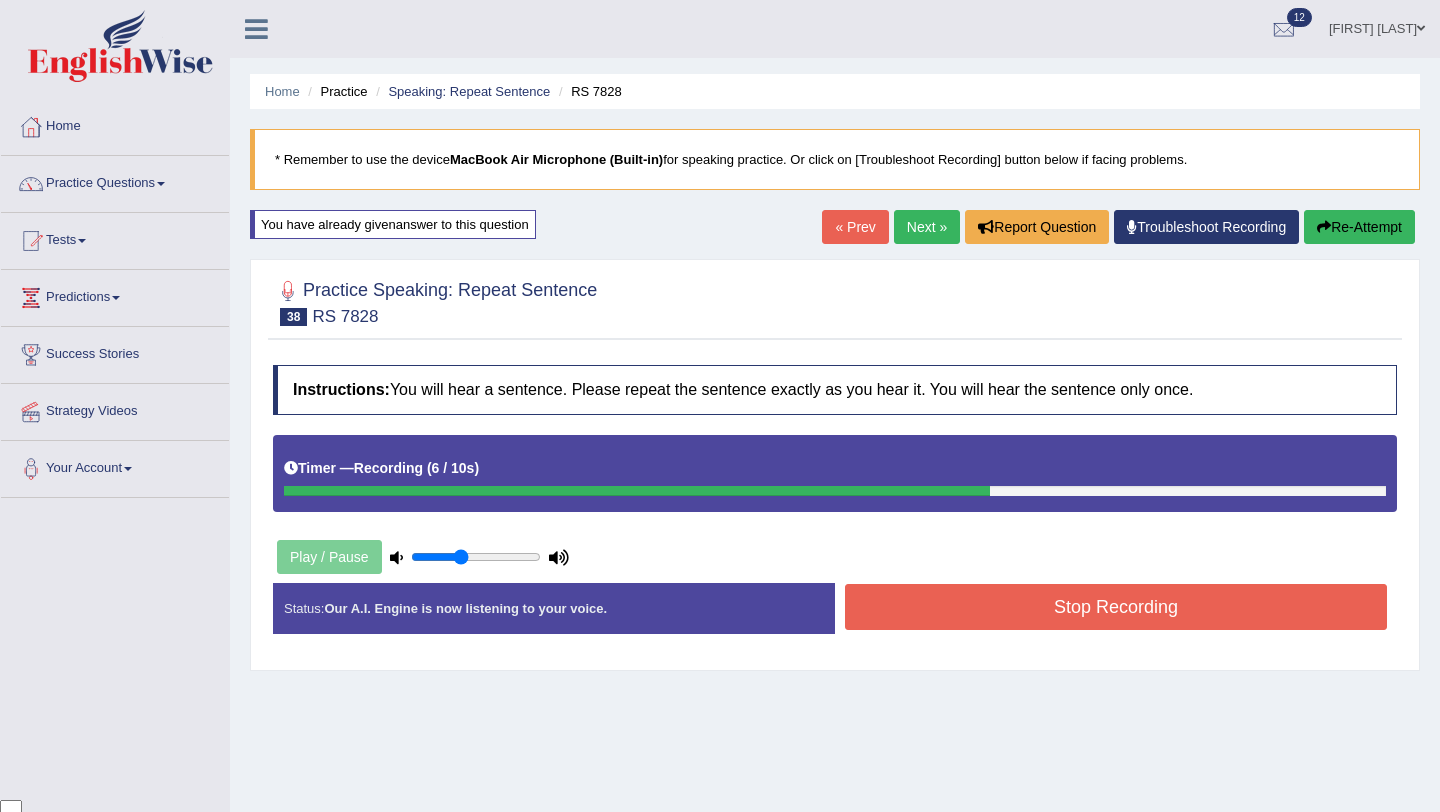 click on "Stop Recording" at bounding box center [1116, 607] 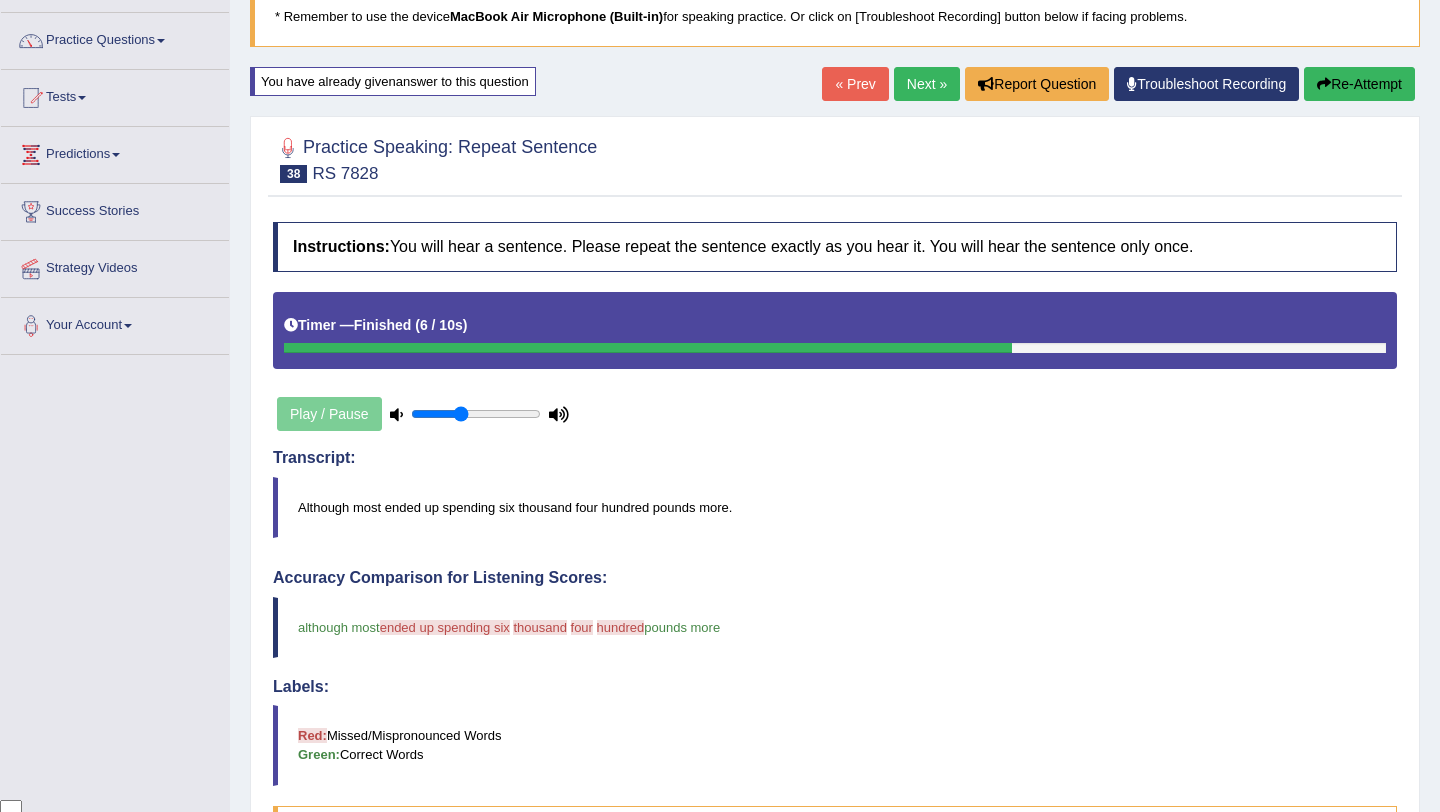 scroll, scrollTop: 141, scrollLeft: 0, axis: vertical 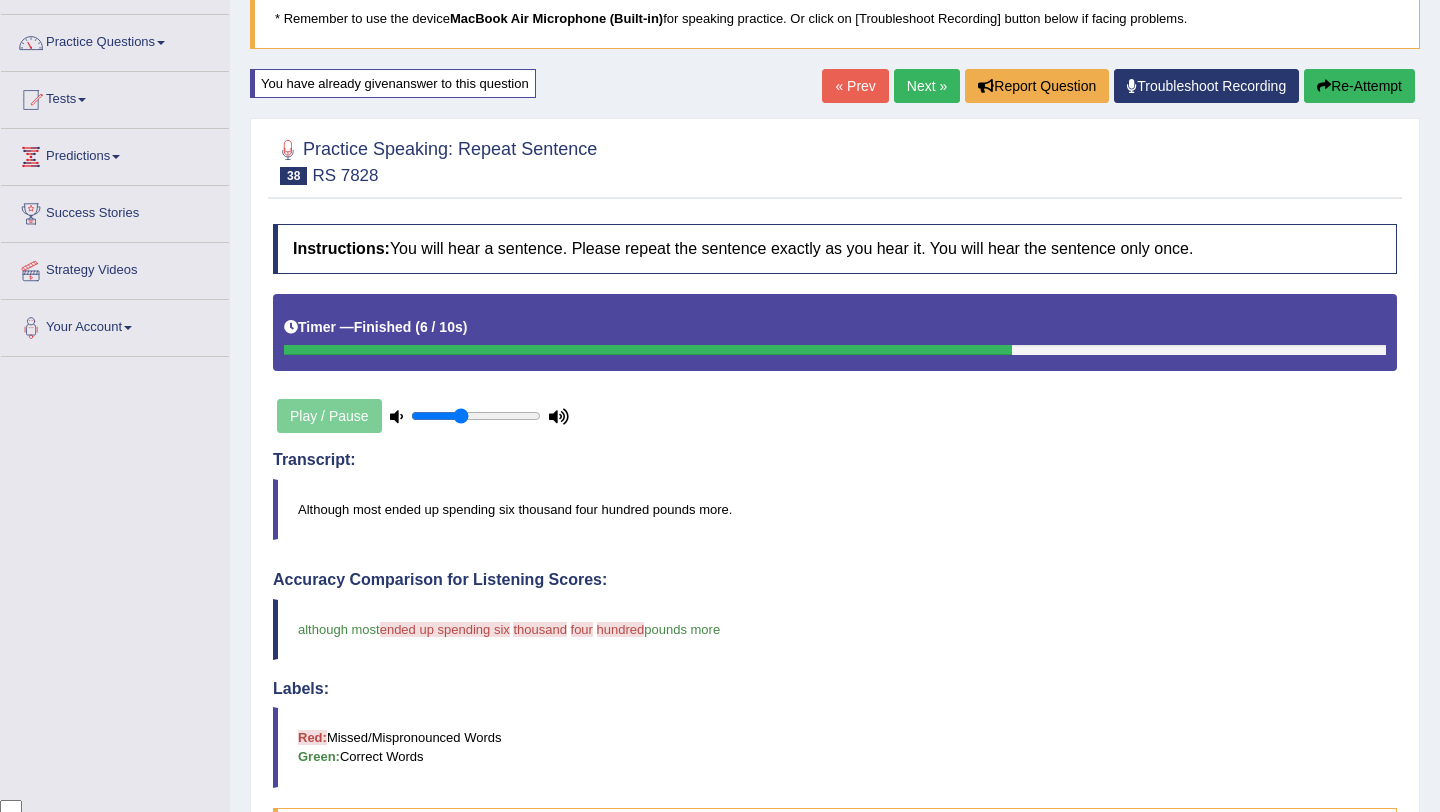 click on "Re-Attempt" at bounding box center [1359, 86] 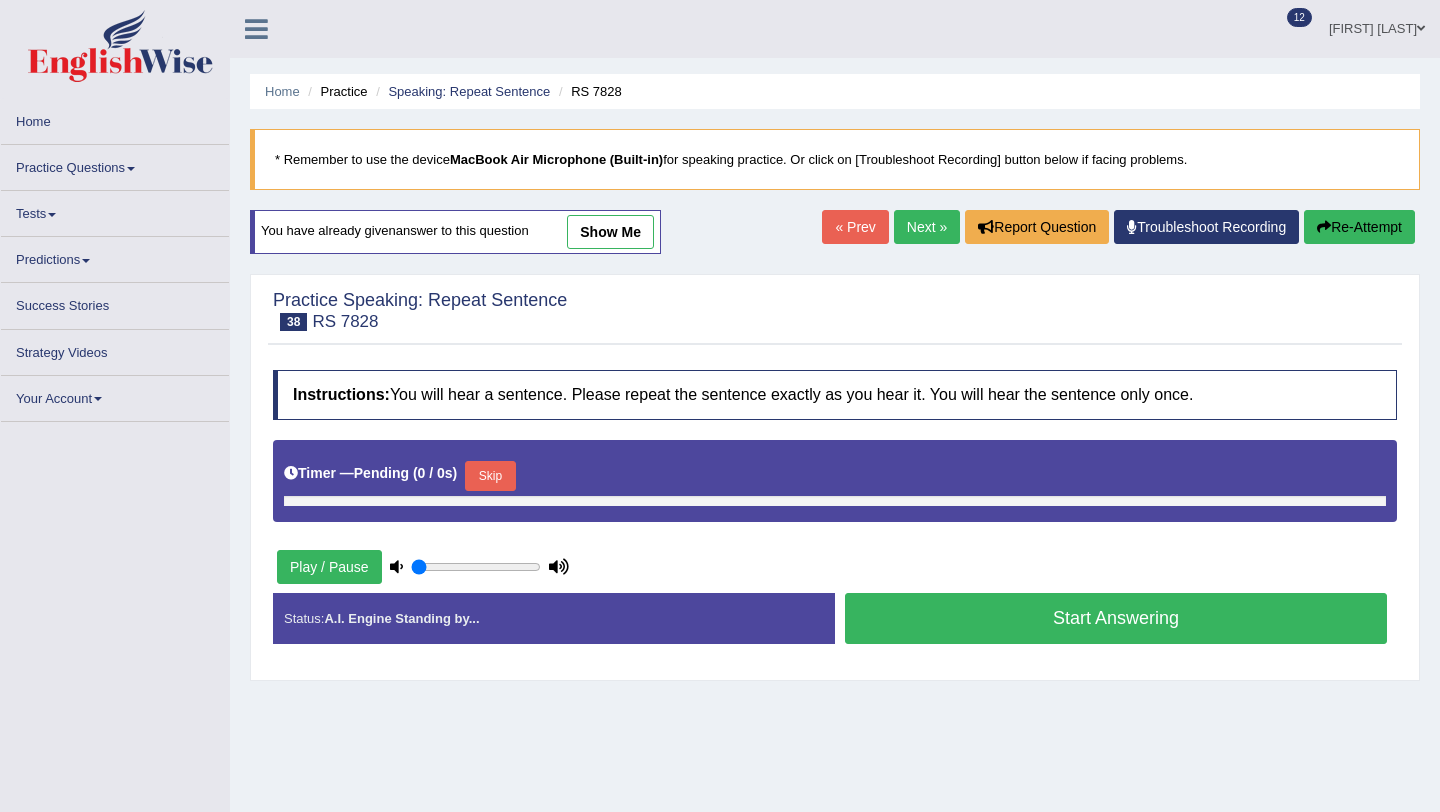 scroll, scrollTop: 141, scrollLeft: 0, axis: vertical 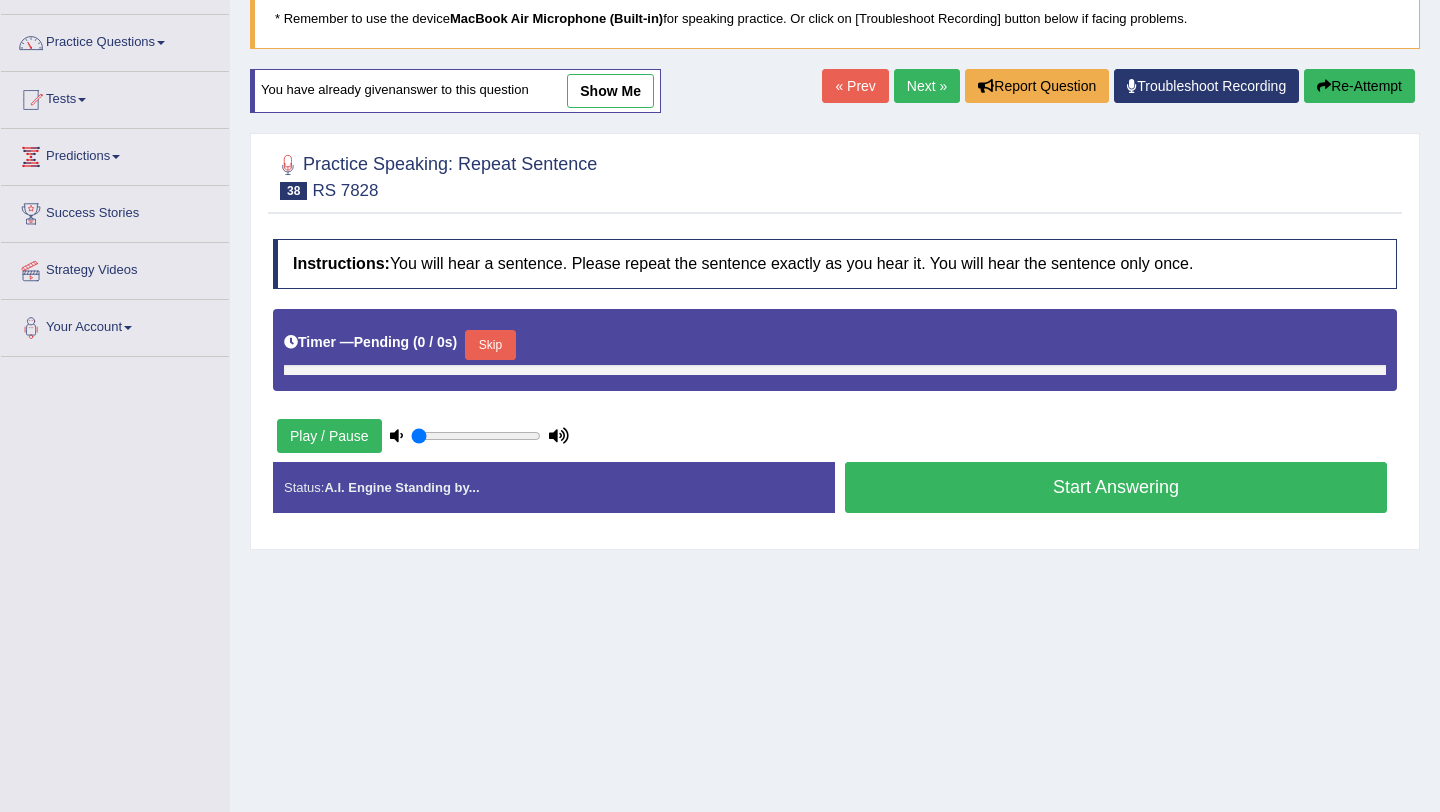 type on "0.4" 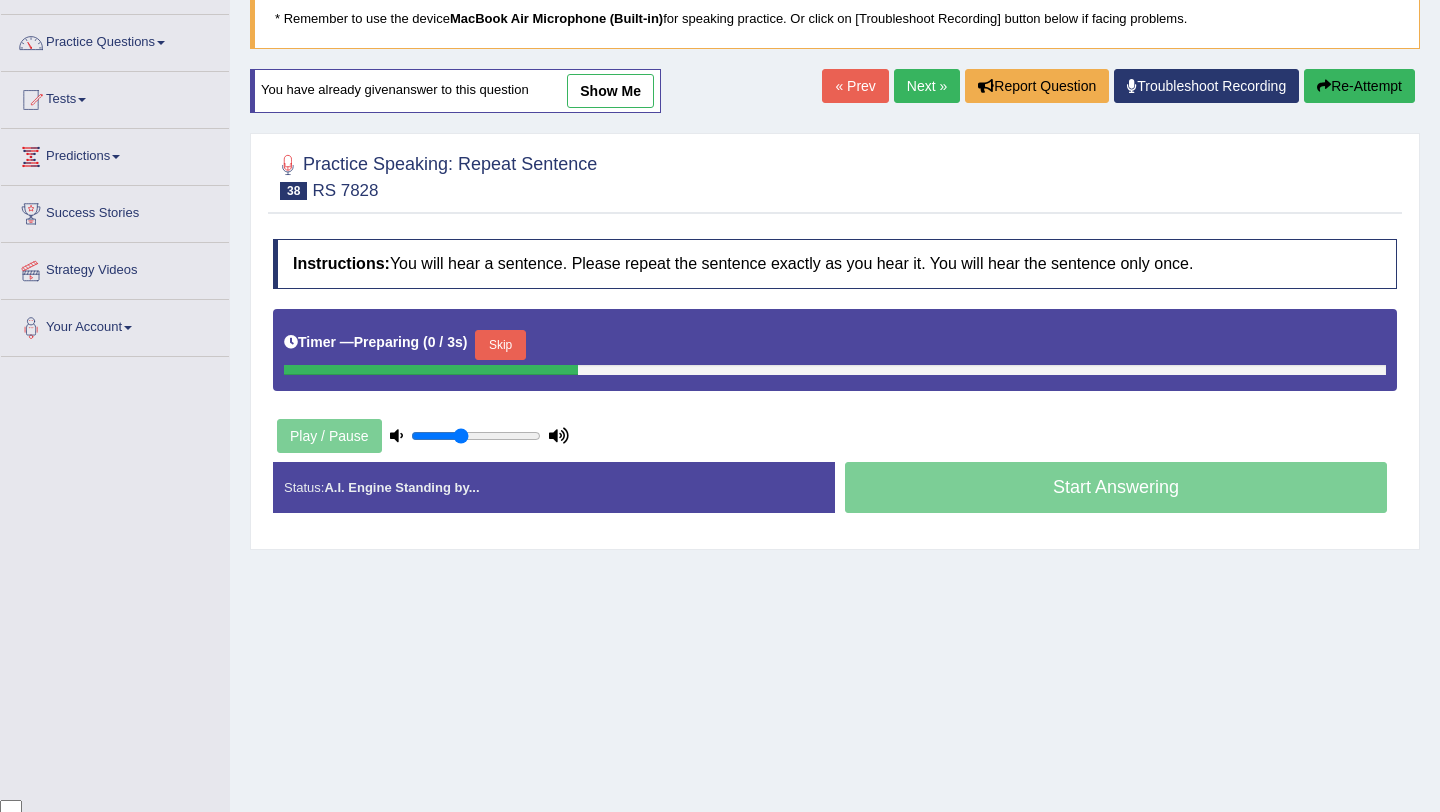 click on "Skip" at bounding box center (500, 345) 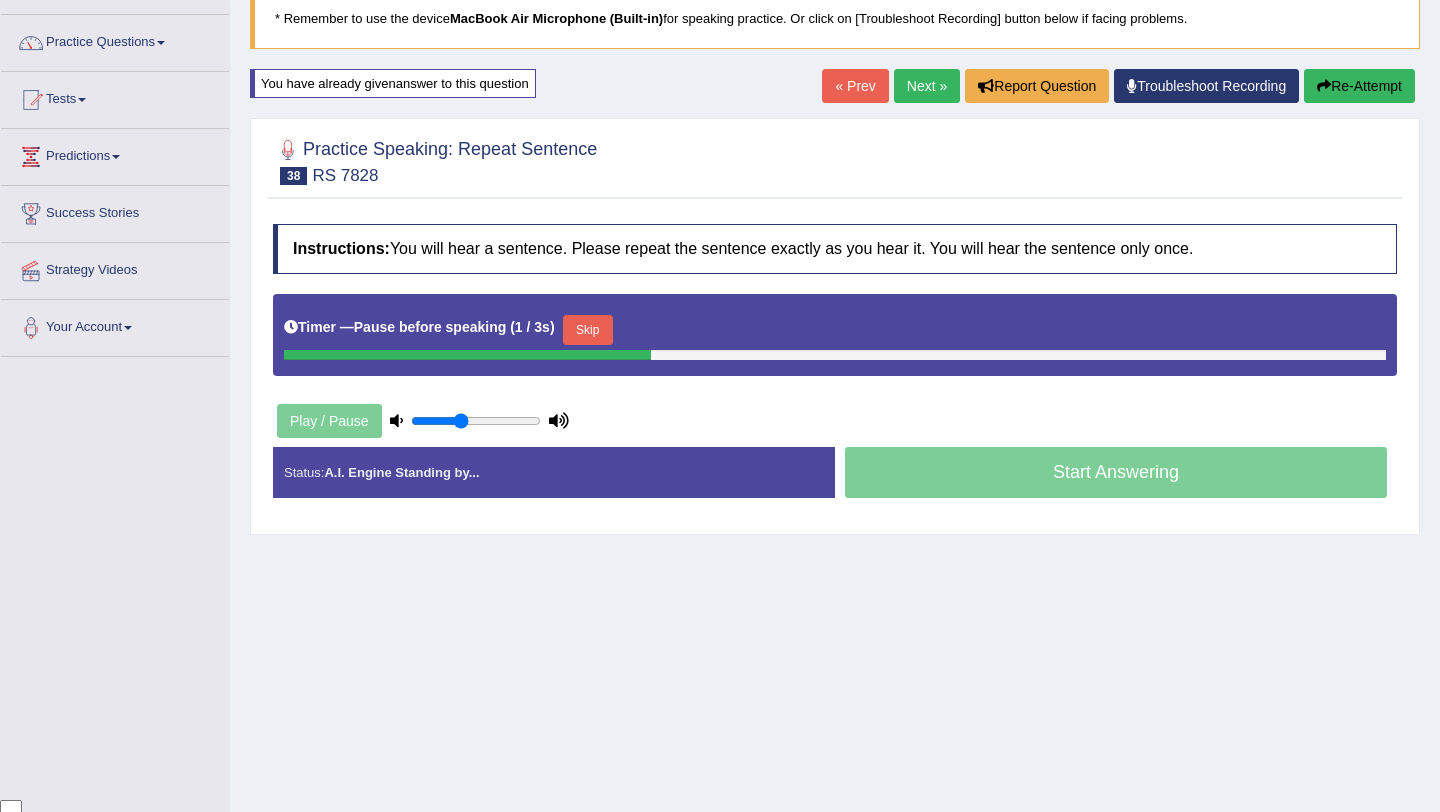 click on "Skip" at bounding box center [588, 330] 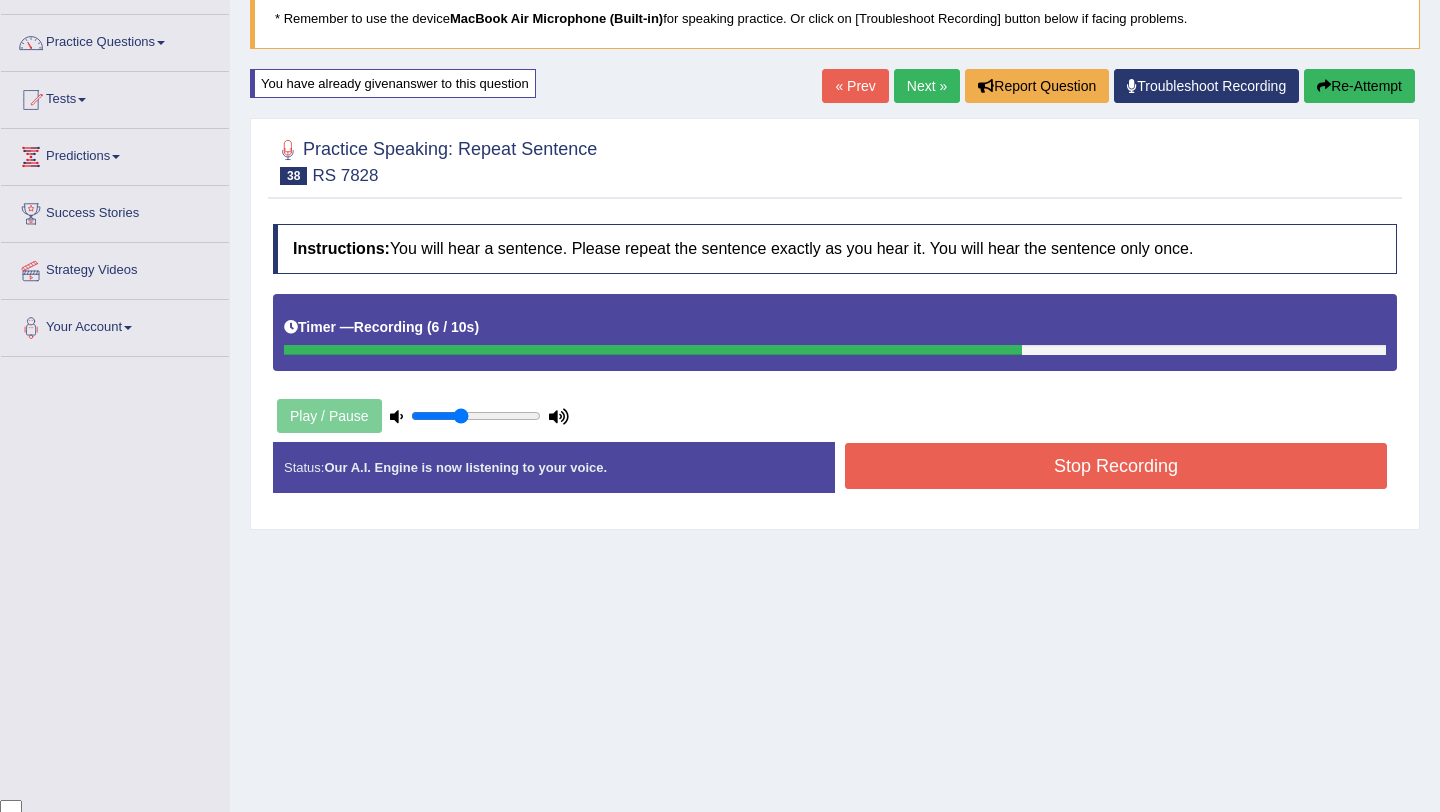 click on "Stop Recording" at bounding box center (1116, 466) 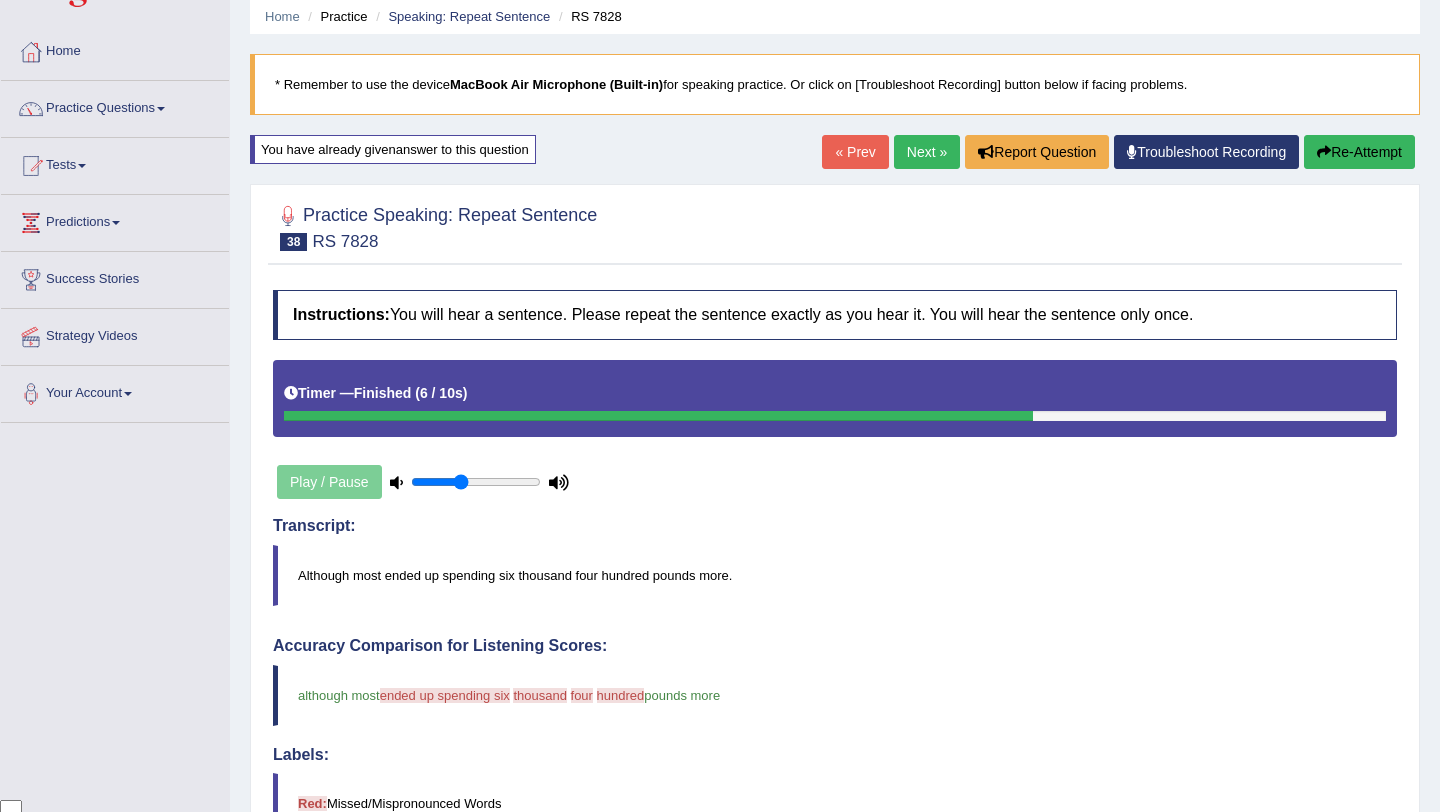 scroll, scrollTop: 0, scrollLeft: 0, axis: both 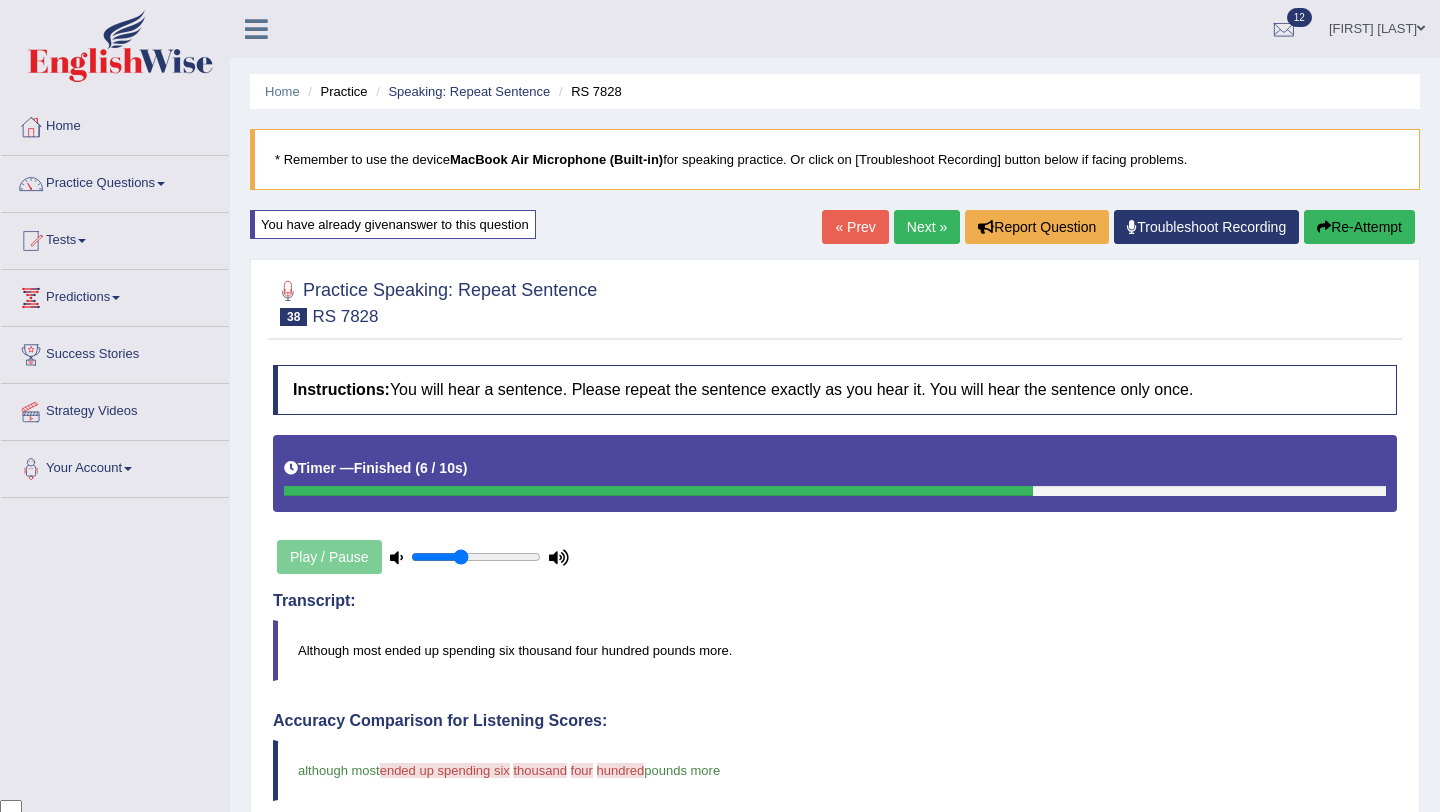 click on "Re-Attempt" at bounding box center [1359, 227] 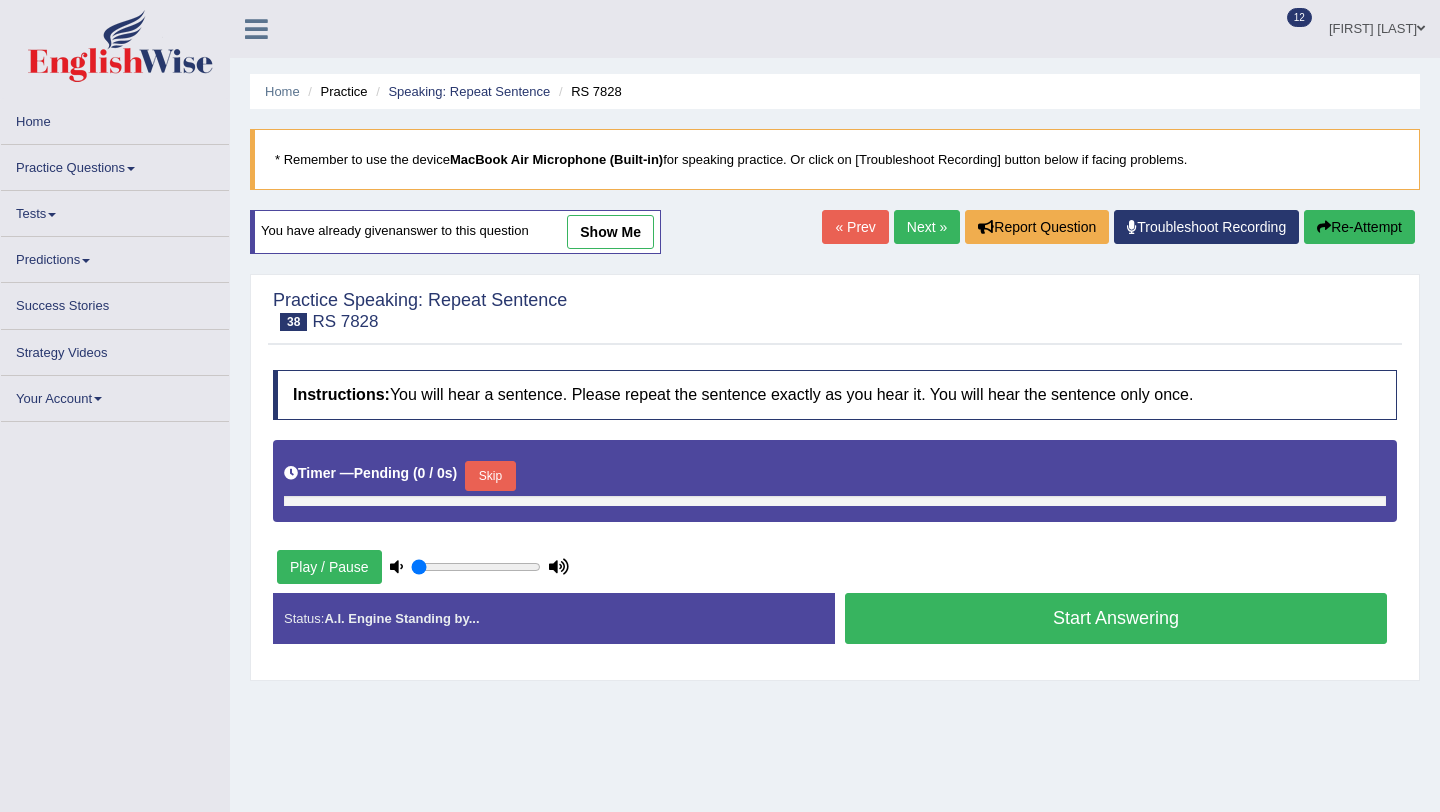 scroll, scrollTop: 0, scrollLeft: 0, axis: both 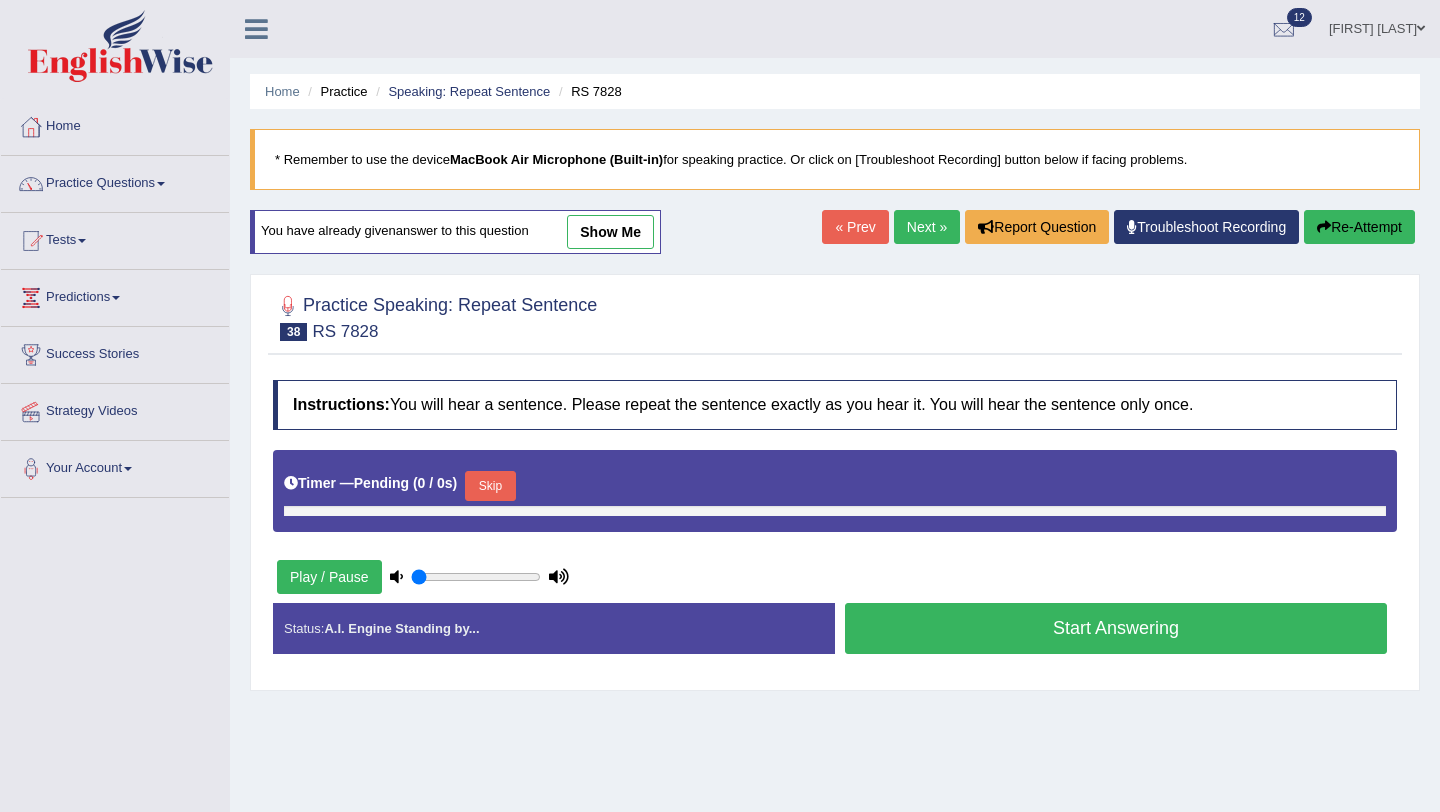 type on "0.4" 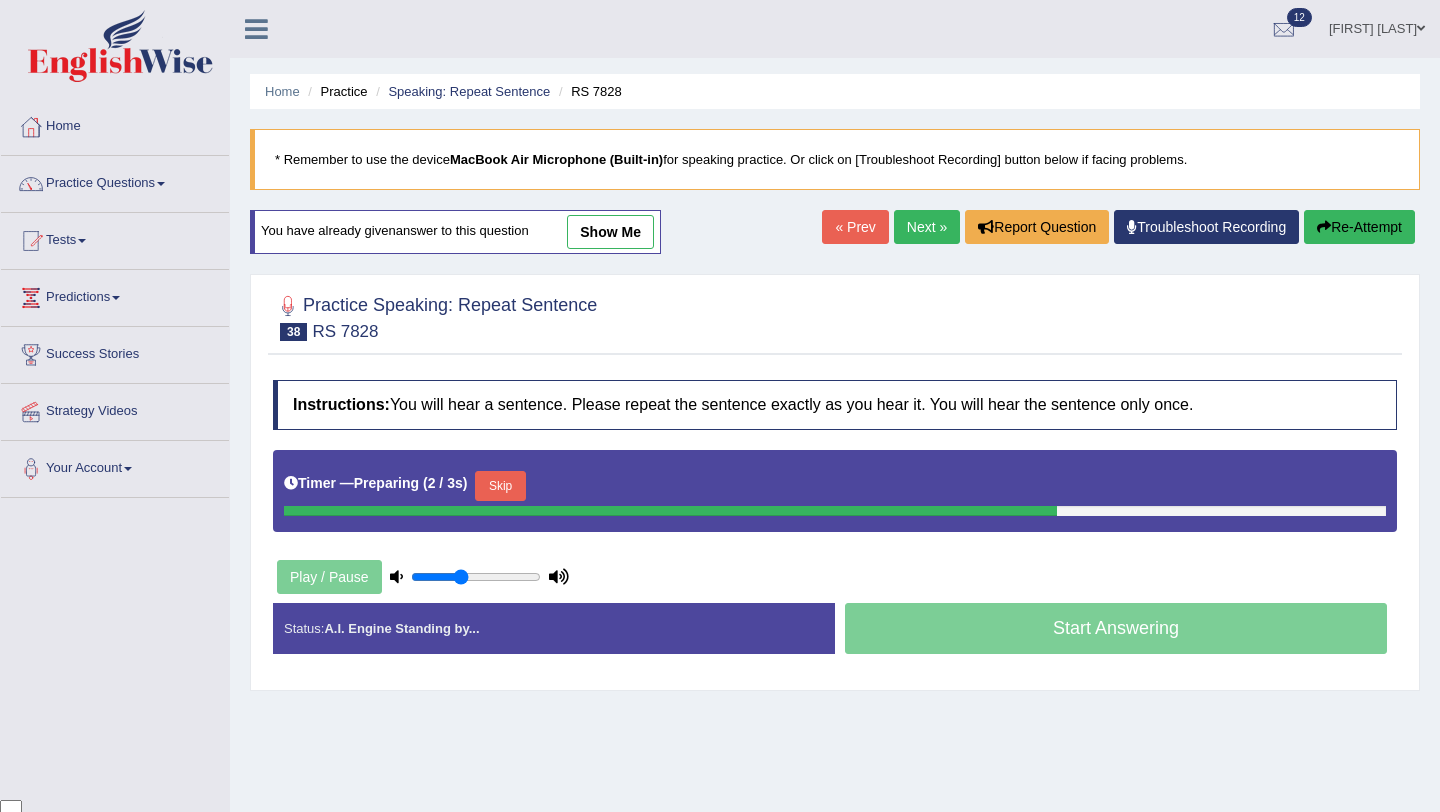 click on "Skip" at bounding box center [500, 486] 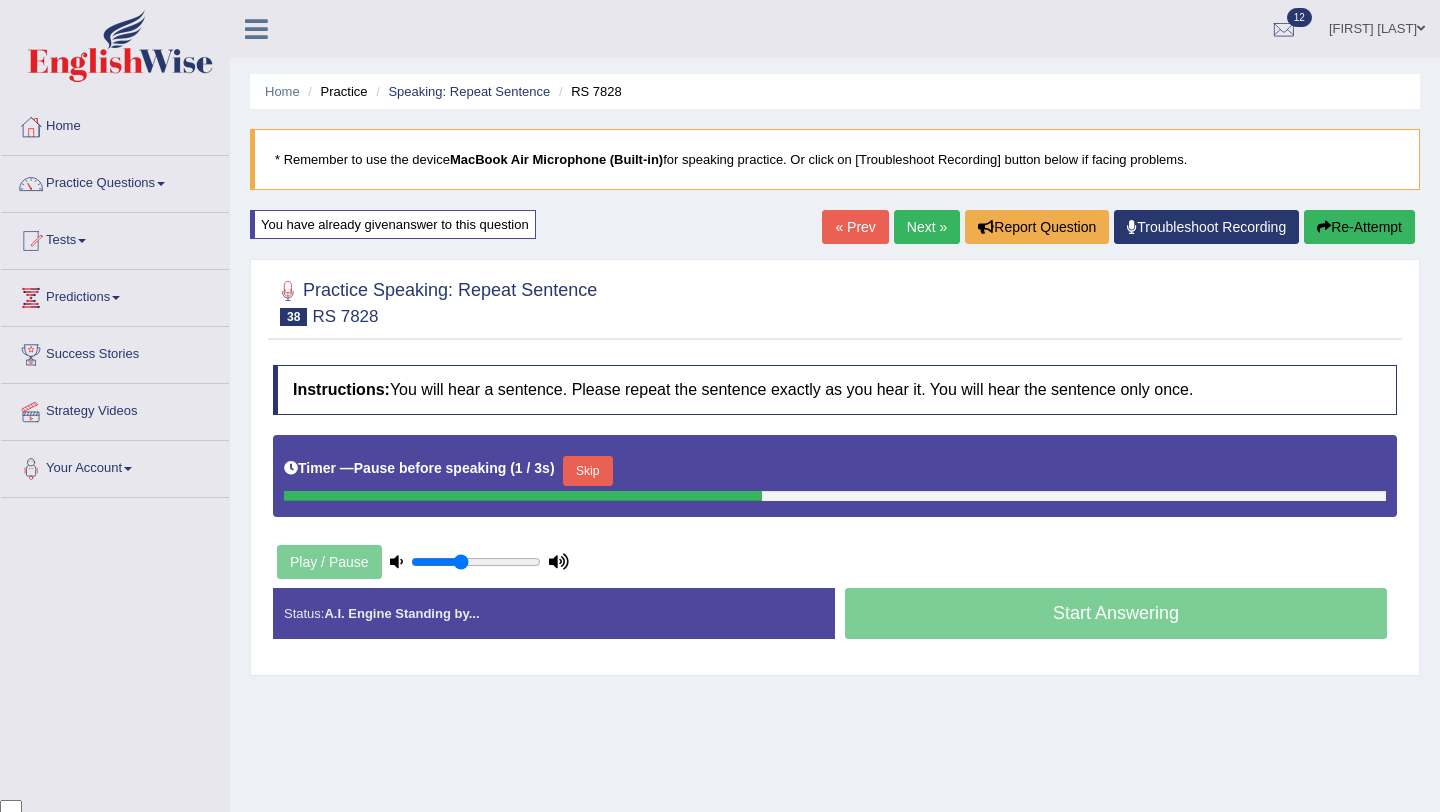click on "Skip" at bounding box center (588, 471) 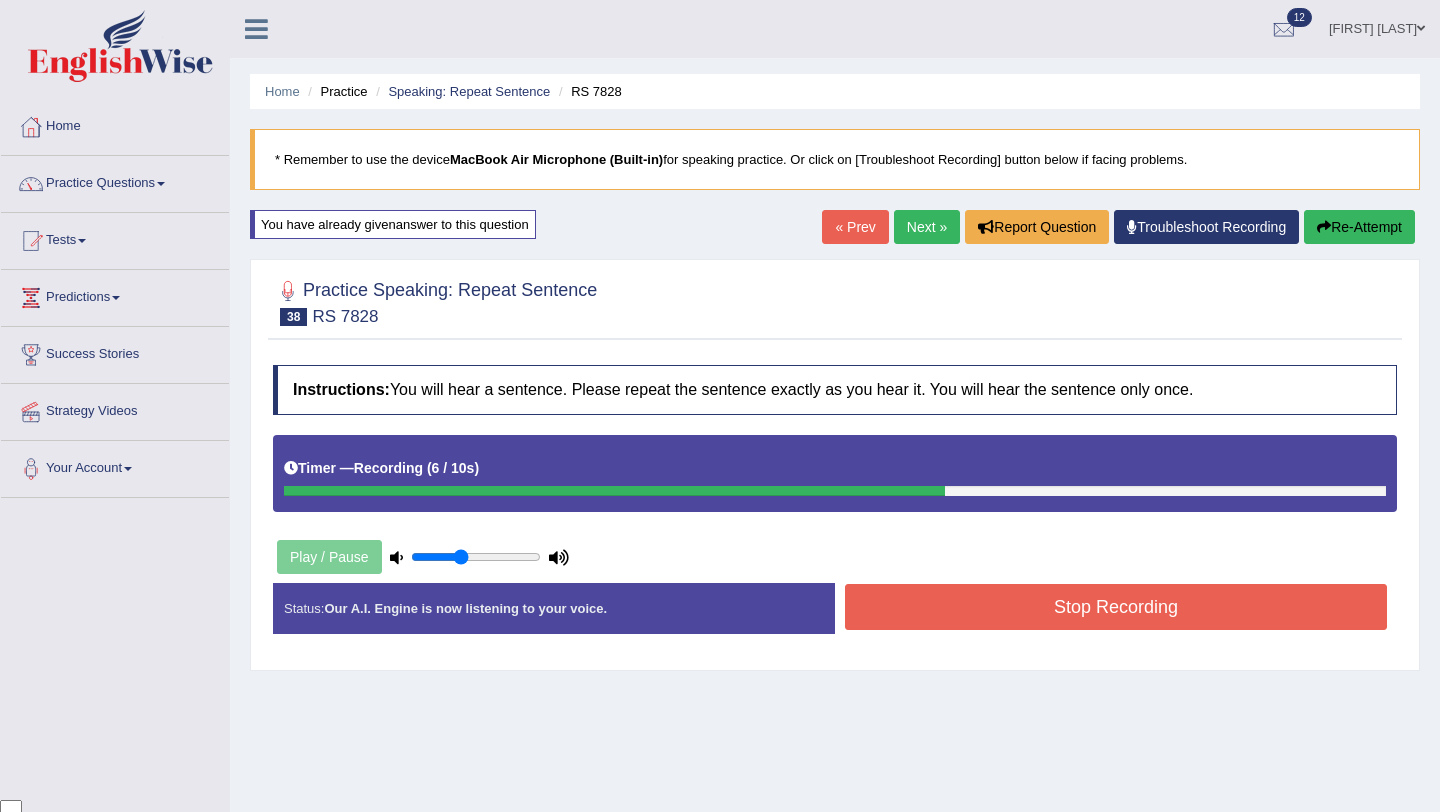click on "Stop Recording" at bounding box center (1116, 607) 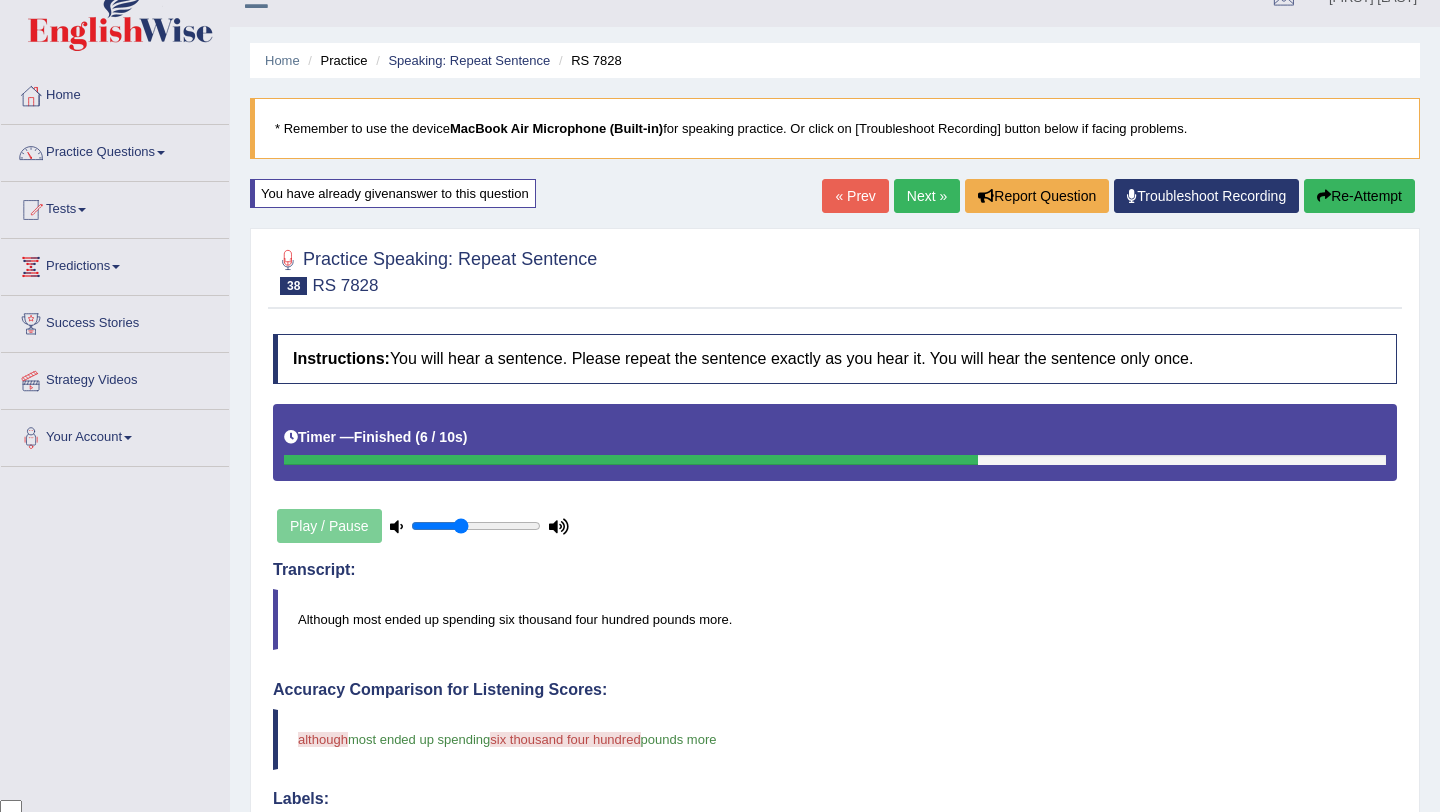scroll, scrollTop: 20, scrollLeft: 0, axis: vertical 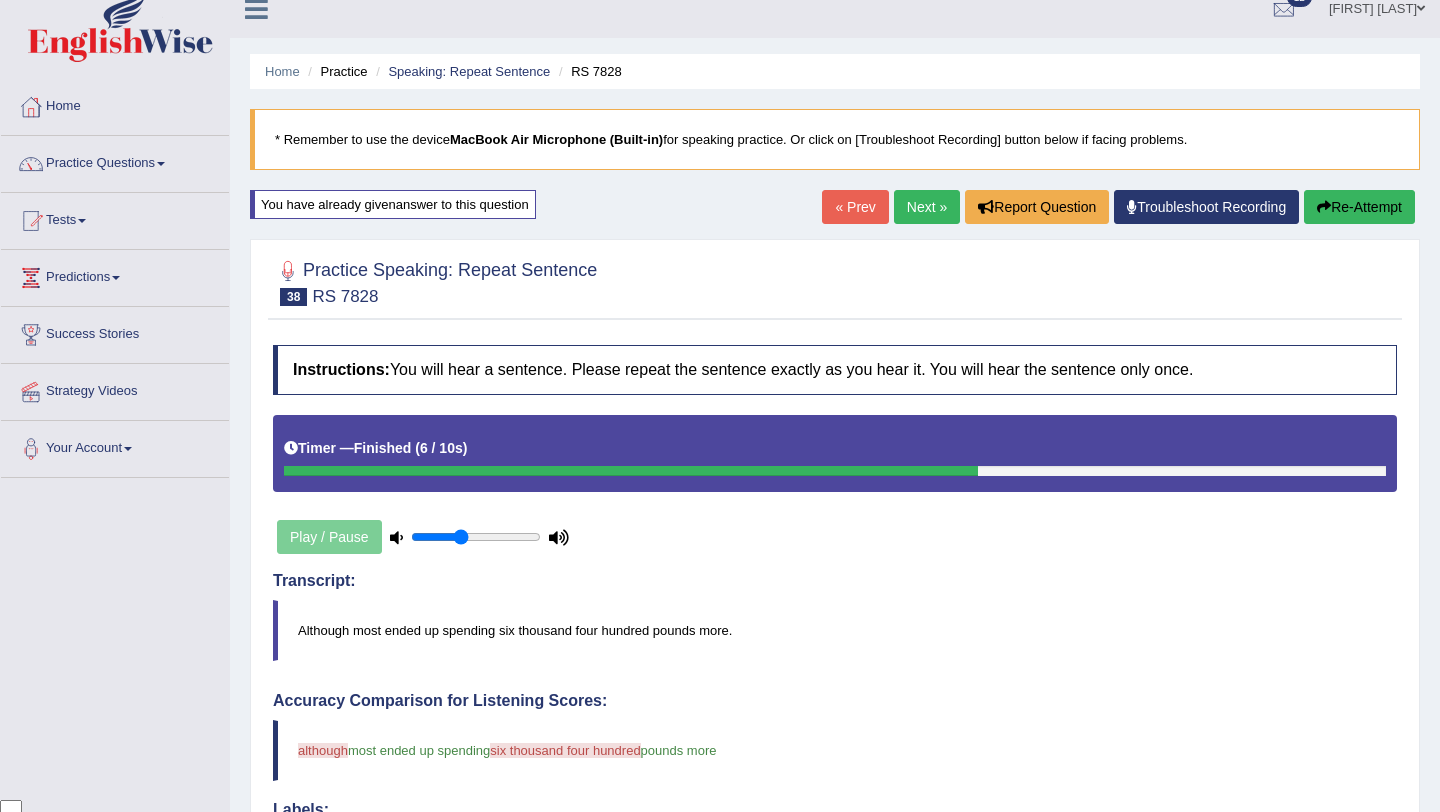 click on "Re-Attempt" at bounding box center (1359, 207) 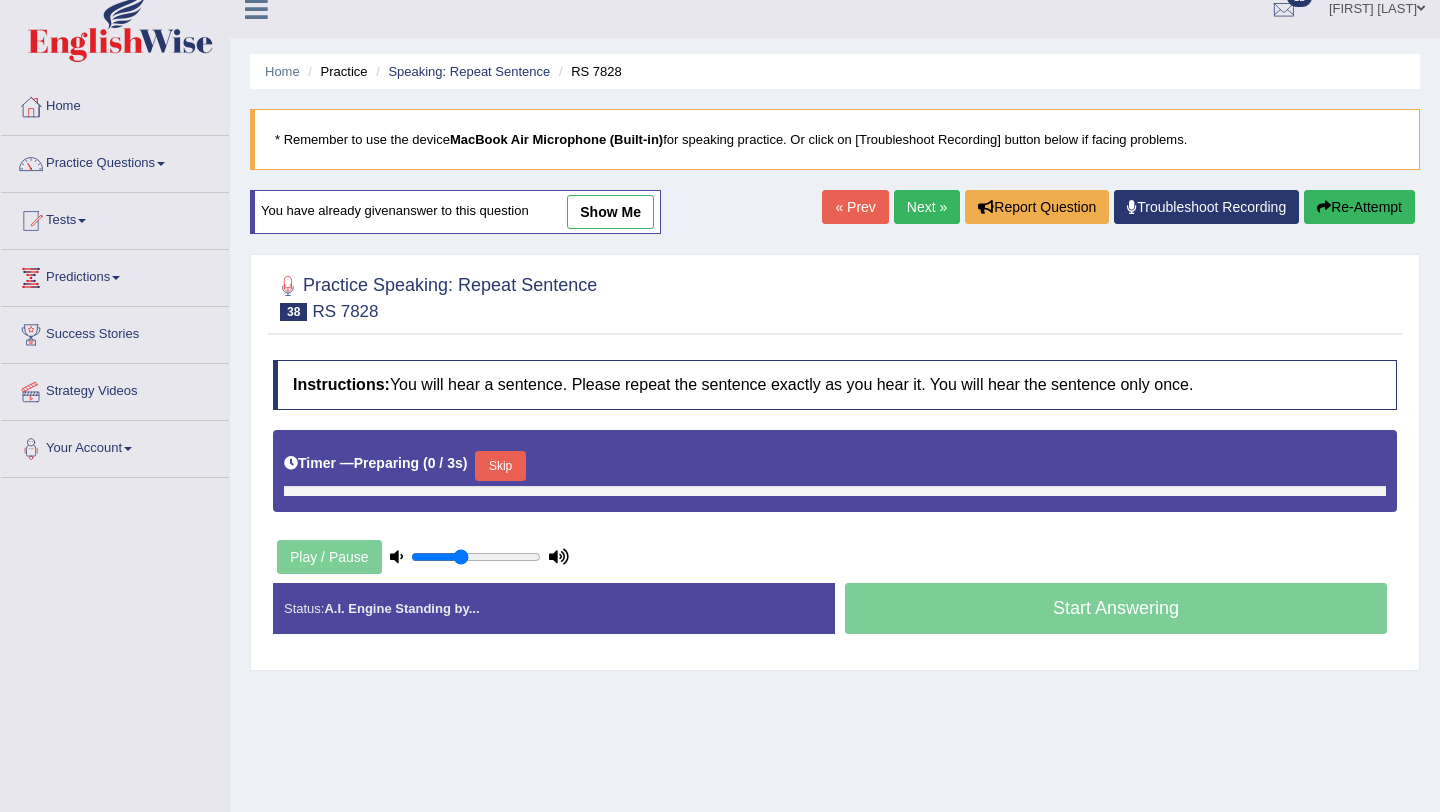 scroll, scrollTop: 20, scrollLeft: 0, axis: vertical 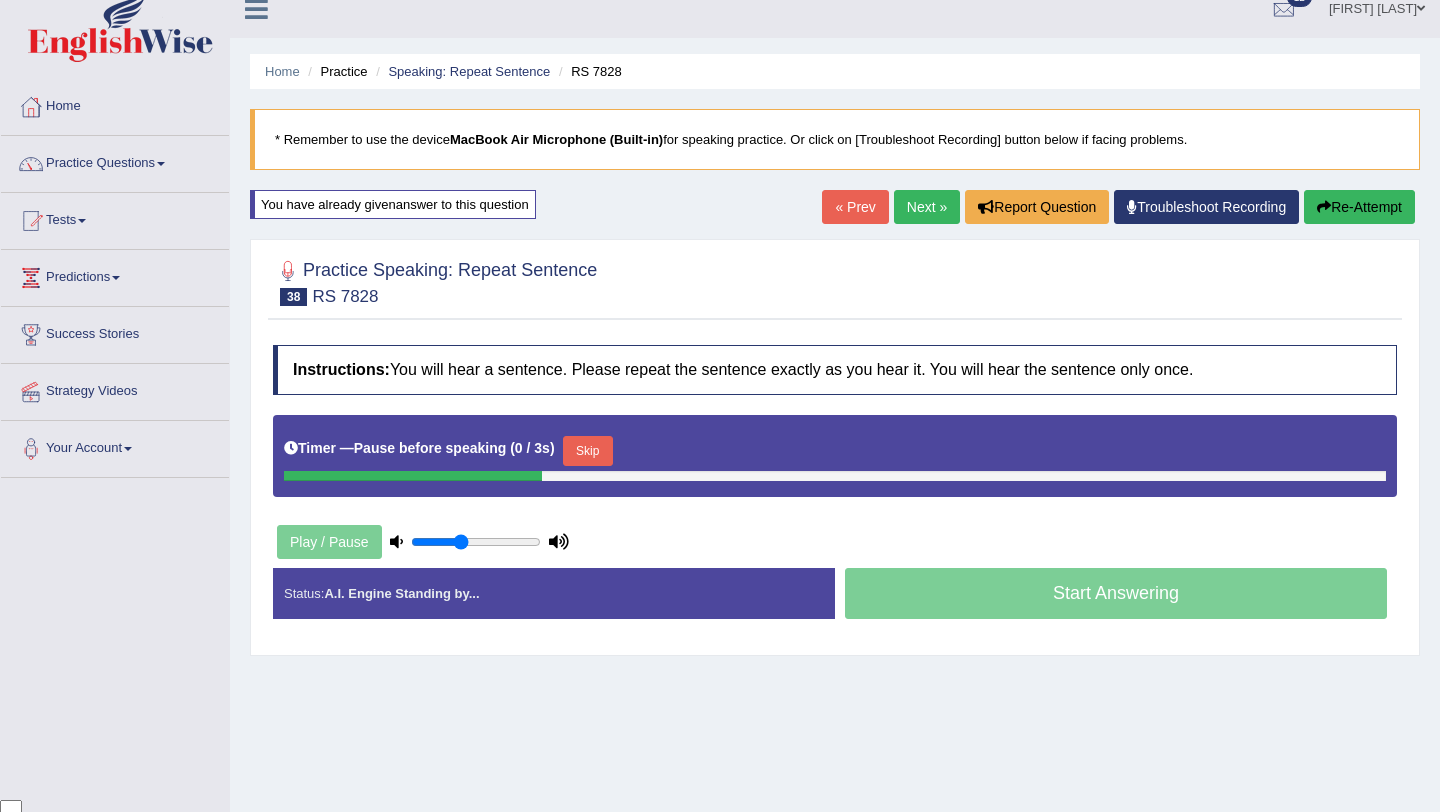 click on "Skip" at bounding box center (588, 451) 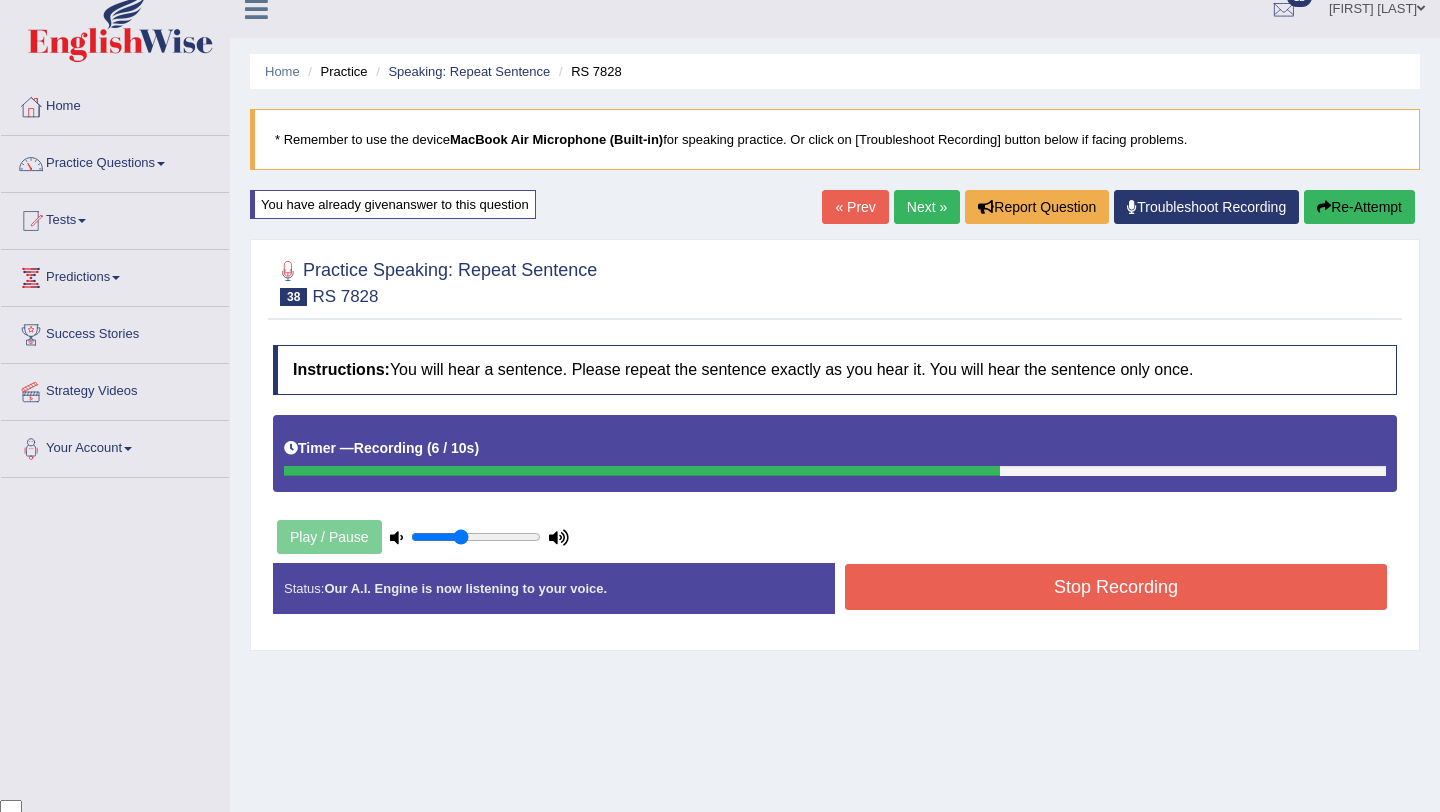 click on "Stop Recording" at bounding box center (1116, 587) 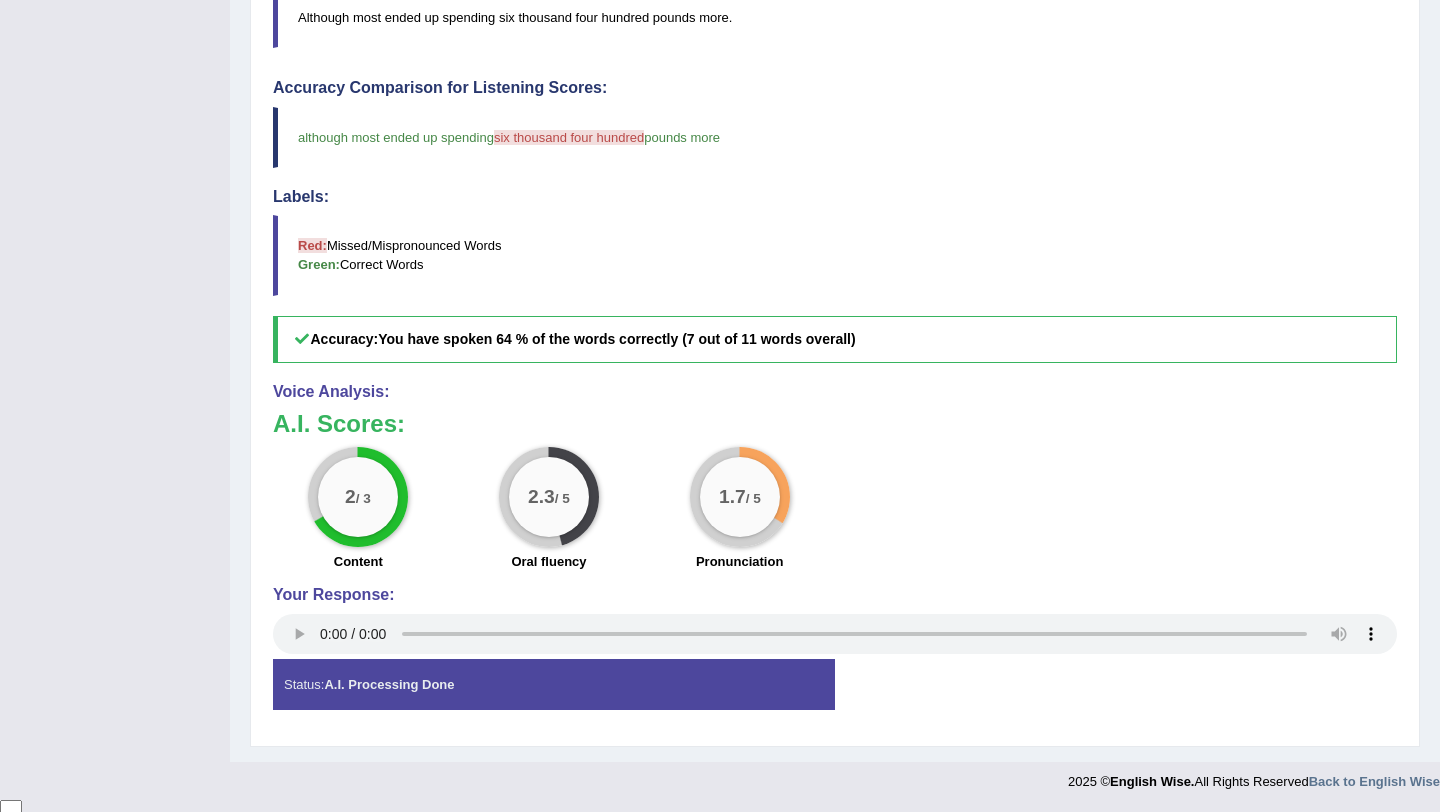 scroll, scrollTop: 0, scrollLeft: 0, axis: both 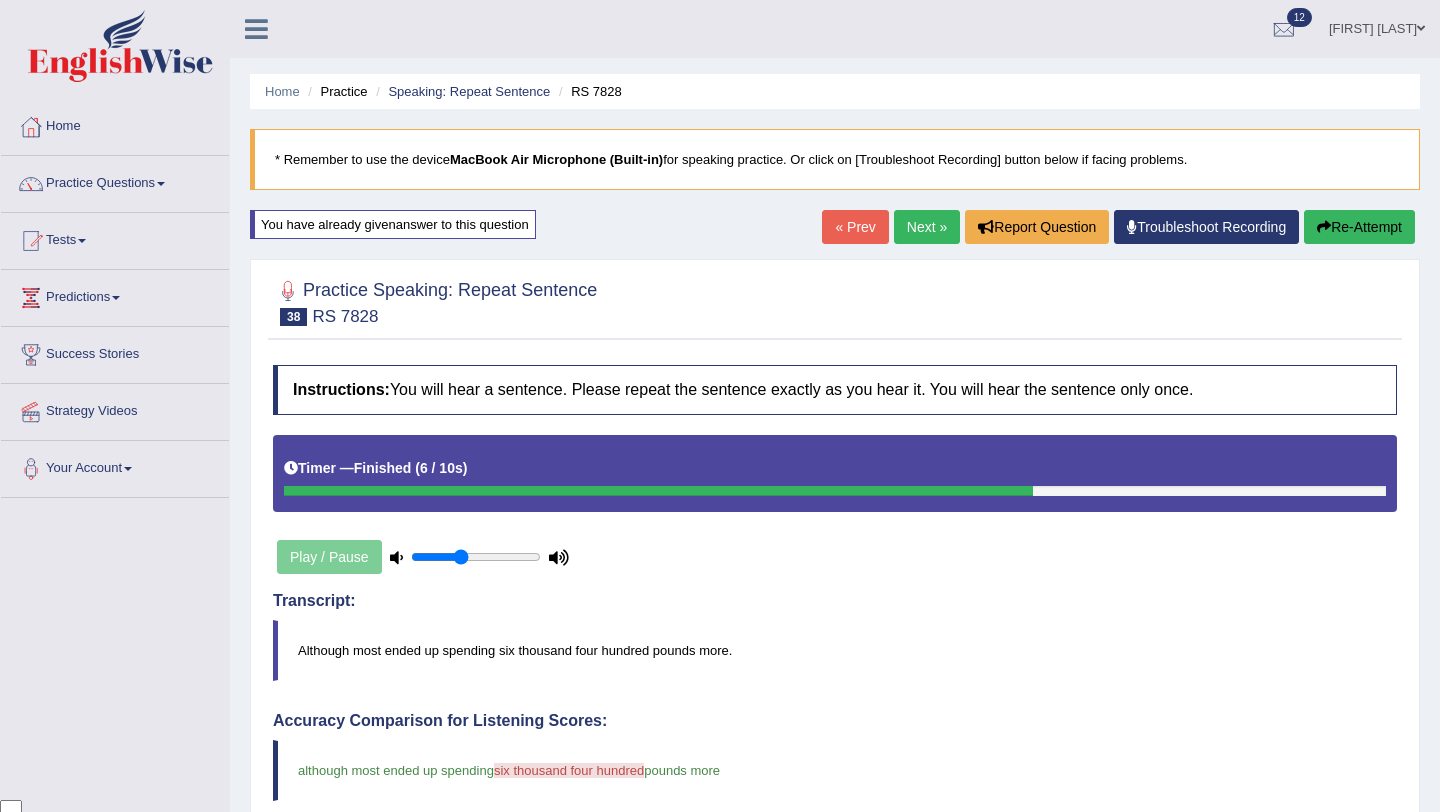 click on "Next »" at bounding box center (927, 227) 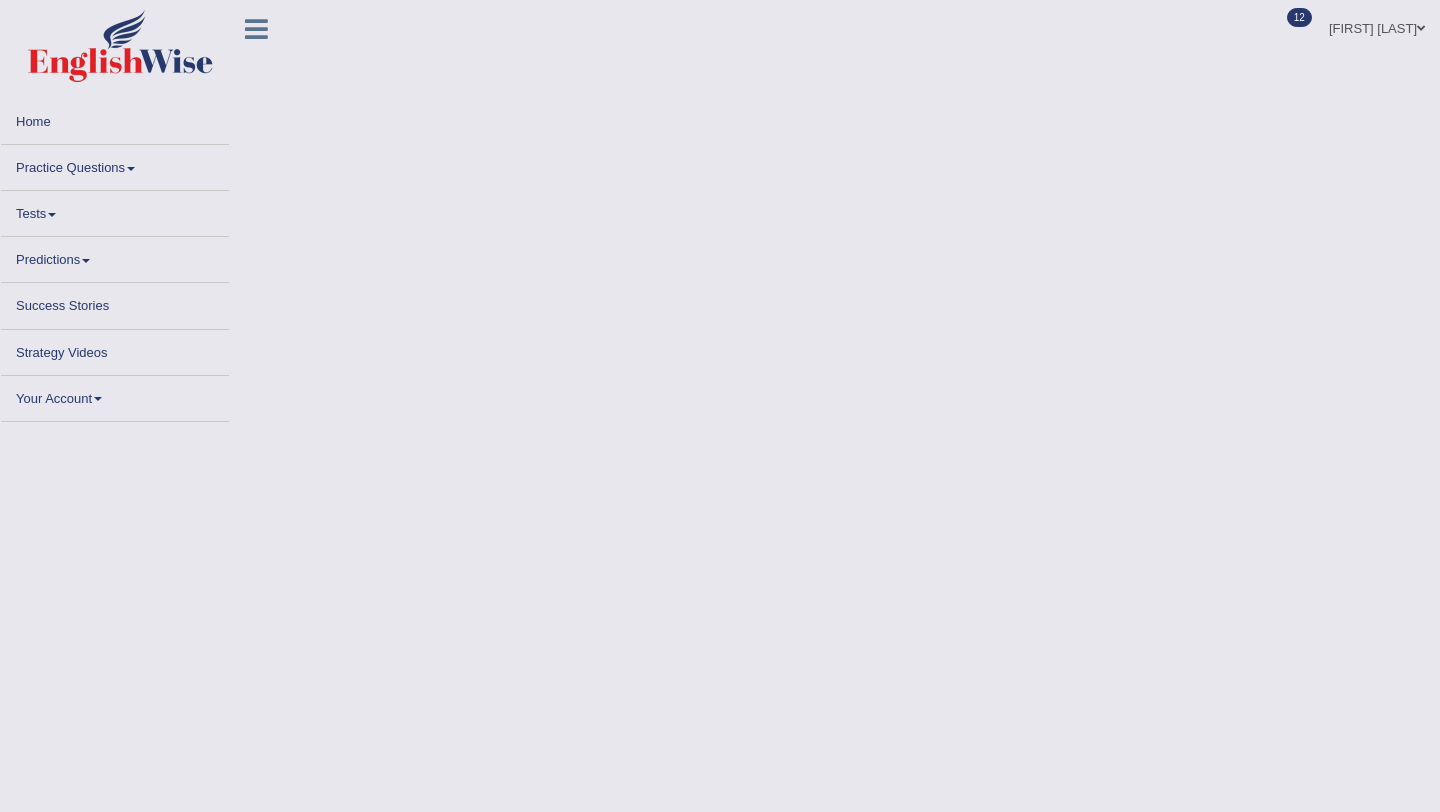 scroll, scrollTop: 0, scrollLeft: 0, axis: both 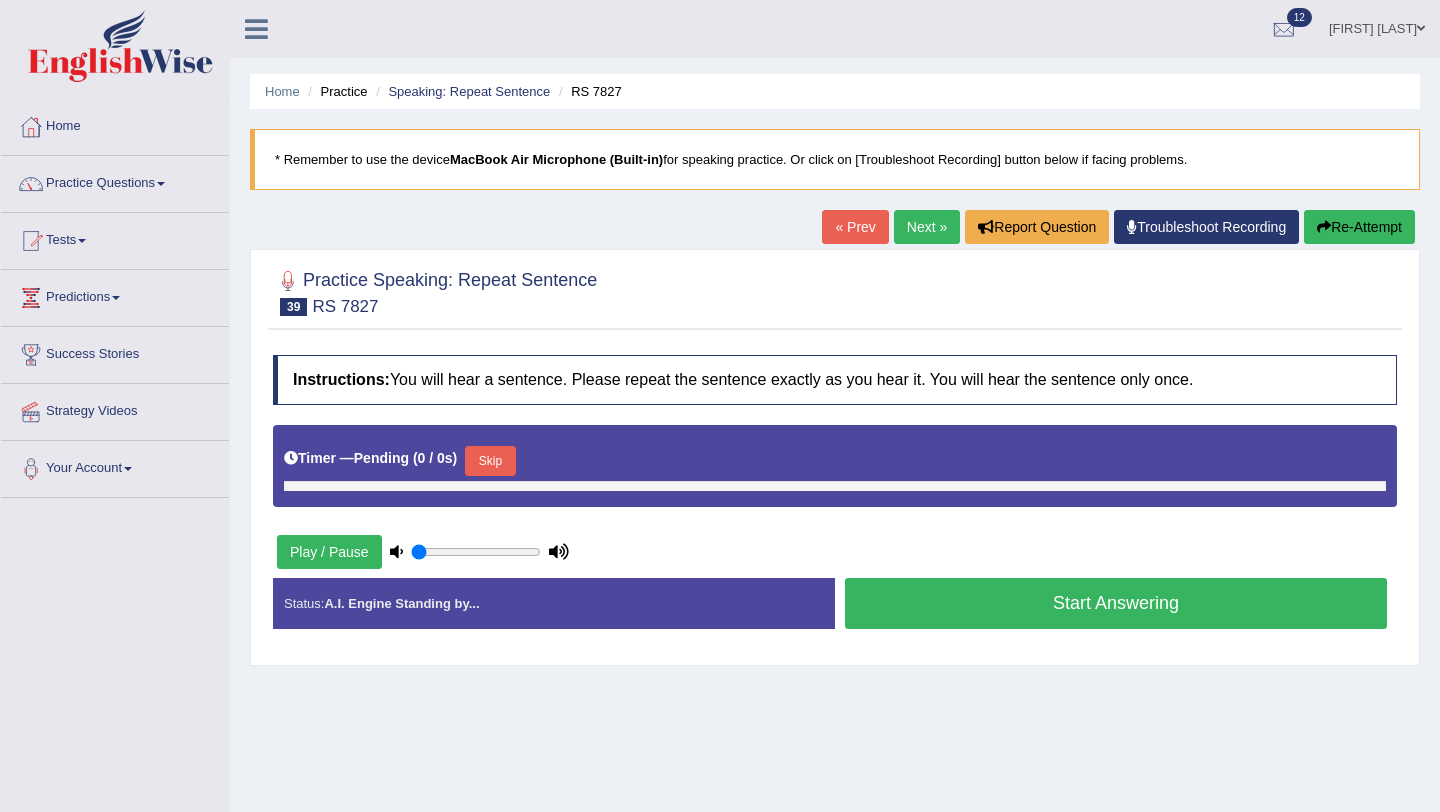 type on "0.4" 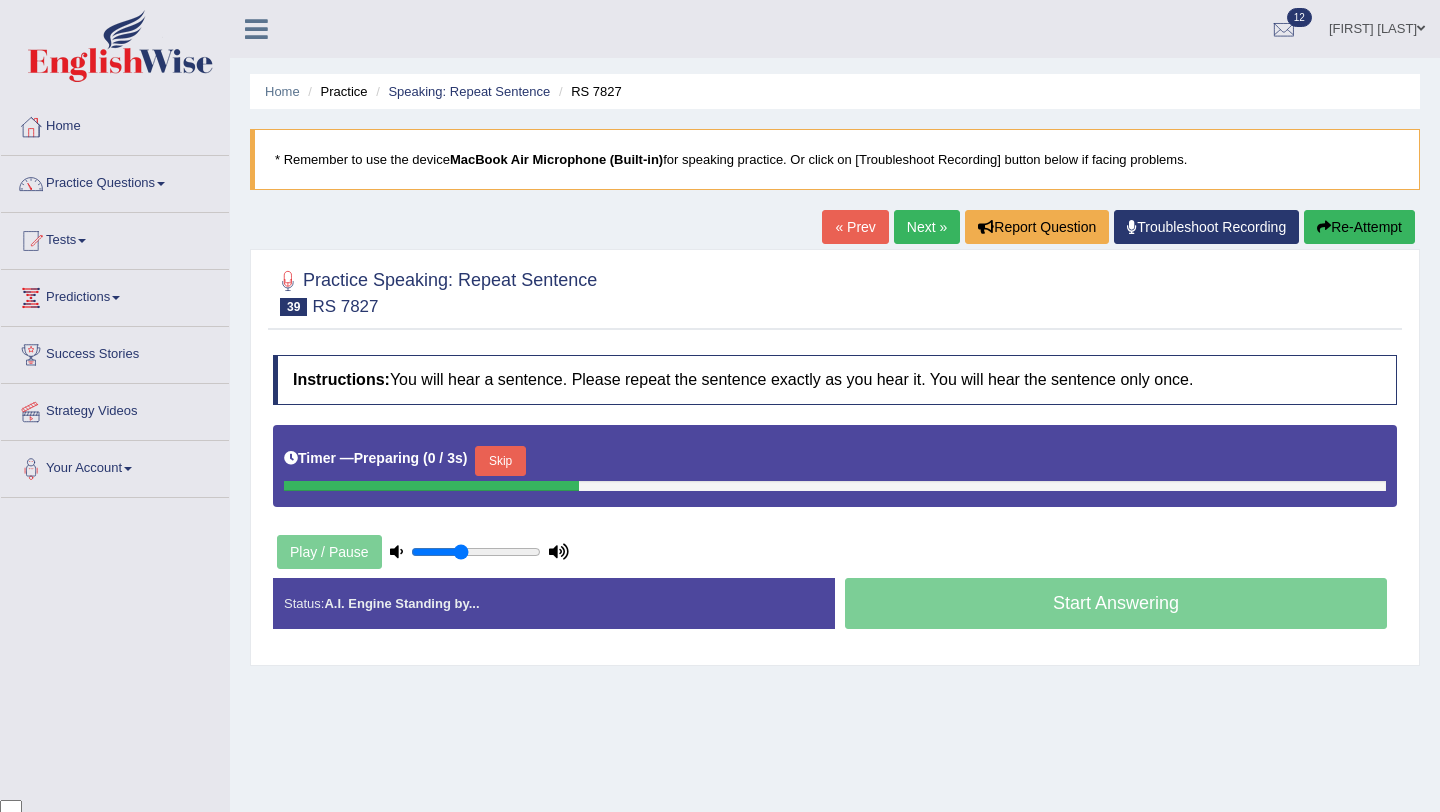 click on "Skip" at bounding box center (500, 461) 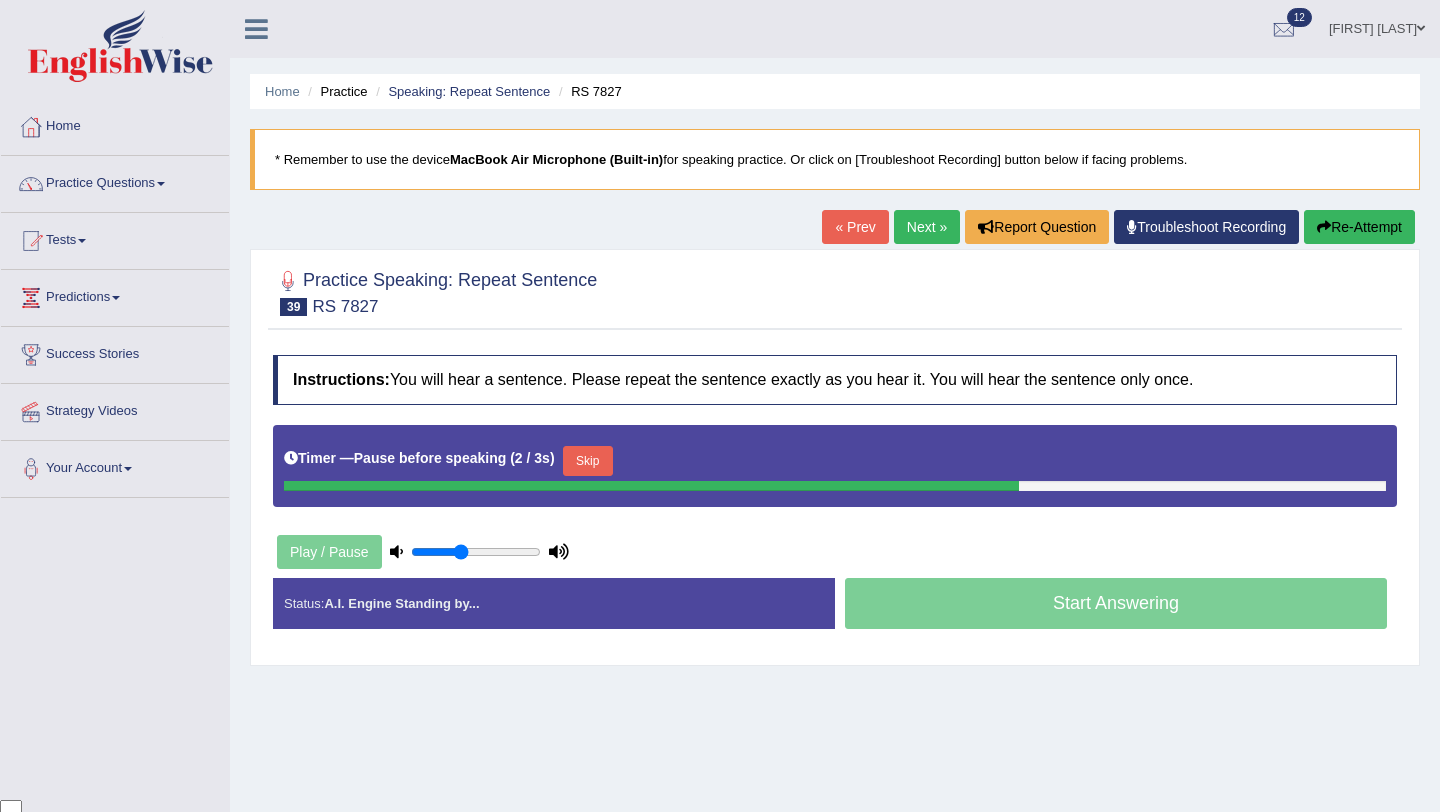 click on "Skip" at bounding box center (588, 461) 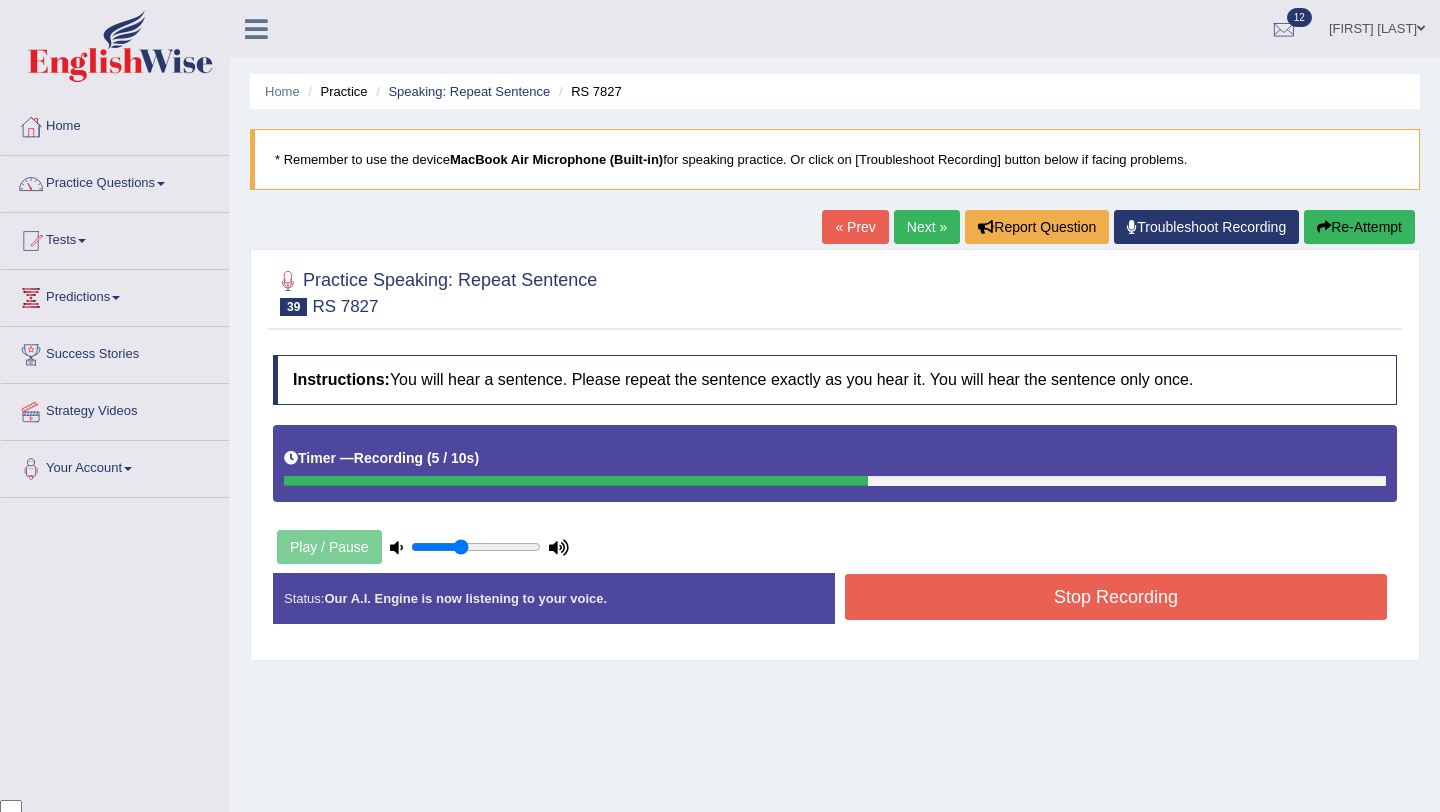 click on "Stop Recording" at bounding box center [1116, 597] 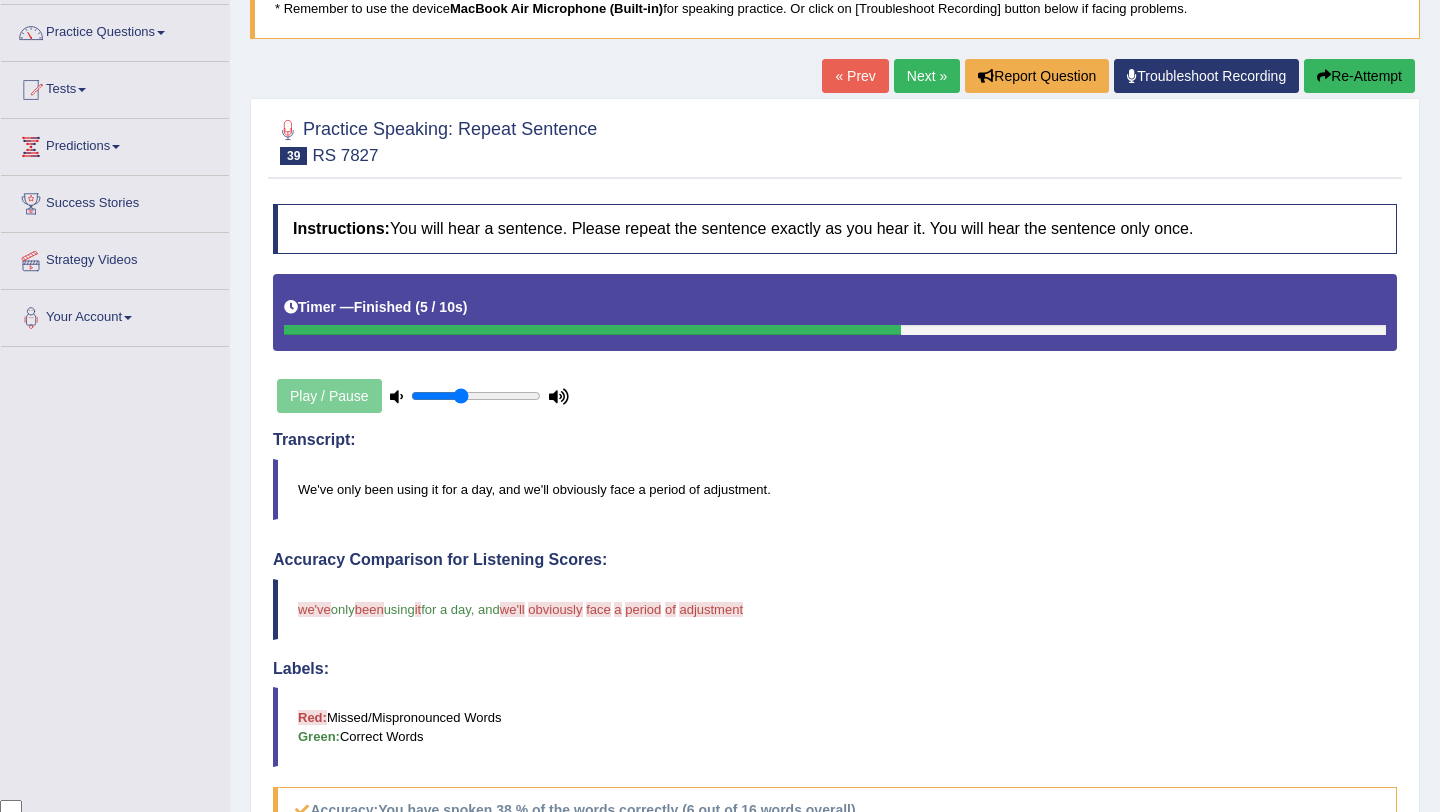 scroll, scrollTop: 121, scrollLeft: 0, axis: vertical 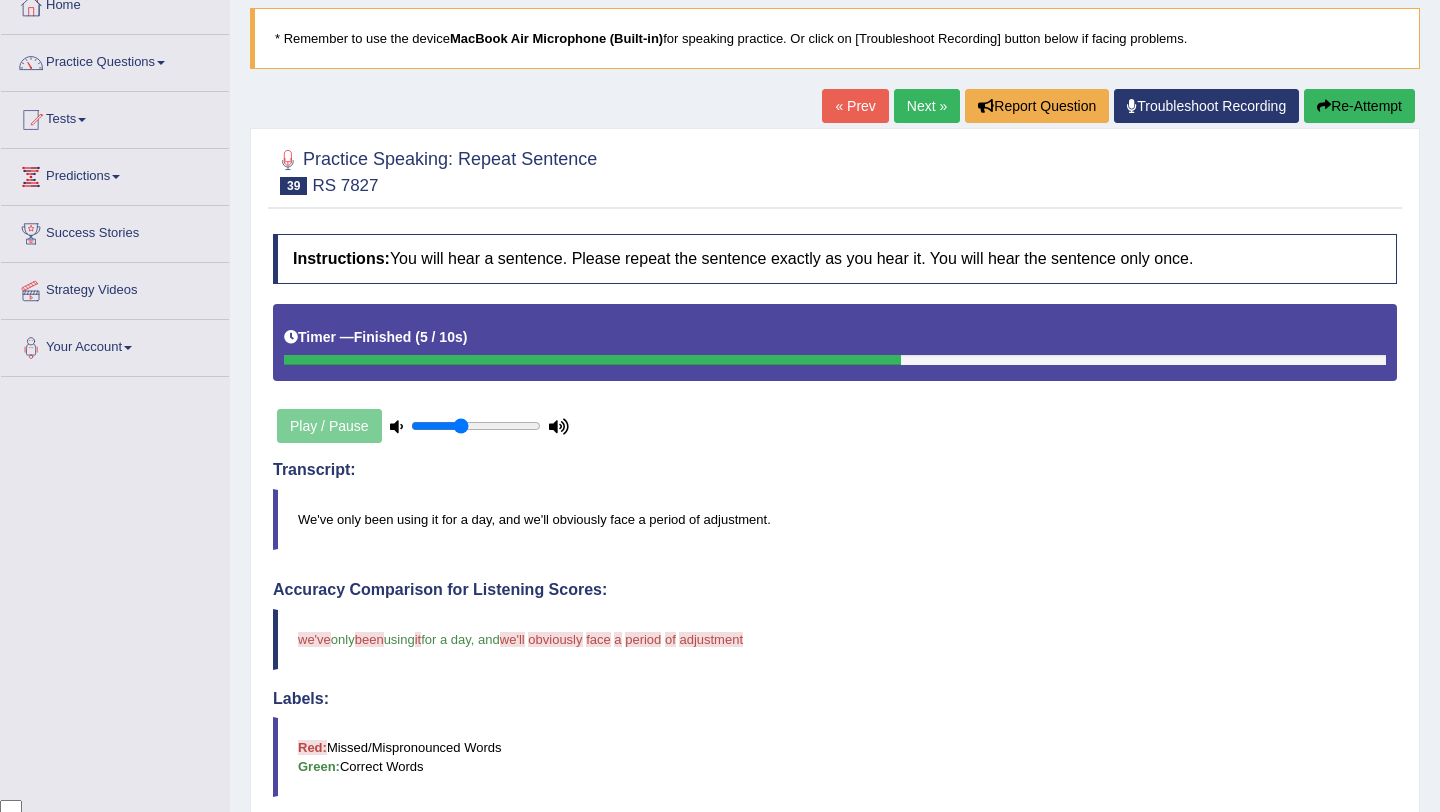 click on "Re-Attempt" at bounding box center (1359, 106) 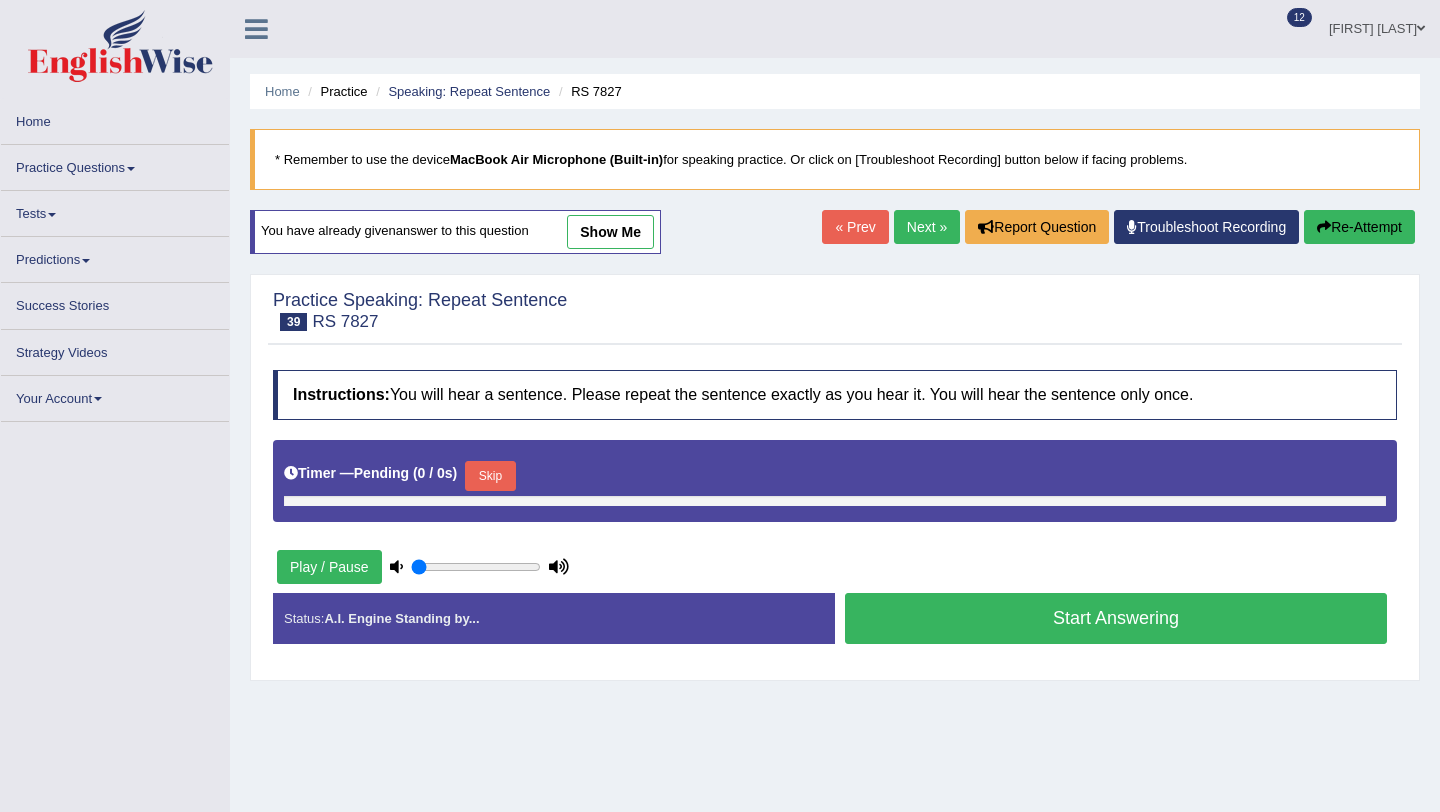 scroll, scrollTop: 121, scrollLeft: 0, axis: vertical 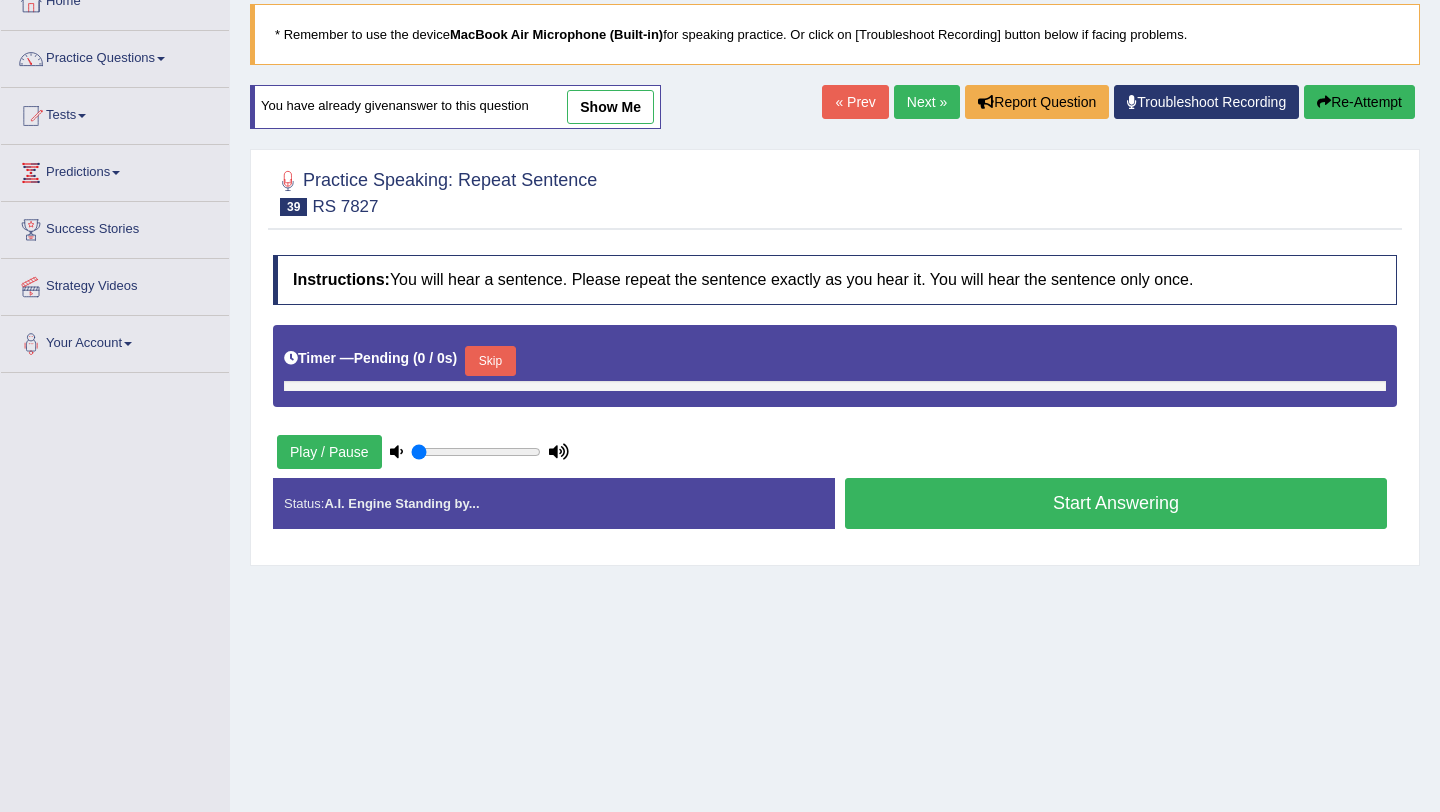 type on "0.4" 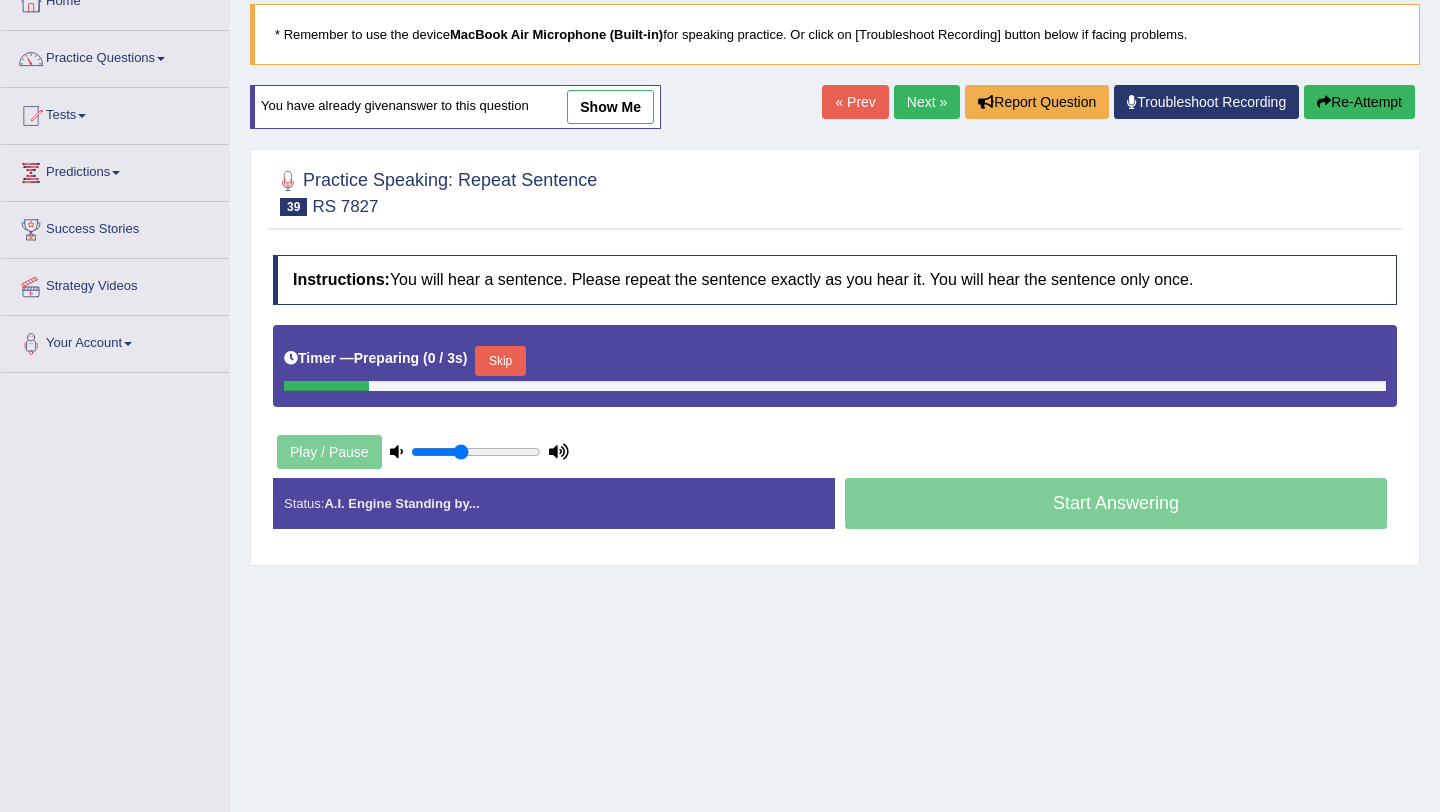 scroll, scrollTop: 121, scrollLeft: 0, axis: vertical 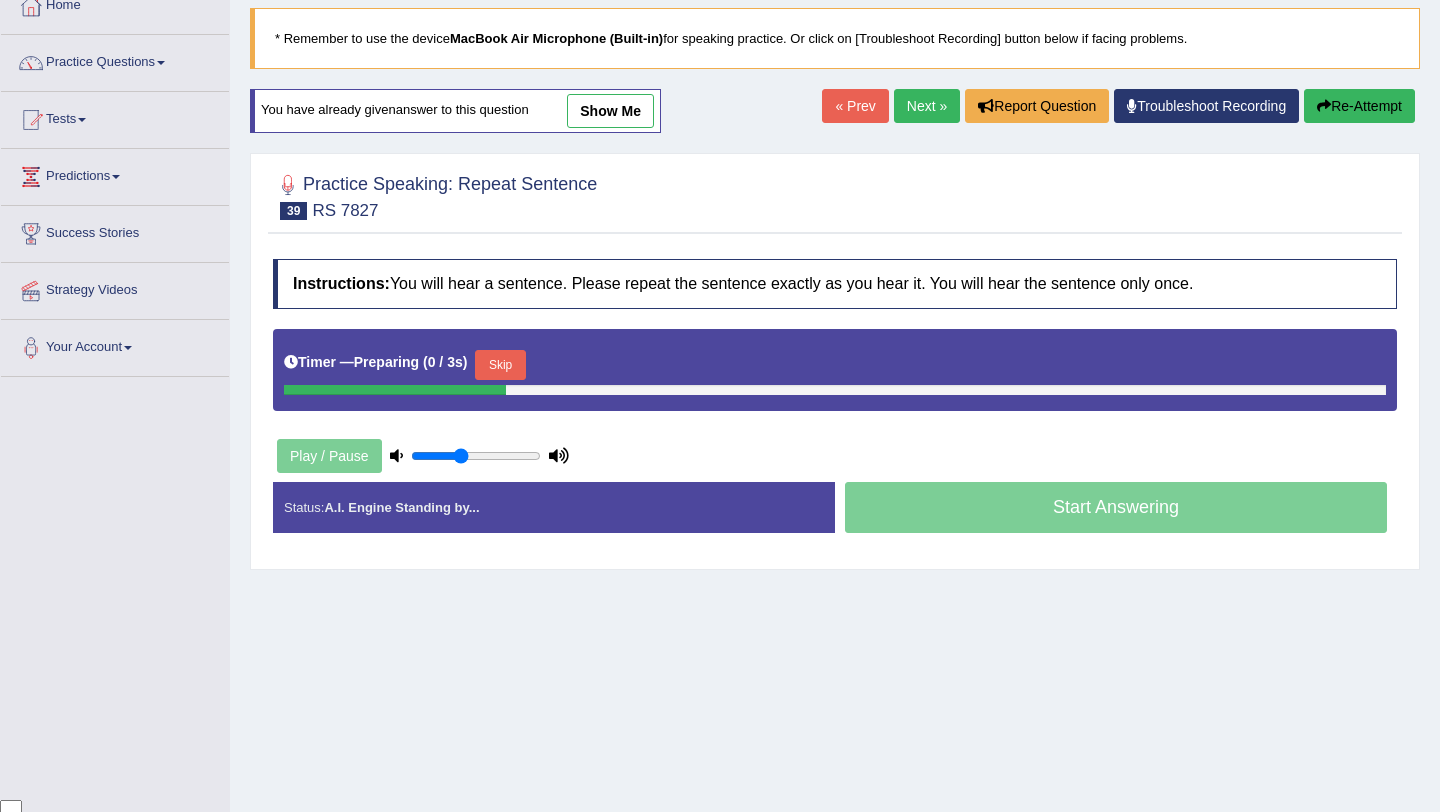 click on "Skip" at bounding box center [500, 365] 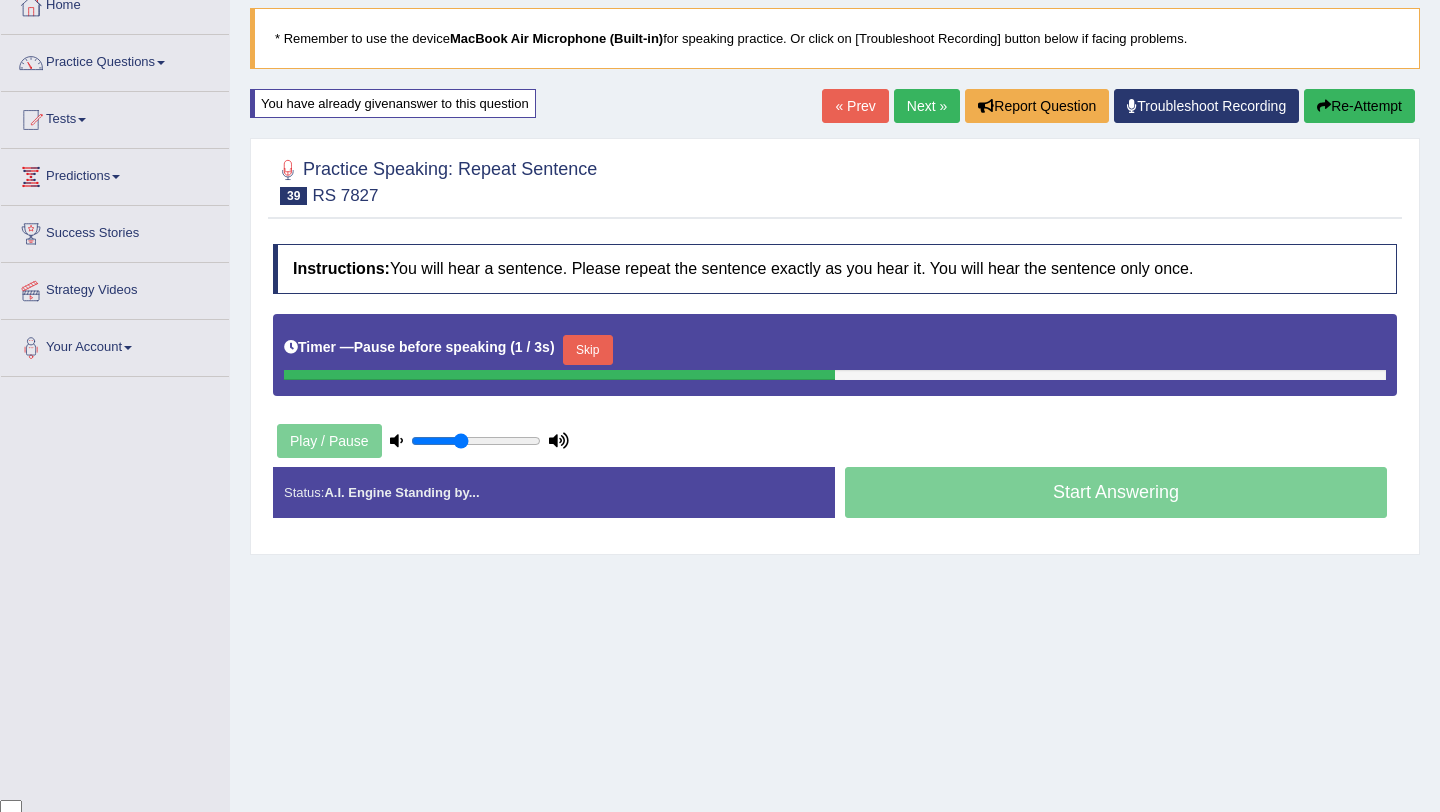 click on "Skip" at bounding box center [588, 350] 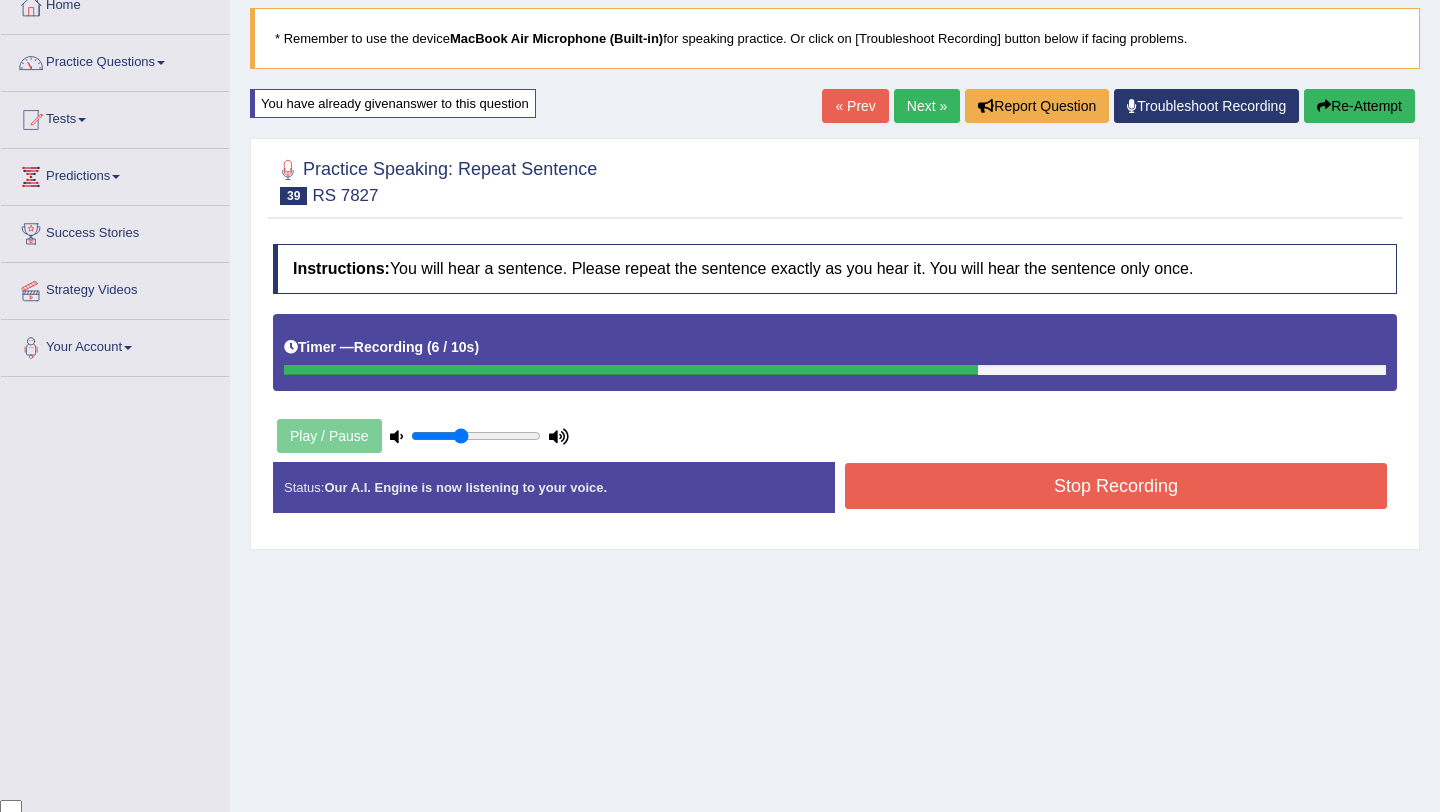 click on "Stop Recording" at bounding box center (1116, 486) 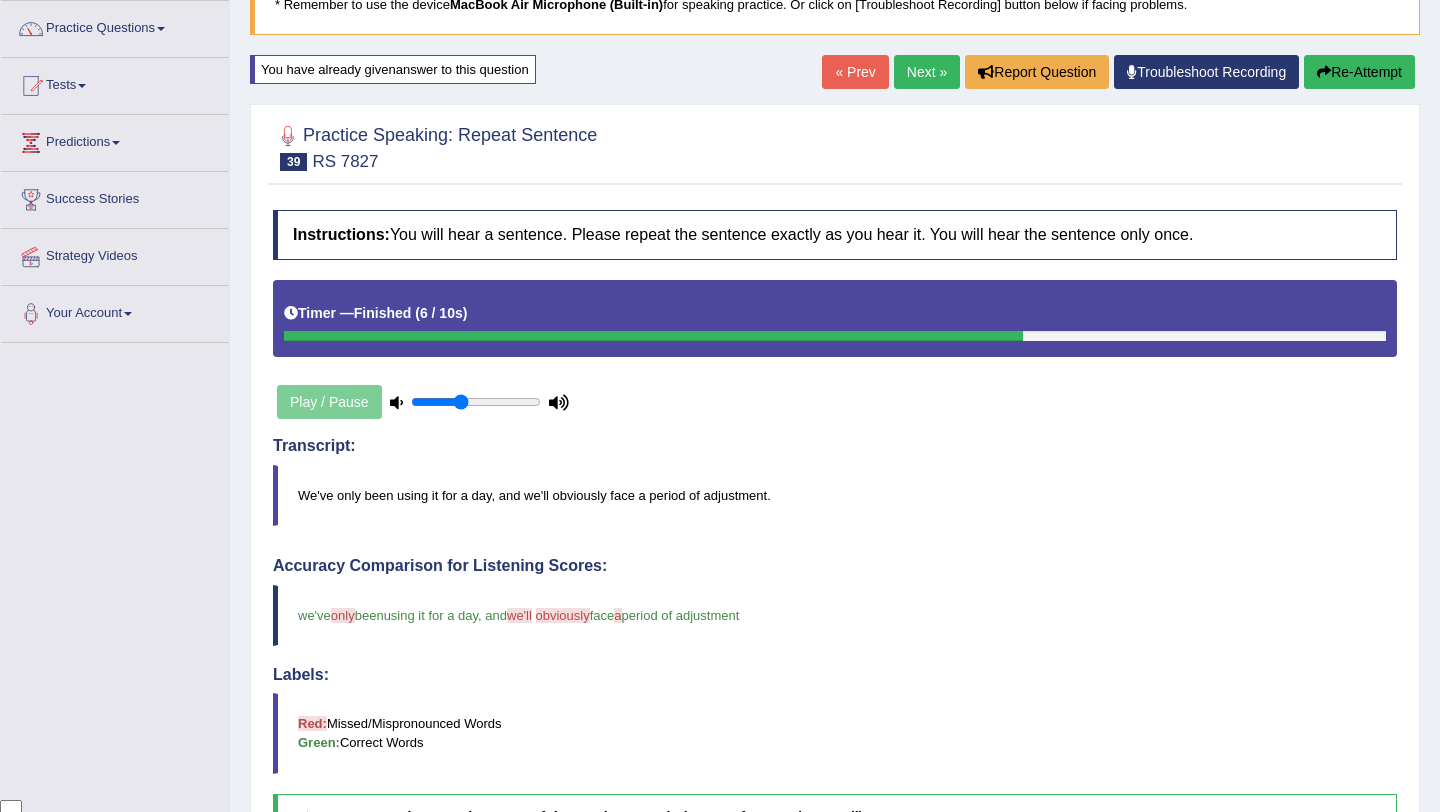 scroll, scrollTop: 0, scrollLeft: 0, axis: both 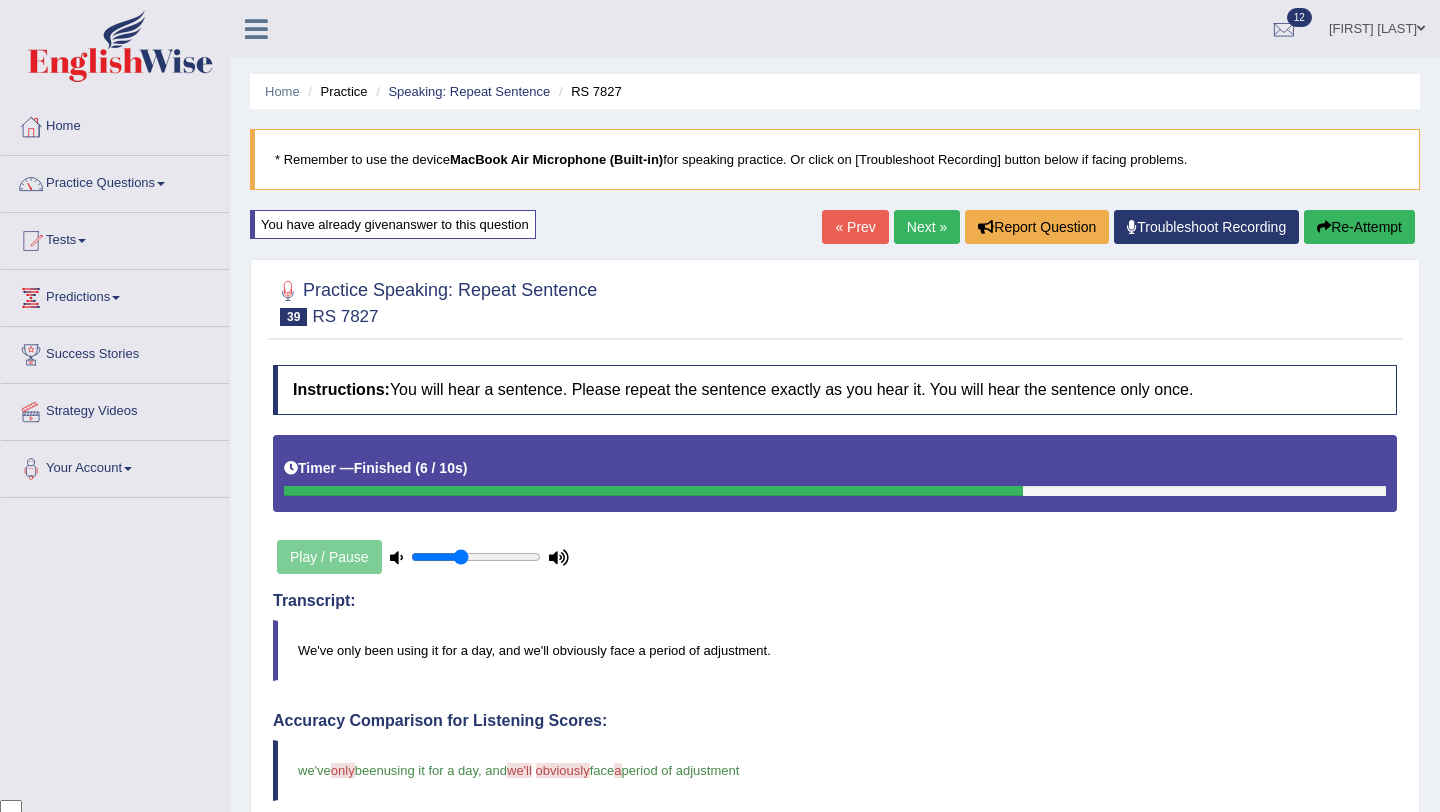 click on "Next »" at bounding box center [927, 227] 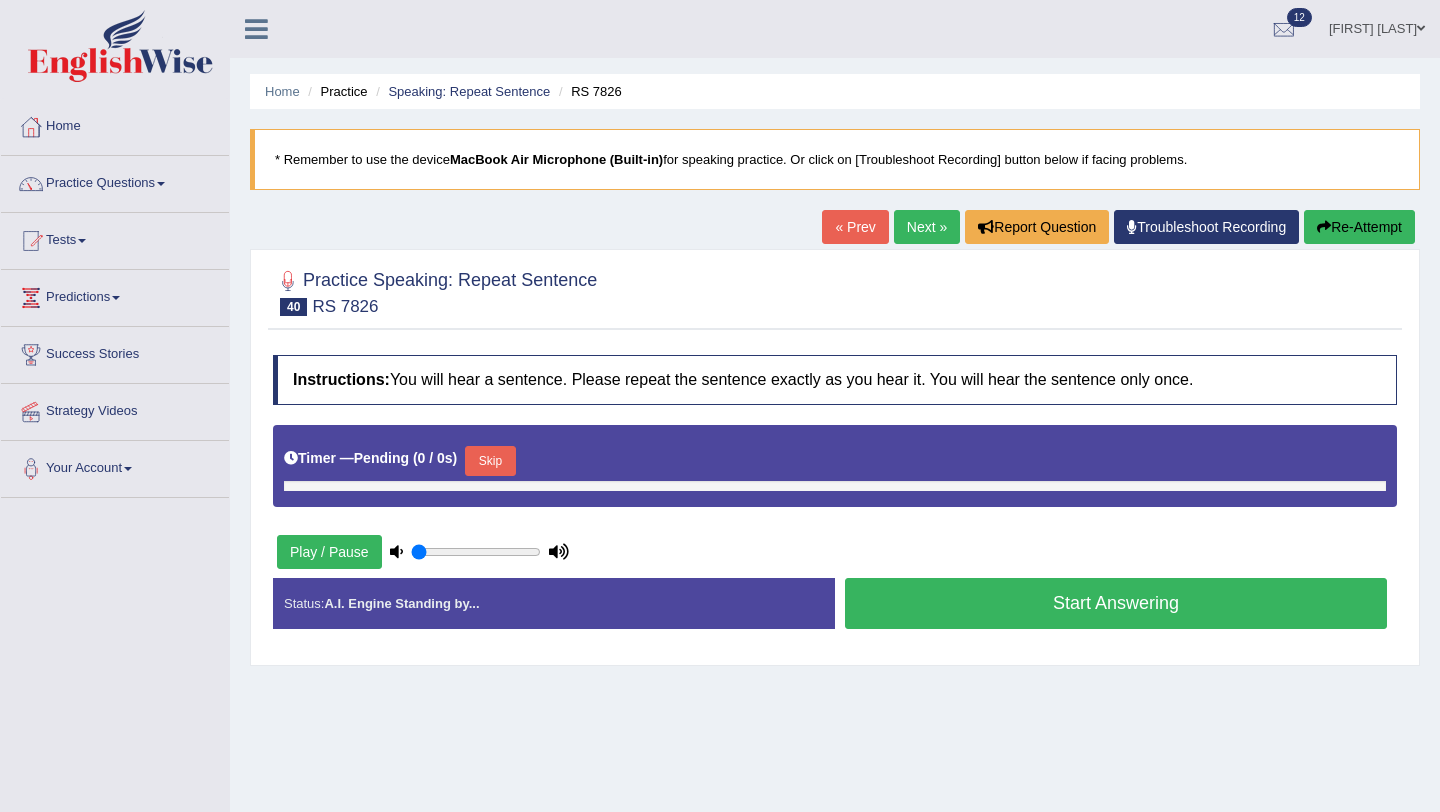 scroll, scrollTop: 0, scrollLeft: 0, axis: both 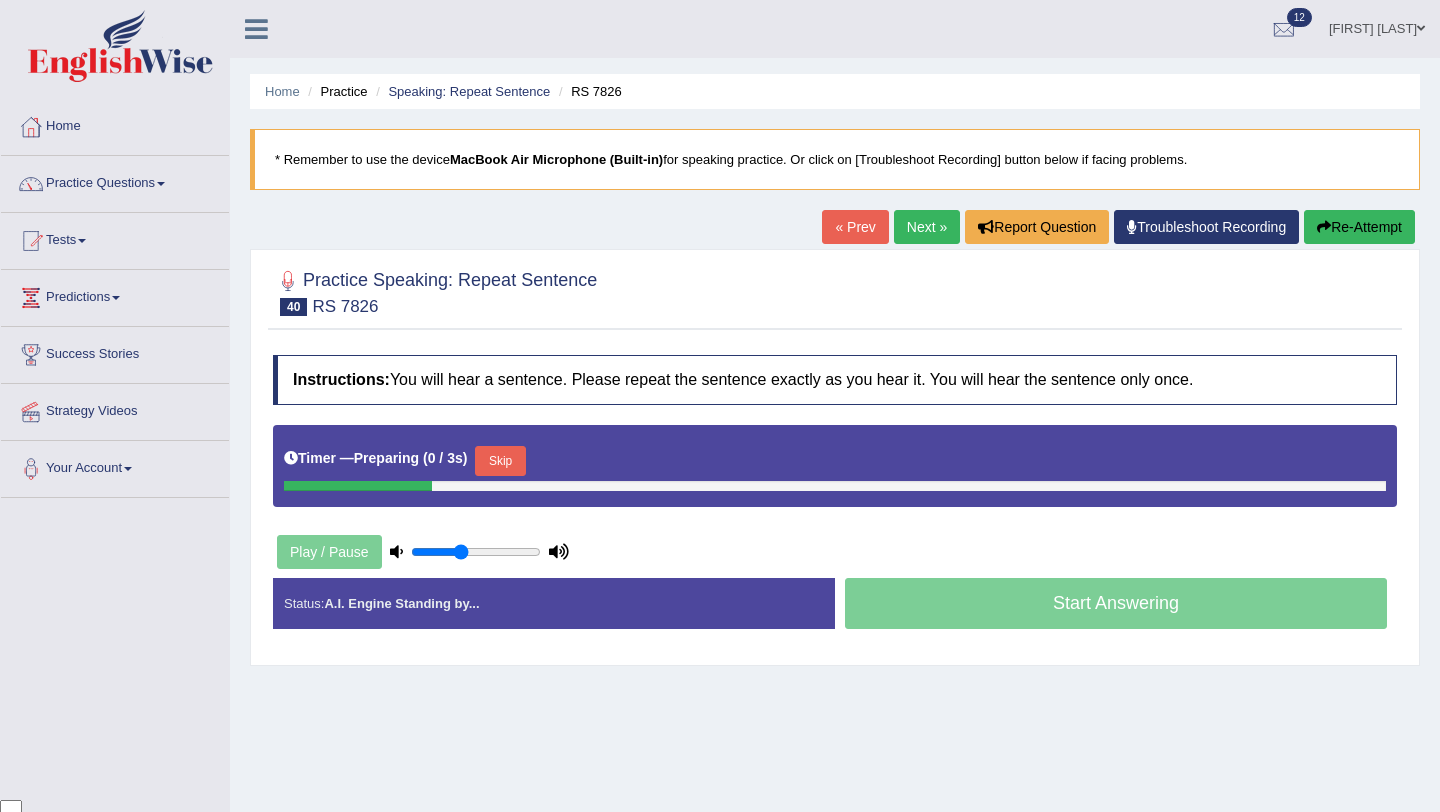 click on "Skip" at bounding box center [500, 461] 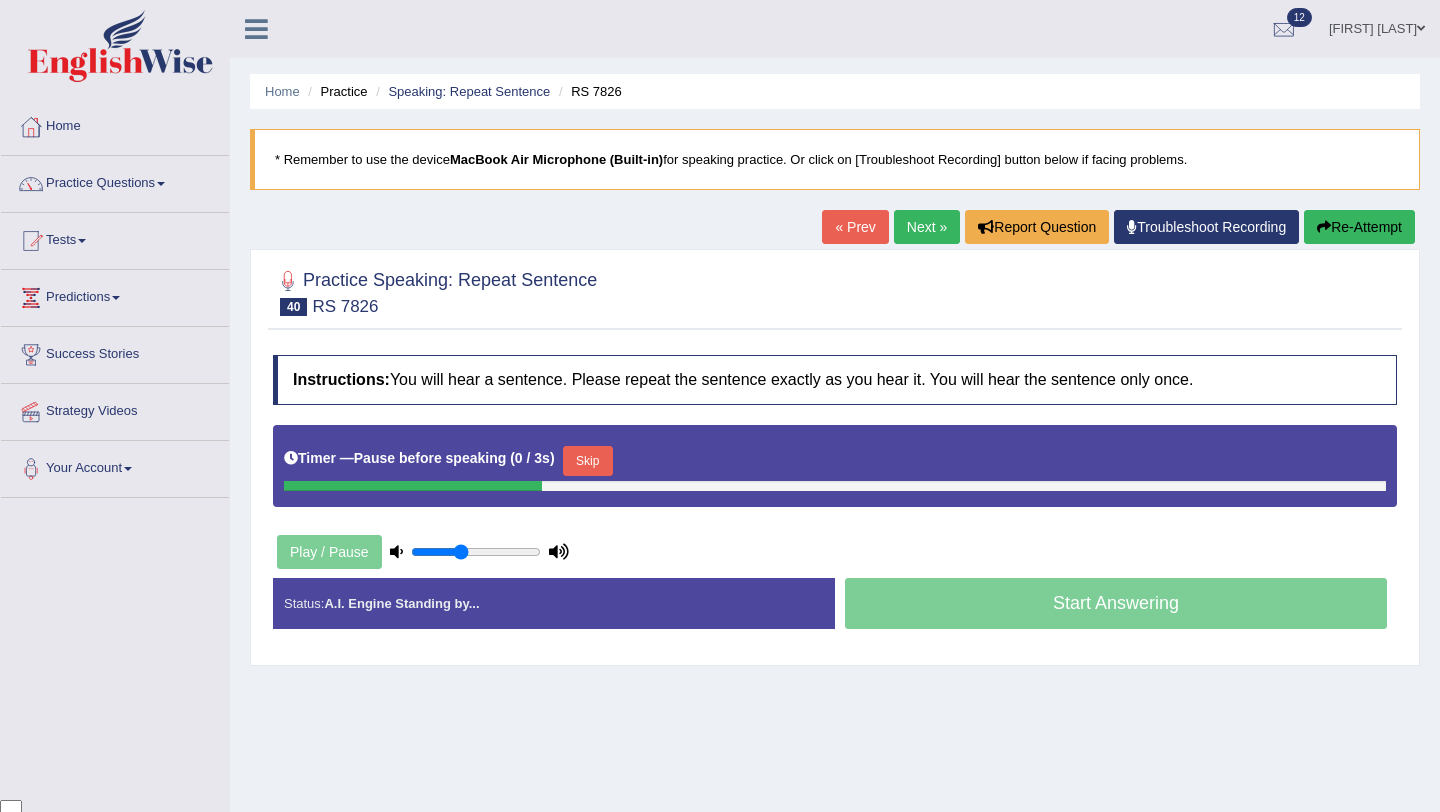 click on "Skip" at bounding box center (588, 461) 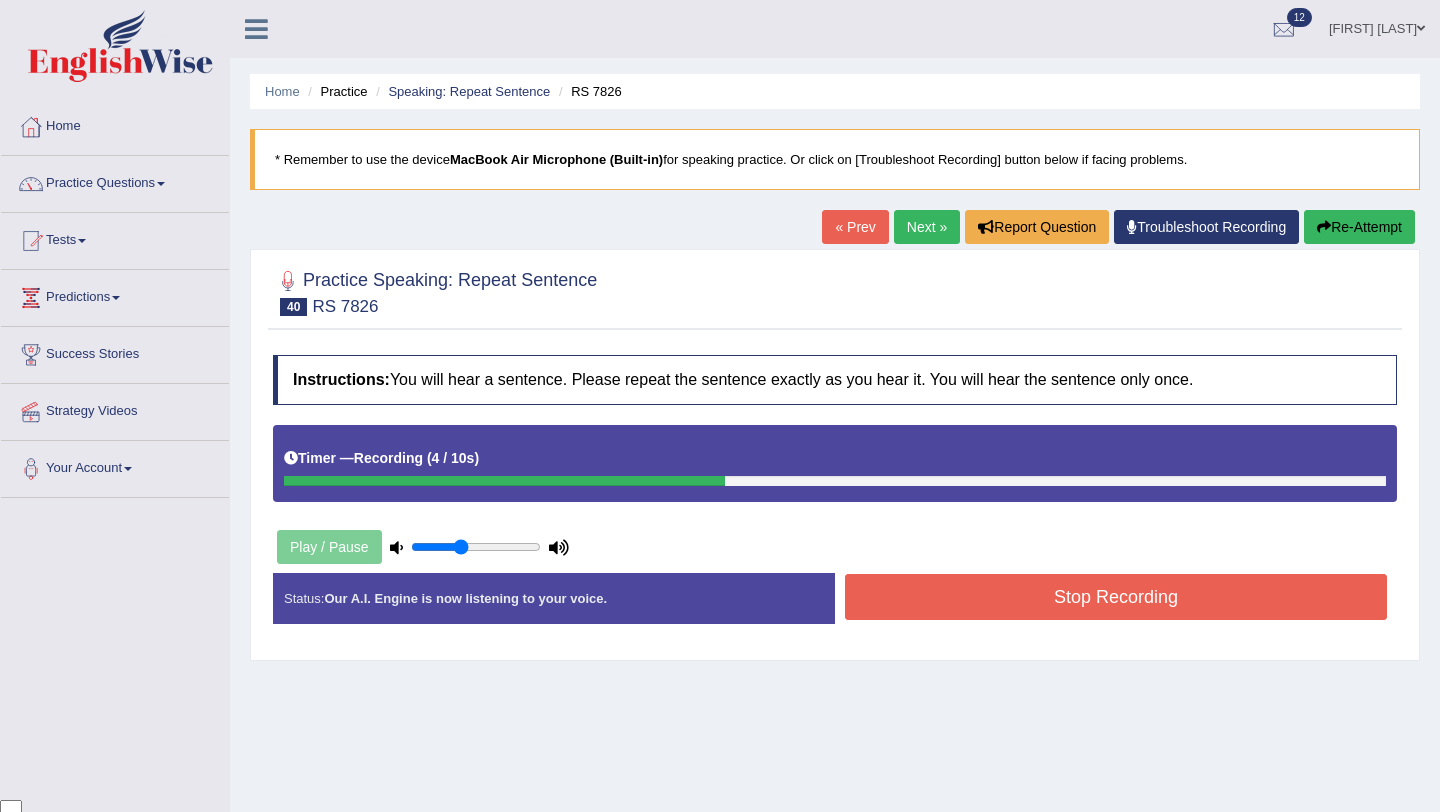 click on "Stop Recording" at bounding box center (1116, 597) 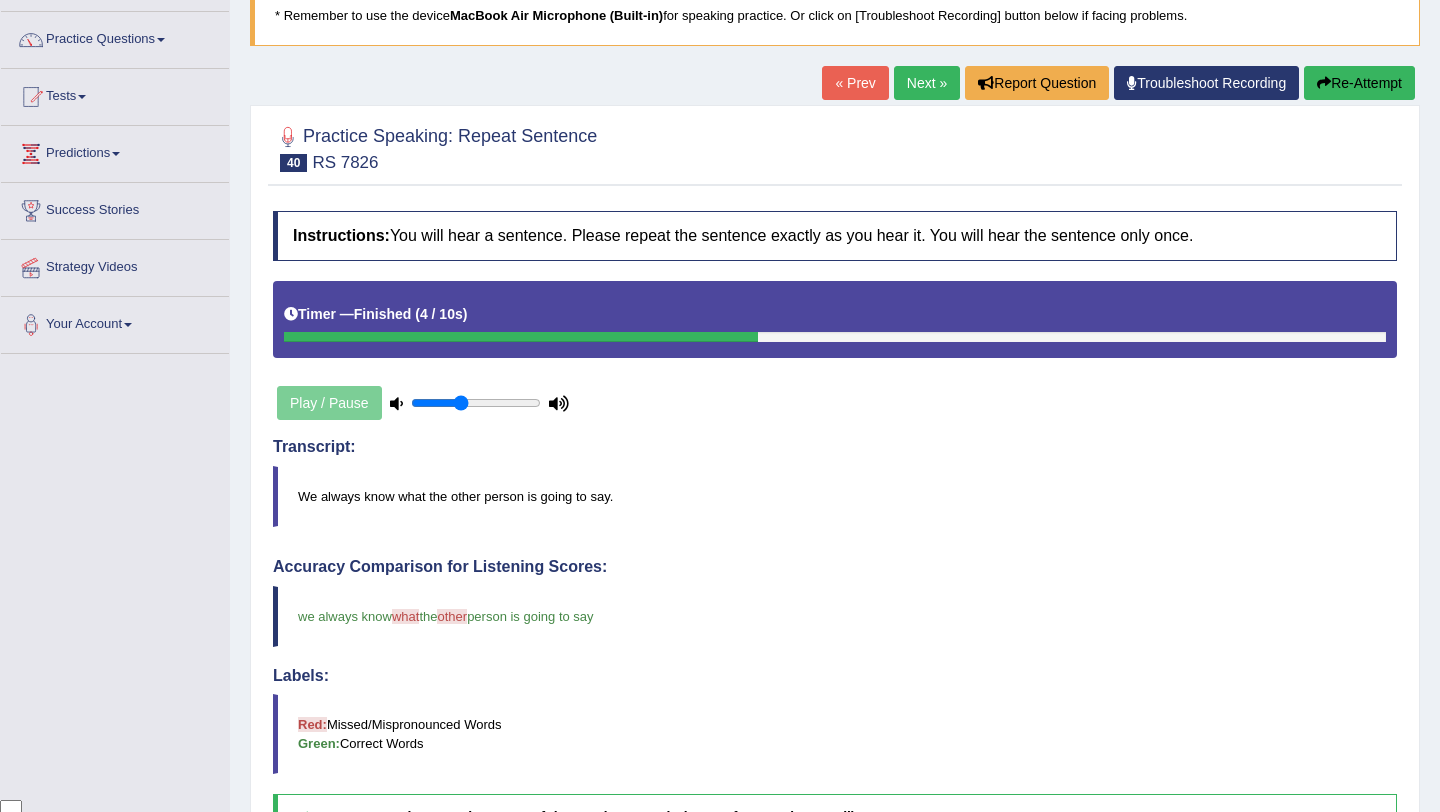 scroll, scrollTop: 142, scrollLeft: 0, axis: vertical 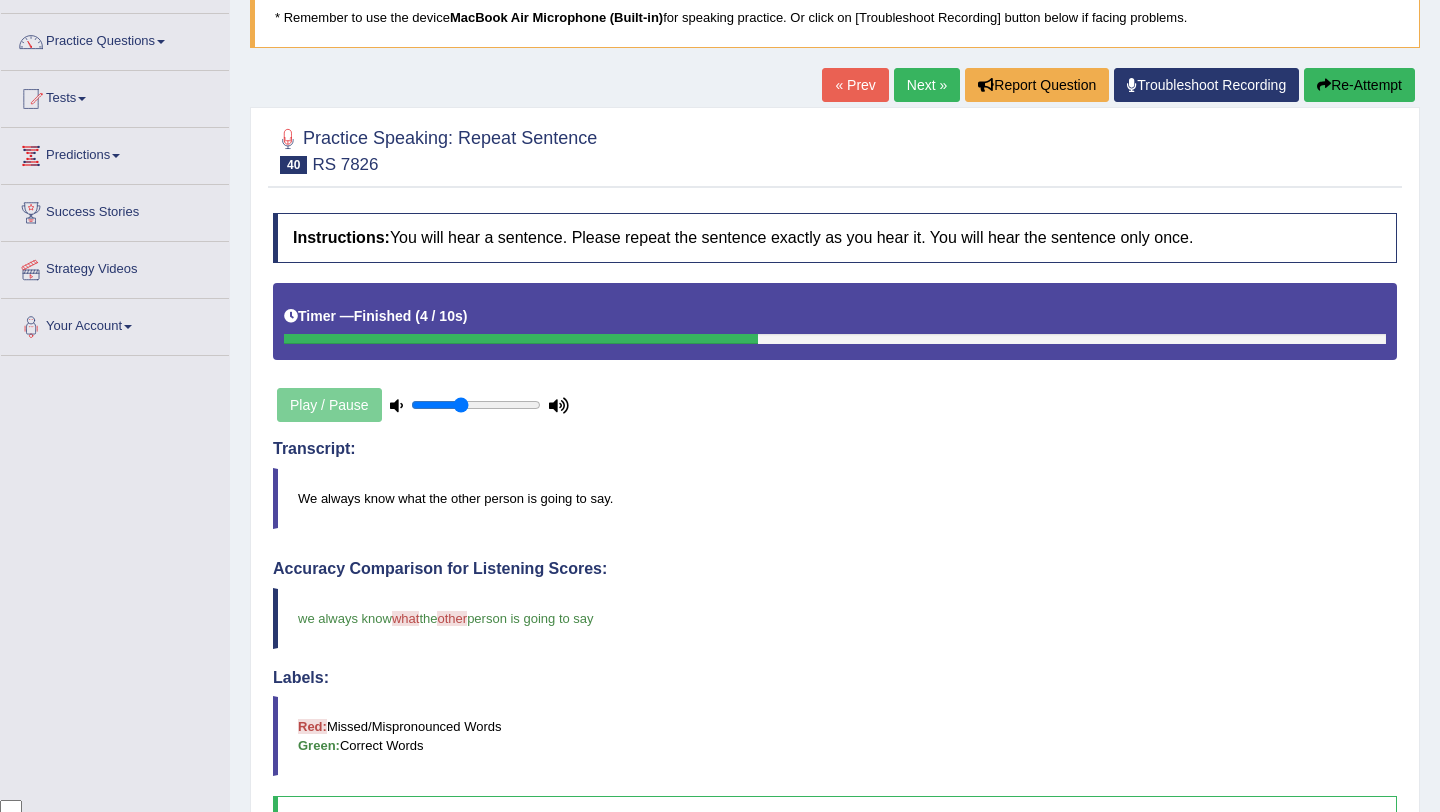 click on "Next »" at bounding box center (927, 85) 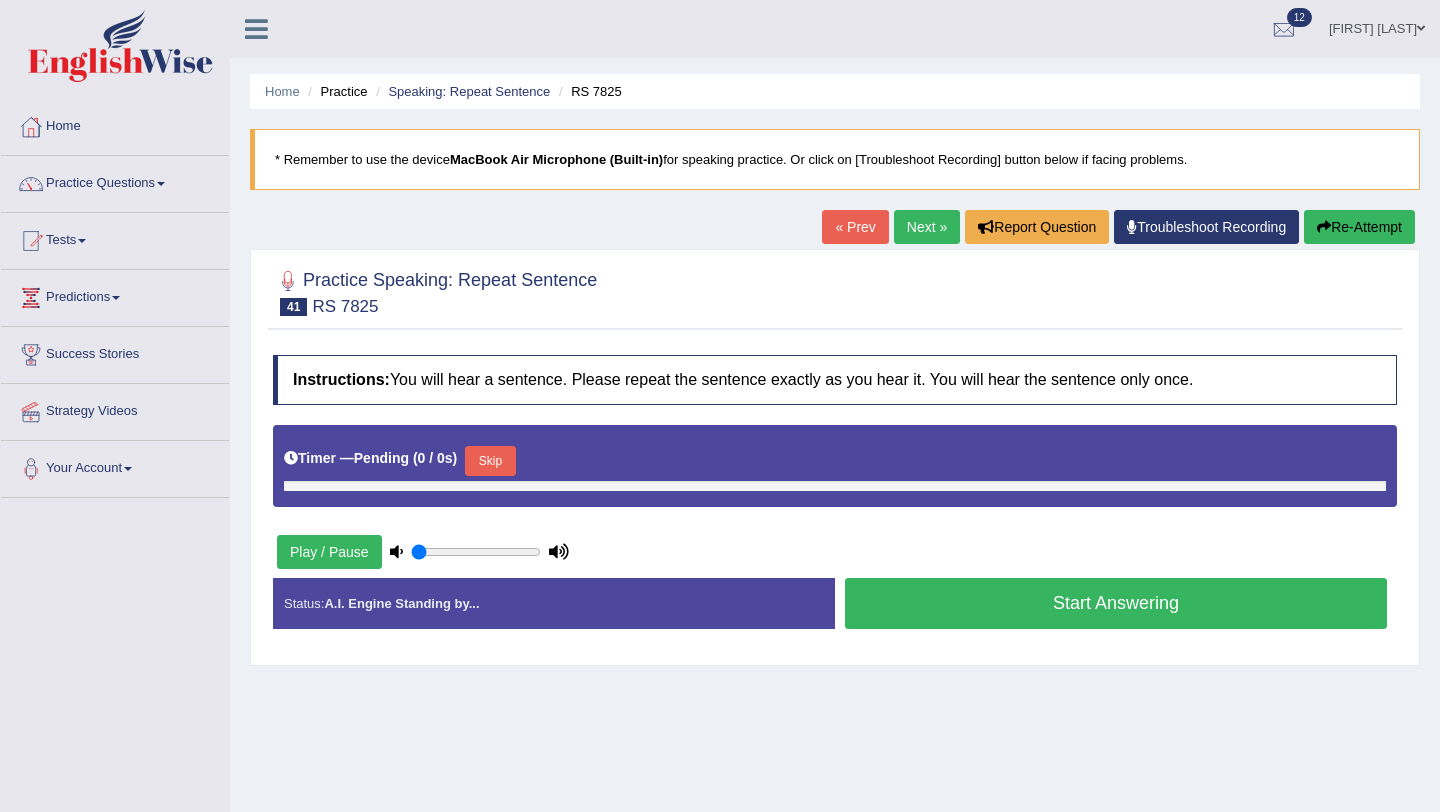 scroll, scrollTop: 0, scrollLeft: 0, axis: both 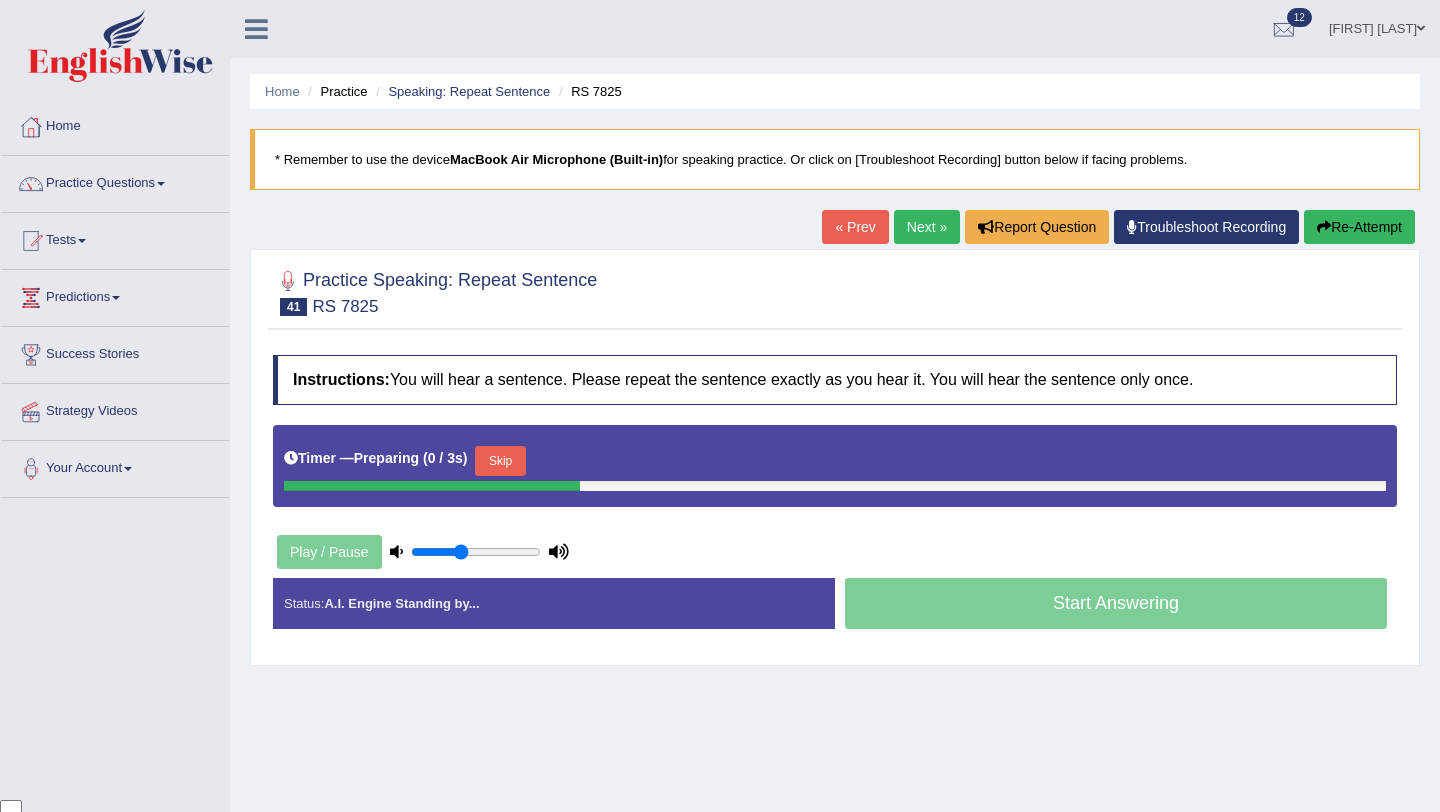 click on "Skip" at bounding box center (500, 461) 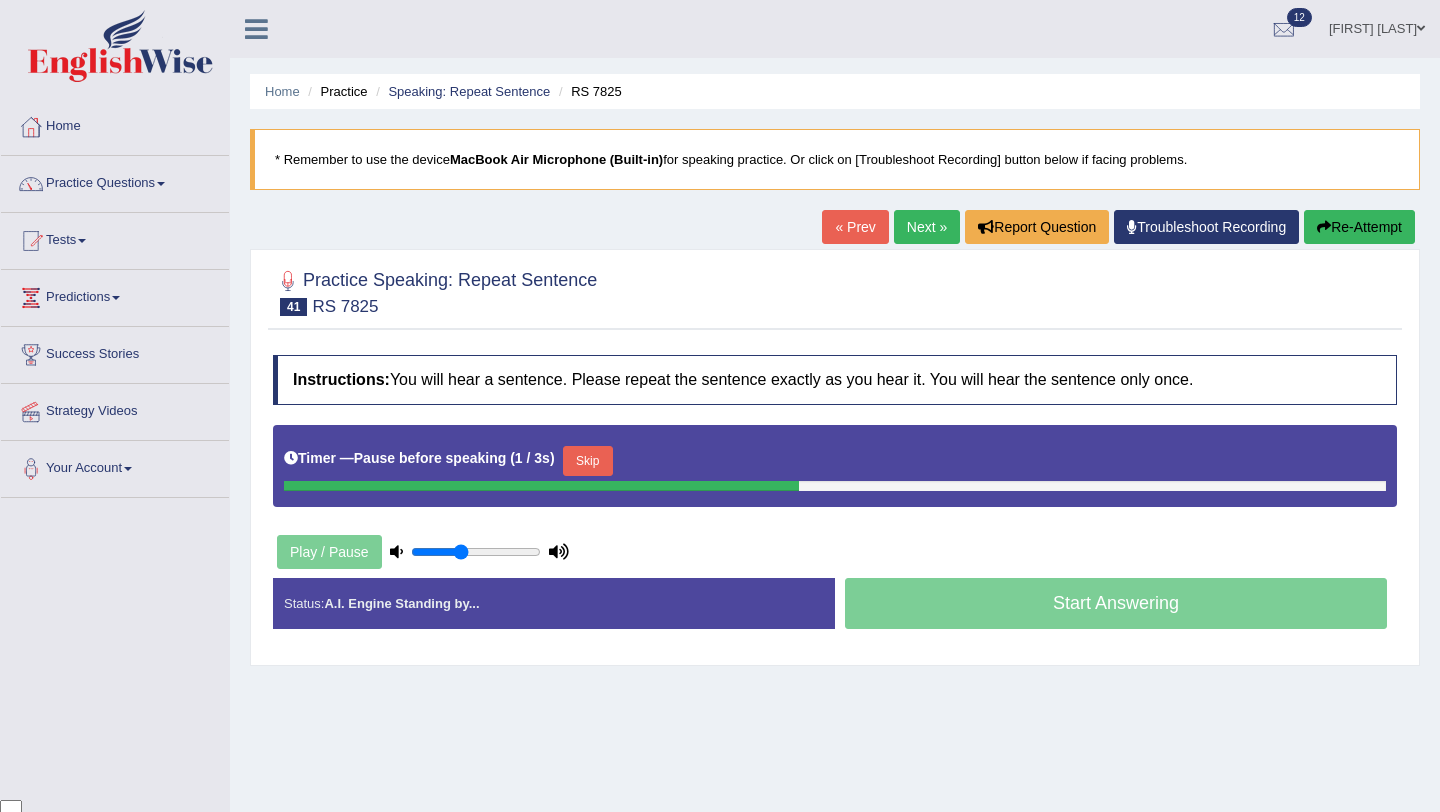 click on "Skip" at bounding box center (588, 461) 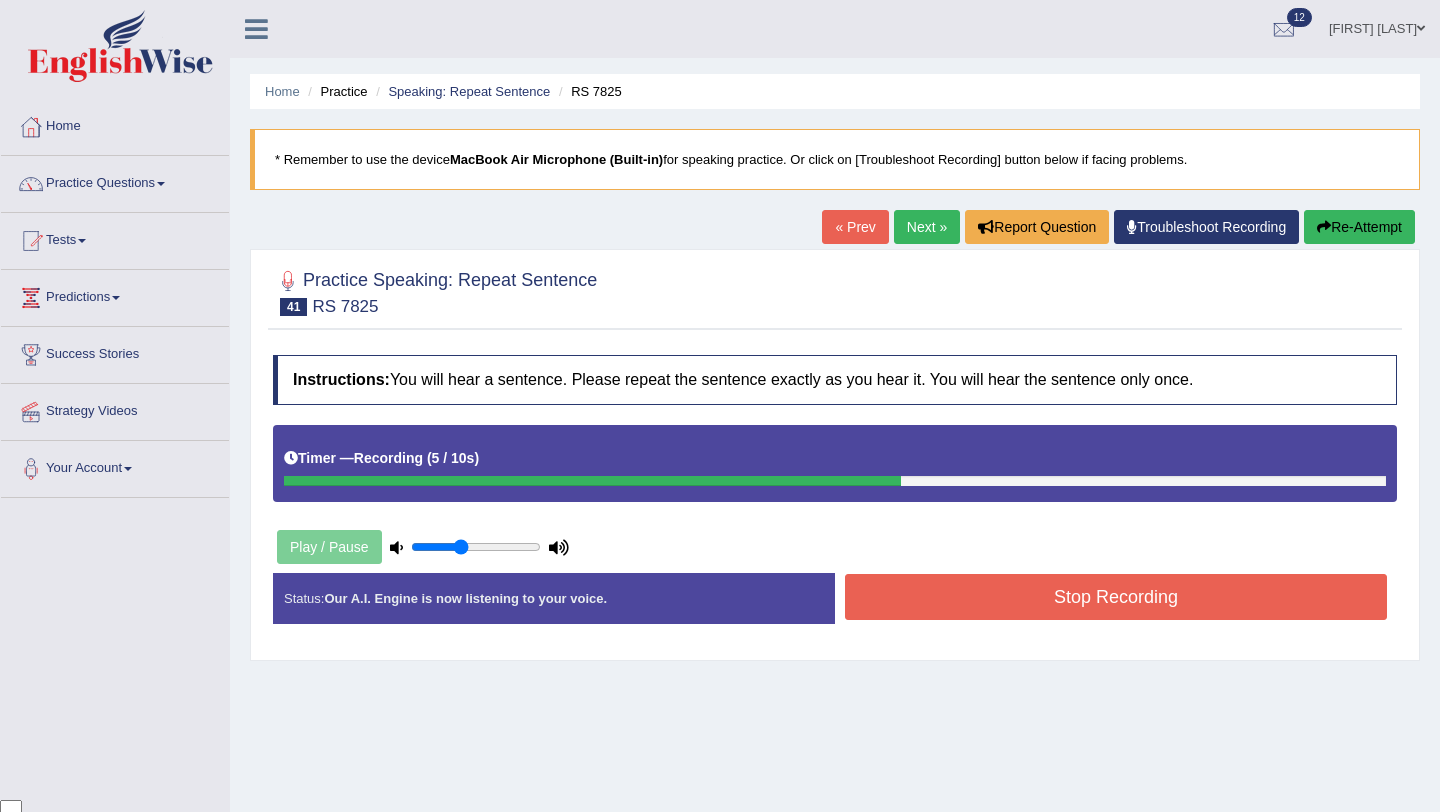 click on "Stop Recording" at bounding box center [1116, 597] 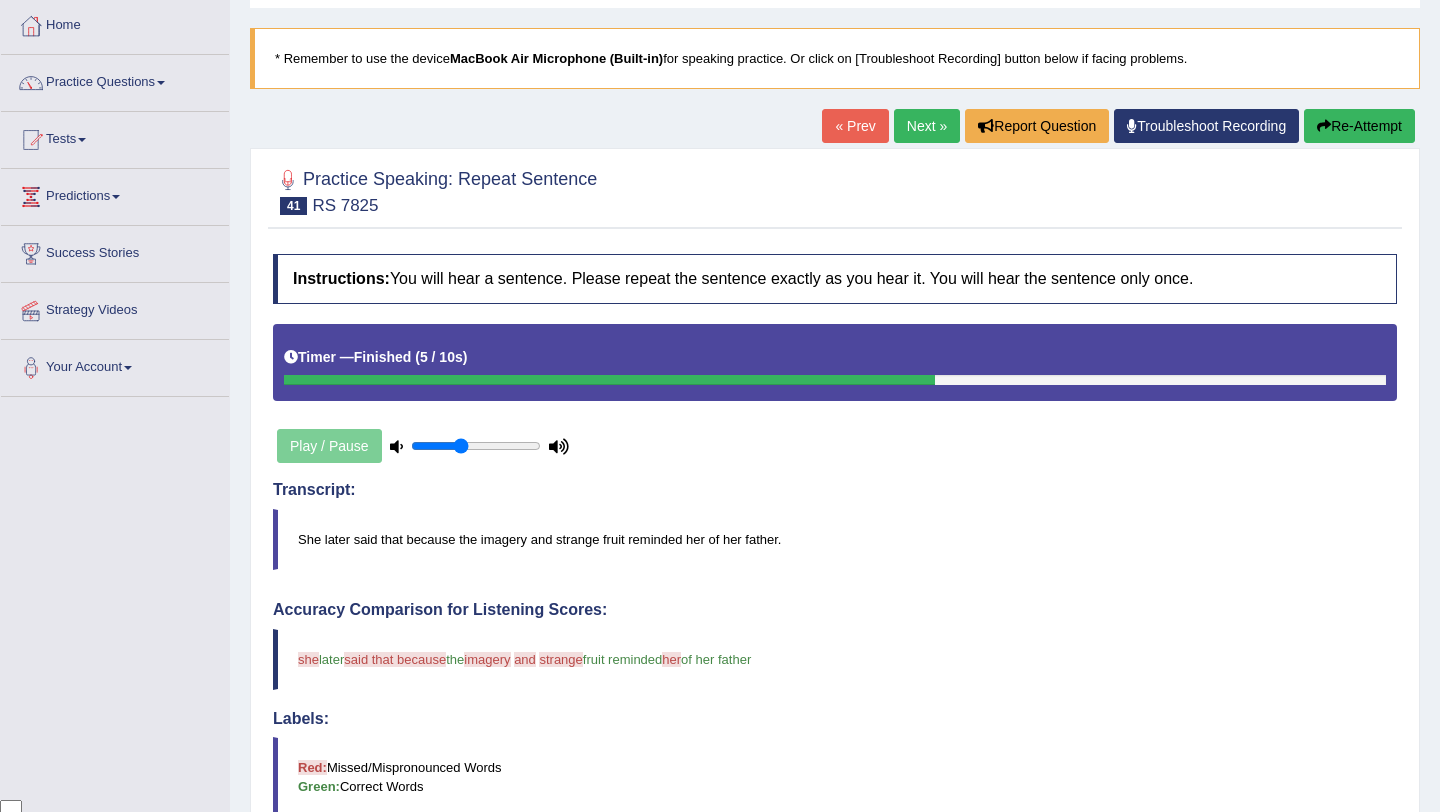scroll, scrollTop: 85, scrollLeft: 0, axis: vertical 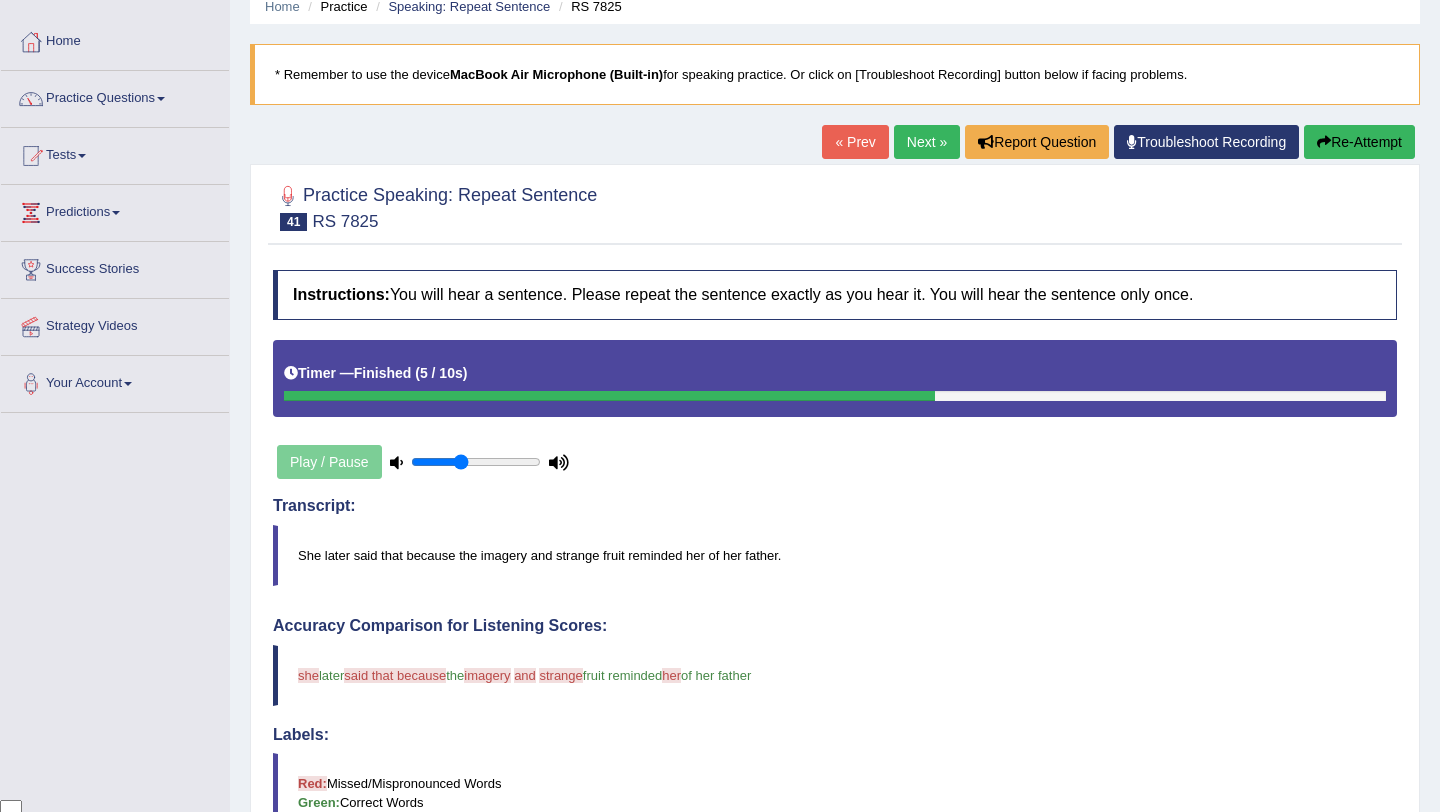 click on "Re-Attempt" at bounding box center [1359, 142] 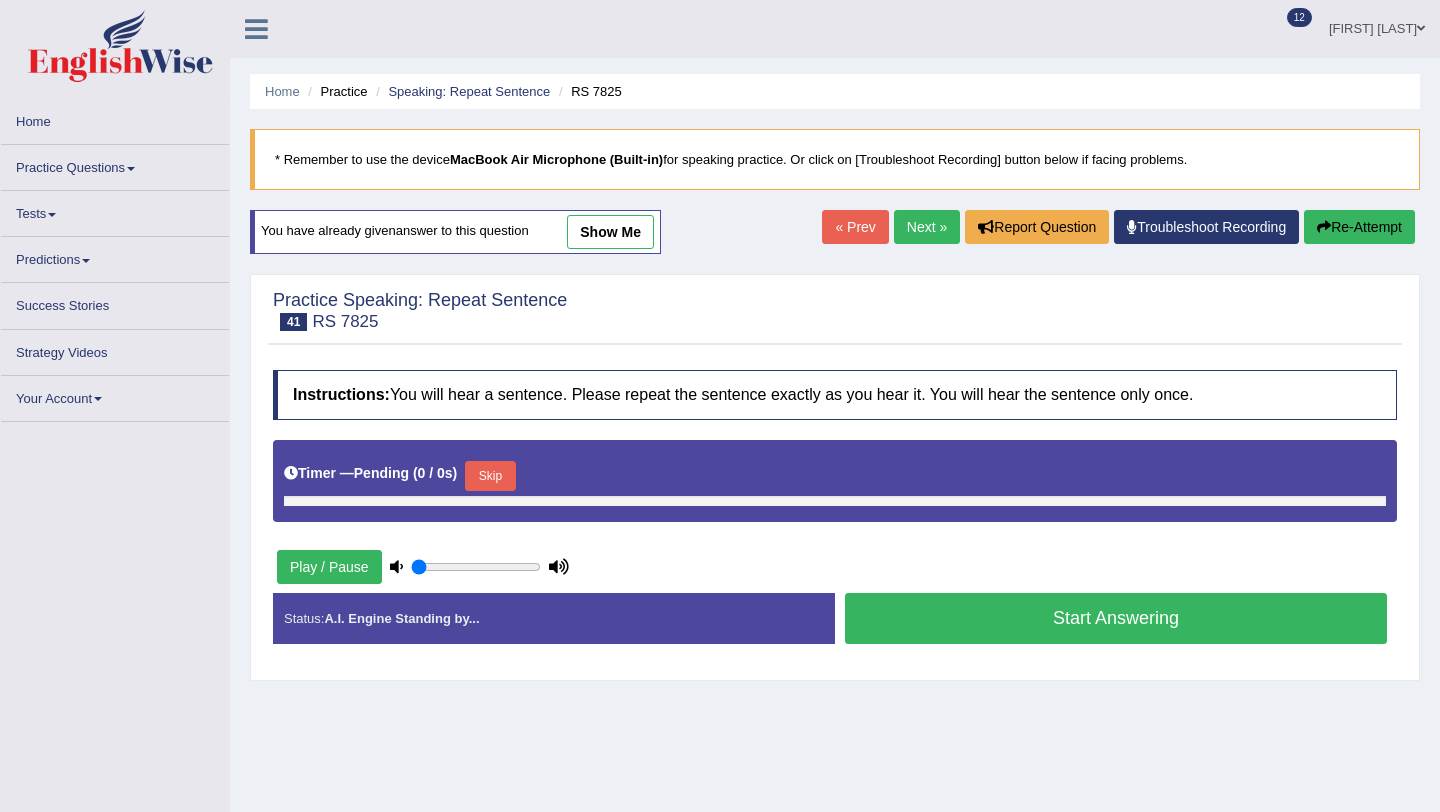 scroll, scrollTop: 85, scrollLeft: 0, axis: vertical 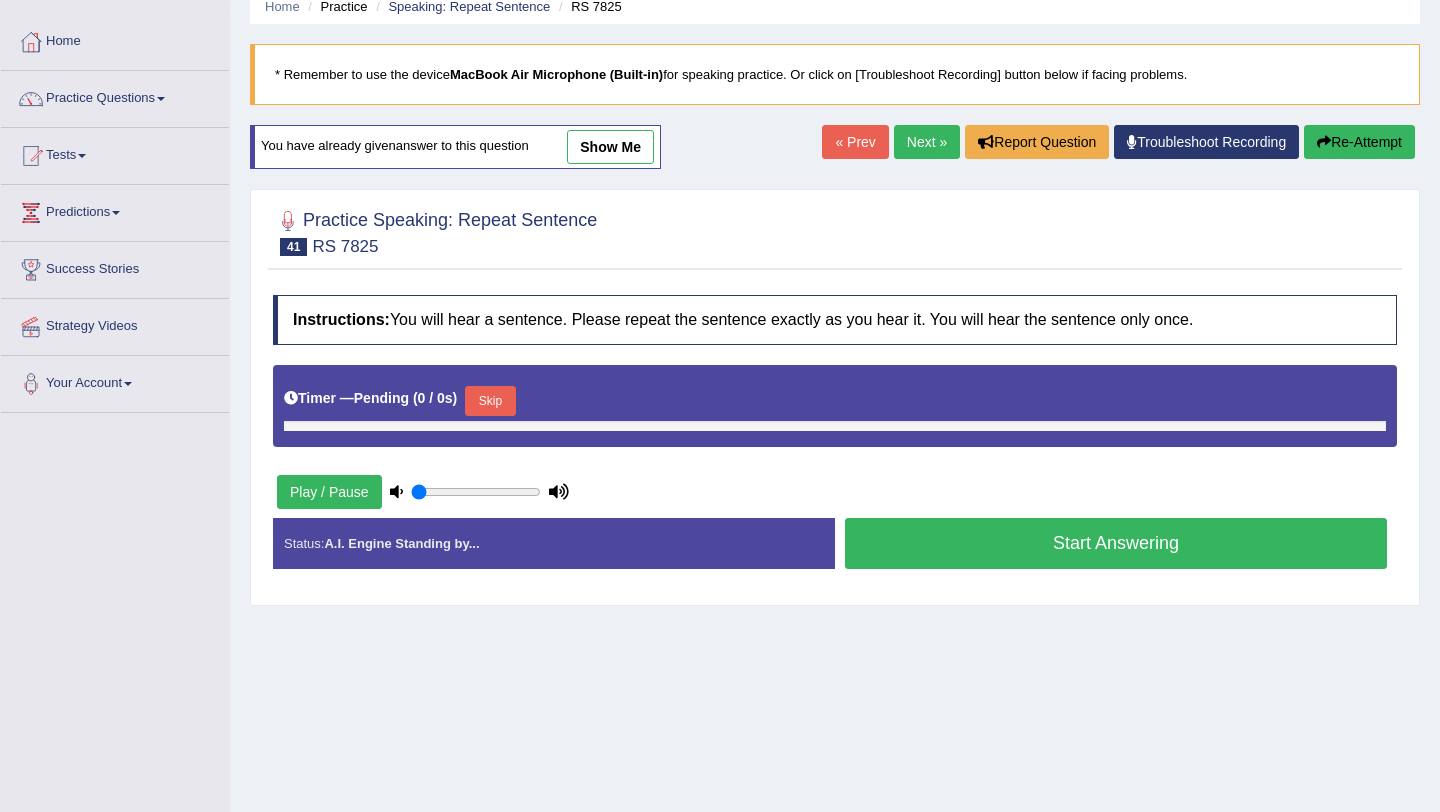 type on "0.4" 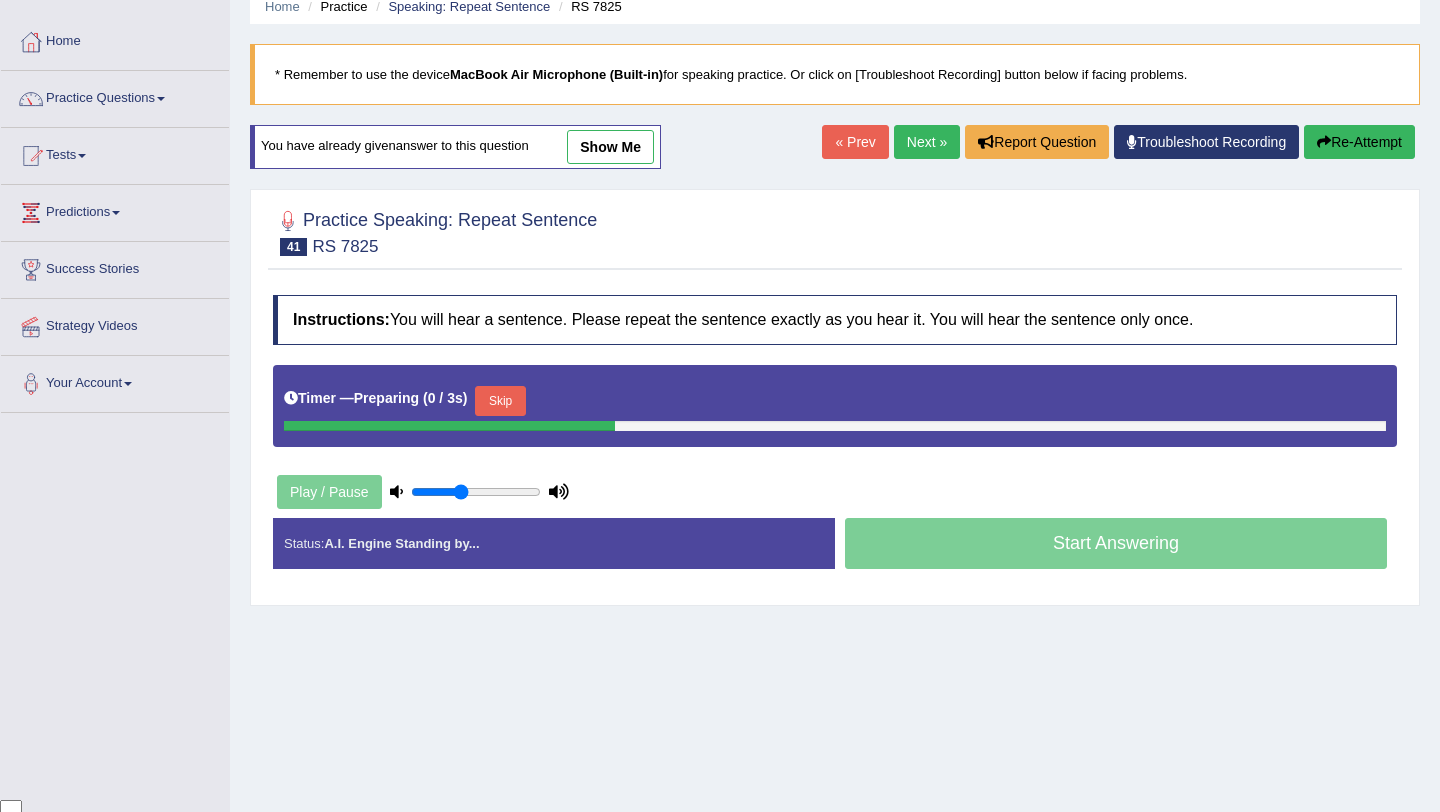 click on "Skip" at bounding box center (500, 401) 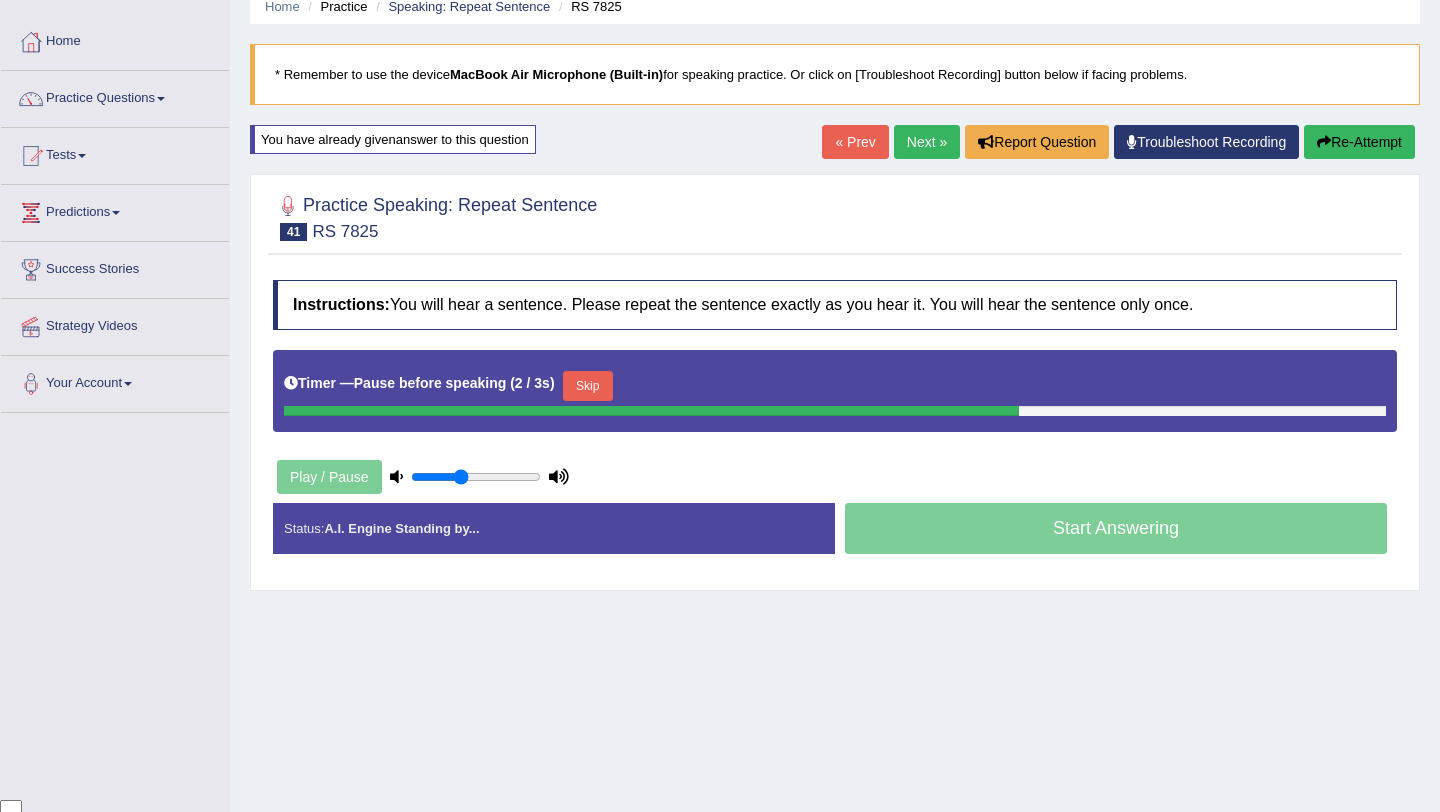 click on "Skip" at bounding box center (588, 386) 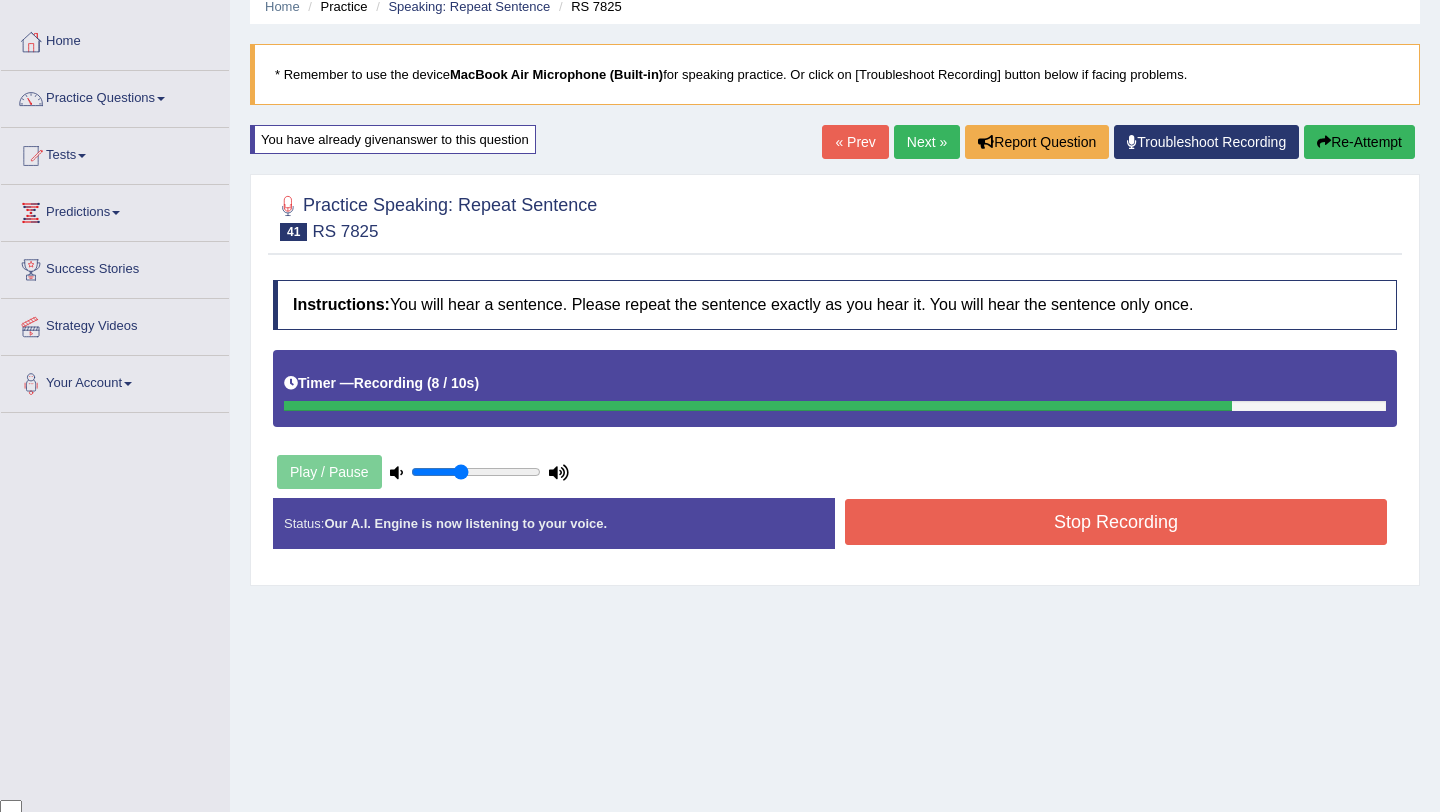 click on "Re-Attempt" at bounding box center [1359, 142] 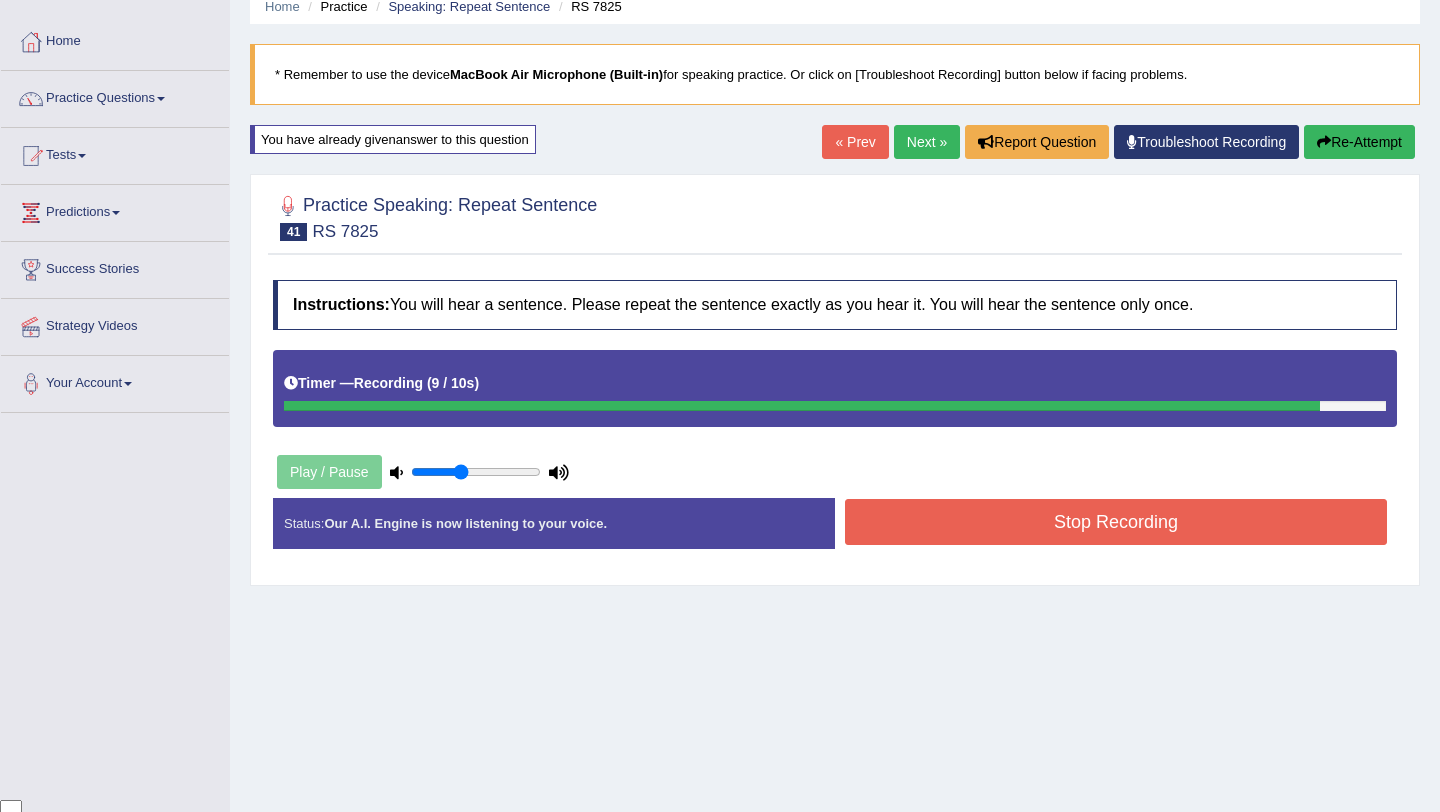 click on "Re-Attempt" at bounding box center (1359, 142) 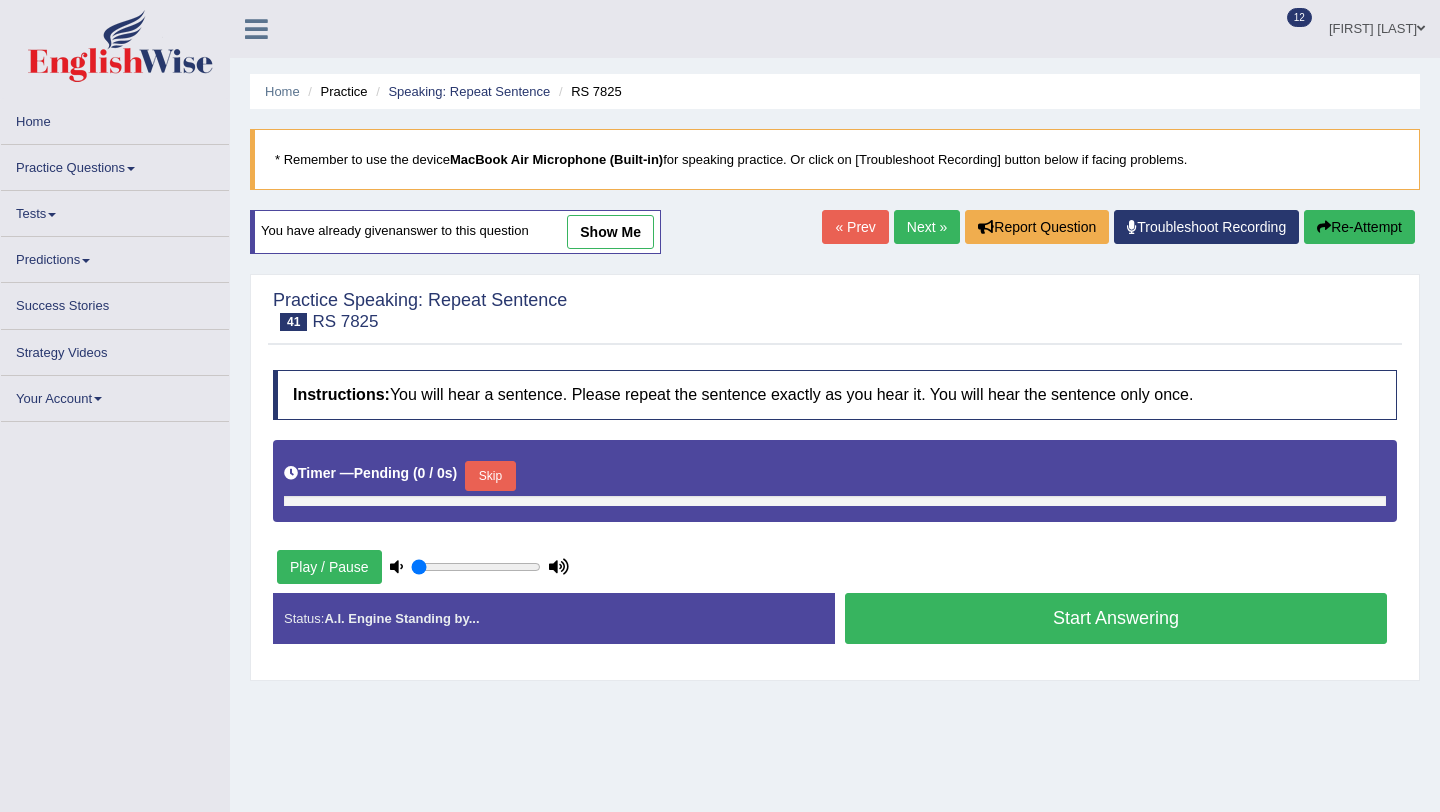 scroll, scrollTop: 85, scrollLeft: 0, axis: vertical 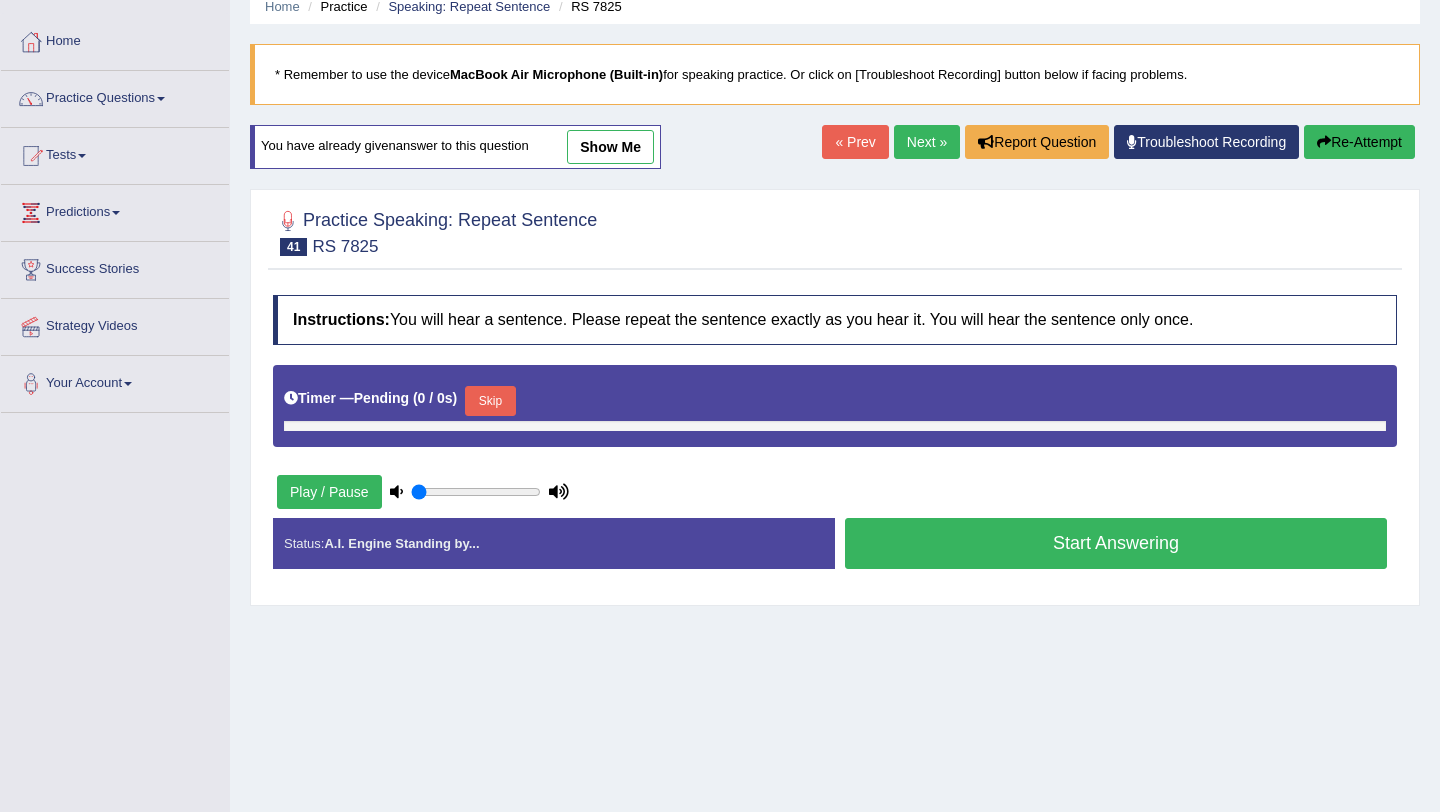 type on "0.4" 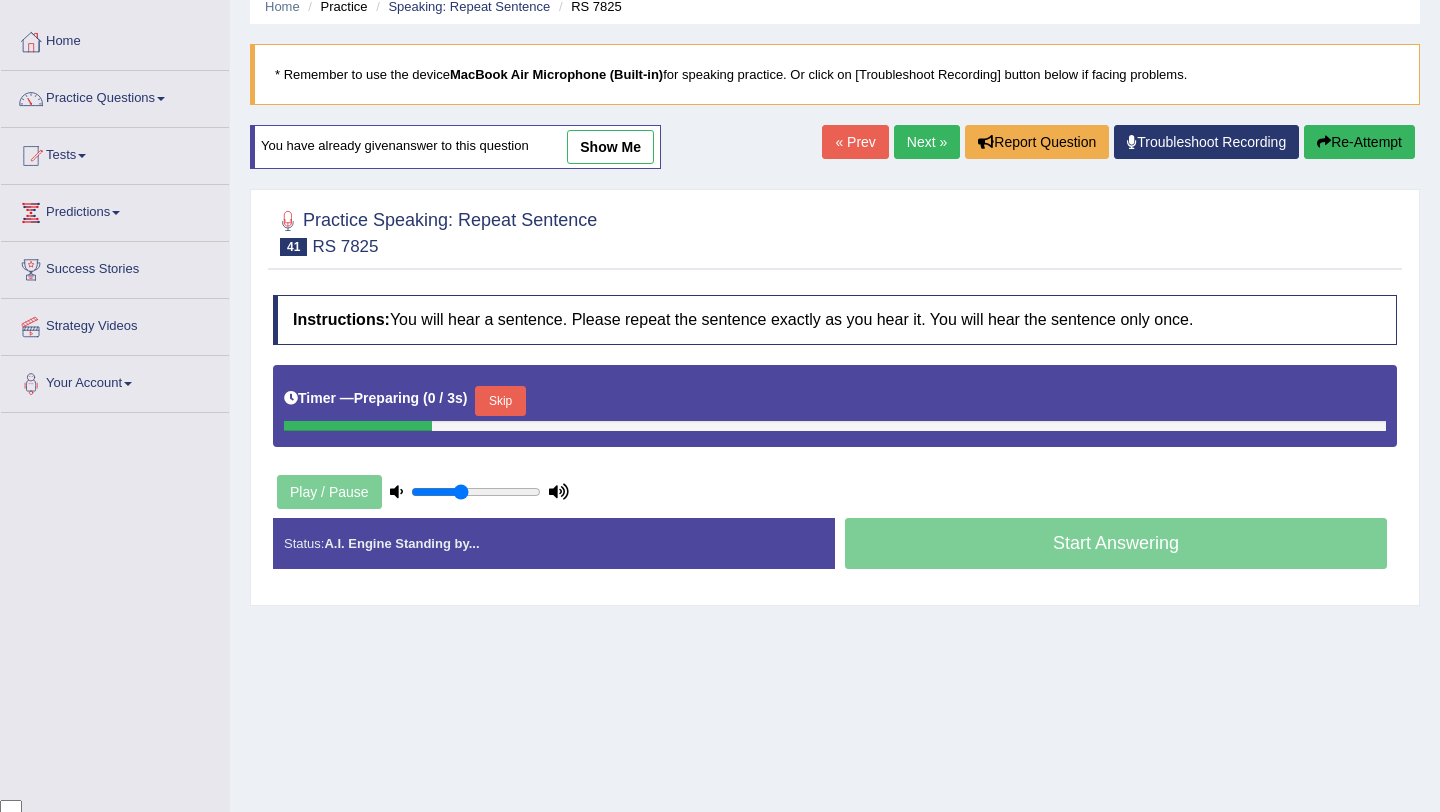 click on "Skip" at bounding box center [500, 401] 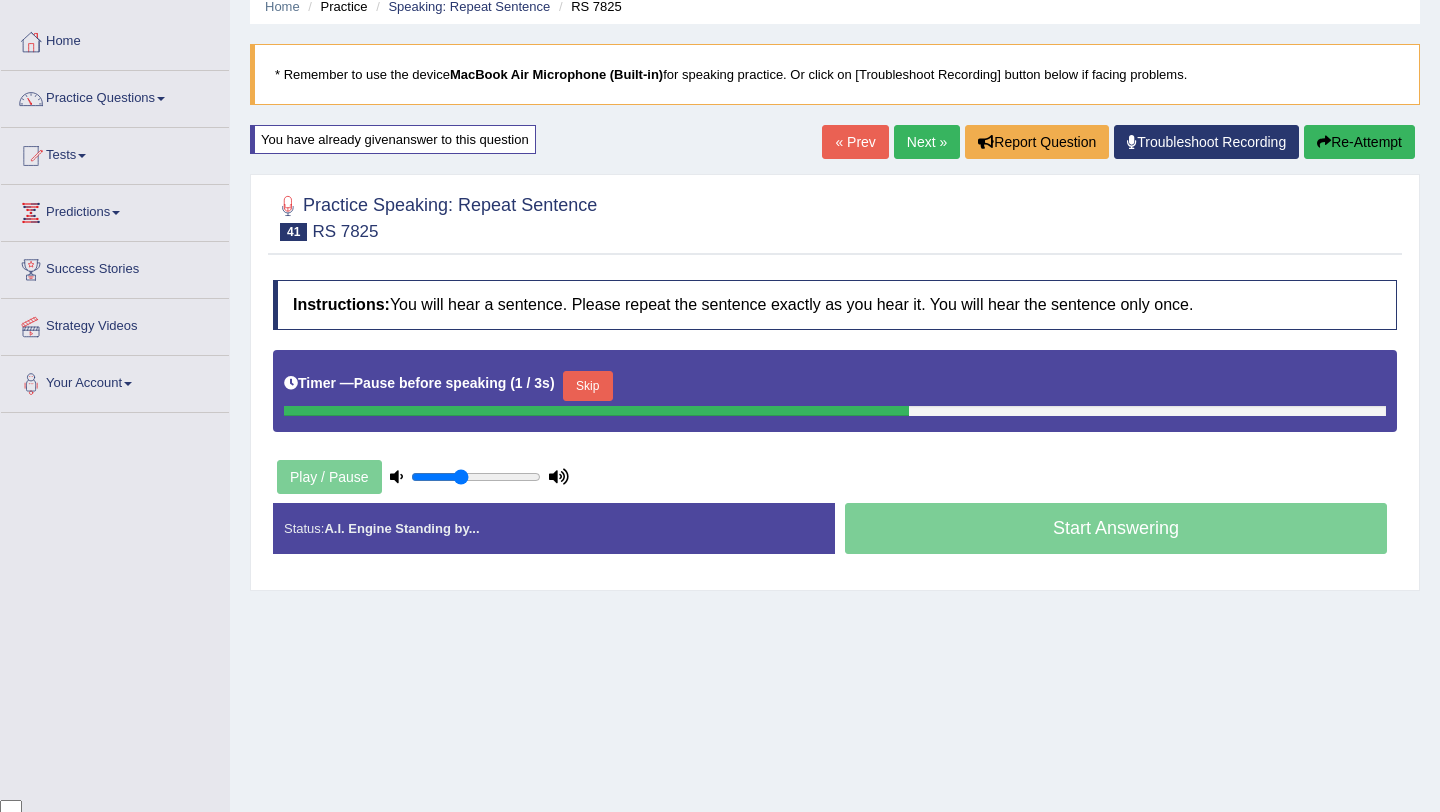 click on "Skip" at bounding box center (588, 386) 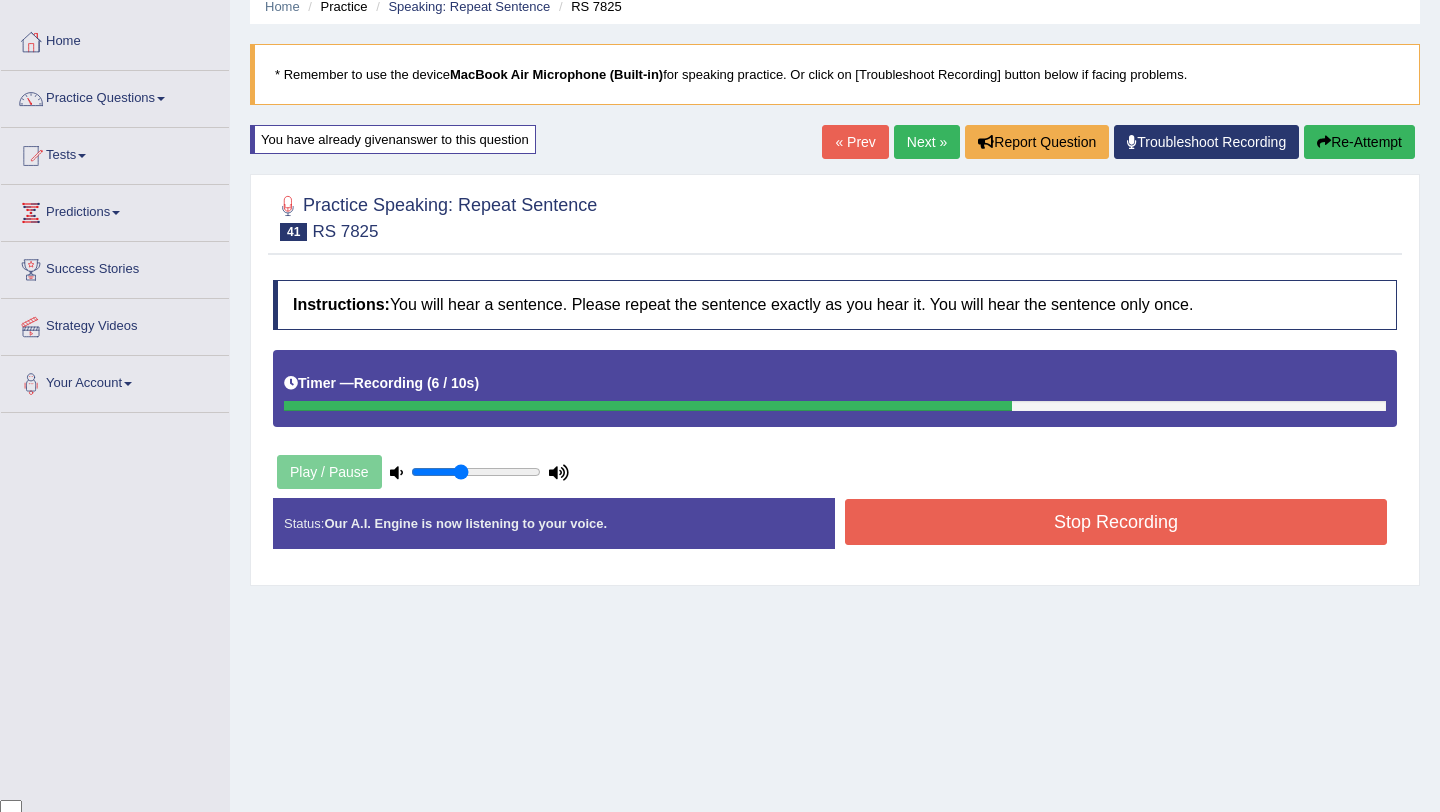 click on "Re-Attempt" at bounding box center [1359, 142] 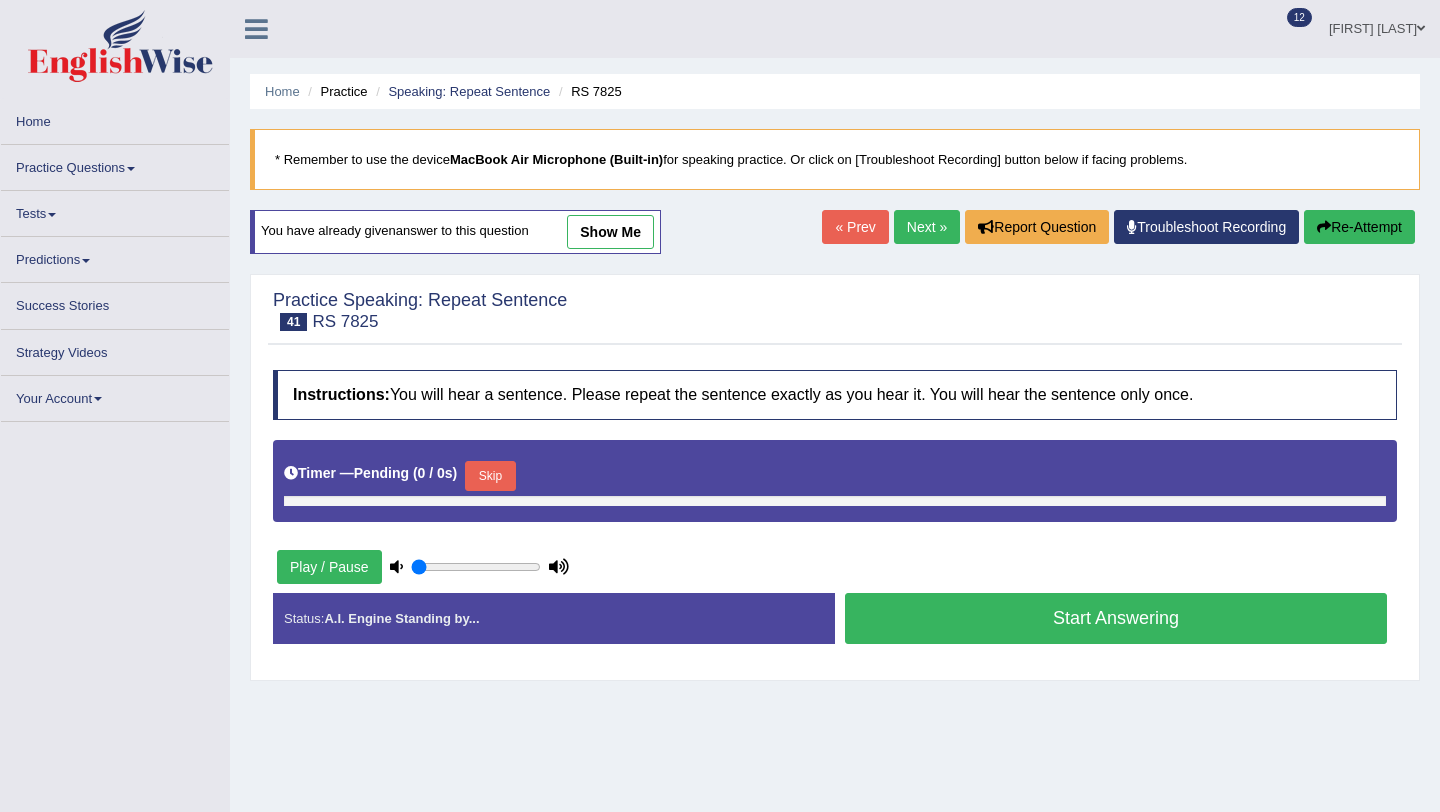 scroll, scrollTop: 85, scrollLeft: 0, axis: vertical 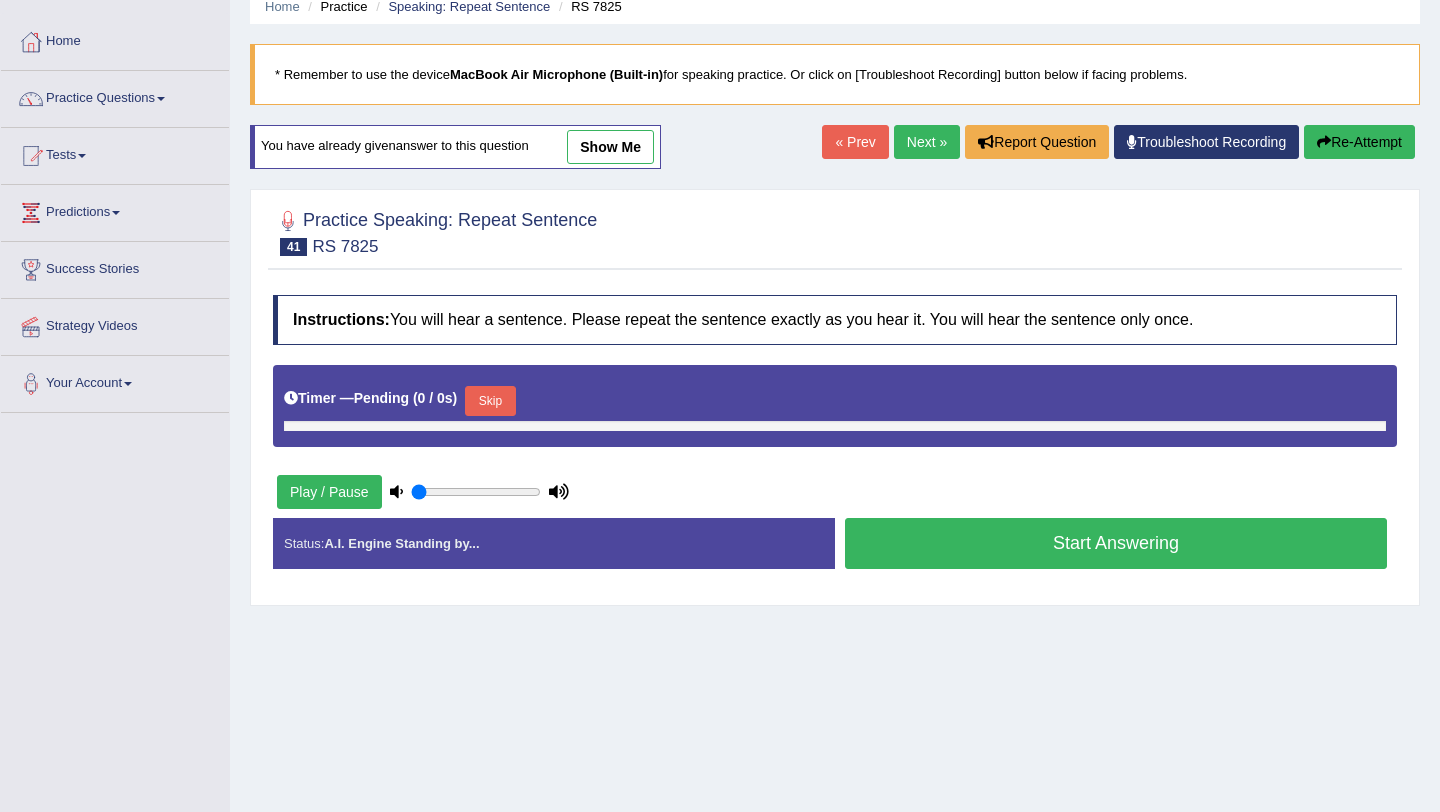 type on "0.4" 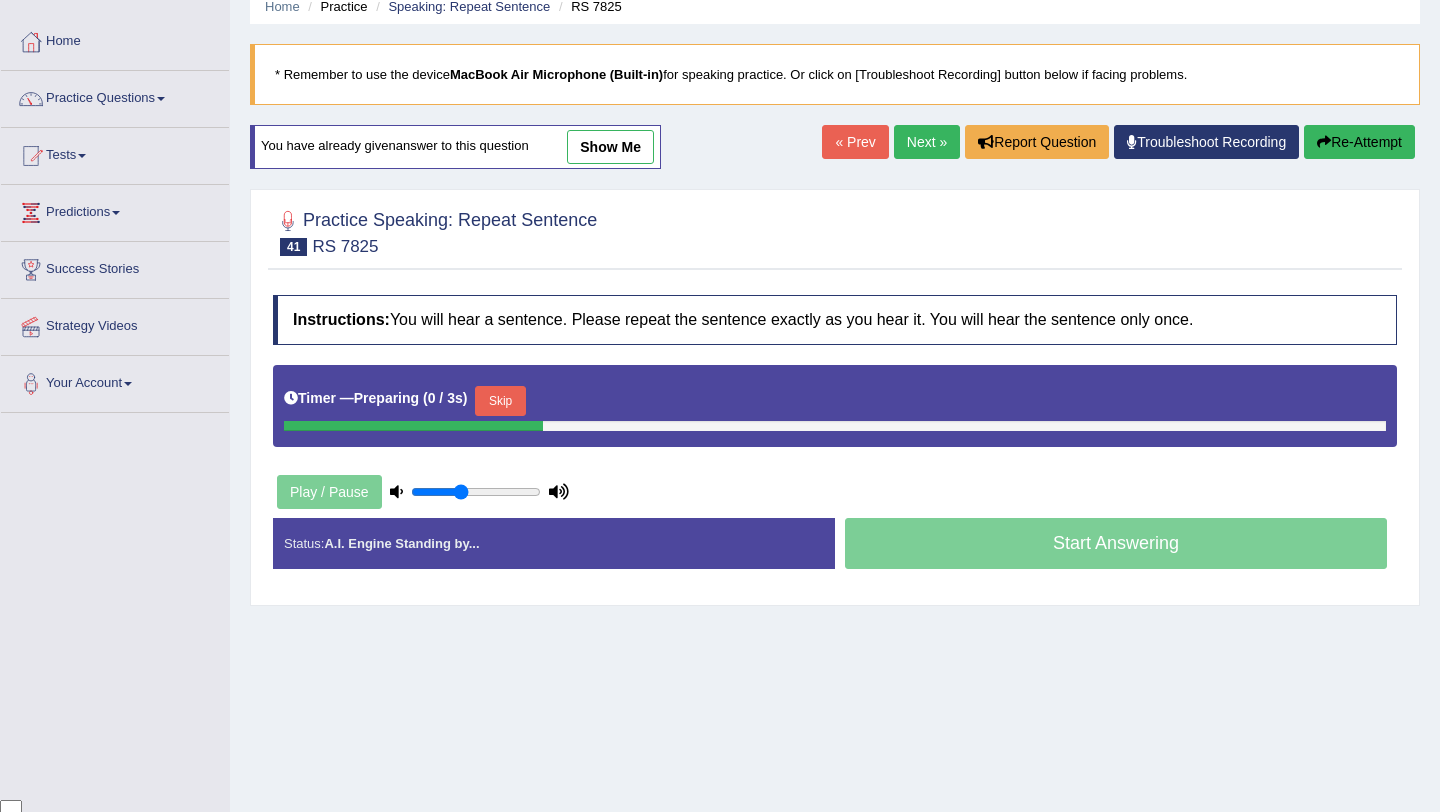 click on "Timer —  Preparing   ( 0 / 3s ) Skip" at bounding box center (835, 401) 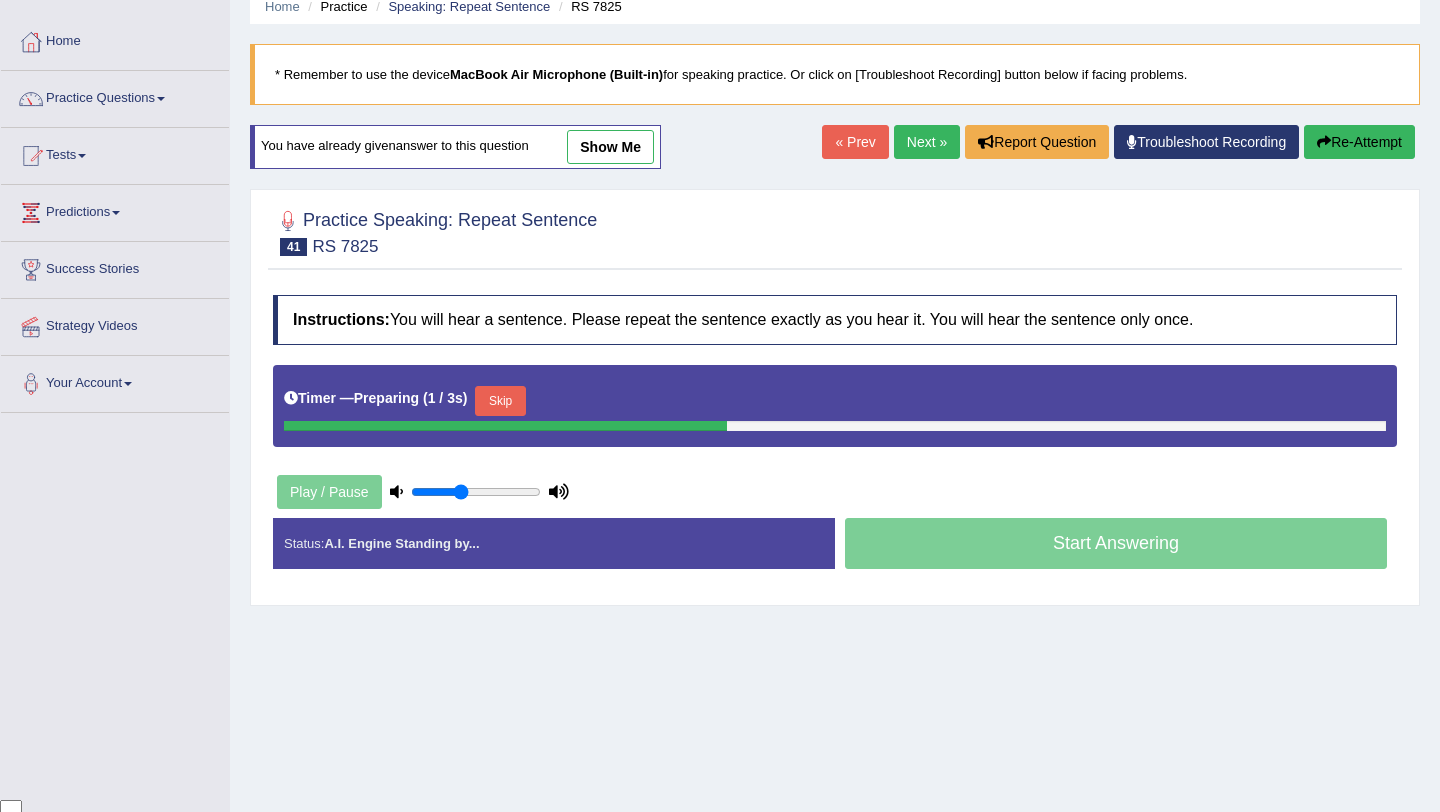click on "Skip" at bounding box center (500, 401) 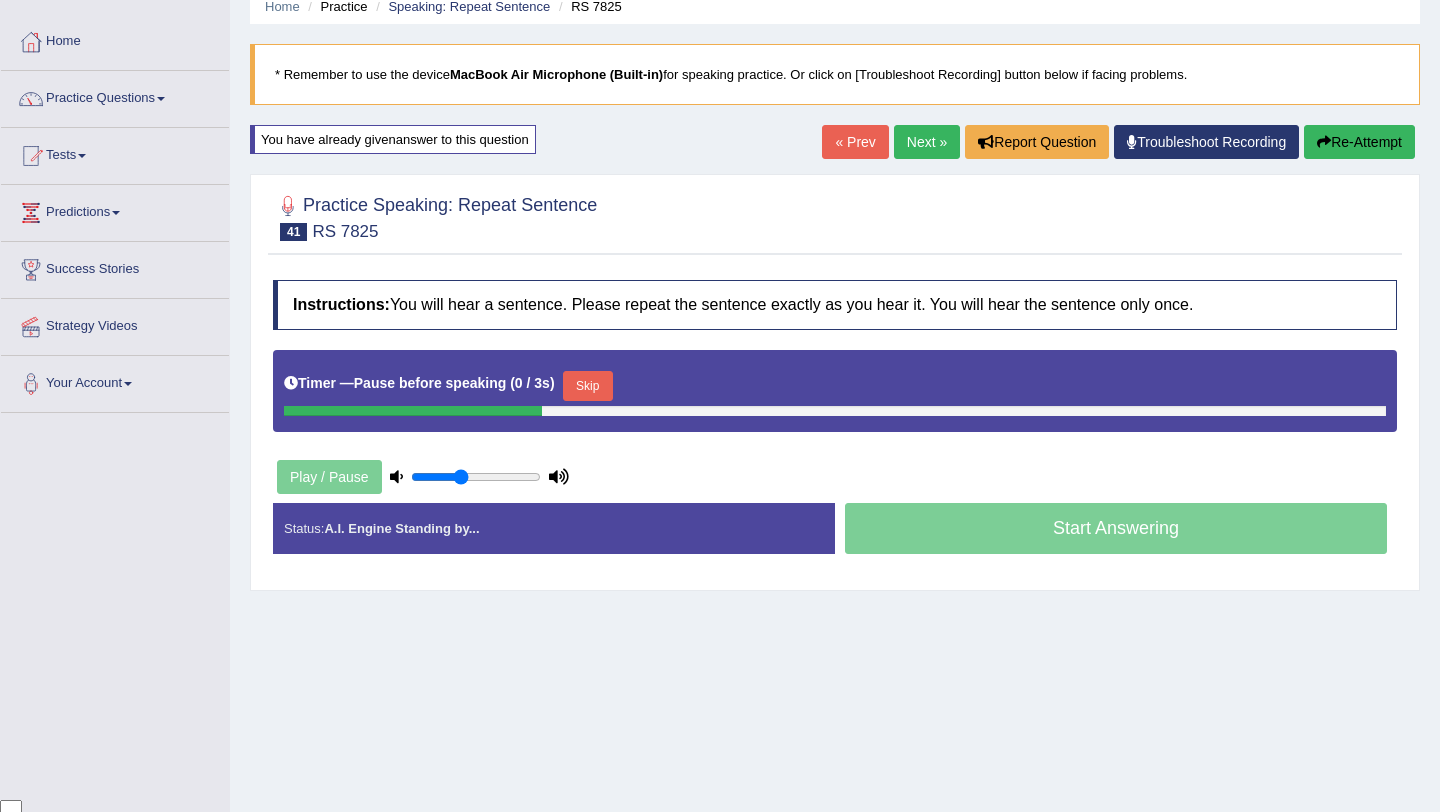 click on "Skip" at bounding box center (588, 386) 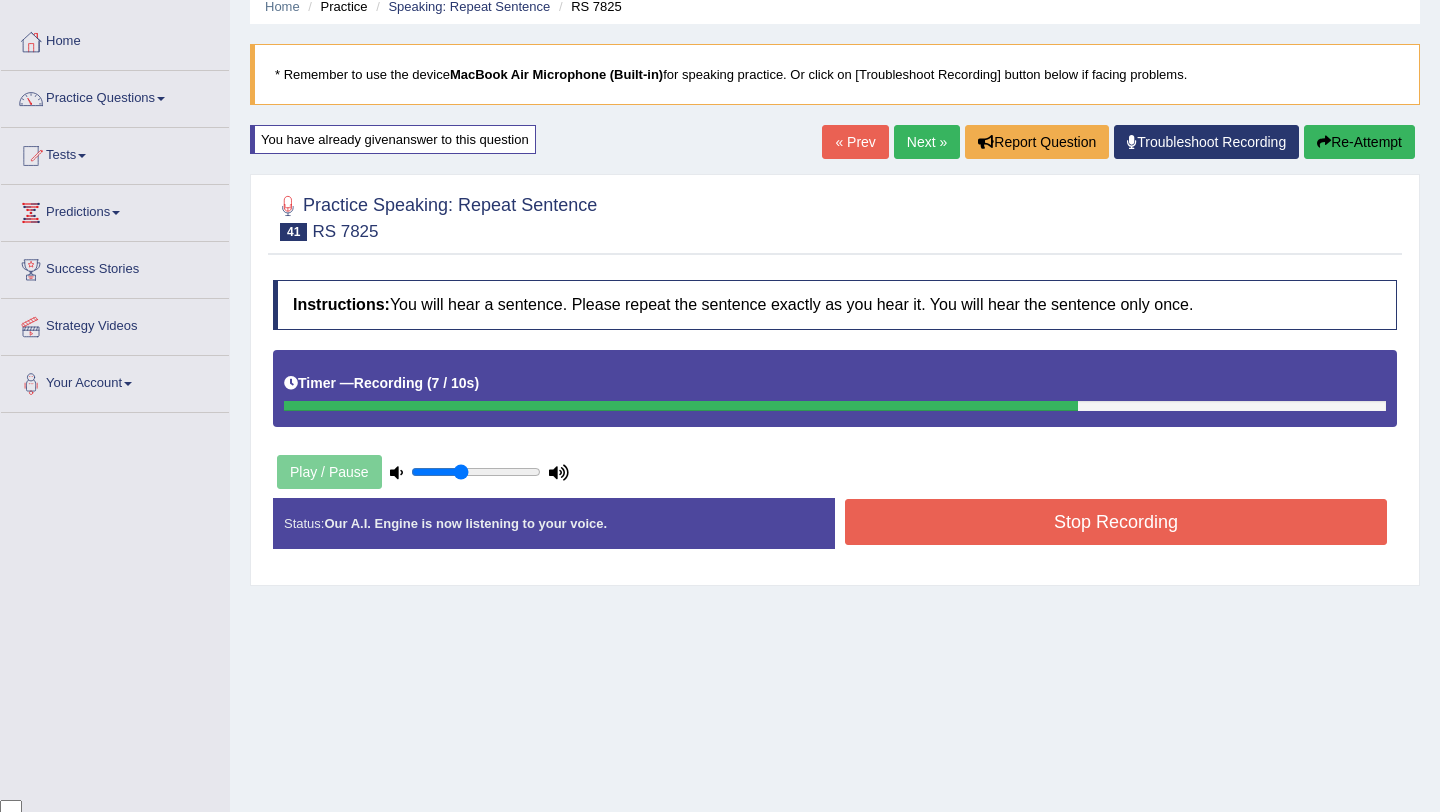 click on "Stop Recording" at bounding box center [1116, 522] 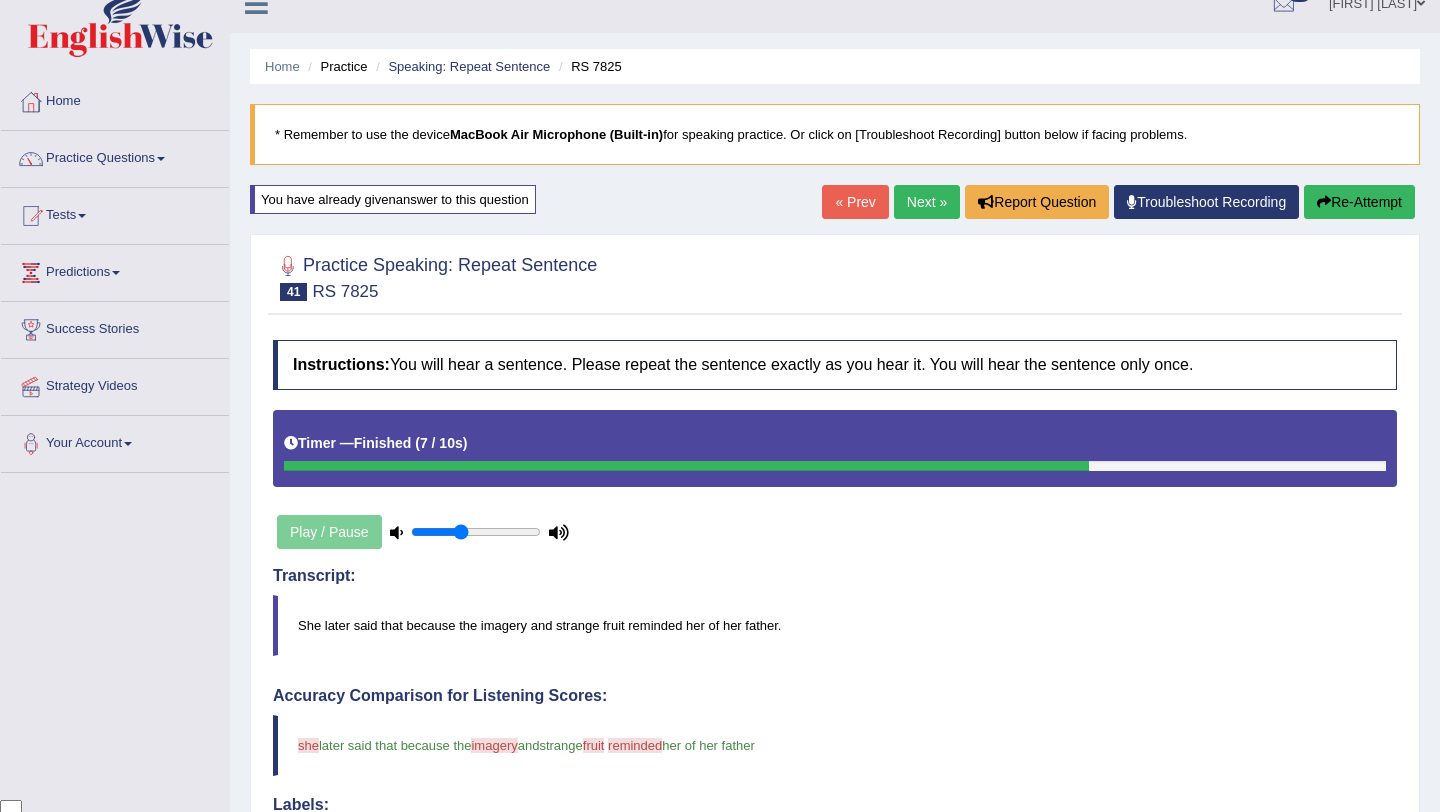 scroll, scrollTop: 0, scrollLeft: 0, axis: both 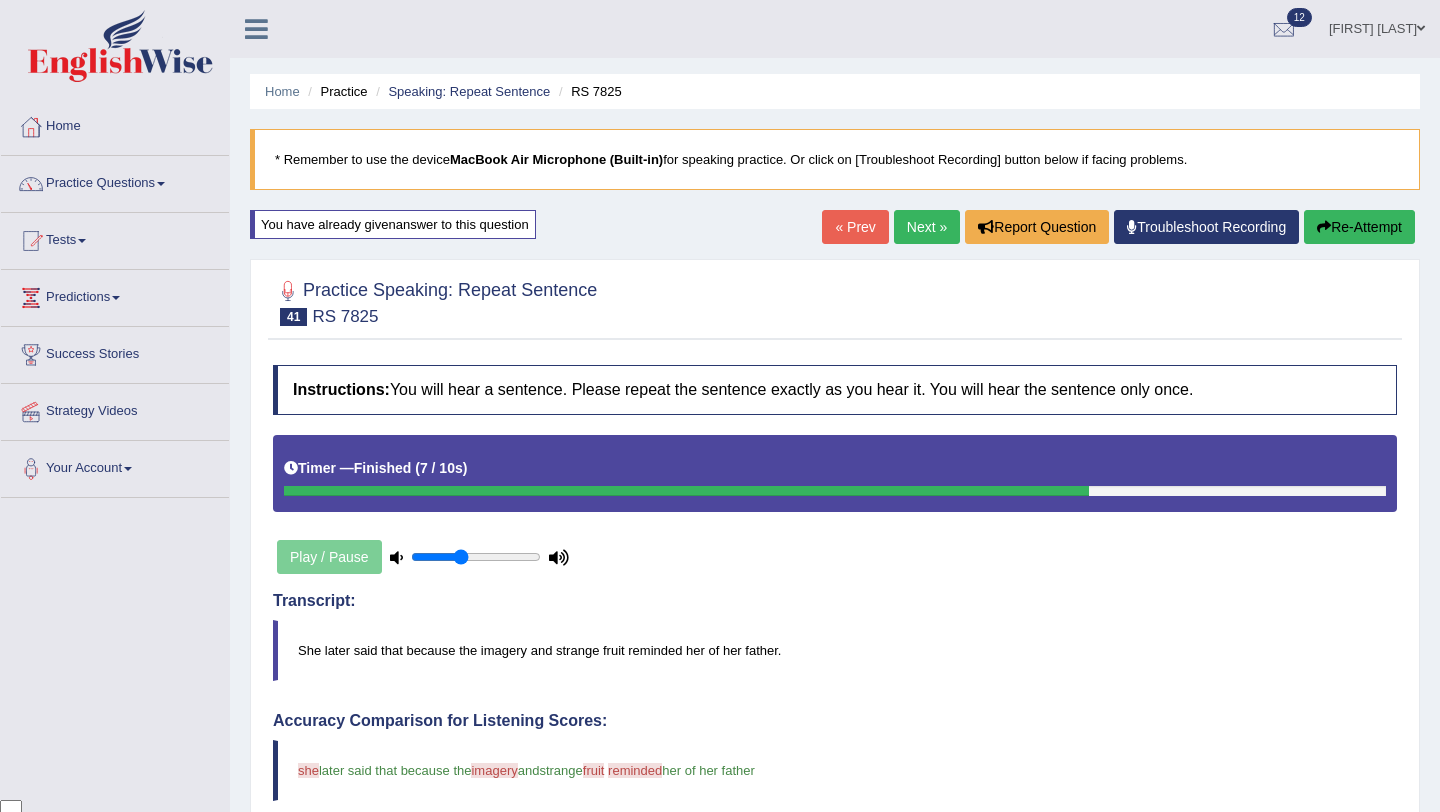 click on "Next »" at bounding box center [927, 227] 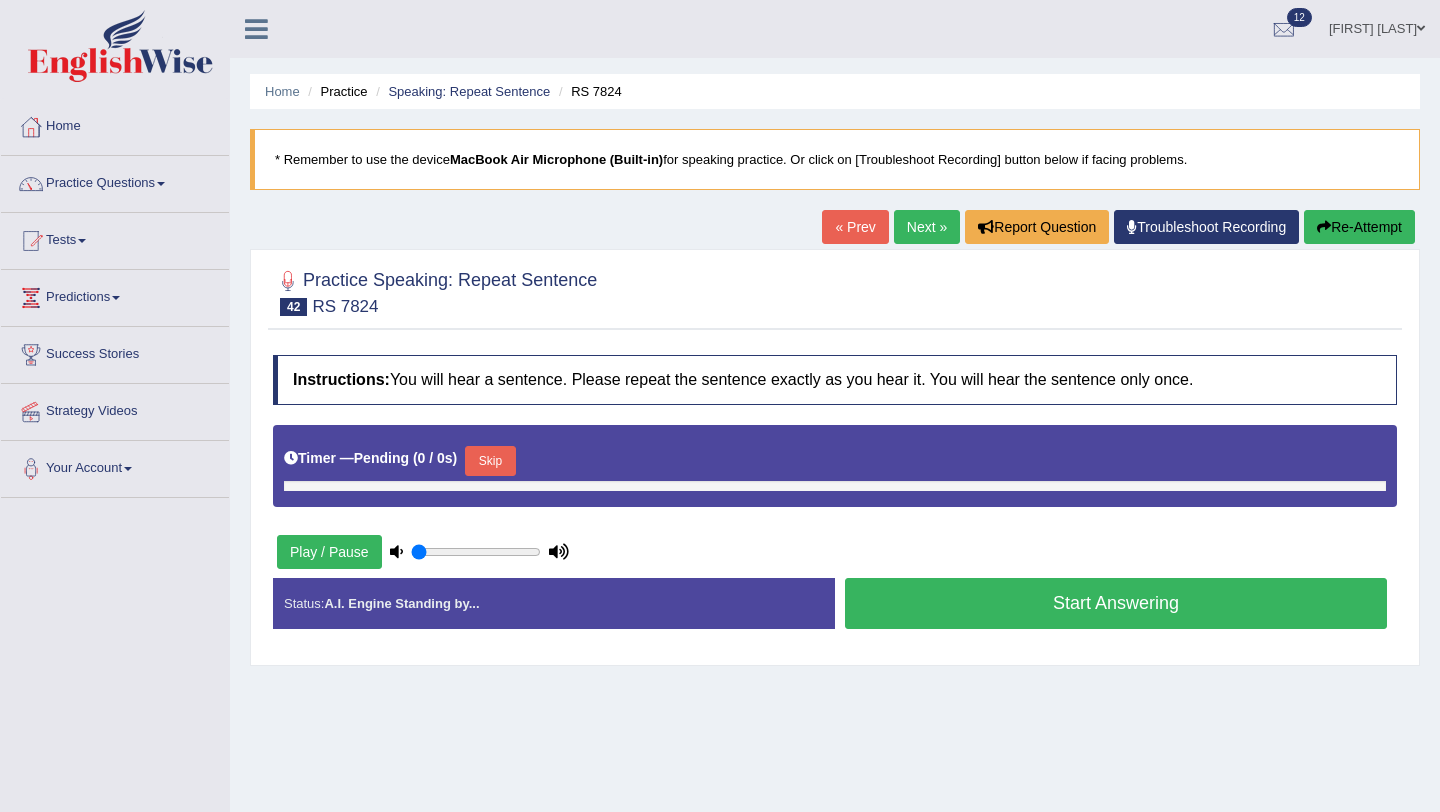 scroll, scrollTop: 0, scrollLeft: 0, axis: both 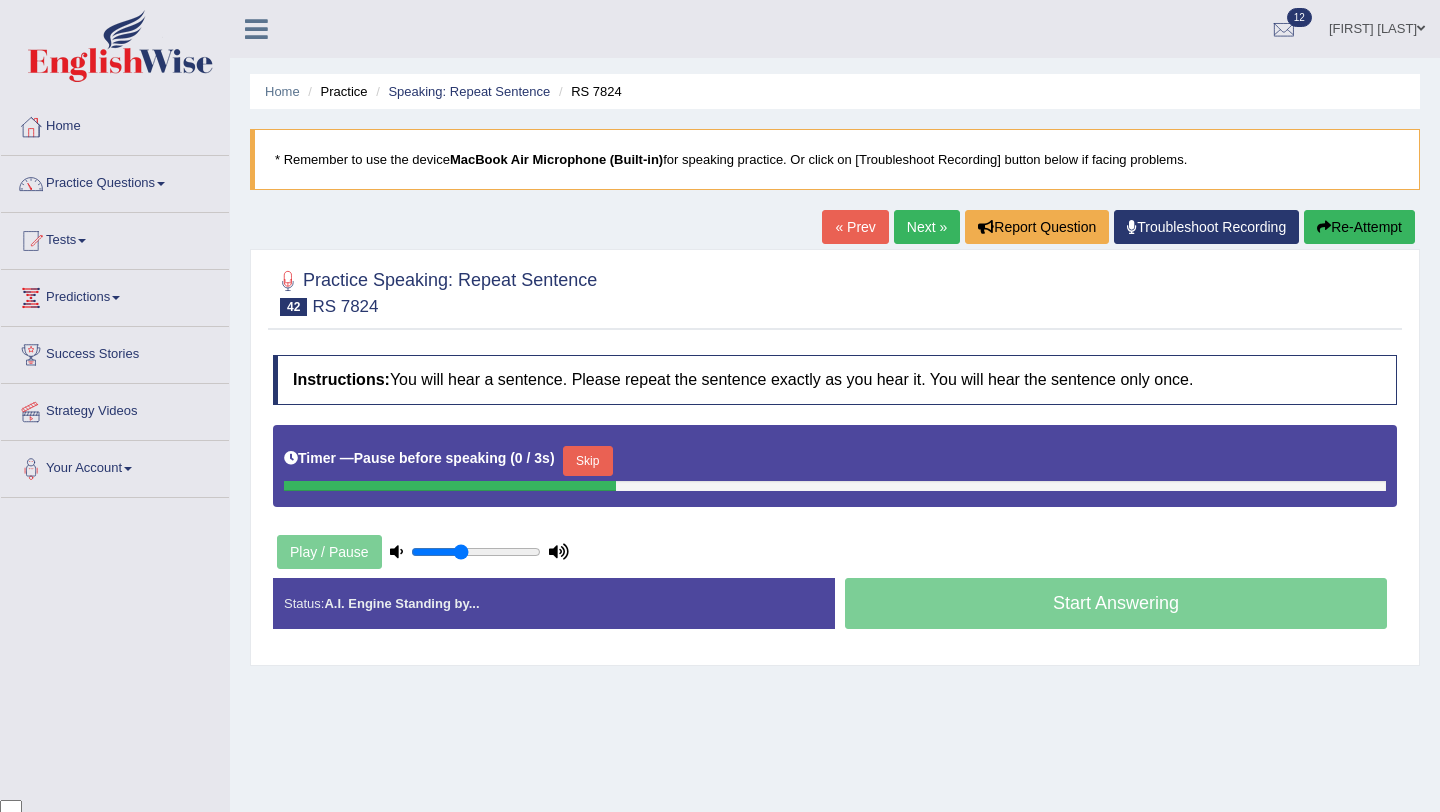 click on "Skip" at bounding box center (588, 461) 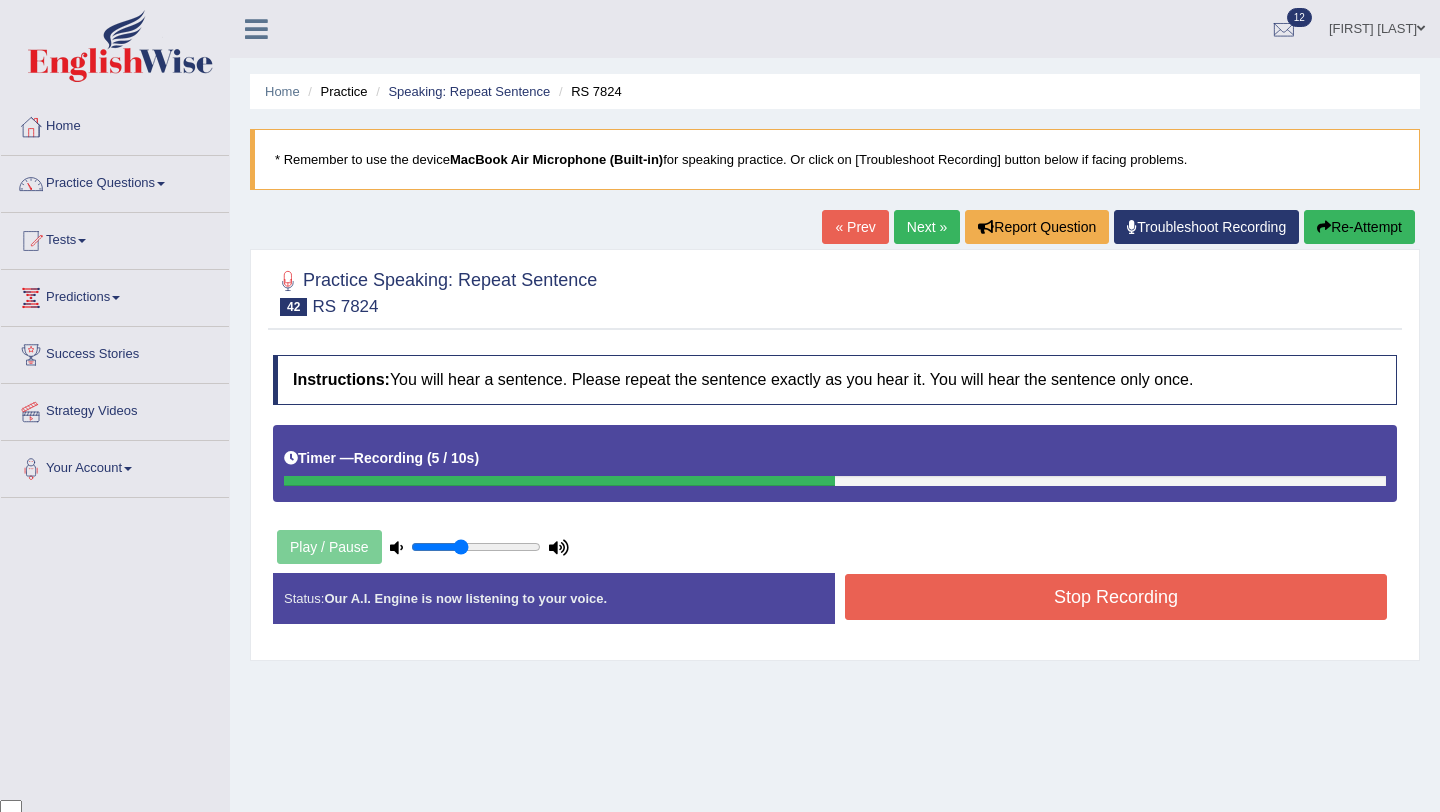 click on "Stop Recording" at bounding box center [1116, 597] 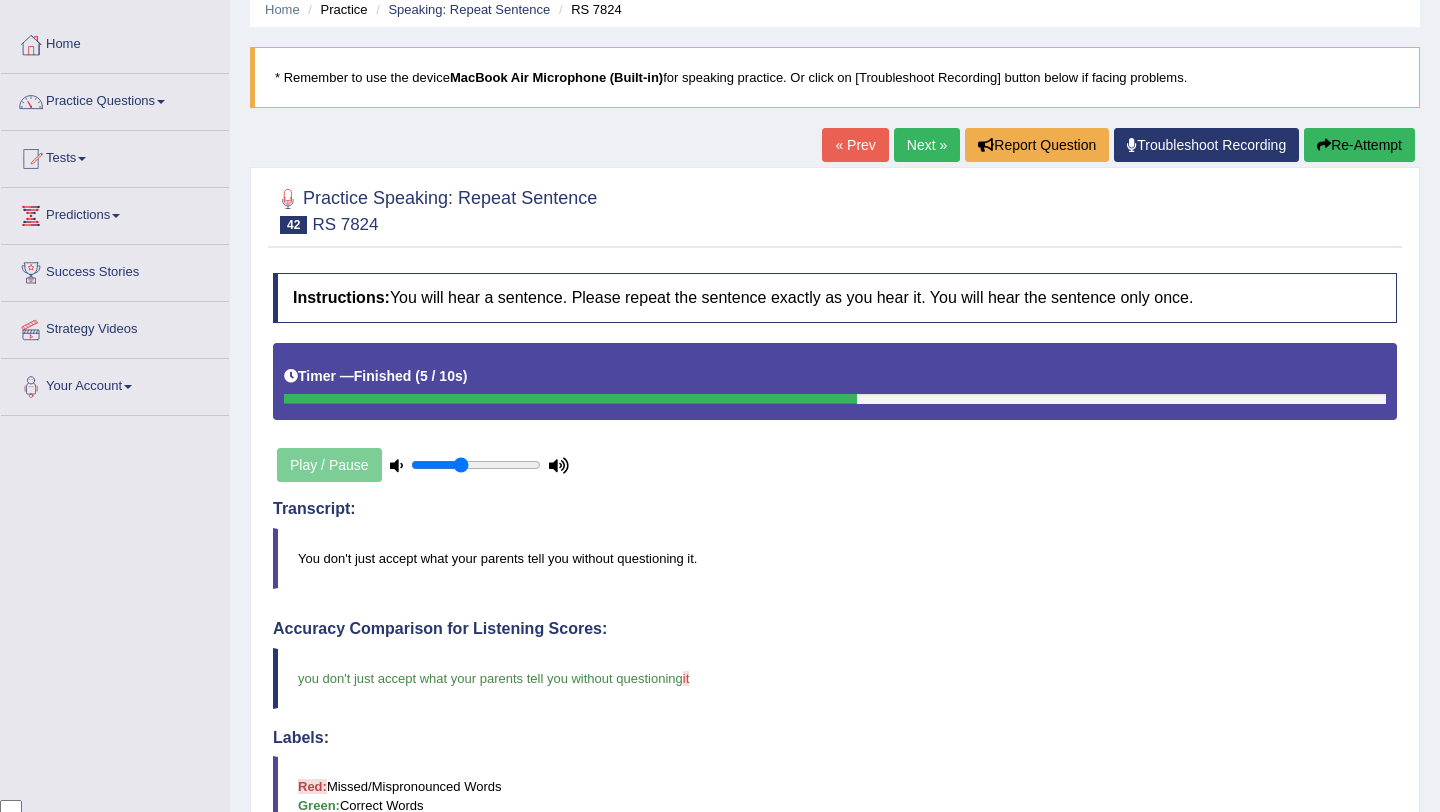 scroll, scrollTop: 72, scrollLeft: 0, axis: vertical 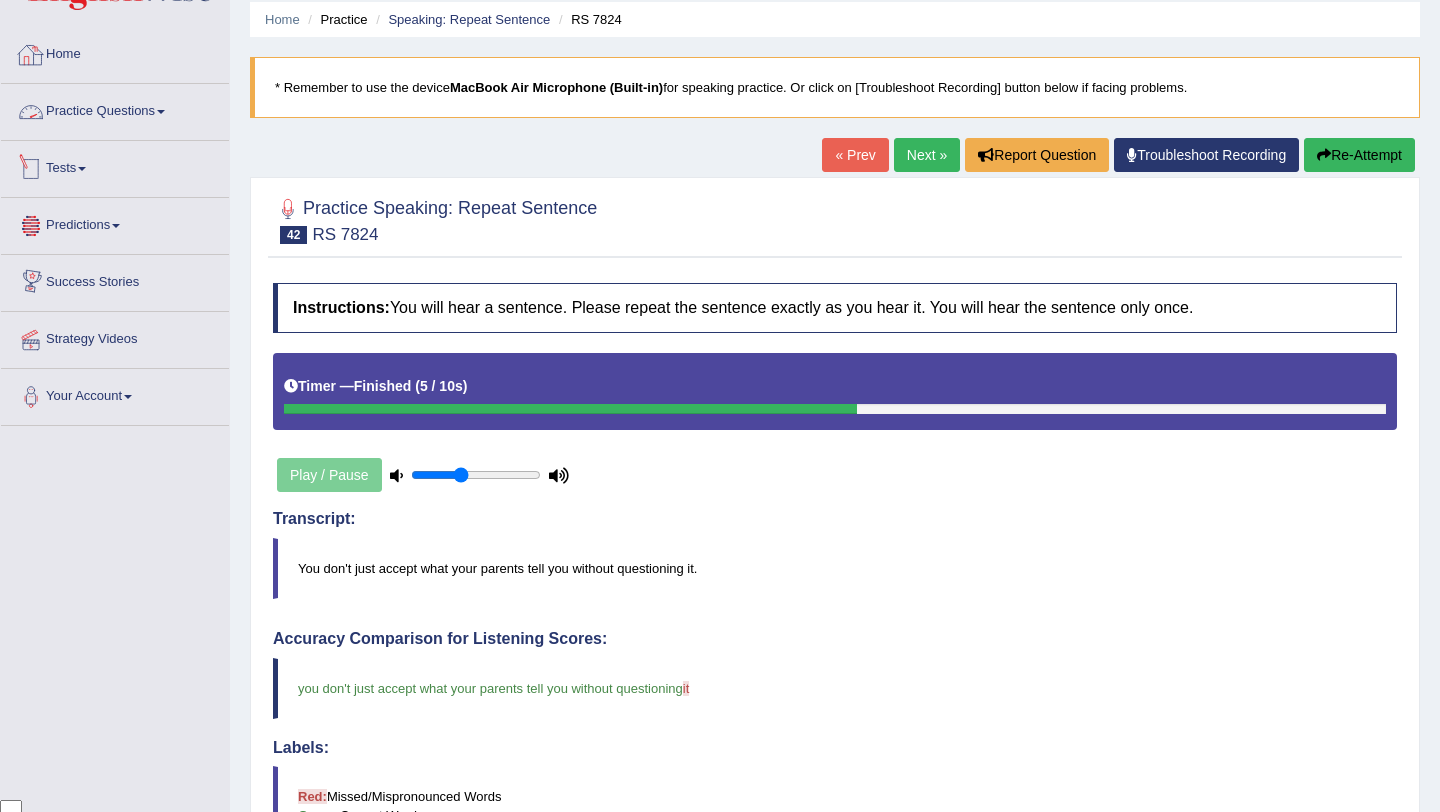 click on "Home" at bounding box center (115, 52) 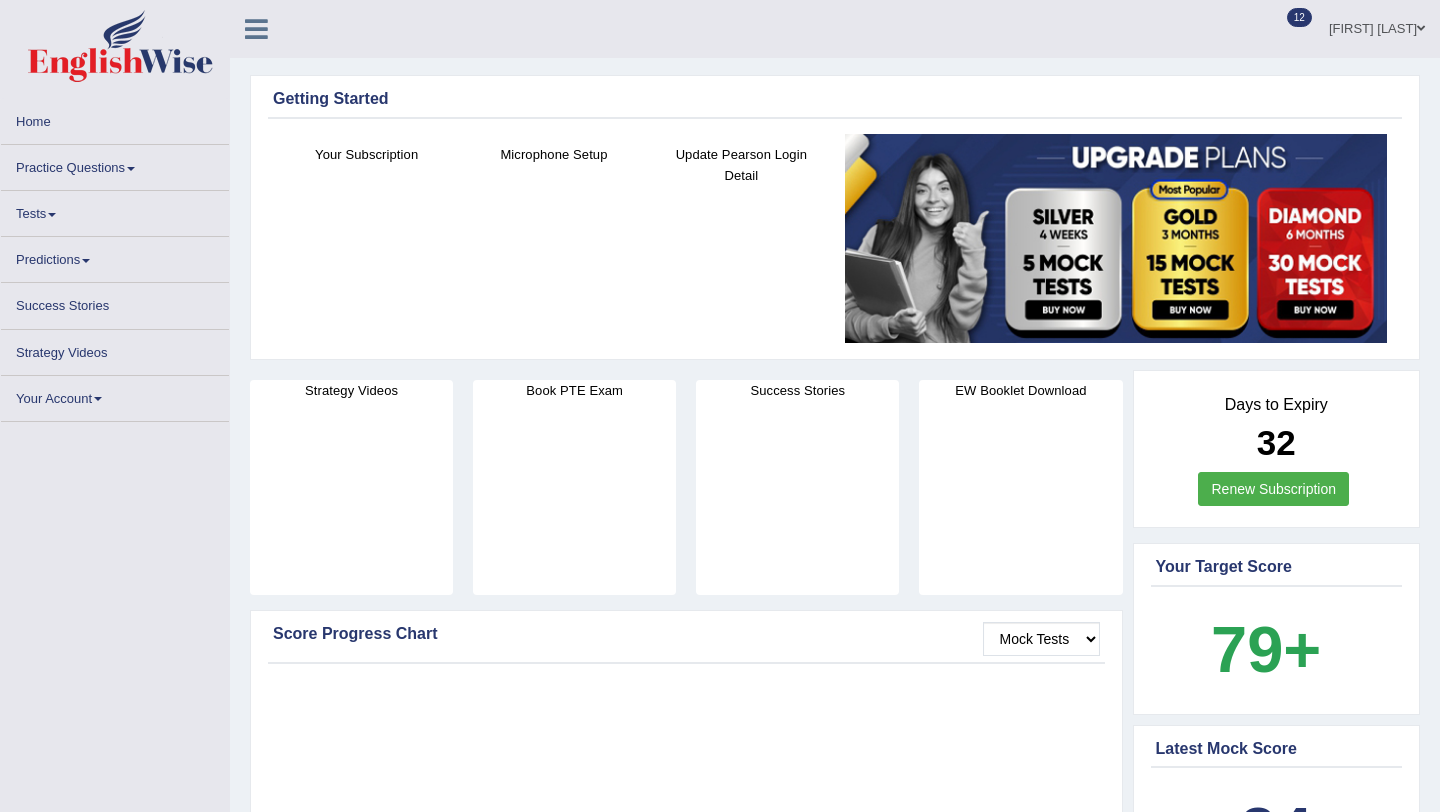 scroll, scrollTop: 0, scrollLeft: 0, axis: both 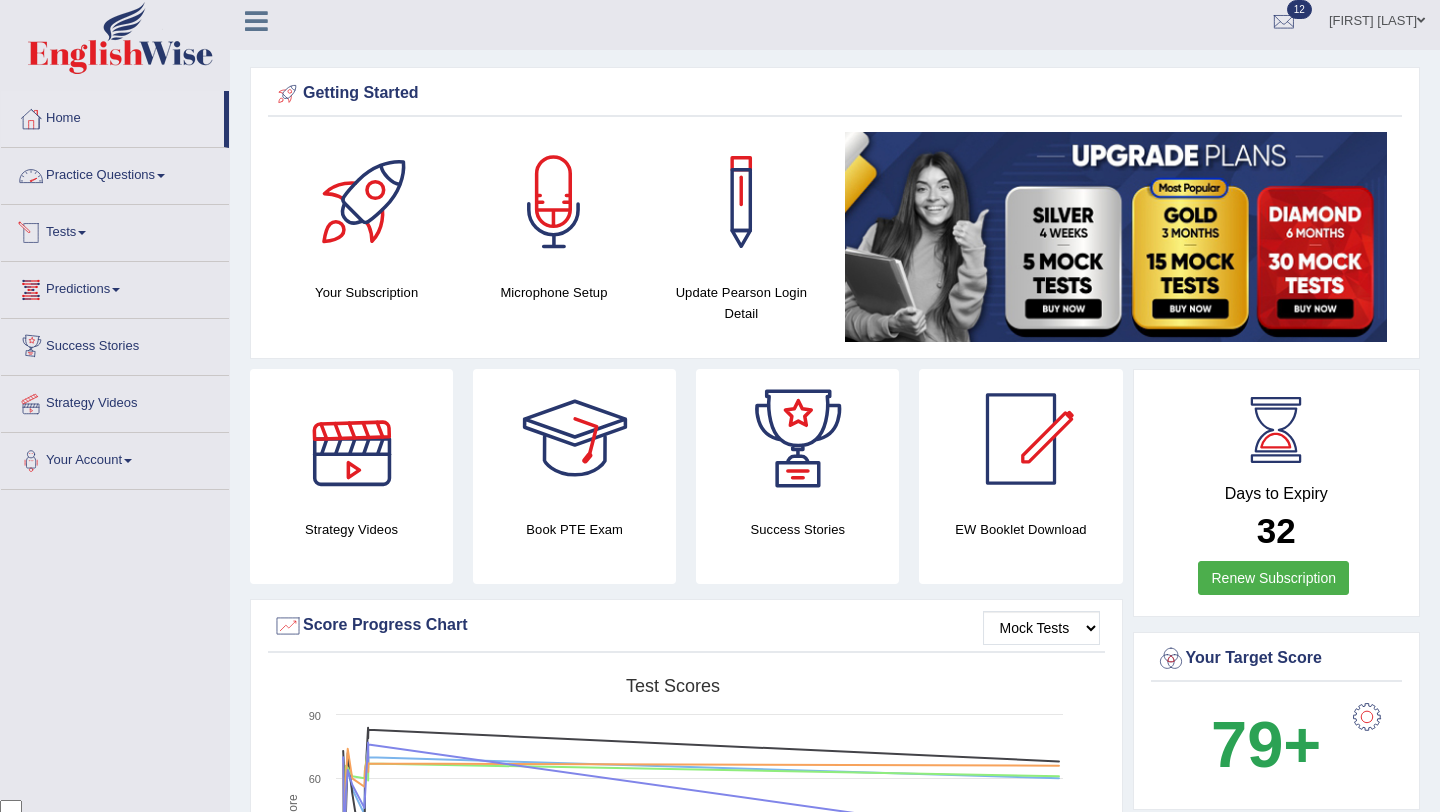 click on "Practice Questions" at bounding box center [115, 173] 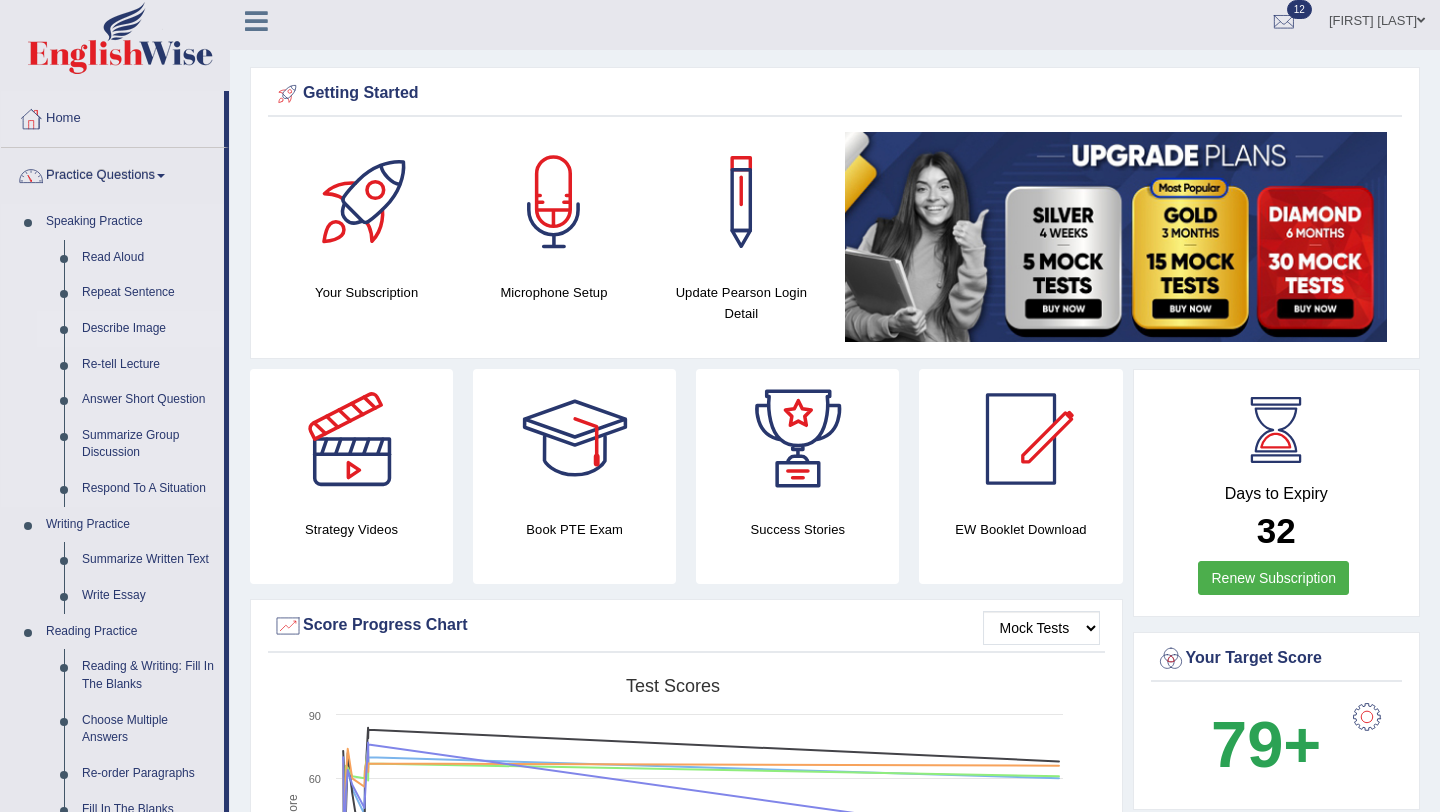 click on "Describe Image" at bounding box center (148, 329) 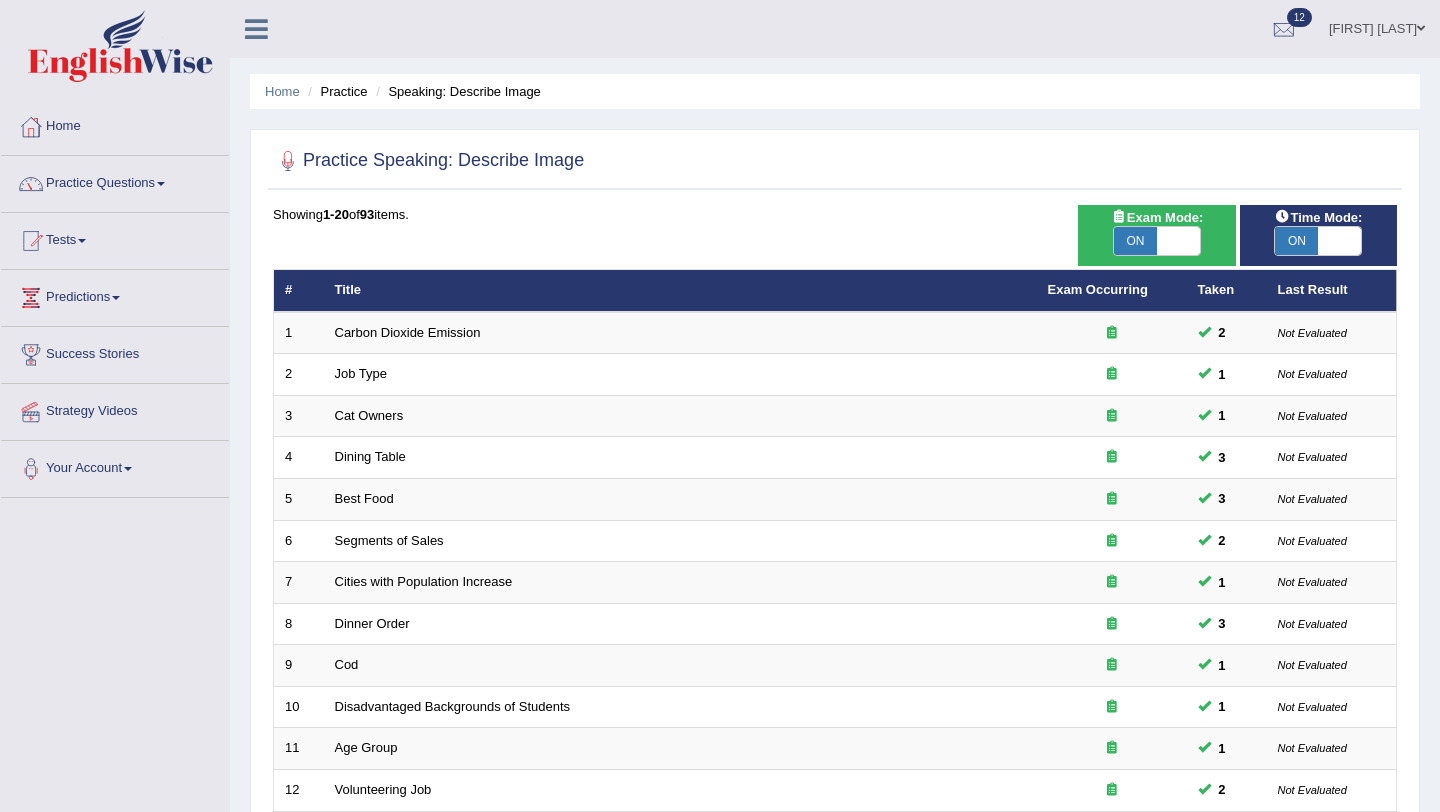scroll, scrollTop: 0, scrollLeft: 0, axis: both 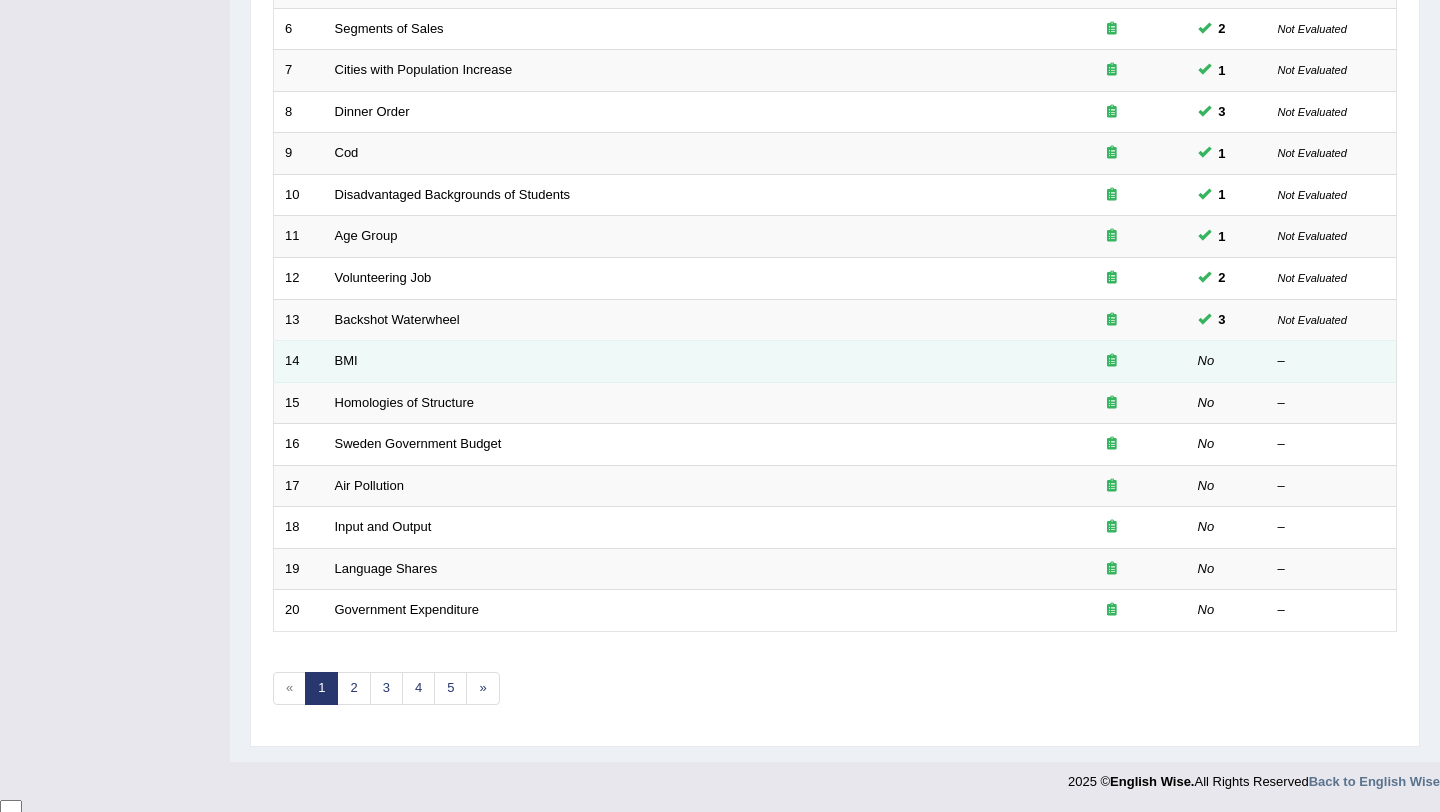click on "14" at bounding box center (299, 362) 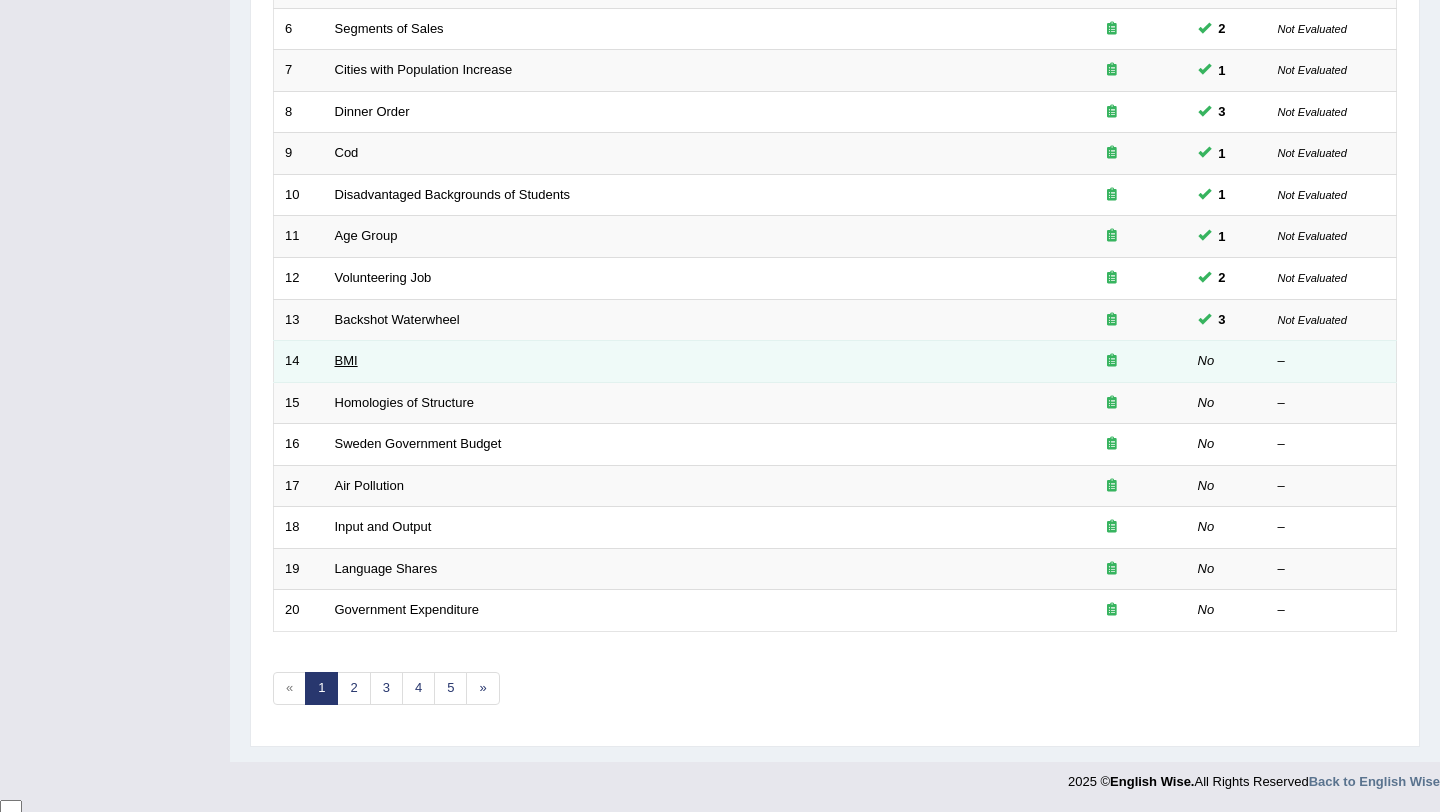 click on "BMI" at bounding box center [346, 360] 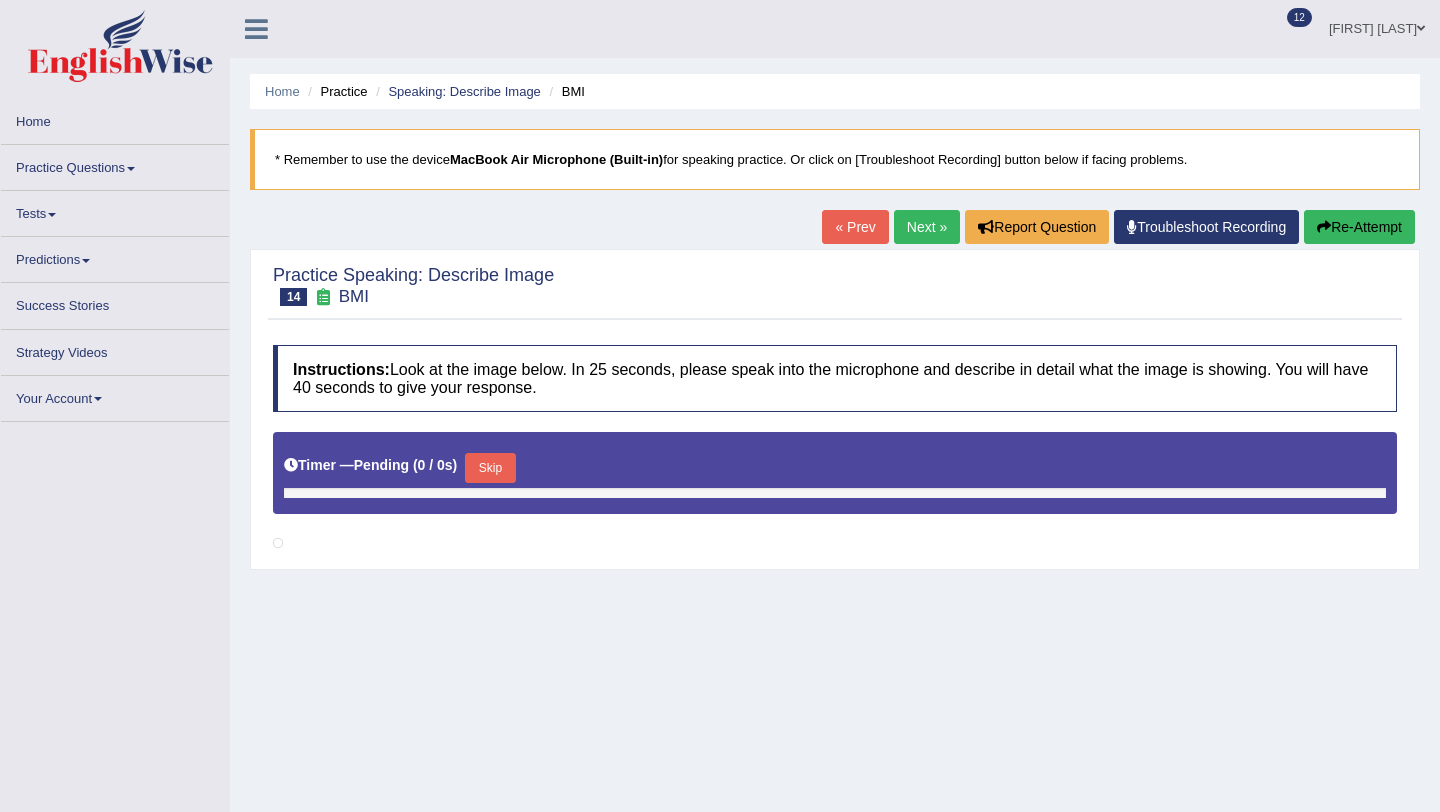 scroll, scrollTop: 0, scrollLeft: 0, axis: both 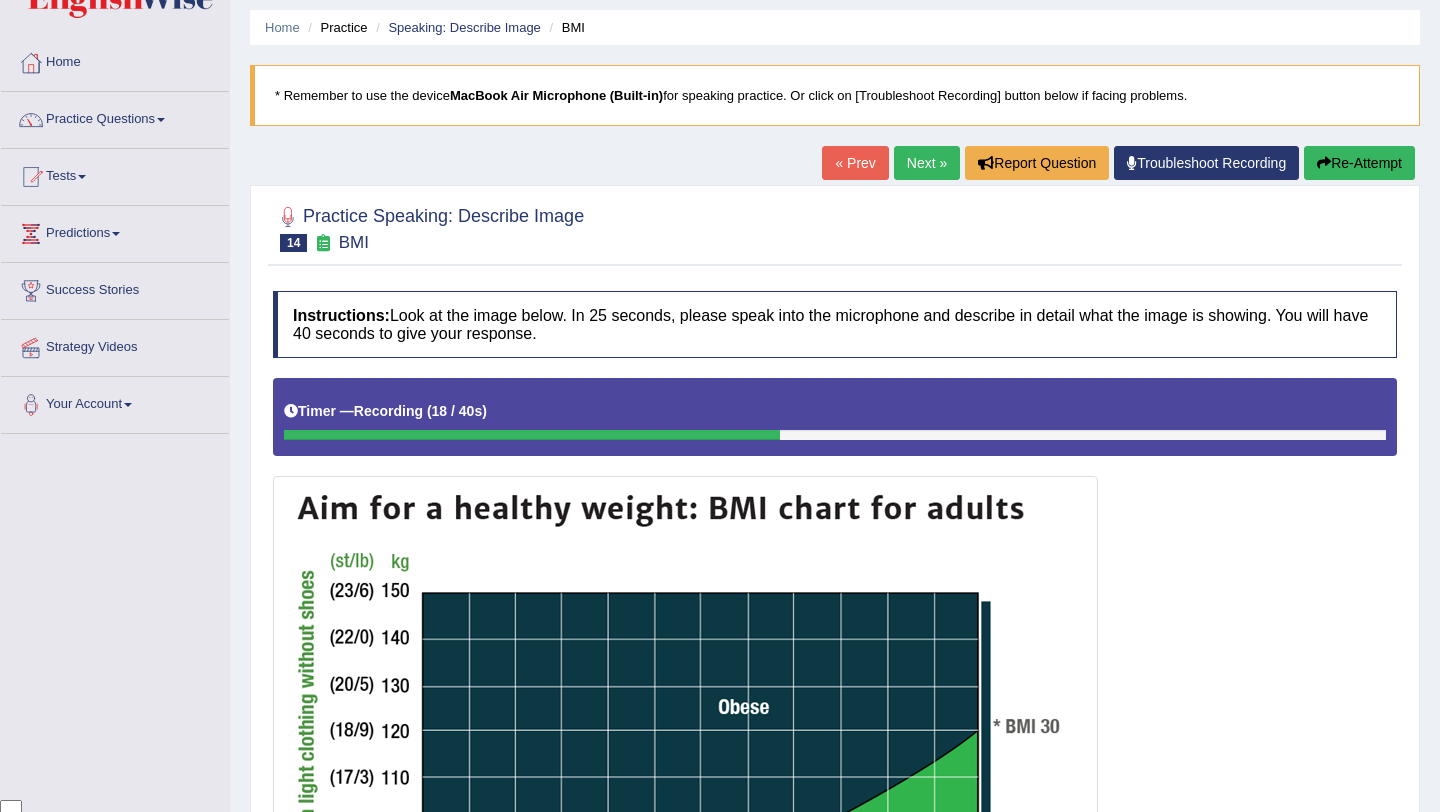 click on "Re-Attempt" at bounding box center [1359, 163] 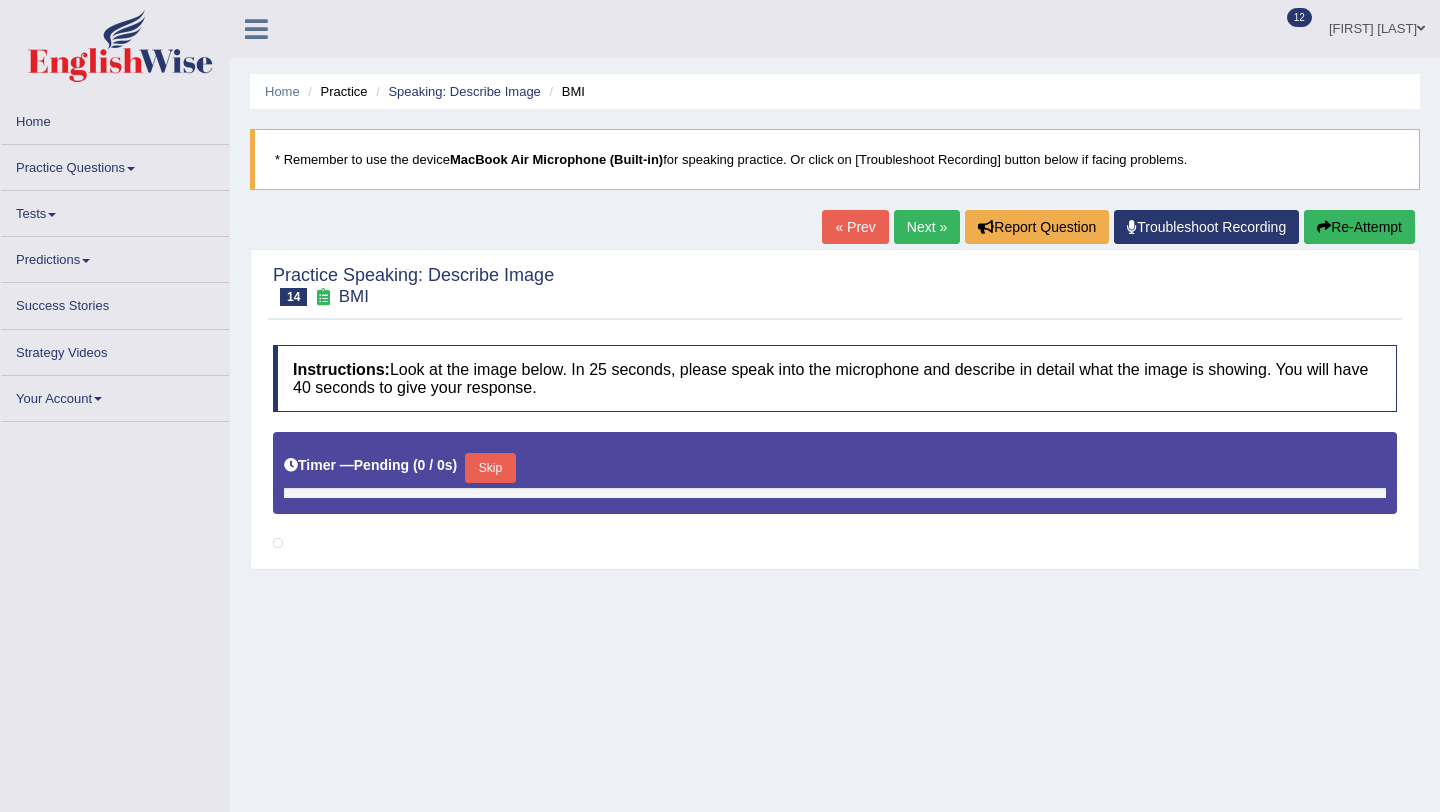 scroll, scrollTop: 64, scrollLeft: 0, axis: vertical 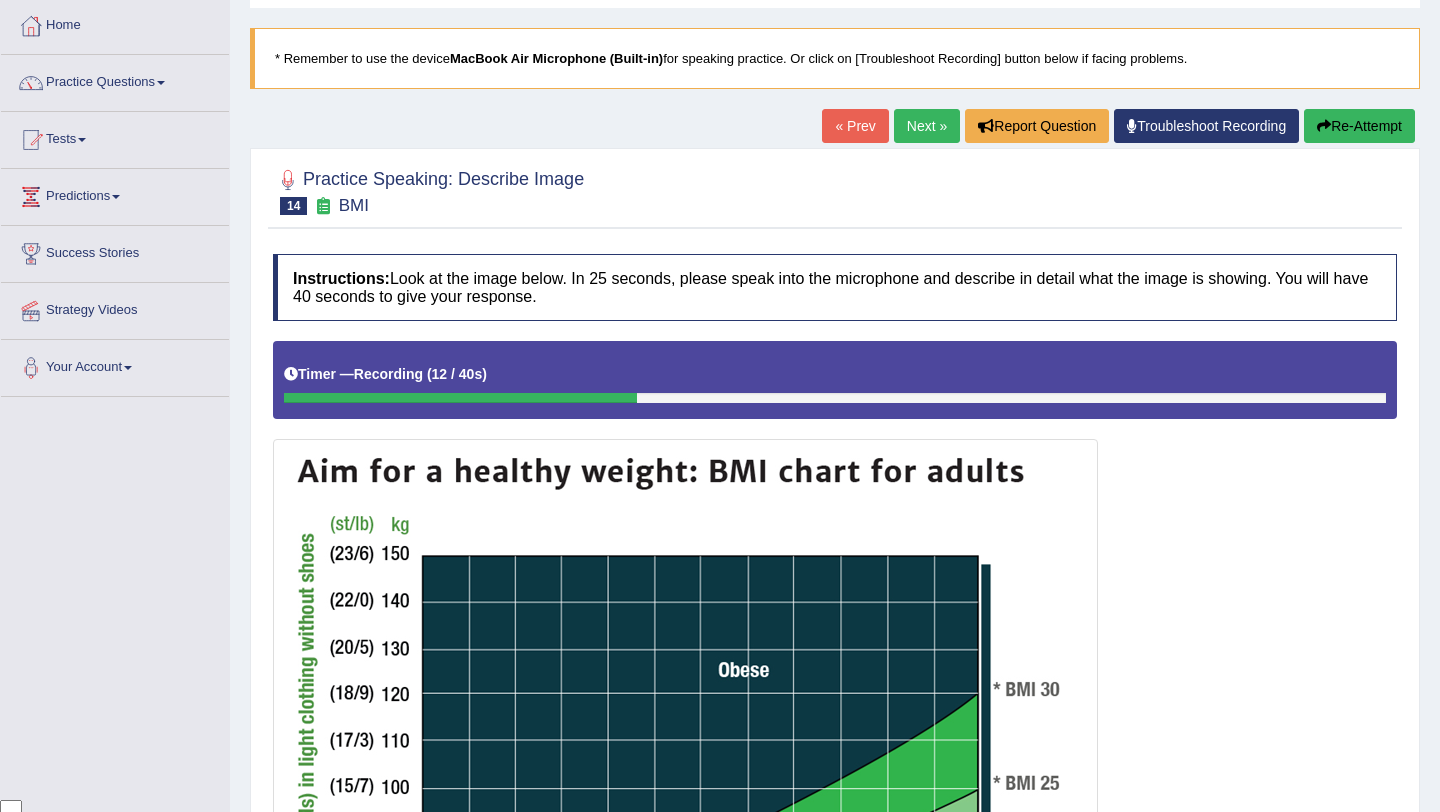 click on "Re-Attempt" at bounding box center (1359, 126) 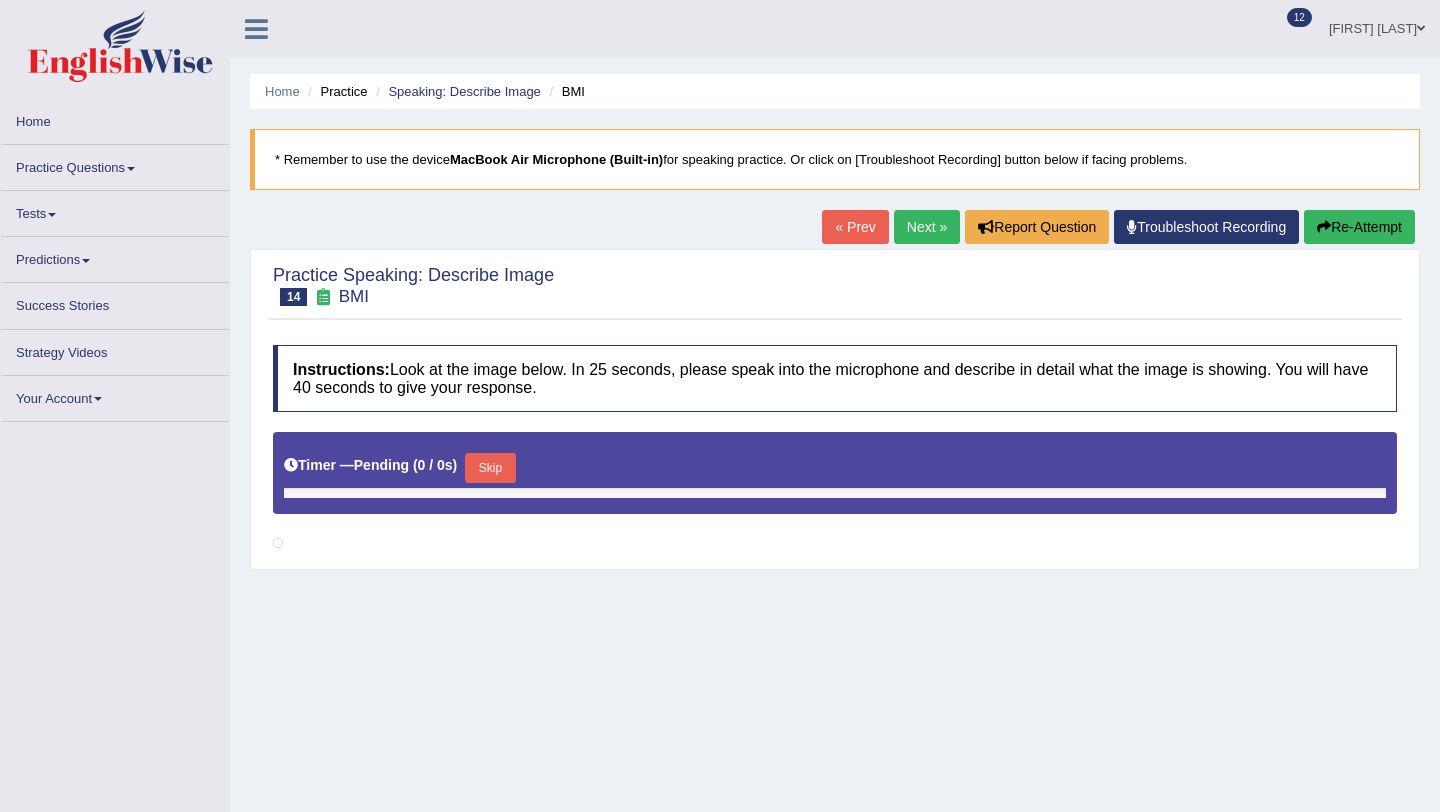 scroll, scrollTop: 101, scrollLeft: 0, axis: vertical 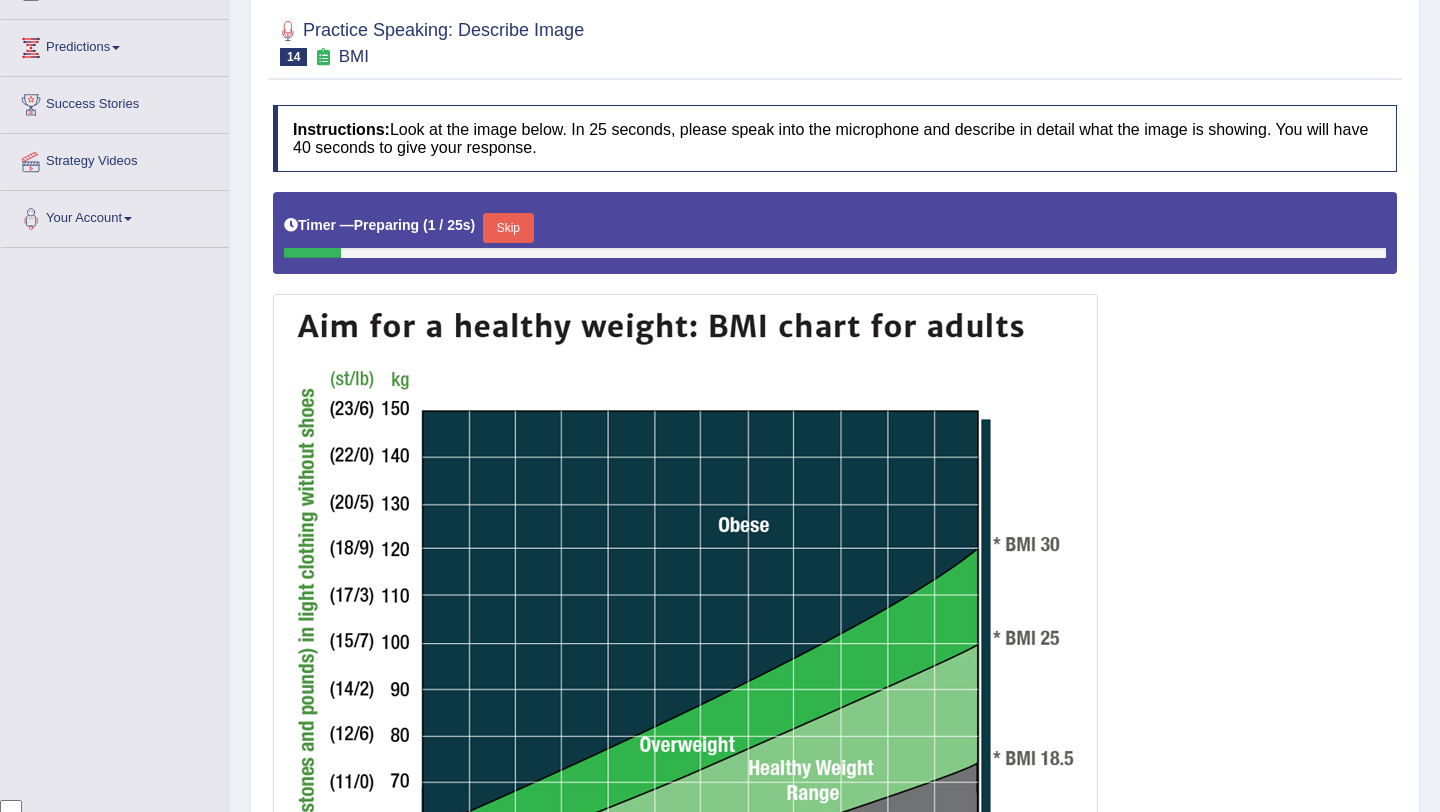 click on "Skip" at bounding box center (508, 228) 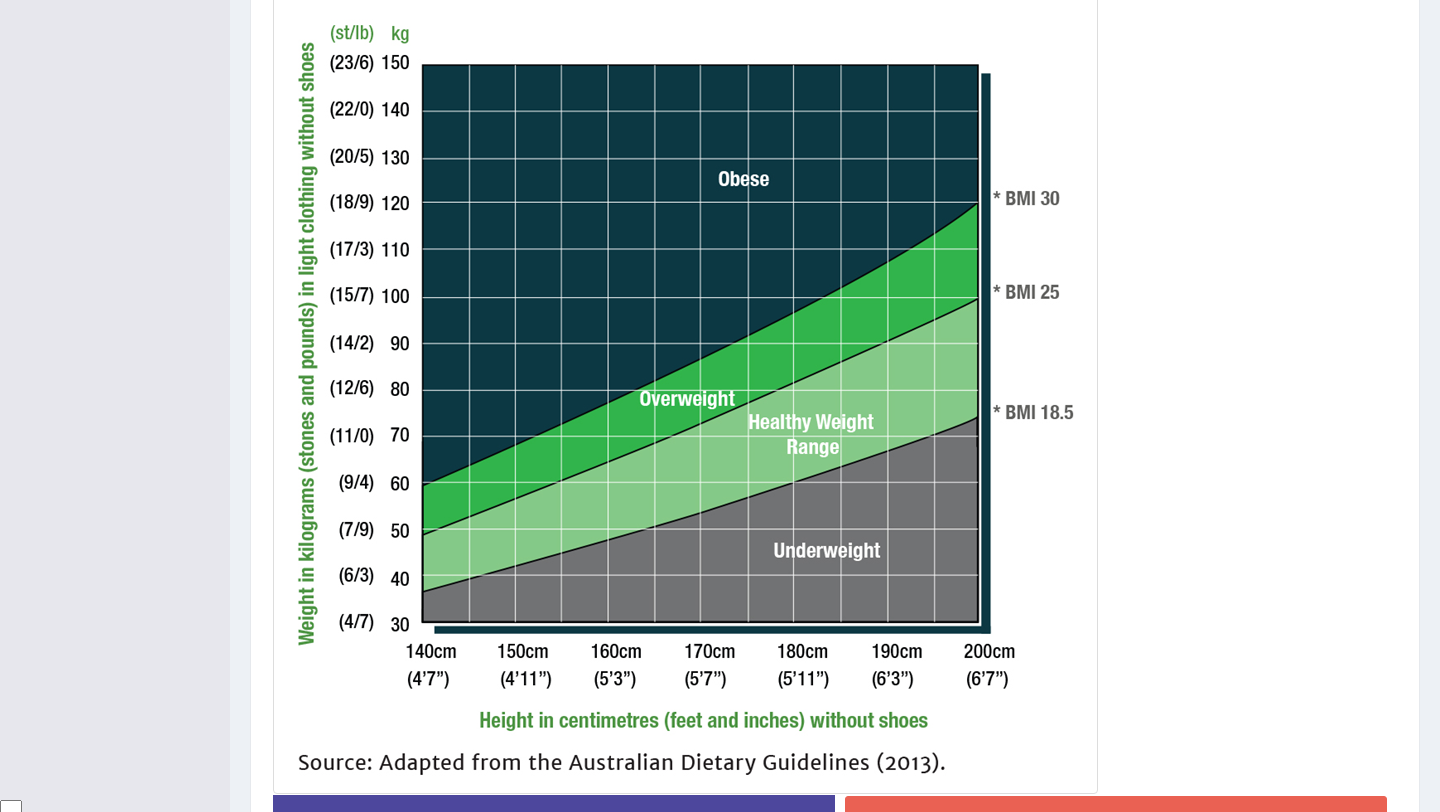 scroll, scrollTop: 593, scrollLeft: 0, axis: vertical 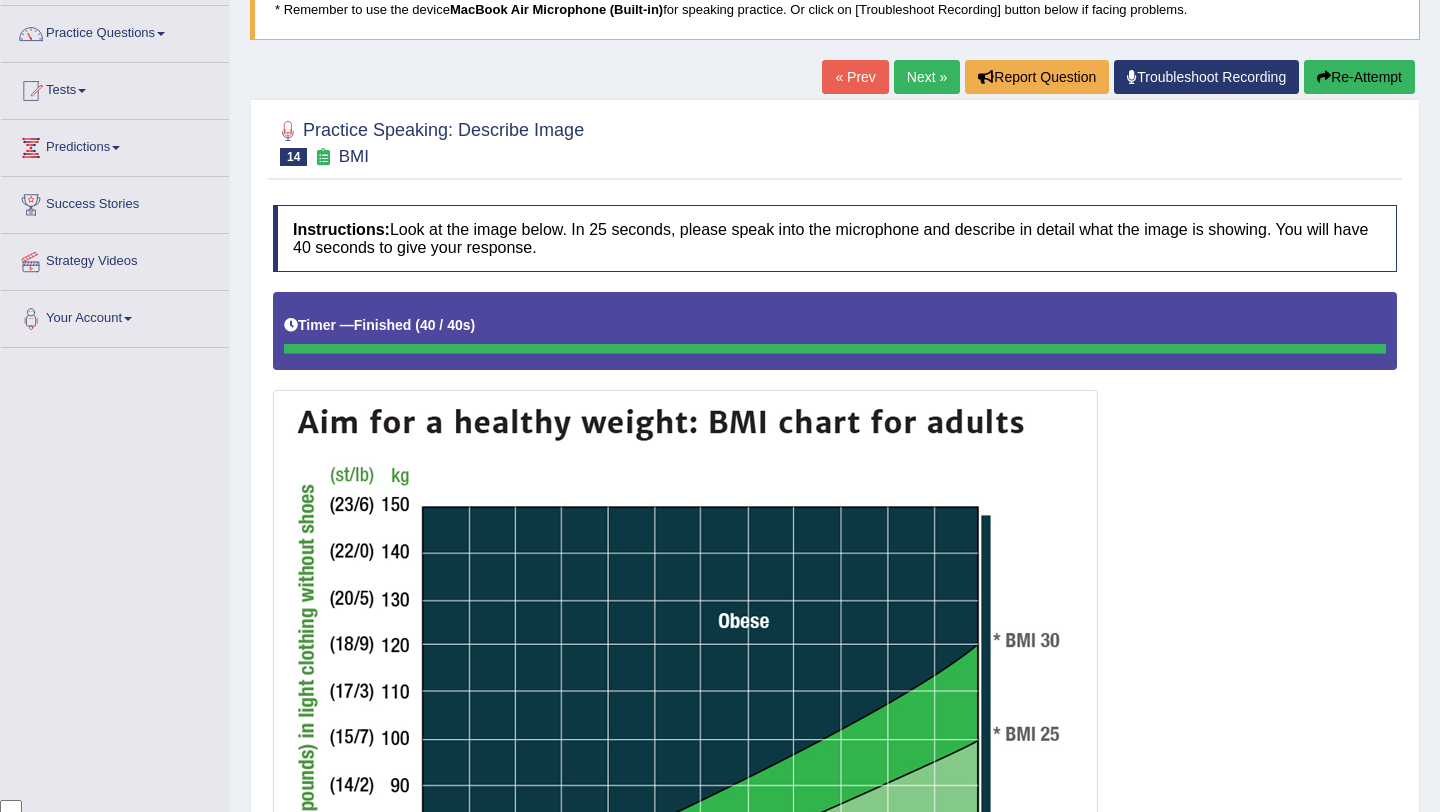 click on "Home
Practice
Speaking: Describe Image
BMI
* Remember to use the device  MacBook Air Microphone (Built-in)  for speaking practice. Or click on [Troubleshoot Recording] button below if facing problems.
« Prev Next »  Report Question  Troubleshoot Recording  Re-Attempt
Practice Speaking: Describe Image
14
BMI
Instructions:  Look at the image below. In 25 seconds, please speak into the microphone and describe in detail what the image is showing. You will have 40 seconds to give your response.
Timer —  Finished   ( 40 / 40s ) Created with Highcharts 7.1.2 Too low Too high Time Pitch meter: 0 10 20 30 40 Created with Highcharts 7.1.2 Great Too slow Too fast Time Speech pace meter: 0 10 20 30 40 Spoken Keywords:  BMI  chart  healthy  weight  adults  healthy  weight  range  underweight  height  feet  inches  stones" at bounding box center [835, 797] 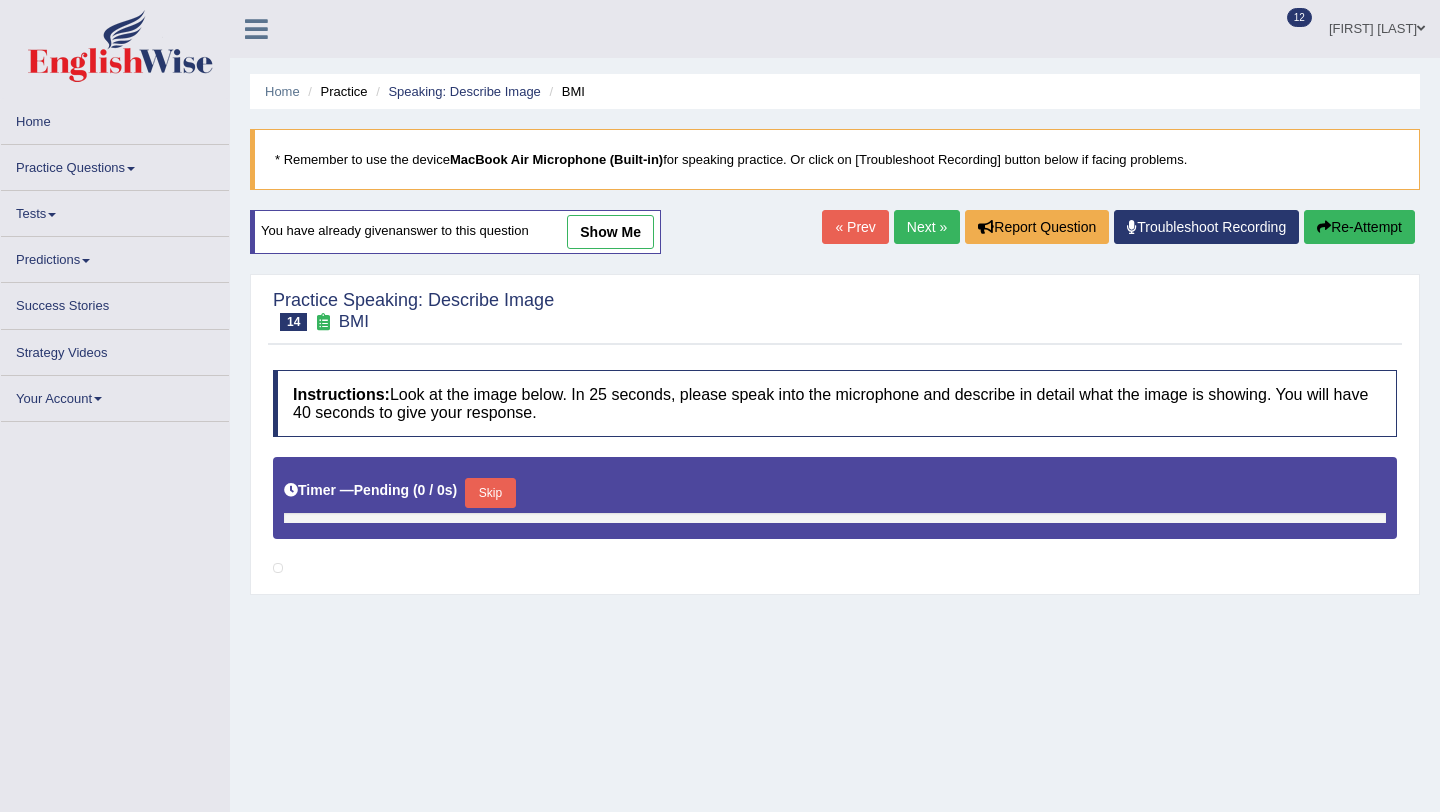 scroll, scrollTop: 150, scrollLeft: 0, axis: vertical 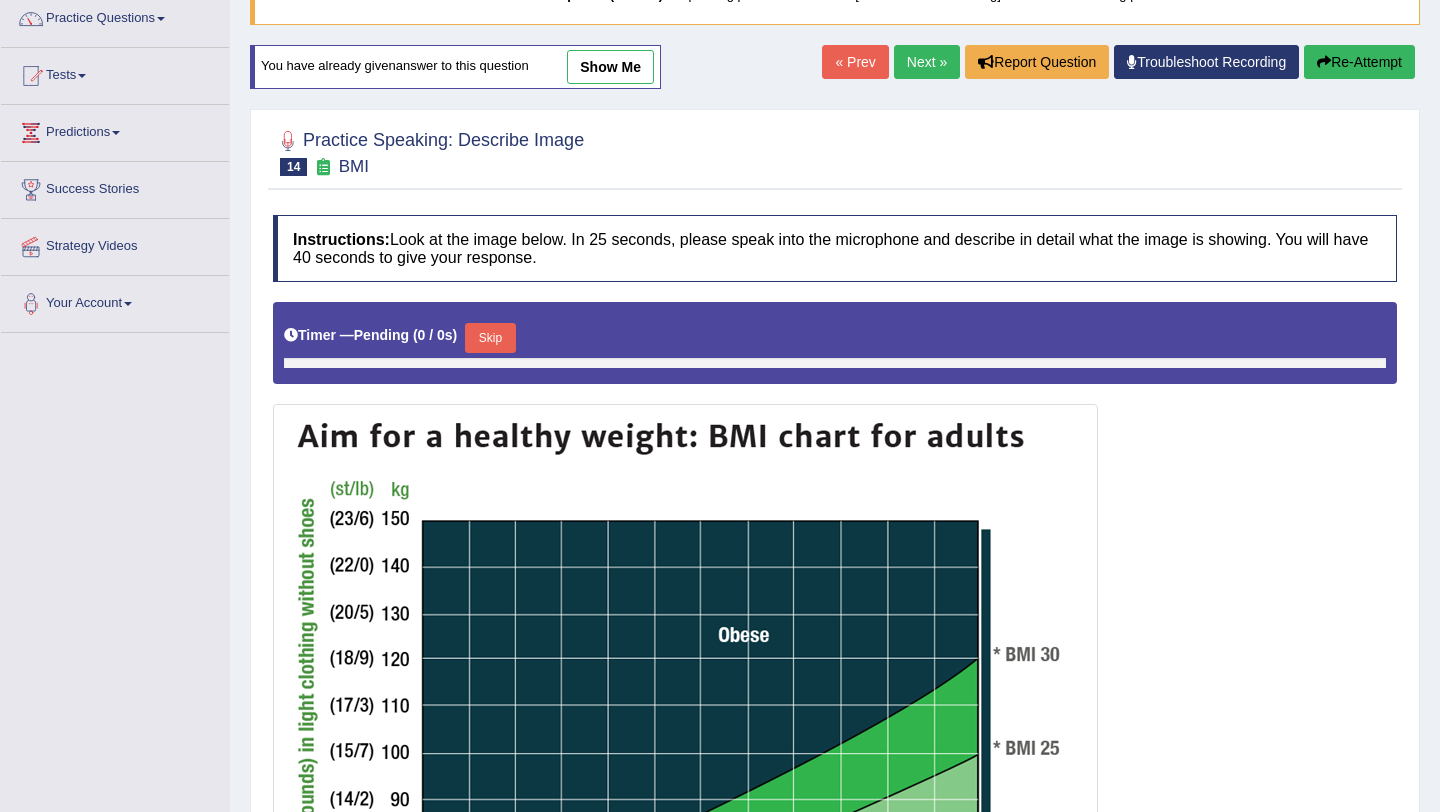 click on "Skip" at bounding box center (490, 338) 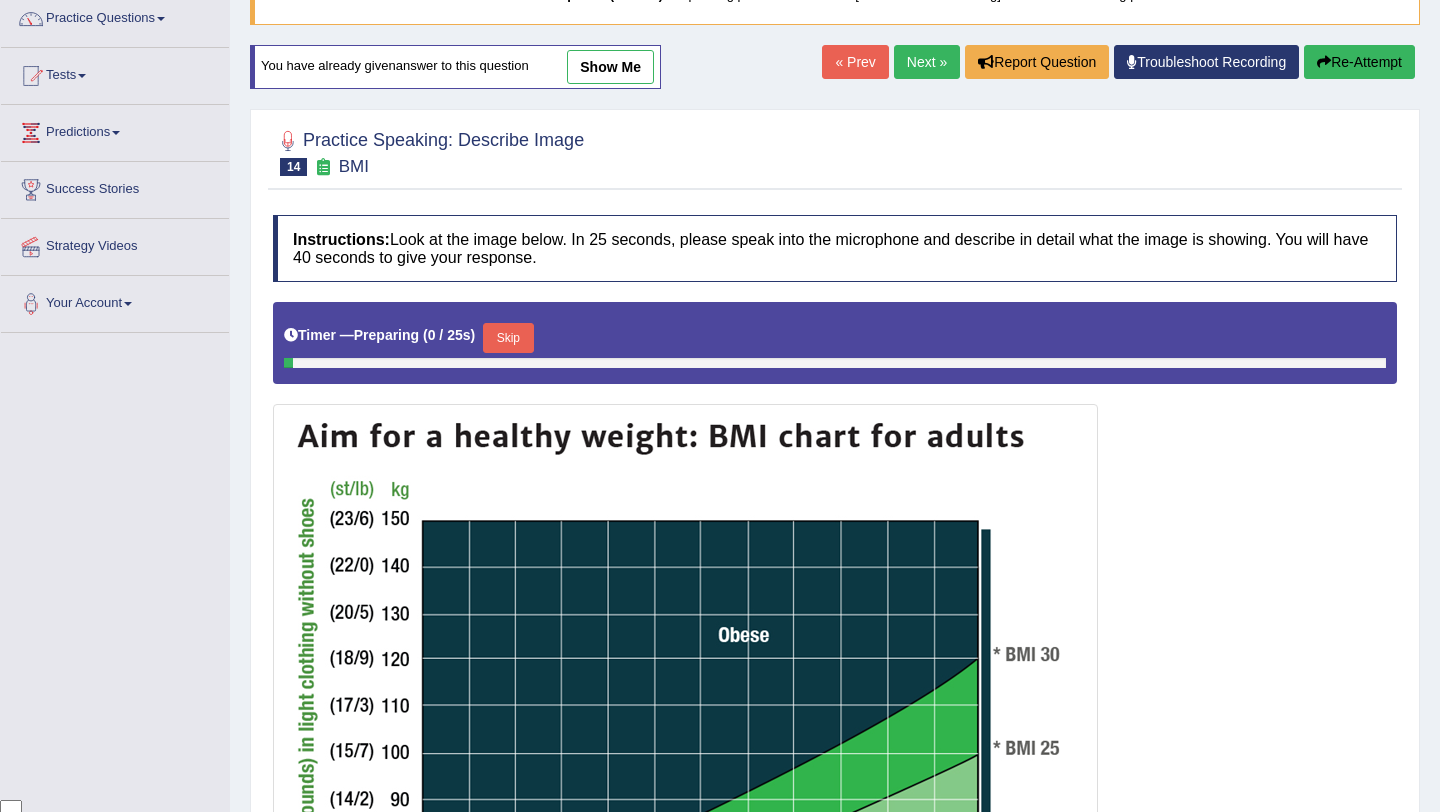 scroll, scrollTop: 150, scrollLeft: 0, axis: vertical 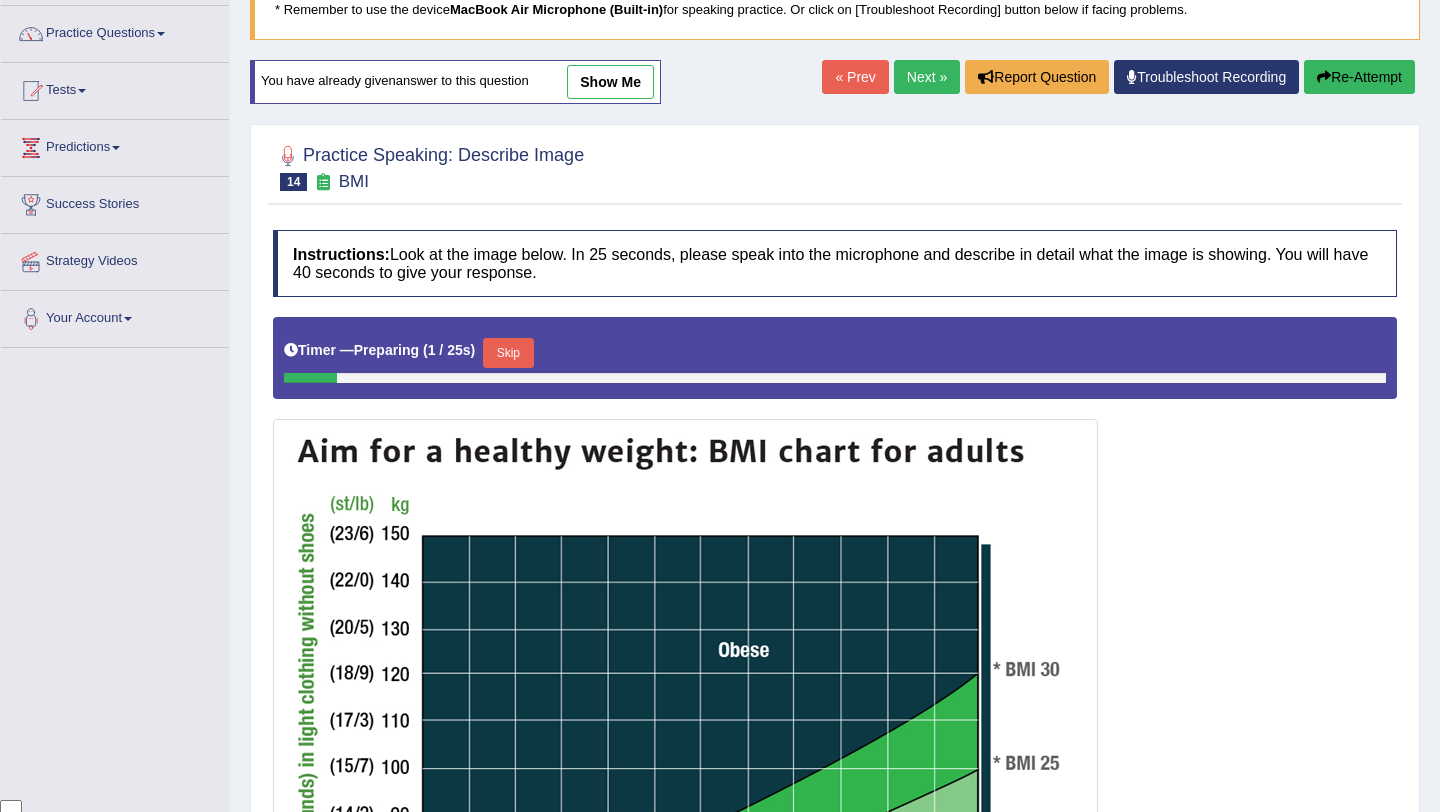 click on "Skip" at bounding box center (508, 353) 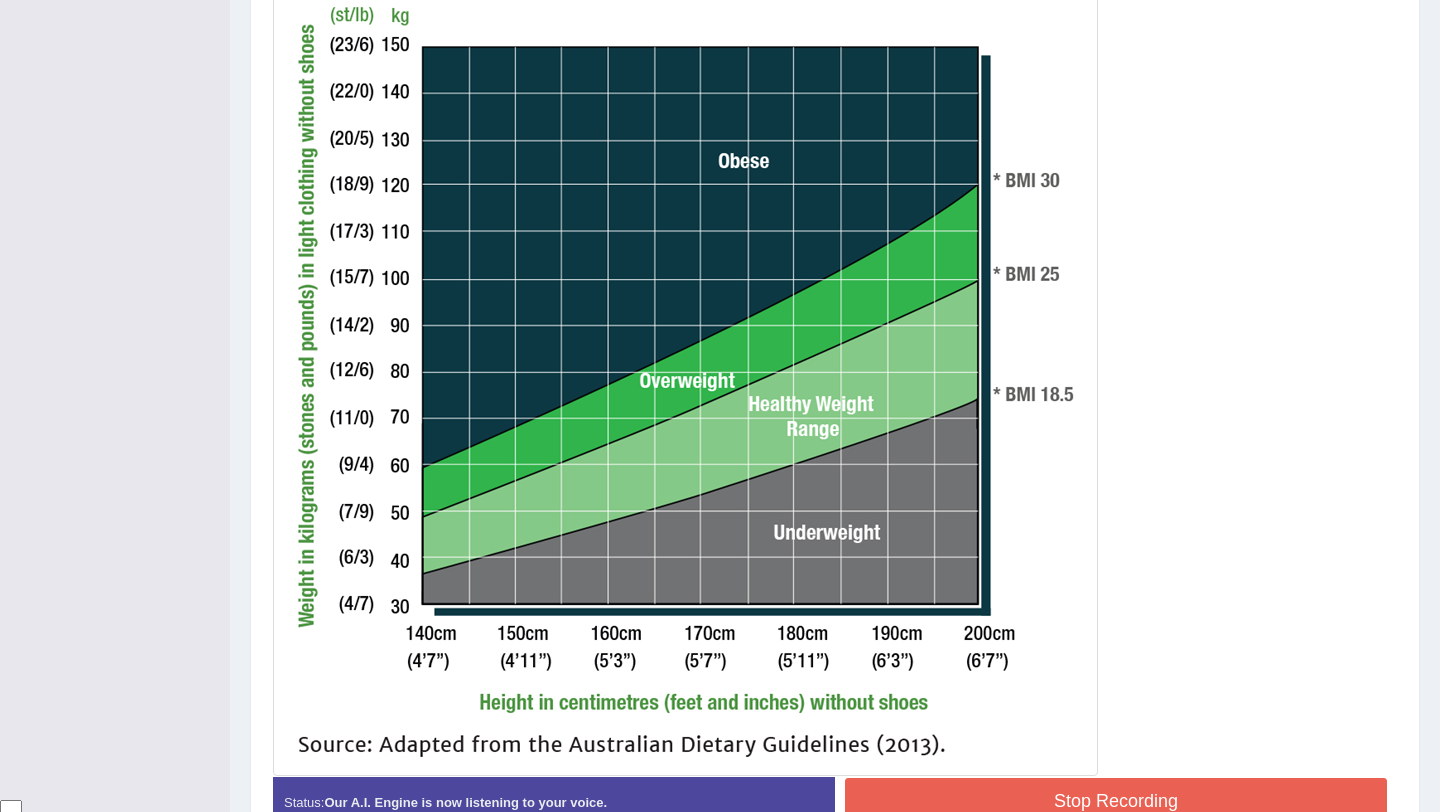 scroll, scrollTop: 608, scrollLeft: 0, axis: vertical 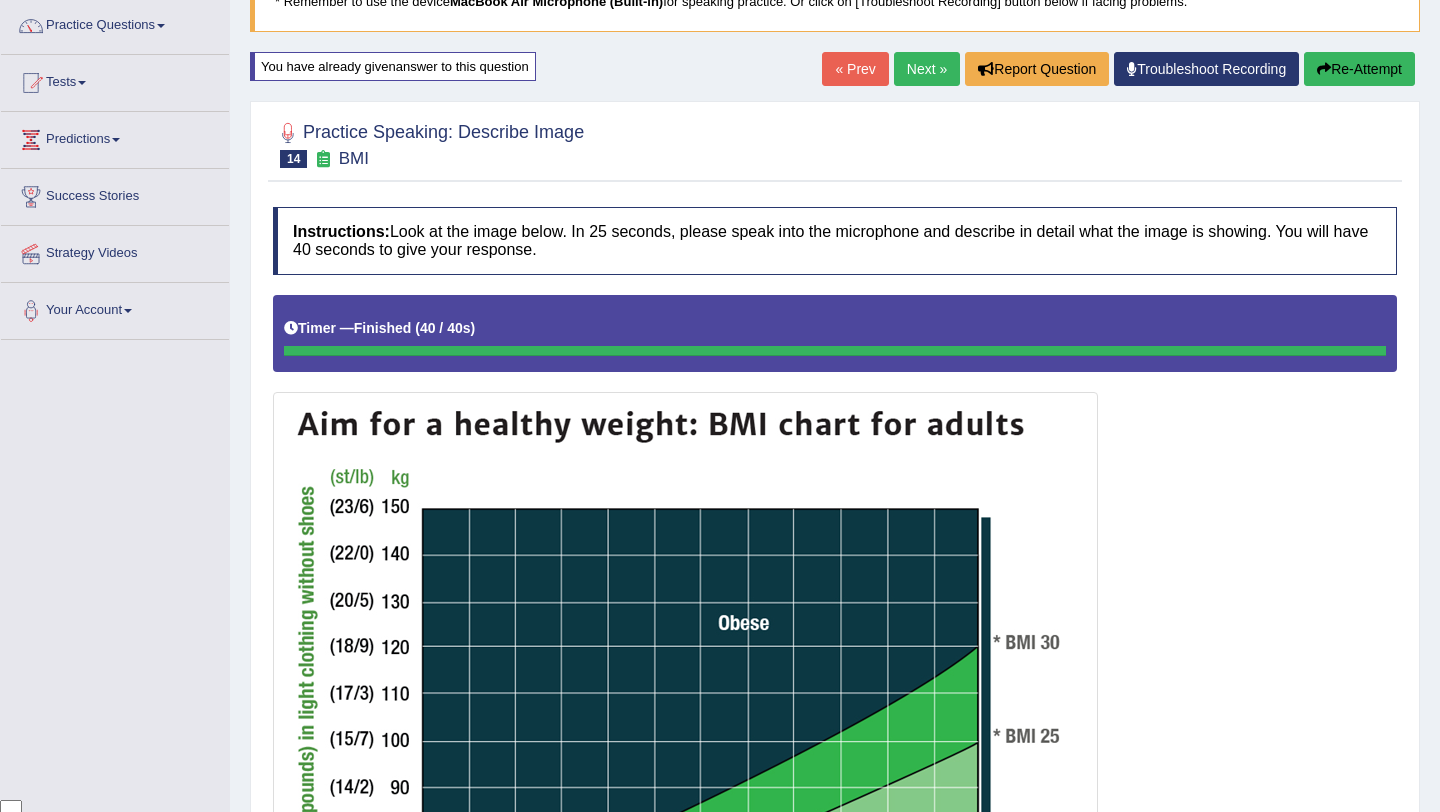 click on "Re-Attempt" at bounding box center (1359, 69) 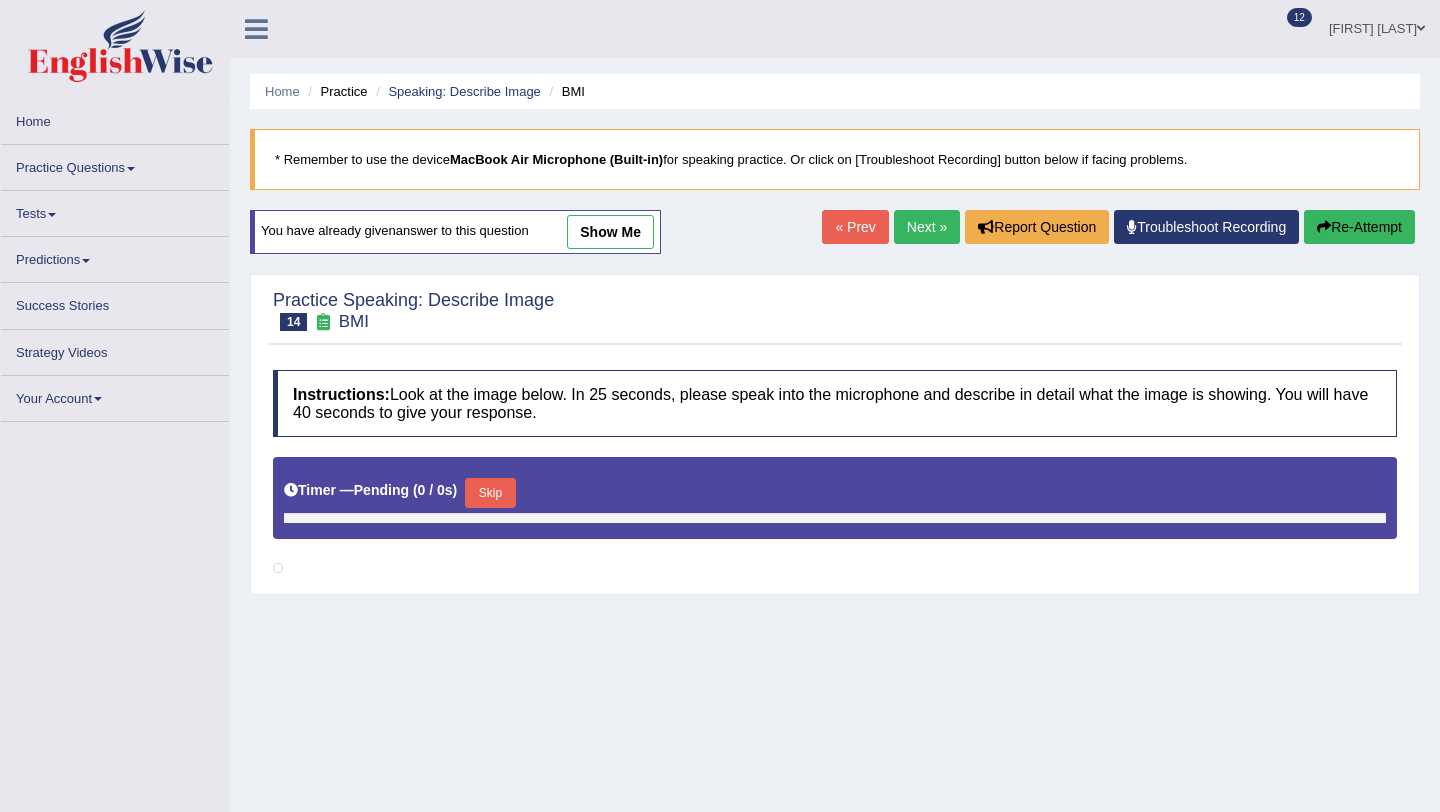 scroll, scrollTop: 149, scrollLeft: 0, axis: vertical 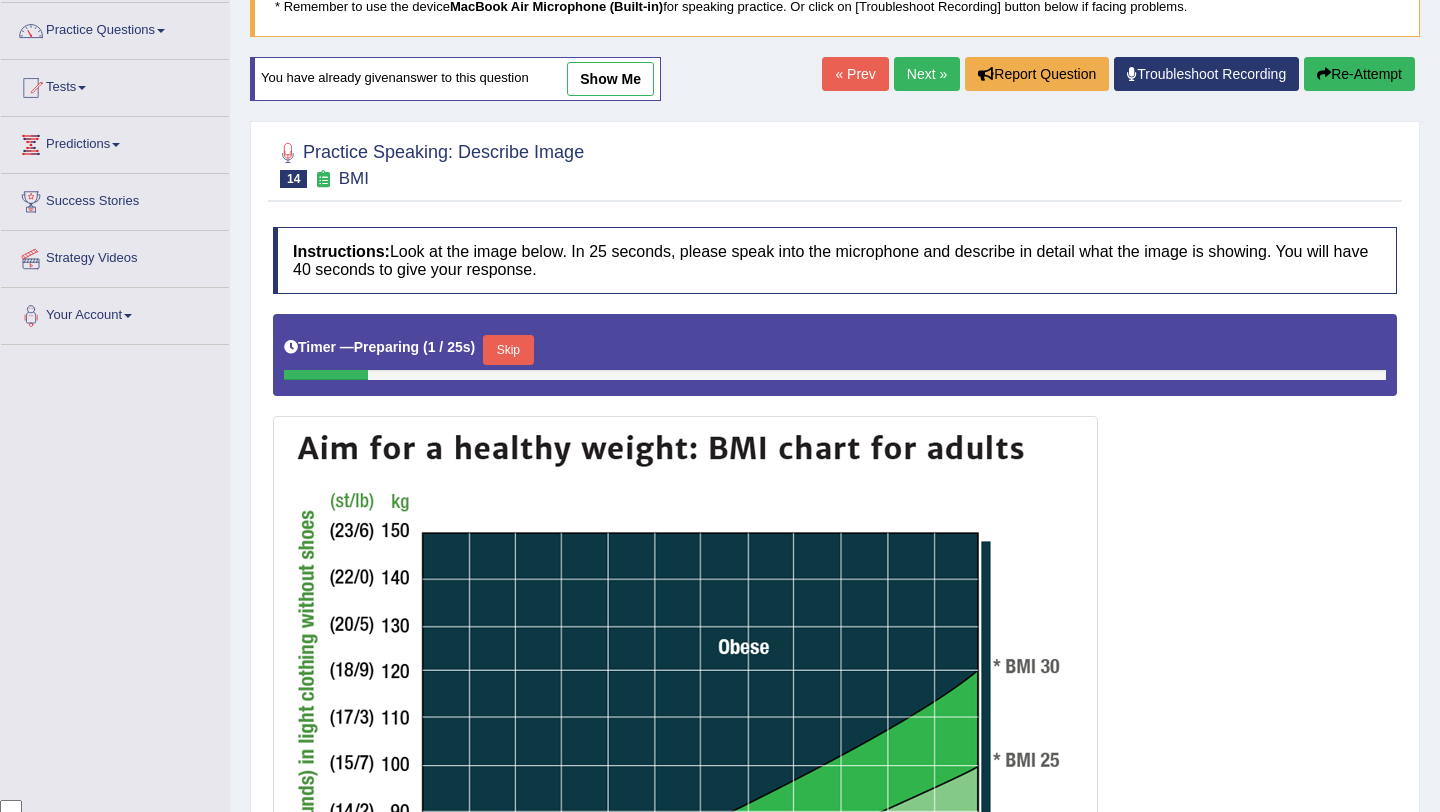 click on "Skip" at bounding box center [508, 350] 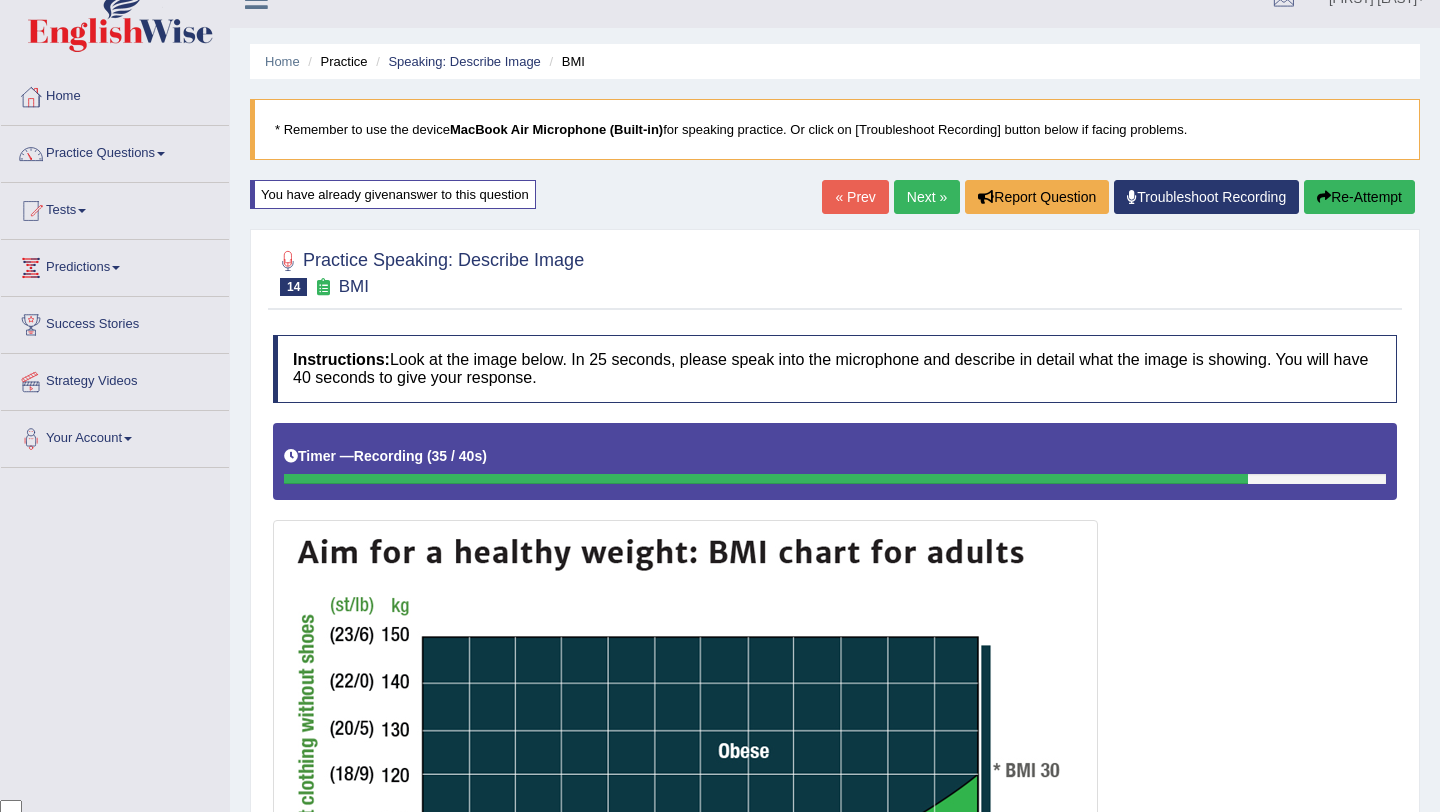 scroll, scrollTop: 0, scrollLeft: 0, axis: both 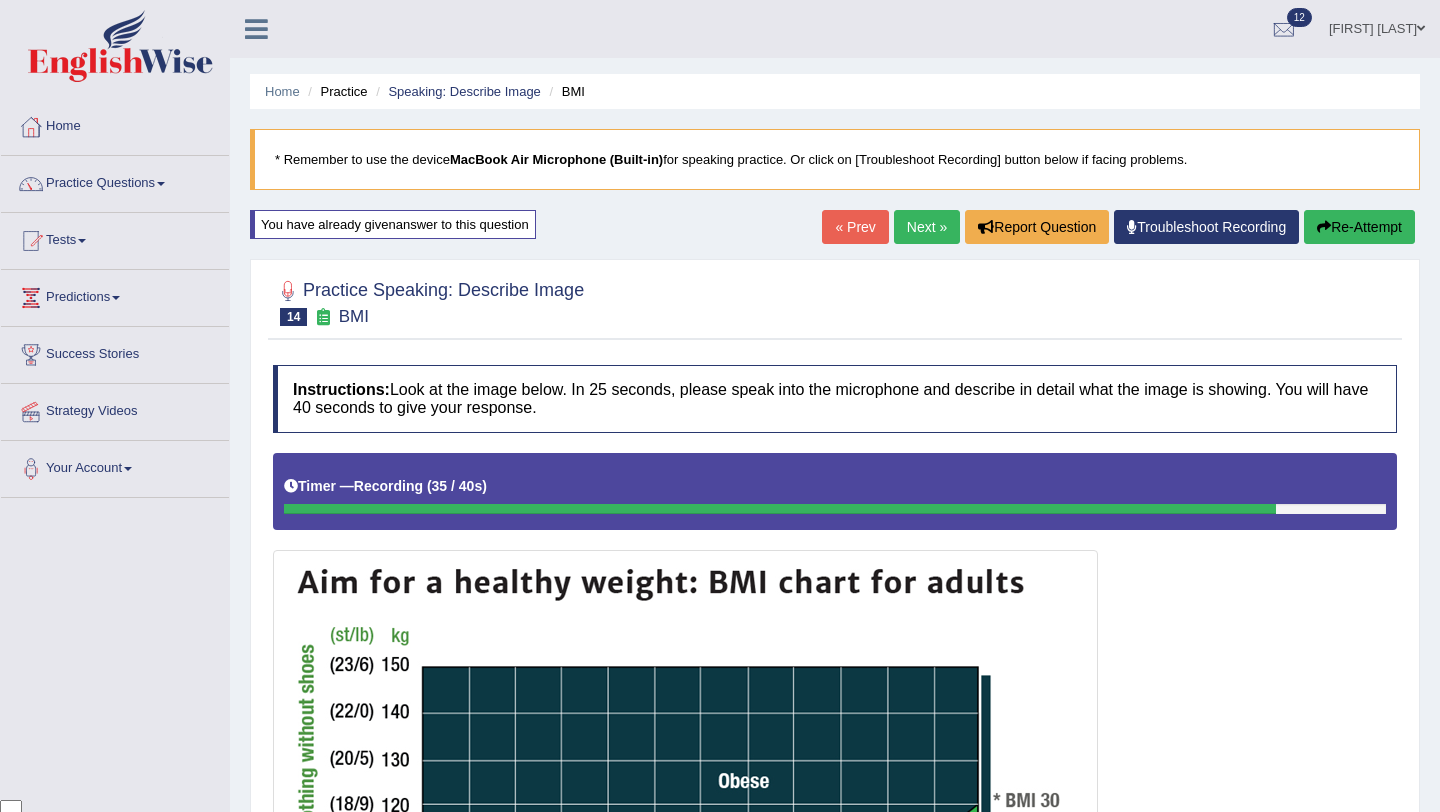 click on "Re-Attempt" at bounding box center [1359, 227] 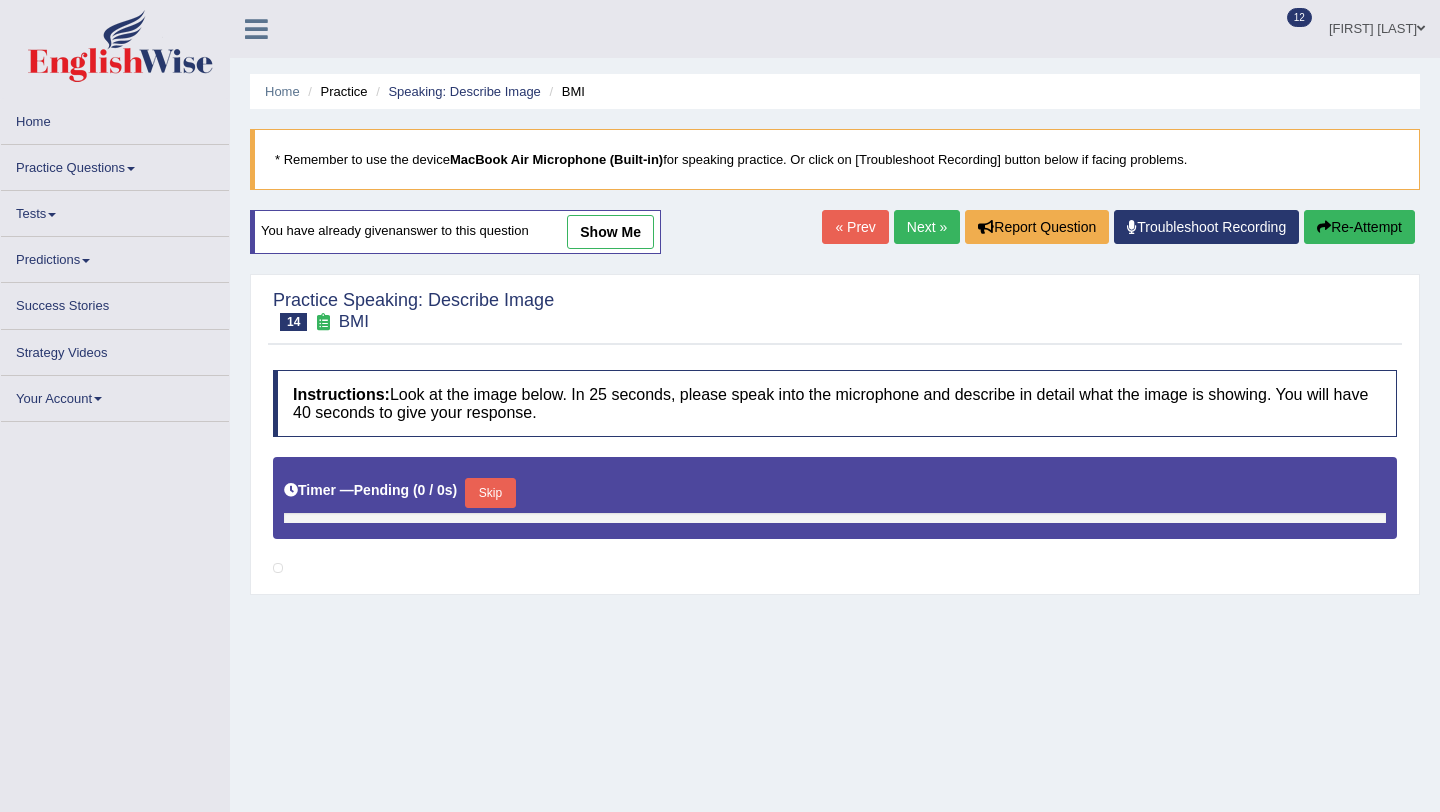 scroll, scrollTop: 0, scrollLeft: 0, axis: both 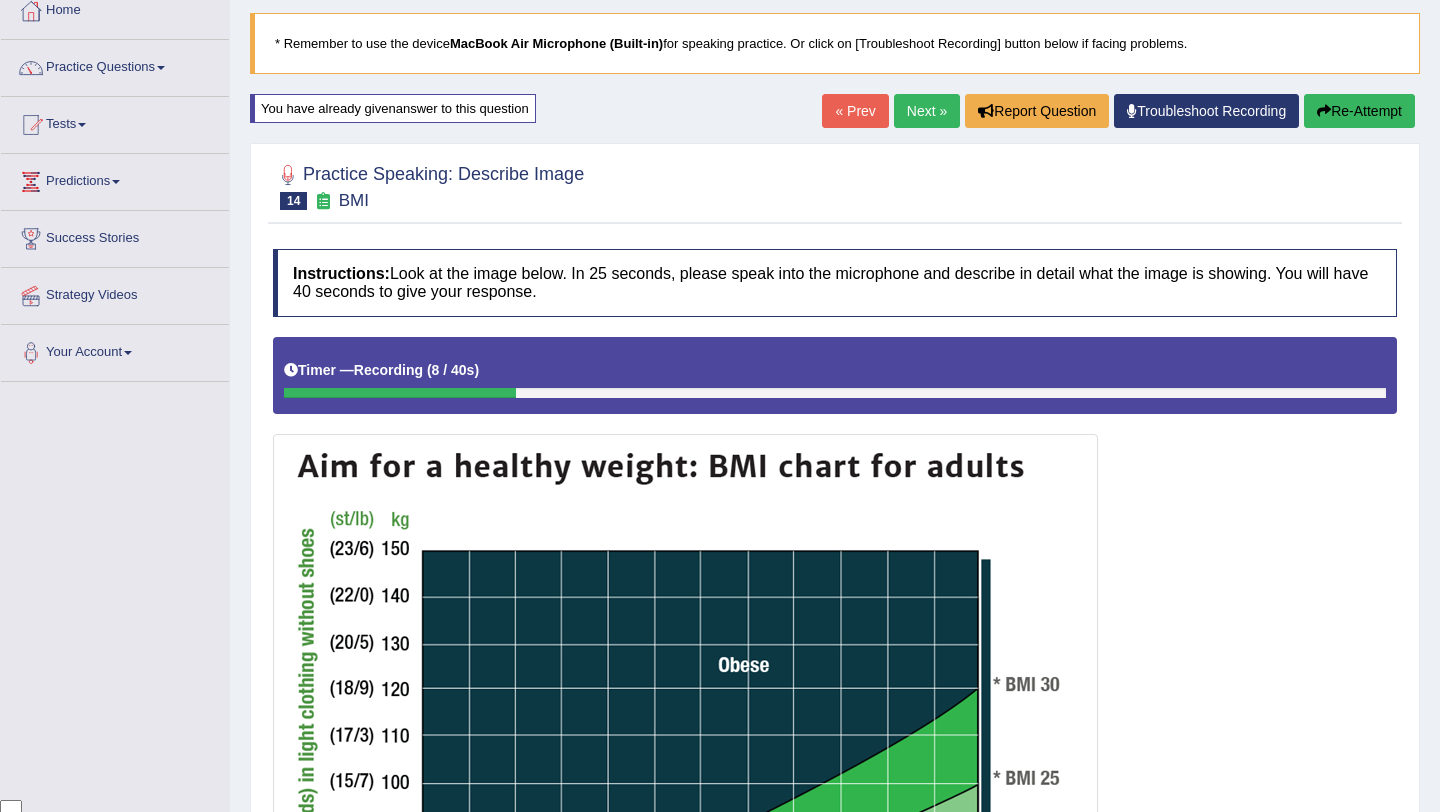 click on "Re-Attempt" at bounding box center [1359, 111] 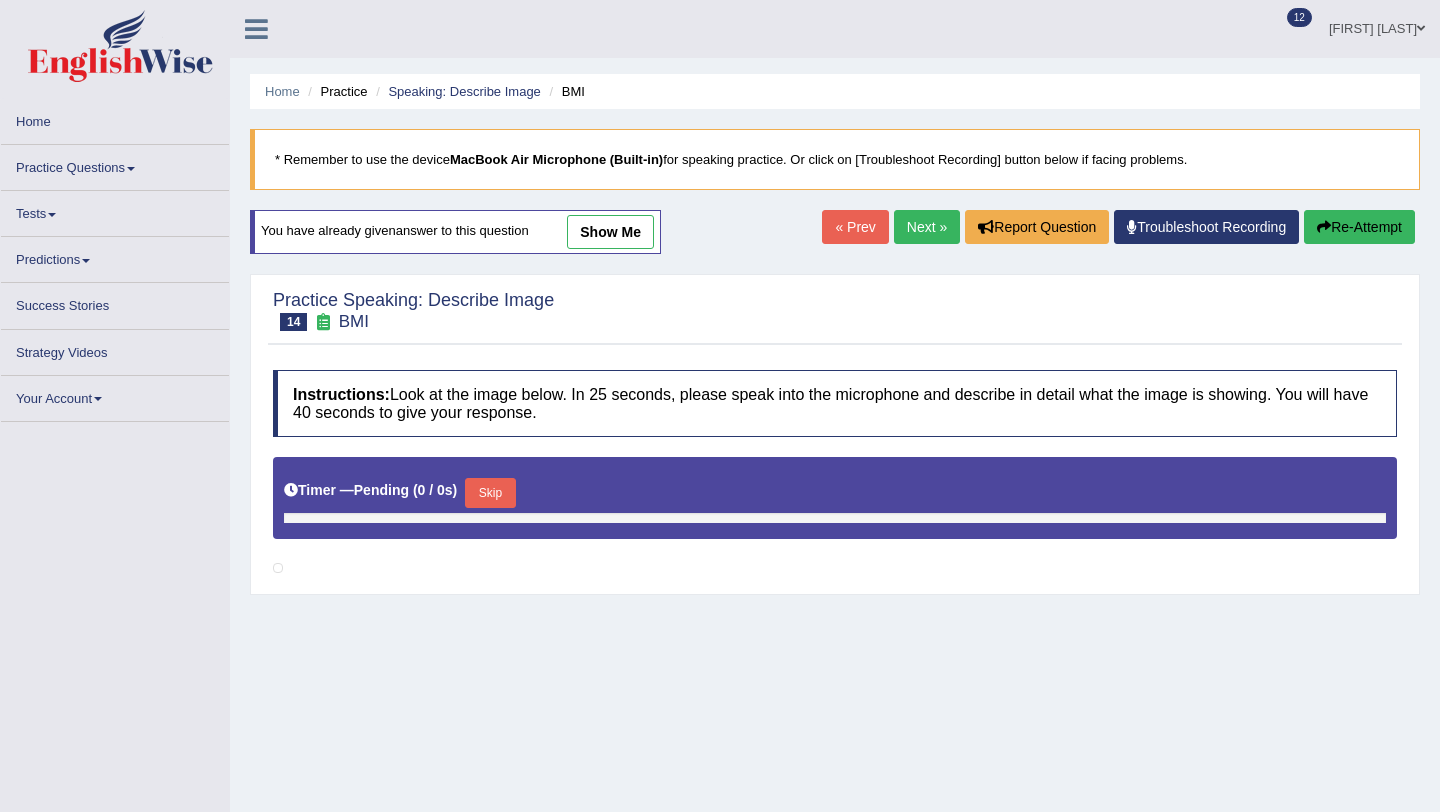 scroll, scrollTop: 116, scrollLeft: 0, axis: vertical 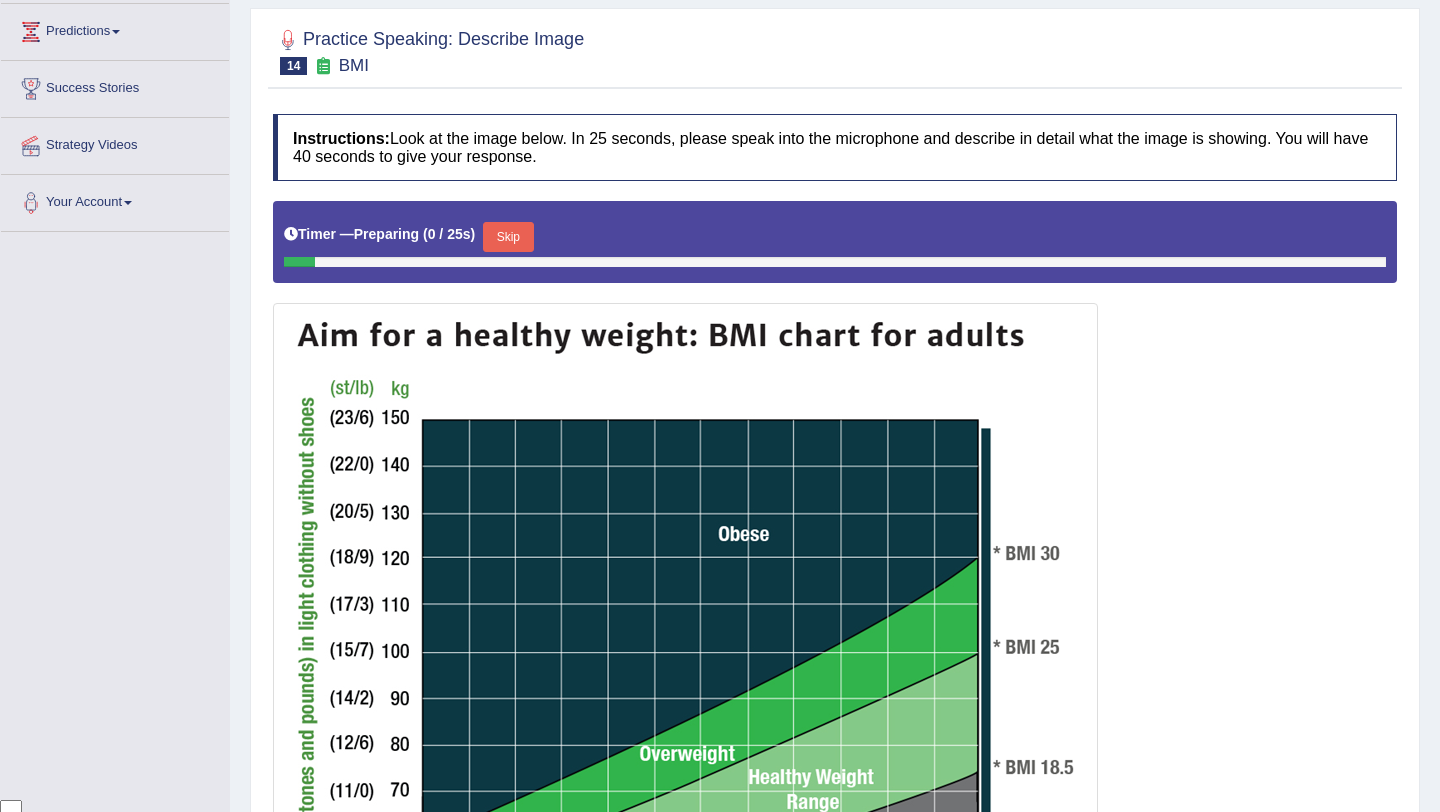 click on "Skip" at bounding box center (508, 237) 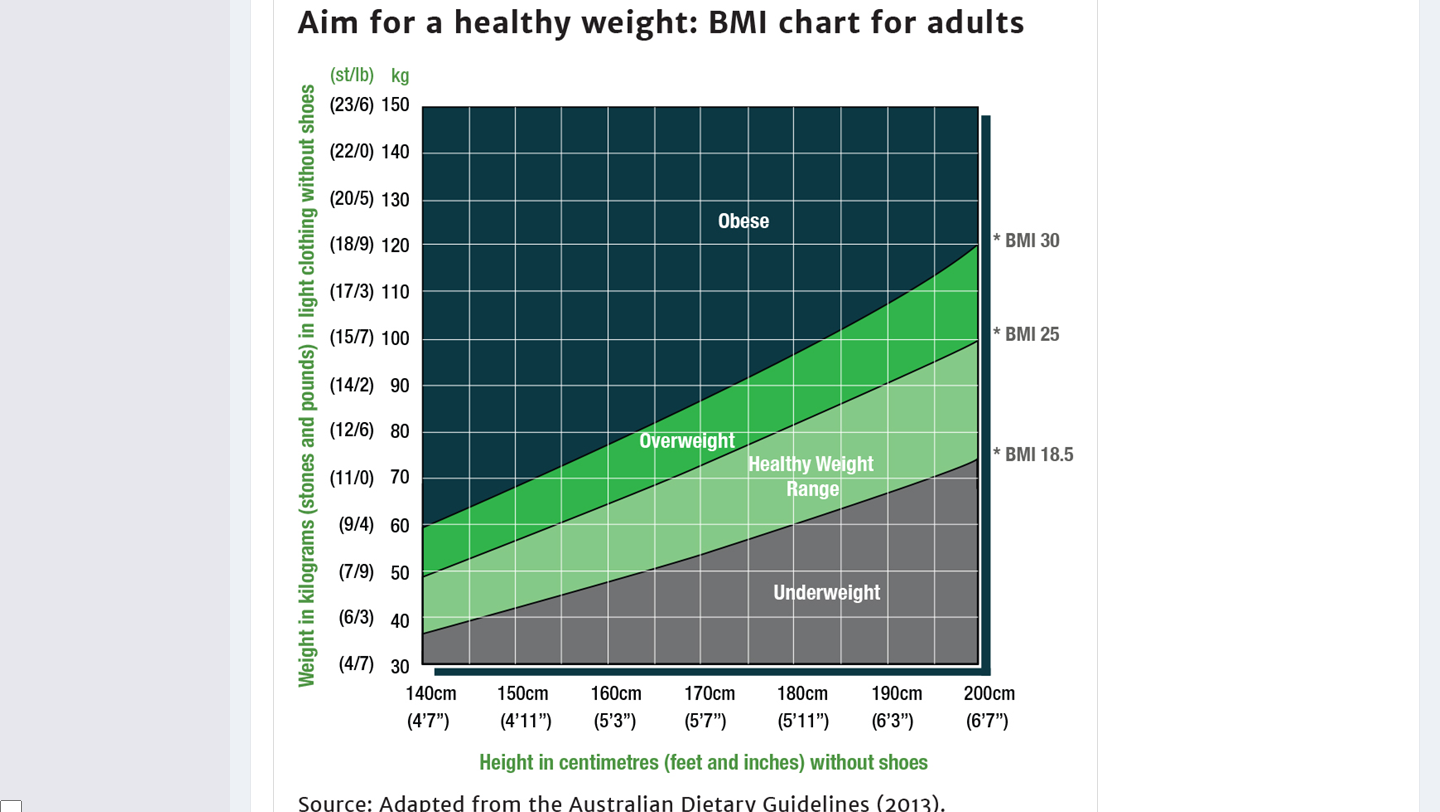 scroll, scrollTop: 557, scrollLeft: 0, axis: vertical 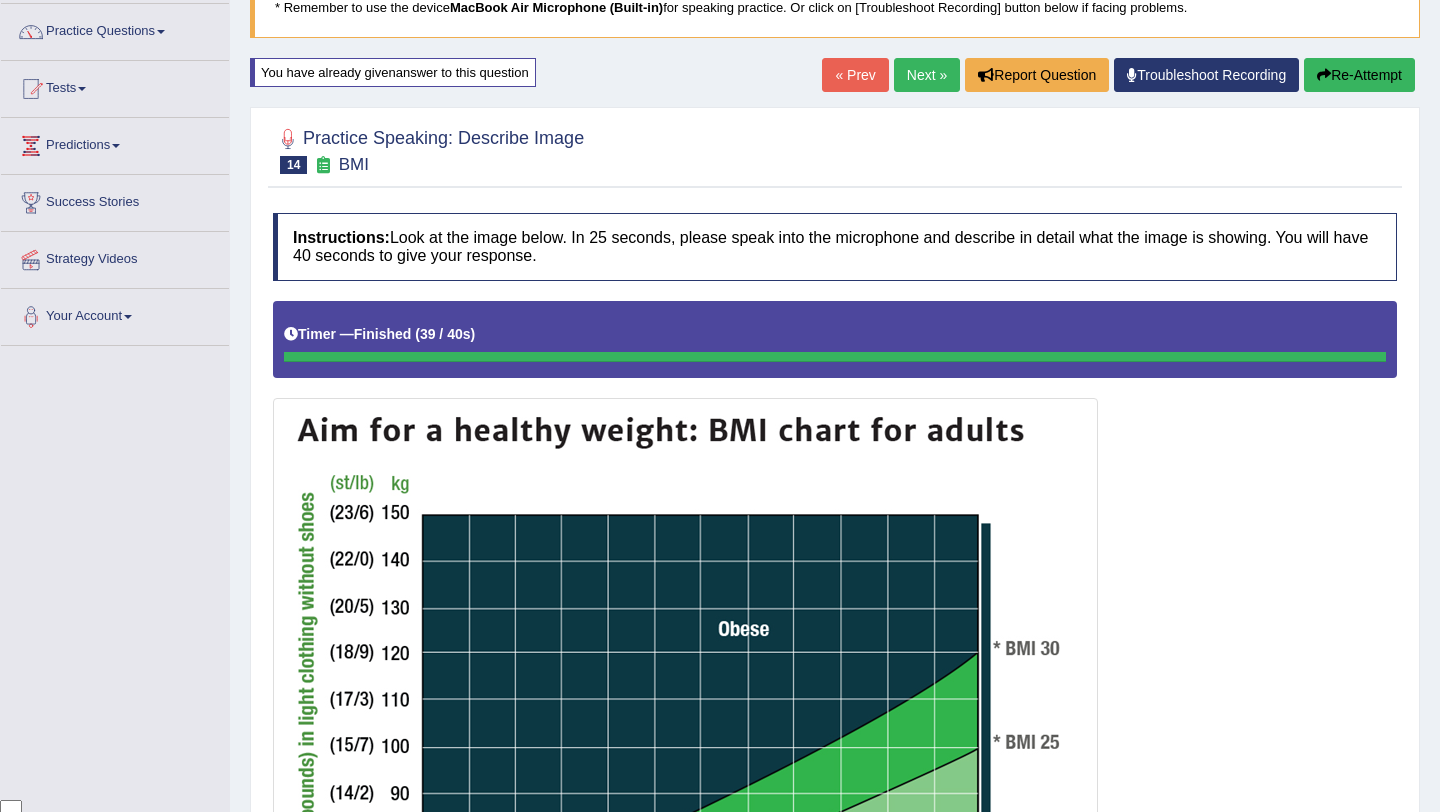 click on "Re-Attempt" at bounding box center [1359, 75] 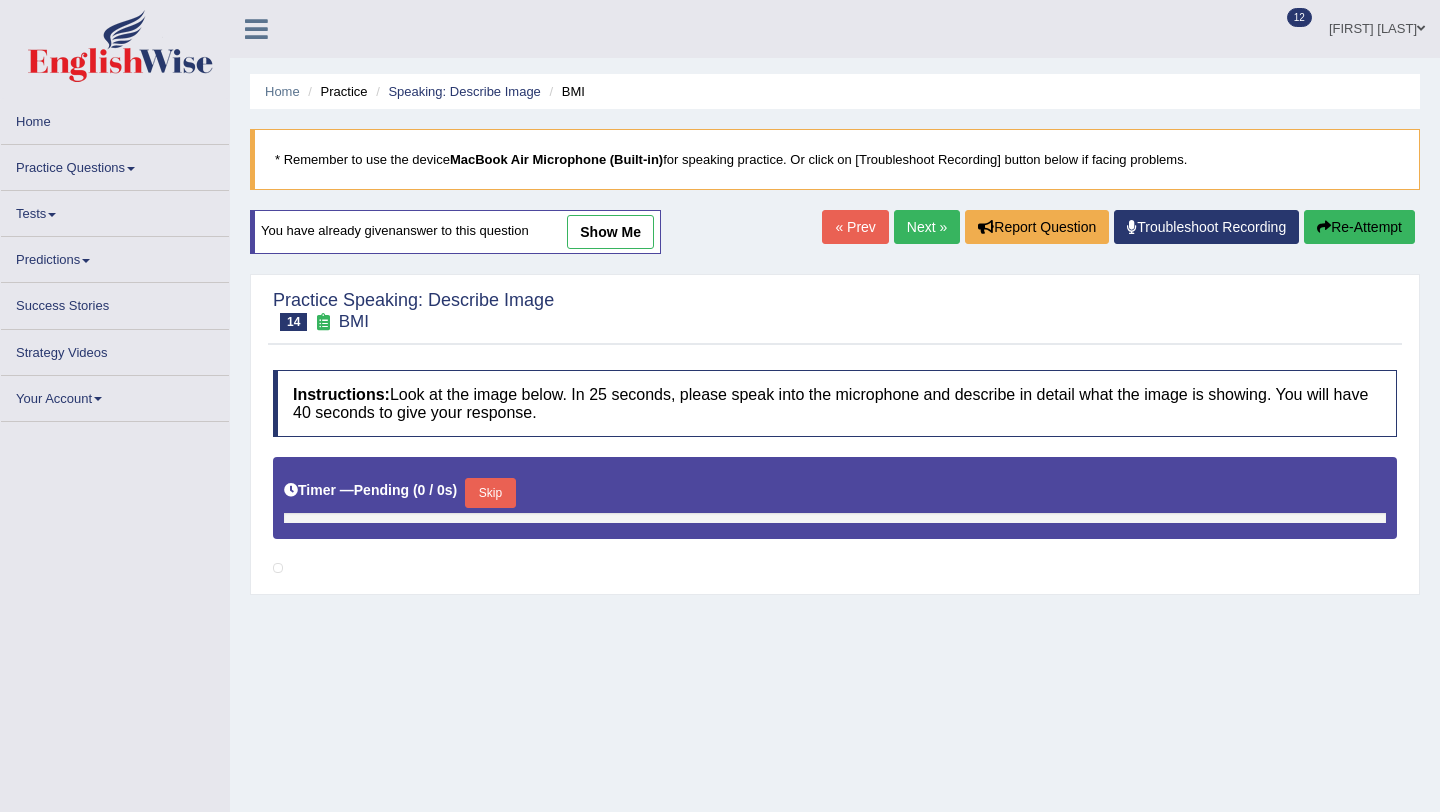 scroll, scrollTop: 152, scrollLeft: 0, axis: vertical 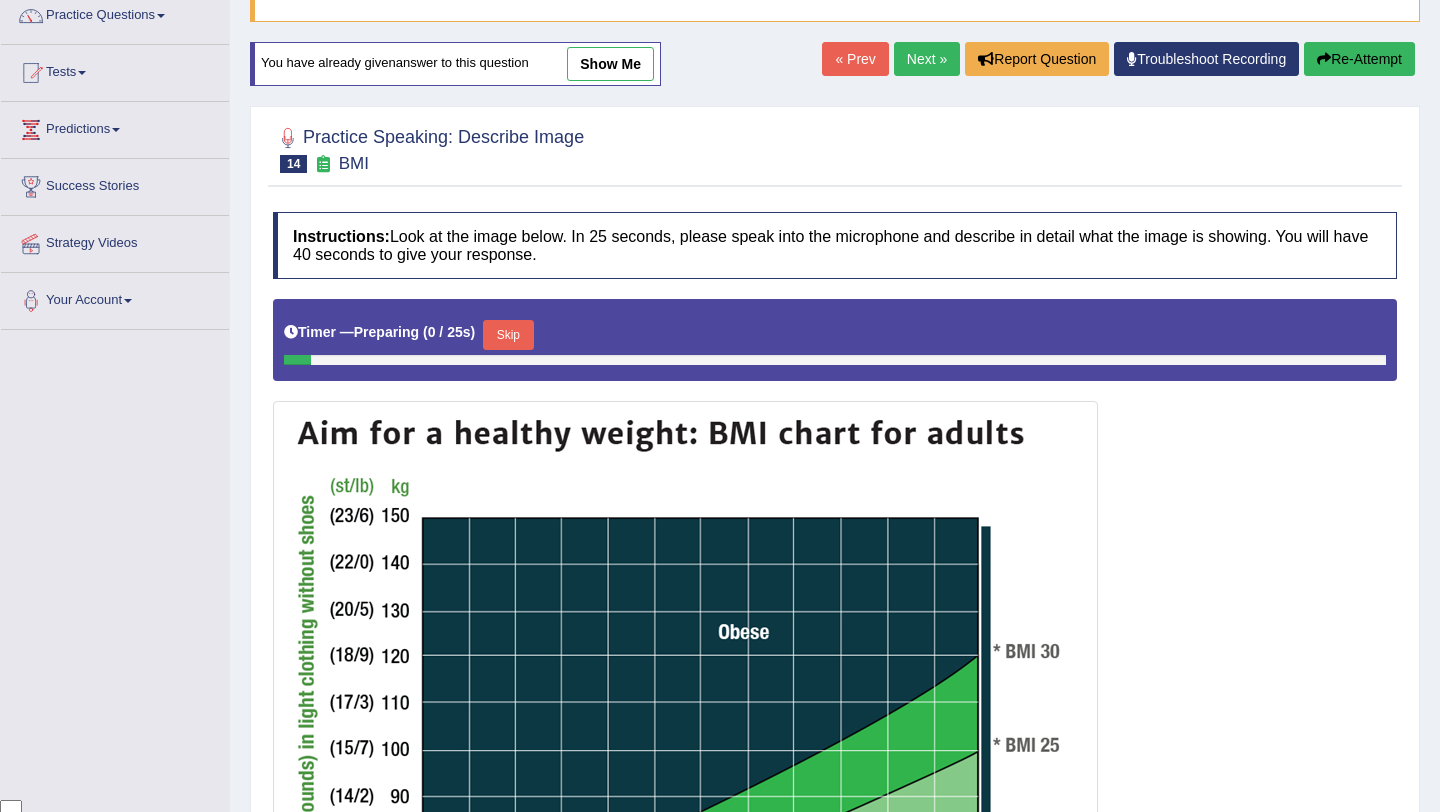 click on "Skip" at bounding box center [508, 335] 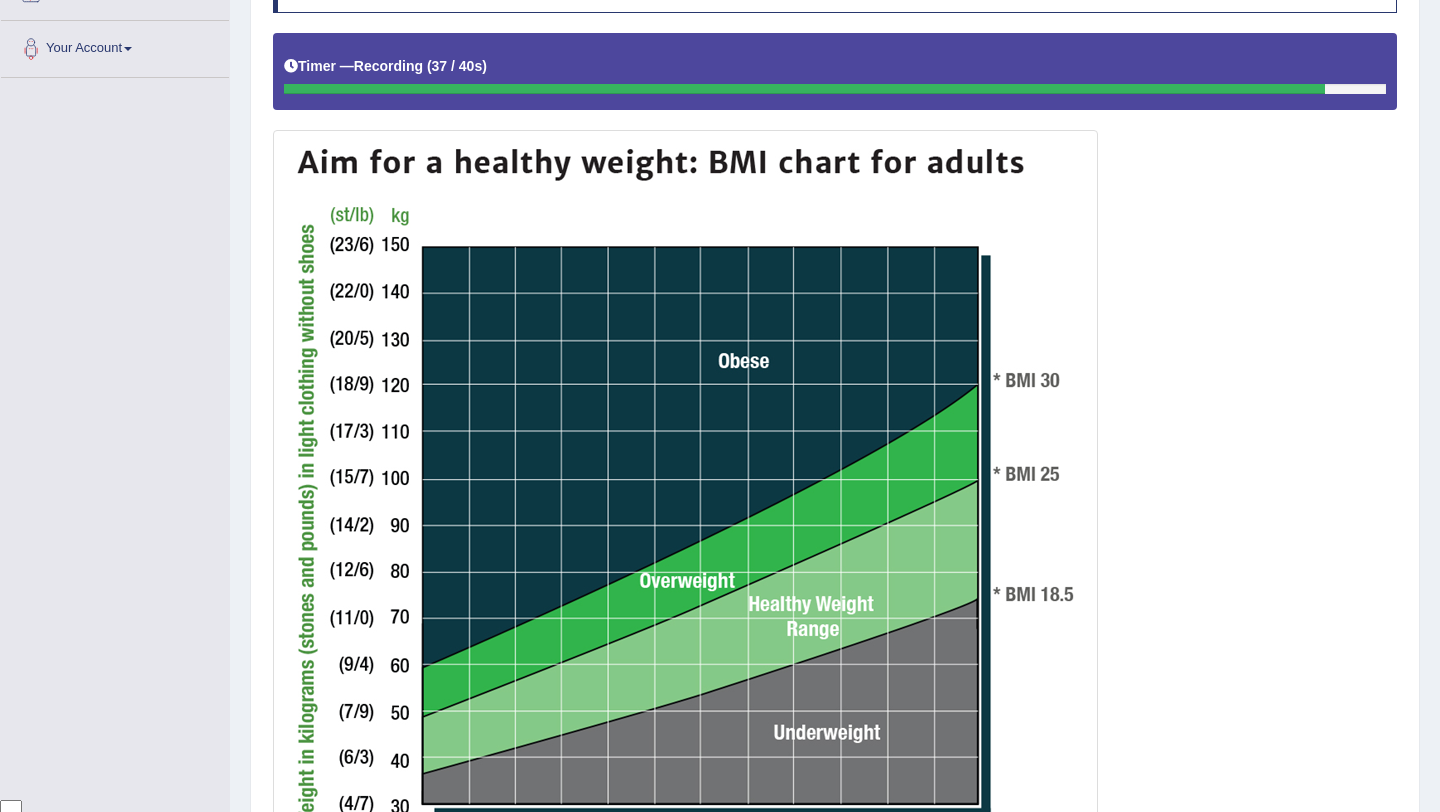 scroll, scrollTop: 738, scrollLeft: 0, axis: vertical 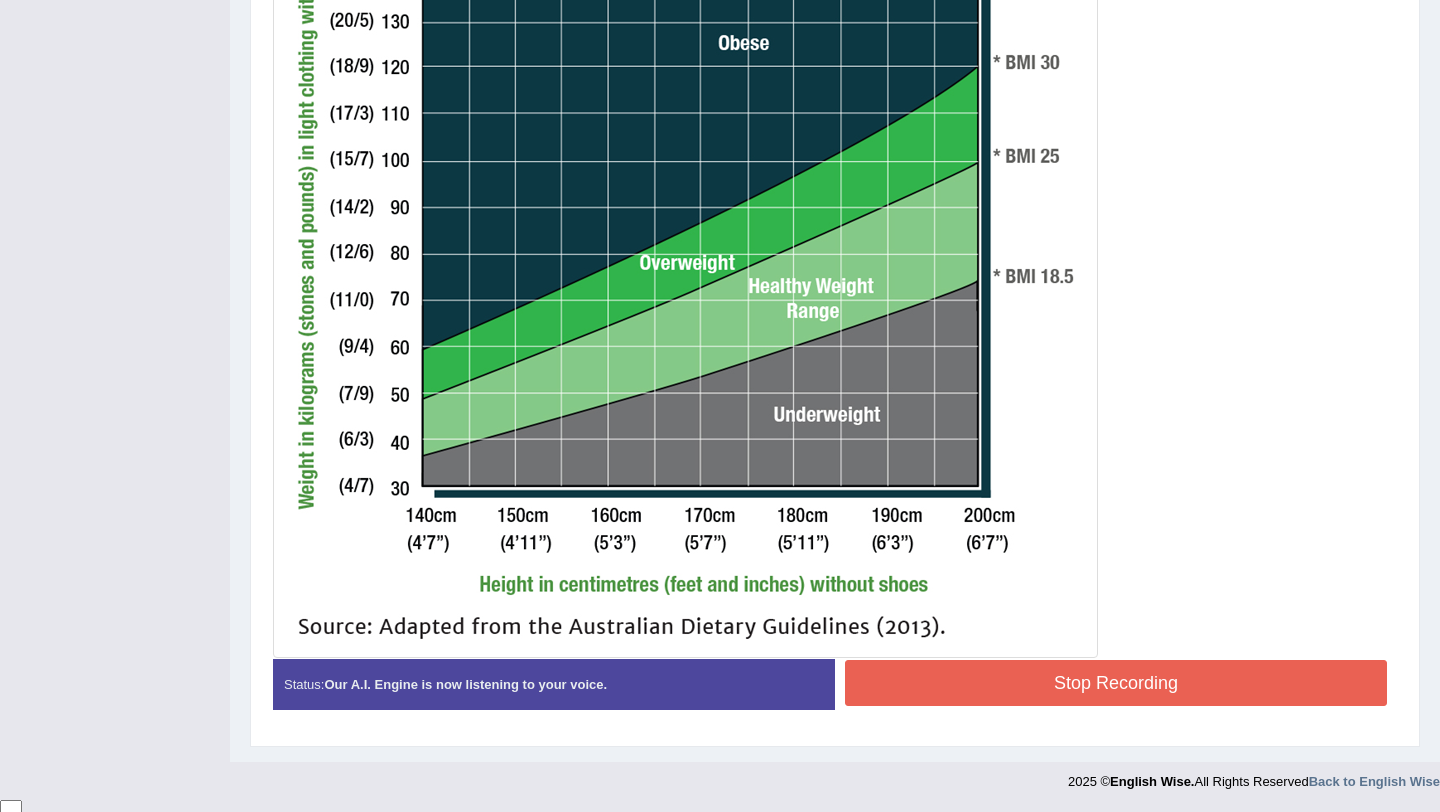 click on "Stop Recording" at bounding box center (1116, 683) 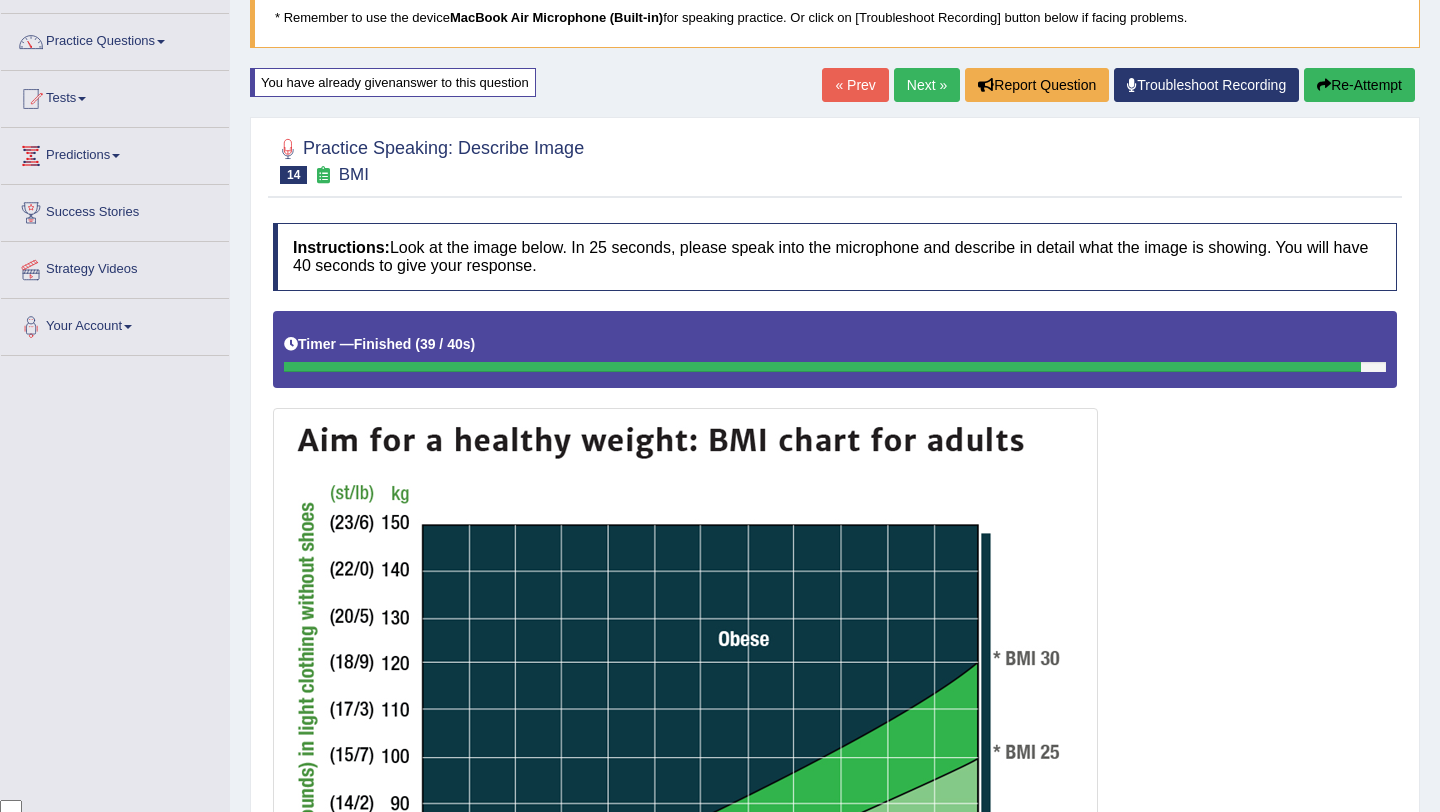scroll, scrollTop: 143, scrollLeft: 0, axis: vertical 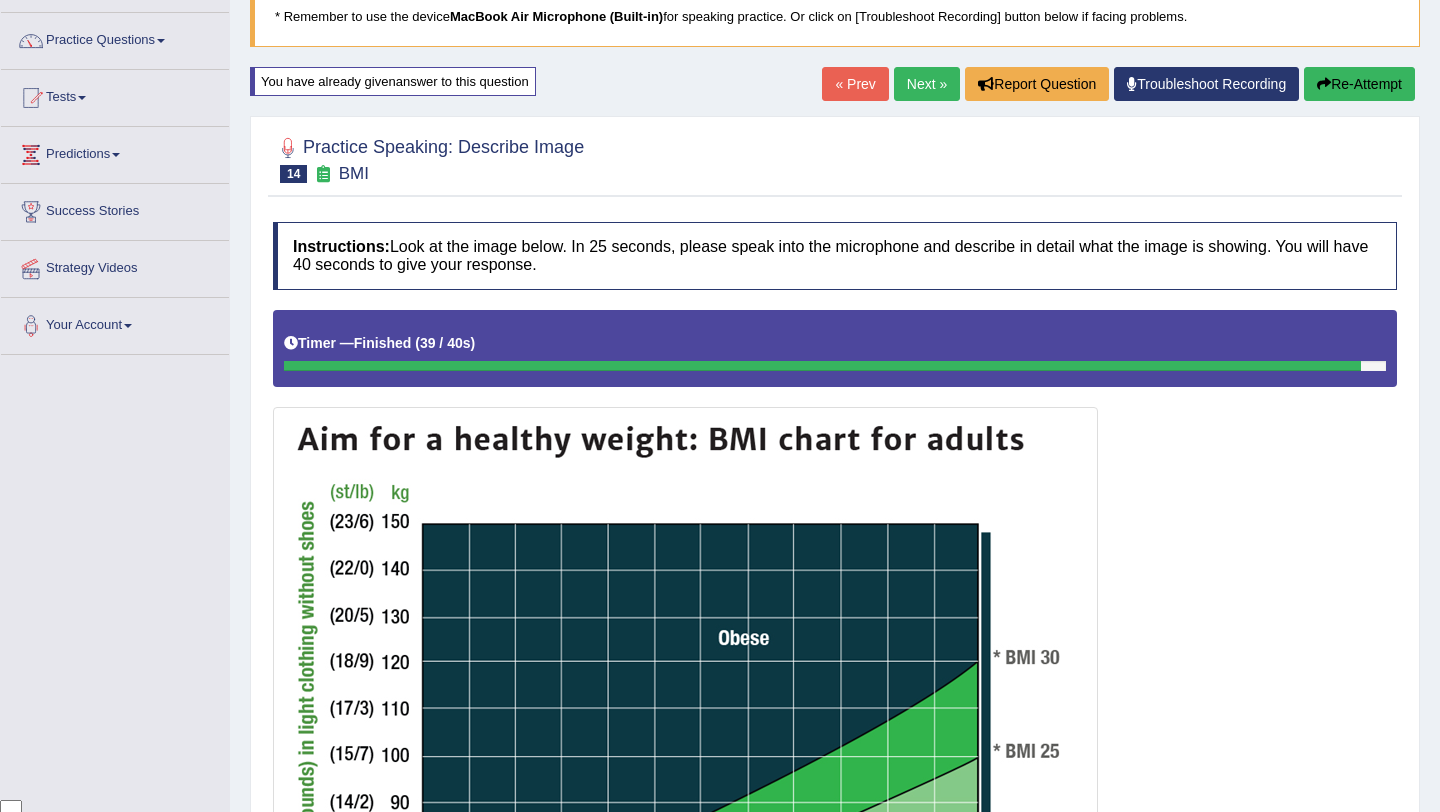 click on "Next »" at bounding box center (927, 84) 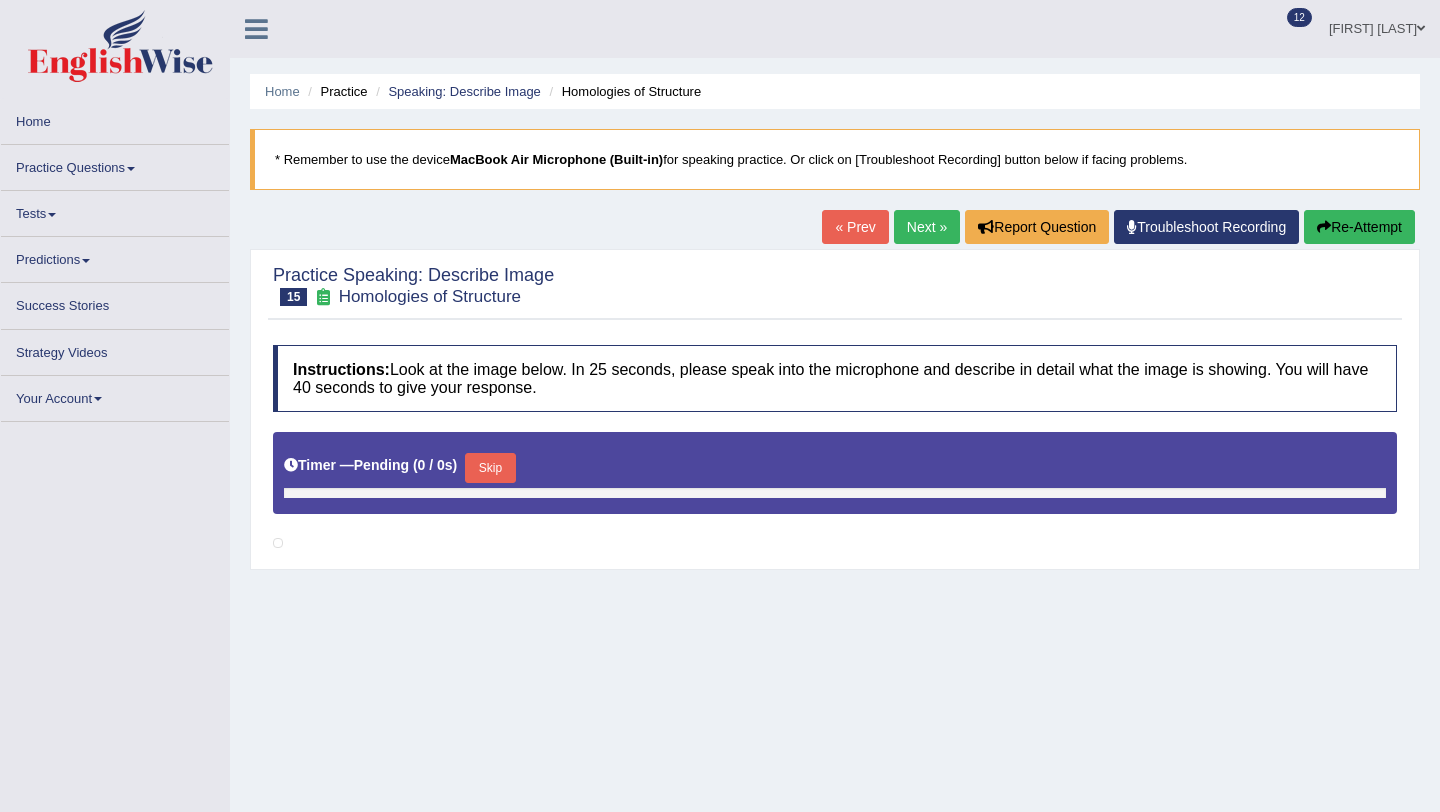 scroll, scrollTop: 0, scrollLeft: 0, axis: both 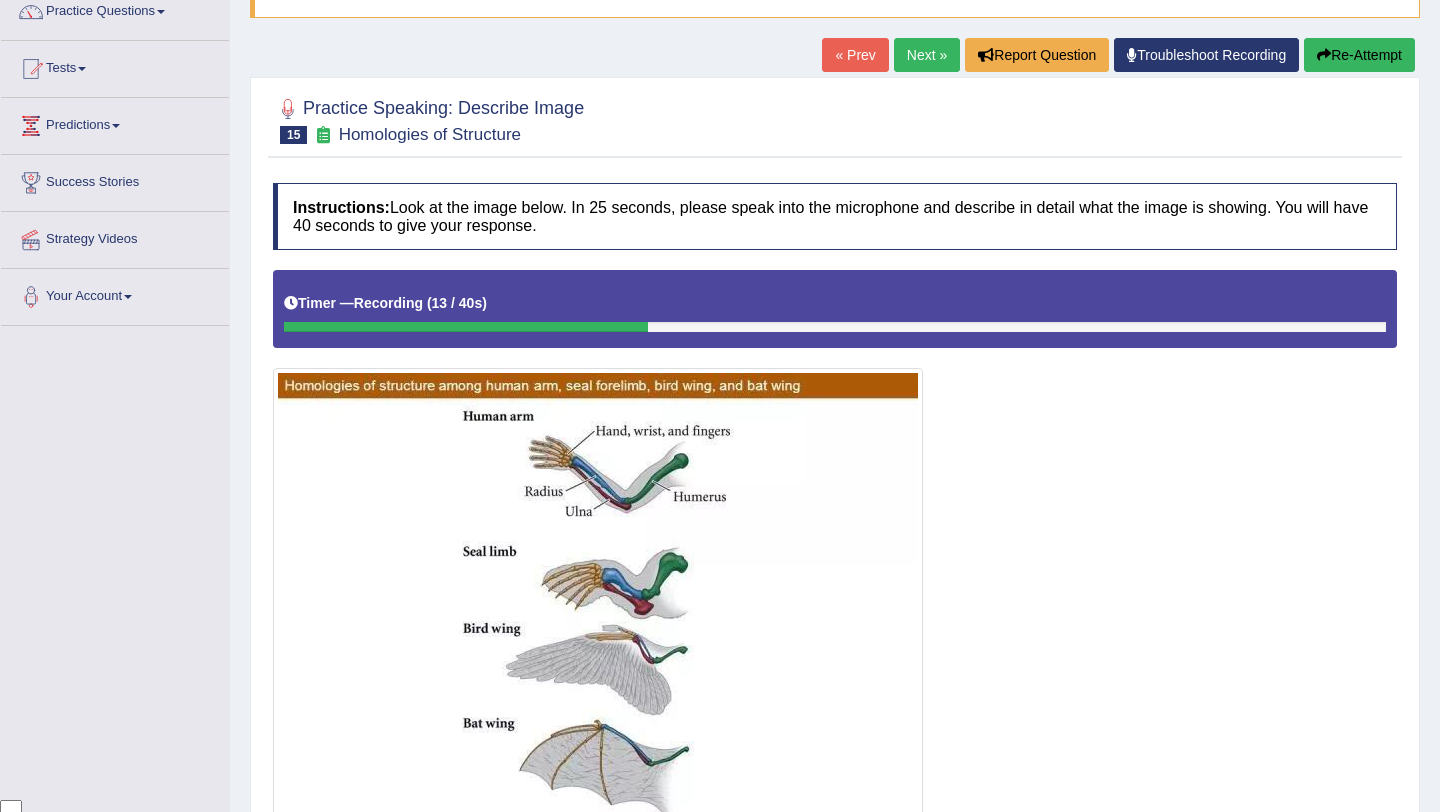 click on "Re-Attempt" at bounding box center [1359, 55] 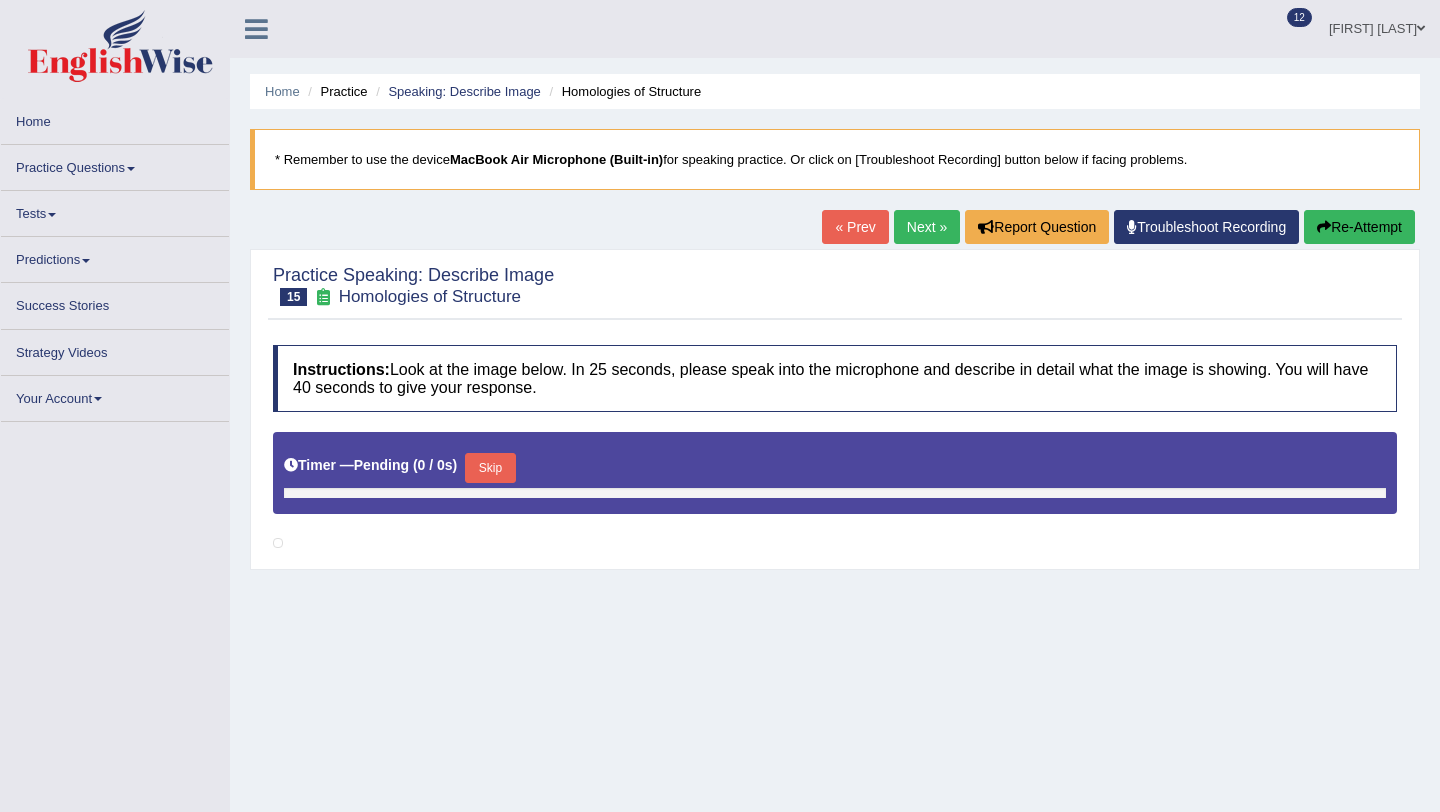 scroll, scrollTop: 172, scrollLeft: 0, axis: vertical 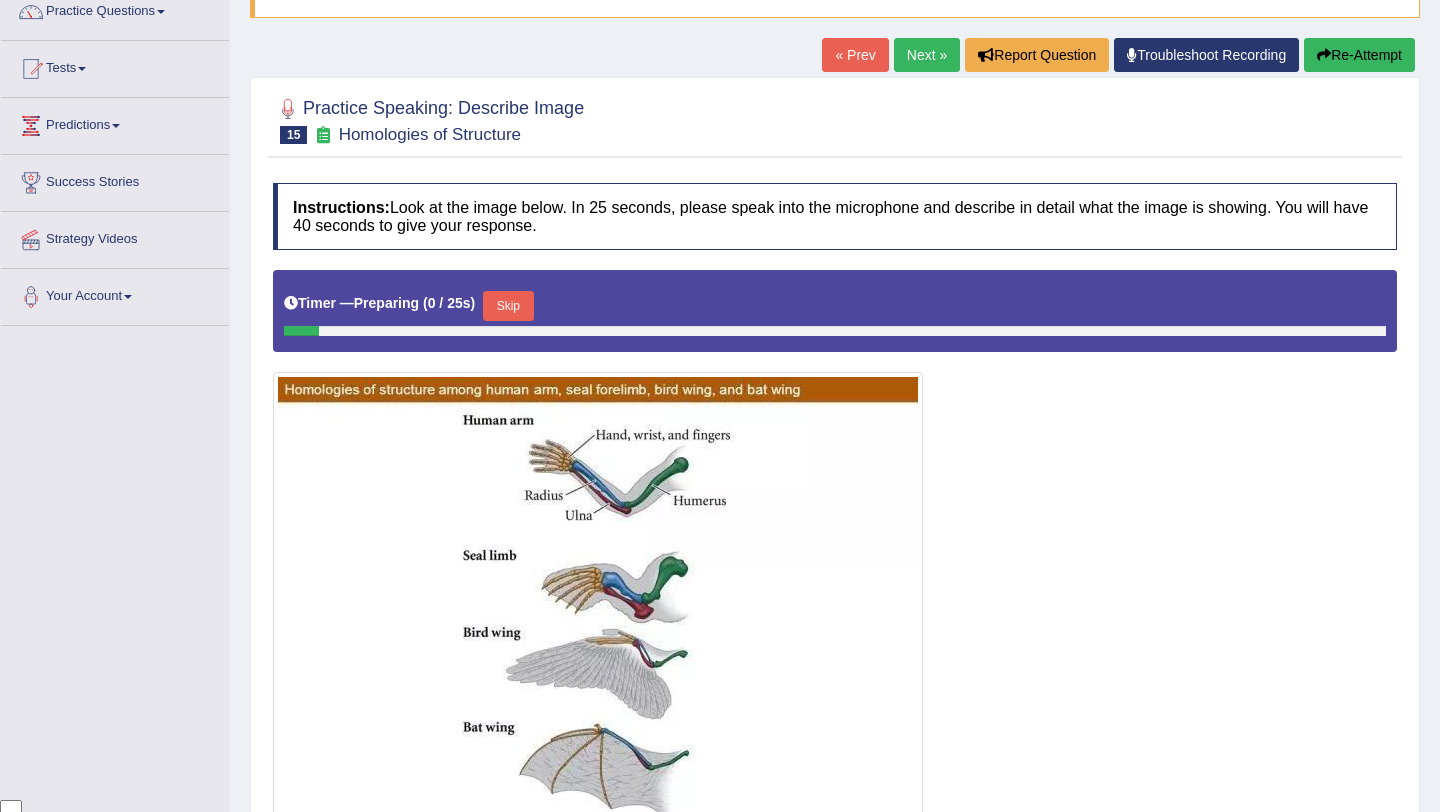 click on "Skip" at bounding box center (508, 306) 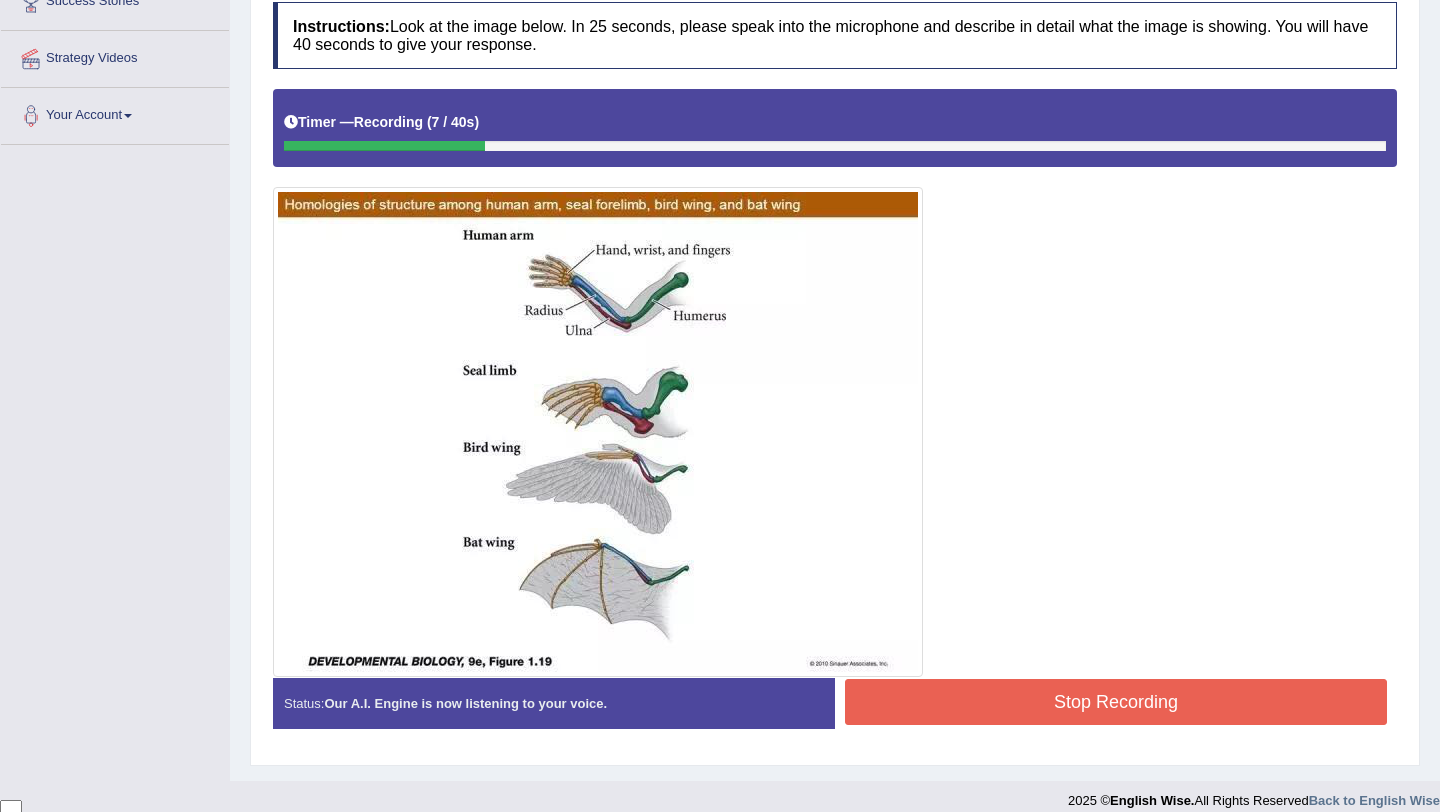scroll, scrollTop: 372, scrollLeft: 0, axis: vertical 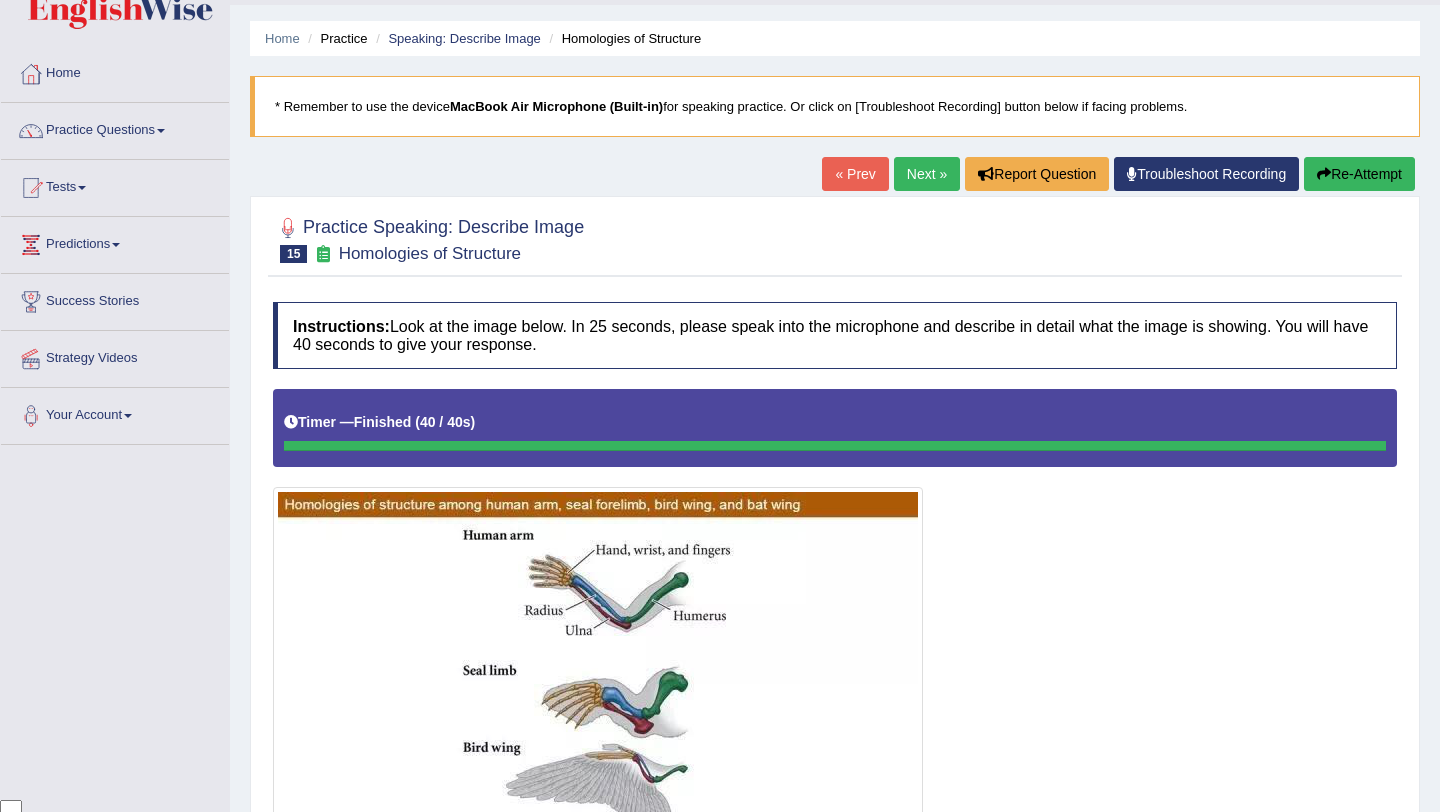 click on "Next »" at bounding box center (927, 174) 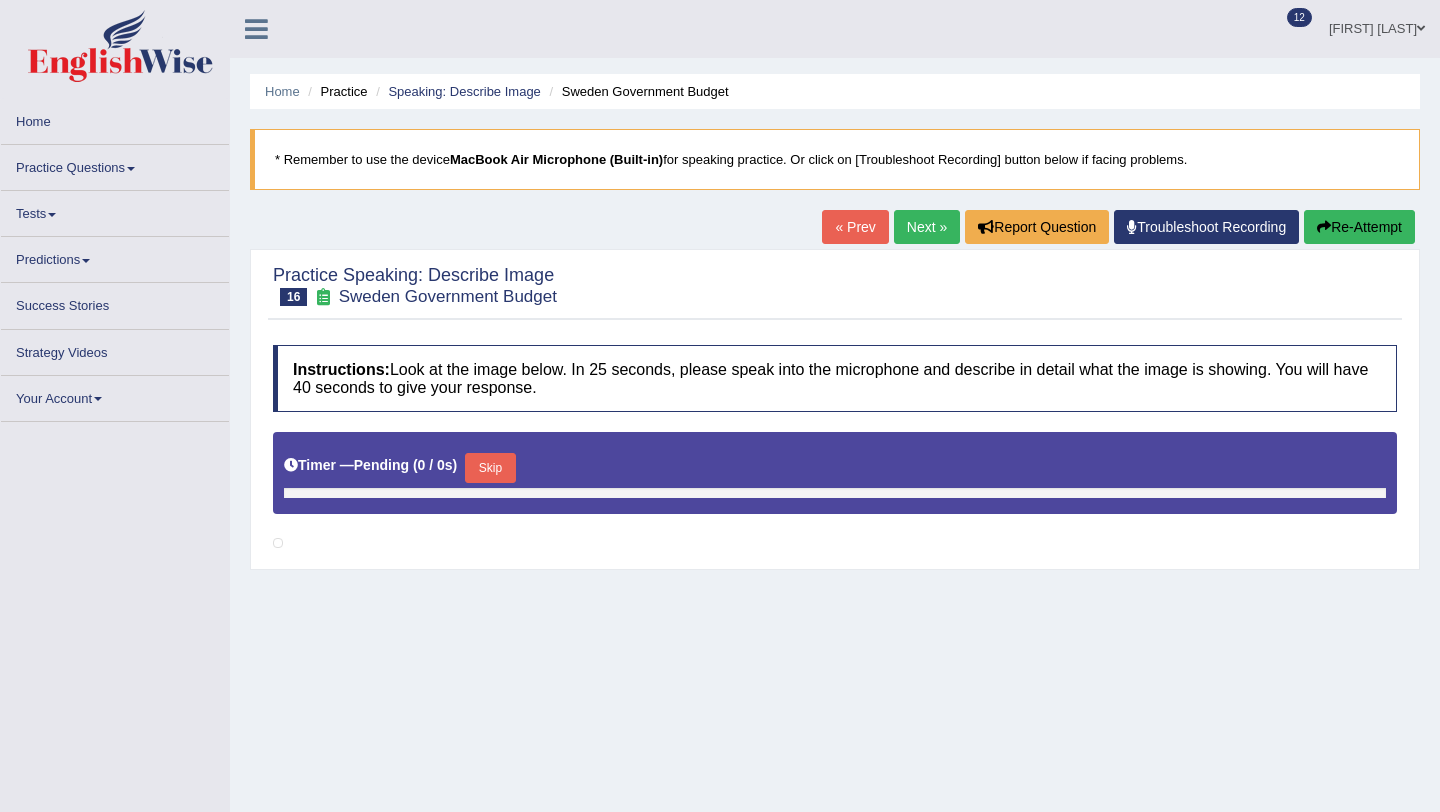 scroll, scrollTop: 0, scrollLeft: 0, axis: both 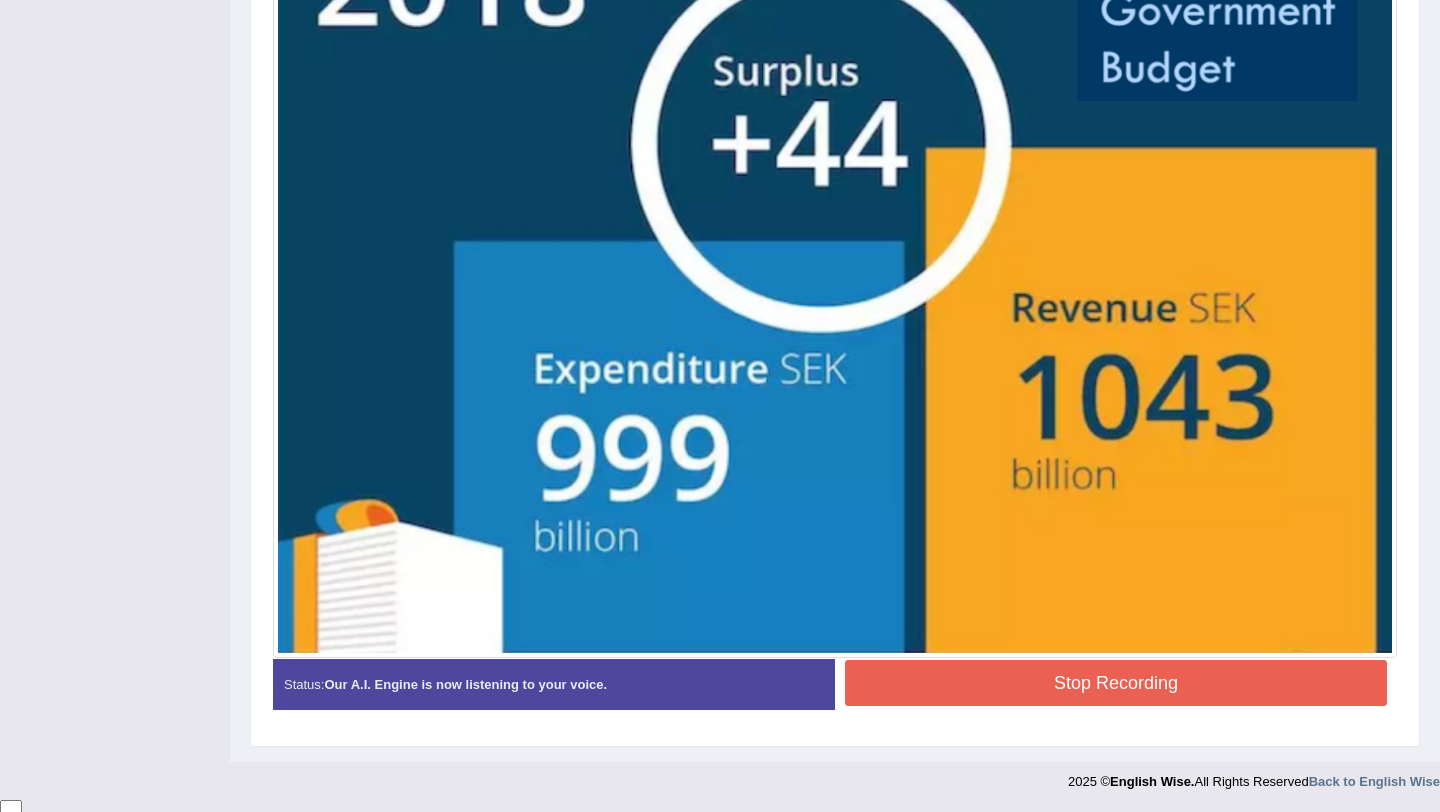 click on "Stop Recording" at bounding box center (1116, 683) 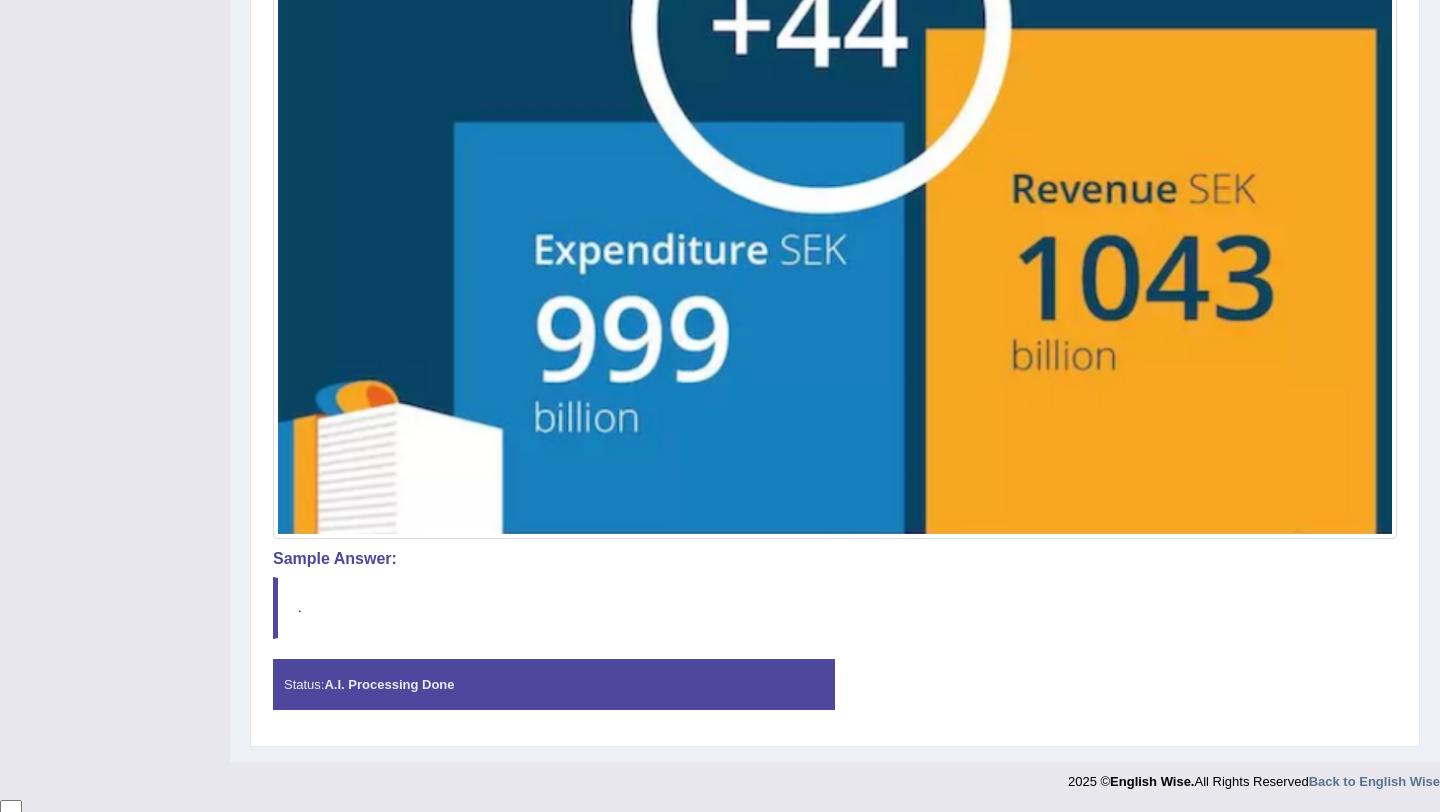 scroll, scrollTop: 0, scrollLeft: 0, axis: both 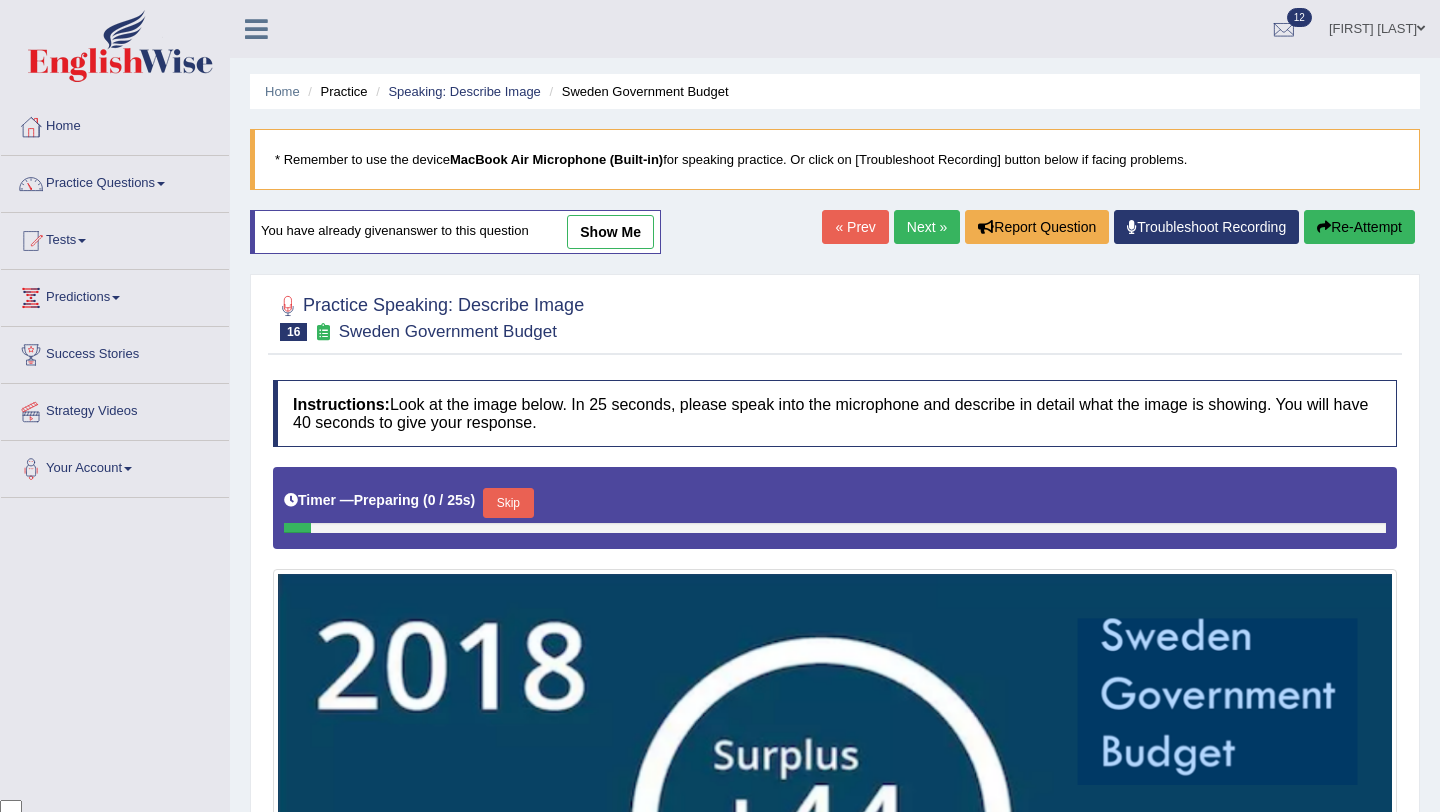 click on "show me" at bounding box center [610, 232] 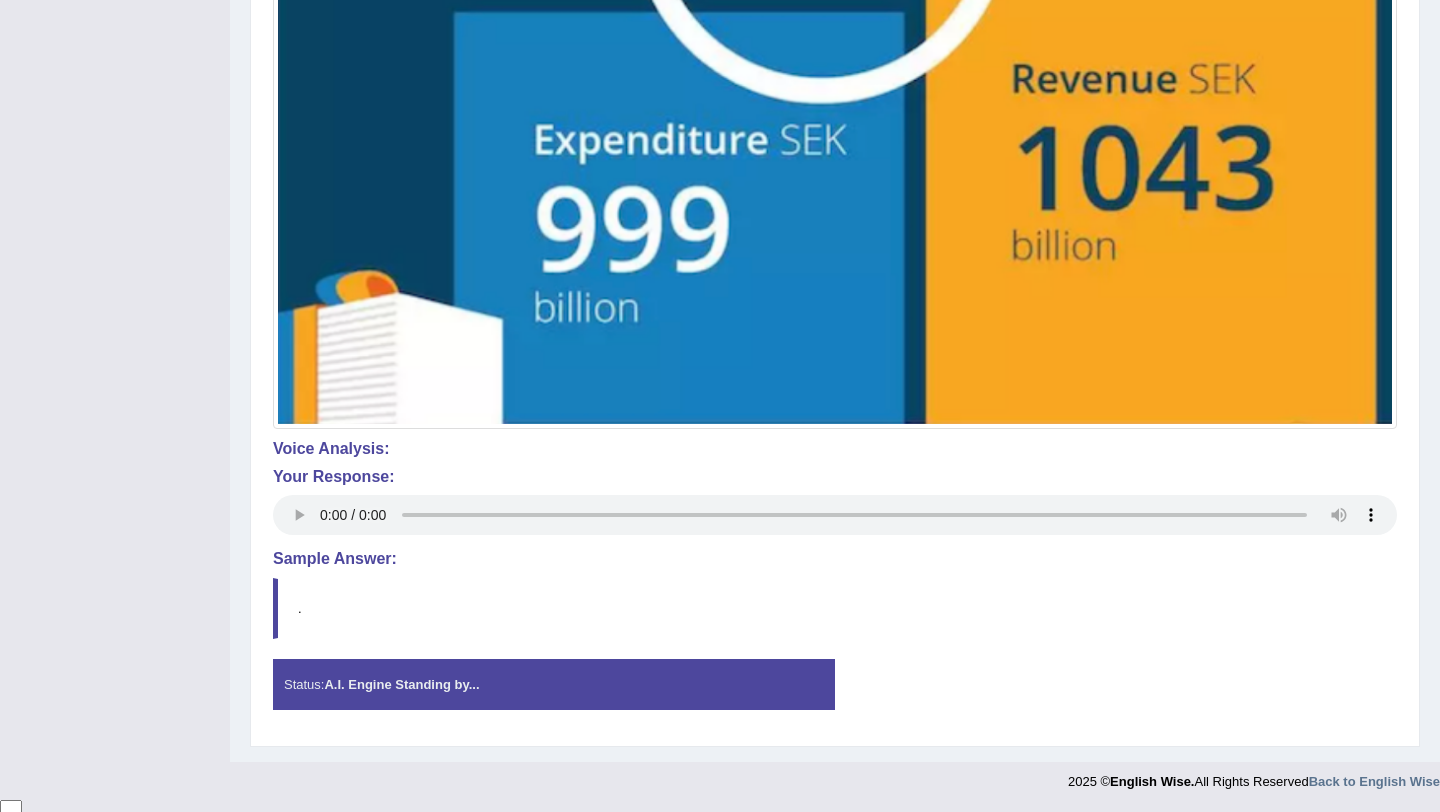 scroll, scrollTop: 0, scrollLeft: 0, axis: both 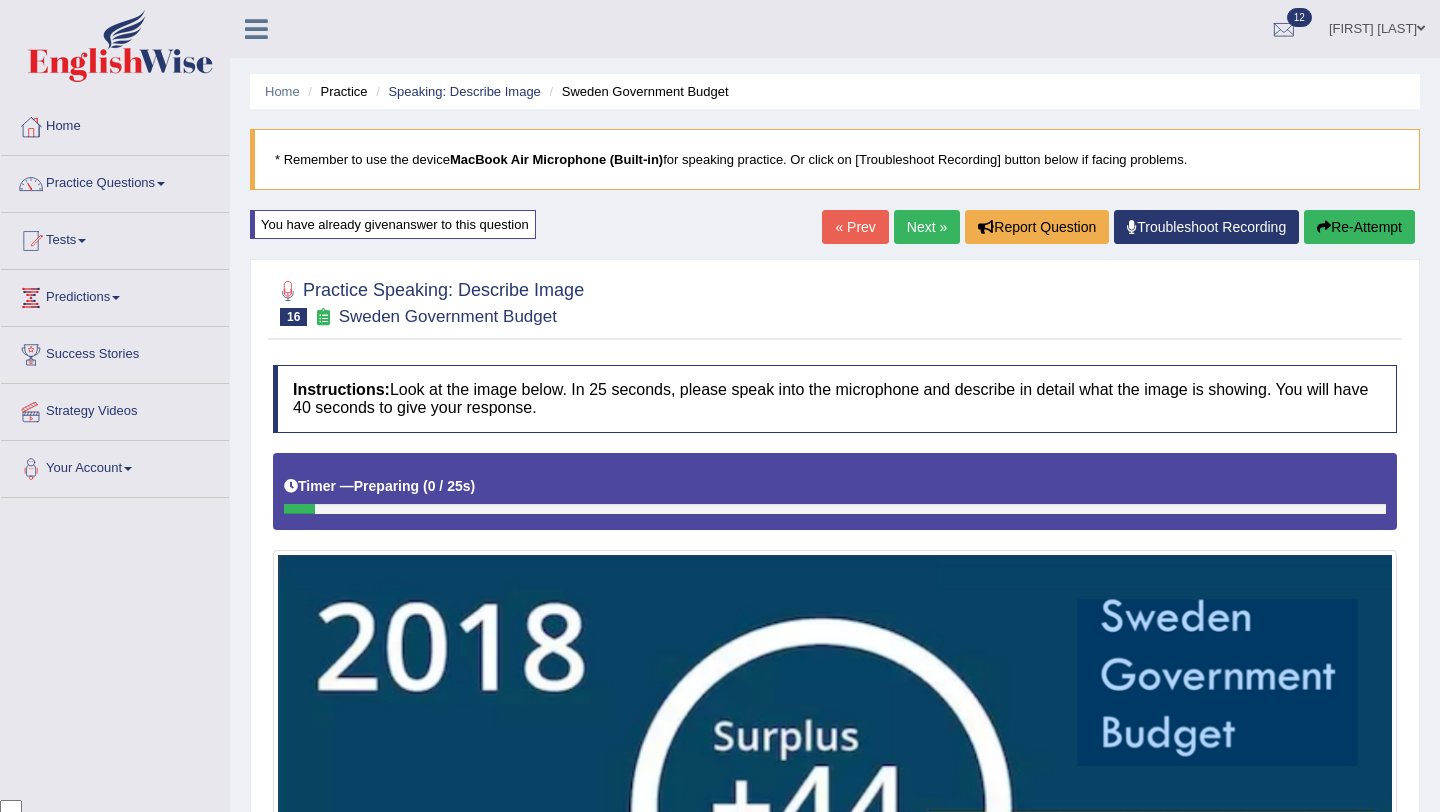 click on "Re-Attempt" at bounding box center [1359, 227] 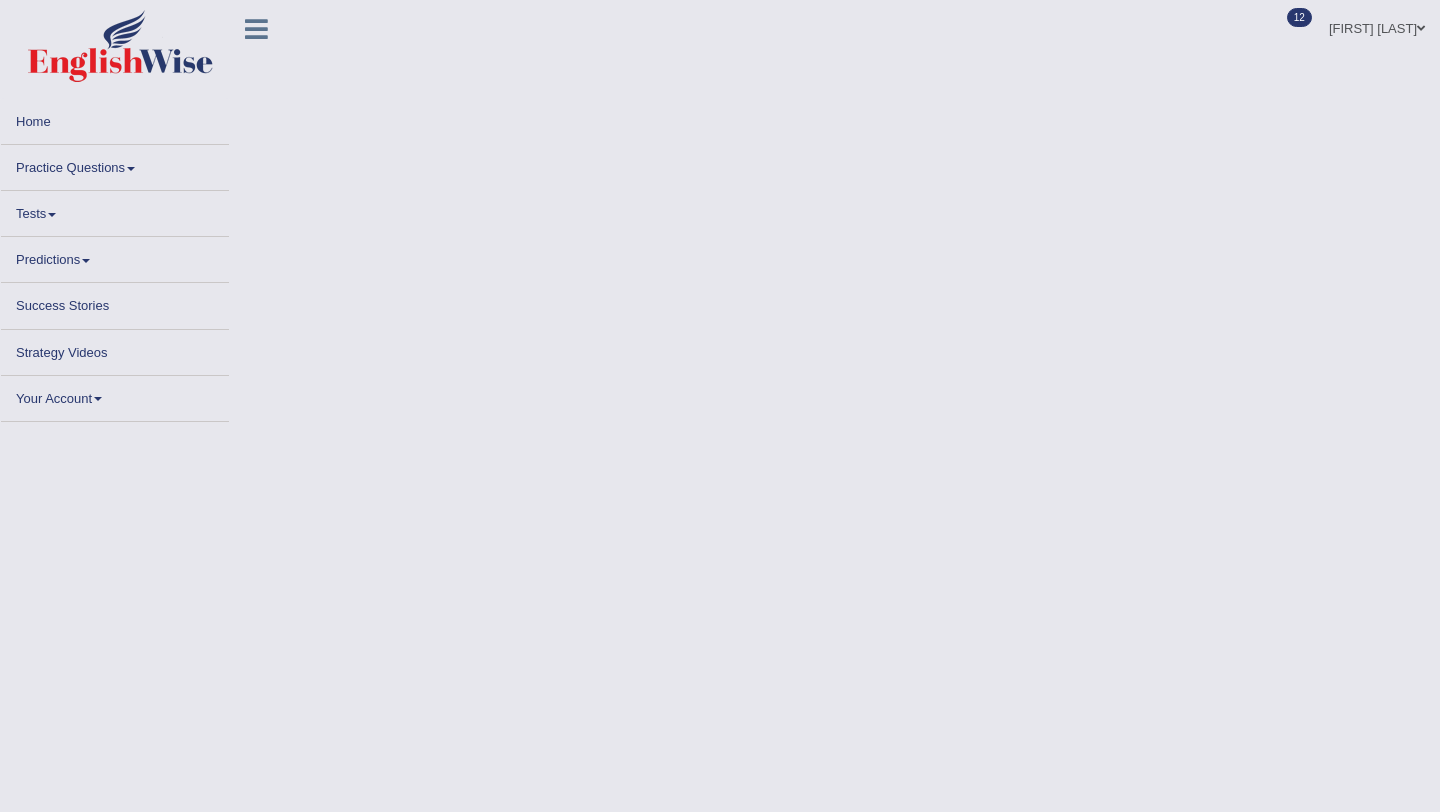 scroll, scrollTop: 0, scrollLeft: 0, axis: both 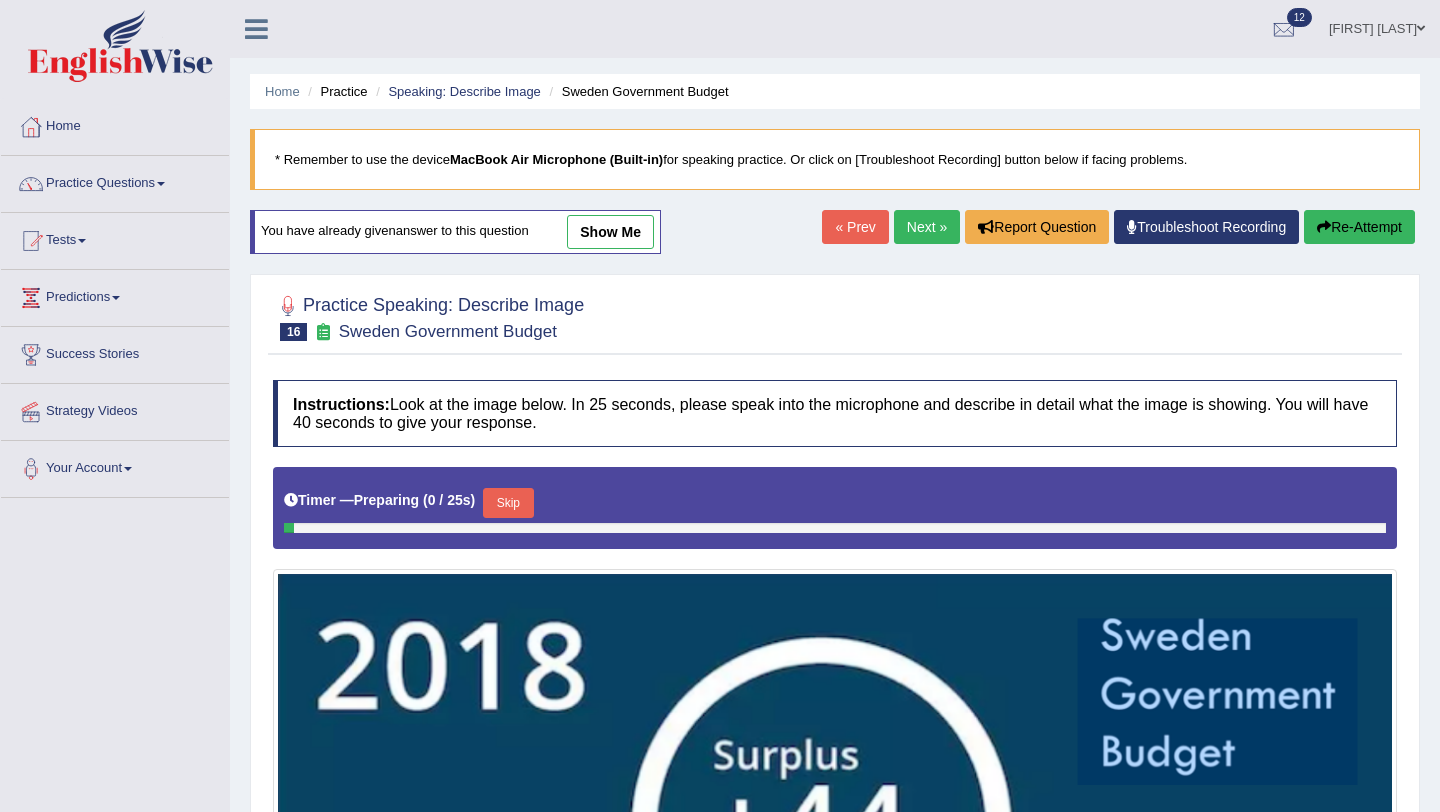click on "Skip" at bounding box center [508, 503] 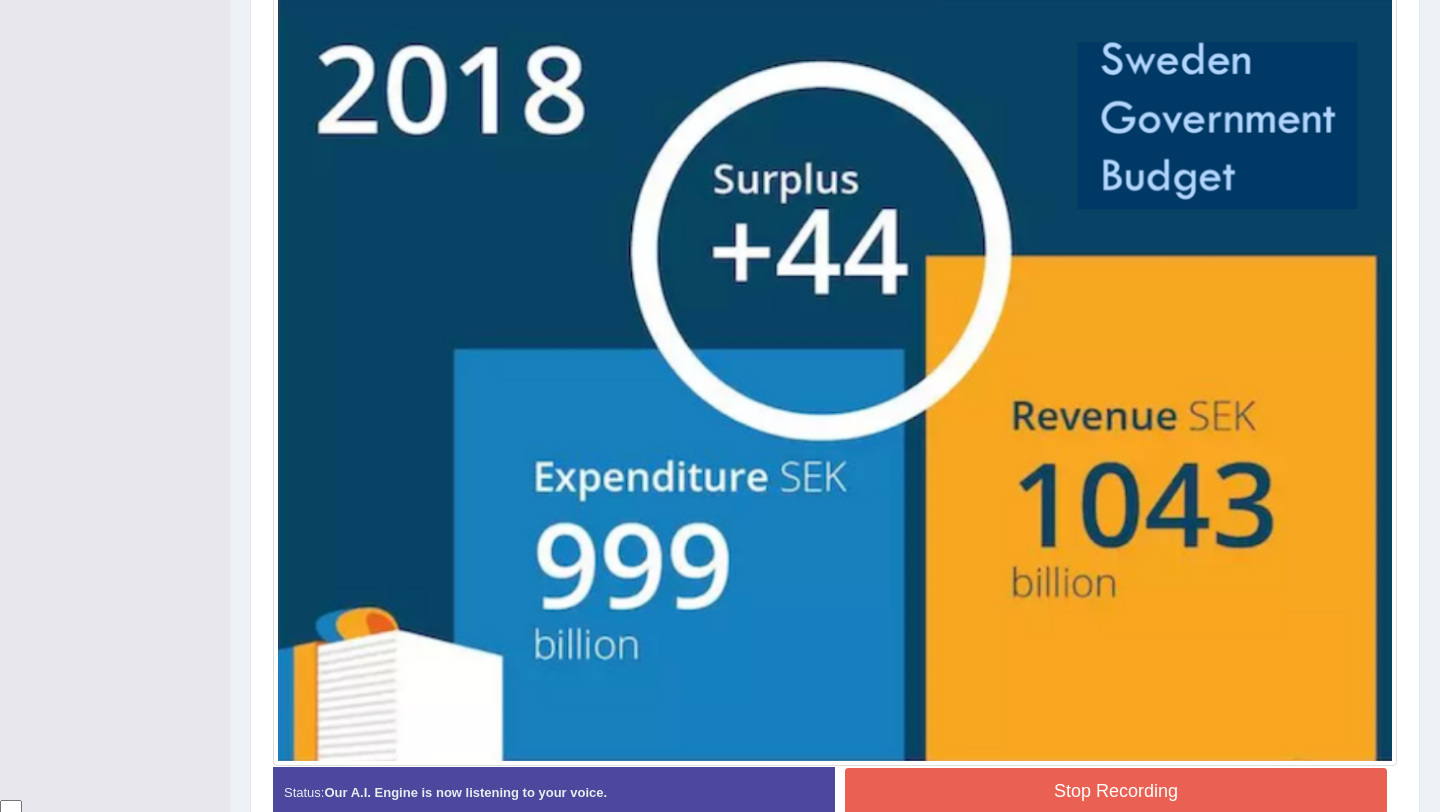 scroll, scrollTop: 665, scrollLeft: 0, axis: vertical 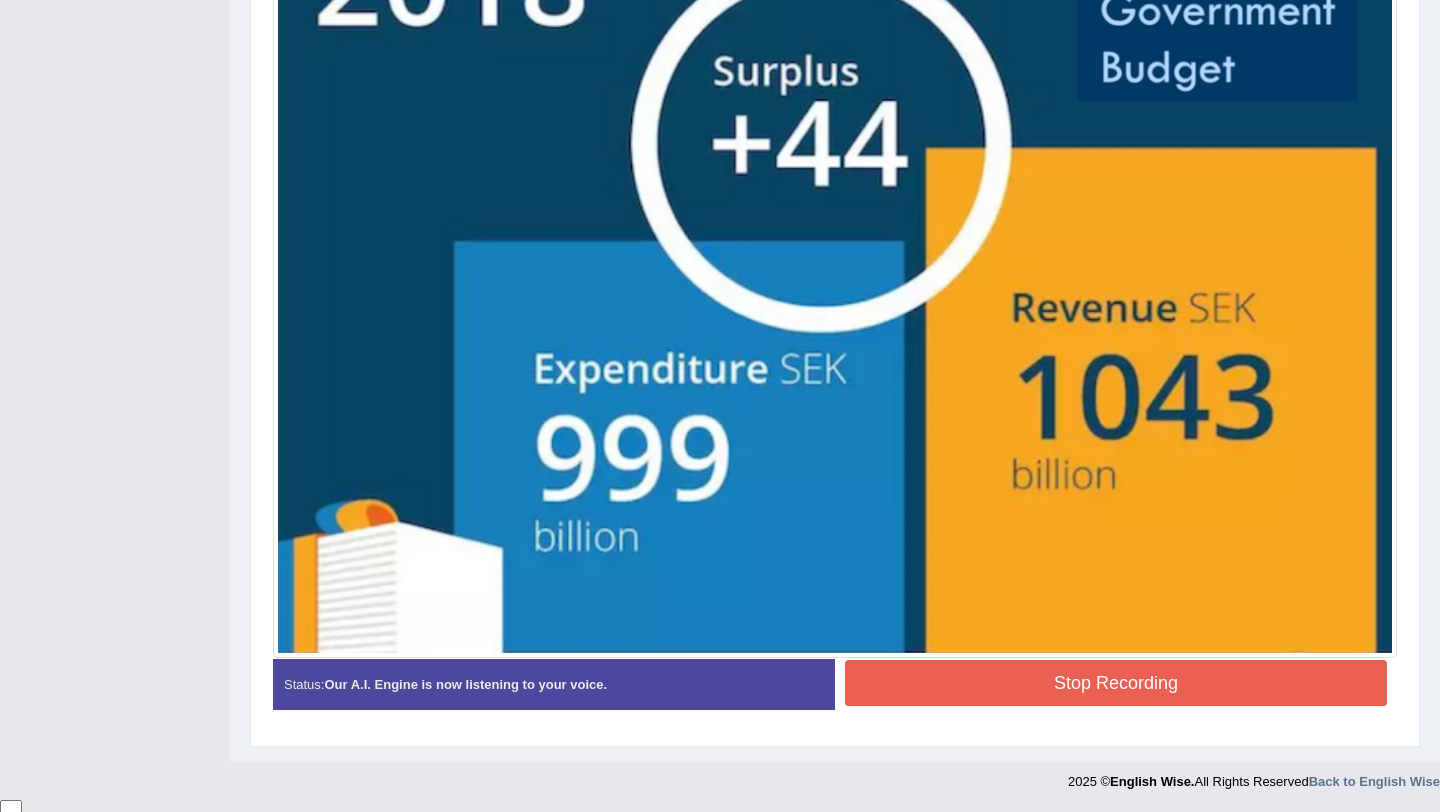 click on "Stop Recording" at bounding box center (1116, 683) 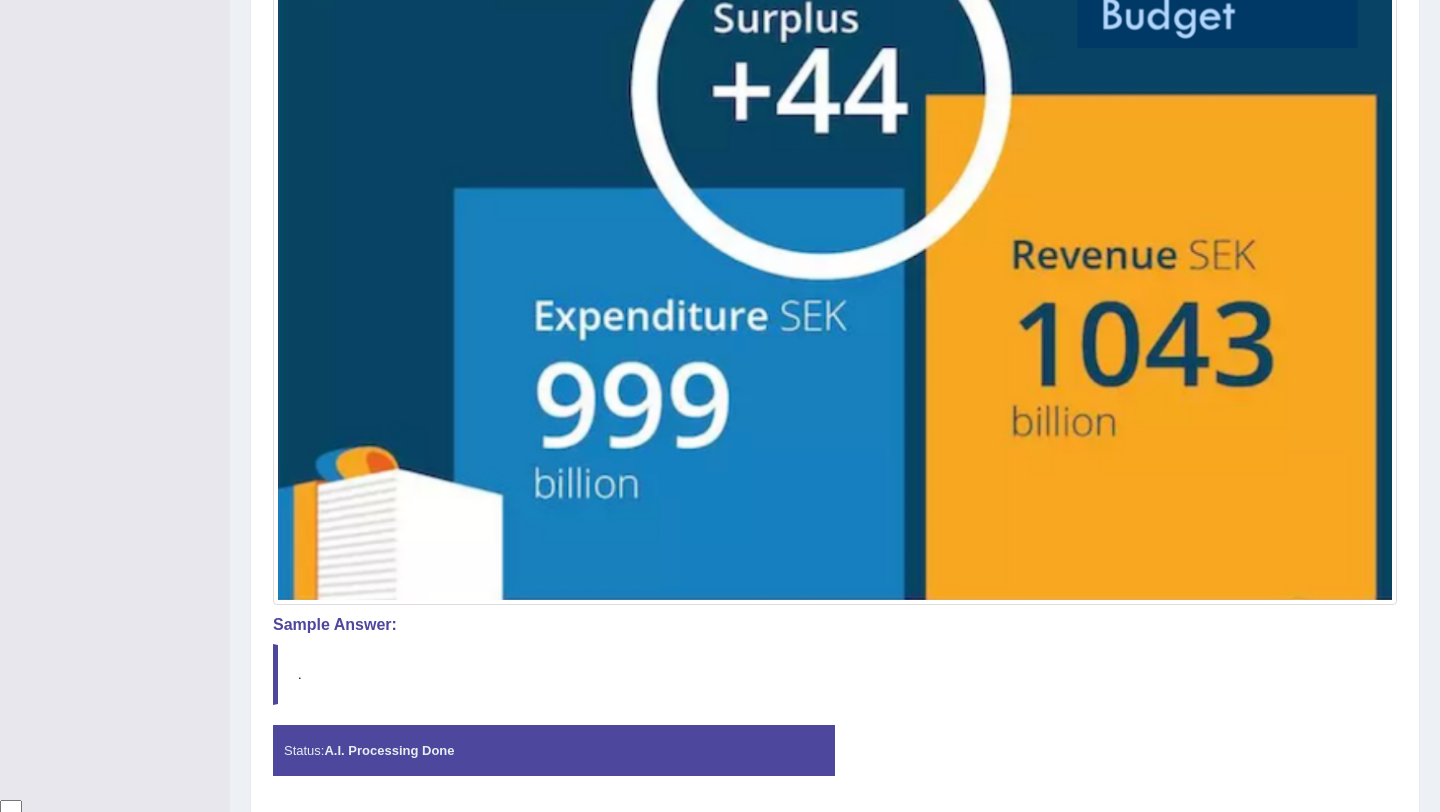 scroll, scrollTop: 784, scrollLeft: 0, axis: vertical 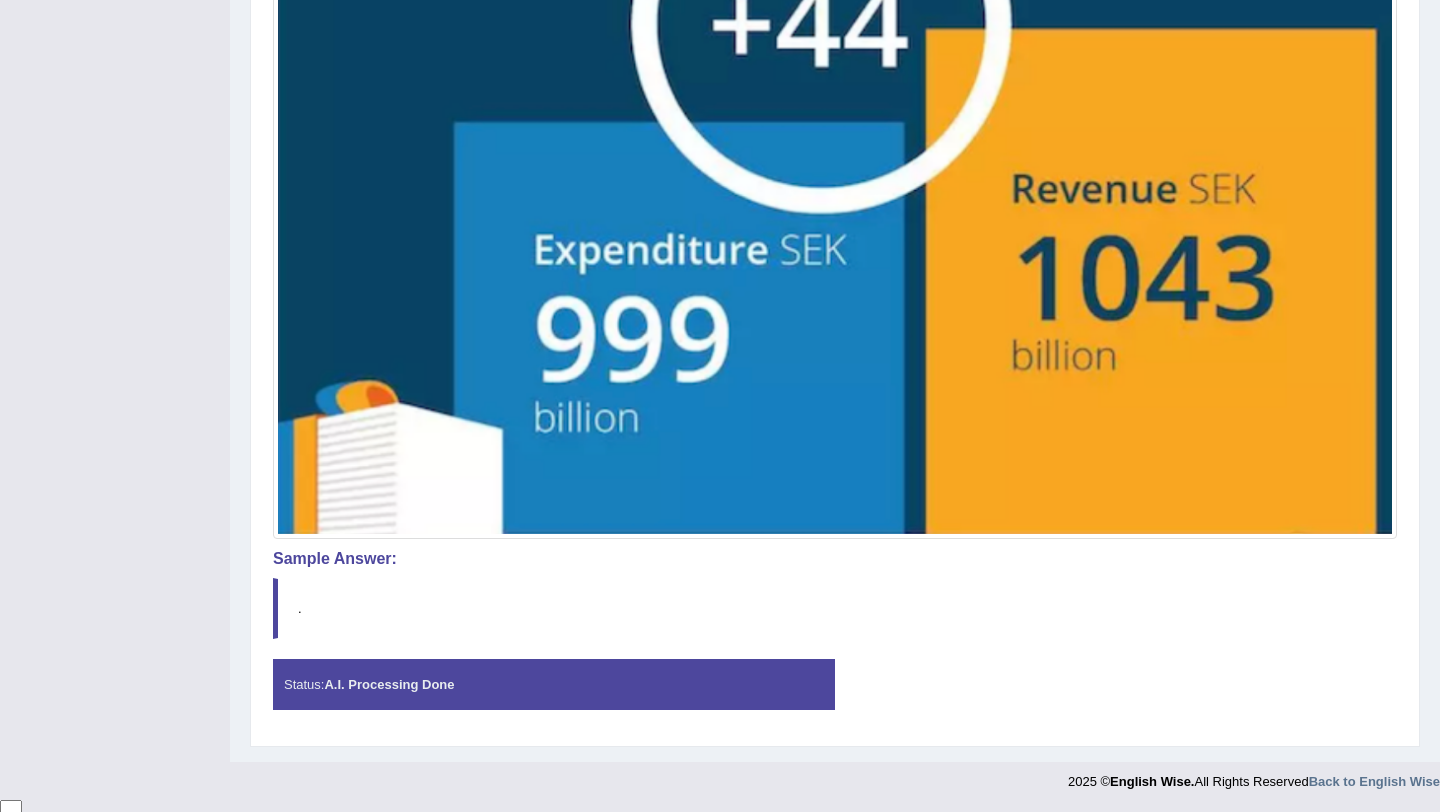 click on "Status:  A.I. Processing Done" at bounding box center (554, 684) 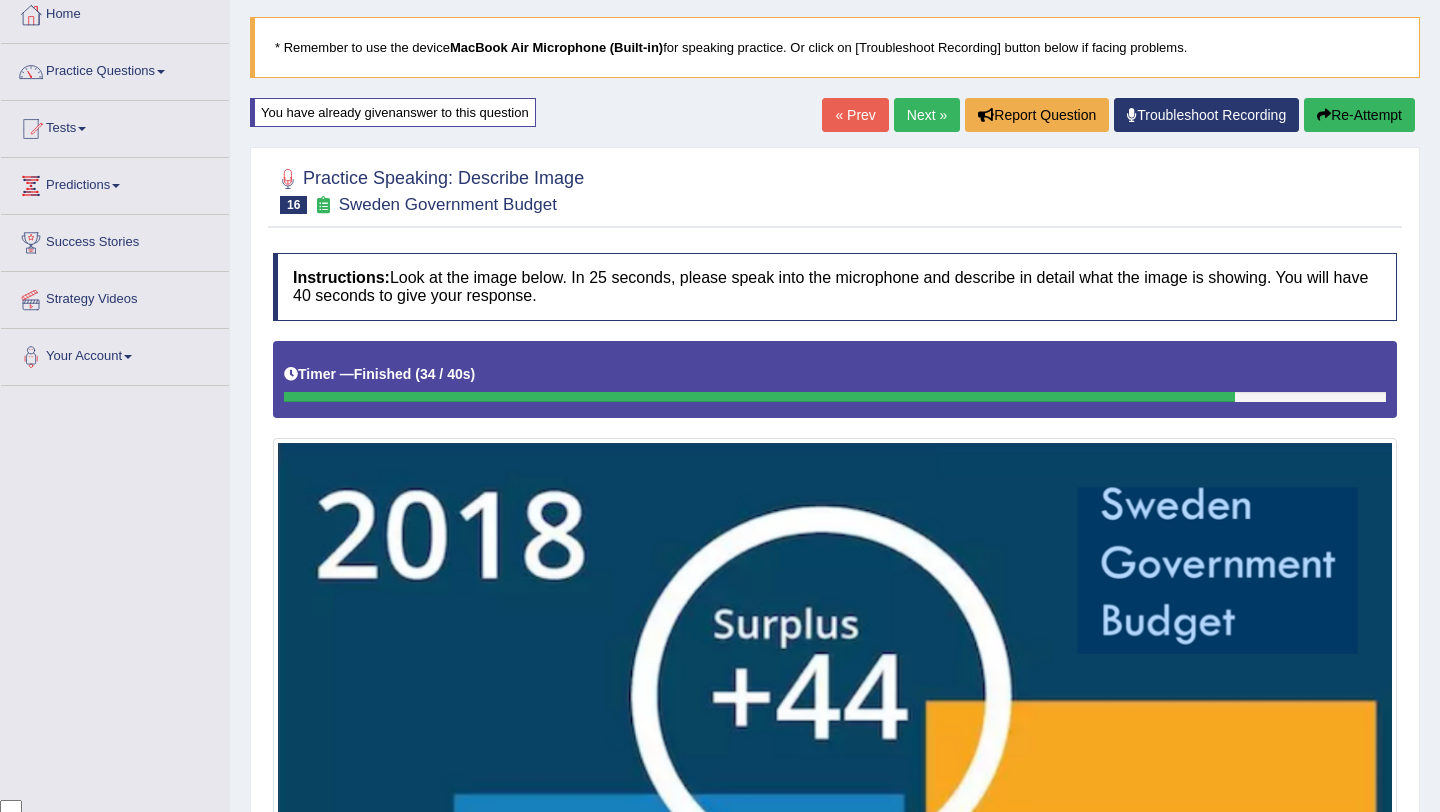 scroll, scrollTop: 106, scrollLeft: 0, axis: vertical 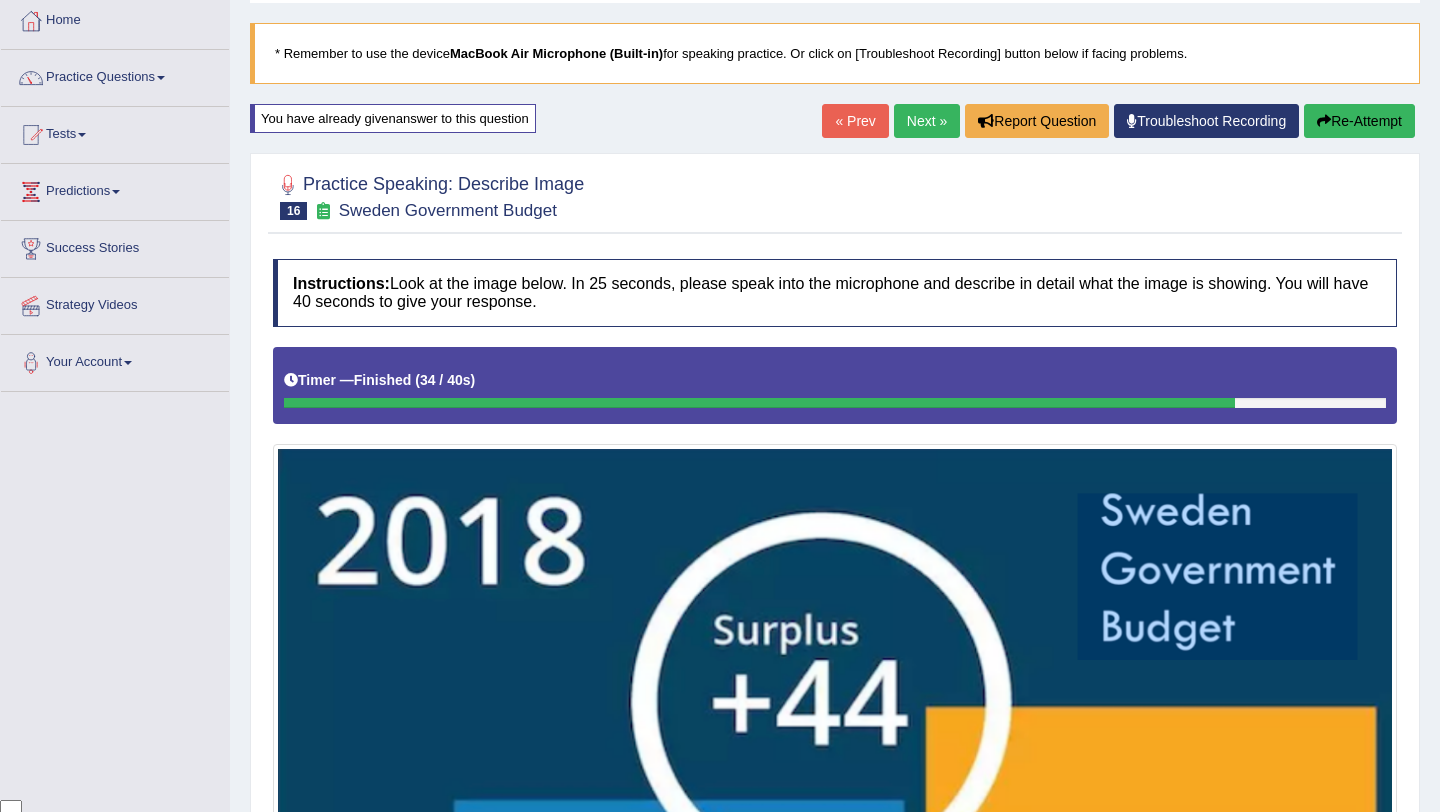 click on "Next »" at bounding box center [927, 121] 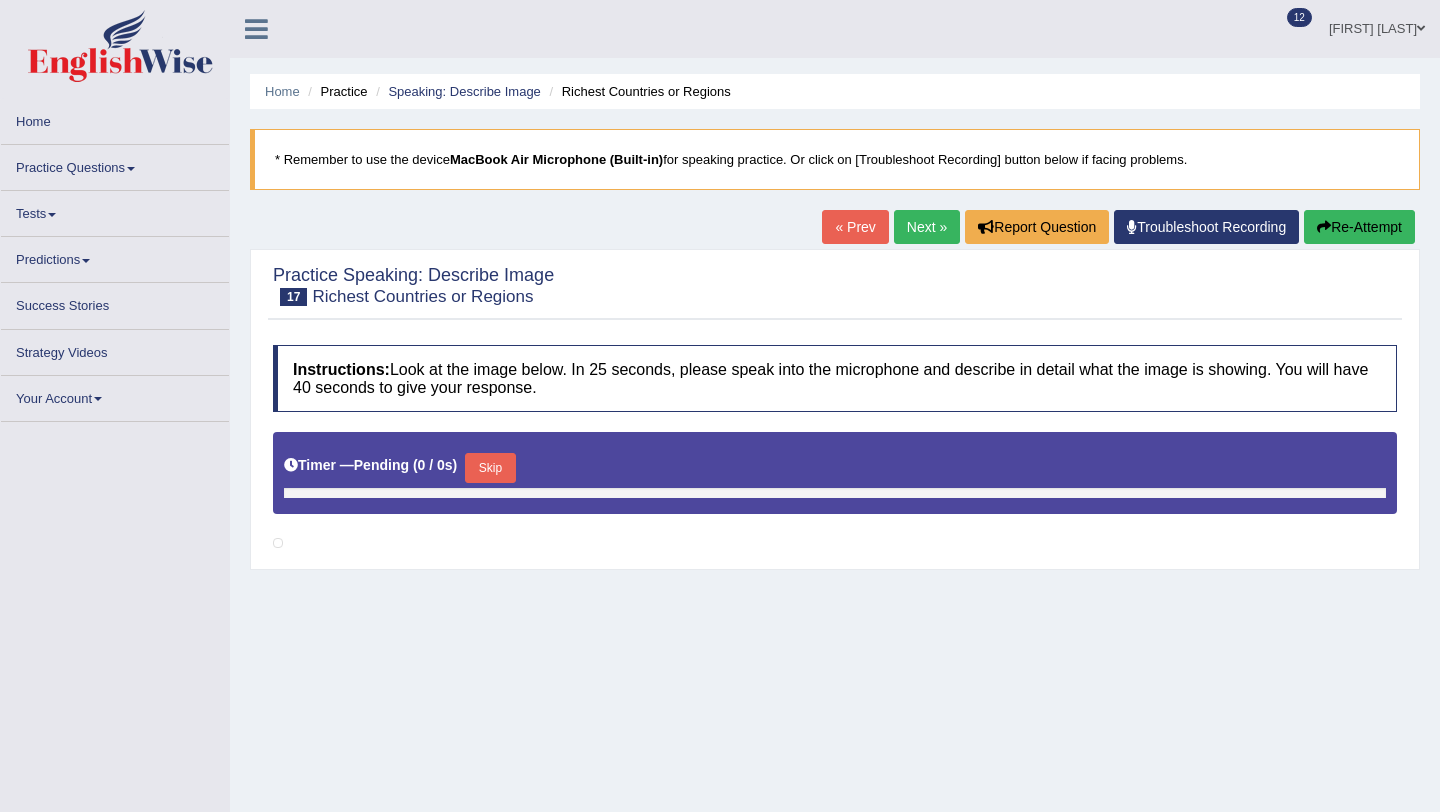 scroll, scrollTop: 0, scrollLeft: 0, axis: both 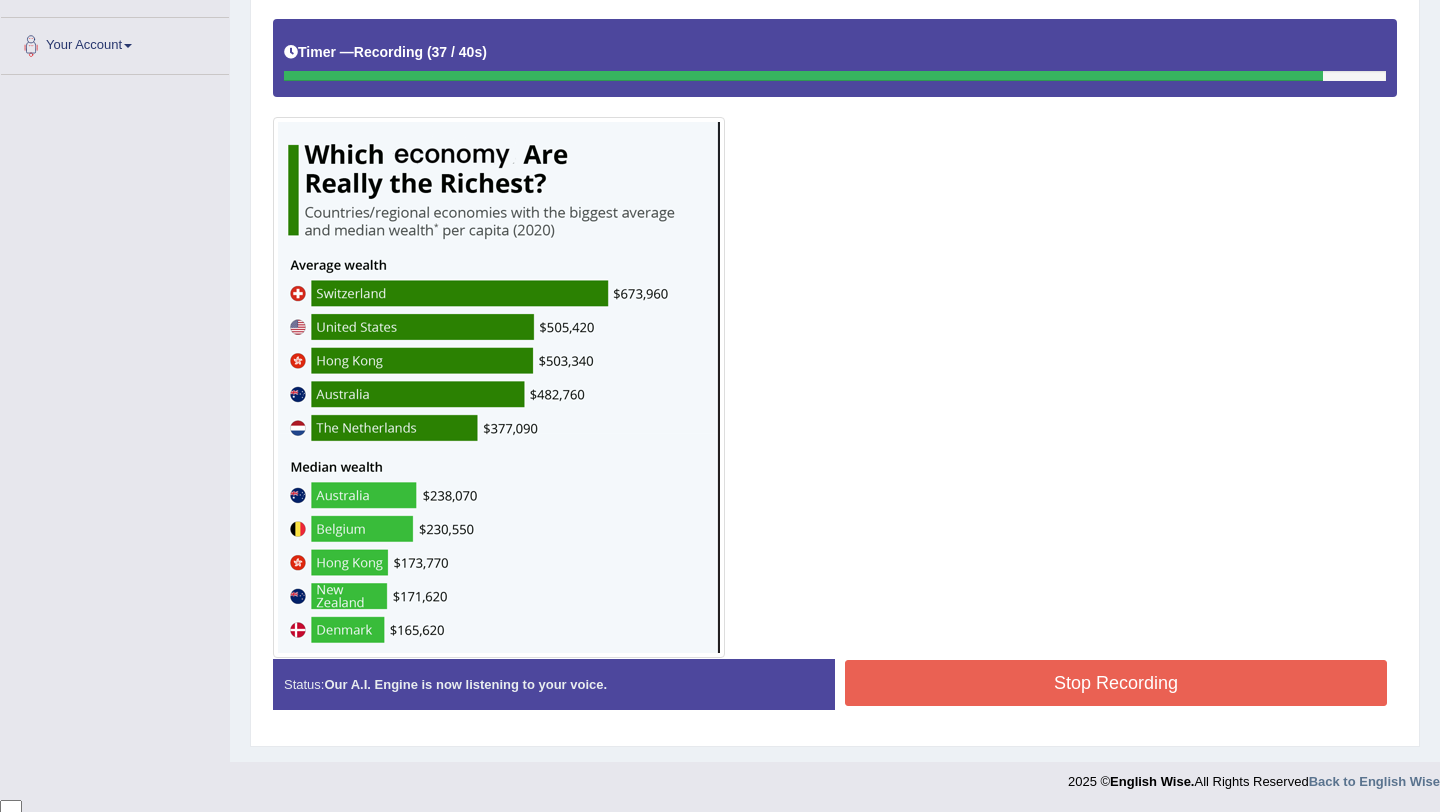 click on "Stop Recording" at bounding box center [1116, 683] 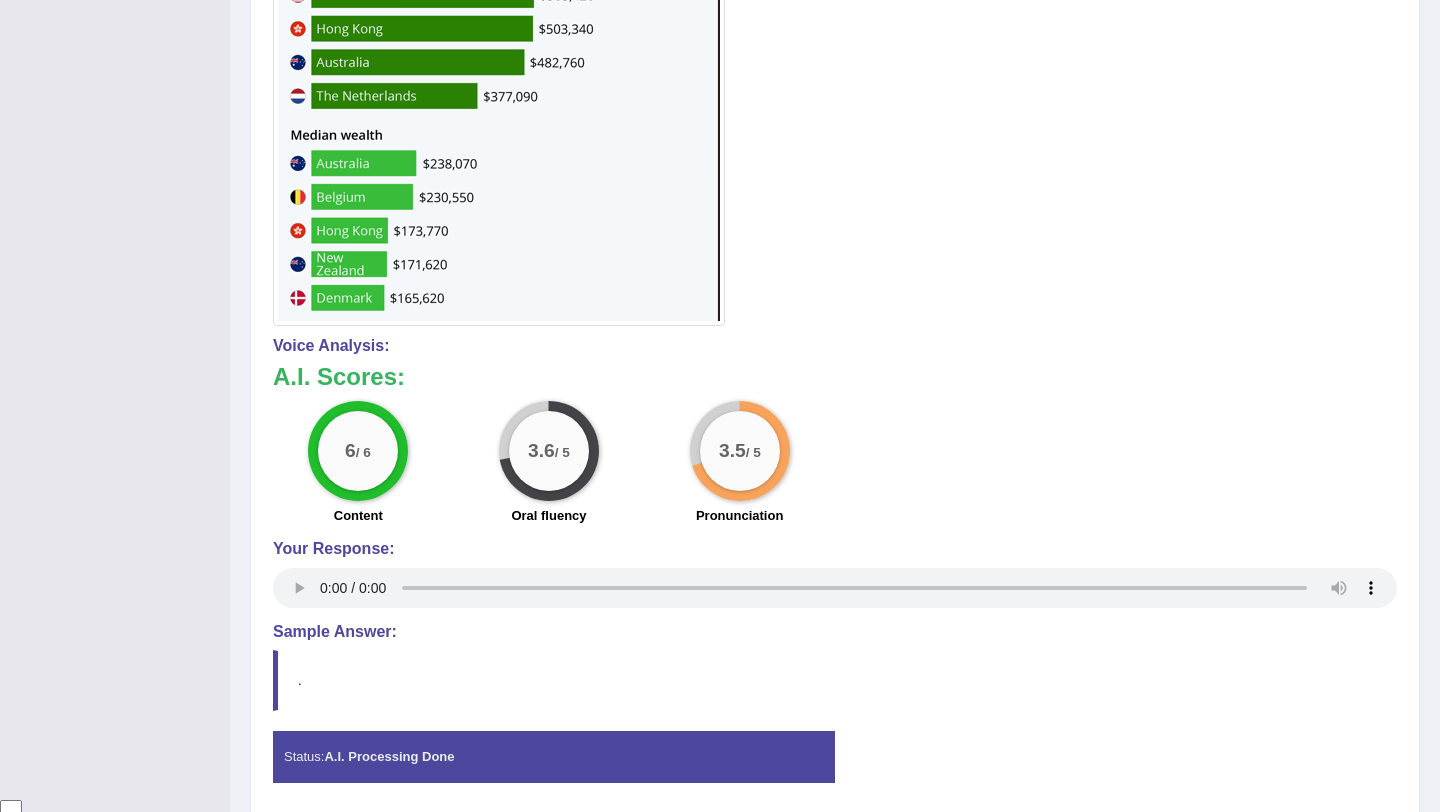 scroll, scrollTop: 0, scrollLeft: 0, axis: both 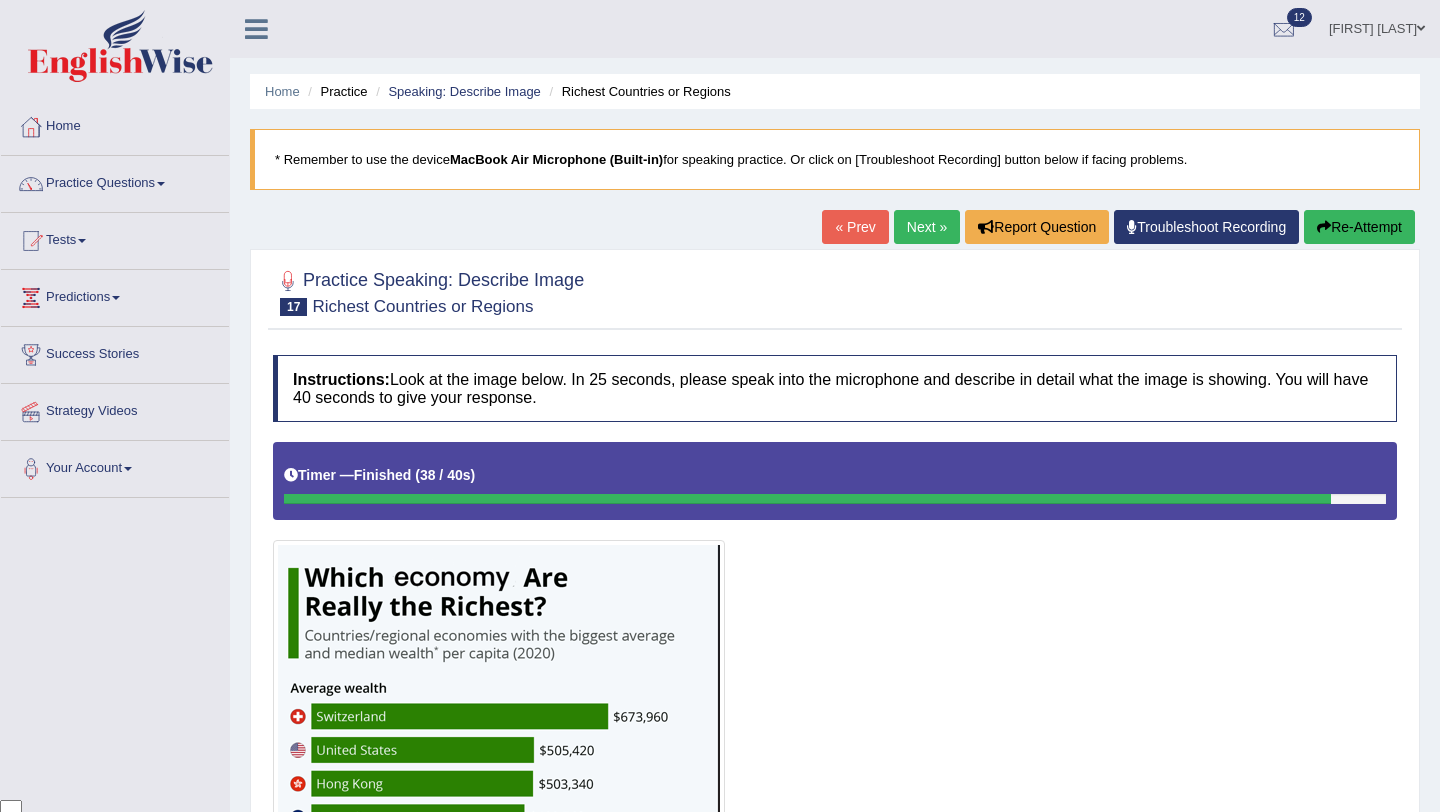 click on "« Prev" at bounding box center (855, 227) 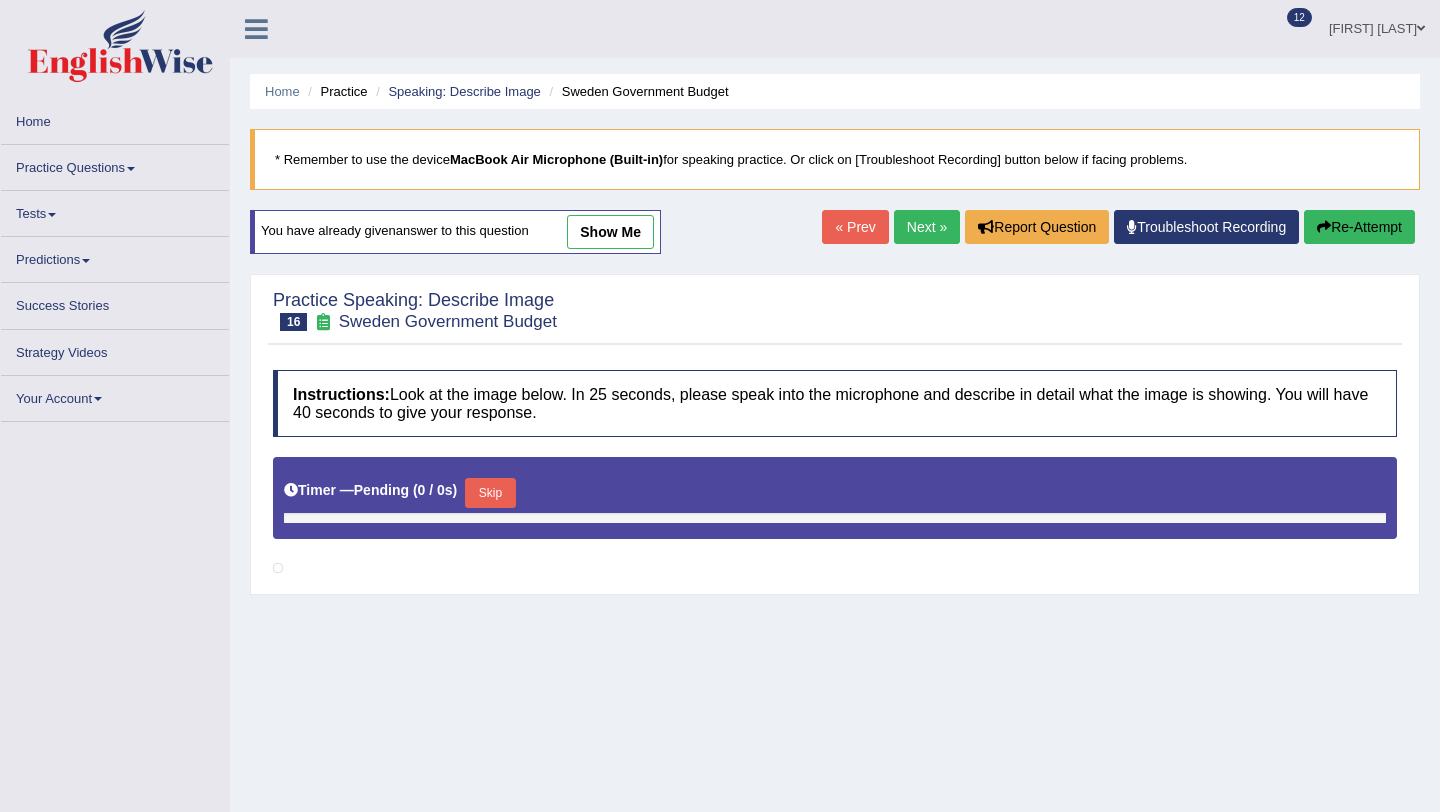 scroll, scrollTop: 0, scrollLeft: 0, axis: both 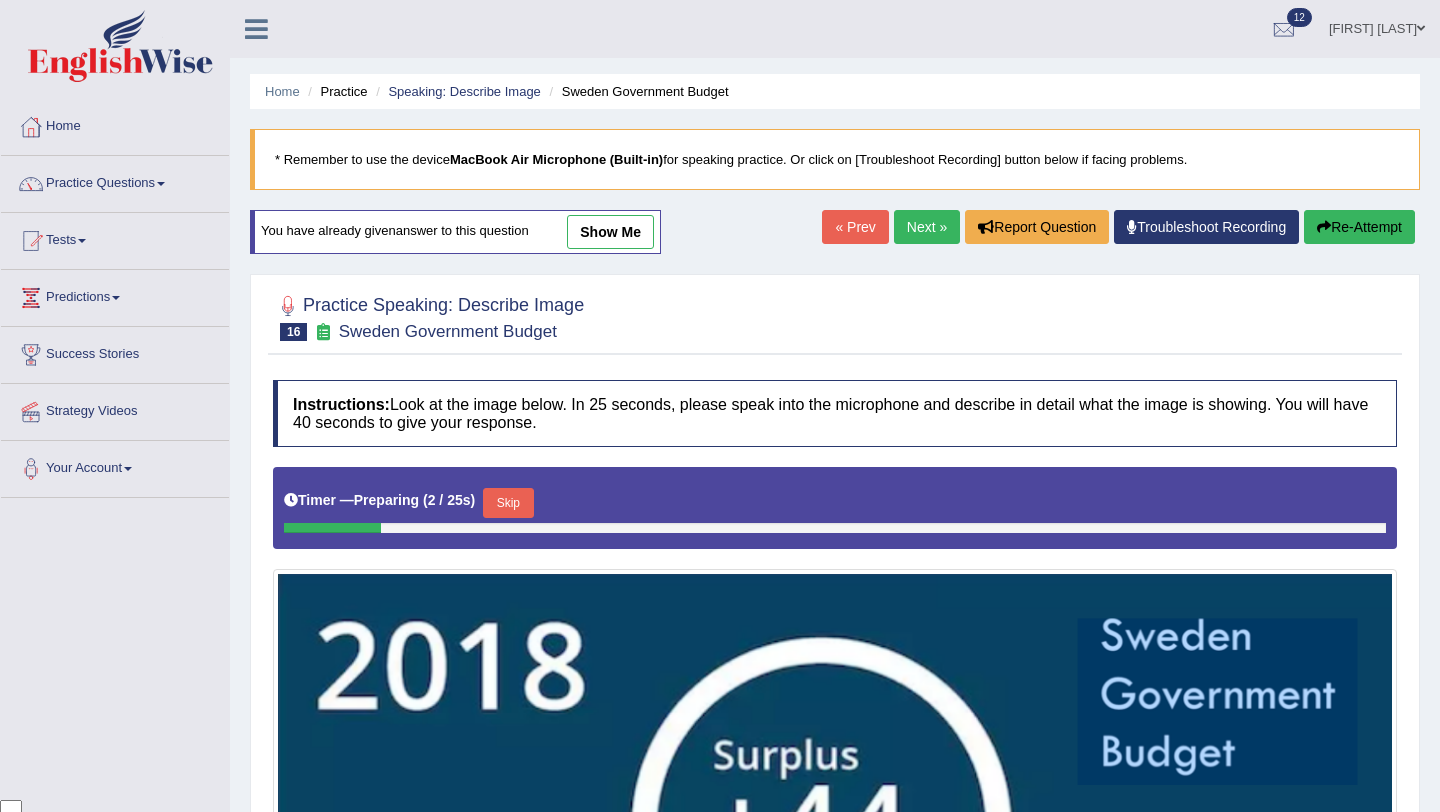 click on "show me" at bounding box center (610, 232) 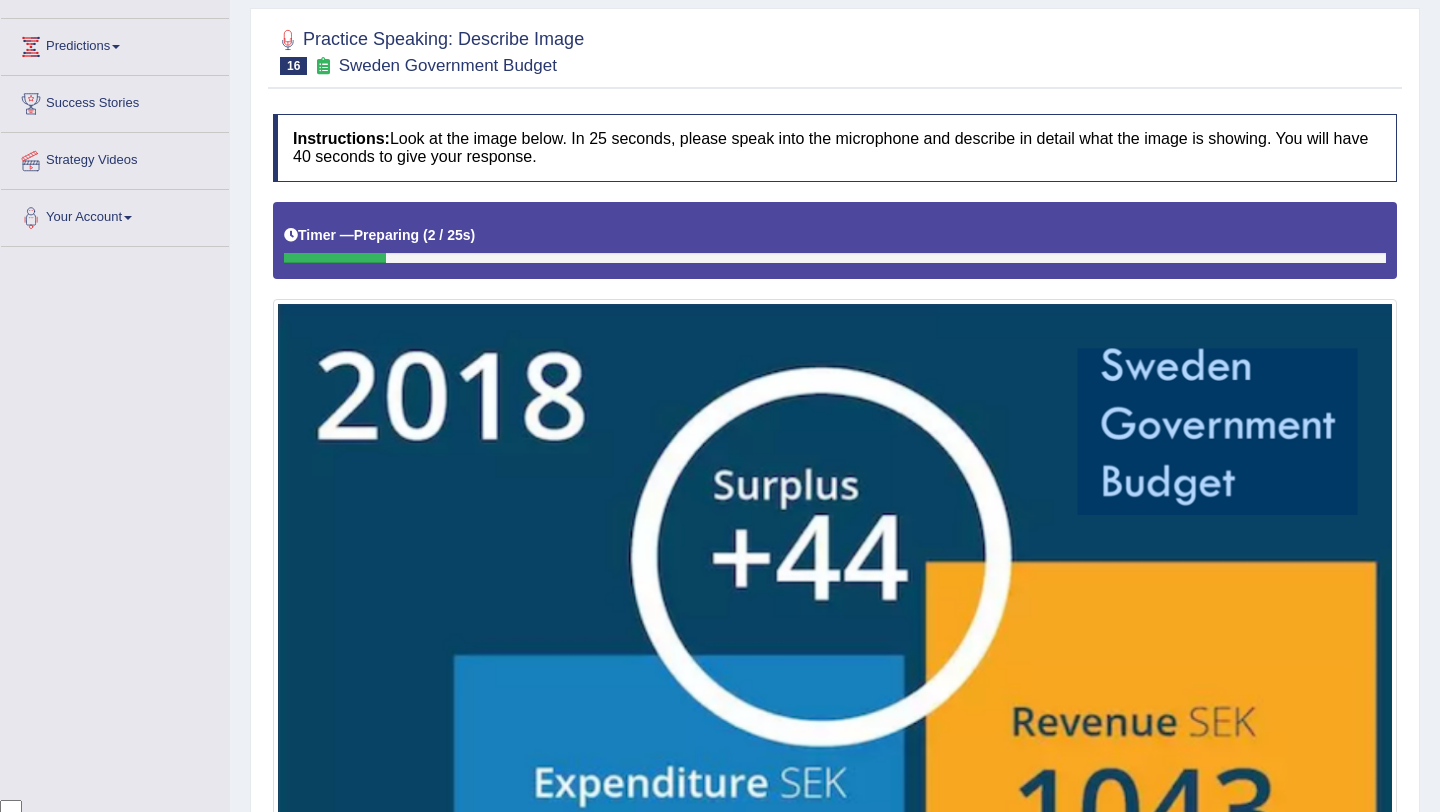 scroll, scrollTop: 0, scrollLeft: 0, axis: both 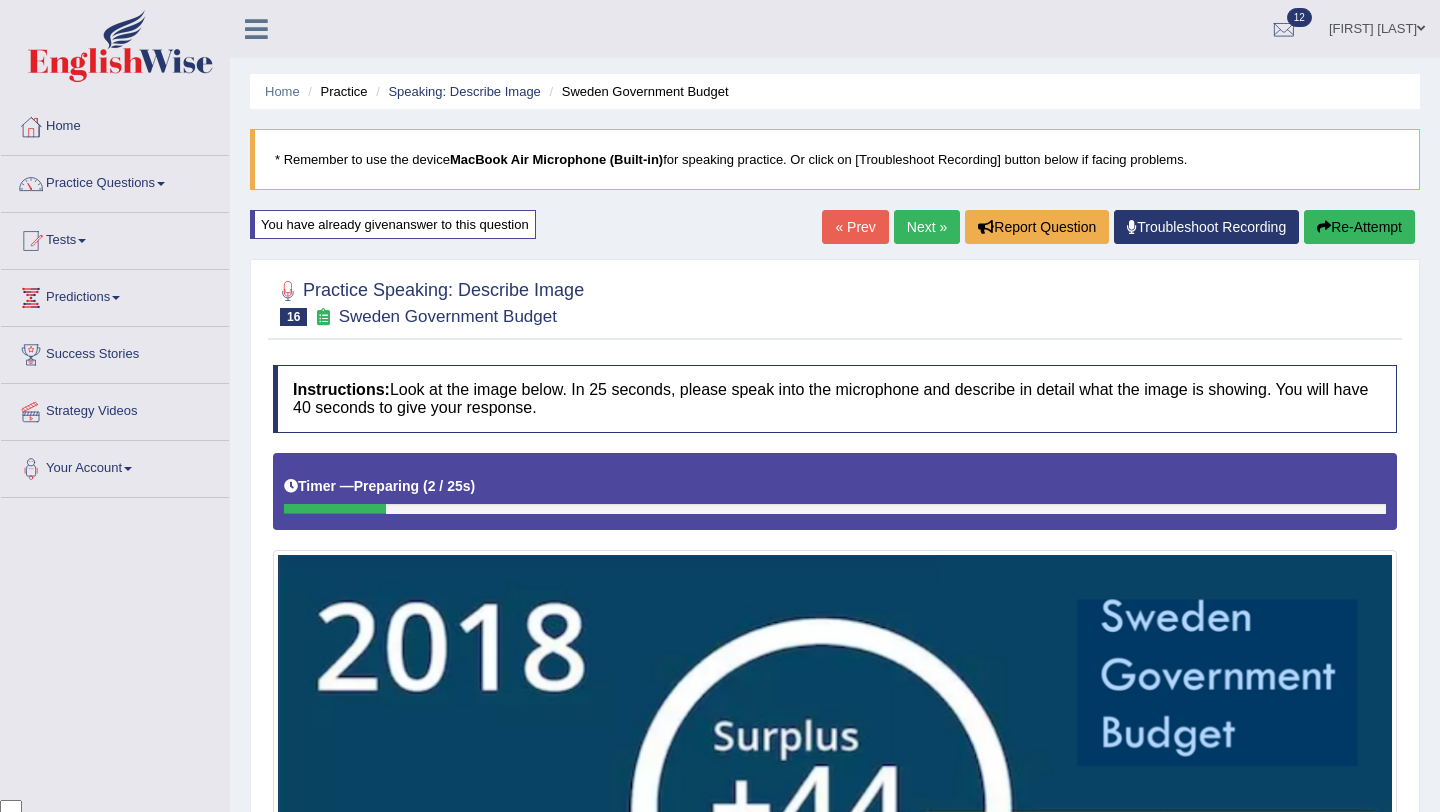 click on "Re-Attempt" at bounding box center (1359, 227) 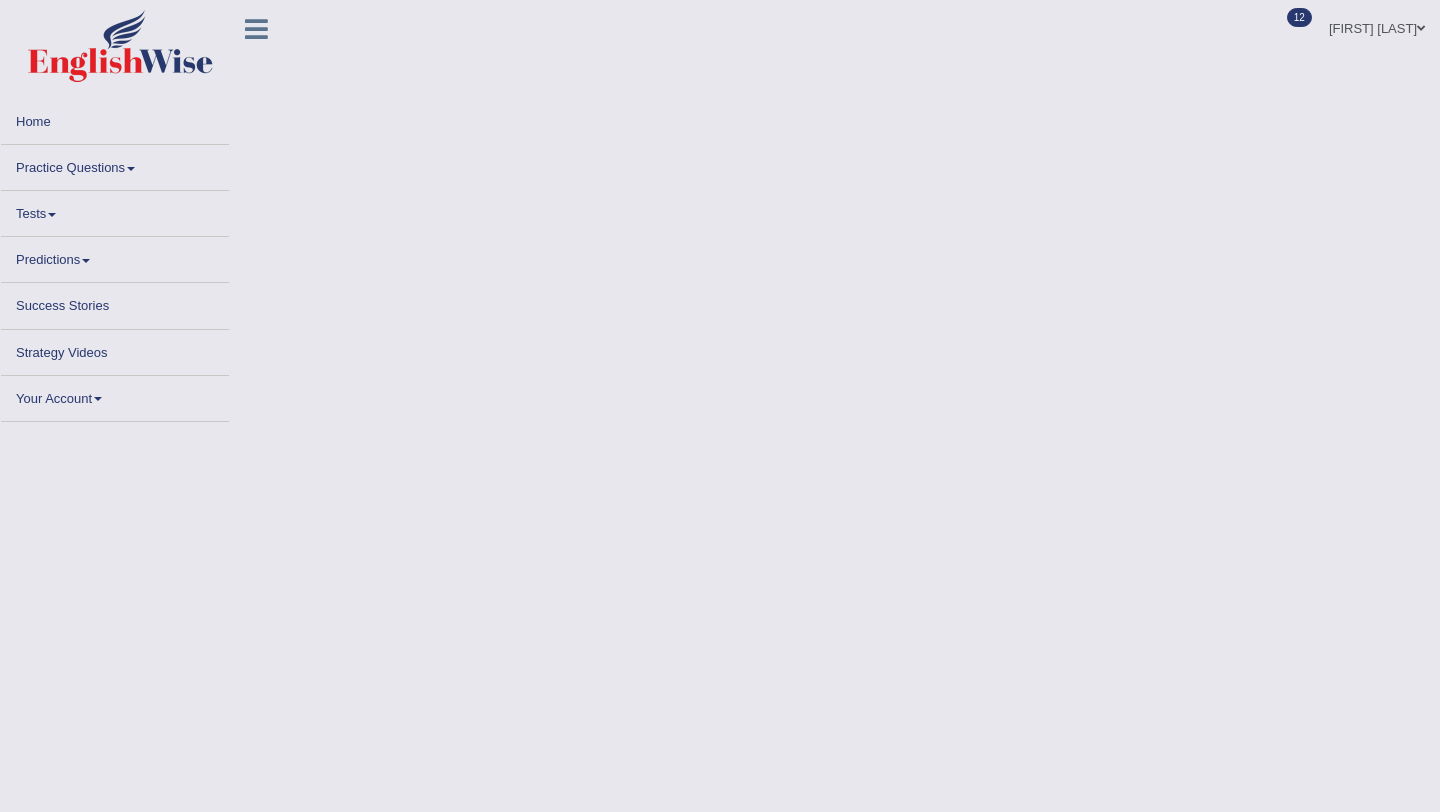 scroll, scrollTop: 0, scrollLeft: 0, axis: both 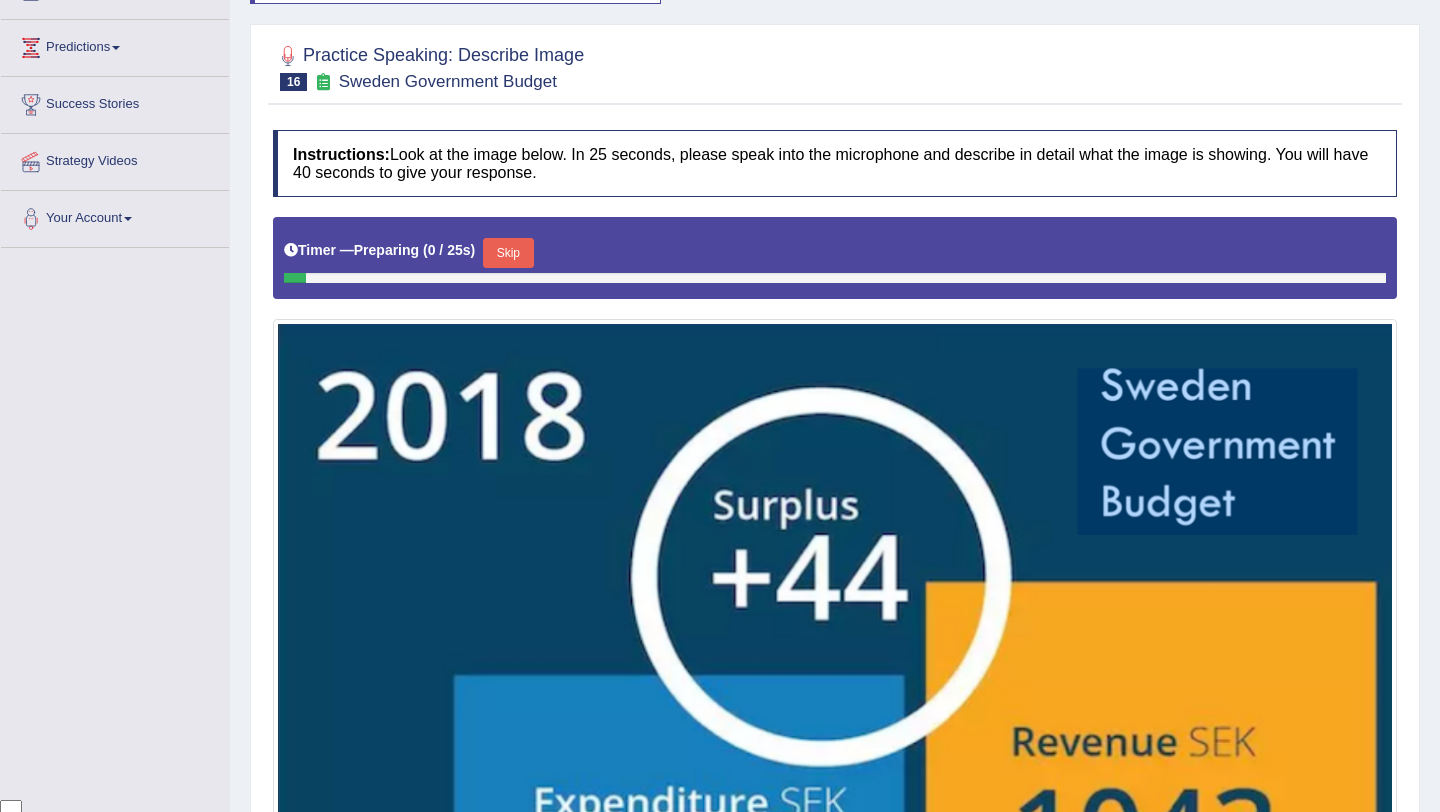 click on "Skip" at bounding box center (508, 253) 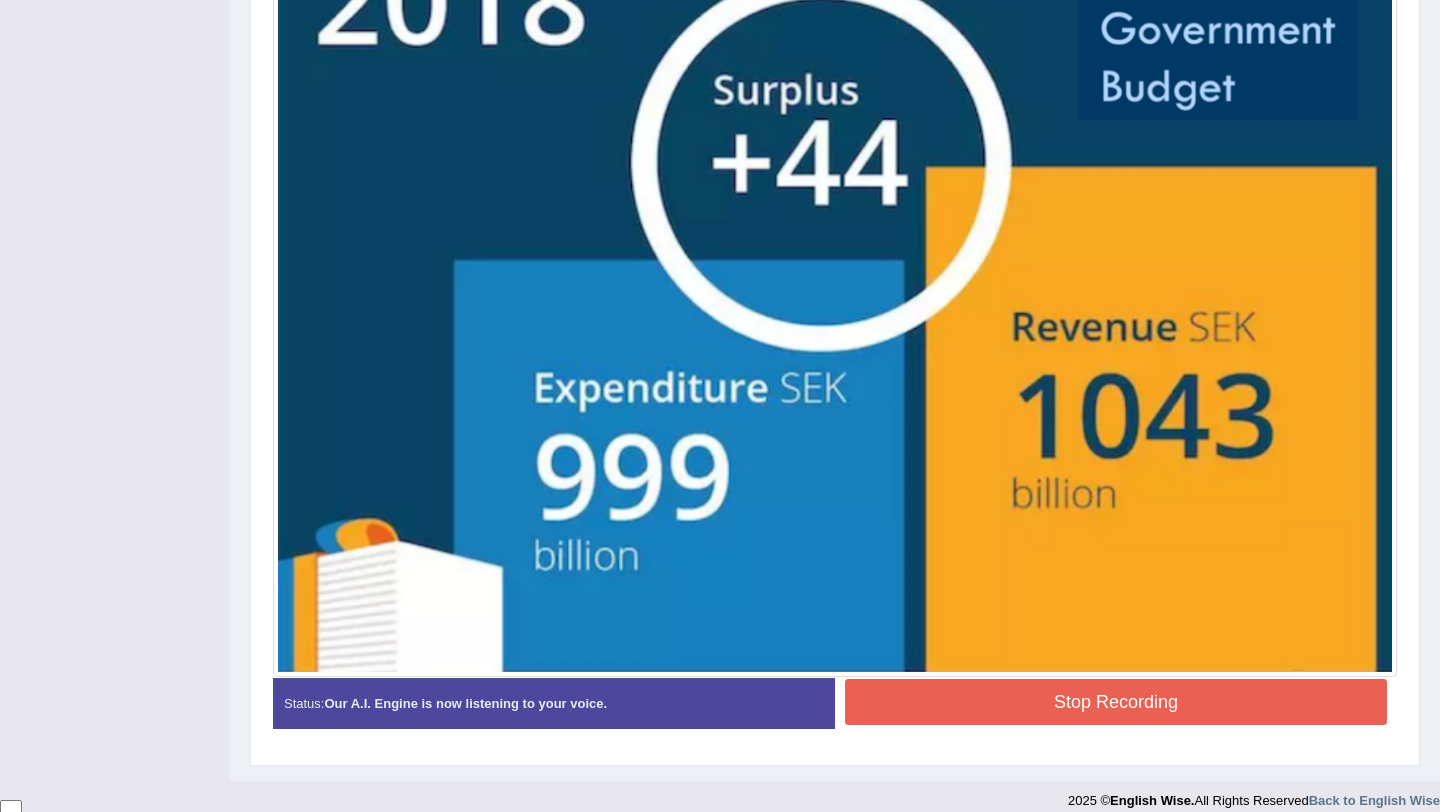 scroll, scrollTop: 665, scrollLeft: 0, axis: vertical 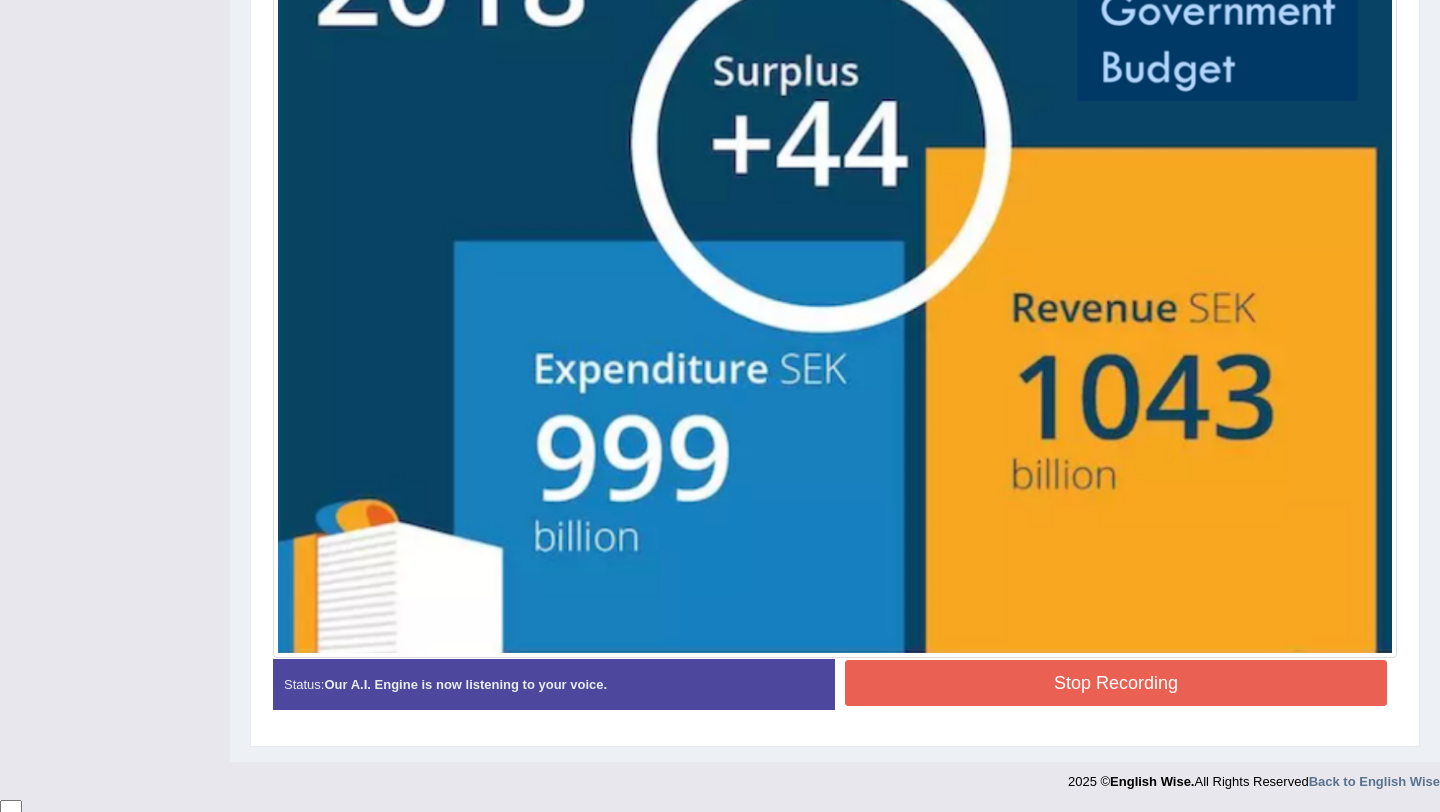 click on "Stop Recording" at bounding box center [1116, 683] 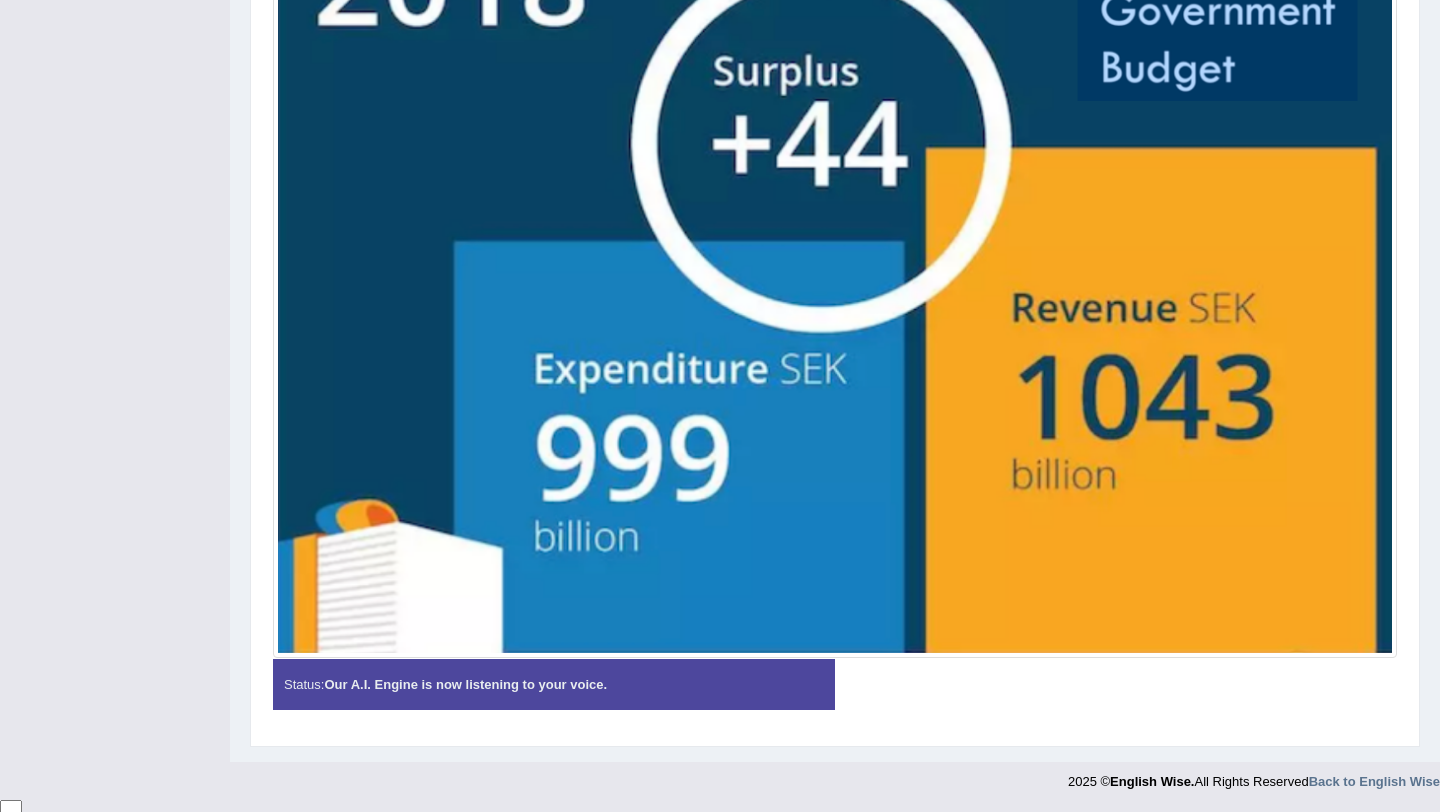 scroll, scrollTop: 0, scrollLeft: 0, axis: both 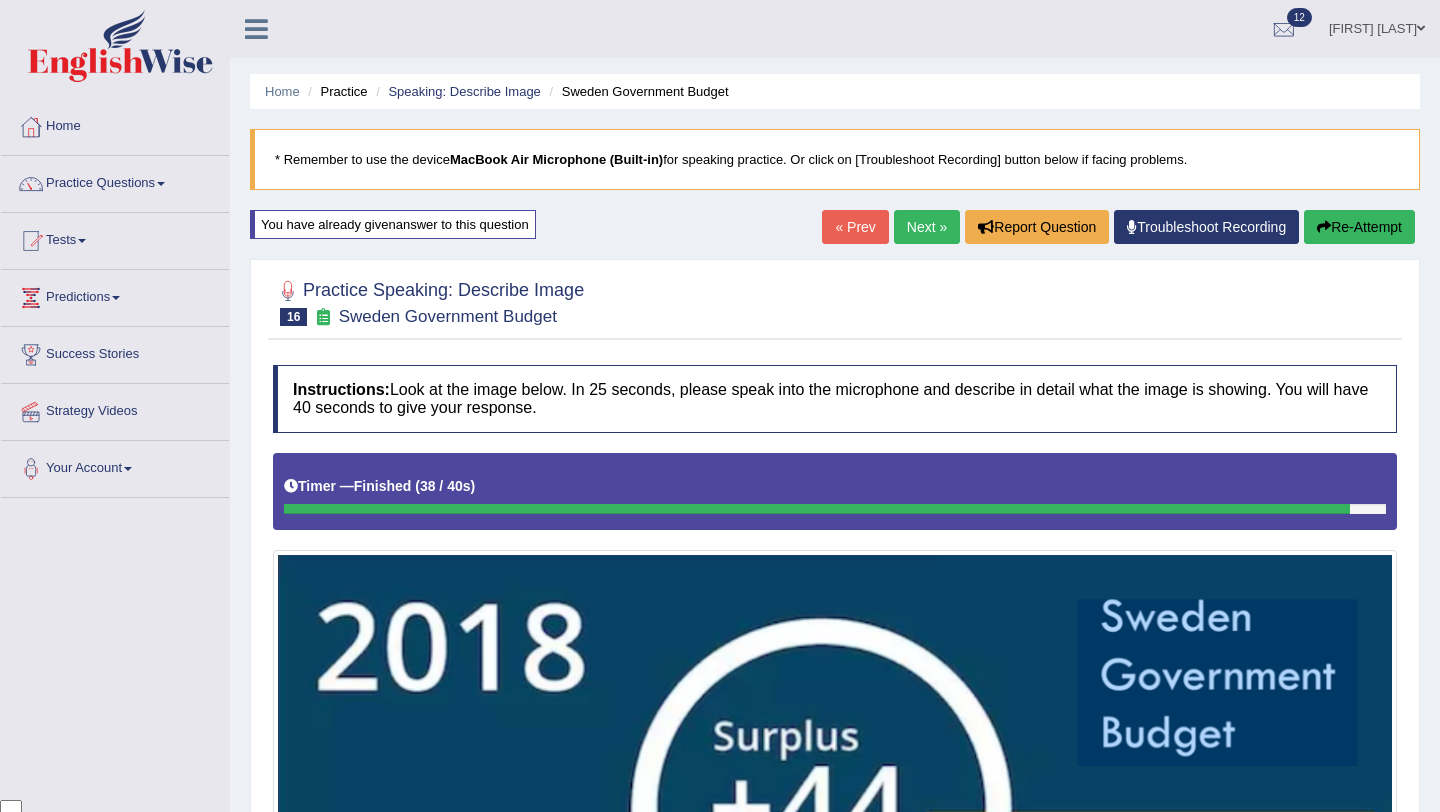 click on "Next »" at bounding box center [927, 227] 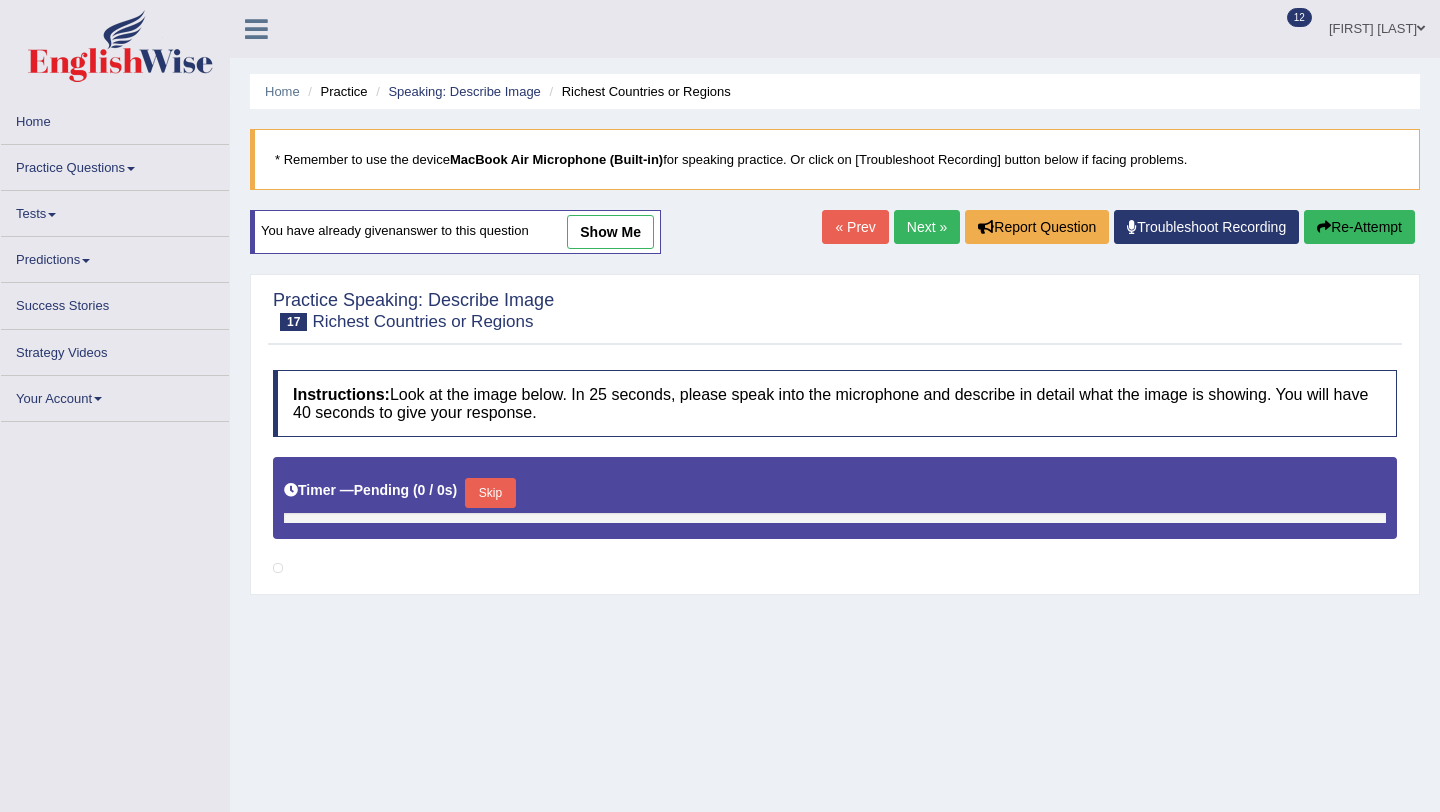 scroll, scrollTop: 0, scrollLeft: 0, axis: both 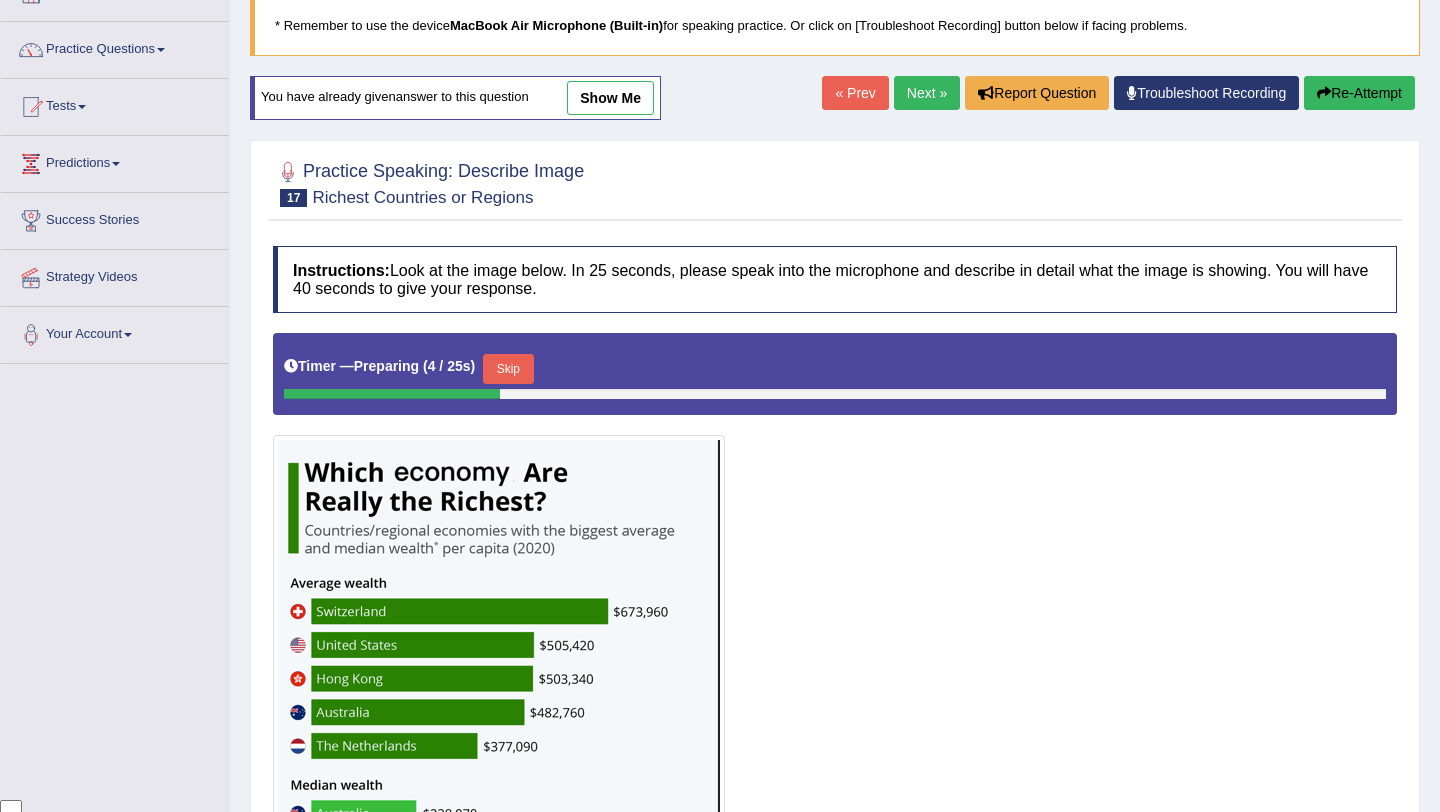 click on "Skip" at bounding box center [508, 369] 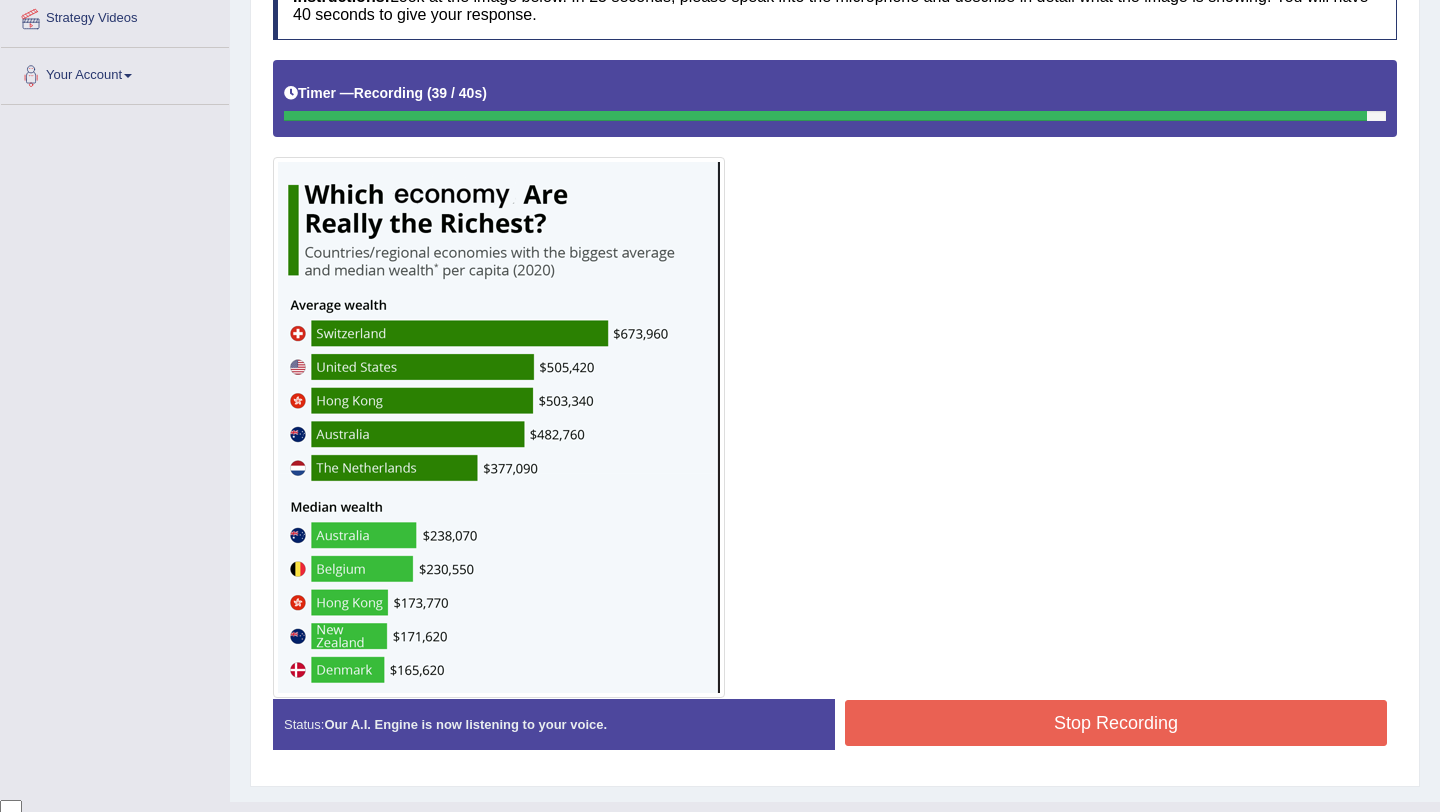 scroll, scrollTop: 433, scrollLeft: 0, axis: vertical 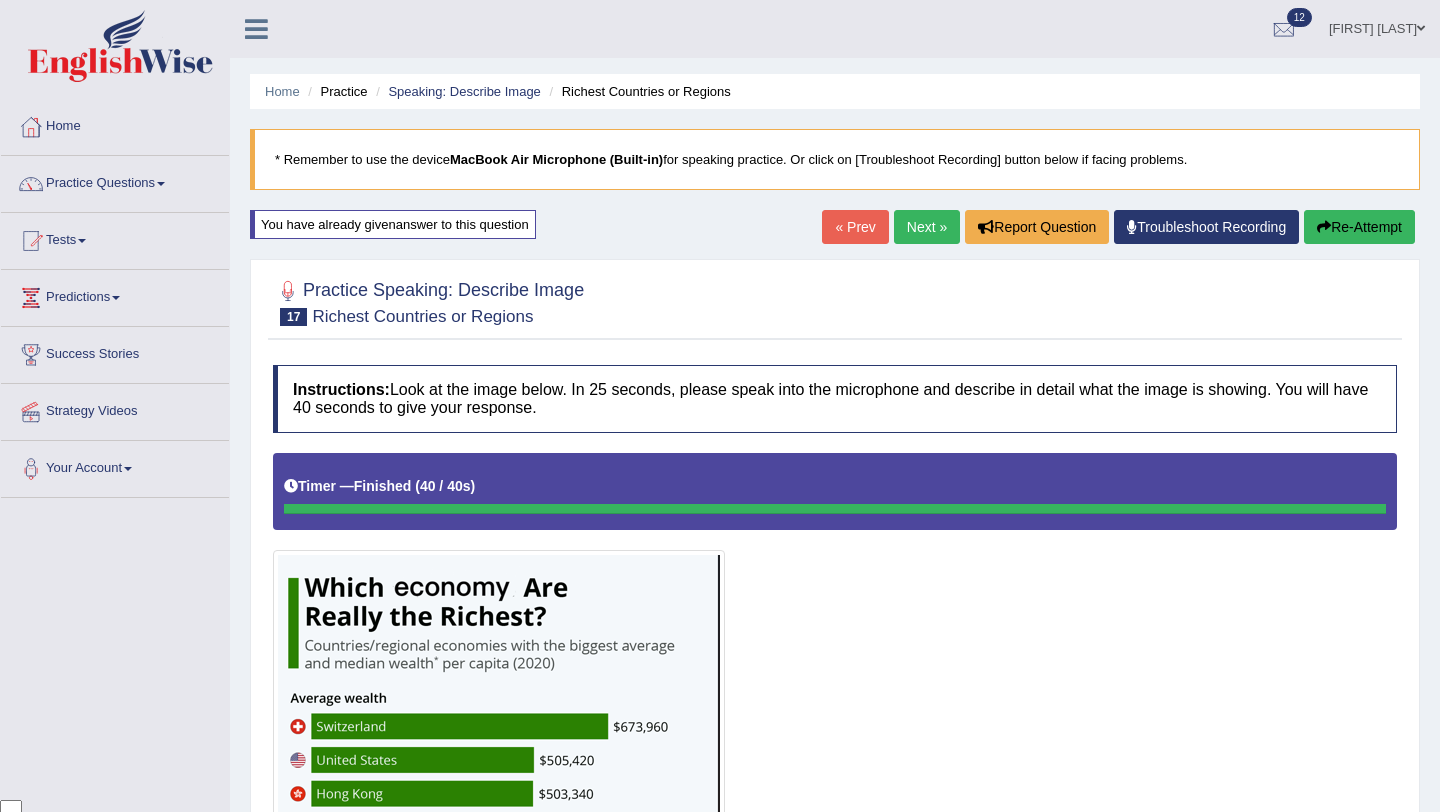 click on "Next »" at bounding box center (927, 227) 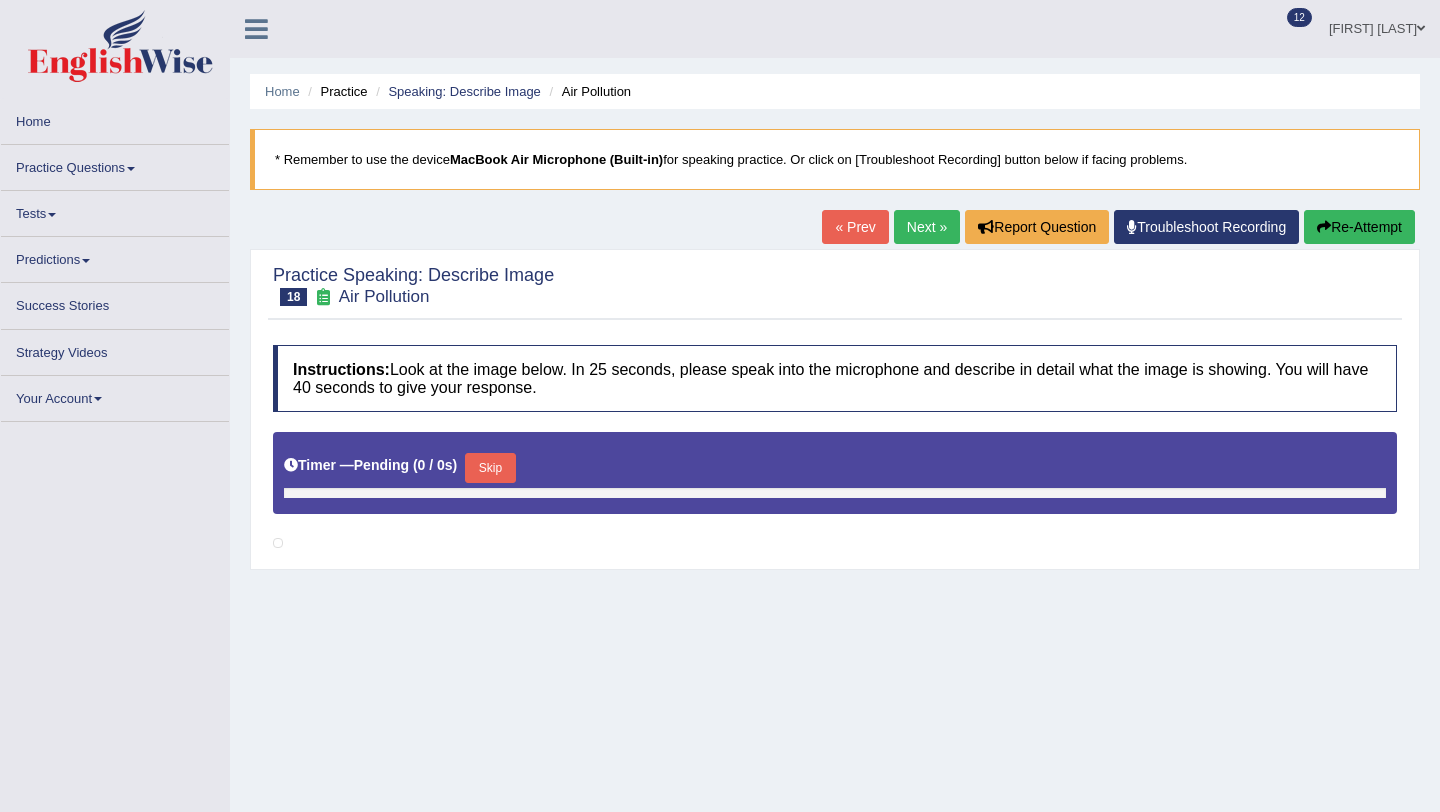 scroll, scrollTop: 0, scrollLeft: 0, axis: both 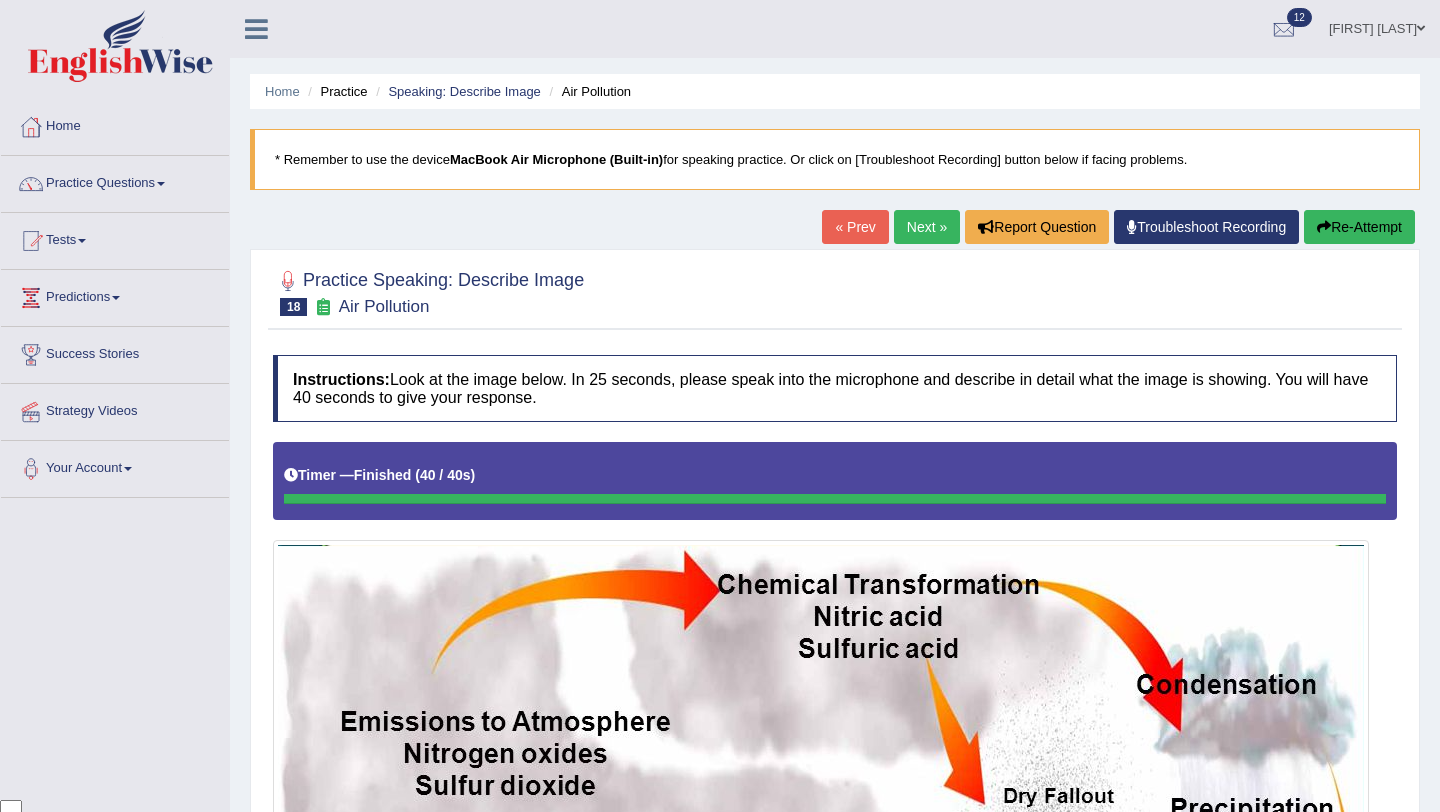 click on "Re-Attempt" at bounding box center (1359, 227) 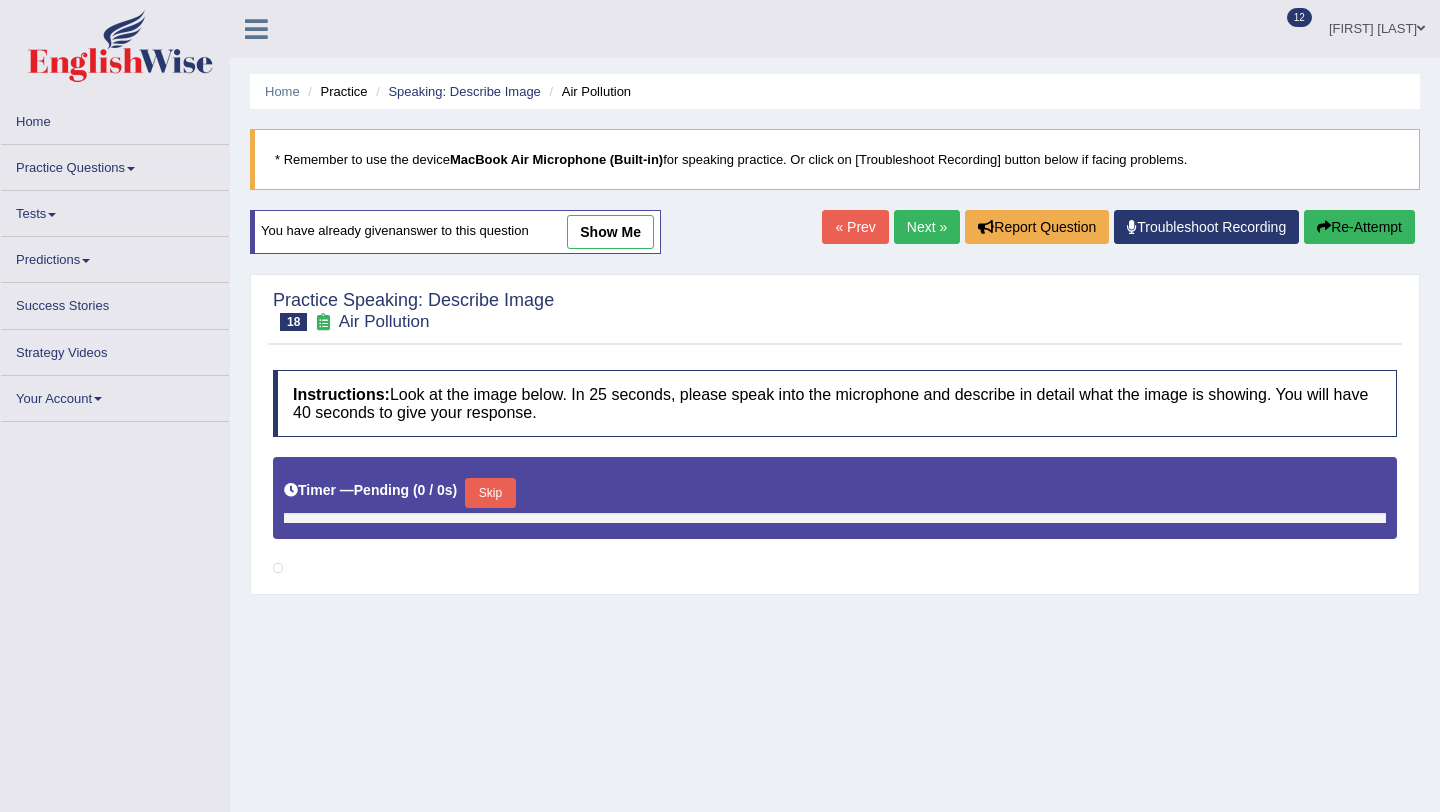 scroll, scrollTop: 0, scrollLeft: 0, axis: both 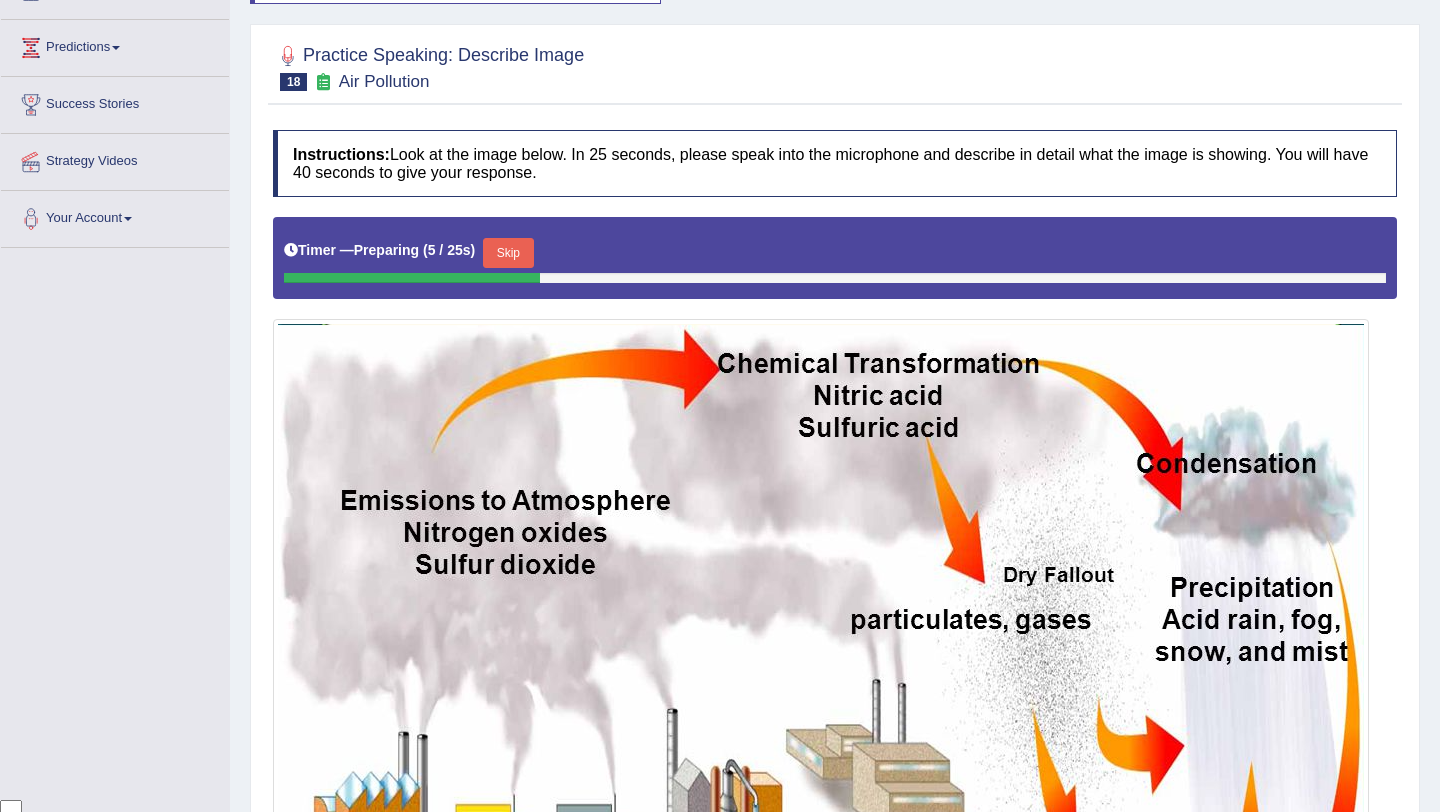 click on "Skip" at bounding box center [508, 253] 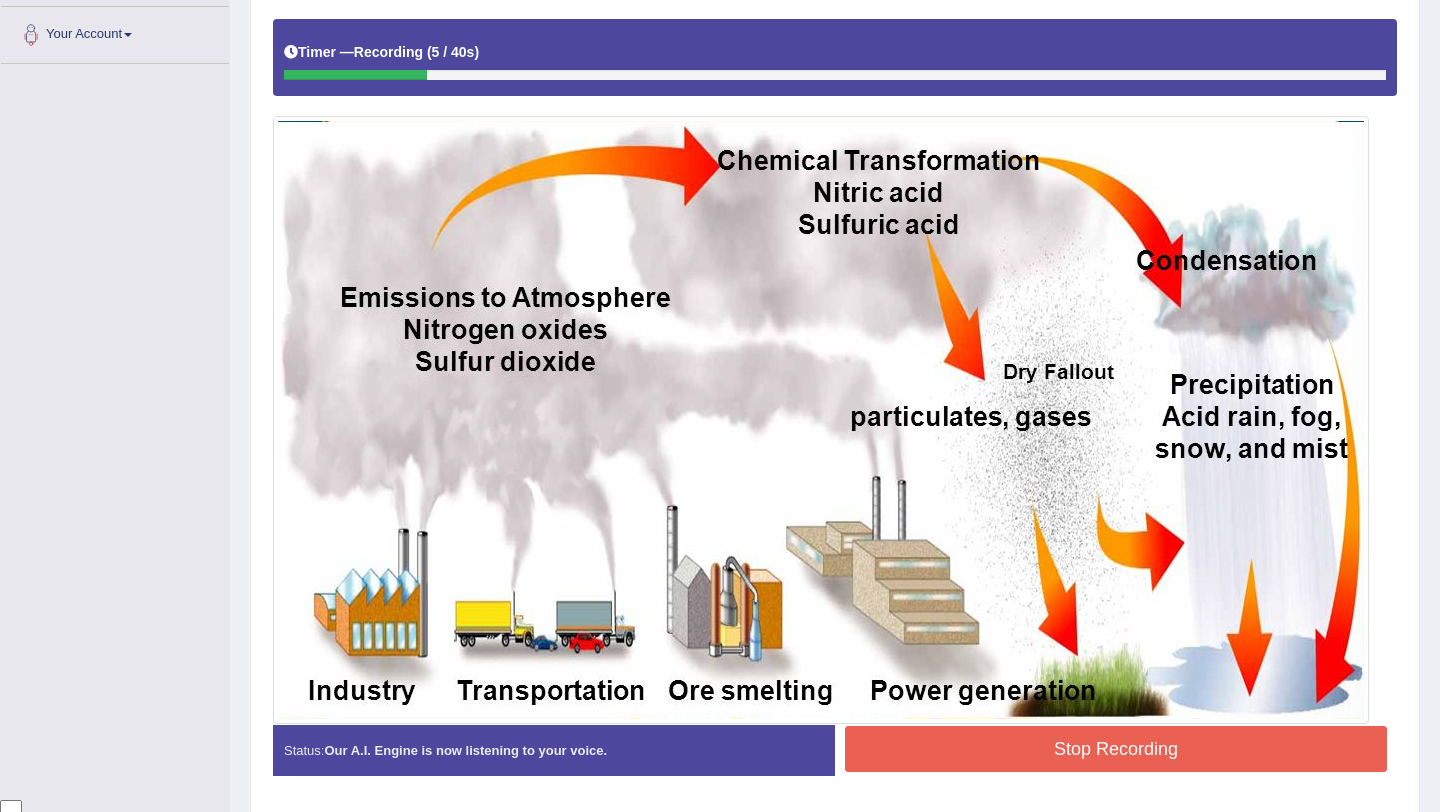 scroll, scrollTop: 500, scrollLeft: 0, axis: vertical 